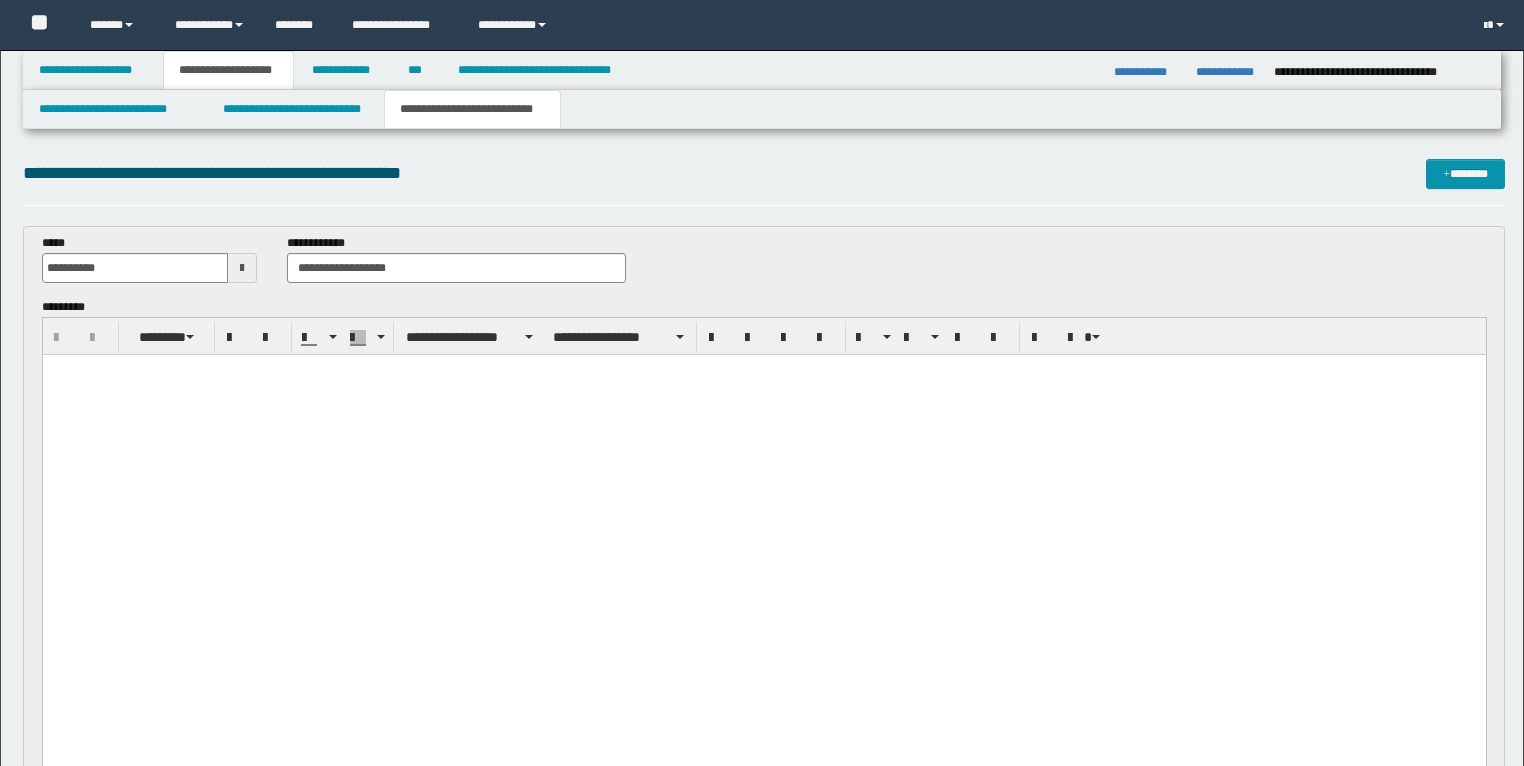 scroll, scrollTop: 3840, scrollLeft: 0, axis: vertical 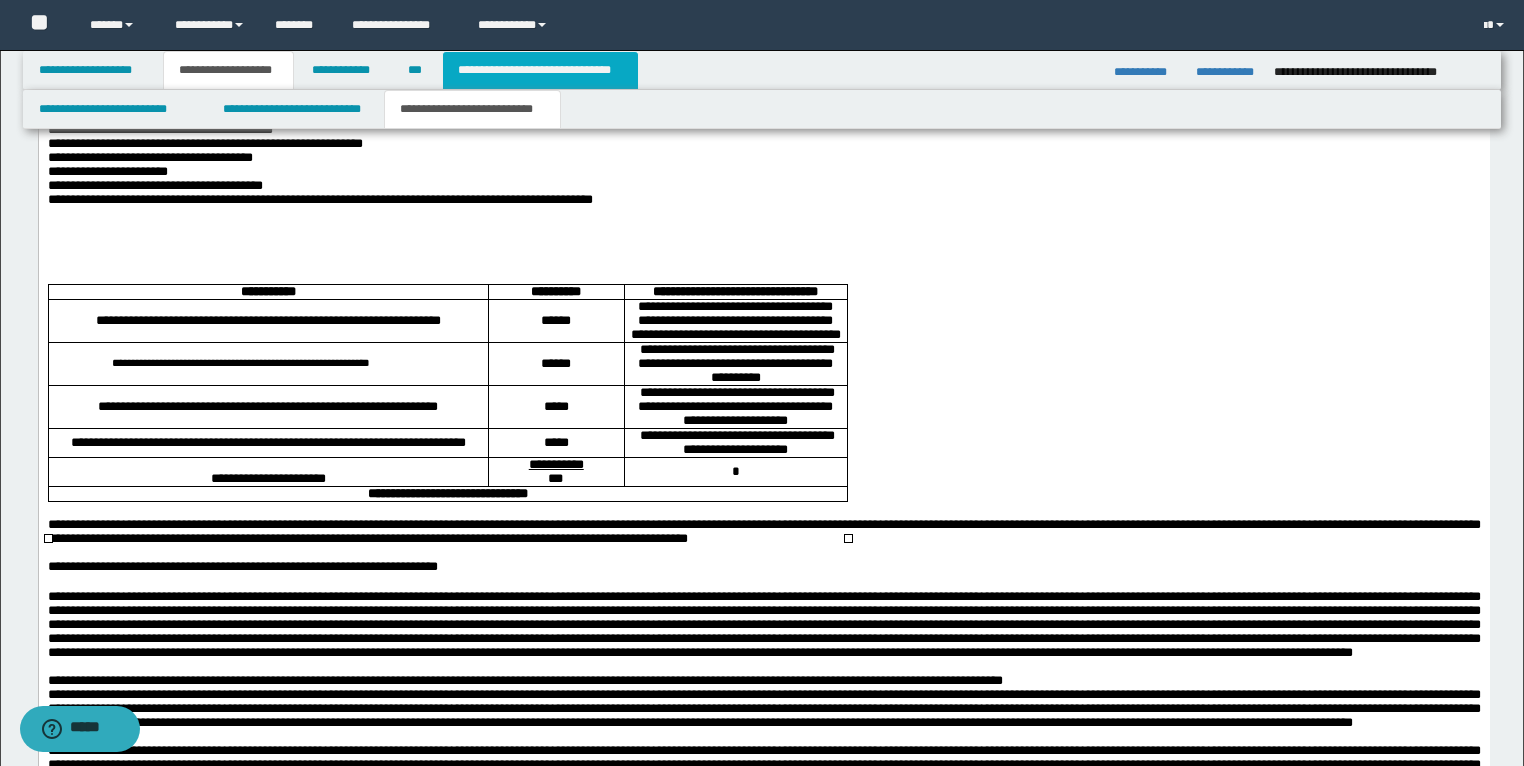 click on "**********" at bounding box center [540, 70] 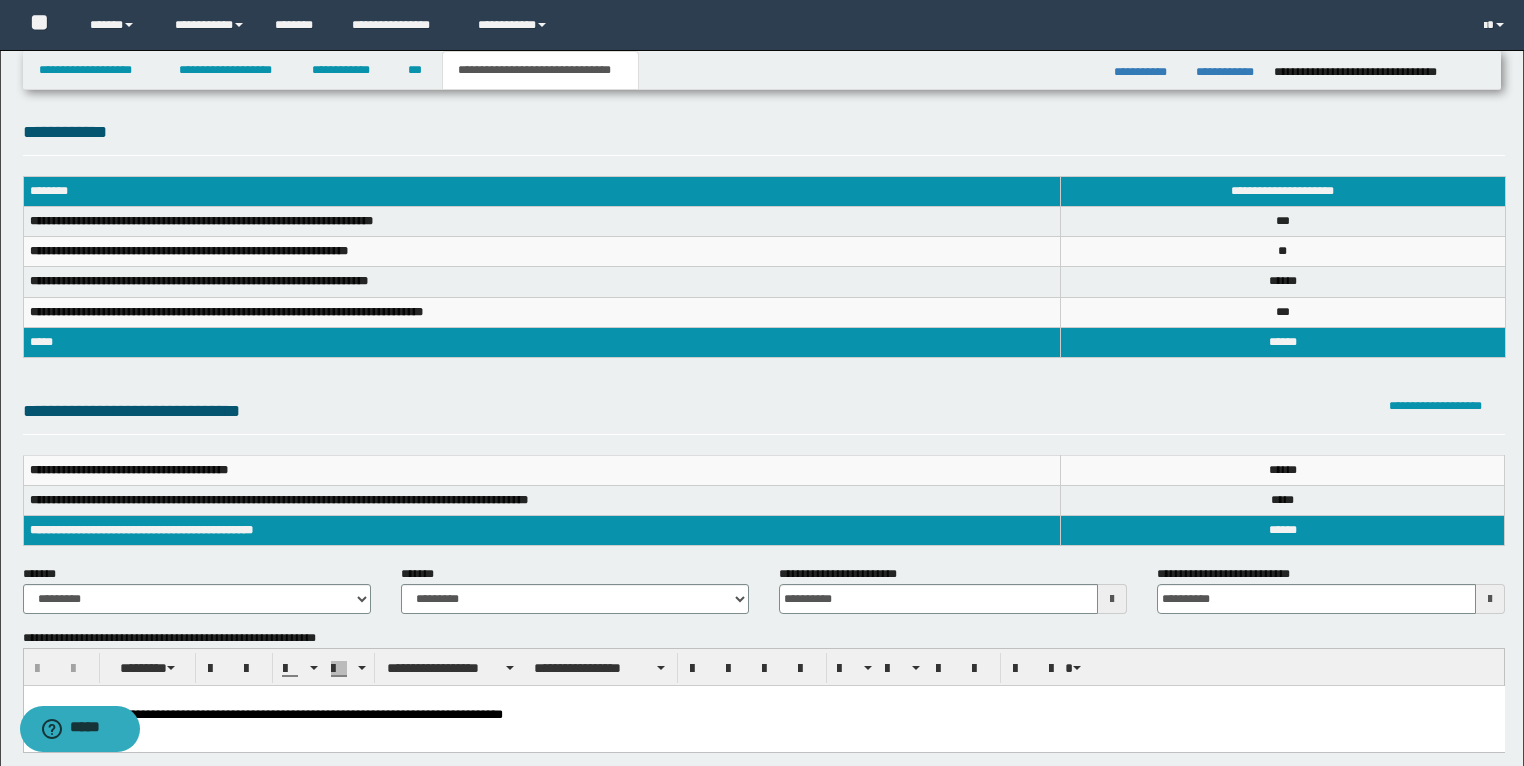 scroll, scrollTop: 0, scrollLeft: 0, axis: both 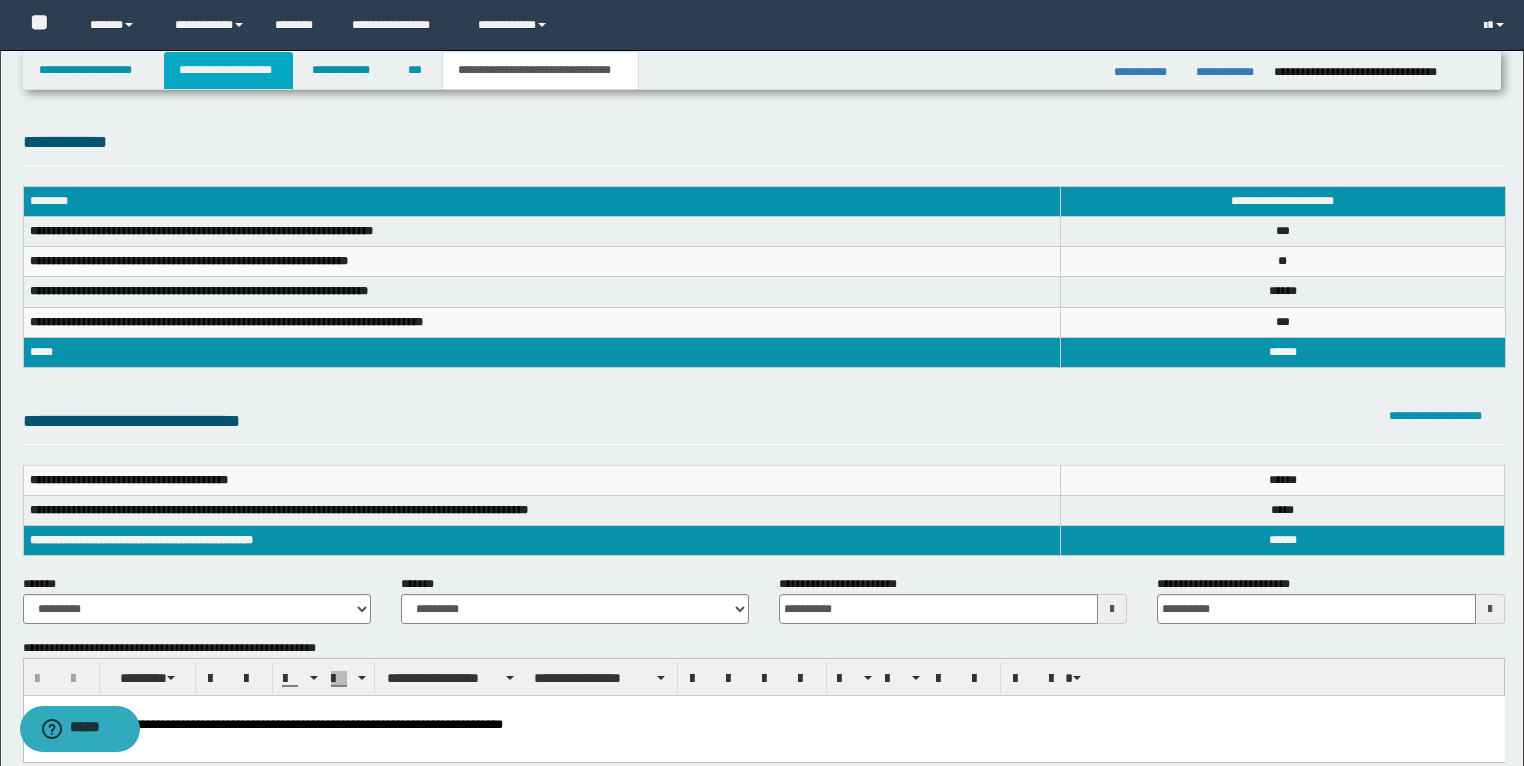 click on "**********" at bounding box center (228, 70) 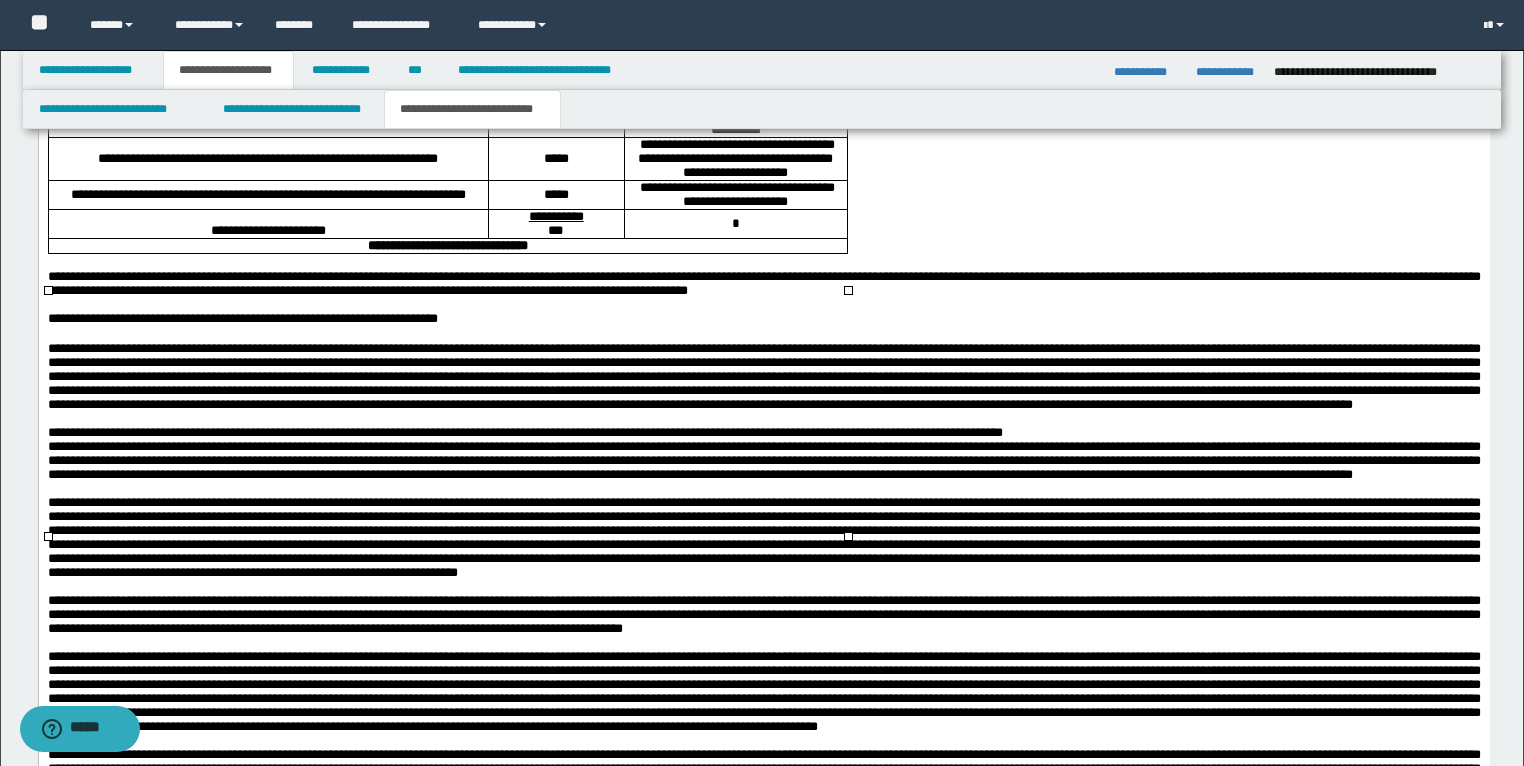 scroll, scrollTop: 3760, scrollLeft: 0, axis: vertical 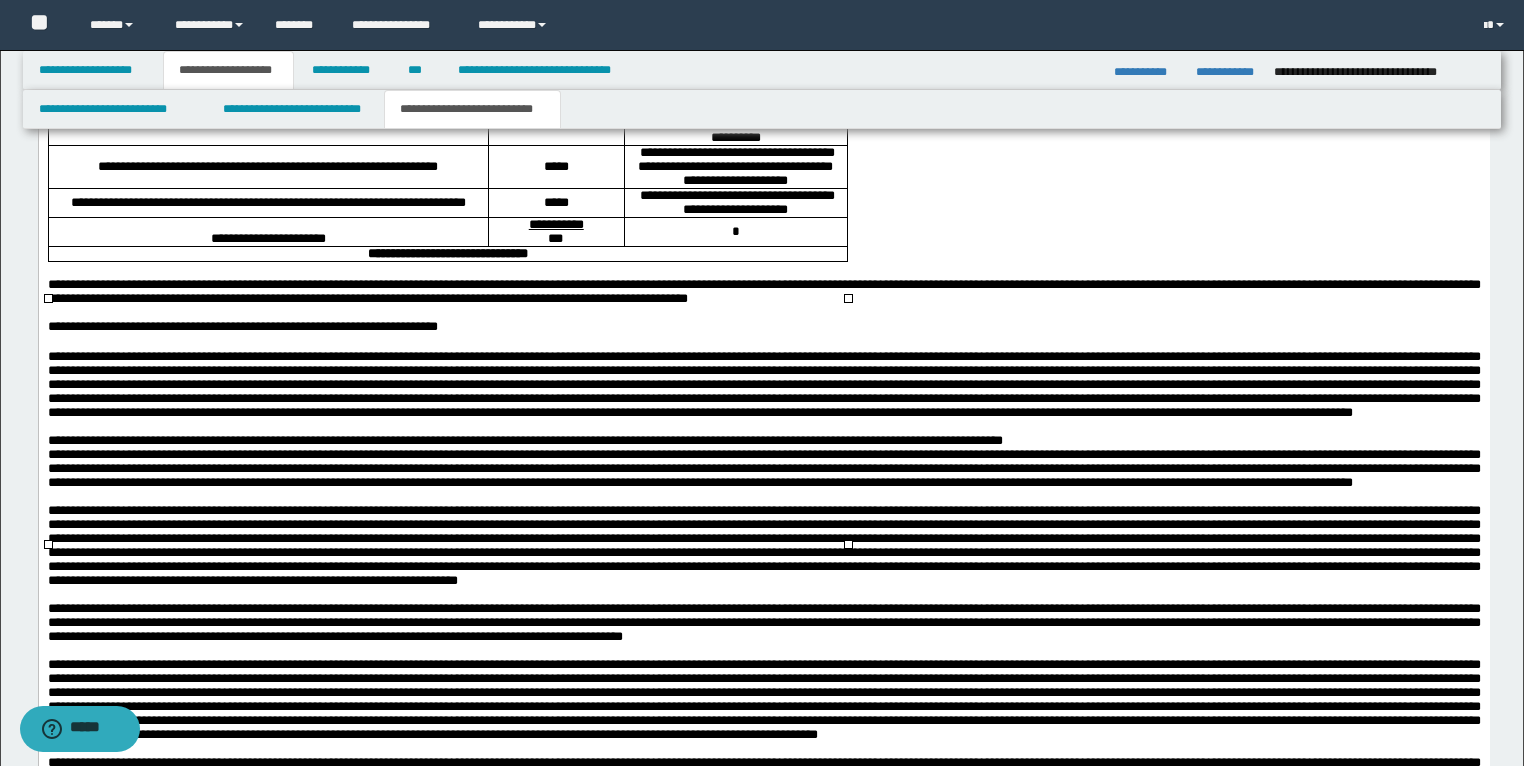 click on "******" at bounding box center (555, 80) 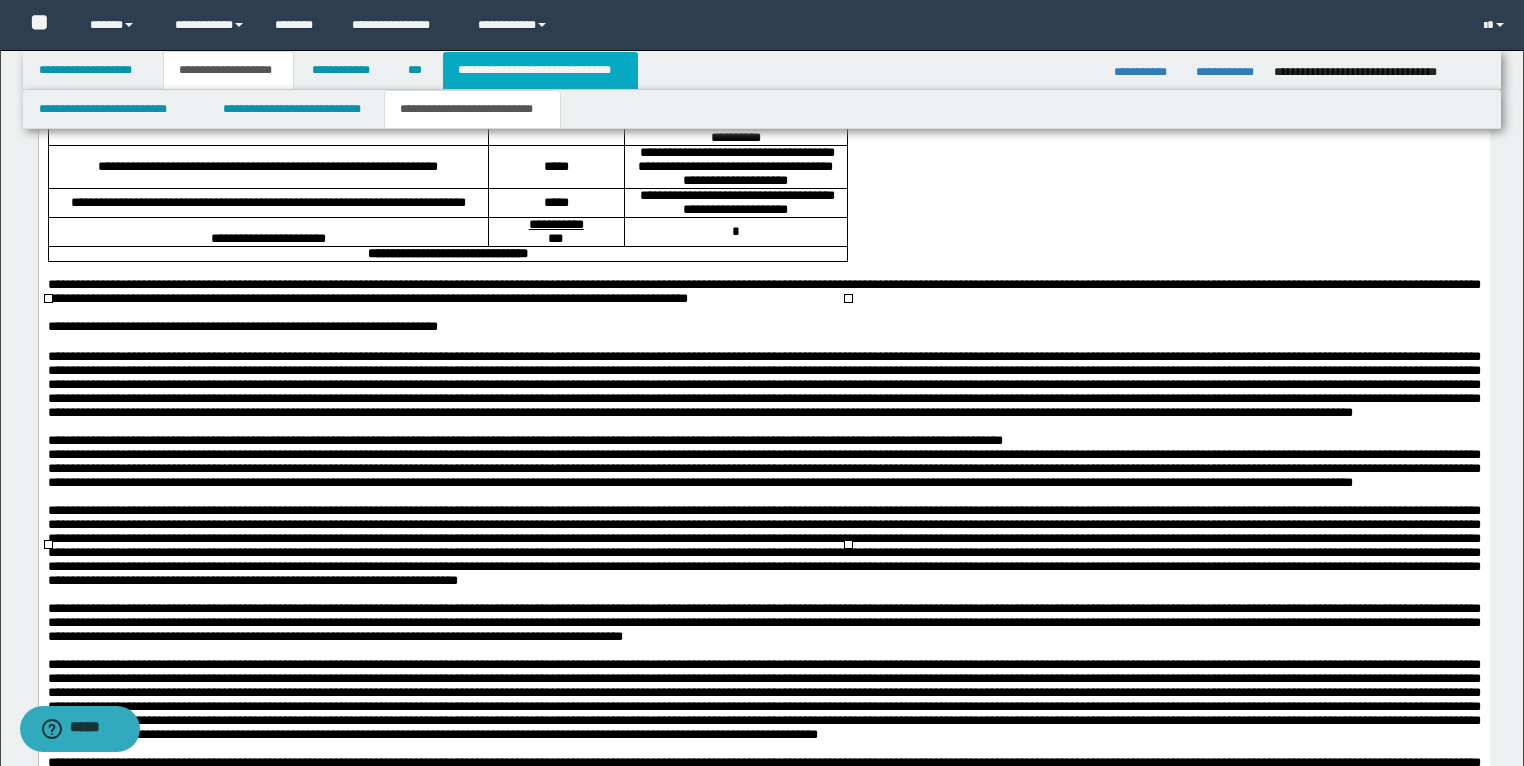 click on "**********" at bounding box center [540, 70] 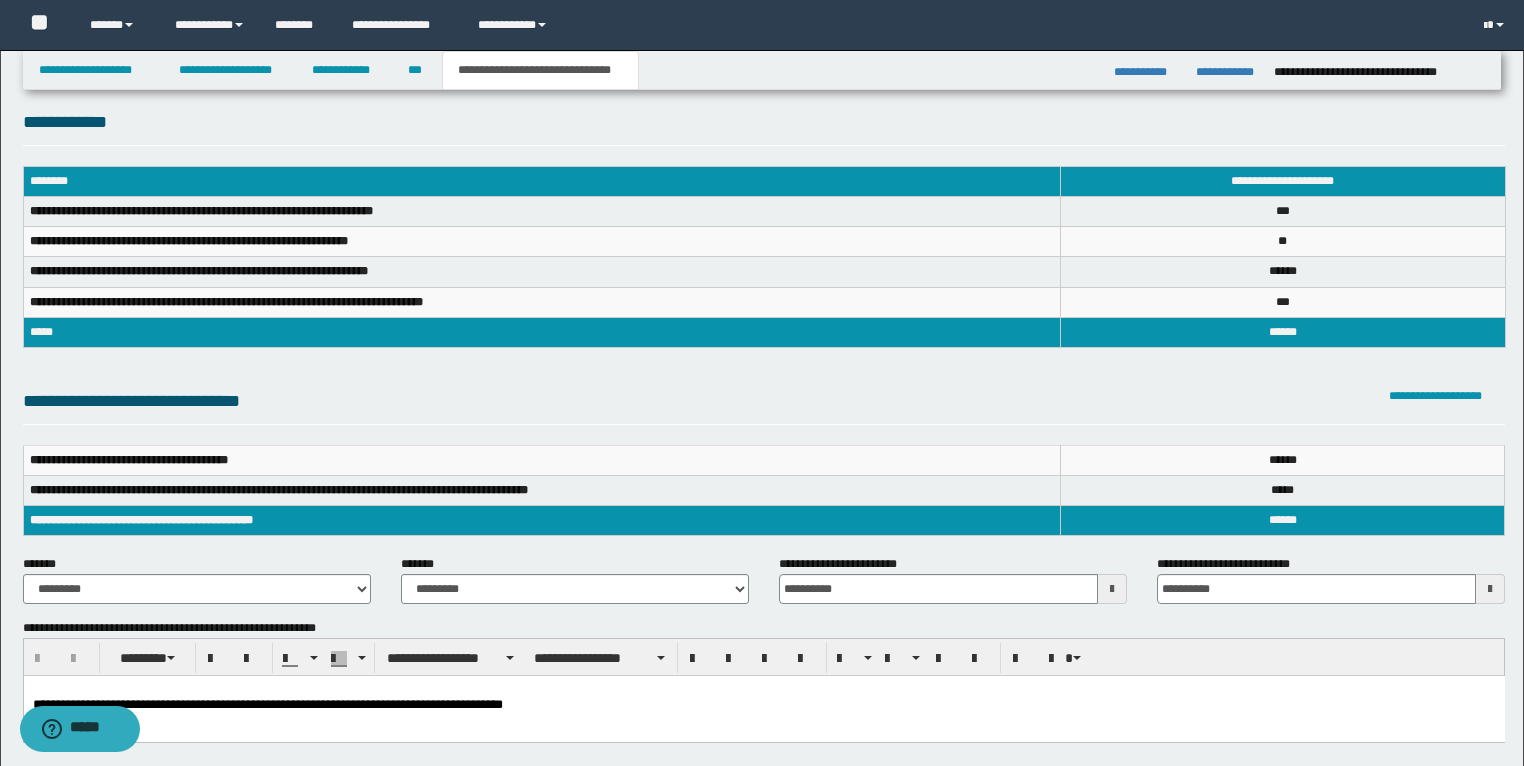 scroll, scrollTop: 0, scrollLeft: 0, axis: both 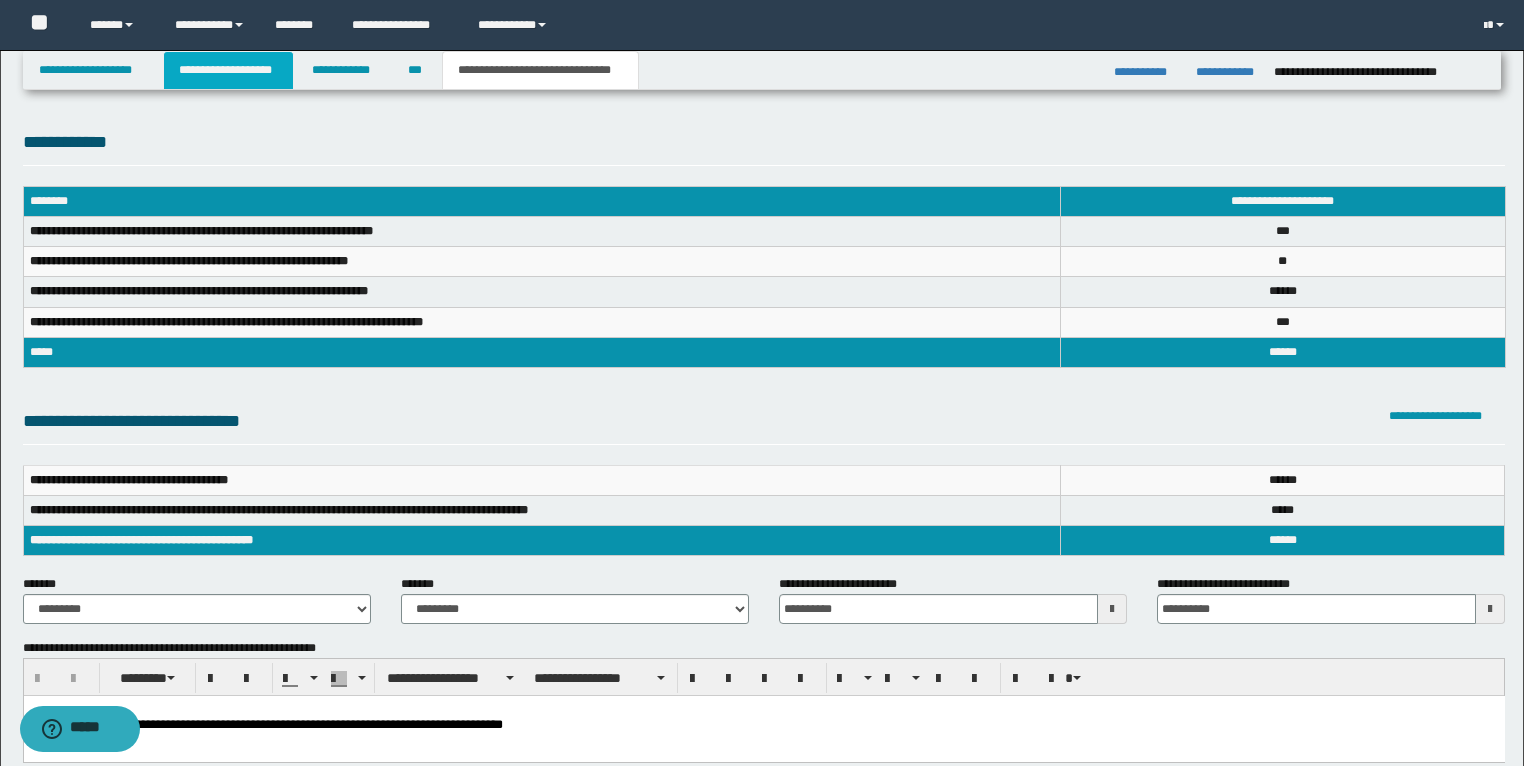 click on "**********" at bounding box center (228, 70) 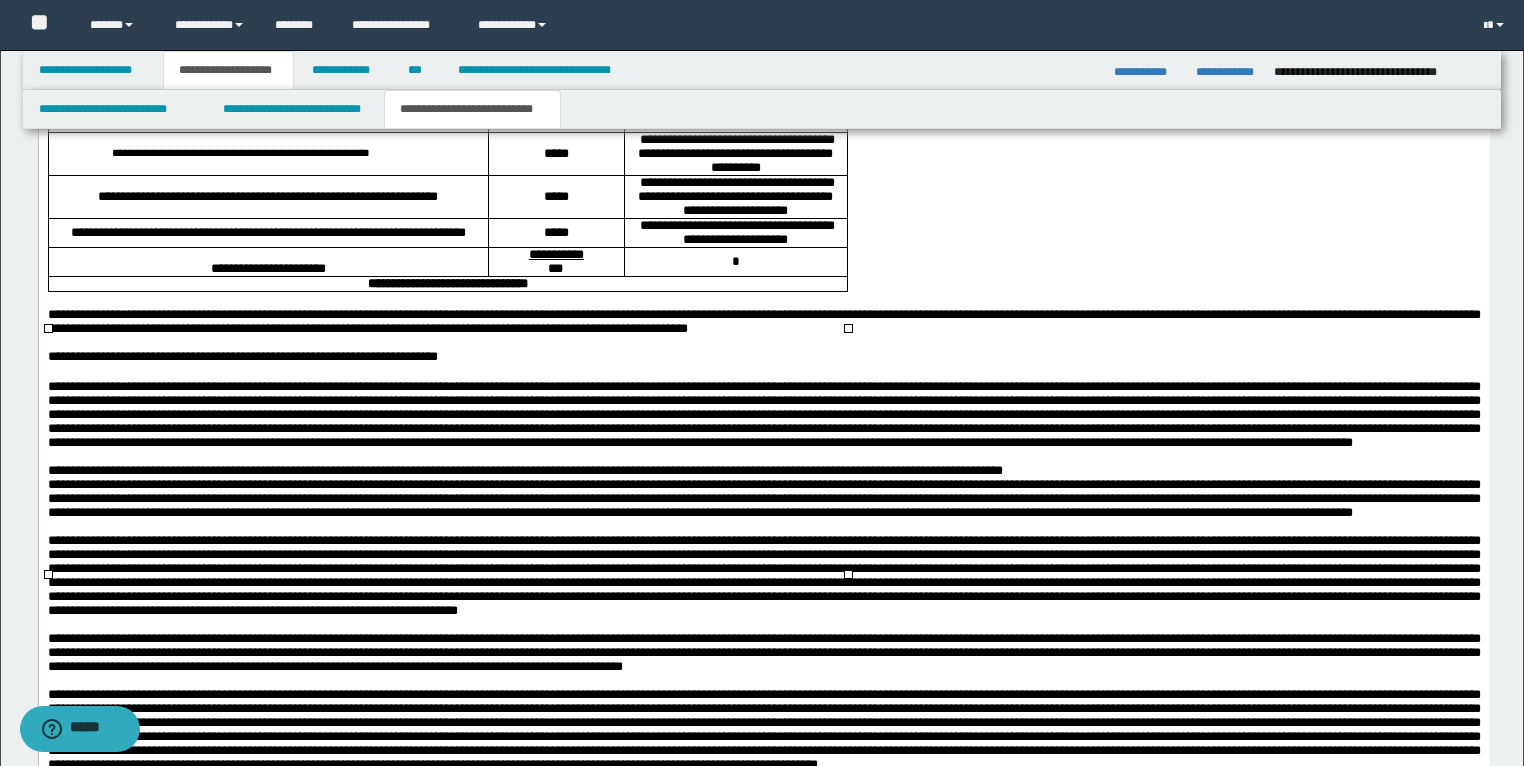 scroll, scrollTop: 3840, scrollLeft: 0, axis: vertical 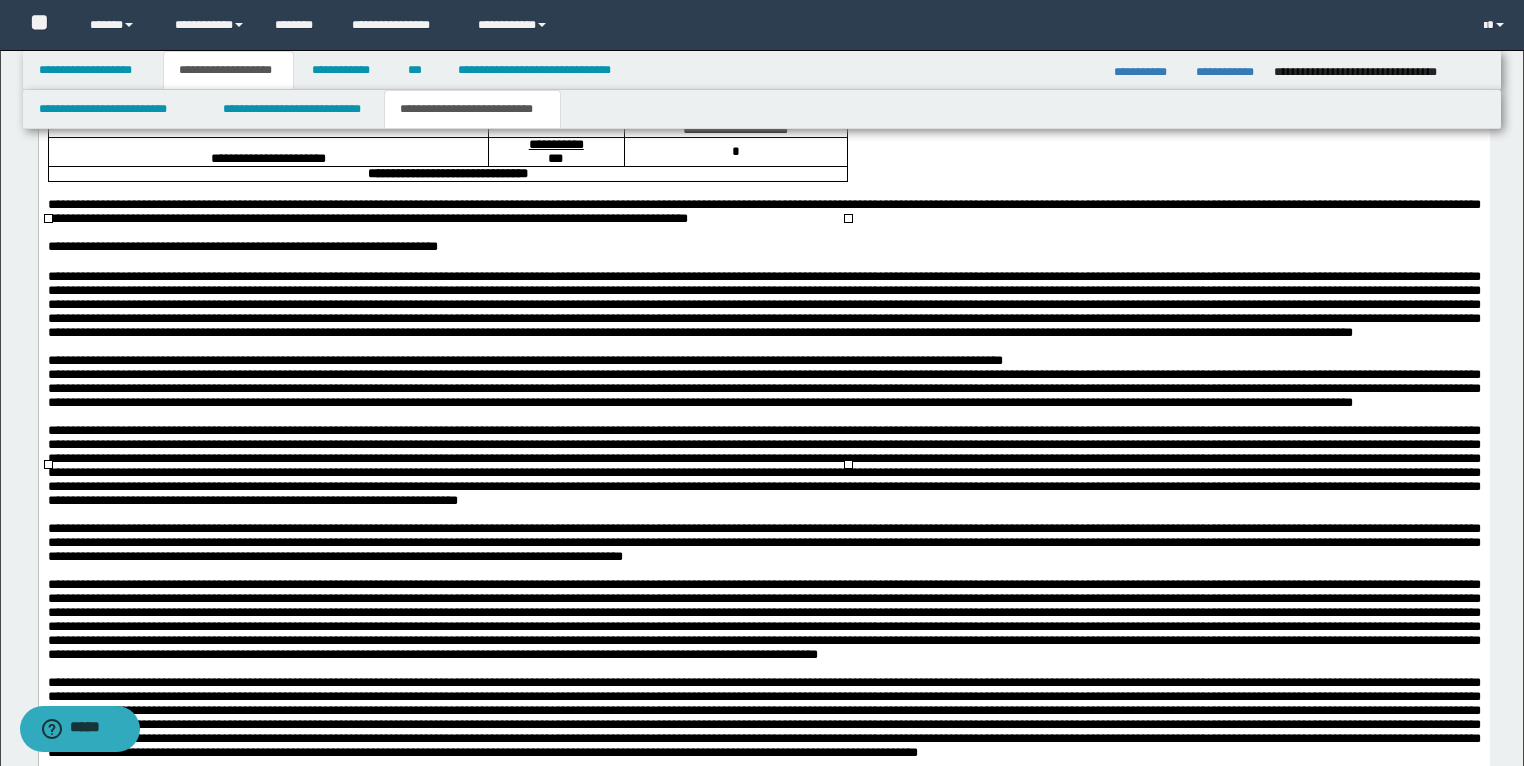 click on "*****" at bounding box center [555, 86] 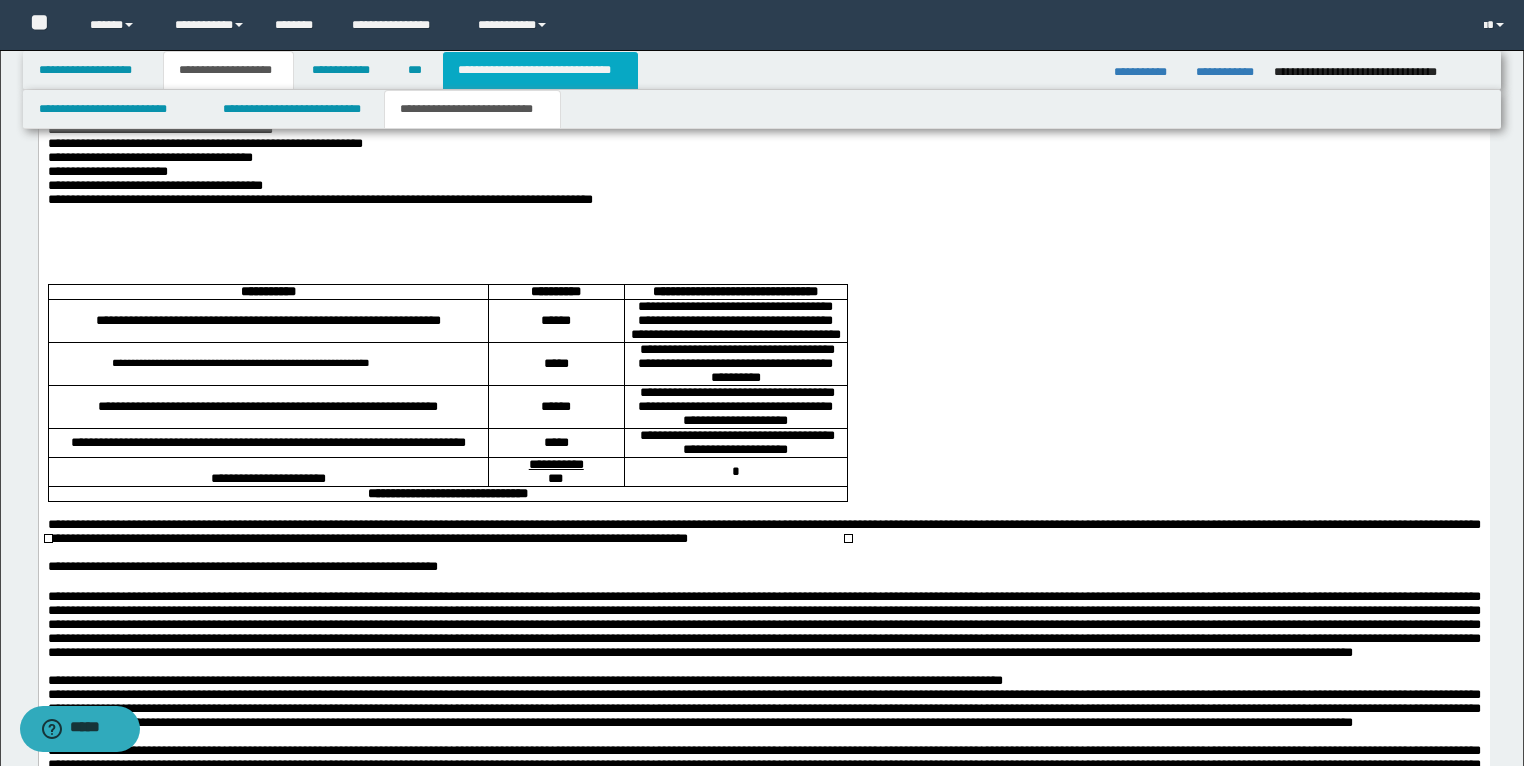 click on "**********" at bounding box center (540, 70) 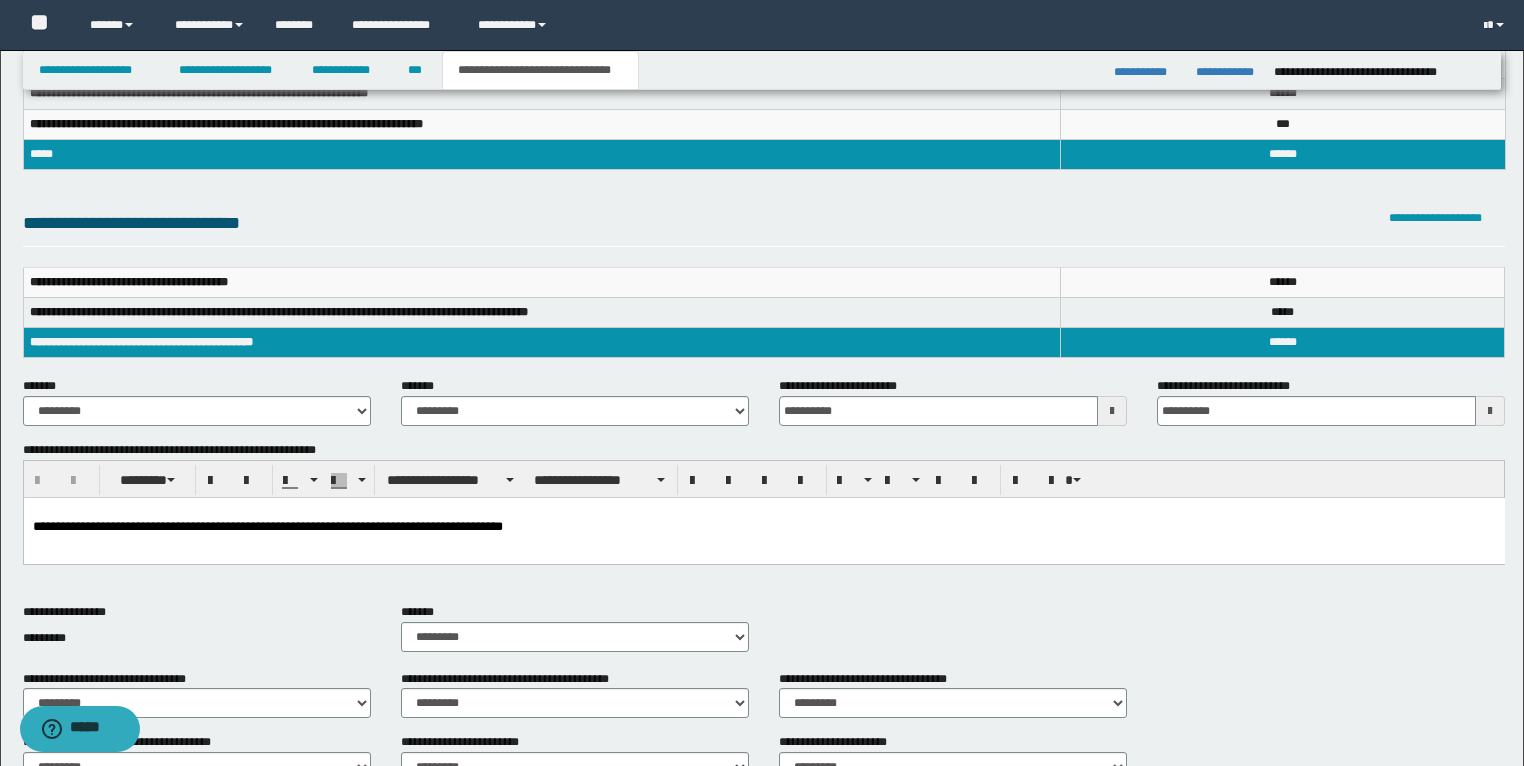 scroll, scrollTop: 0, scrollLeft: 0, axis: both 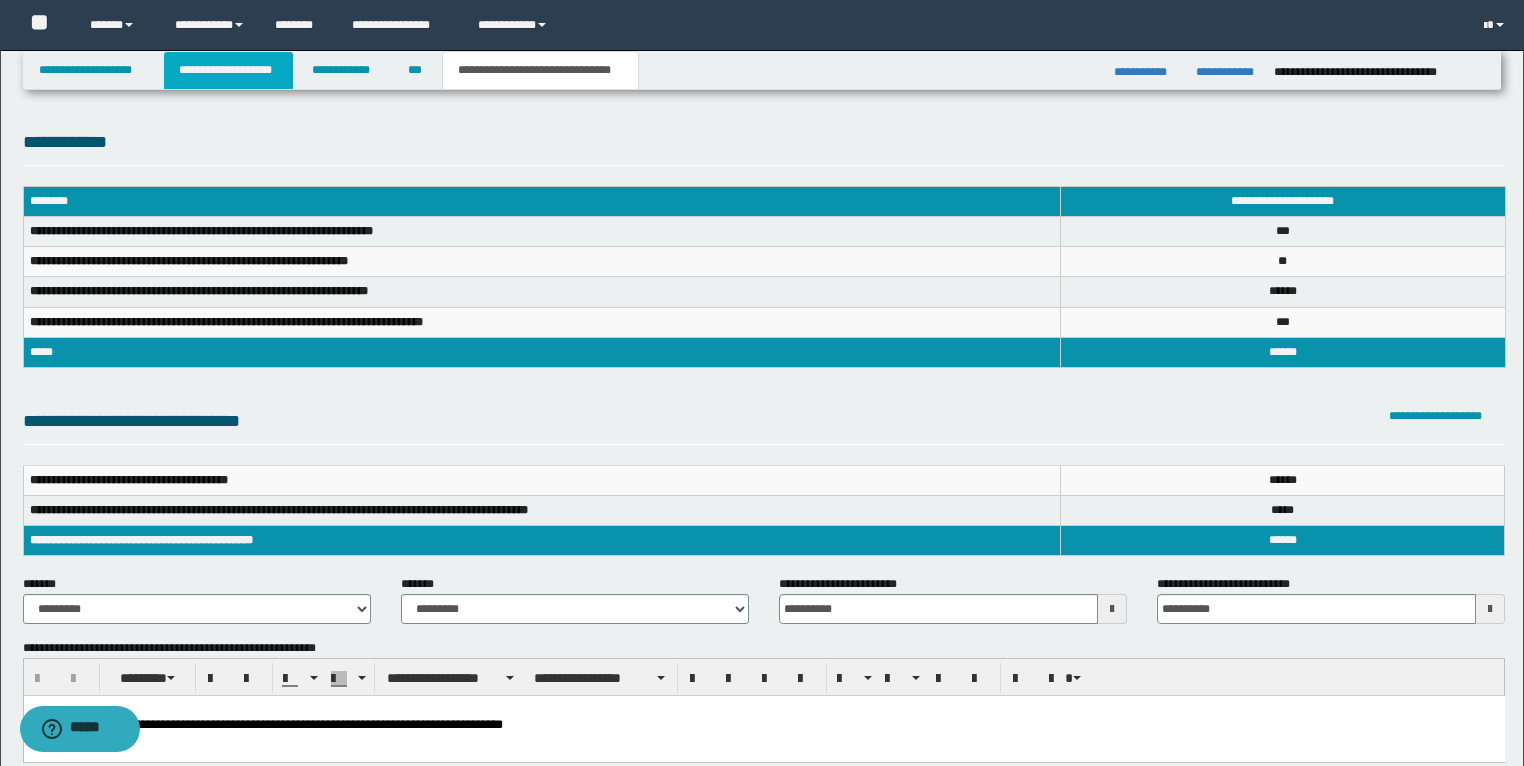 click on "**********" at bounding box center (228, 70) 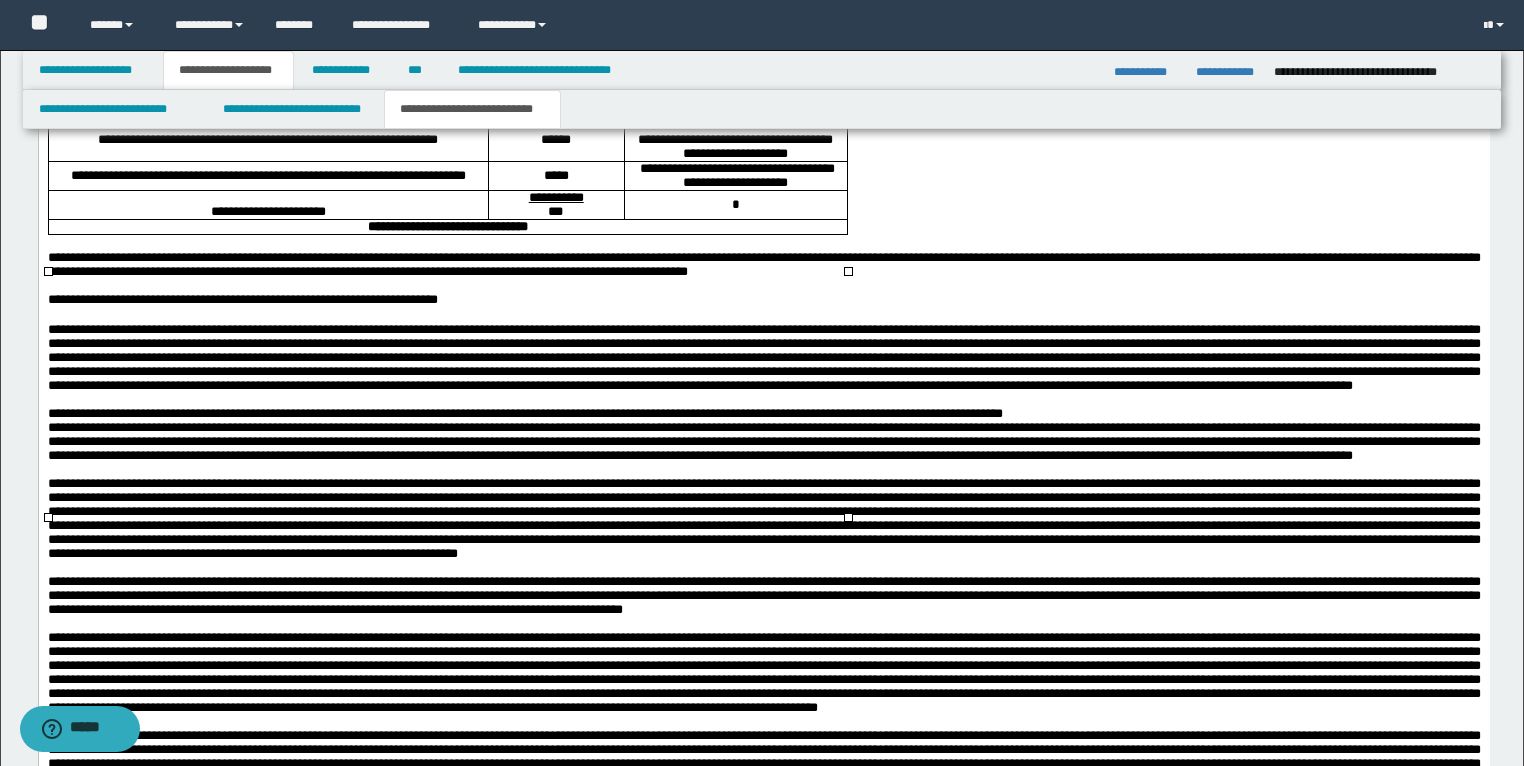 scroll, scrollTop: 3840, scrollLeft: 0, axis: vertical 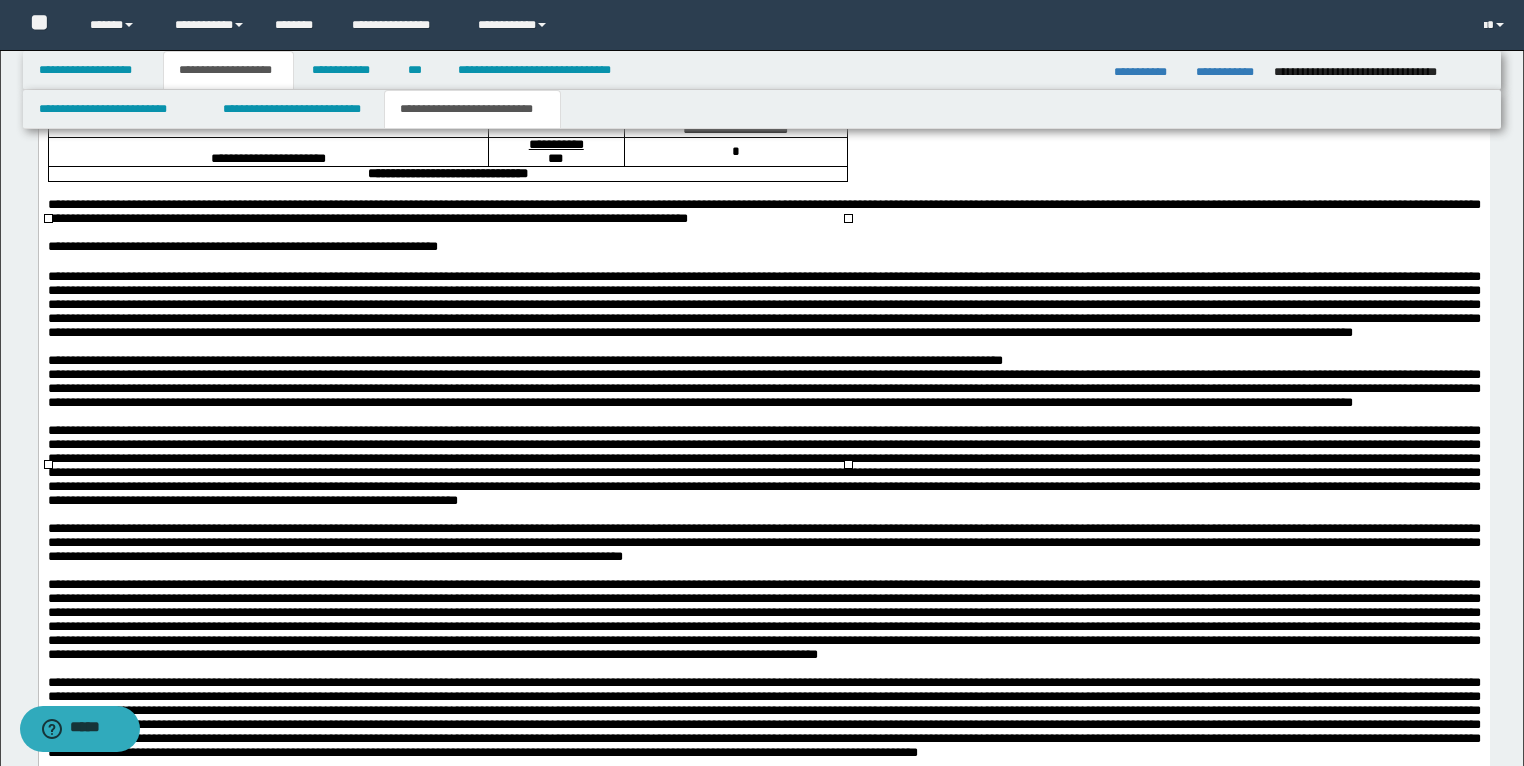 click on "******" at bounding box center [555, 86] 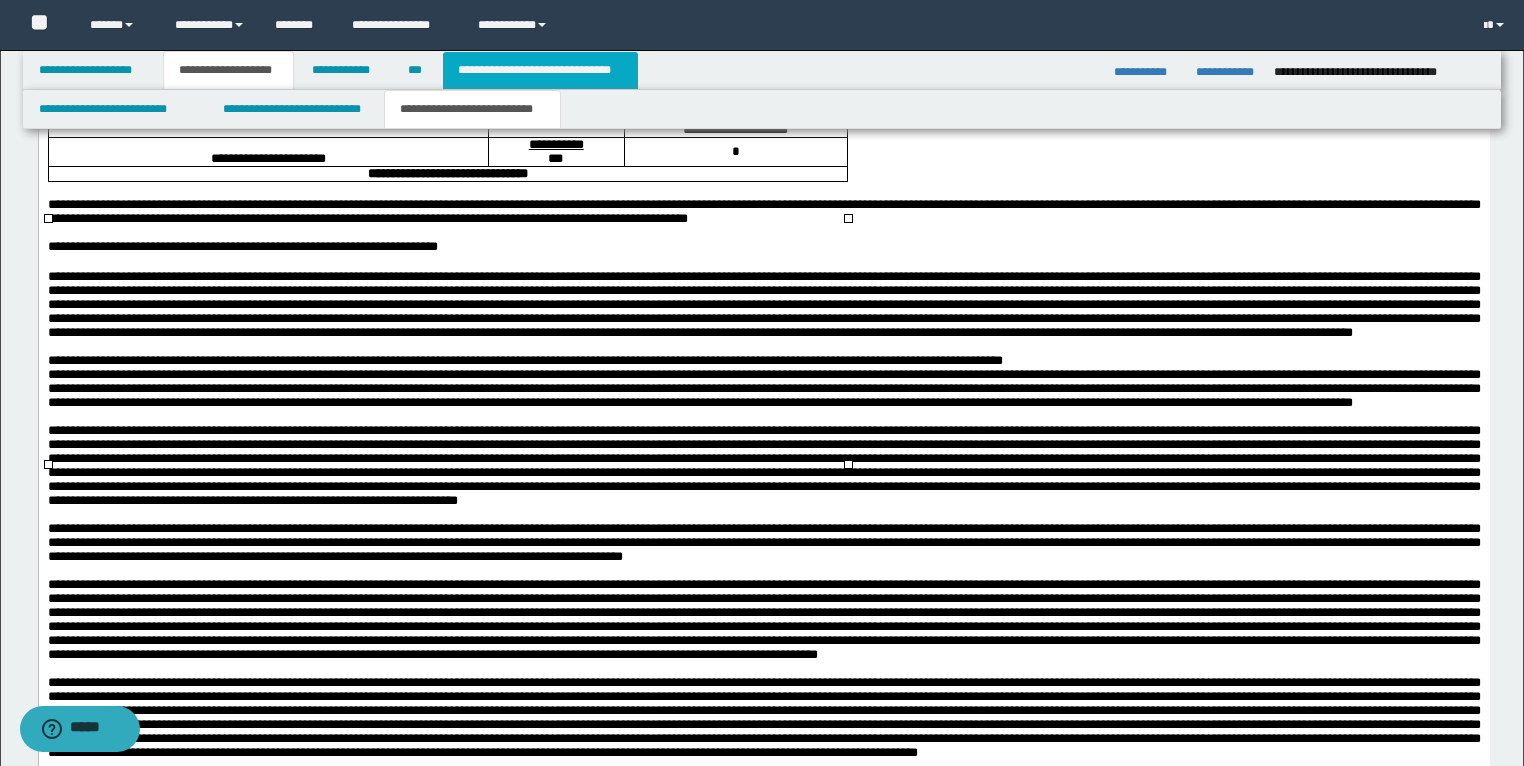 click on "**********" at bounding box center (540, 70) 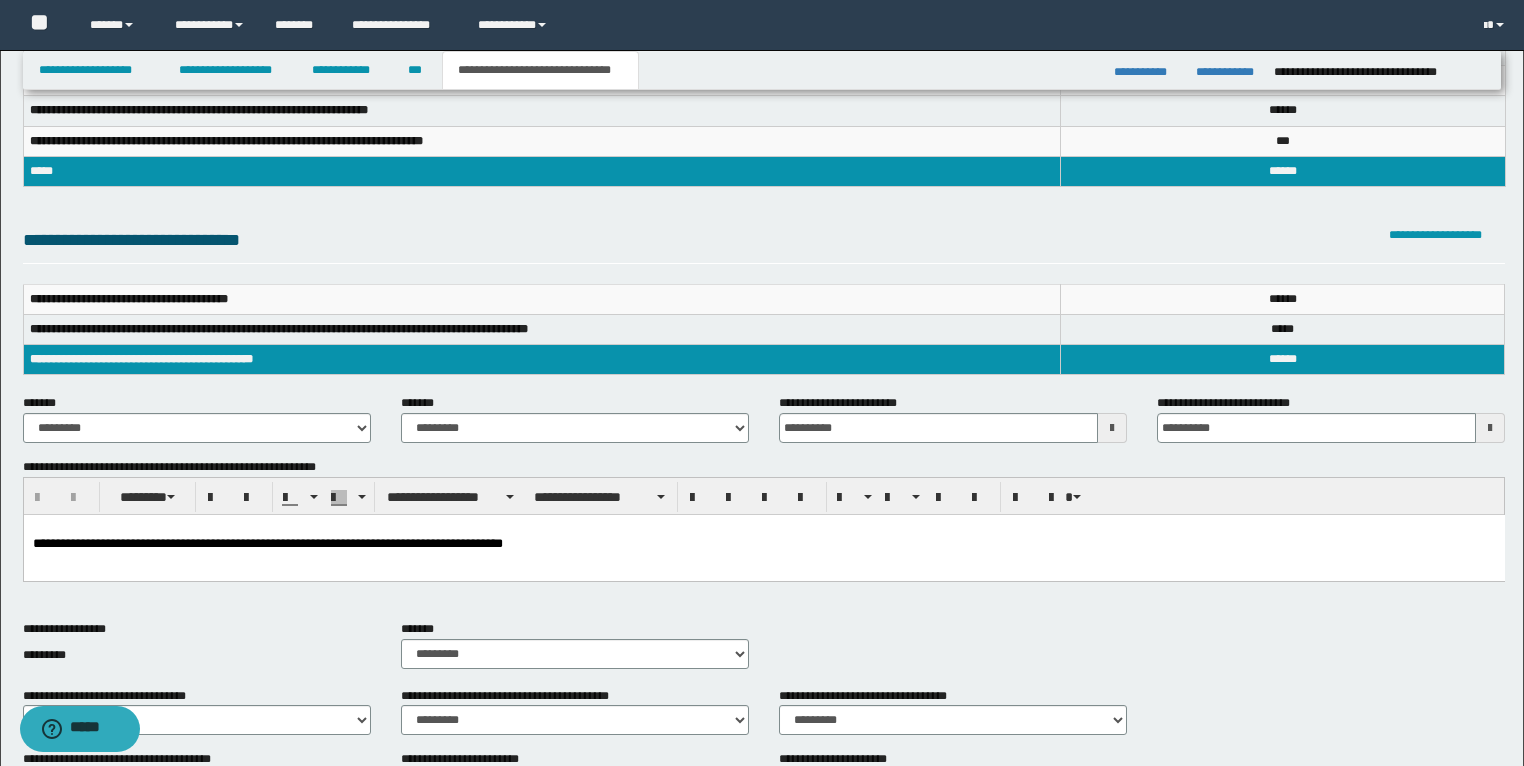 scroll, scrollTop: 115, scrollLeft: 0, axis: vertical 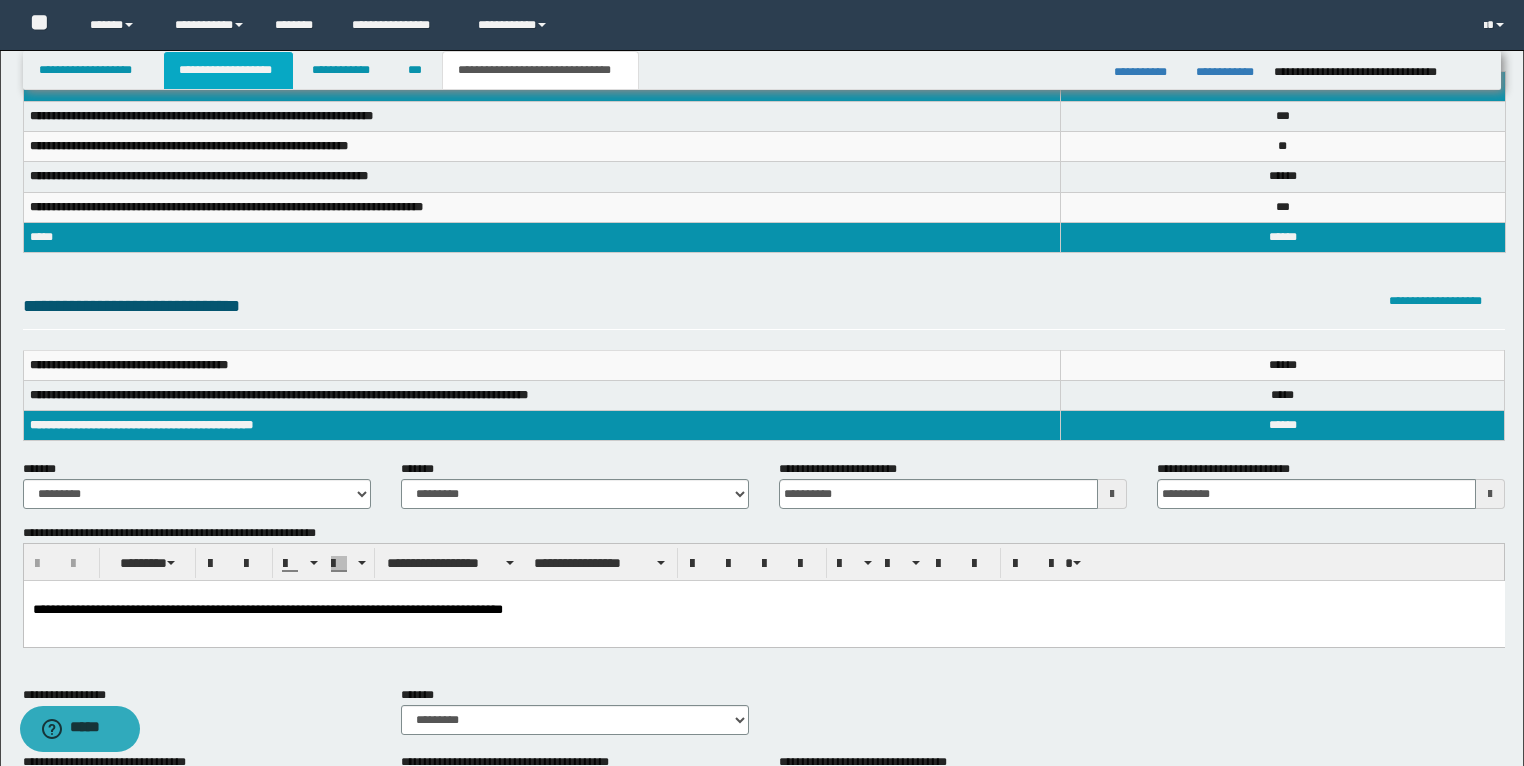 drag, startPoint x: 267, startPoint y: 69, endPoint x: 539, endPoint y: 79, distance: 272.18375 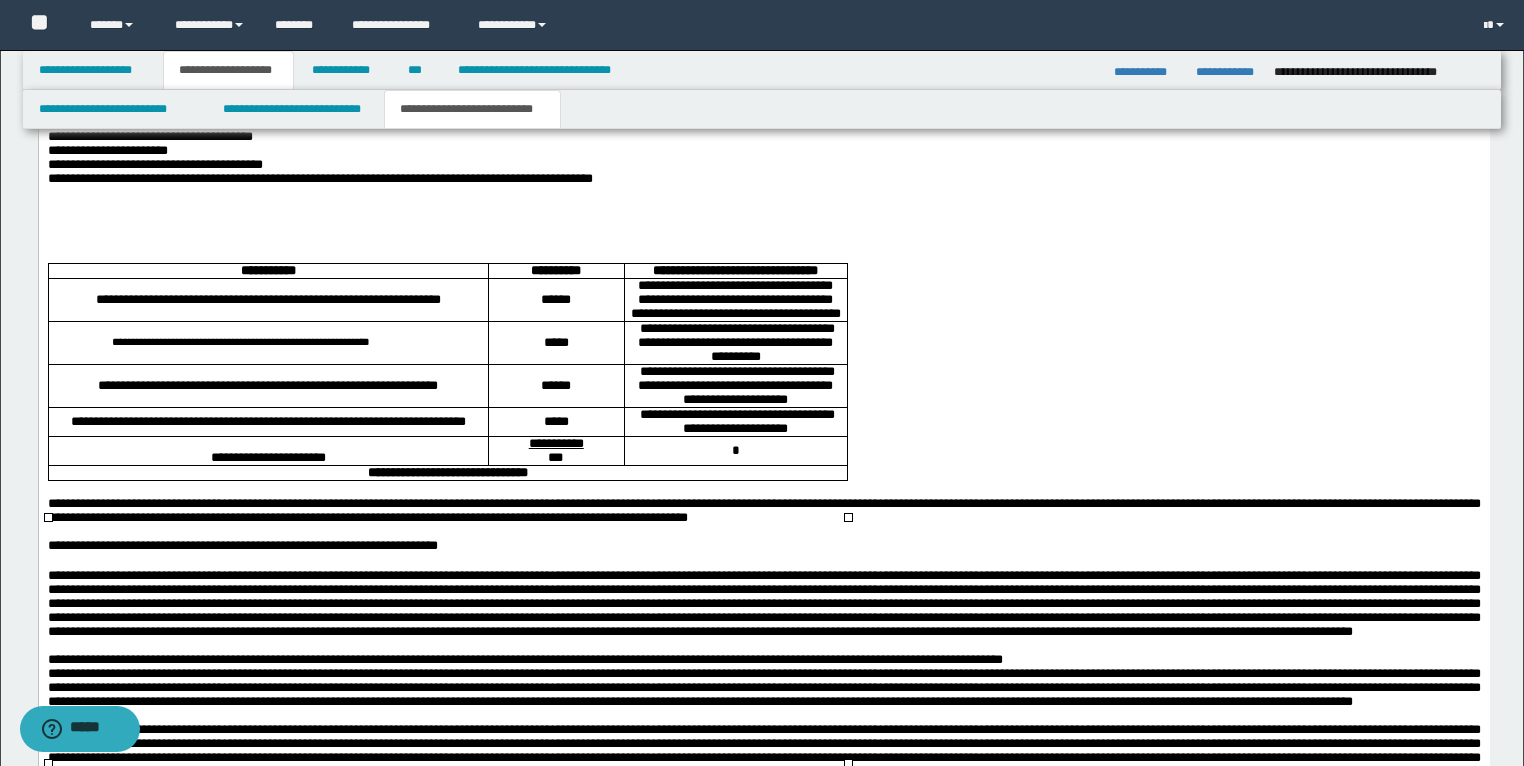 scroll, scrollTop: 3746, scrollLeft: 0, axis: vertical 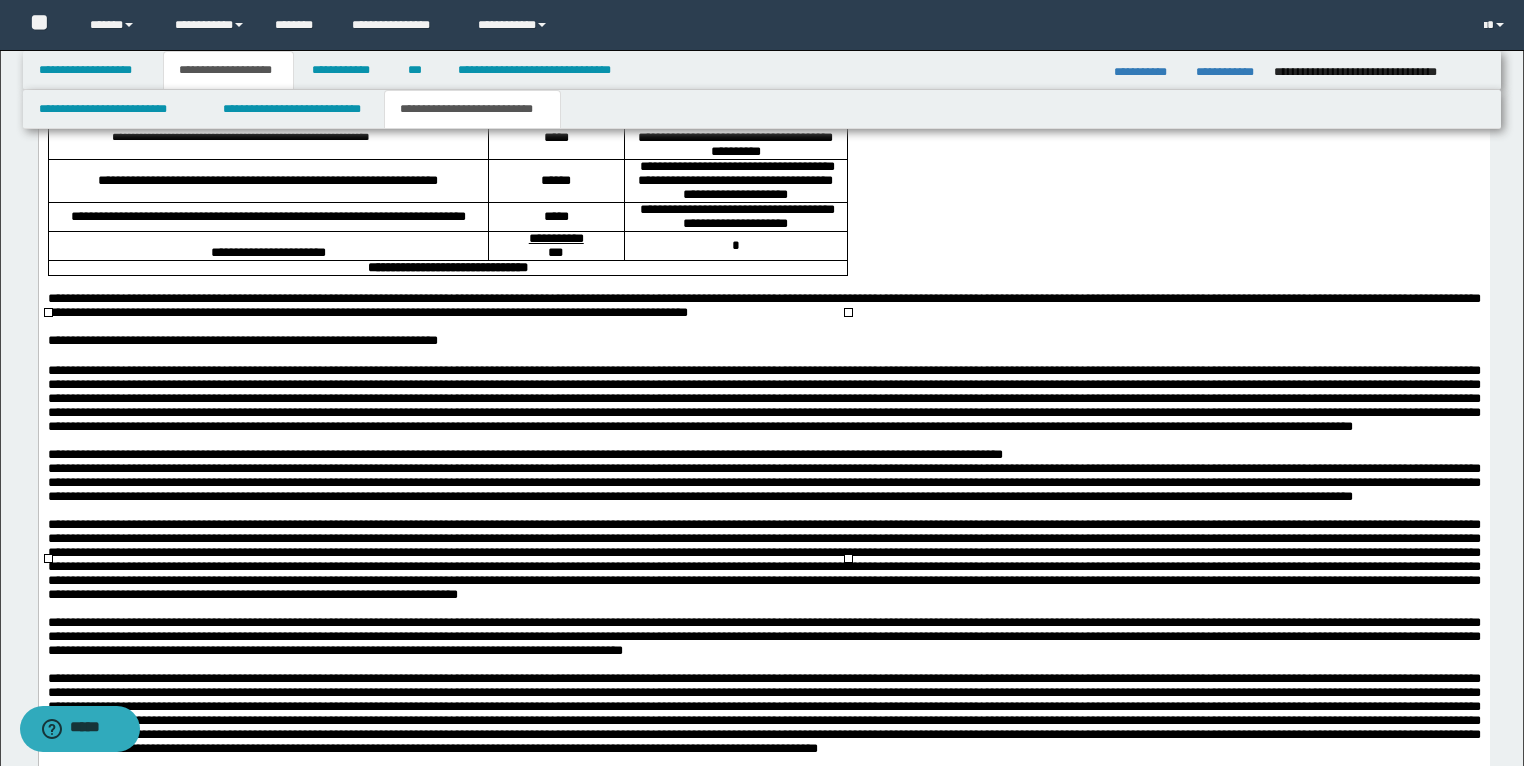 click on "*****" at bounding box center [555, 216] 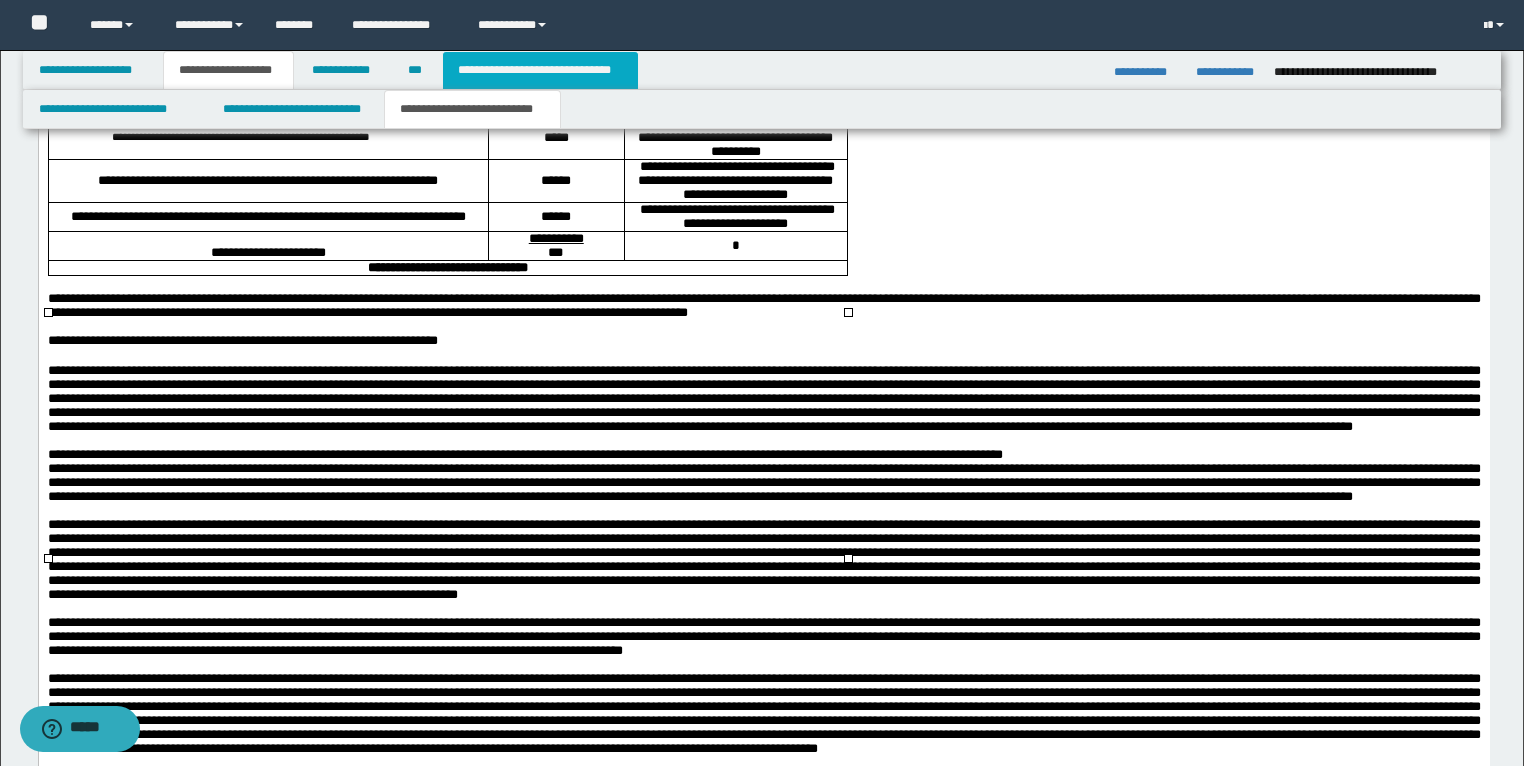 click on "**********" at bounding box center (540, 70) 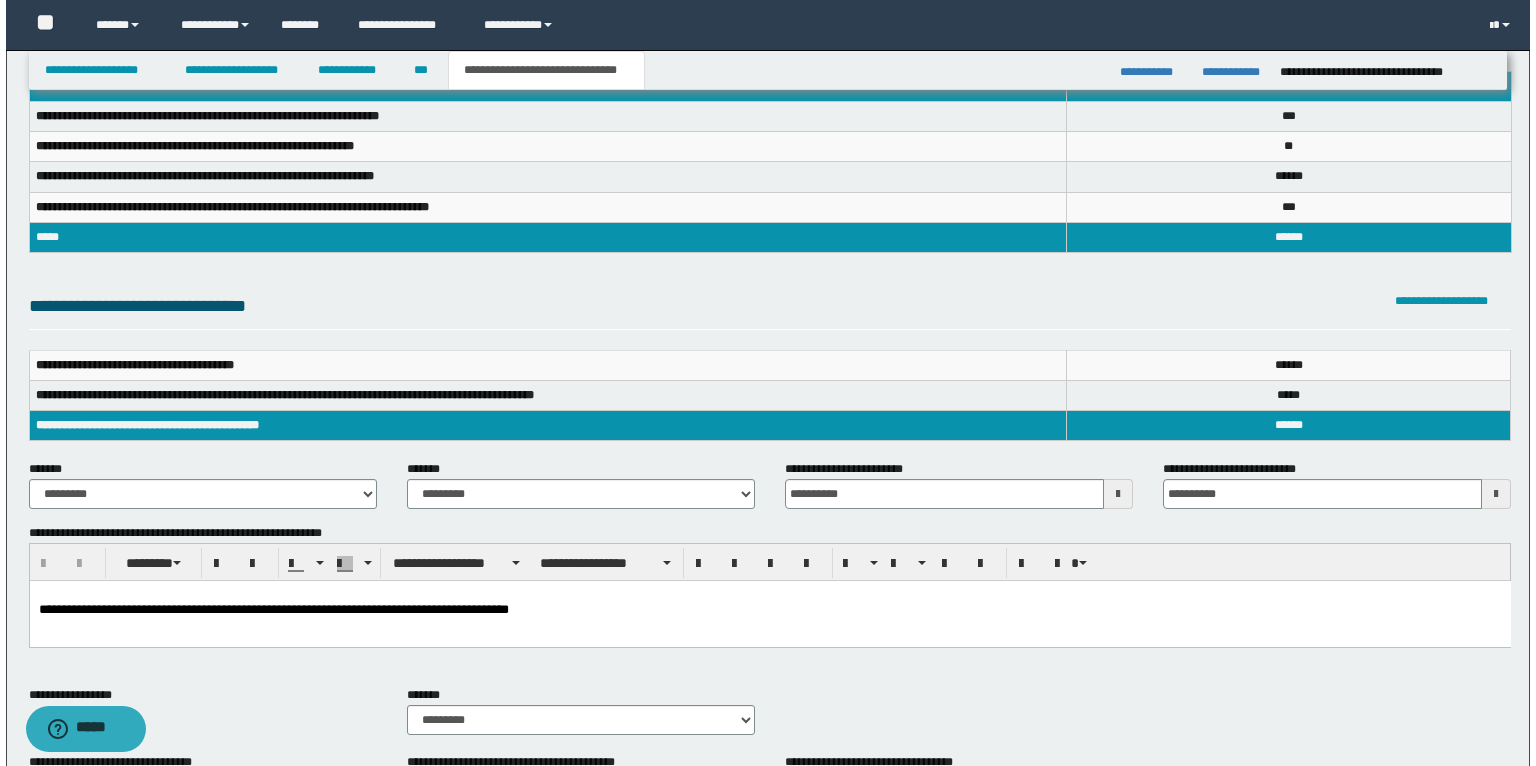 scroll, scrollTop: 0, scrollLeft: 0, axis: both 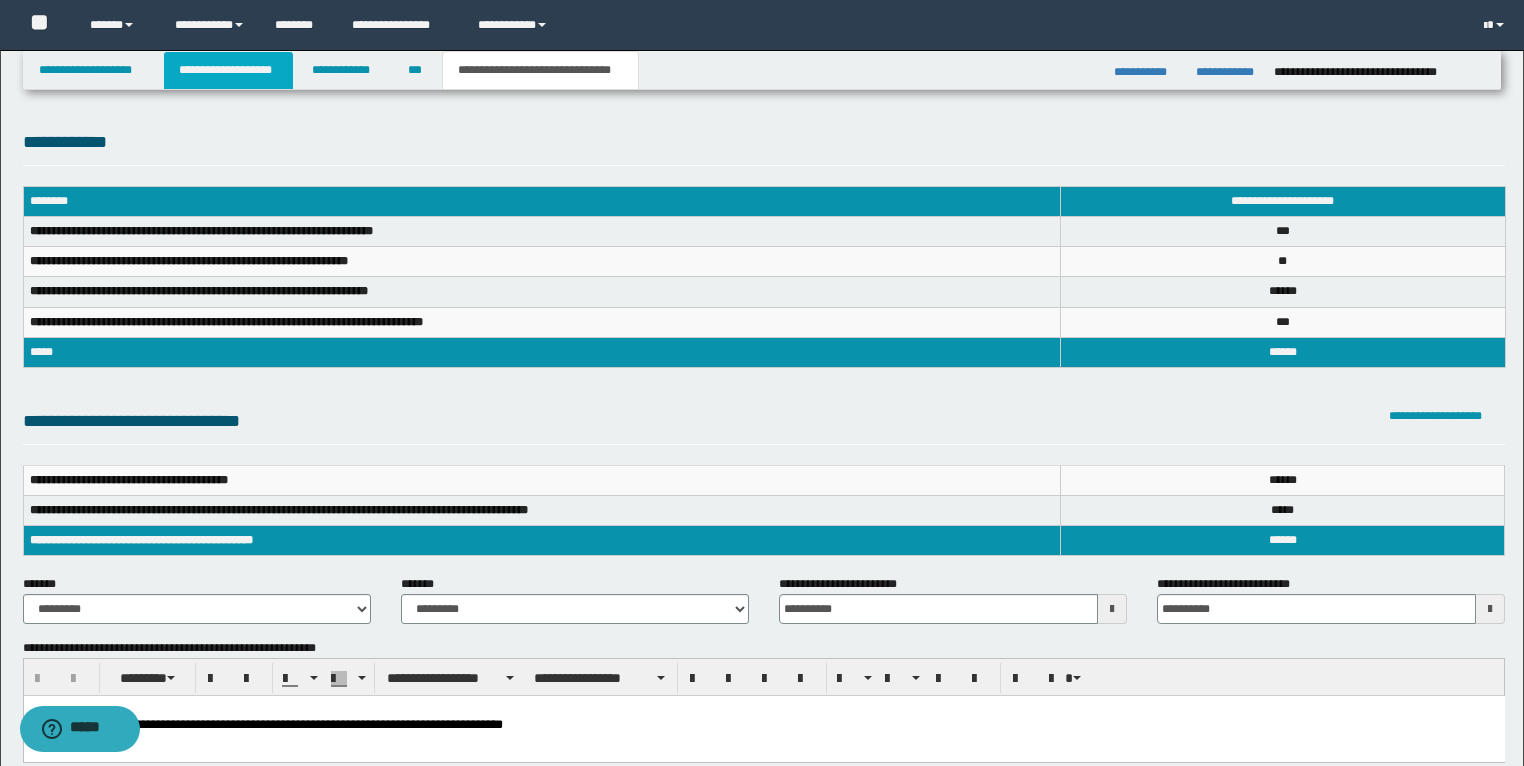 click on "**********" at bounding box center [228, 70] 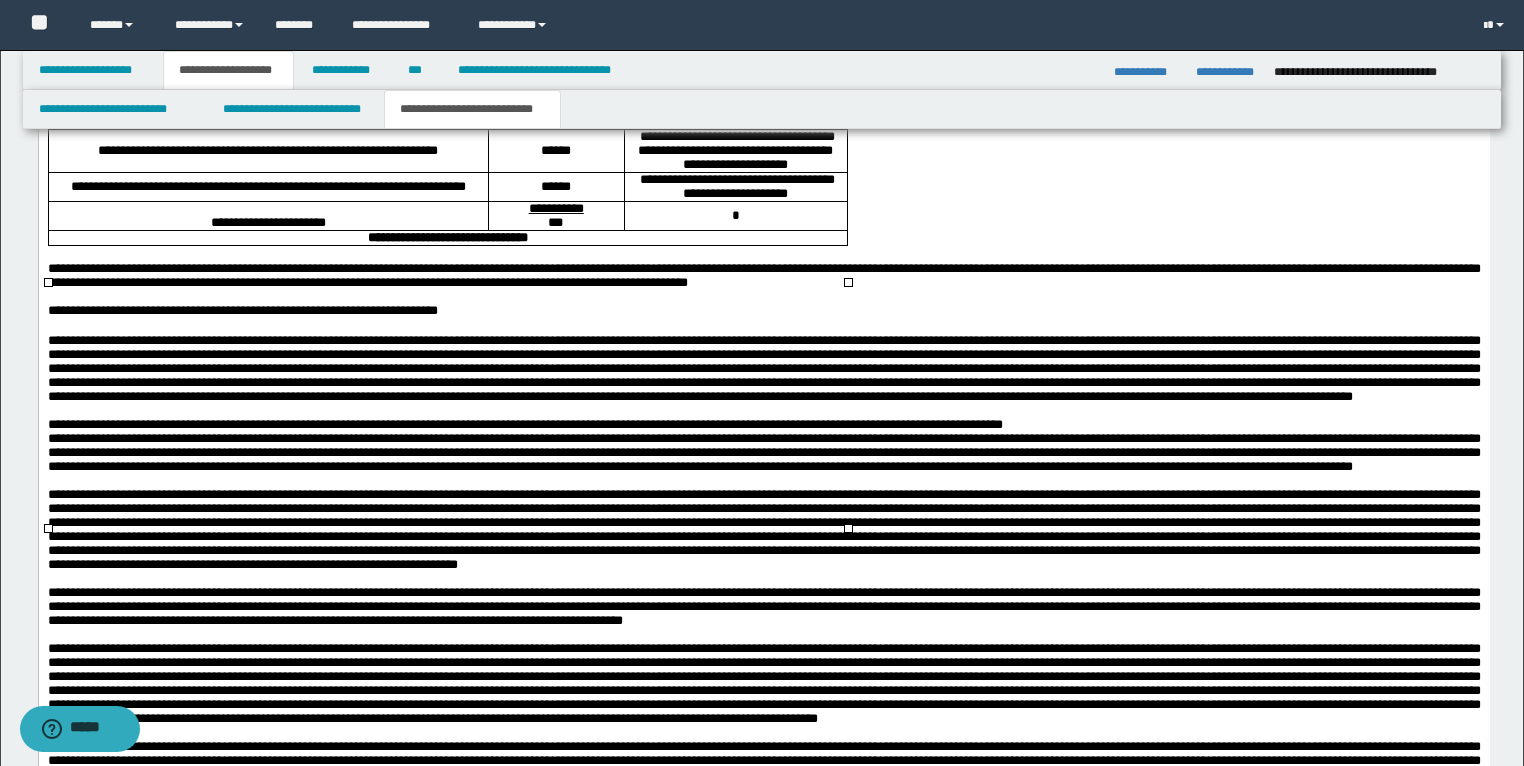 scroll, scrollTop: 3920, scrollLeft: 0, axis: vertical 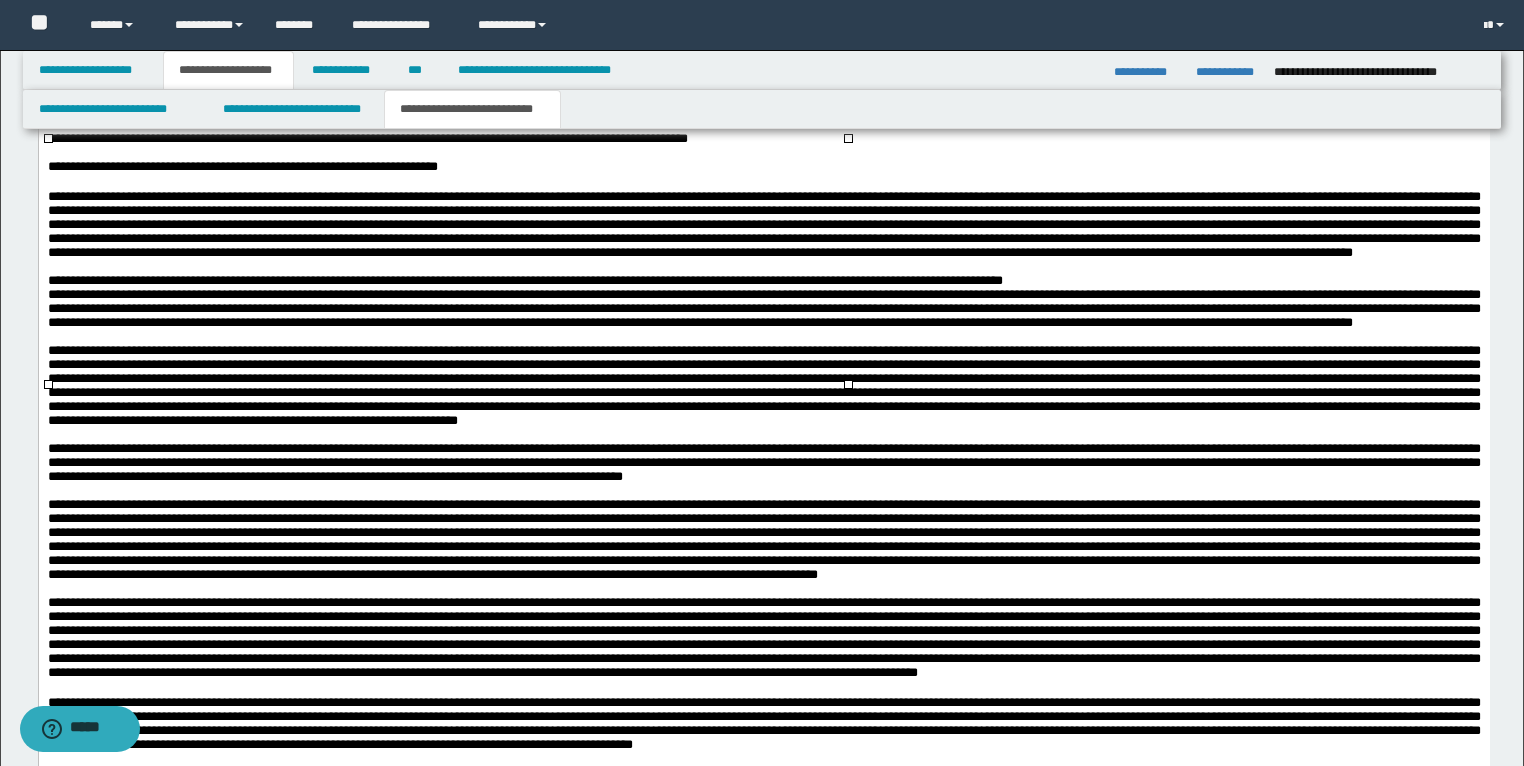 click on "*" at bounding box center (735, 72) 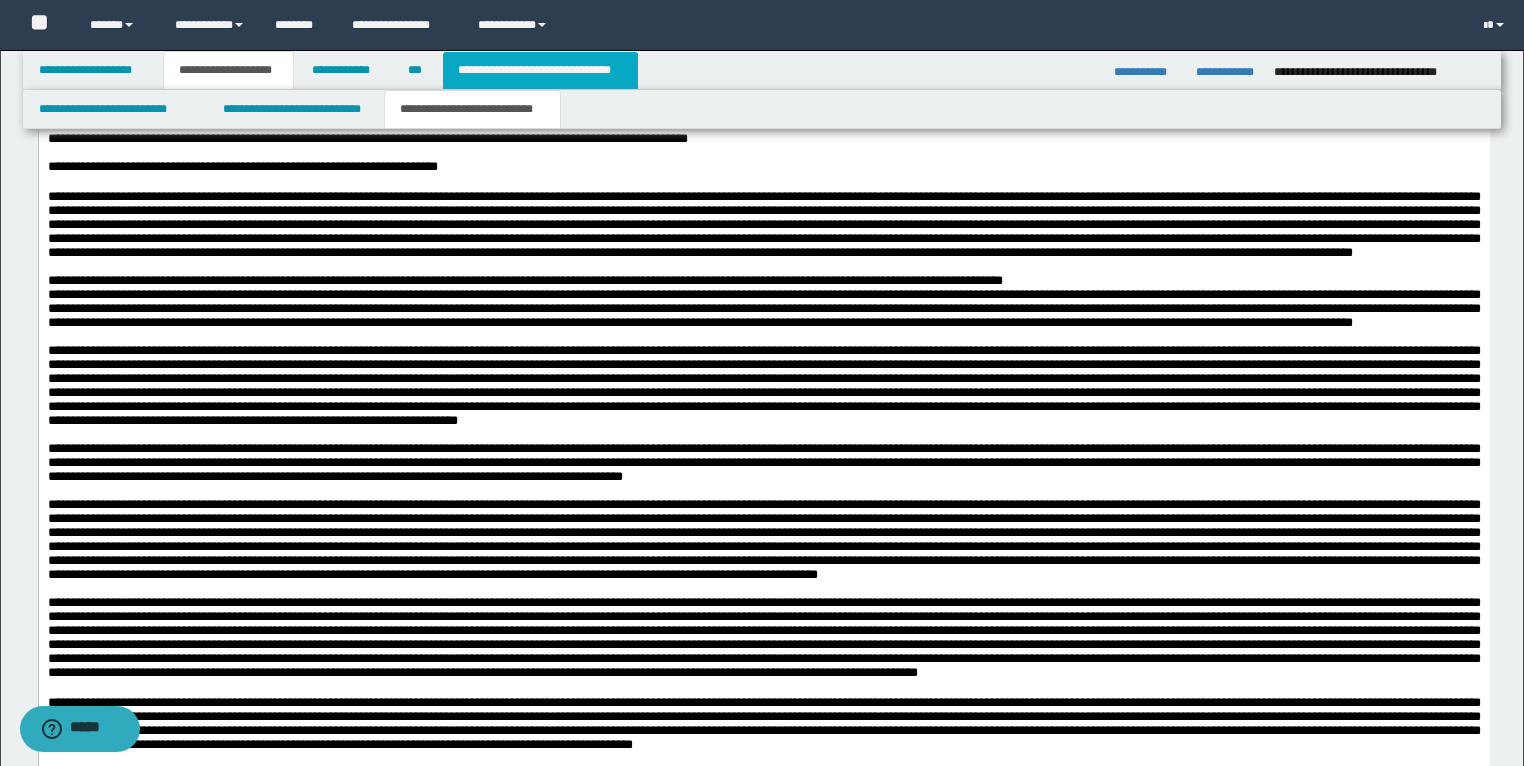 click on "**********" at bounding box center [540, 70] 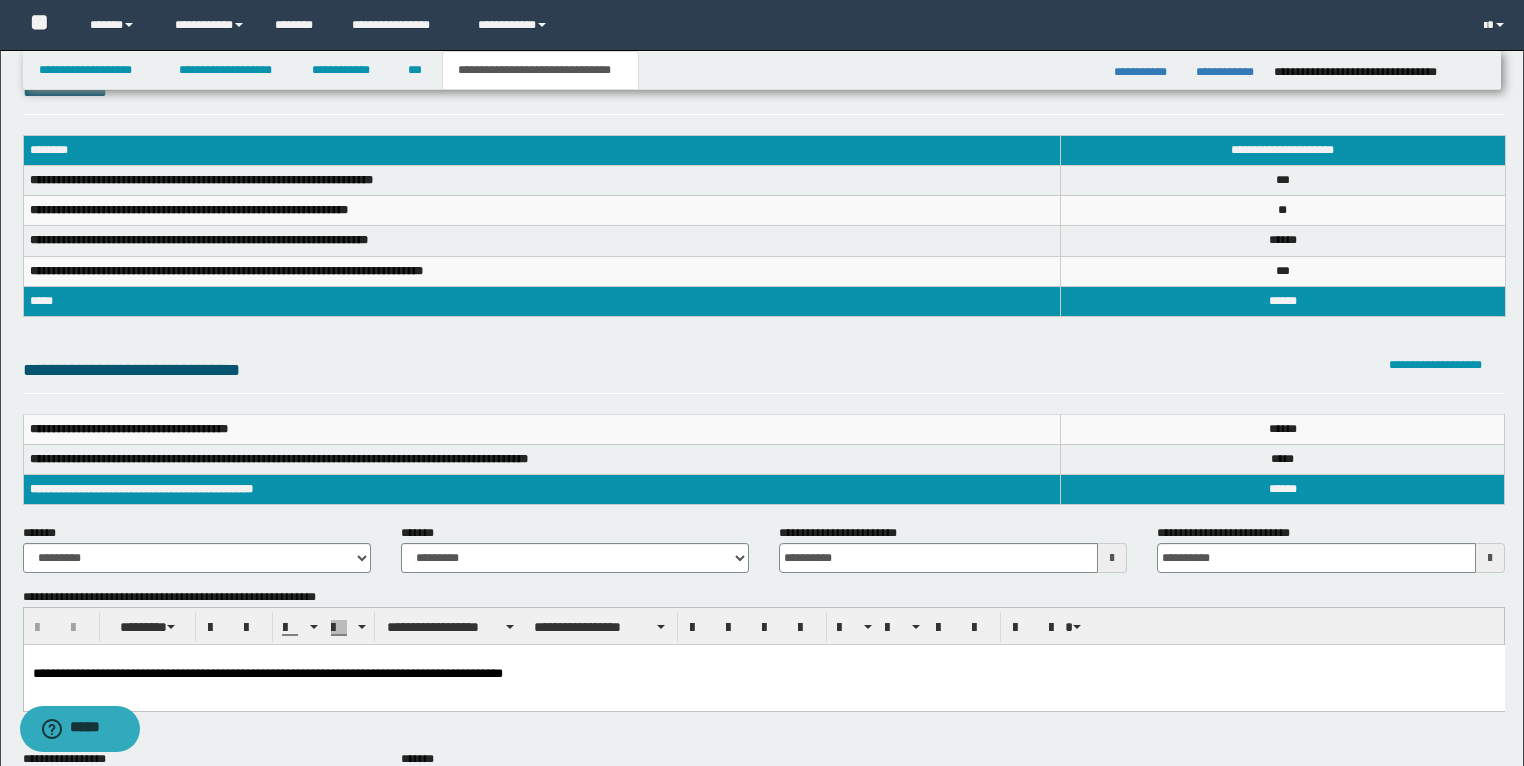 scroll, scrollTop: 160, scrollLeft: 0, axis: vertical 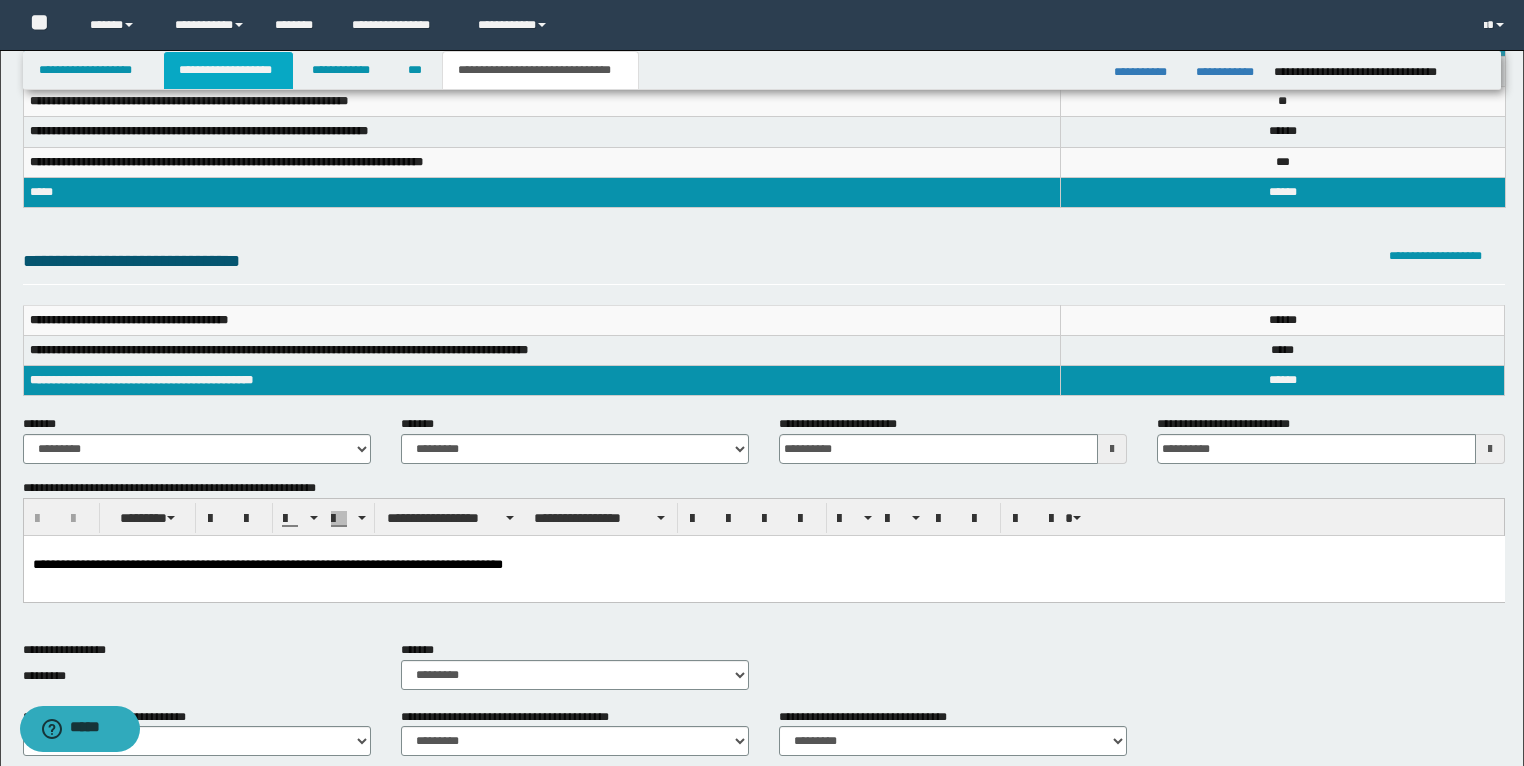 click on "**********" at bounding box center (228, 70) 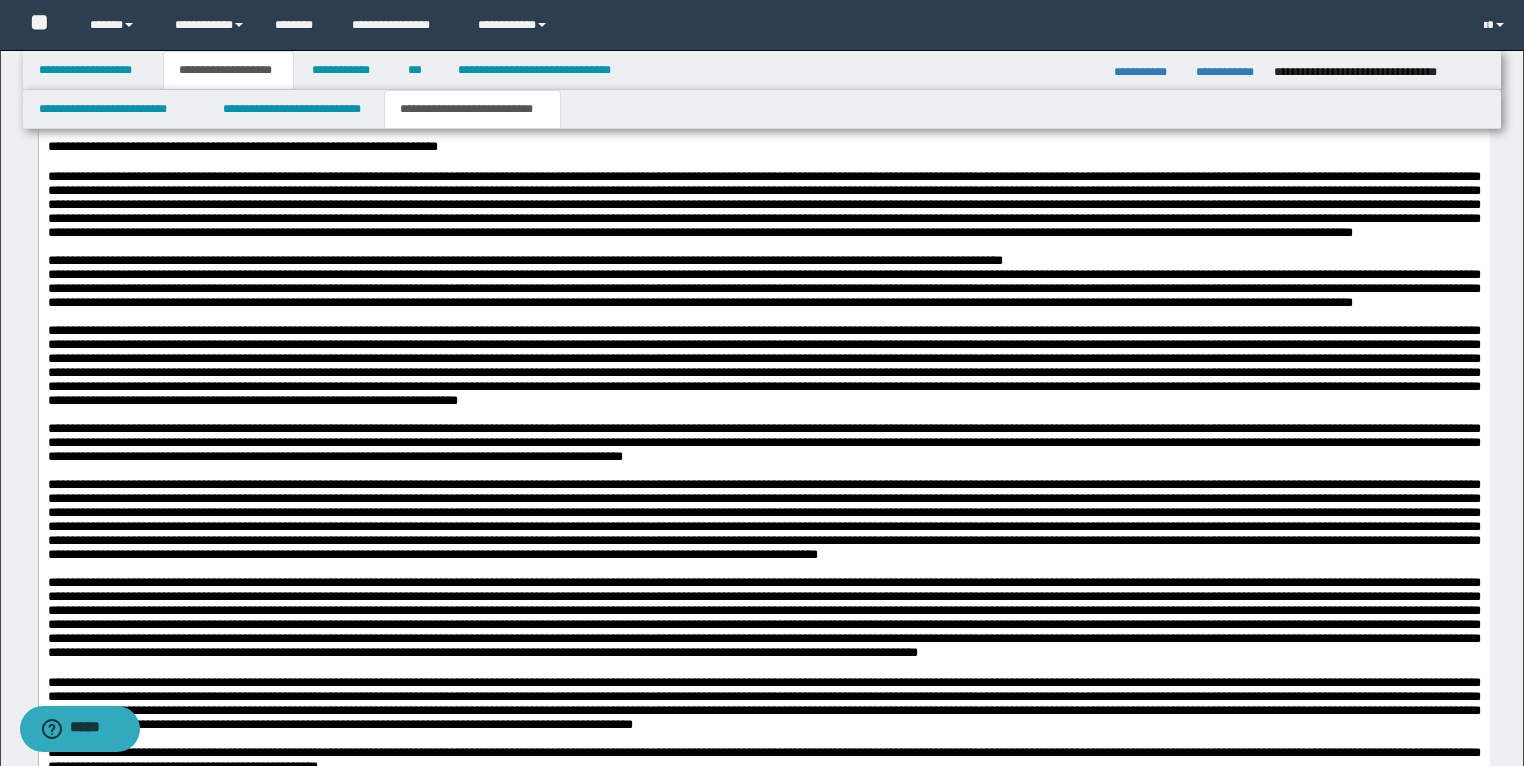 scroll, scrollTop: 3951, scrollLeft: 0, axis: vertical 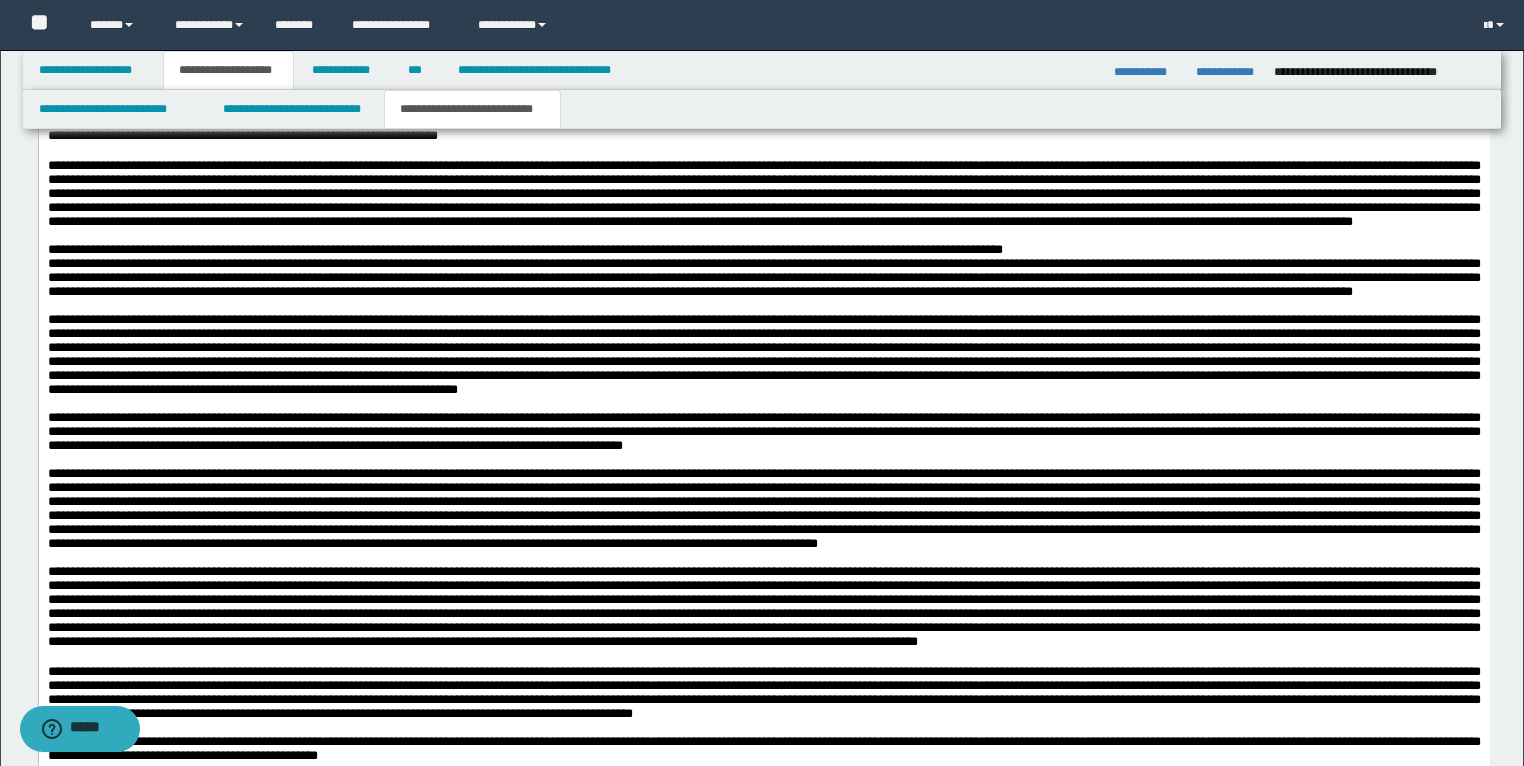click on "**********" at bounding box center [447, 62] 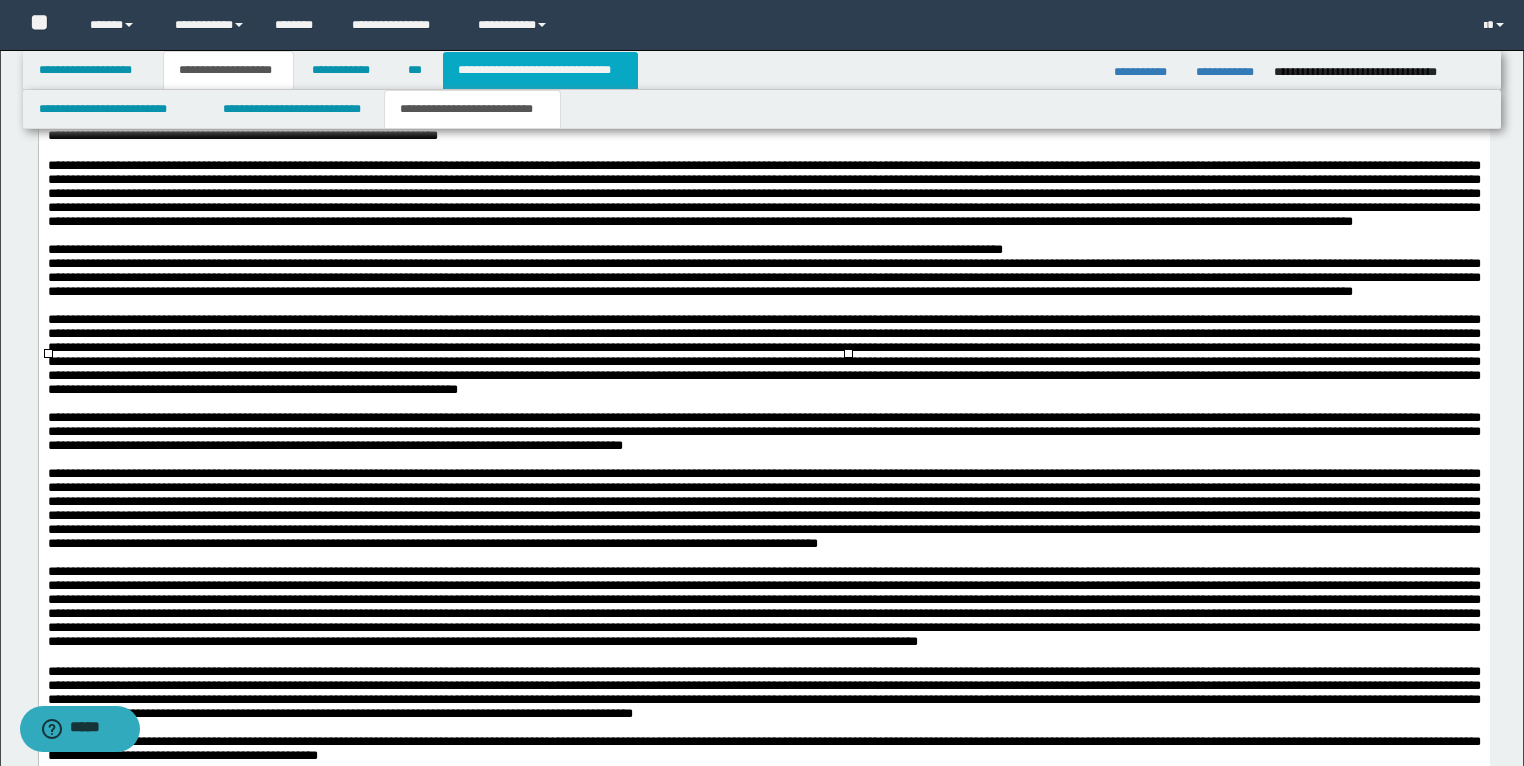 click on "**********" at bounding box center [540, 70] 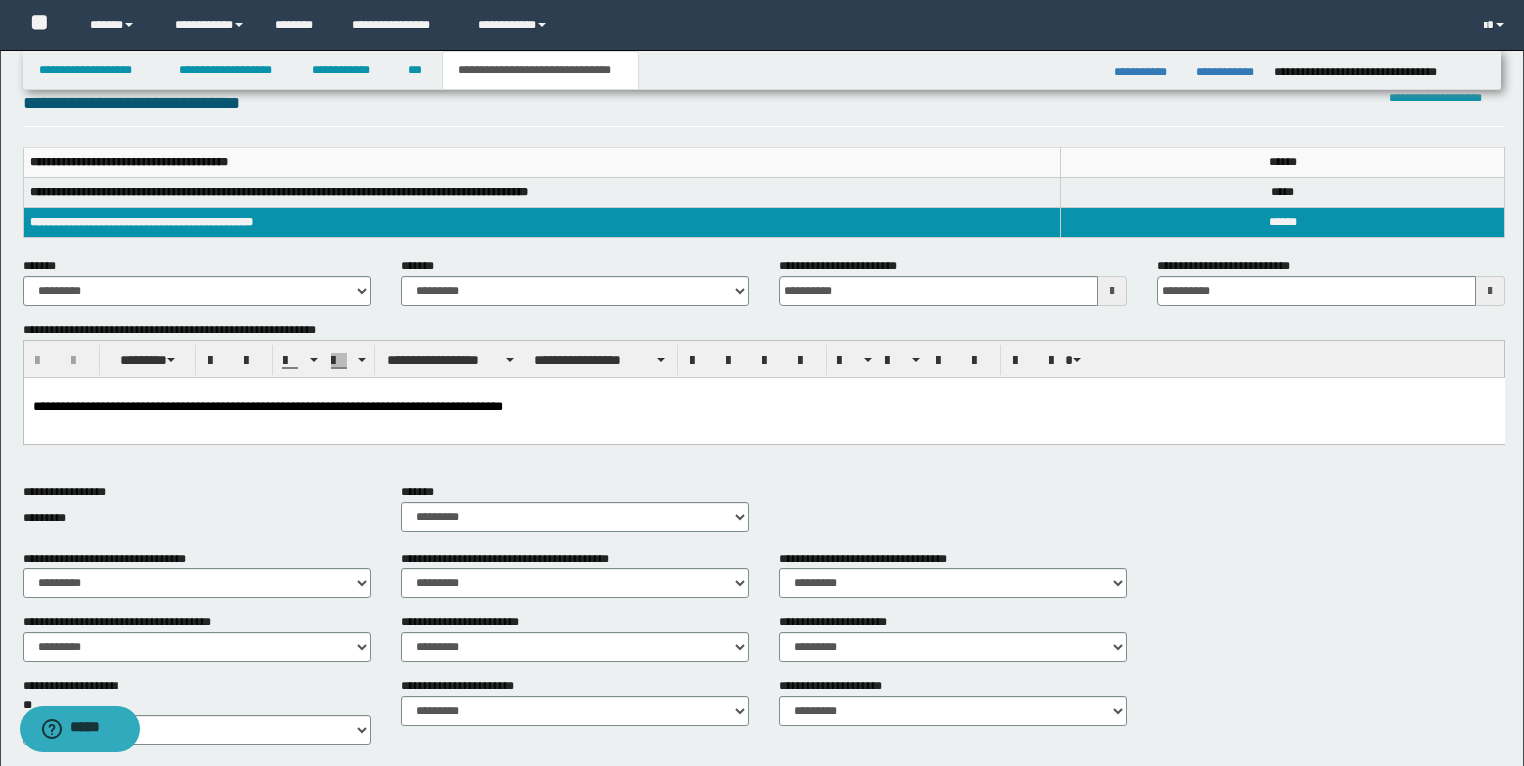 scroll, scrollTop: 195, scrollLeft: 0, axis: vertical 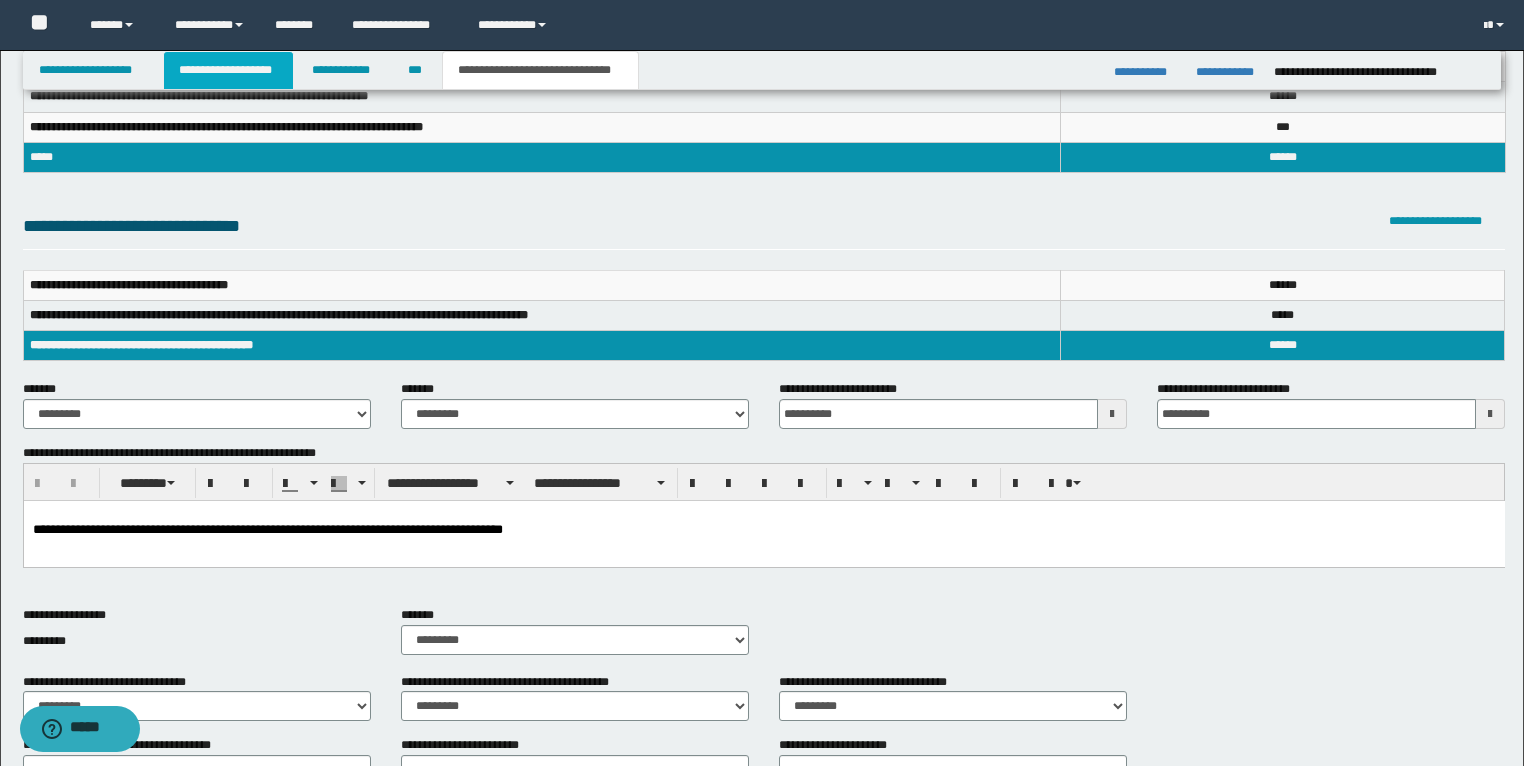 click on "**********" at bounding box center [228, 70] 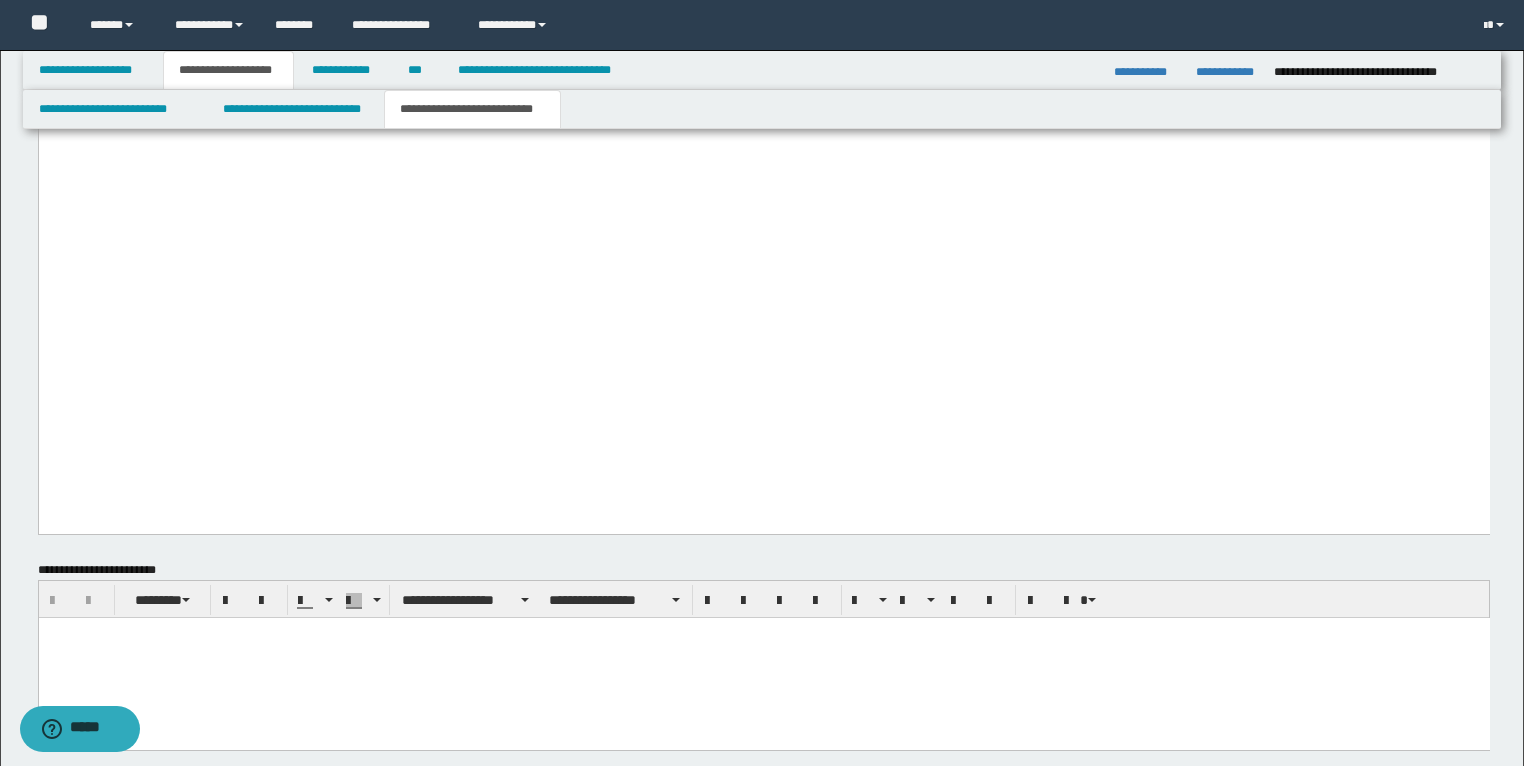 scroll, scrollTop: 5168, scrollLeft: 0, axis: vertical 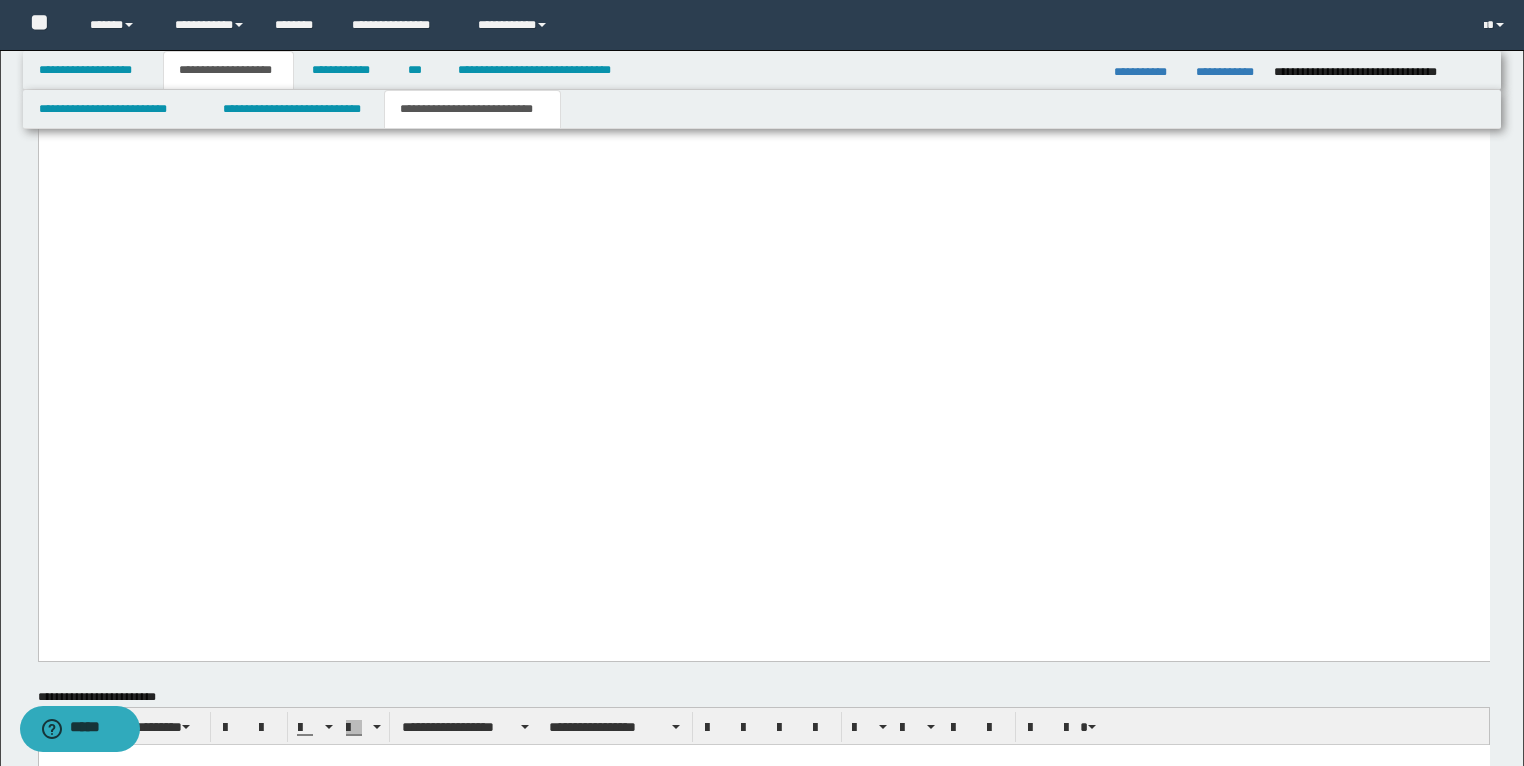 click on "**********" at bounding box center (157, -88) 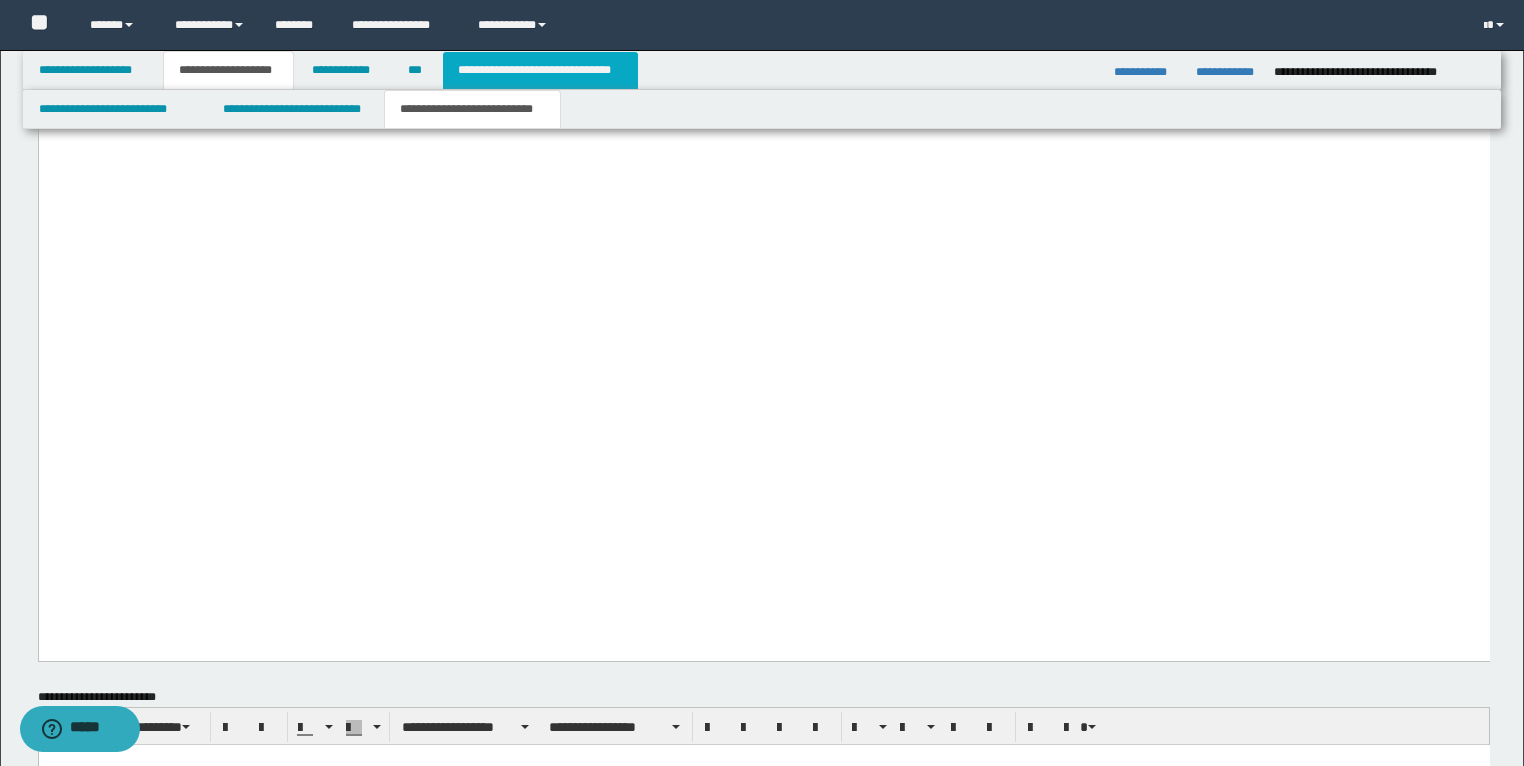 click on "**********" at bounding box center [540, 70] 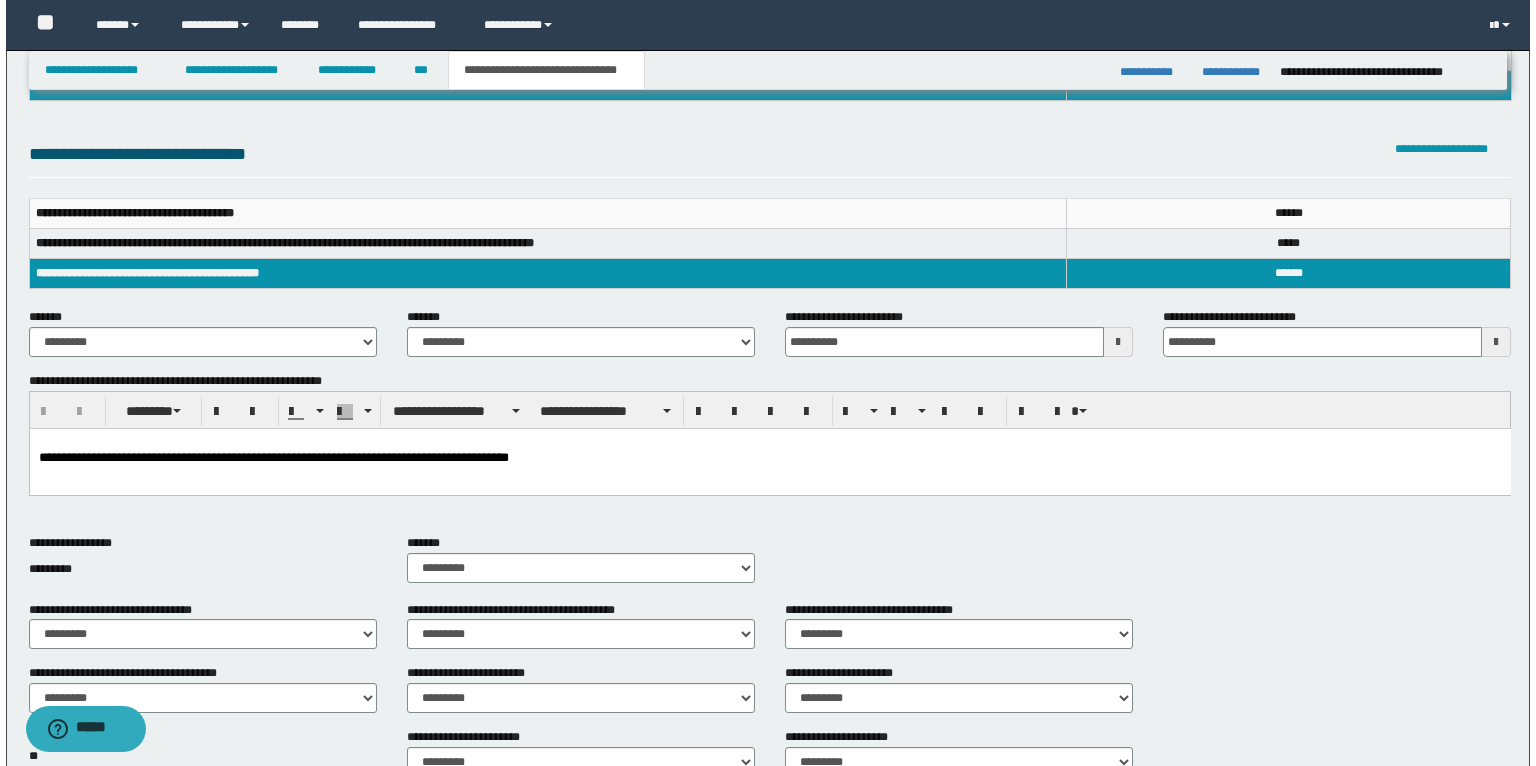 scroll, scrollTop: 0, scrollLeft: 0, axis: both 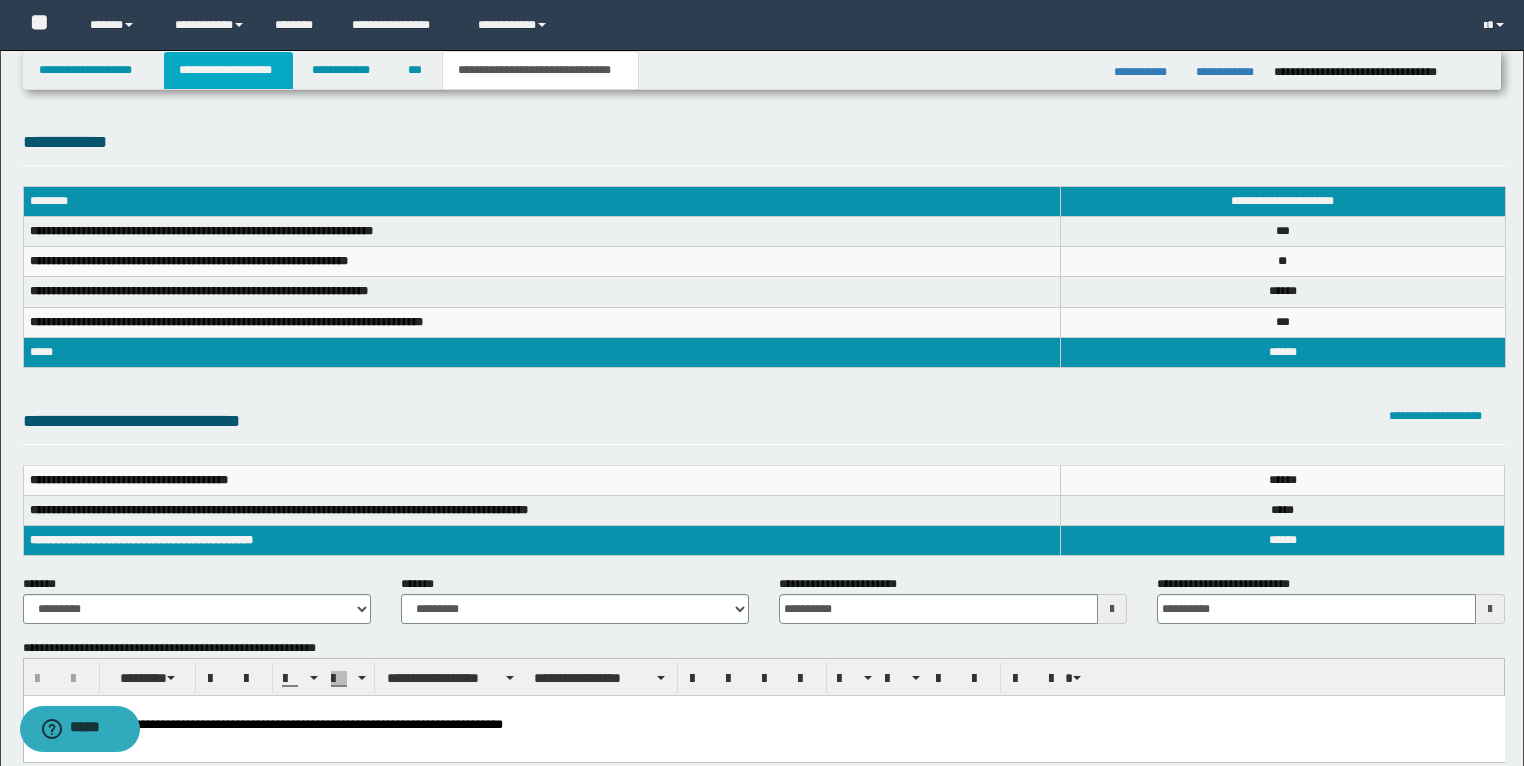 click on "**********" at bounding box center [228, 70] 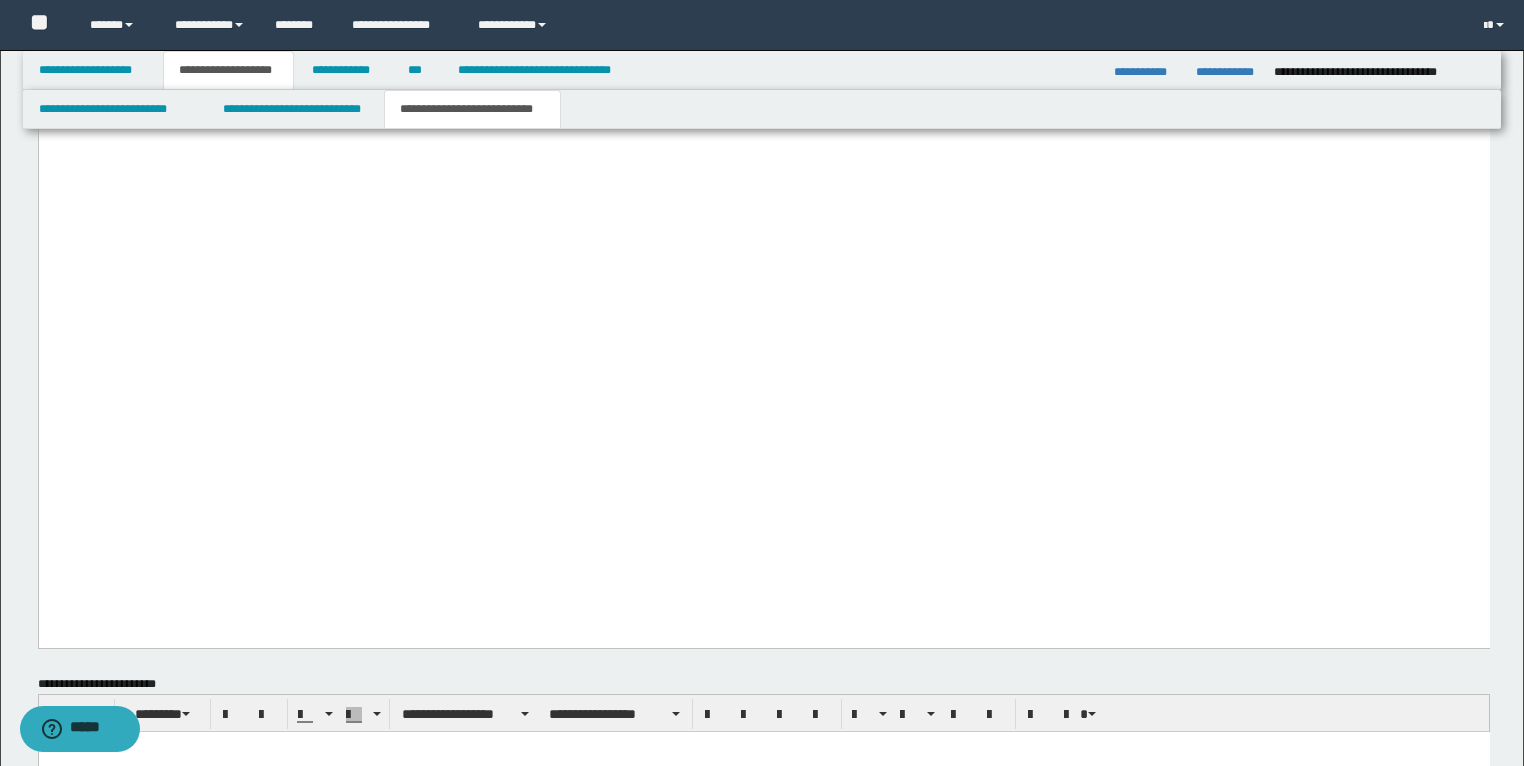 scroll, scrollTop: 5200, scrollLeft: 0, axis: vertical 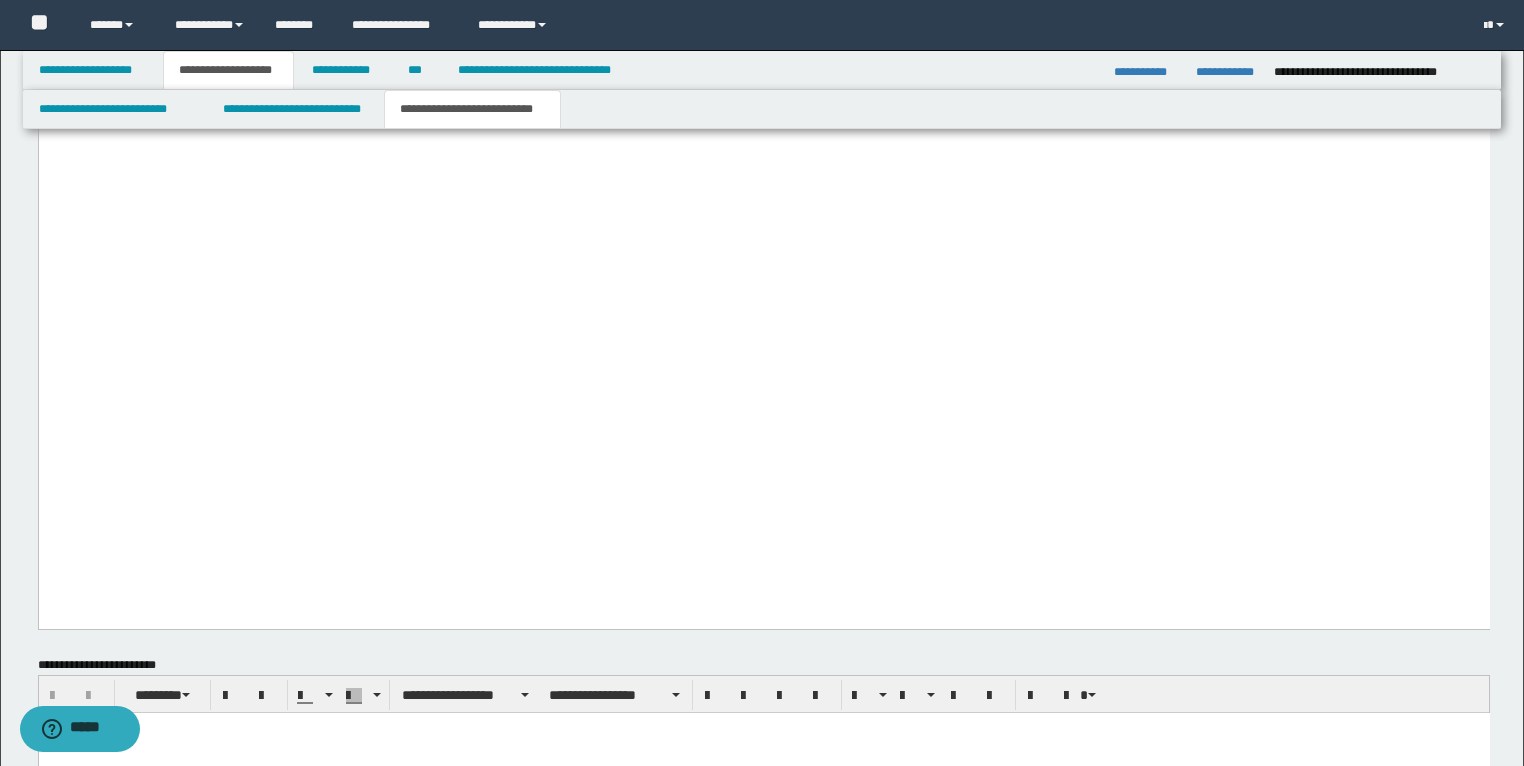 click on "**********" at bounding box center (157, -120) 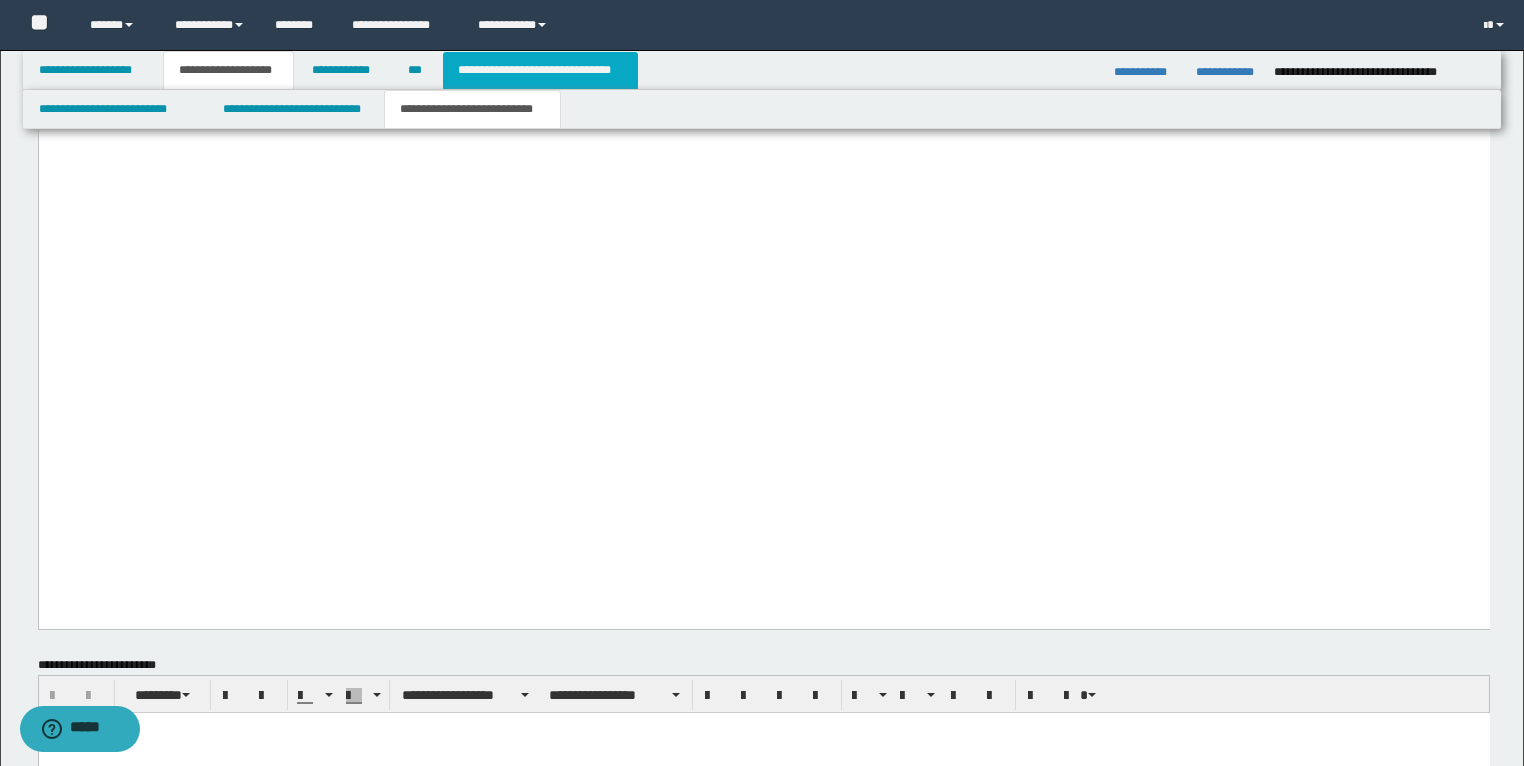 click on "**********" at bounding box center [540, 70] 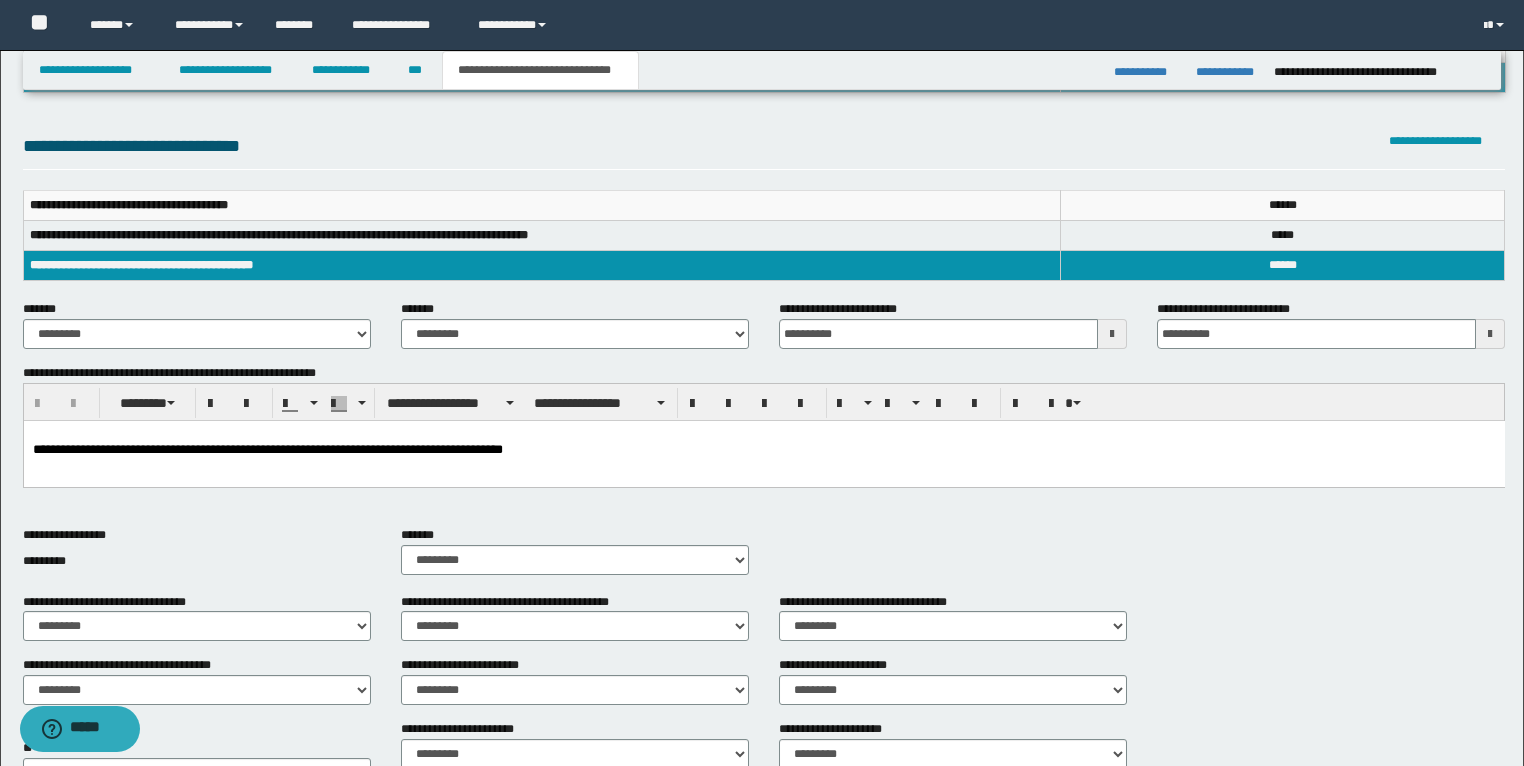 scroll, scrollTop: 0, scrollLeft: 0, axis: both 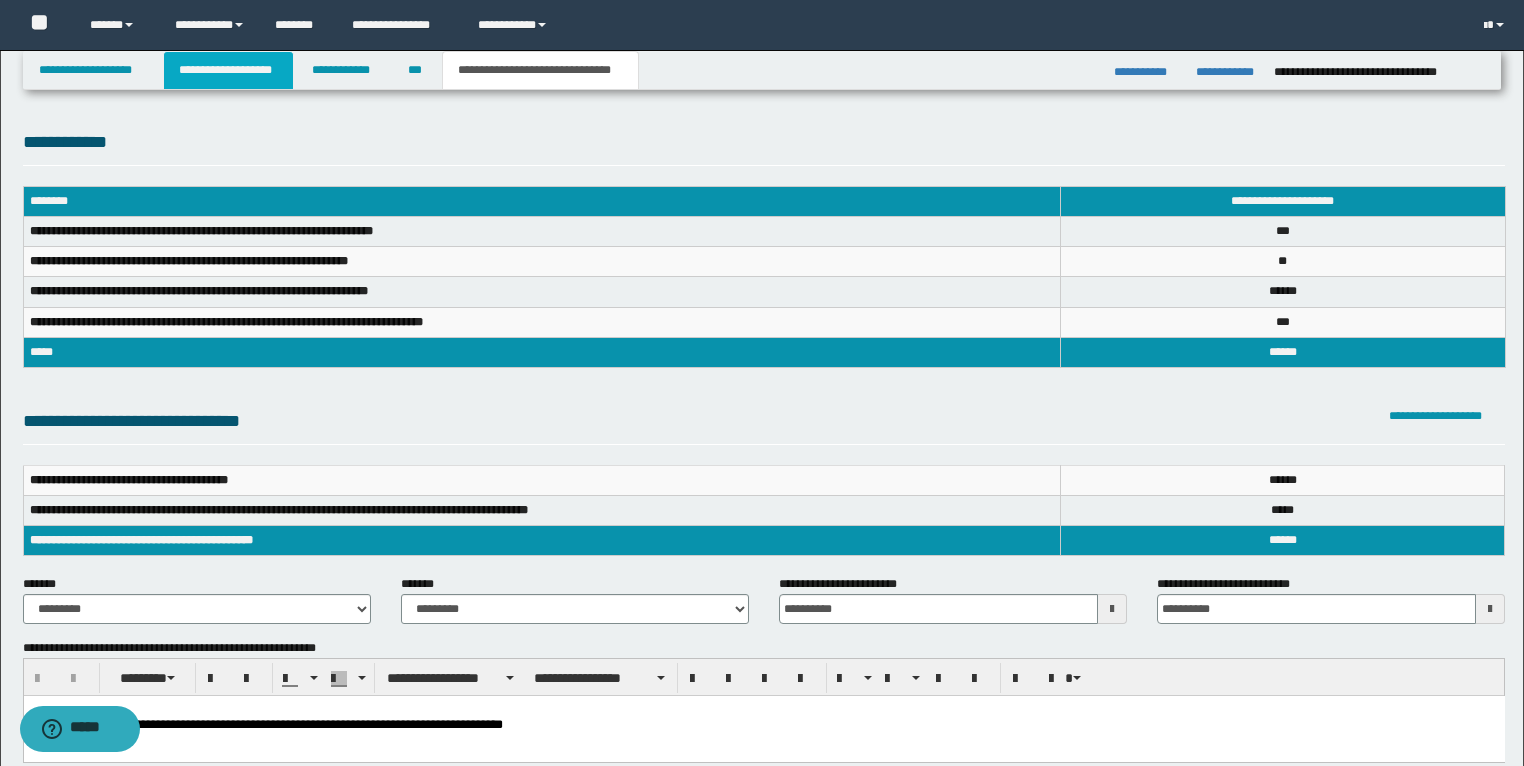 click on "**********" at bounding box center [228, 70] 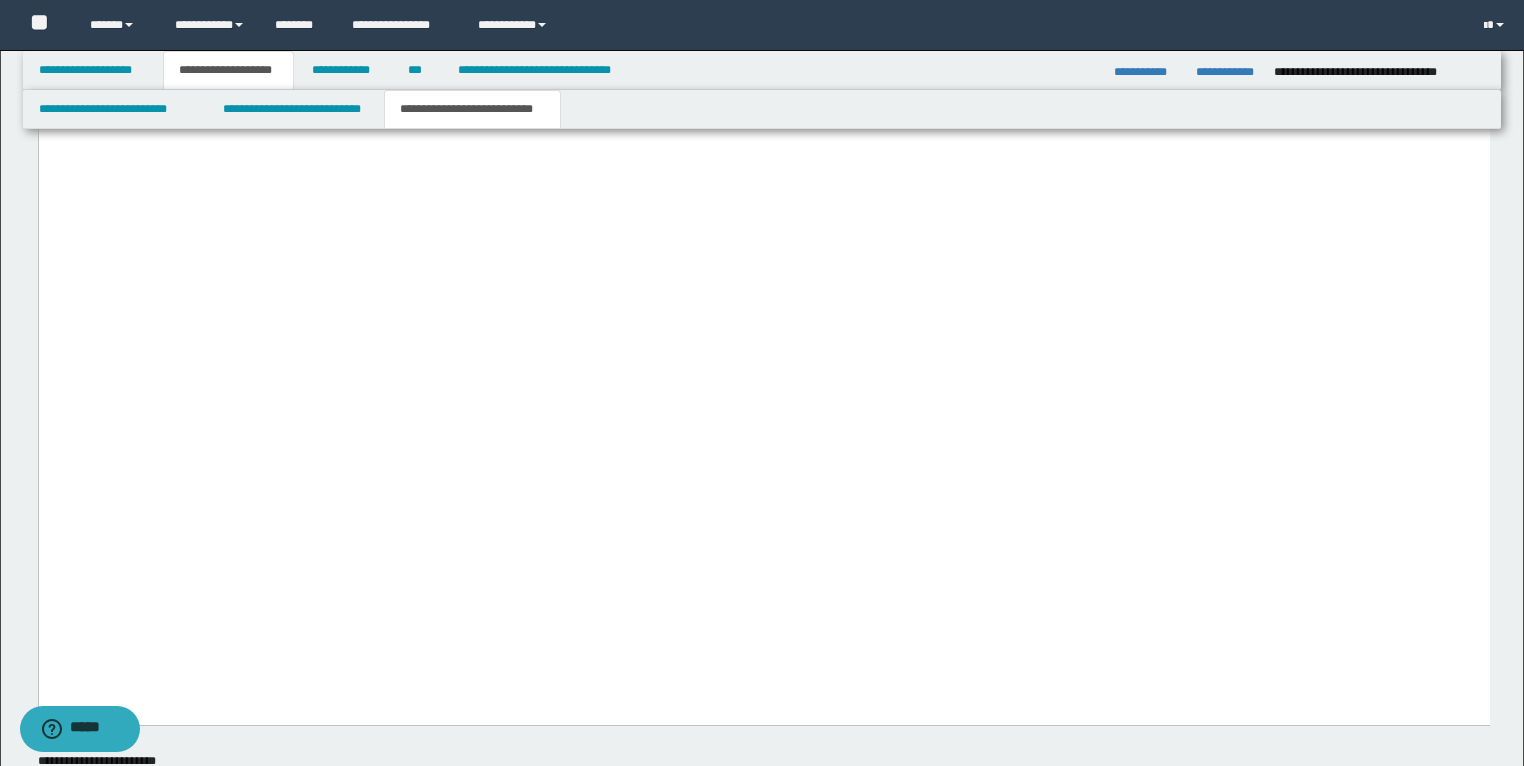 scroll, scrollTop: 5360, scrollLeft: 0, axis: vertical 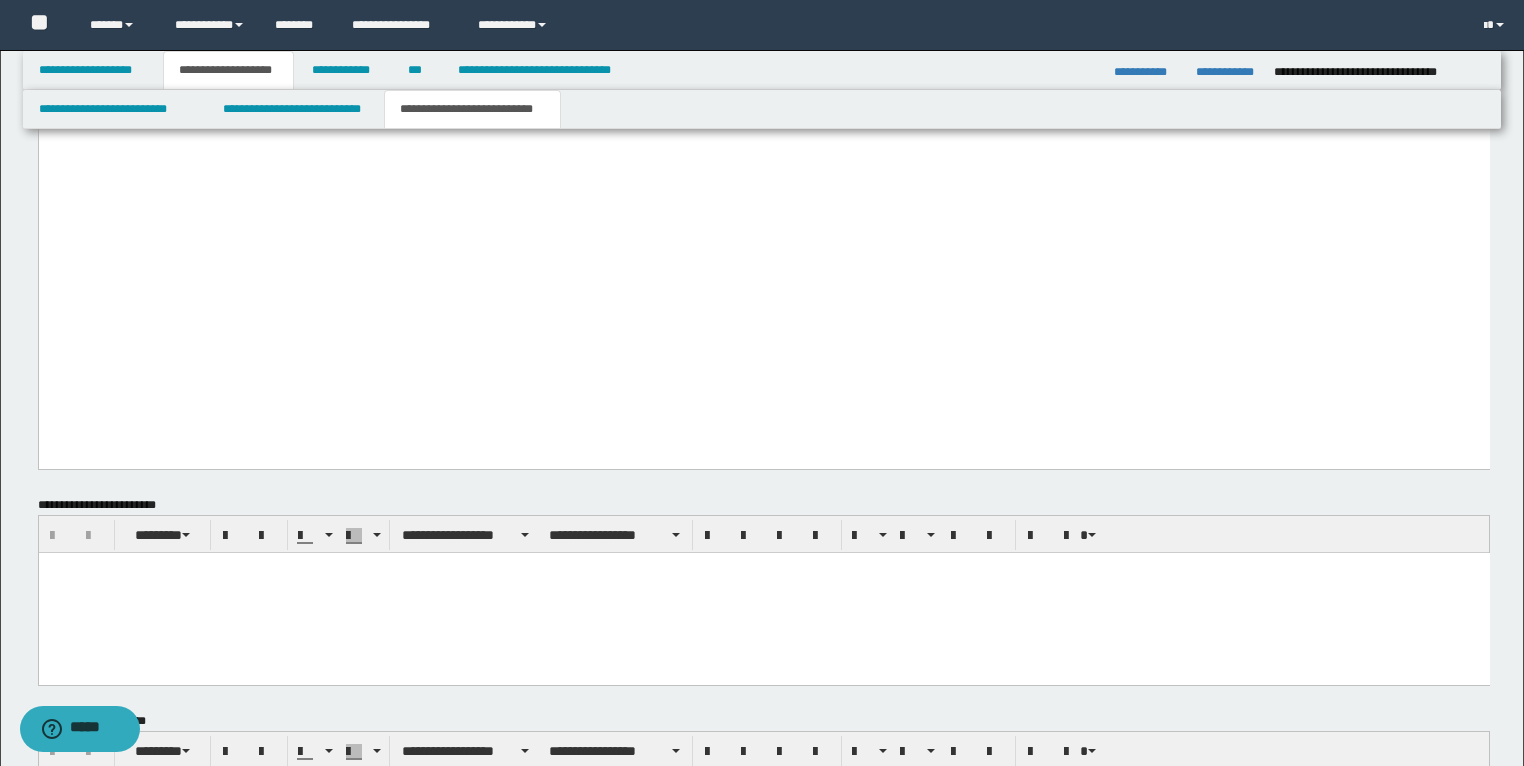 click on "**********" at bounding box center (162, -252) 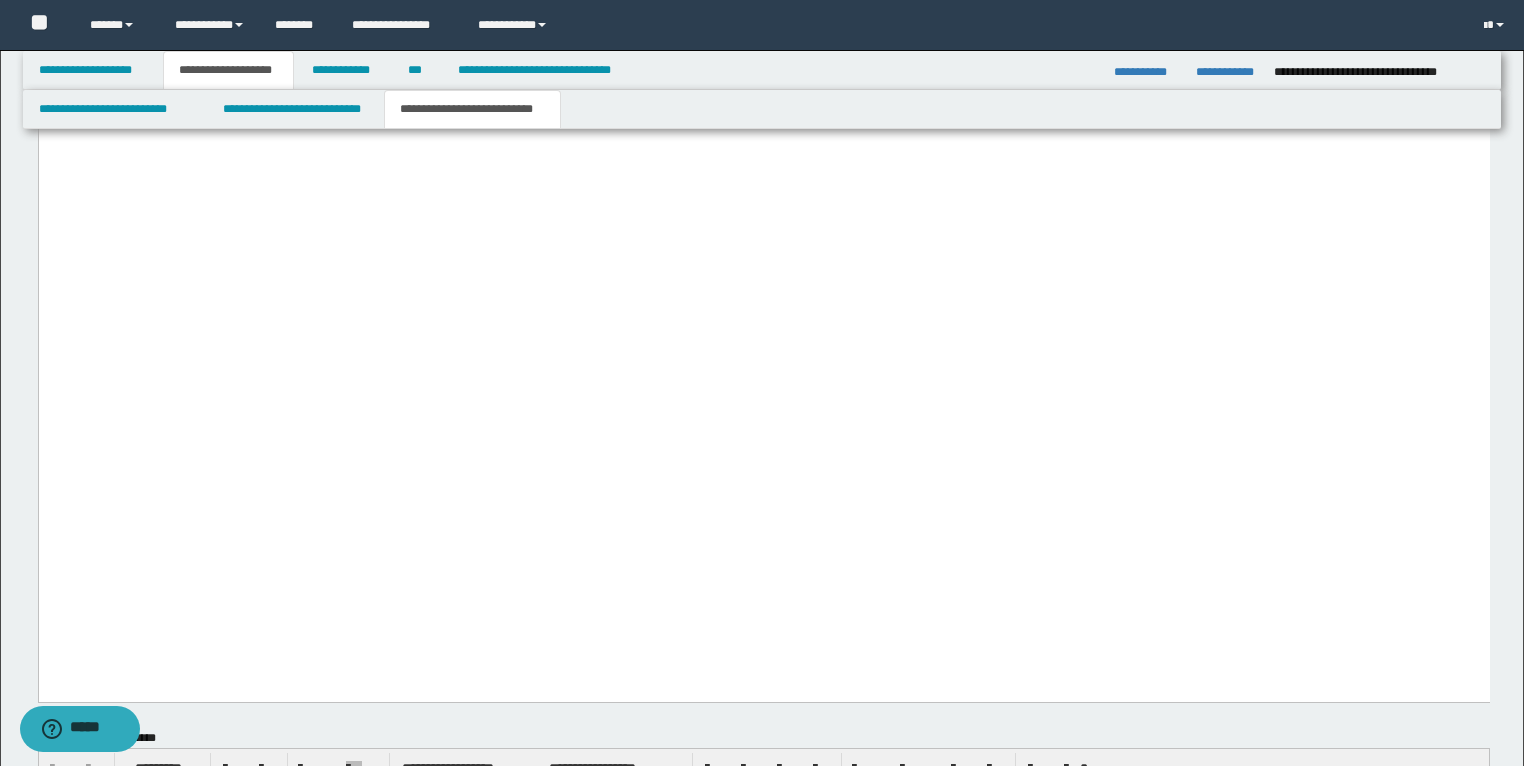 scroll, scrollTop: 5120, scrollLeft: 0, axis: vertical 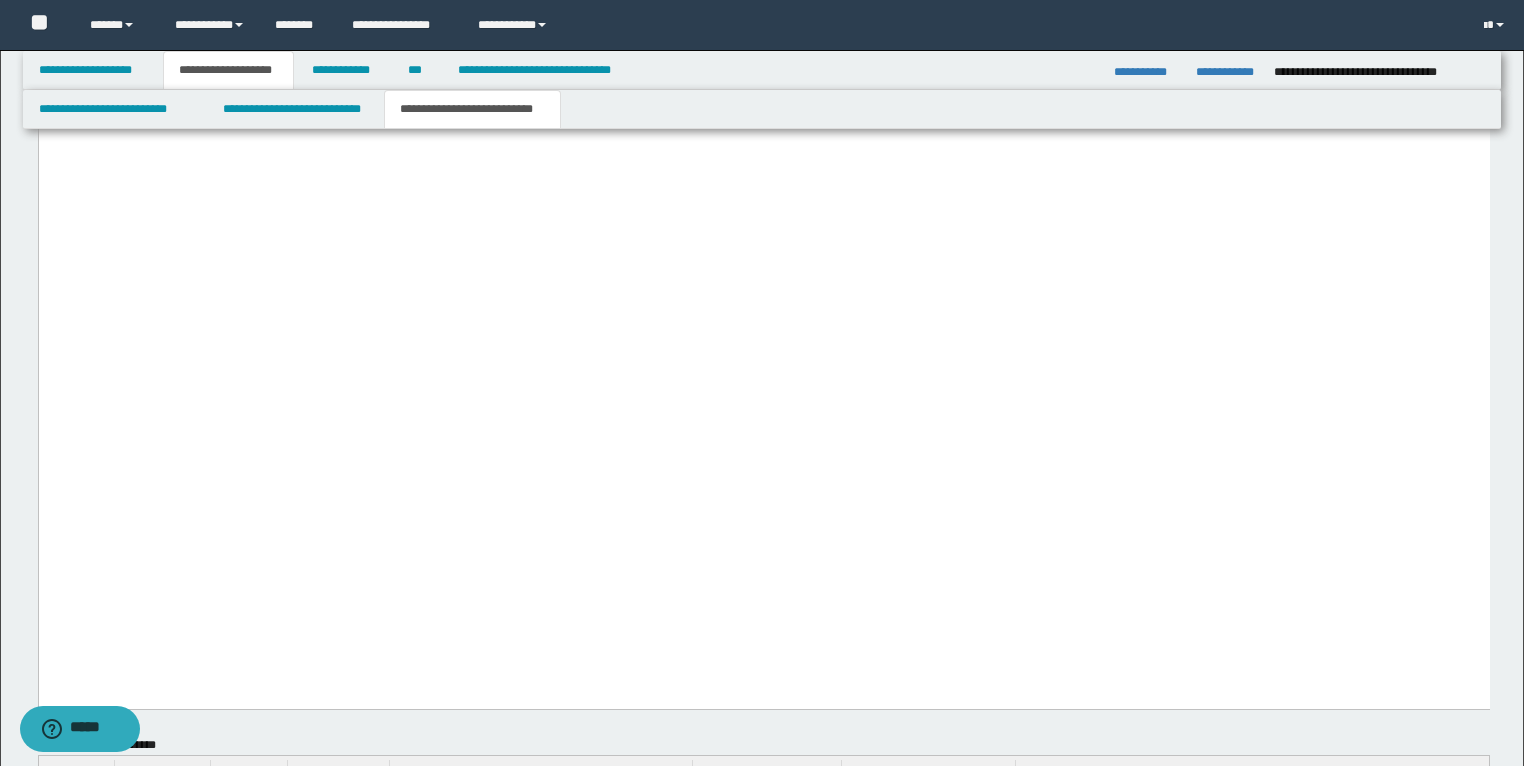 click on "**********" at bounding box center (391, -188) 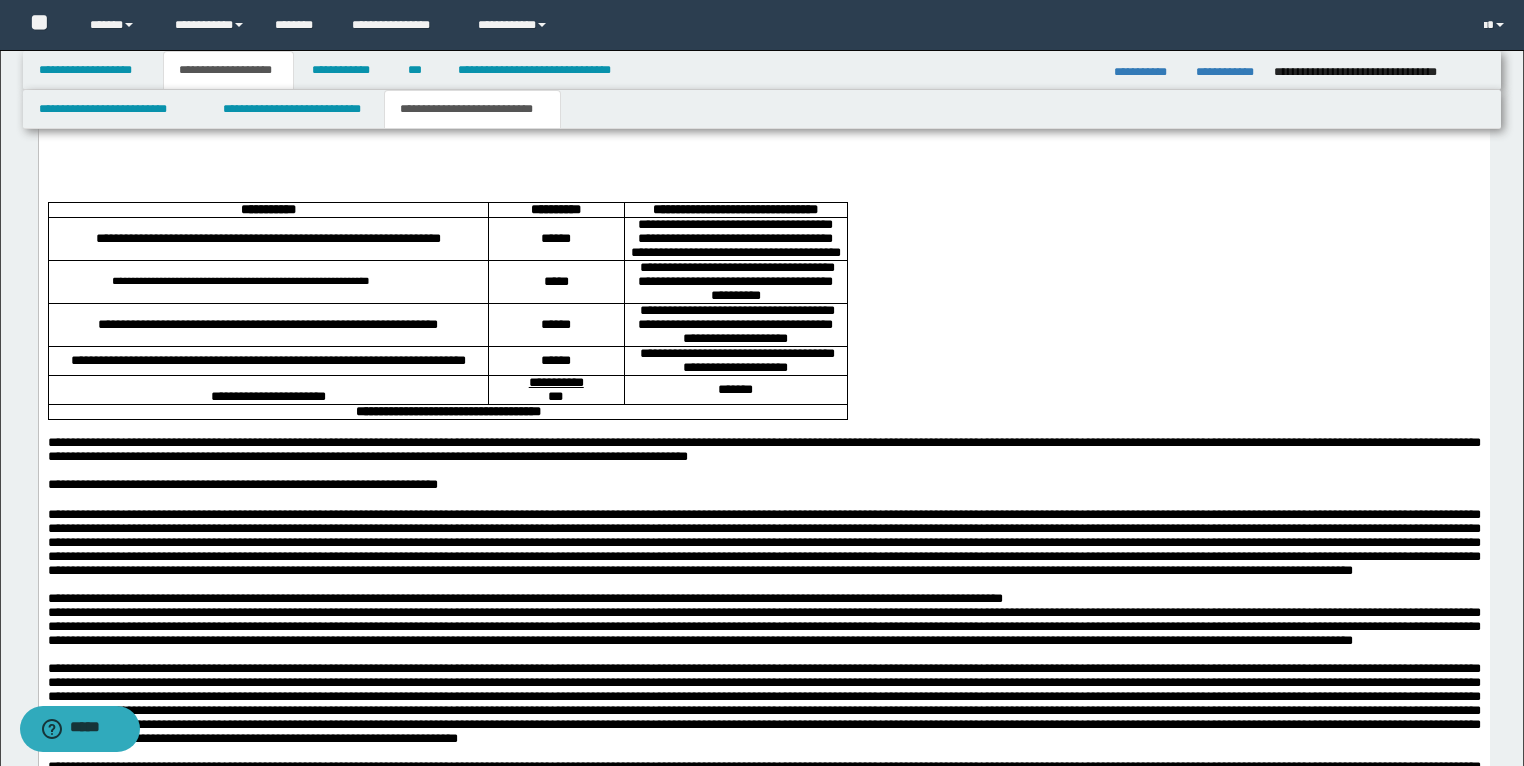 scroll, scrollTop: 3680, scrollLeft: 0, axis: vertical 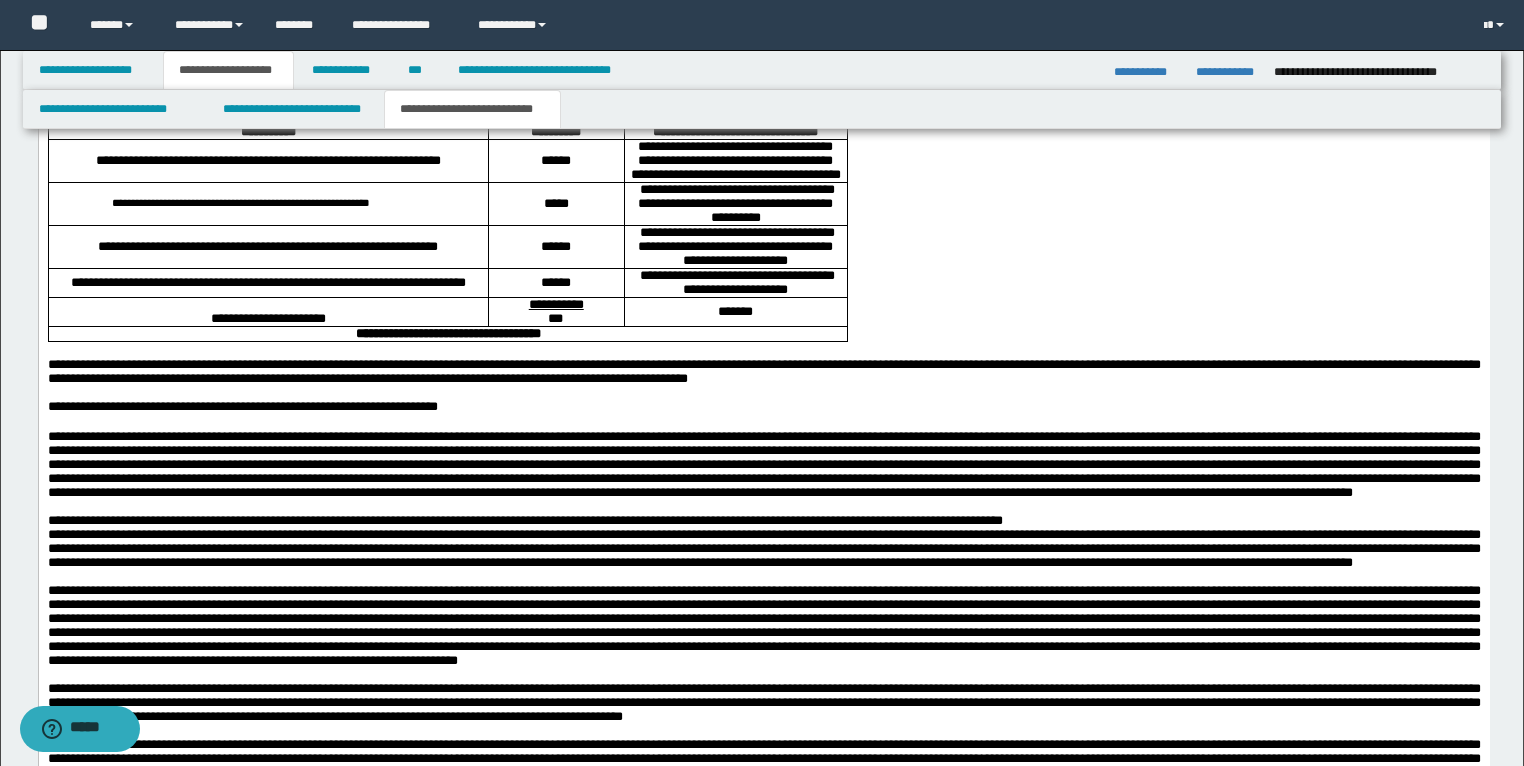 drag, startPoint x: 66, startPoint y: 355, endPoint x: 52, endPoint y: 317, distance: 40.496914 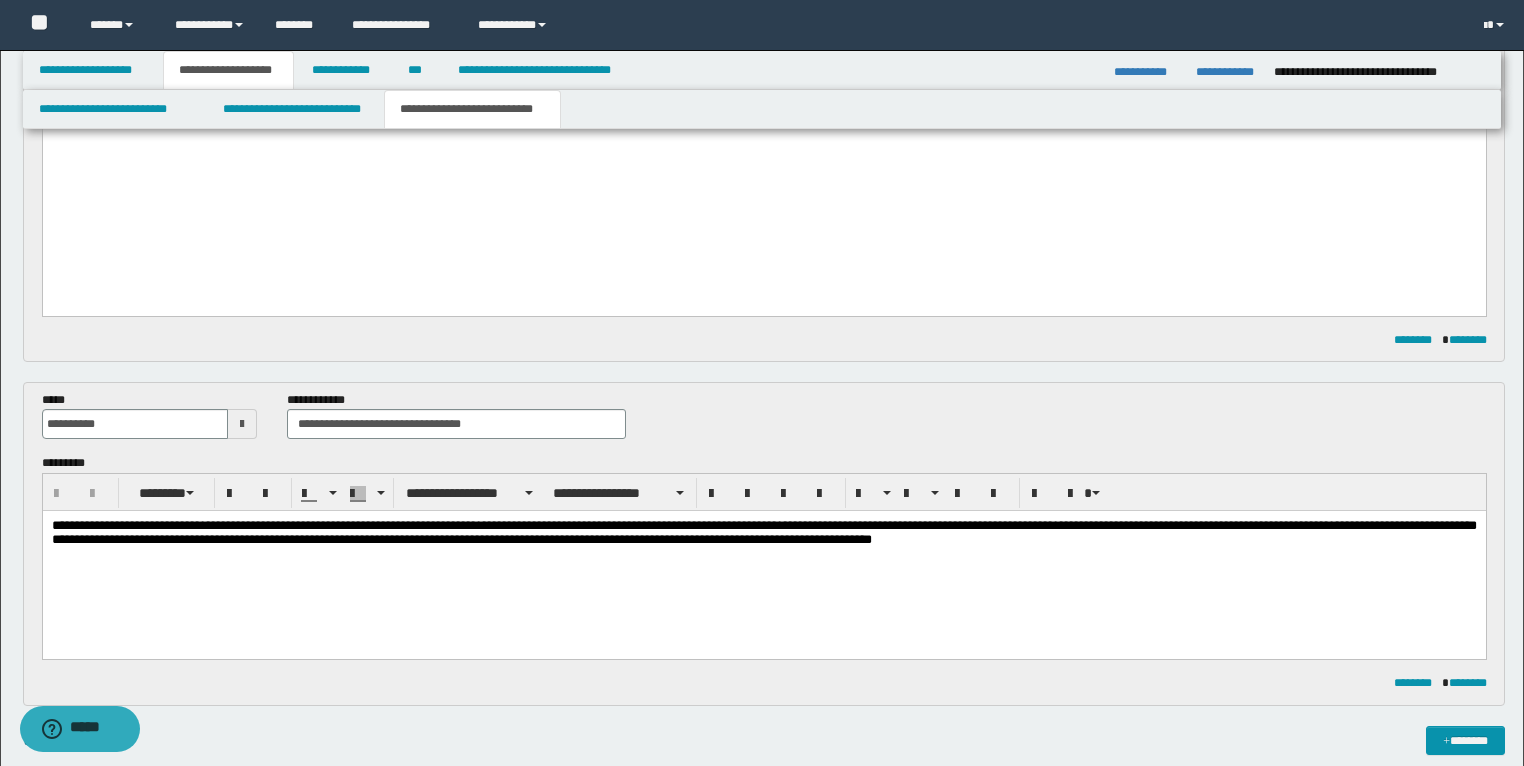 scroll, scrollTop: 800, scrollLeft: 0, axis: vertical 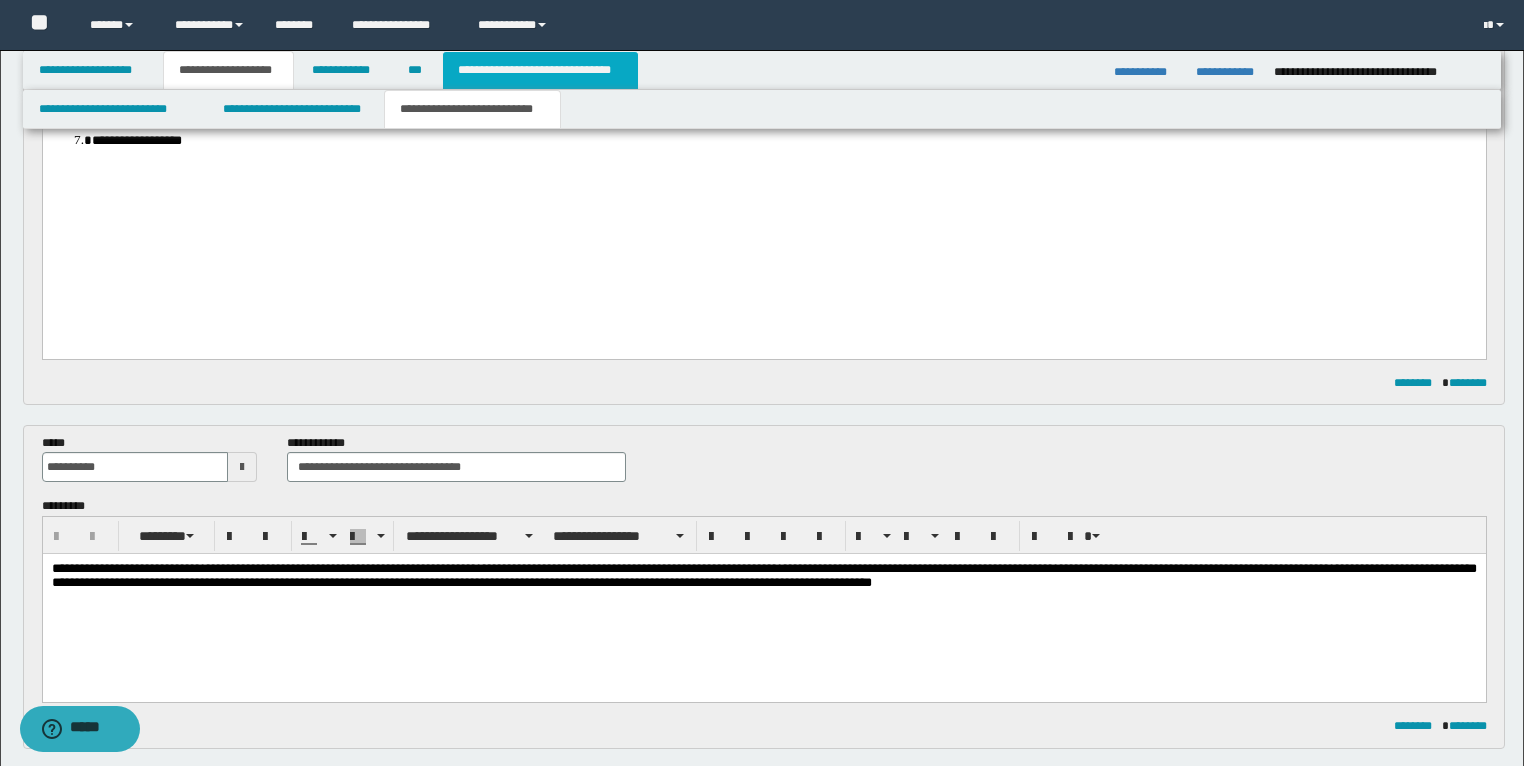 click on "**********" at bounding box center (540, 70) 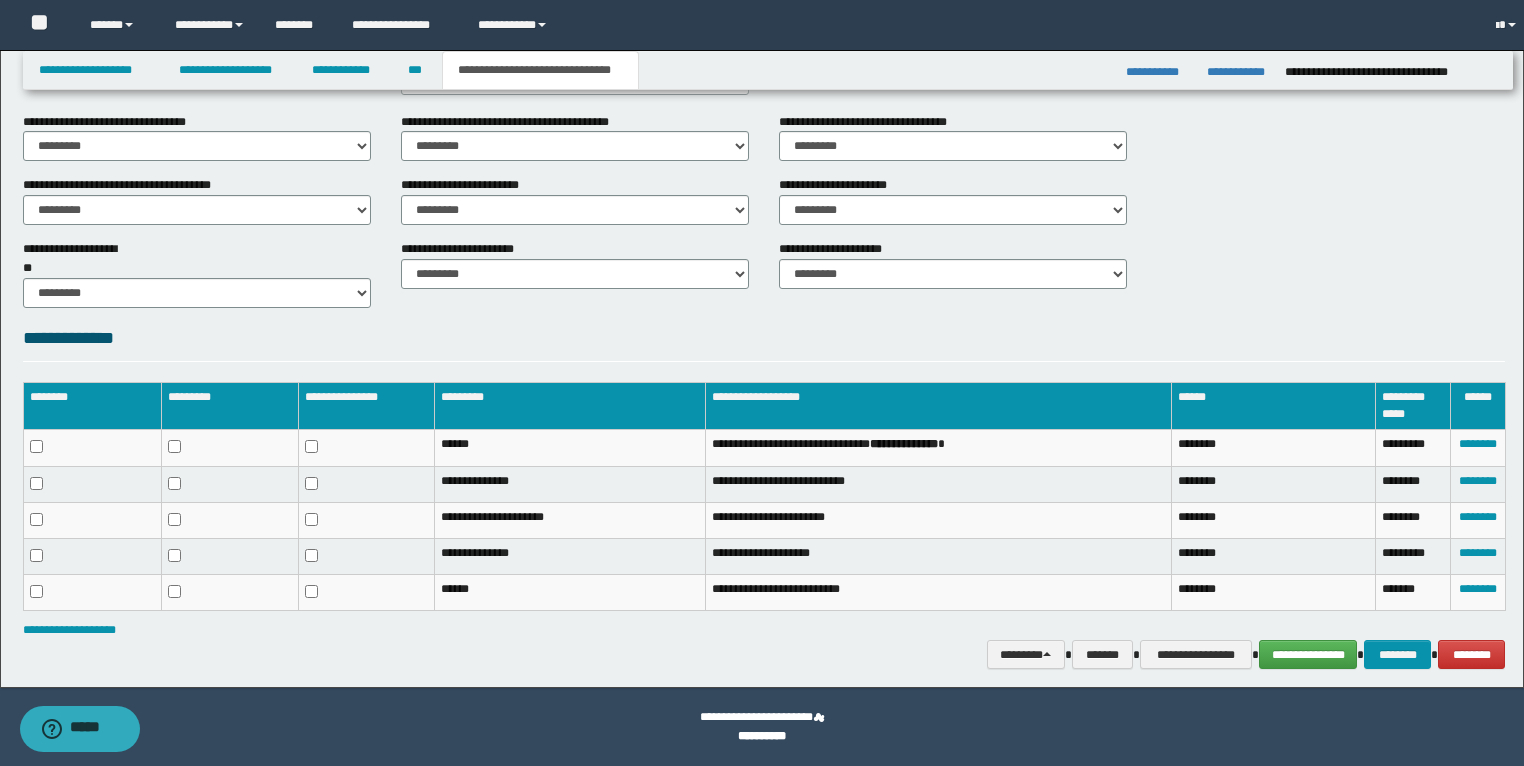 scroll, scrollTop: 755, scrollLeft: 0, axis: vertical 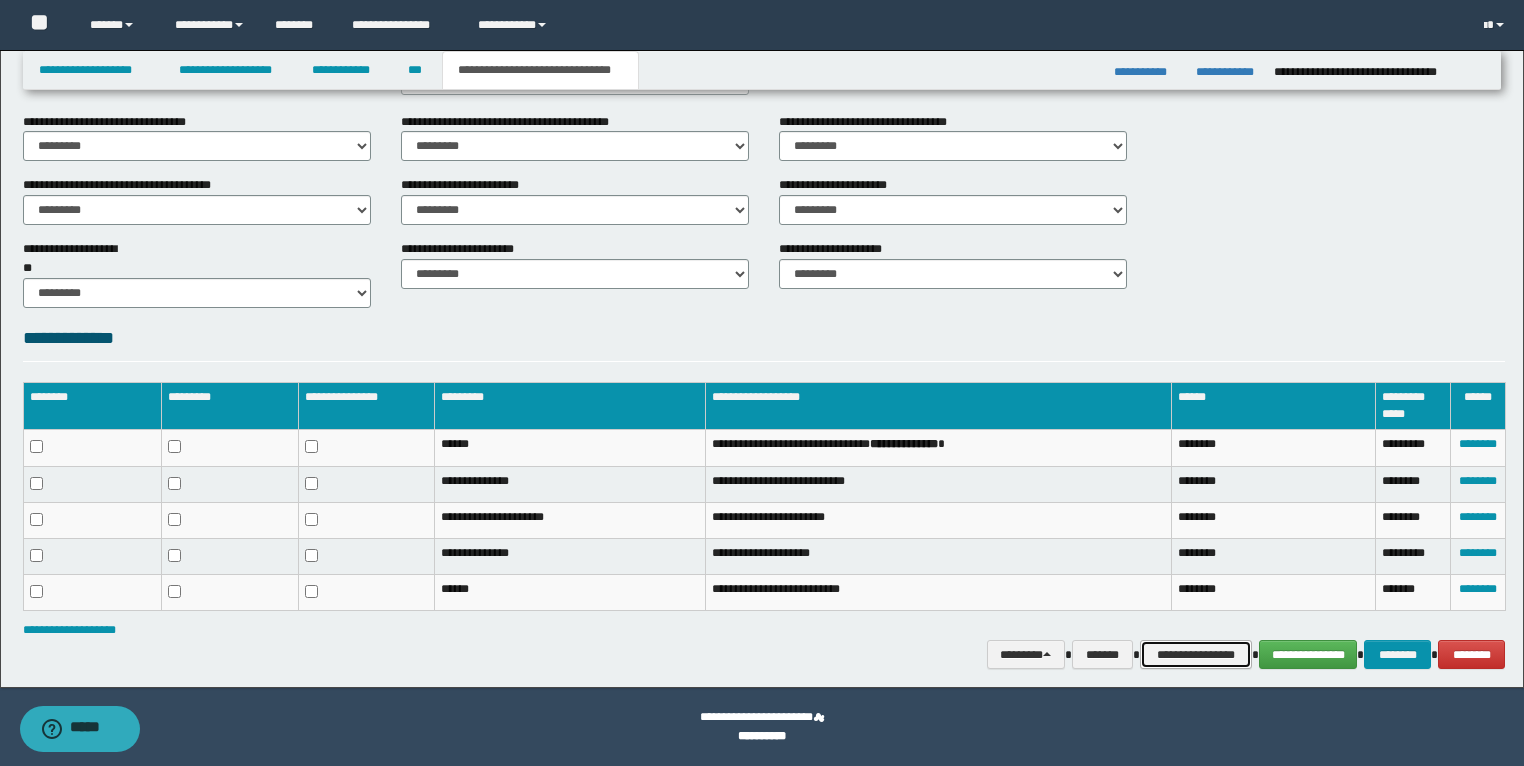 click on "**********" at bounding box center [1196, 655] 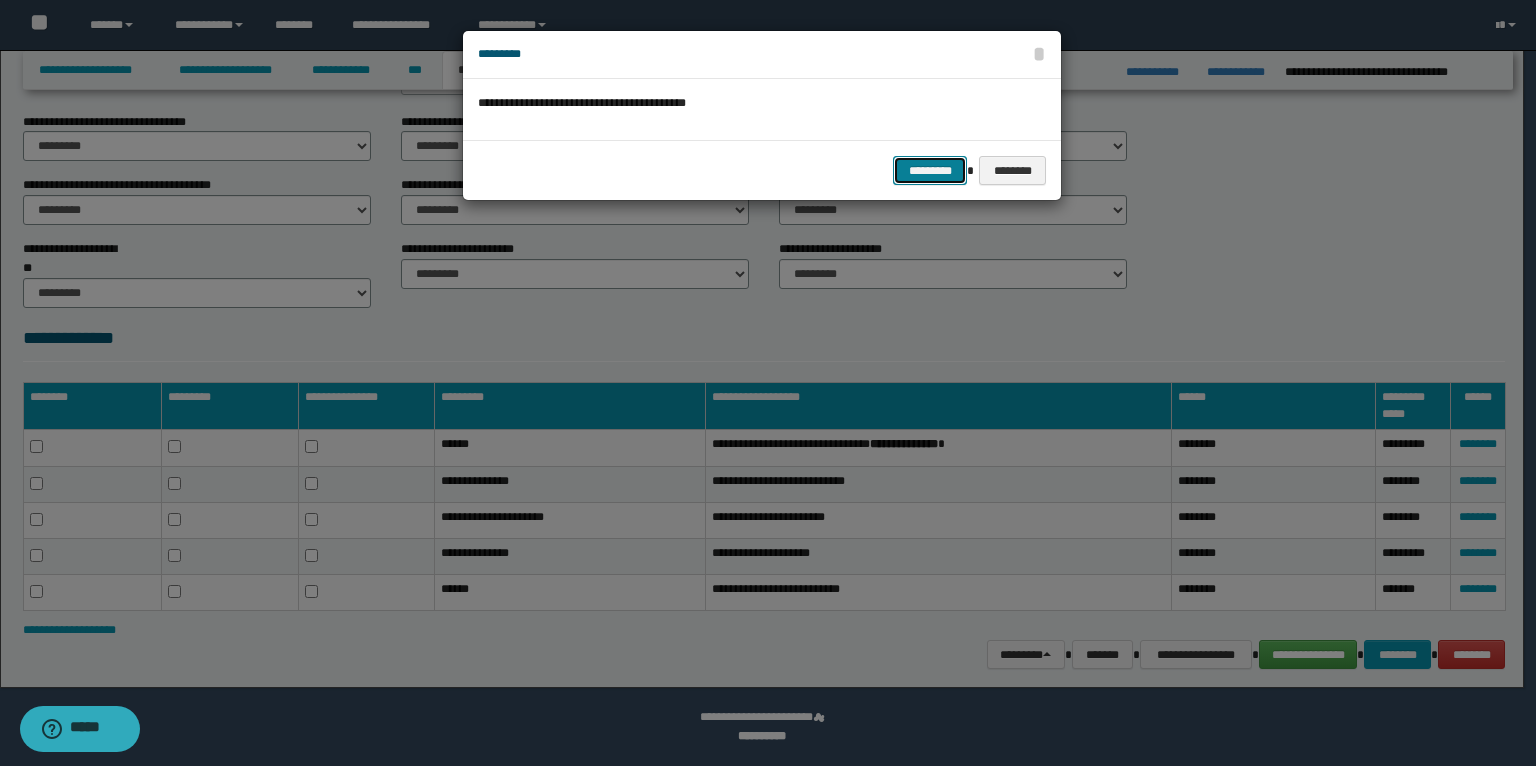 click on "*********" at bounding box center (930, 171) 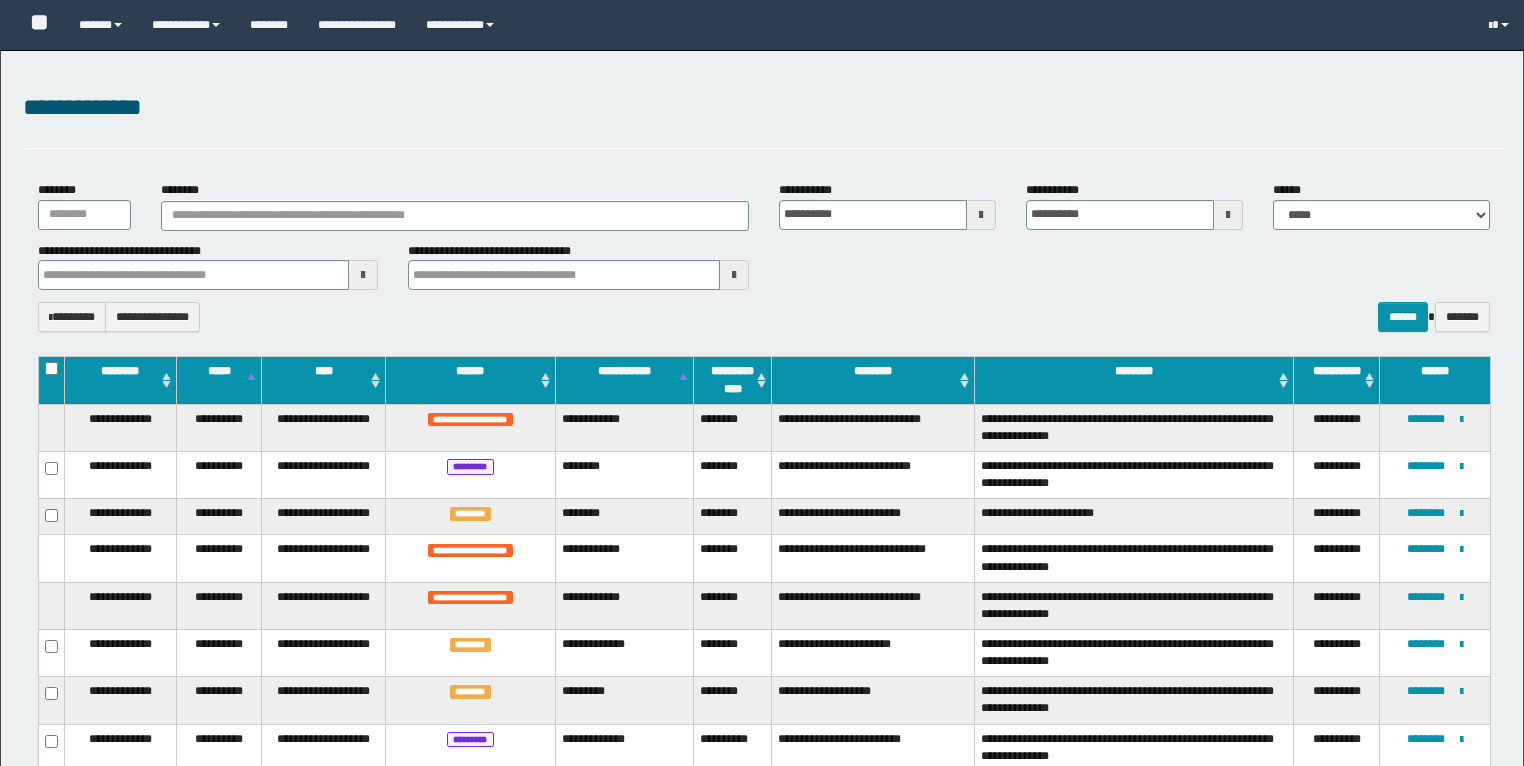 select on "***" 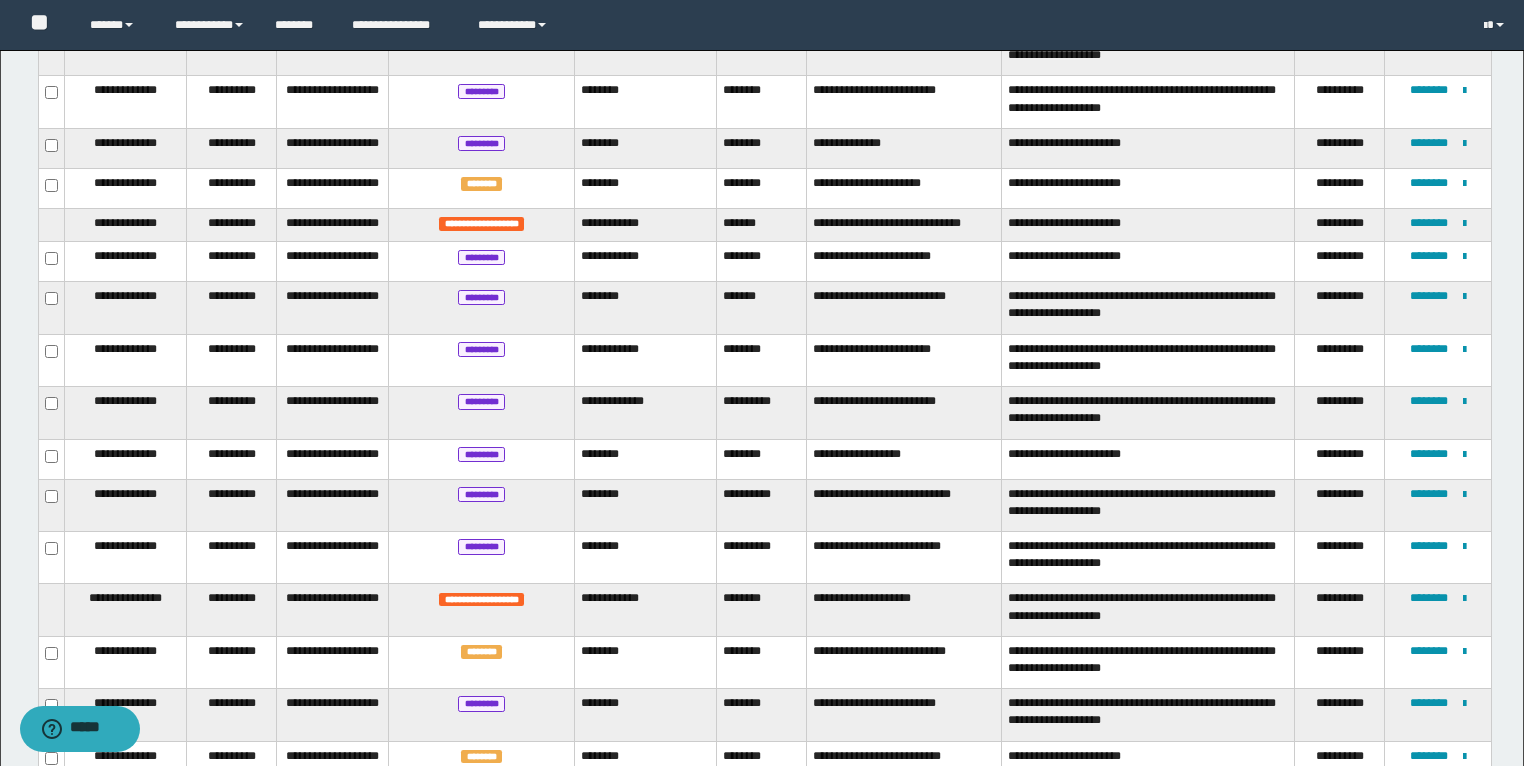 scroll, scrollTop: 0, scrollLeft: 0, axis: both 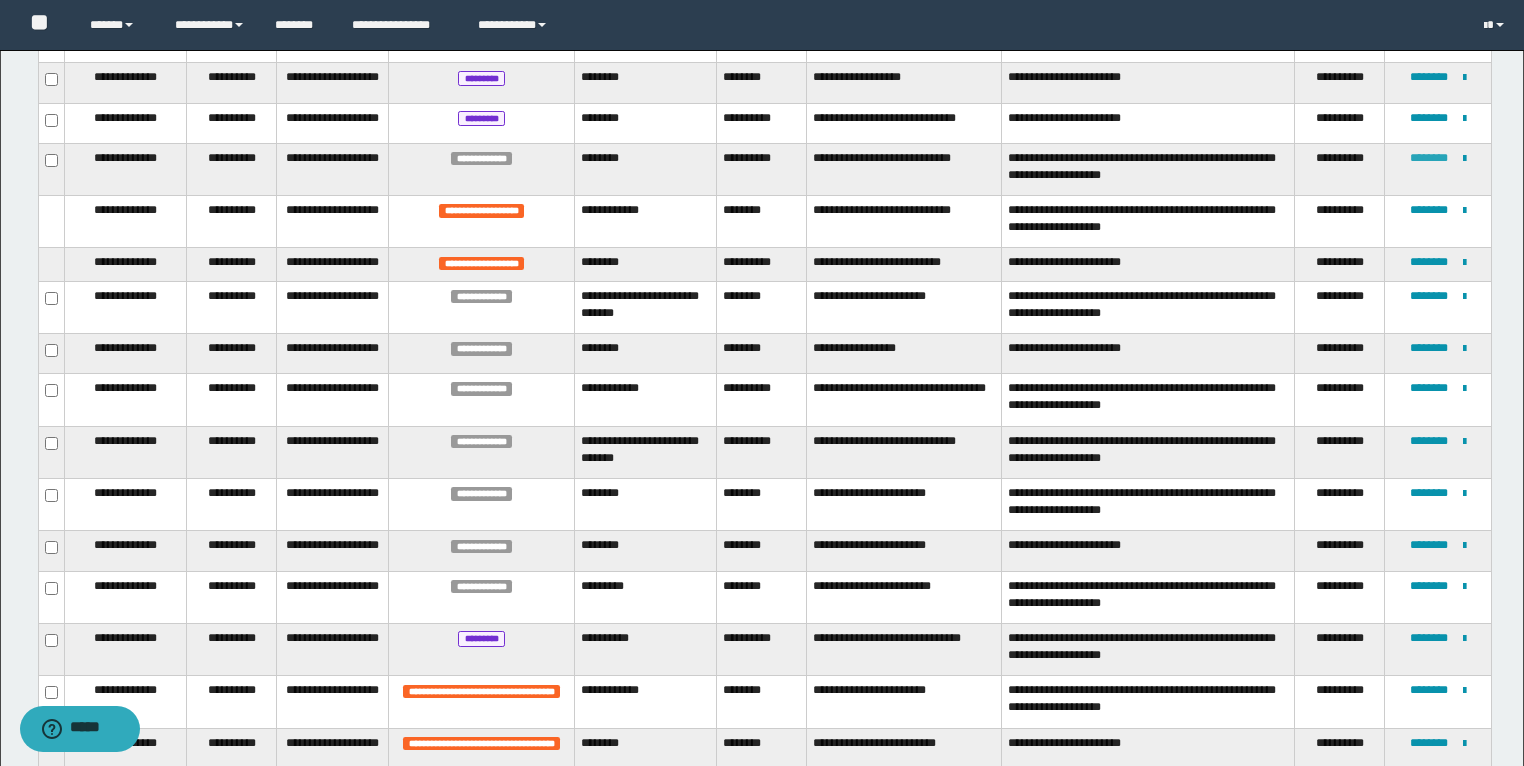click on "********" at bounding box center [1429, 158] 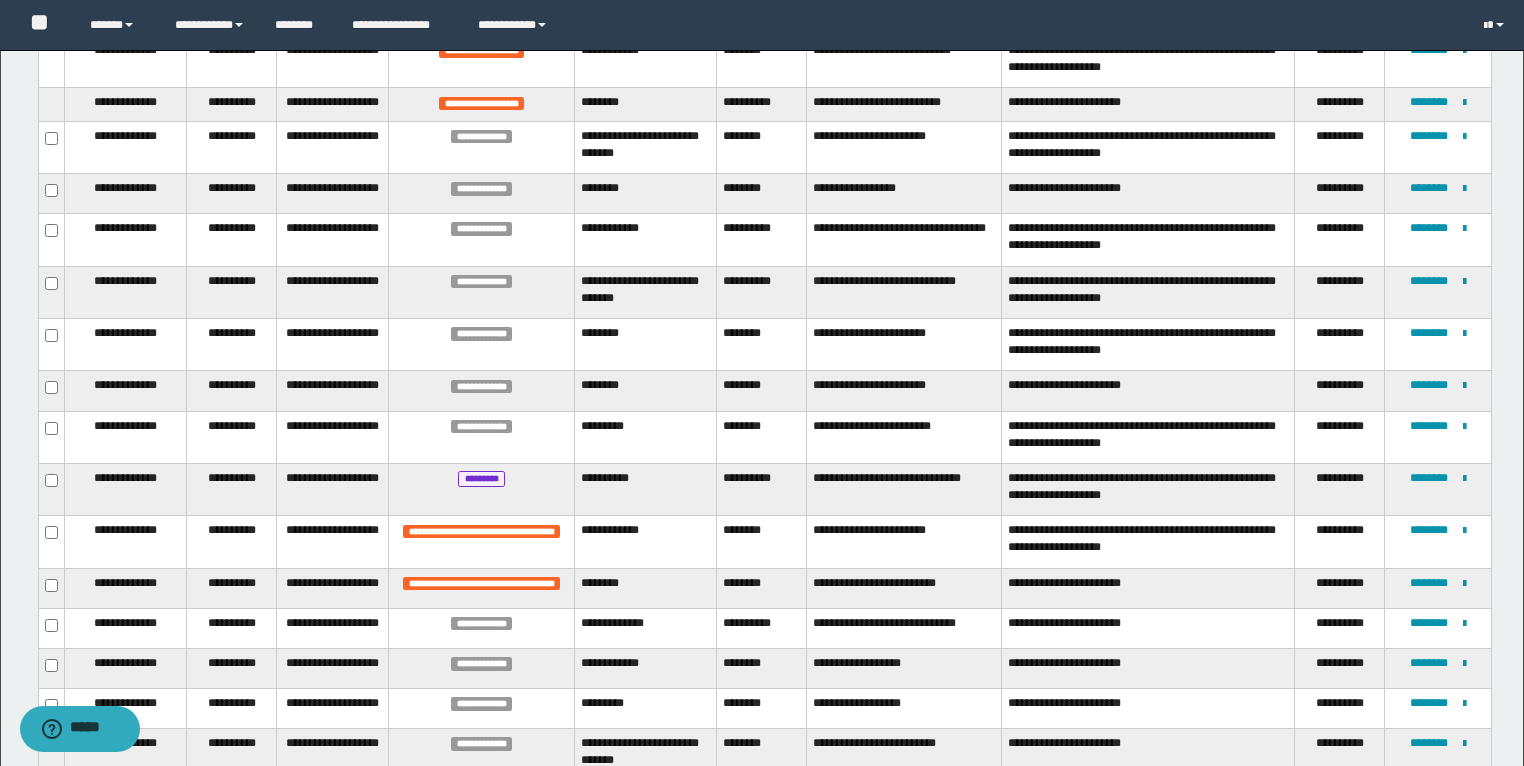 scroll, scrollTop: 3259, scrollLeft: 0, axis: vertical 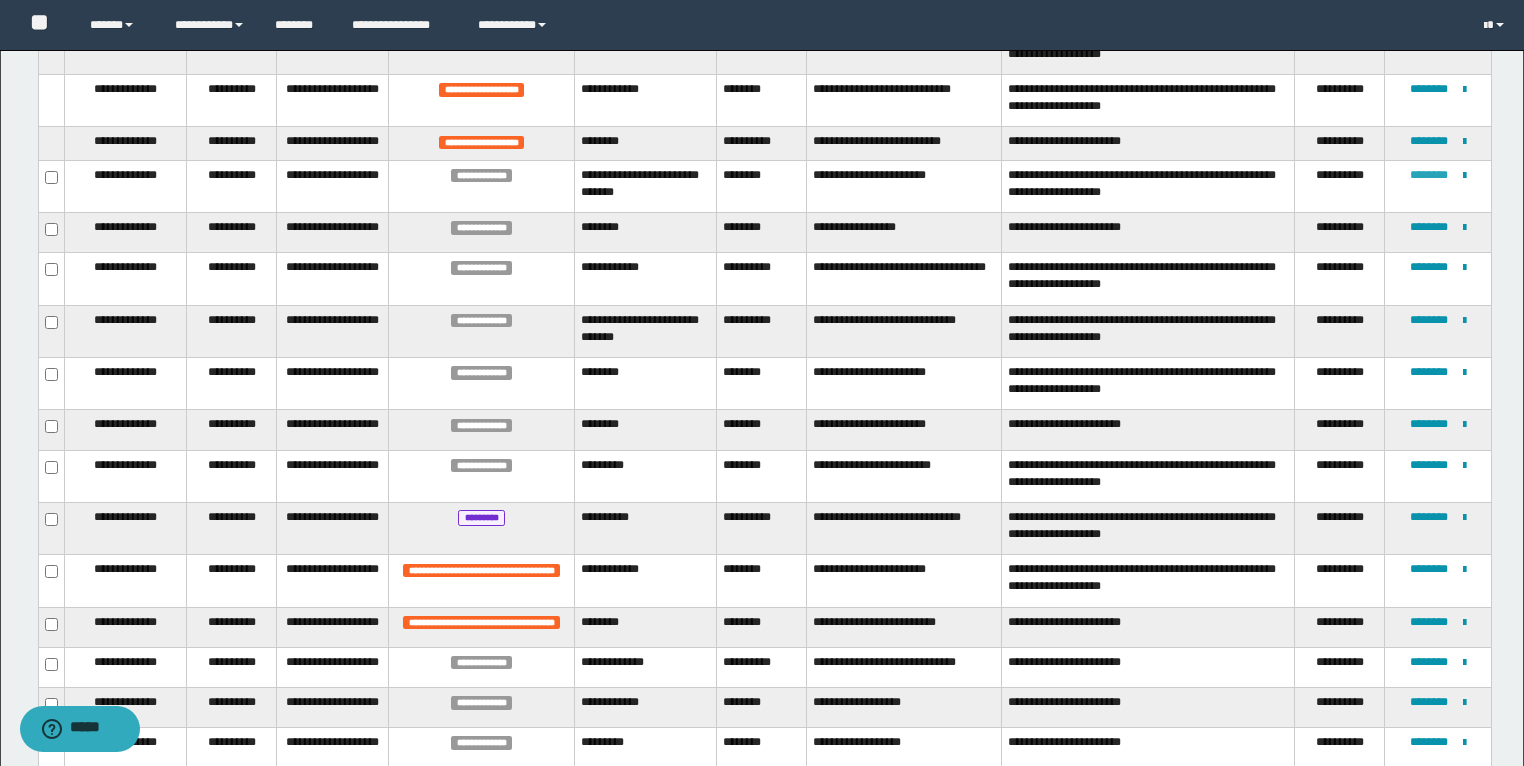 click on "********" at bounding box center [1429, 175] 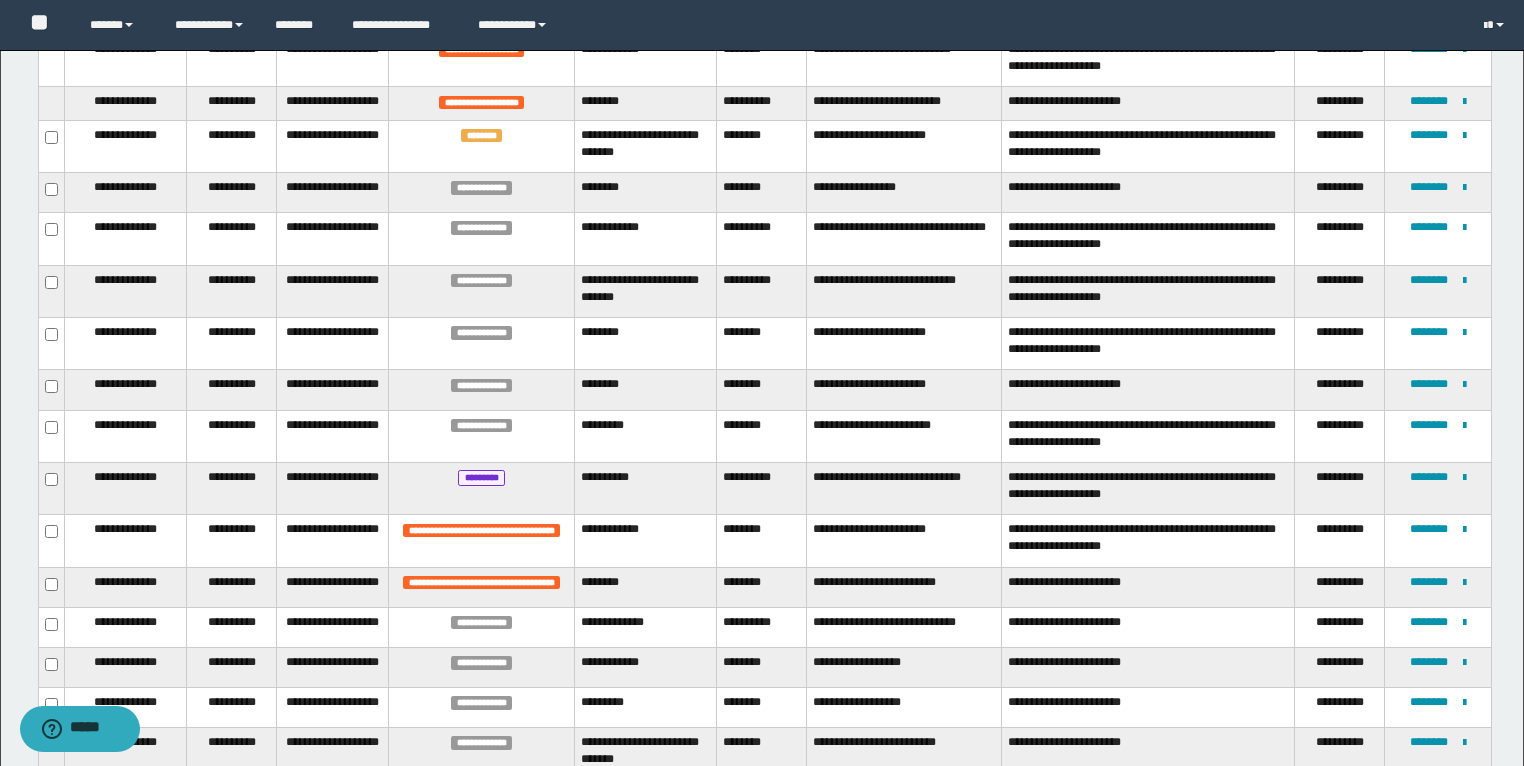 scroll, scrollTop: 3319, scrollLeft: 0, axis: vertical 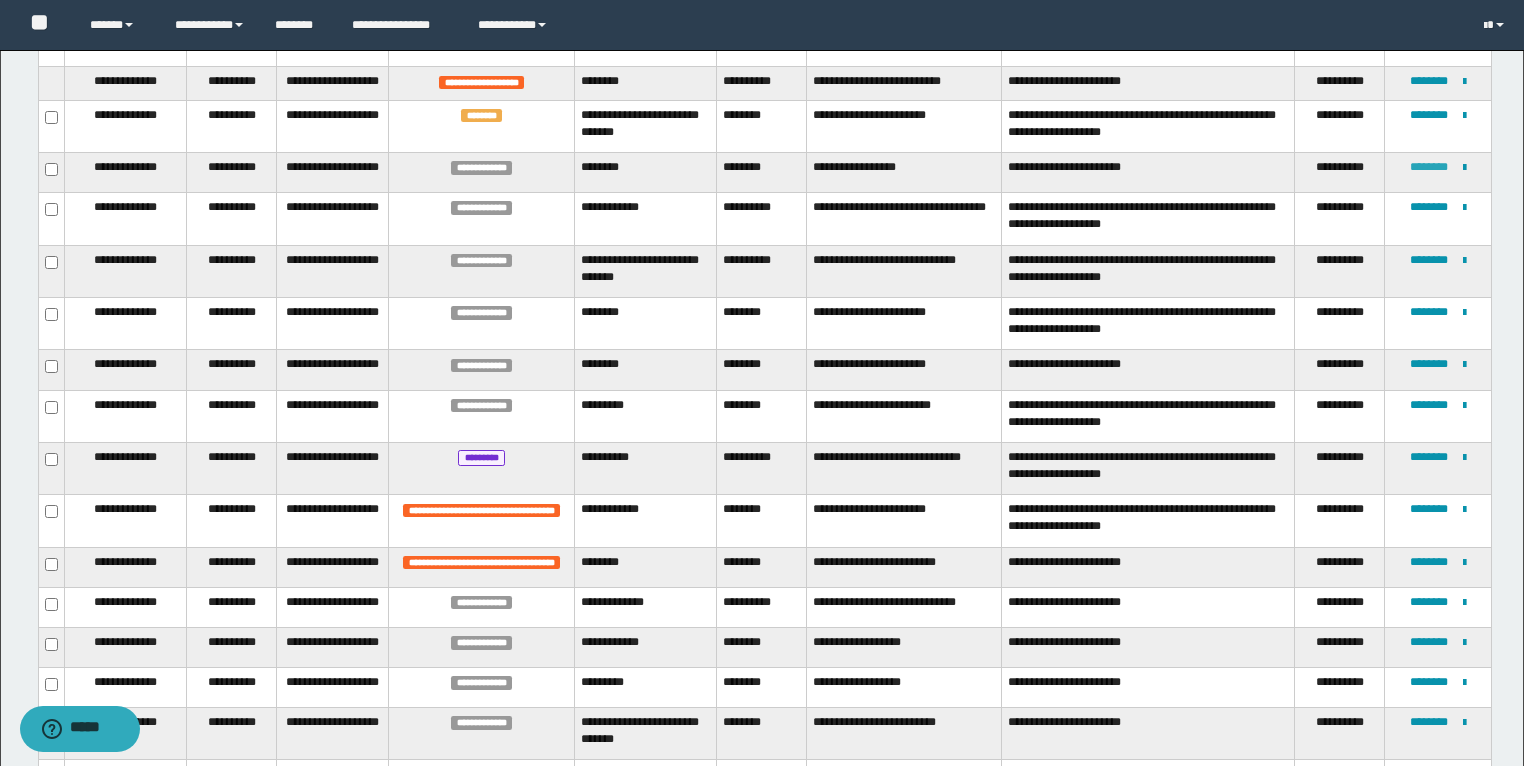 click on "********" at bounding box center [1429, 167] 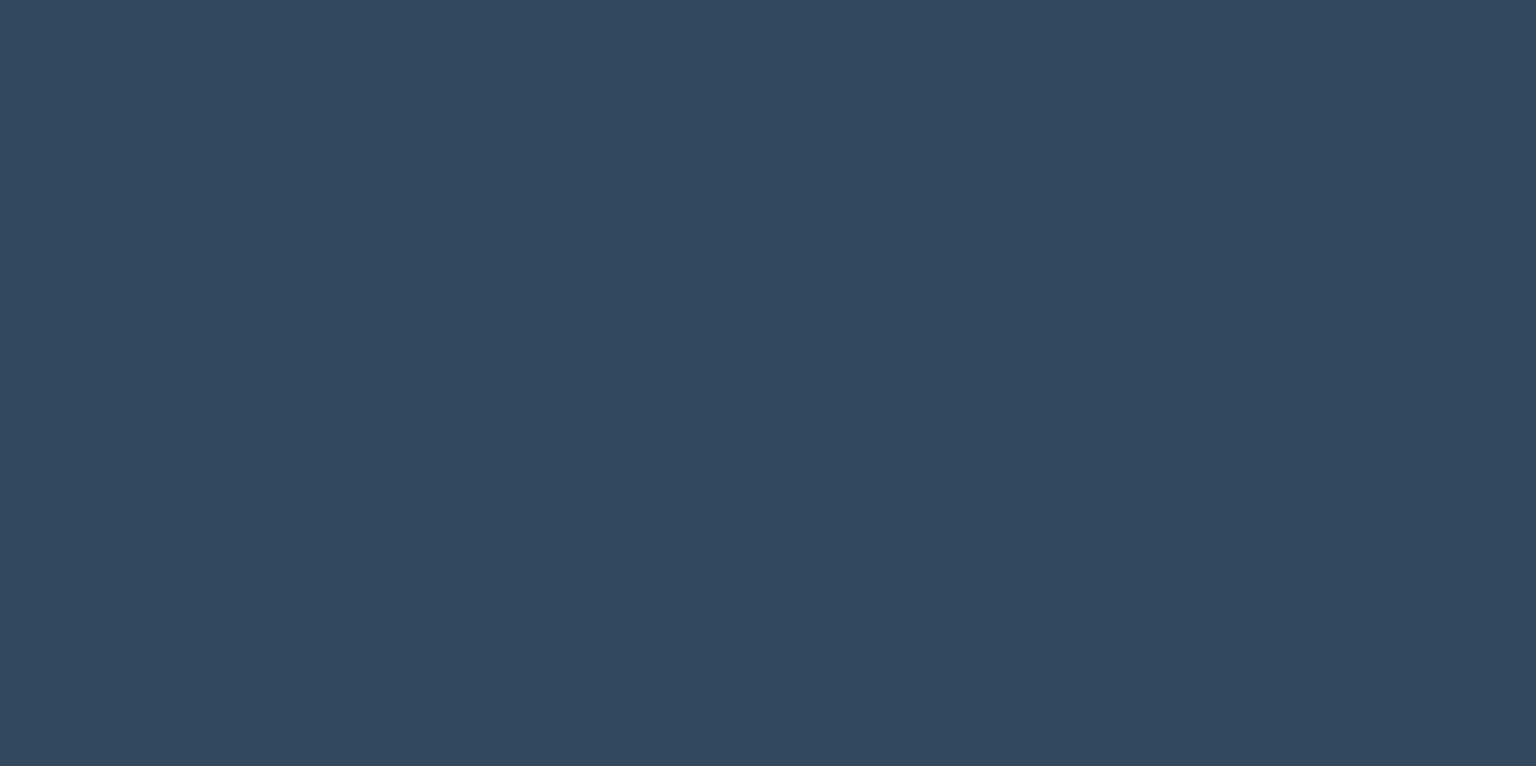 scroll, scrollTop: 0, scrollLeft: 0, axis: both 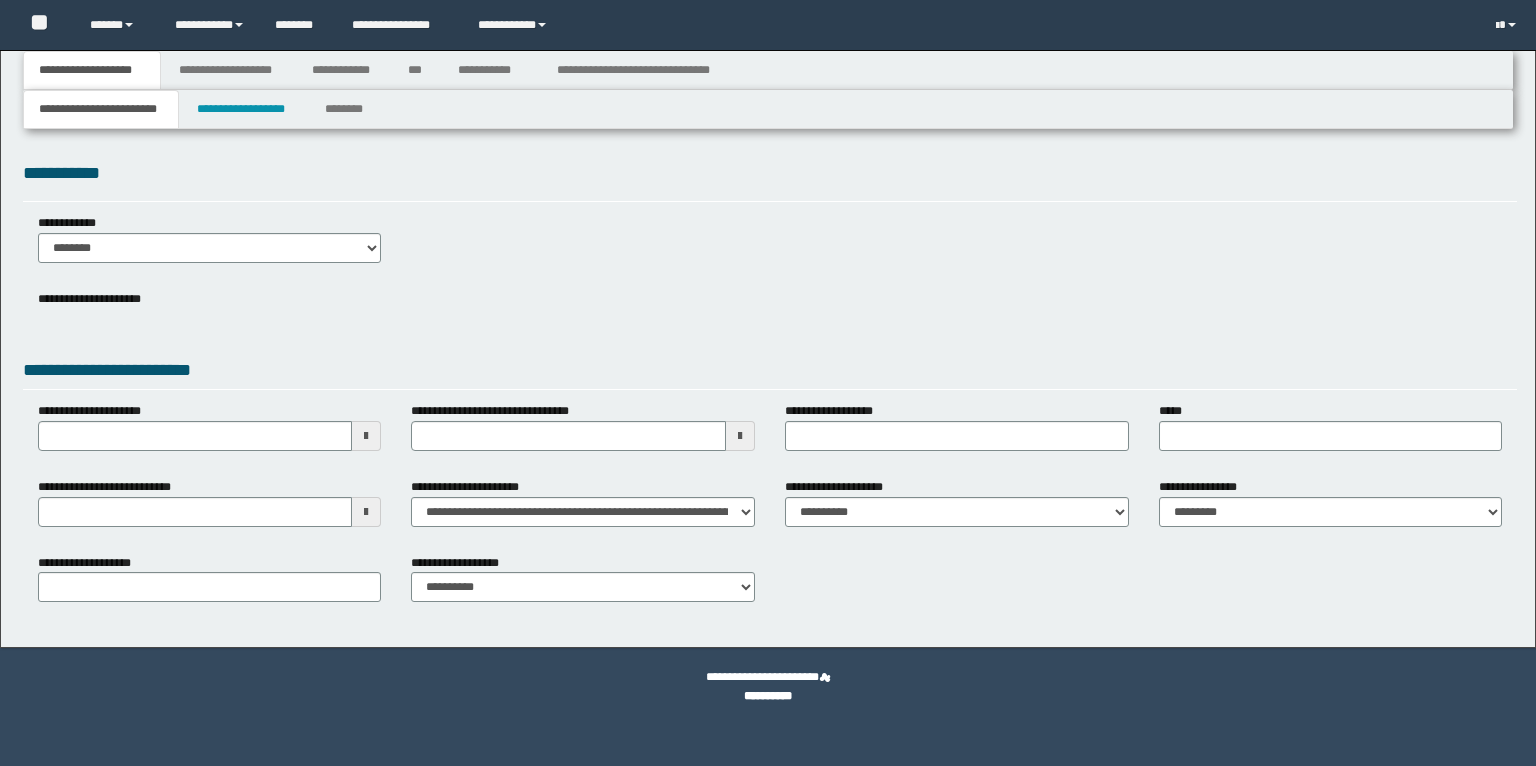 type 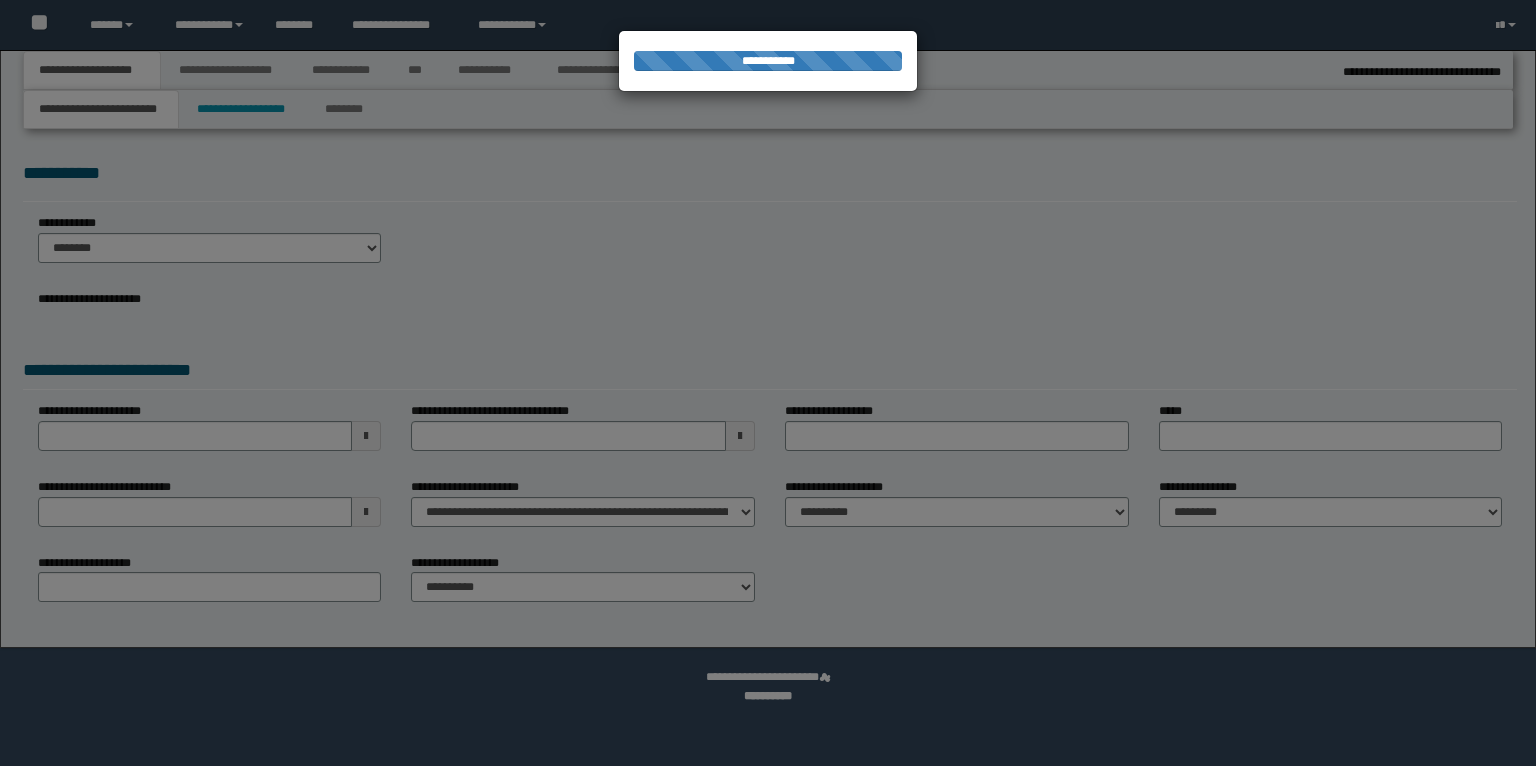 type on "**********" 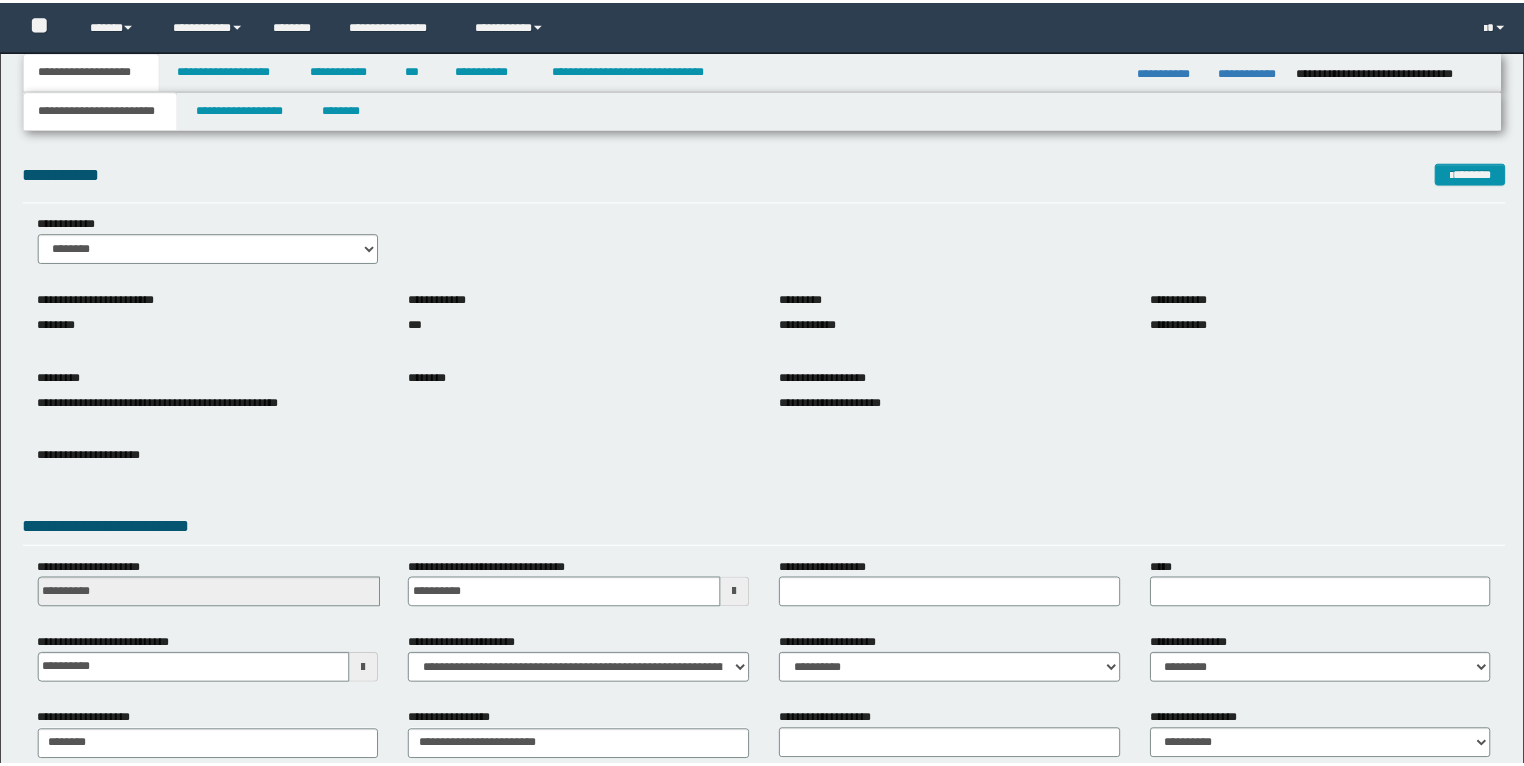 scroll, scrollTop: 0, scrollLeft: 0, axis: both 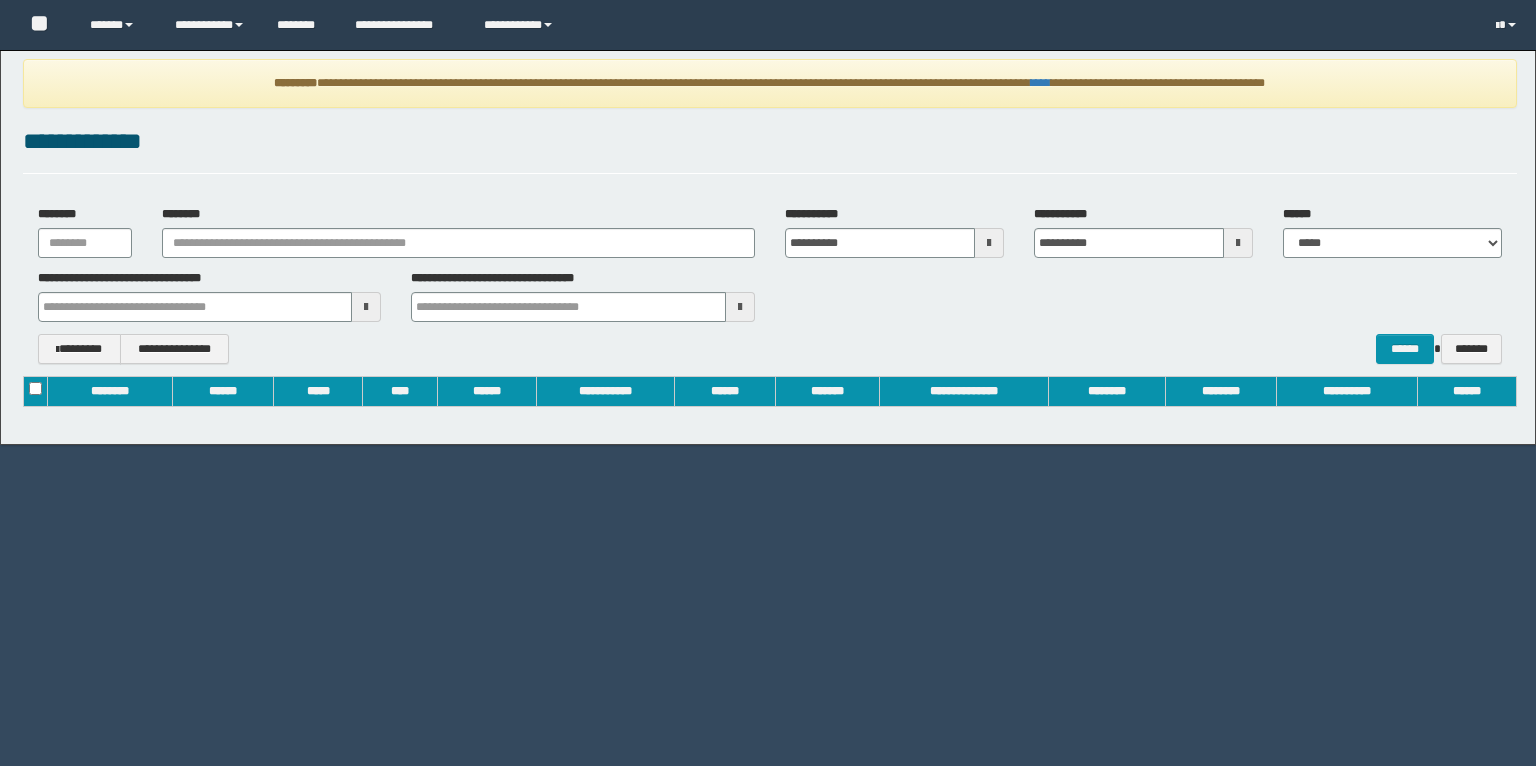 type on "**********" 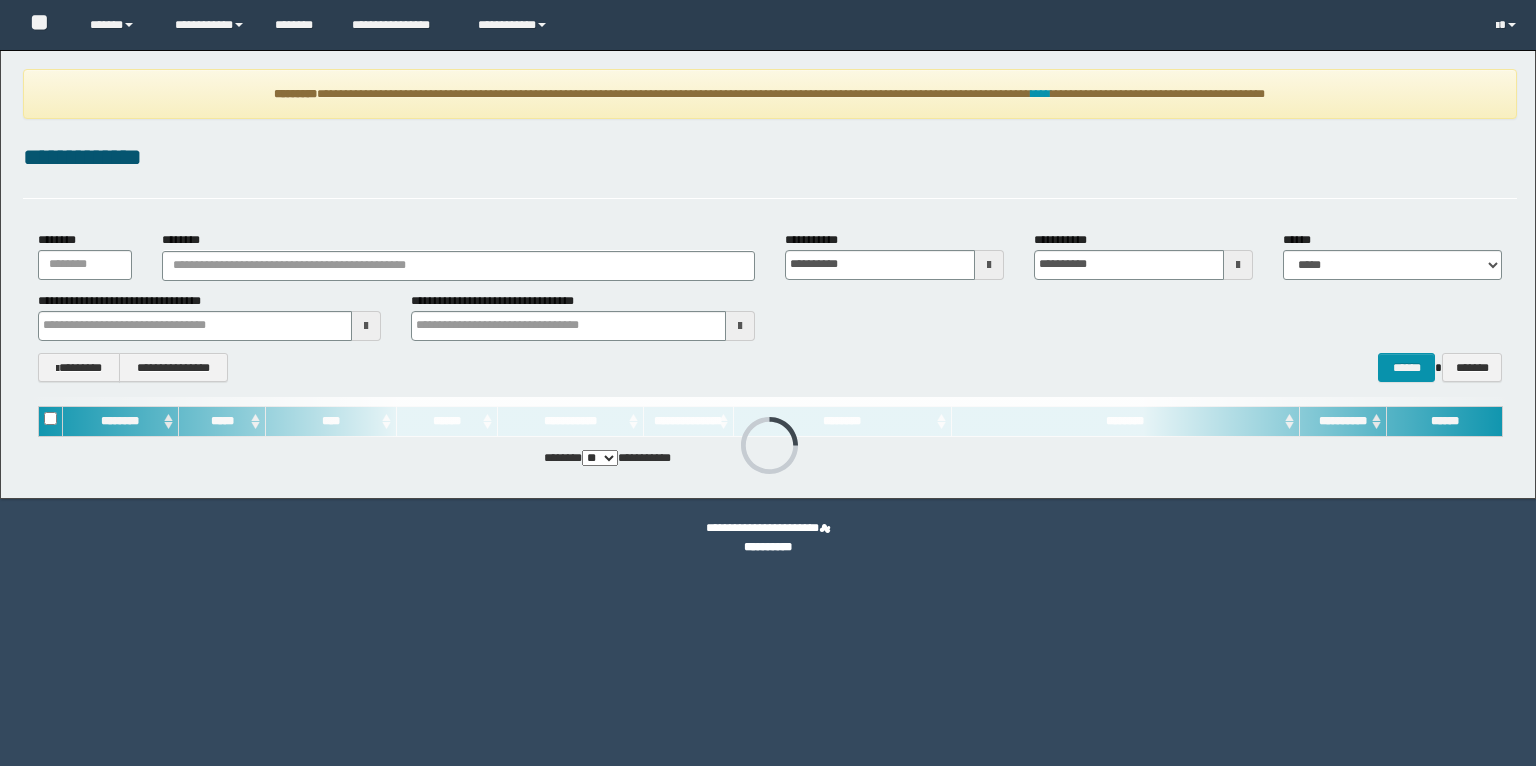 scroll, scrollTop: 0, scrollLeft: 0, axis: both 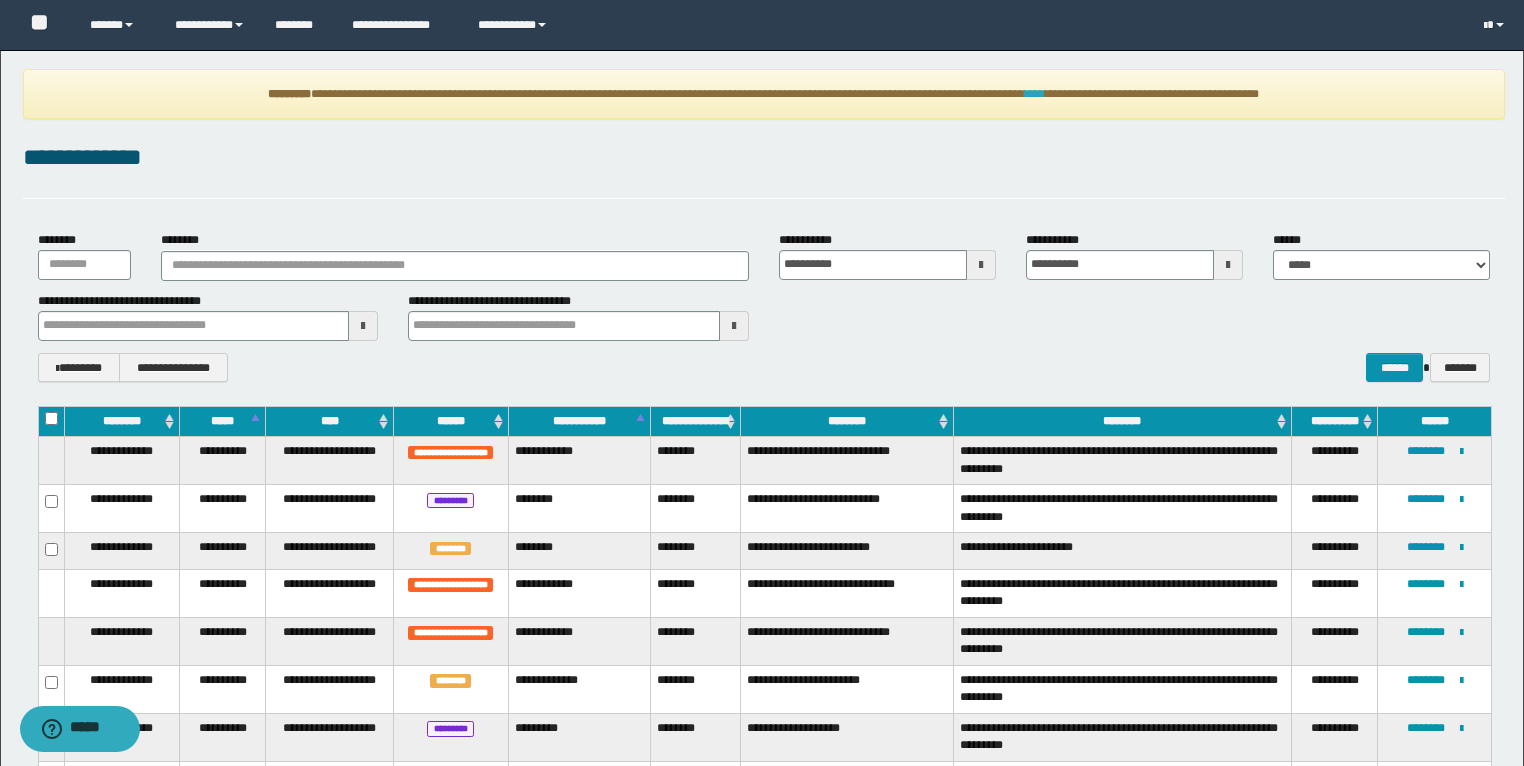 click on "****" at bounding box center (1035, 94) 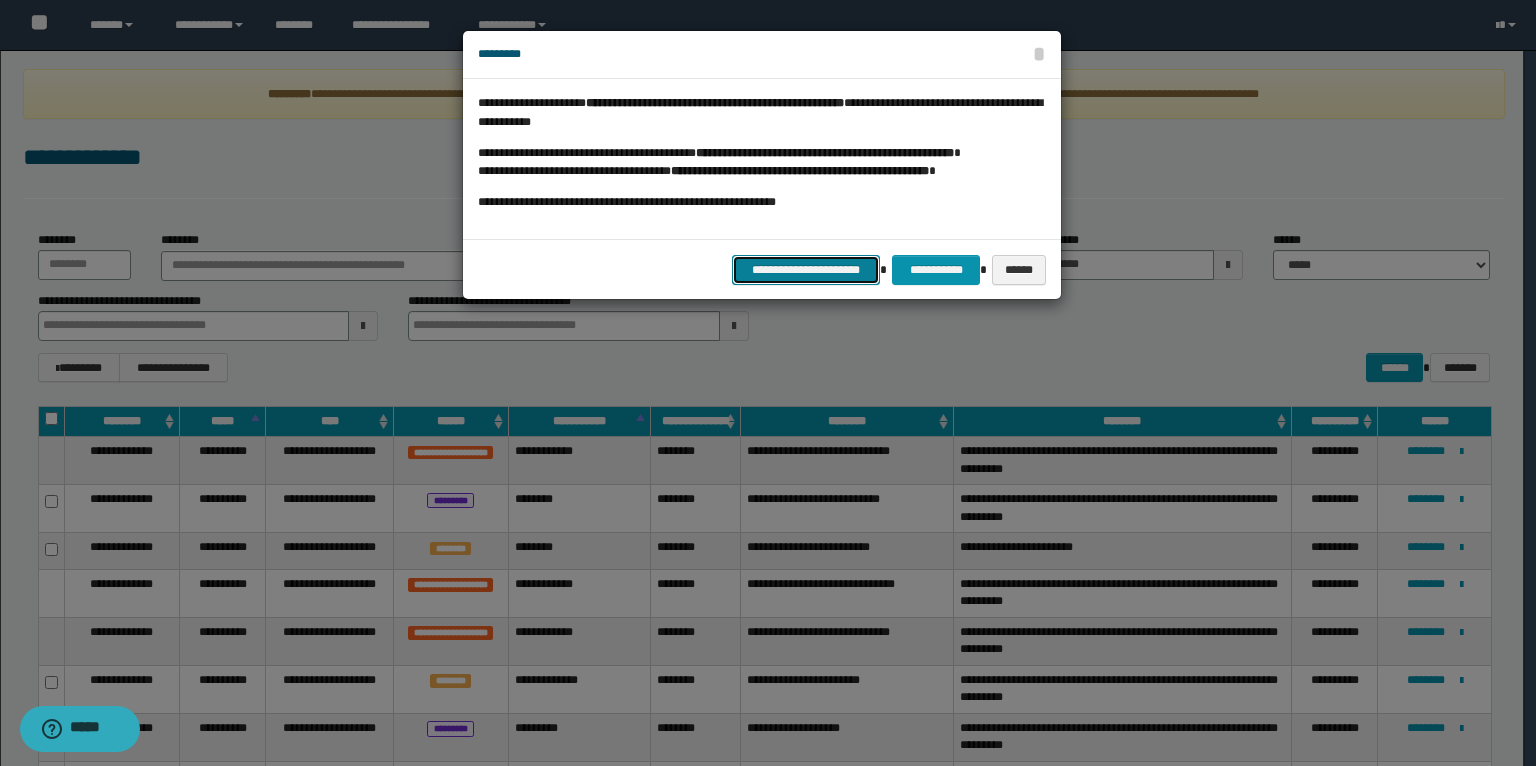 click on "**********" at bounding box center (806, 270) 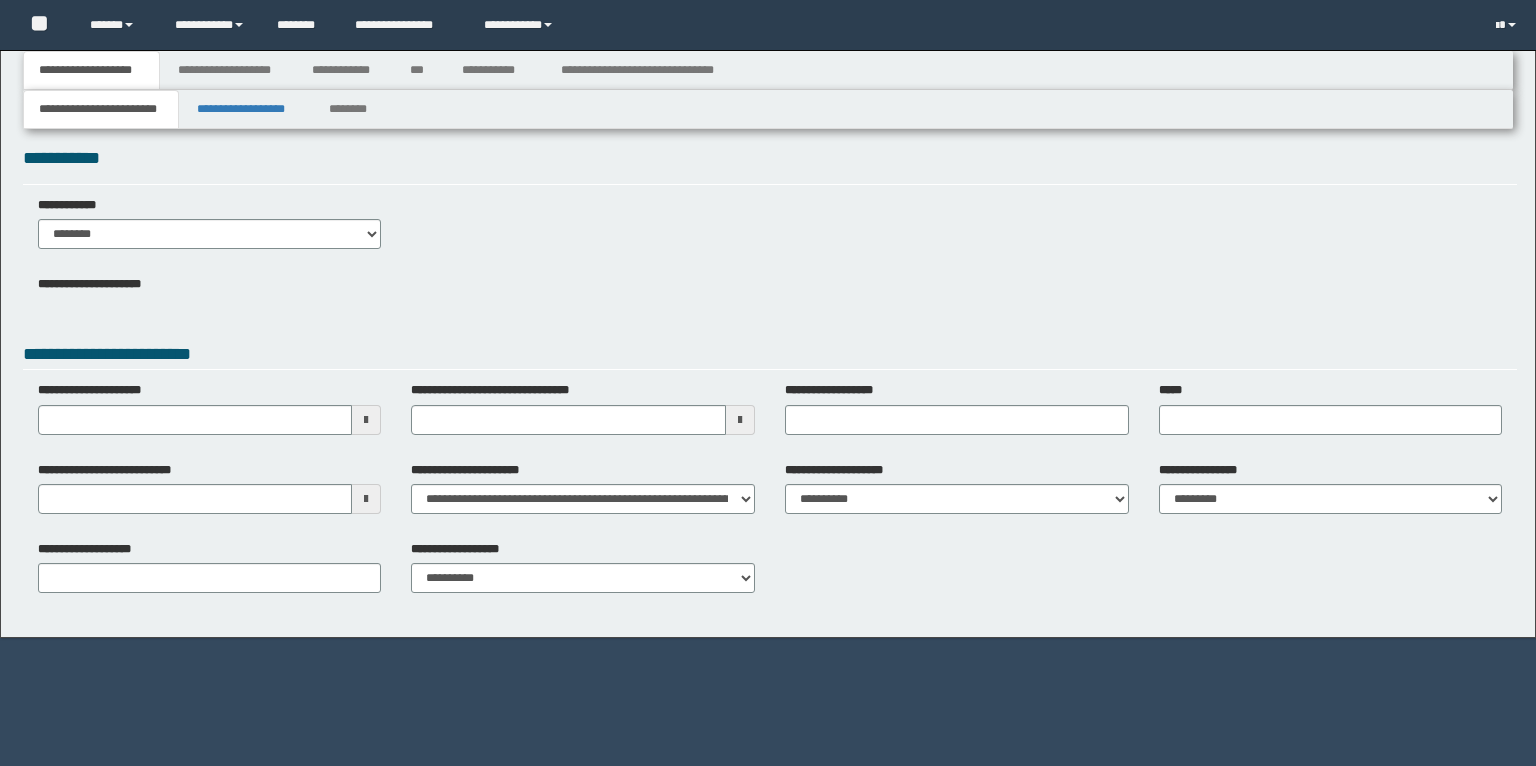 scroll, scrollTop: 0, scrollLeft: 0, axis: both 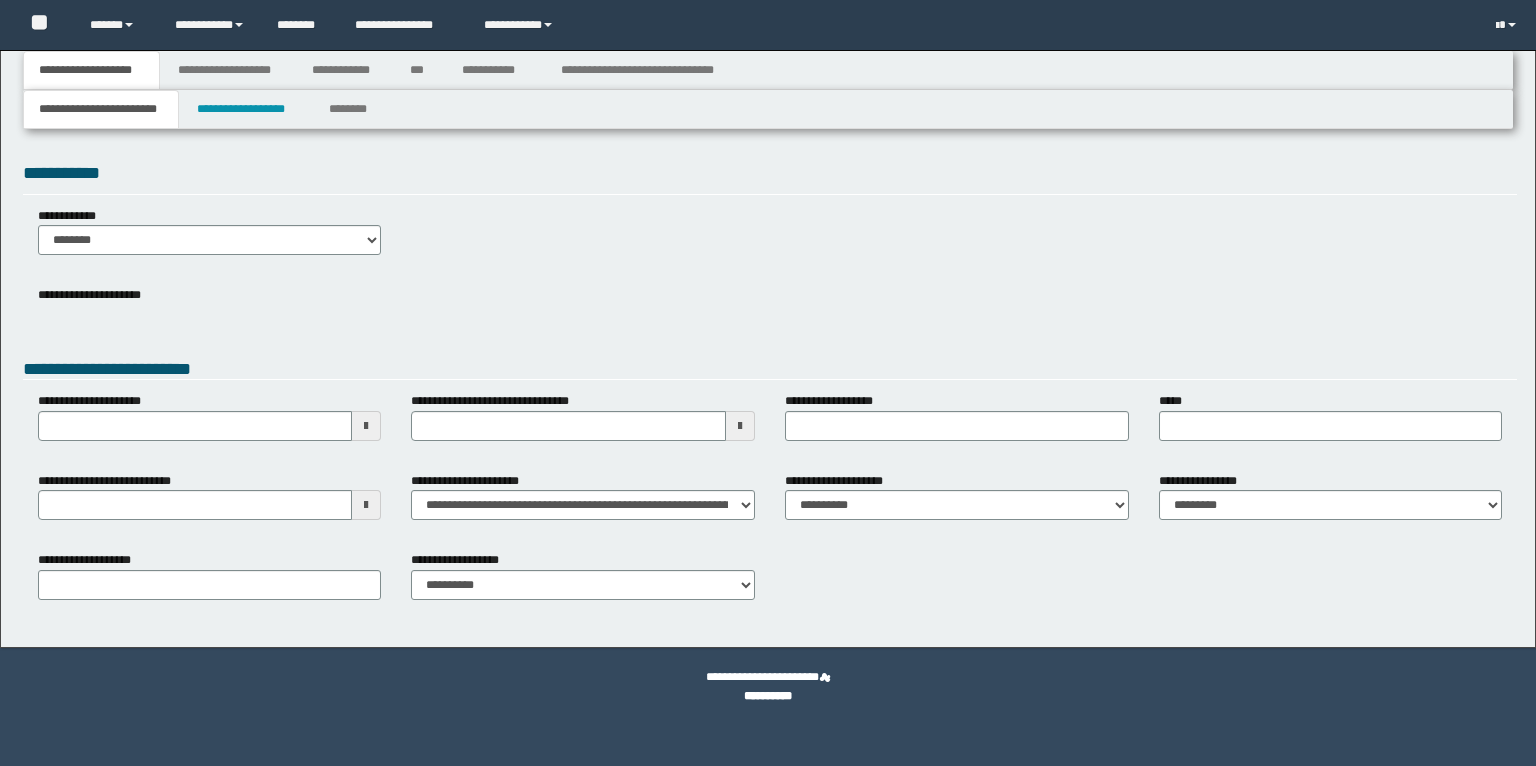 type 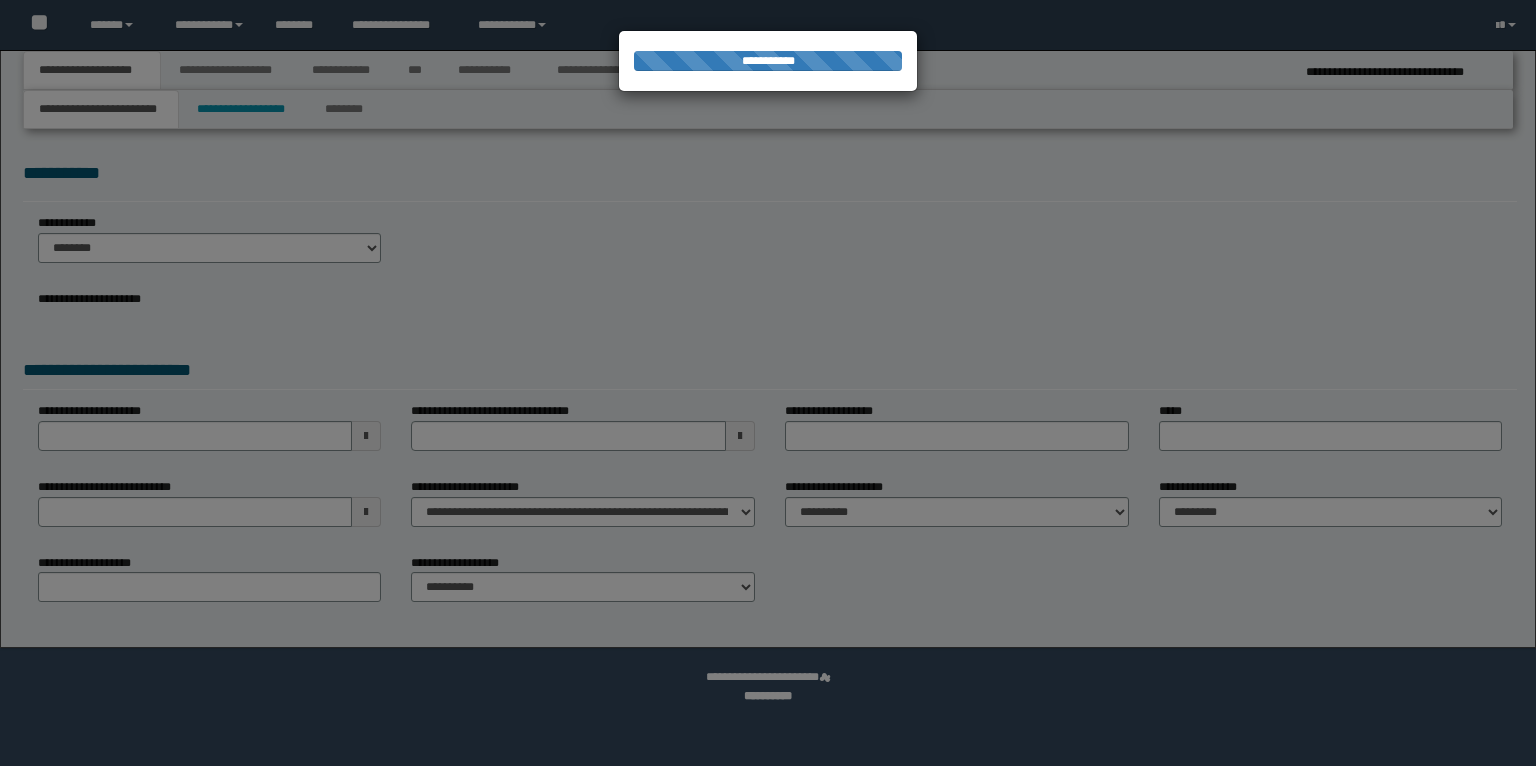 scroll, scrollTop: 0, scrollLeft: 0, axis: both 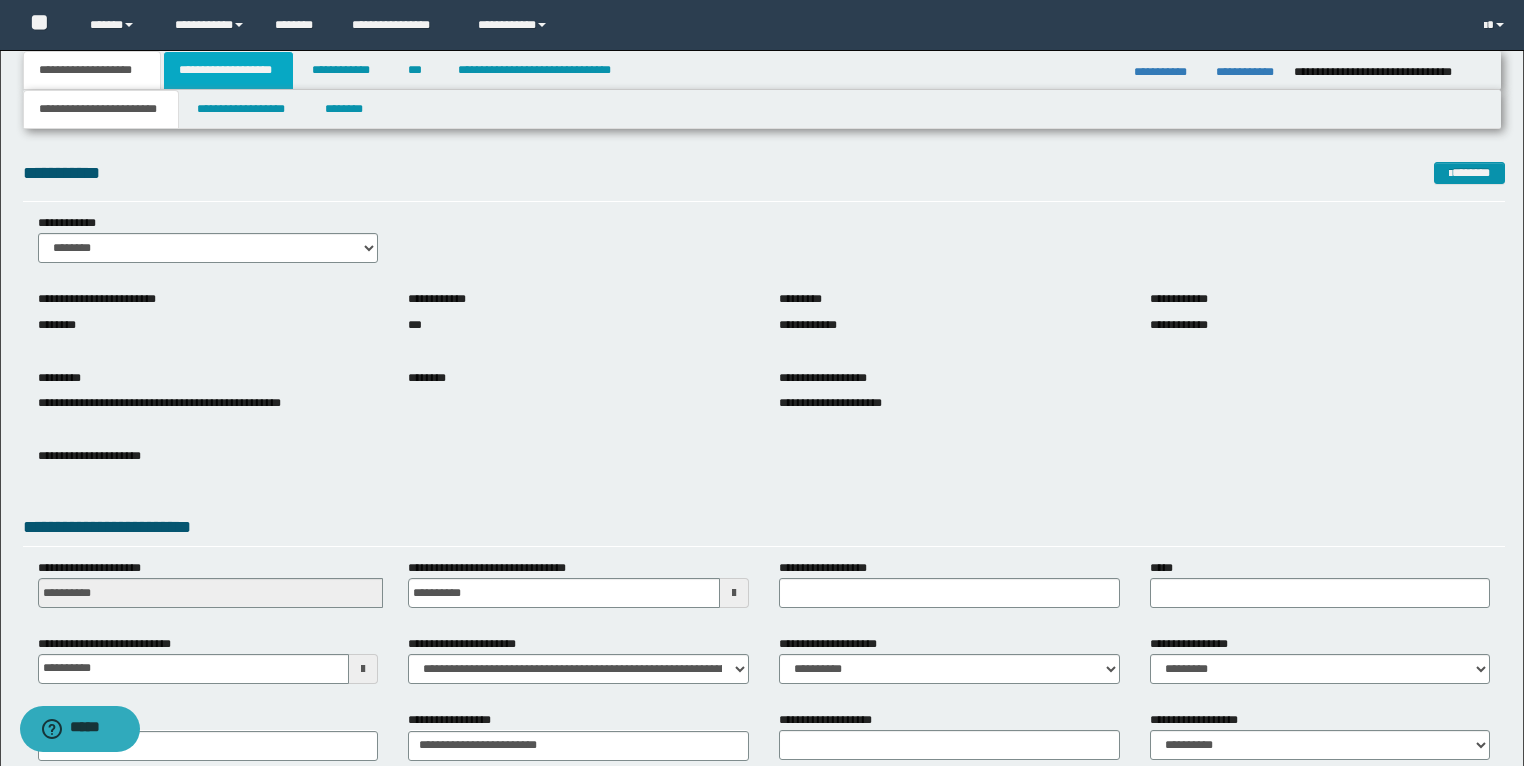 click on "**********" at bounding box center (228, 70) 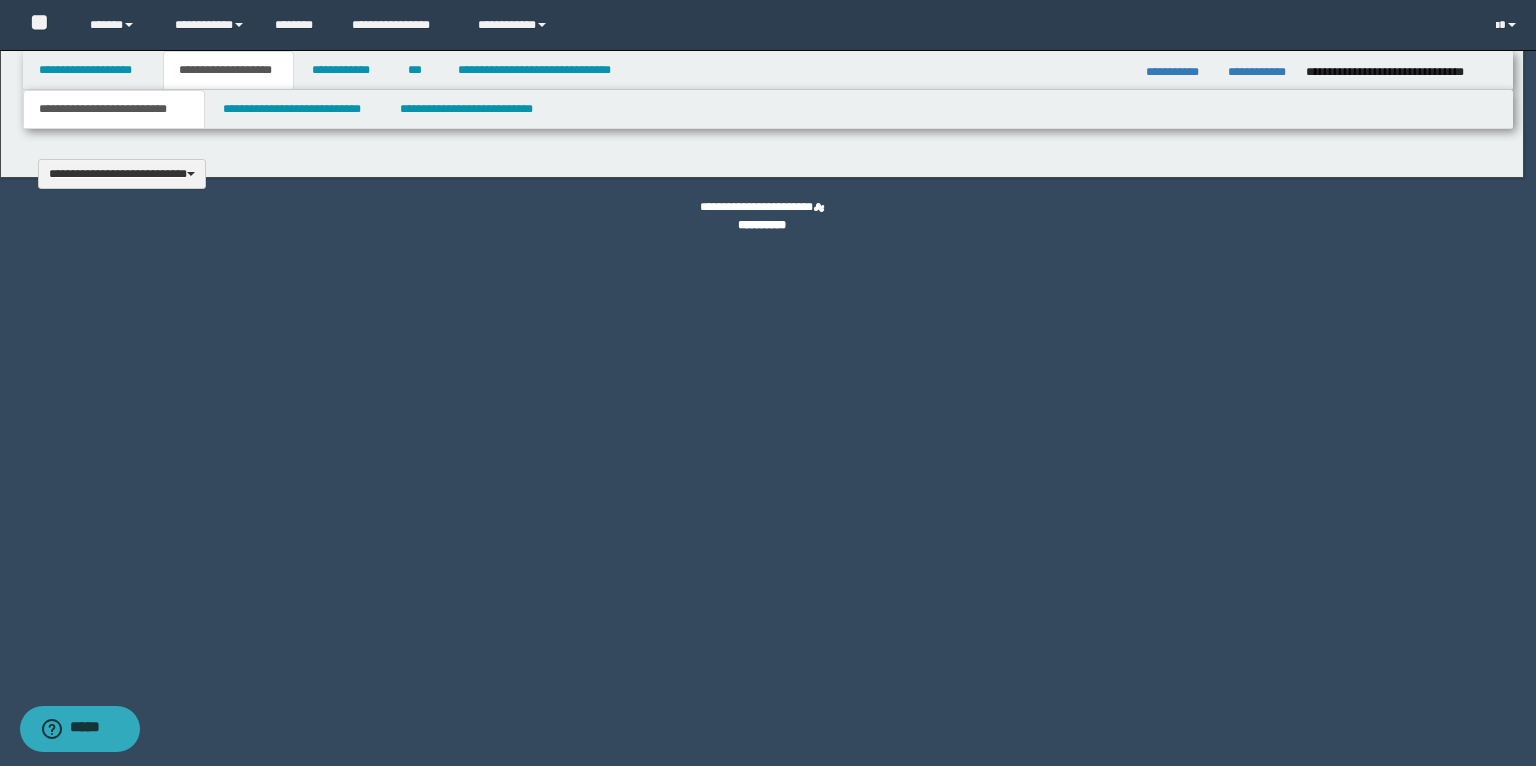 type 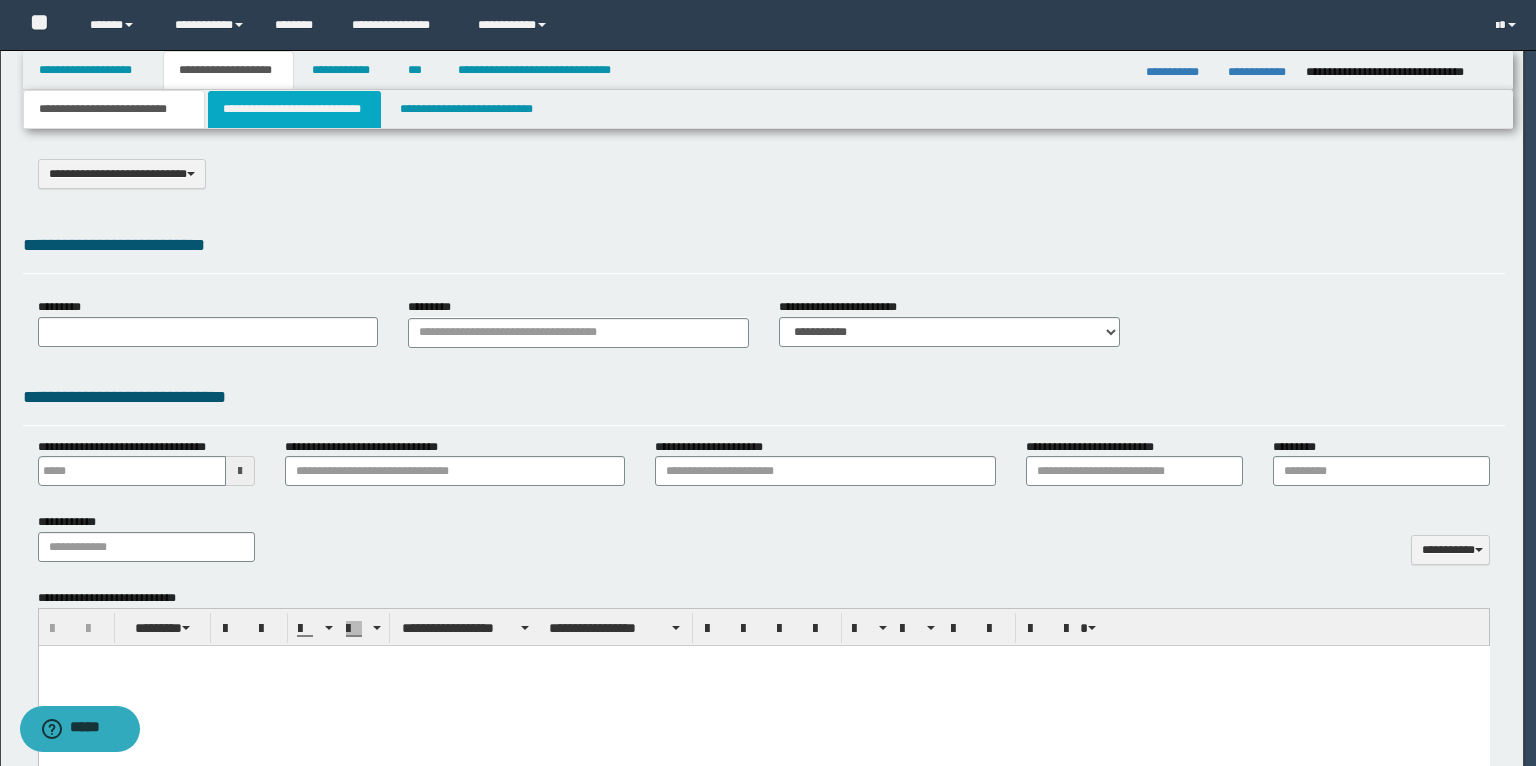 scroll, scrollTop: 0, scrollLeft: 0, axis: both 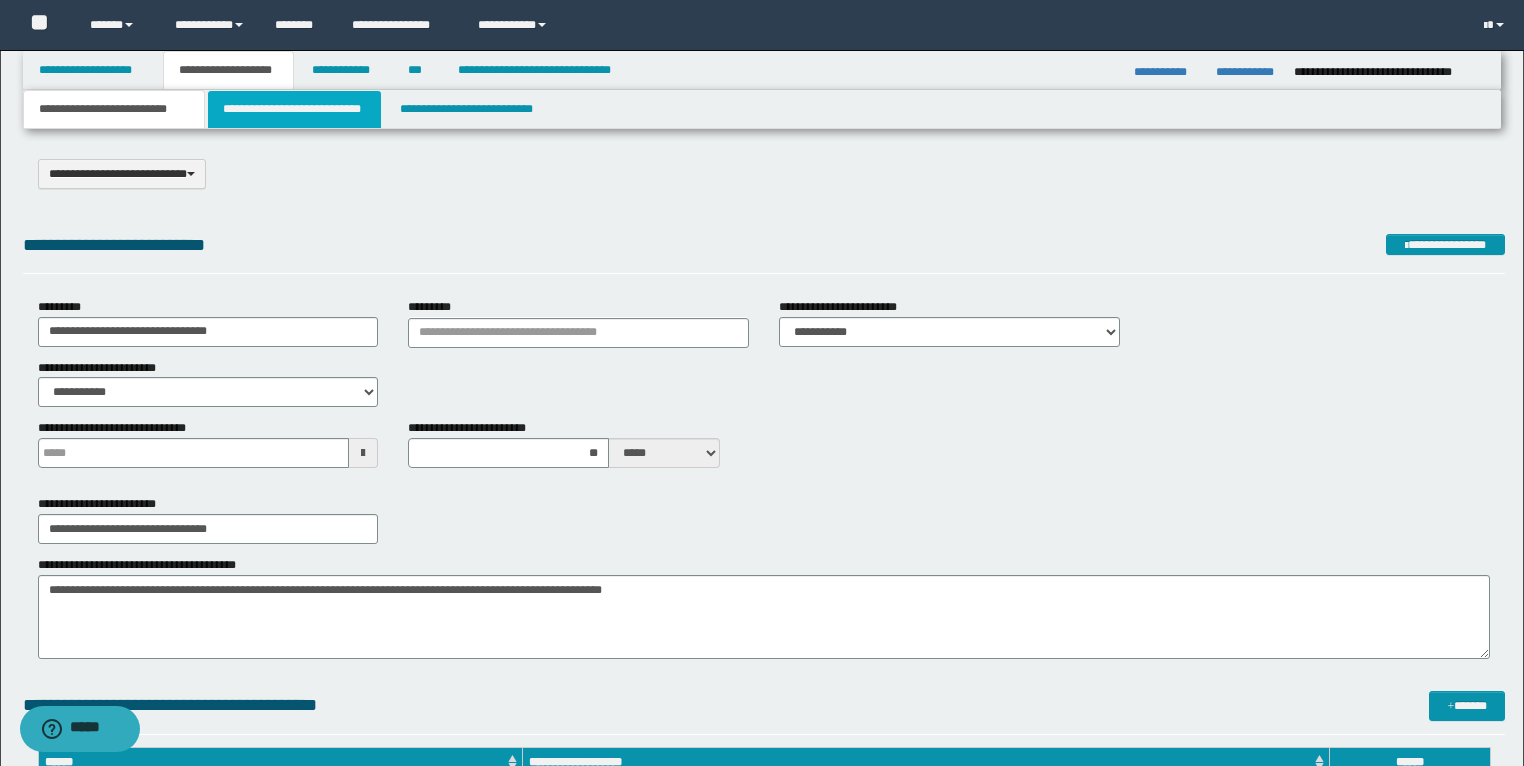 click on "**********" at bounding box center [294, 109] 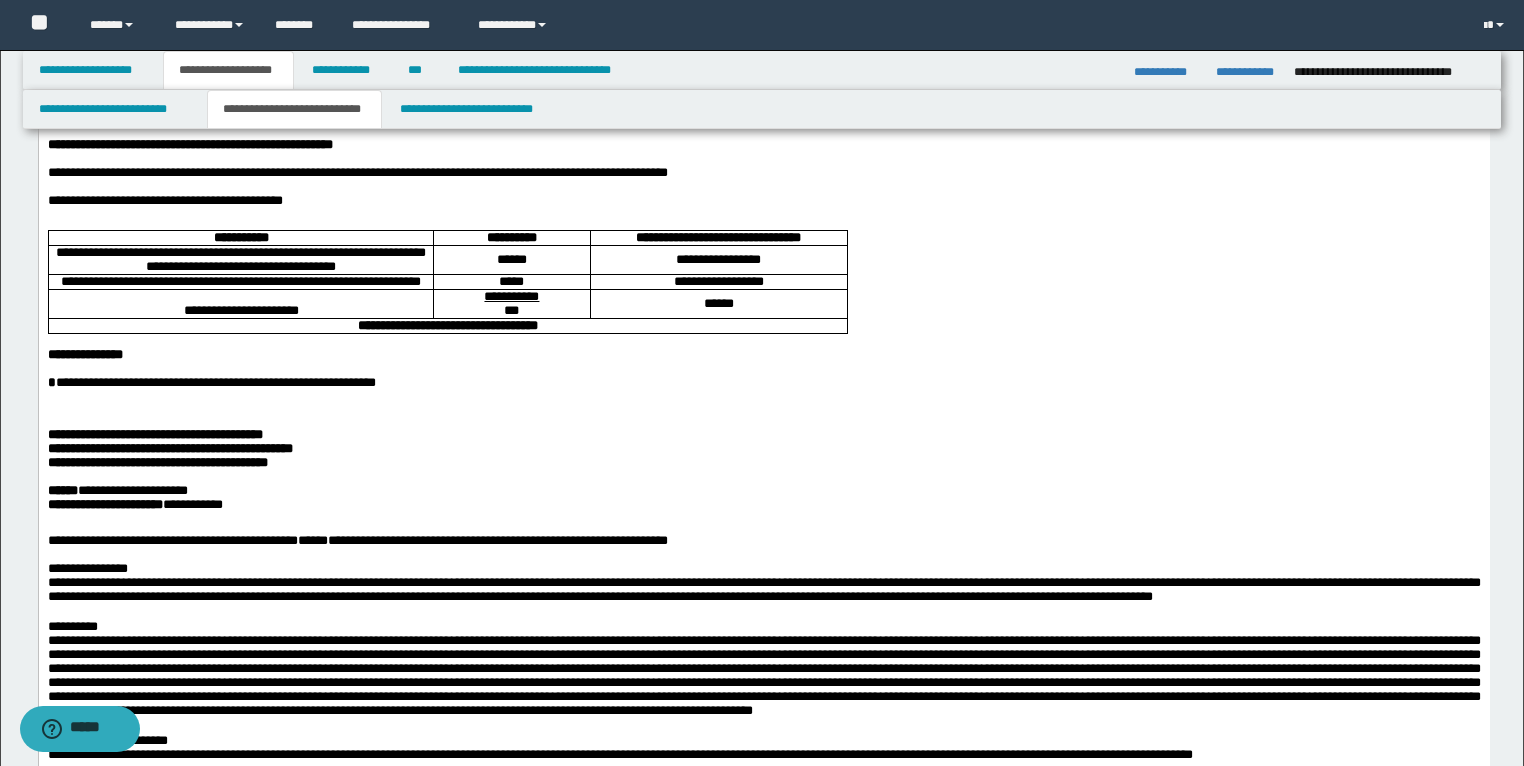 scroll, scrollTop: 240, scrollLeft: 0, axis: vertical 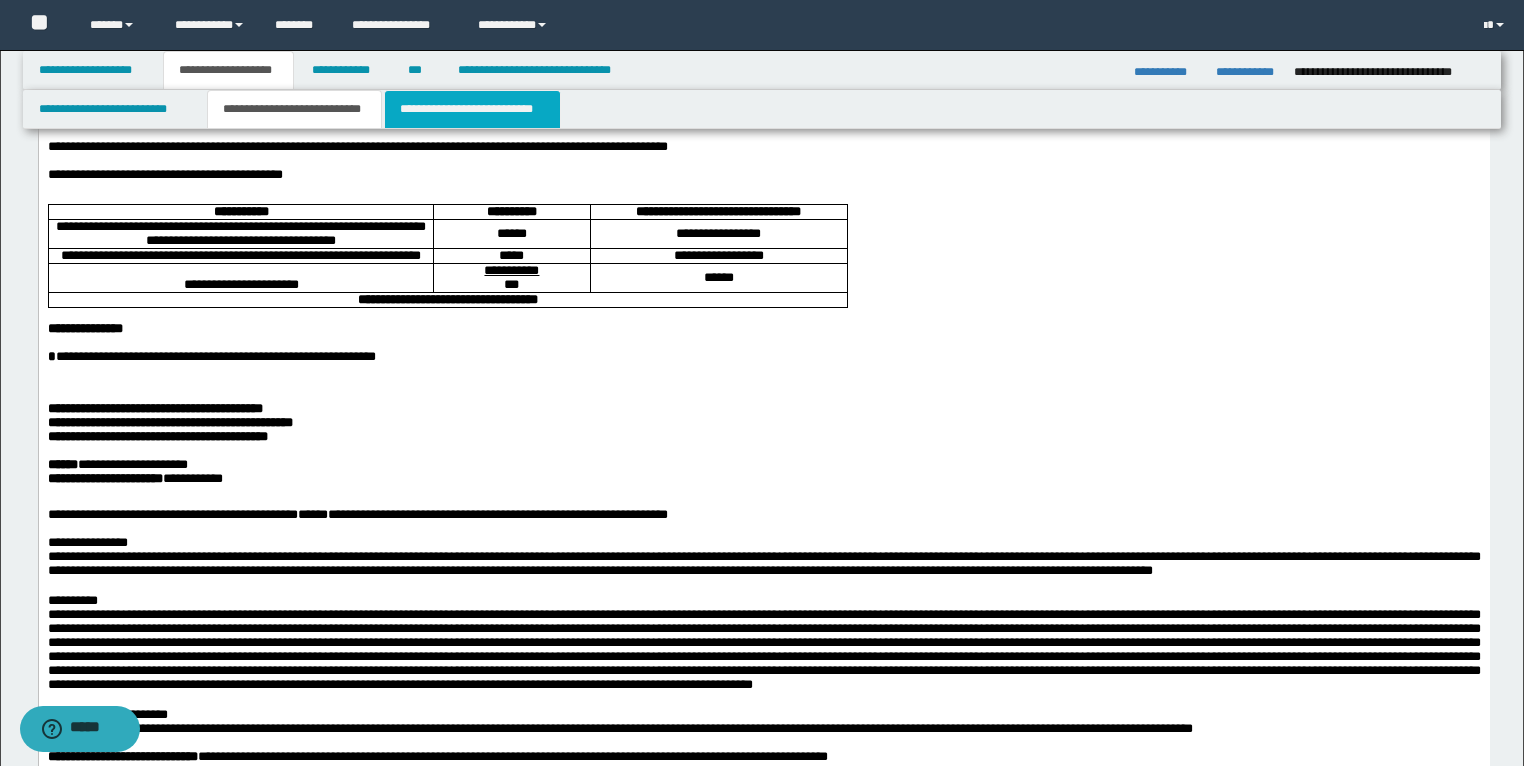click on "**********" at bounding box center (472, 109) 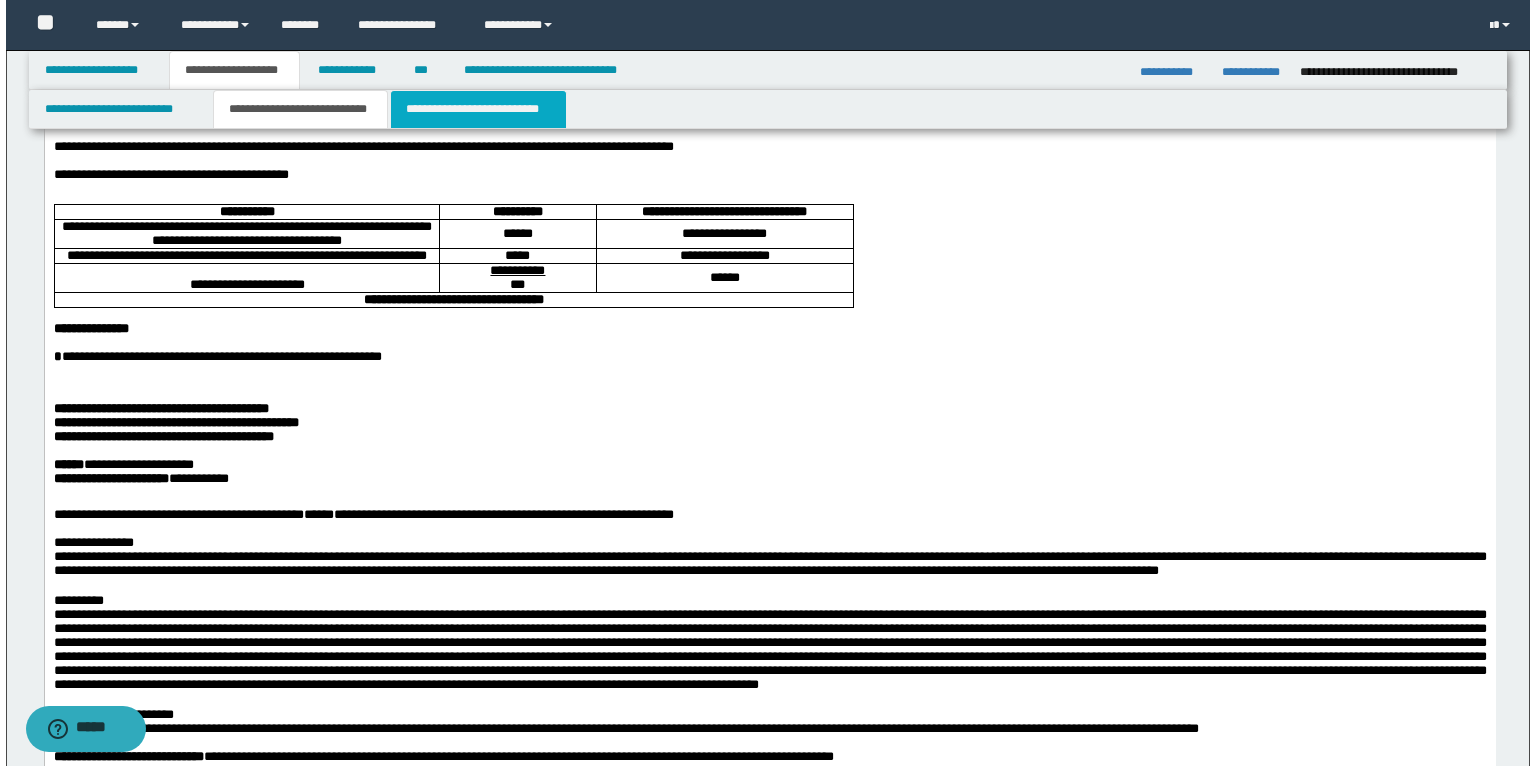 scroll, scrollTop: 0, scrollLeft: 0, axis: both 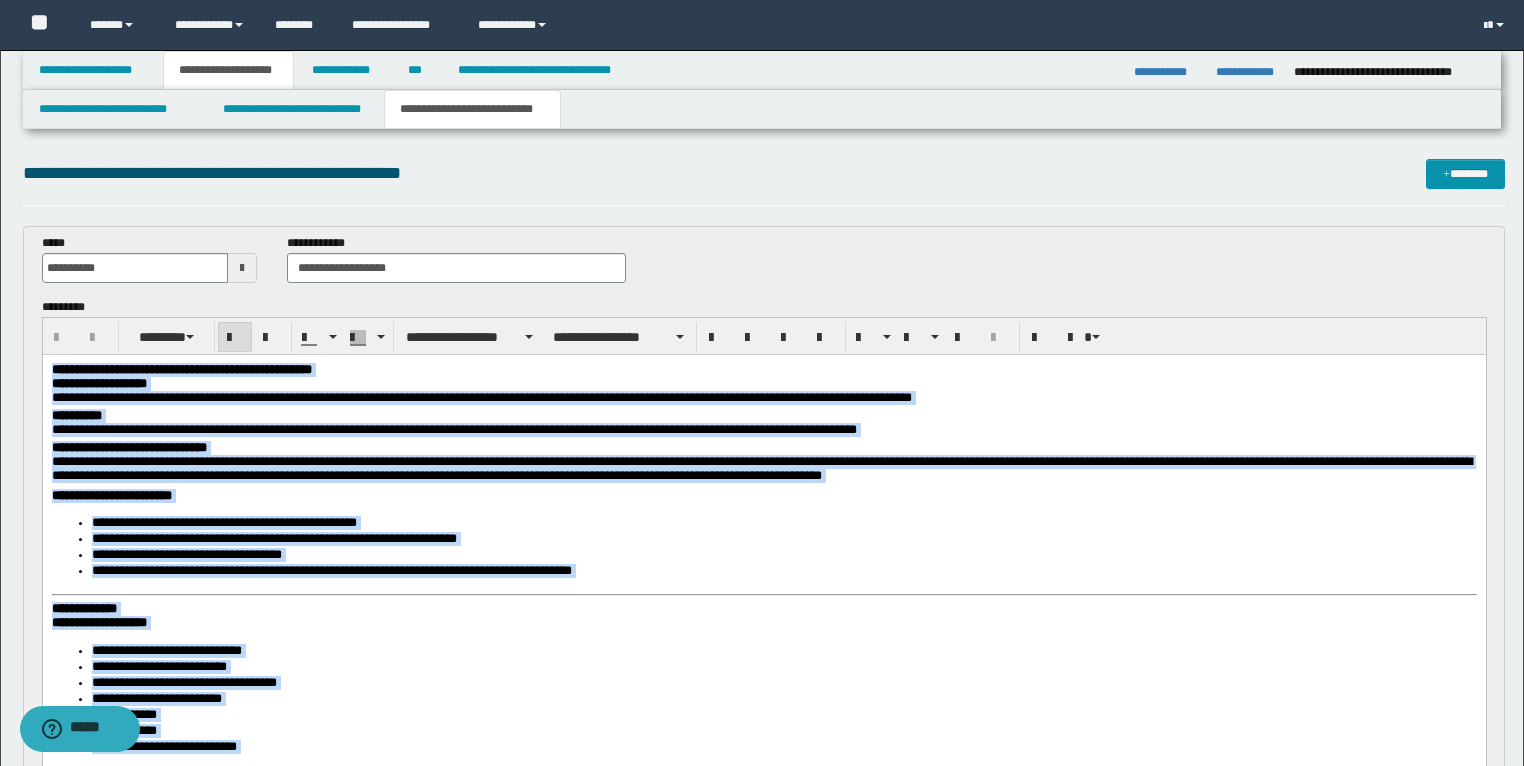 drag, startPoint x: 1233, startPoint y: 1133, endPoint x: 408, endPoint y: 602, distance: 981.1147 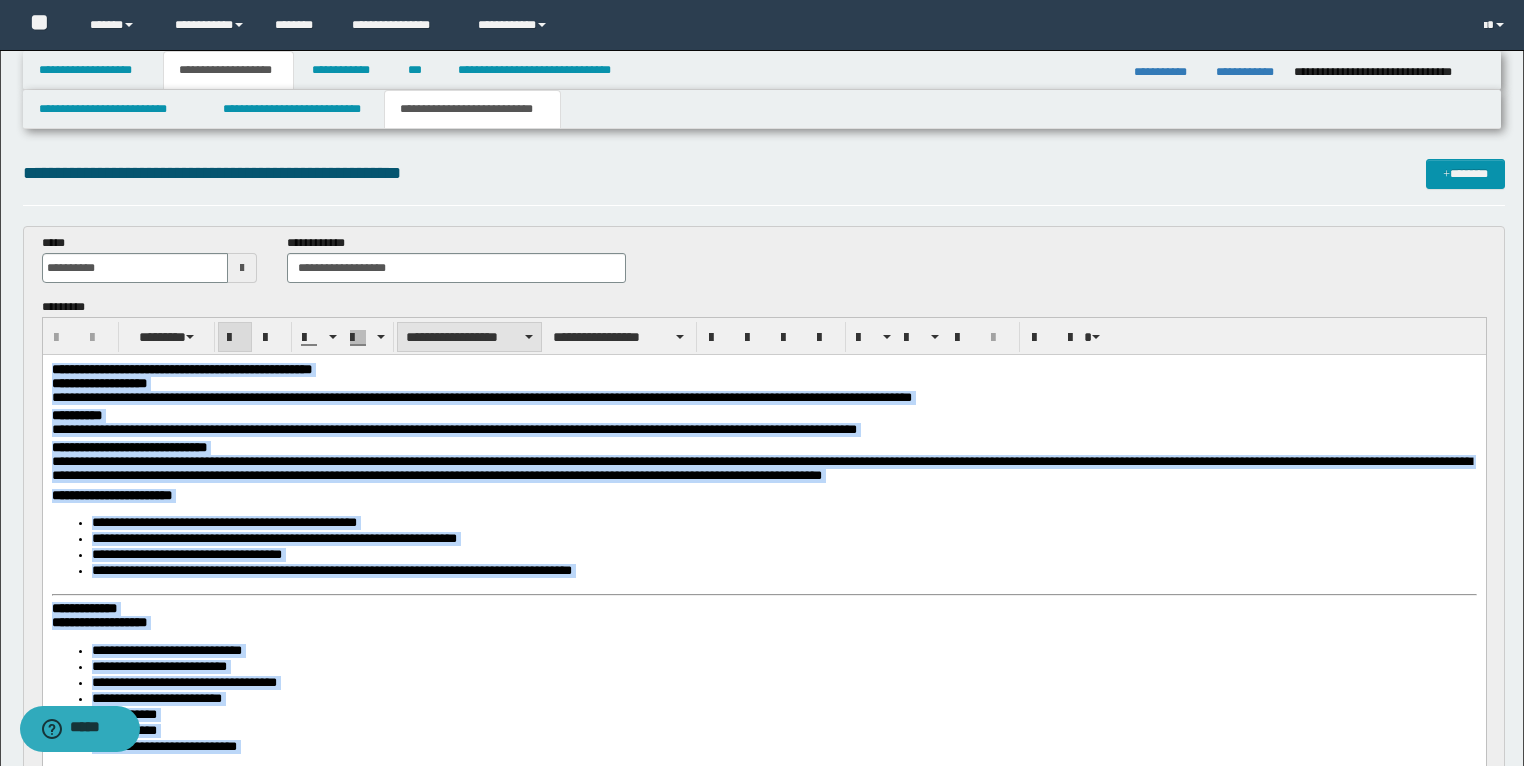 click on "**********" at bounding box center (469, 337) 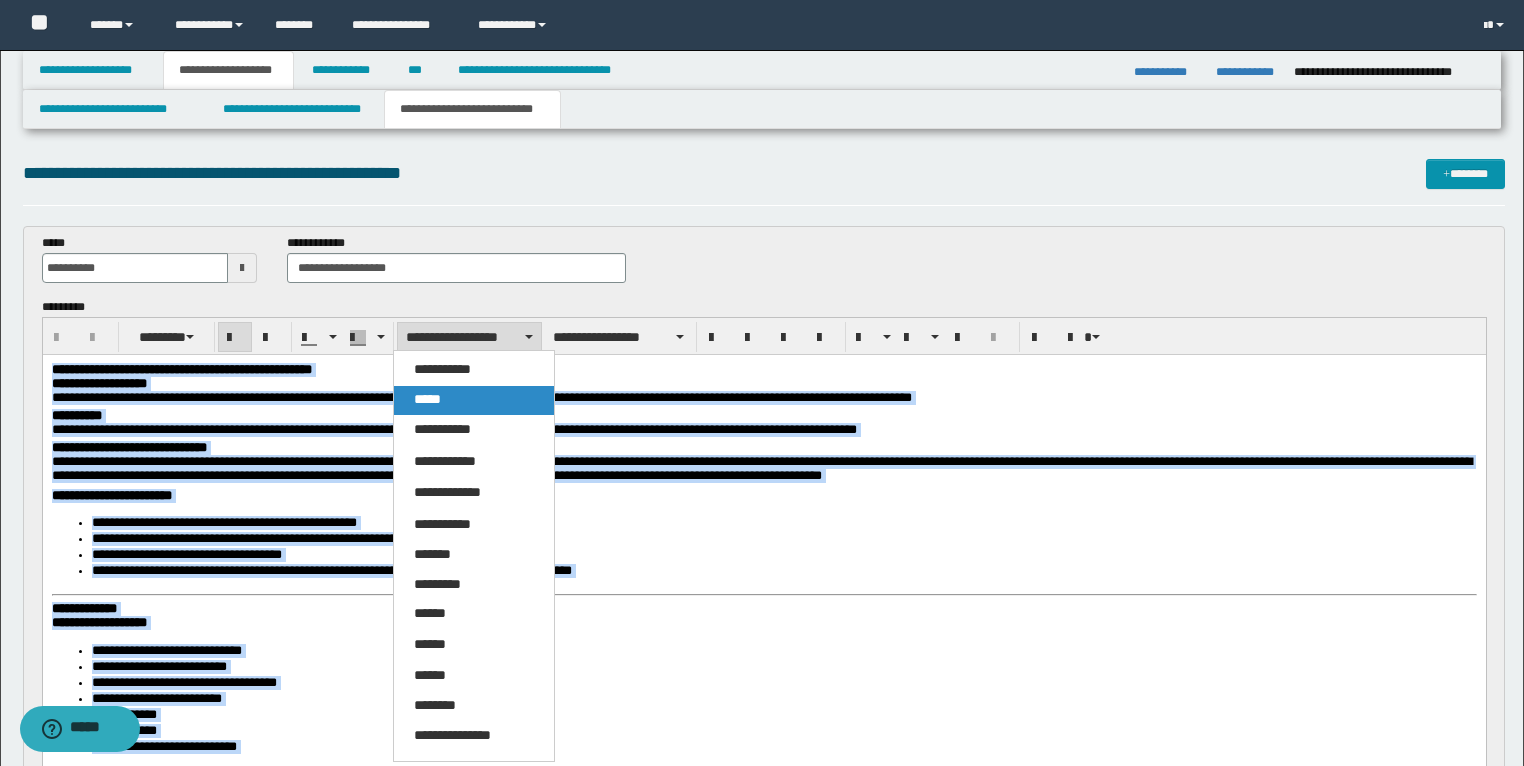 click on "*****" at bounding box center (474, 400) 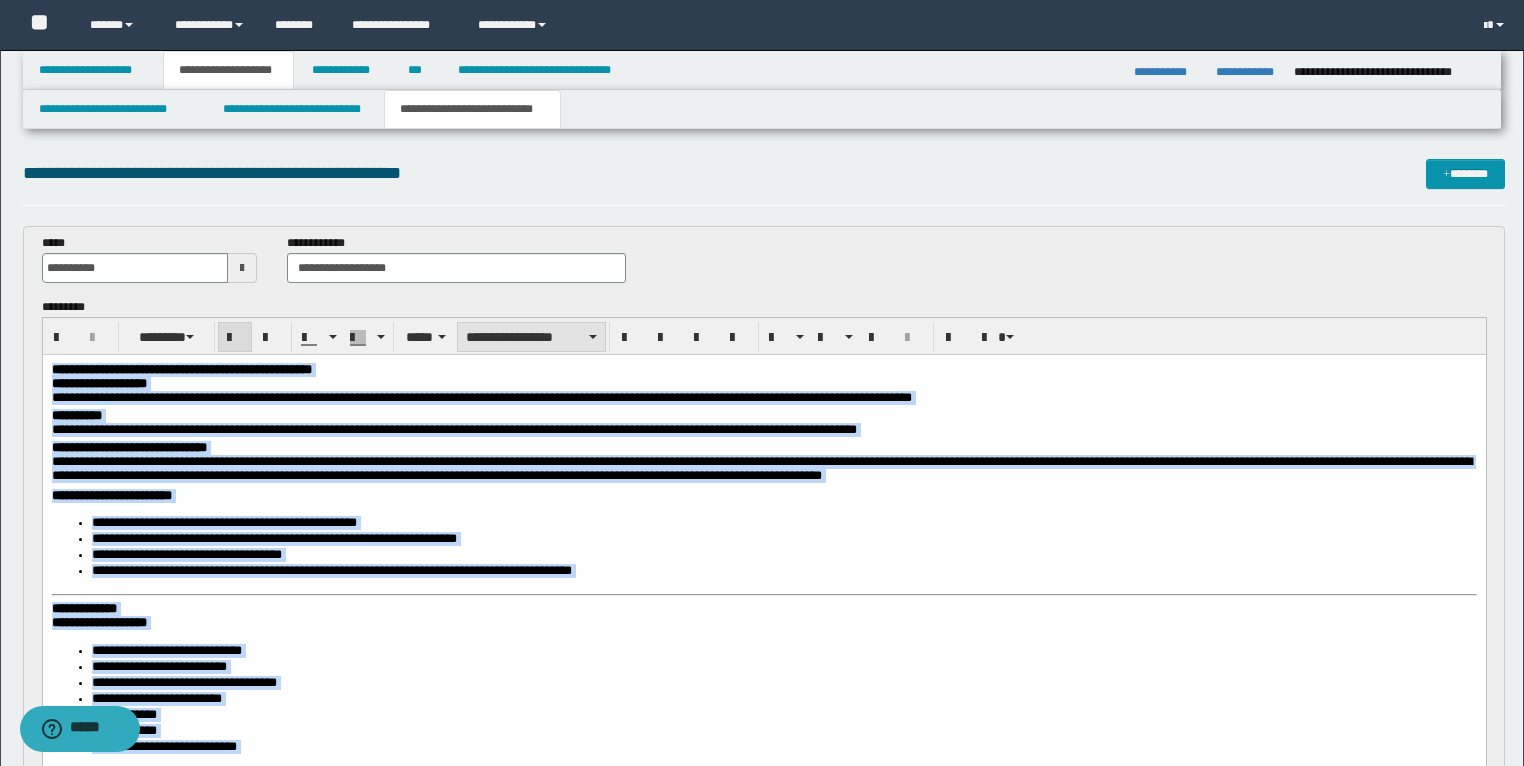 click on "**********" at bounding box center [531, 337] 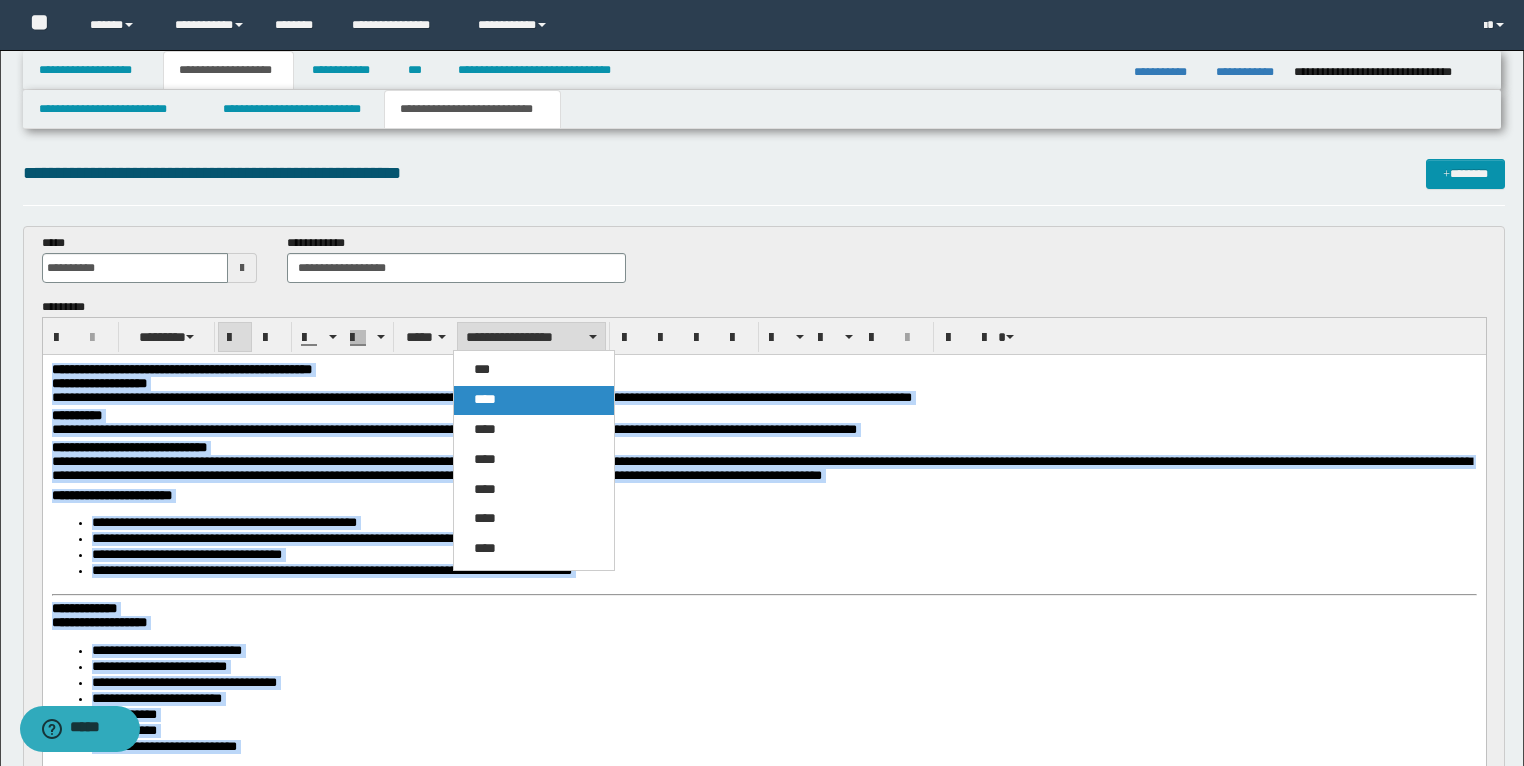 click on "****" at bounding box center [485, 399] 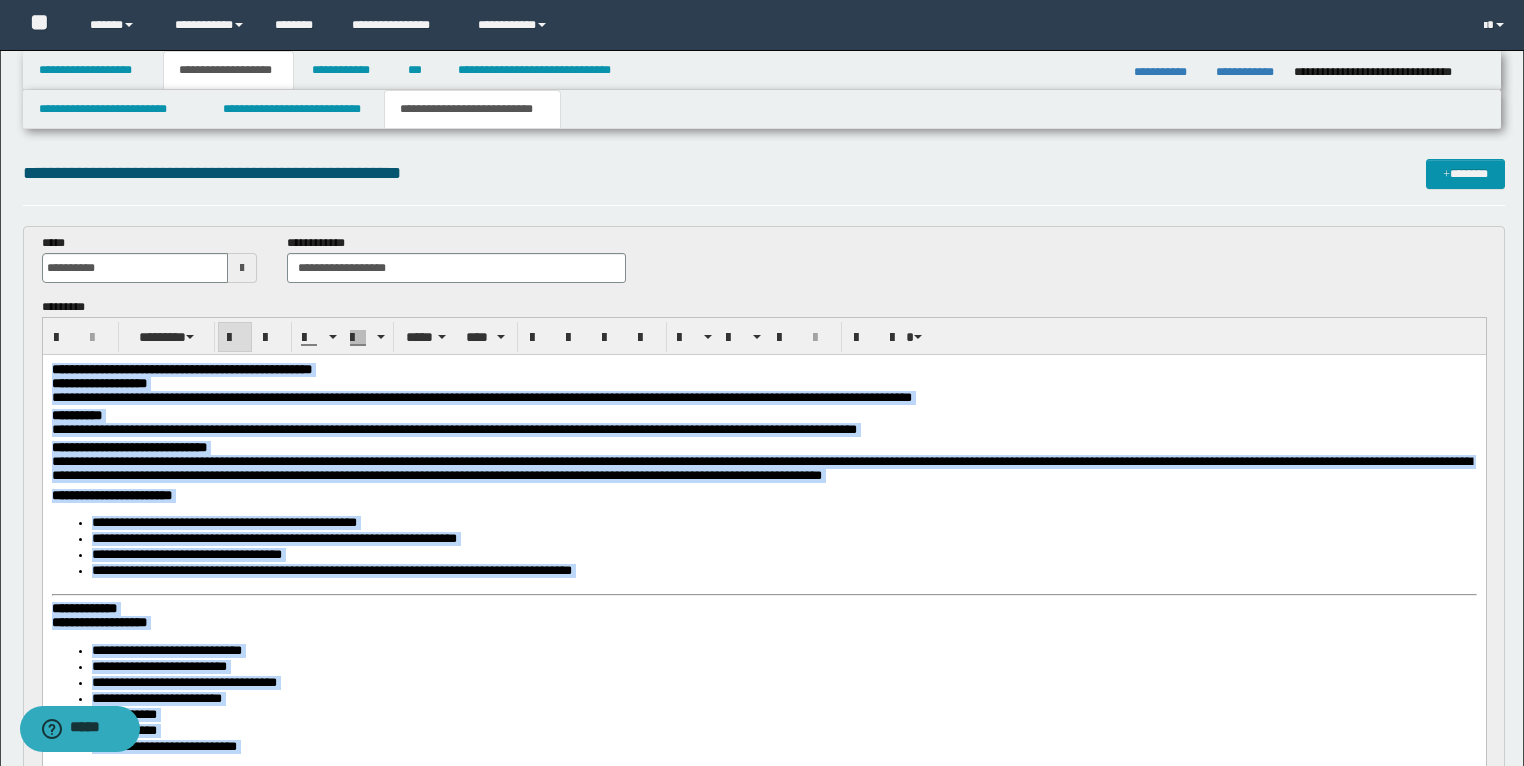 click on "**********" at bounding box center [763, 369] 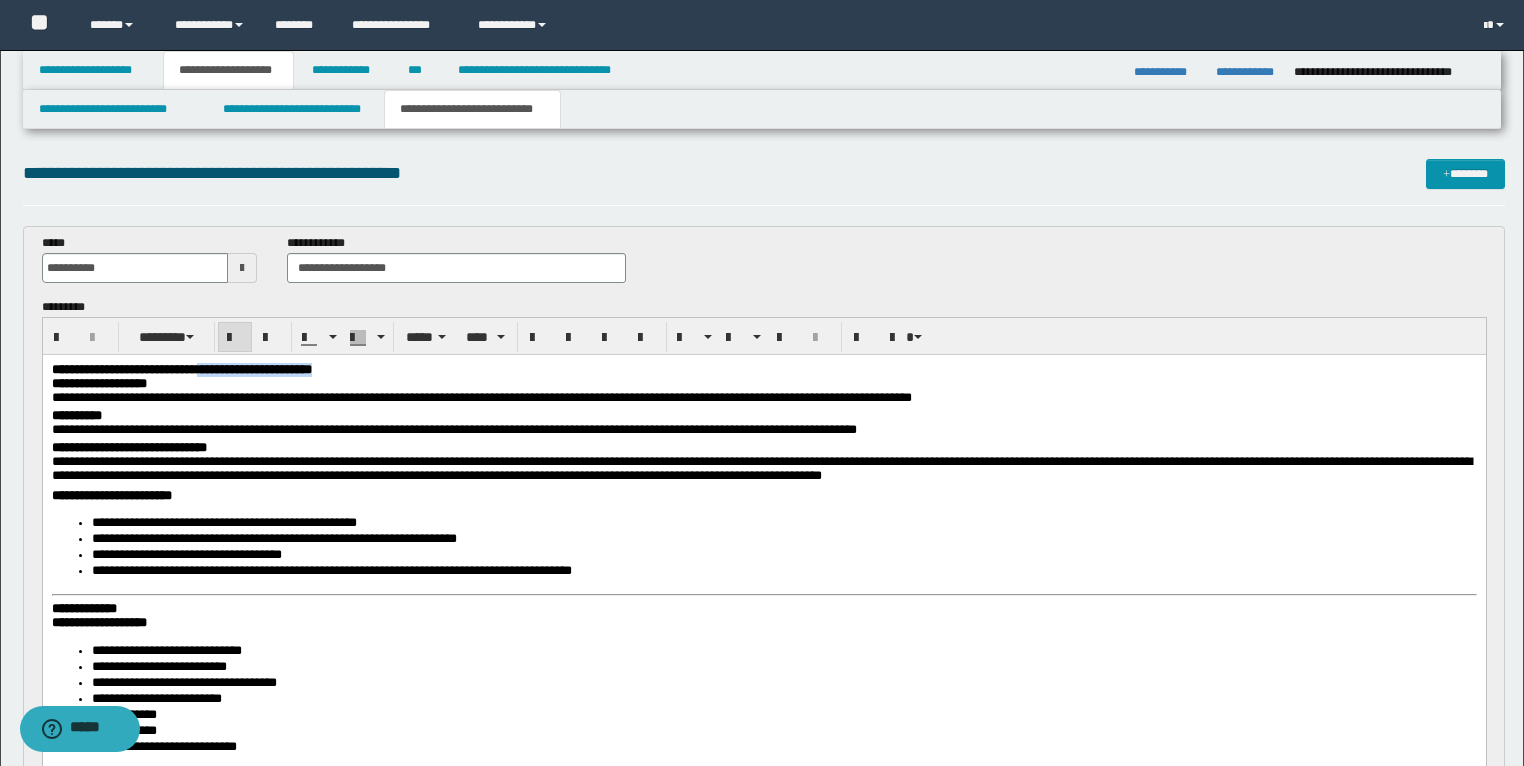drag, startPoint x: 482, startPoint y: 369, endPoint x: 278, endPoint y: 375, distance: 204.08821 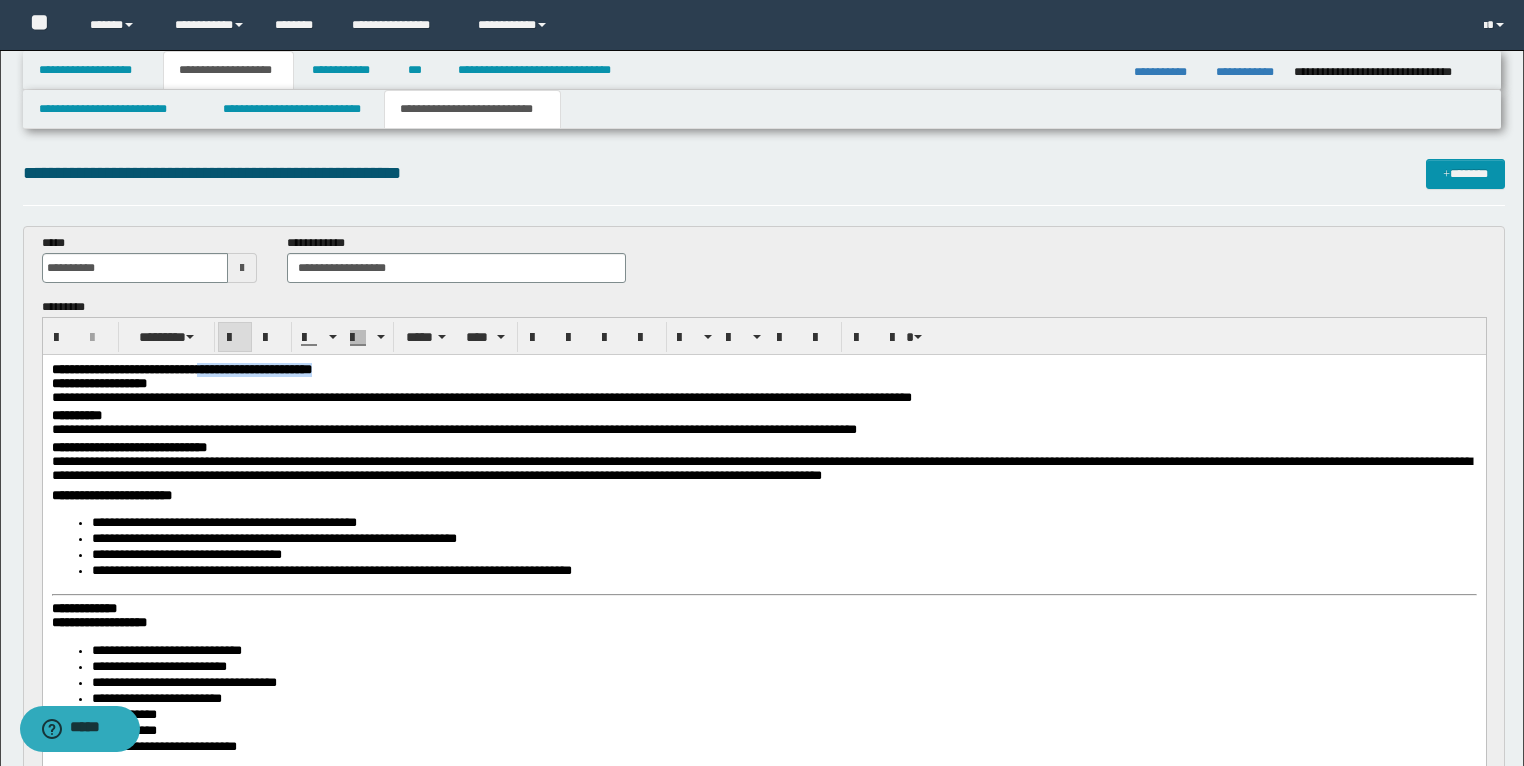 type 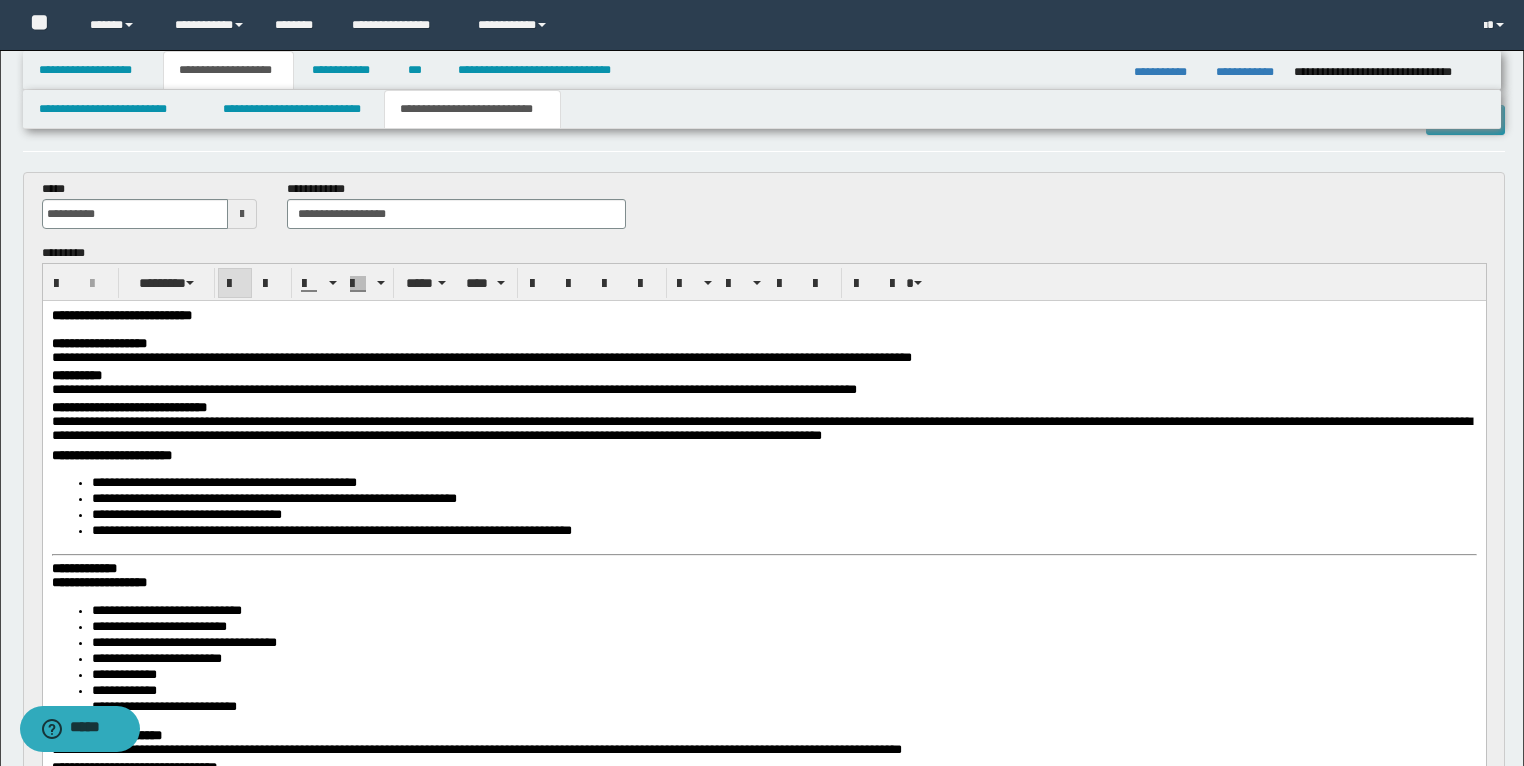 scroll, scrollTop: 320, scrollLeft: 0, axis: vertical 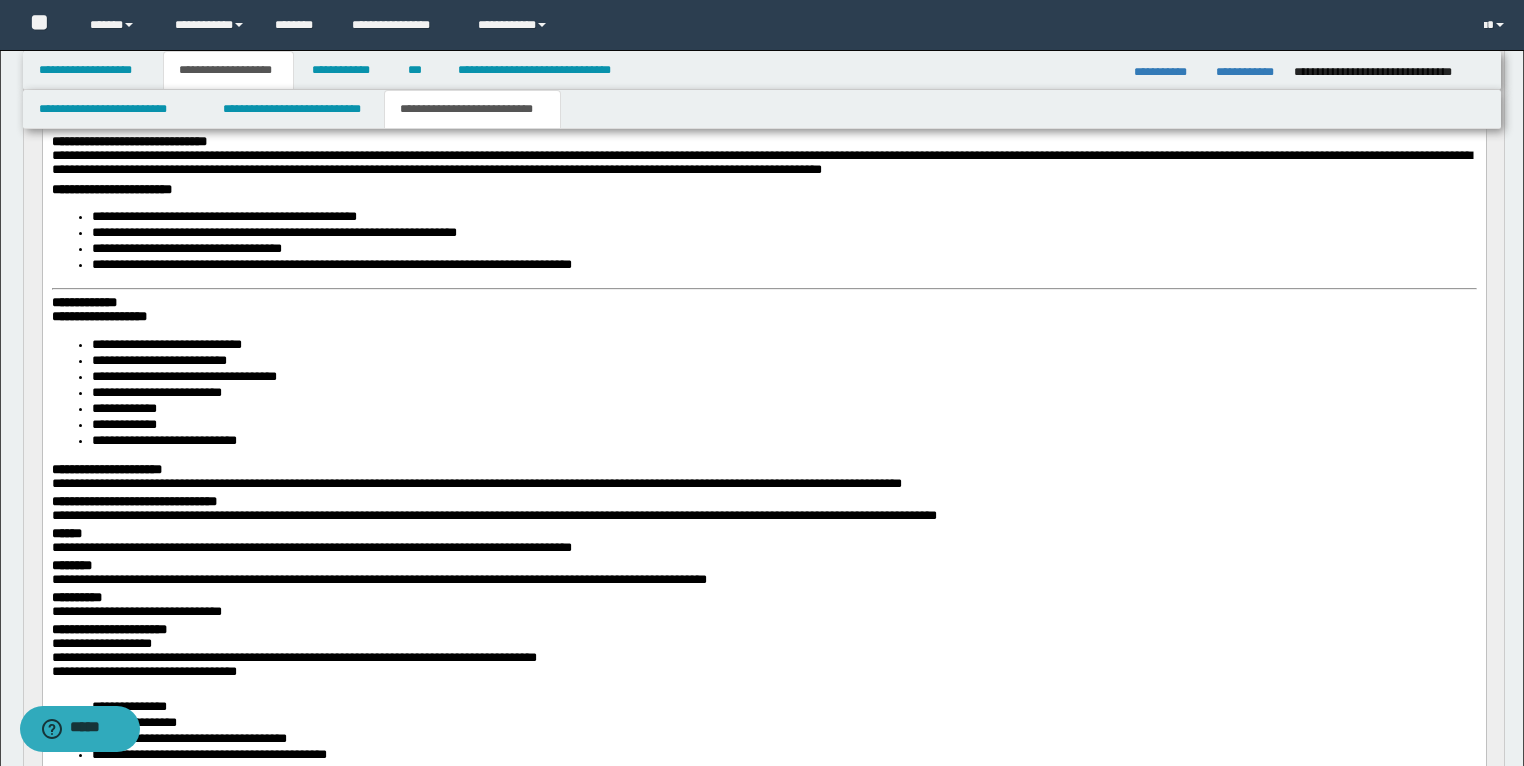 click on "**********" at bounding box center (763, 466) 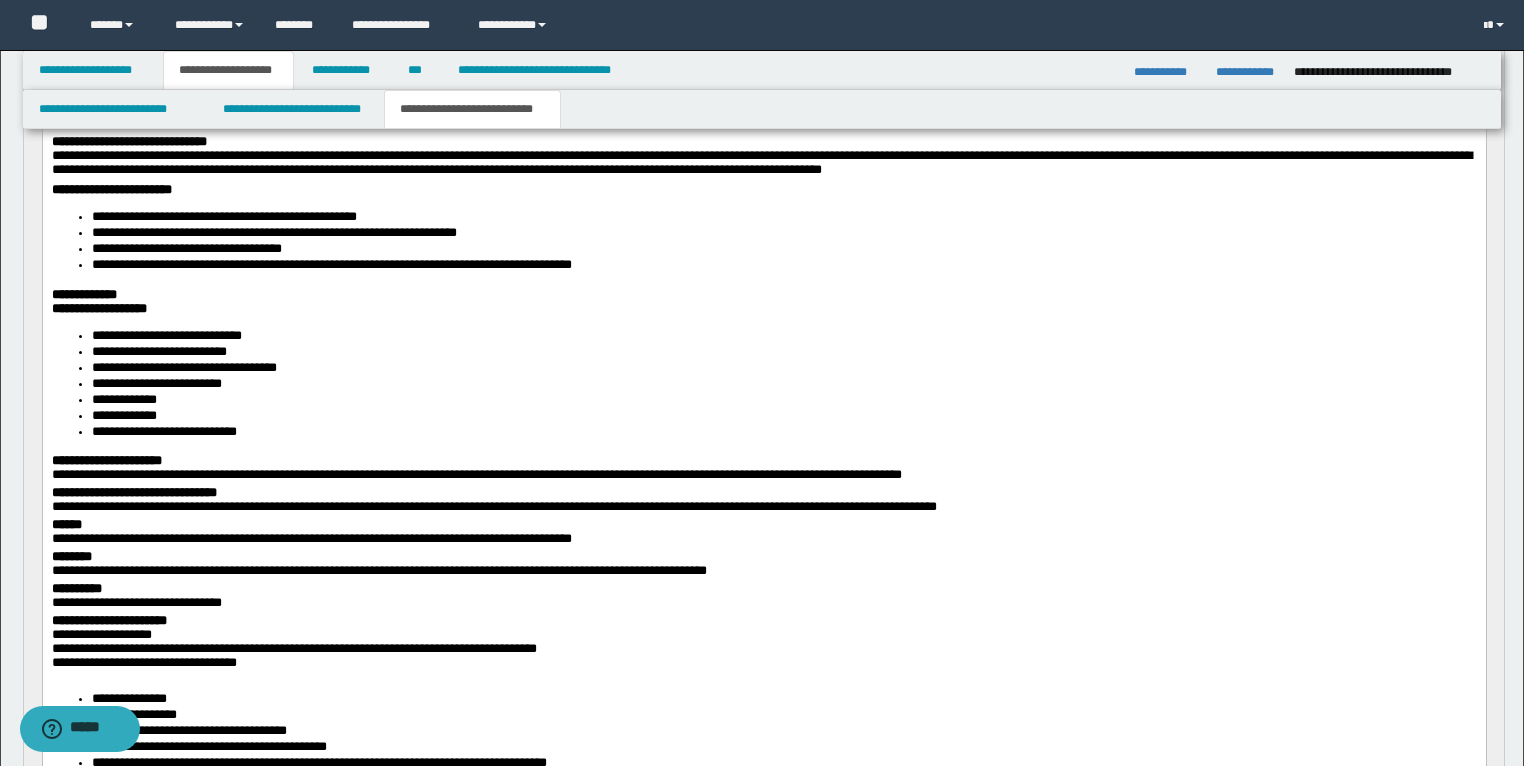 click on "**********" at bounding box center [784, 336] 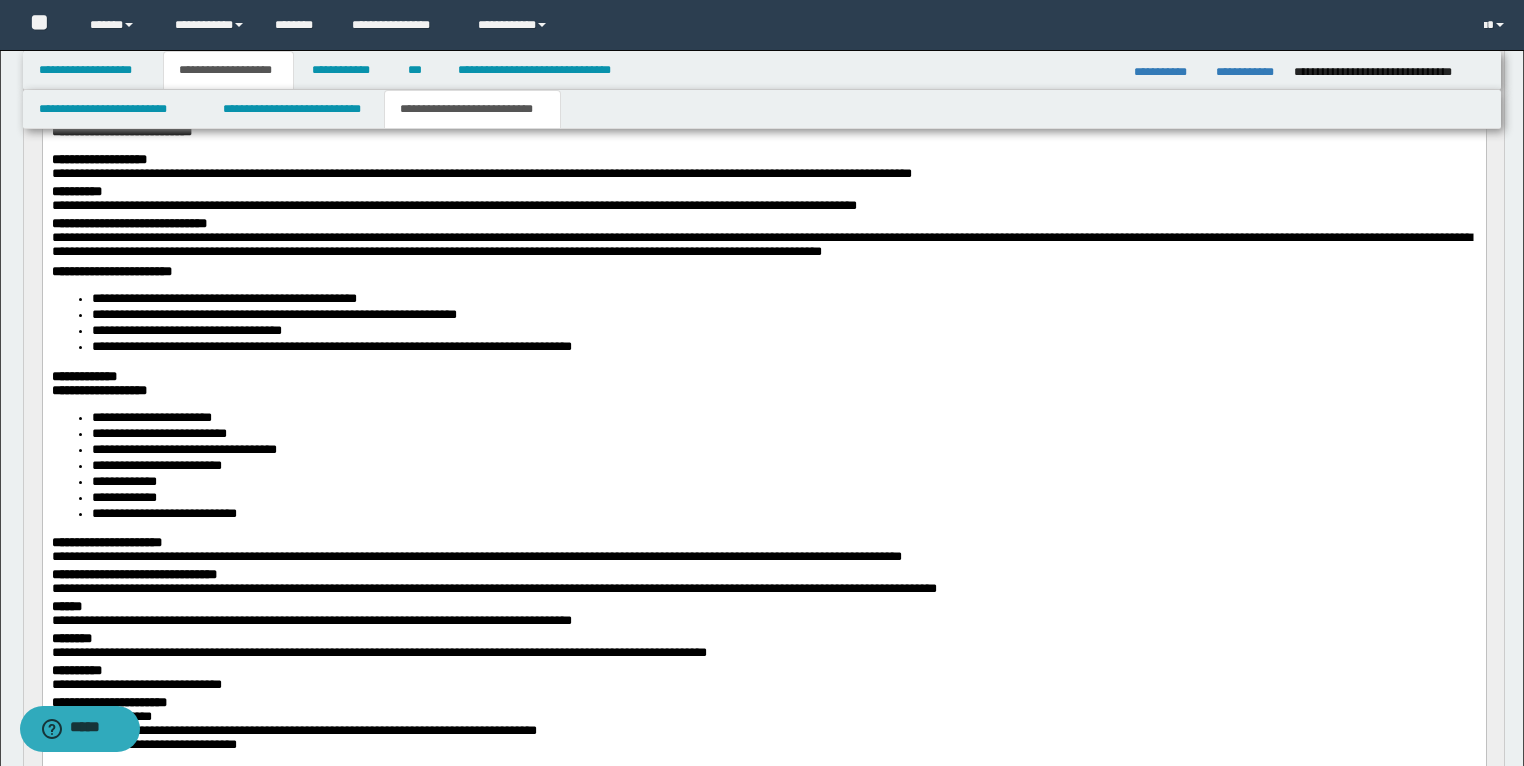 scroll, scrollTop: 240, scrollLeft: 0, axis: vertical 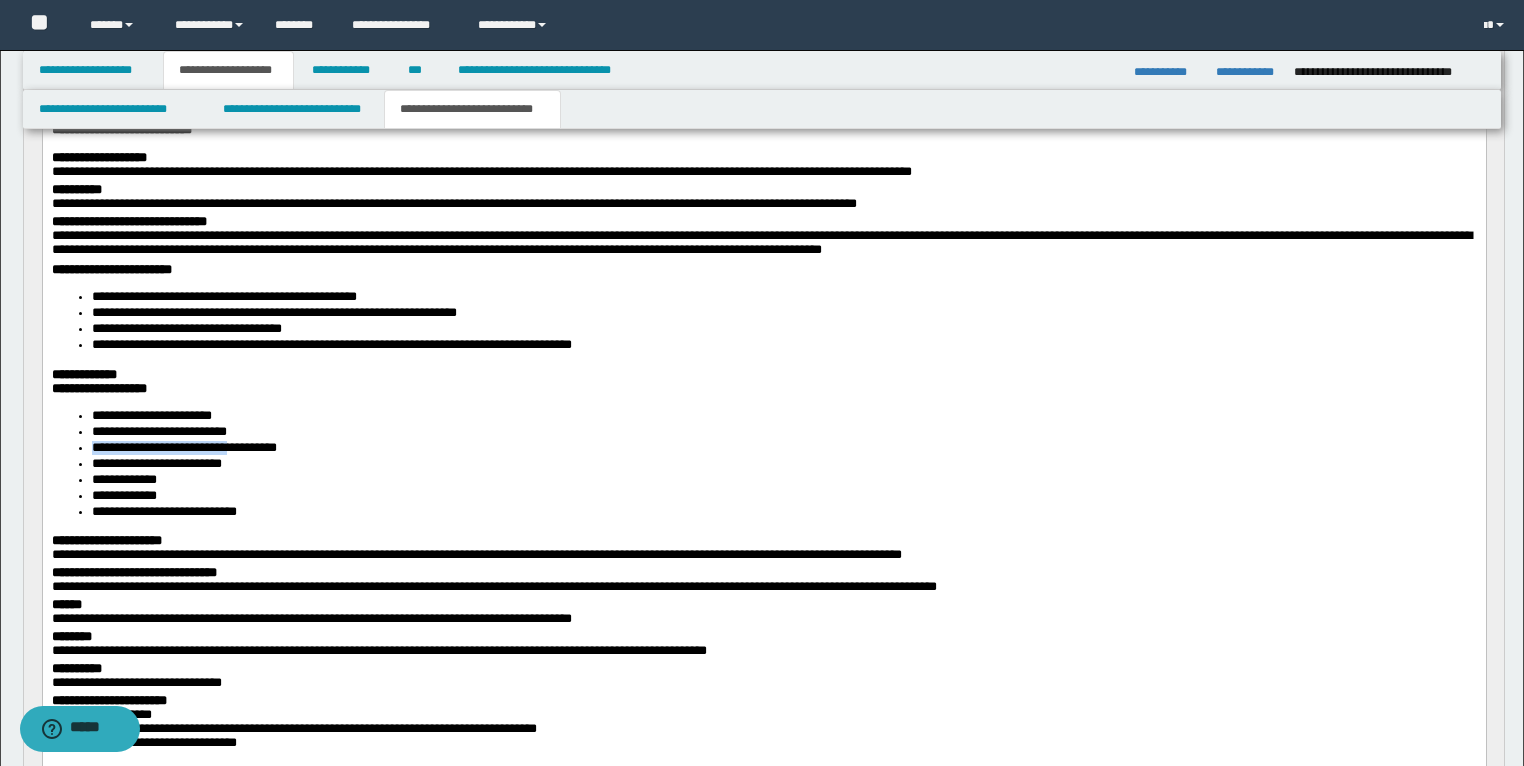 drag, startPoint x: 323, startPoint y: 448, endPoint x: 249, endPoint y: 454, distance: 74.24284 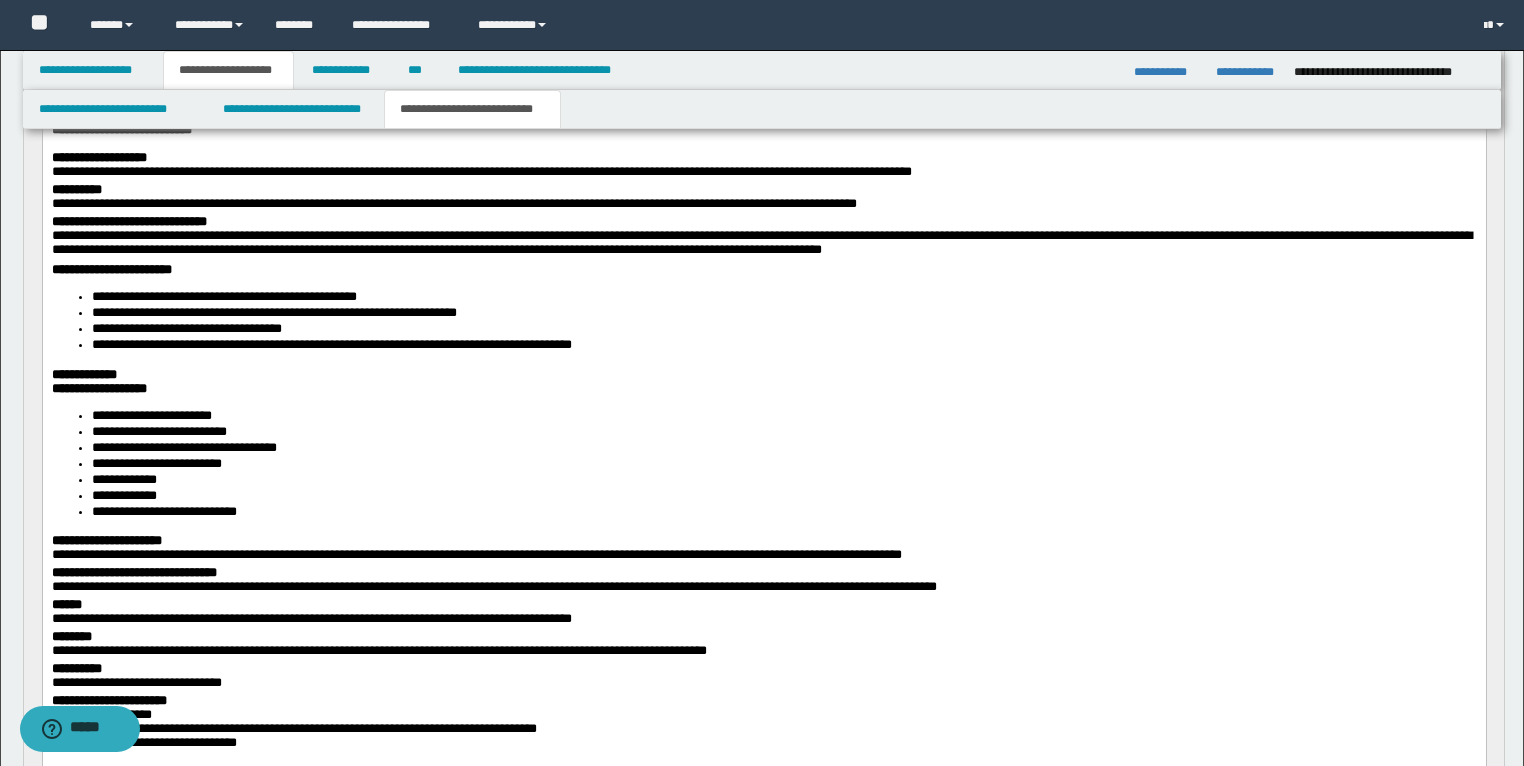 click on "**********" at bounding box center (183, 446) 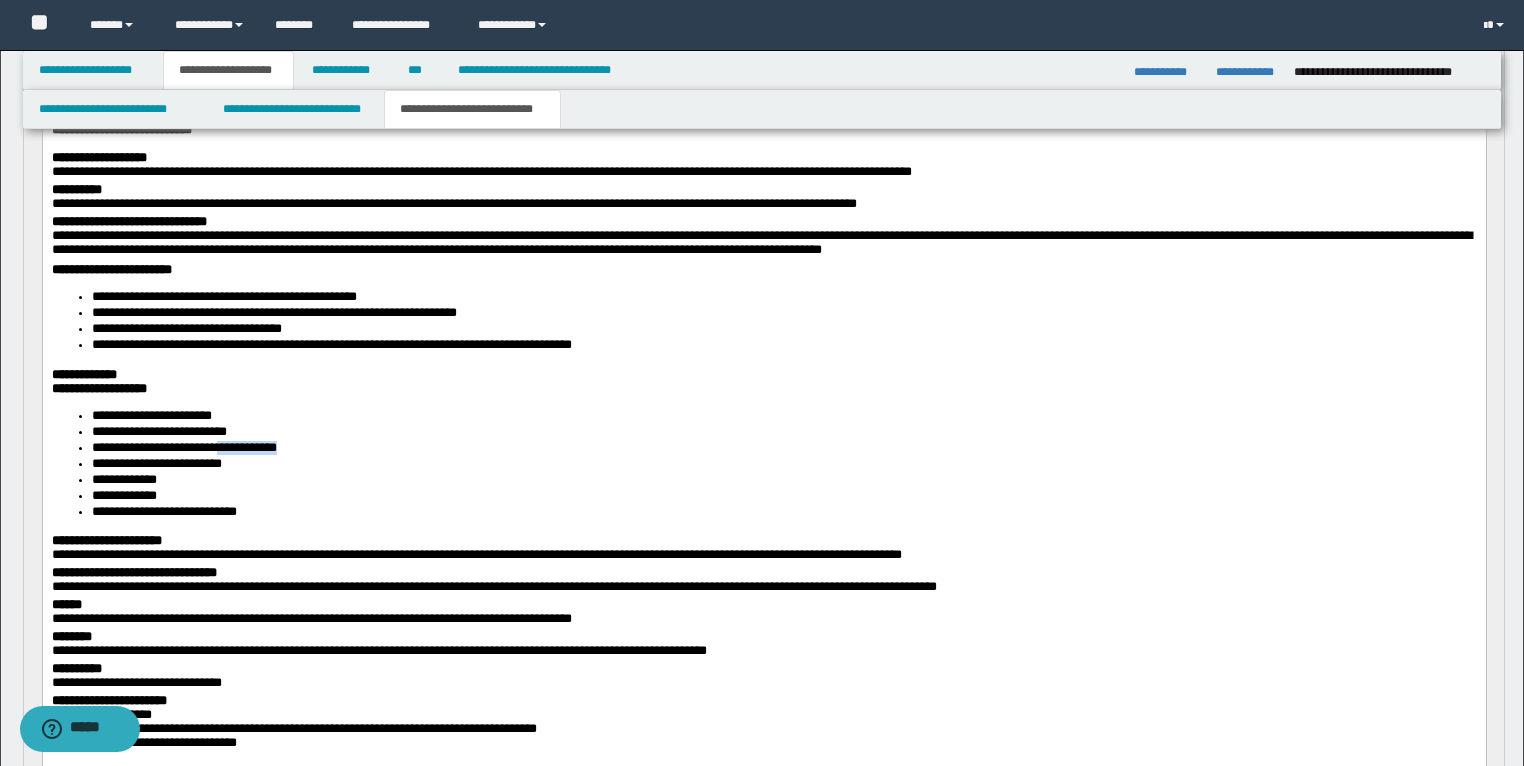 drag, startPoint x: 313, startPoint y: 457, endPoint x: 236, endPoint y: 462, distance: 77.16217 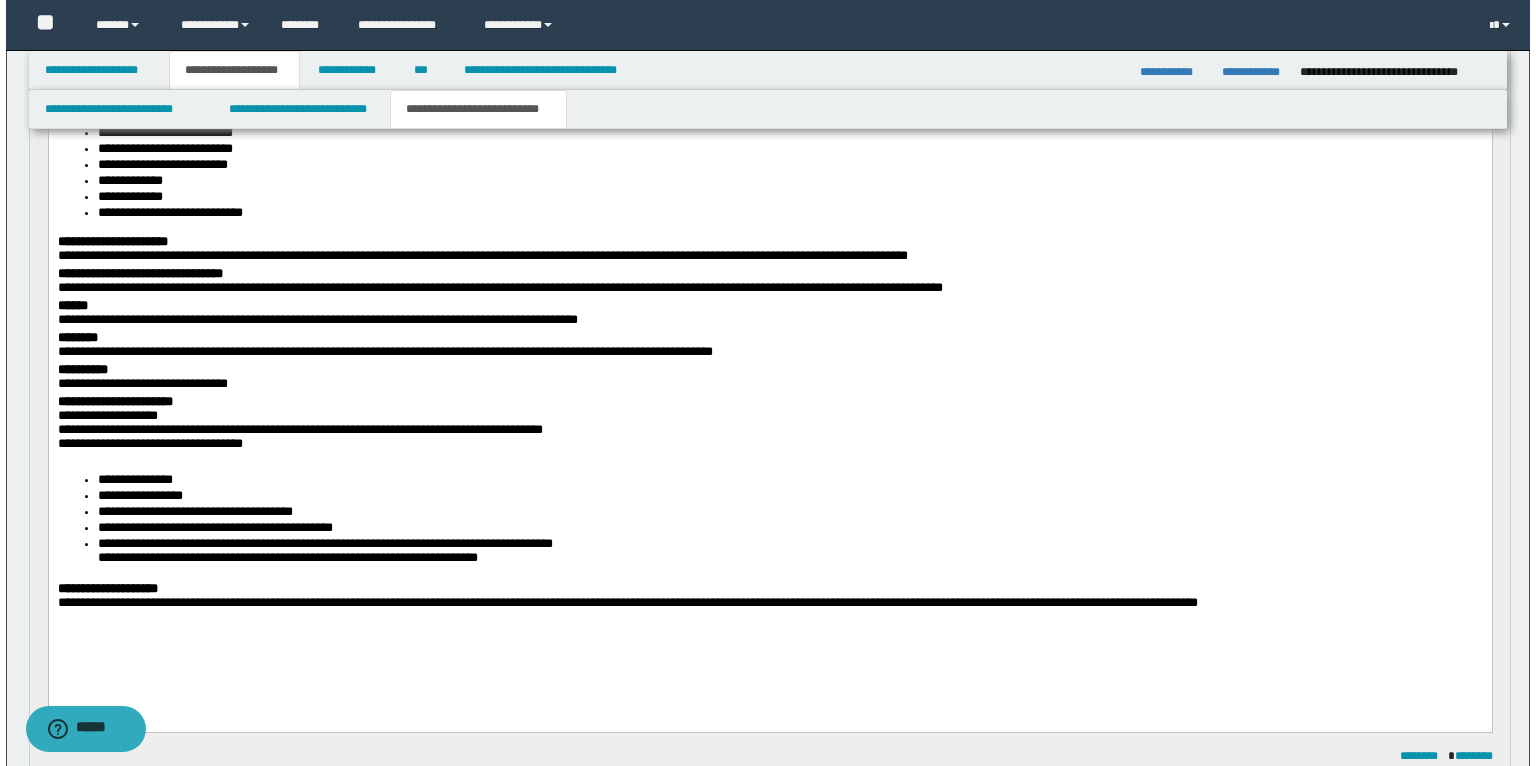 scroll, scrollTop: 560, scrollLeft: 0, axis: vertical 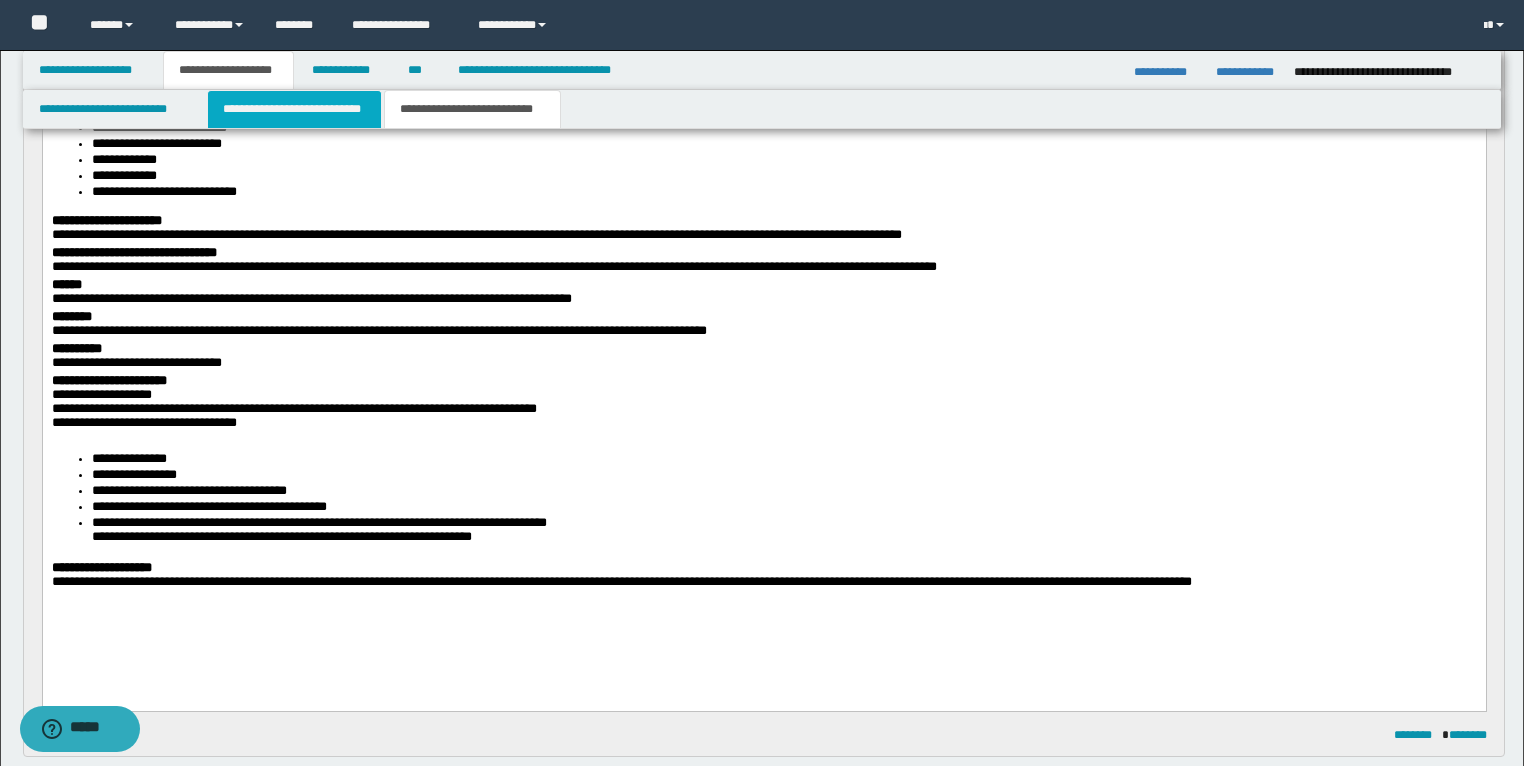 click on "**********" at bounding box center [294, 109] 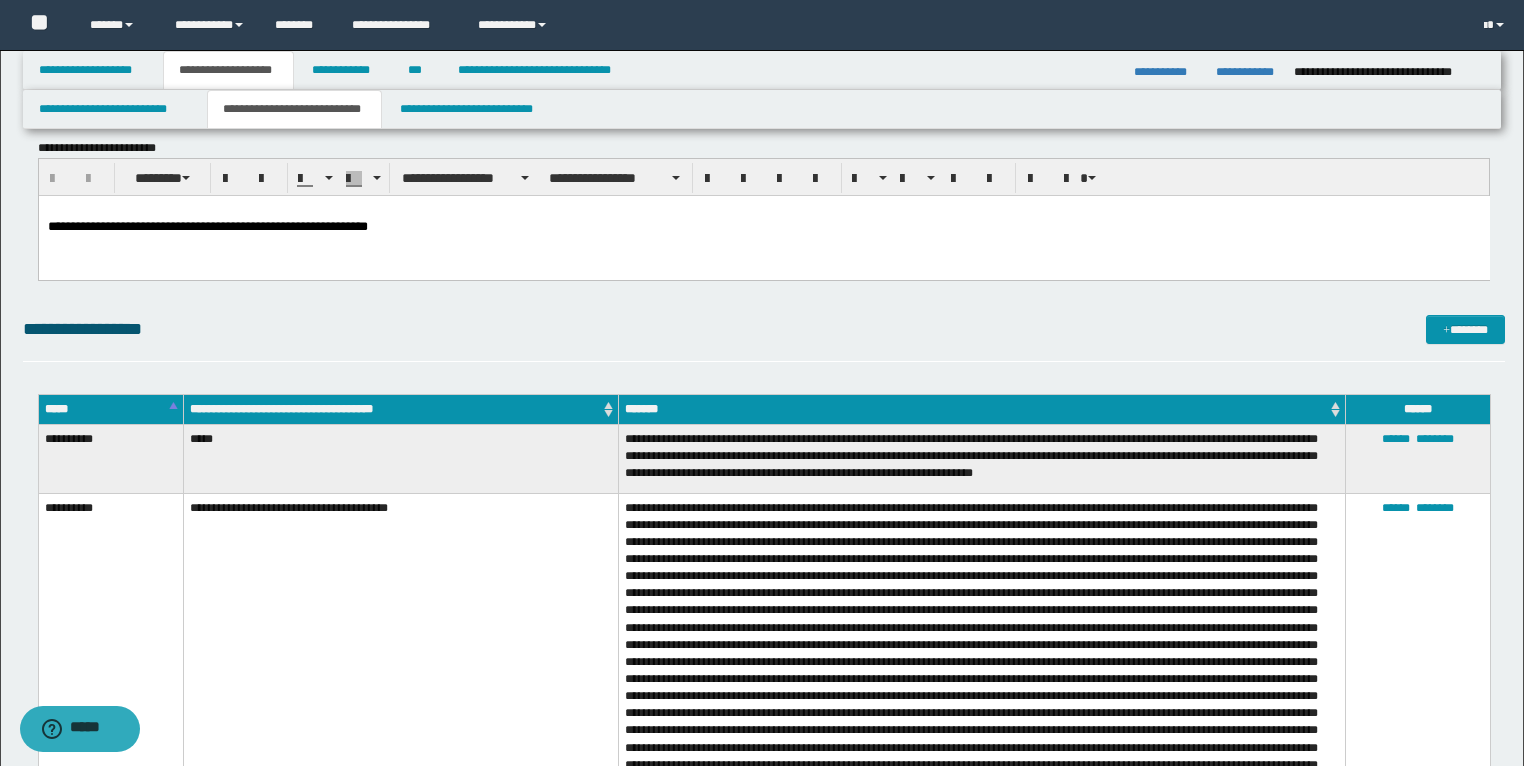 scroll, scrollTop: 160, scrollLeft: 0, axis: vertical 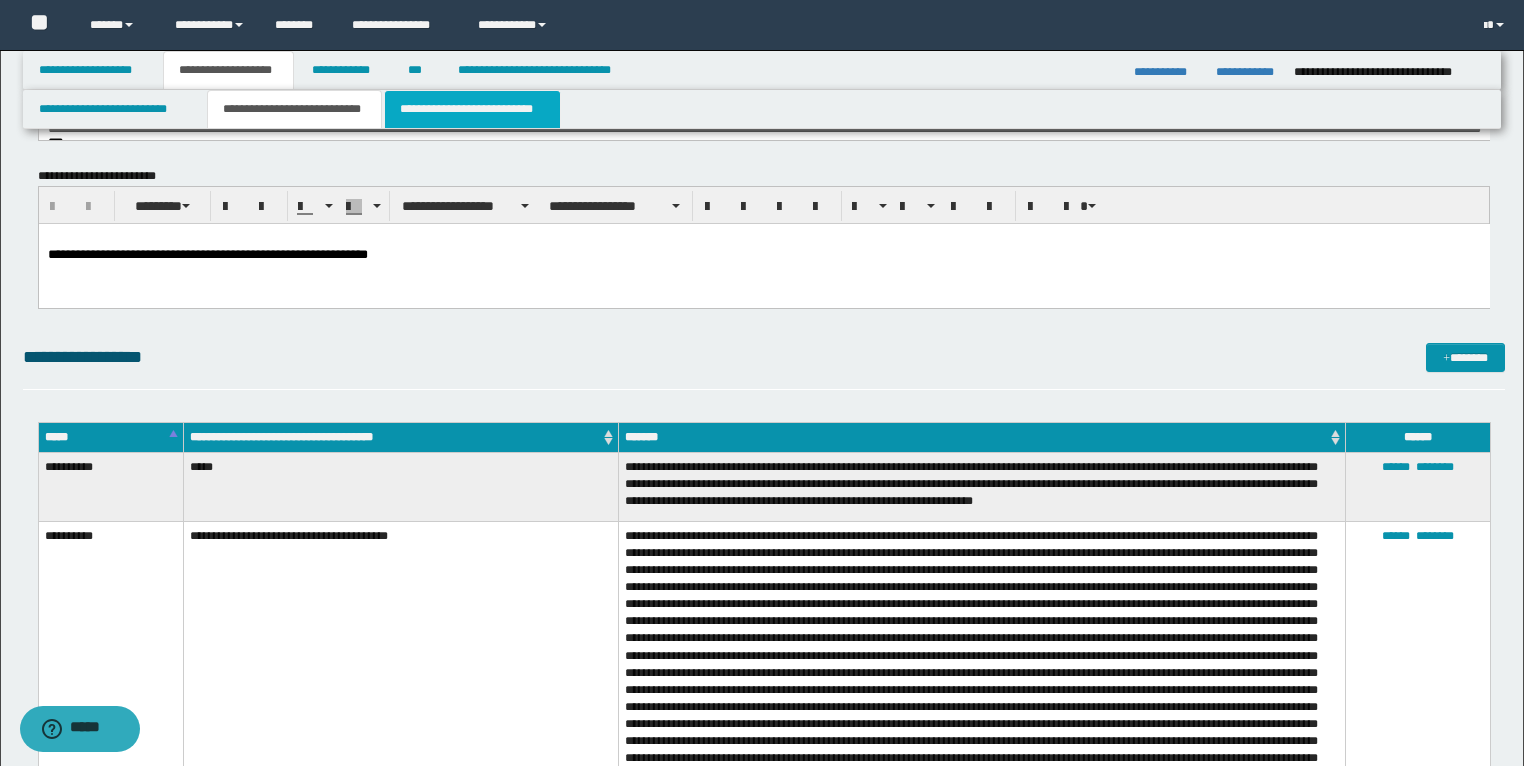 click on "**********" at bounding box center (472, 109) 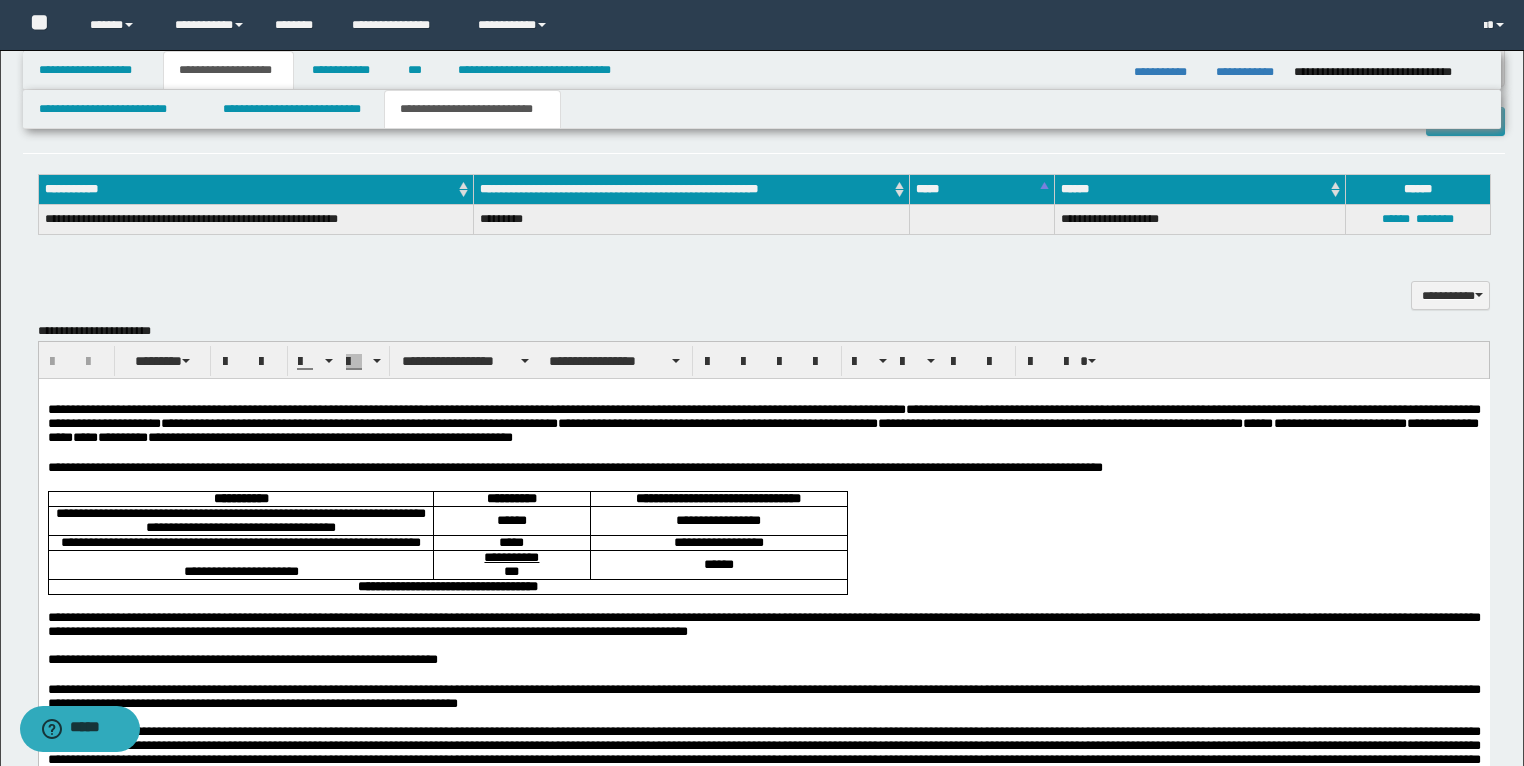 scroll, scrollTop: 1680, scrollLeft: 0, axis: vertical 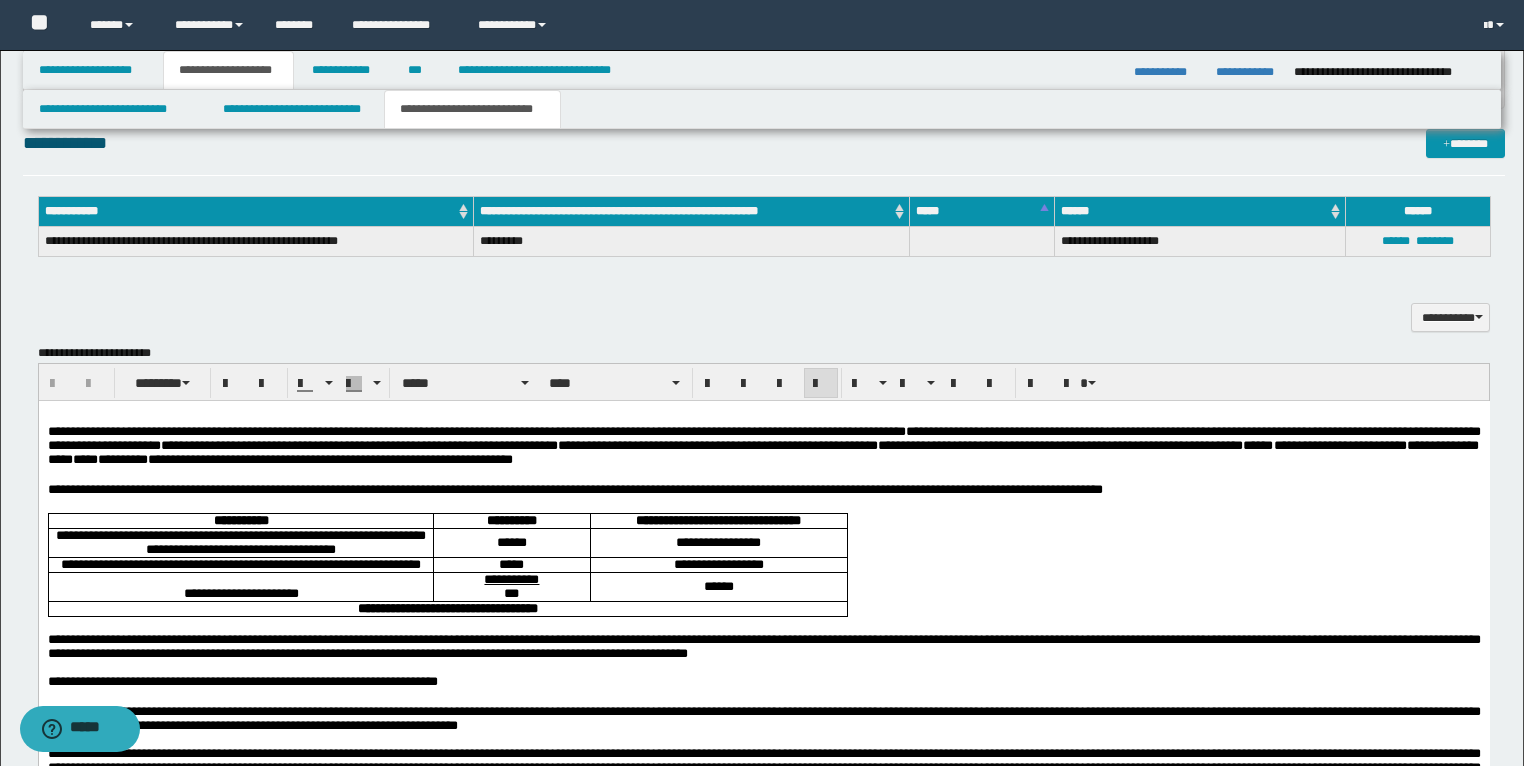 click on "**********" at bounding box center [763, 490] 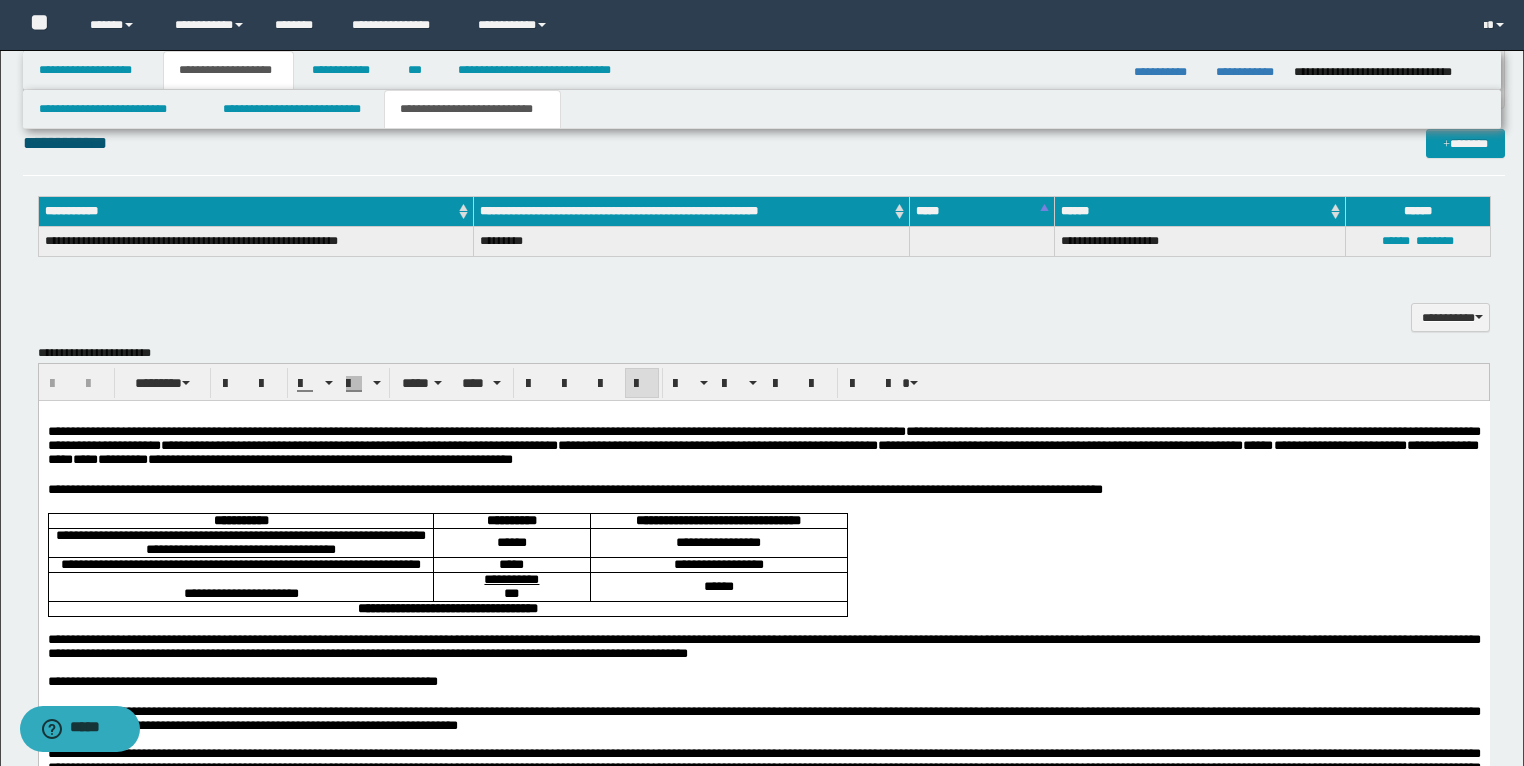 type 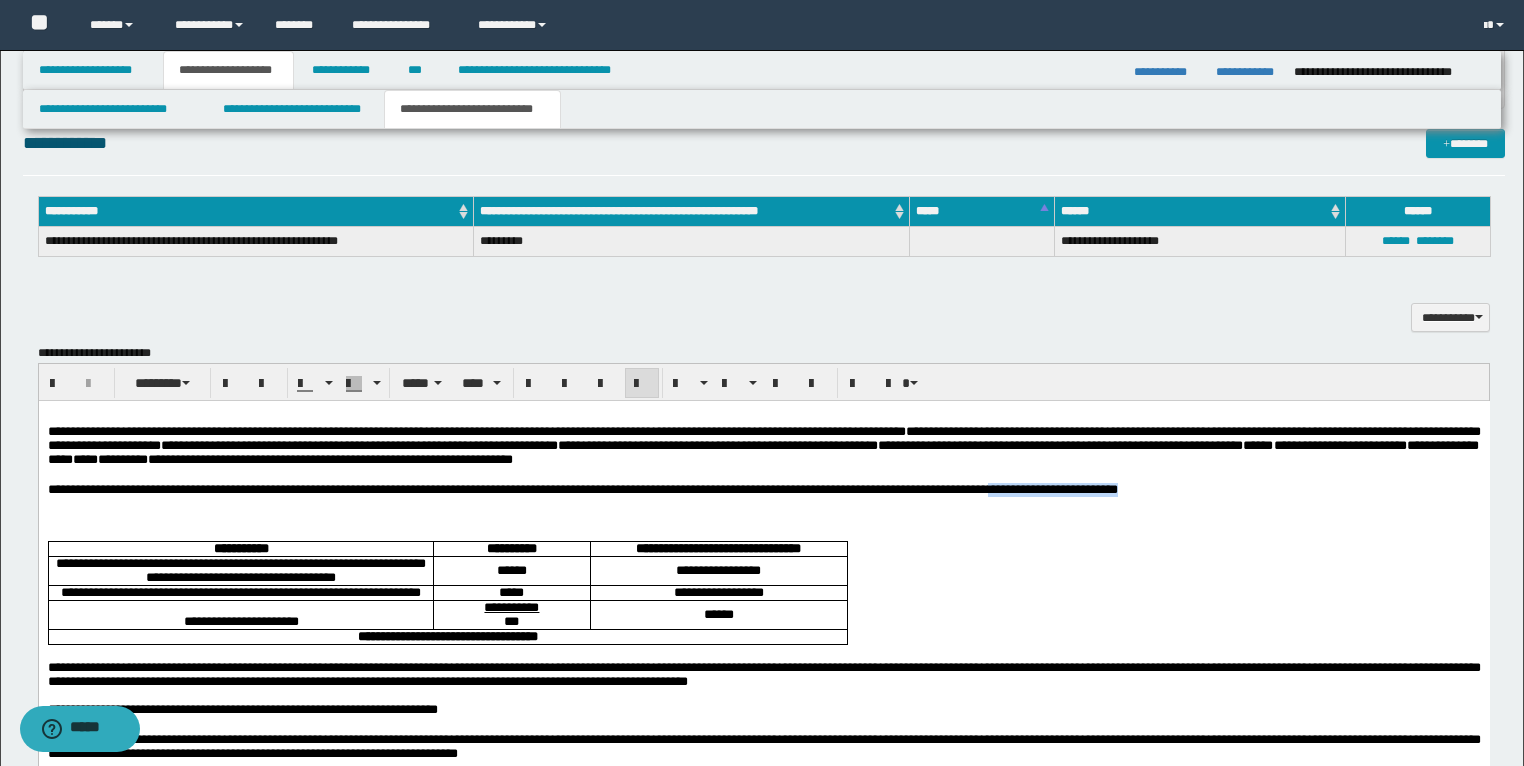 drag, startPoint x: 1371, startPoint y: 496, endPoint x: 1143, endPoint y: 503, distance: 228.10744 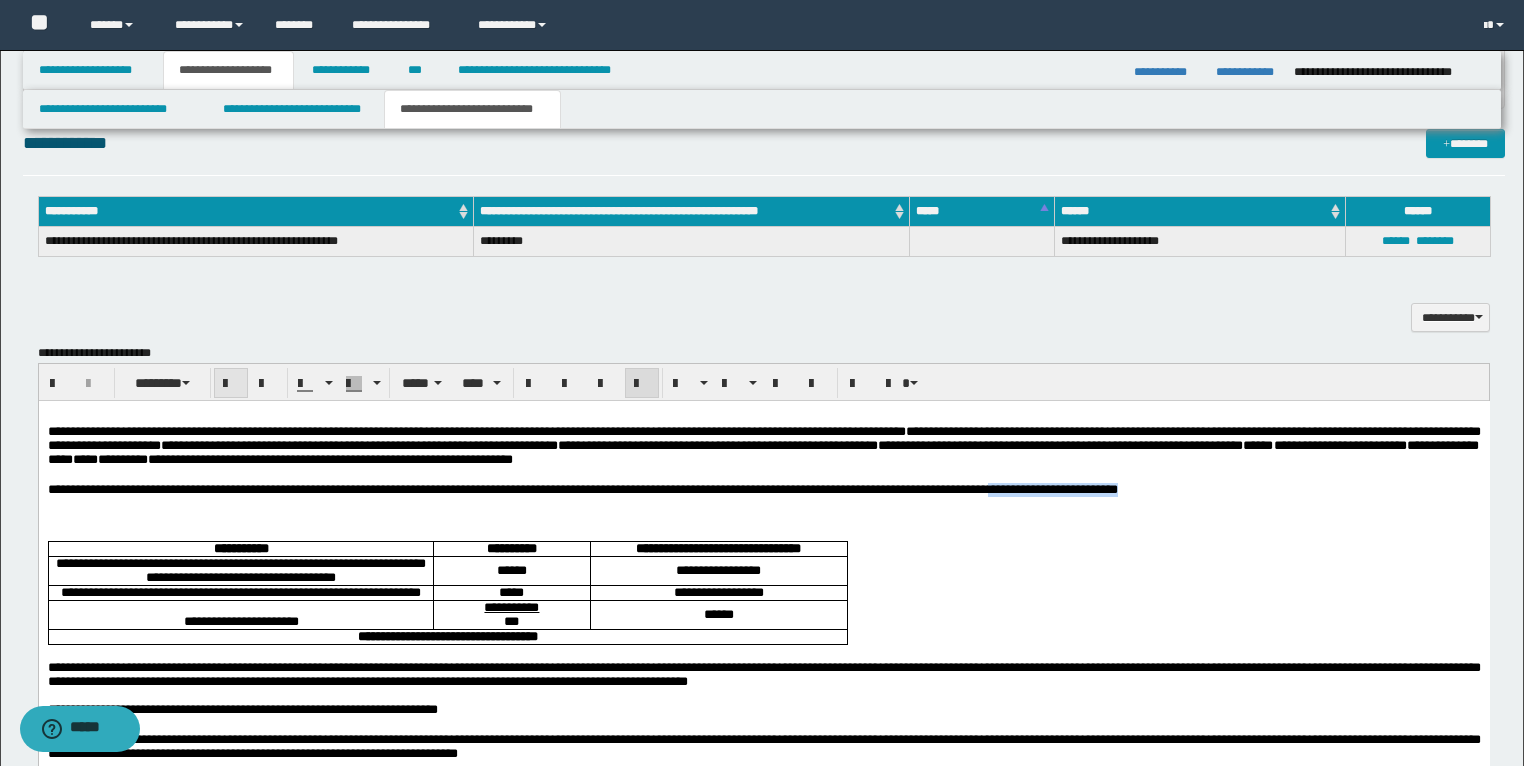 click at bounding box center (231, 383) 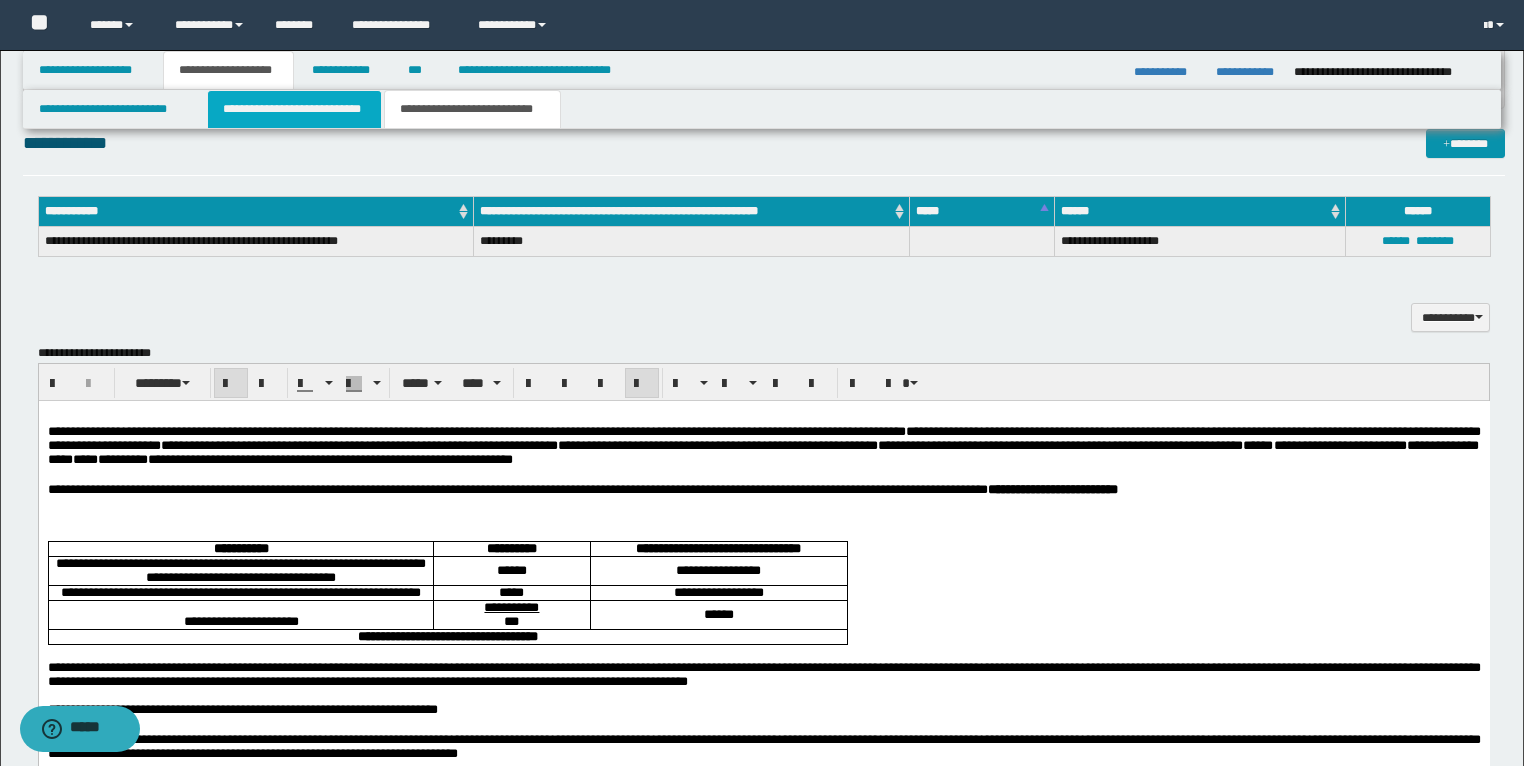 click on "**********" at bounding box center [294, 109] 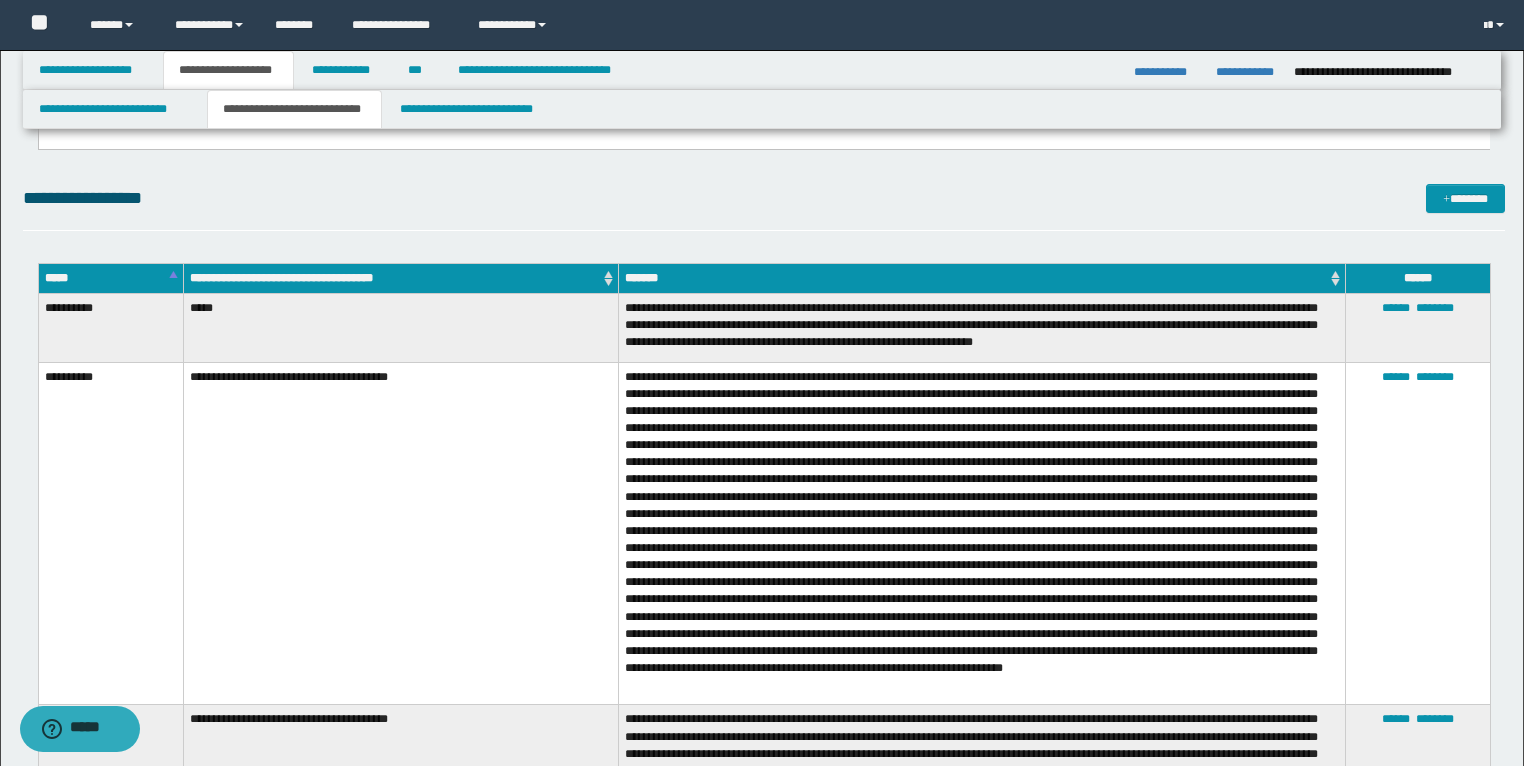 scroll, scrollTop: 320, scrollLeft: 0, axis: vertical 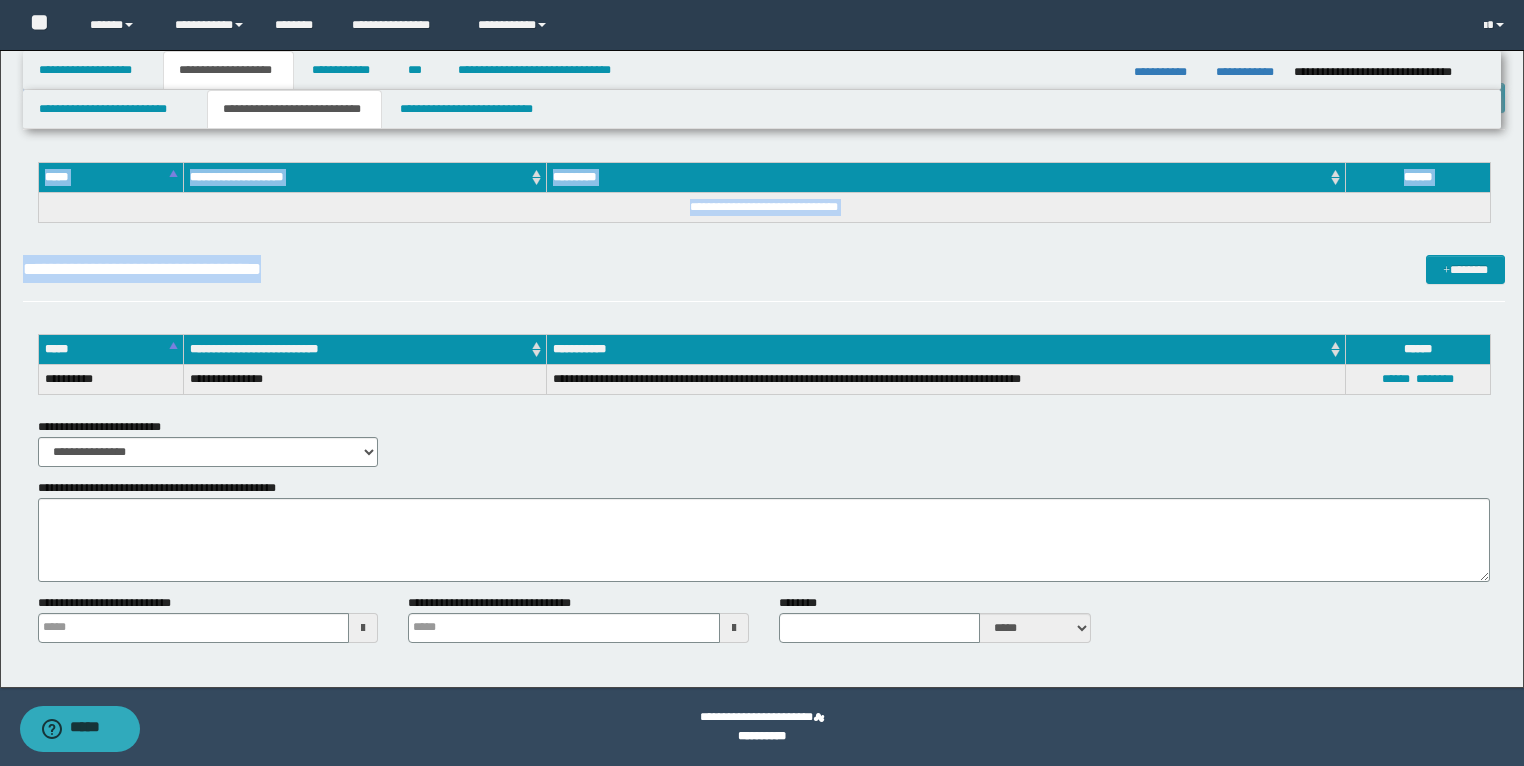 drag, startPoint x: 43, startPoint y: 304, endPoint x: 1095, endPoint y: 397, distance: 1056.1028 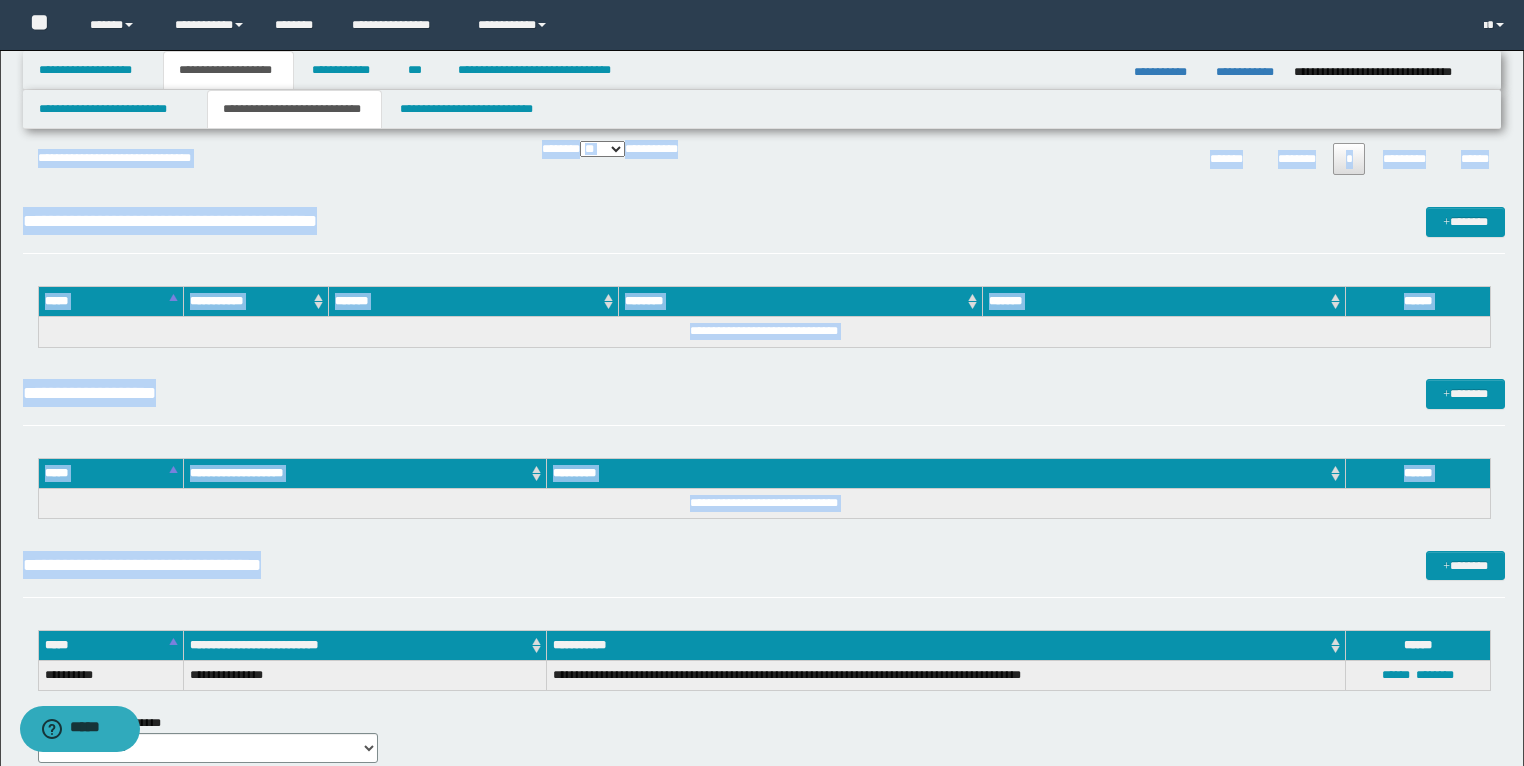 scroll, scrollTop: 1266, scrollLeft: 0, axis: vertical 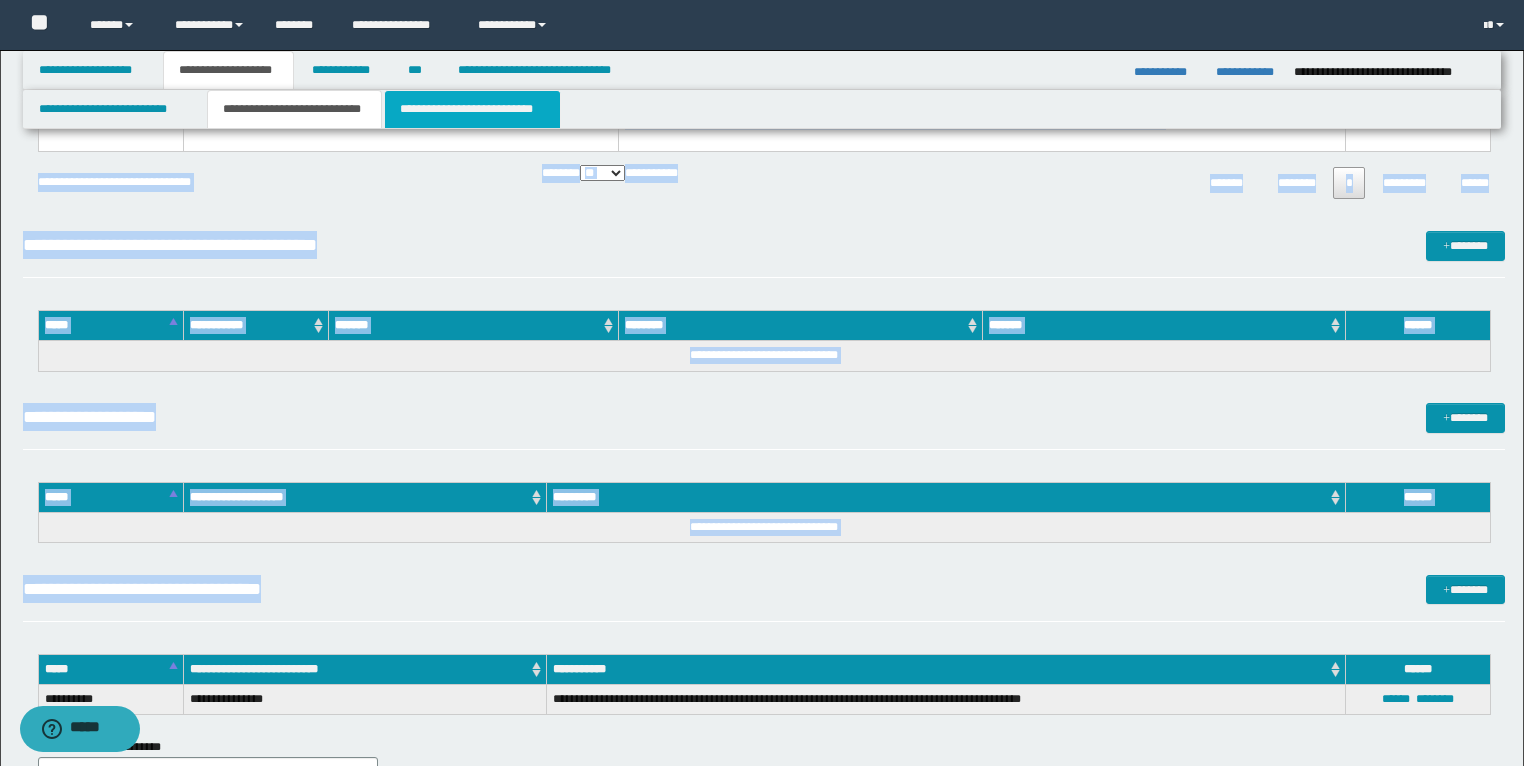 click on "**********" at bounding box center [472, 109] 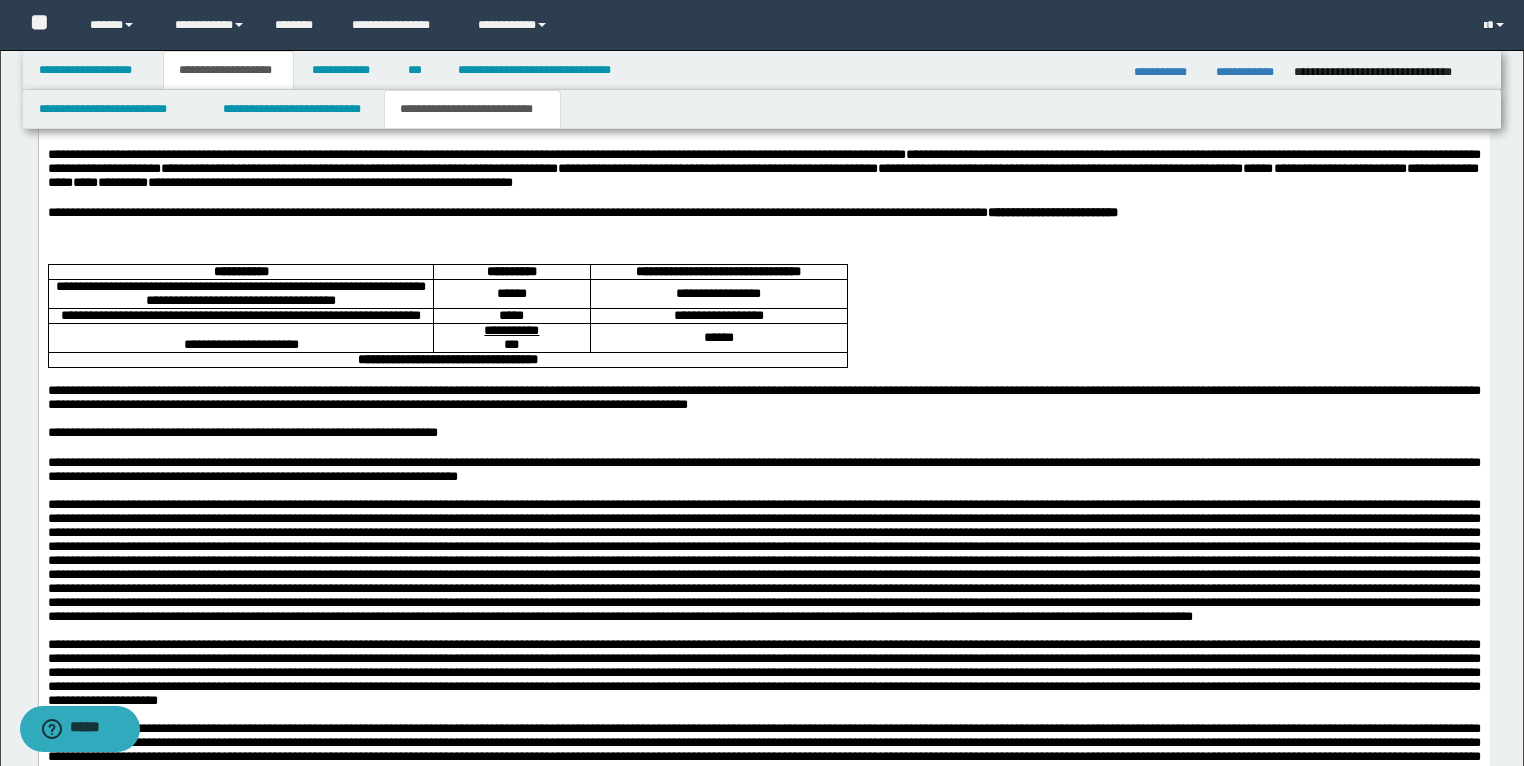 scroll, scrollTop: 1986, scrollLeft: 0, axis: vertical 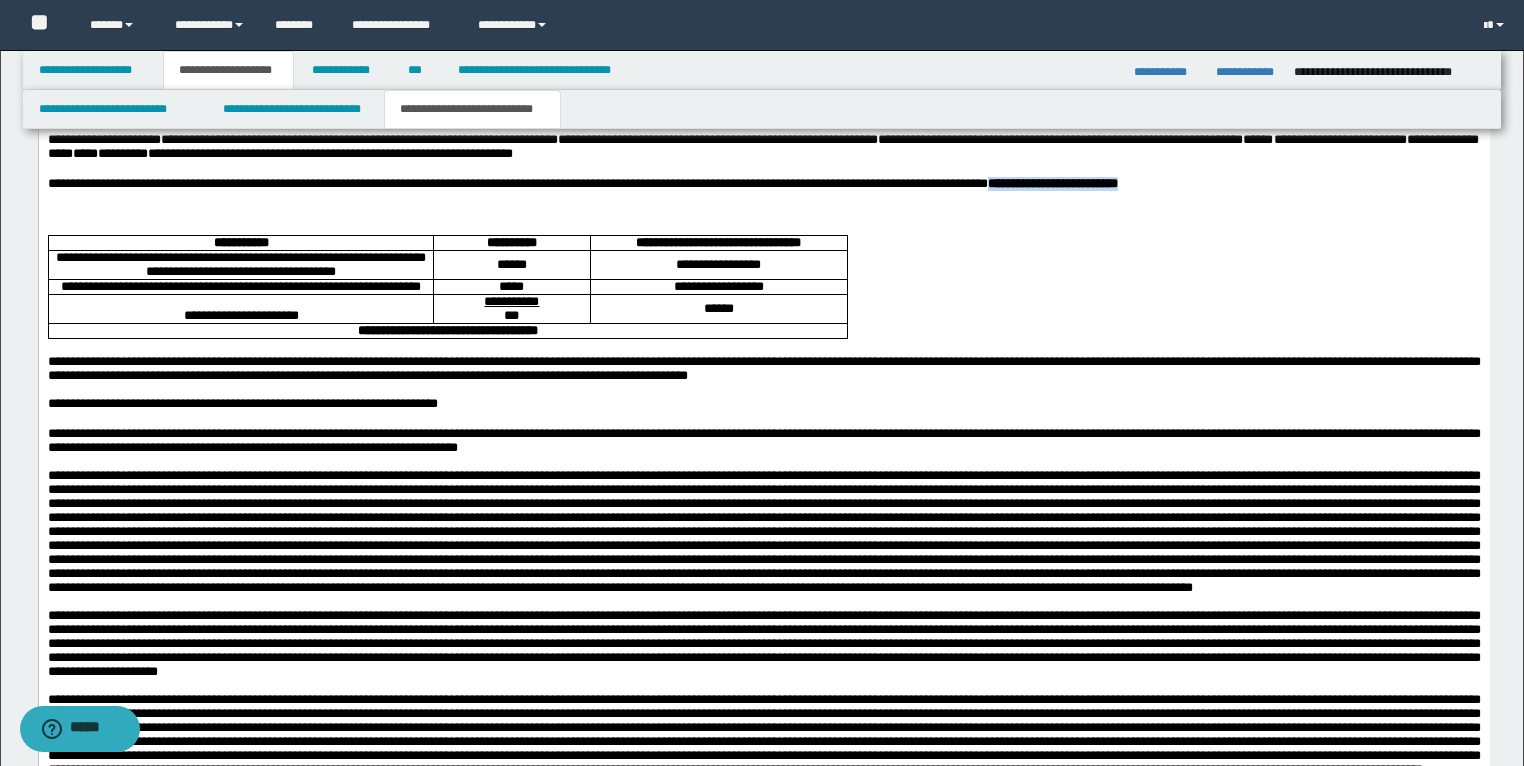 click at bounding box center (763, 212) 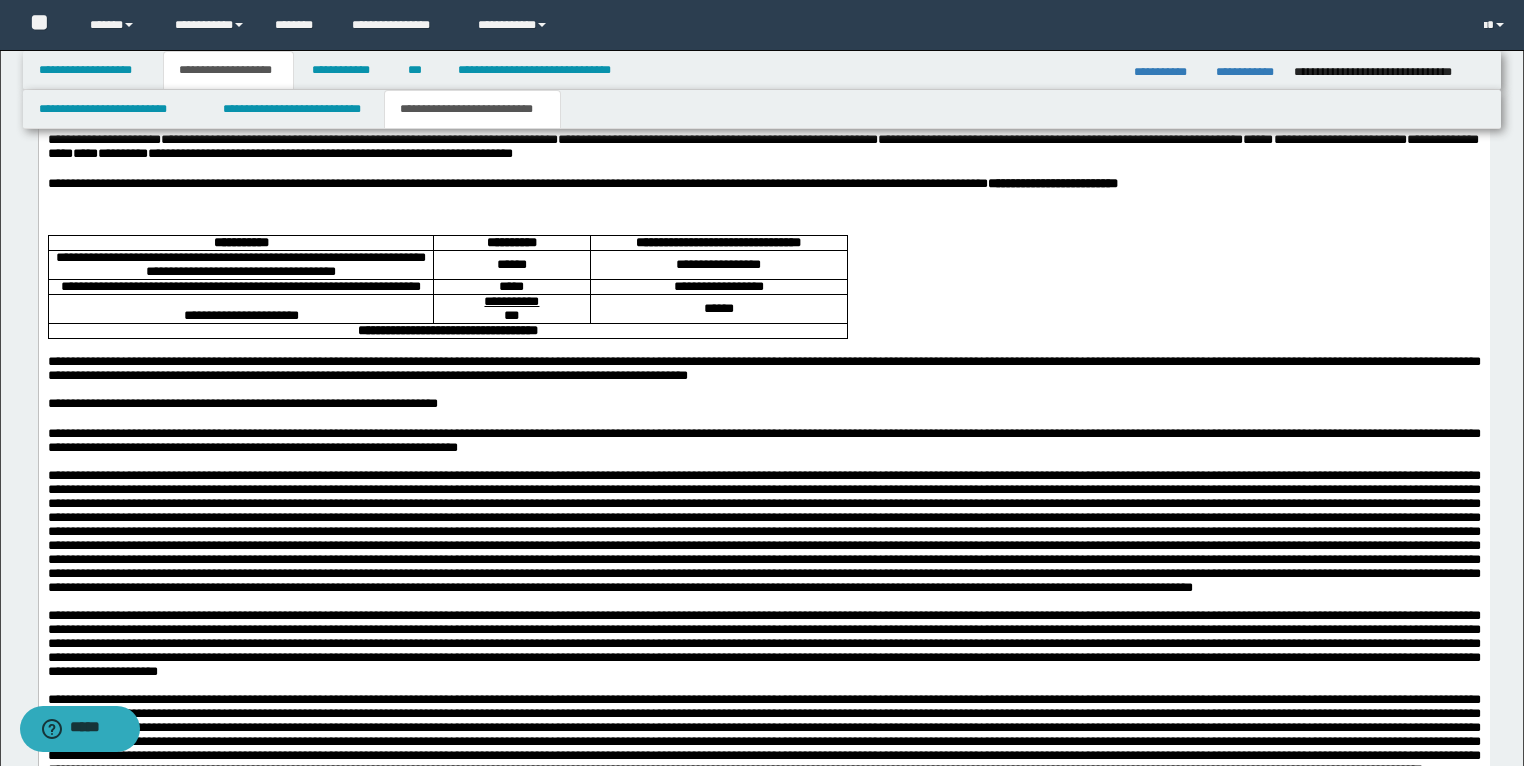 click at bounding box center [763, 212] 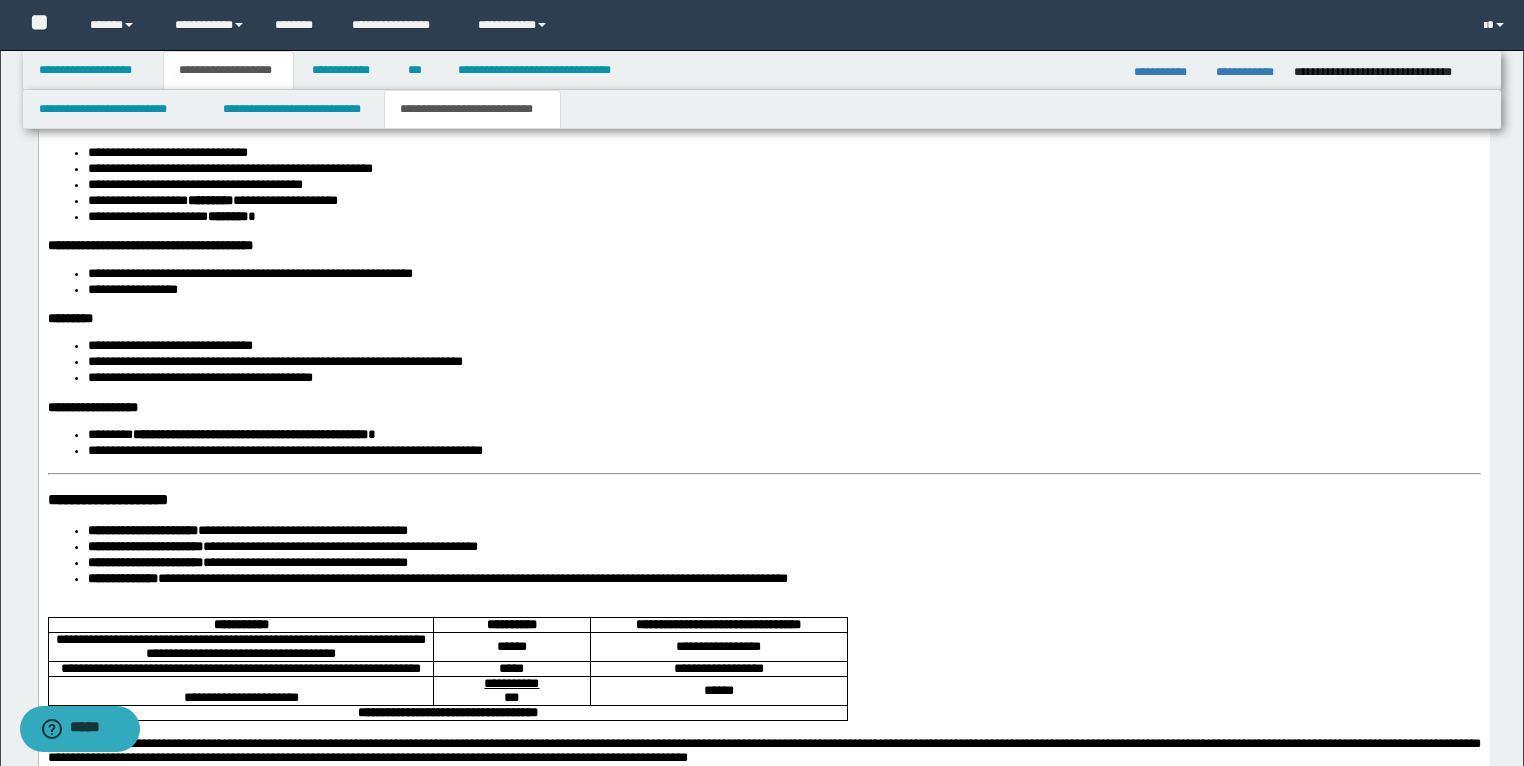 scroll, scrollTop: 3266, scrollLeft: 0, axis: vertical 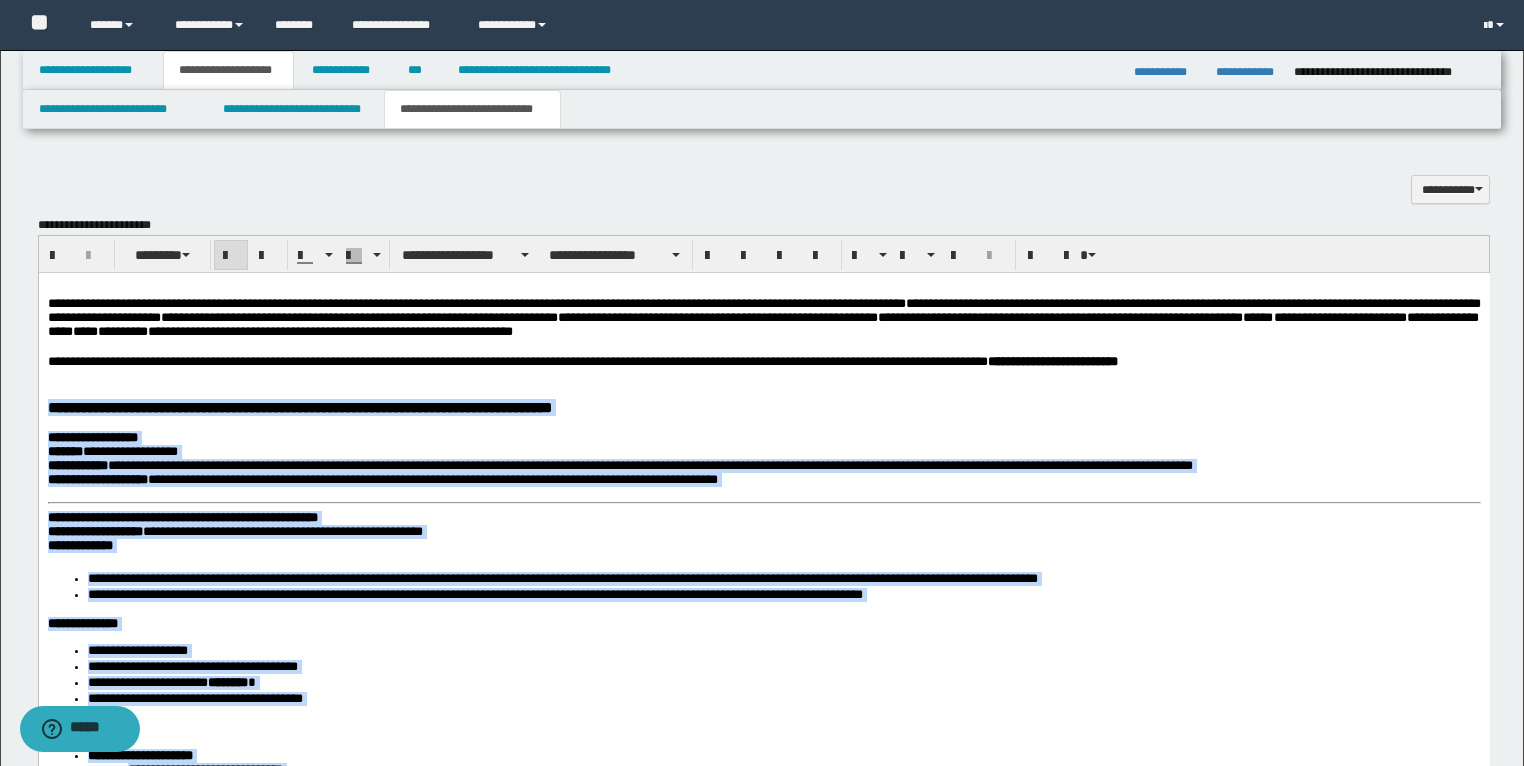 drag, startPoint x: 855, startPoint y: 1935, endPoint x: 66, endPoint y: 688, distance: 1475.6456 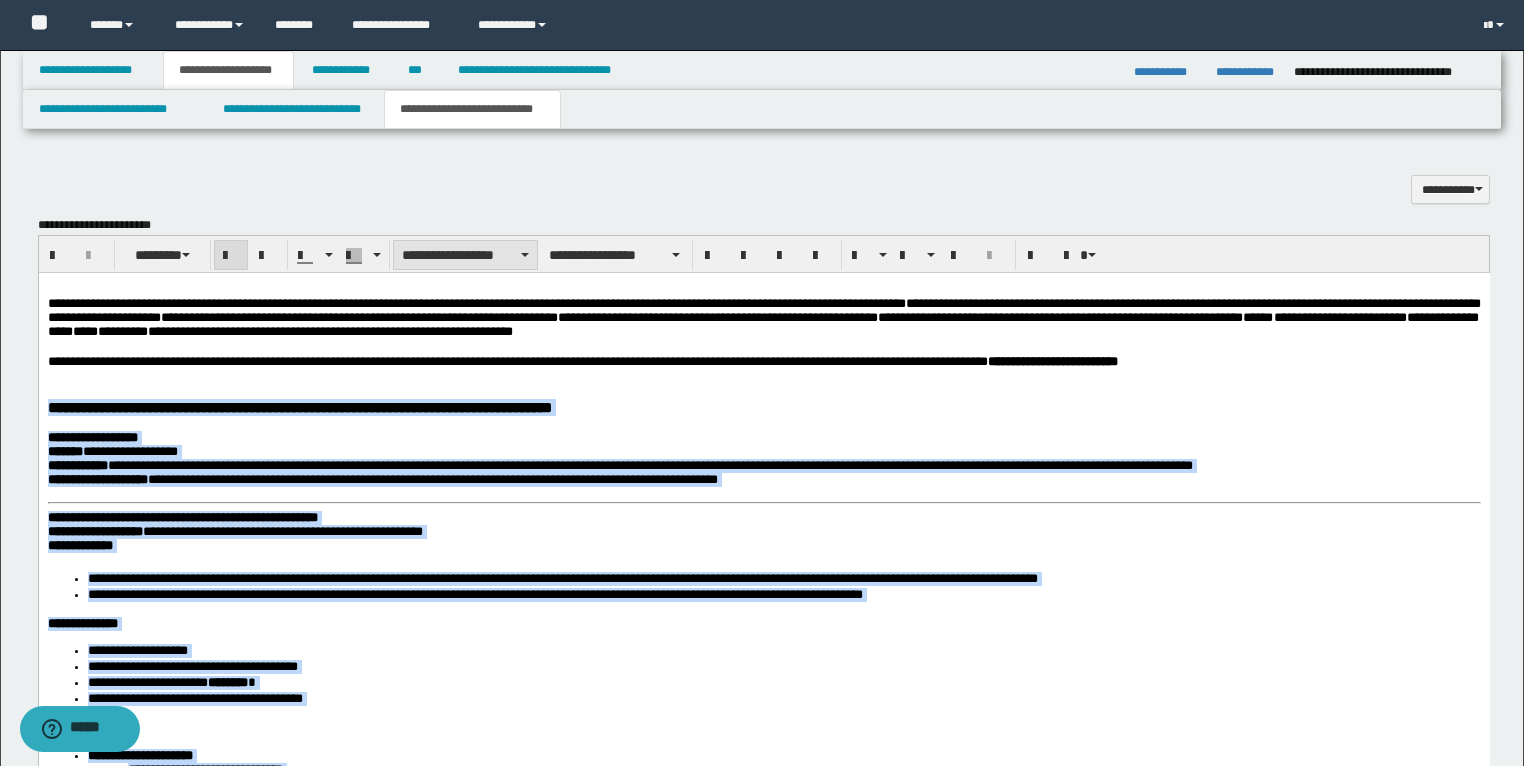 click on "**********" at bounding box center [465, 255] 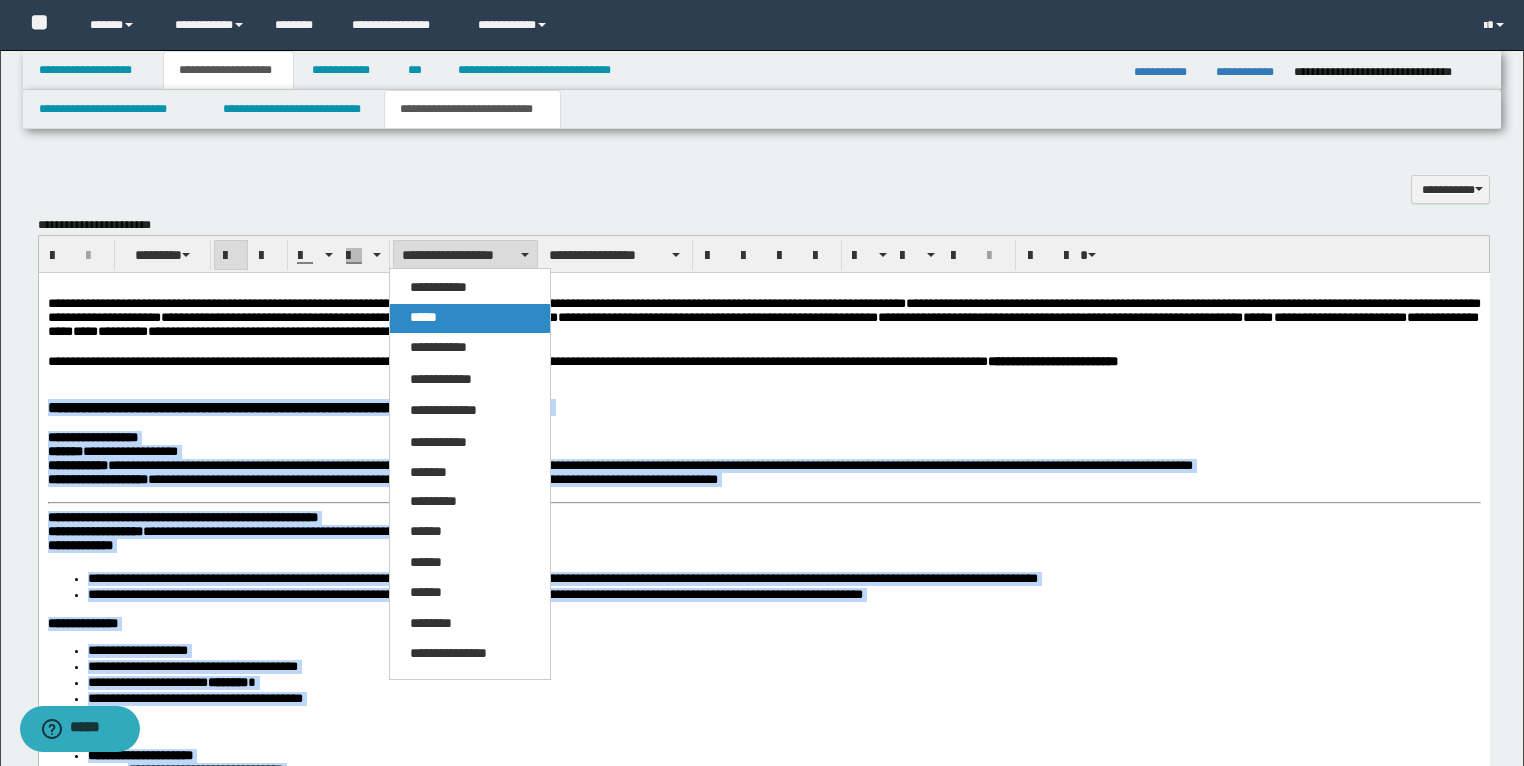 click on "*****" at bounding box center [423, 317] 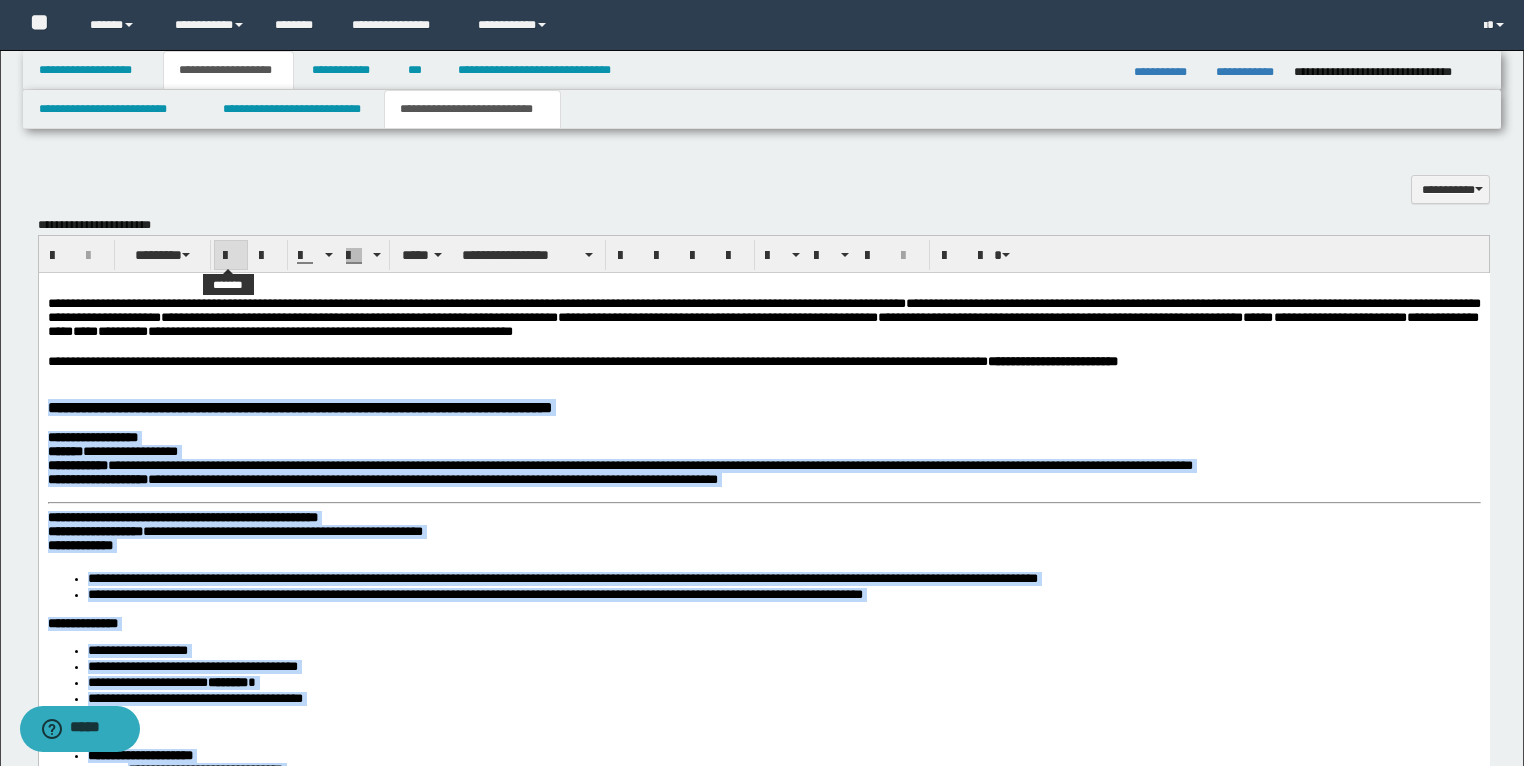 click at bounding box center (231, 256) 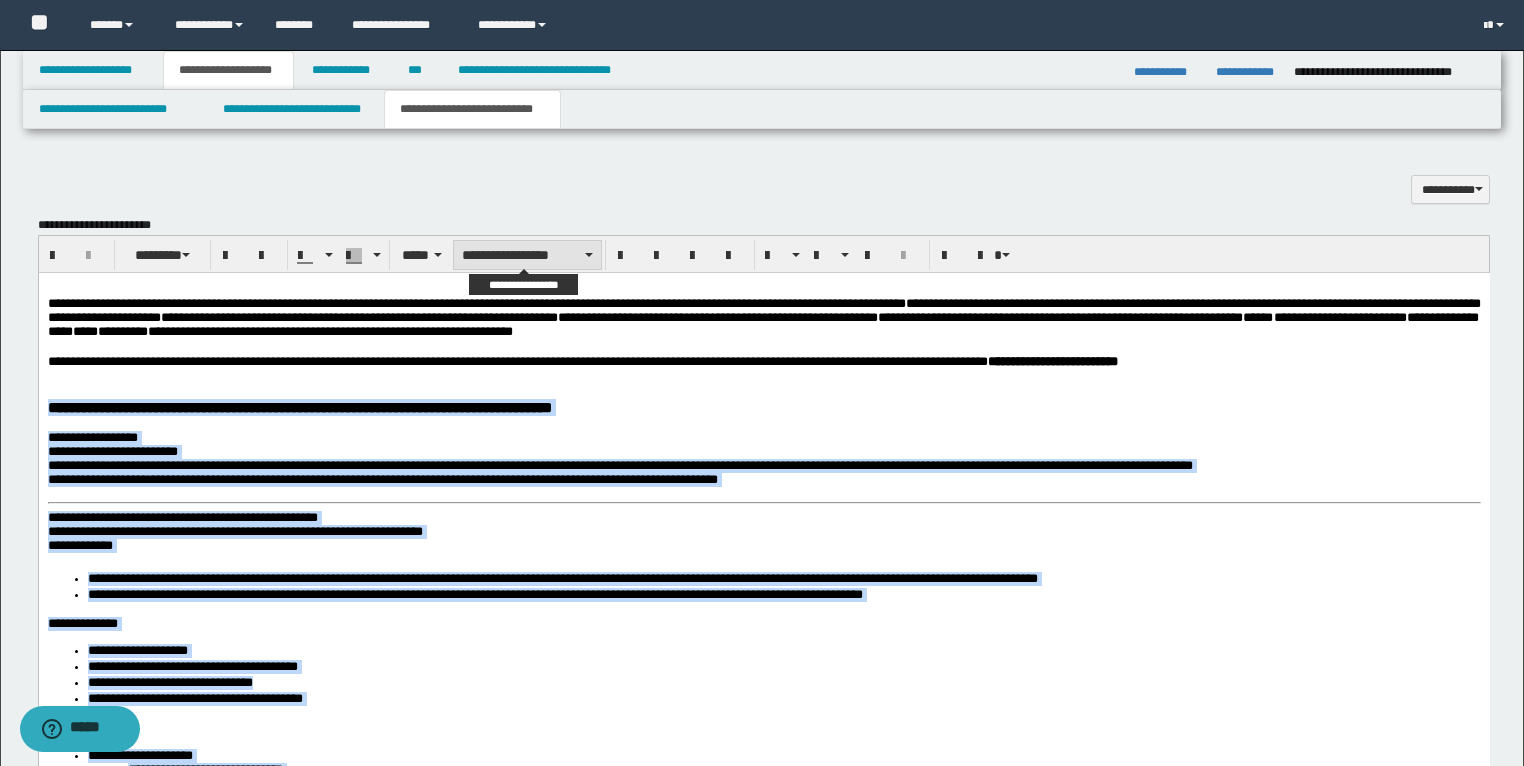 click on "**********" at bounding box center (527, 255) 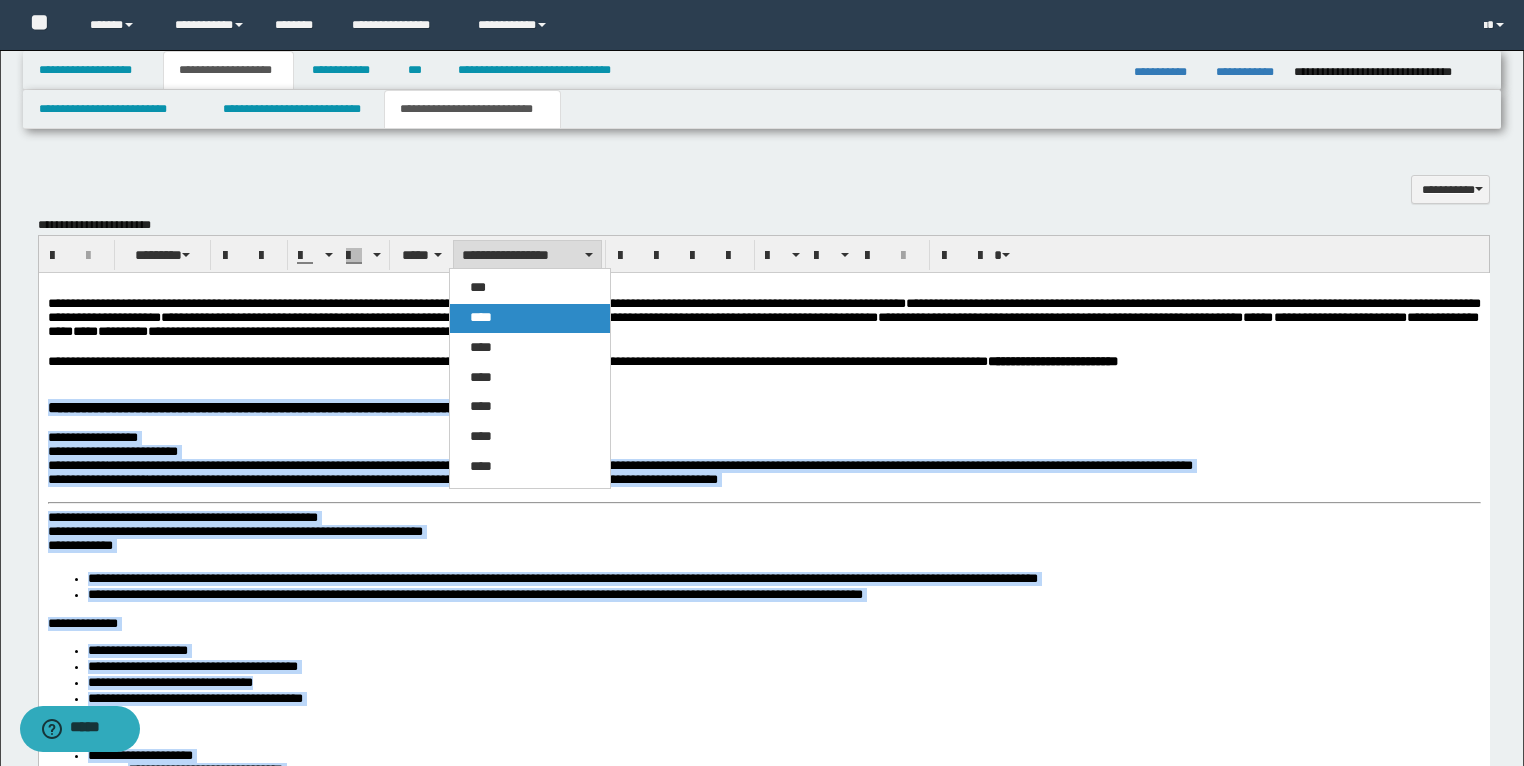 click on "****" at bounding box center [481, 317] 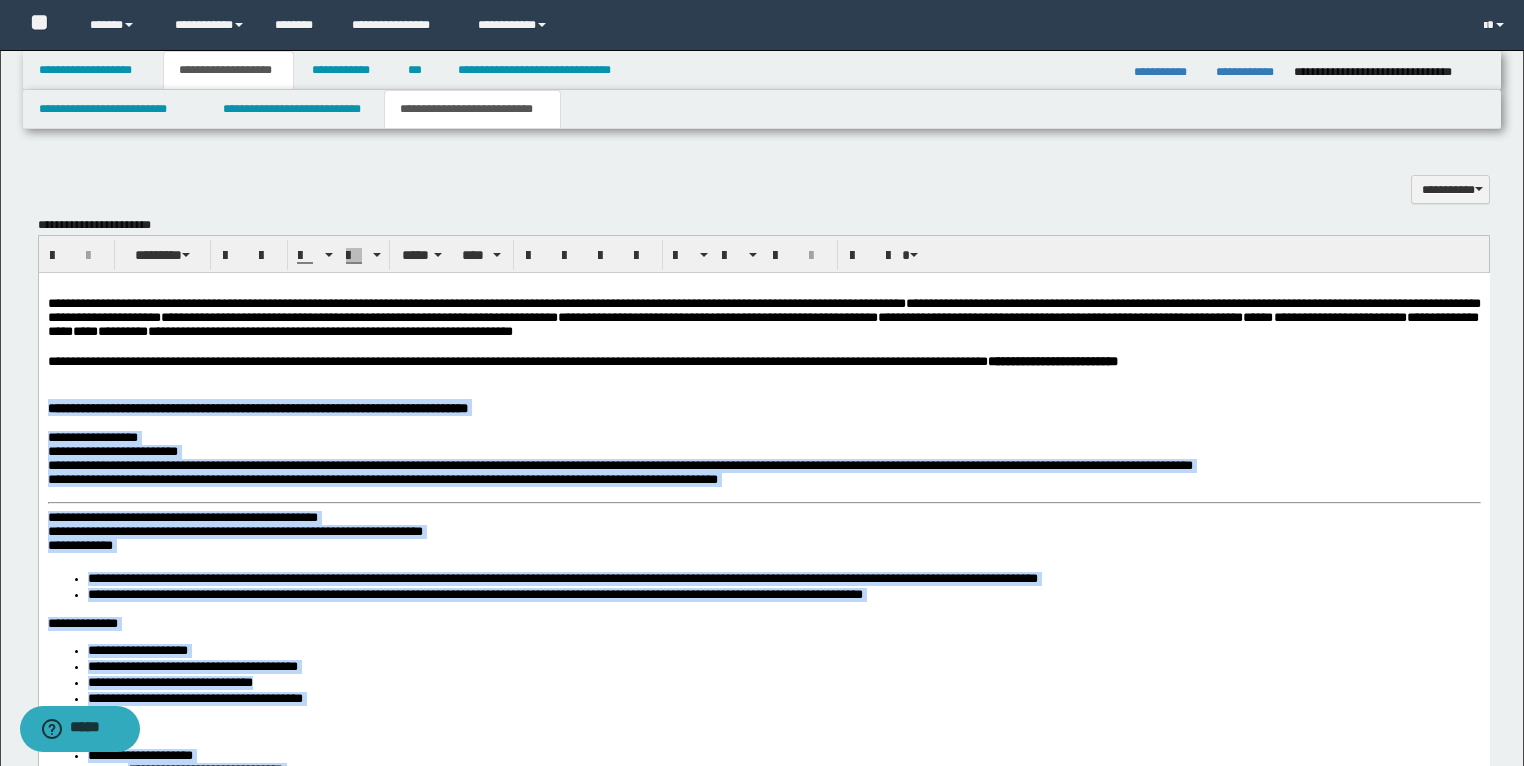 click on "**********" at bounding box center (763, 463) 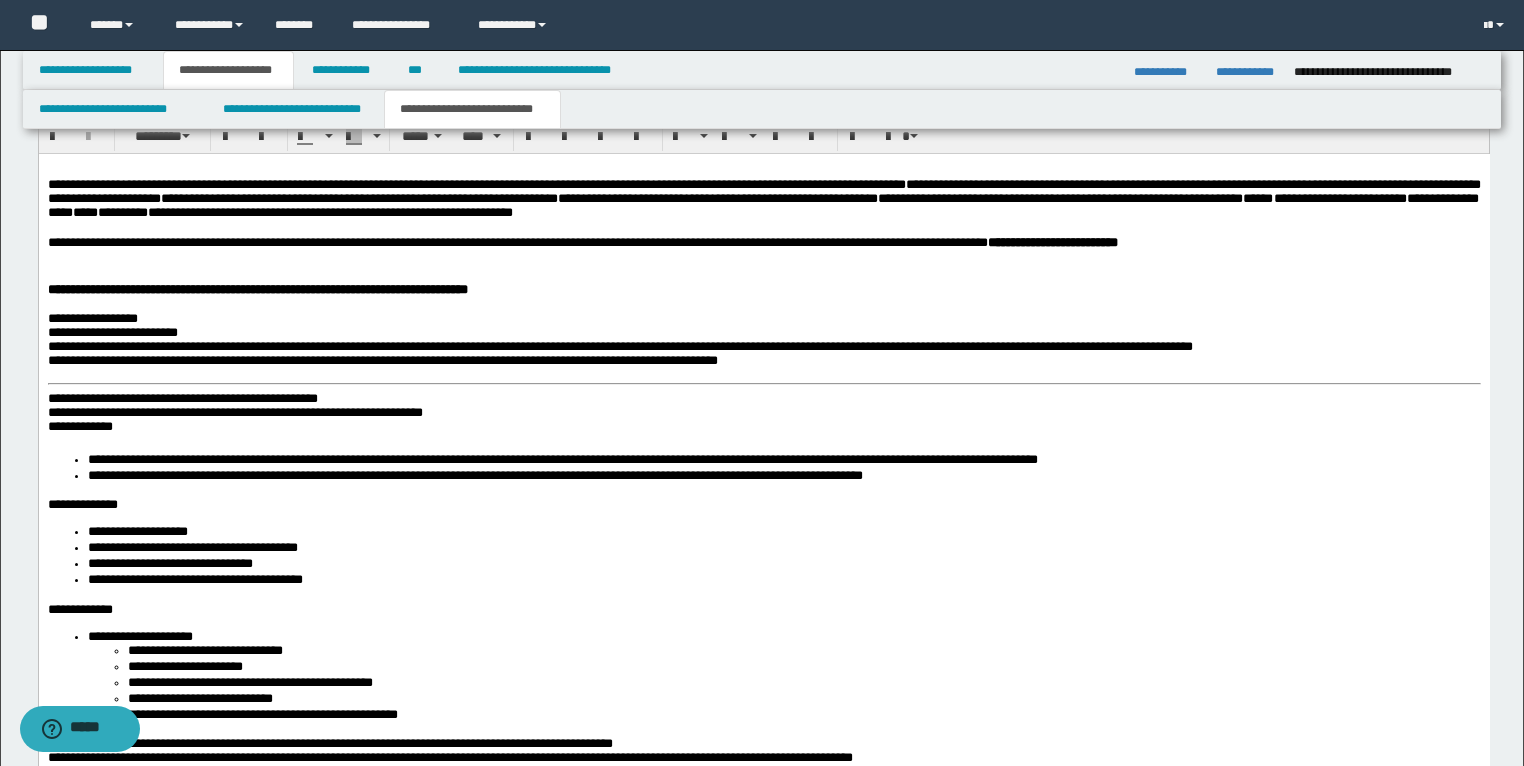 scroll, scrollTop: 1968, scrollLeft: 0, axis: vertical 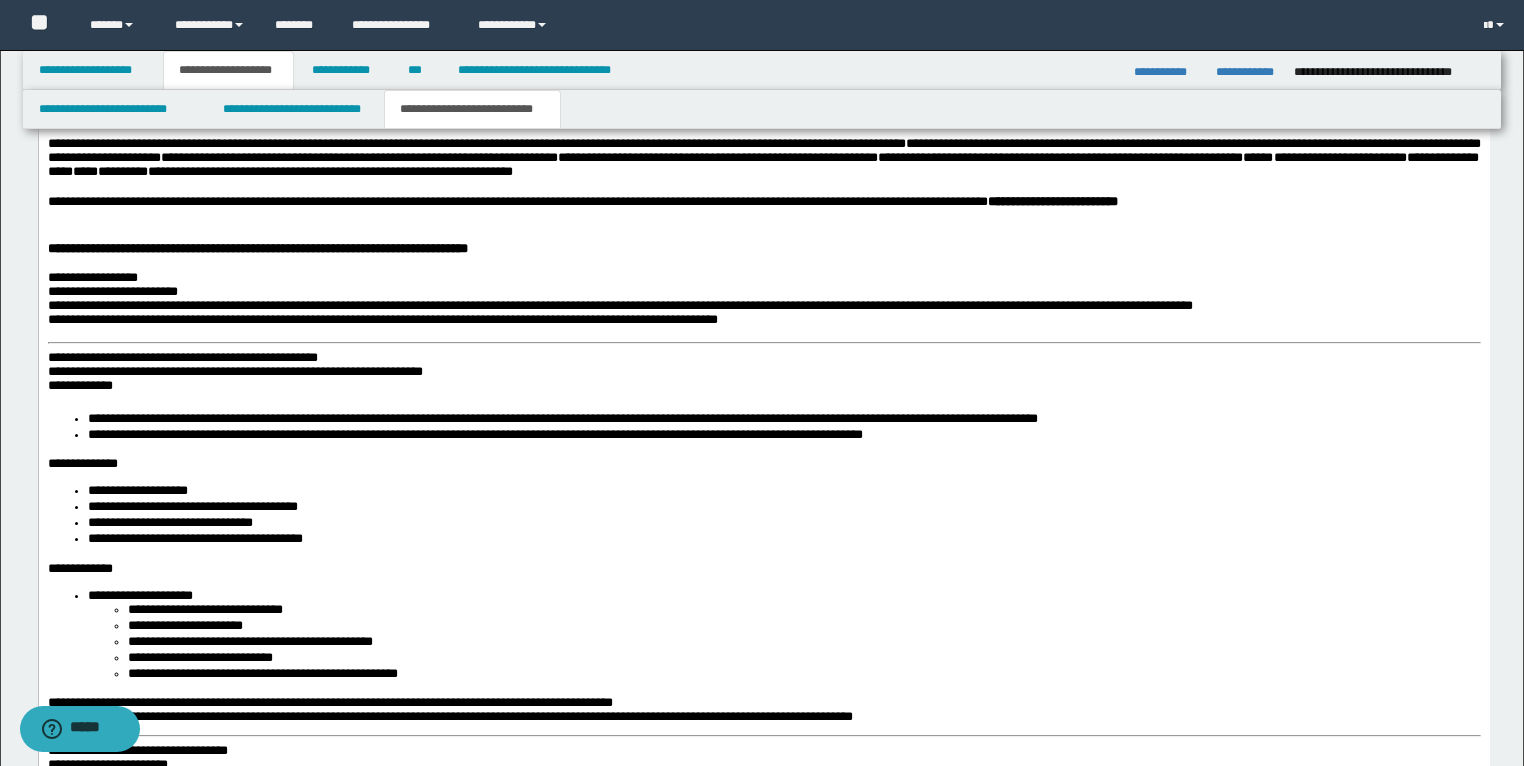 click on "**********" at bounding box center [763, 1403] 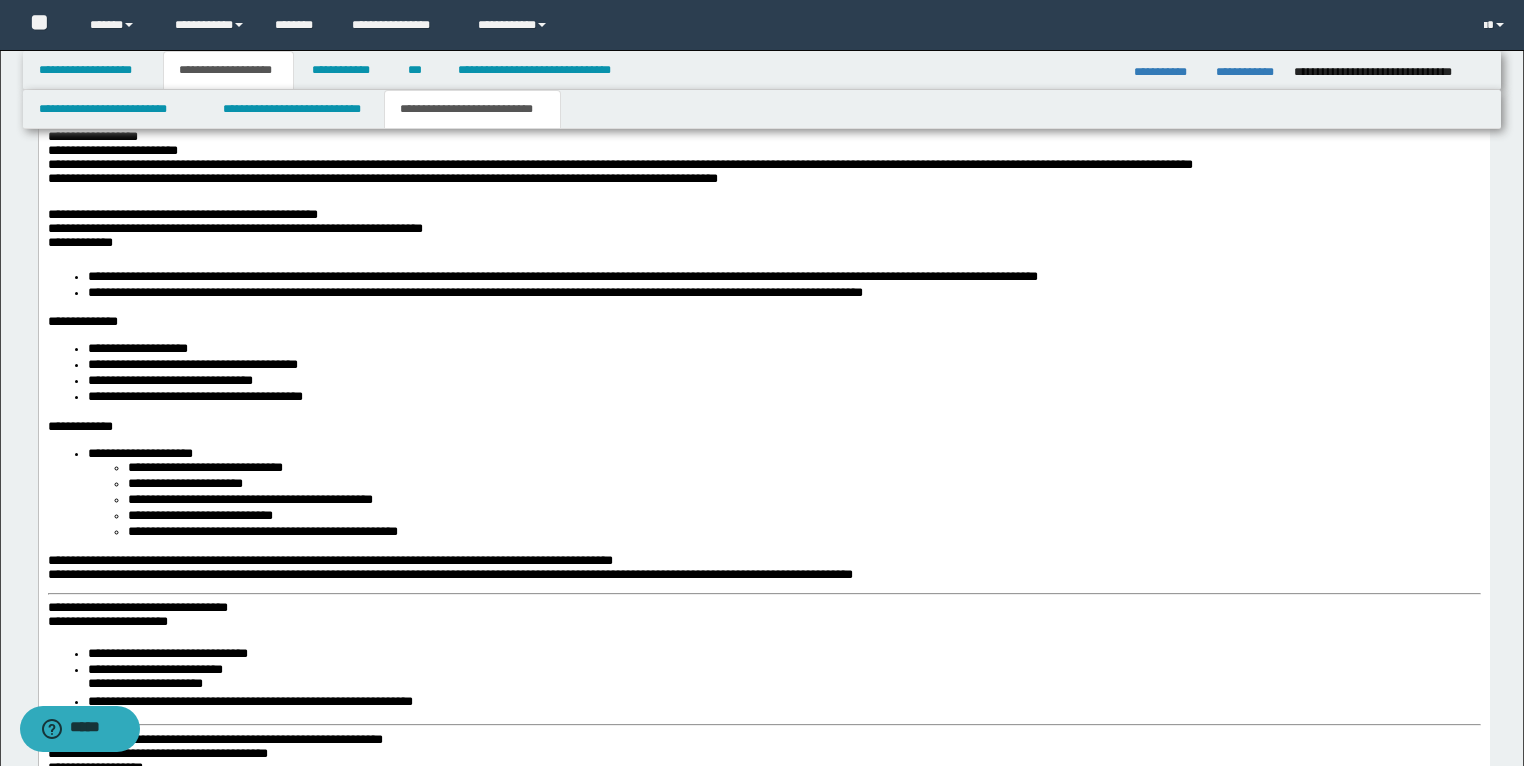 scroll, scrollTop: 2208, scrollLeft: 0, axis: vertical 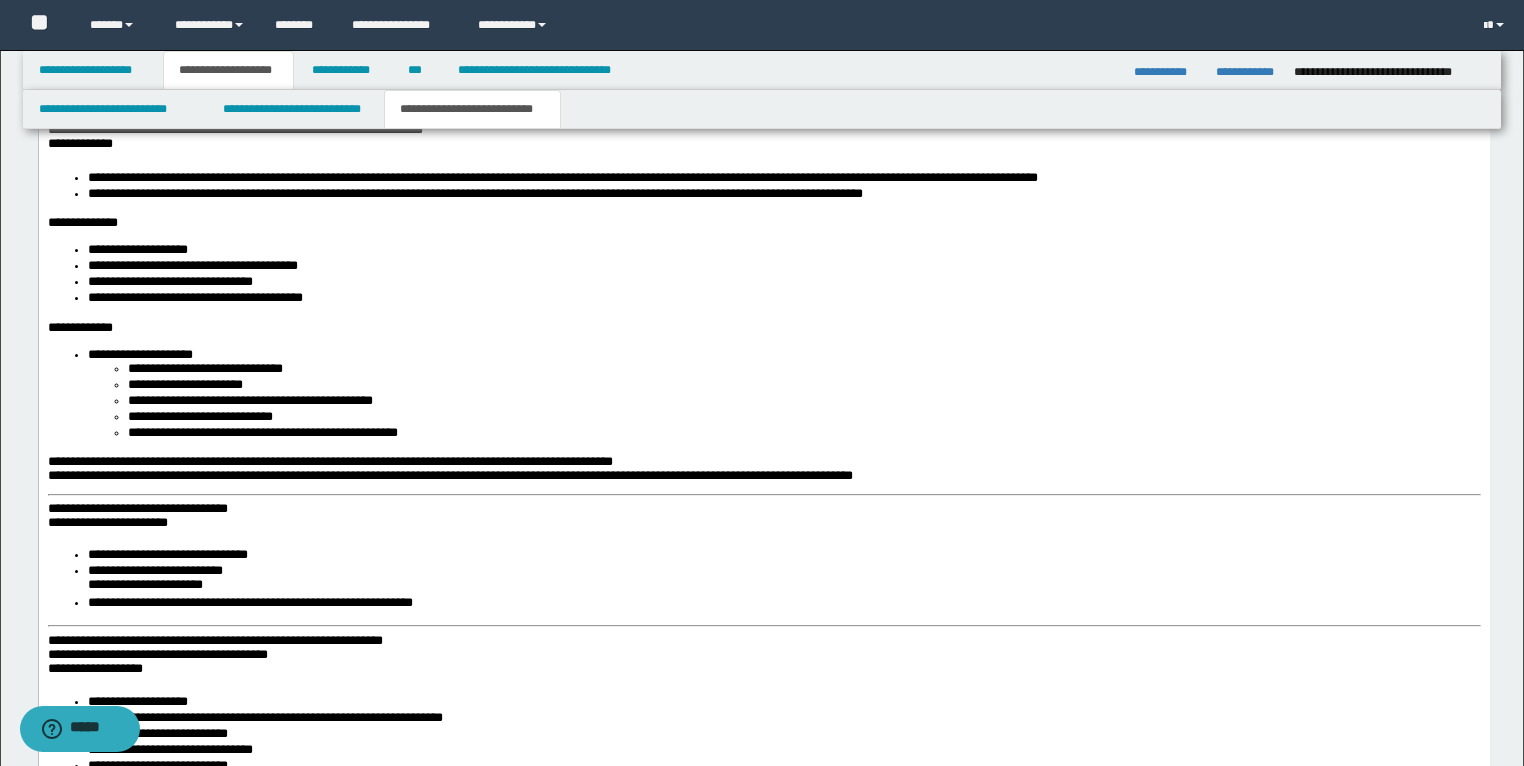 click on "**********" at bounding box center (137, 509) 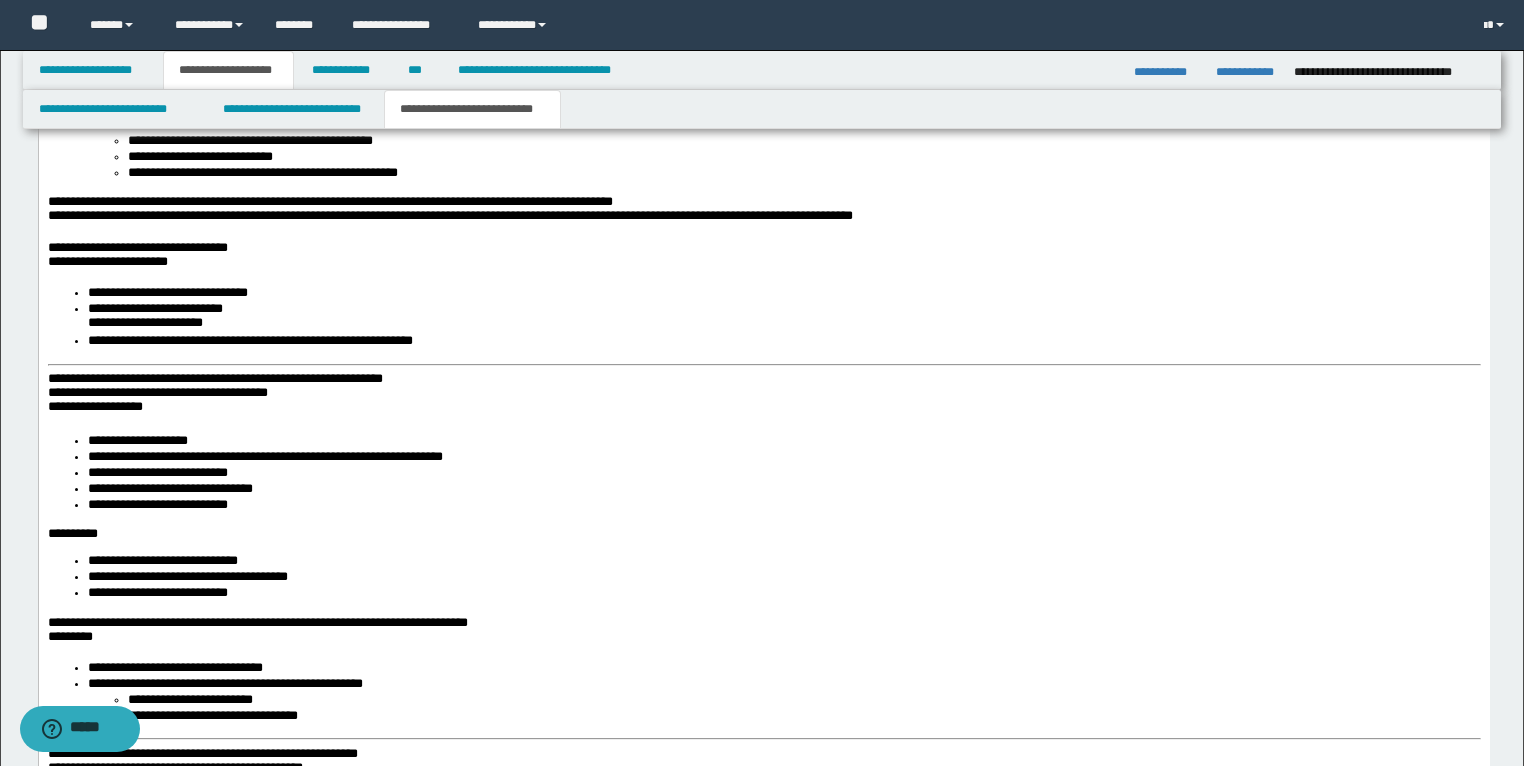 scroll, scrollTop: 2528, scrollLeft: 0, axis: vertical 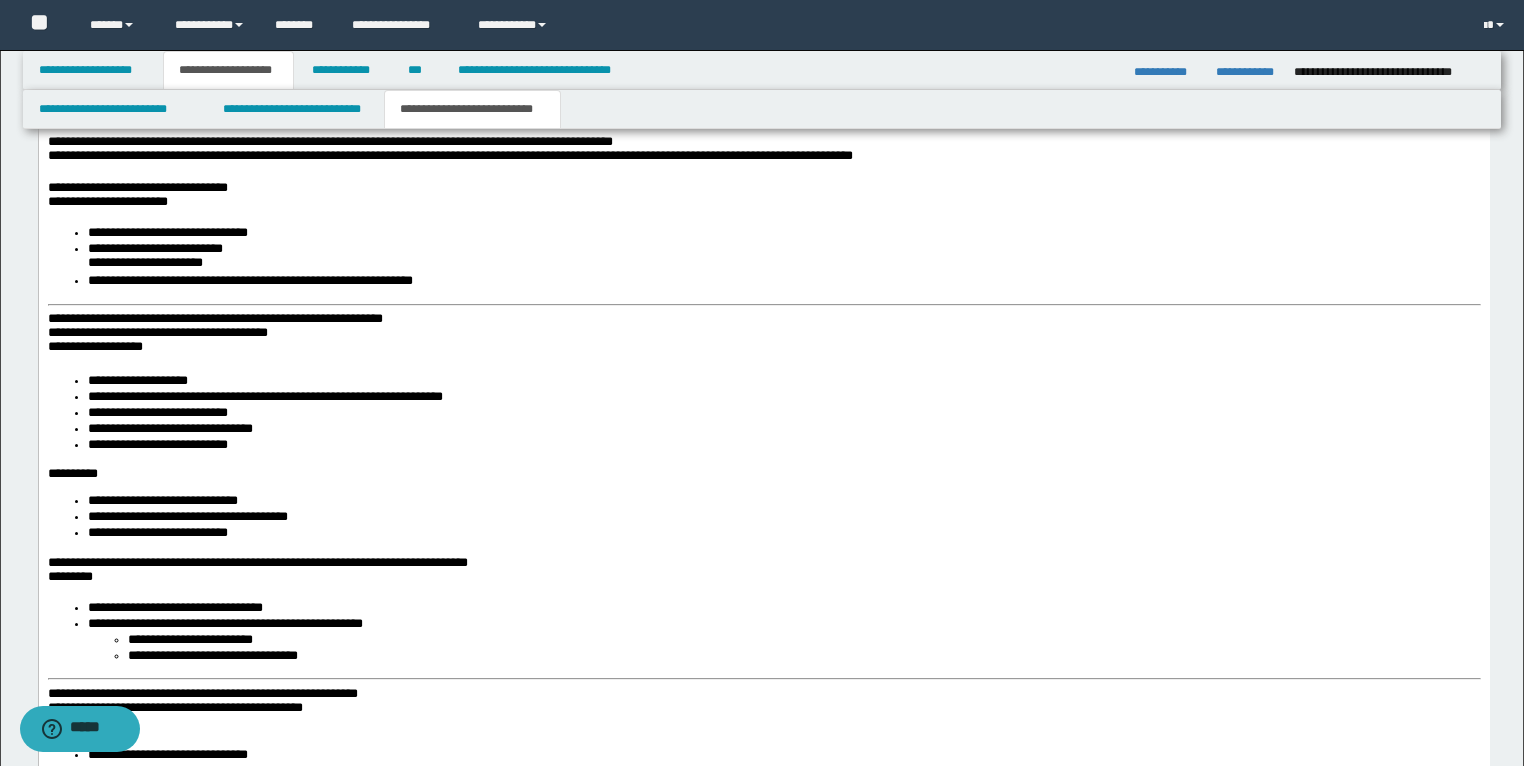 click on "**********" at bounding box center (763, 843) 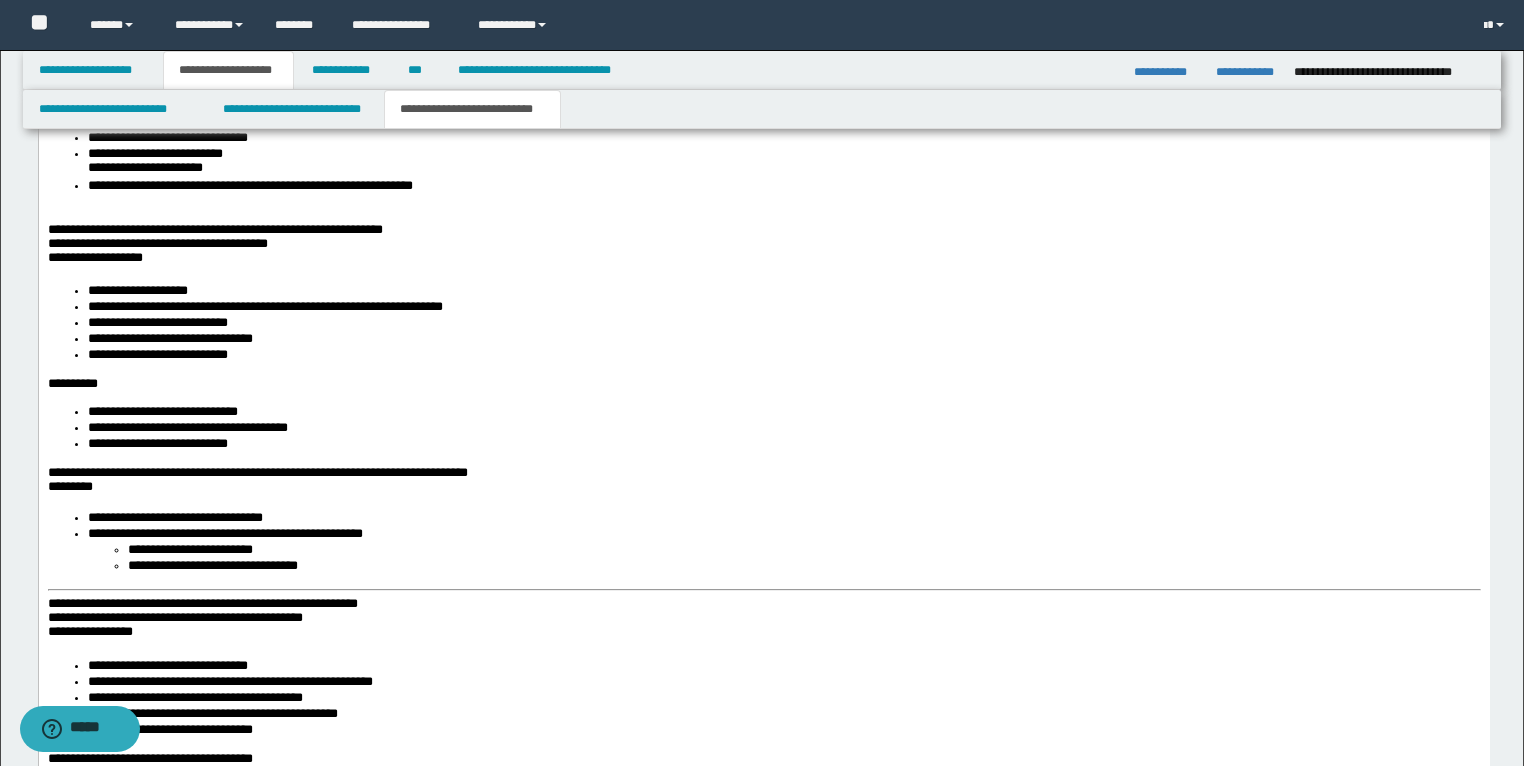 scroll, scrollTop: 2768, scrollLeft: 0, axis: vertical 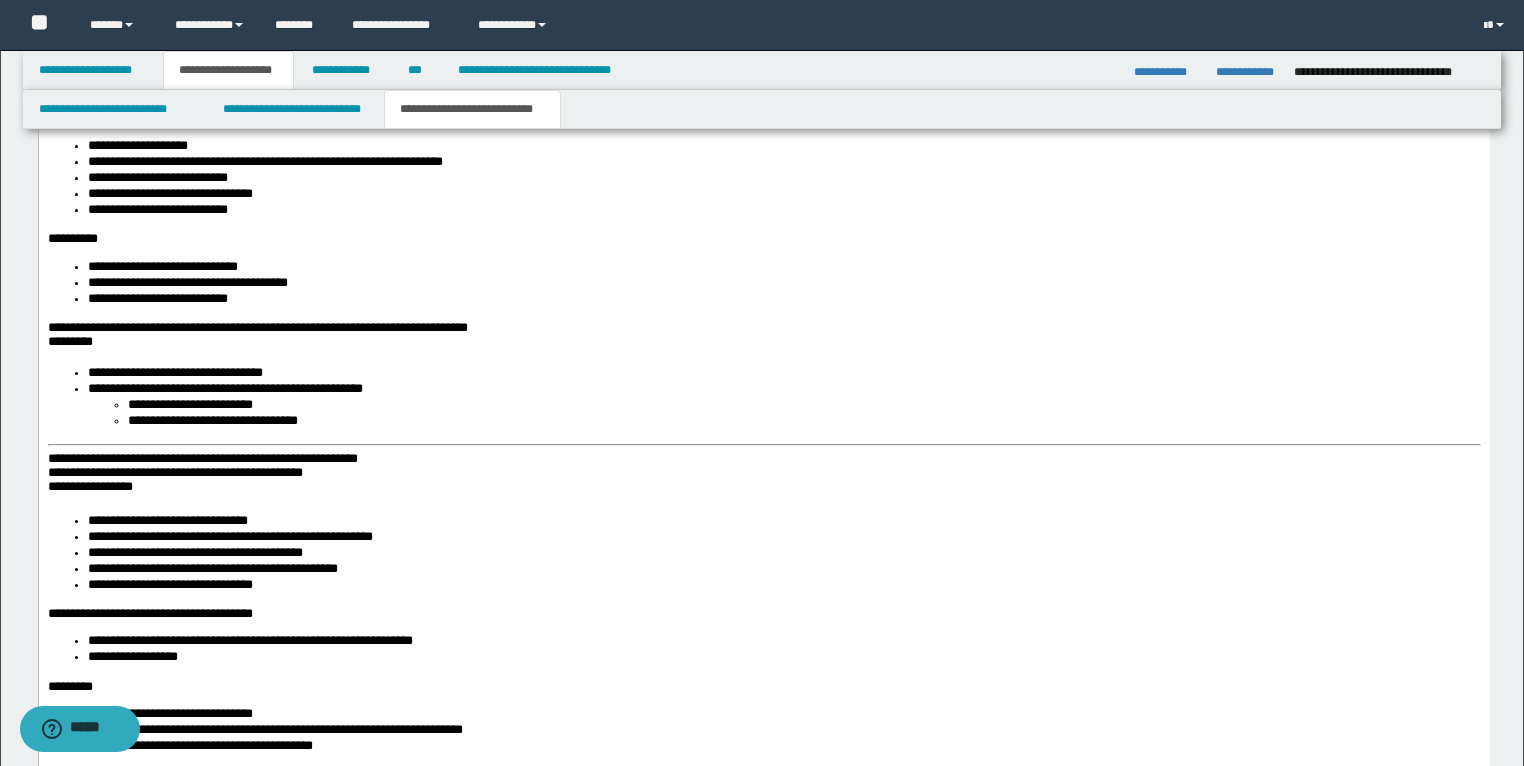 click on "**********" at bounding box center [202, 459] 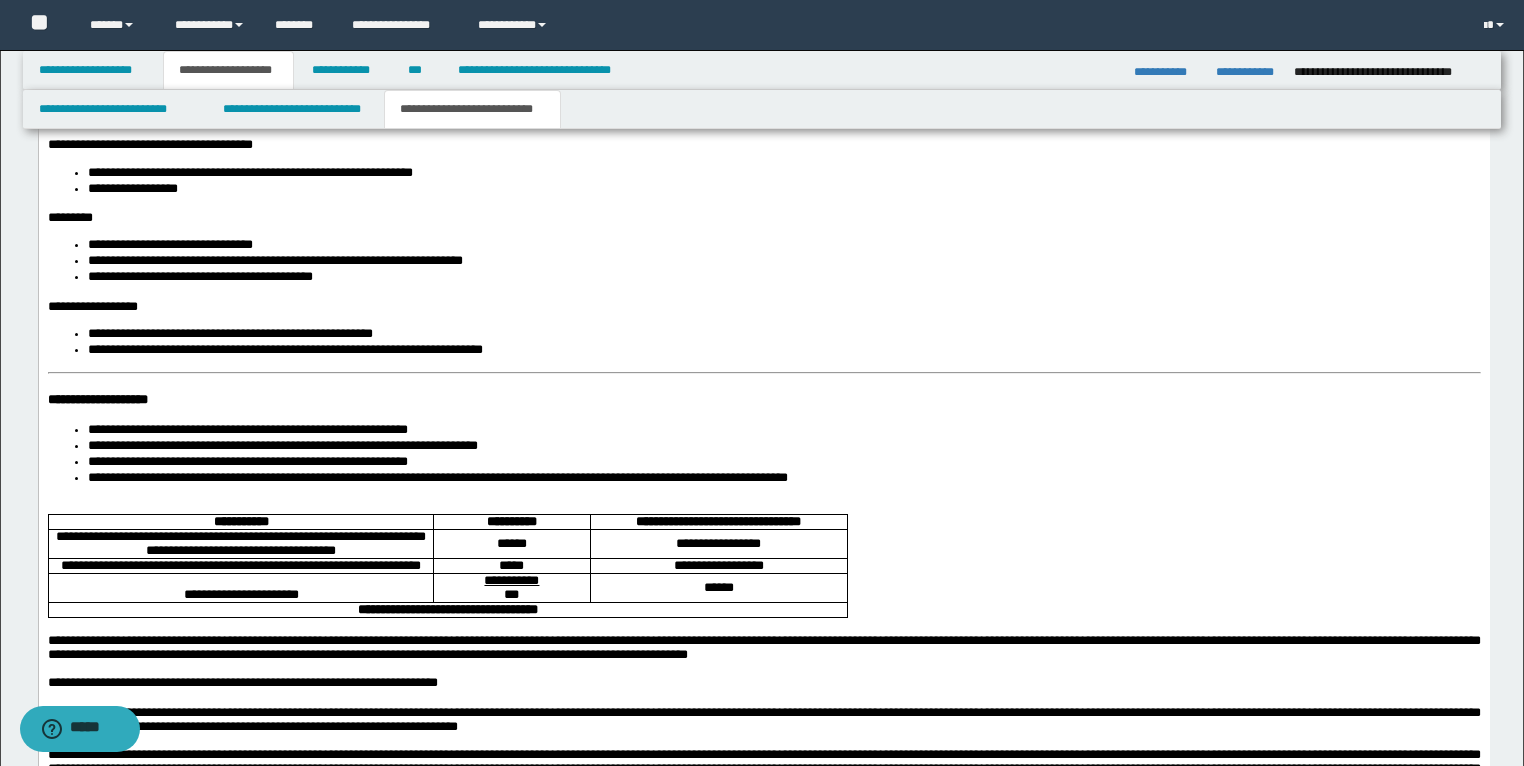 scroll, scrollTop: 3248, scrollLeft: 0, axis: vertical 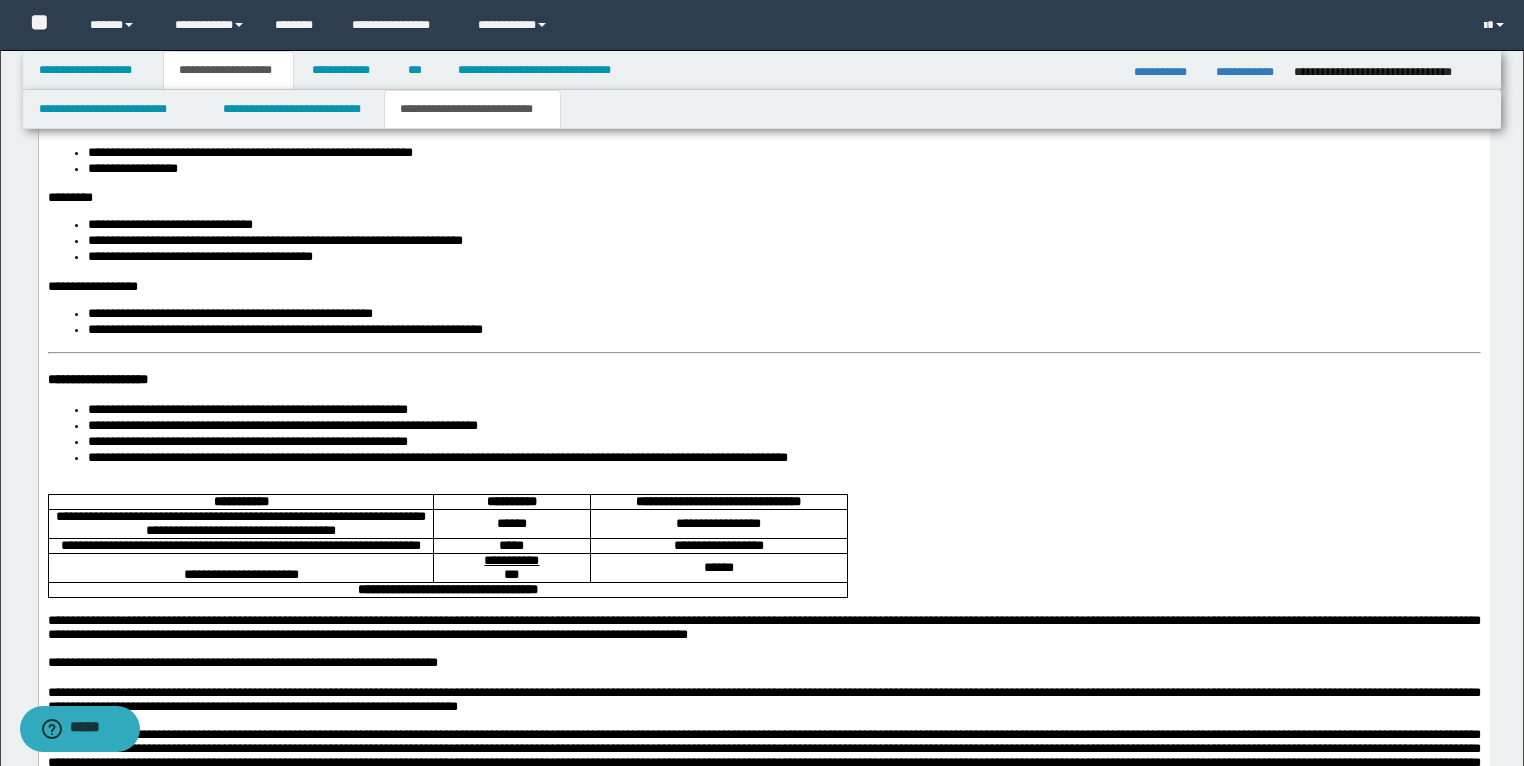 click on "**********" at bounding box center (763, 121) 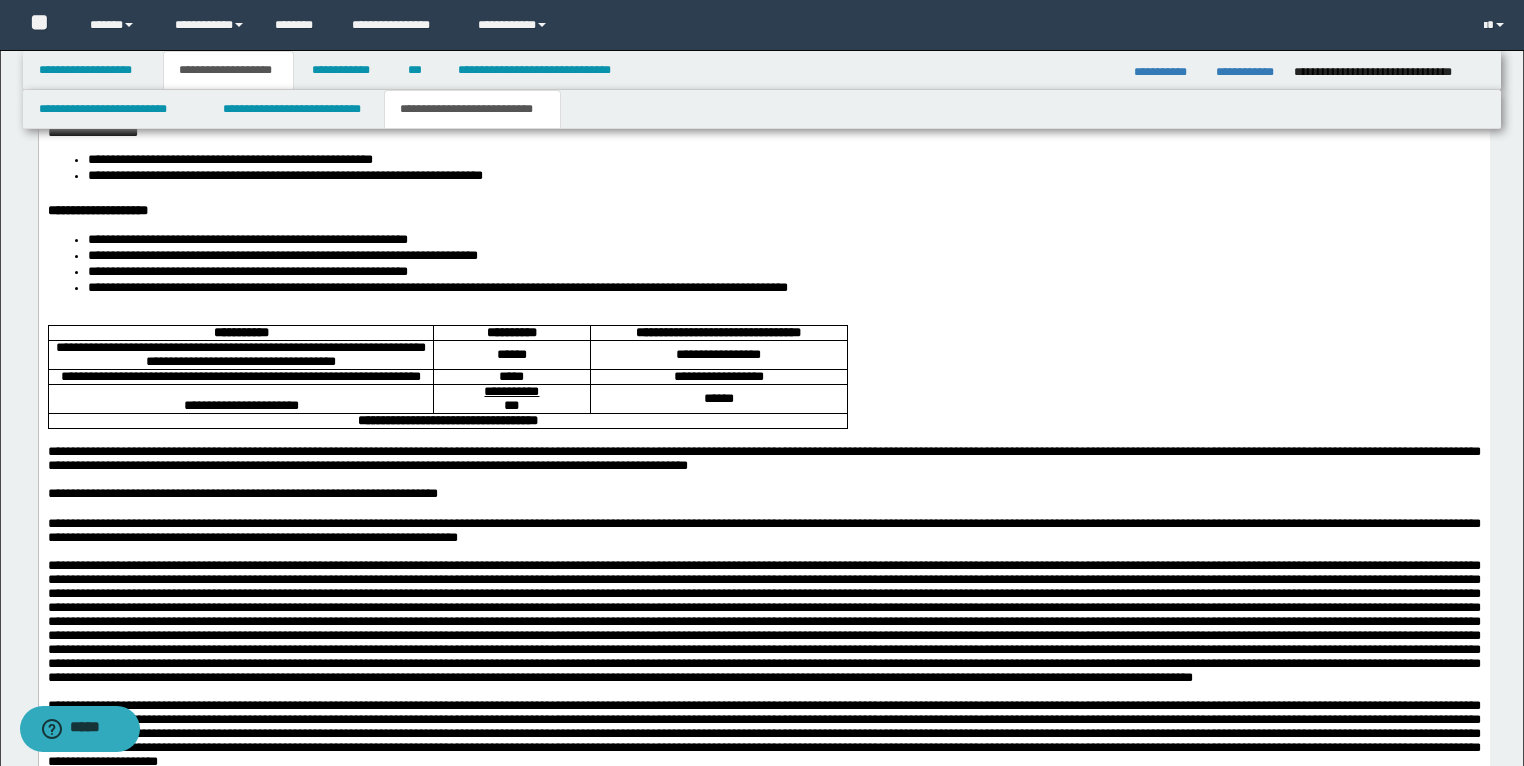 scroll, scrollTop: 3440, scrollLeft: 0, axis: vertical 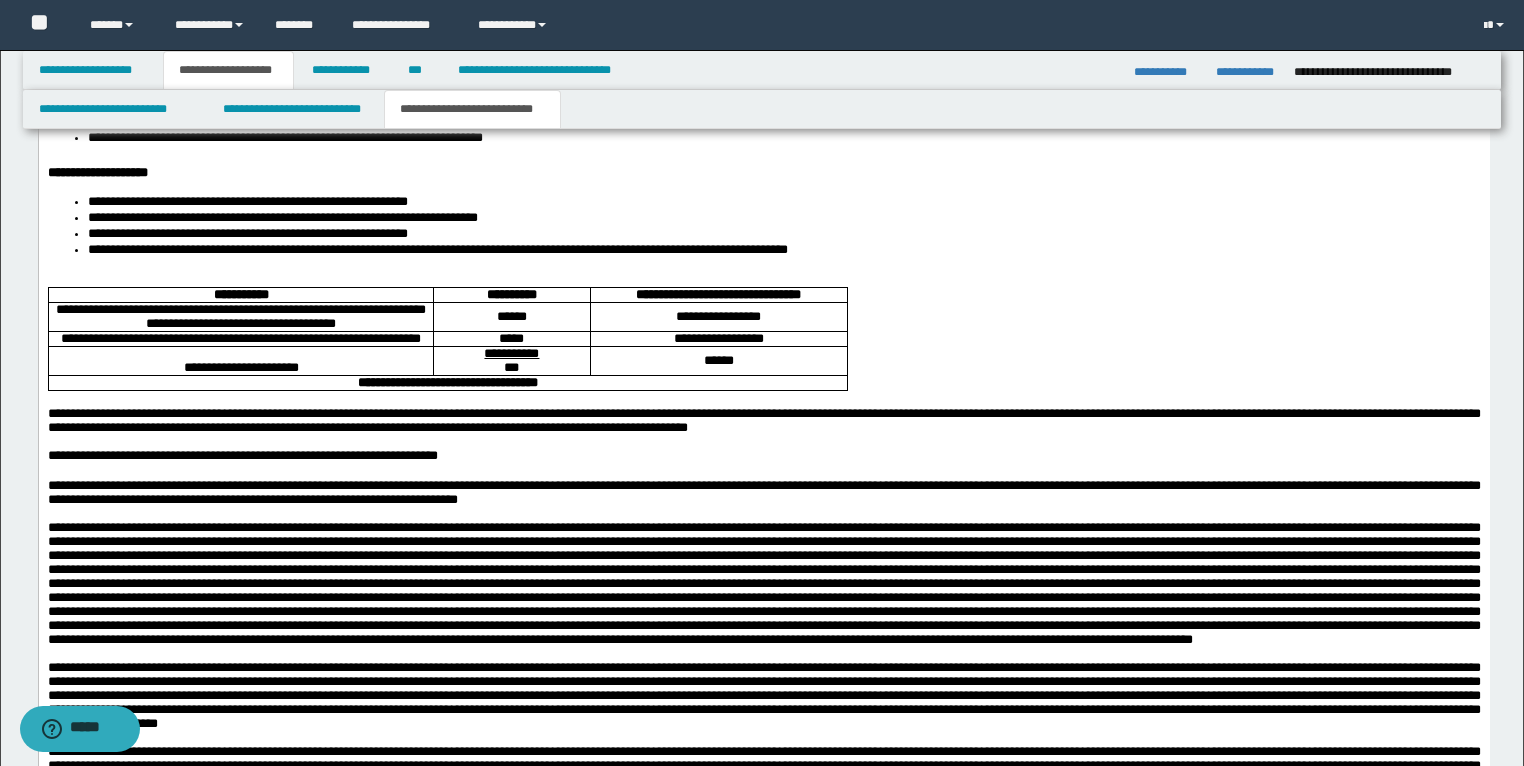 click on "**********" at bounding box center (763, -78) 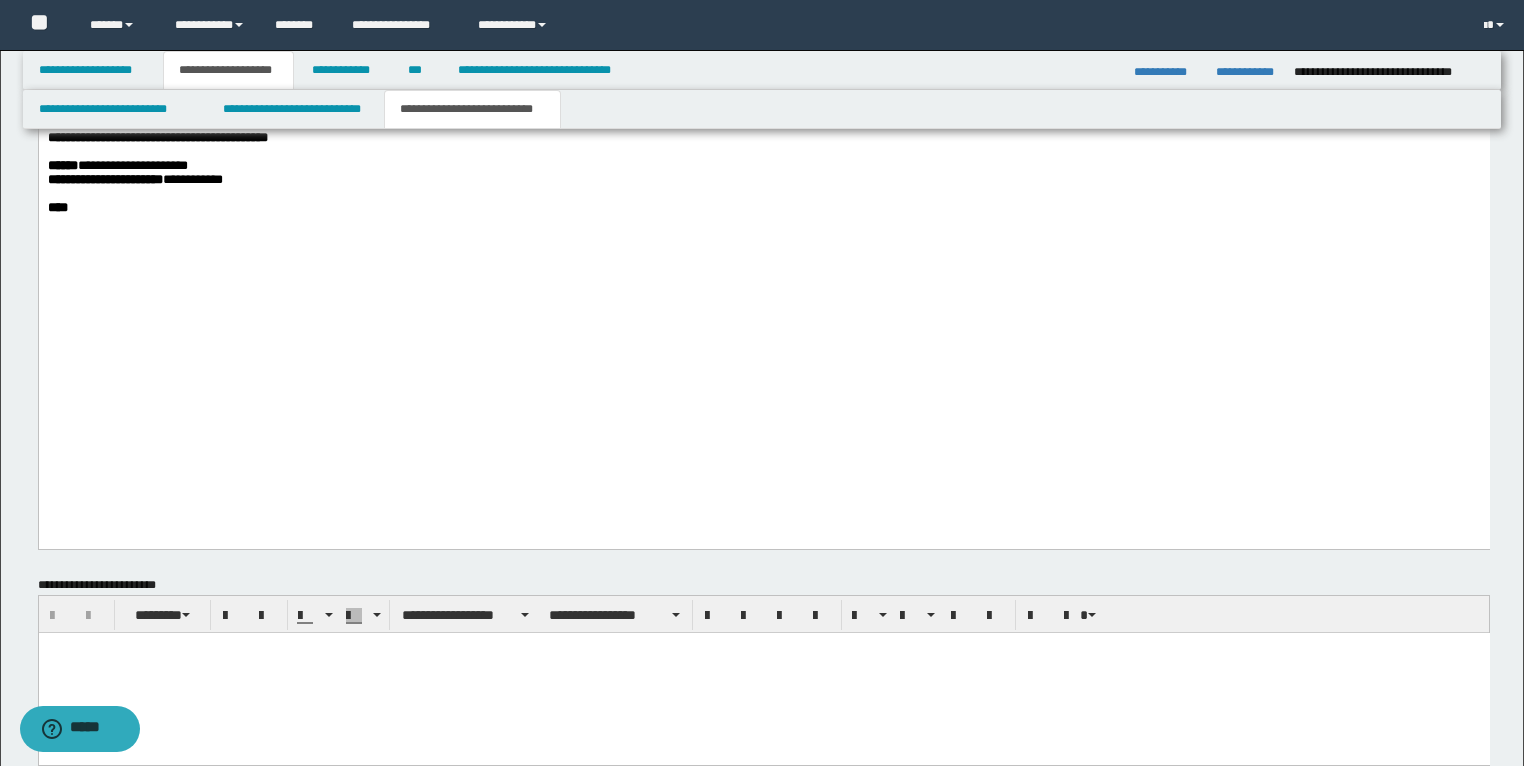 scroll, scrollTop: 4480, scrollLeft: 0, axis: vertical 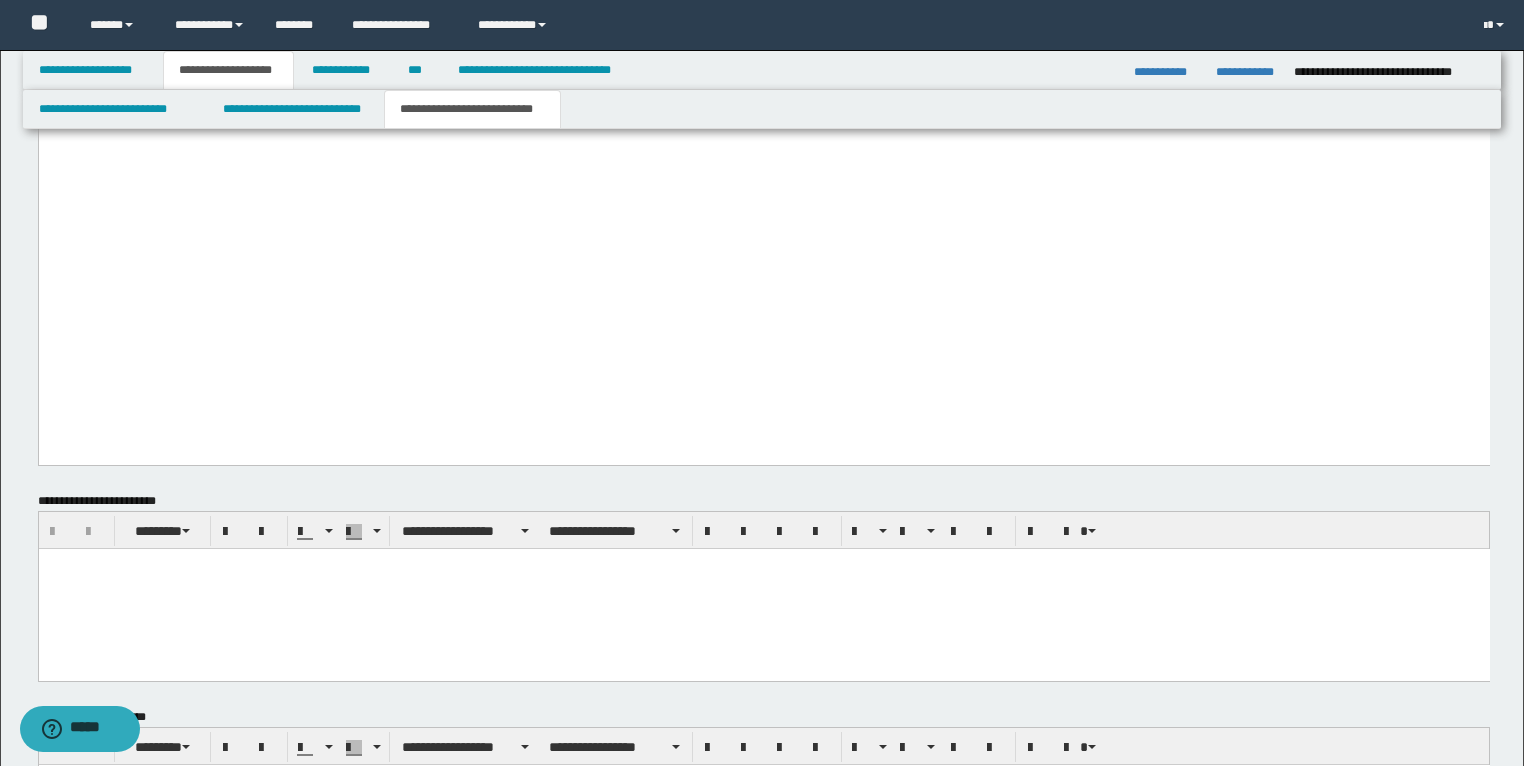 drag, startPoint x: 403, startPoint y: 431, endPoint x: 131, endPoint y: 25, distance: 488.69214 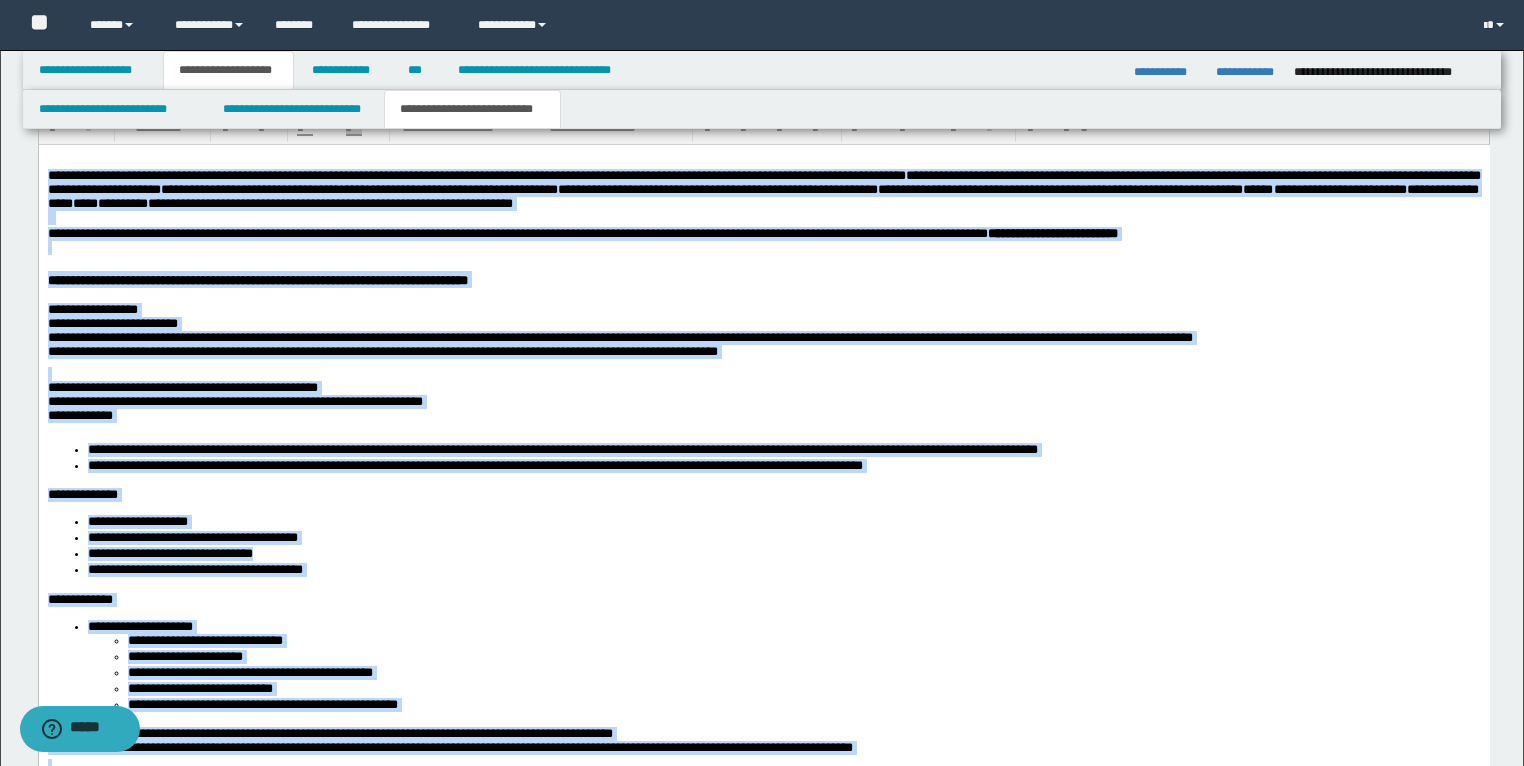 scroll, scrollTop: 1721, scrollLeft: 0, axis: vertical 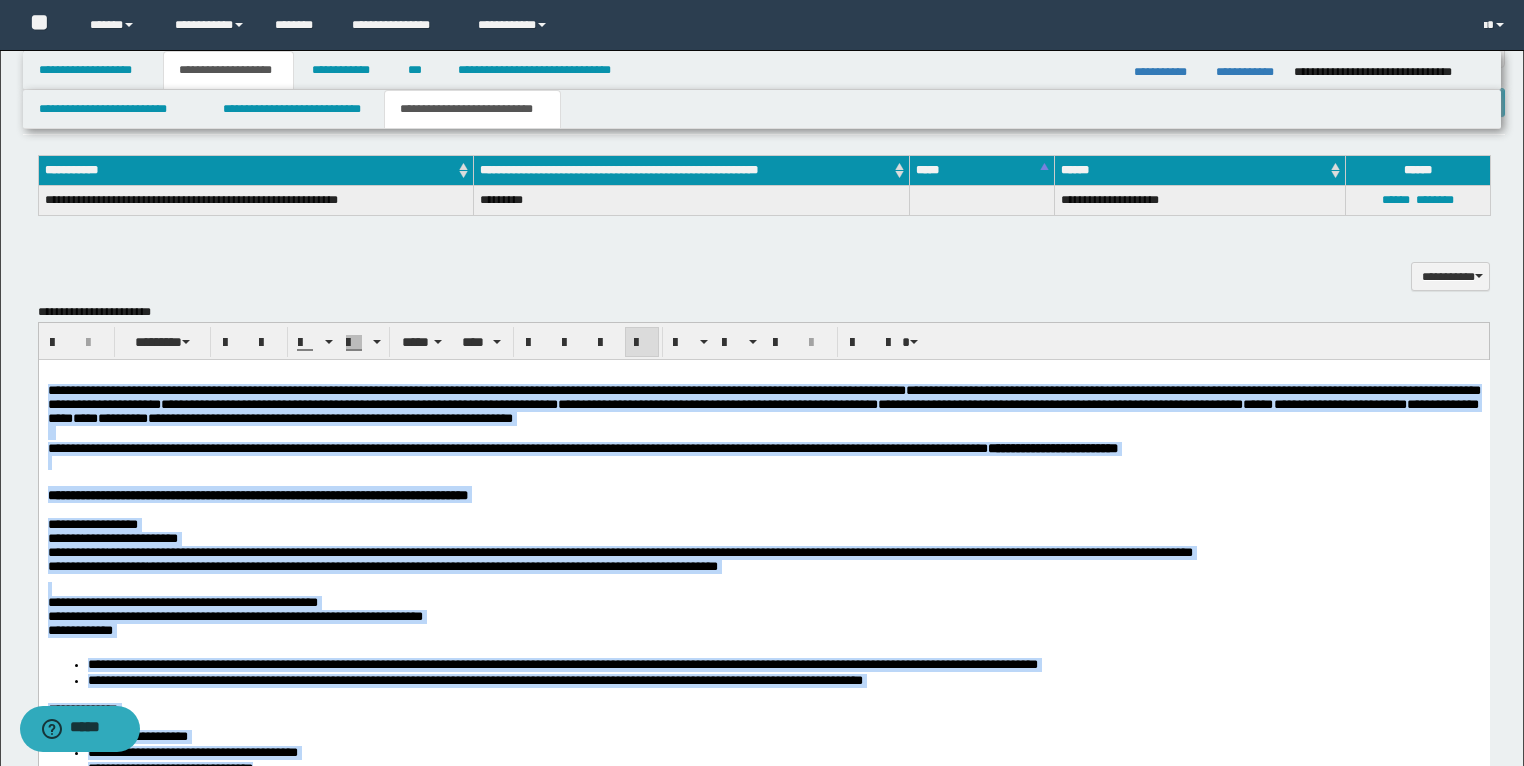 drag, startPoint x: 166, startPoint y: 3128, endPoint x: 49, endPoint y: 390, distance: 2740.4988 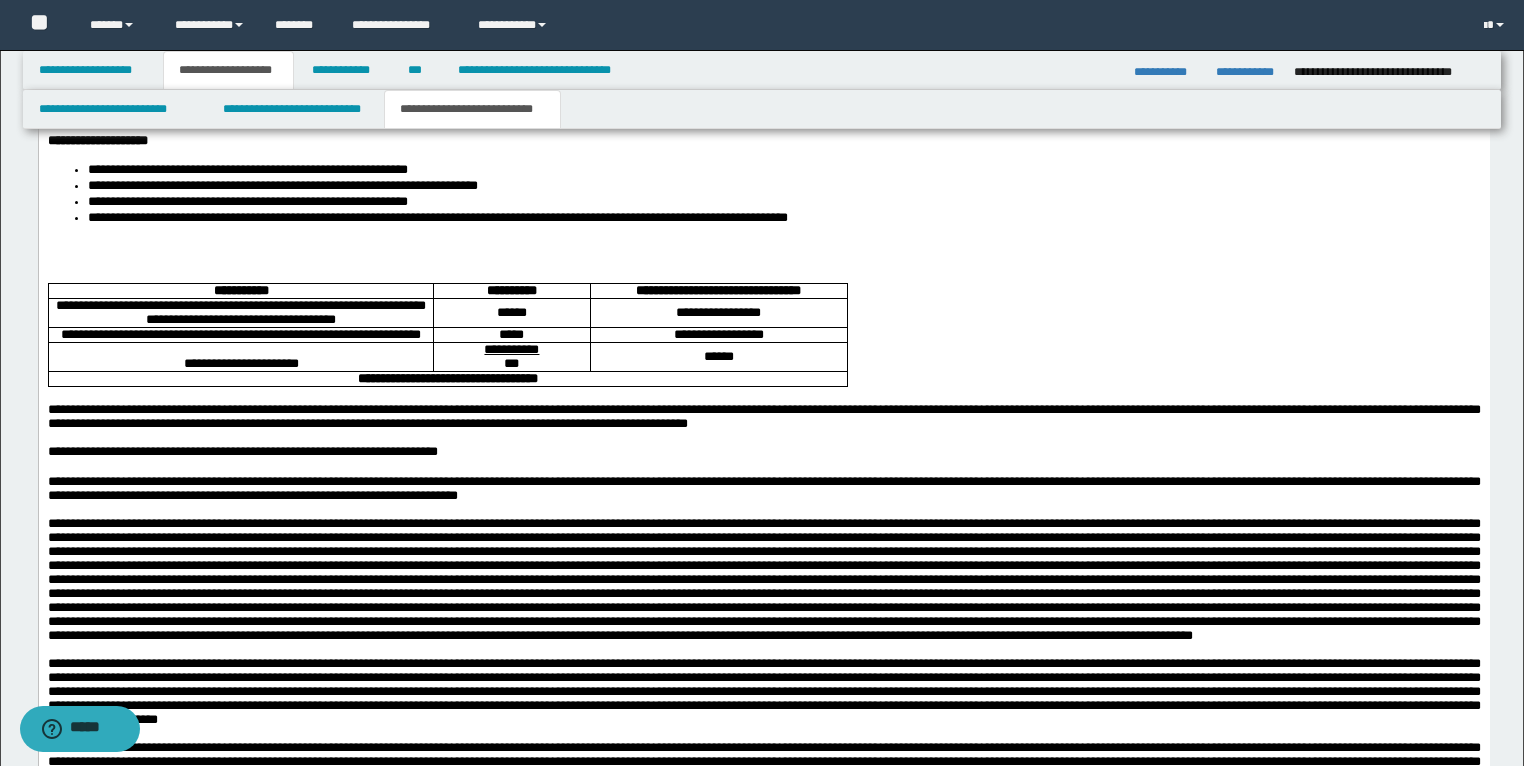 scroll, scrollTop: 3481, scrollLeft: 0, axis: vertical 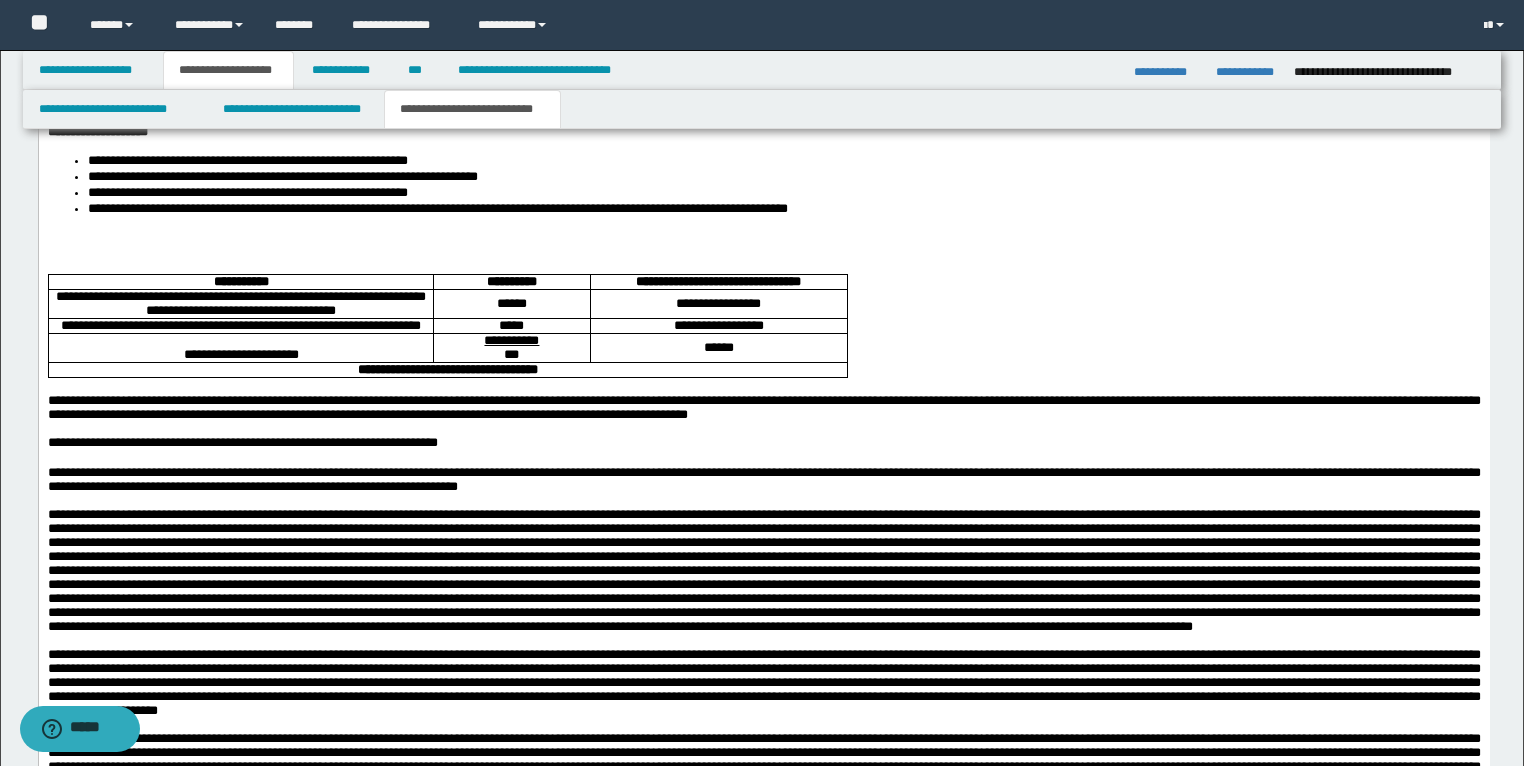 click at bounding box center [763, 240] 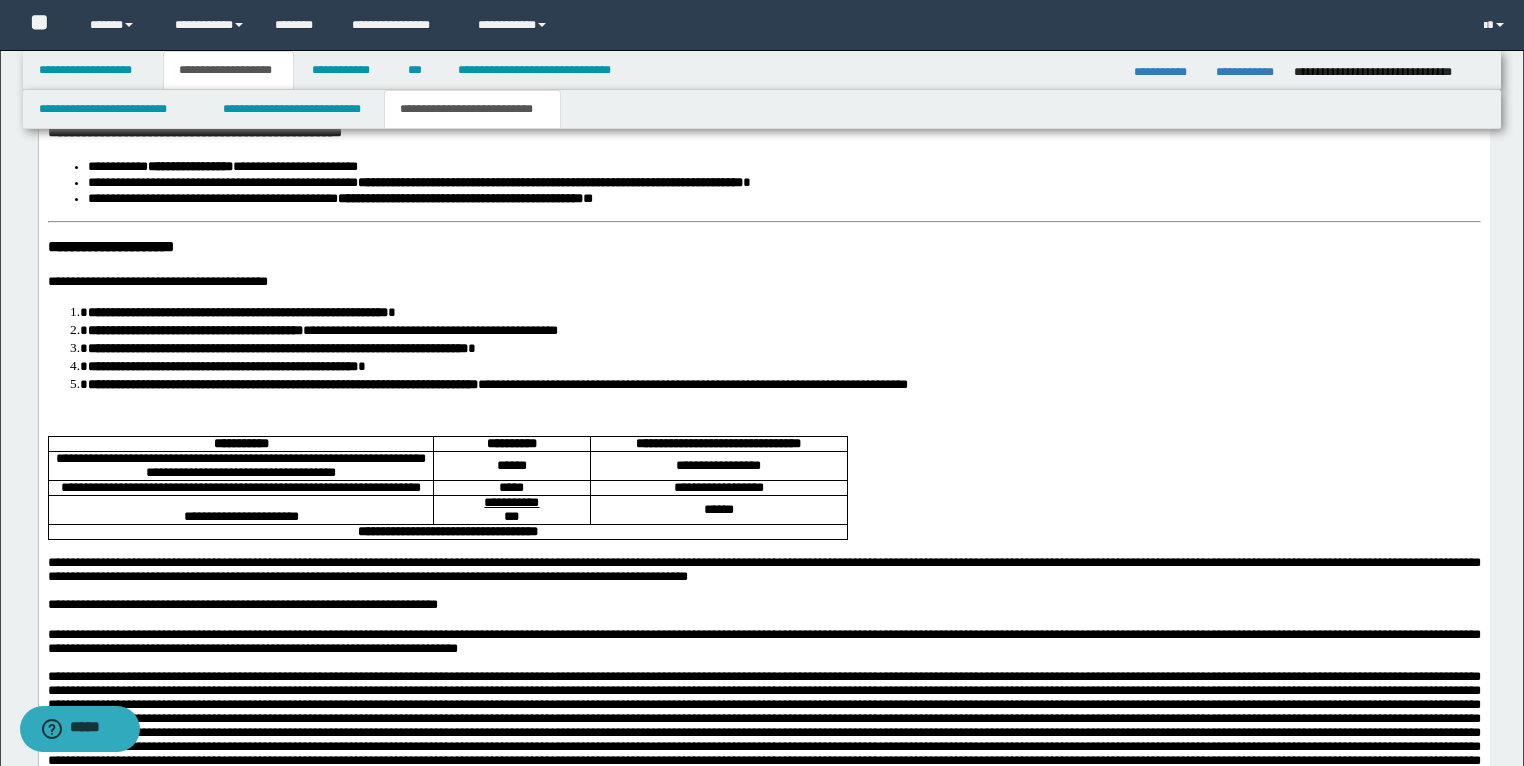 scroll, scrollTop: 4121, scrollLeft: 0, axis: vertical 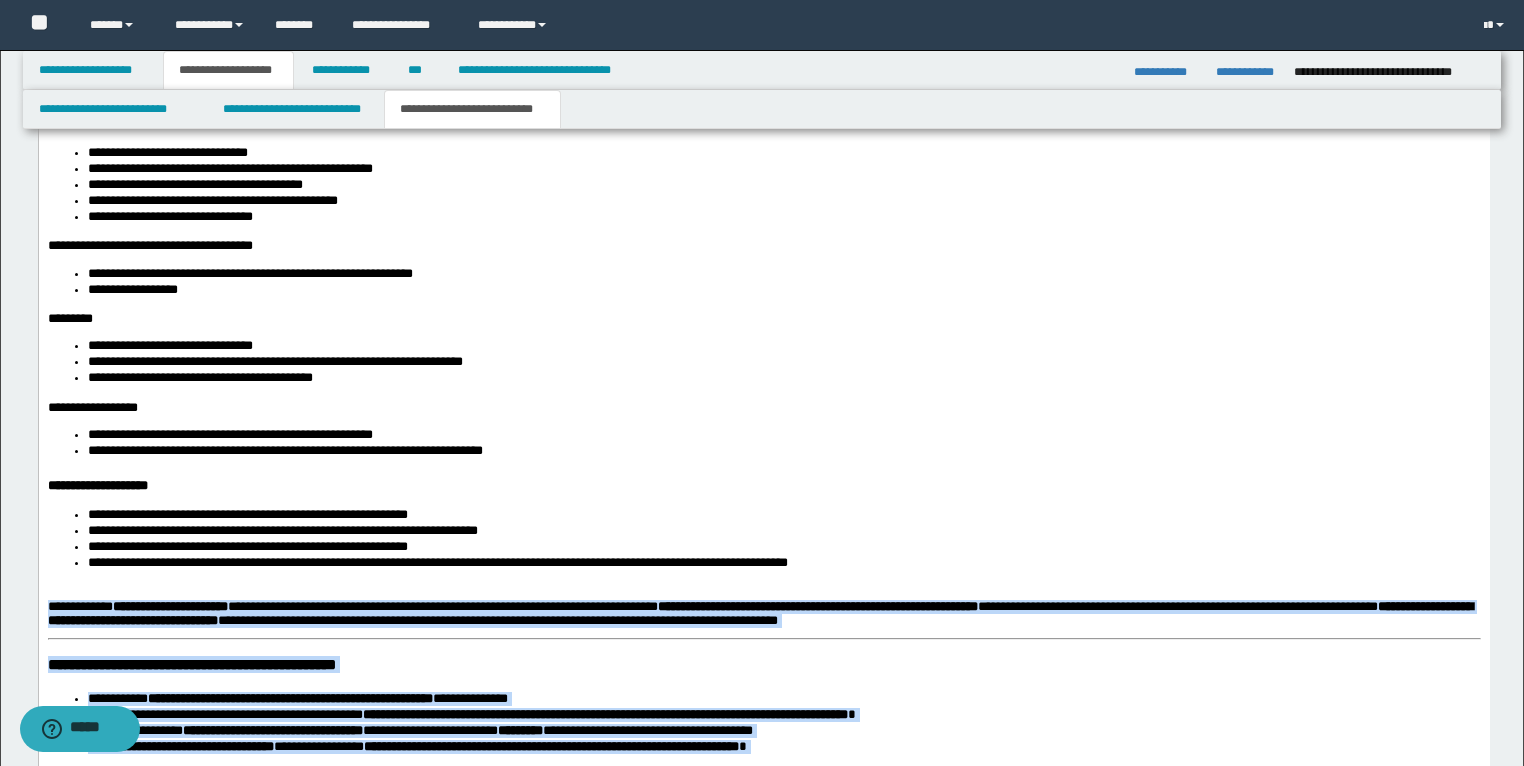 drag, startPoint x: 1034, startPoint y: 1377, endPoint x: 121, endPoint y: 633, distance: 1177.7543 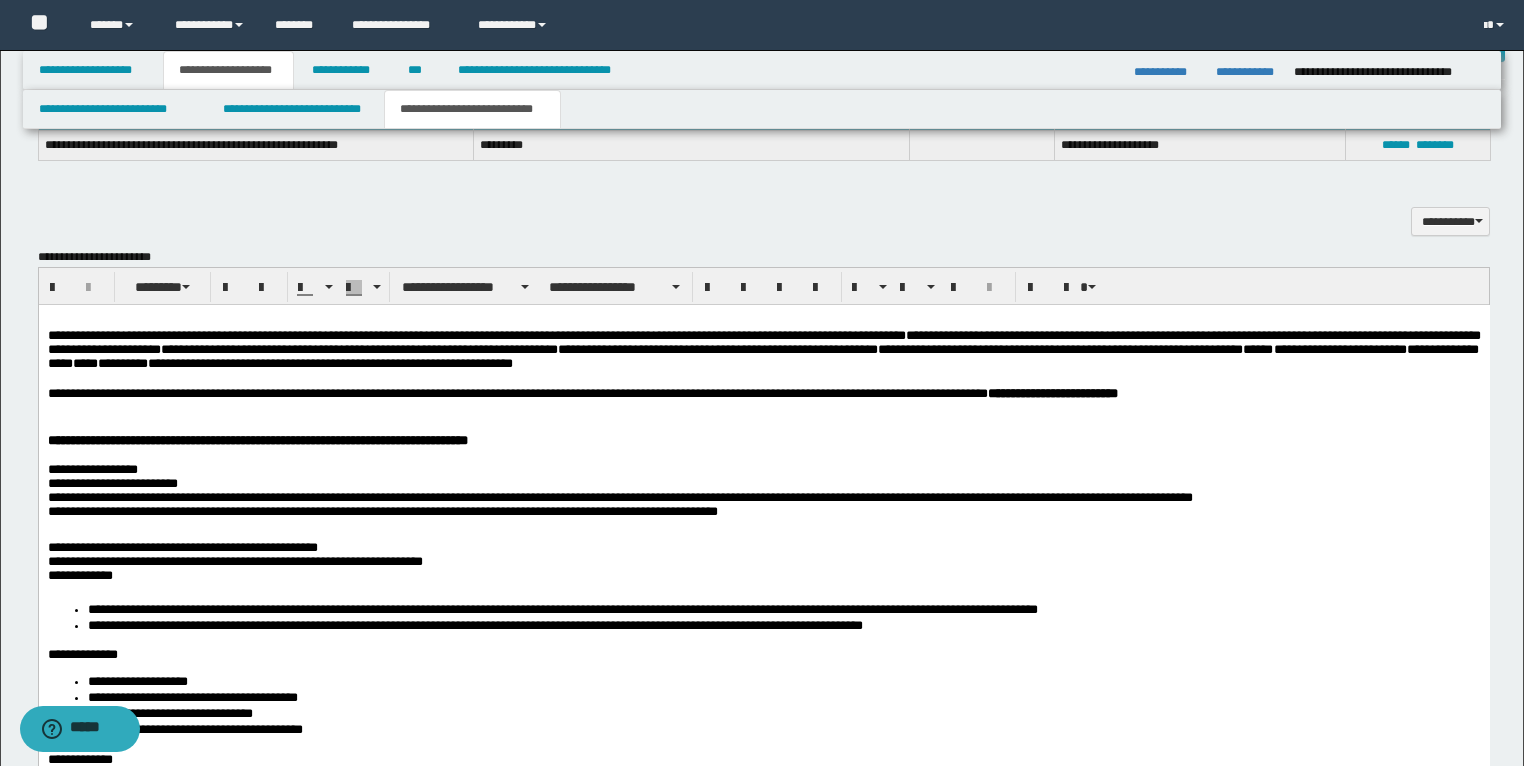 scroll, scrollTop: 1767, scrollLeft: 0, axis: vertical 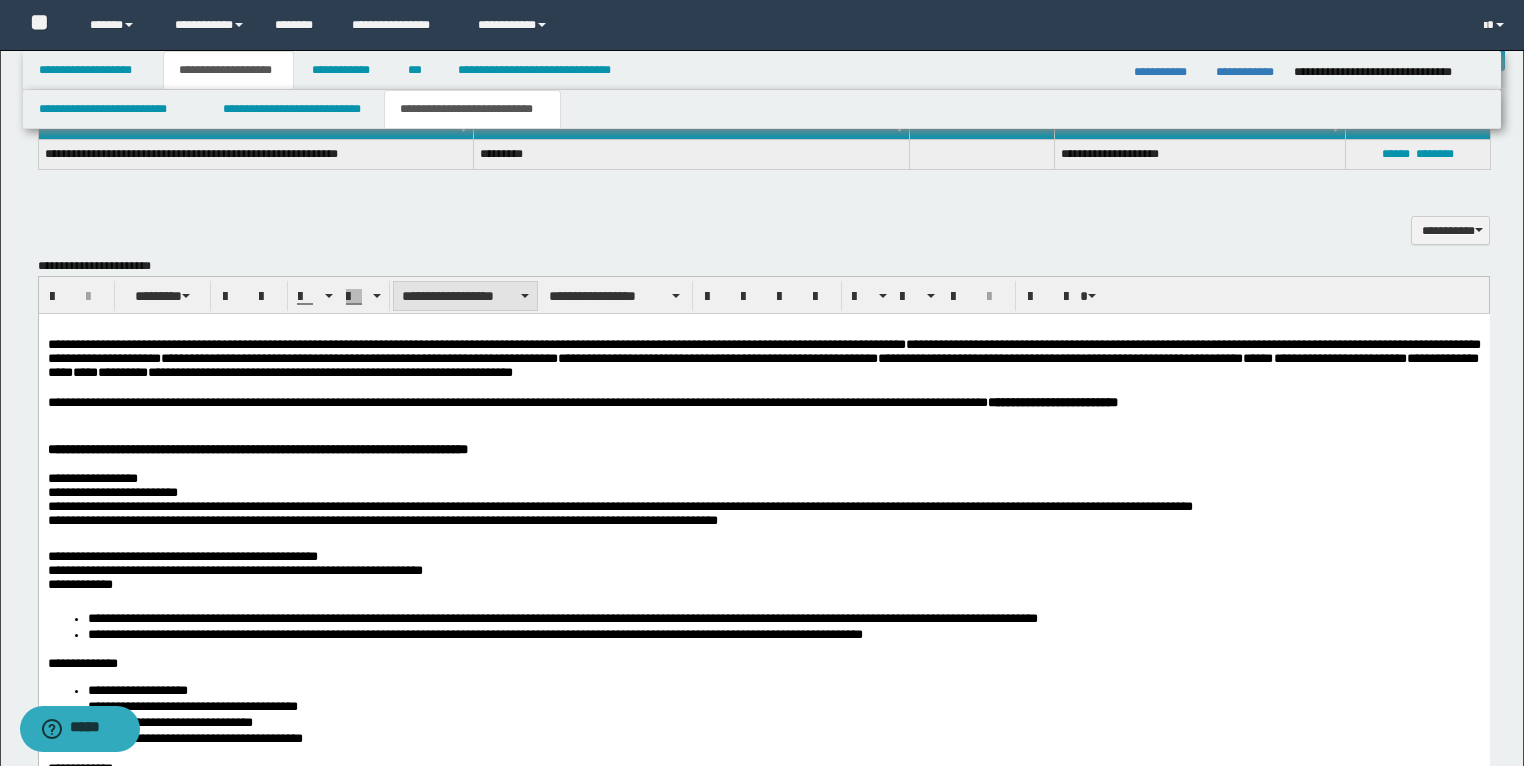 click on "**********" at bounding box center [465, 296] 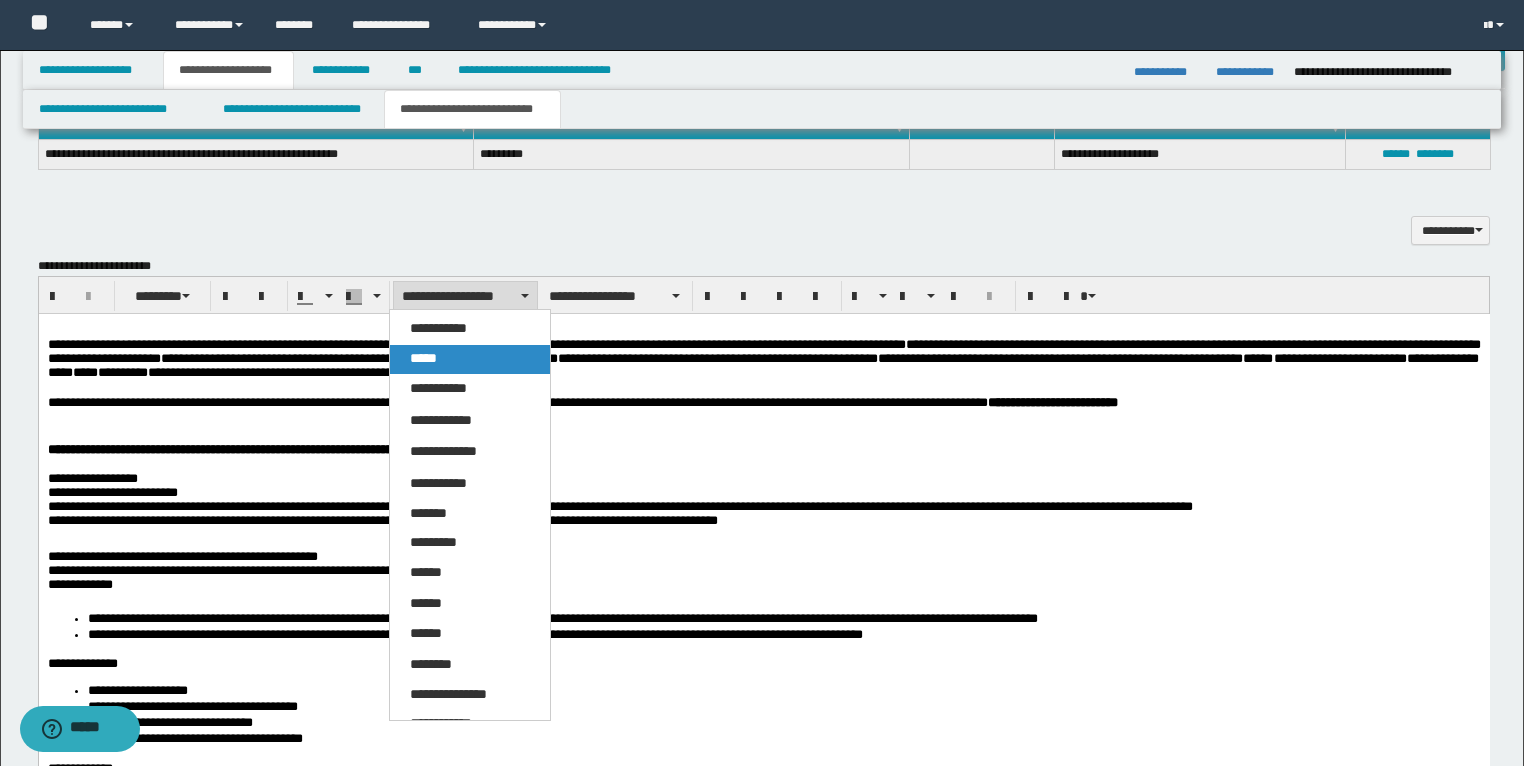 click on "*****" at bounding box center (470, 359) 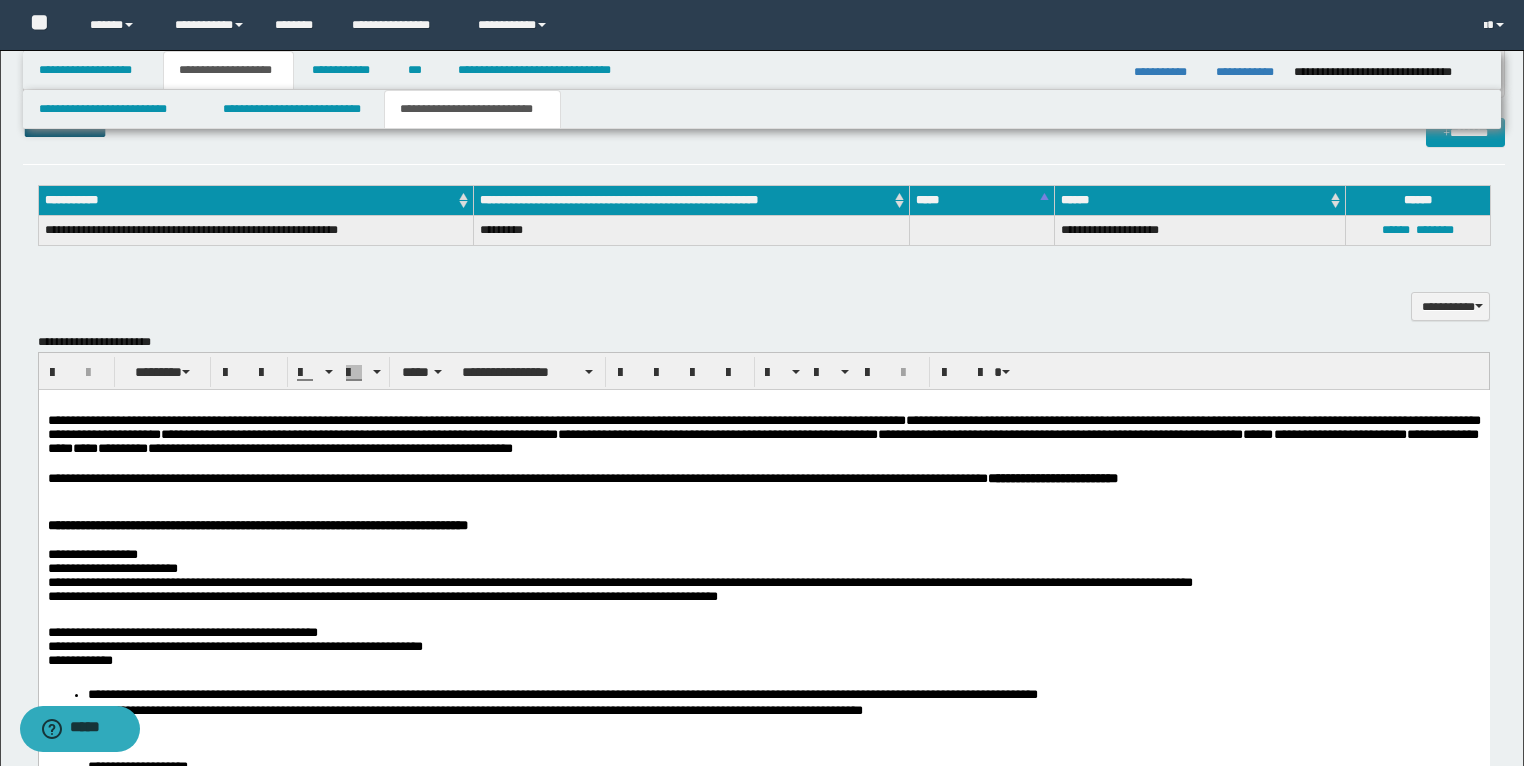 scroll, scrollTop: 1687, scrollLeft: 0, axis: vertical 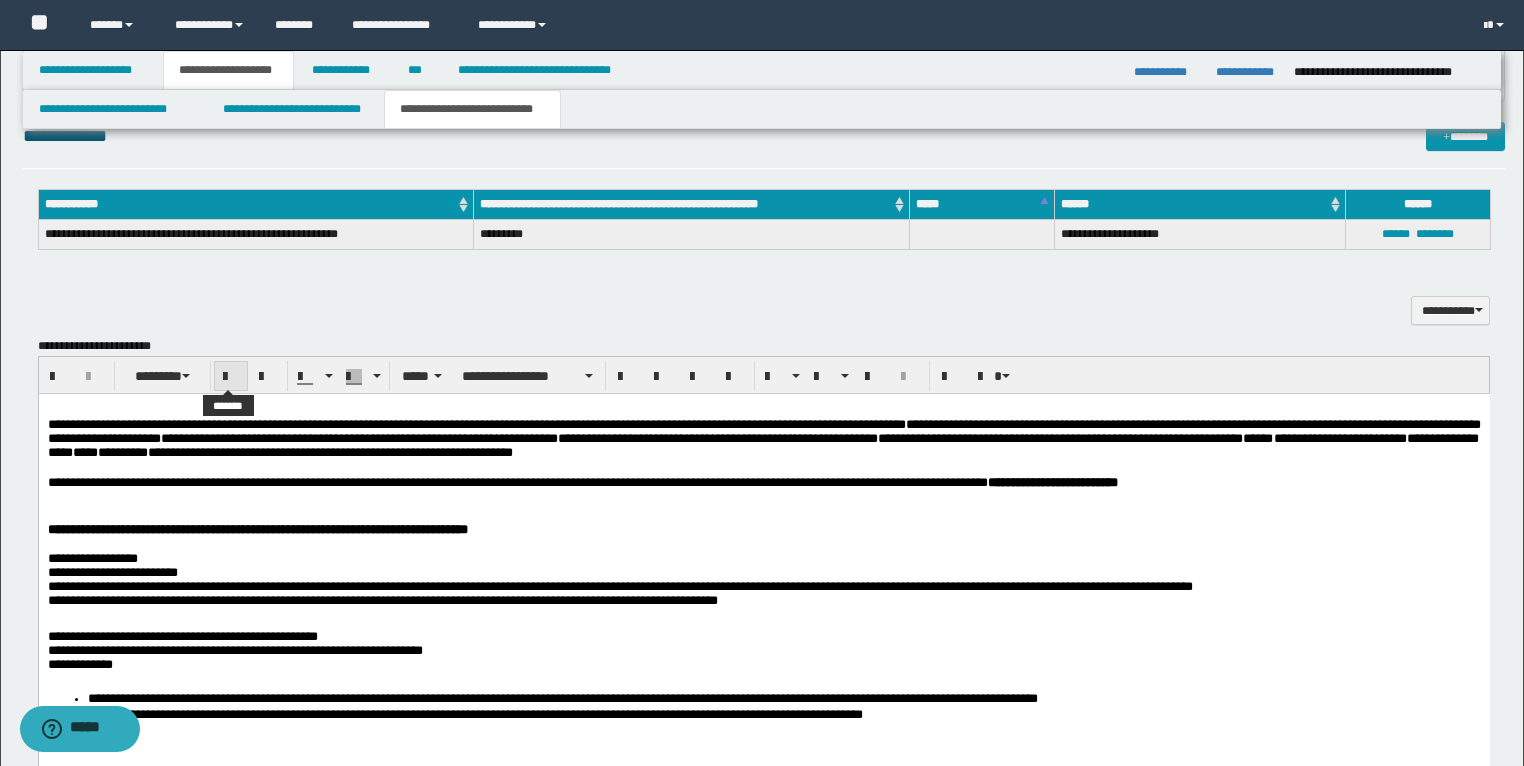 click at bounding box center (231, 376) 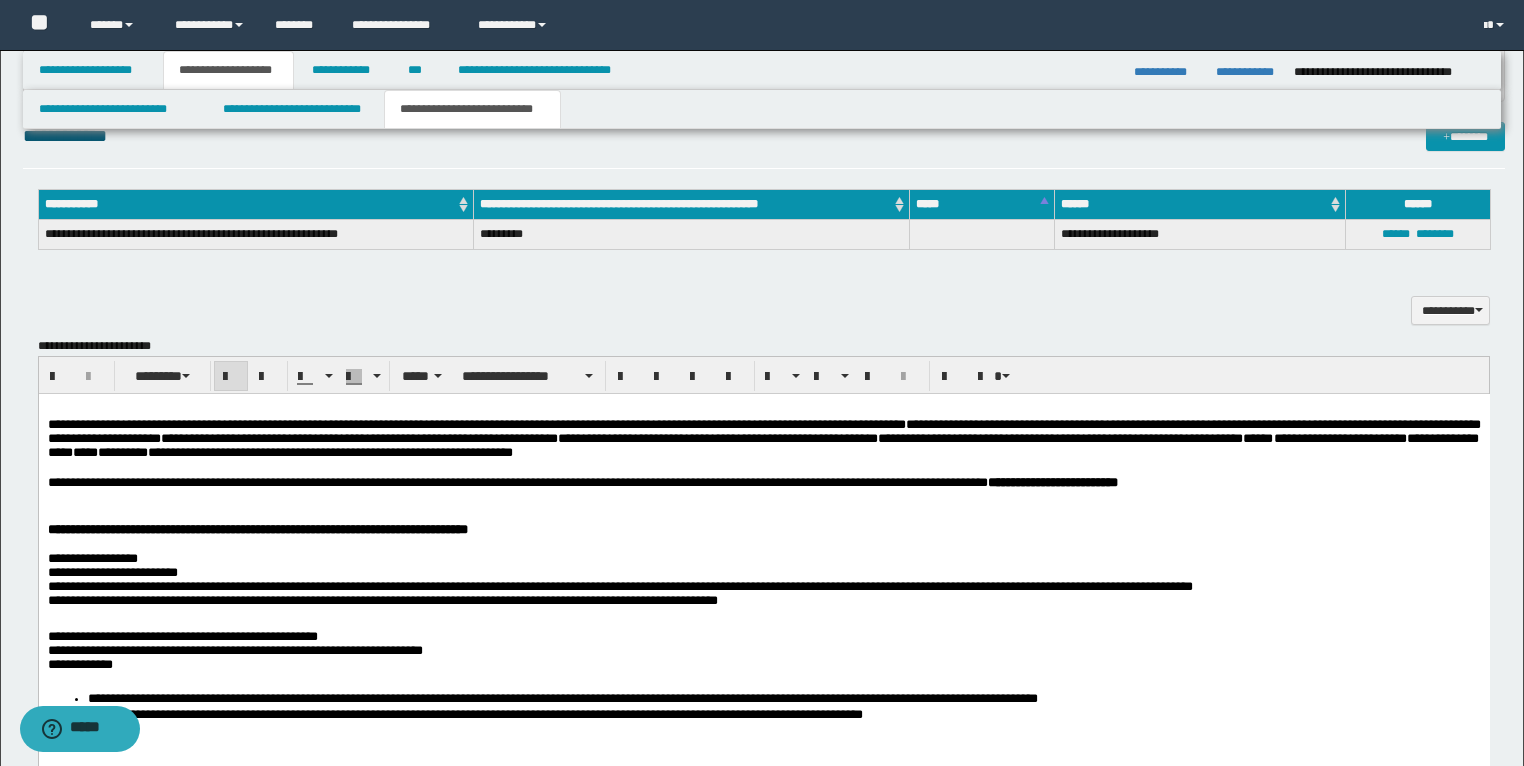 click at bounding box center [231, 376] 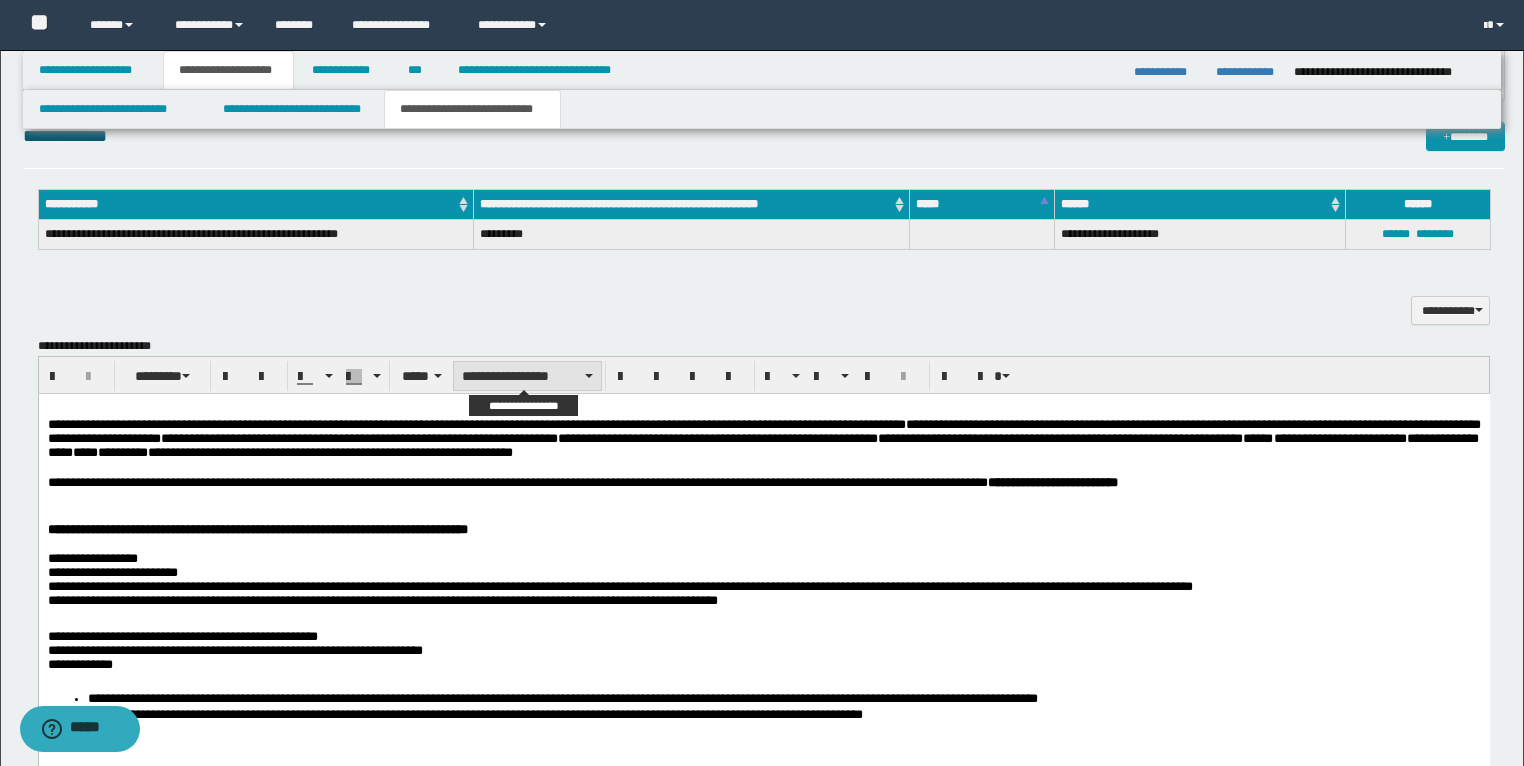 click on "**********" at bounding box center [527, 376] 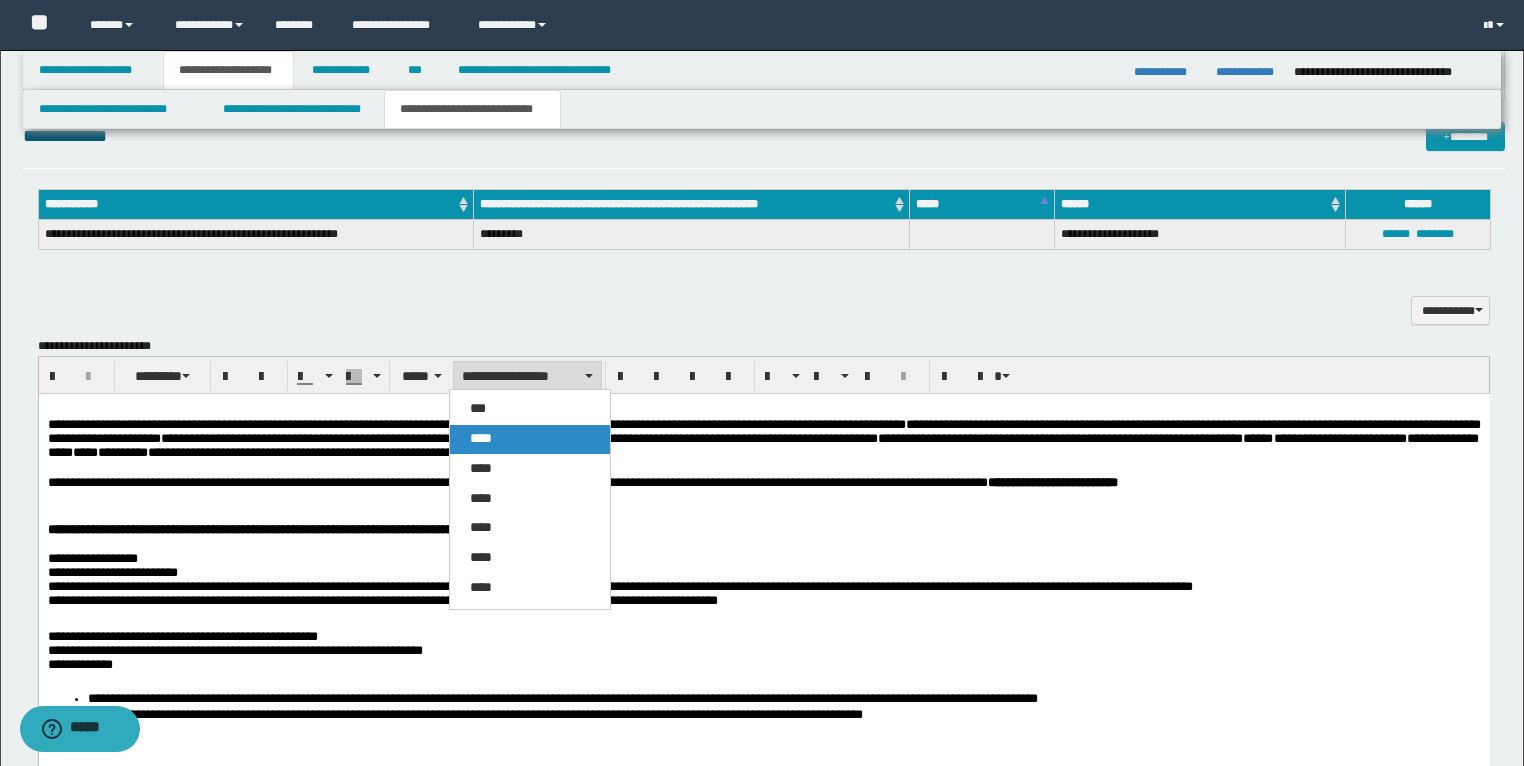click on "****" at bounding box center (481, 438) 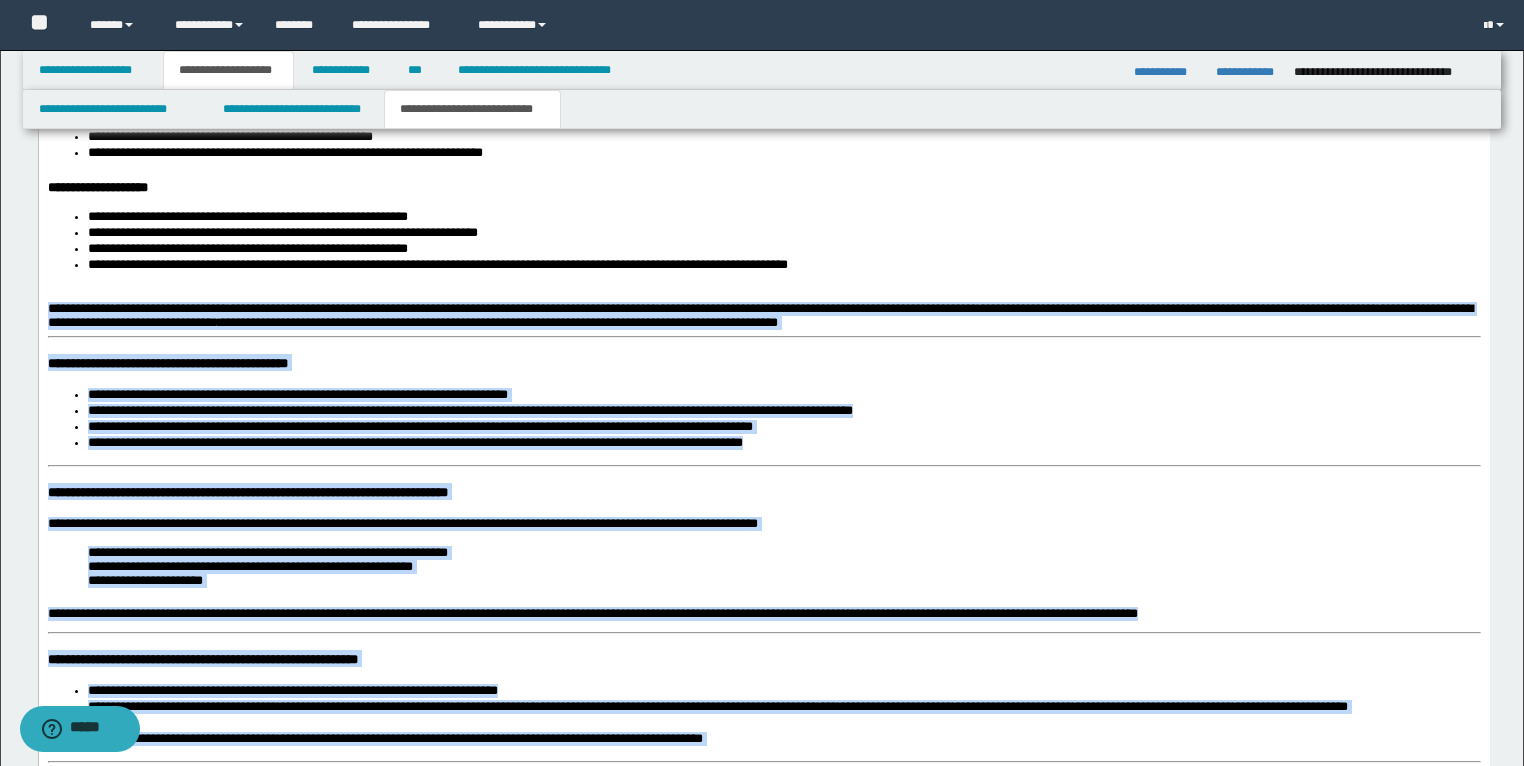 scroll, scrollTop: 3447, scrollLeft: 0, axis: vertical 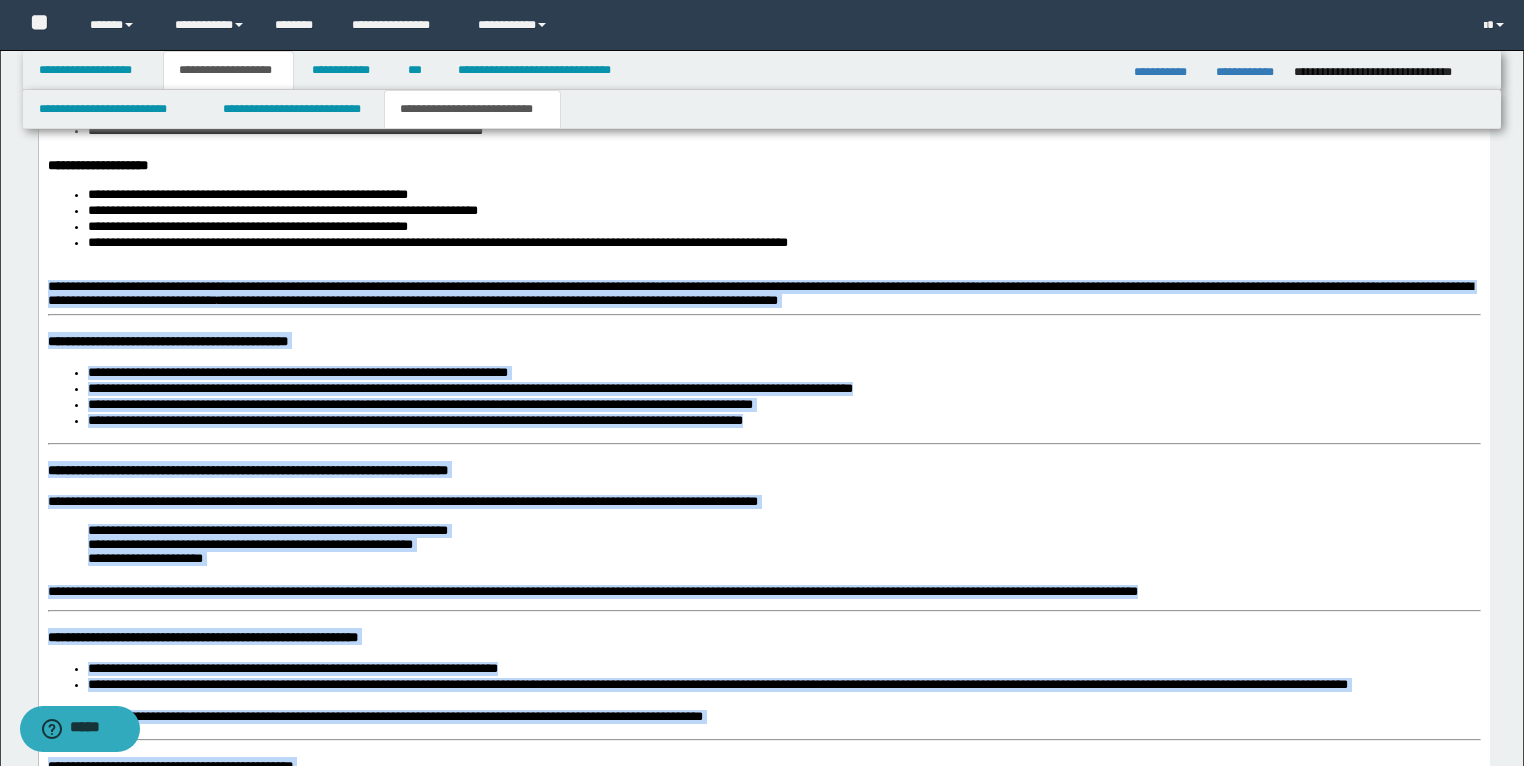 click on "**********" at bounding box center (763, 306) 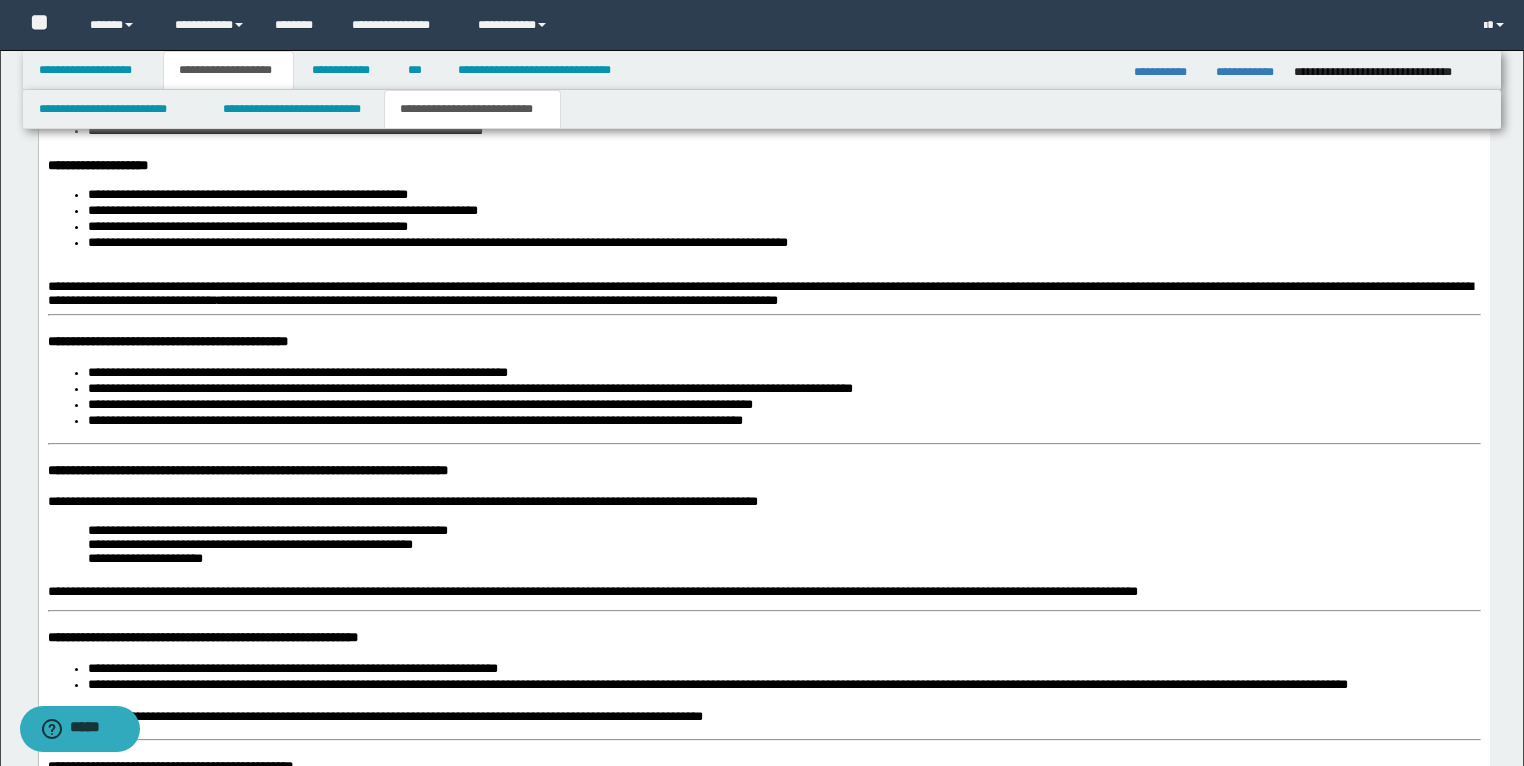 click on "**********" at bounding box center [167, 342] 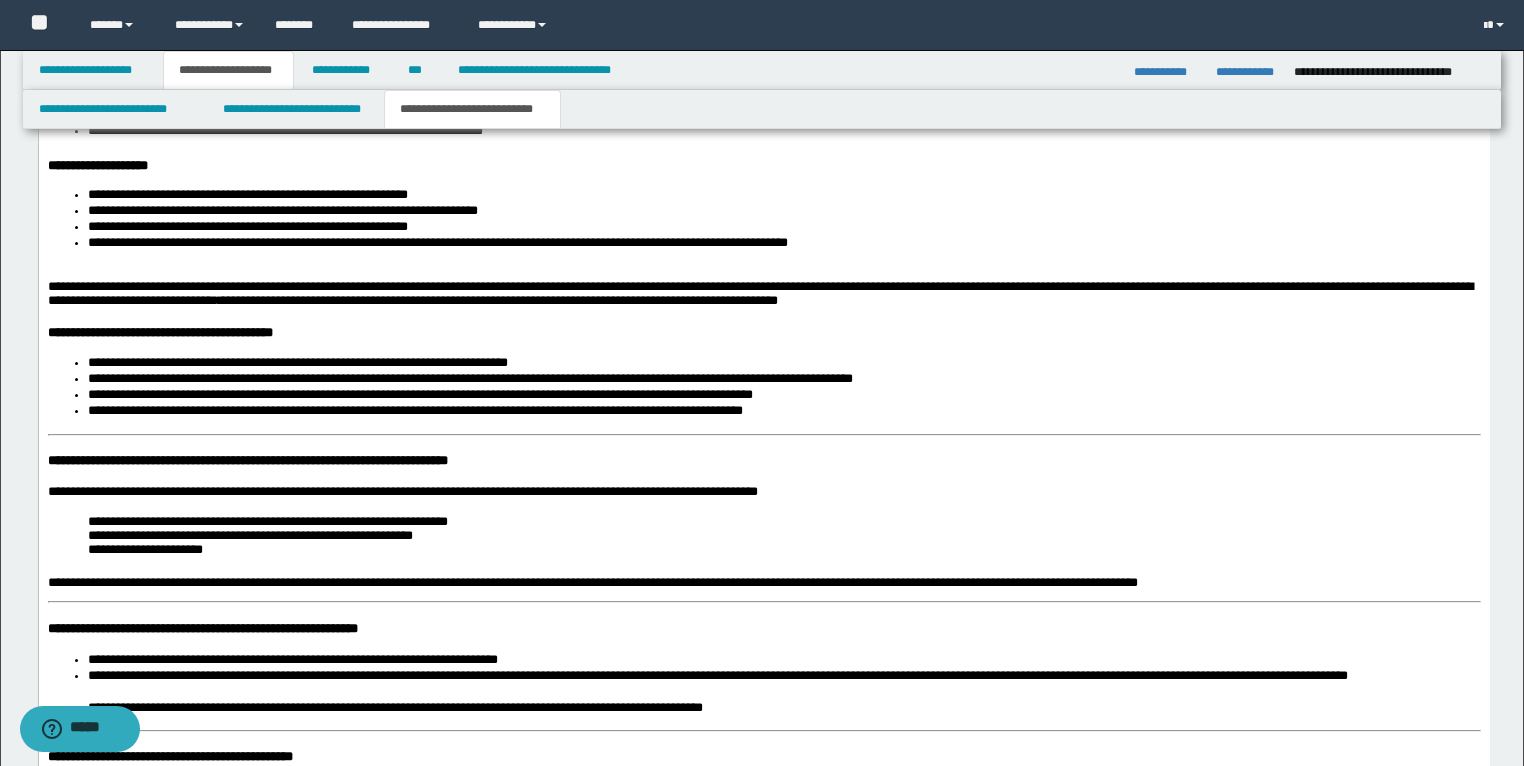 scroll, scrollTop: 3607, scrollLeft: 0, axis: vertical 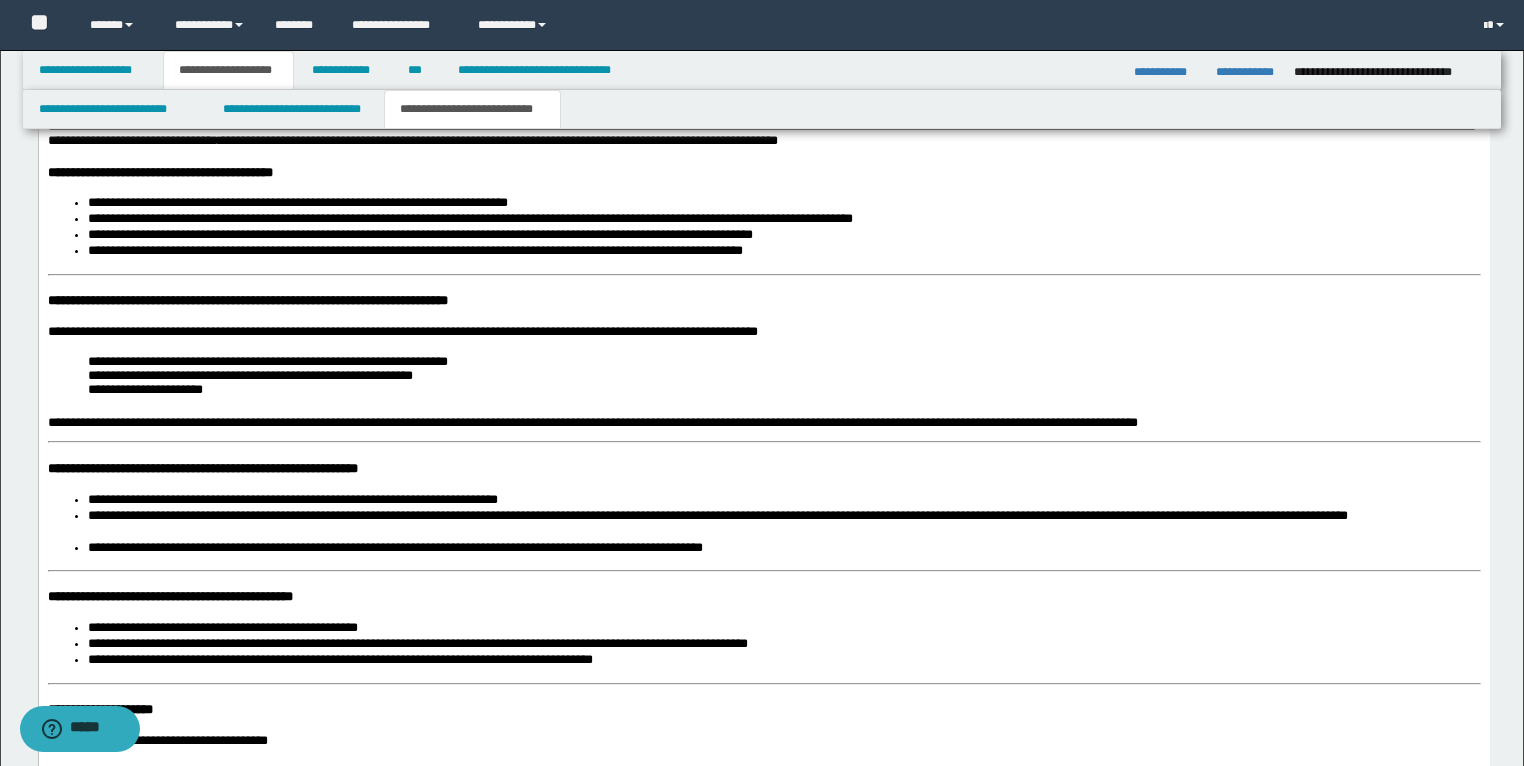 click on "**********" at bounding box center [247, 301] 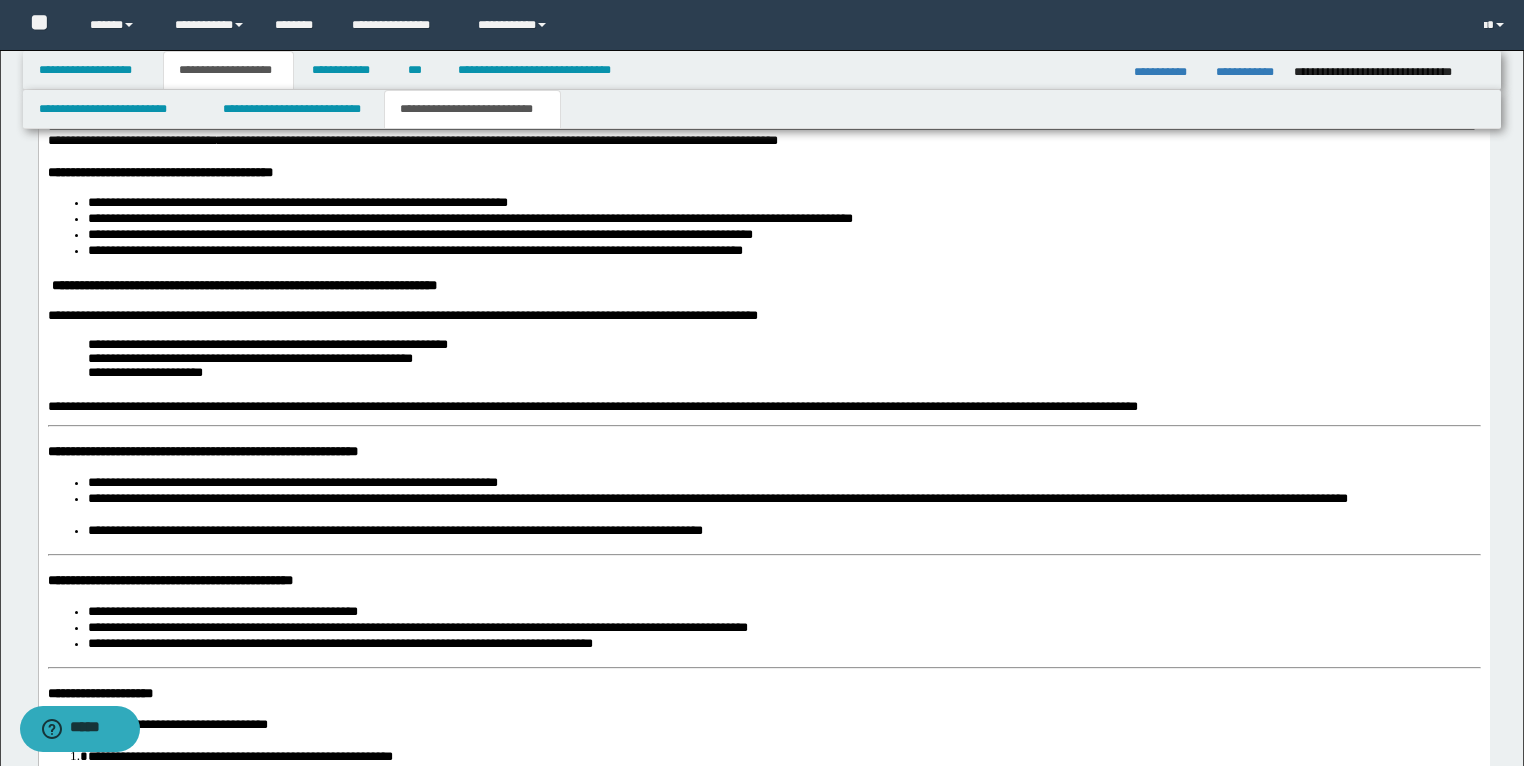 click on "**********" at bounding box center [592, 407] 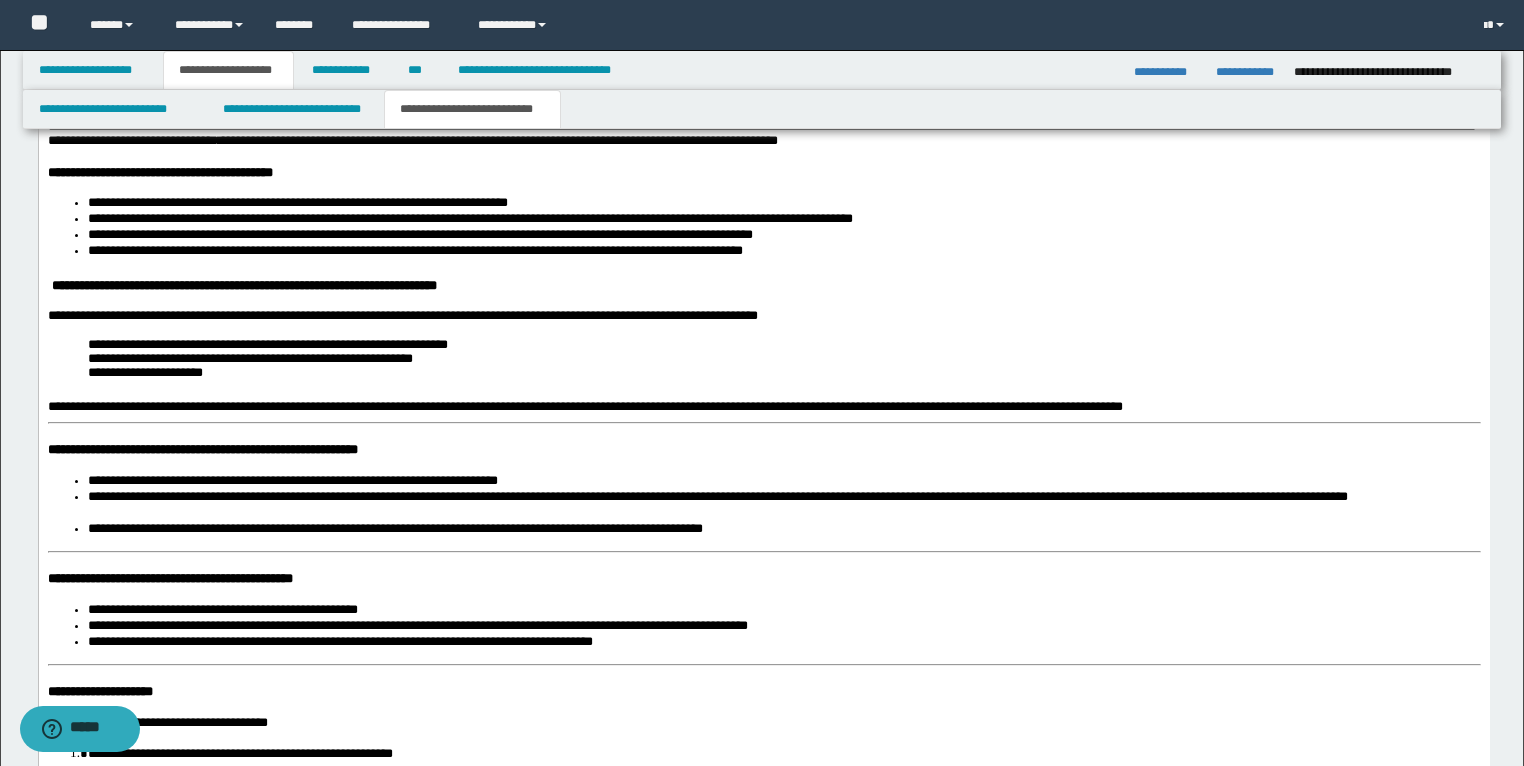 click on "**********" at bounding box center [202, 450] 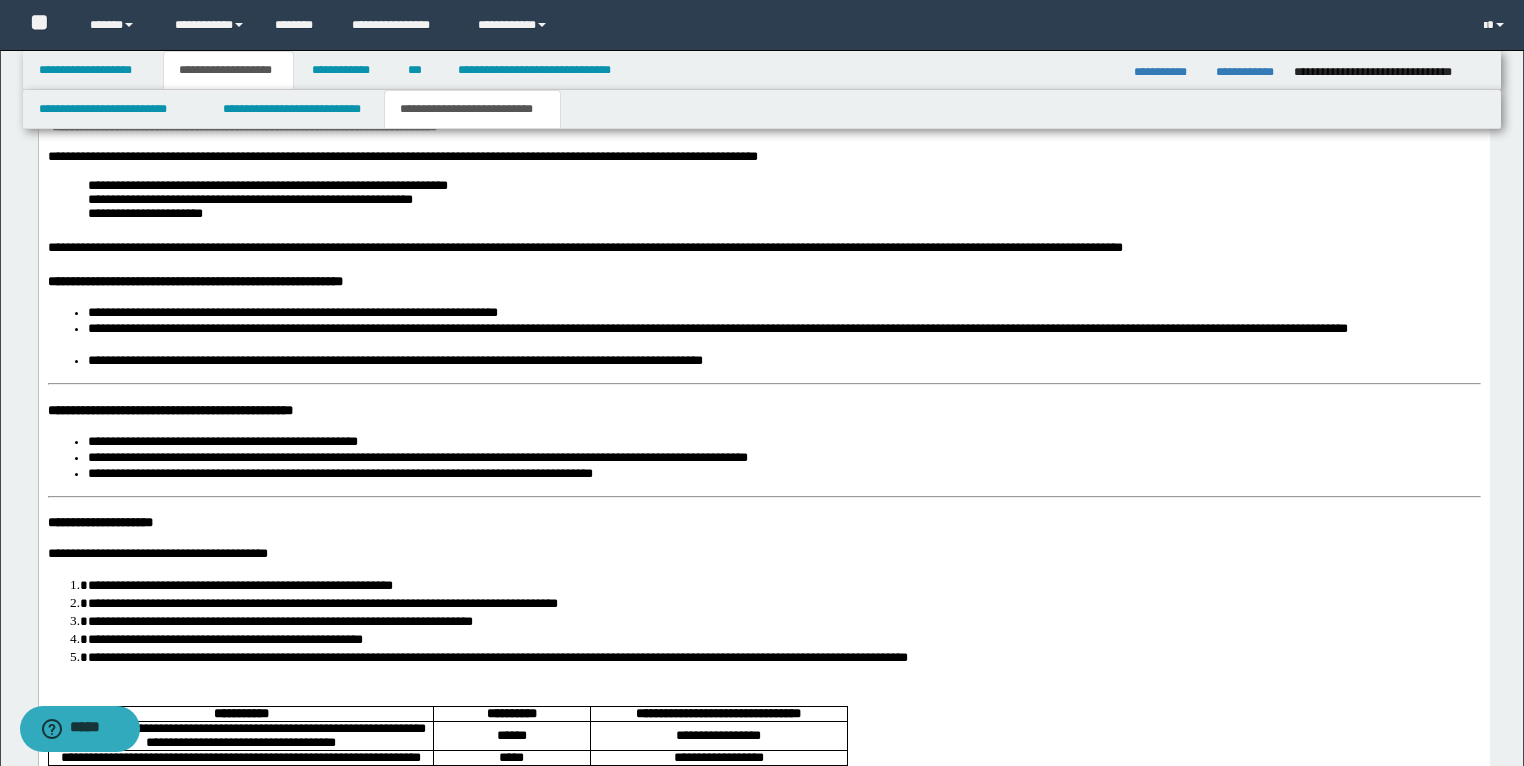 scroll, scrollTop: 3767, scrollLeft: 0, axis: vertical 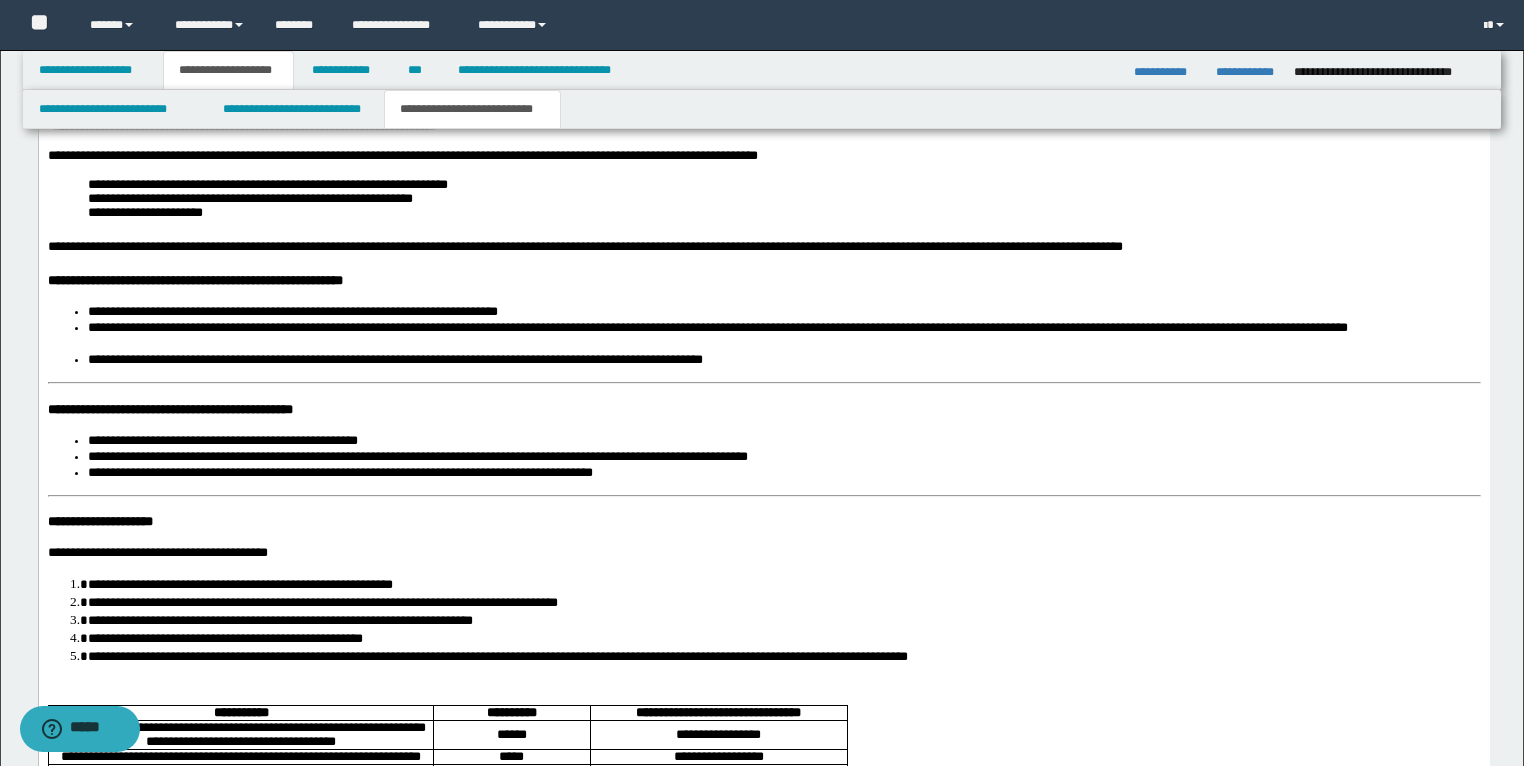 click on "**********" at bounding box center [169, 410] 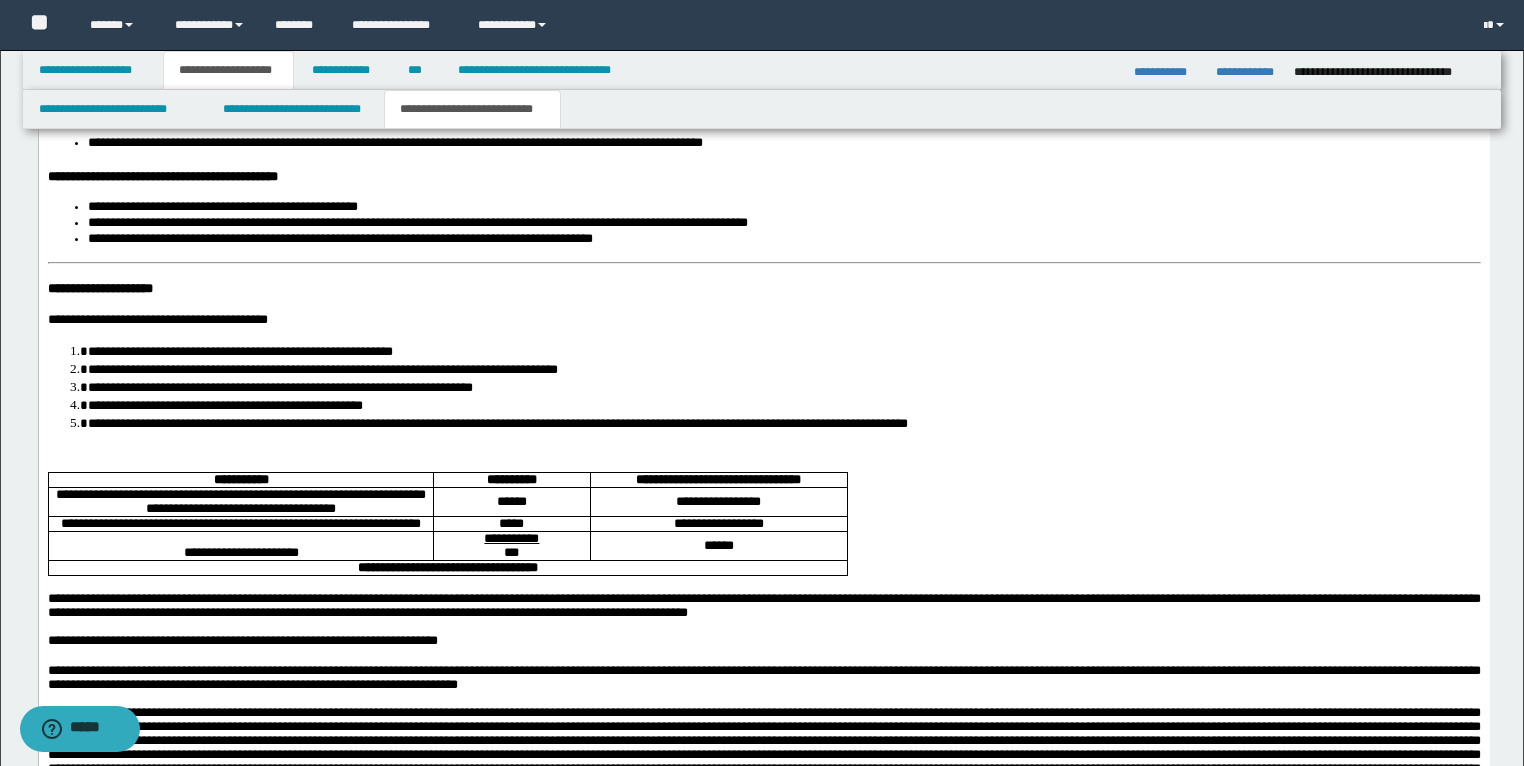 scroll, scrollTop: 4007, scrollLeft: 0, axis: vertical 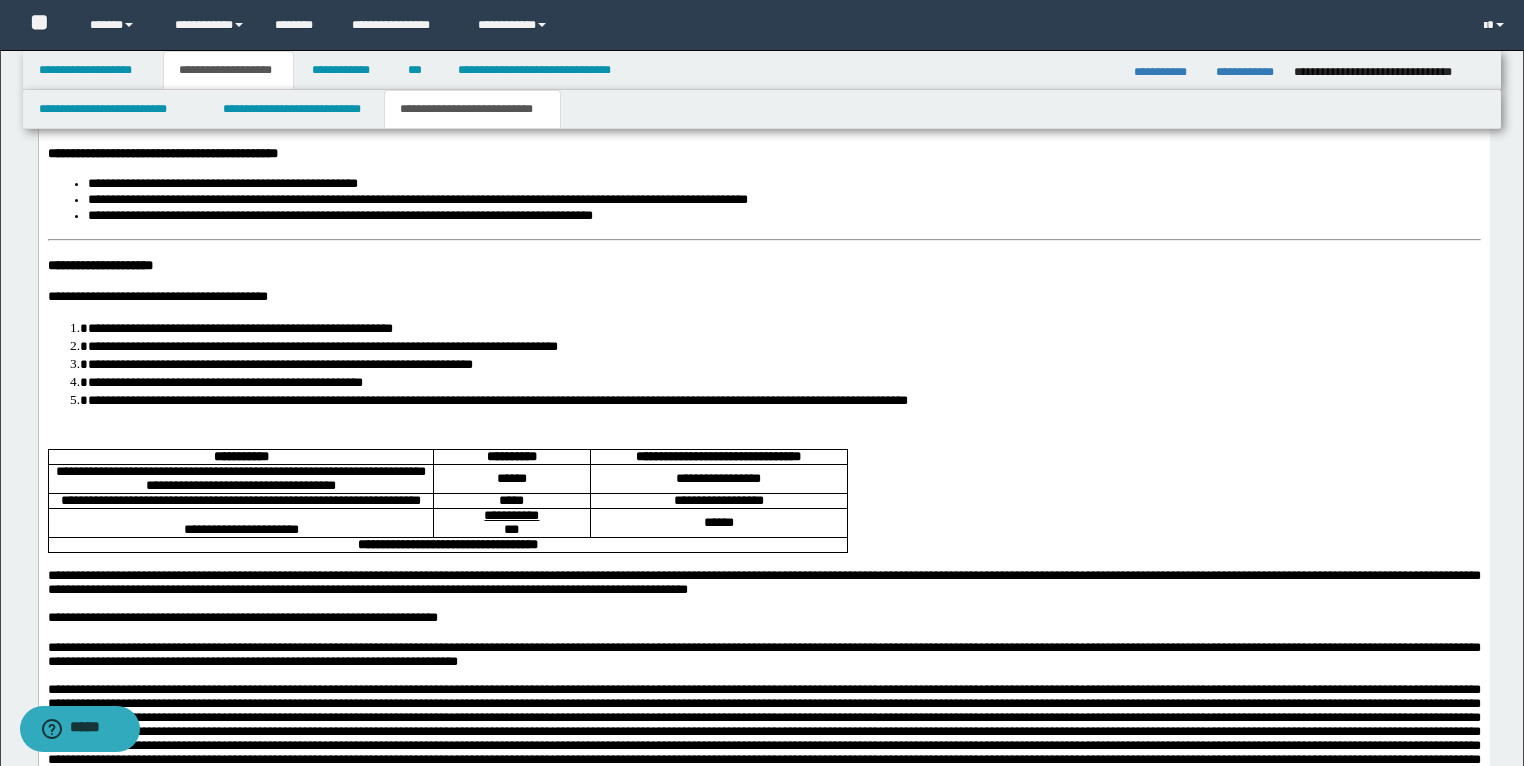 click on "**********" at bounding box center [99, 266] 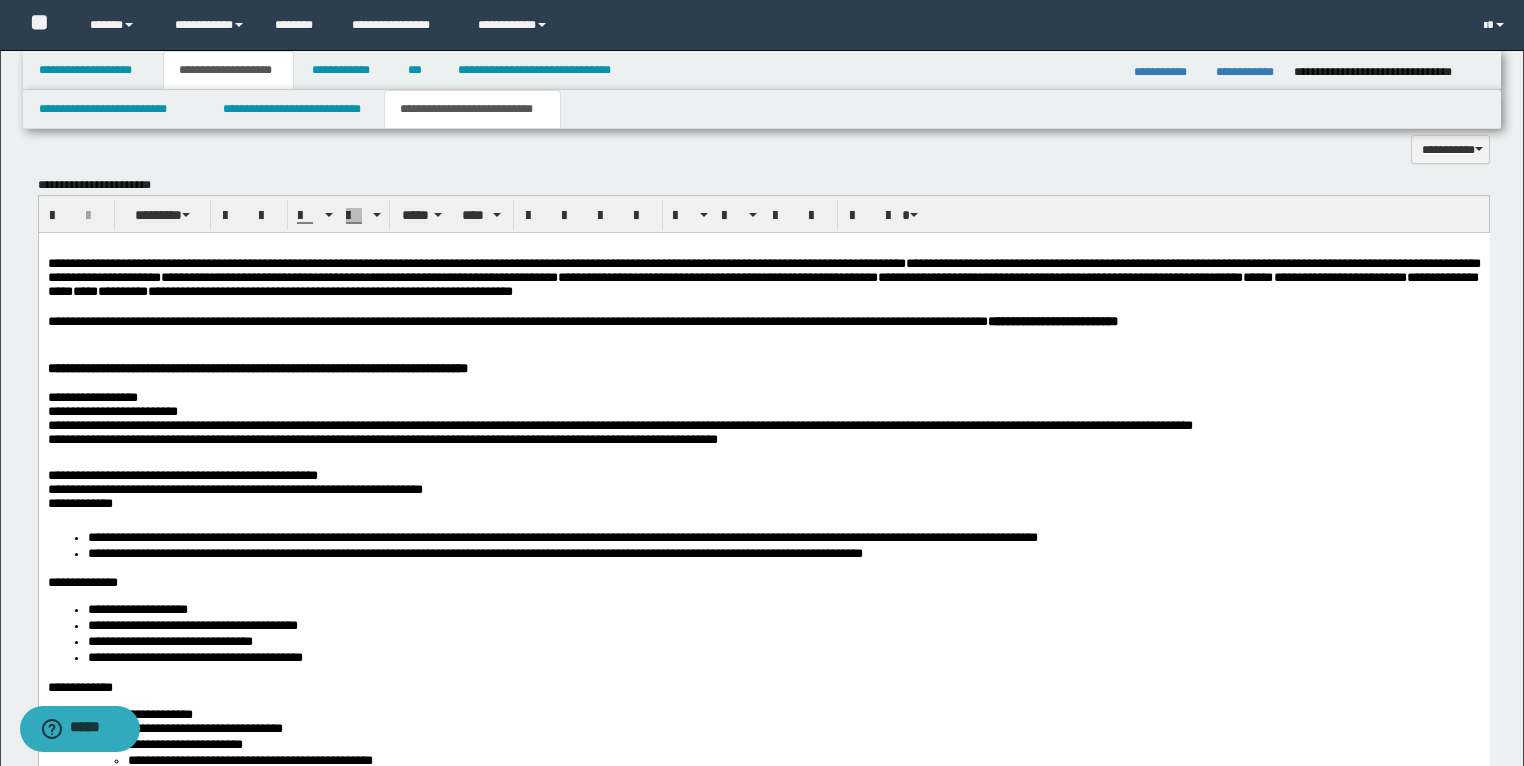 scroll, scrollTop: 1847, scrollLeft: 0, axis: vertical 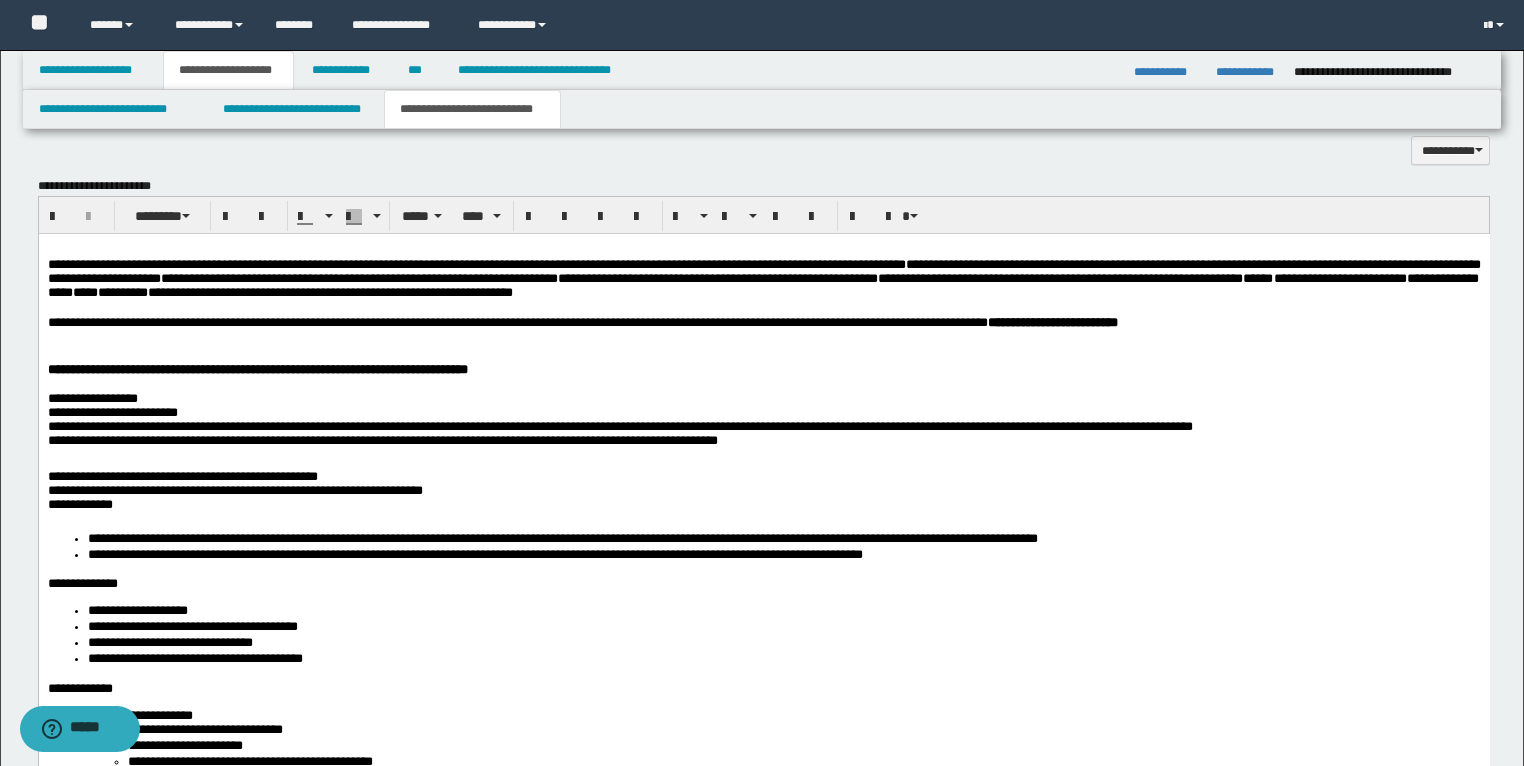 click on "**********" at bounding box center [763, 1870] 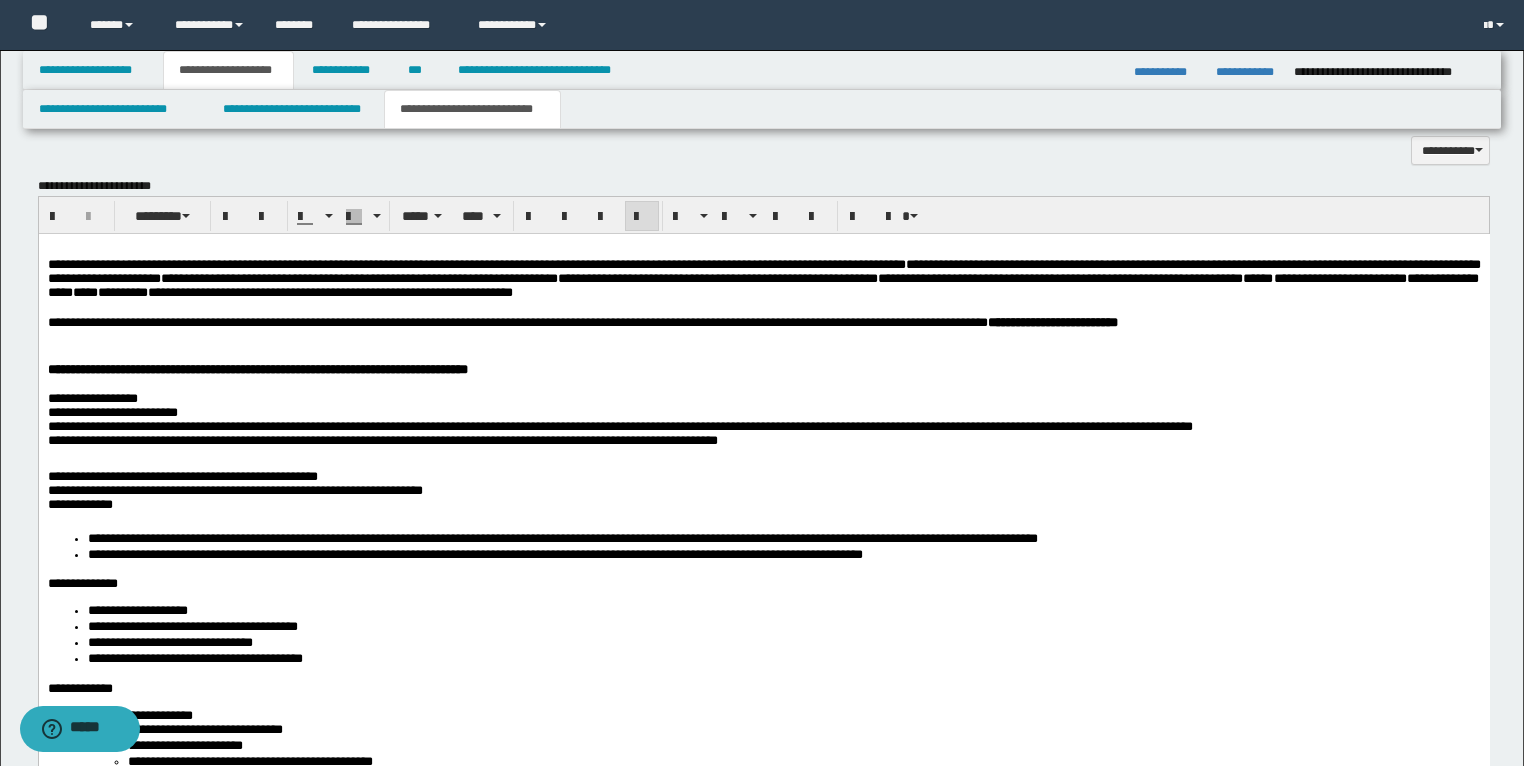 click at bounding box center (763, 337) 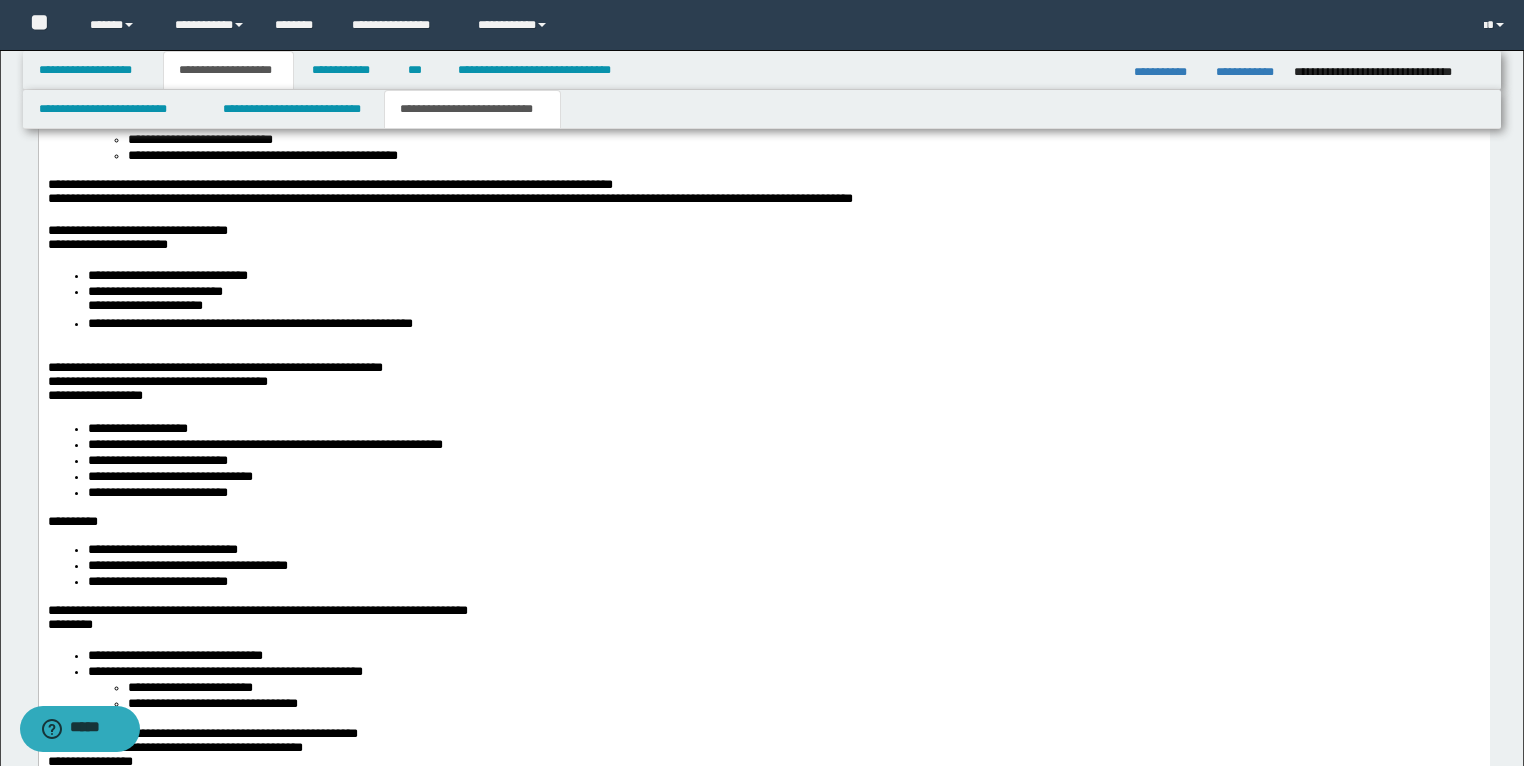scroll, scrollTop: 2647, scrollLeft: 0, axis: vertical 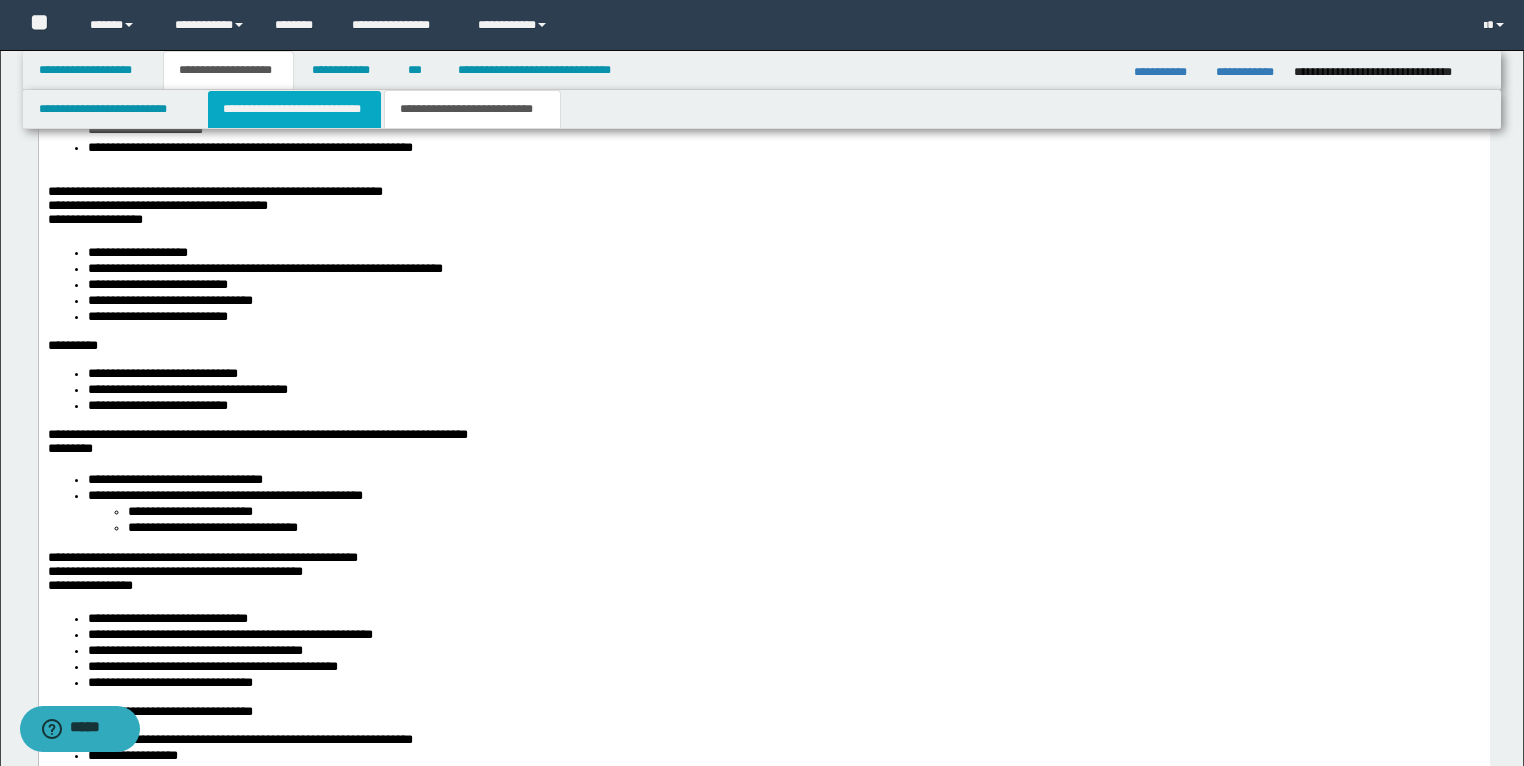 click on "**********" at bounding box center [294, 109] 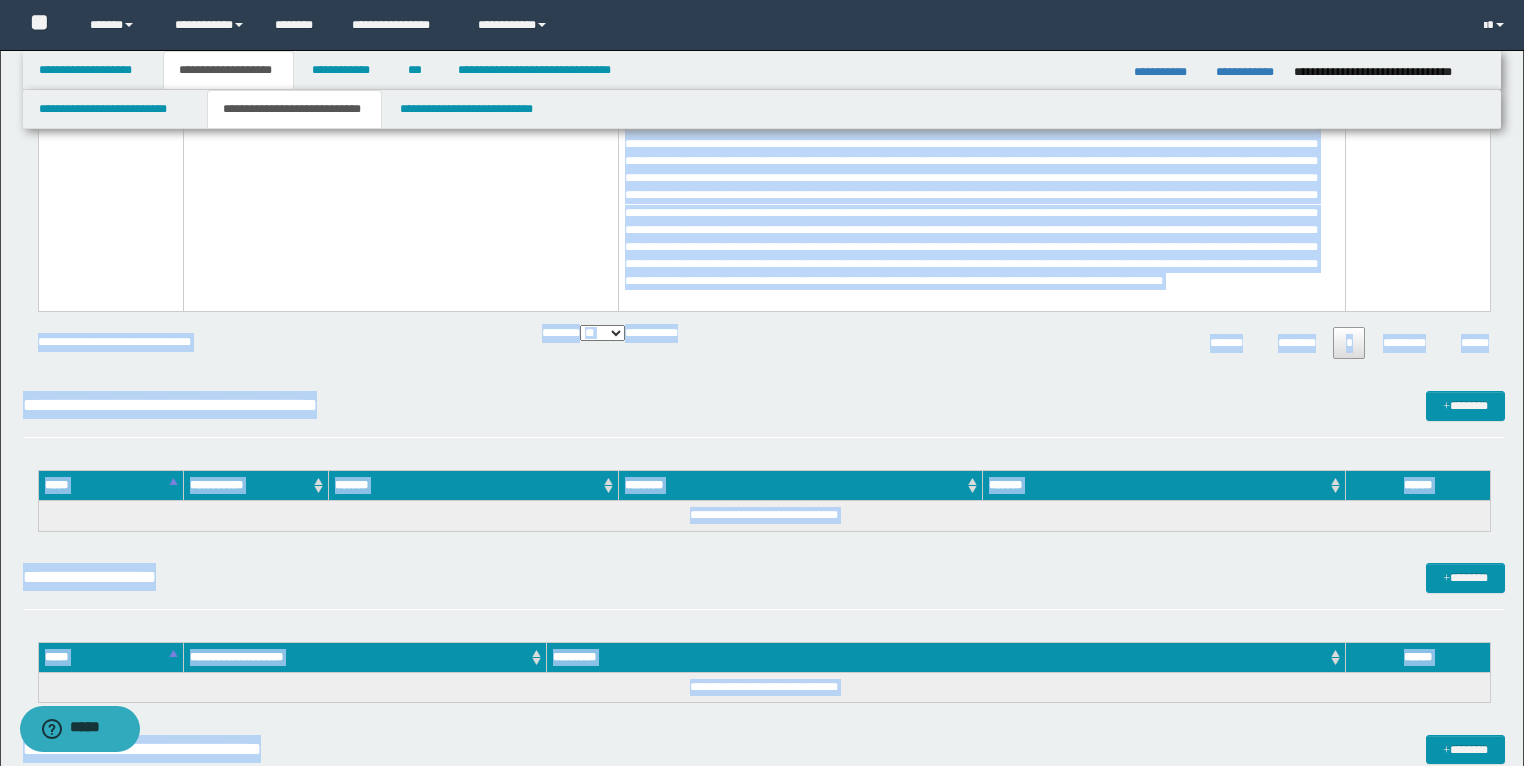 click on "**********" at bounding box center (400, 194) 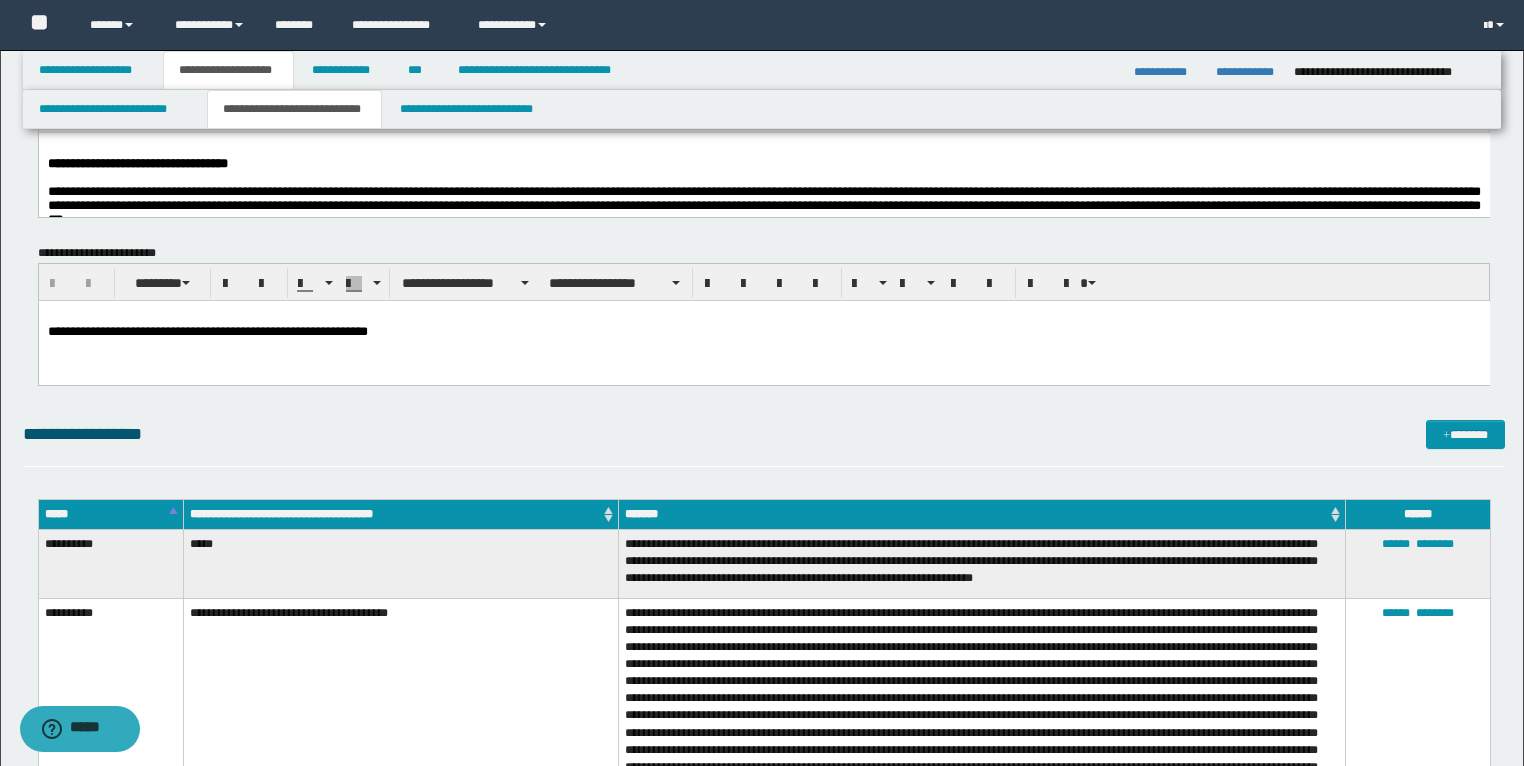 scroll, scrollTop: 0, scrollLeft: 0, axis: both 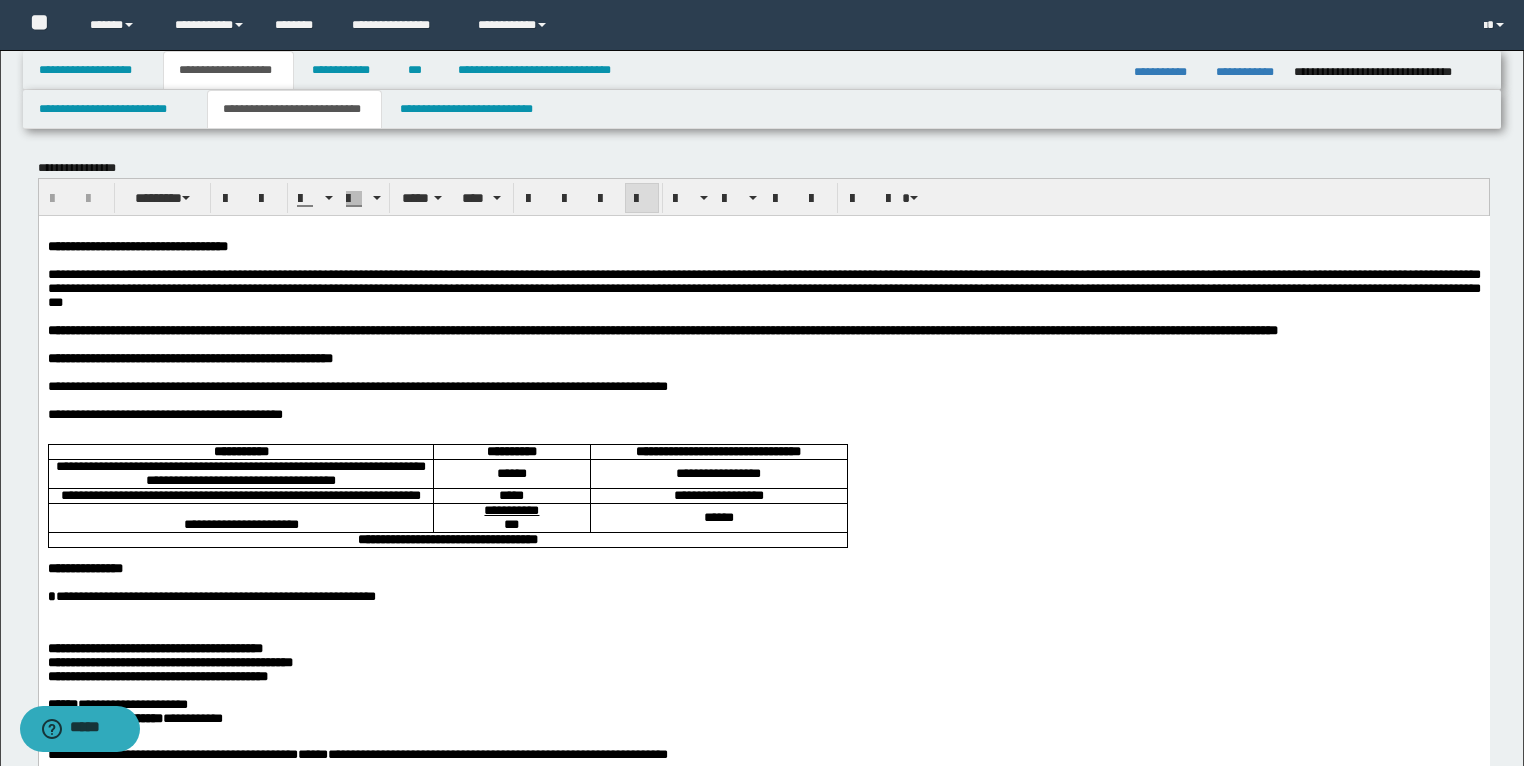 click at bounding box center [763, 260] 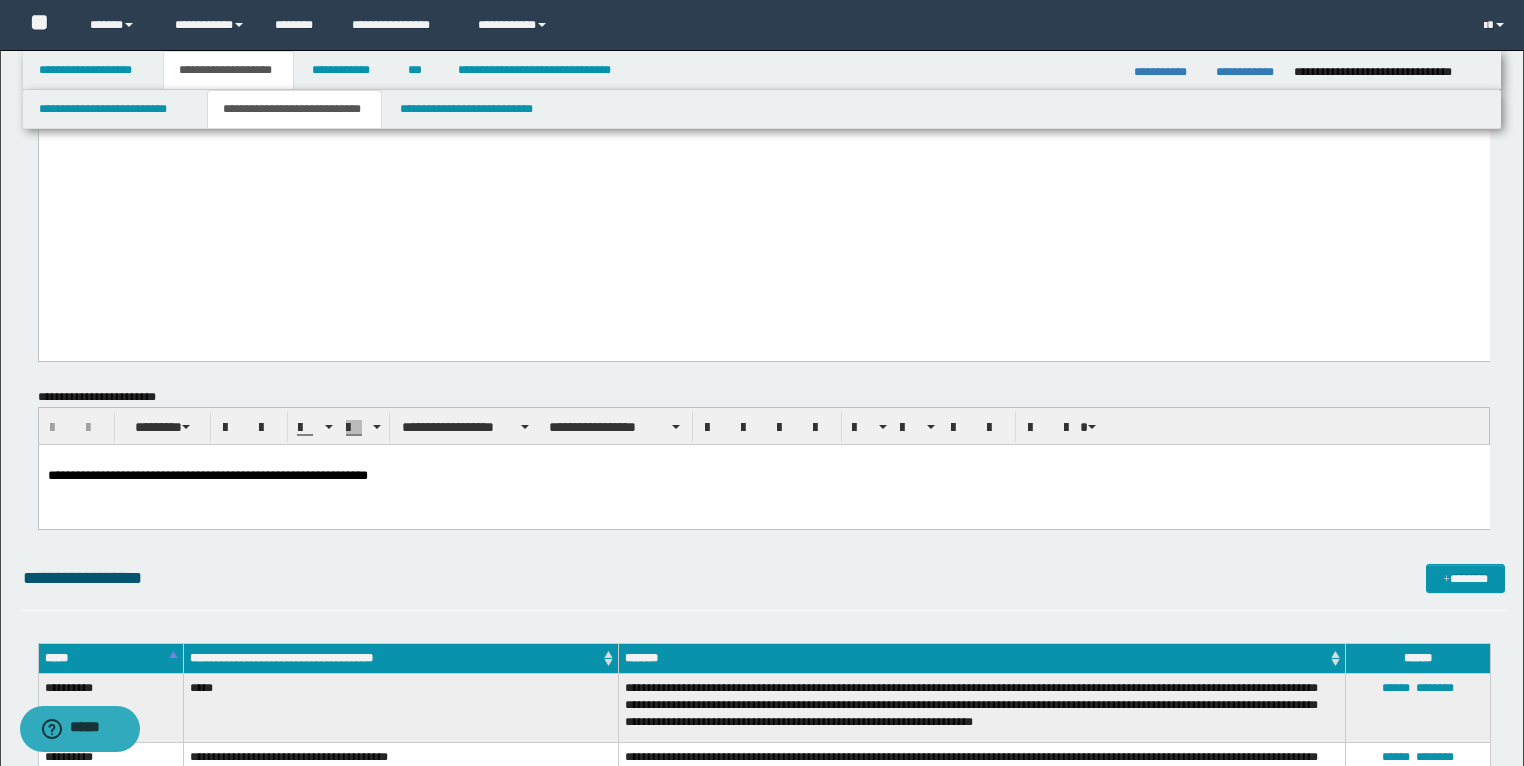 scroll, scrollTop: 3600, scrollLeft: 0, axis: vertical 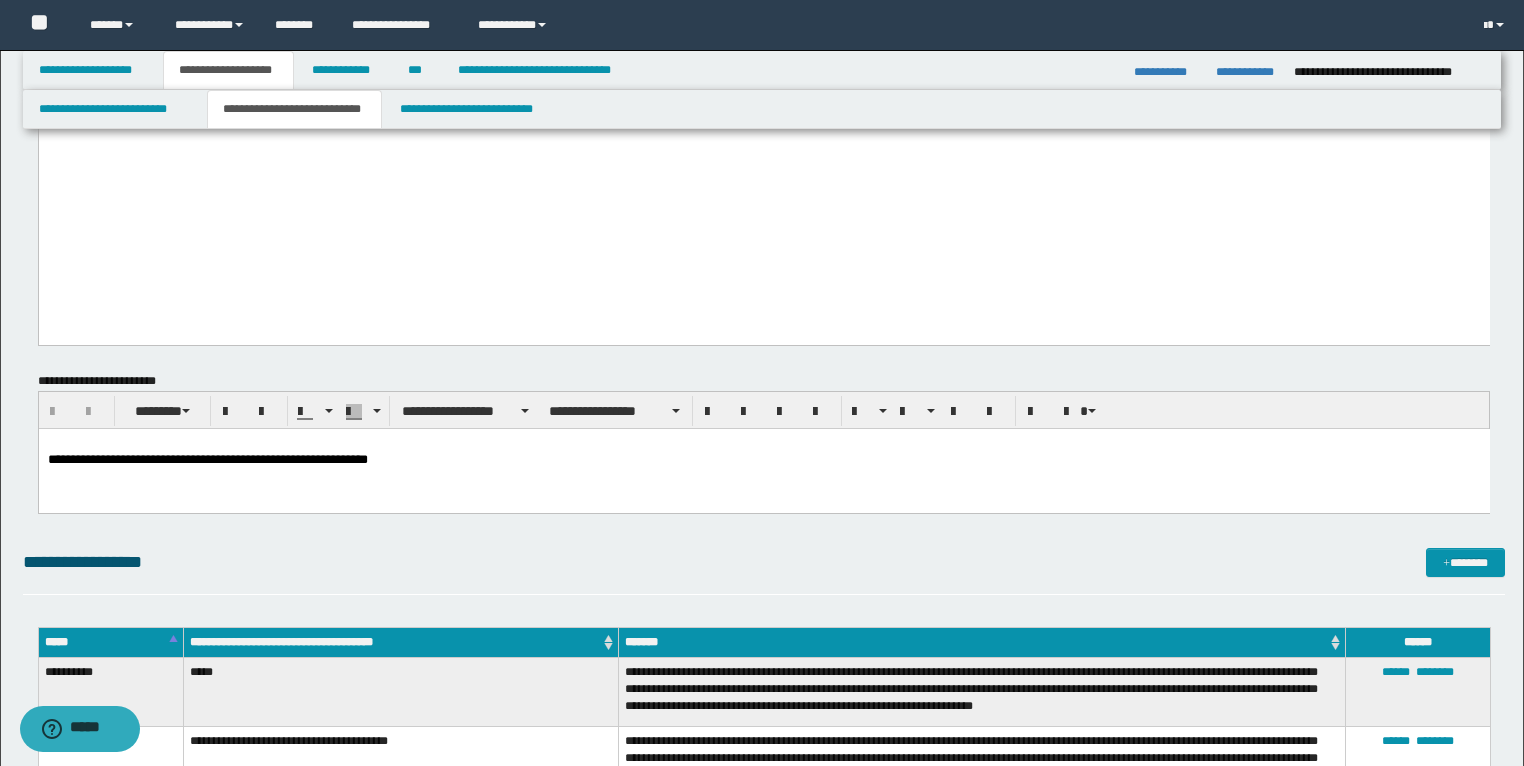 click on "**********" at bounding box center (763, -1834) 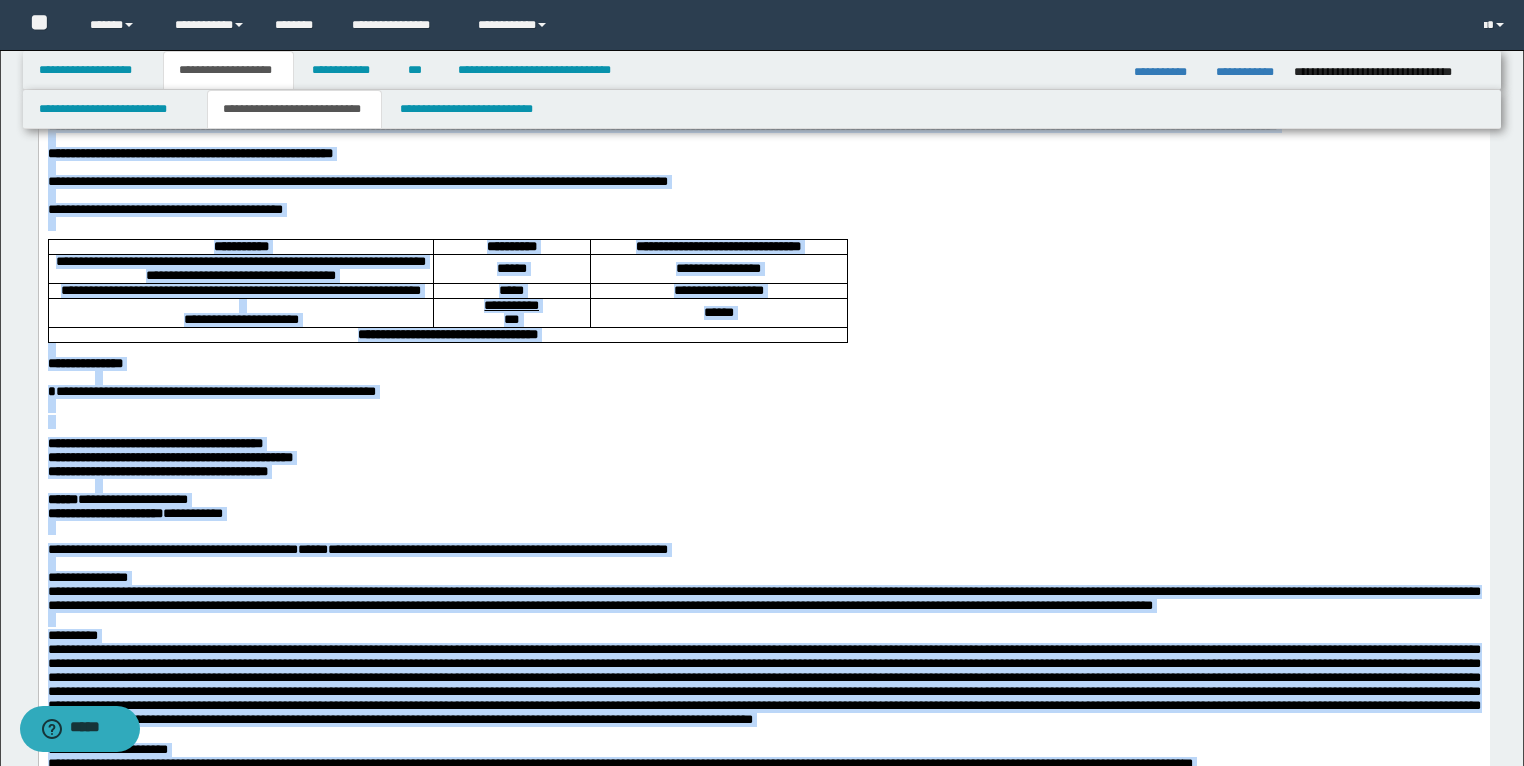 scroll, scrollTop: 0, scrollLeft: 0, axis: both 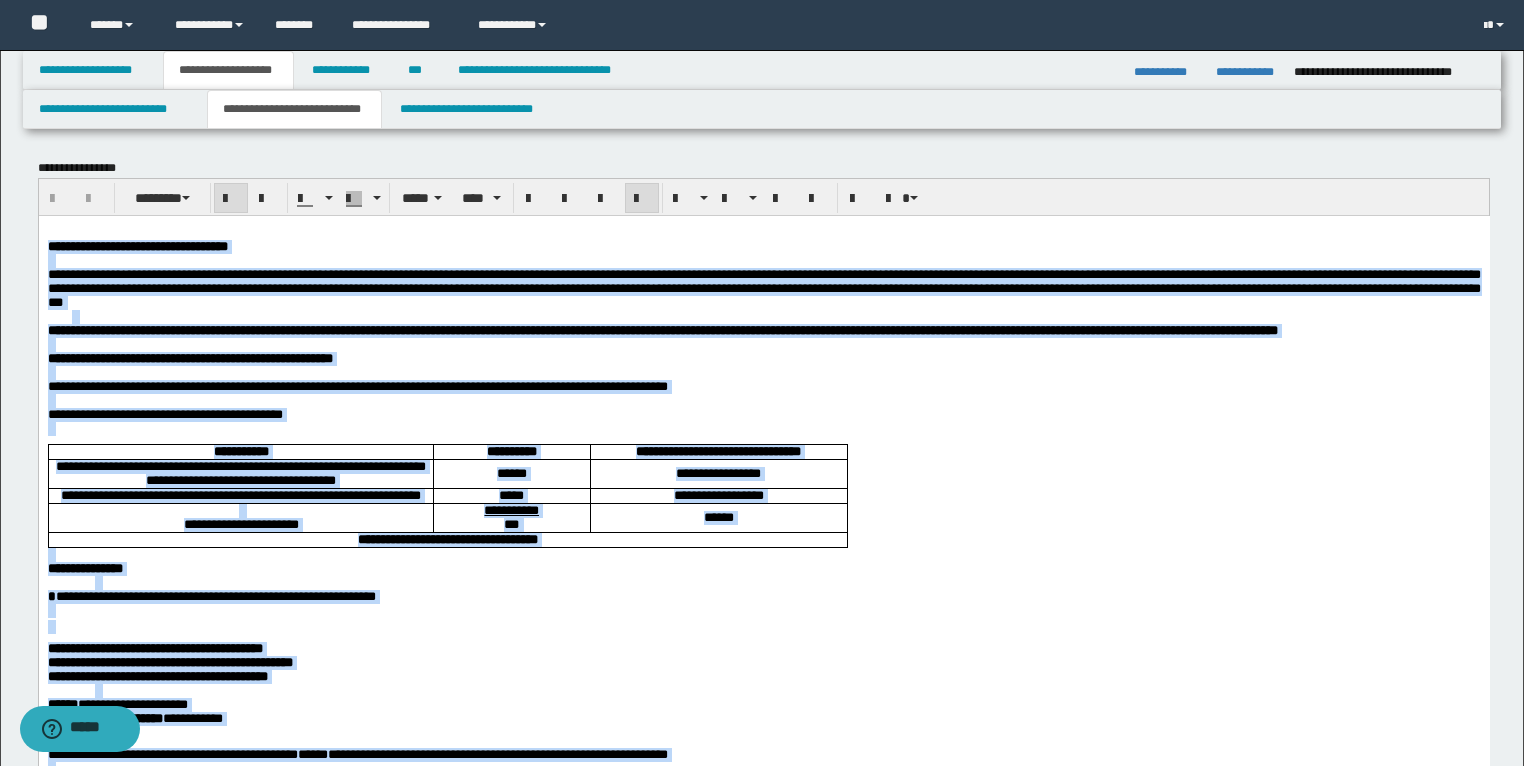 drag, startPoint x: 355, startPoint y: 3833, endPoint x: 43, endPoint y: 247, distance: 3599.547 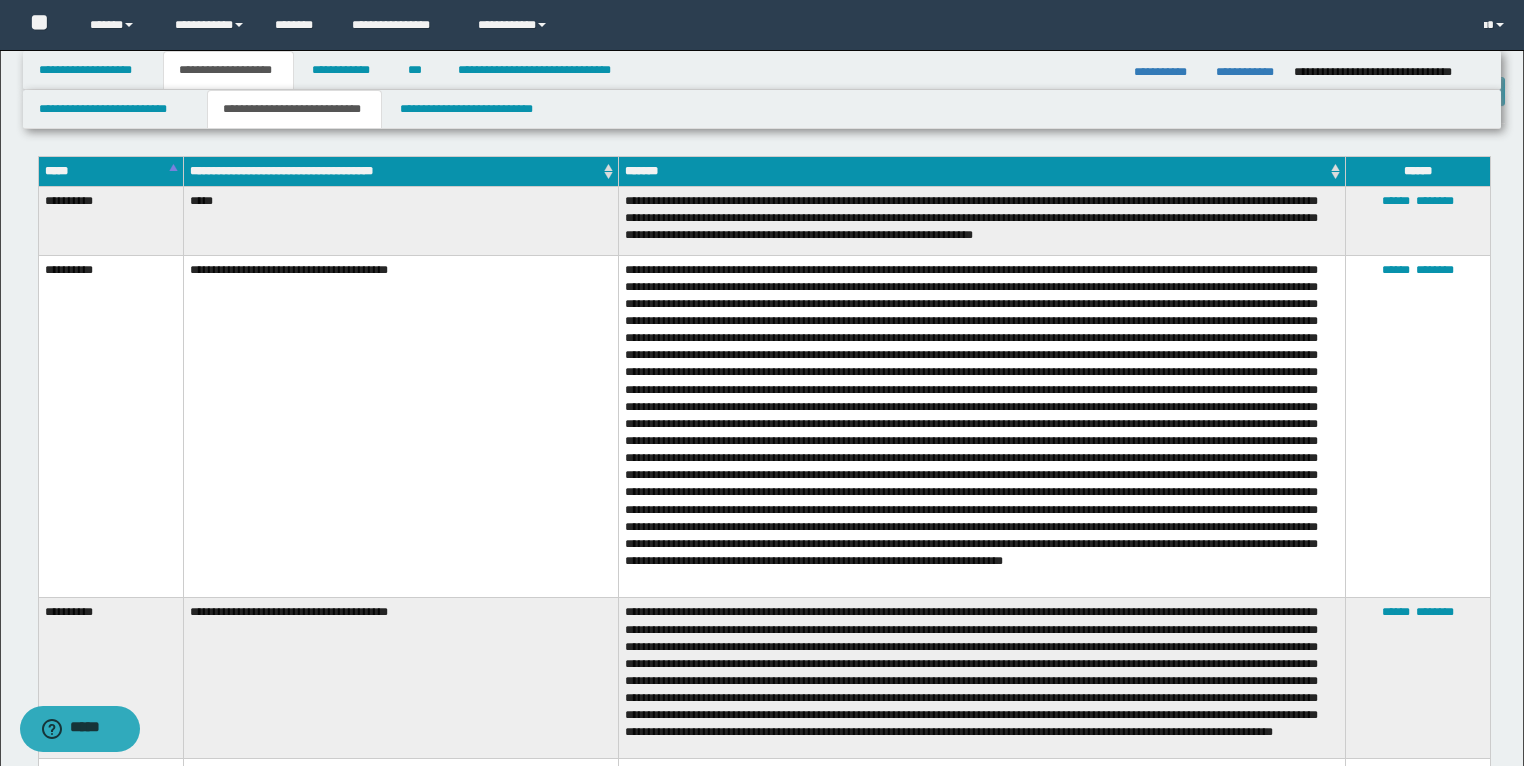 scroll, scrollTop: 4080, scrollLeft: 0, axis: vertical 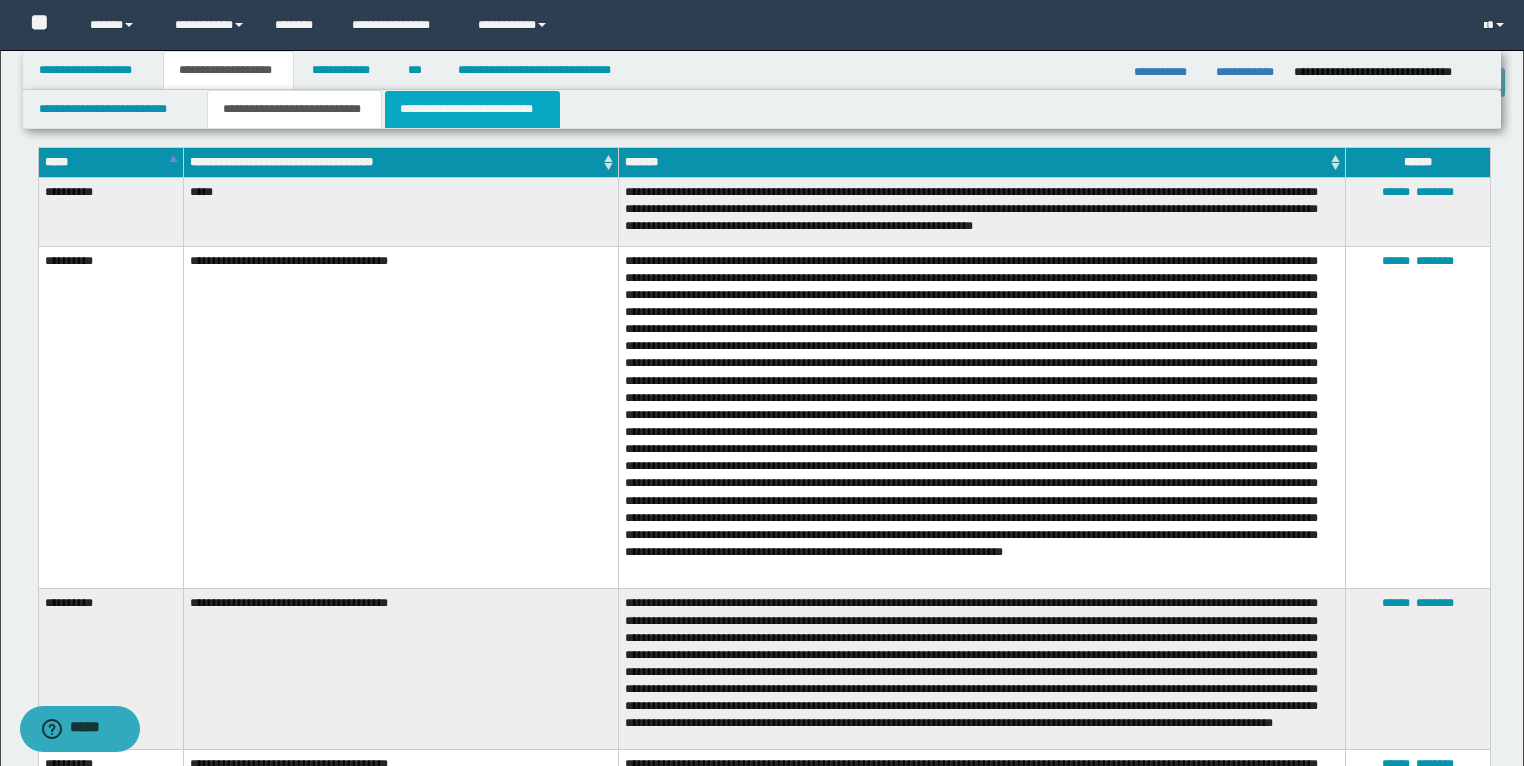 click on "**********" at bounding box center [472, 109] 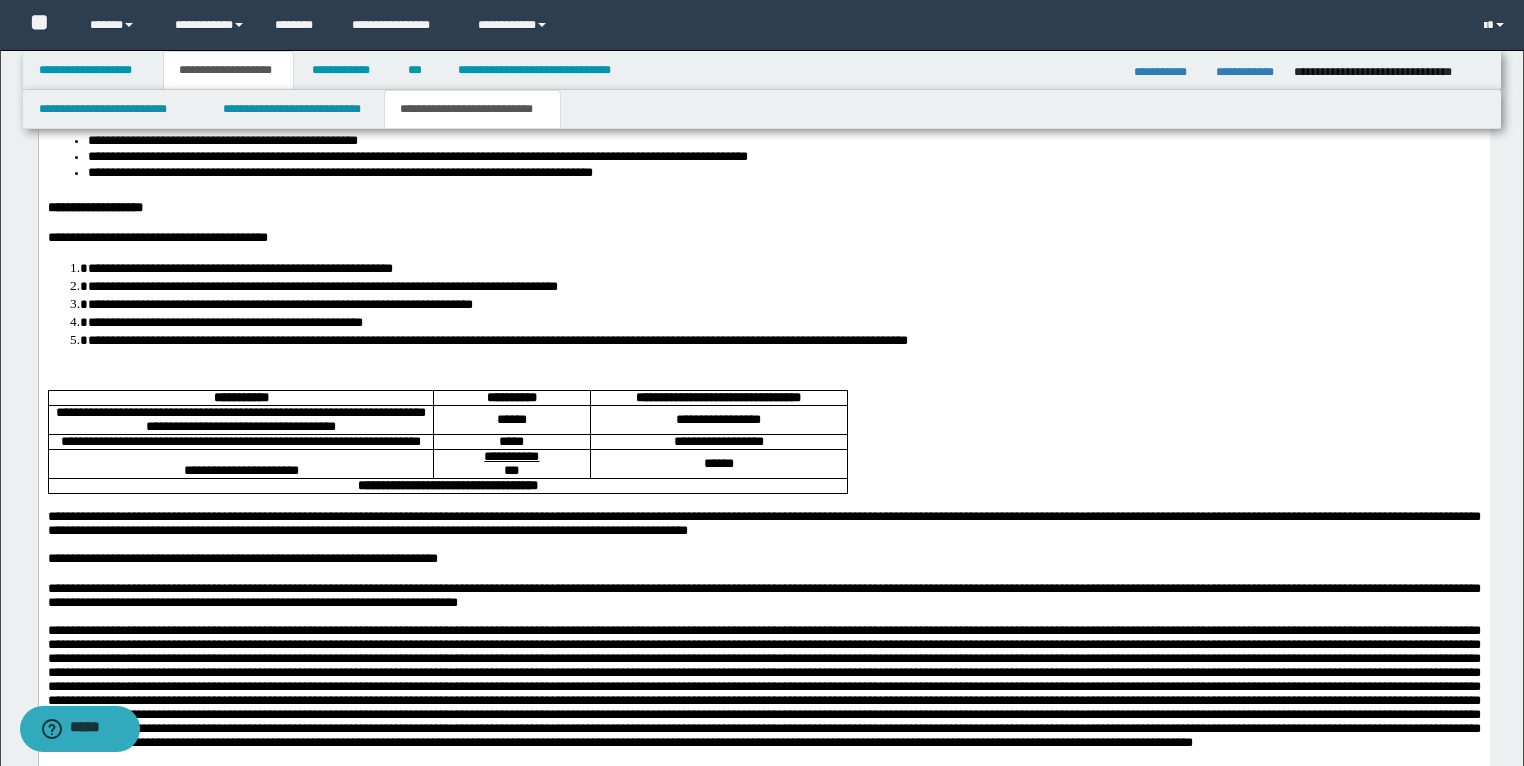 scroll, scrollTop: 4000, scrollLeft: 0, axis: vertical 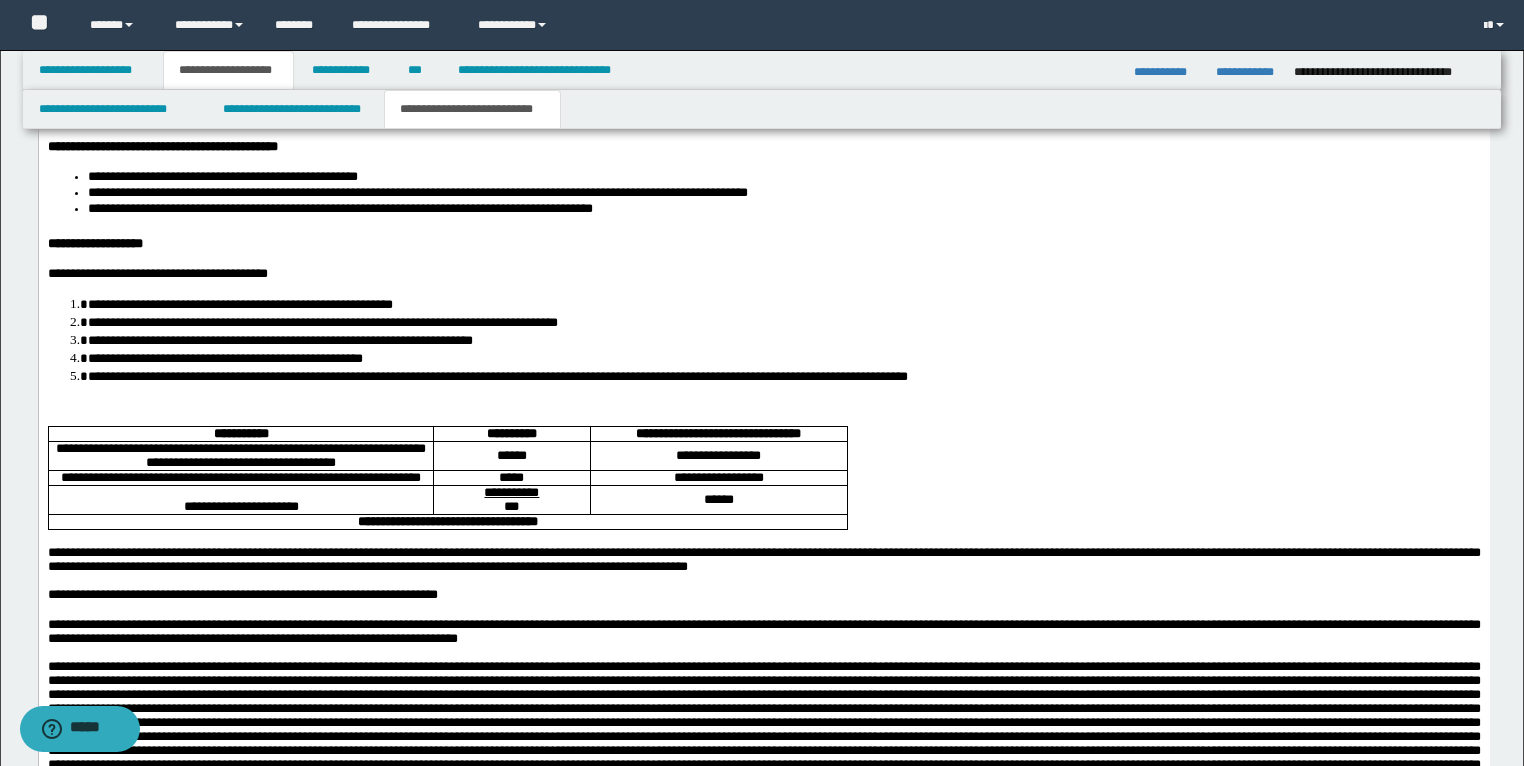 click at bounding box center [763, 406] 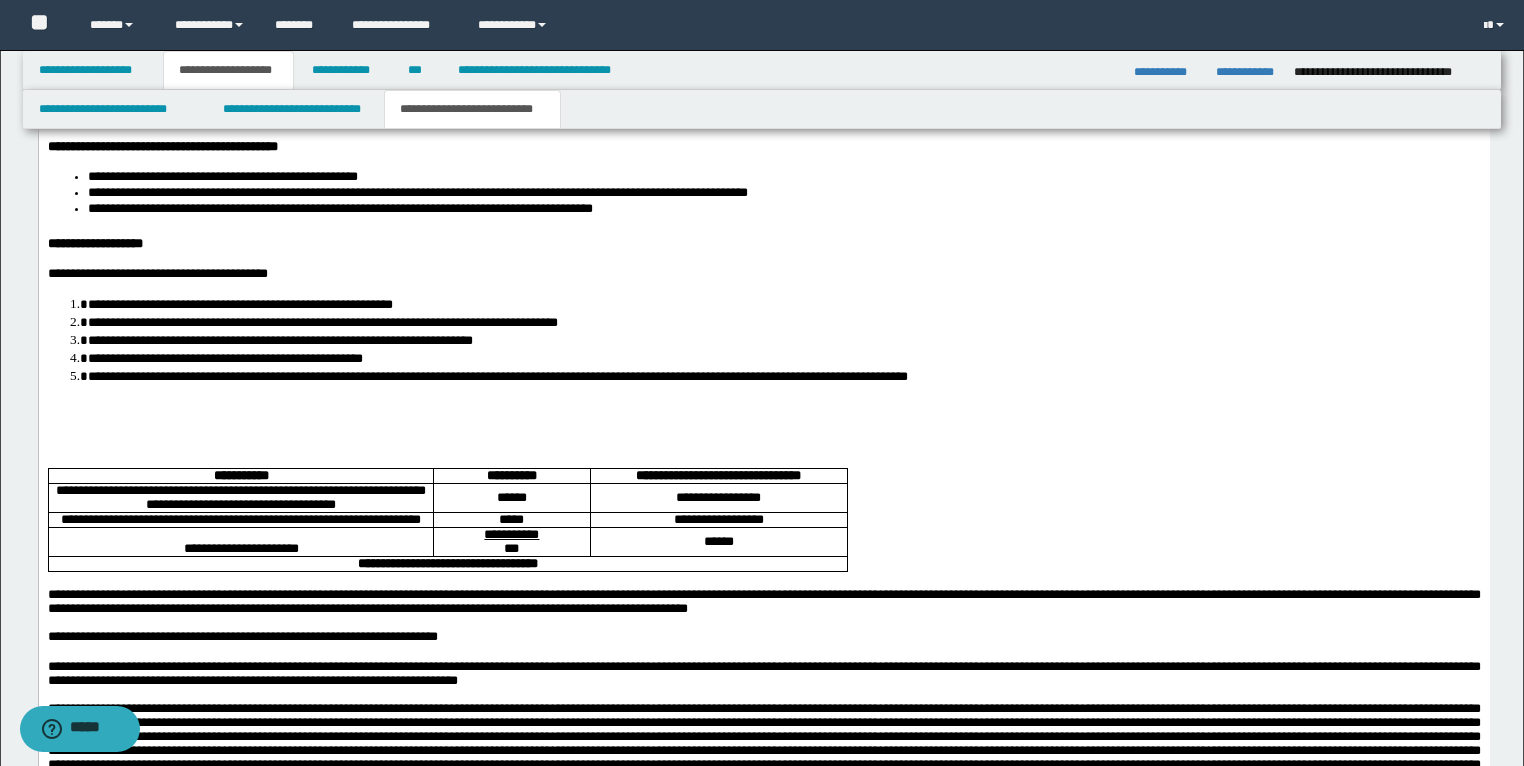 click at bounding box center [763, 406] 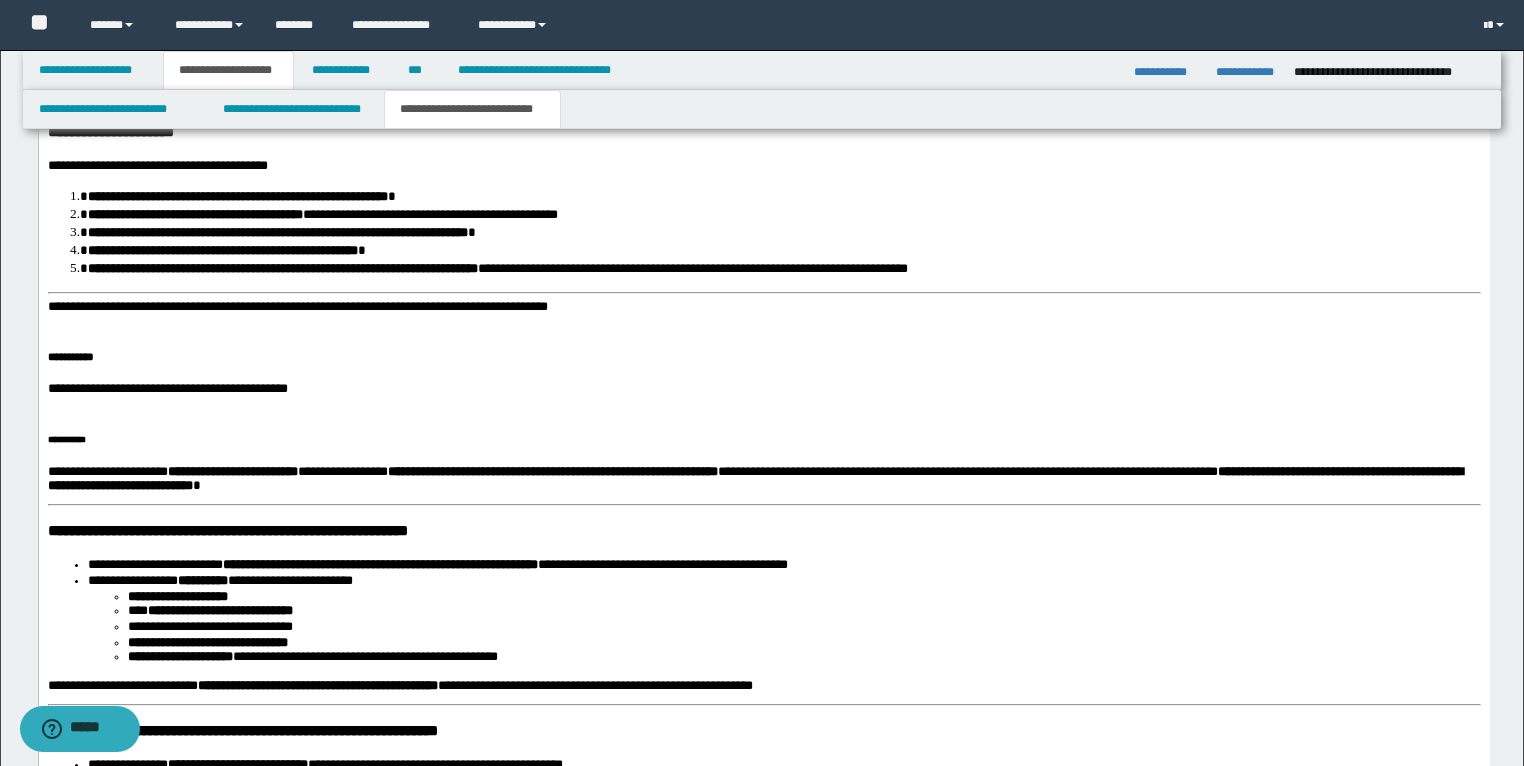 scroll, scrollTop: 4800, scrollLeft: 0, axis: vertical 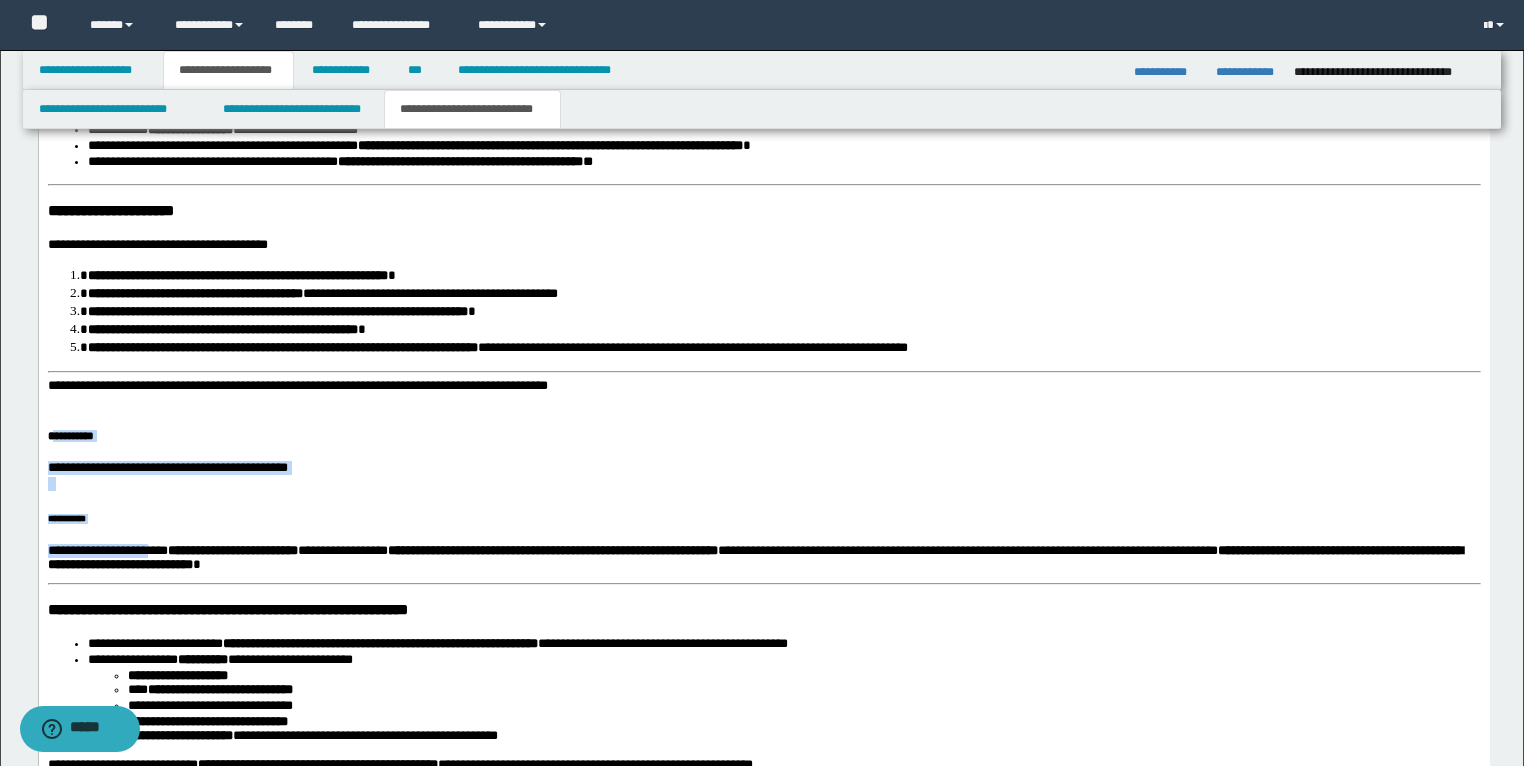 drag, startPoint x: 154, startPoint y: 542, endPoint x: 55, endPoint y: 456, distance: 131.13733 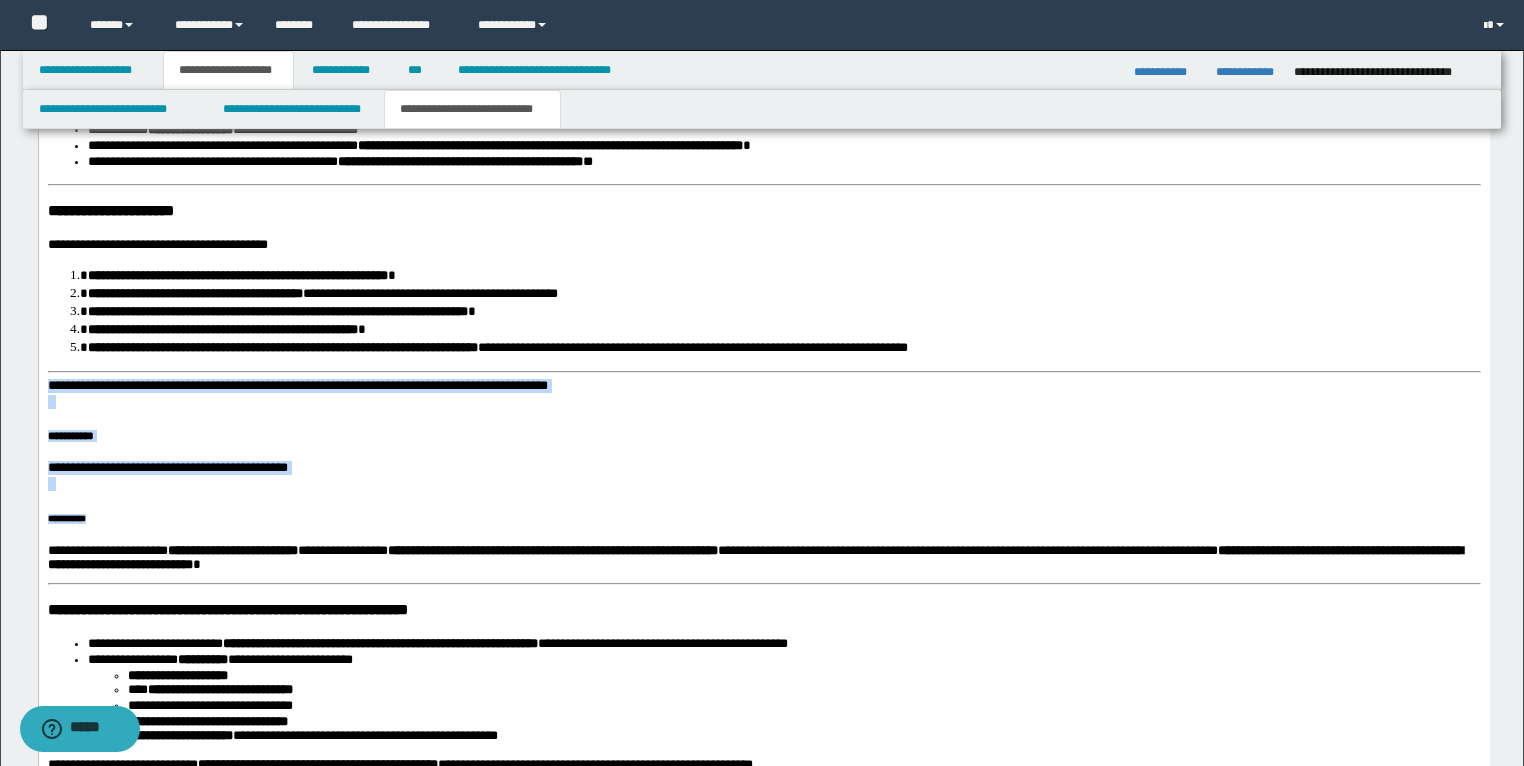 drag, startPoint x: 112, startPoint y: 537, endPoint x: 72, endPoint y: -2315, distance: 2852.2805 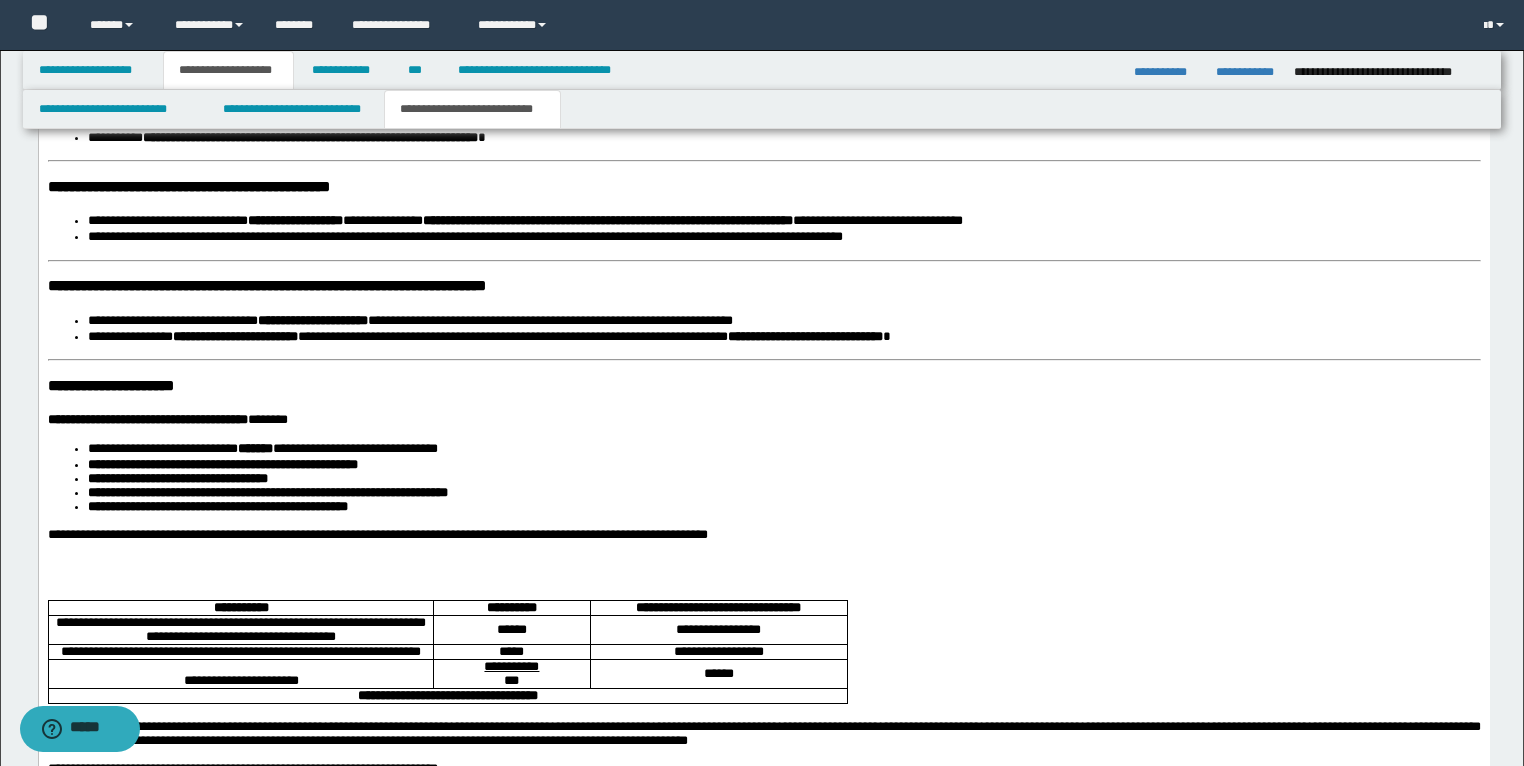 scroll, scrollTop: 5520, scrollLeft: 0, axis: vertical 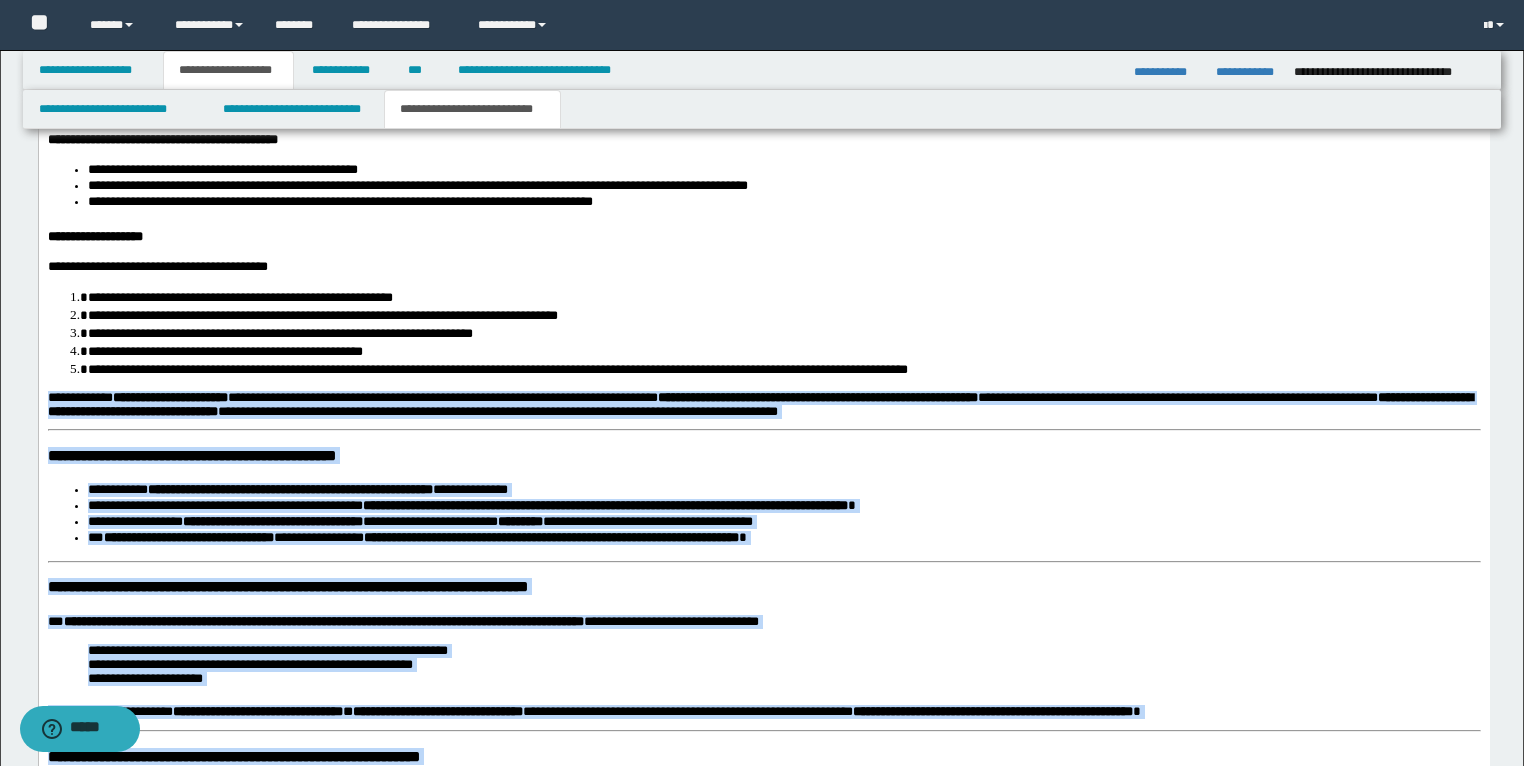 drag, startPoint x: 755, startPoint y: 2028, endPoint x: 42, endPoint y: 423, distance: 1756.2443 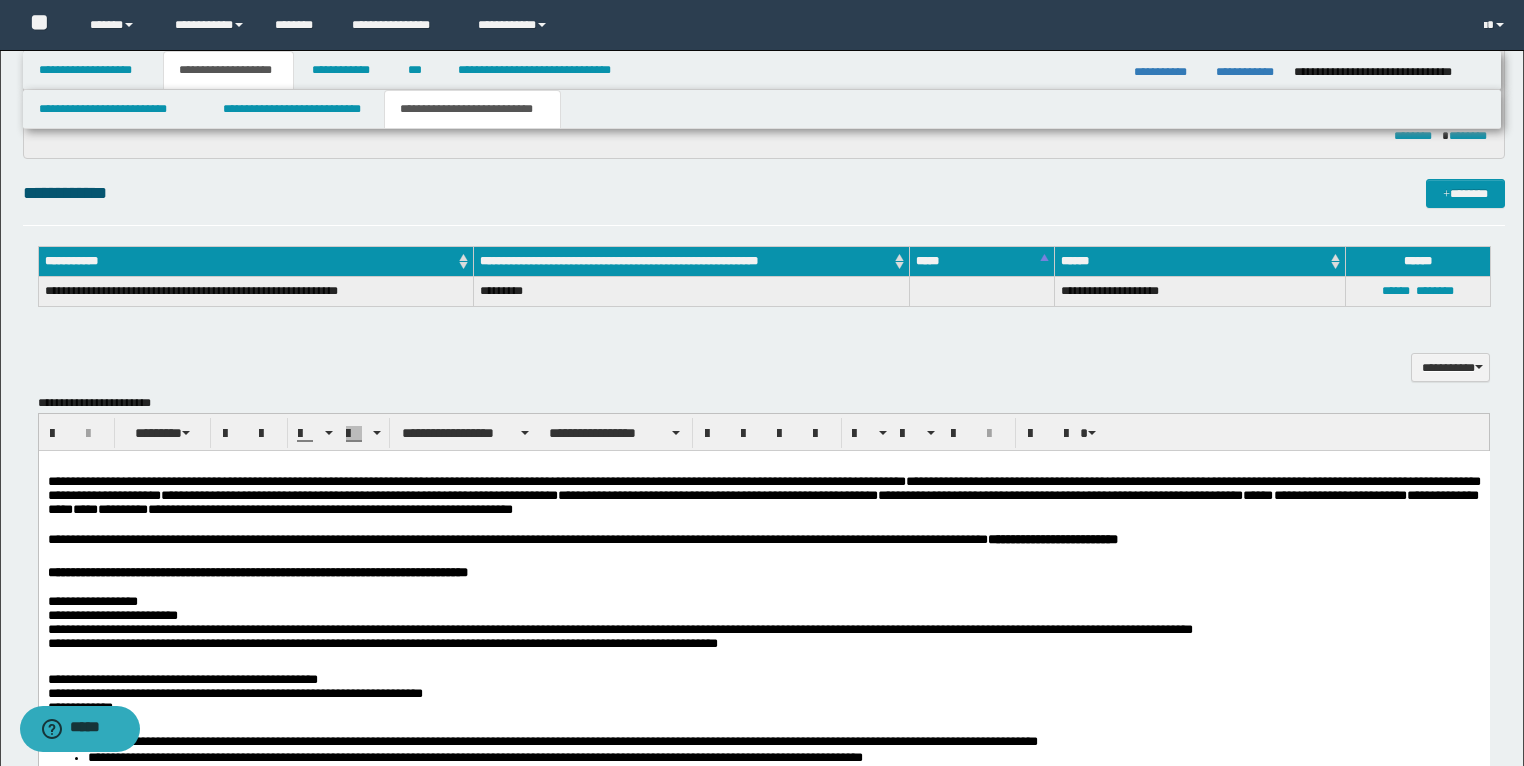scroll, scrollTop: 1607, scrollLeft: 0, axis: vertical 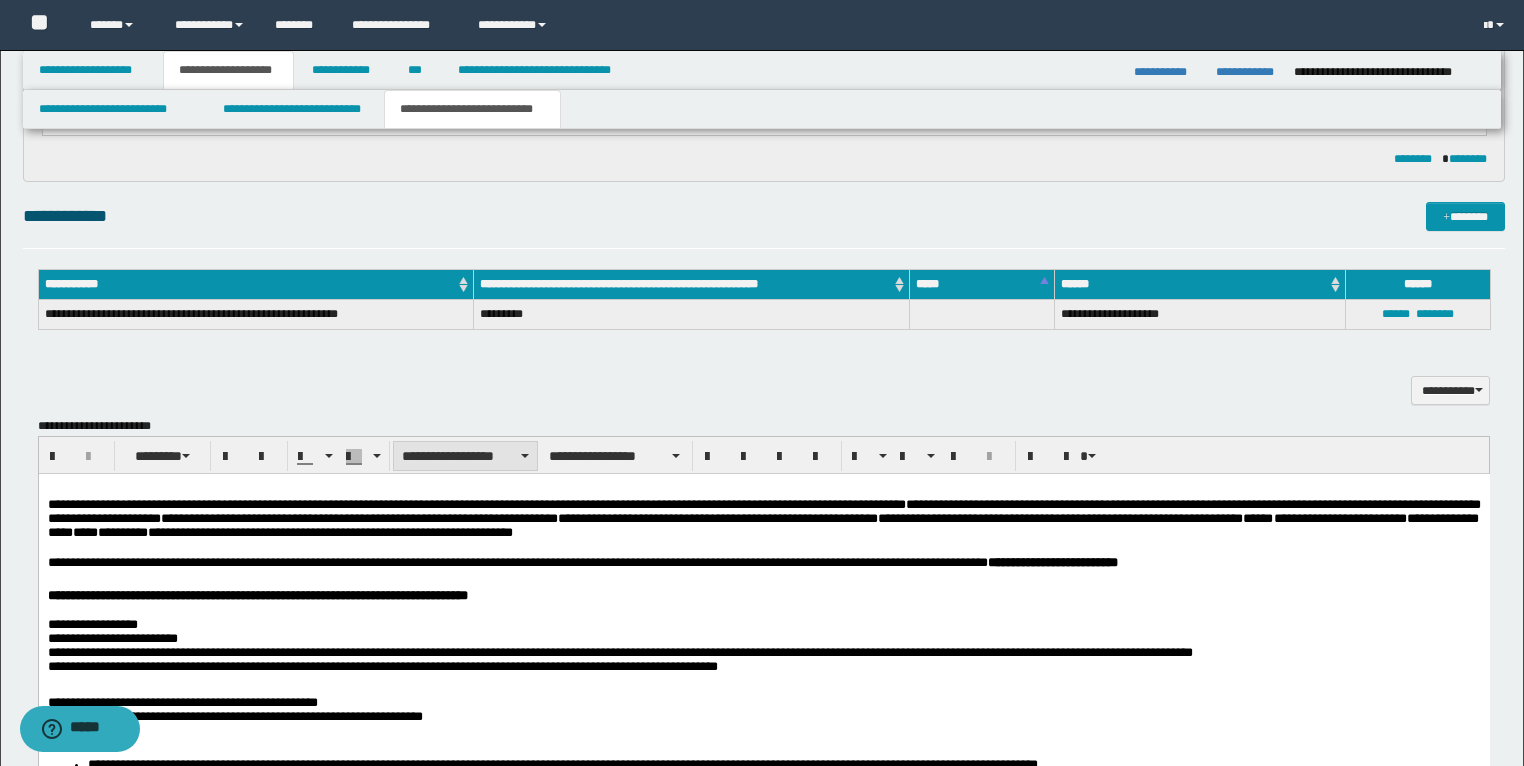 click on "**********" at bounding box center [465, 456] 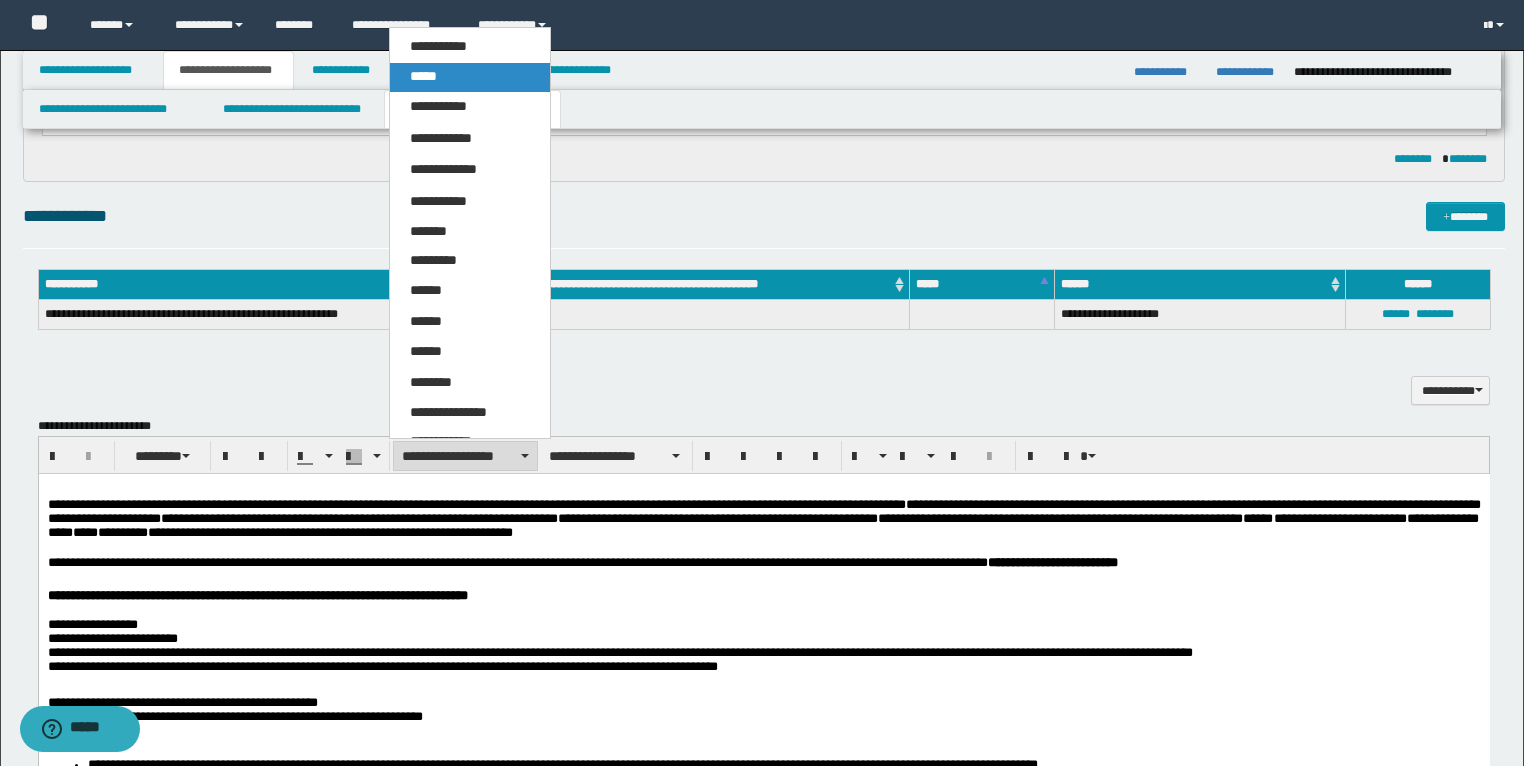 click on "*****" at bounding box center [423, 76] 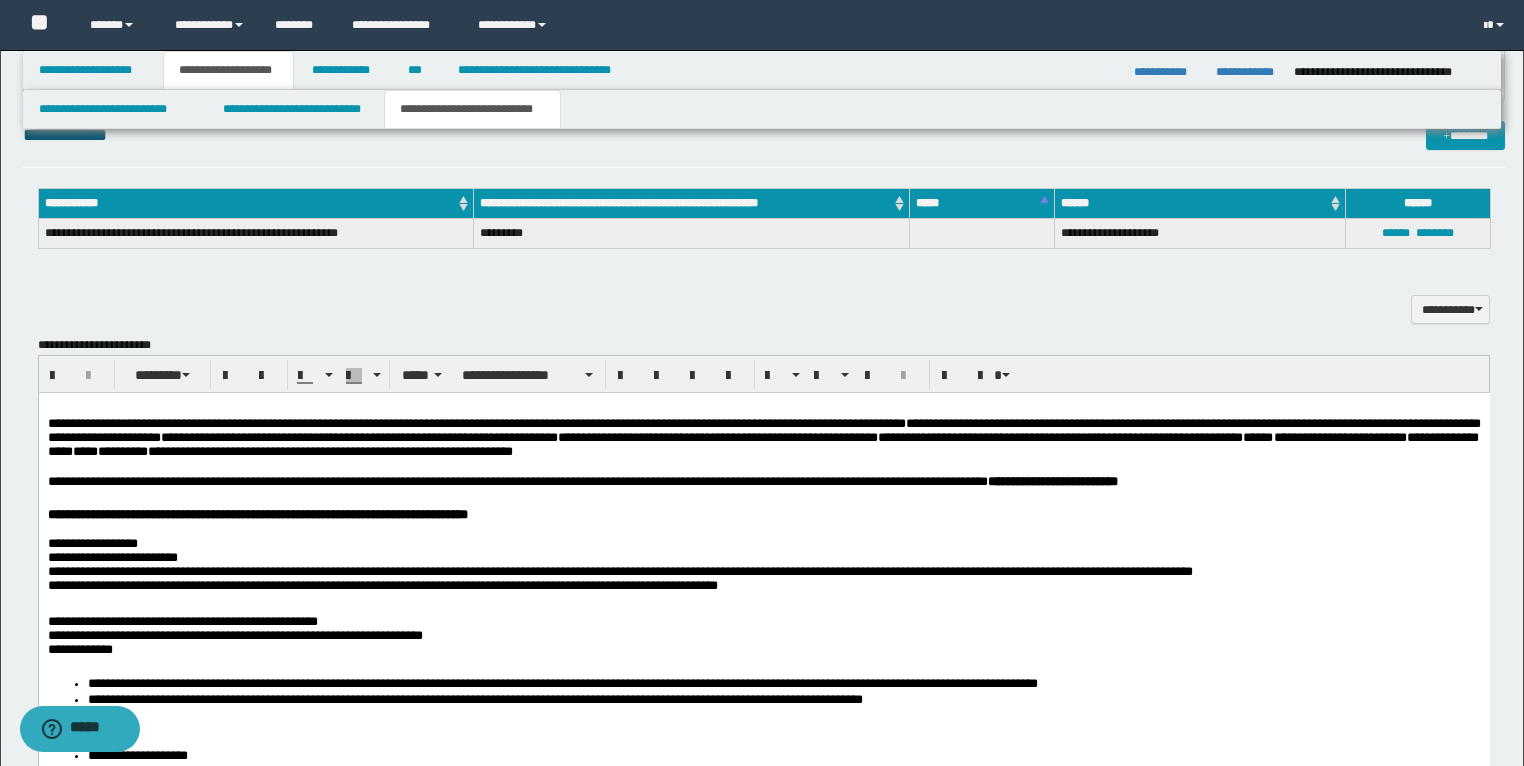 scroll, scrollTop: 1687, scrollLeft: 0, axis: vertical 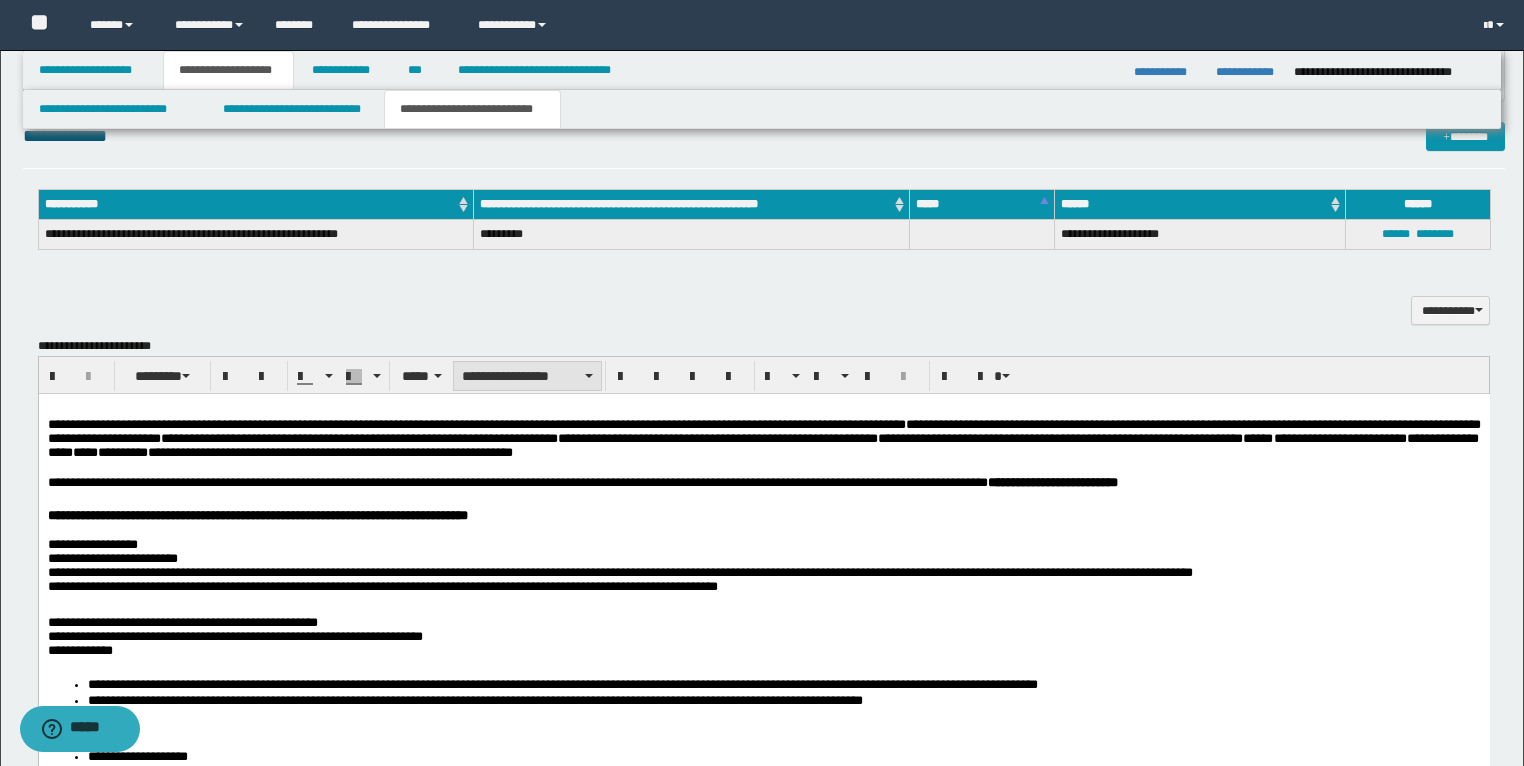 click on "**********" at bounding box center (527, 376) 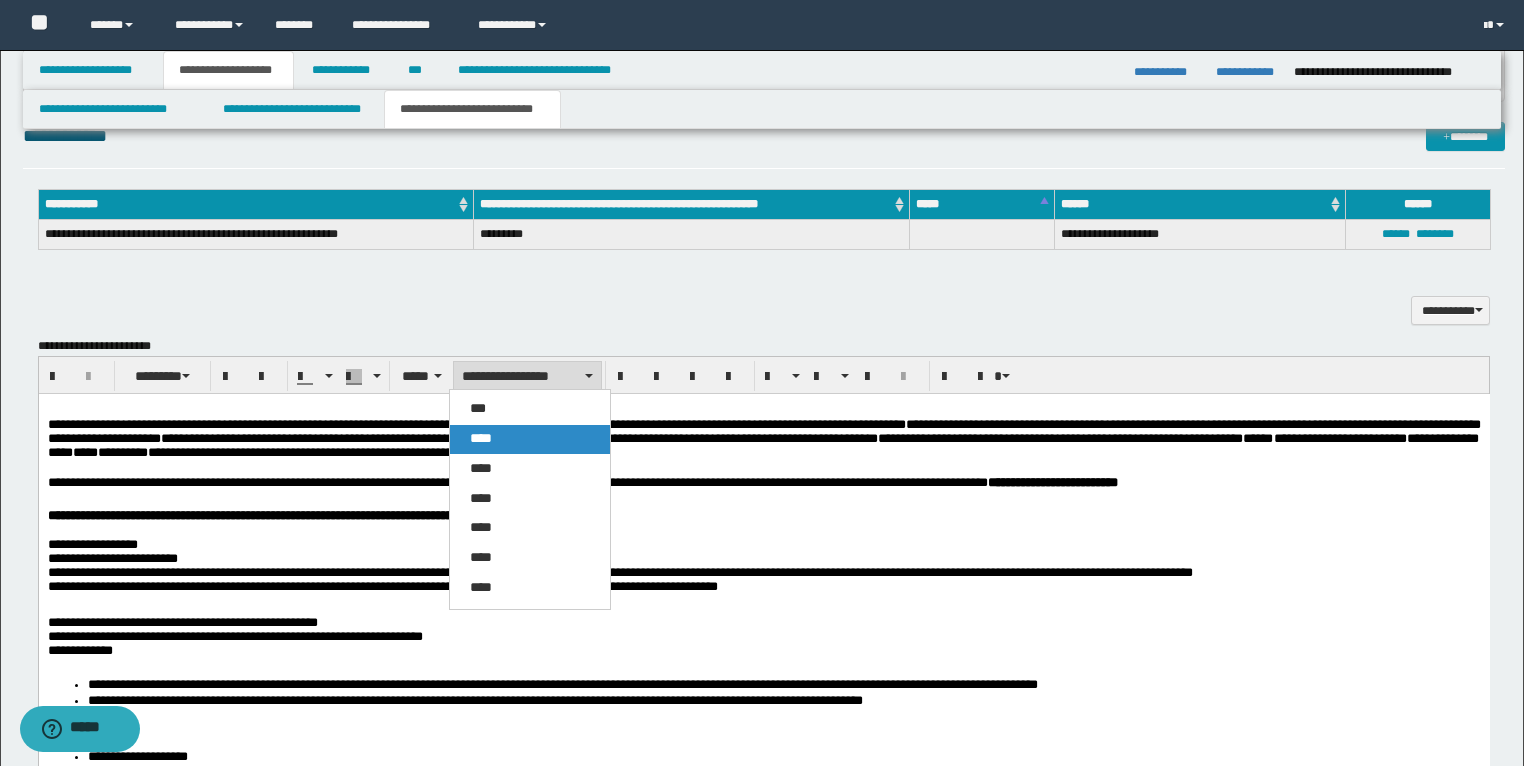 click on "****" at bounding box center [530, 439] 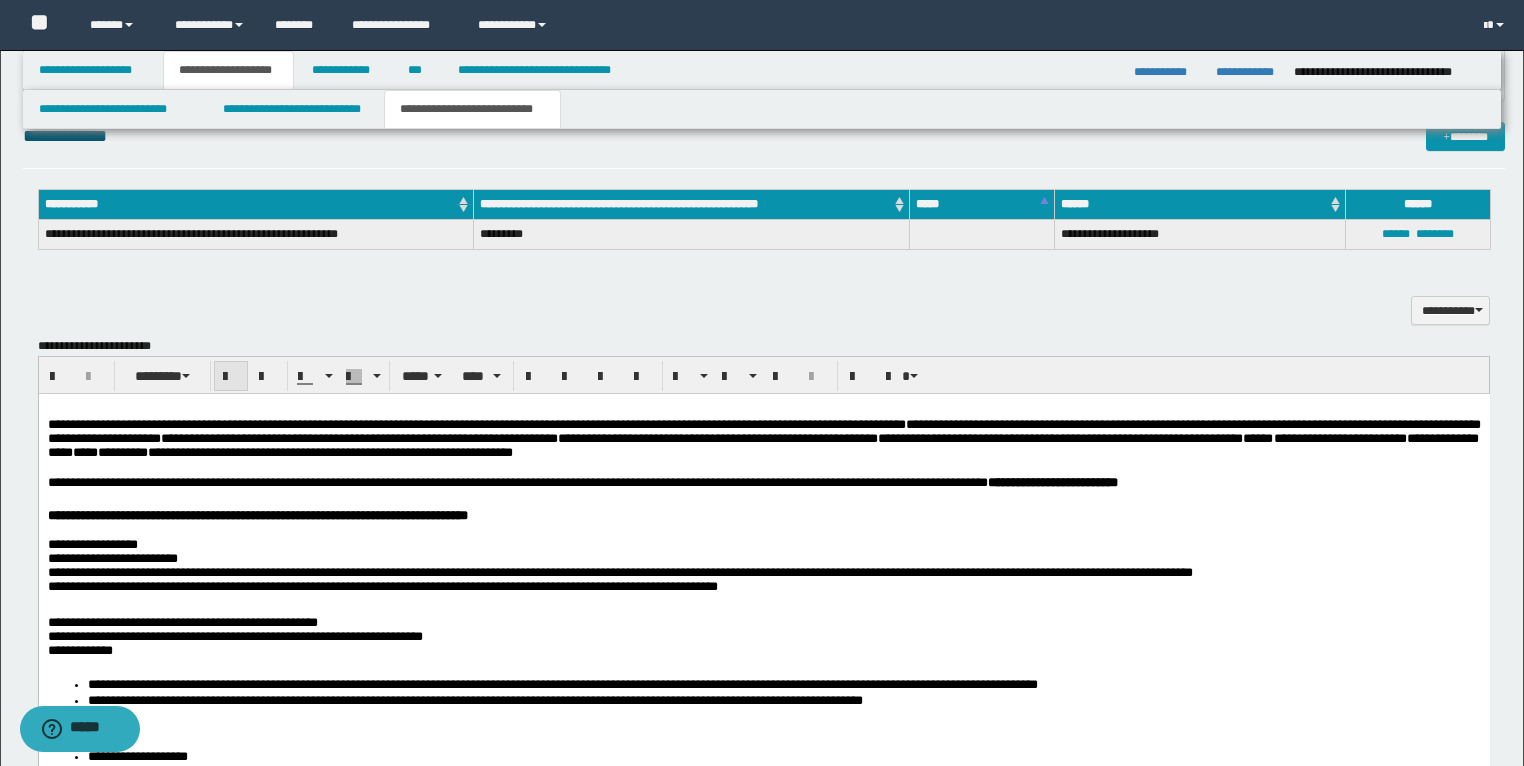 click at bounding box center [231, 376] 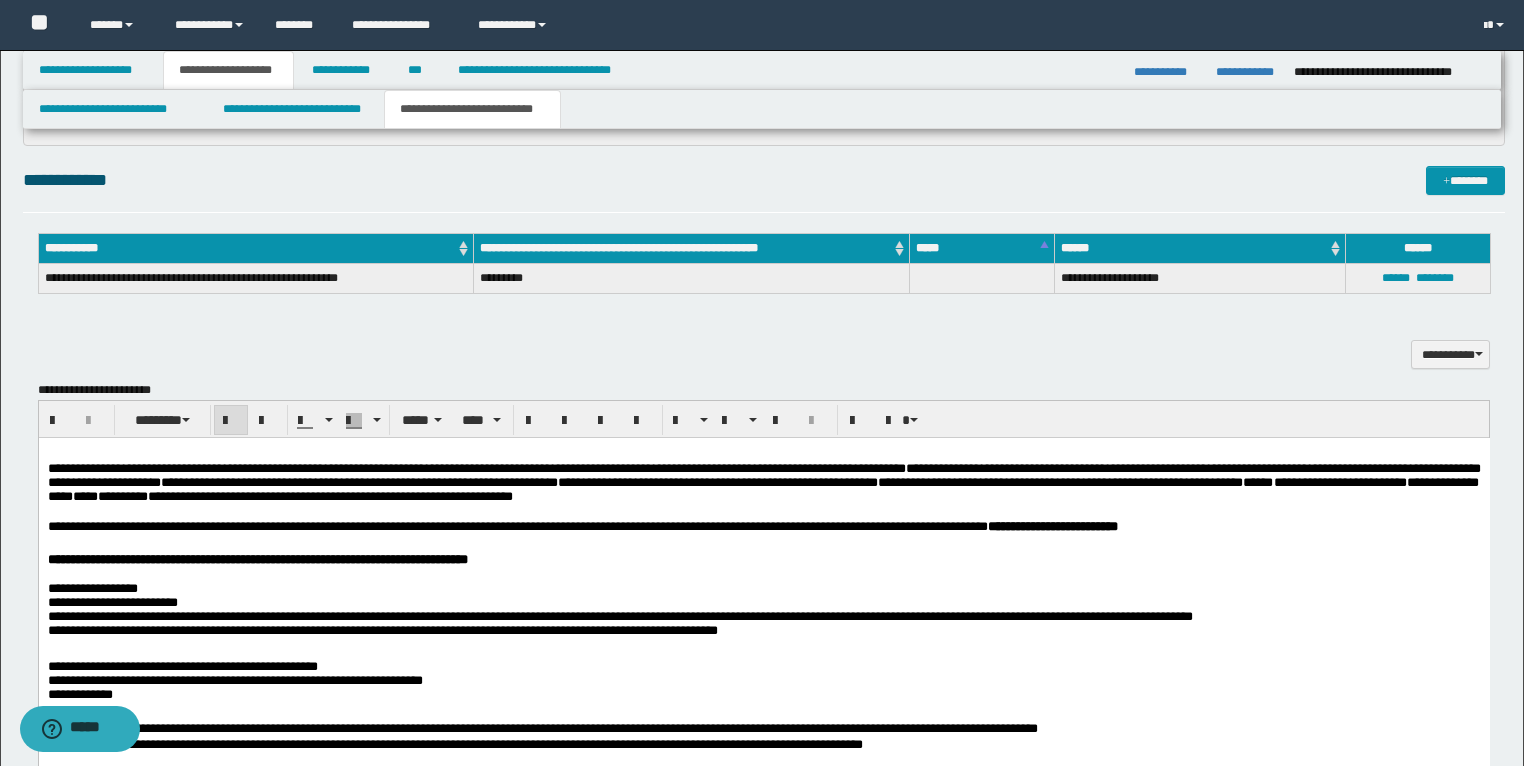 scroll, scrollTop: 1607, scrollLeft: 0, axis: vertical 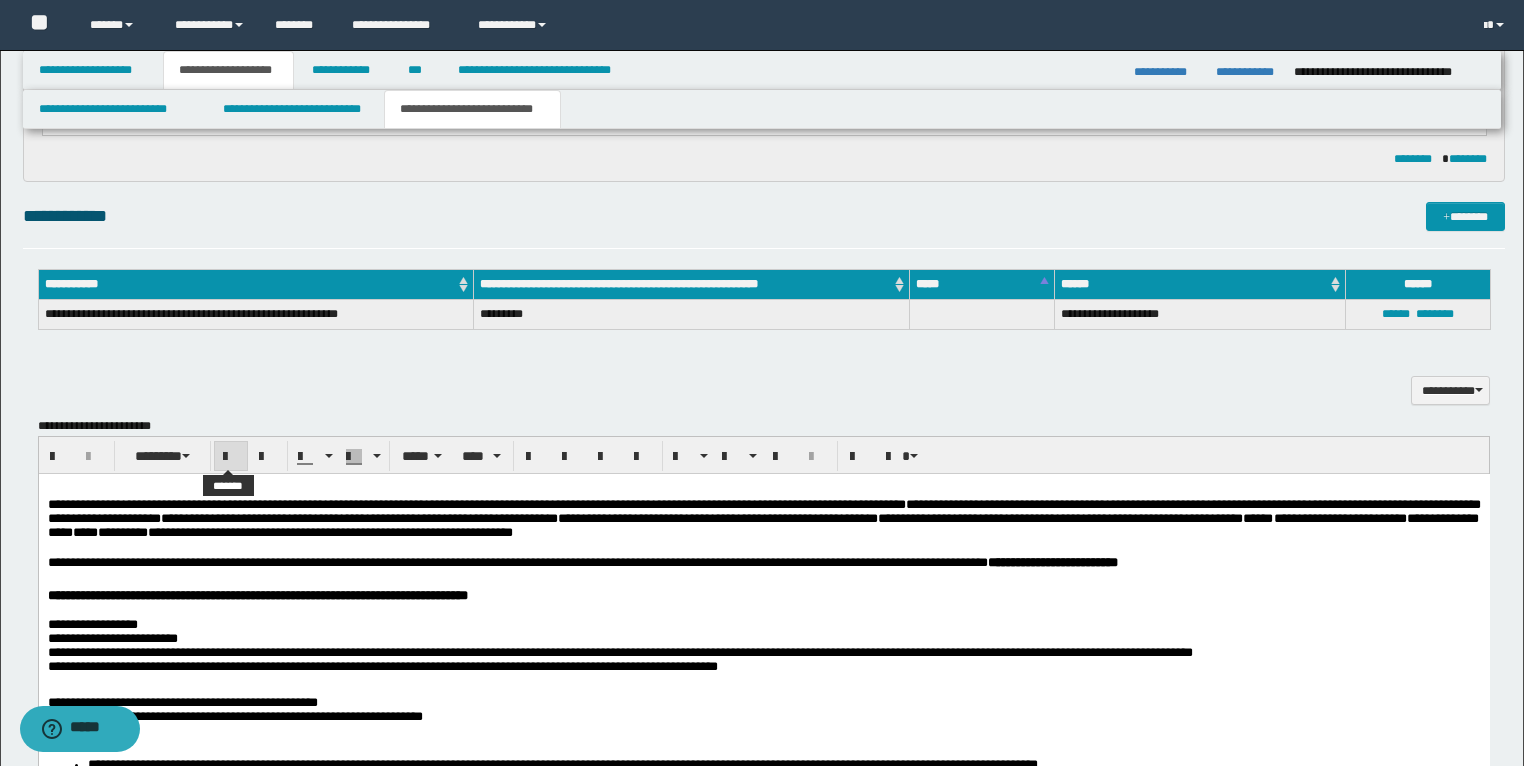 click at bounding box center (231, 457) 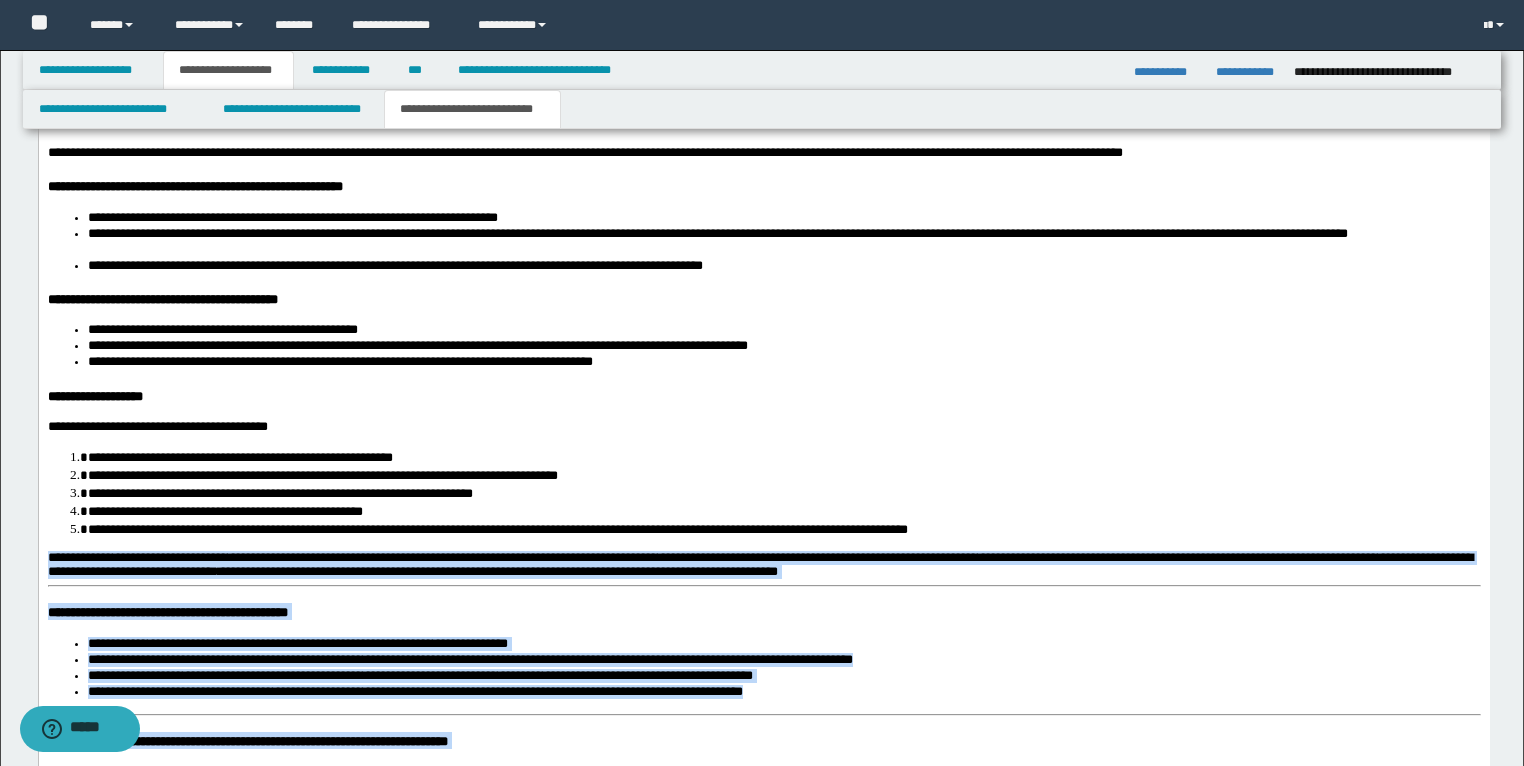 scroll, scrollTop: 4087, scrollLeft: 0, axis: vertical 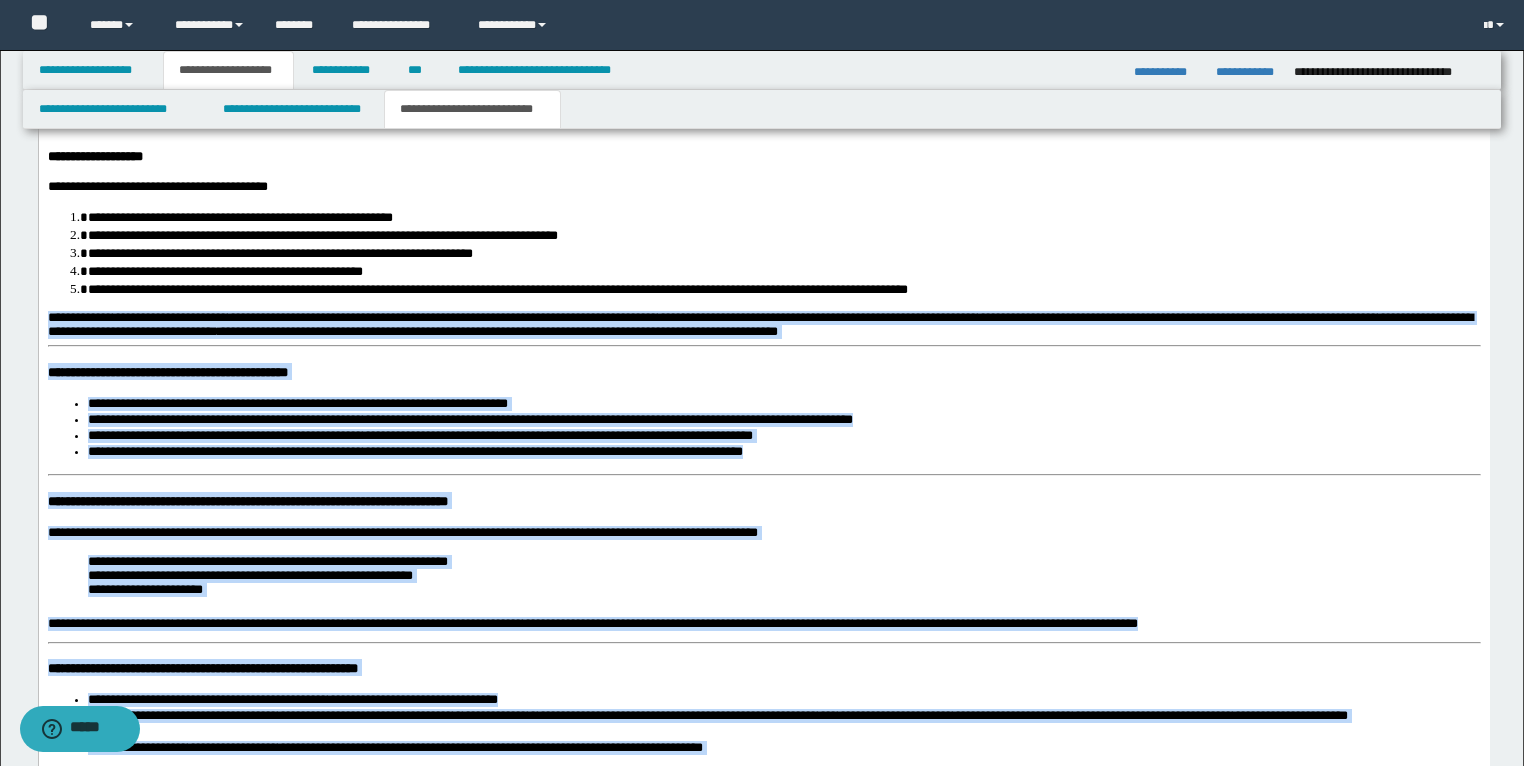 click on "**********" at bounding box center [763, 684] 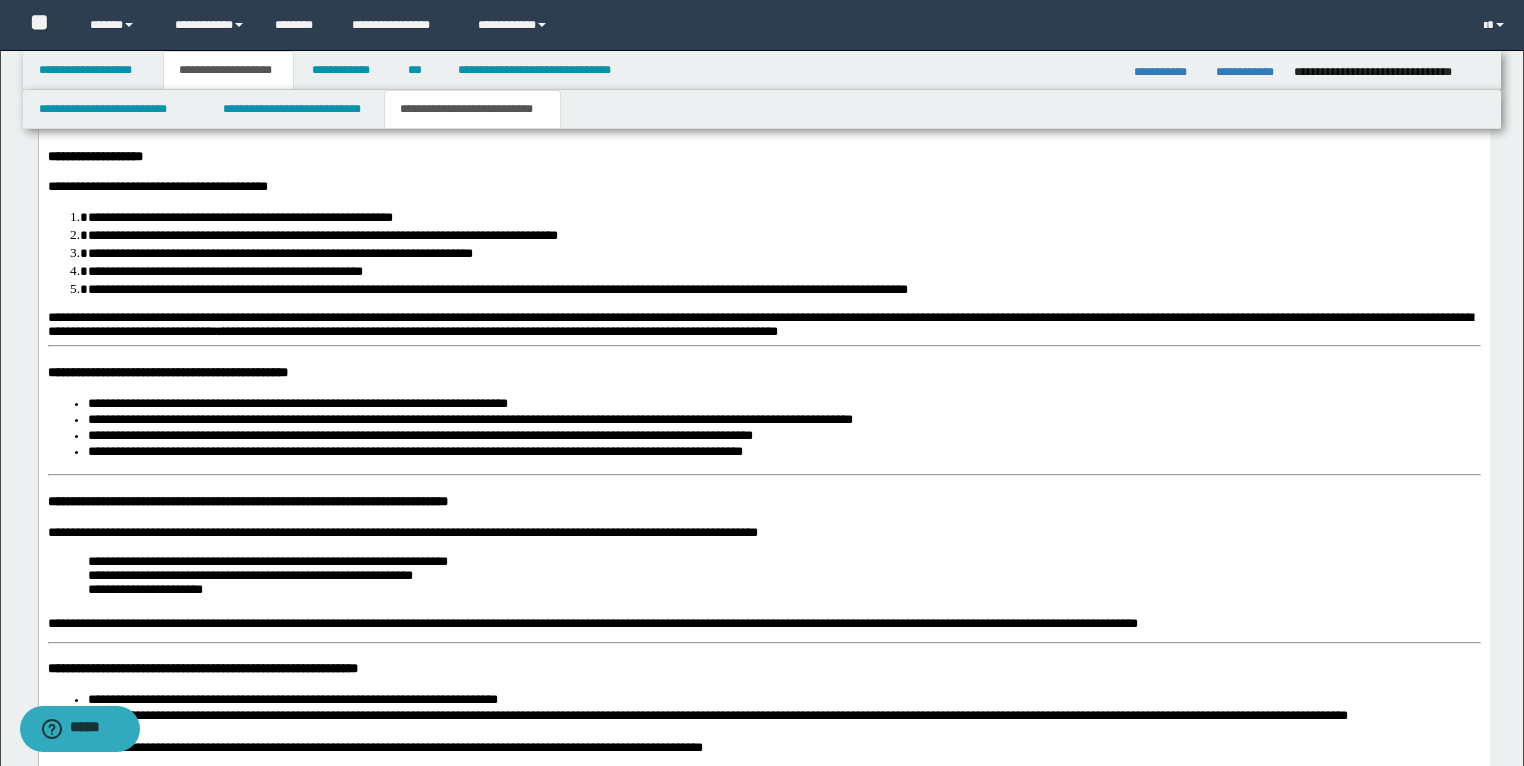 click on "**********" at bounding box center [167, 373] 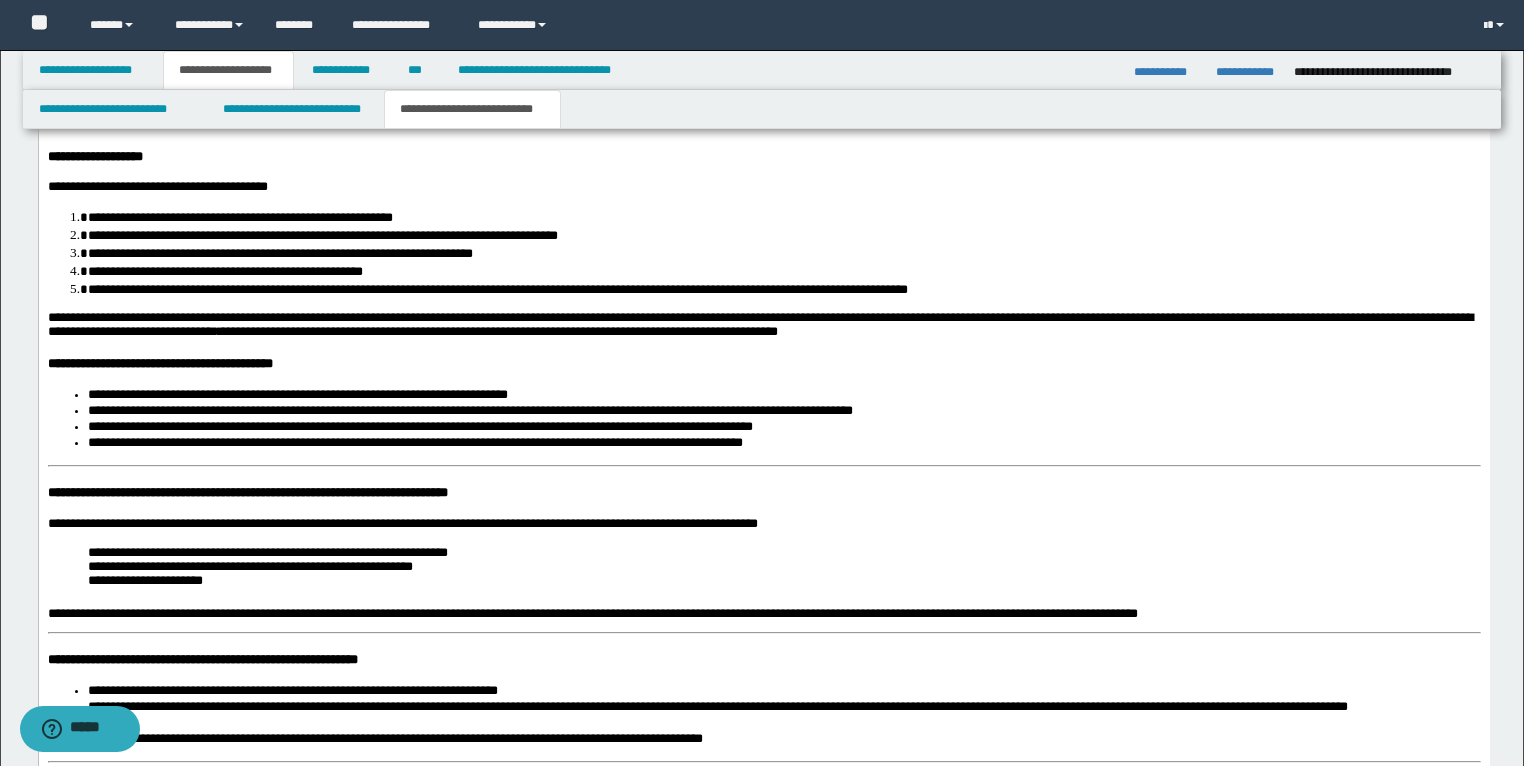 click on "**********" at bounding box center (247, 493) 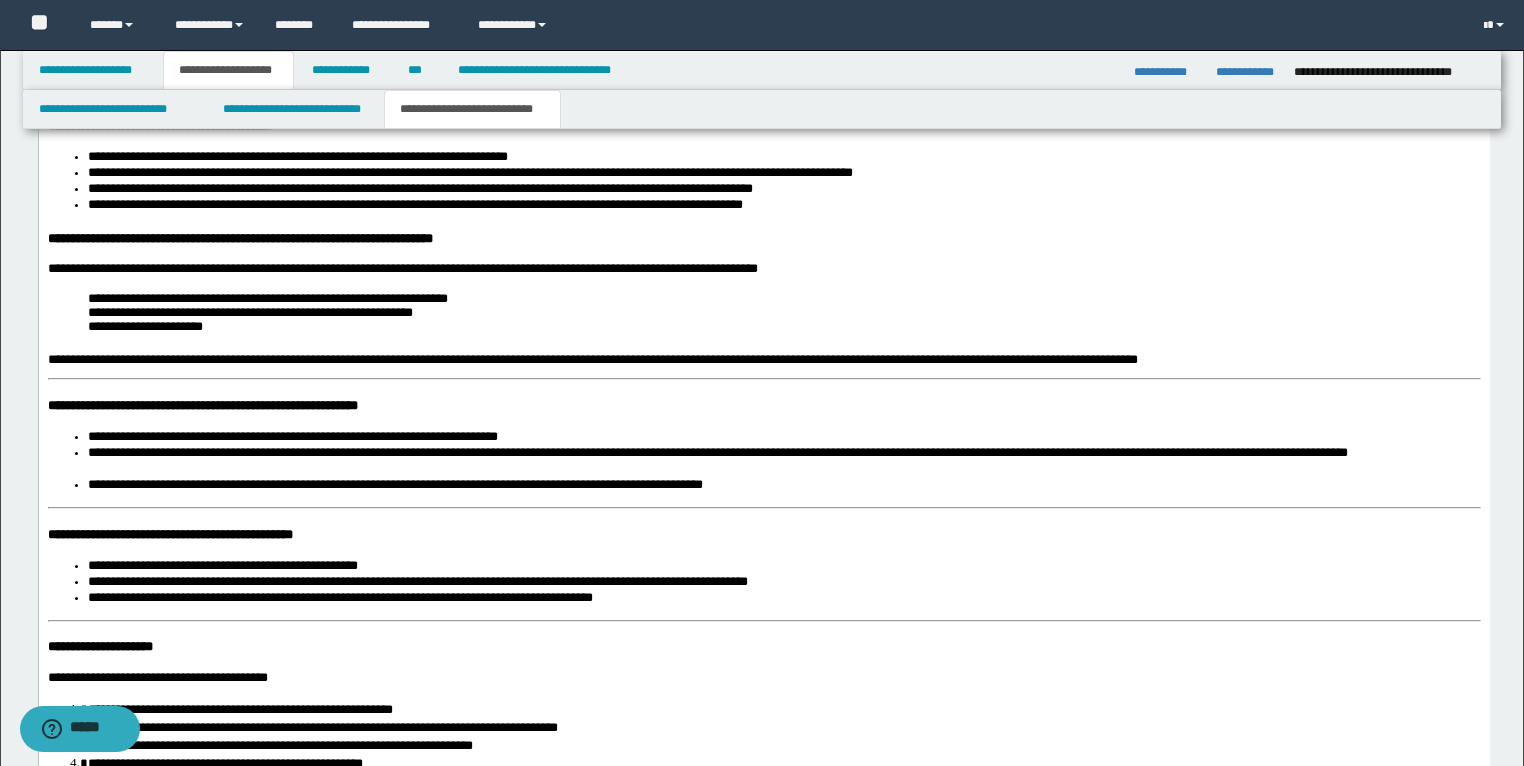 scroll, scrollTop: 4327, scrollLeft: 0, axis: vertical 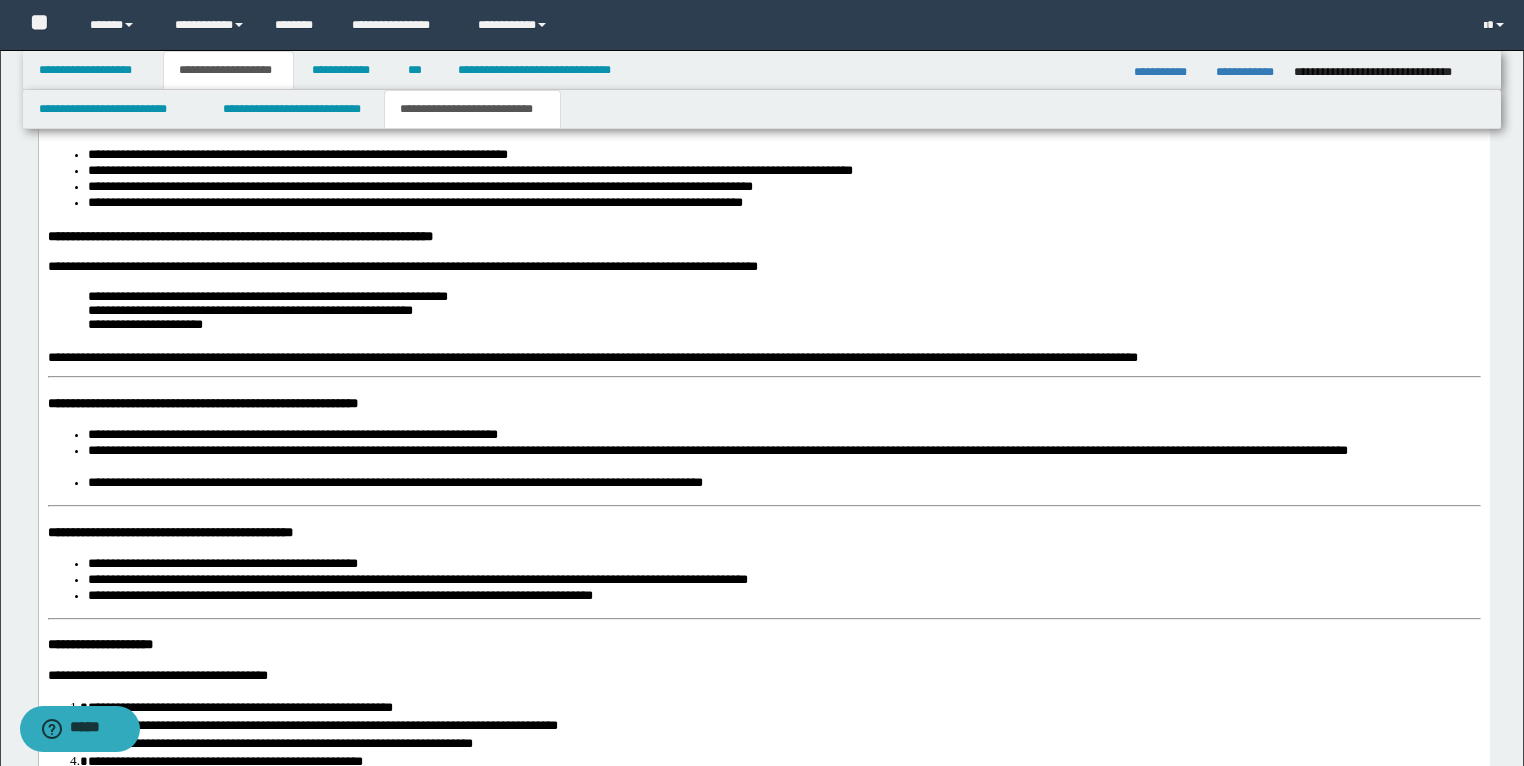 click on "**********" at bounding box center [592, 358] 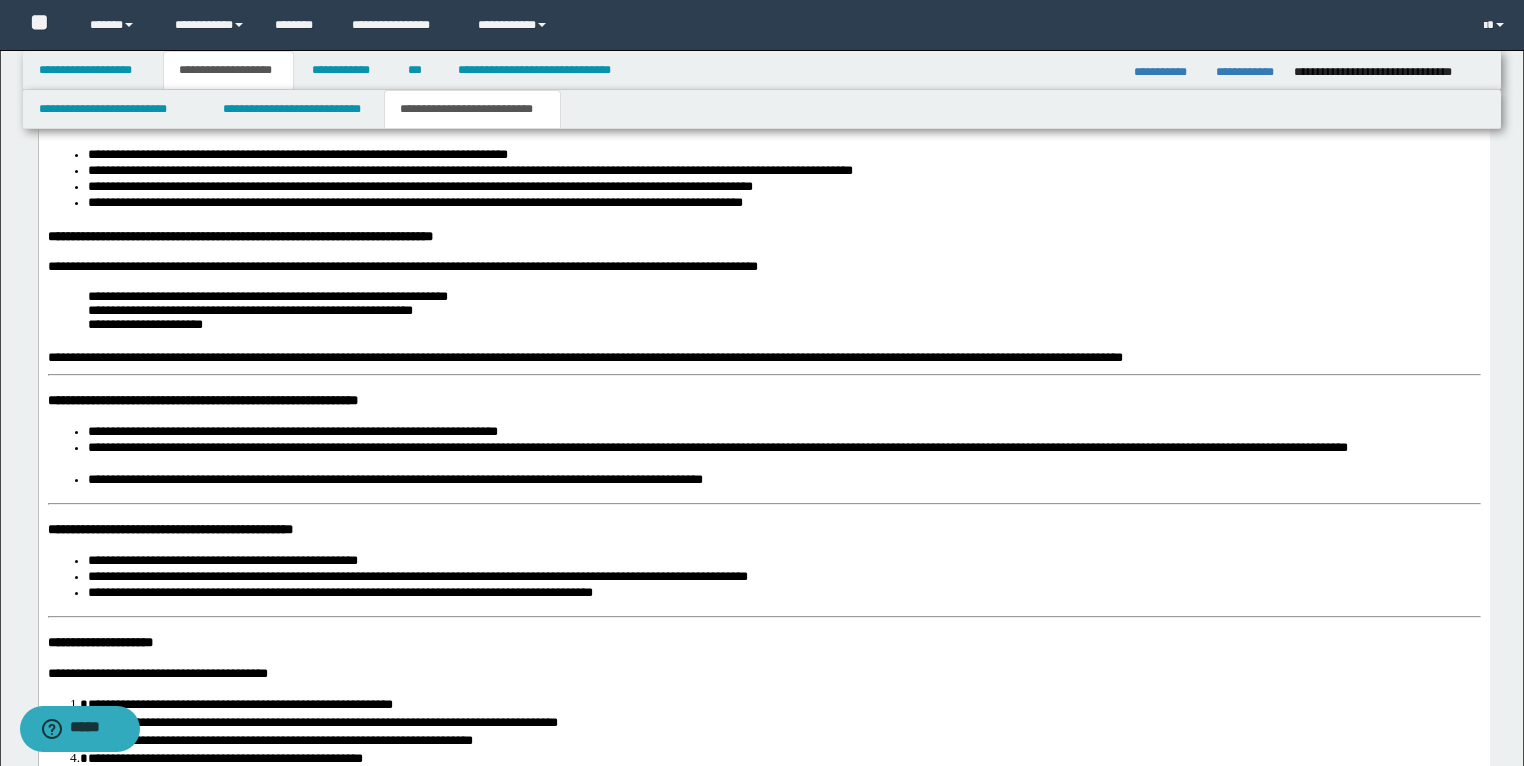 click on "**********" at bounding box center [202, 401] 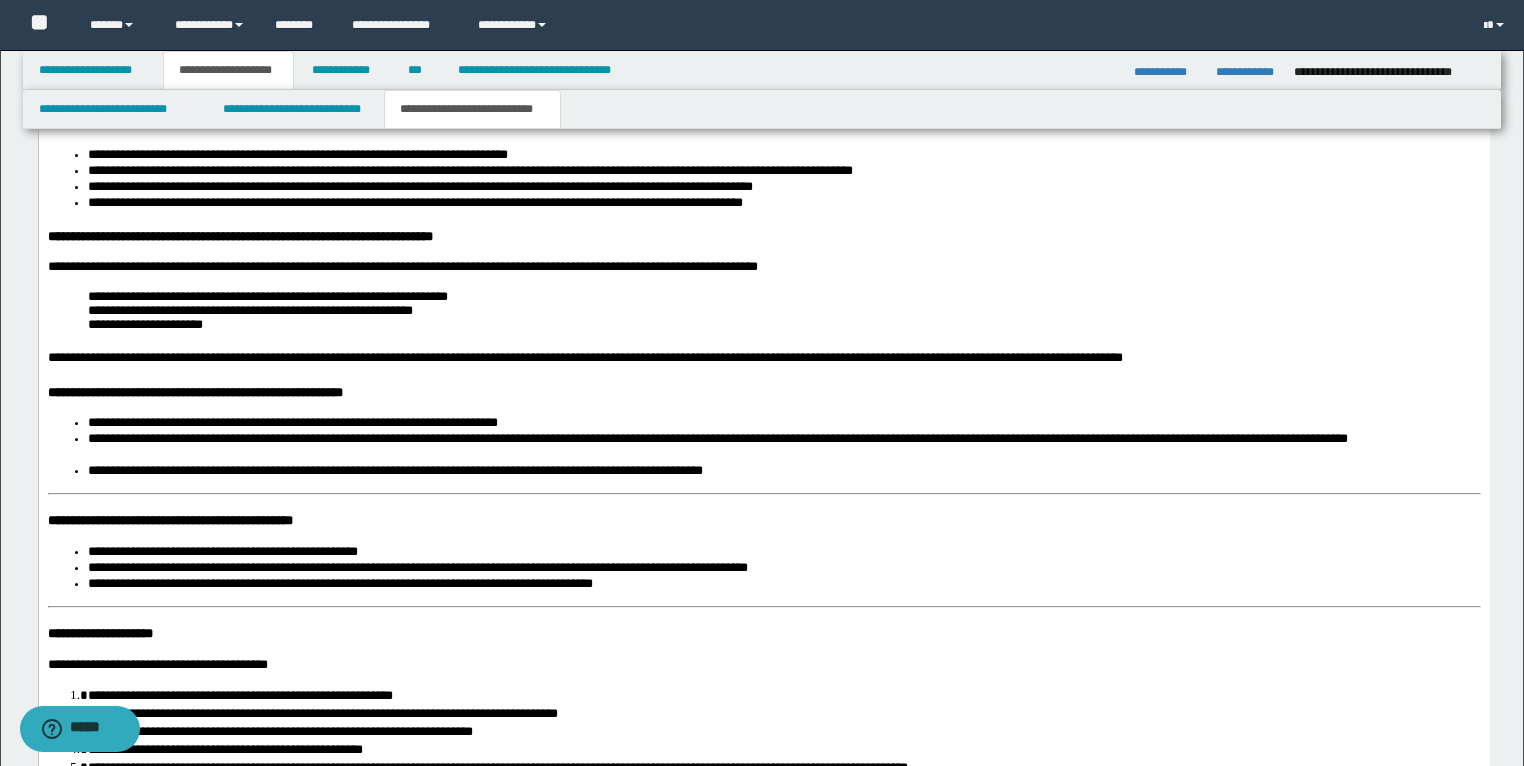 click on "**********" at bounding box center (169, 521) 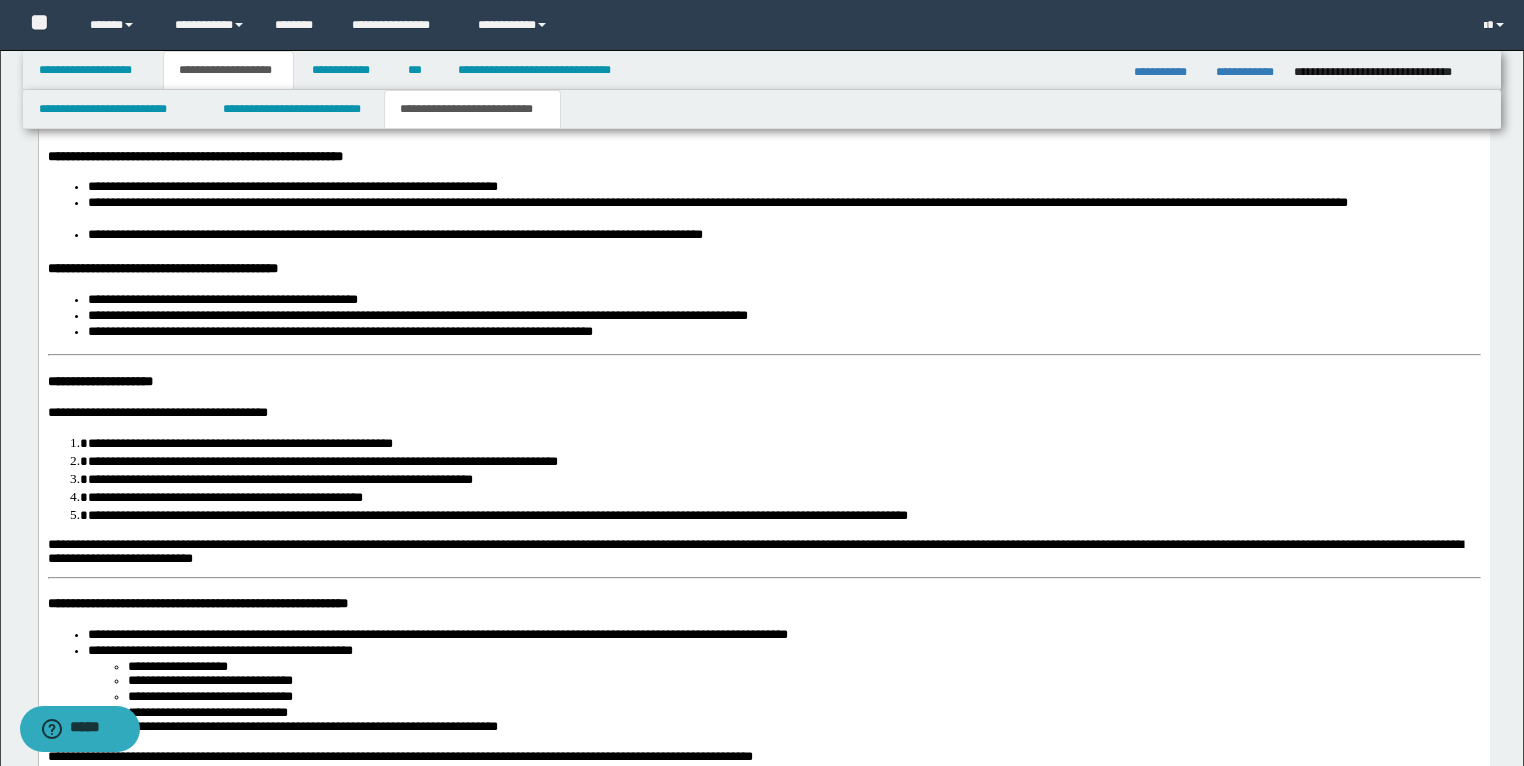 scroll, scrollTop: 4567, scrollLeft: 0, axis: vertical 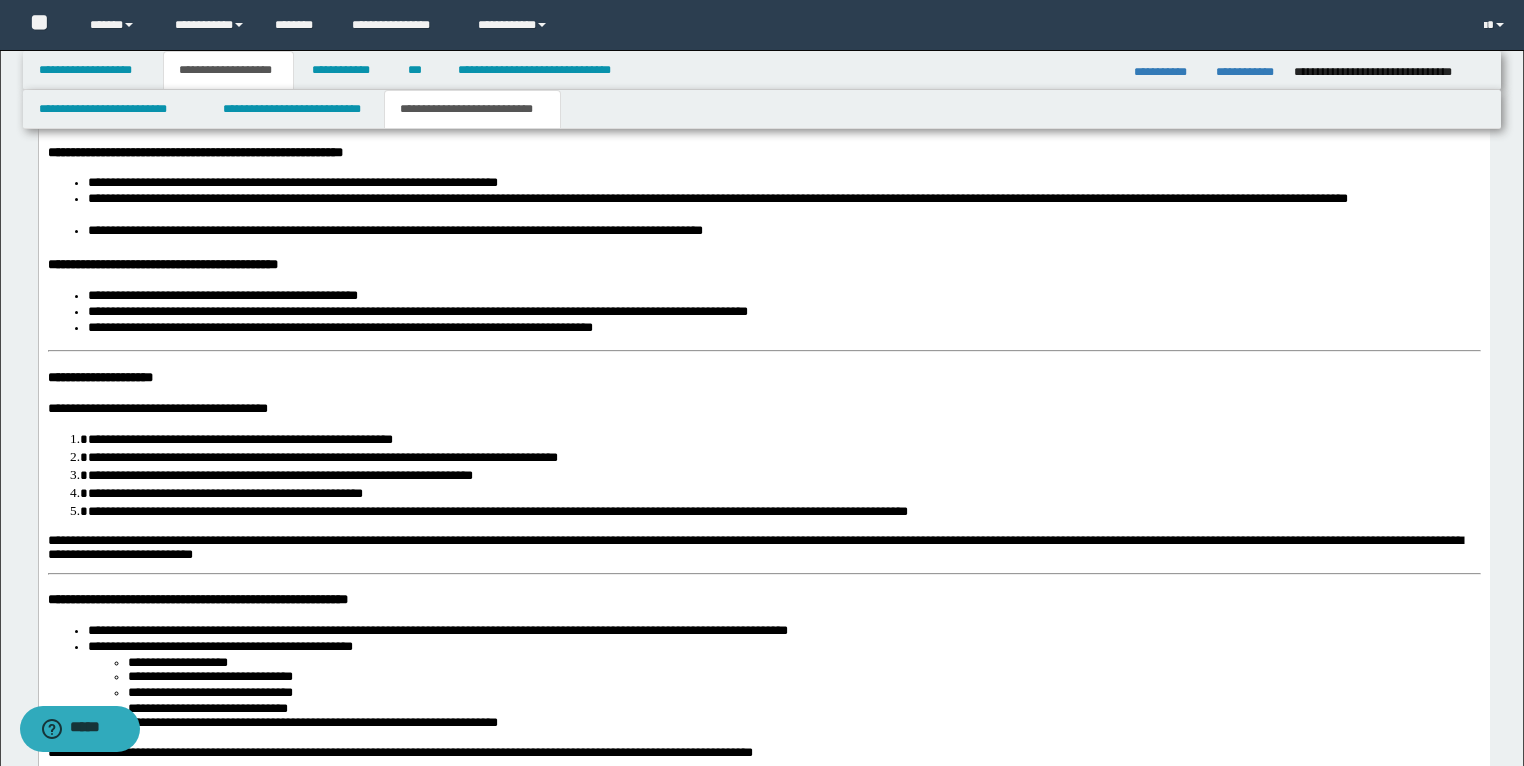 click on "**********" at bounding box center [99, 378] 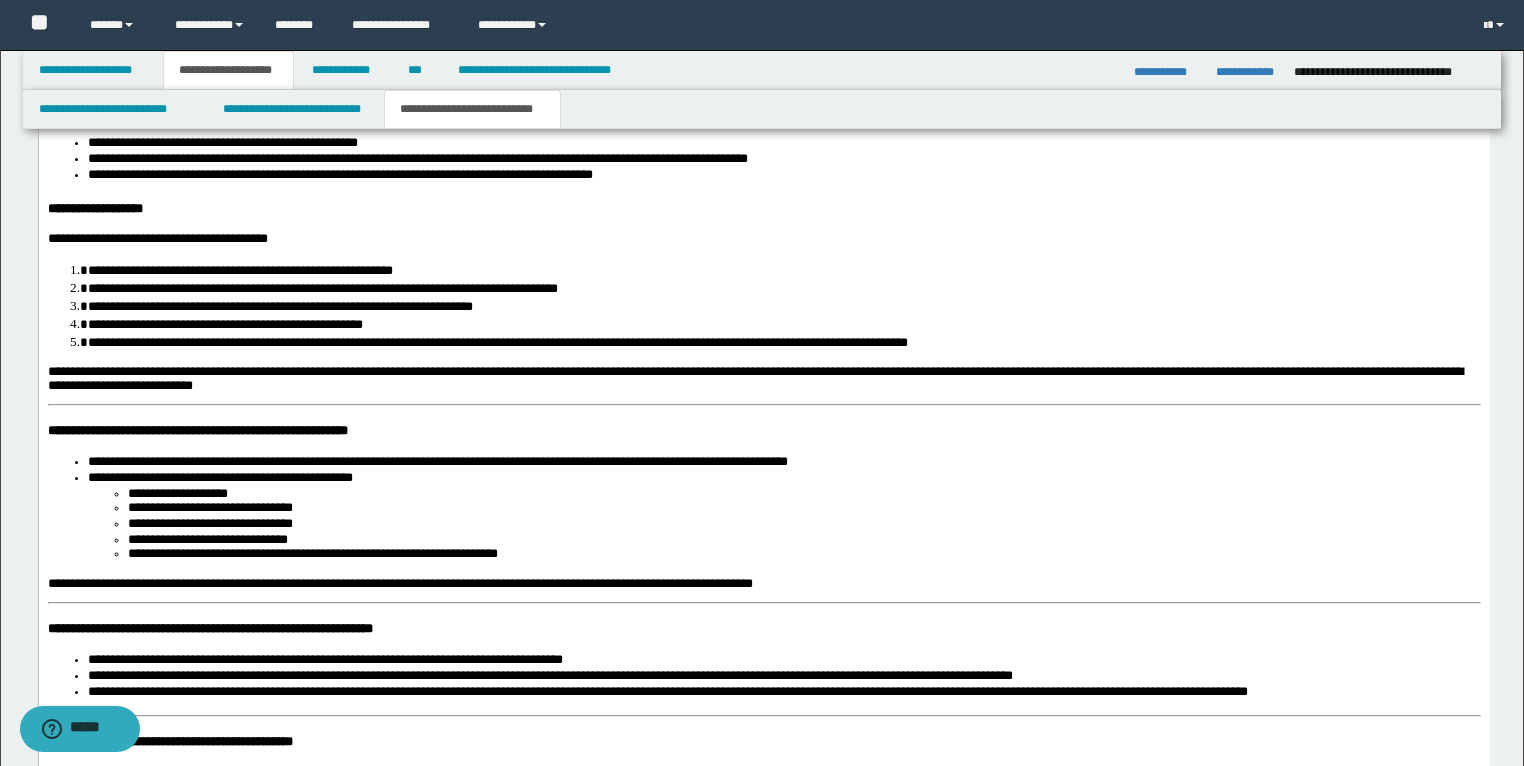 scroll, scrollTop: 4727, scrollLeft: 0, axis: vertical 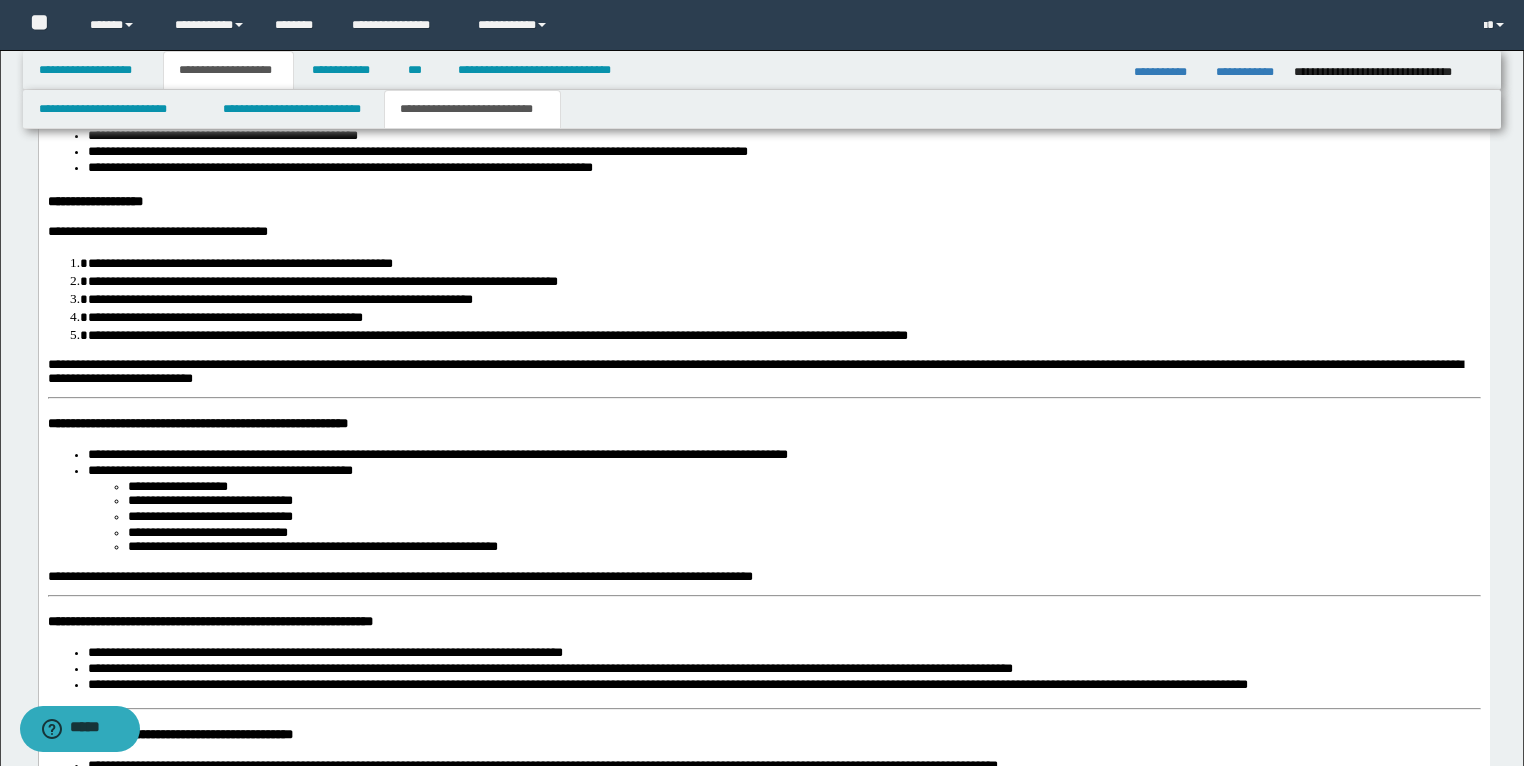 click on "**********" at bounding box center [197, 424] 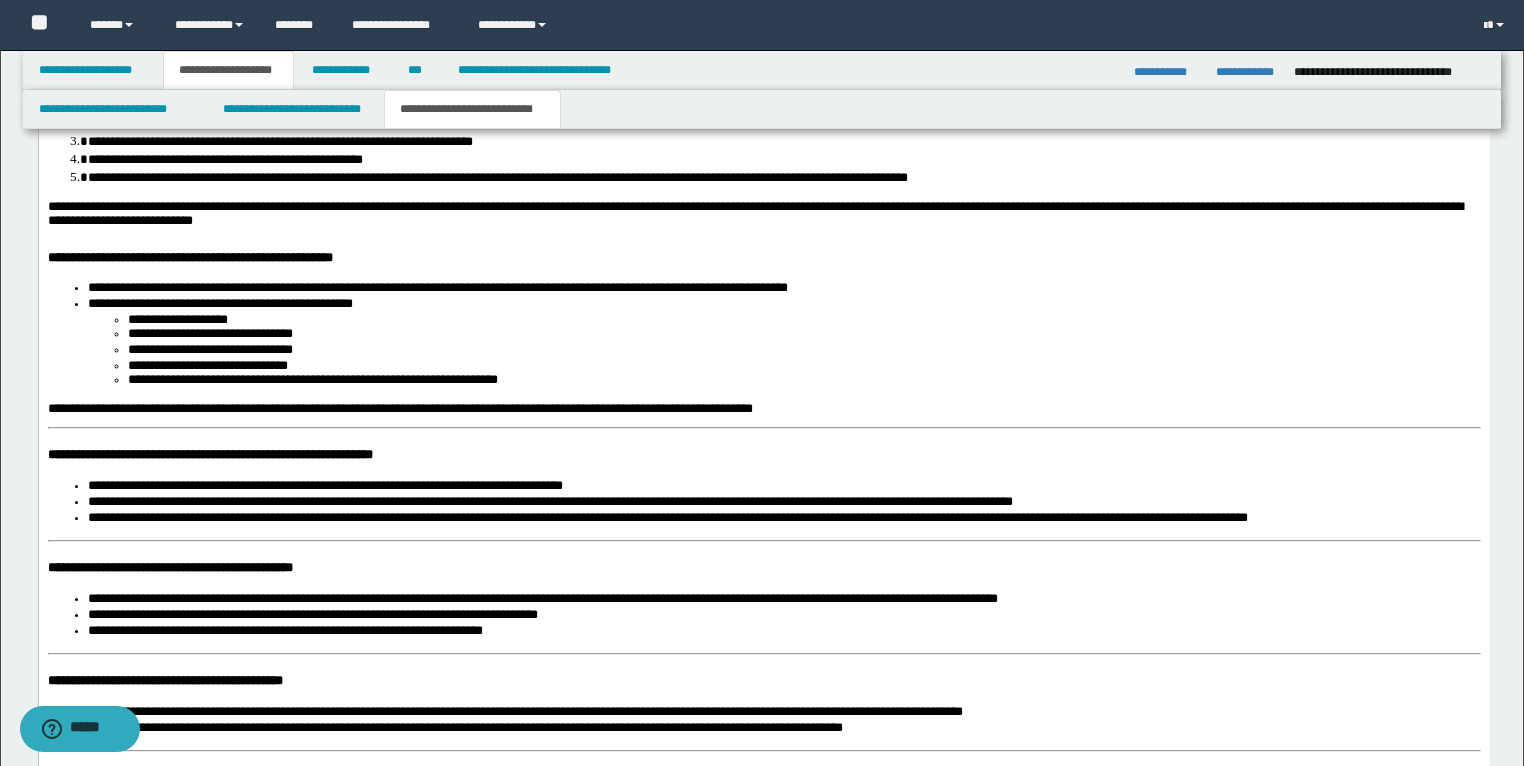 scroll, scrollTop: 4887, scrollLeft: 0, axis: vertical 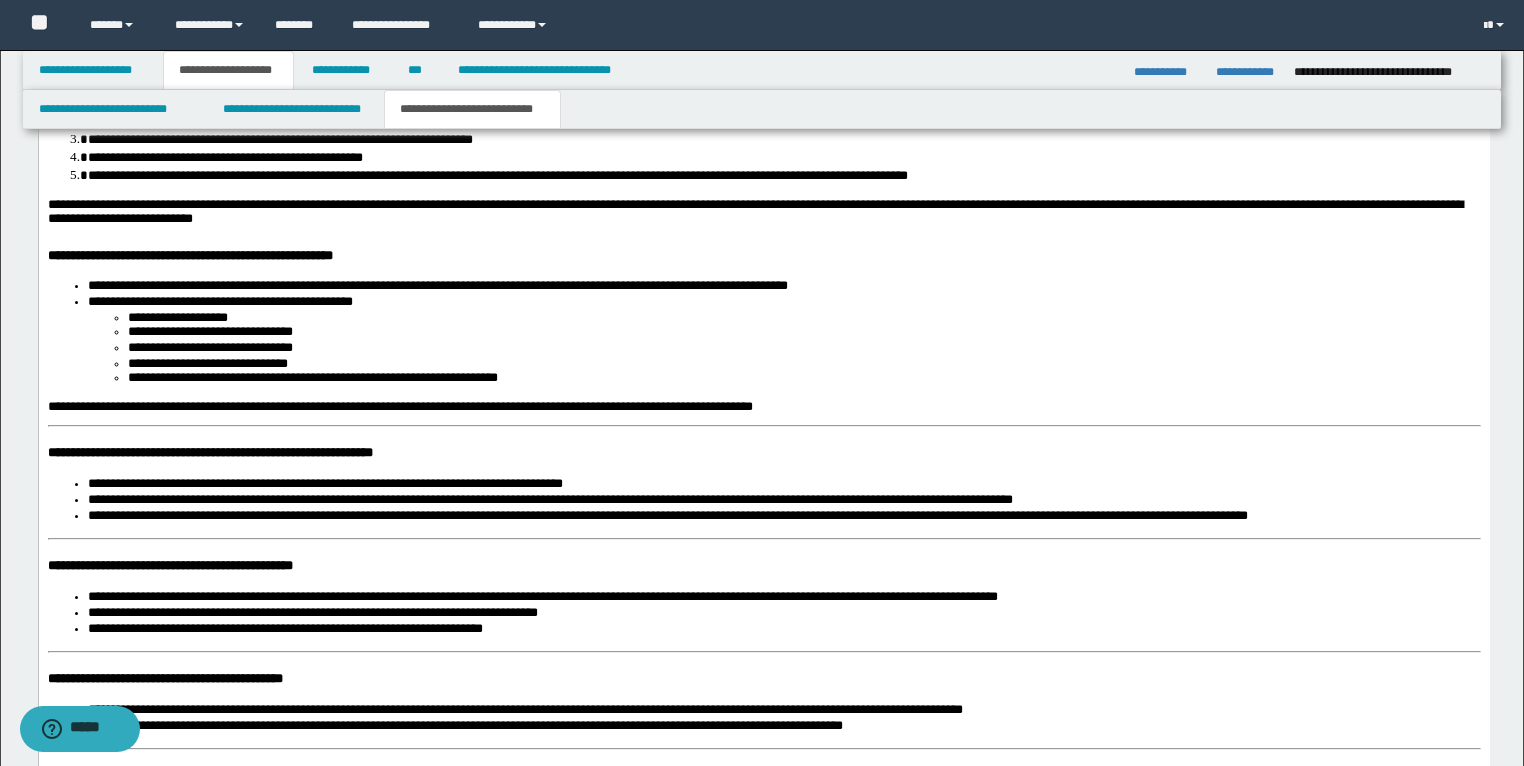 click on "**********" at bounding box center [399, 407] 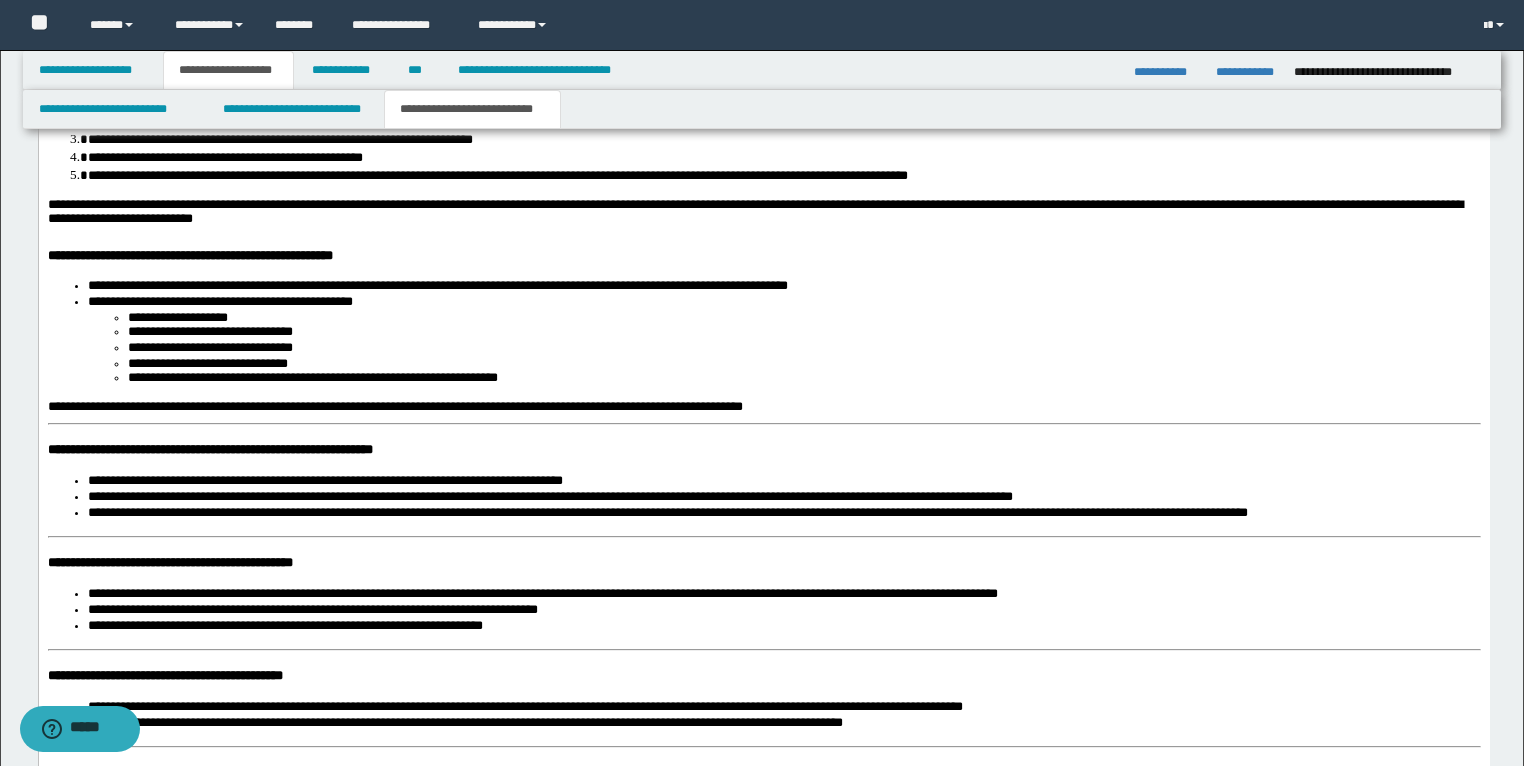 click on "**********" at bounding box center [209, 450] 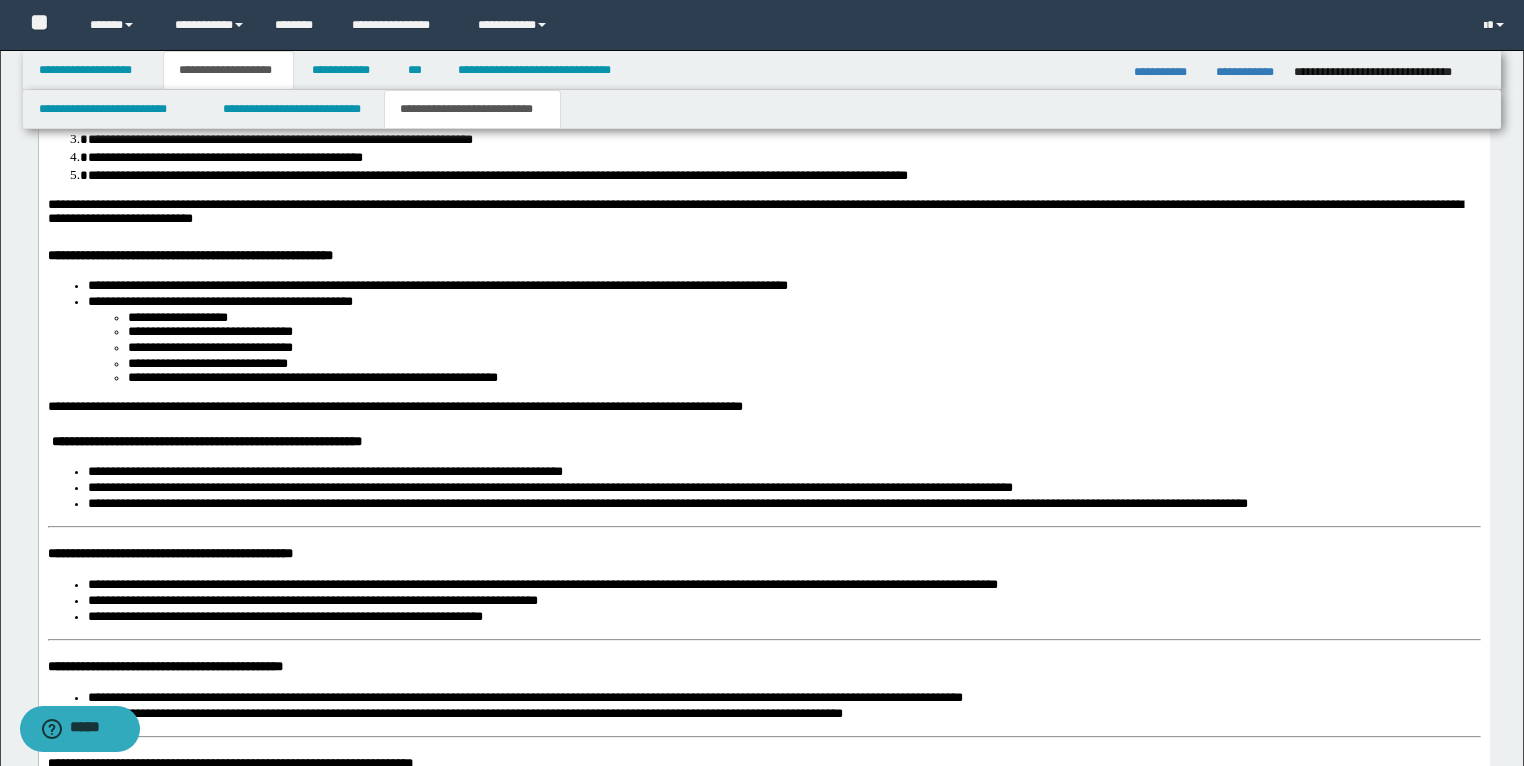 scroll, scrollTop: 4967, scrollLeft: 0, axis: vertical 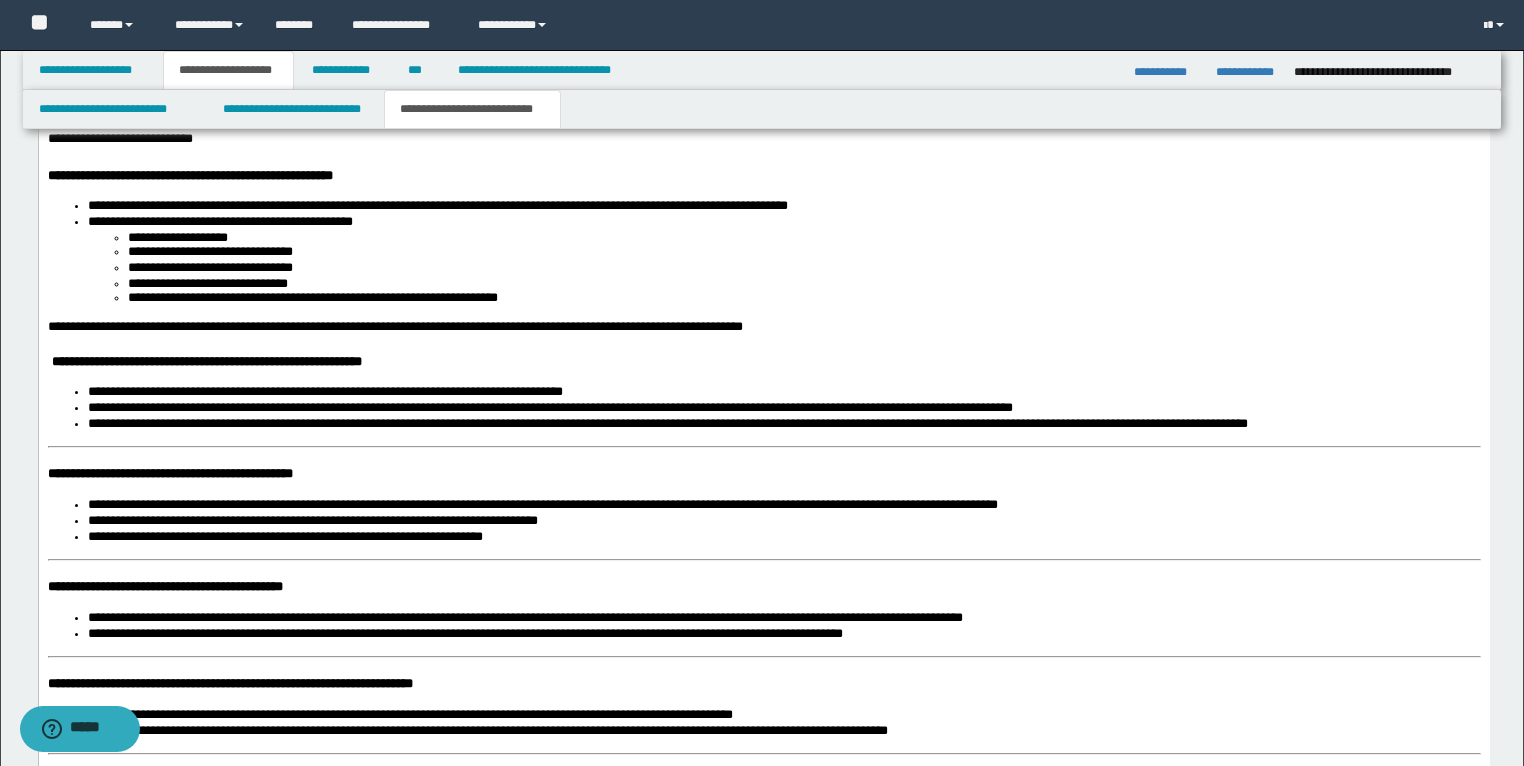 click on "**********" at bounding box center [169, 474] 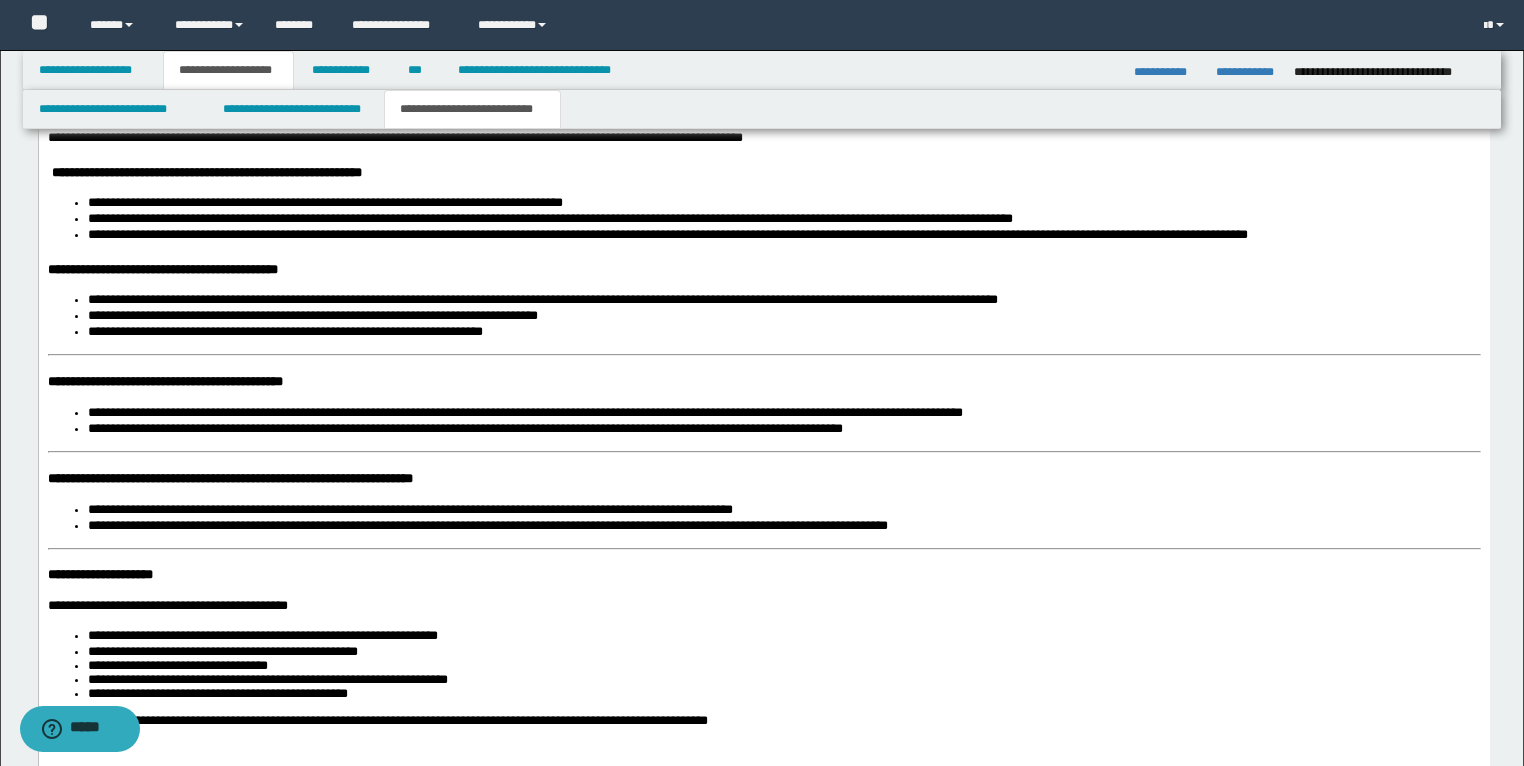 scroll, scrollTop: 5207, scrollLeft: 0, axis: vertical 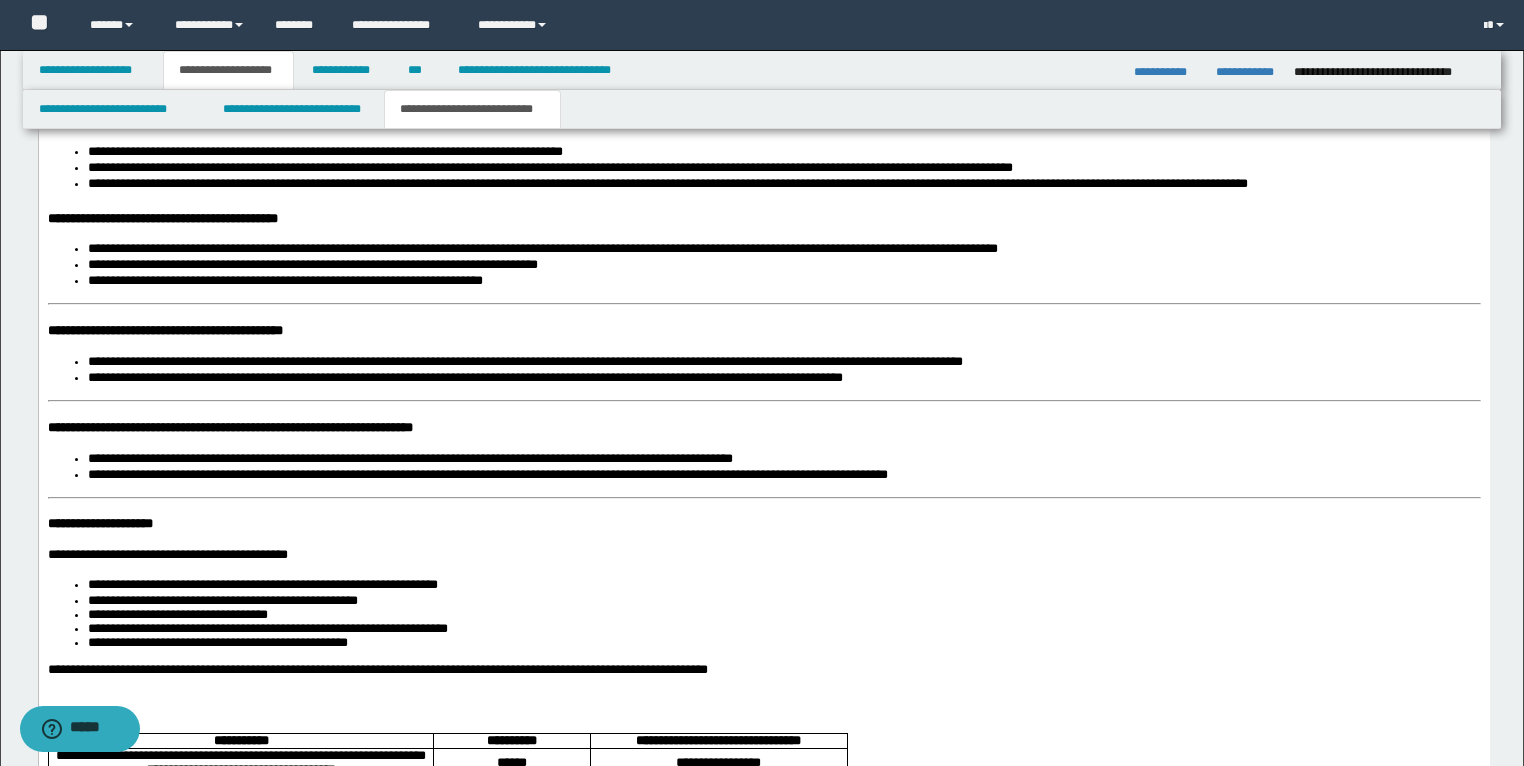 click on "**********" at bounding box center [164, 331] 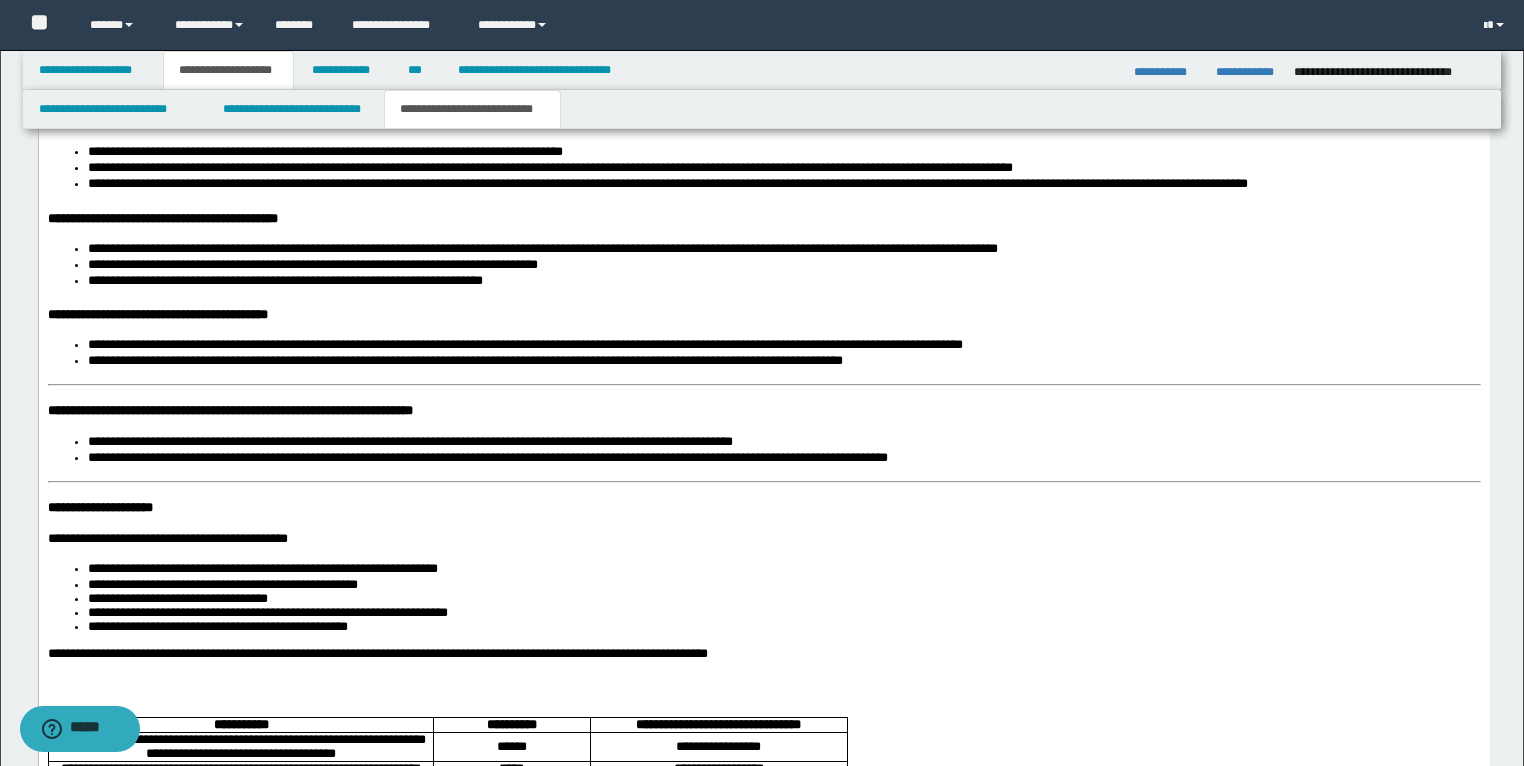 click on "**********" at bounding box center [229, 411] 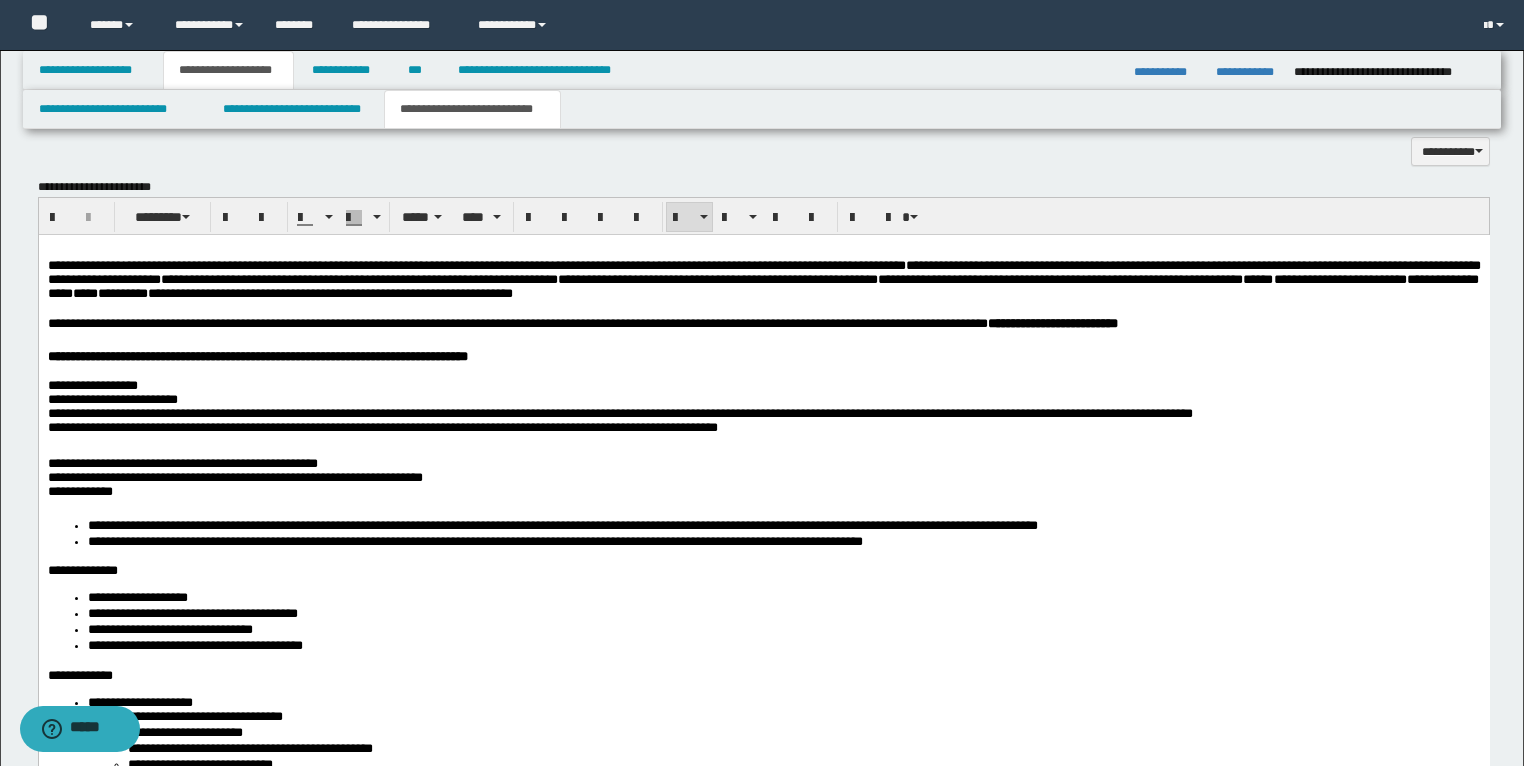 scroll, scrollTop: 1687, scrollLeft: 0, axis: vertical 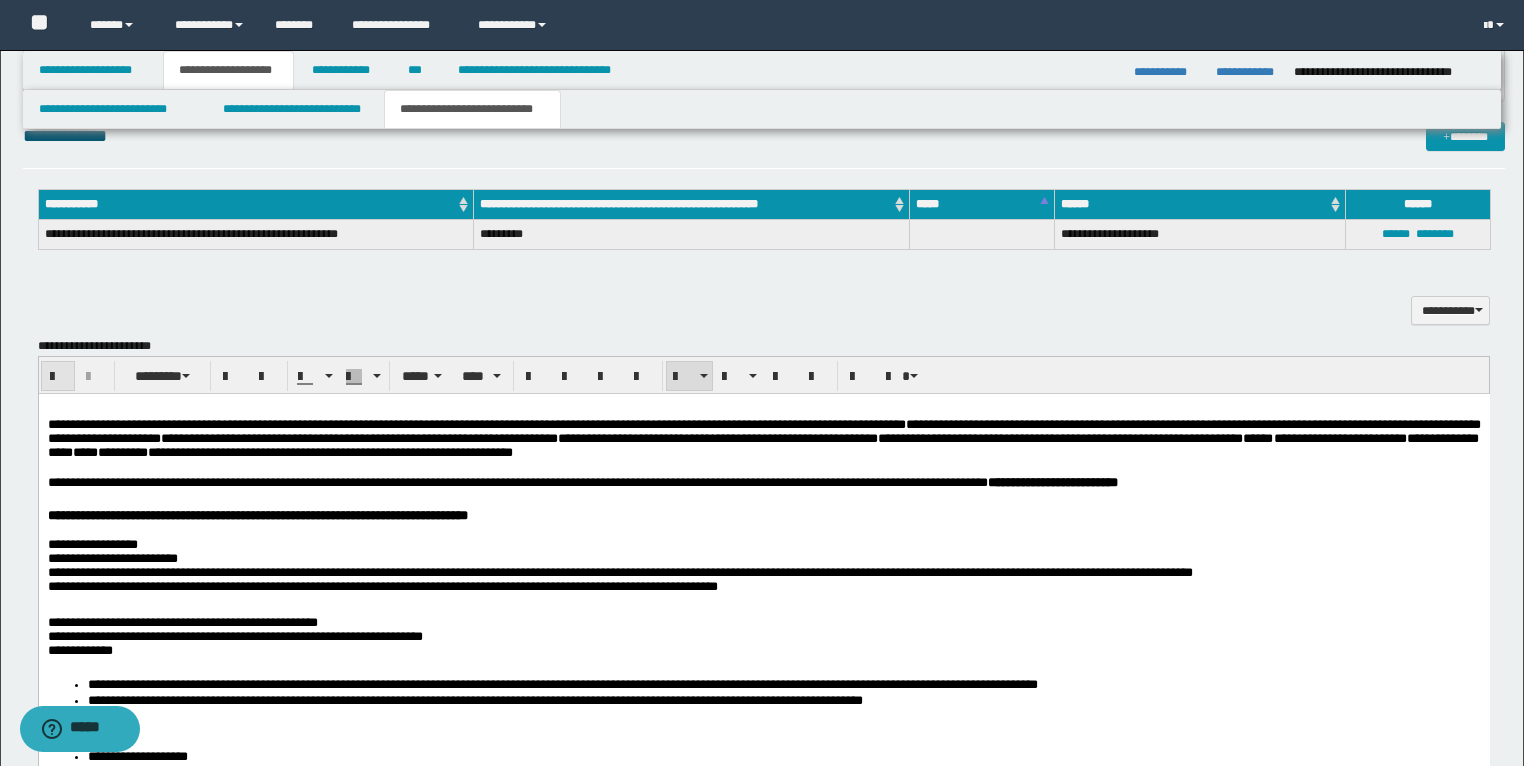 click at bounding box center [58, 377] 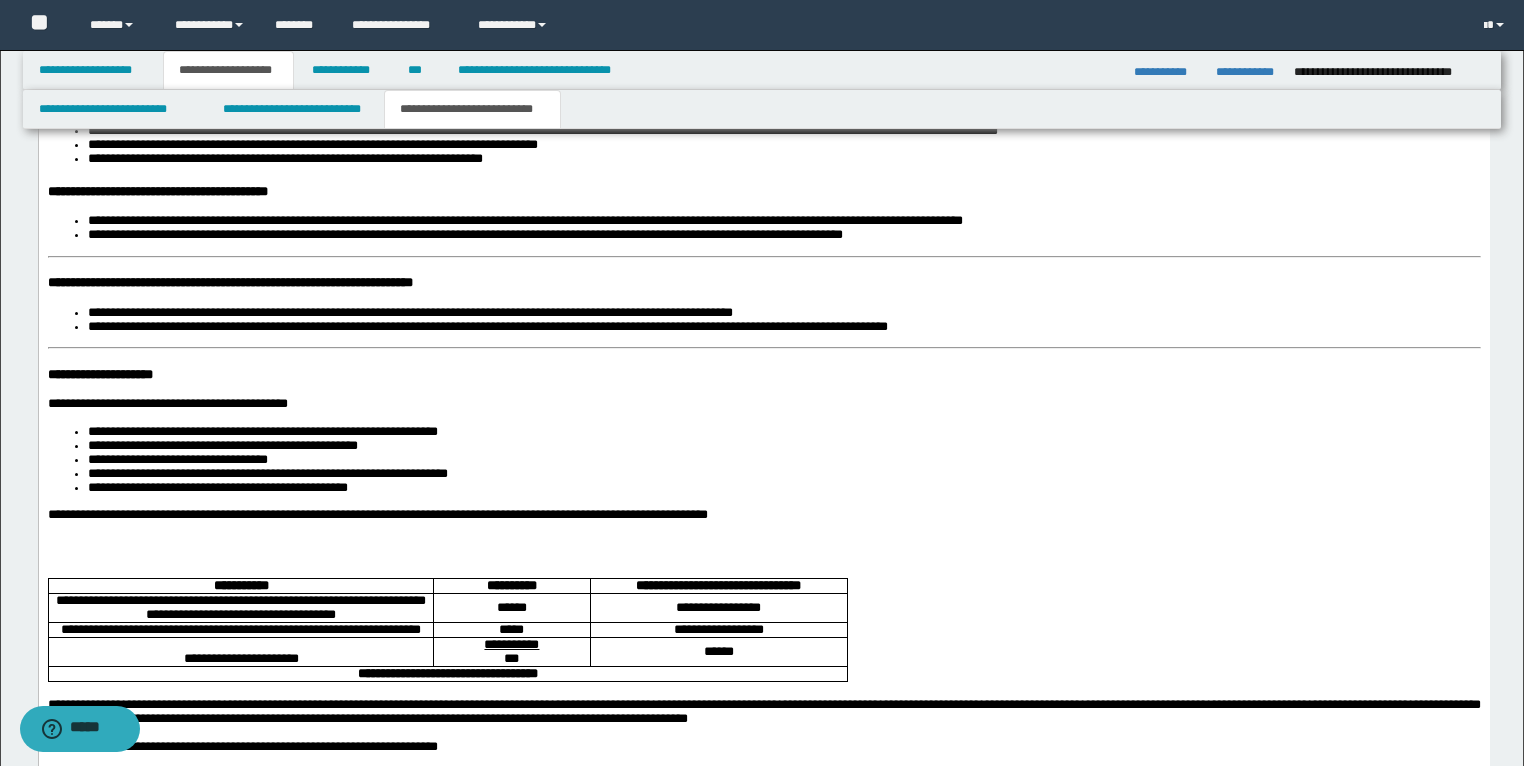 scroll, scrollTop: 5287, scrollLeft: 0, axis: vertical 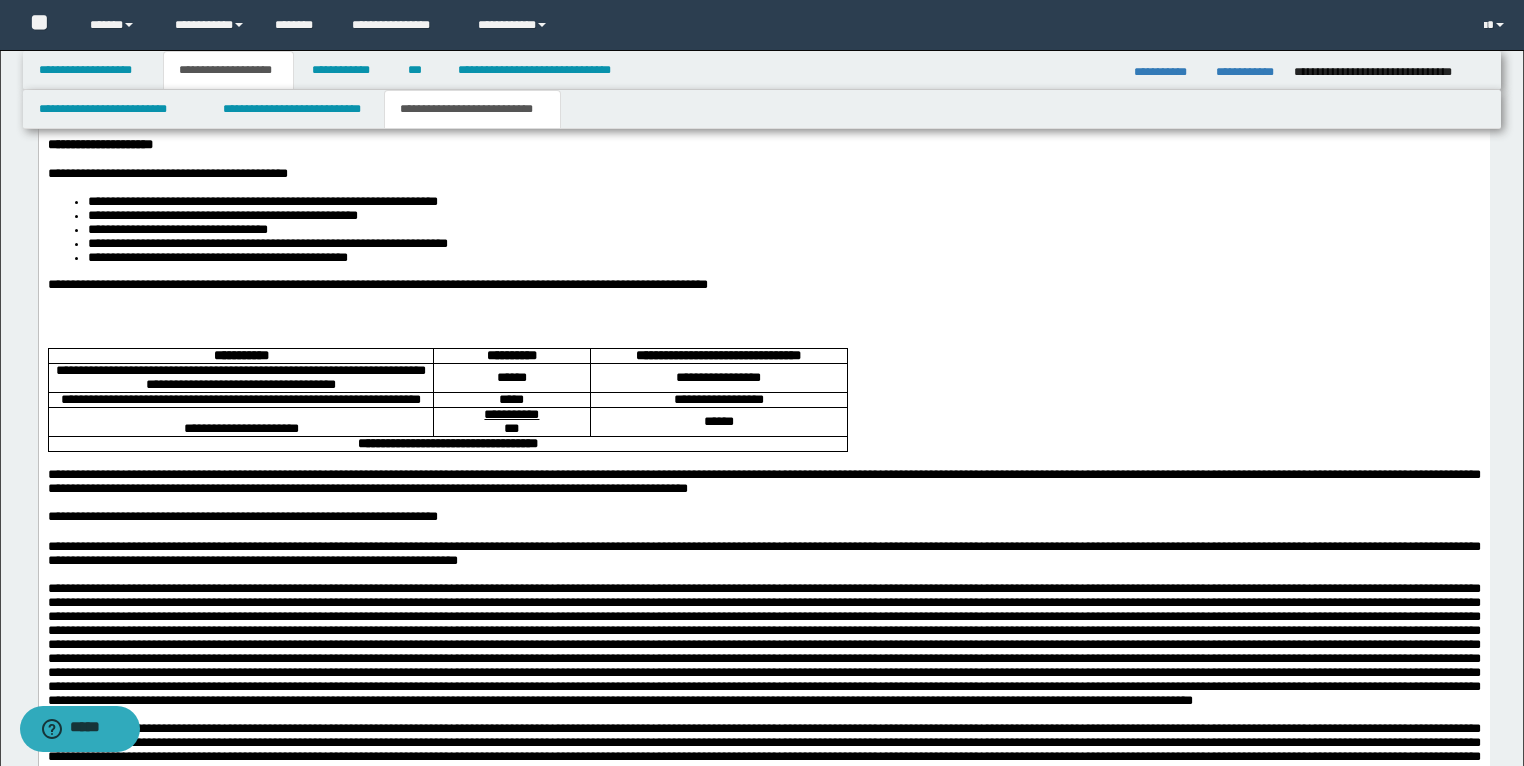 click on "**********" at bounding box center (229, 53) 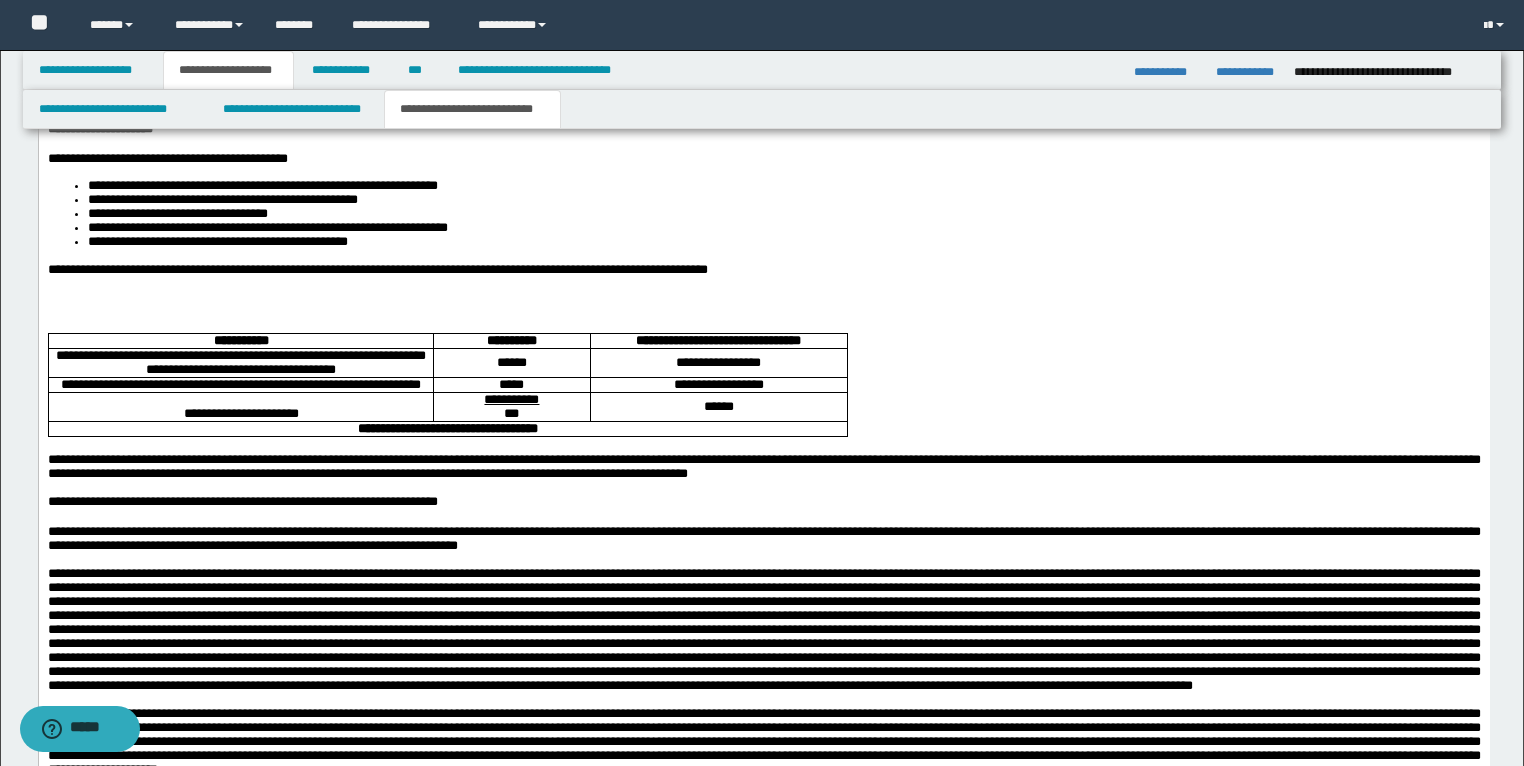 click on "**********" at bounding box center [99, 129] 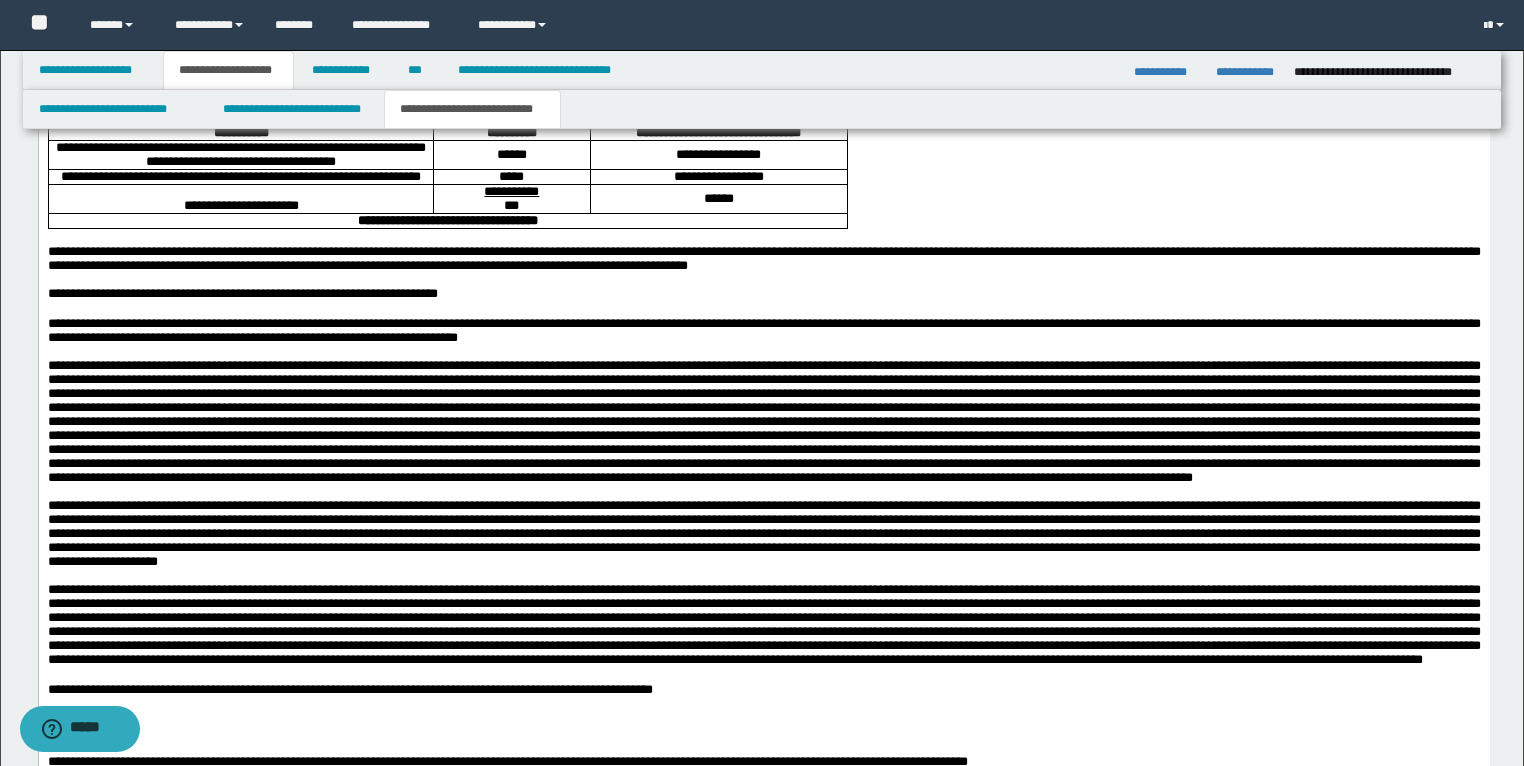 scroll, scrollTop: 5527, scrollLeft: 0, axis: vertical 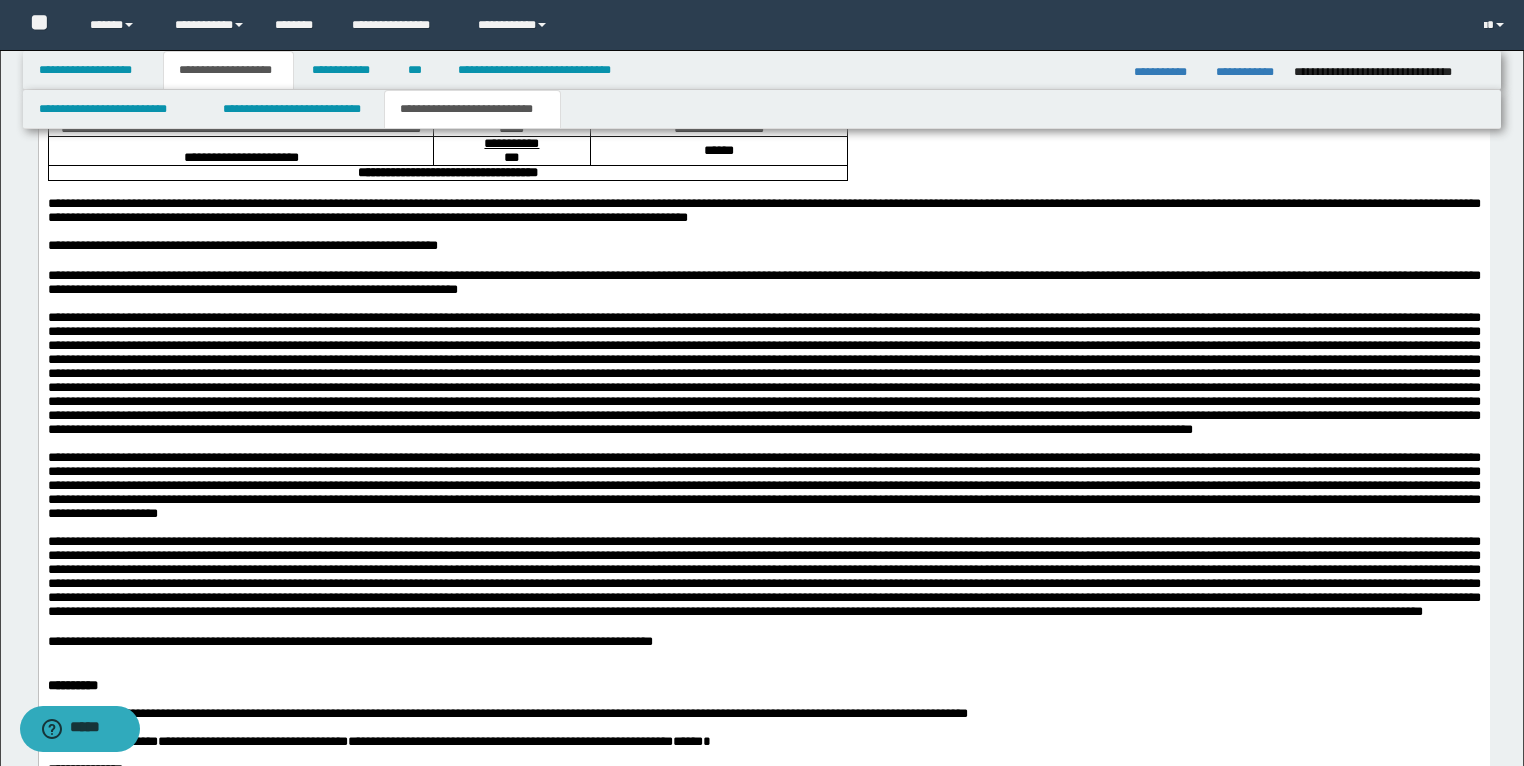 drag, startPoint x: 84, startPoint y: 383, endPoint x: 50, endPoint y: 365, distance: 38.470768 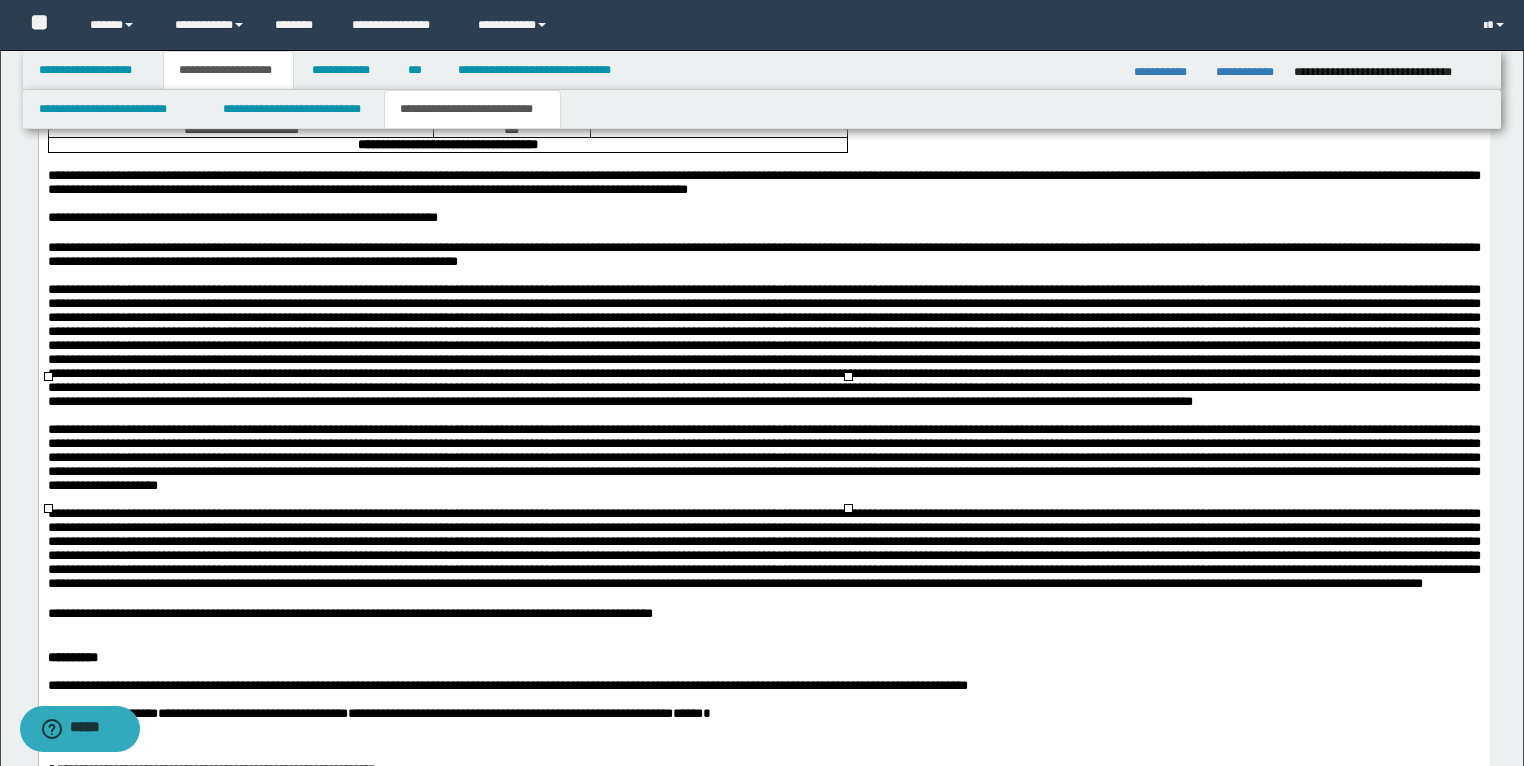 drag, startPoint x: 778, startPoint y: 412, endPoint x: 93, endPoint y: 413, distance: 685.00073 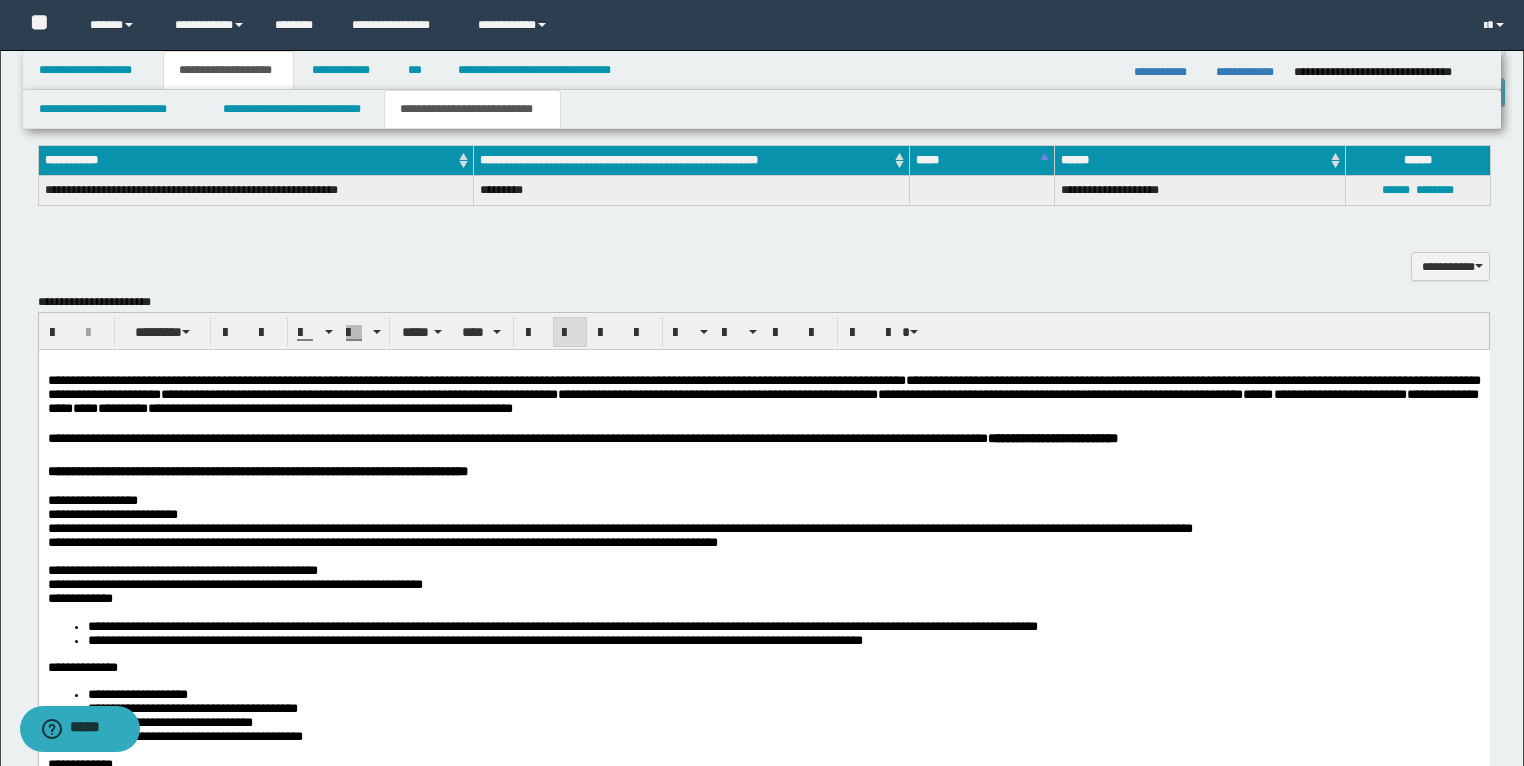 scroll, scrollTop: 1767, scrollLeft: 0, axis: vertical 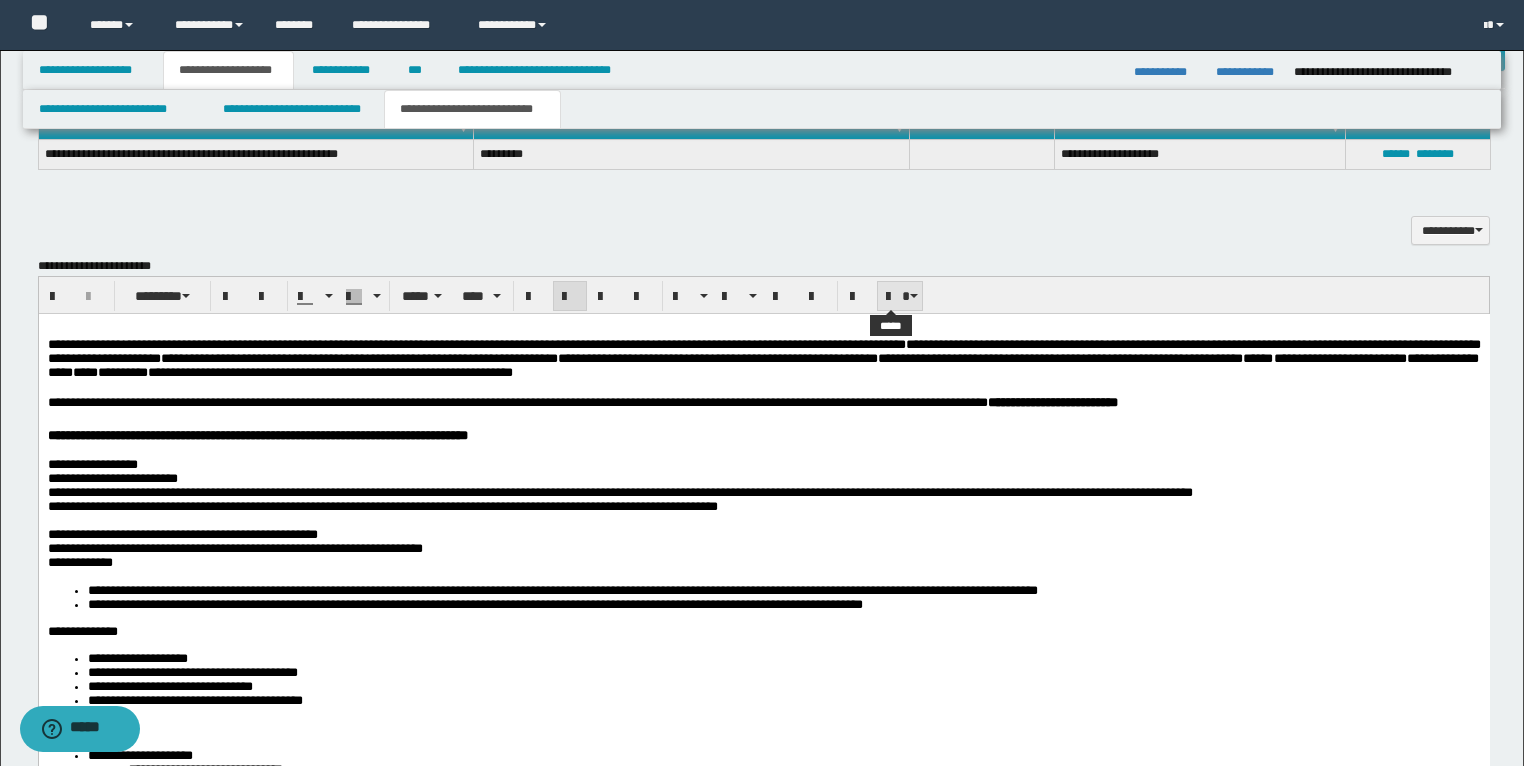 click at bounding box center [914, 296] 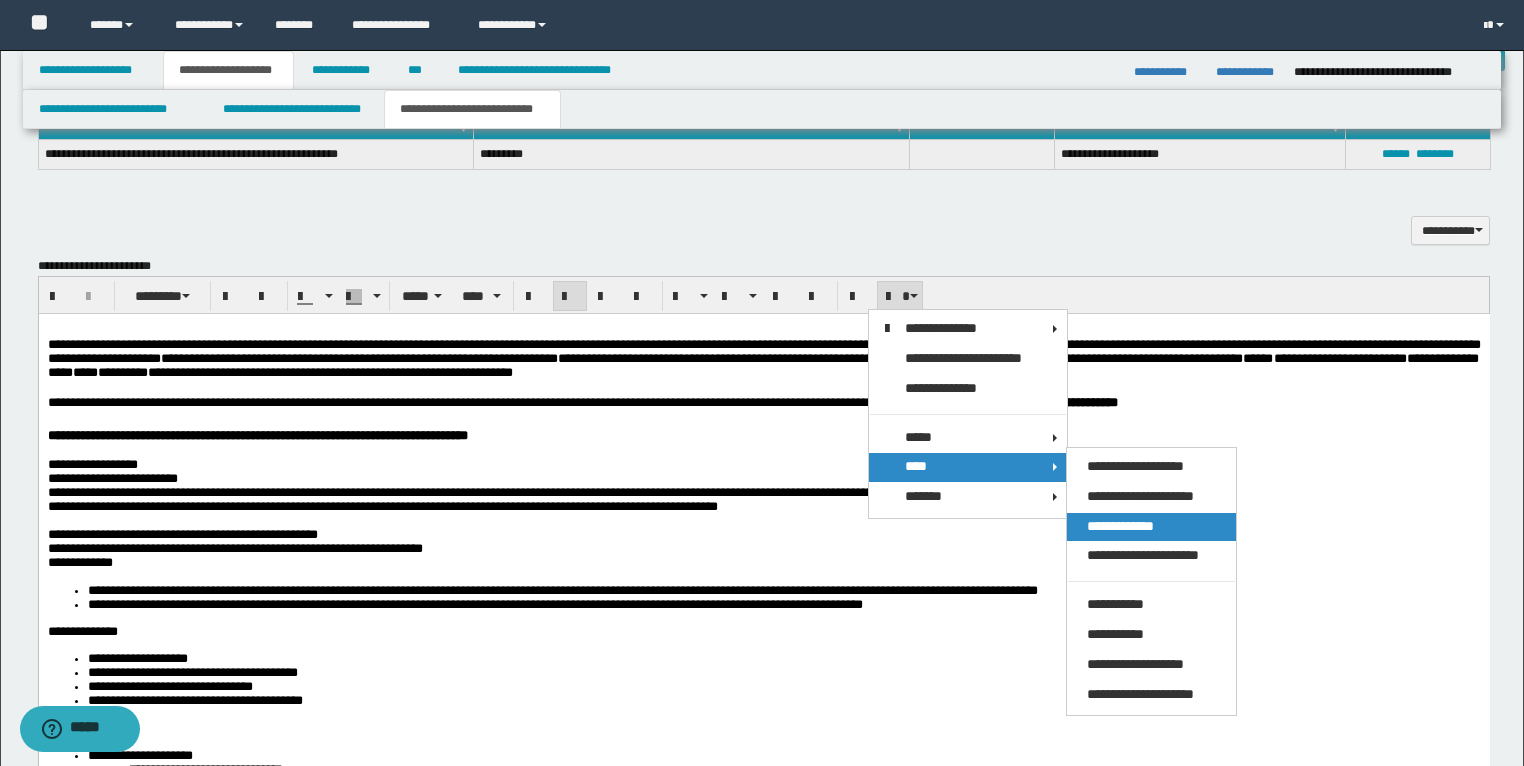 click on "**********" at bounding box center [1120, 526] 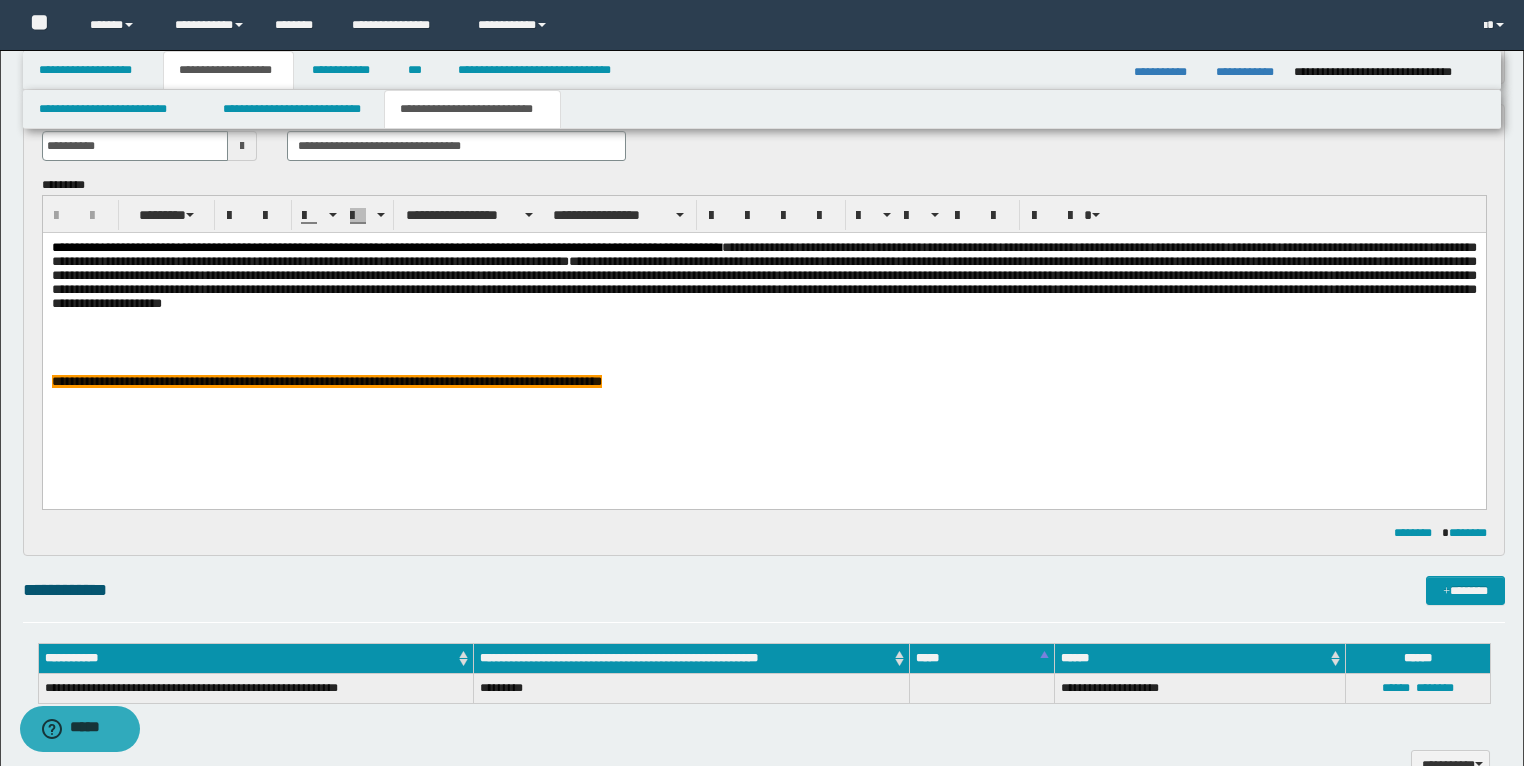 scroll, scrollTop: 1207, scrollLeft: 0, axis: vertical 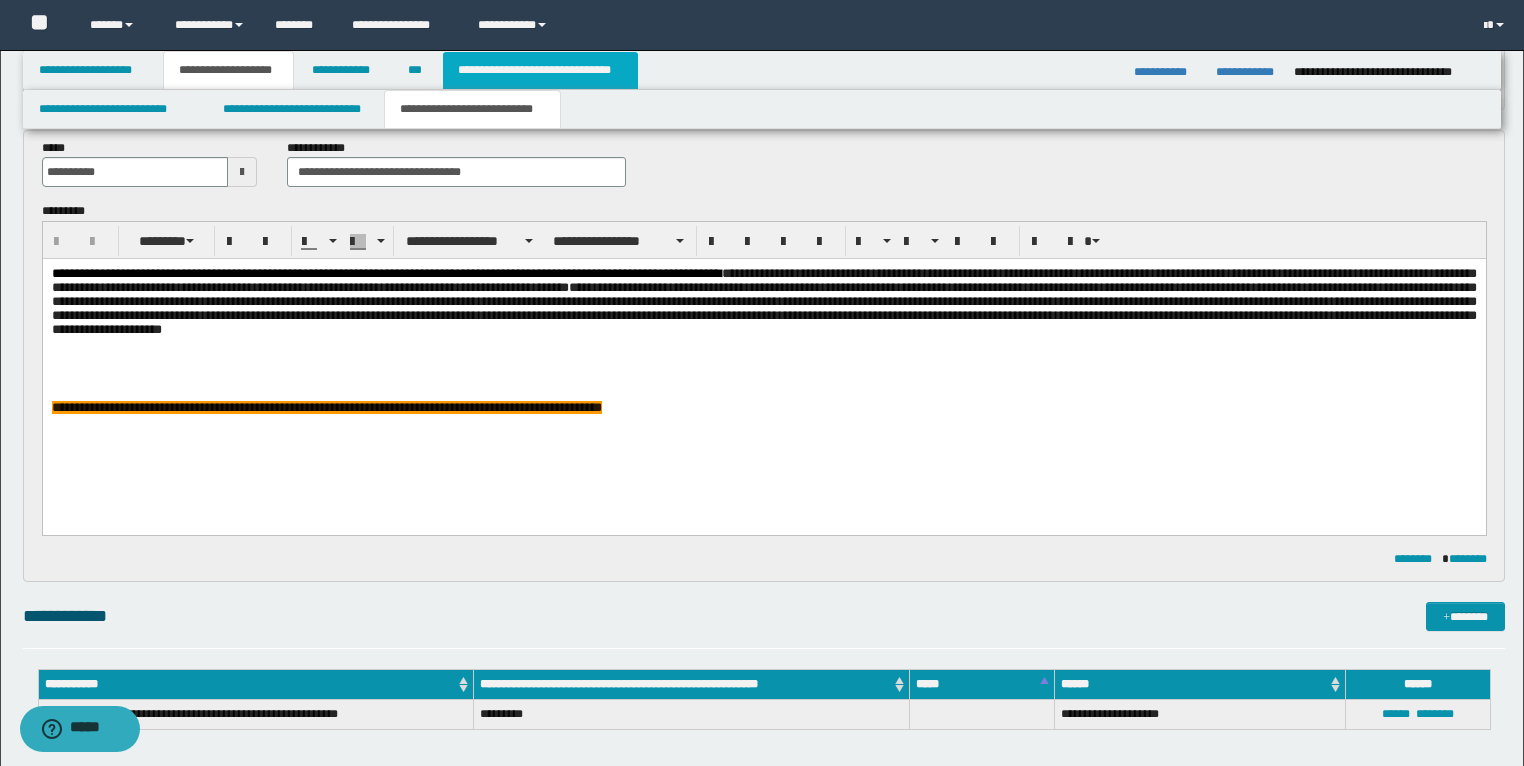 click on "**********" at bounding box center (540, 70) 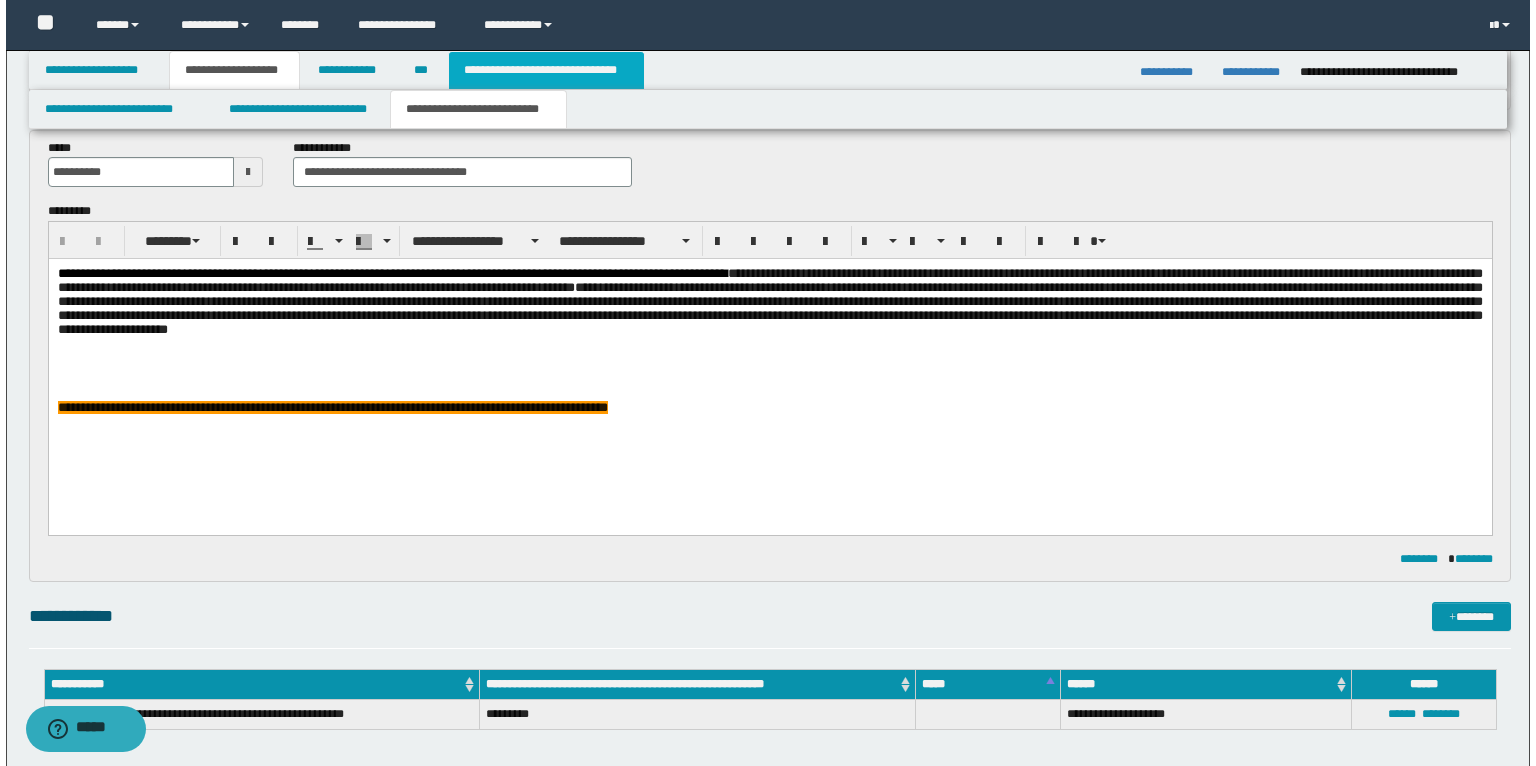 scroll, scrollTop: 0, scrollLeft: 0, axis: both 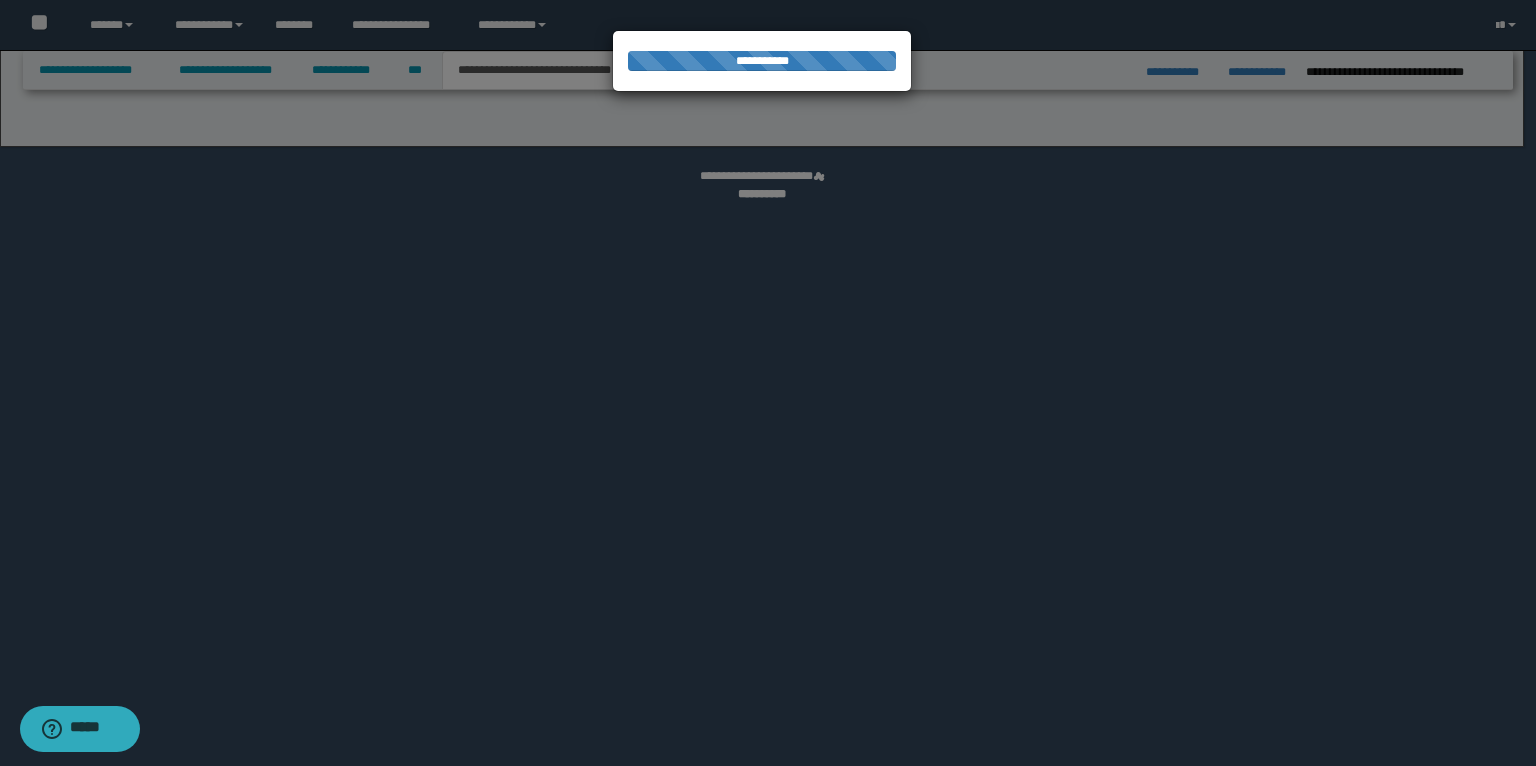 select on "*" 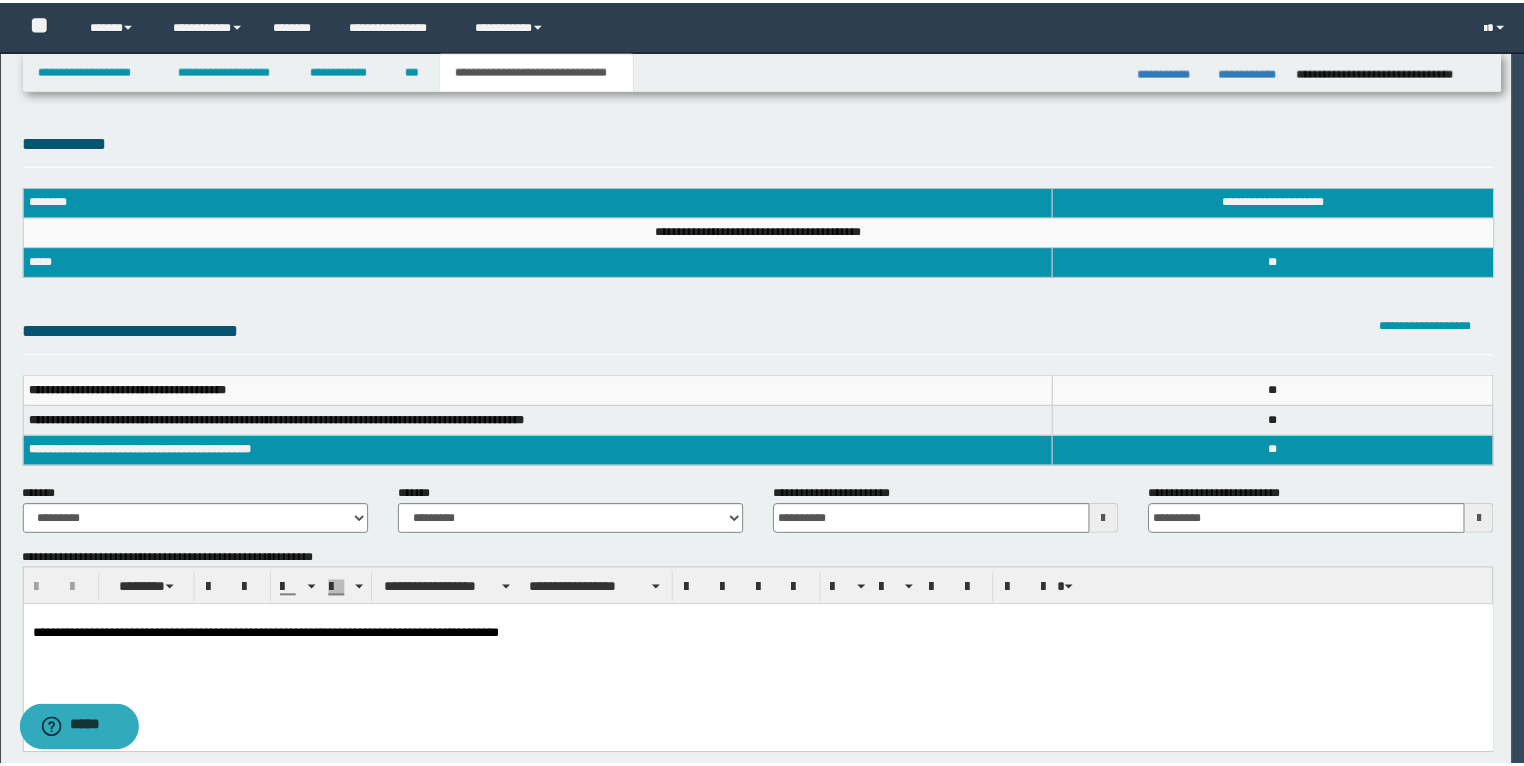 scroll, scrollTop: 0, scrollLeft: 0, axis: both 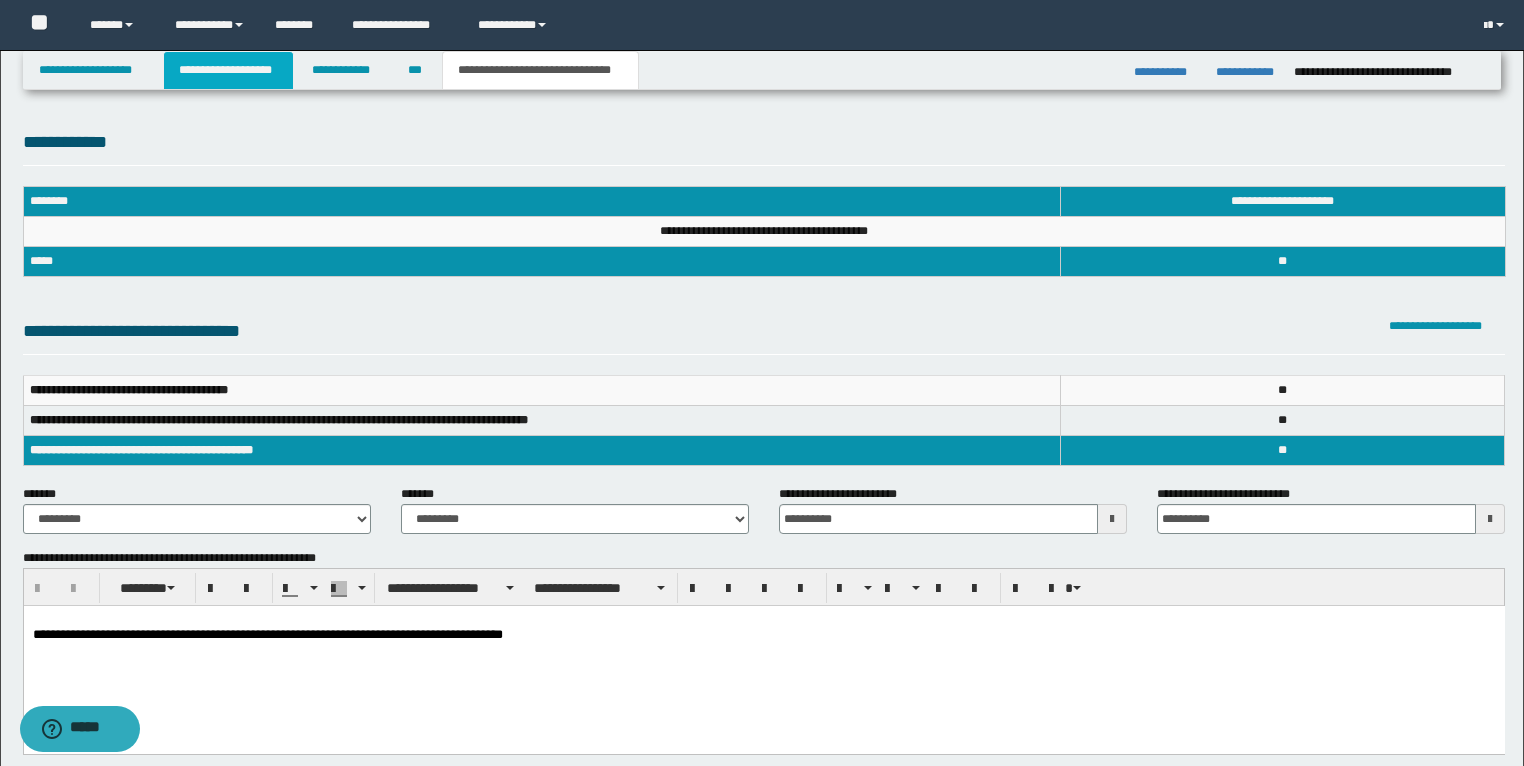 click on "**********" at bounding box center [228, 70] 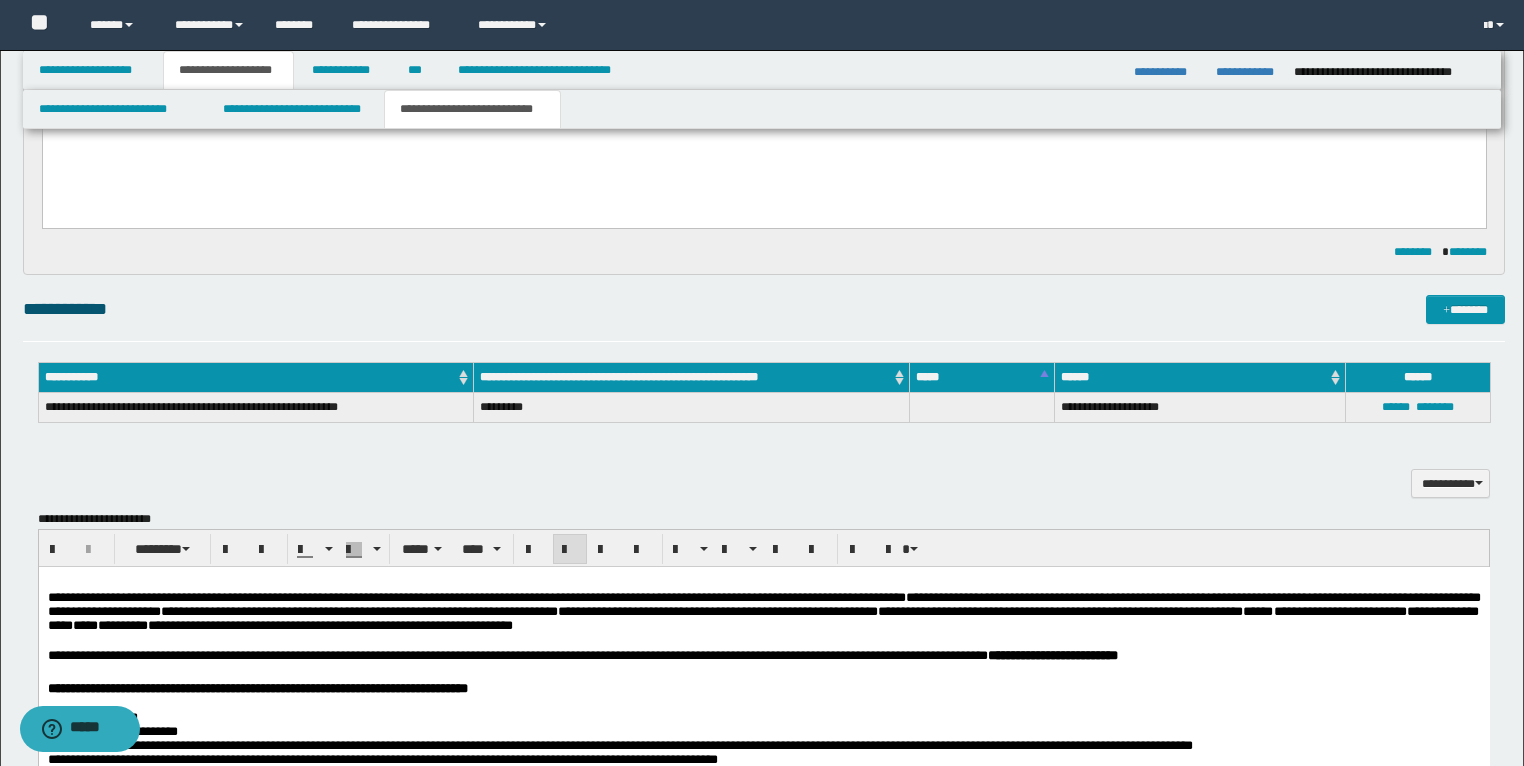 scroll, scrollTop: 1520, scrollLeft: 0, axis: vertical 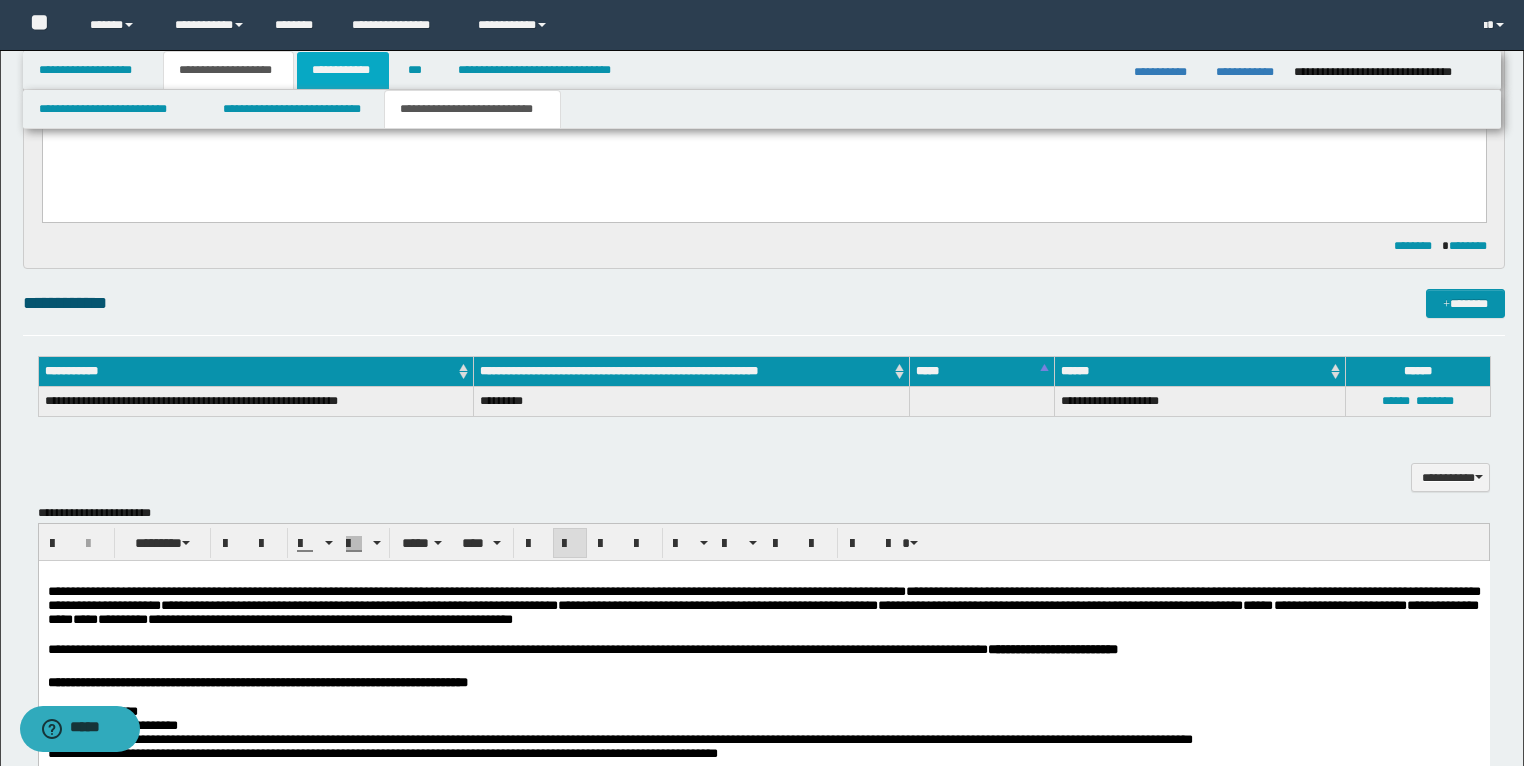 click on "**********" at bounding box center [343, 70] 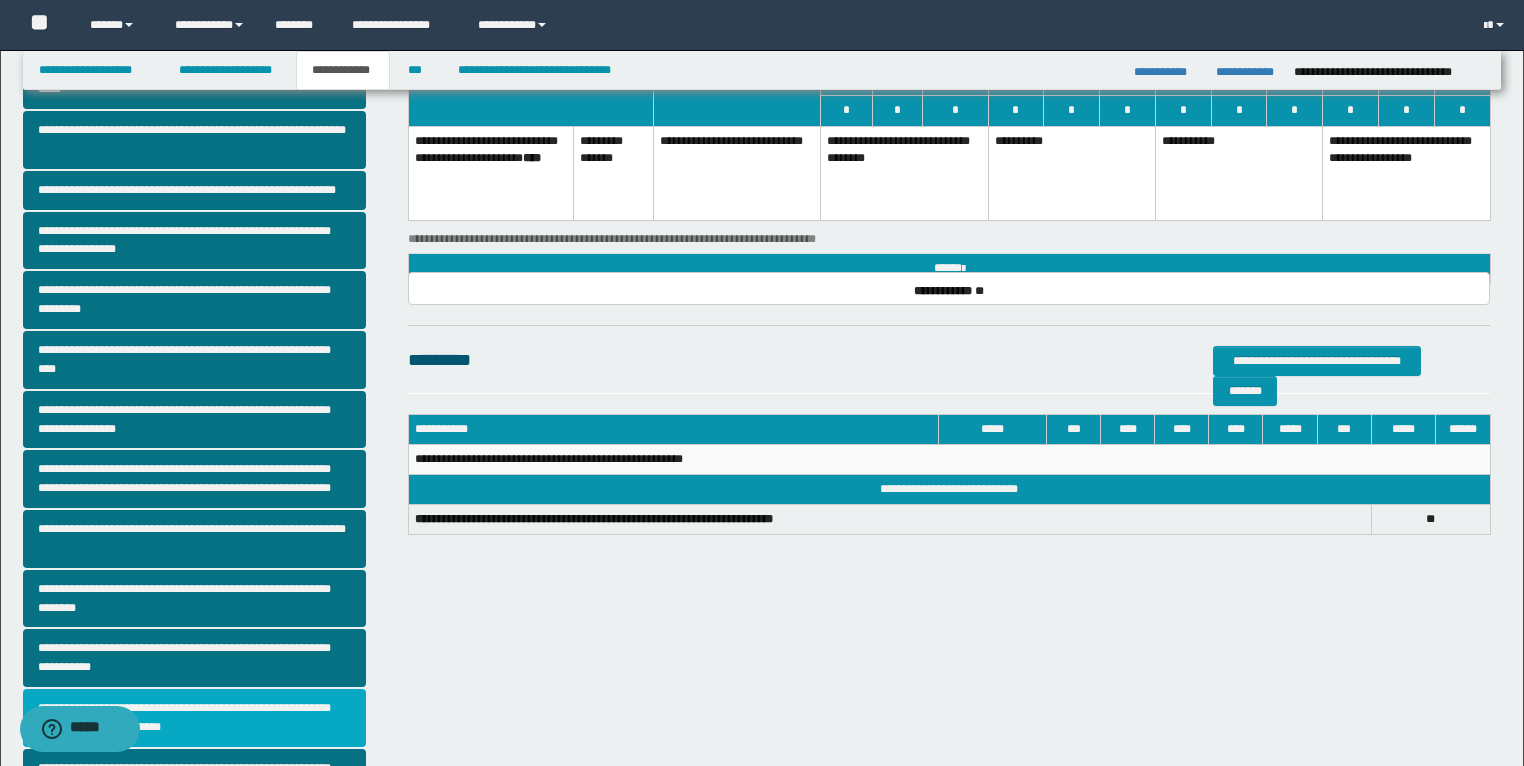 scroll, scrollTop: 345, scrollLeft: 0, axis: vertical 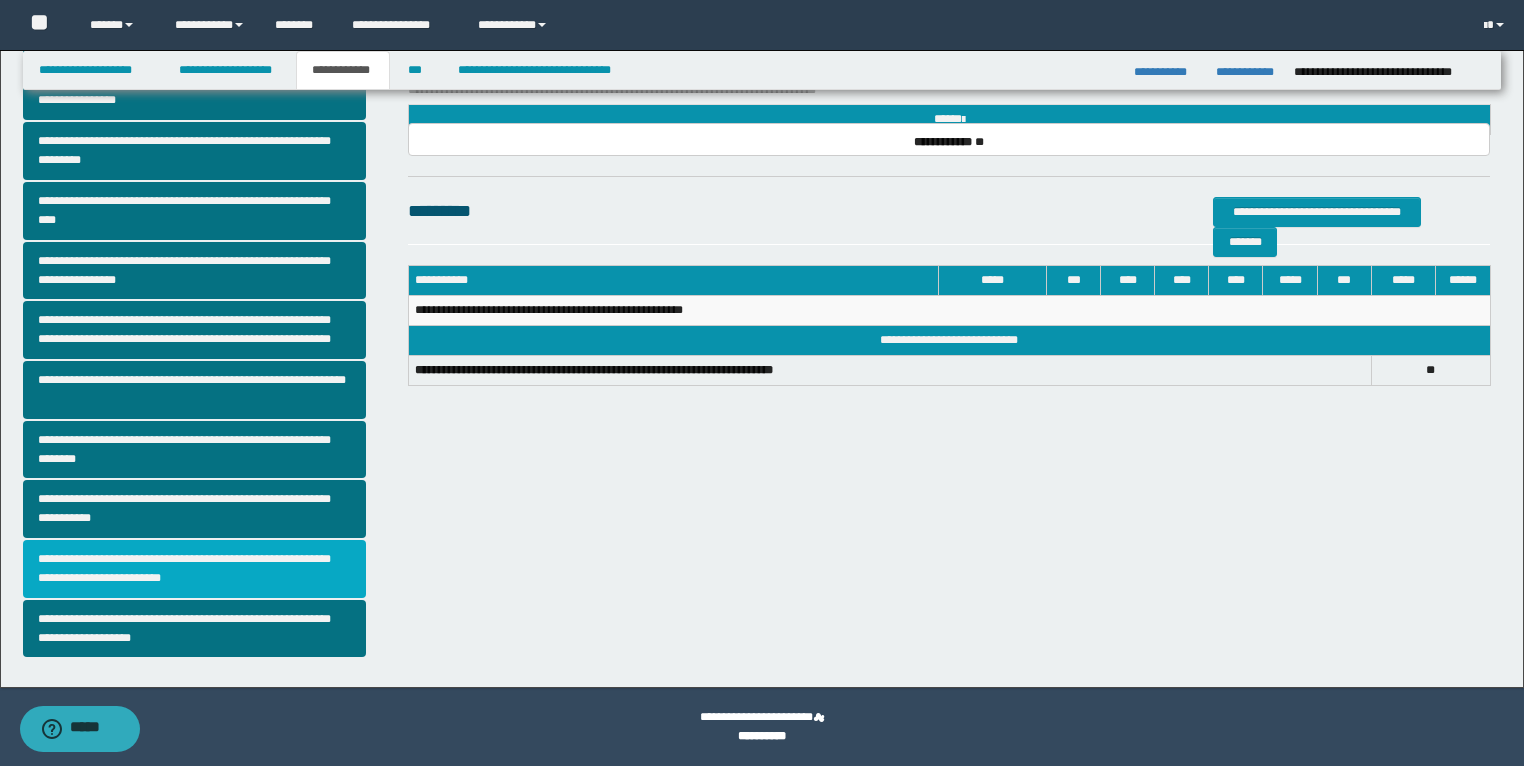 click on "**********" at bounding box center (195, 569) 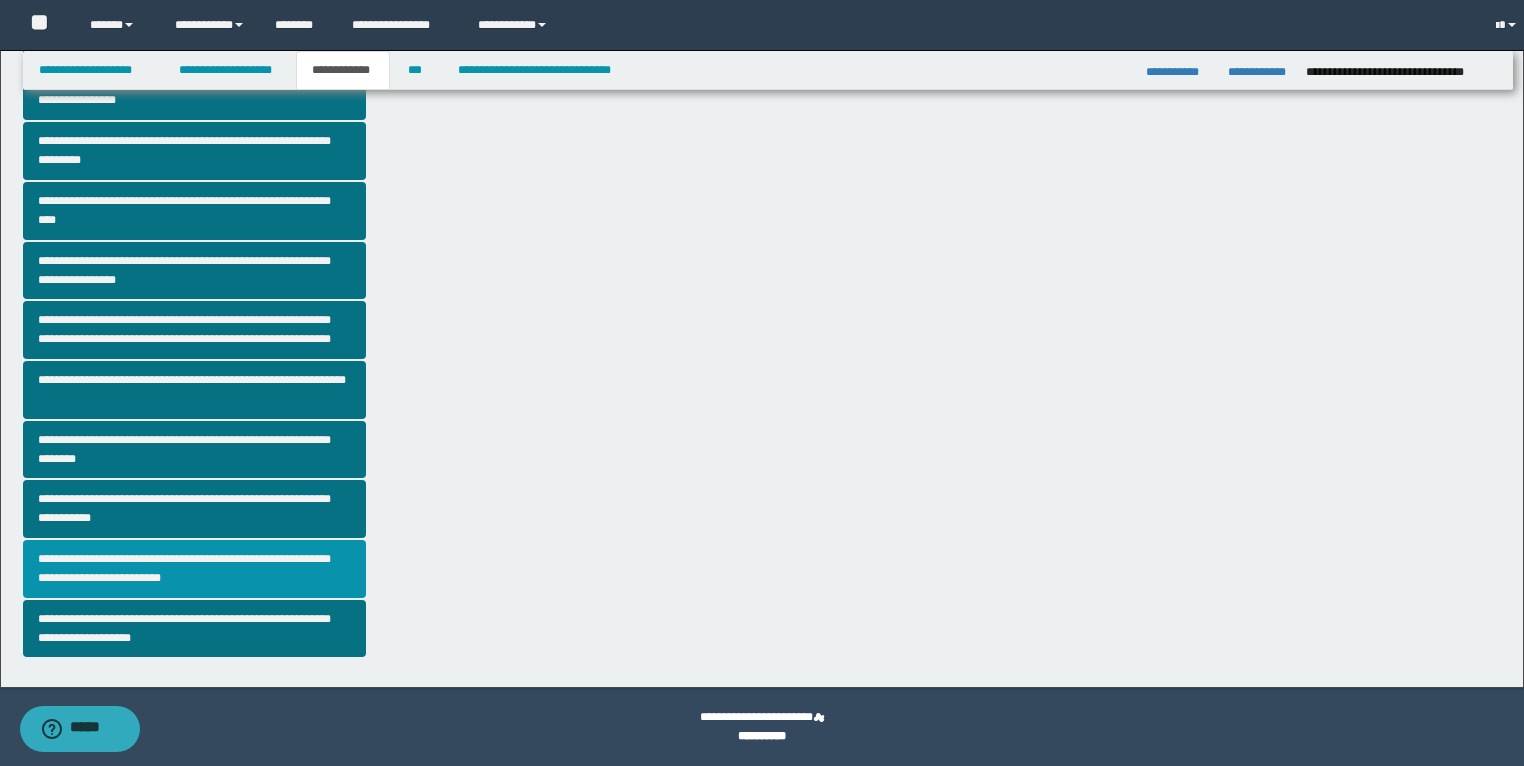 scroll, scrollTop: 0, scrollLeft: 0, axis: both 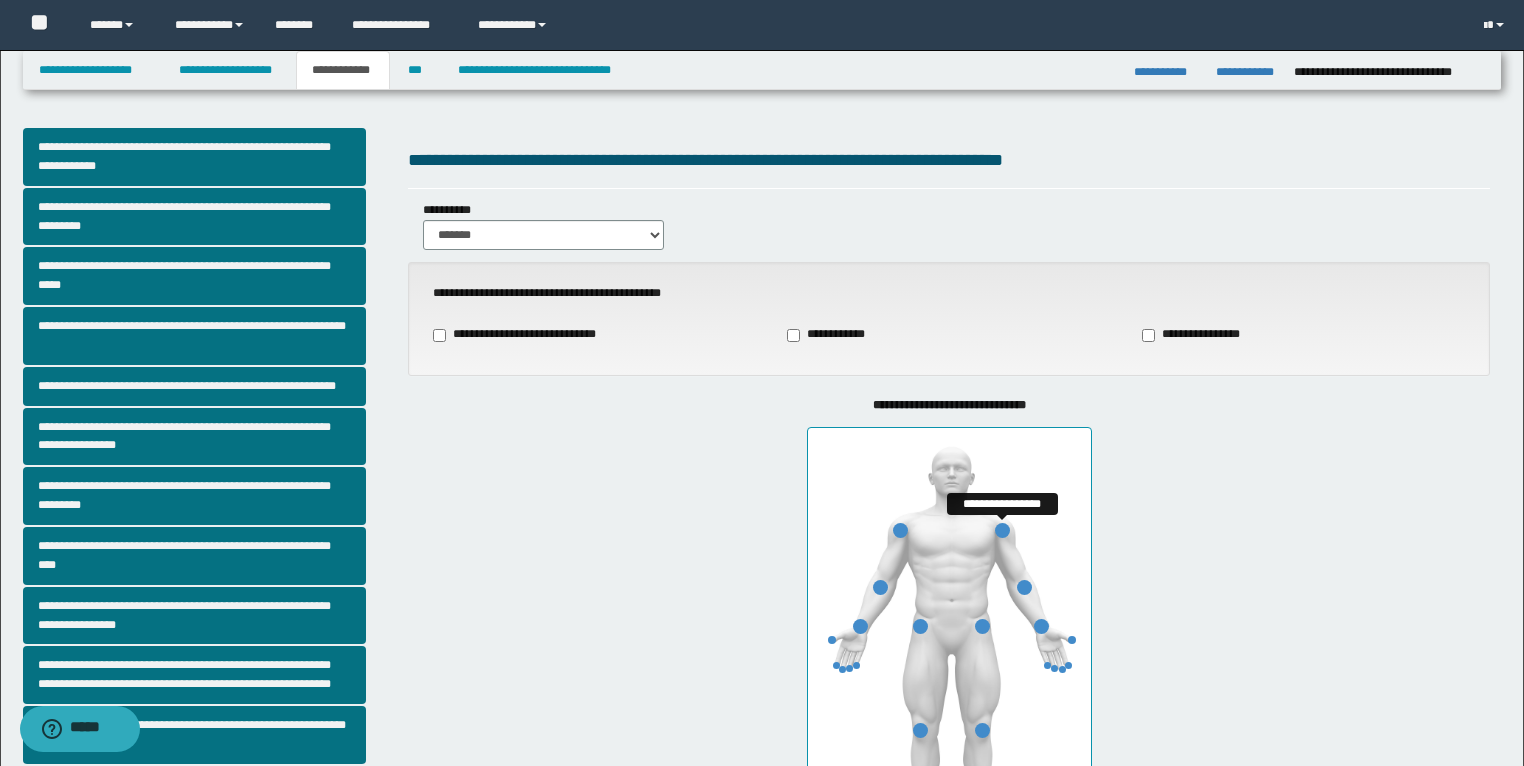 click at bounding box center (1002, 530) 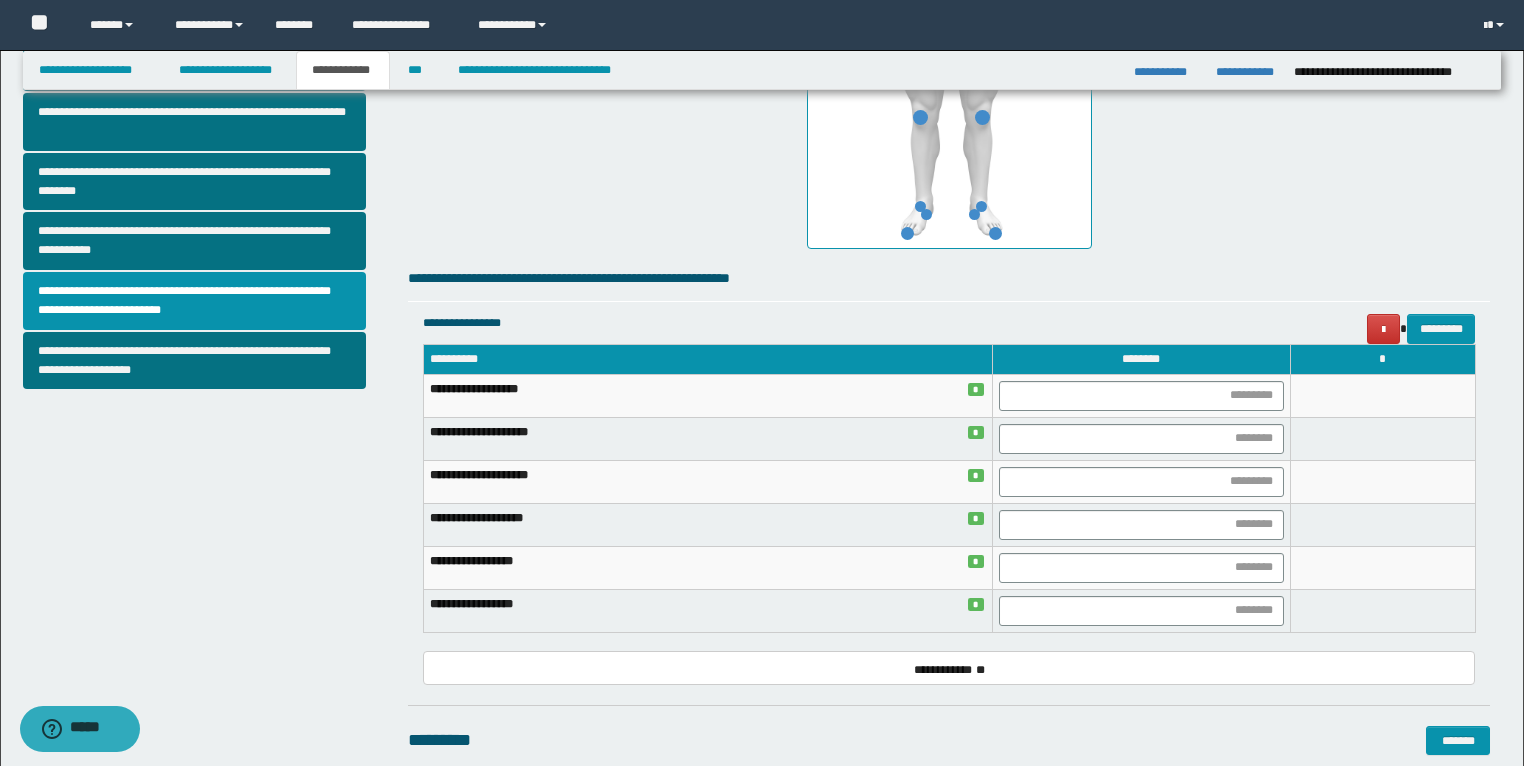 scroll, scrollTop: 800, scrollLeft: 0, axis: vertical 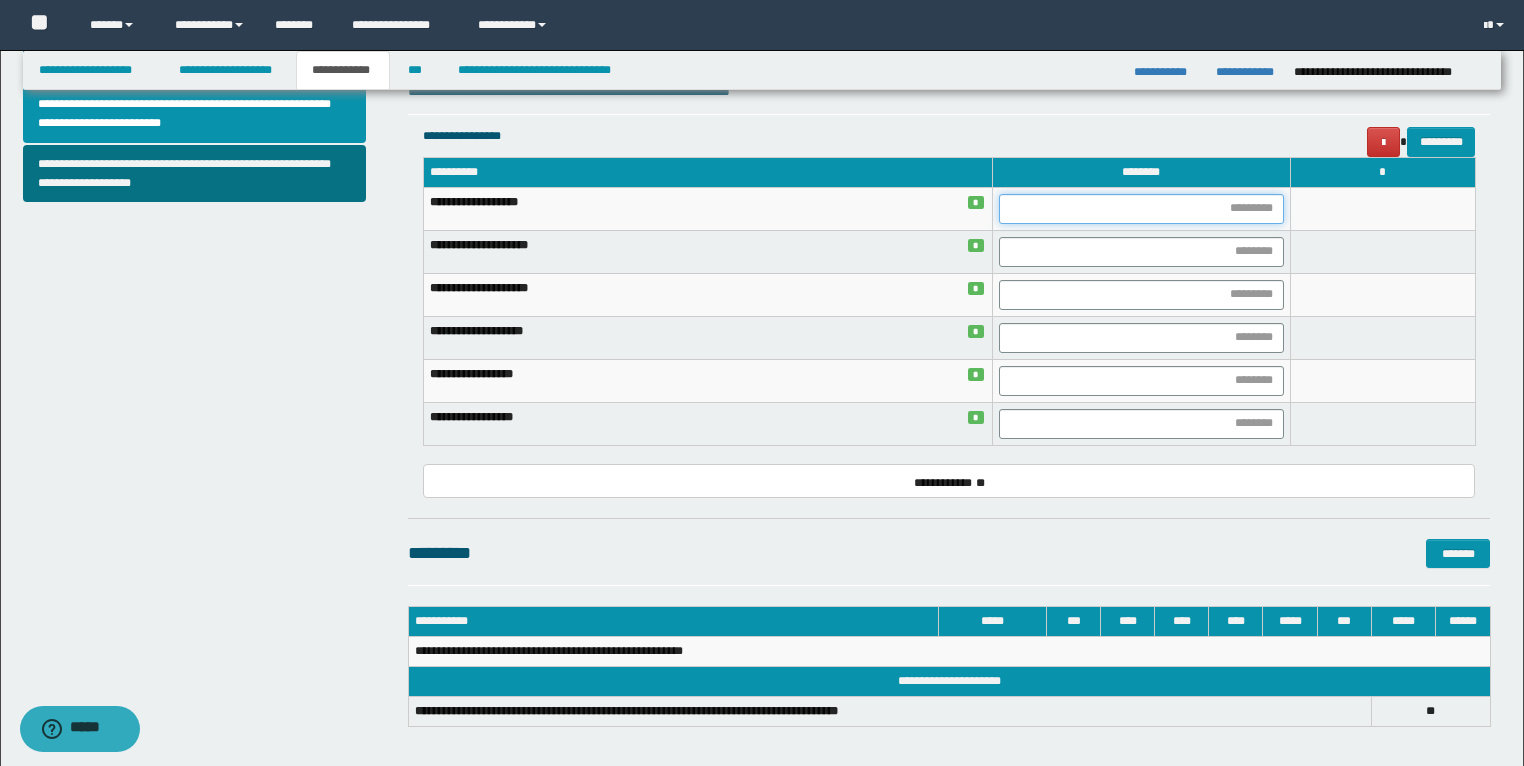 click at bounding box center (1141, 209) 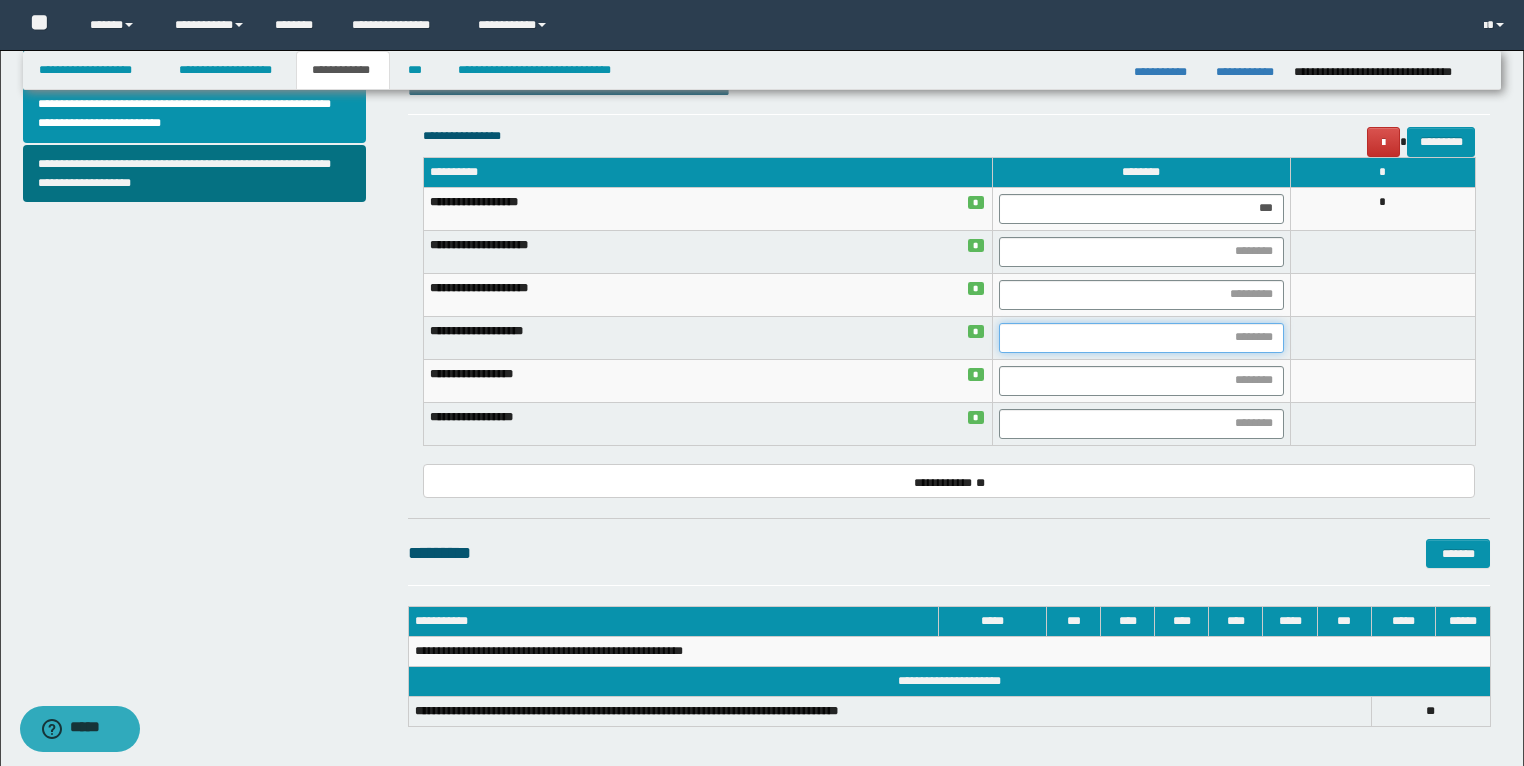 click at bounding box center (1141, 338) 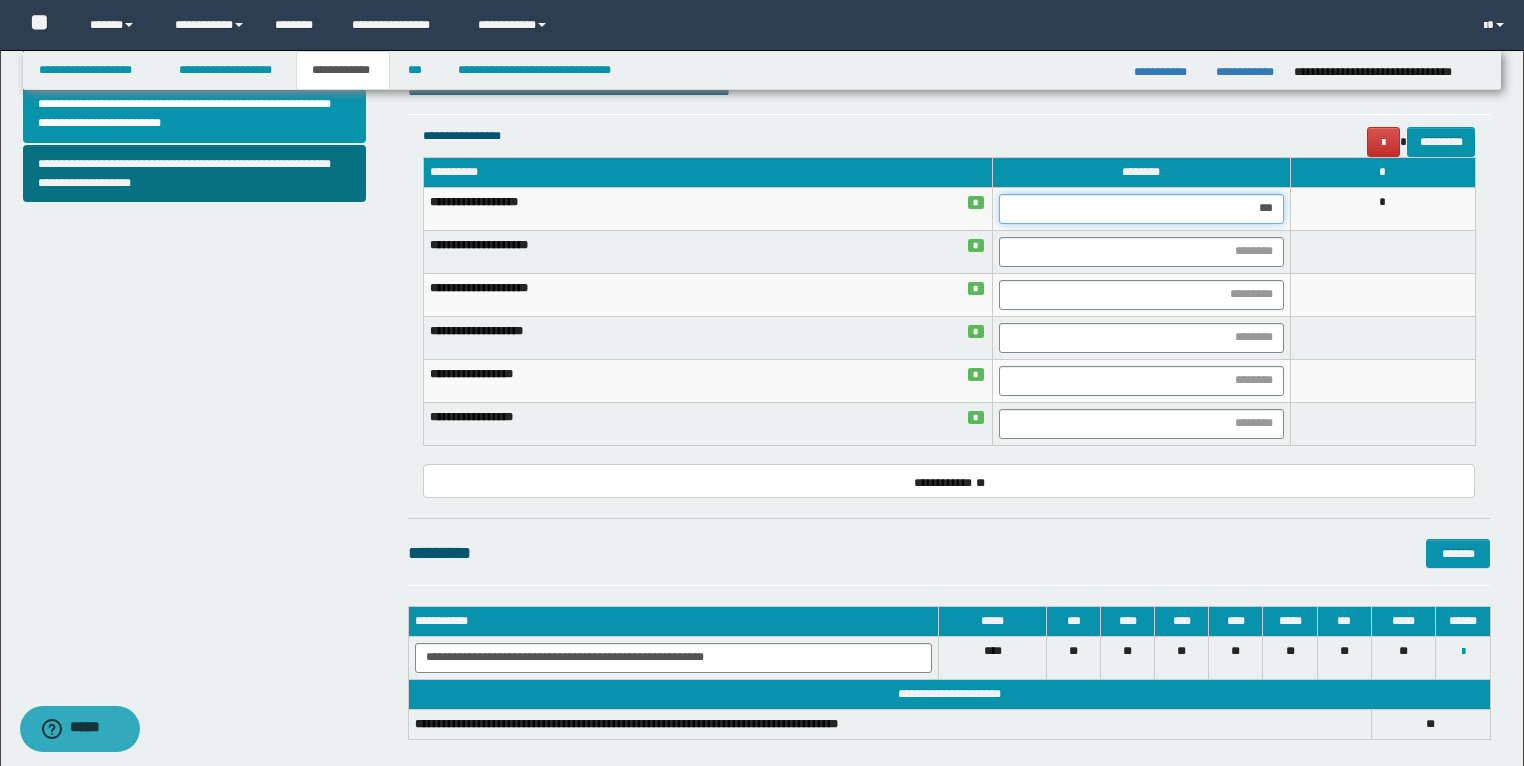 click on "***" at bounding box center [1141, 209] 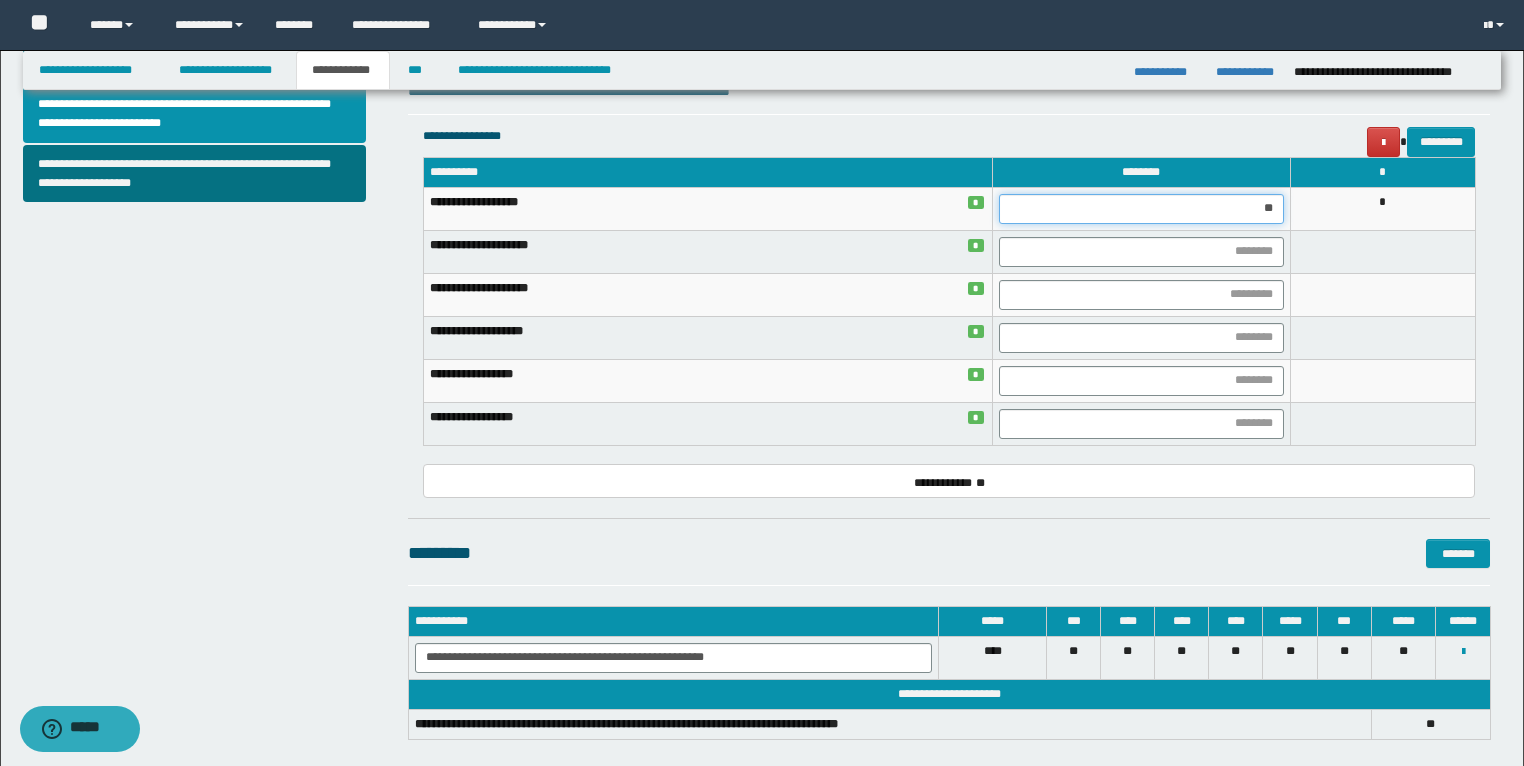 type on "*" 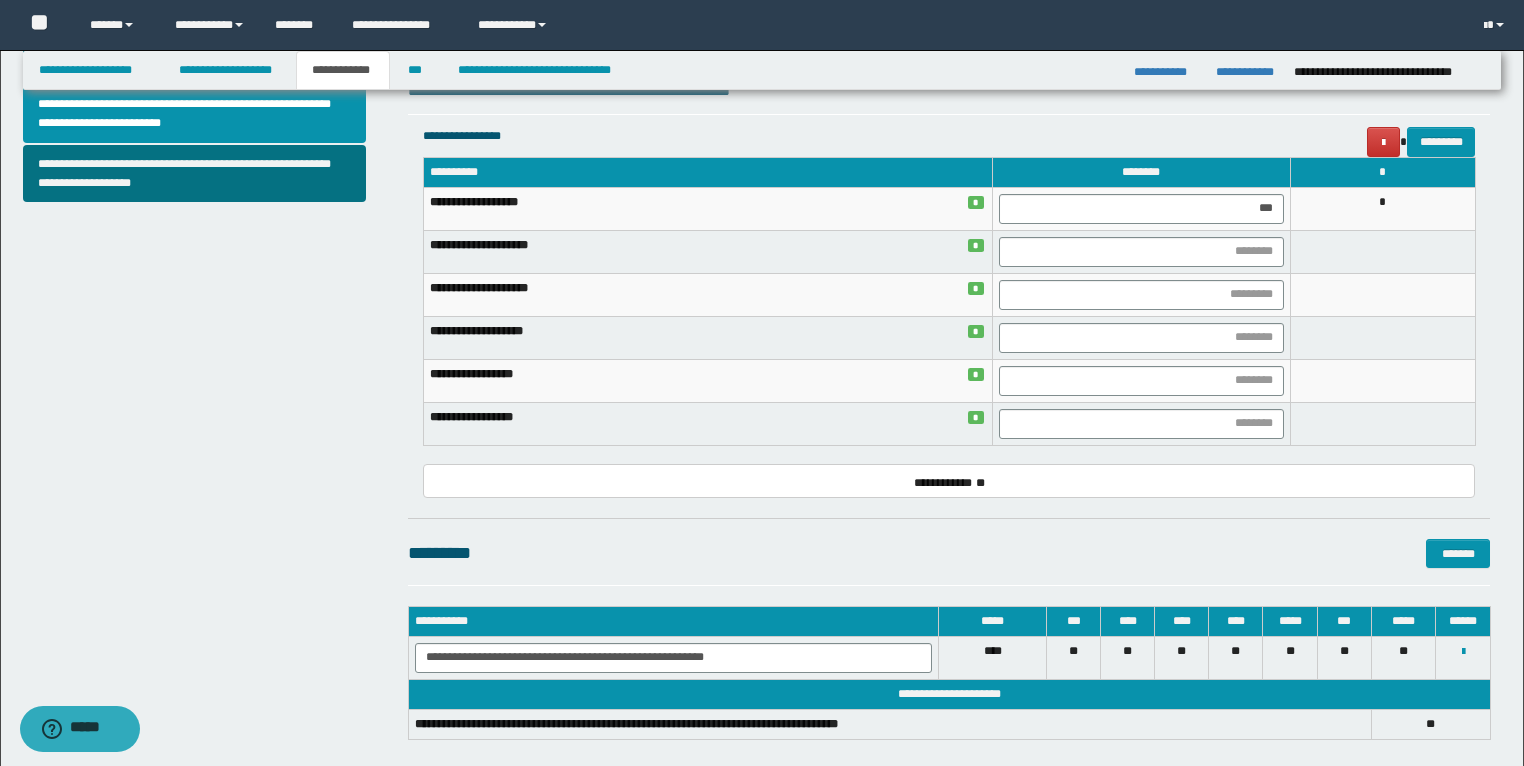 click at bounding box center [1382, 294] 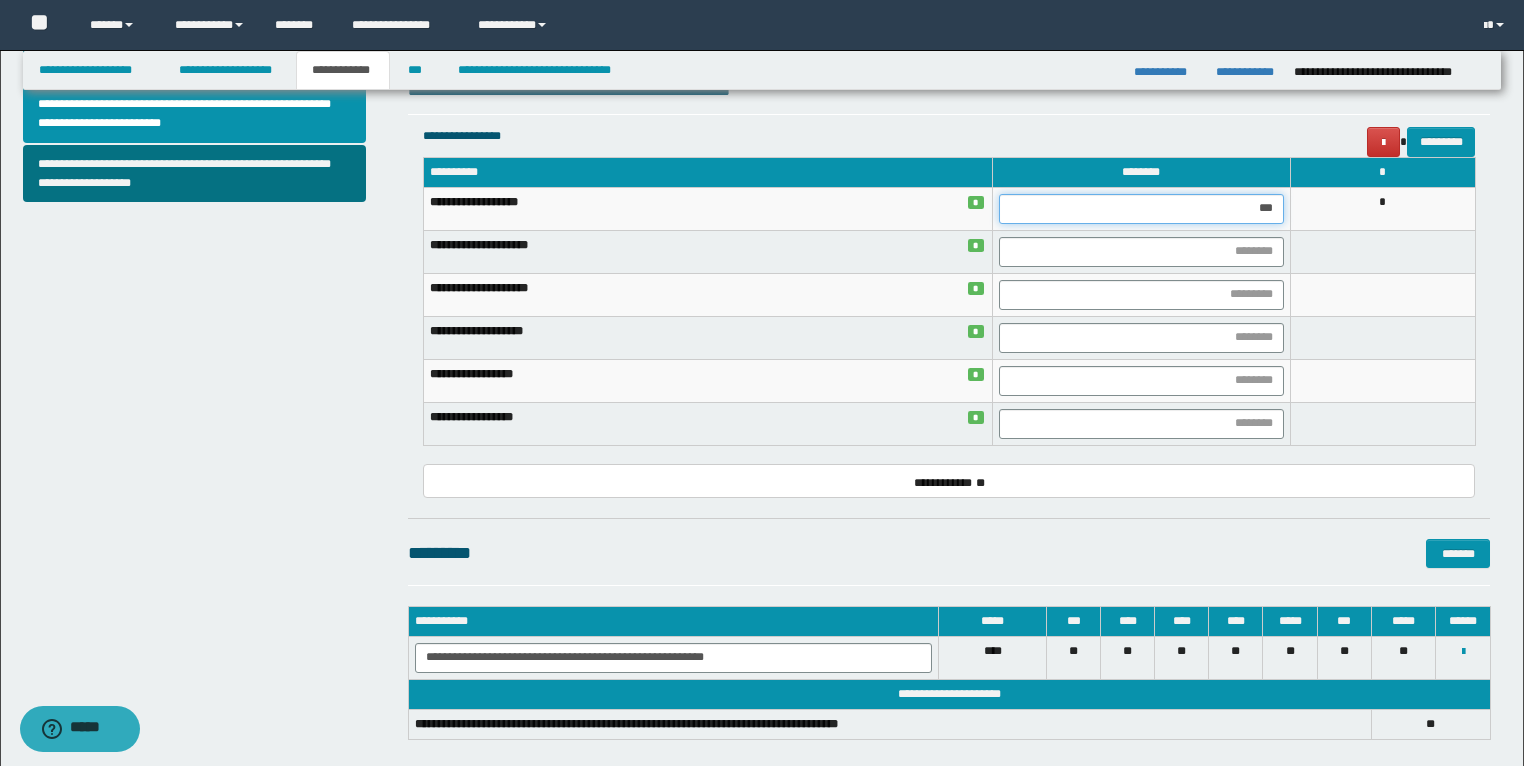 click on "***" at bounding box center (1141, 209) 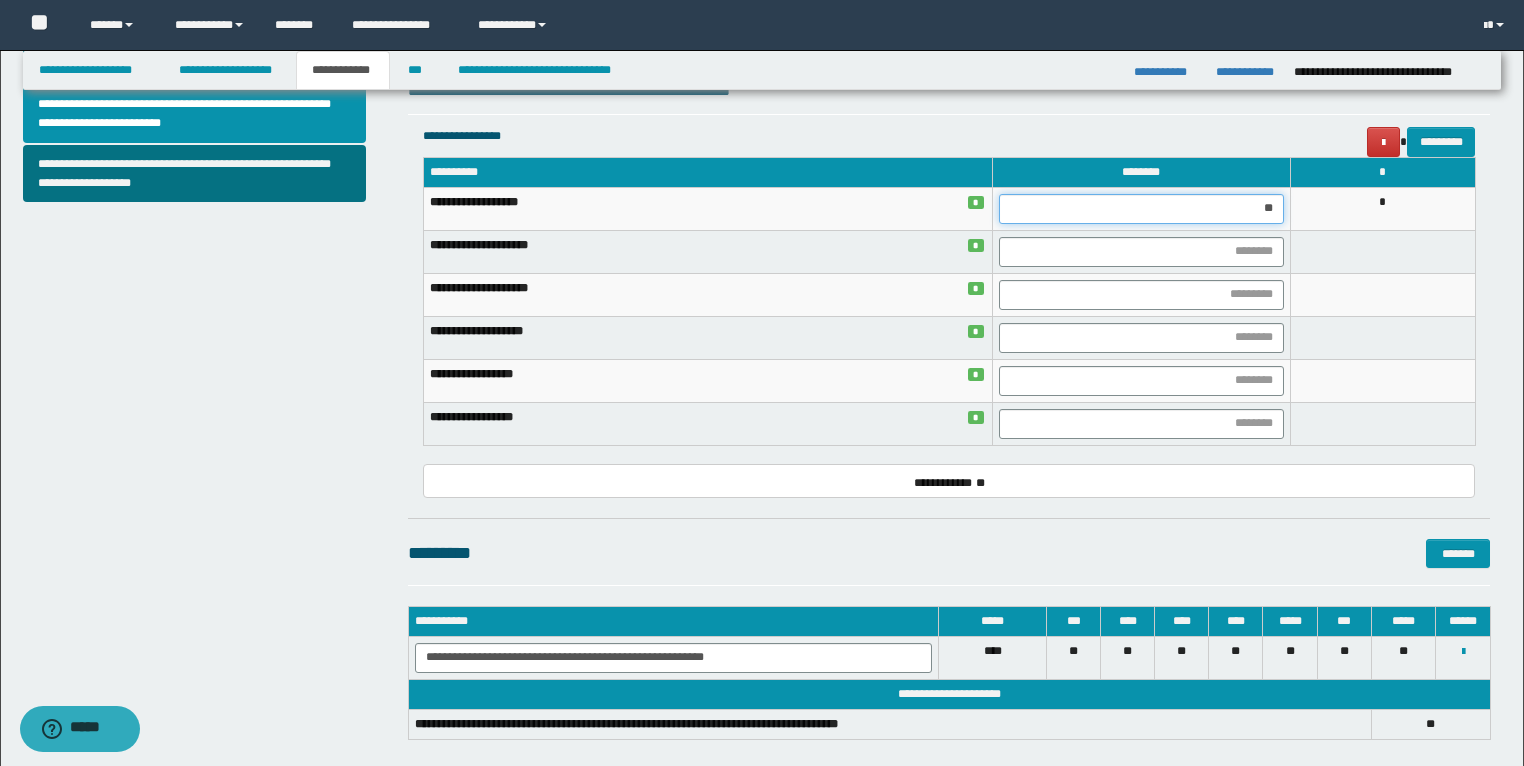 type on "*" 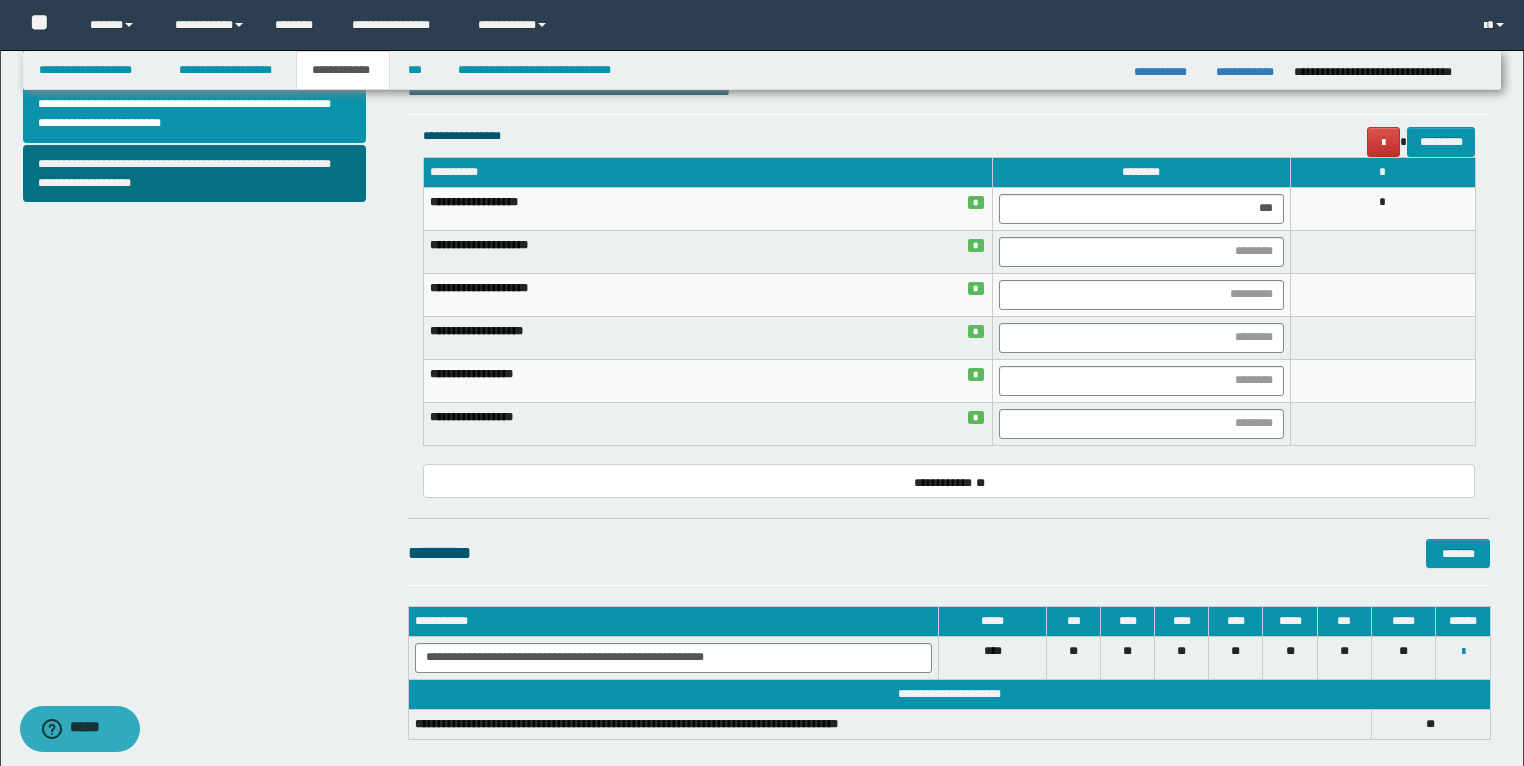 click at bounding box center (1382, 294) 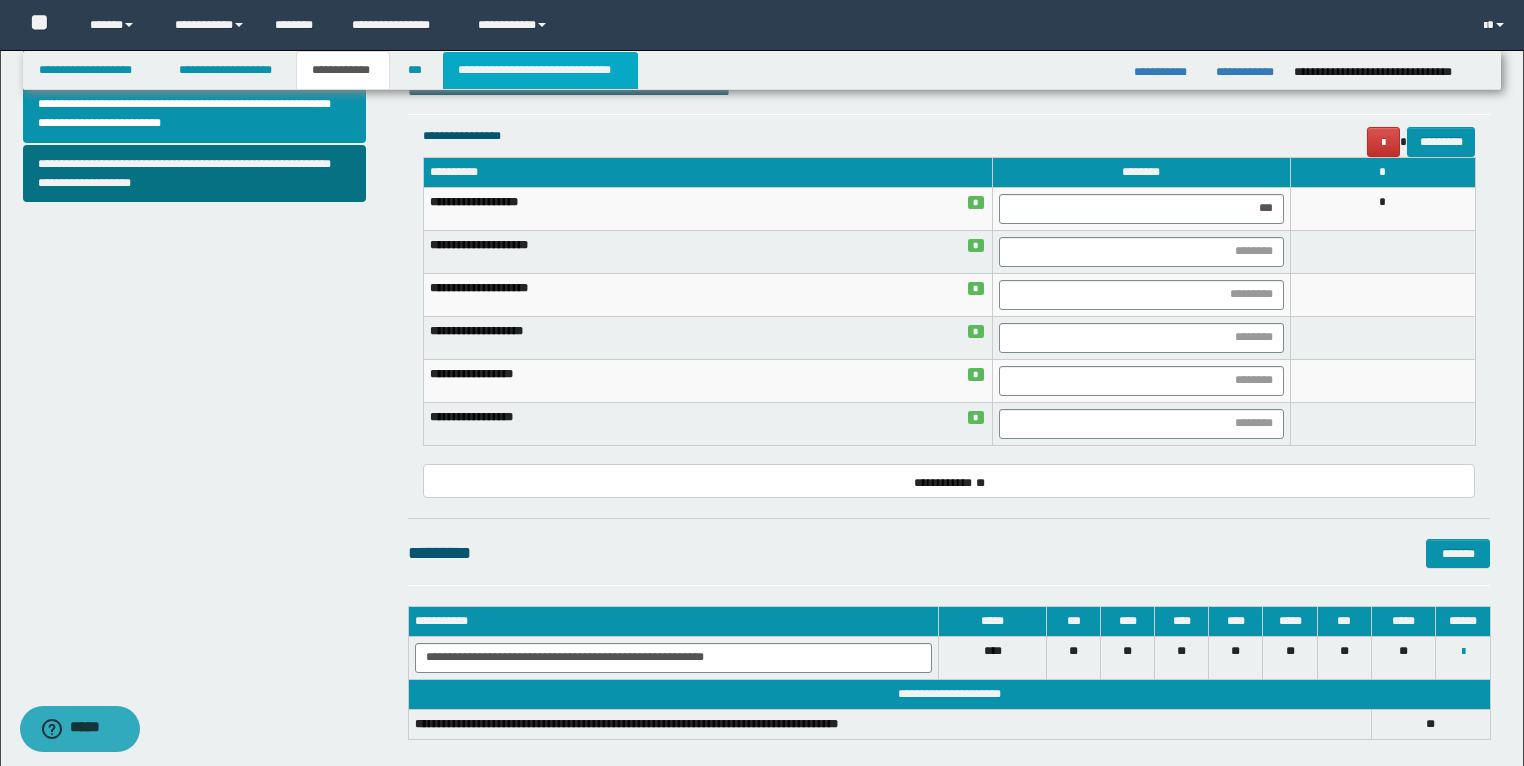 click on "**********" at bounding box center (540, 70) 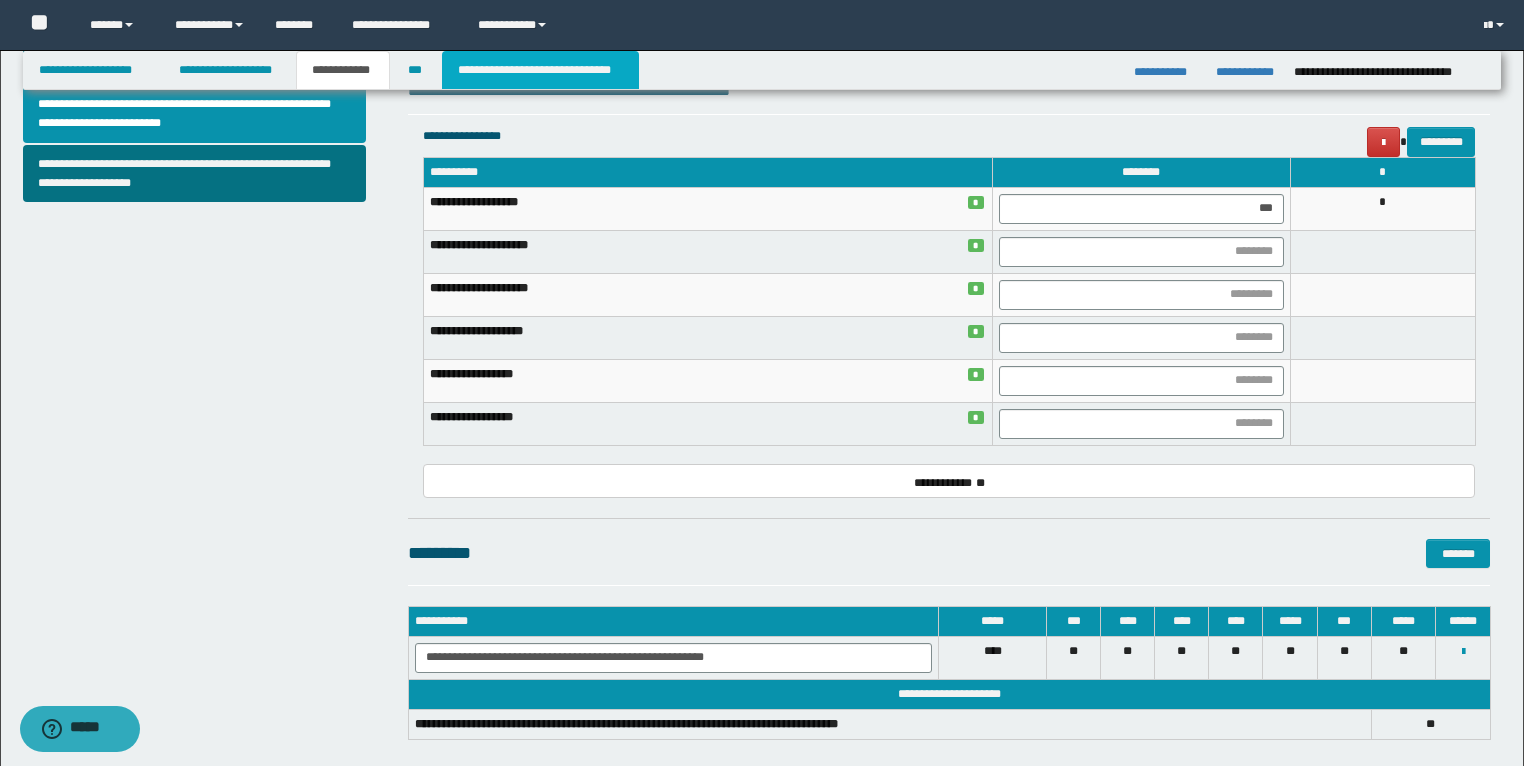 type on "**********" 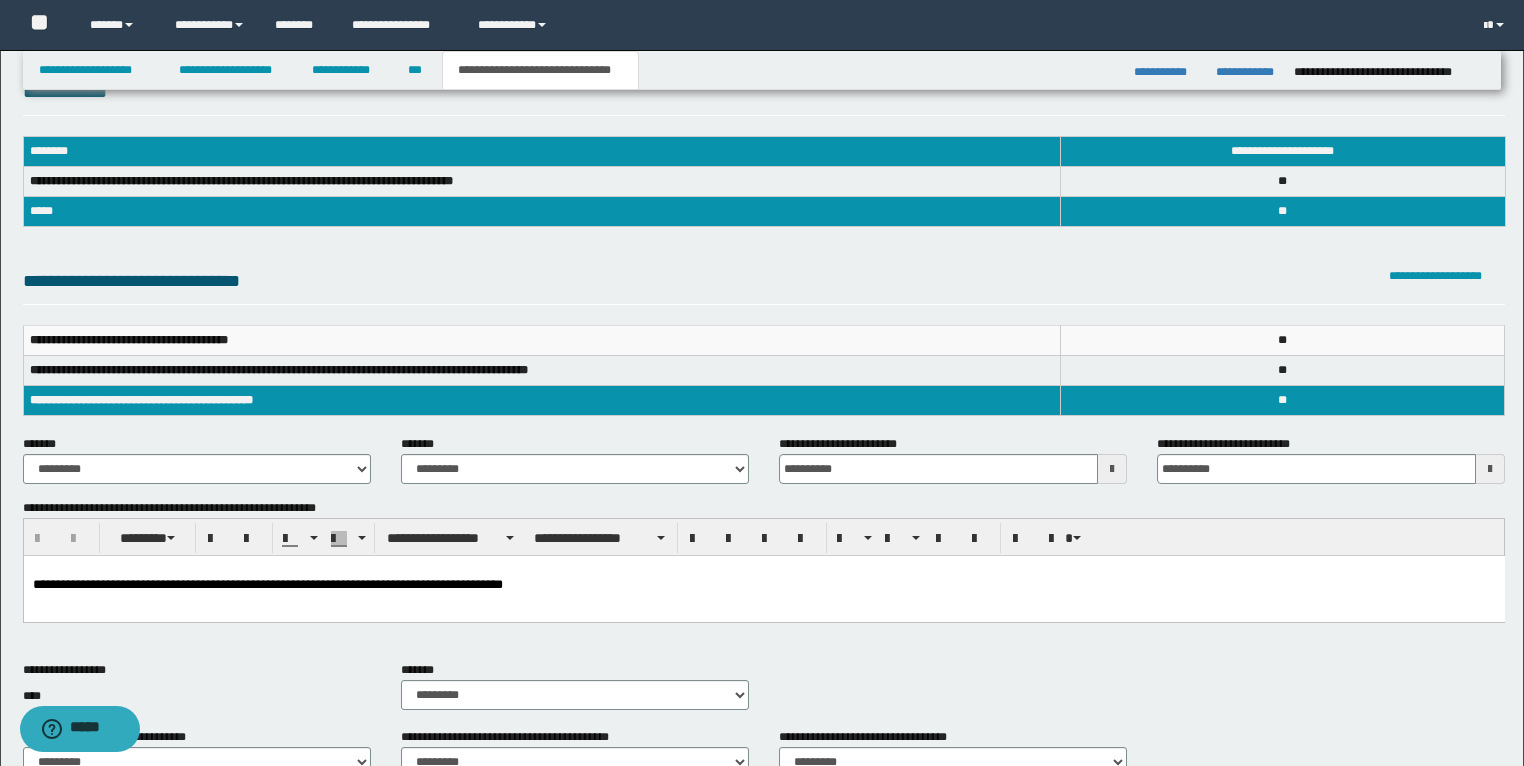 scroll, scrollTop: 0, scrollLeft: 0, axis: both 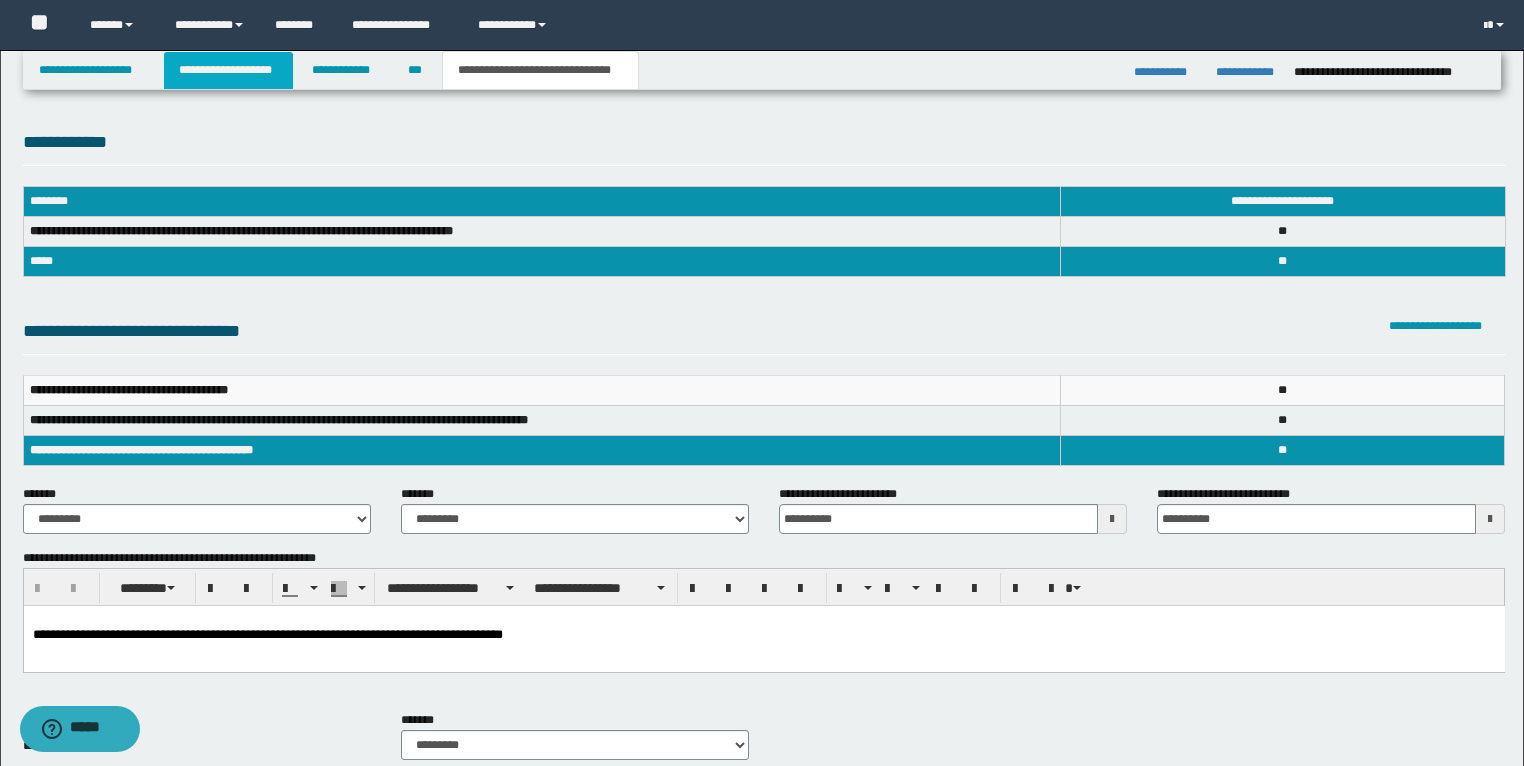 click on "**********" at bounding box center [228, 70] 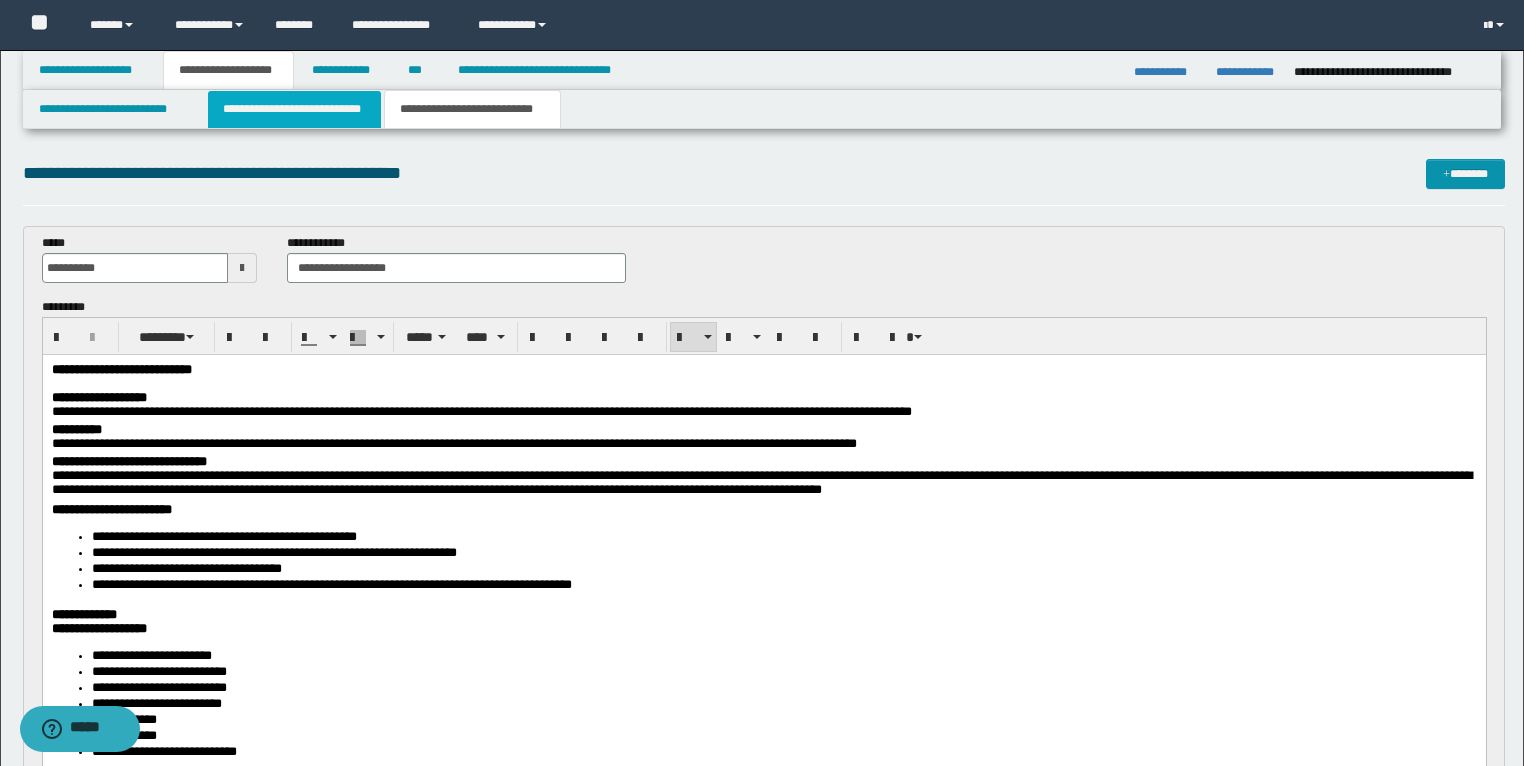 click on "**********" at bounding box center [294, 109] 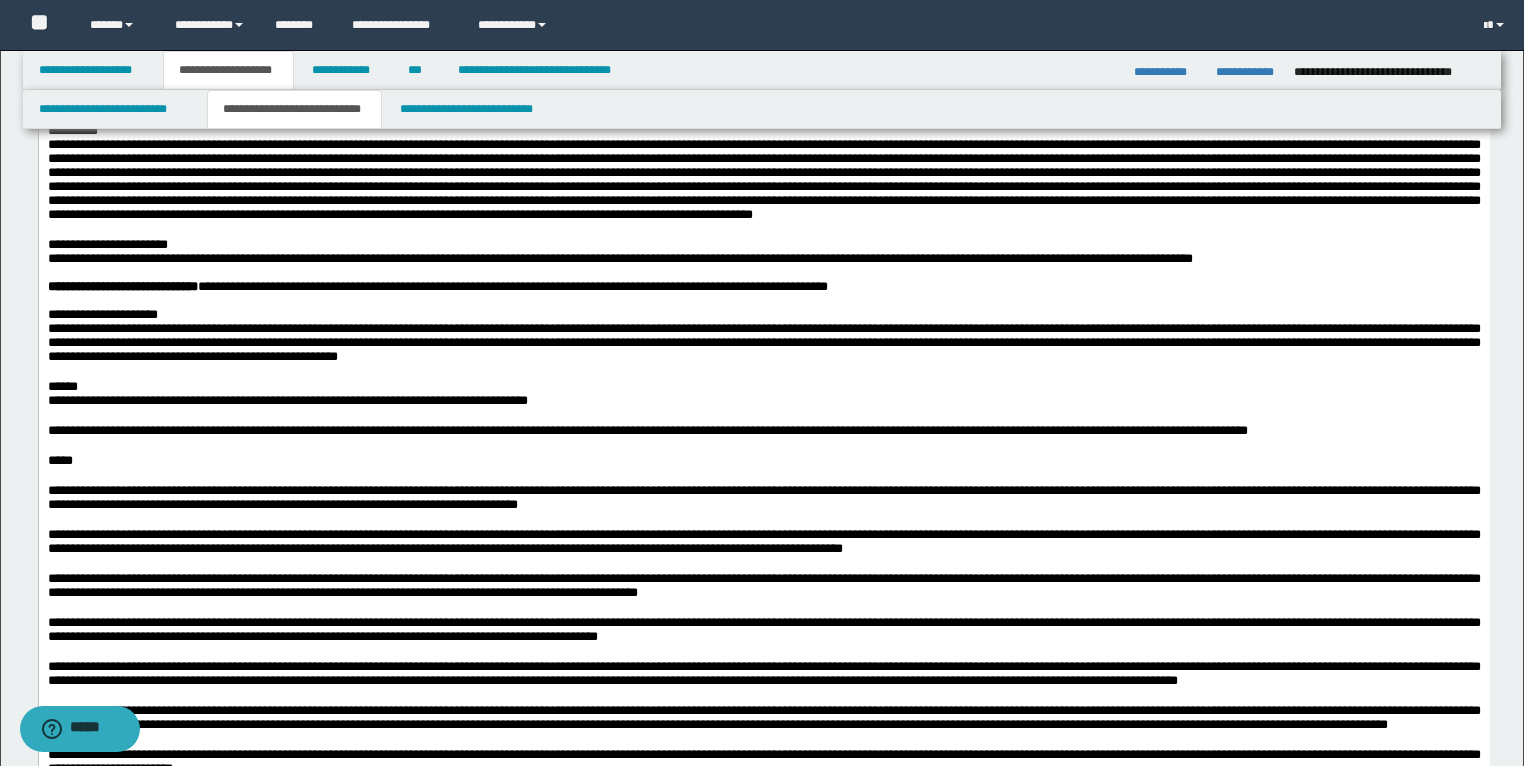 scroll, scrollTop: 720, scrollLeft: 0, axis: vertical 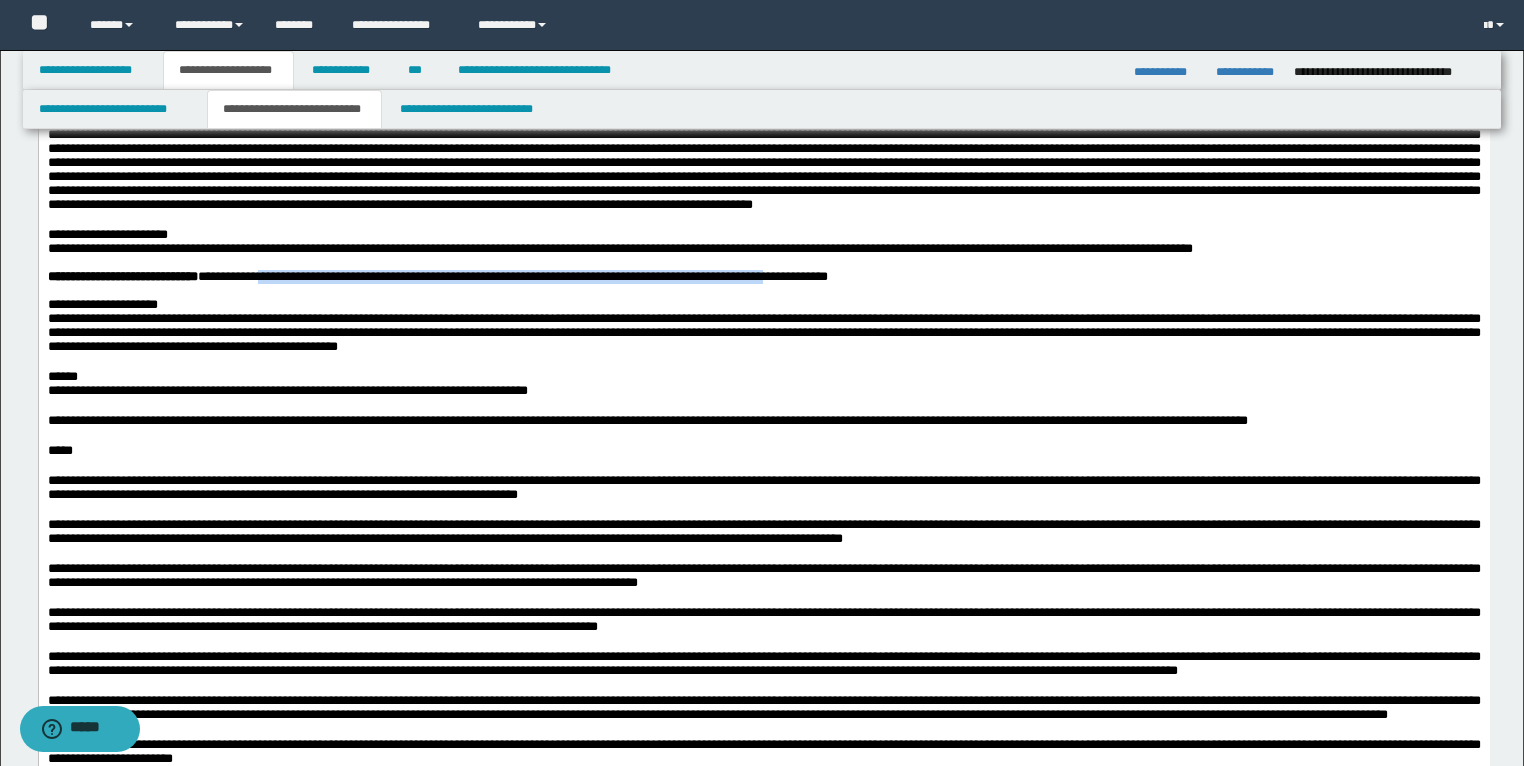 drag, startPoint x: 921, startPoint y: 437, endPoint x: 311, endPoint y: 439, distance: 610.0033 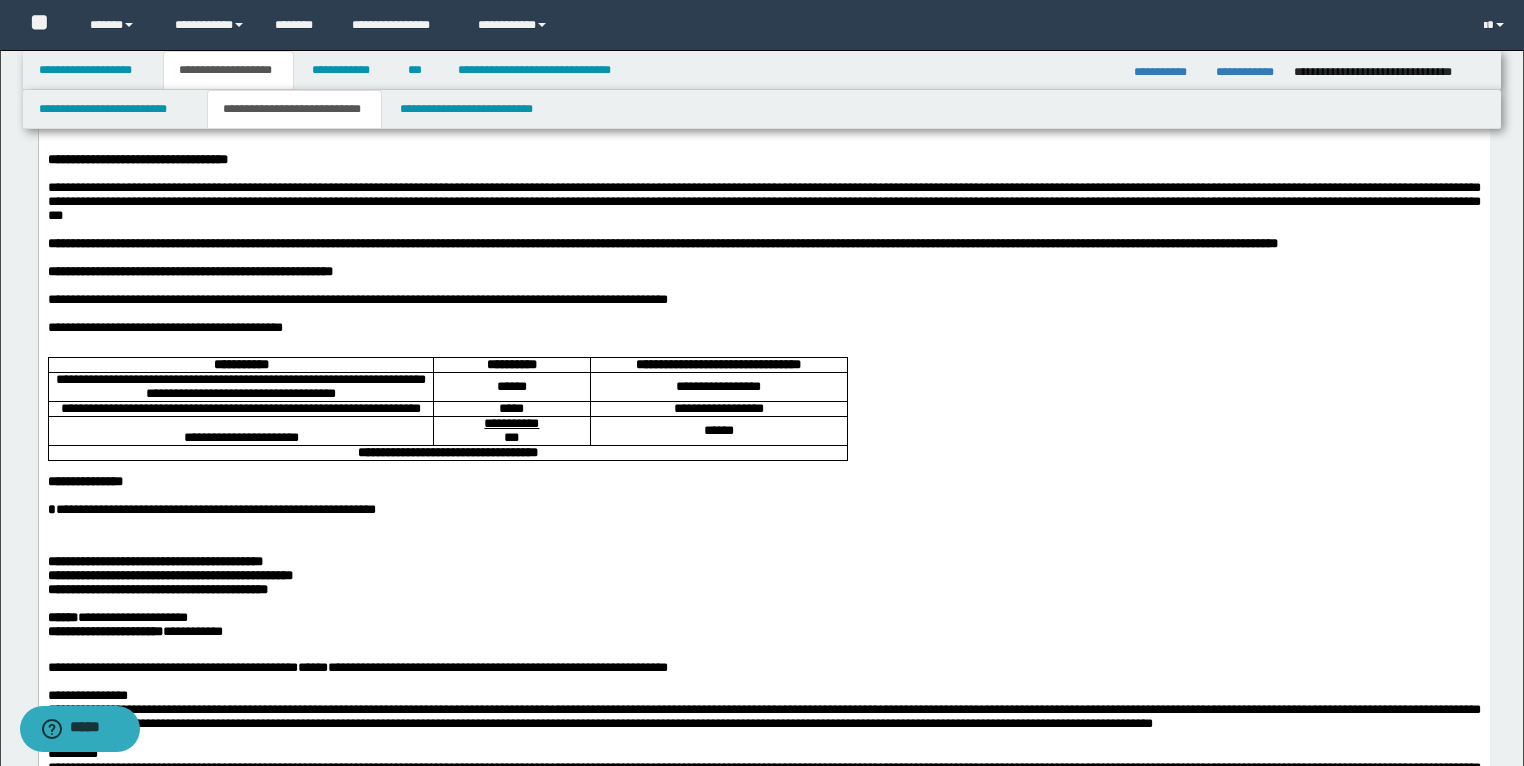 scroll, scrollTop: 0, scrollLeft: 0, axis: both 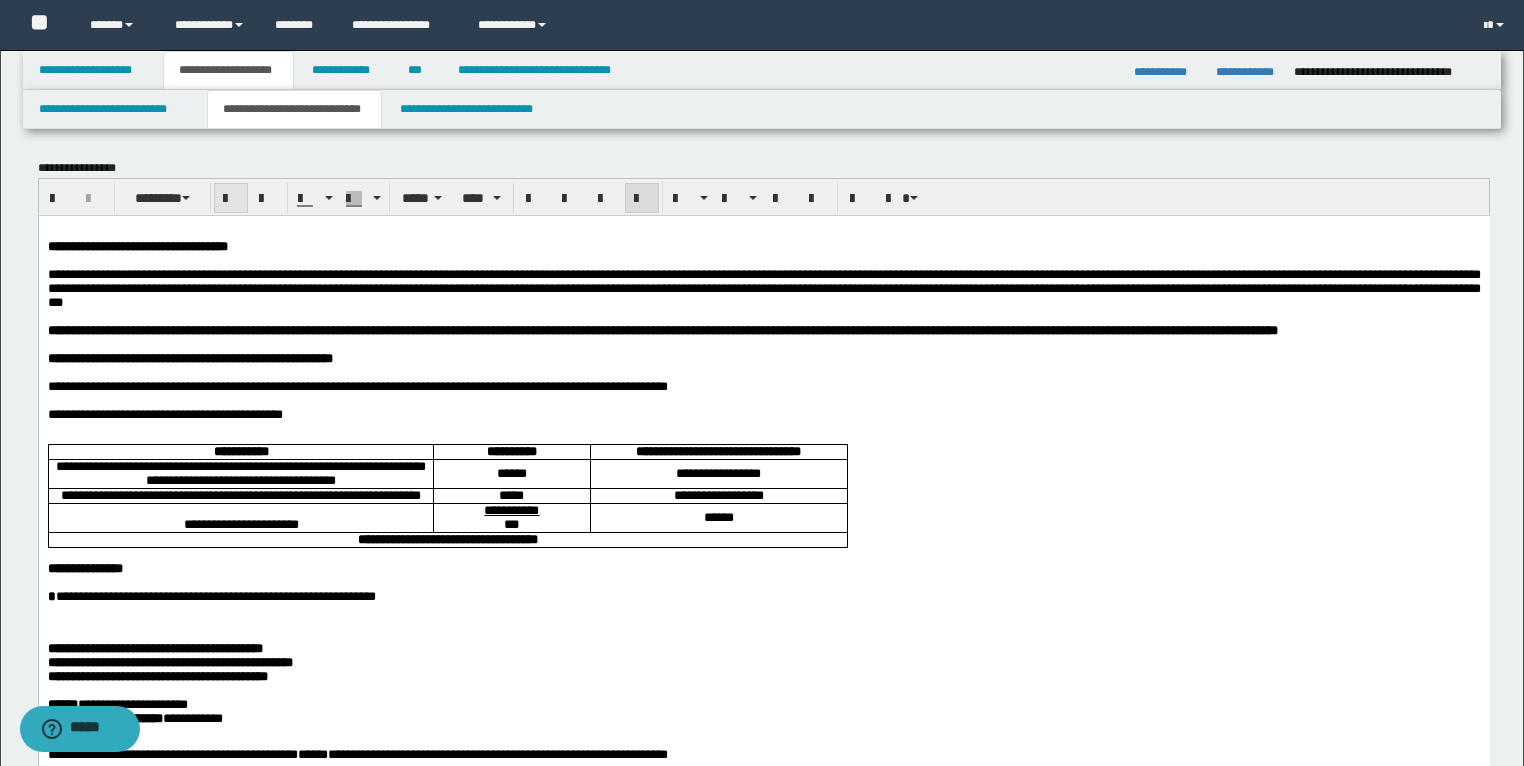 click at bounding box center (231, 199) 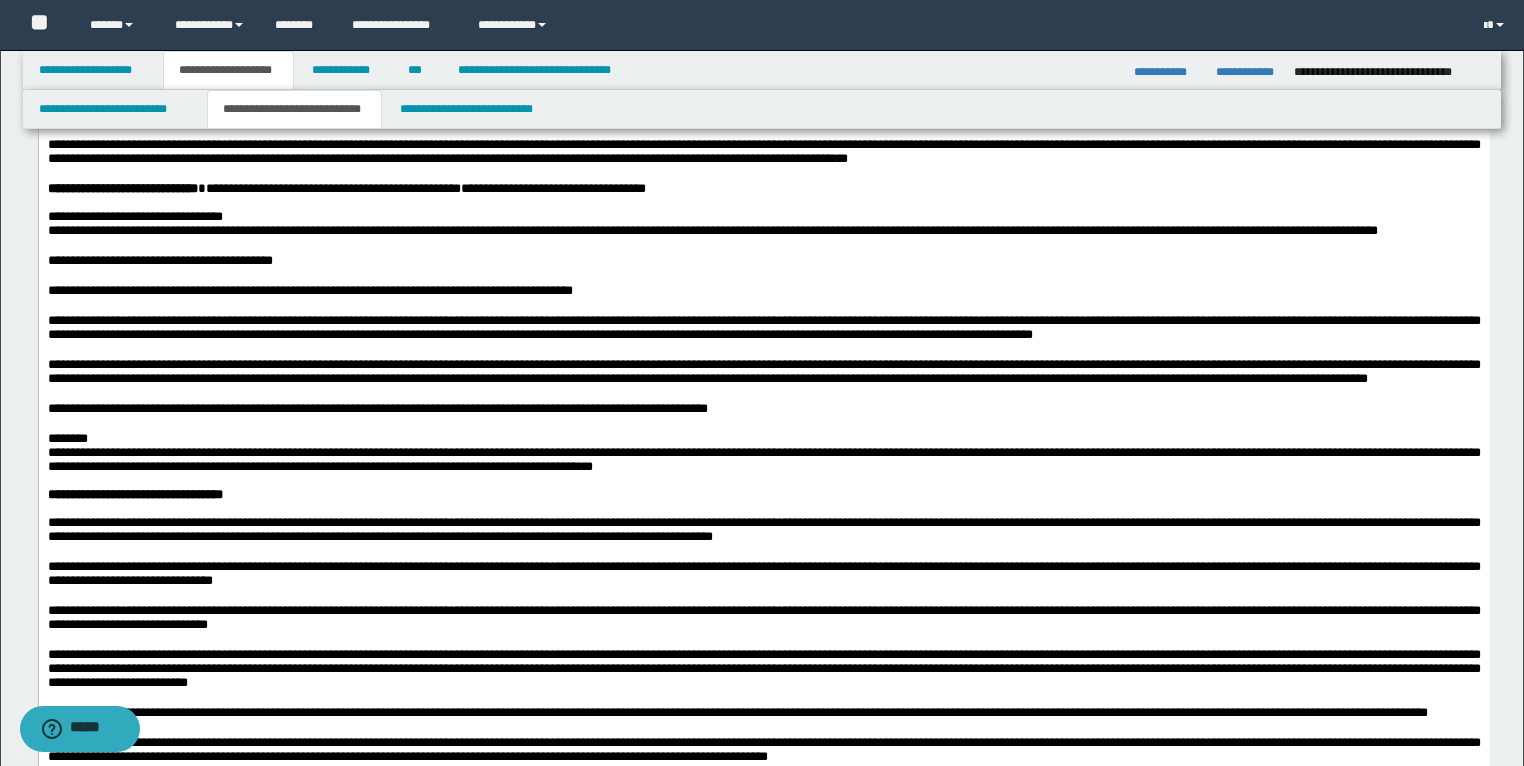scroll, scrollTop: 1840, scrollLeft: 0, axis: vertical 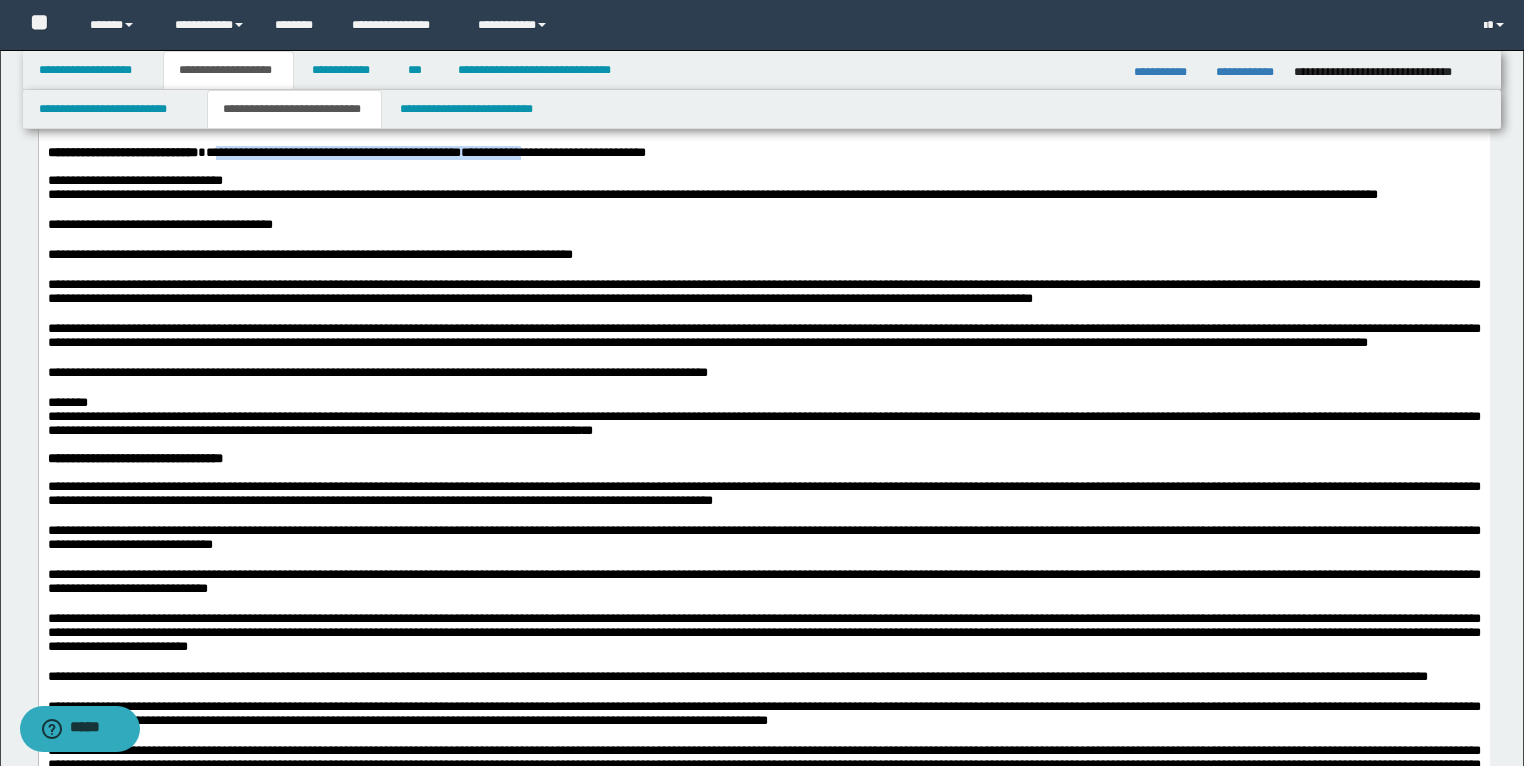 drag, startPoint x: 634, startPoint y: 496, endPoint x: 260, endPoint y: 507, distance: 374.16174 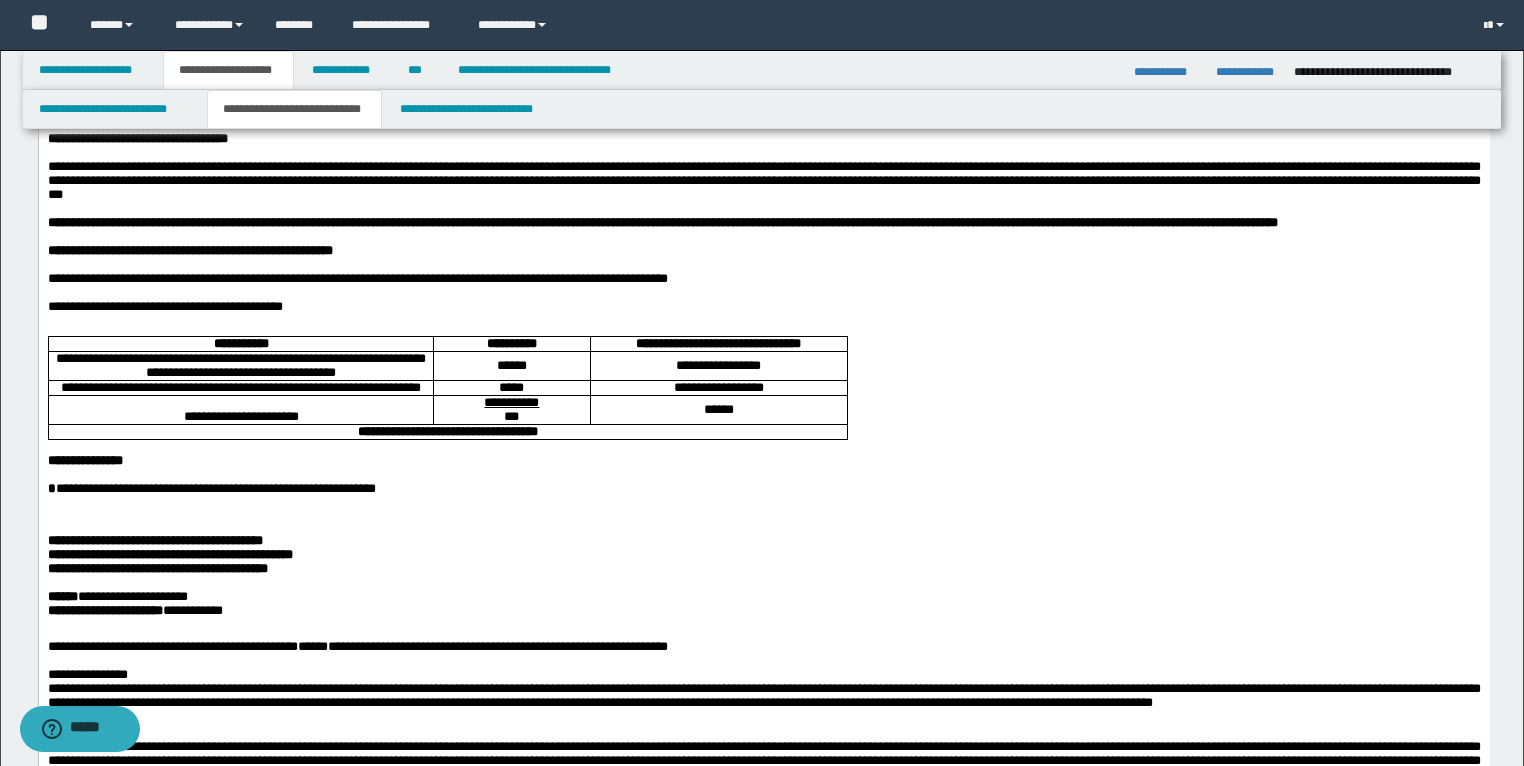 scroll, scrollTop: 0, scrollLeft: 0, axis: both 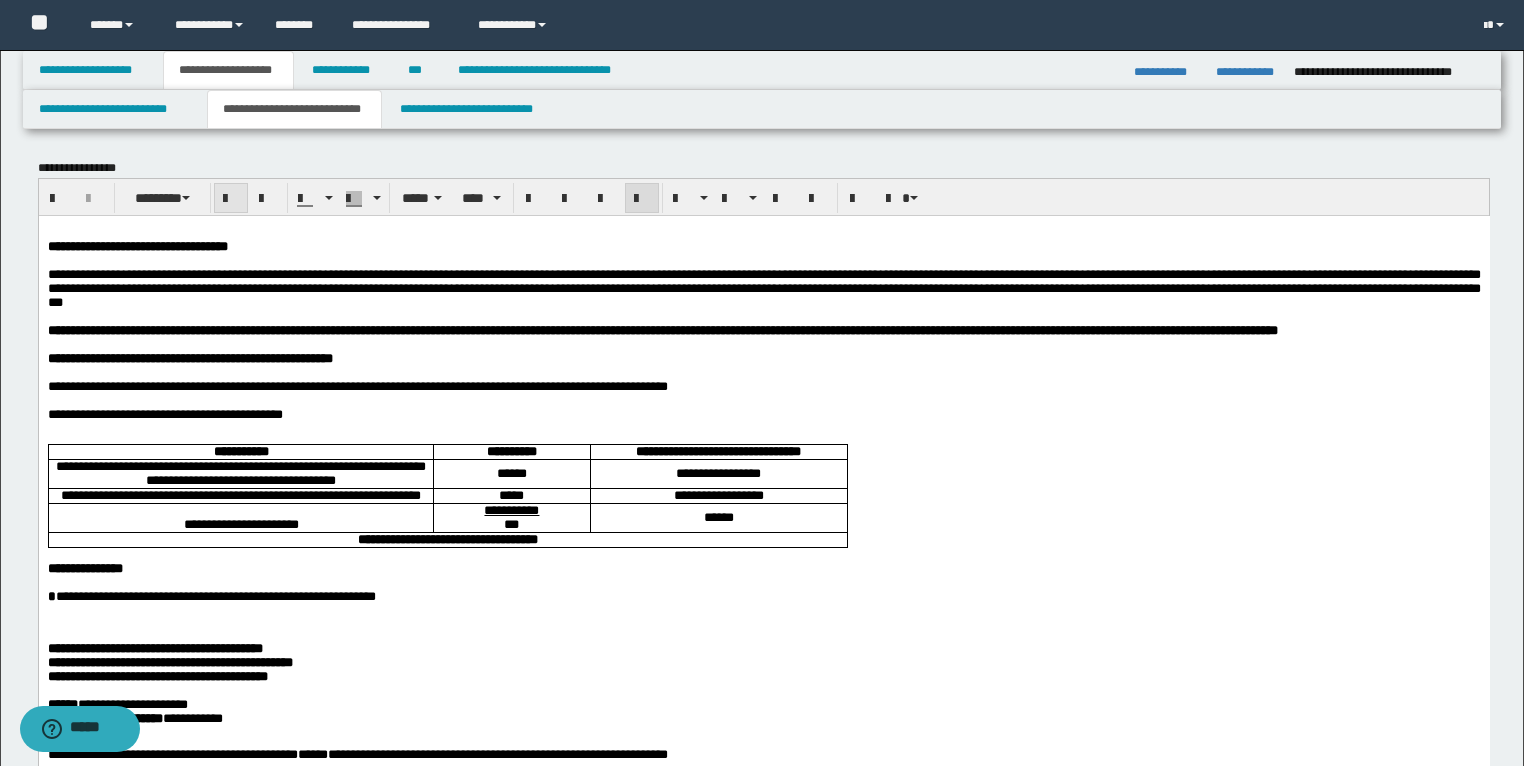 click at bounding box center [231, 199] 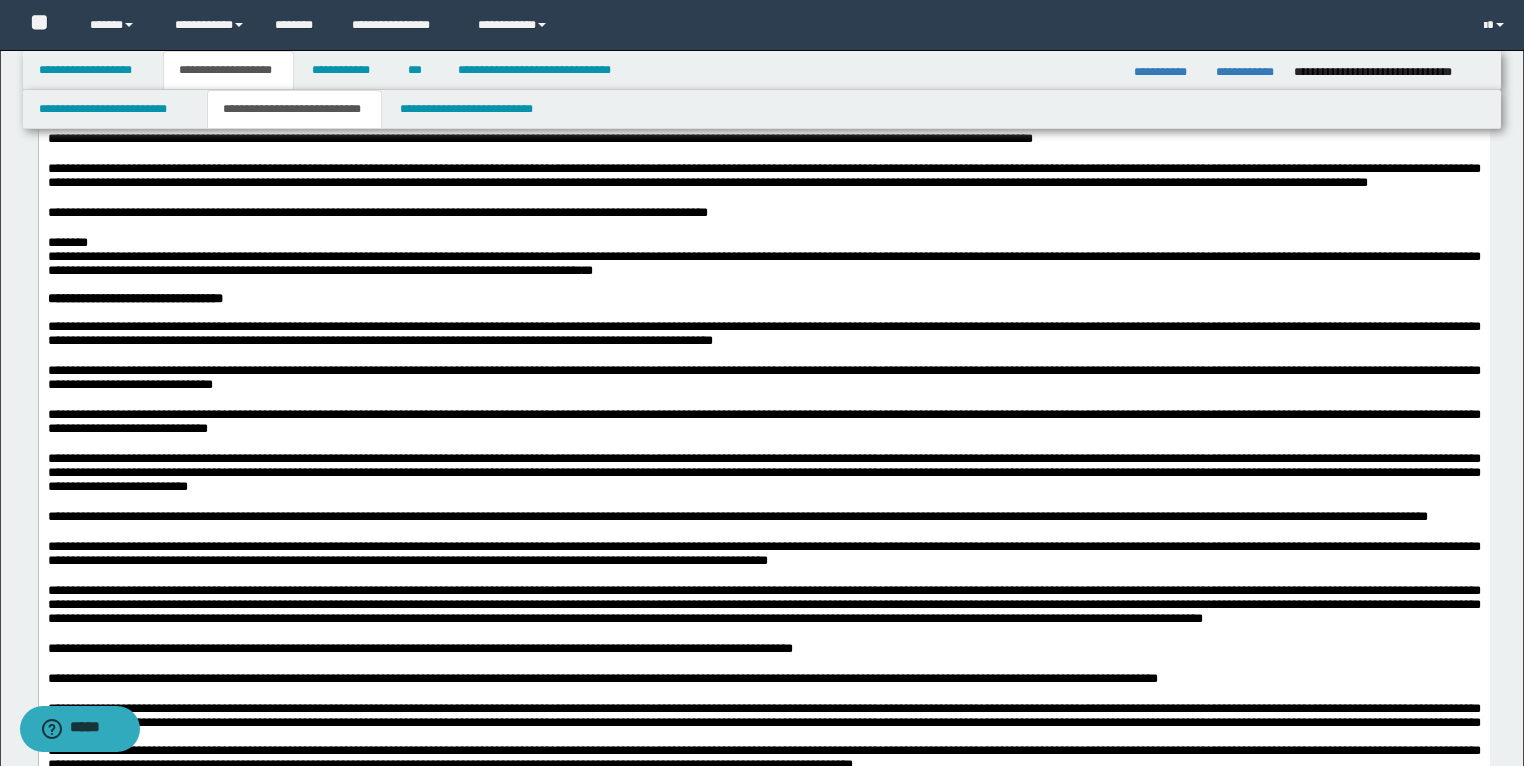 scroll, scrollTop: 2000, scrollLeft: 0, axis: vertical 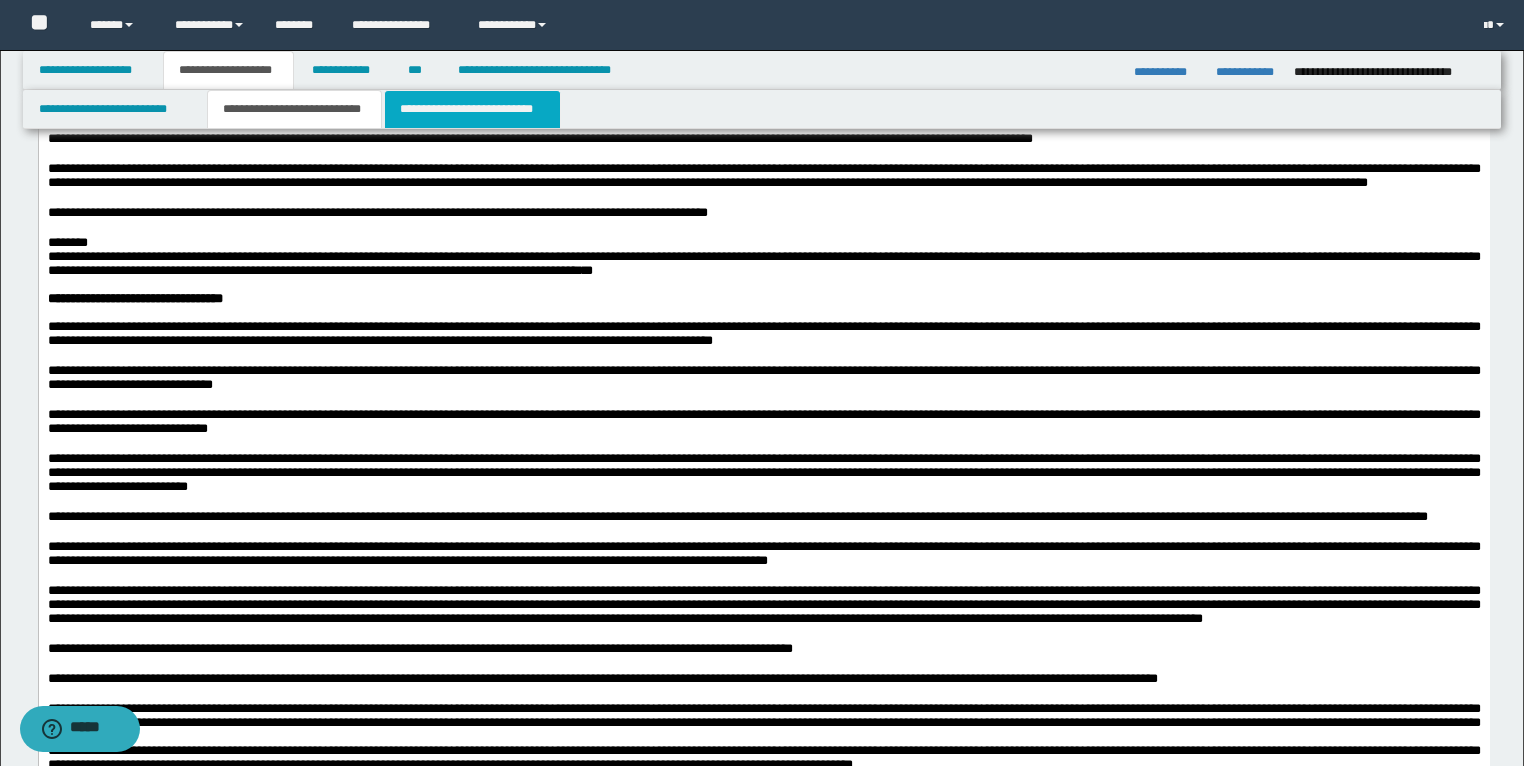 click on "**********" at bounding box center [472, 109] 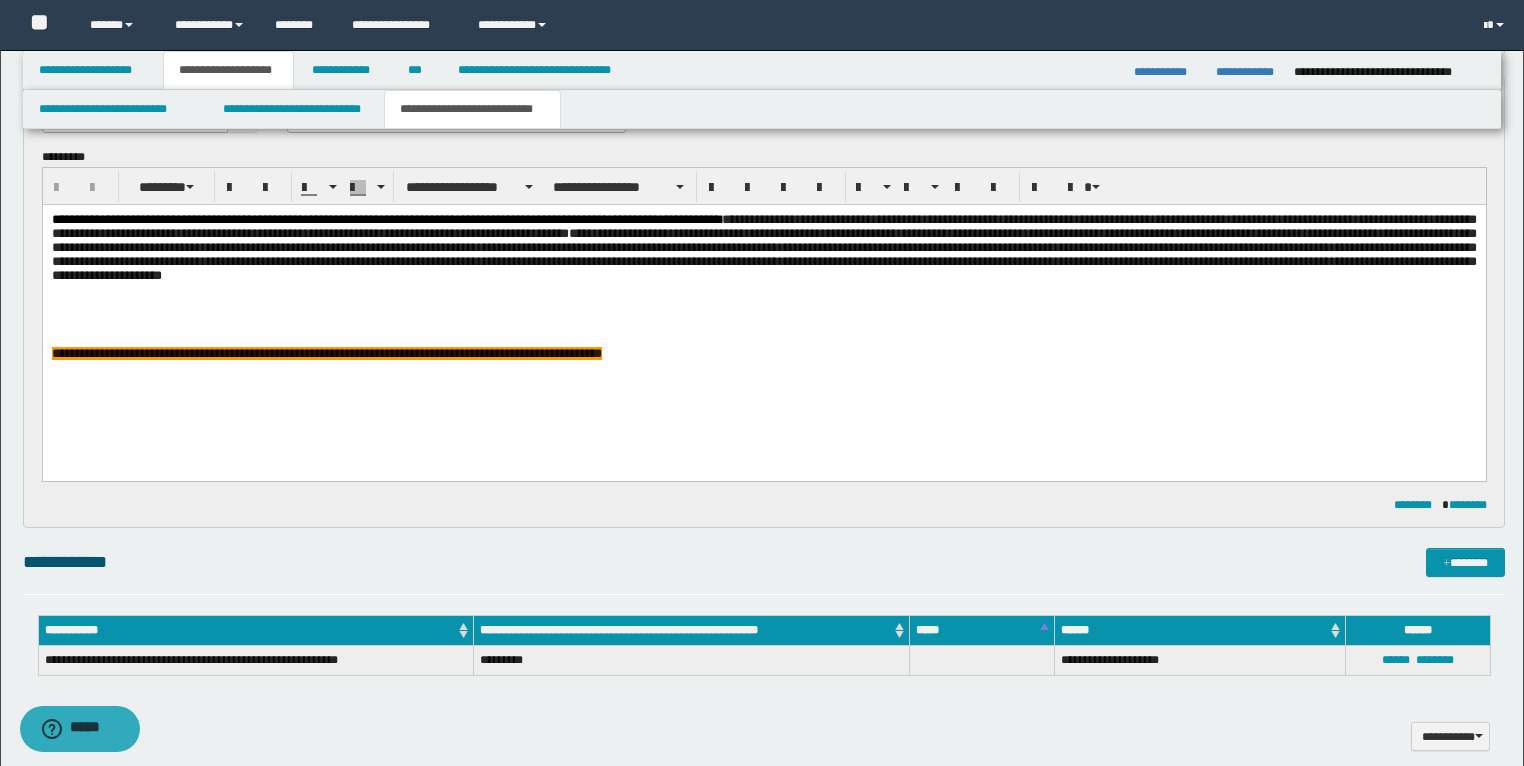 scroll, scrollTop: 1200, scrollLeft: 0, axis: vertical 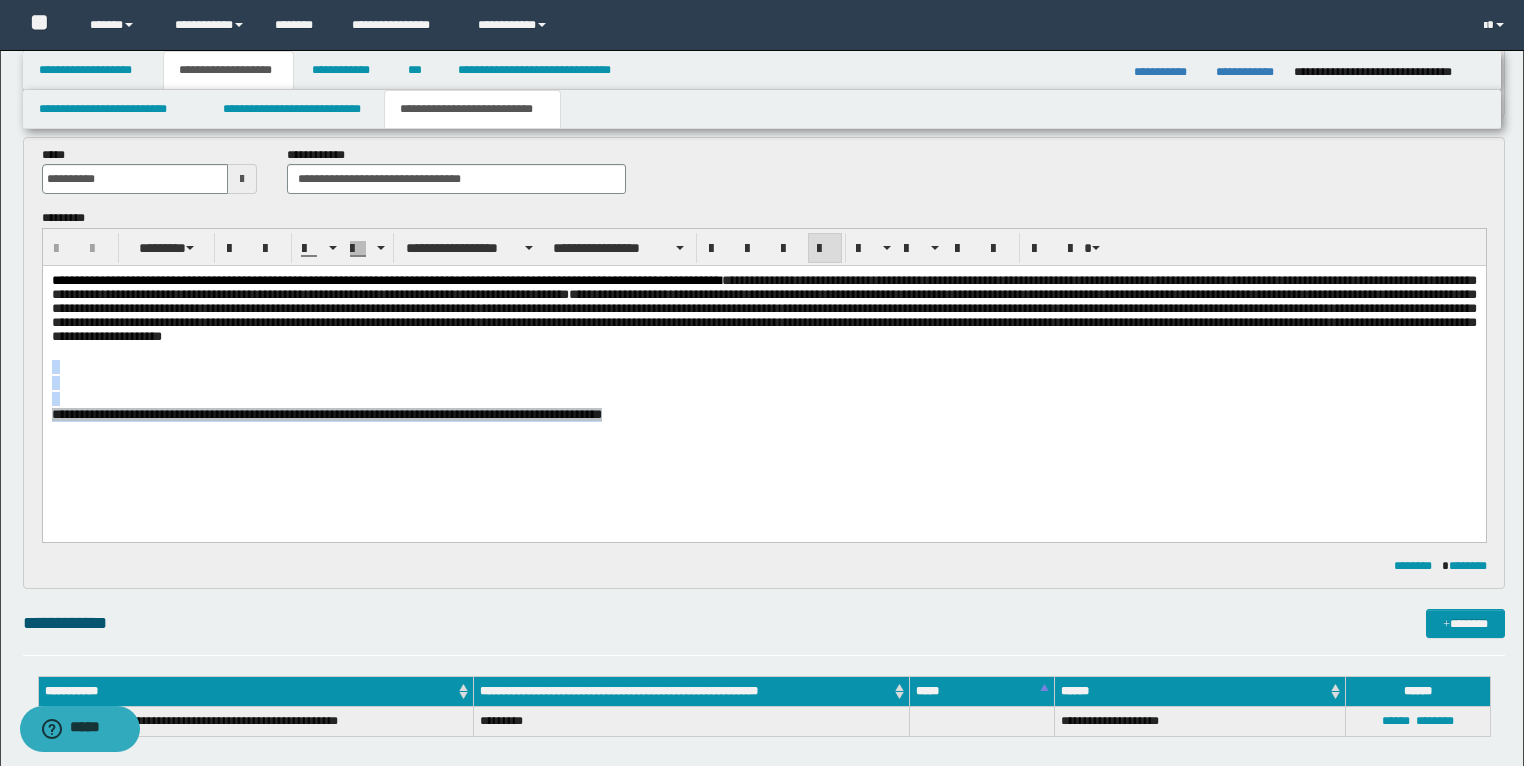 drag, startPoint x: 820, startPoint y: 424, endPoint x: 48, endPoint y: 385, distance: 772.9845 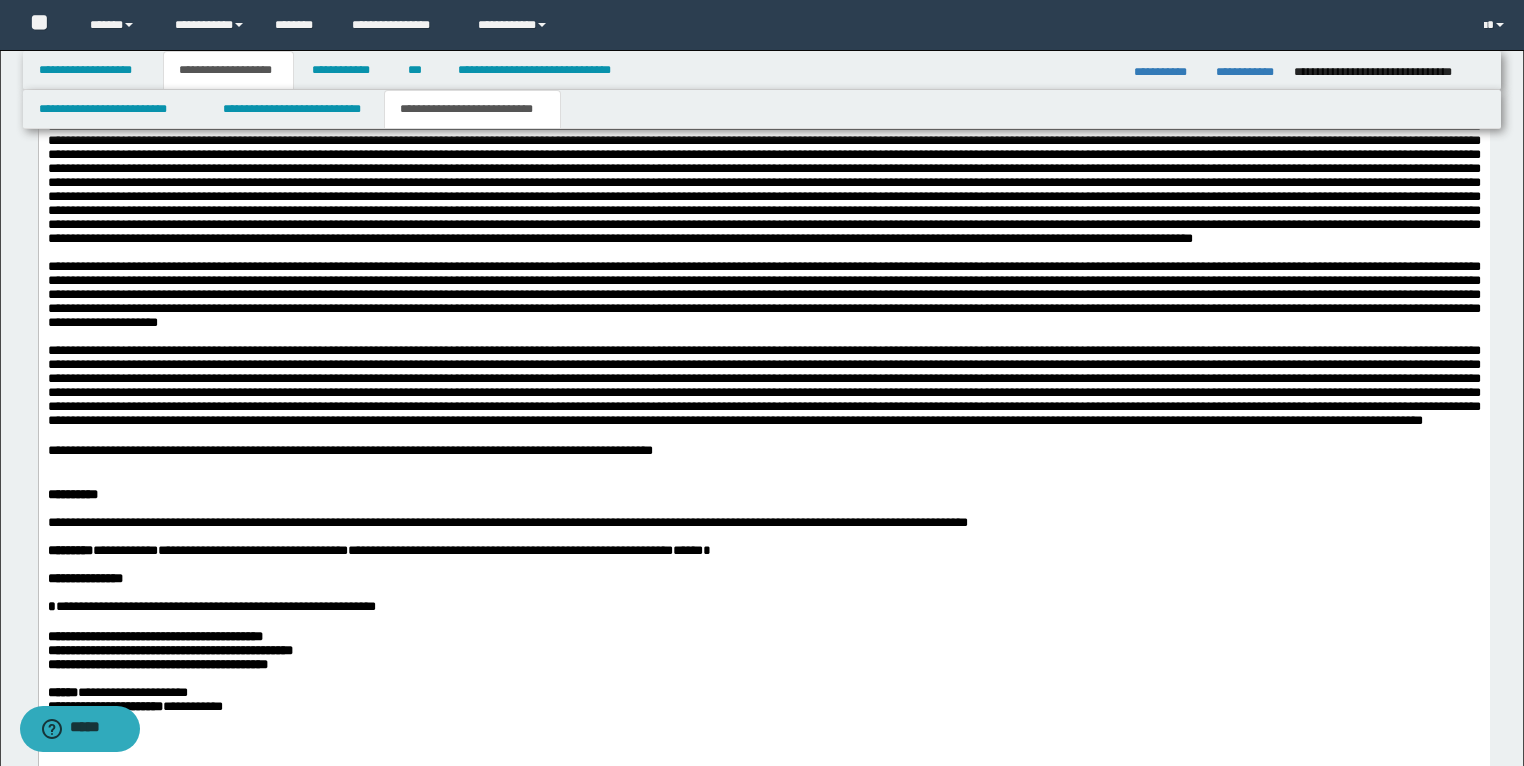 scroll, scrollTop: 5600, scrollLeft: 0, axis: vertical 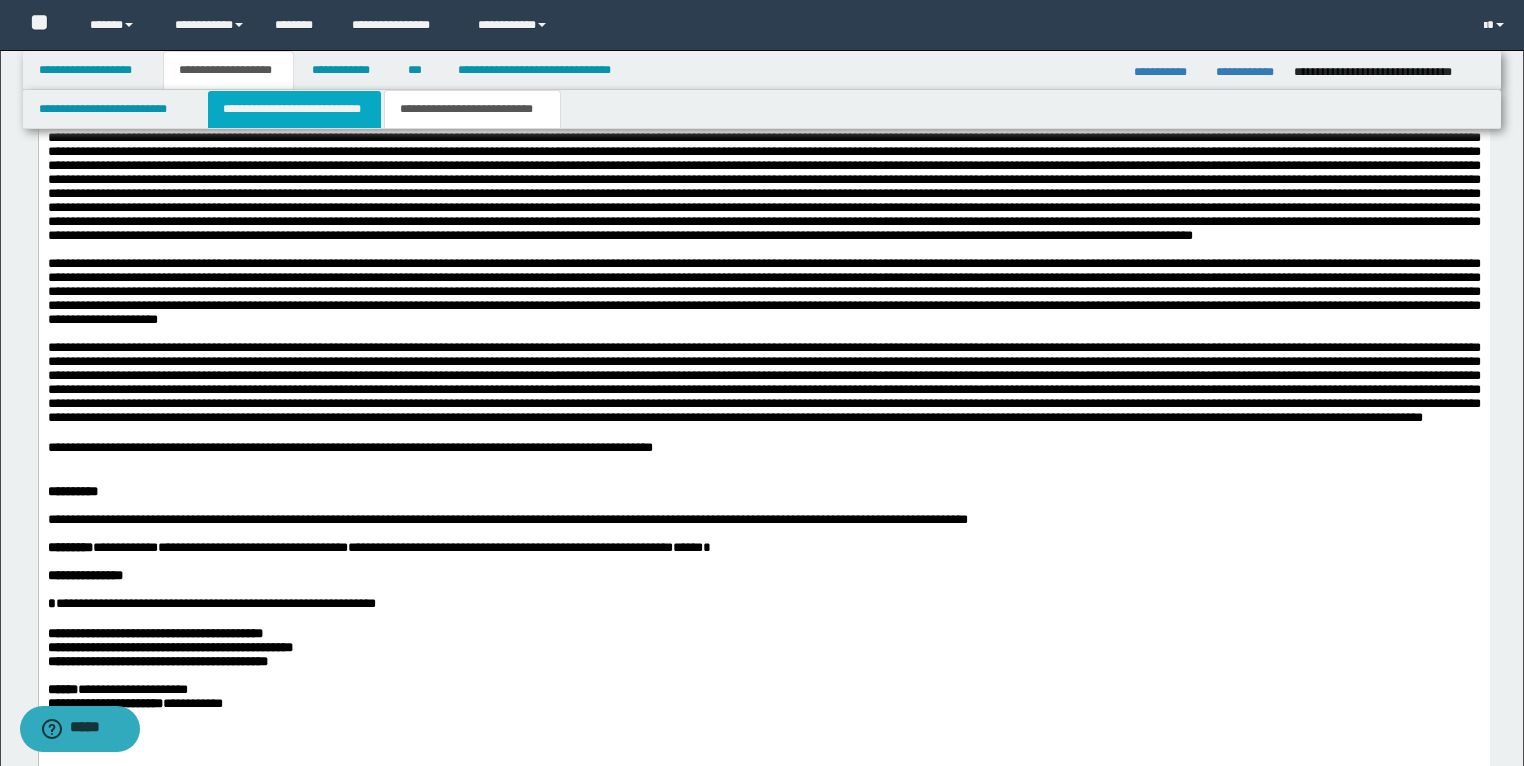 click on "**********" at bounding box center [294, 109] 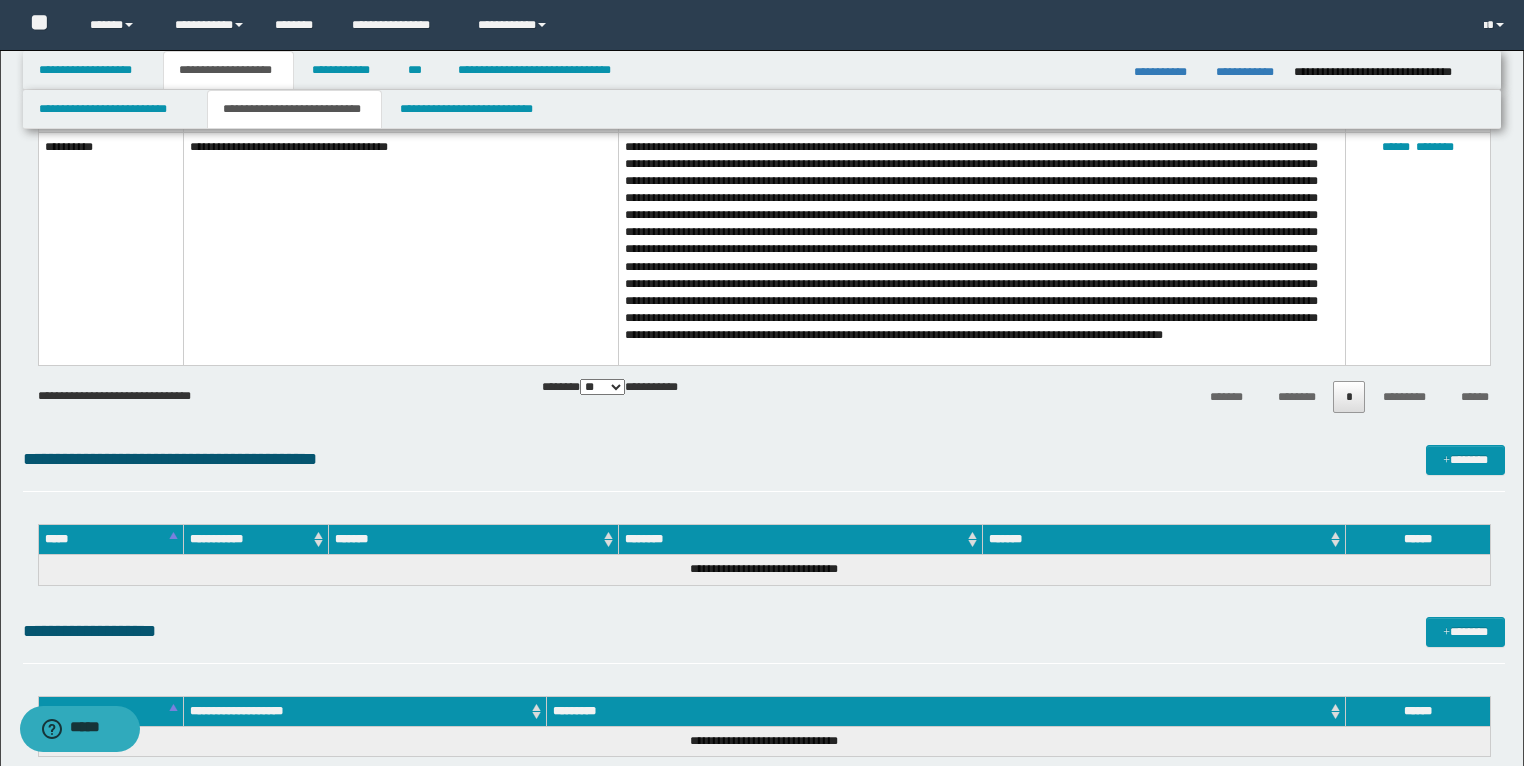 scroll, scrollTop: 4671, scrollLeft: 0, axis: vertical 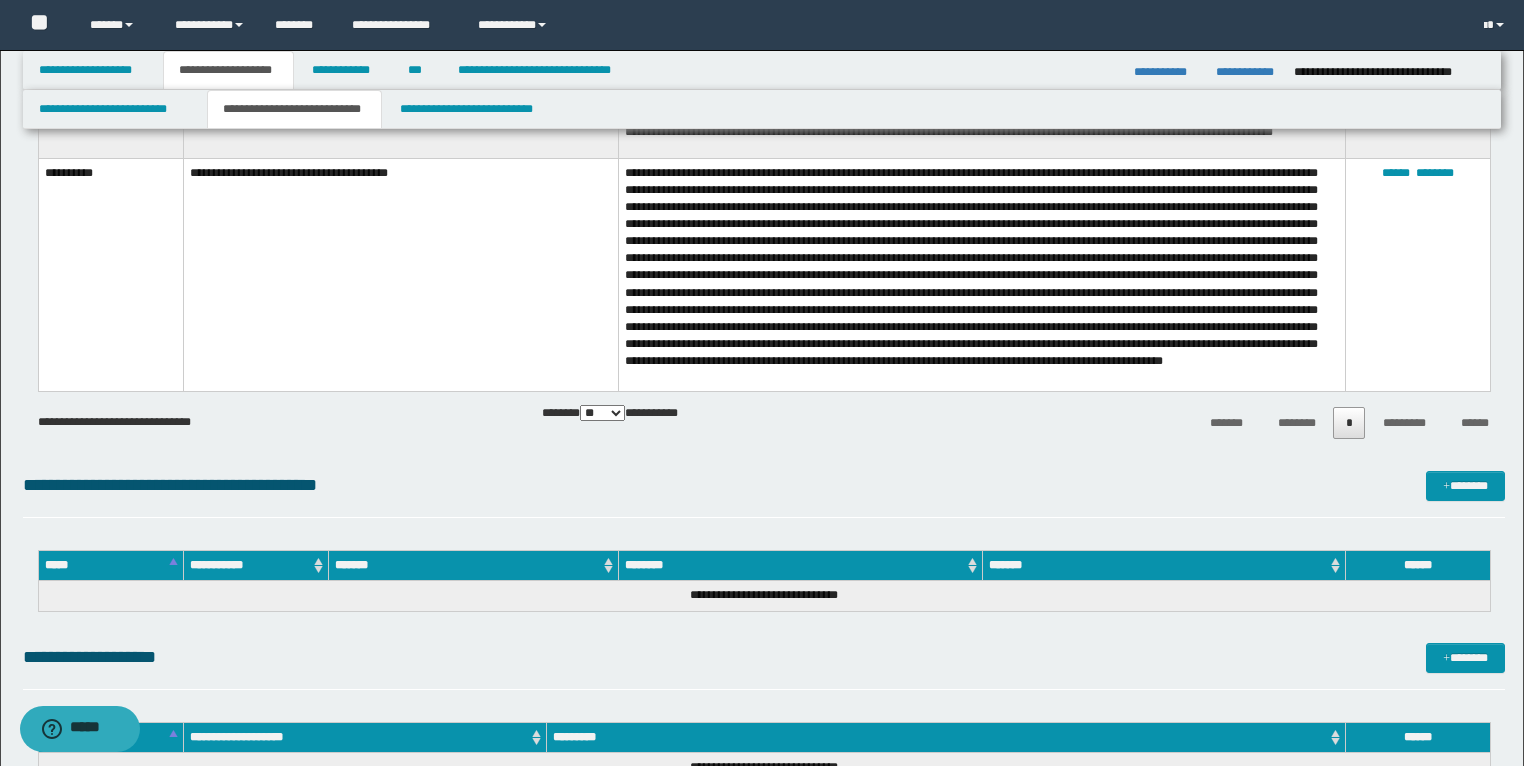 click on "**********" at bounding box center [400, 274] 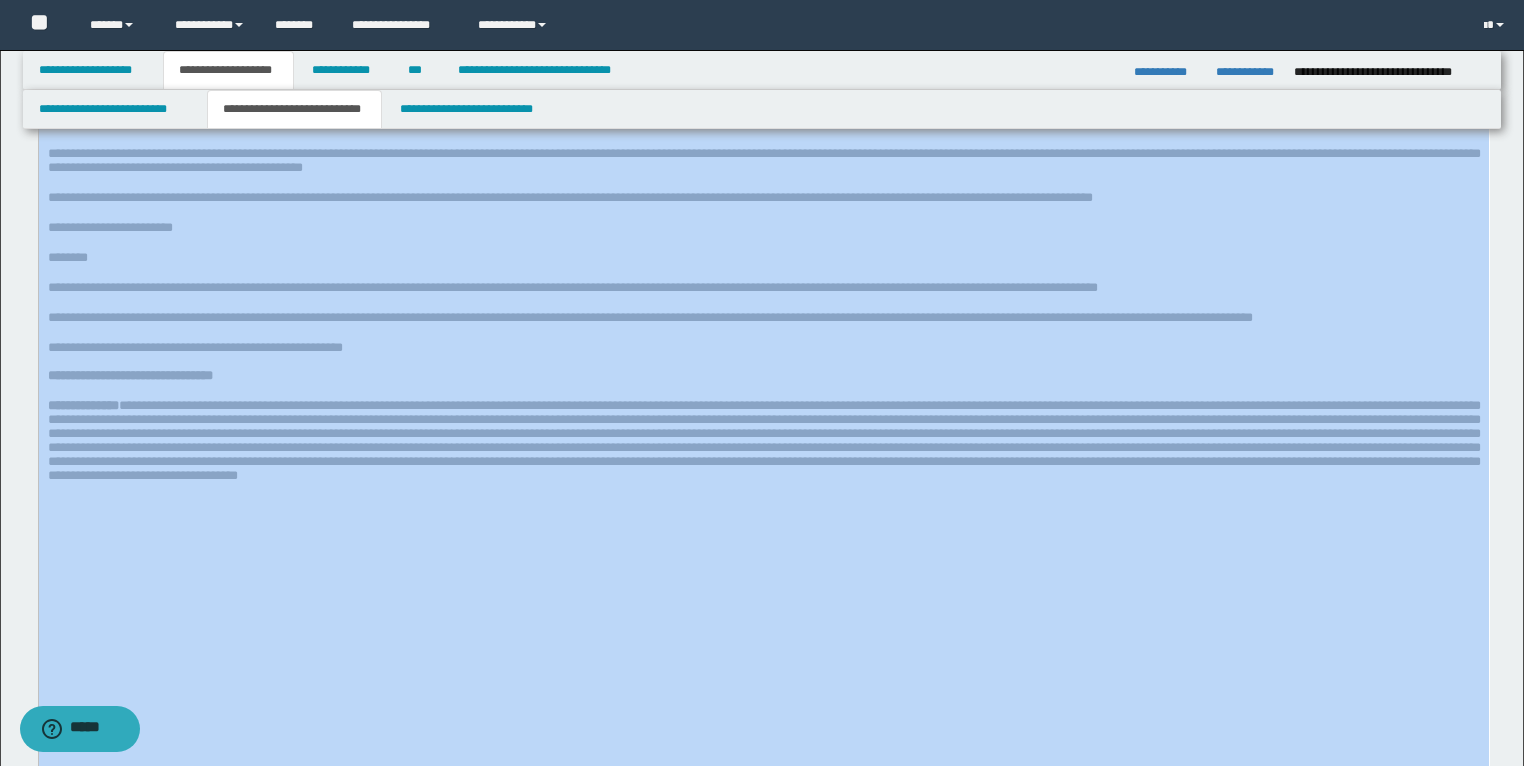 scroll, scrollTop: 2584, scrollLeft: 0, axis: vertical 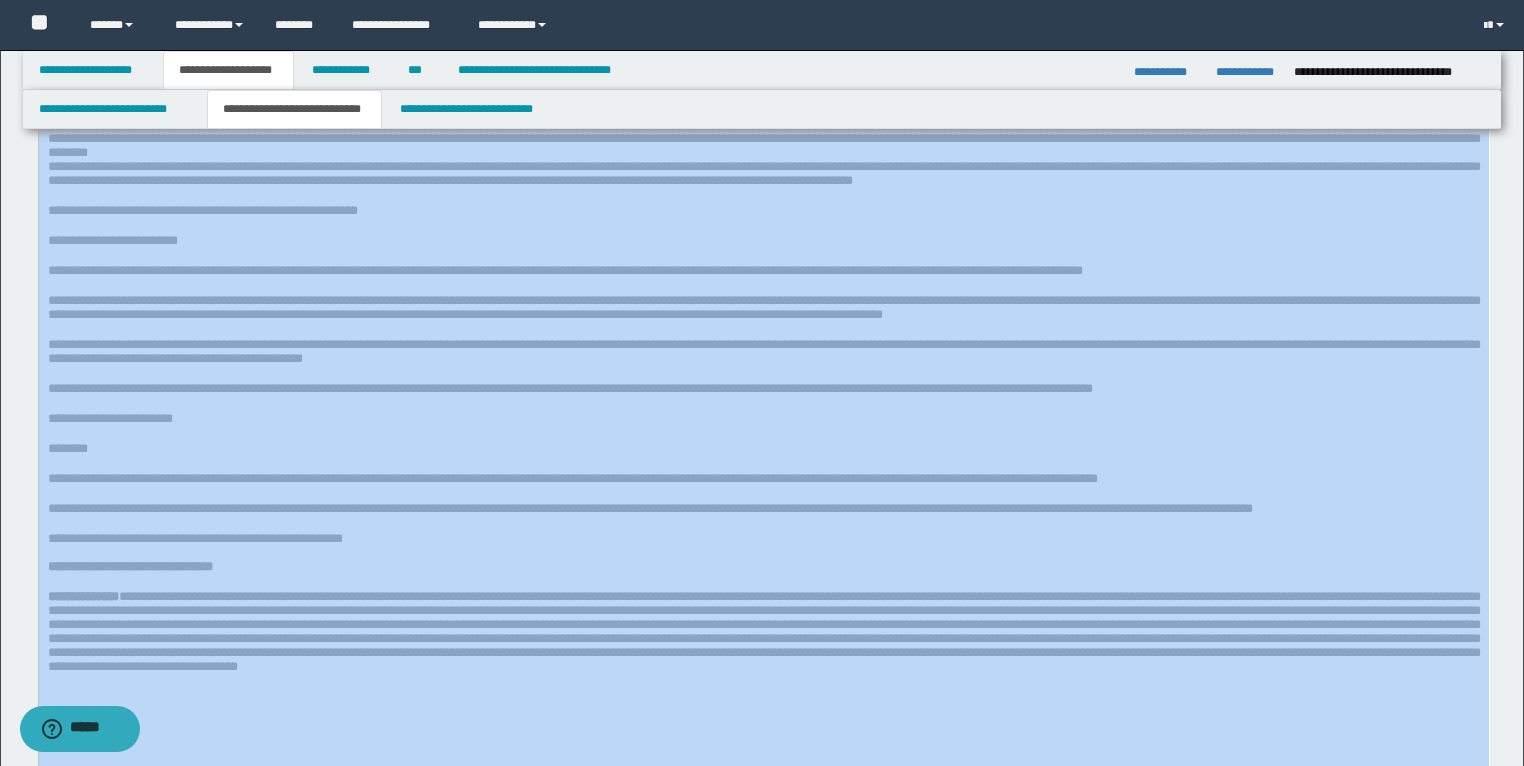 drag, startPoint x: 1036, startPoint y: -1911, endPoint x: 220, endPoint y: 163, distance: 2228.7512 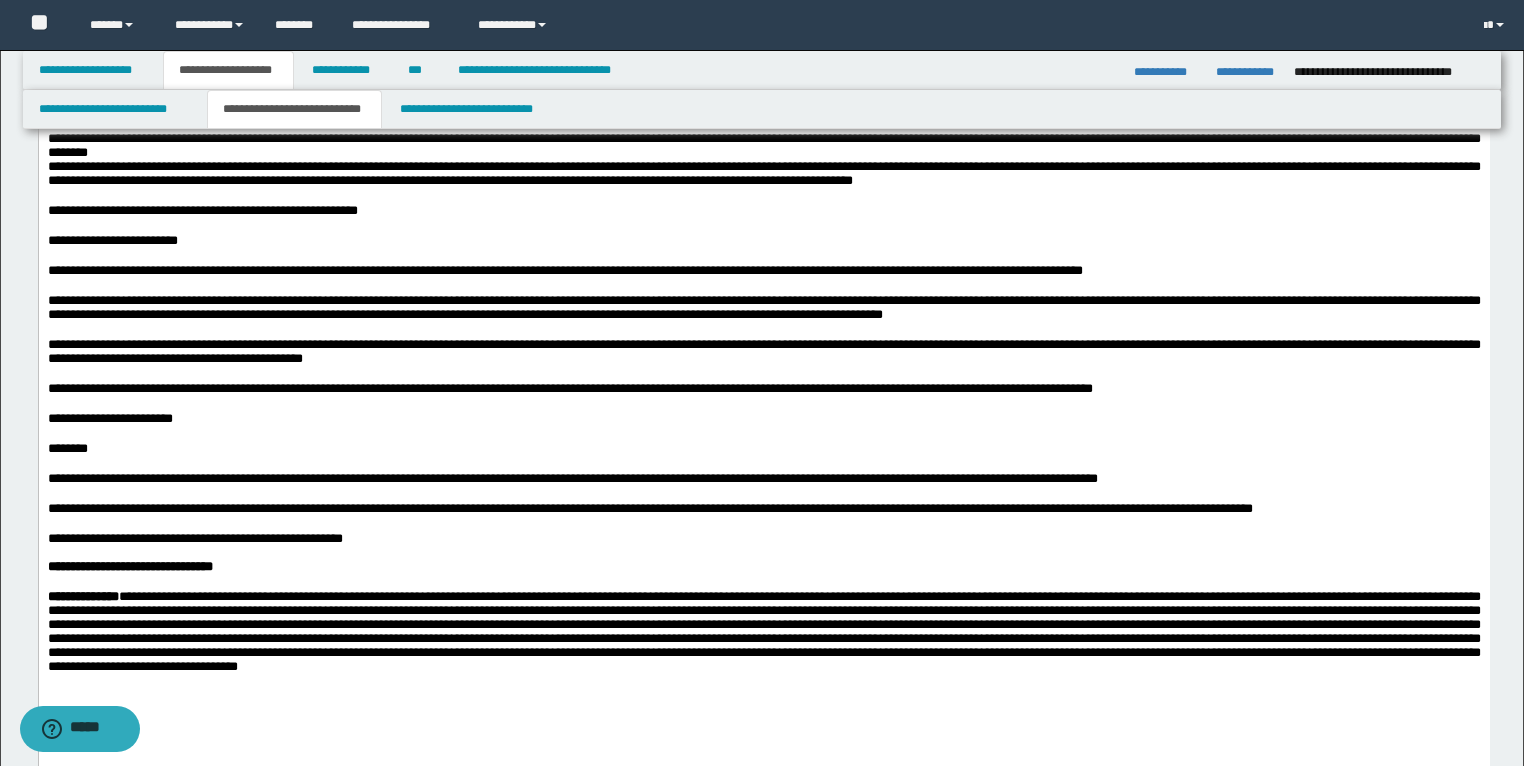 click on "**********" at bounding box center [763, -112] 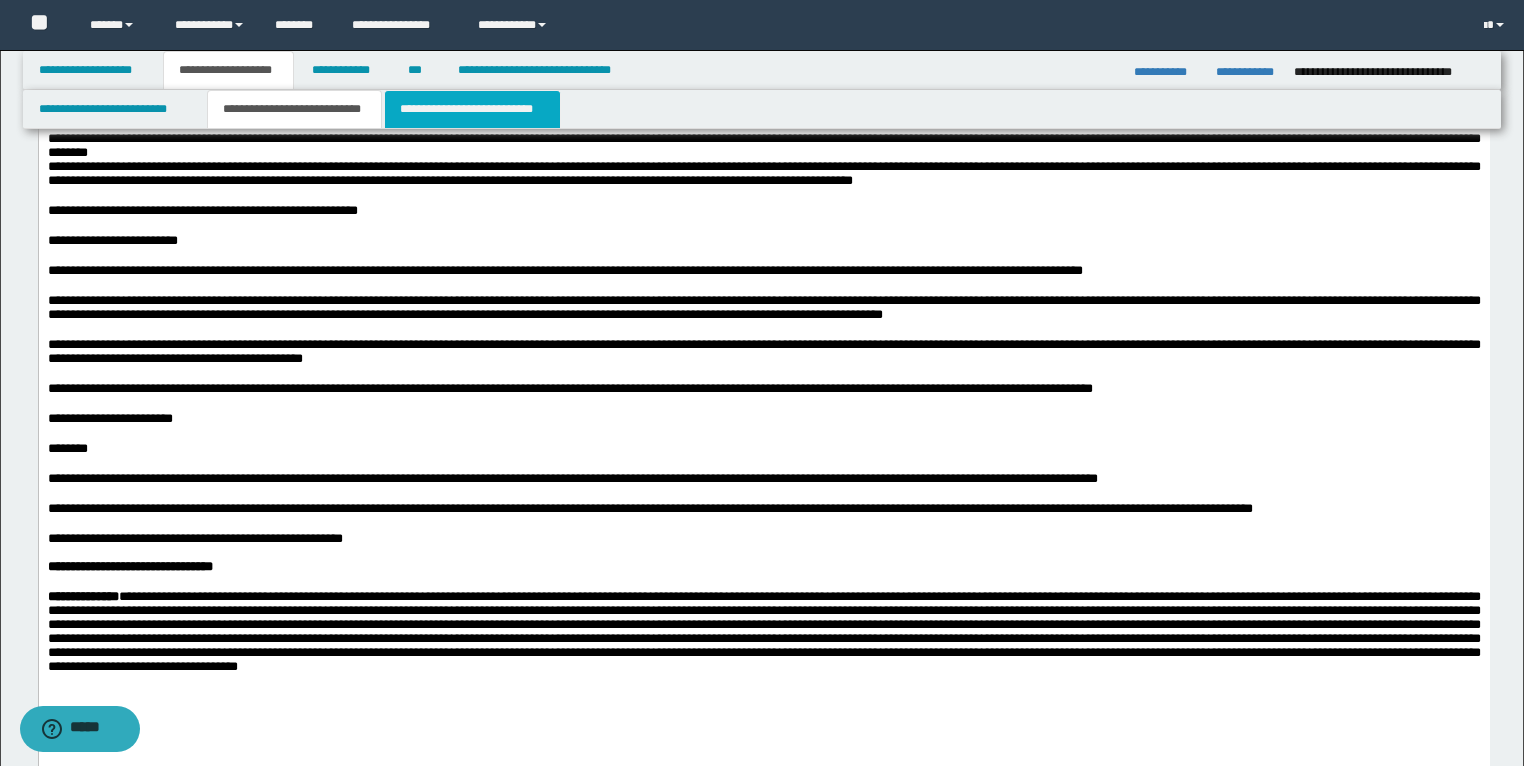 click on "**********" at bounding box center (472, 109) 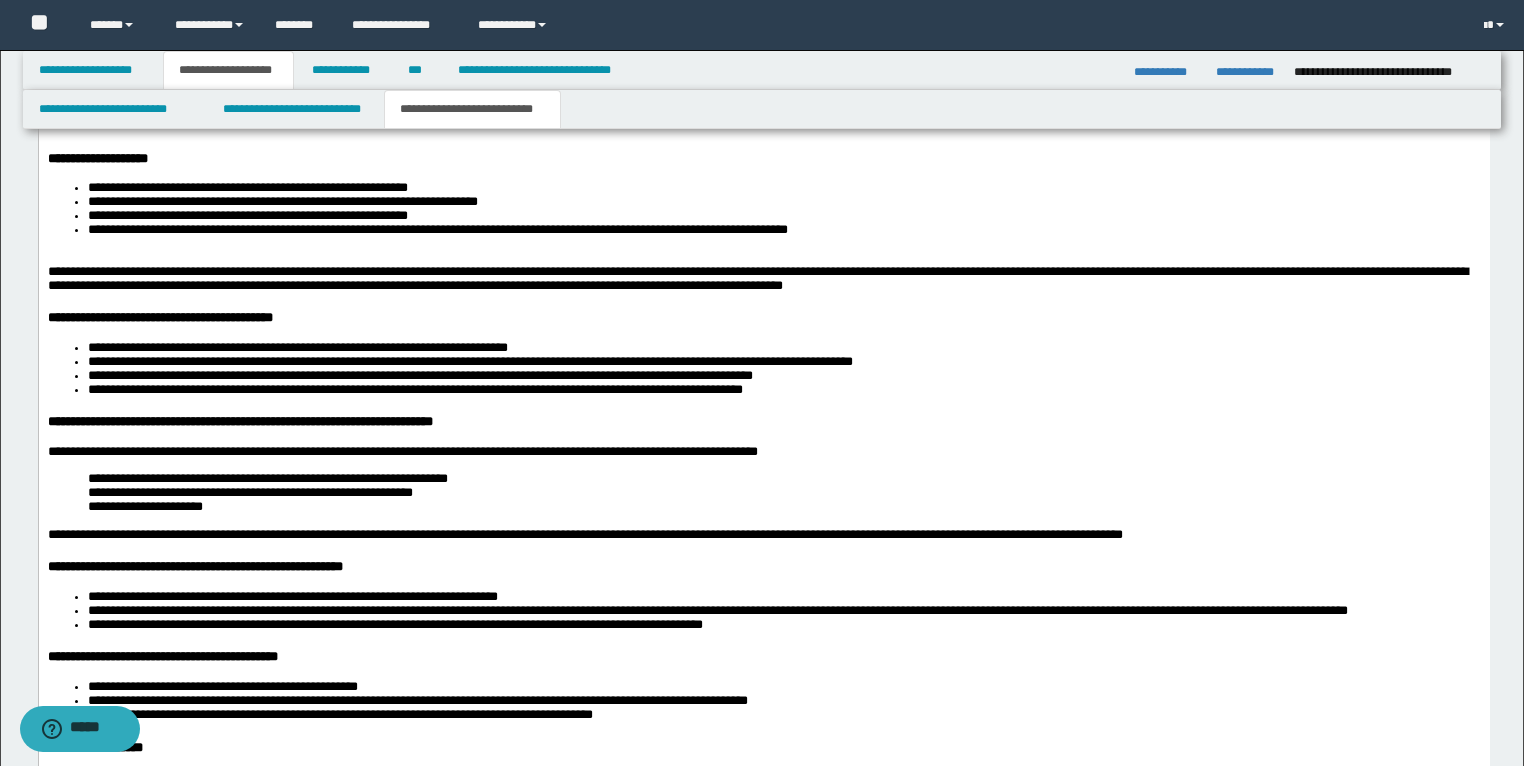 scroll, scrollTop: 3304, scrollLeft: 0, axis: vertical 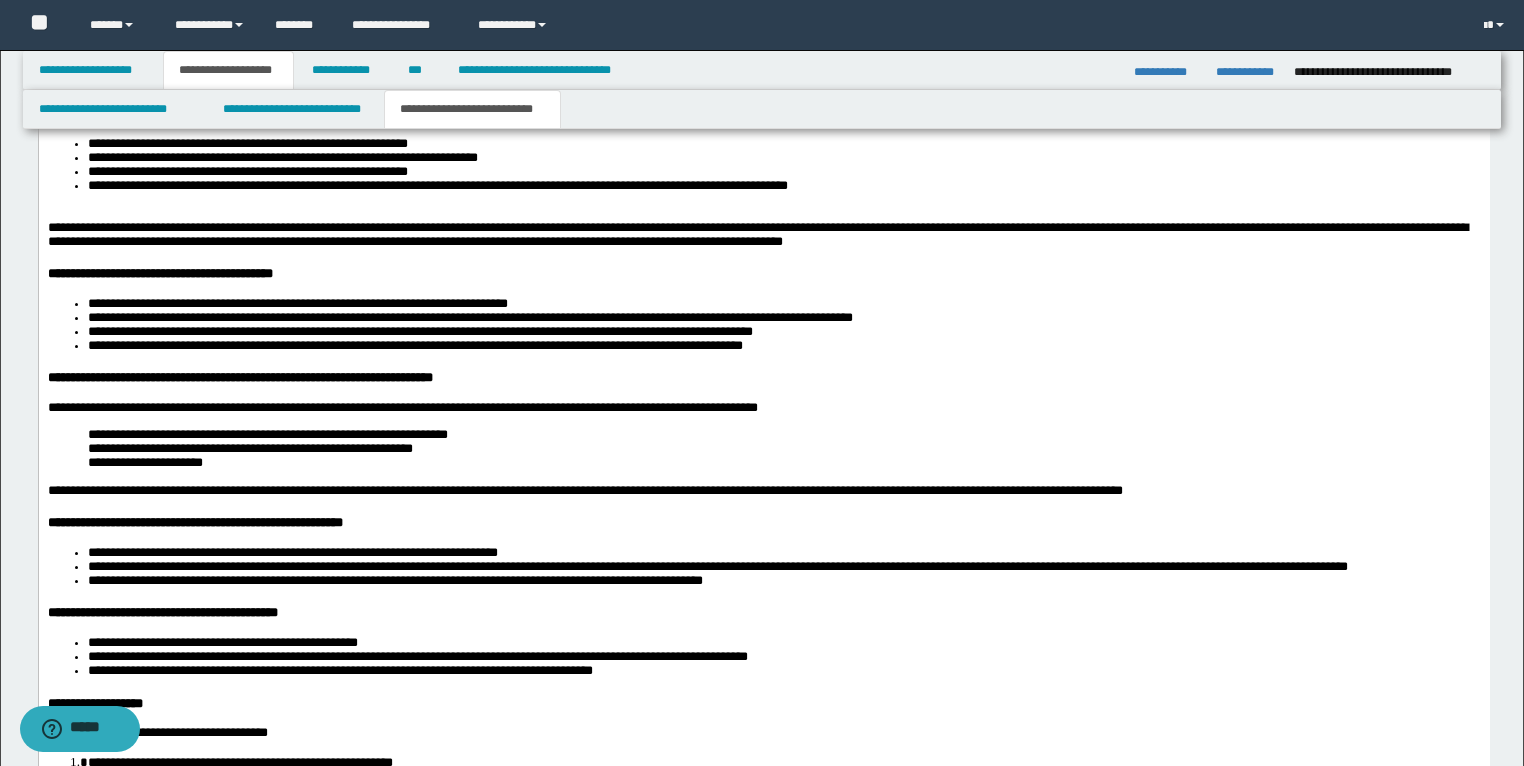 click on "**********" at bounding box center (763, 904) 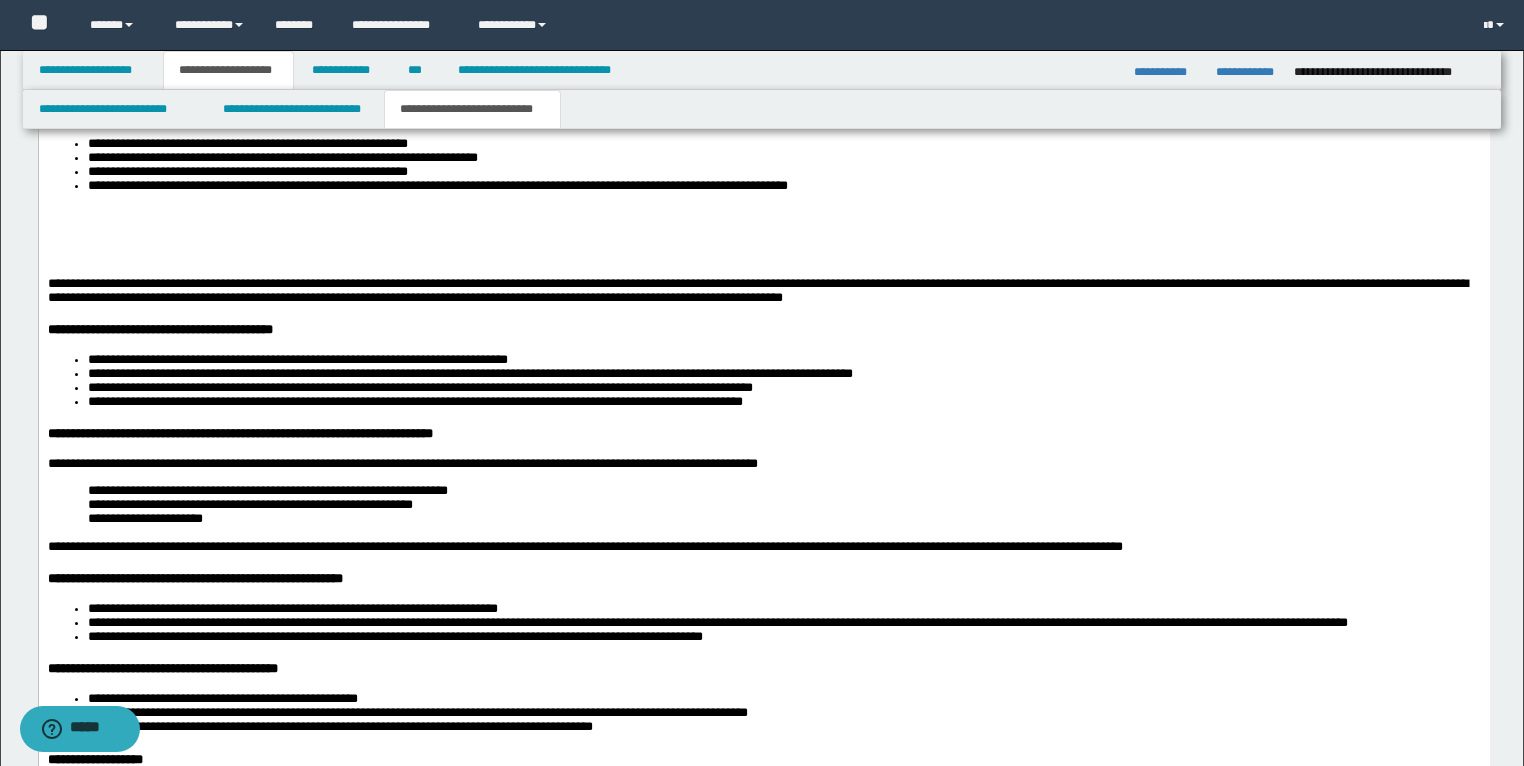 click at bounding box center [763, 229] 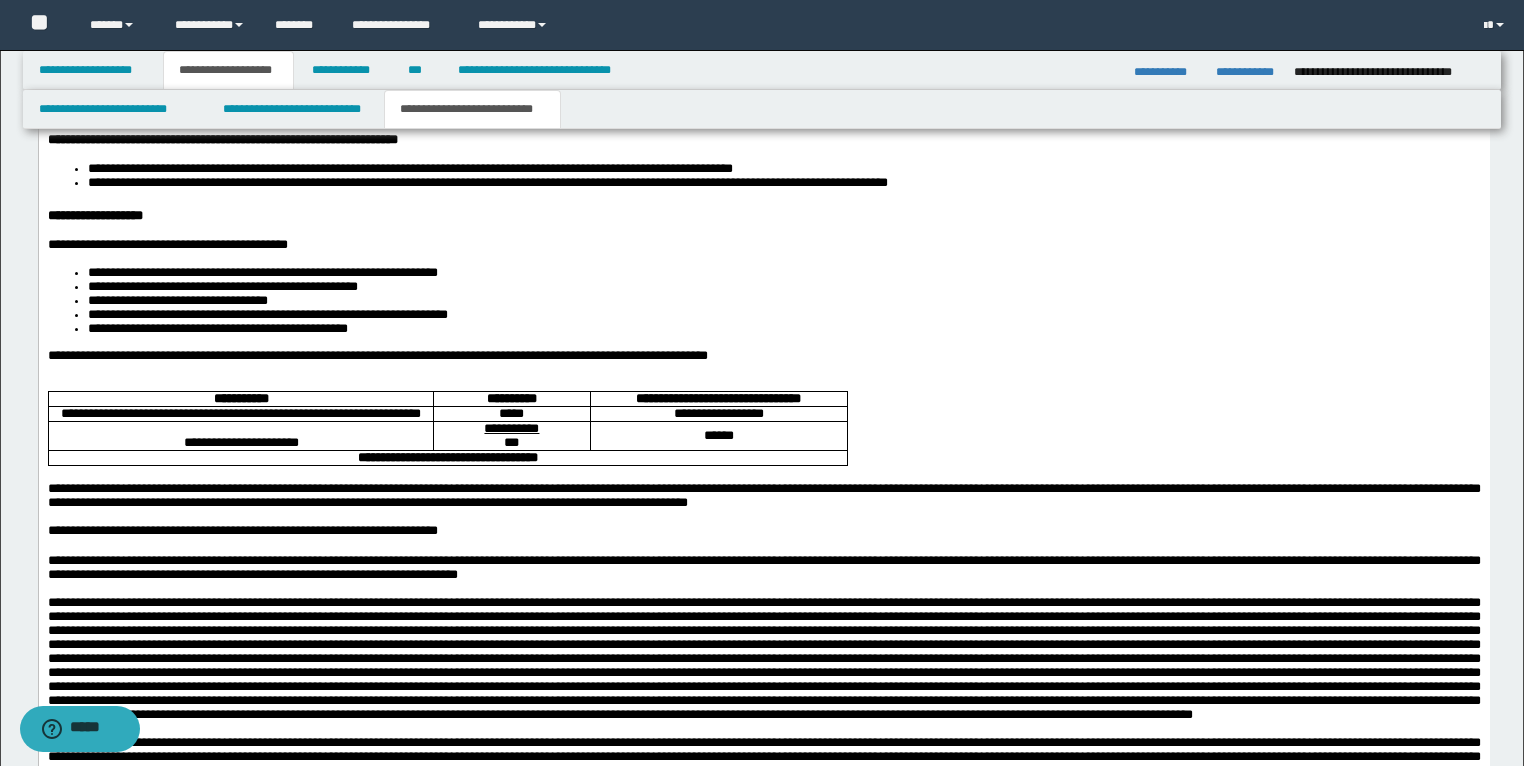 scroll, scrollTop: 5624, scrollLeft: 0, axis: vertical 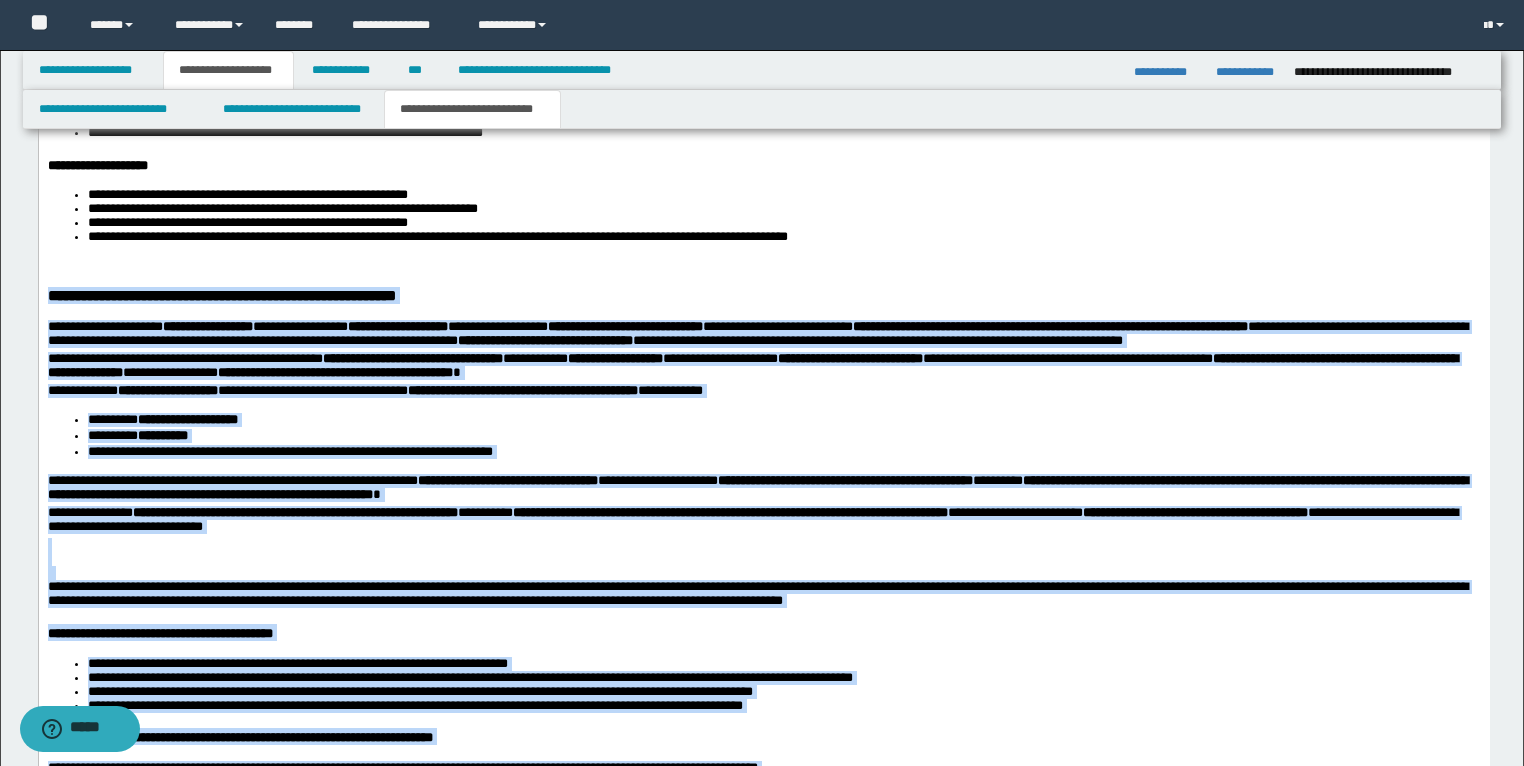 drag, startPoint x: 819, startPoint y: 2859, endPoint x: 28, endPoint y: 451, distance: 2534.5896 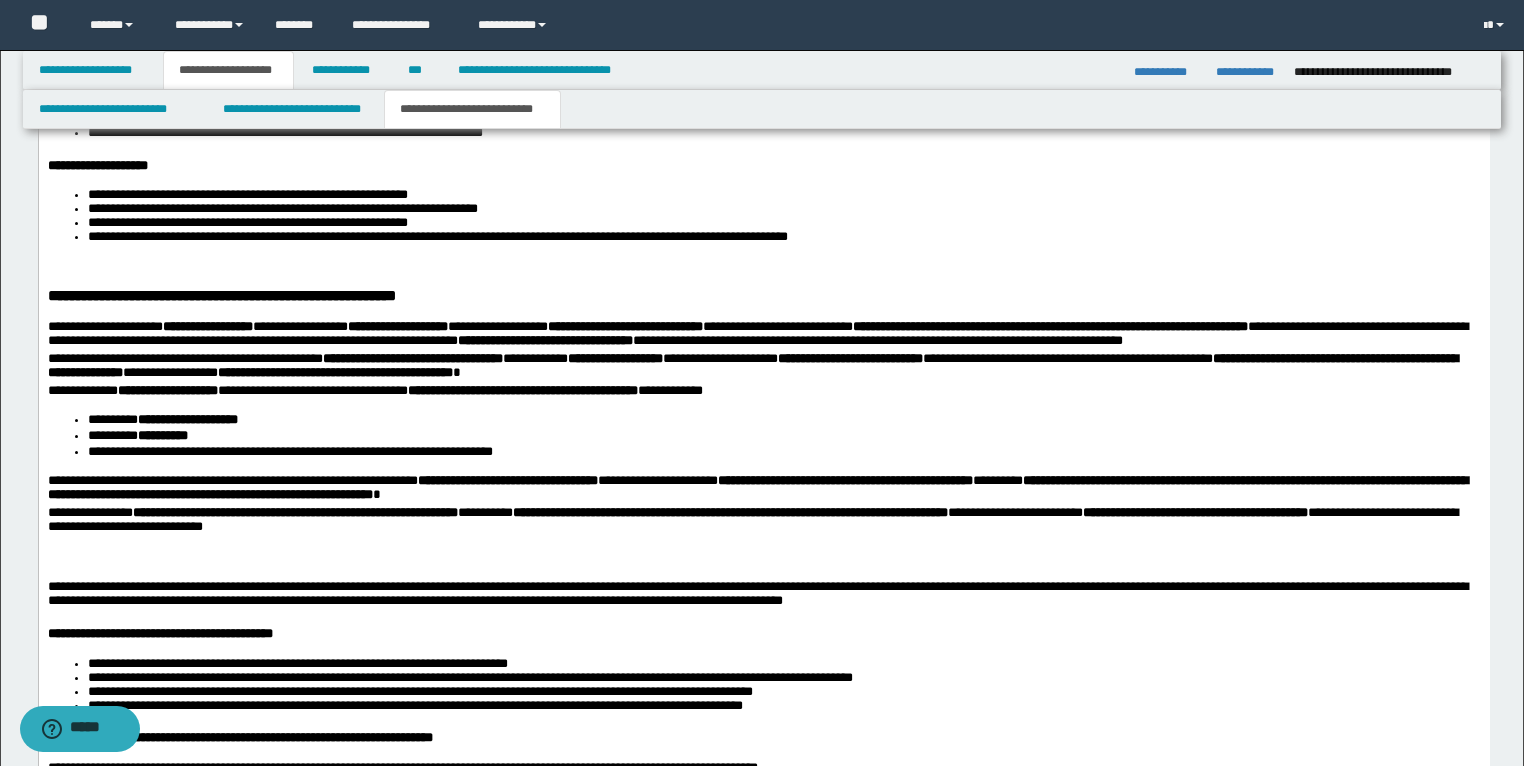 click at bounding box center [763, 266] 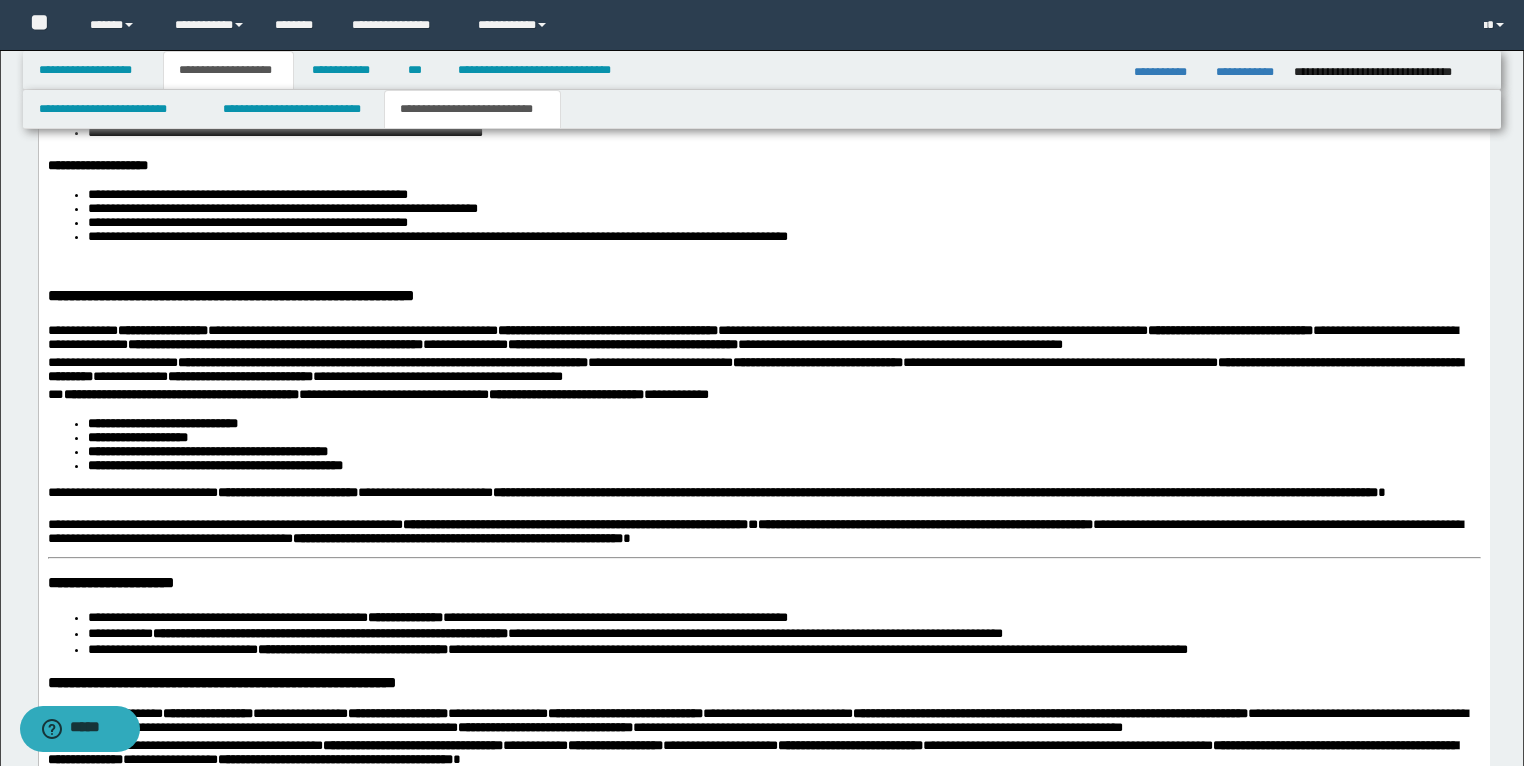 click on "**********" at bounding box center [239, 296] 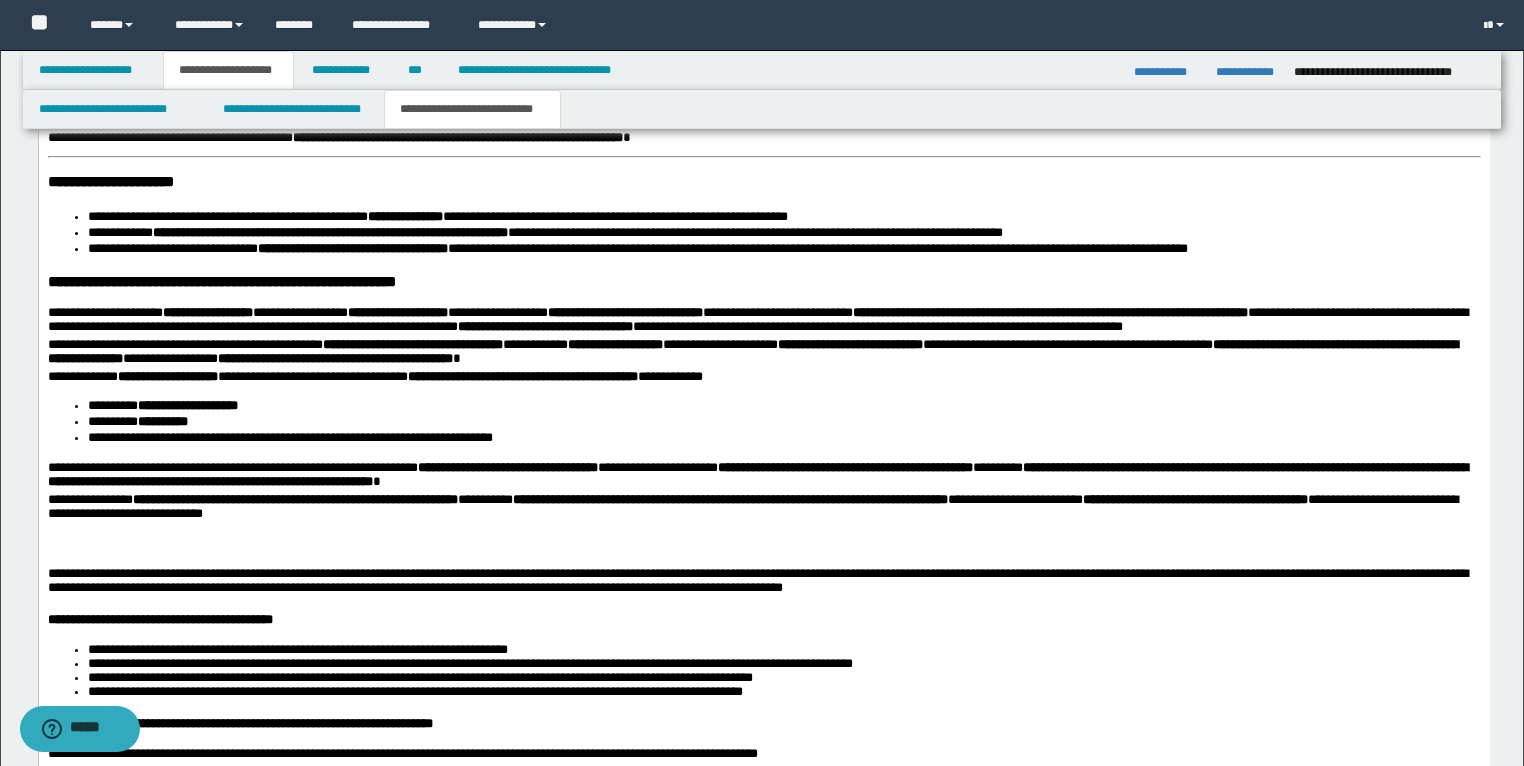 scroll, scrollTop: 3653, scrollLeft: 0, axis: vertical 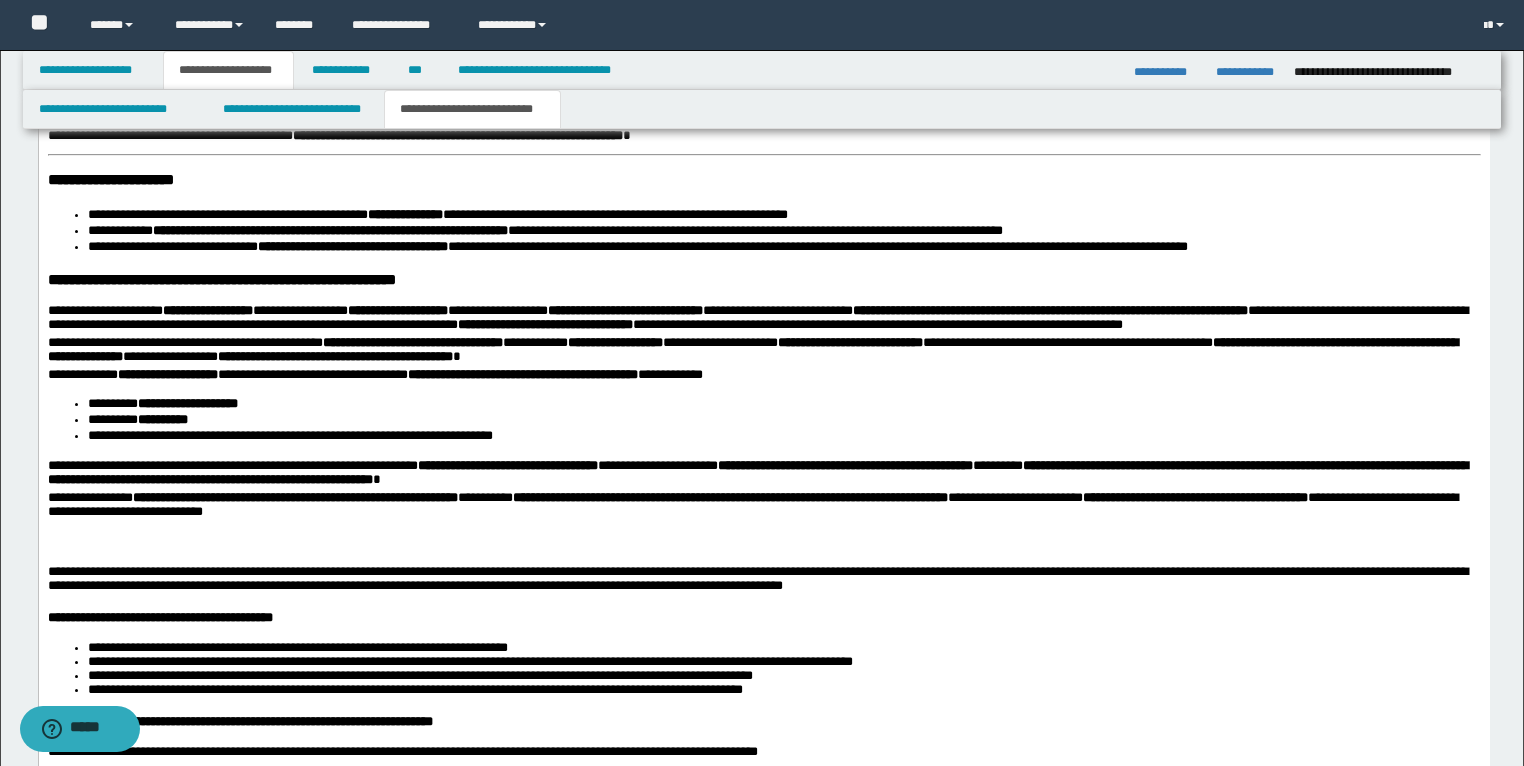 click on "**********" at bounding box center [116, 180] 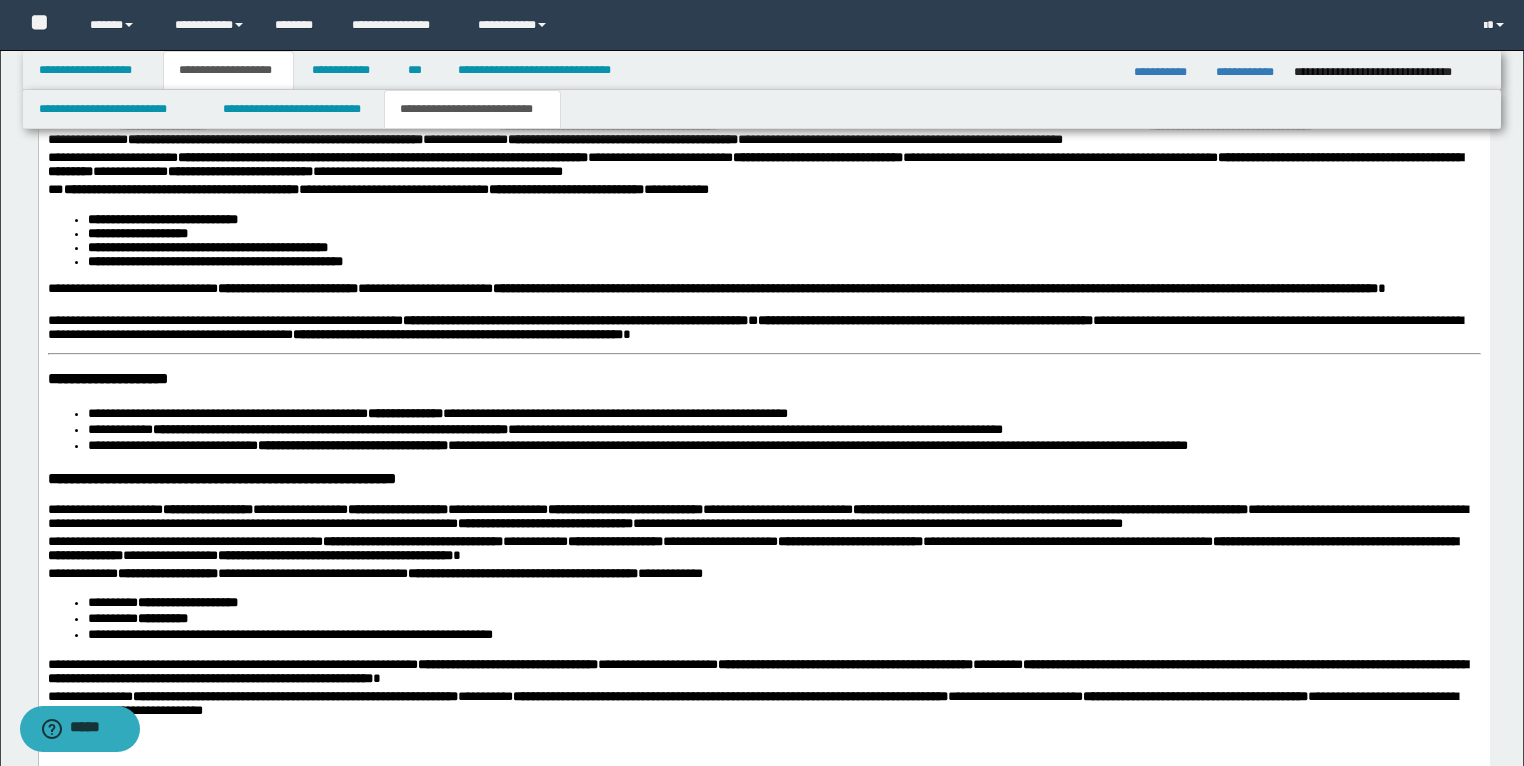scroll, scrollTop: 3493, scrollLeft: 0, axis: vertical 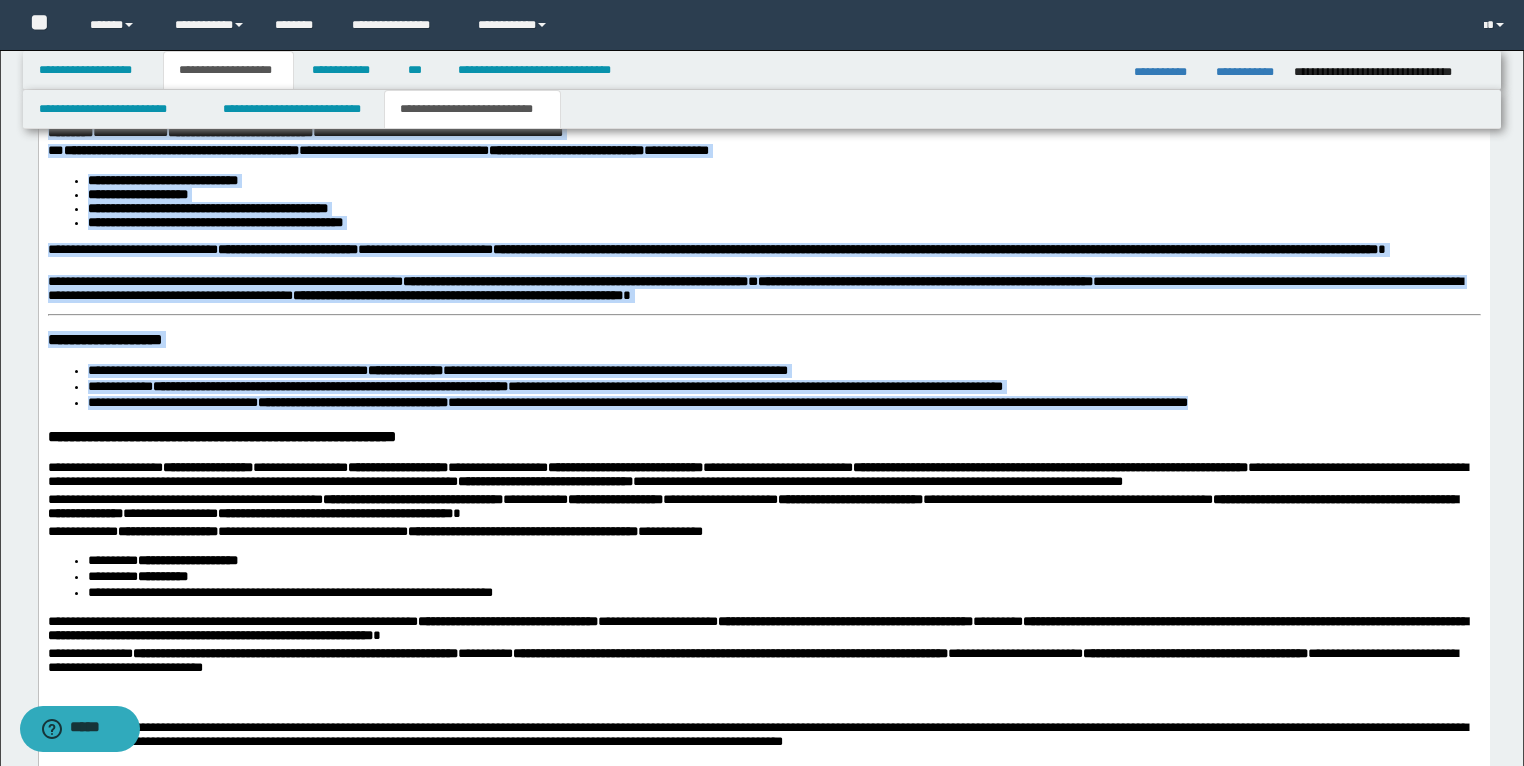drag, startPoint x: 1271, startPoint y: 565, endPoint x: 40, endPoint y: 214, distance: 1280.0632 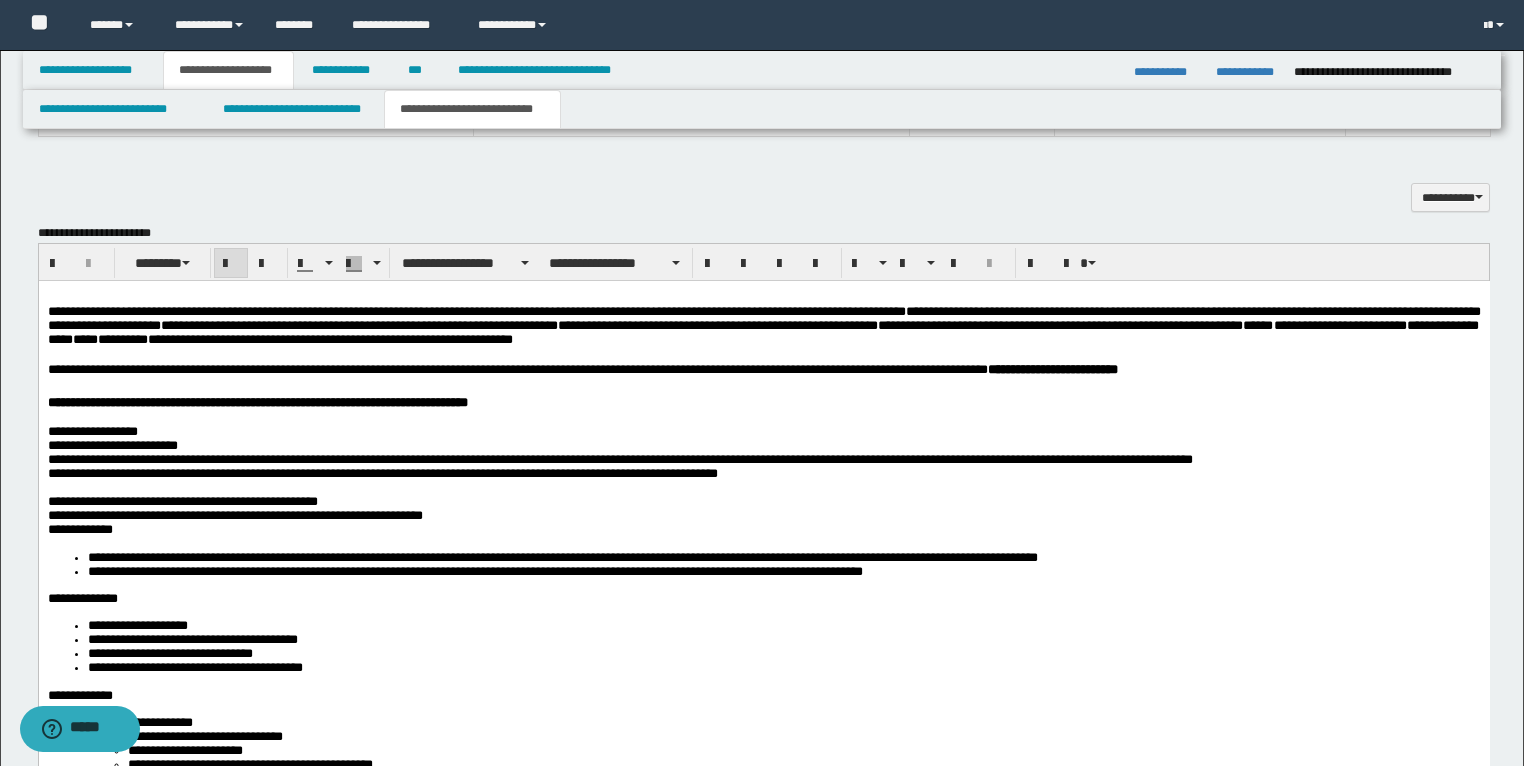 scroll, scrollTop: 1733, scrollLeft: 0, axis: vertical 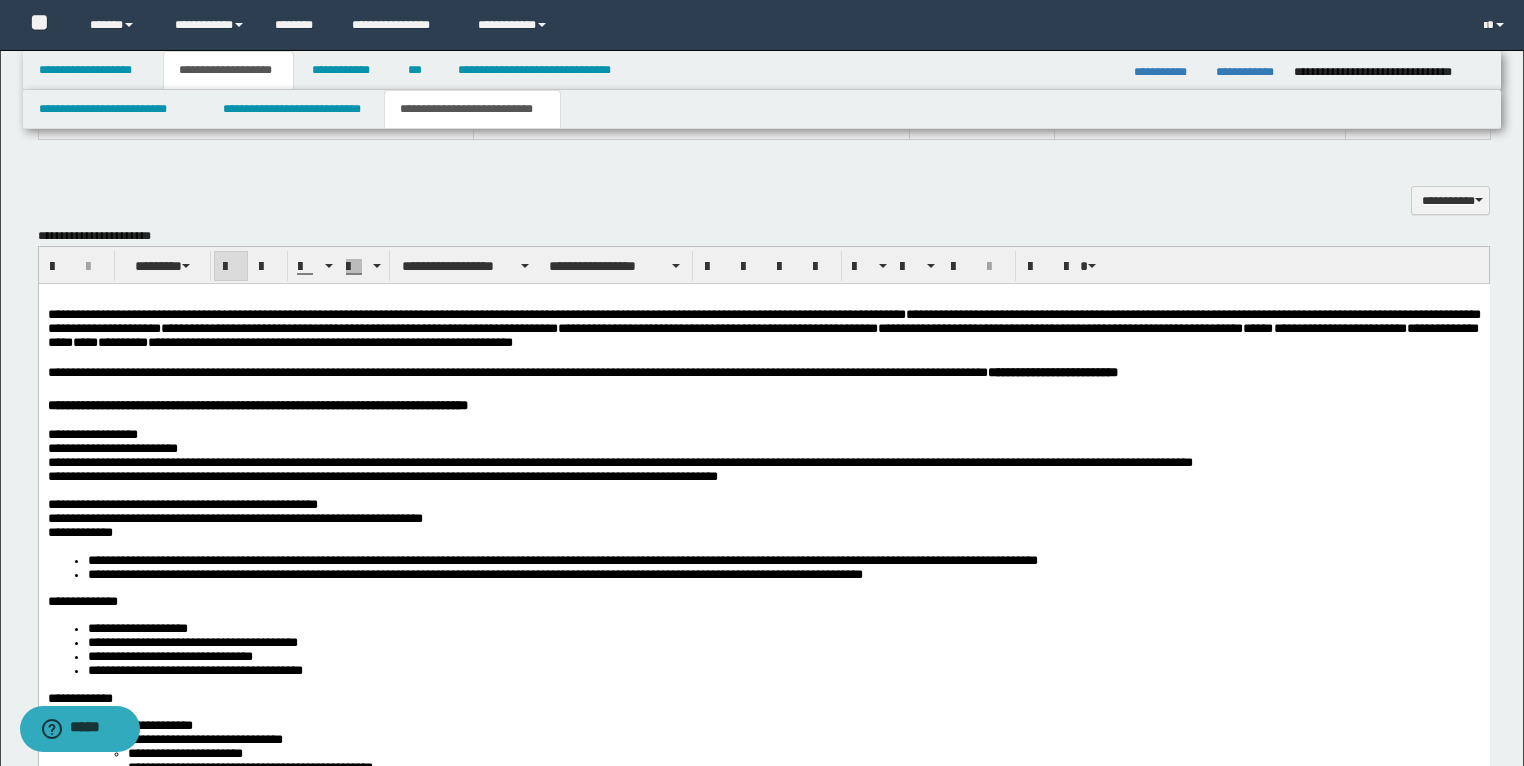 click at bounding box center [231, 267] 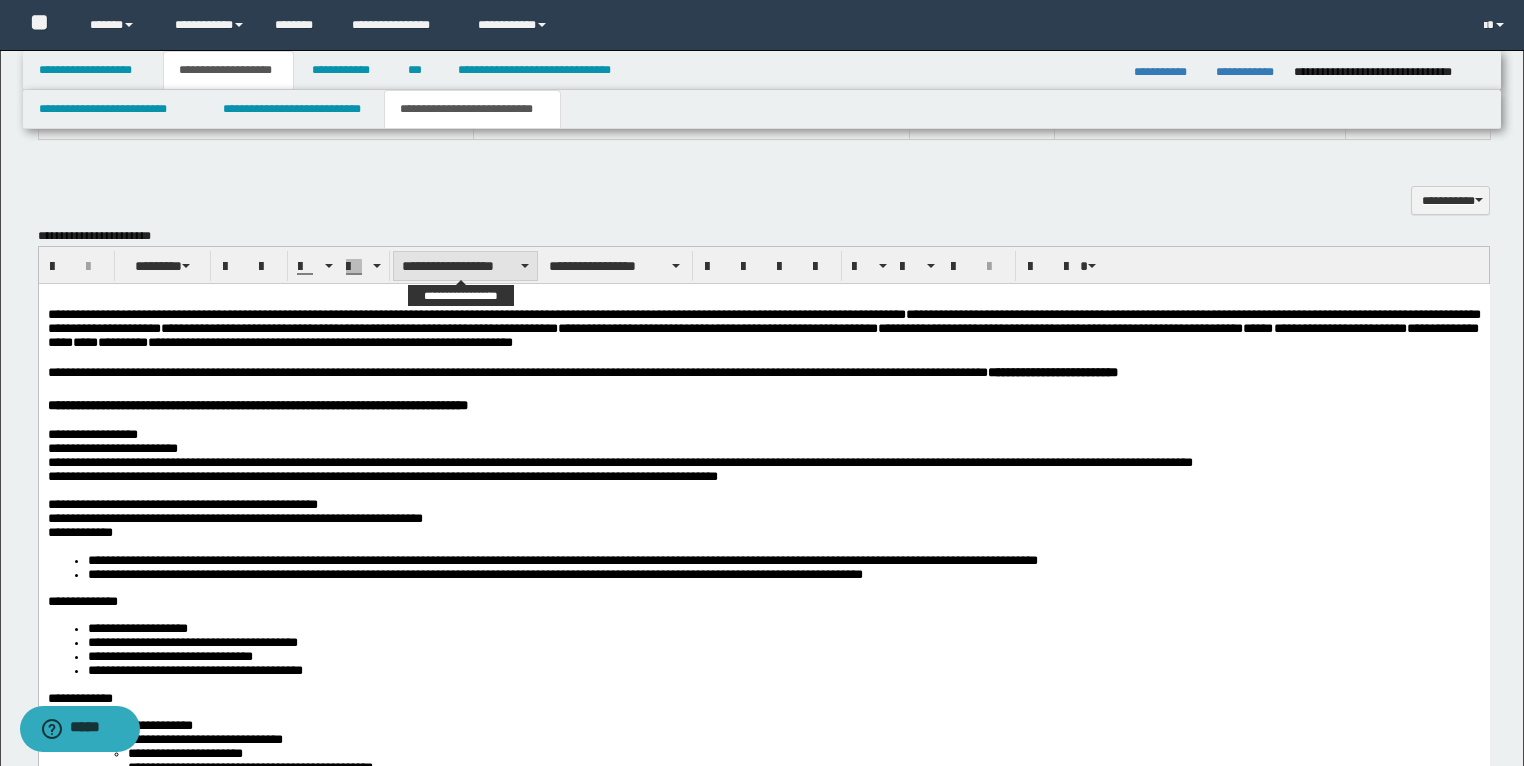 click on "**********" at bounding box center [465, 266] 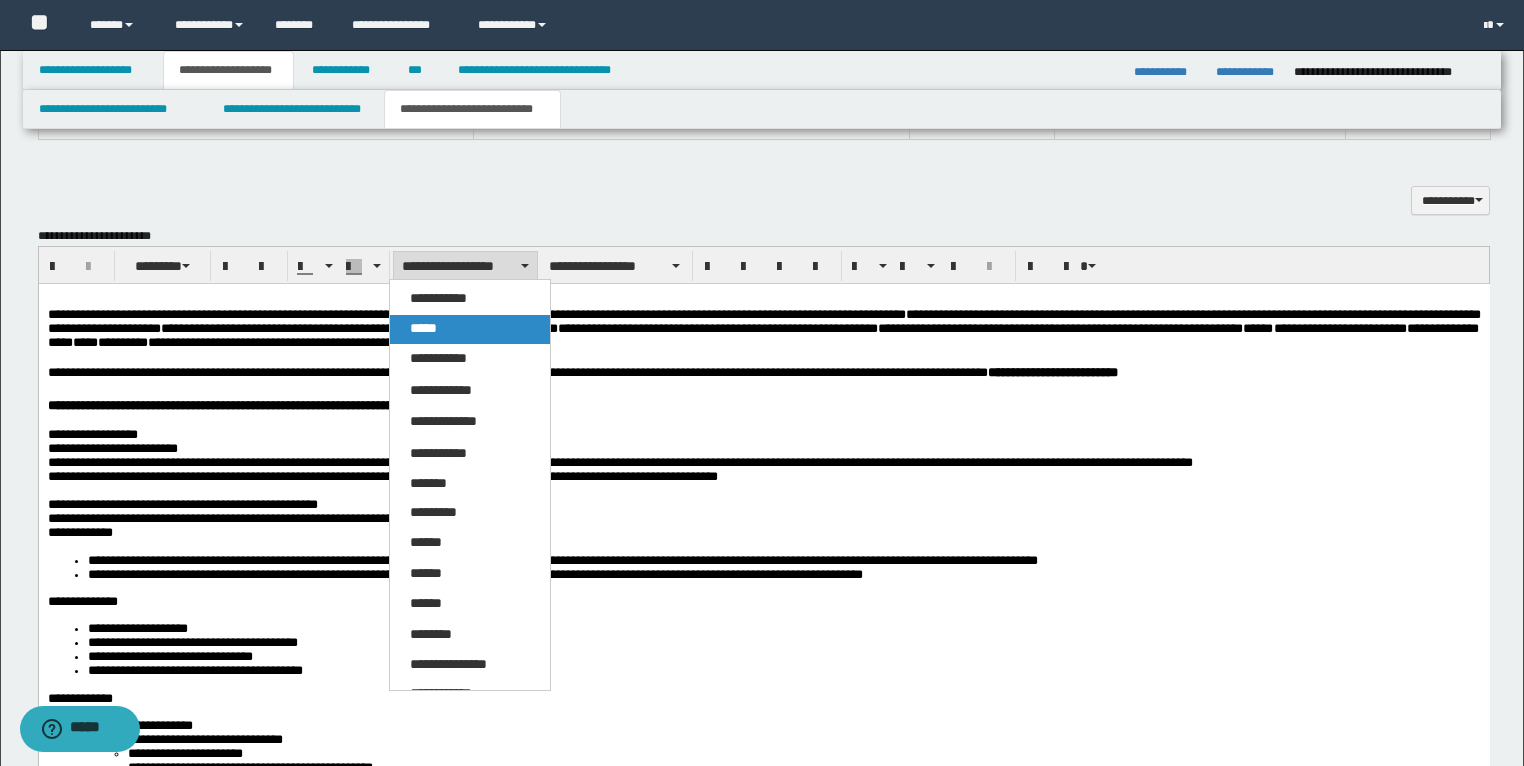 click on "*****" at bounding box center [470, 329] 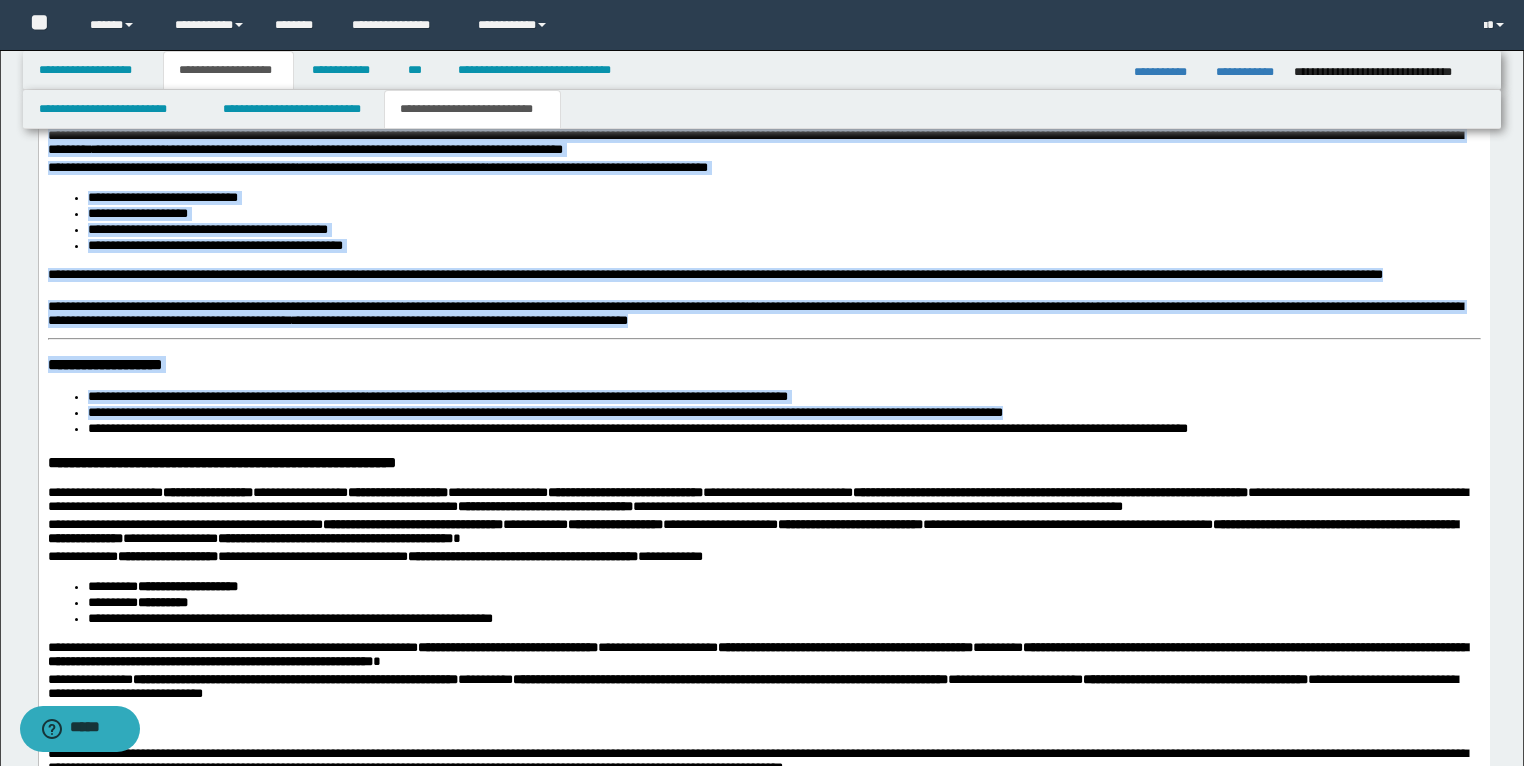 scroll, scrollTop: 3573, scrollLeft: 0, axis: vertical 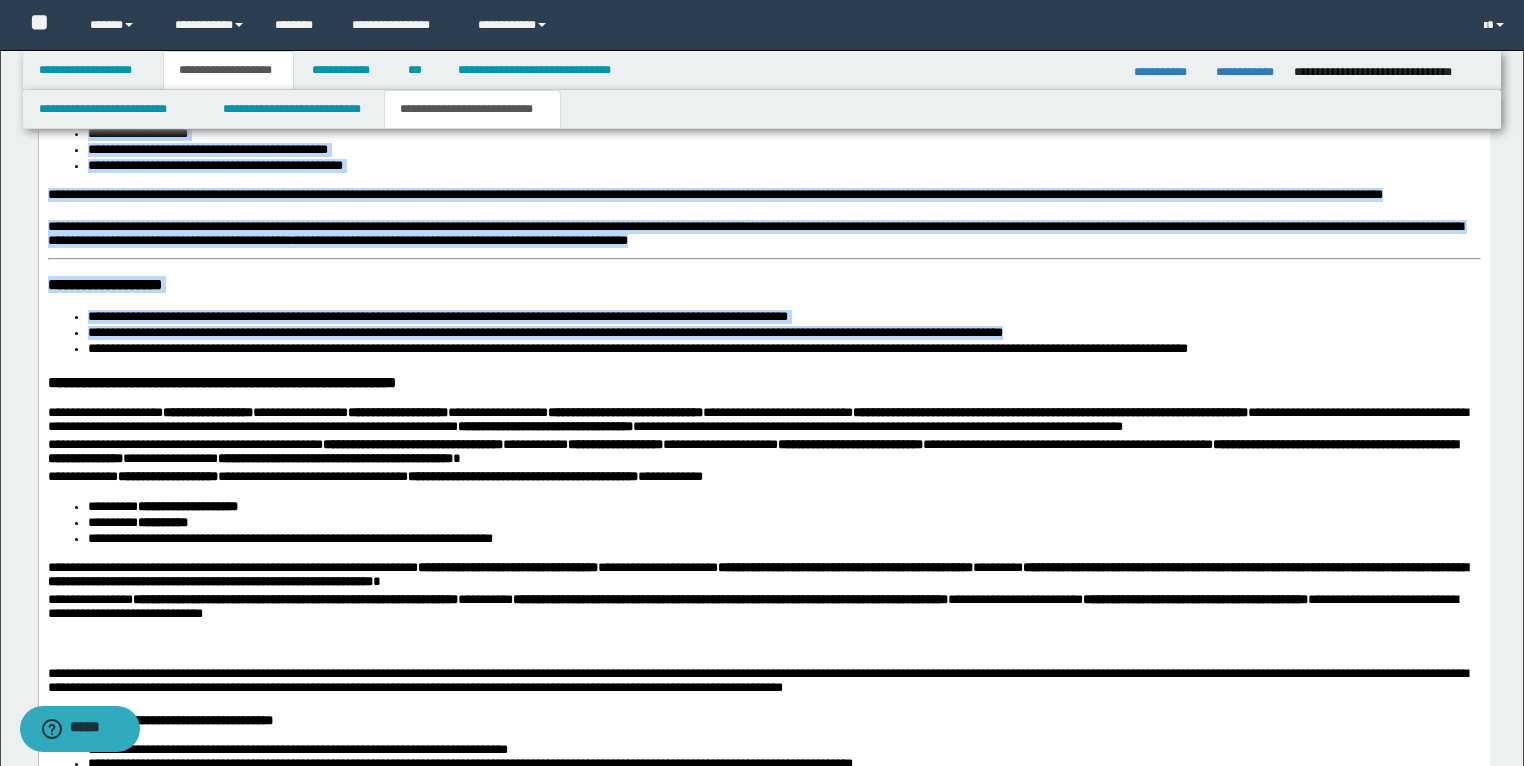 click on "**********" at bounding box center [763, 993] 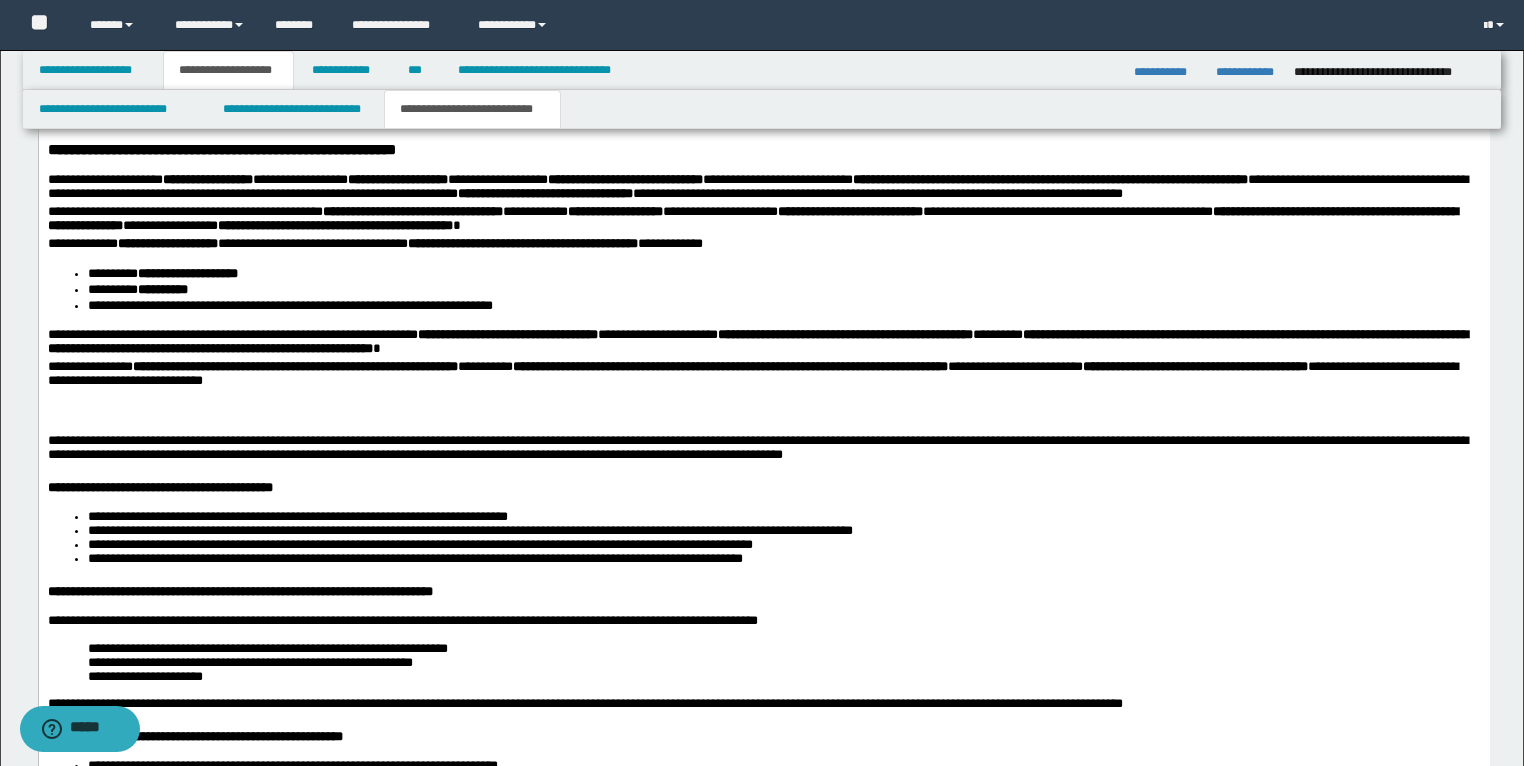 scroll, scrollTop: 3813, scrollLeft: 0, axis: vertical 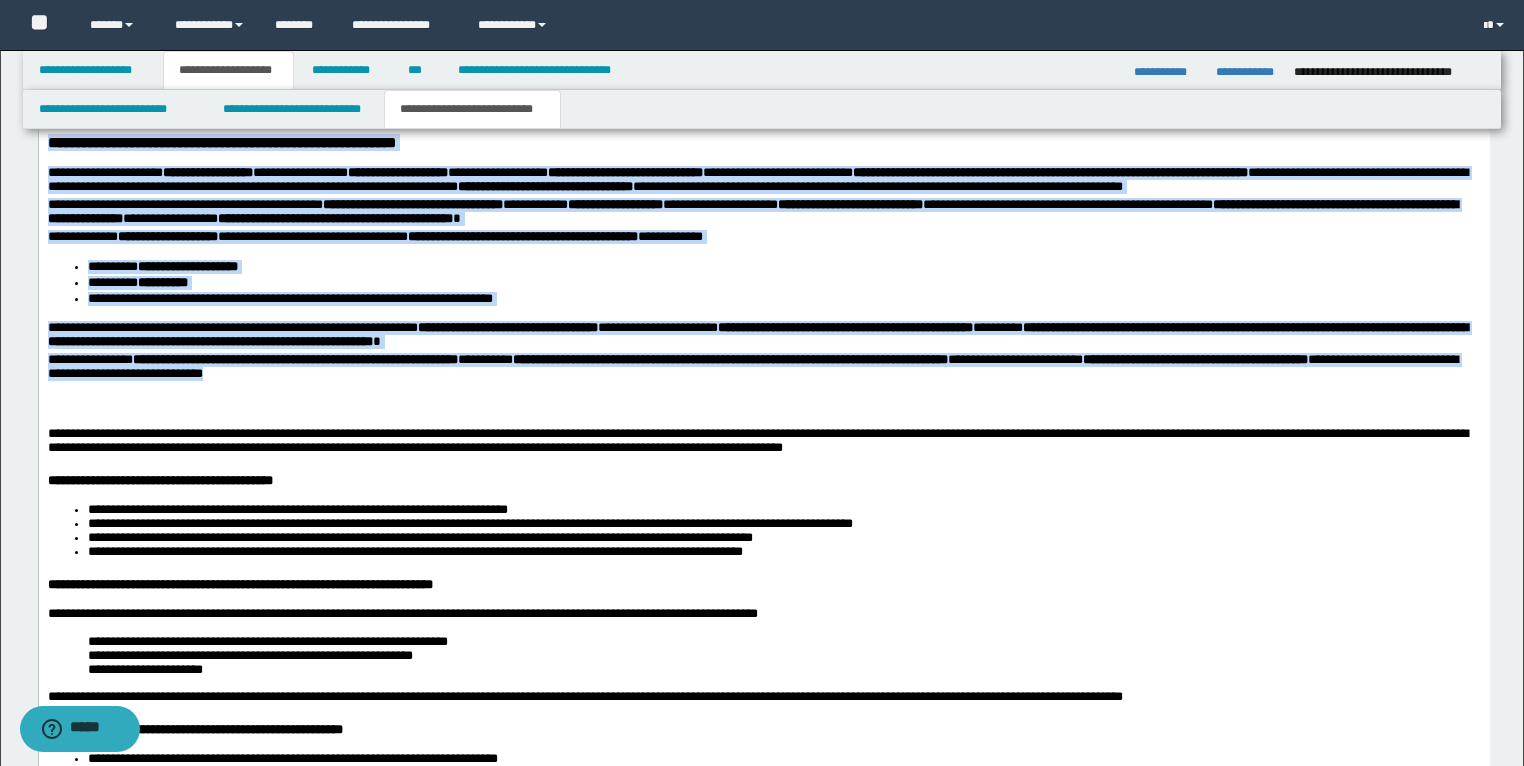 drag, startPoint x: 739, startPoint y: 535, endPoint x: 51, endPoint y: 294, distance: 728.989 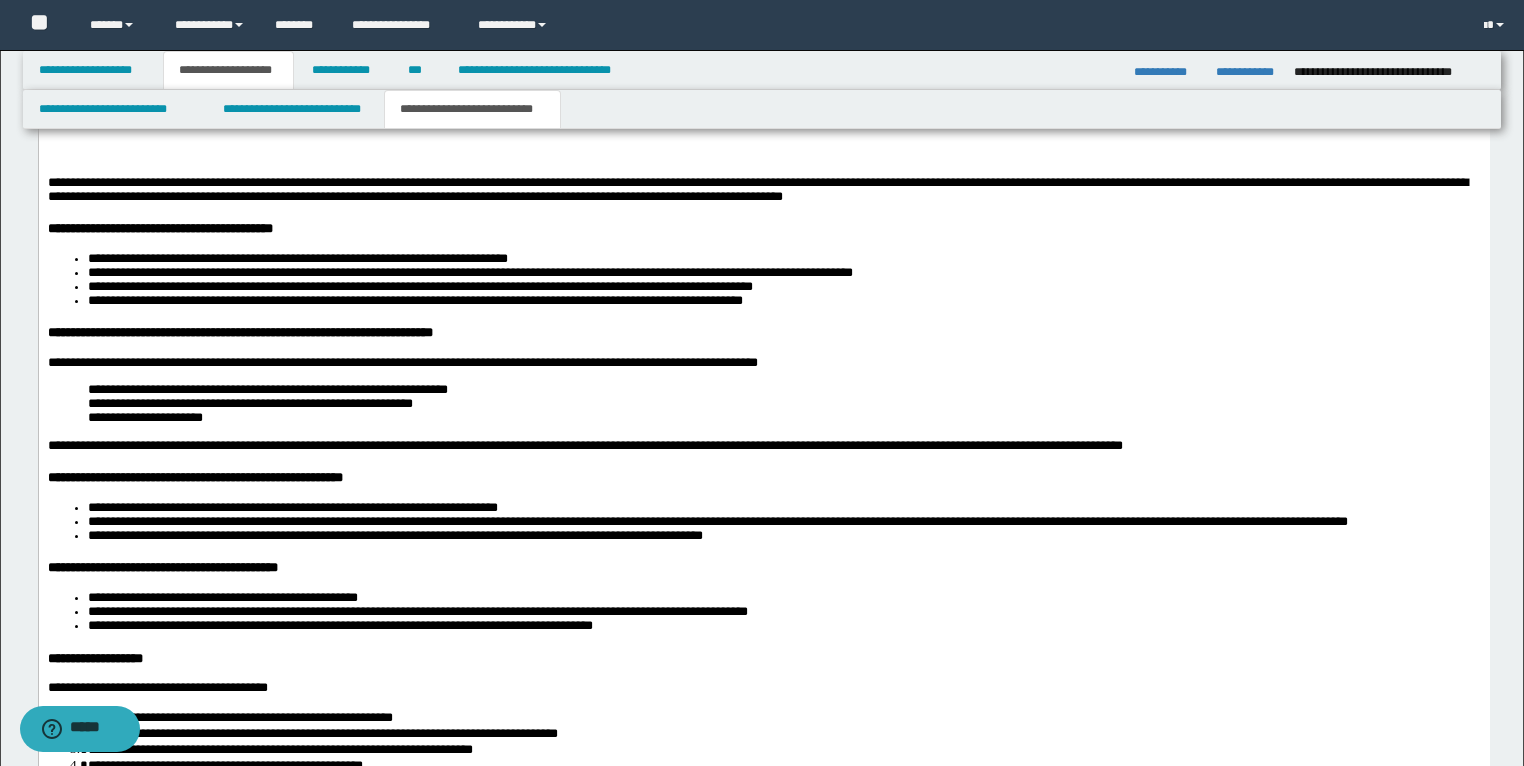 click at bounding box center [763, 156] 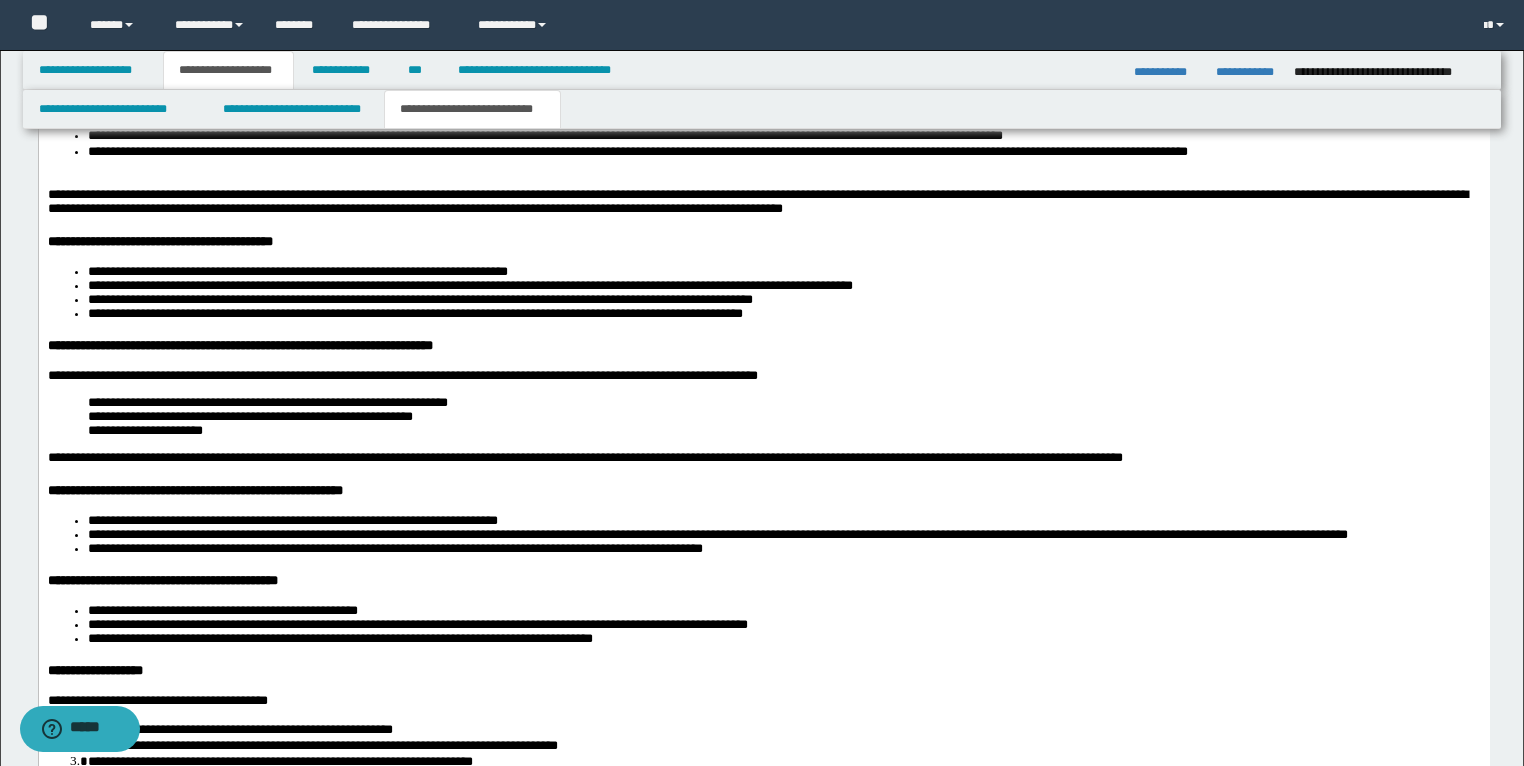 scroll, scrollTop: 3733, scrollLeft: 0, axis: vertical 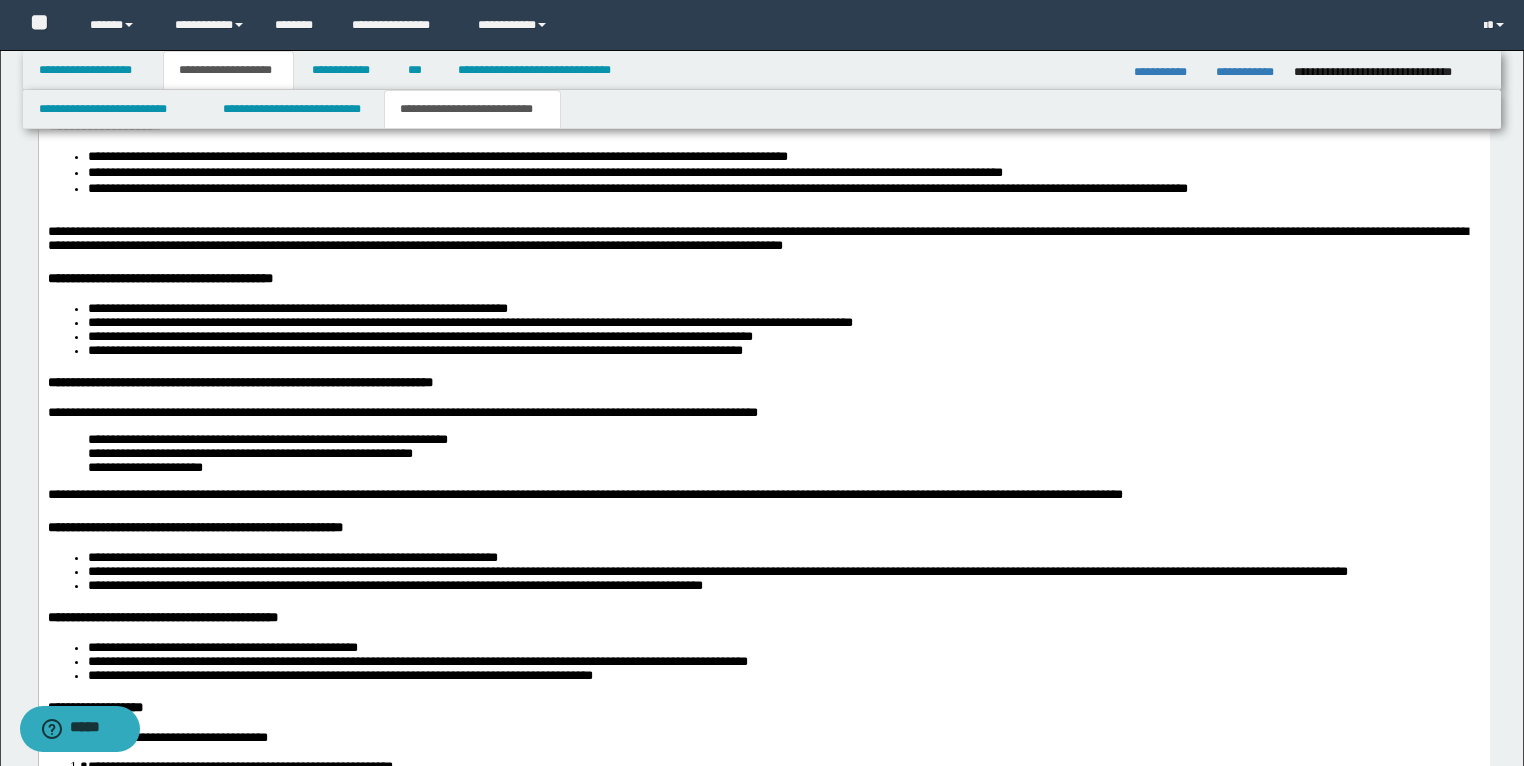 click on "**********" at bounding box center (104, 125) 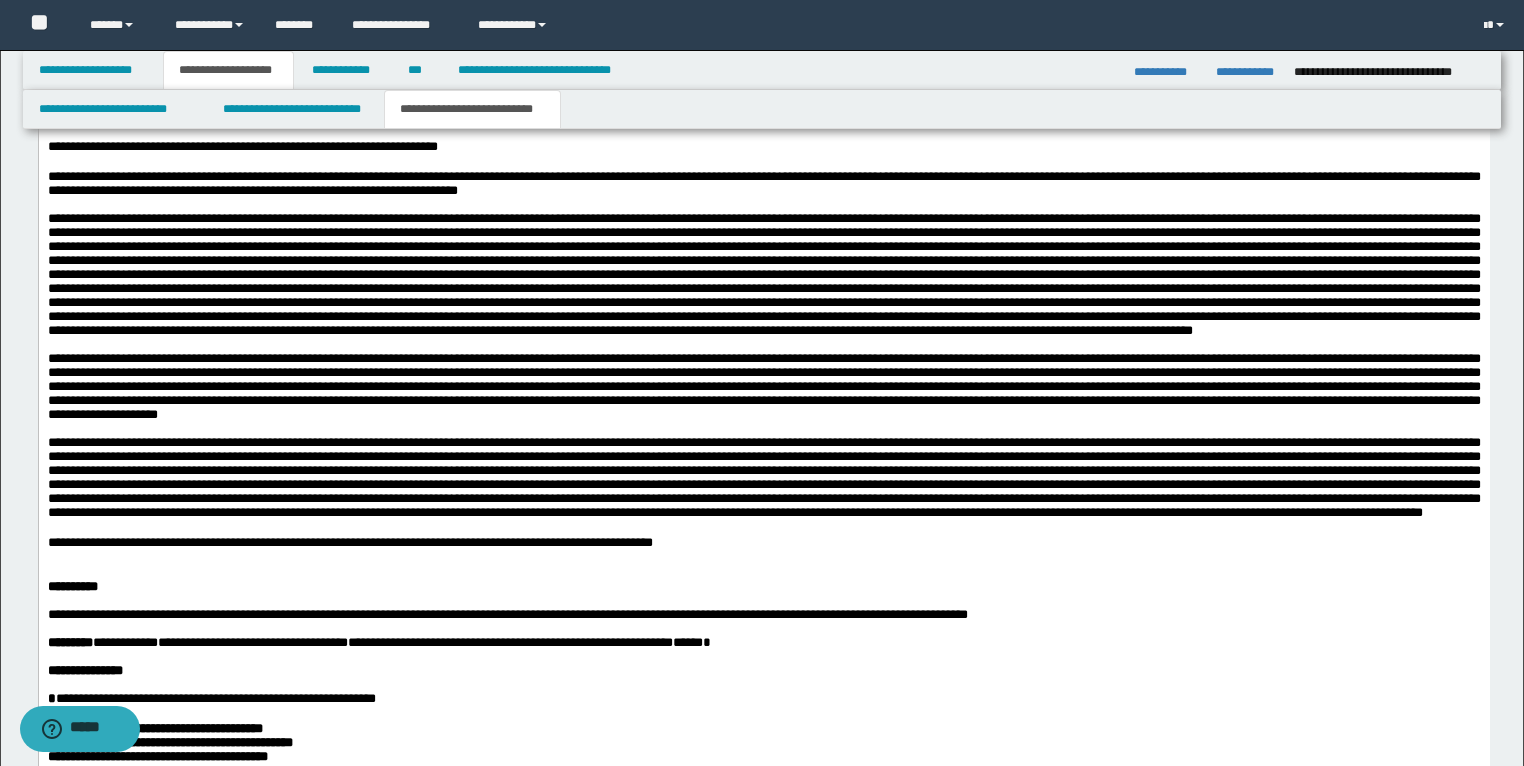 scroll, scrollTop: 5973, scrollLeft: 0, axis: vertical 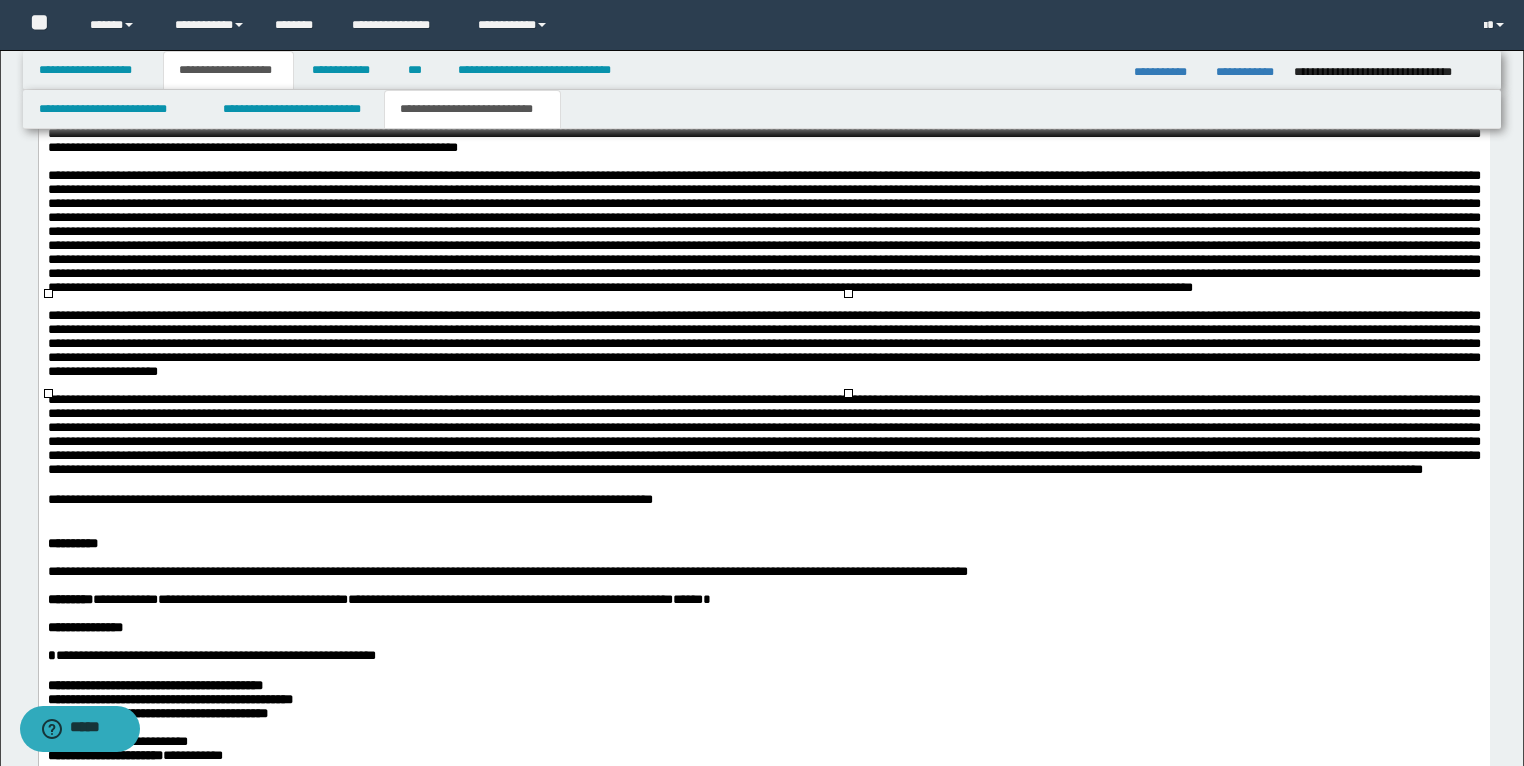 click on "*****" at bounding box center [510, -13] 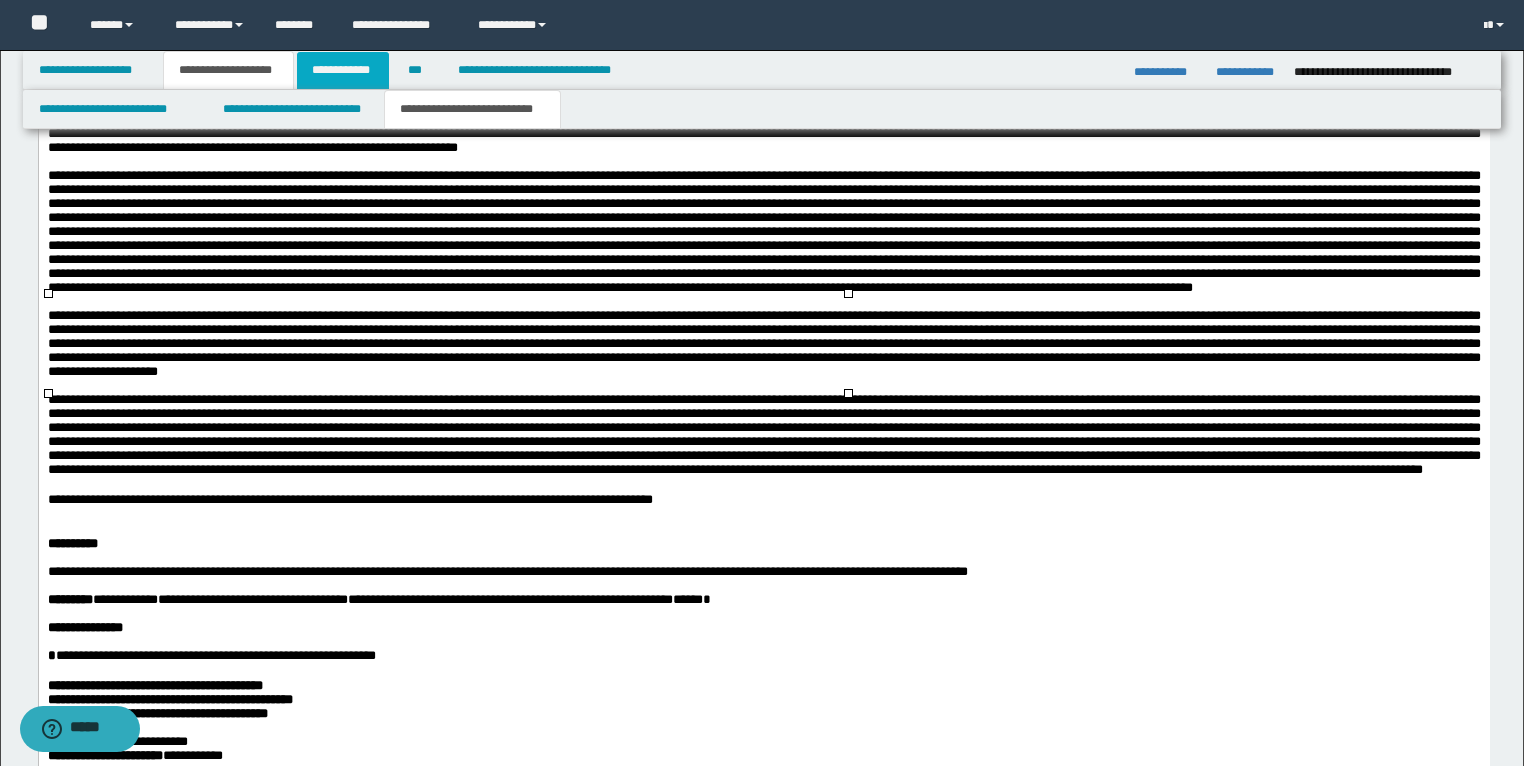 click on "**********" at bounding box center [343, 70] 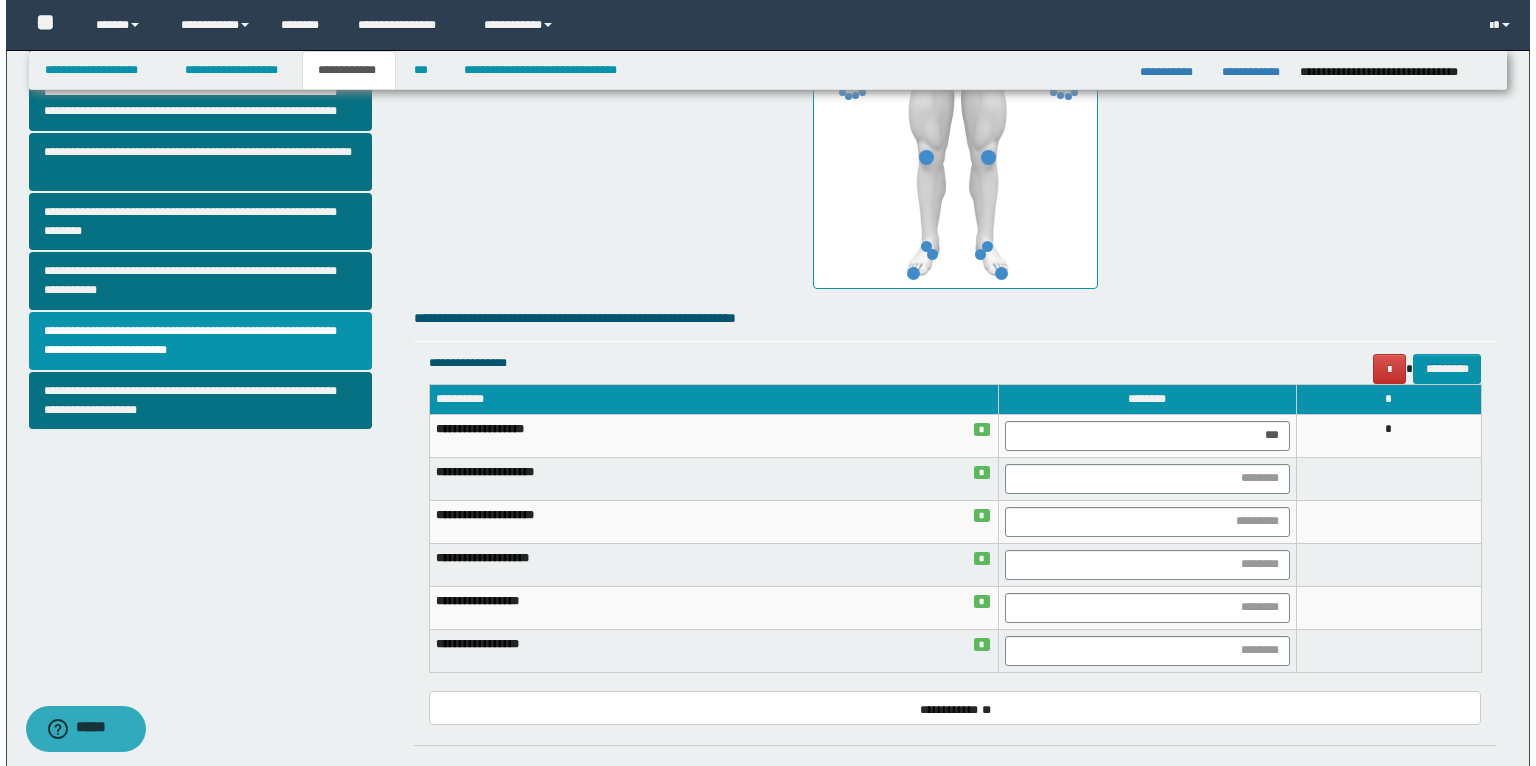 scroll, scrollTop: 800, scrollLeft: 0, axis: vertical 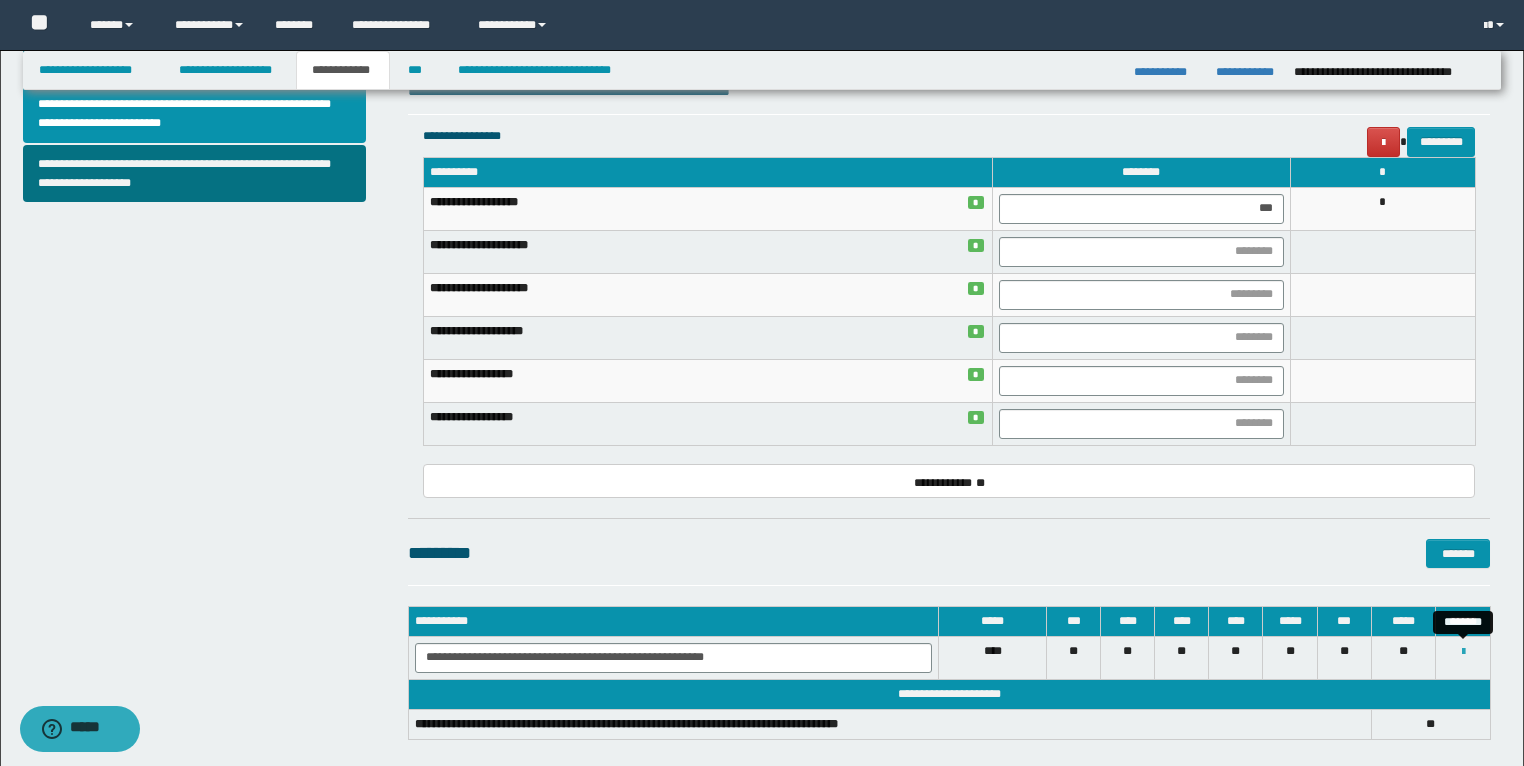 click at bounding box center (1463, 652) 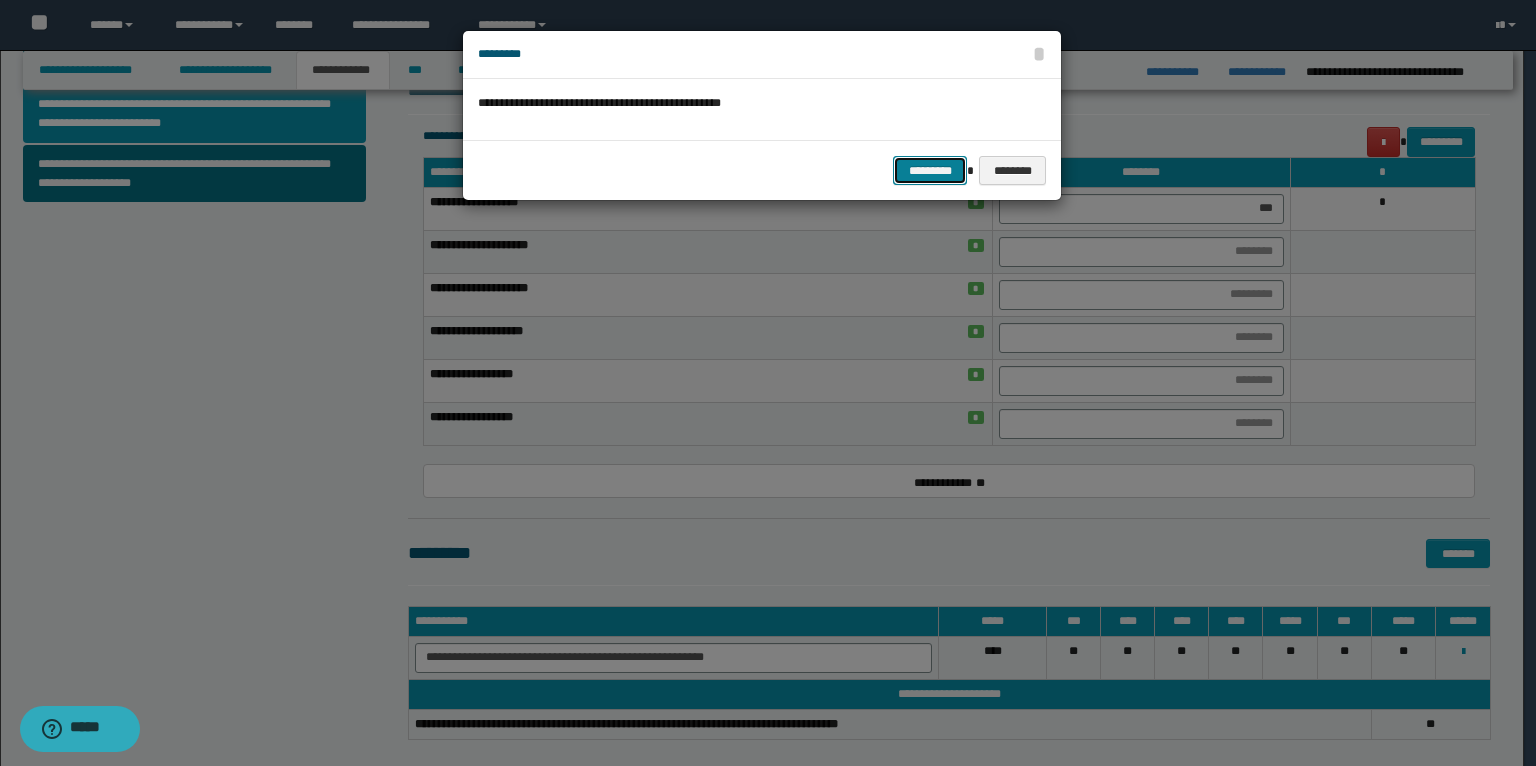 click on "*********" at bounding box center (930, 171) 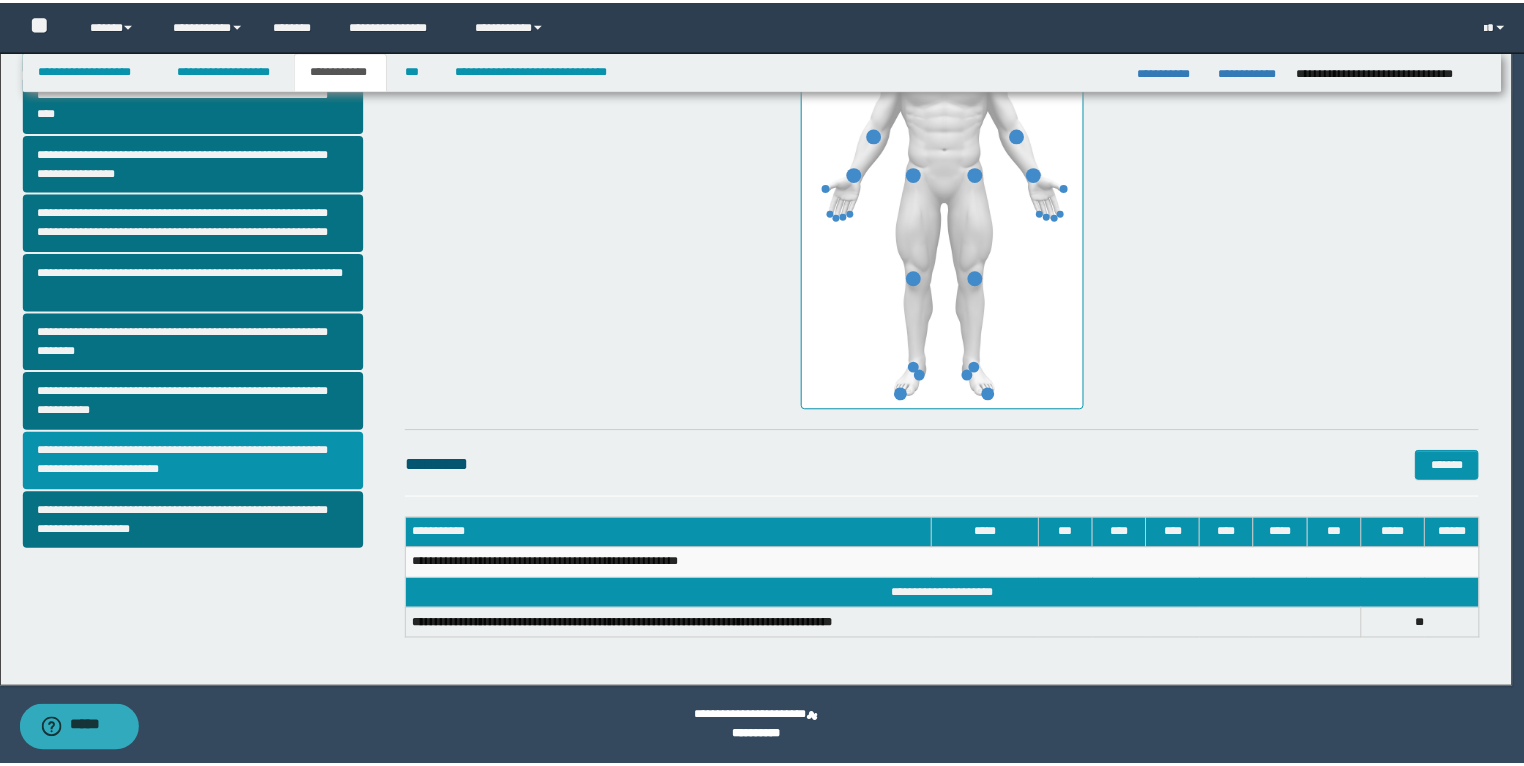 scroll, scrollTop: 453, scrollLeft: 0, axis: vertical 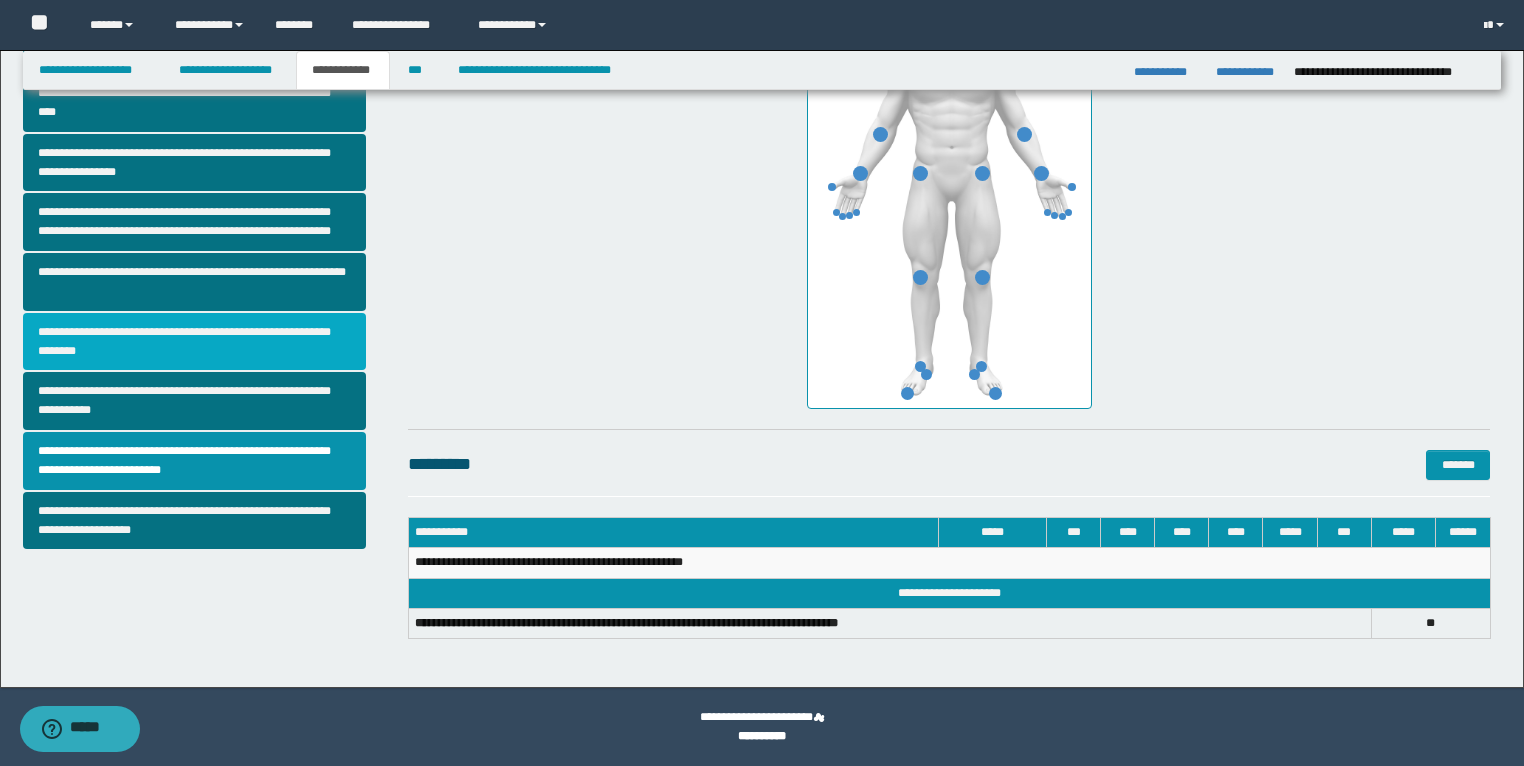 click on "**********" at bounding box center (195, 342) 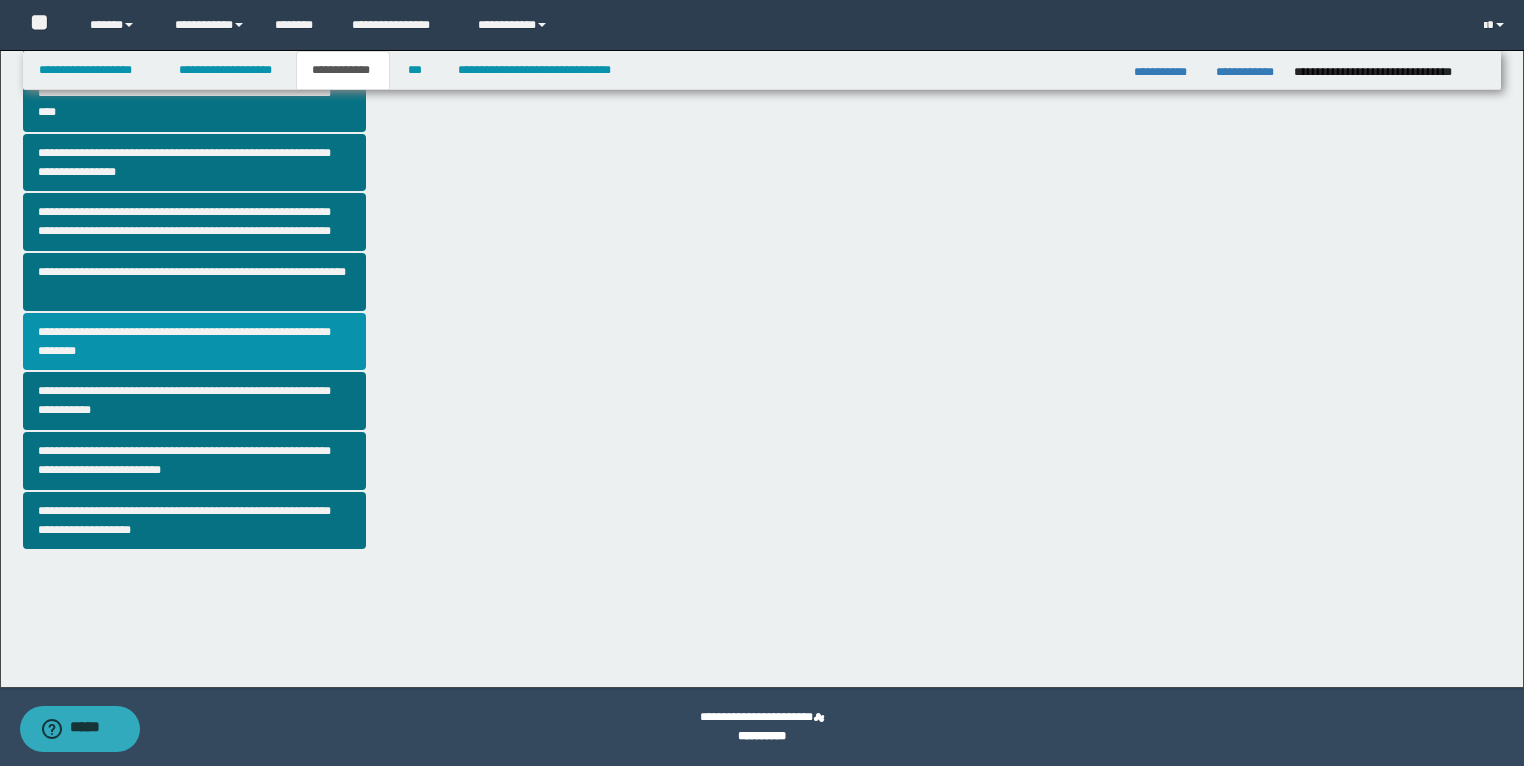 scroll, scrollTop: 0, scrollLeft: 0, axis: both 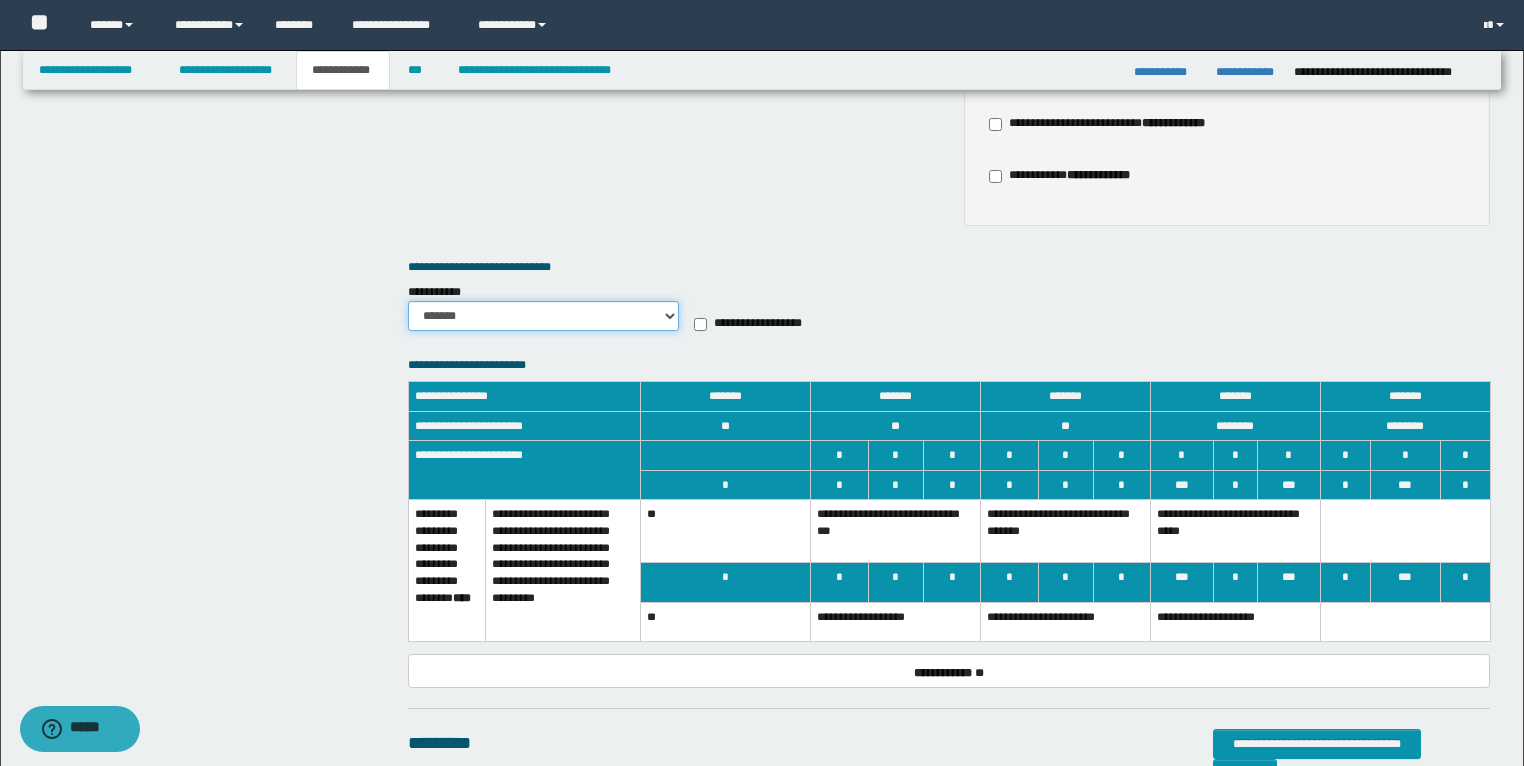 click on "*******
*********" at bounding box center [543, 316] 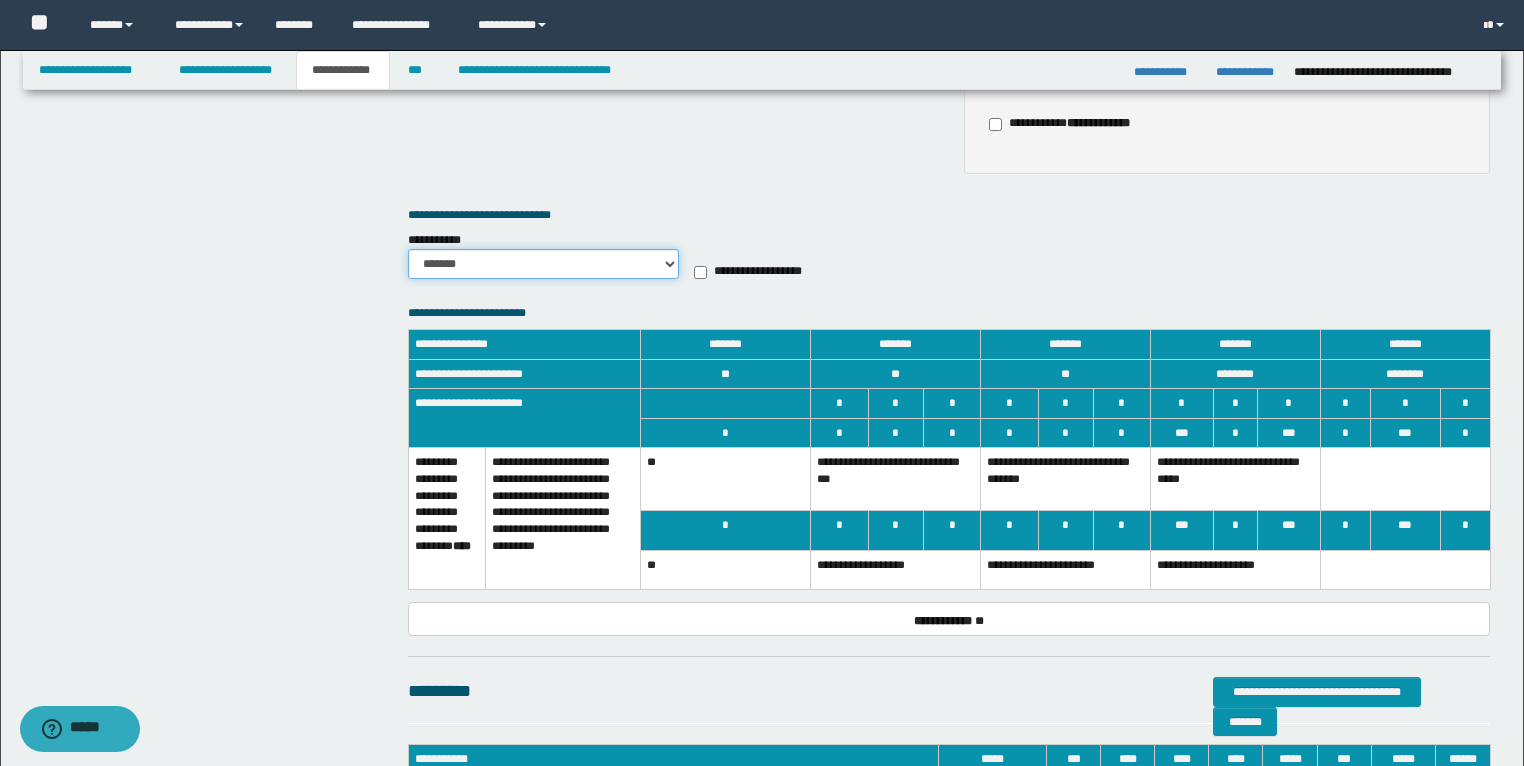 scroll, scrollTop: 1280, scrollLeft: 0, axis: vertical 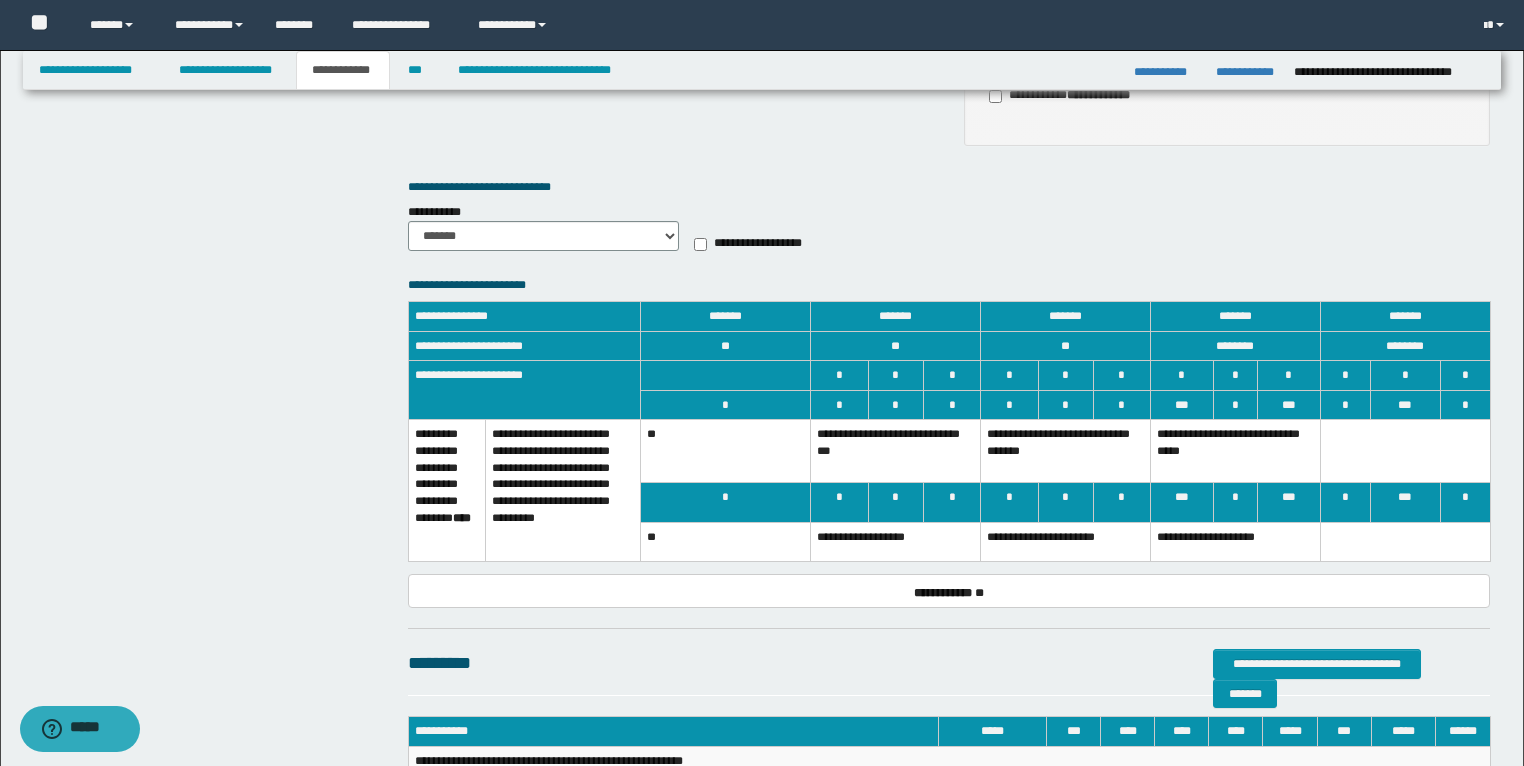 click on "**" at bounding box center [726, 451] 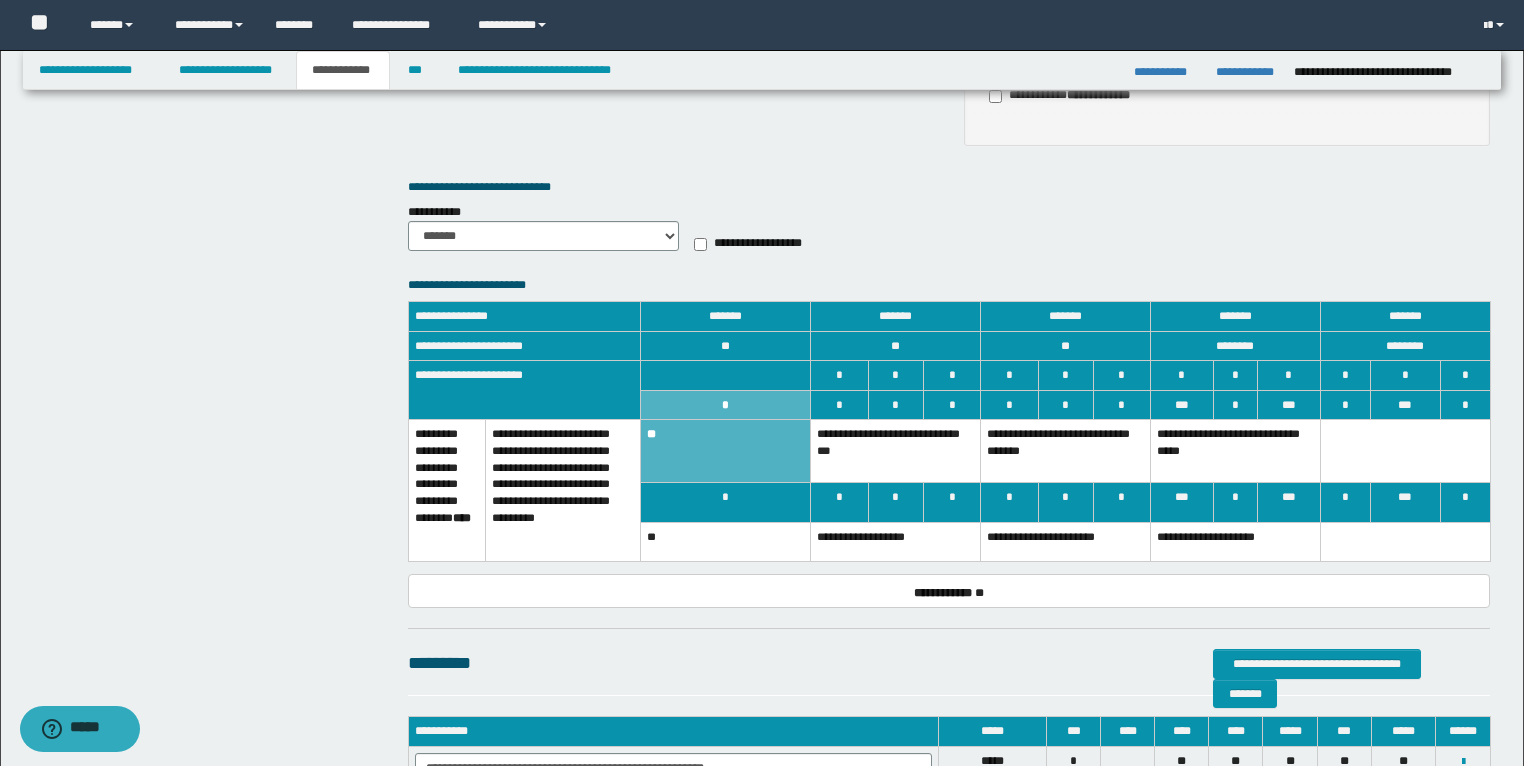 click on "**" at bounding box center [726, 542] 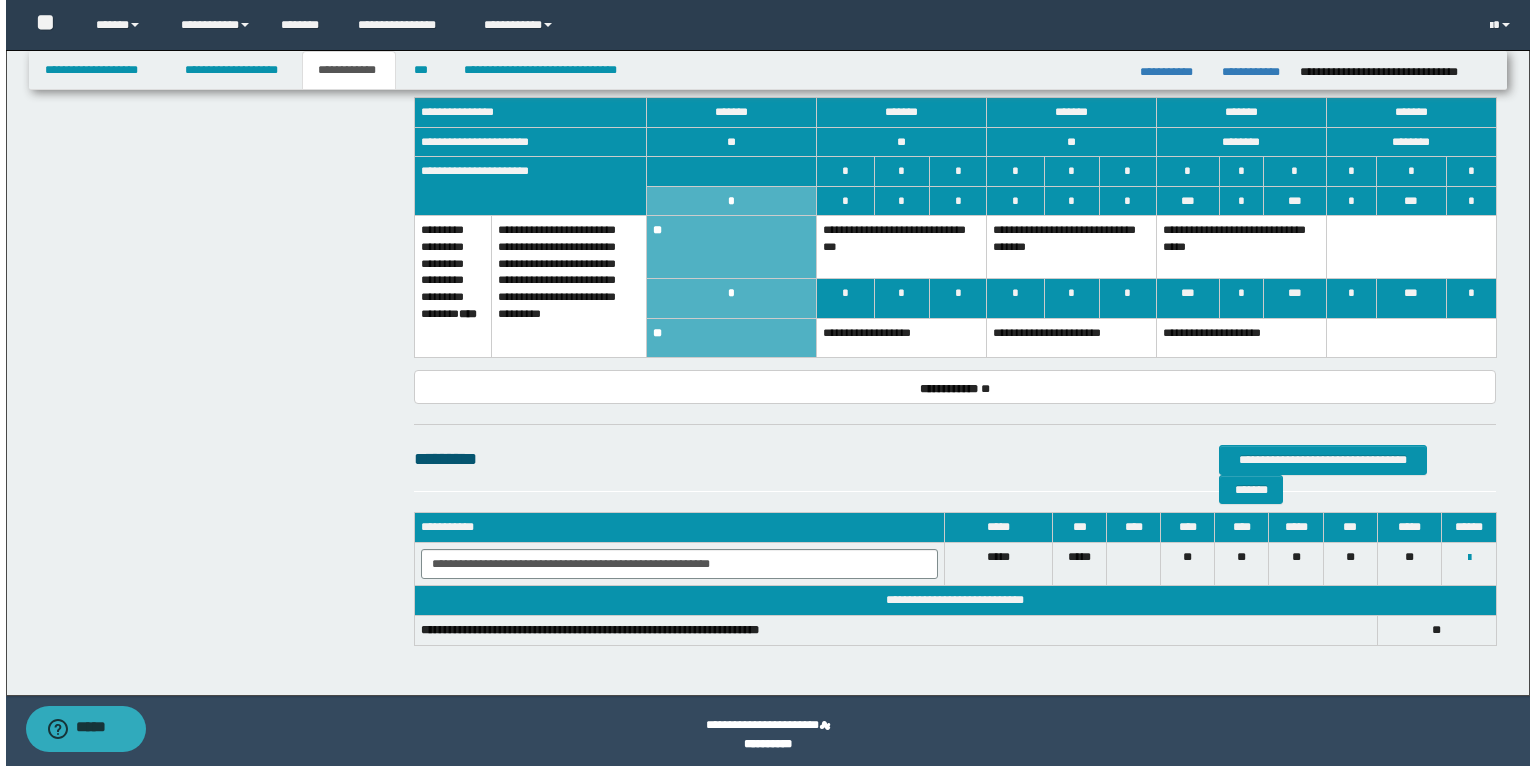 scroll, scrollTop: 1492, scrollLeft: 0, axis: vertical 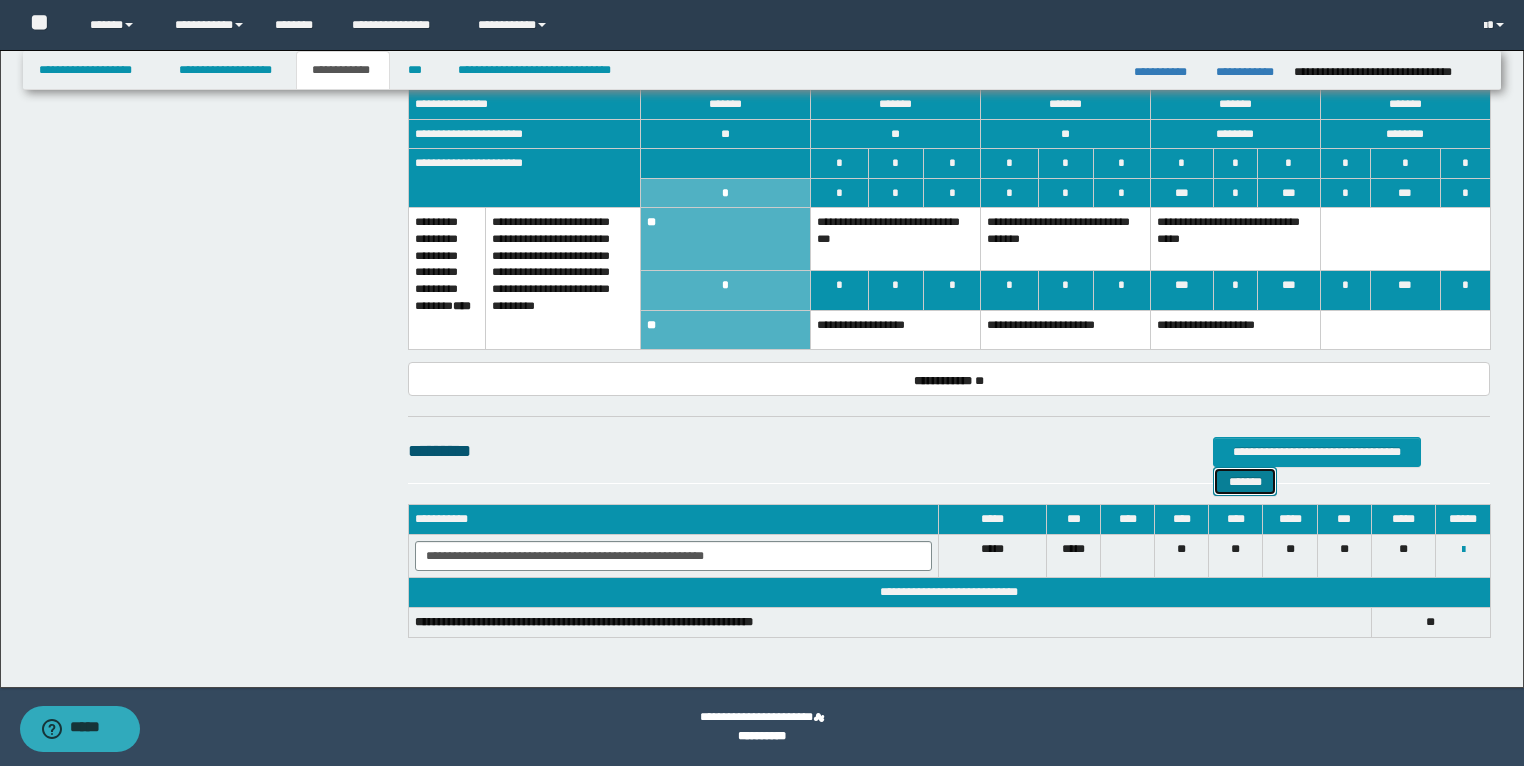 click on "*******" at bounding box center (1245, 482) 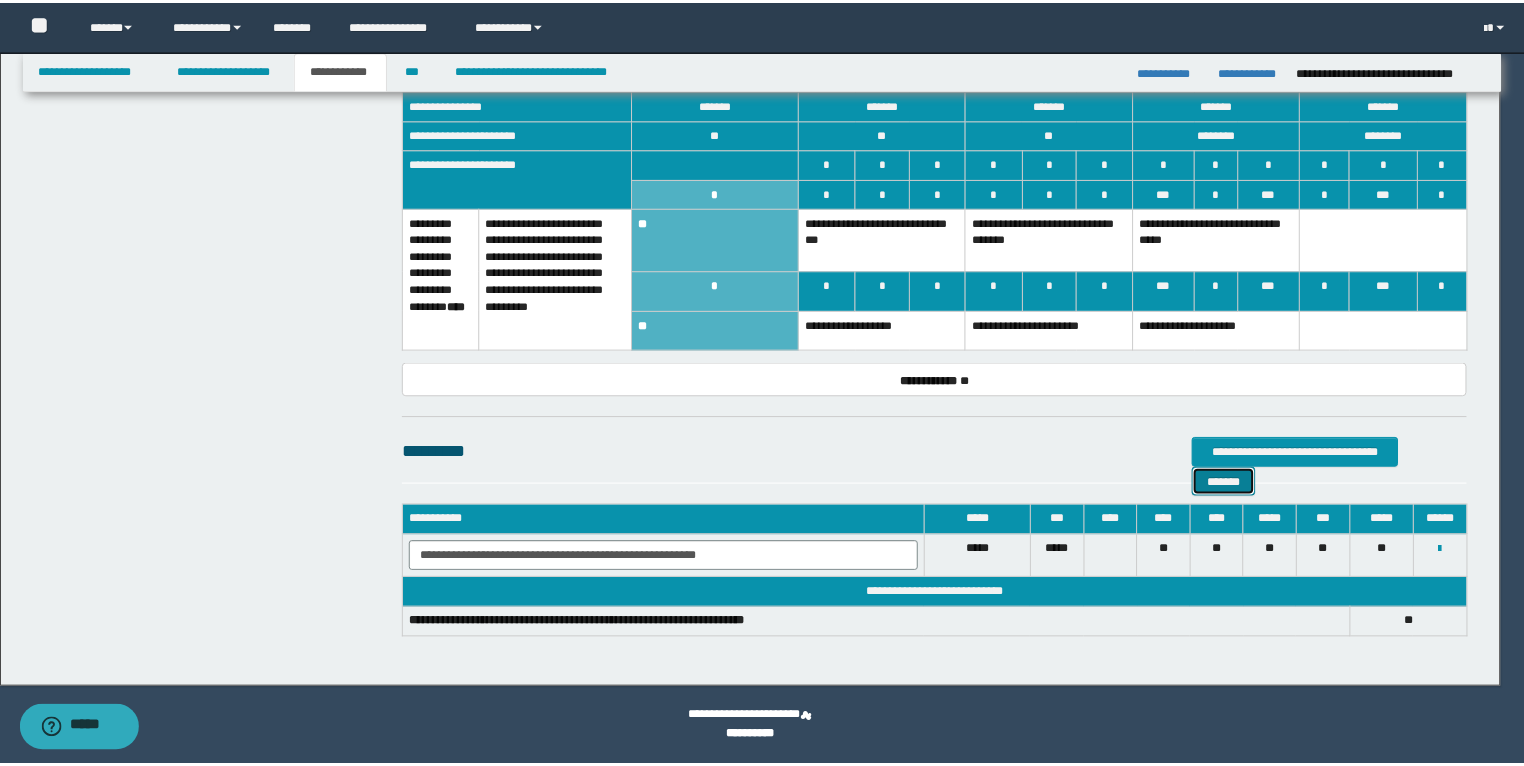 scroll, scrollTop: 1472, scrollLeft: 0, axis: vertical 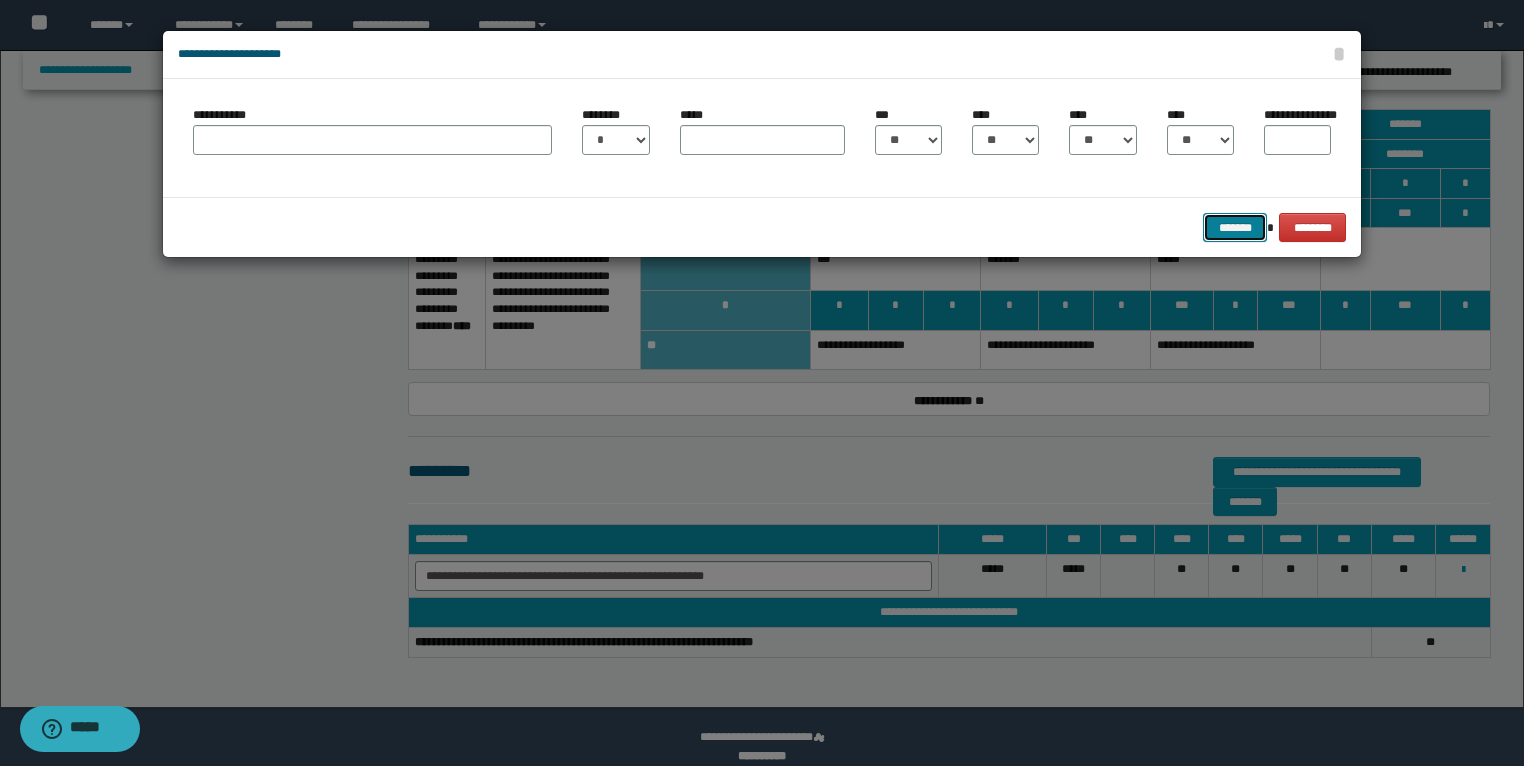 click on "*******" at bounding box center [1235, 228] 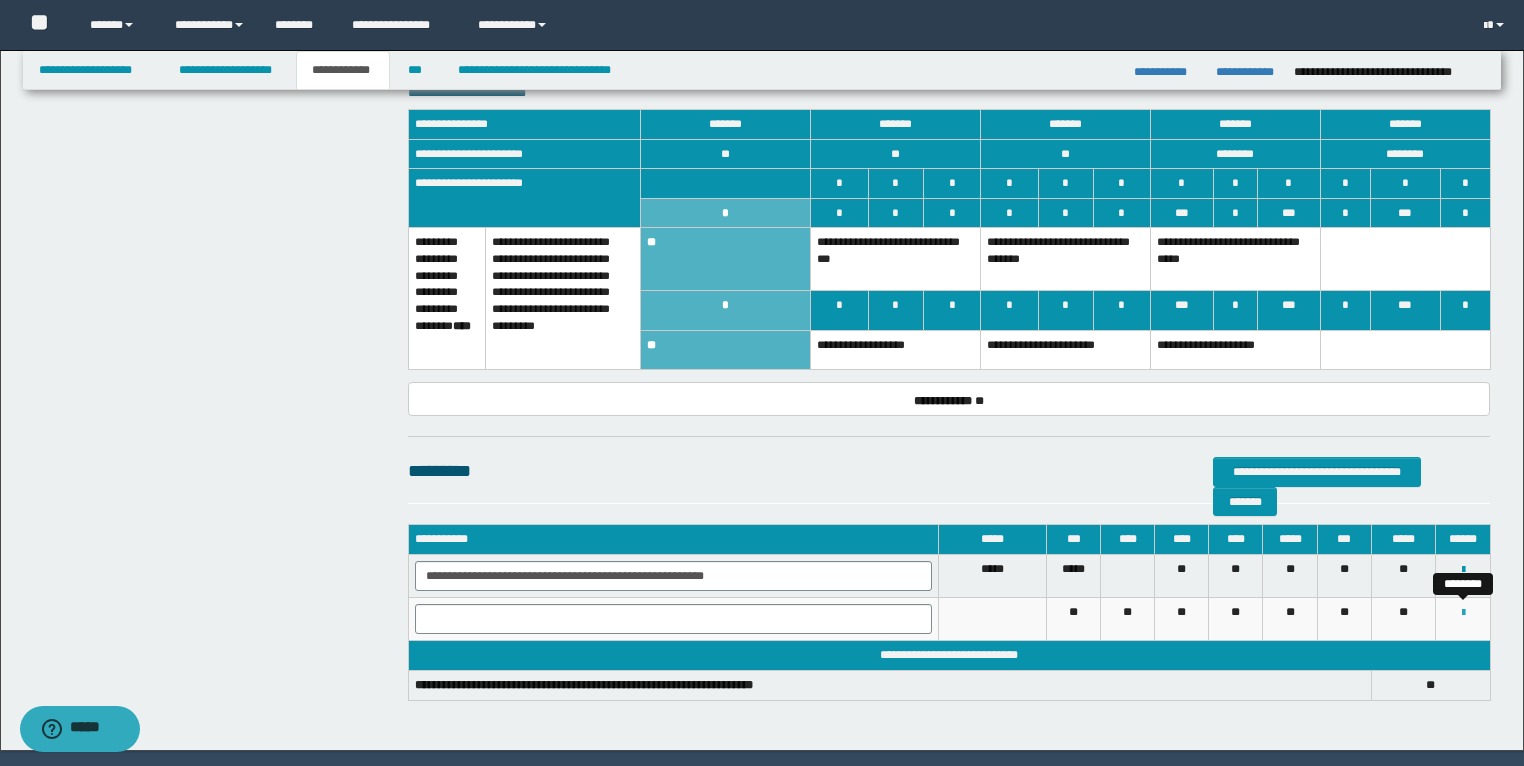 click at bounding box center (1463, 613) 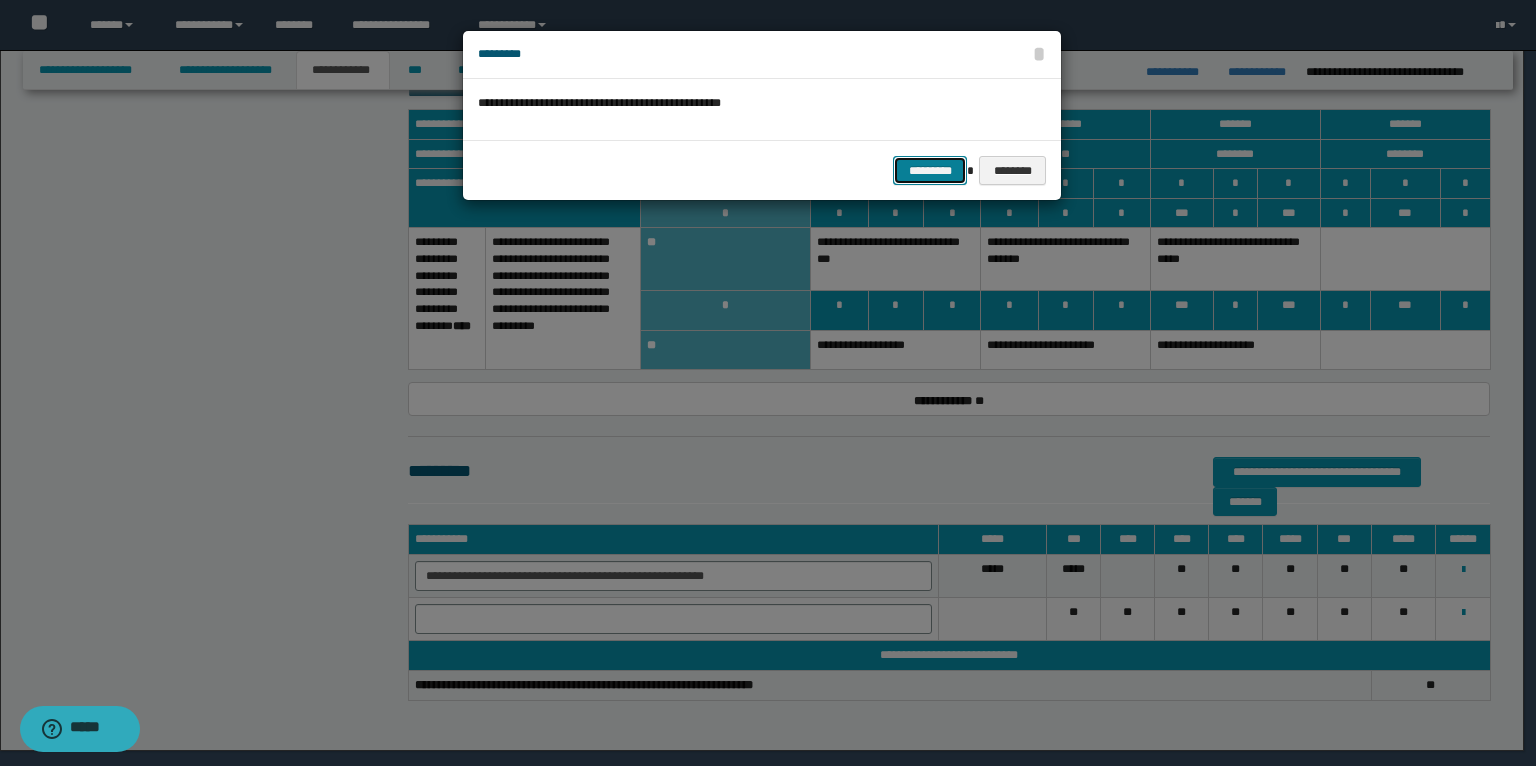 click on "*********" at bounding box center [930, 171] 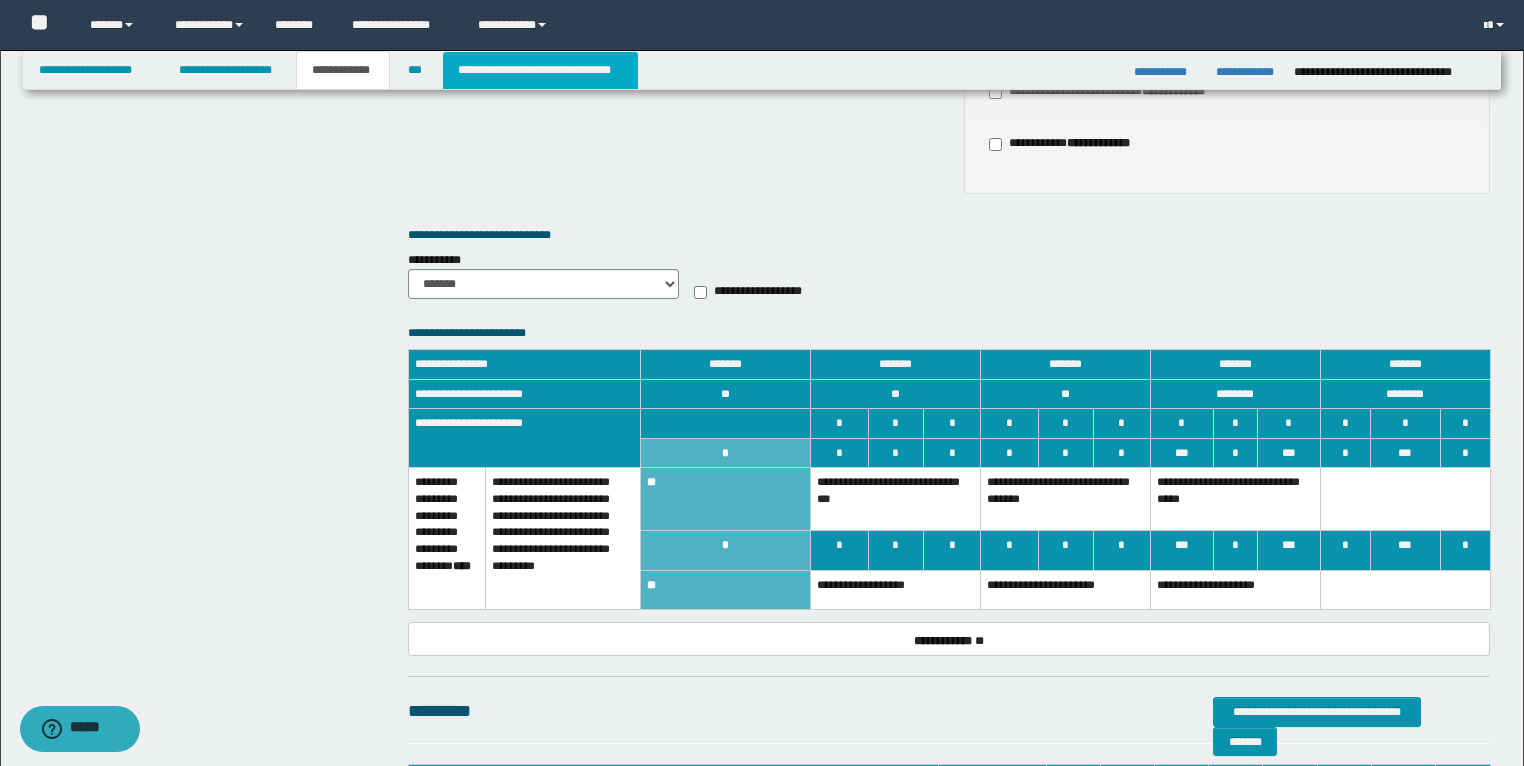 click on "**********" at bounding box center [540, 70] 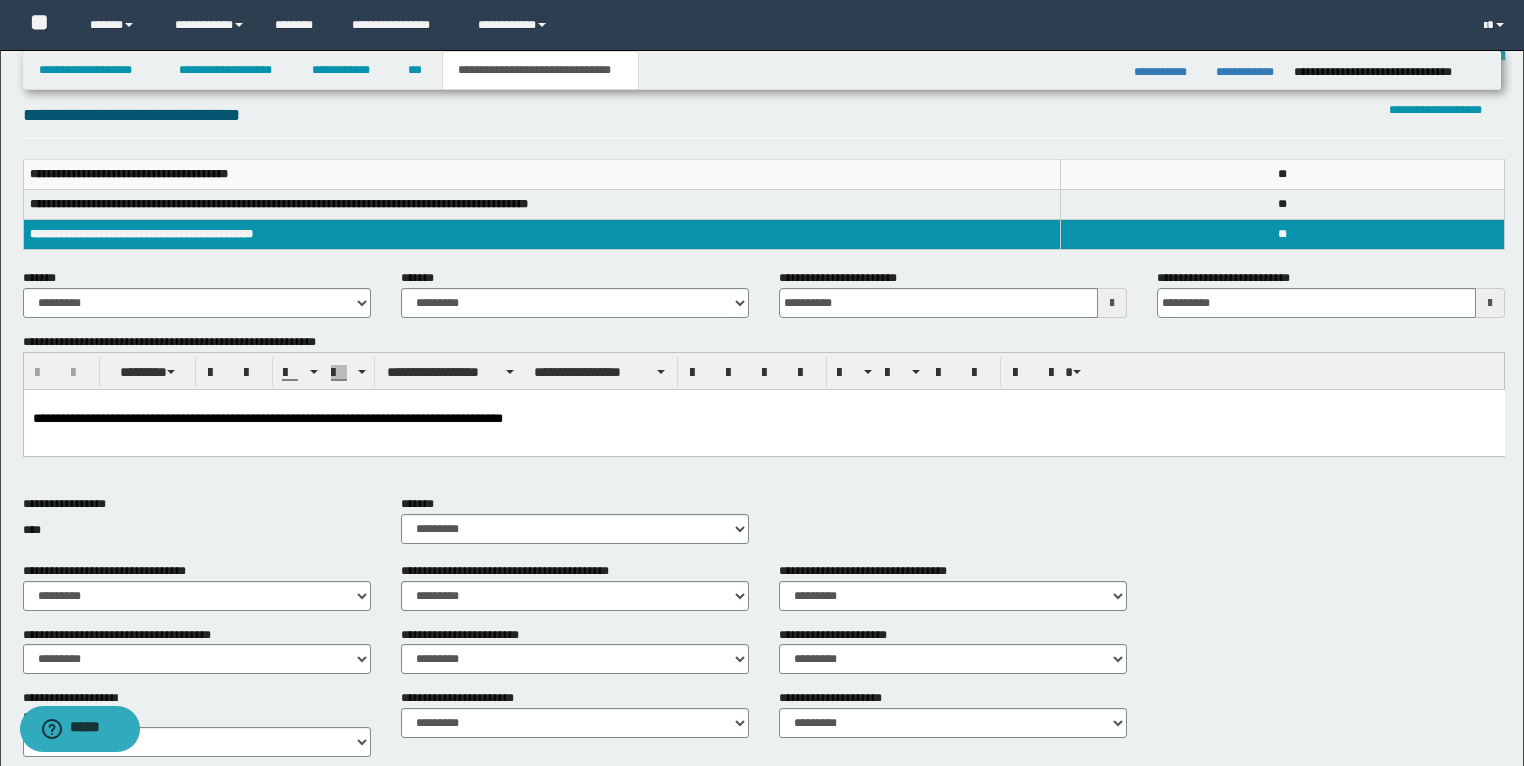 scroll, scrollTop: 0, scrollLeft: 0, axis: both 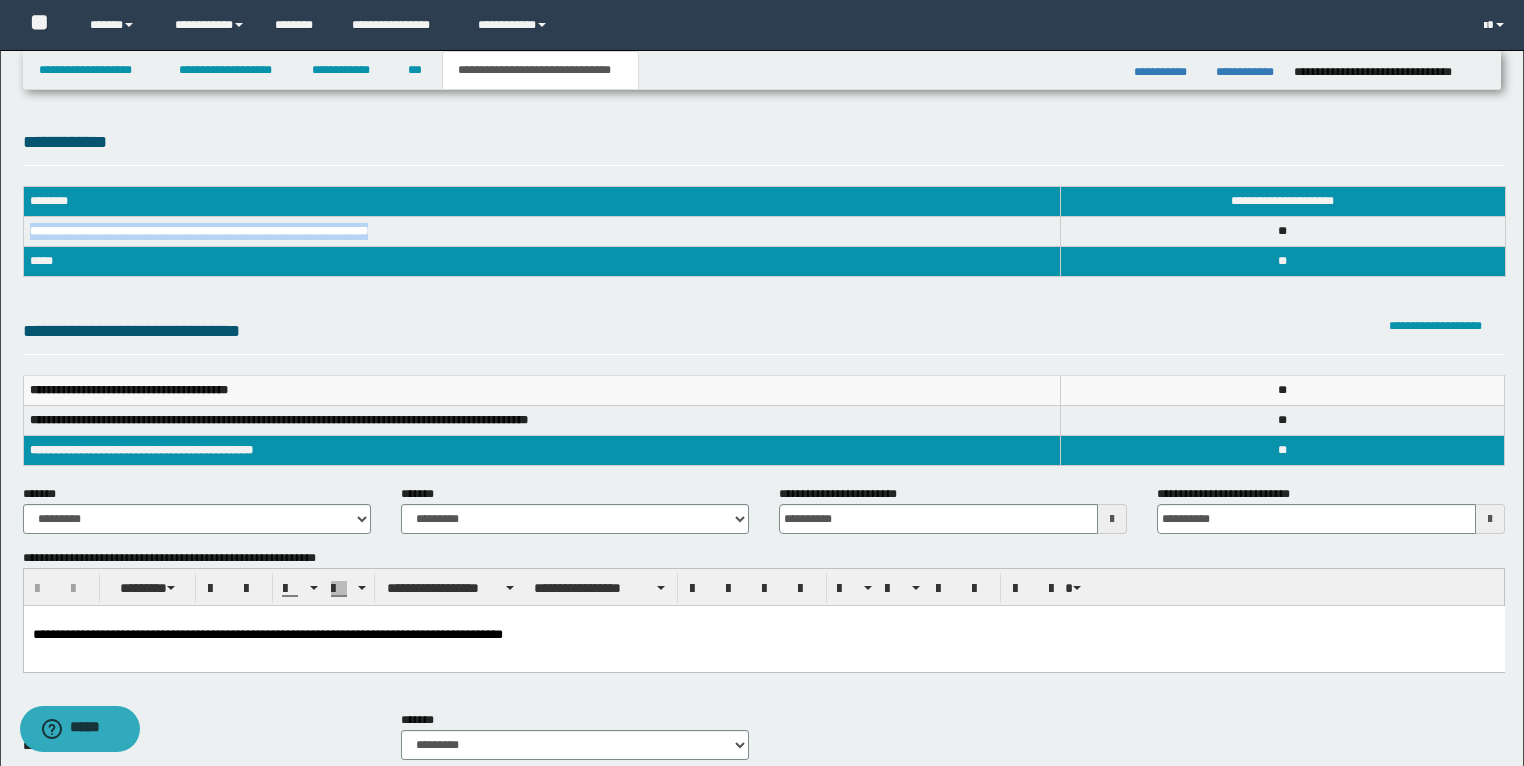 drag, startPoint x: 436, startPoint y: 233, endPoint x: 28, endPoint y: 225, distance: 408.07843 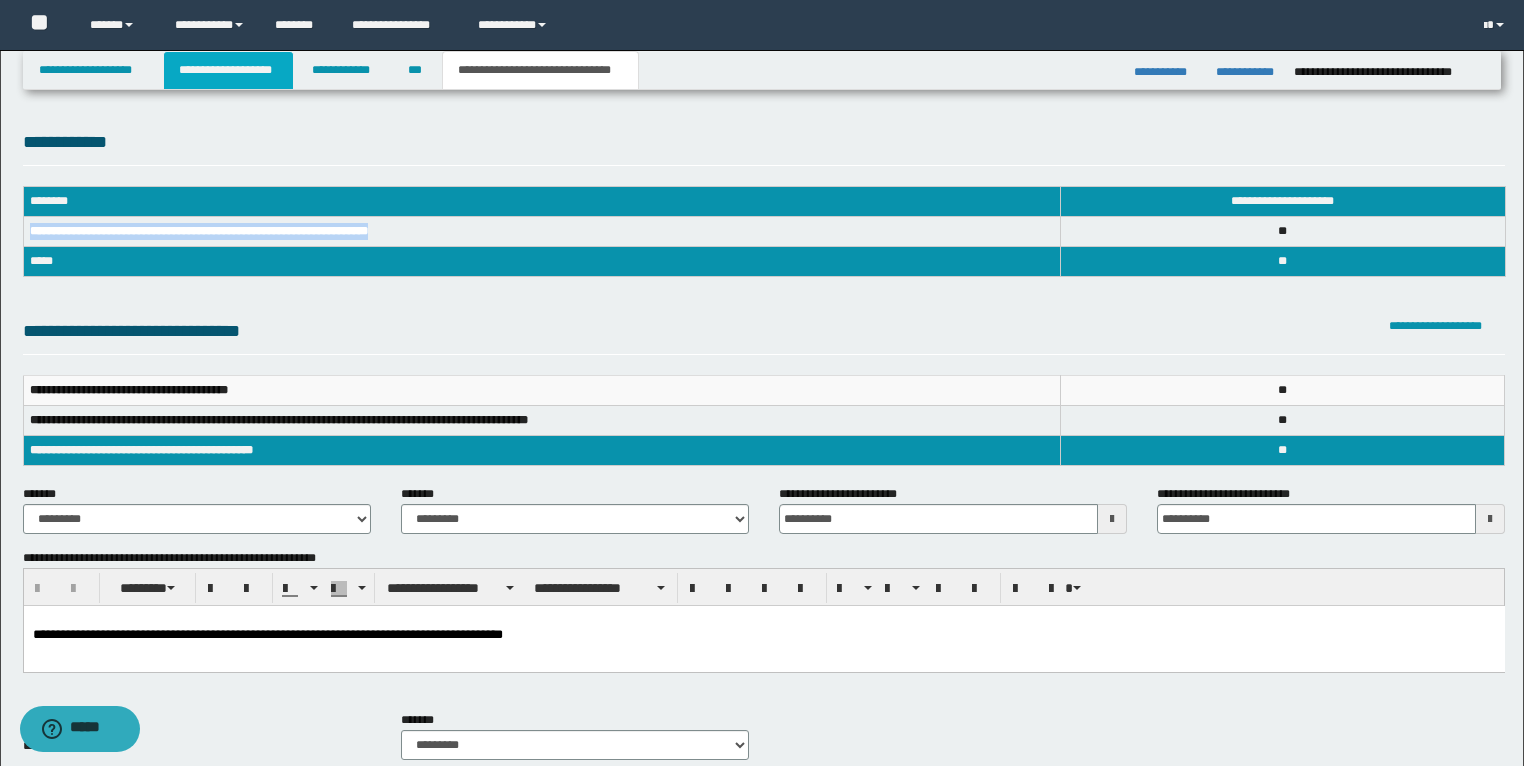 click on "**********" at bounding box center (228, 70) 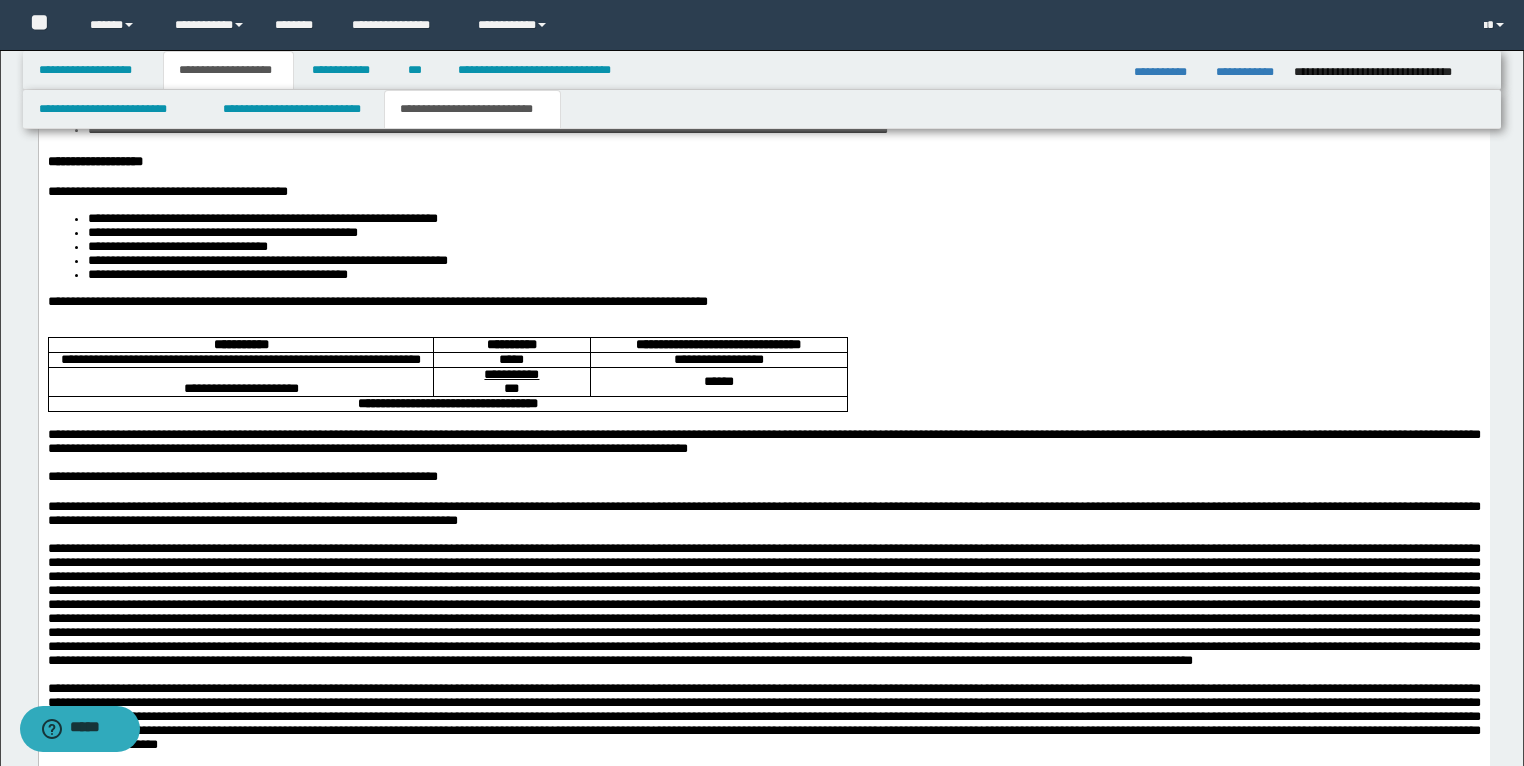 scroll, scrollTop: 6000, scrollLeft: 0, axis: vertical 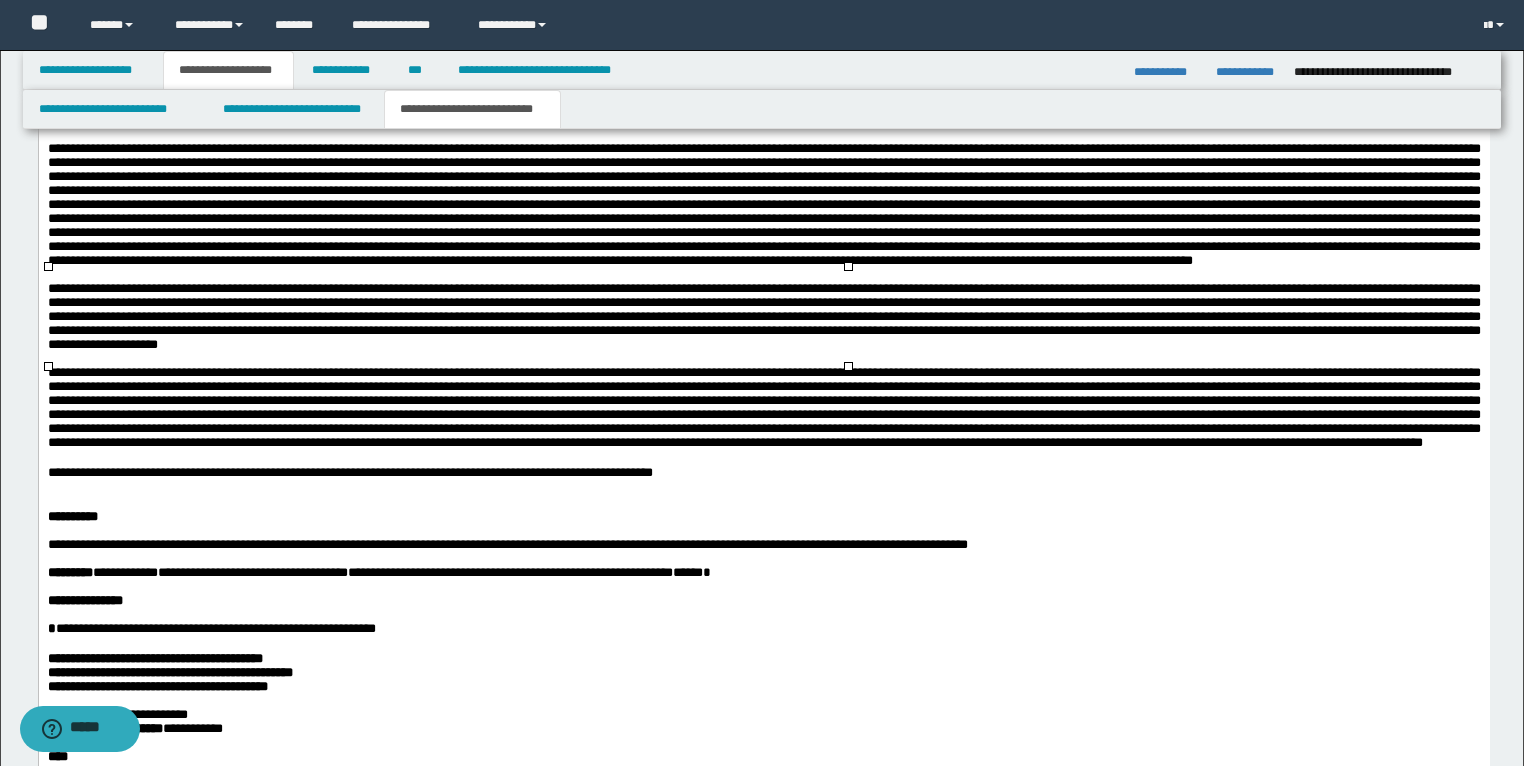 click on "**********" at bounding box center [240, -40] 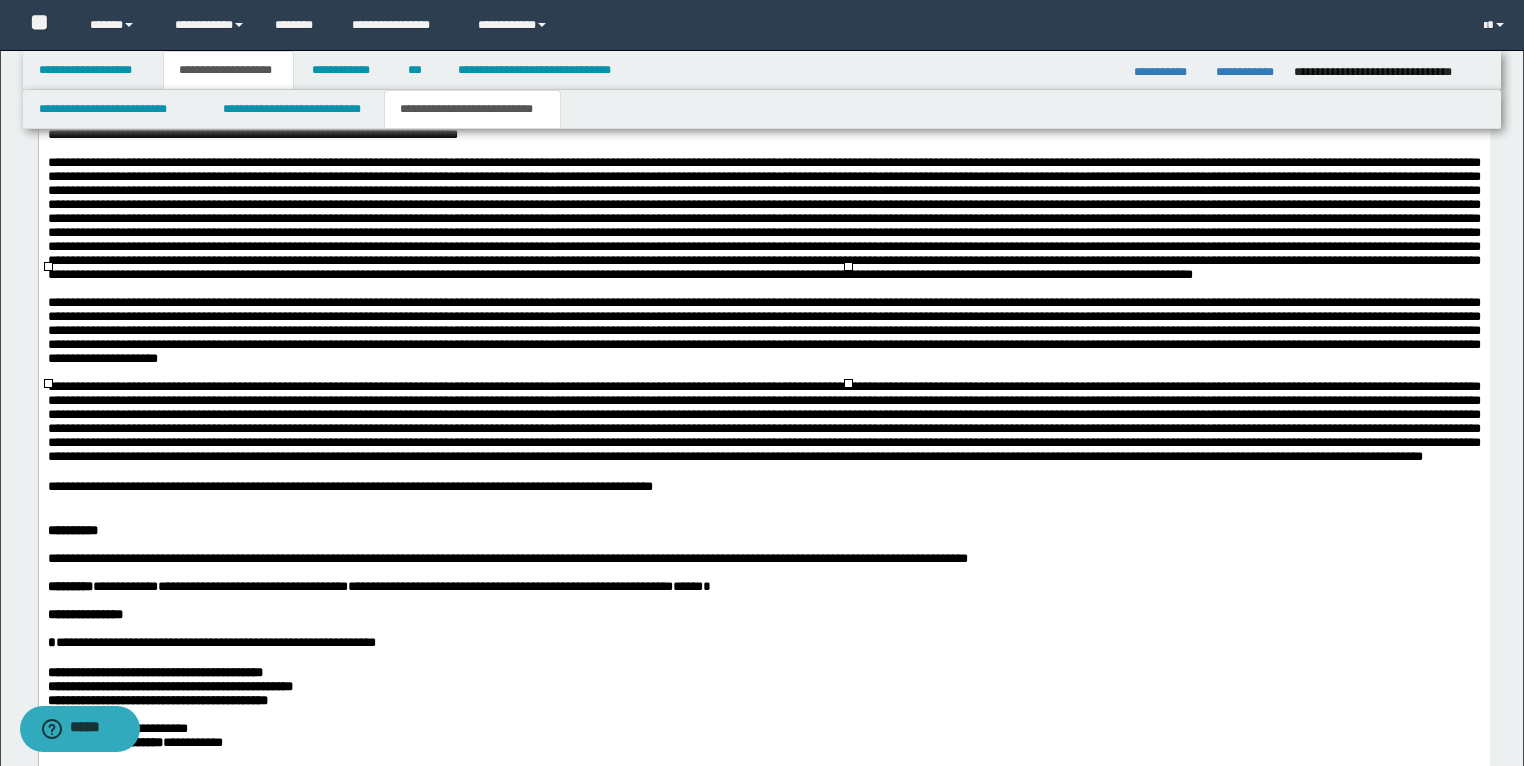 drag, startPoint x: 315, startPoint y: 328, endPoint x: 115, endPoint y: 310, distance: 200.80836 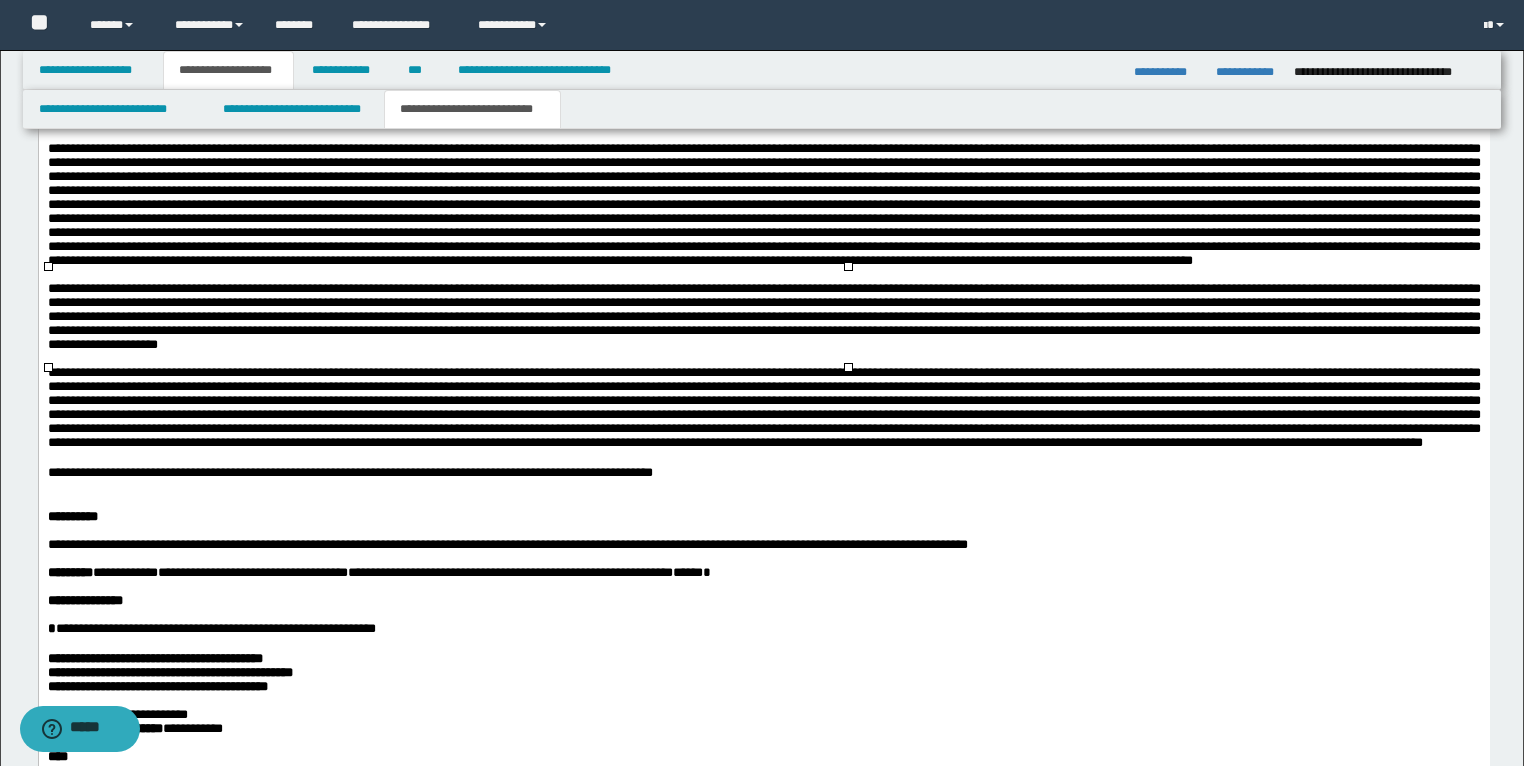 click on "**********" at bounding box center [718, -39] 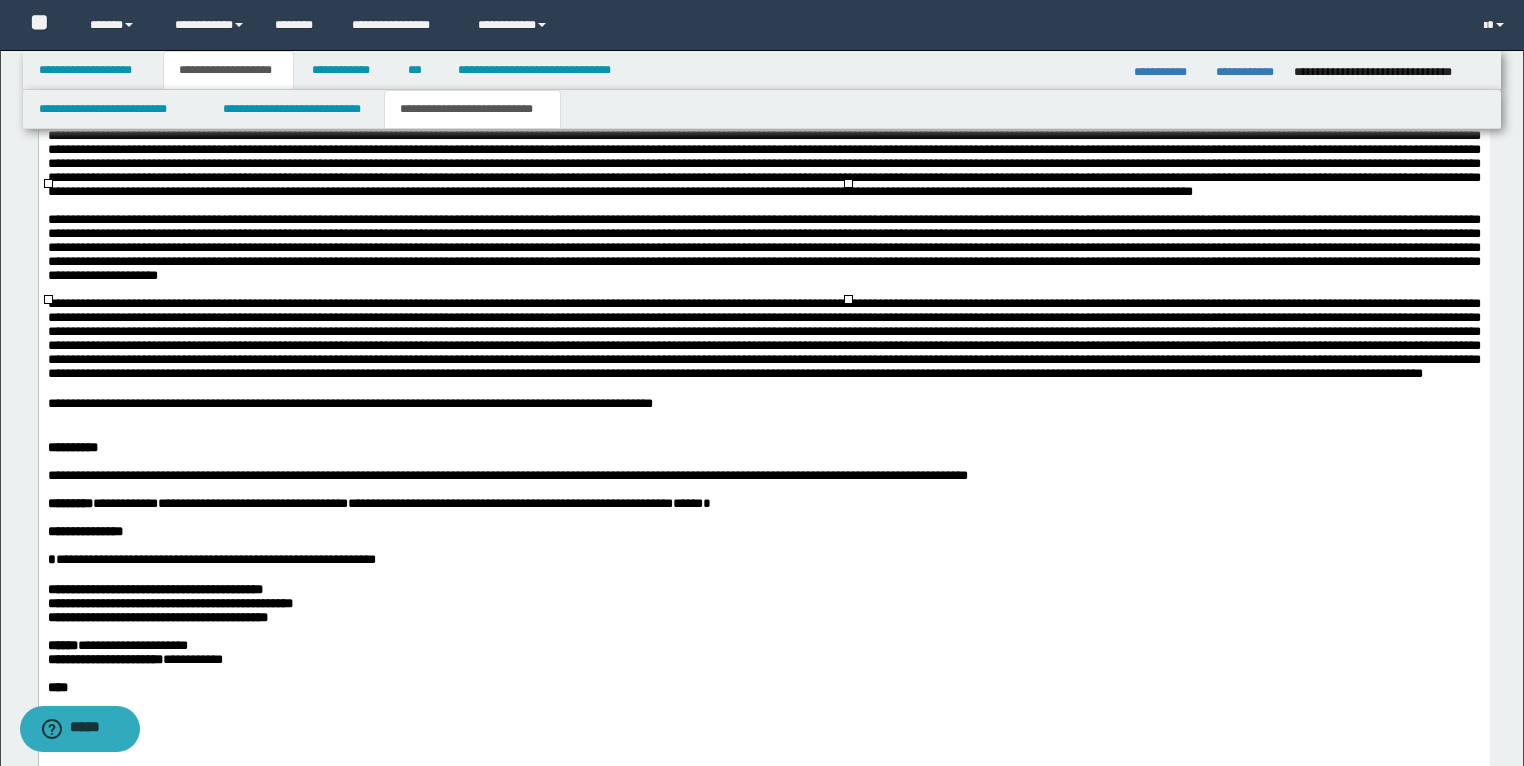 scroll, scrollTop: 6080, scrollLeft: 0, axis: vertical 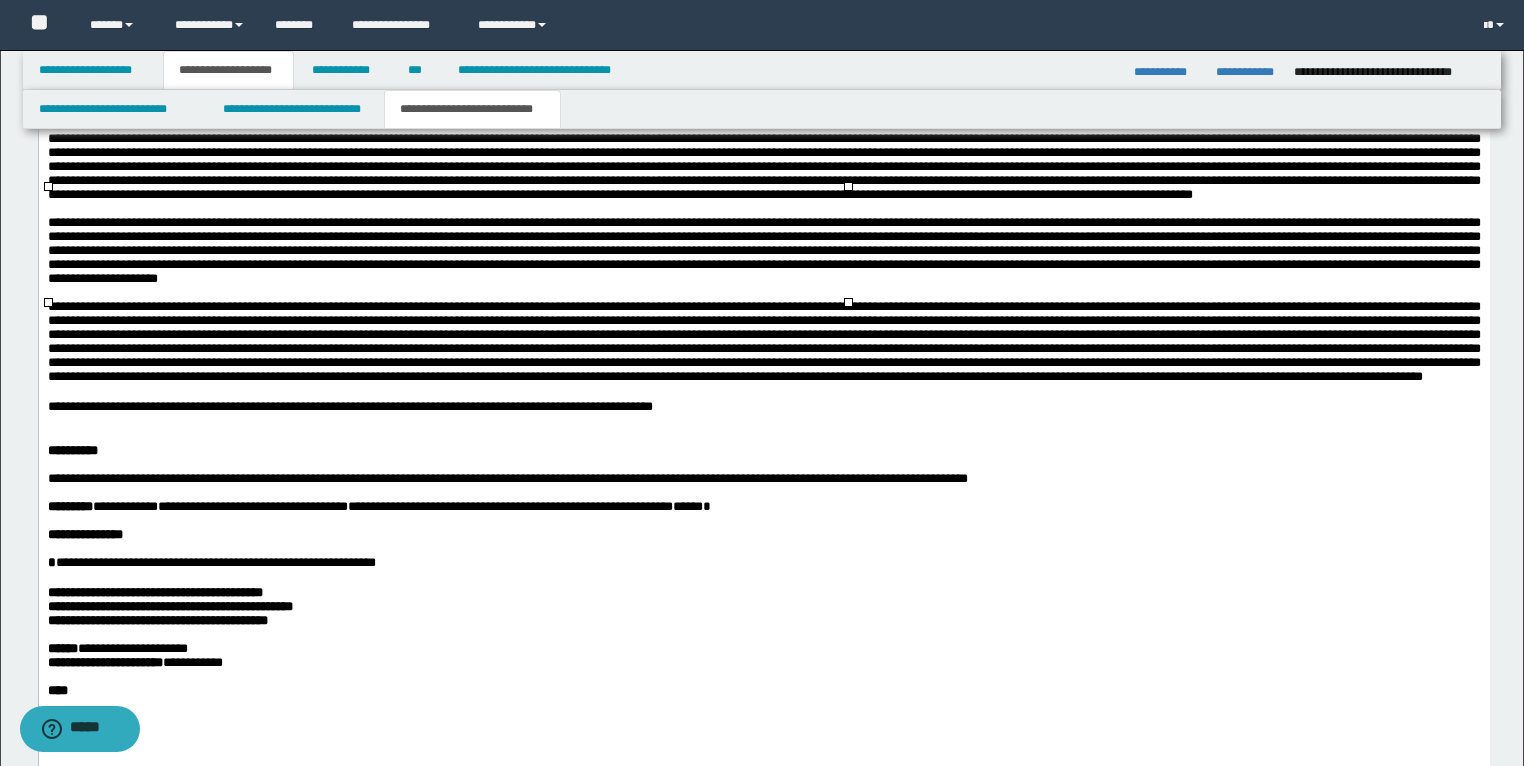 drag, startPoint x: 647, startPoint y: 212, endPoint x: 596, endPoint y: 213, distance: 51.009804 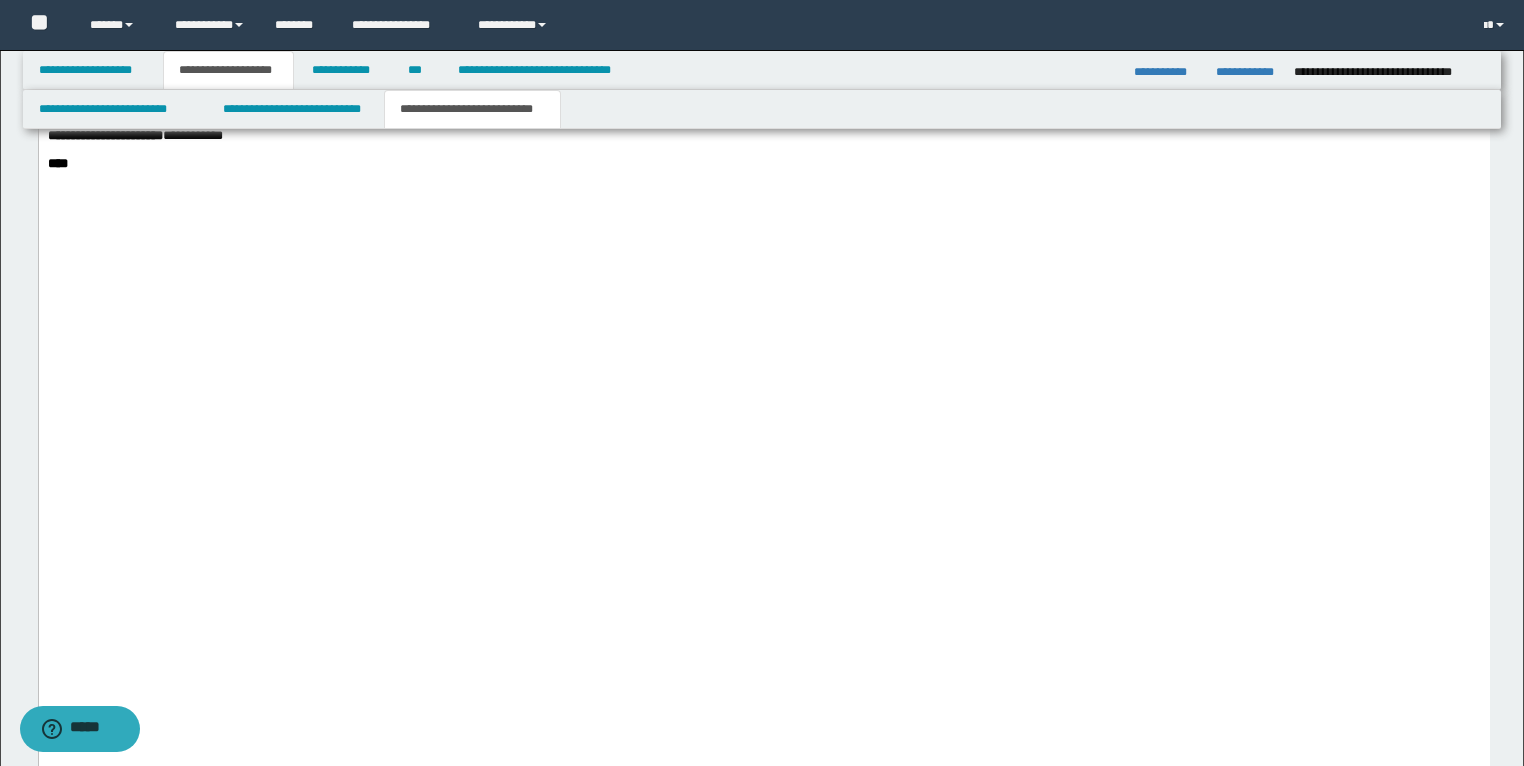 scroll, scrollTop: 6800, scrollLeft: 0, axis: vertical 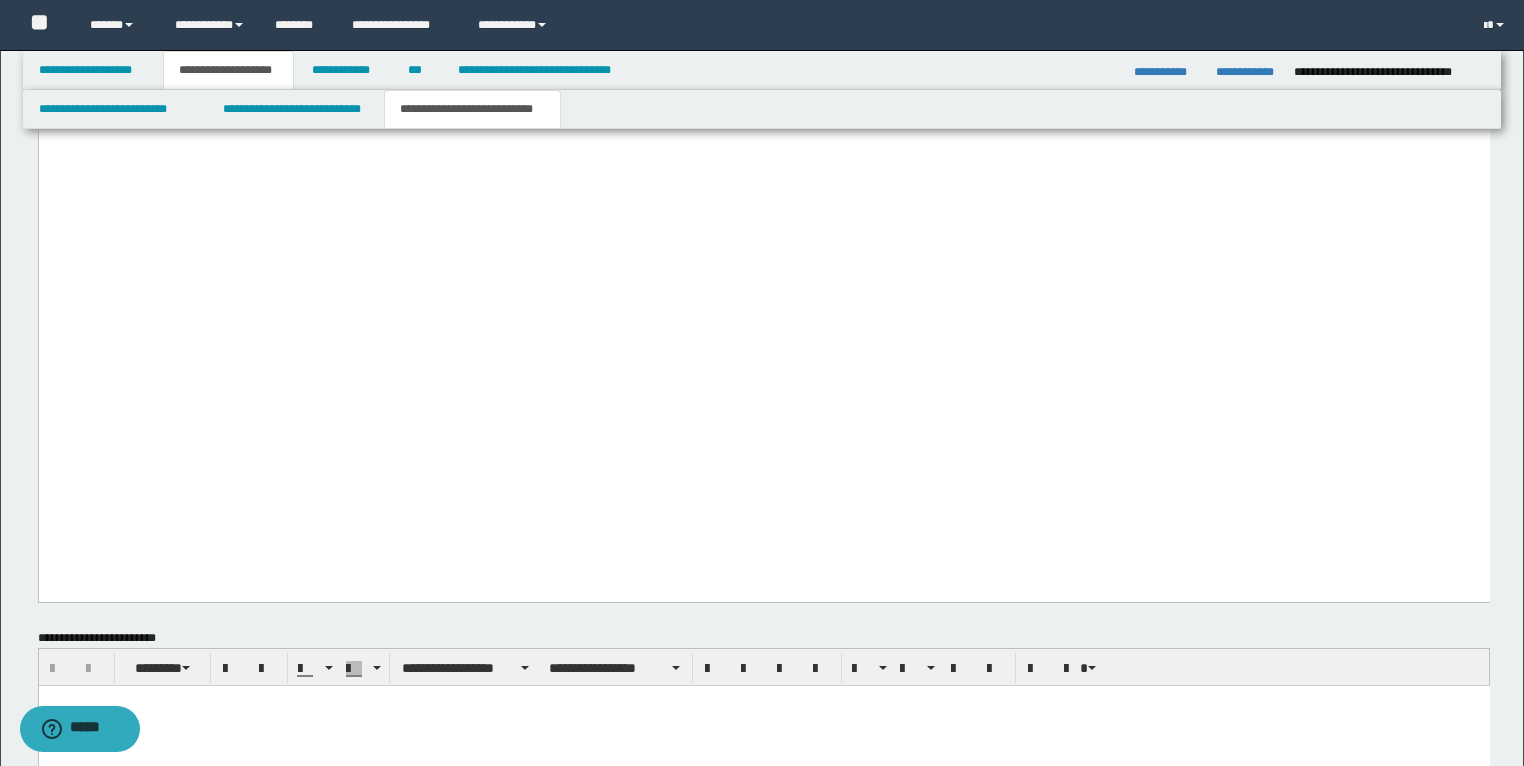 click on "**********" at bounding box center [154, -127] 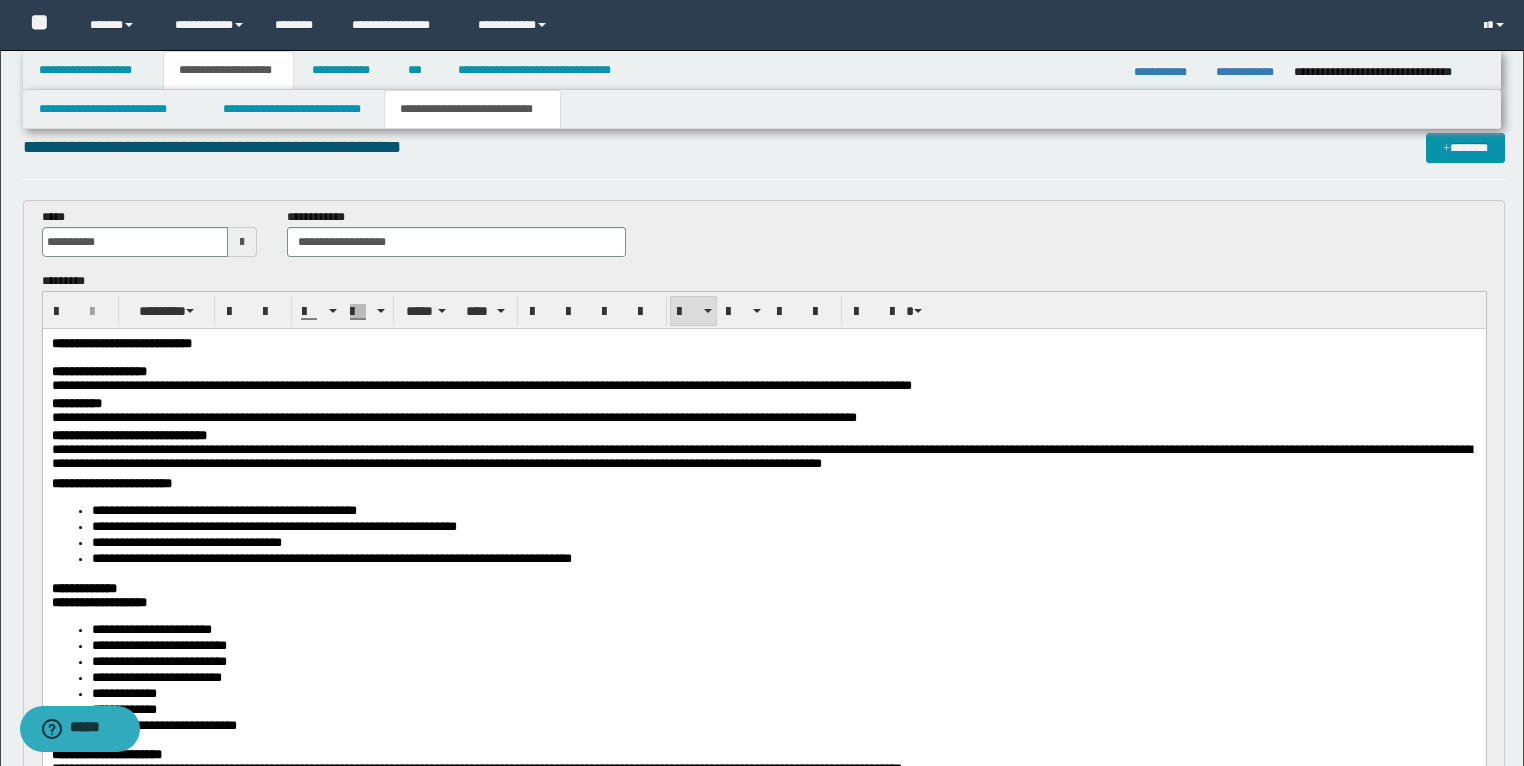 scroll, scrollTop: 0, scrollLeft: 0, axis: both 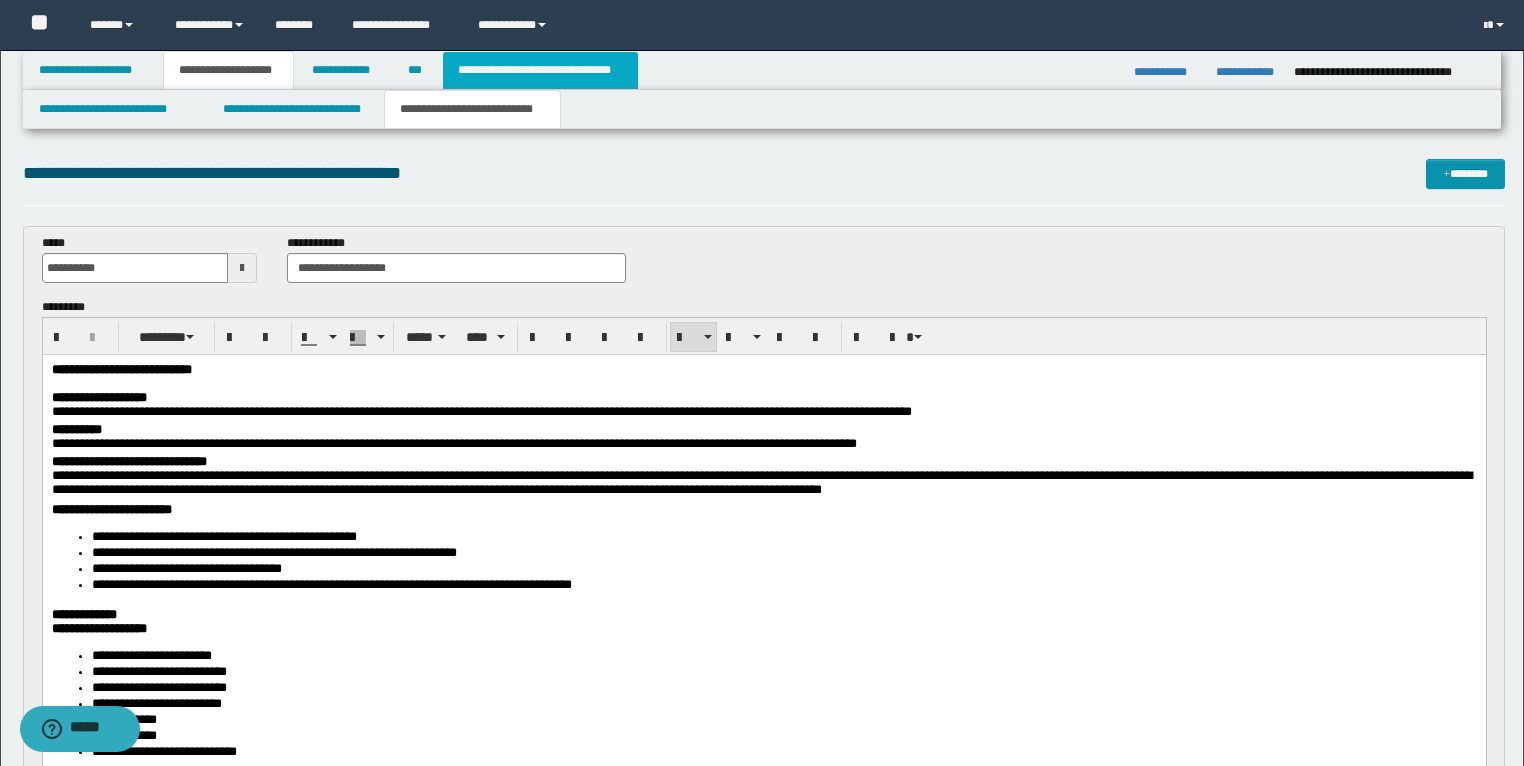 click on "**********" at bounding box center [540, 70] 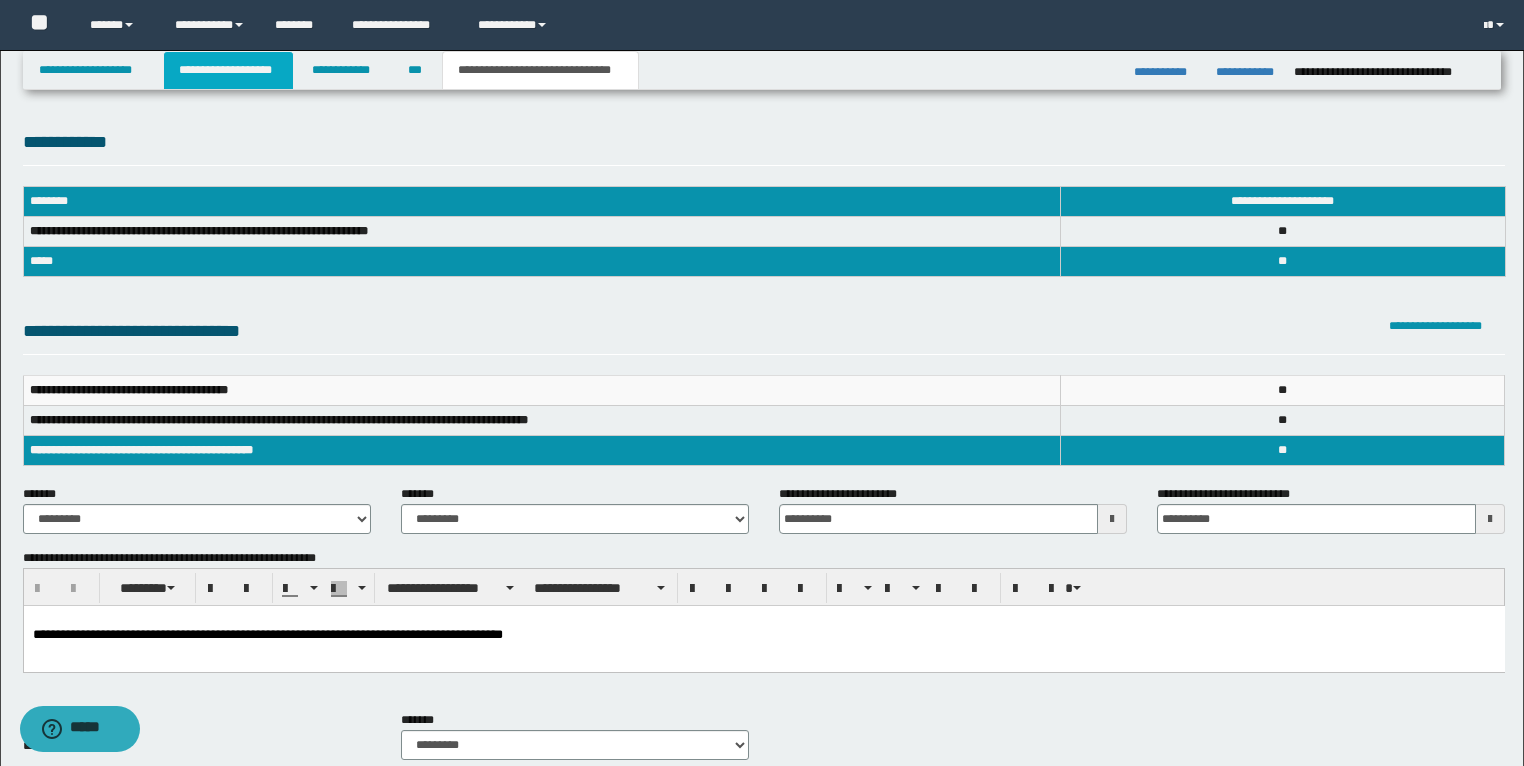 click on "**********" at bounding box center [228, 70] 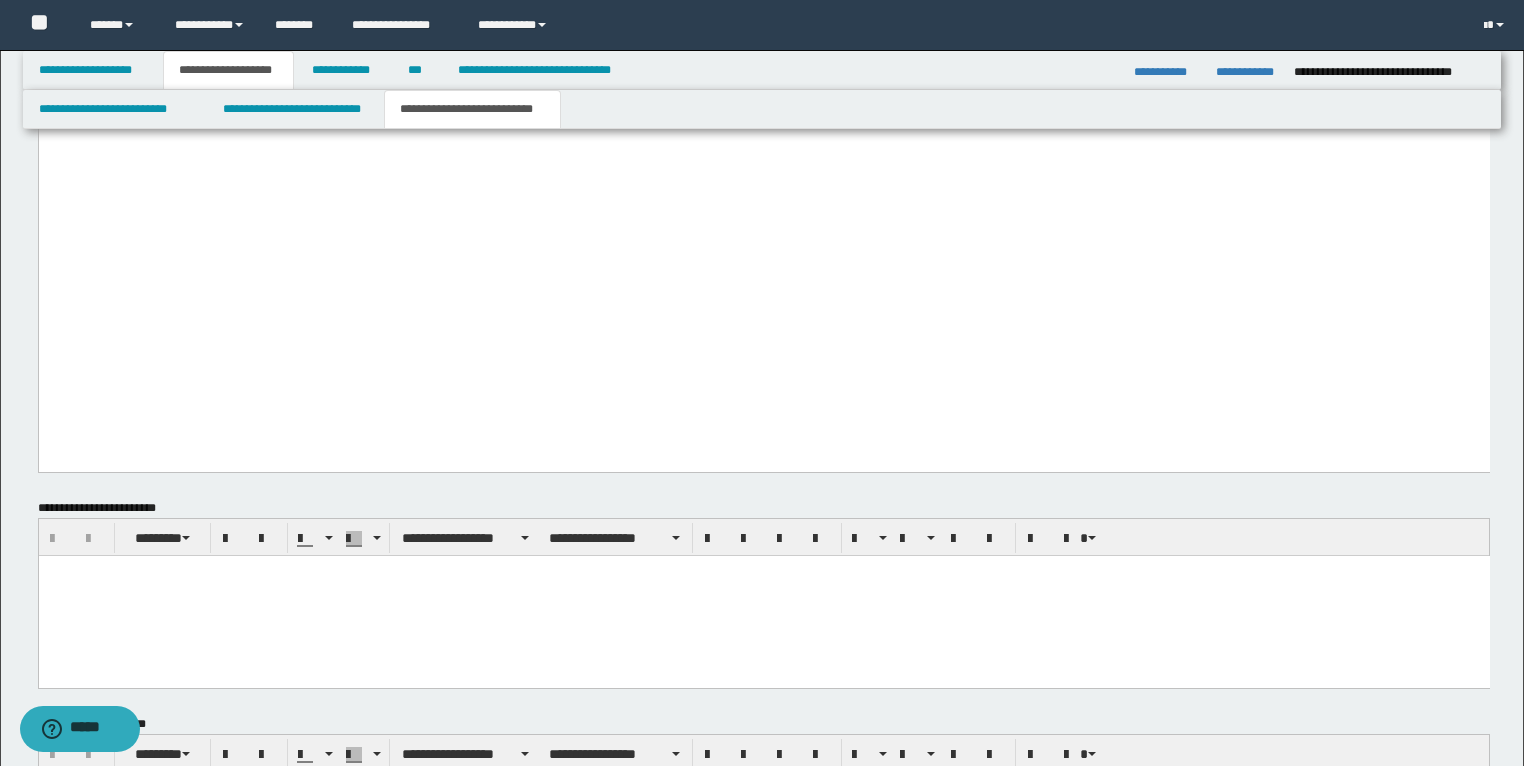 scroll, scrollTop: 6720, scrollLeft: 0, axis: vertical 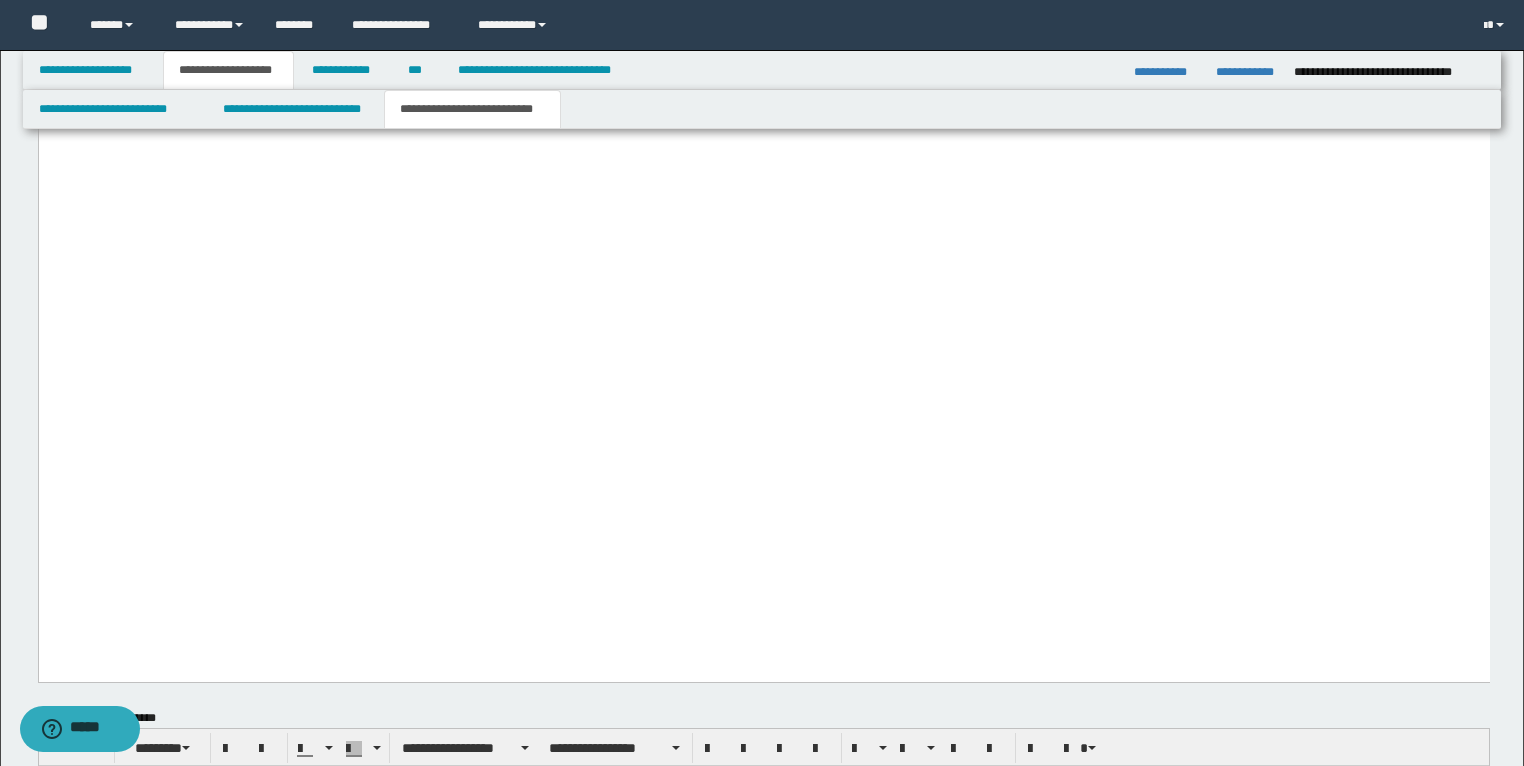 click on "**********" at bounding box center [763, 24] 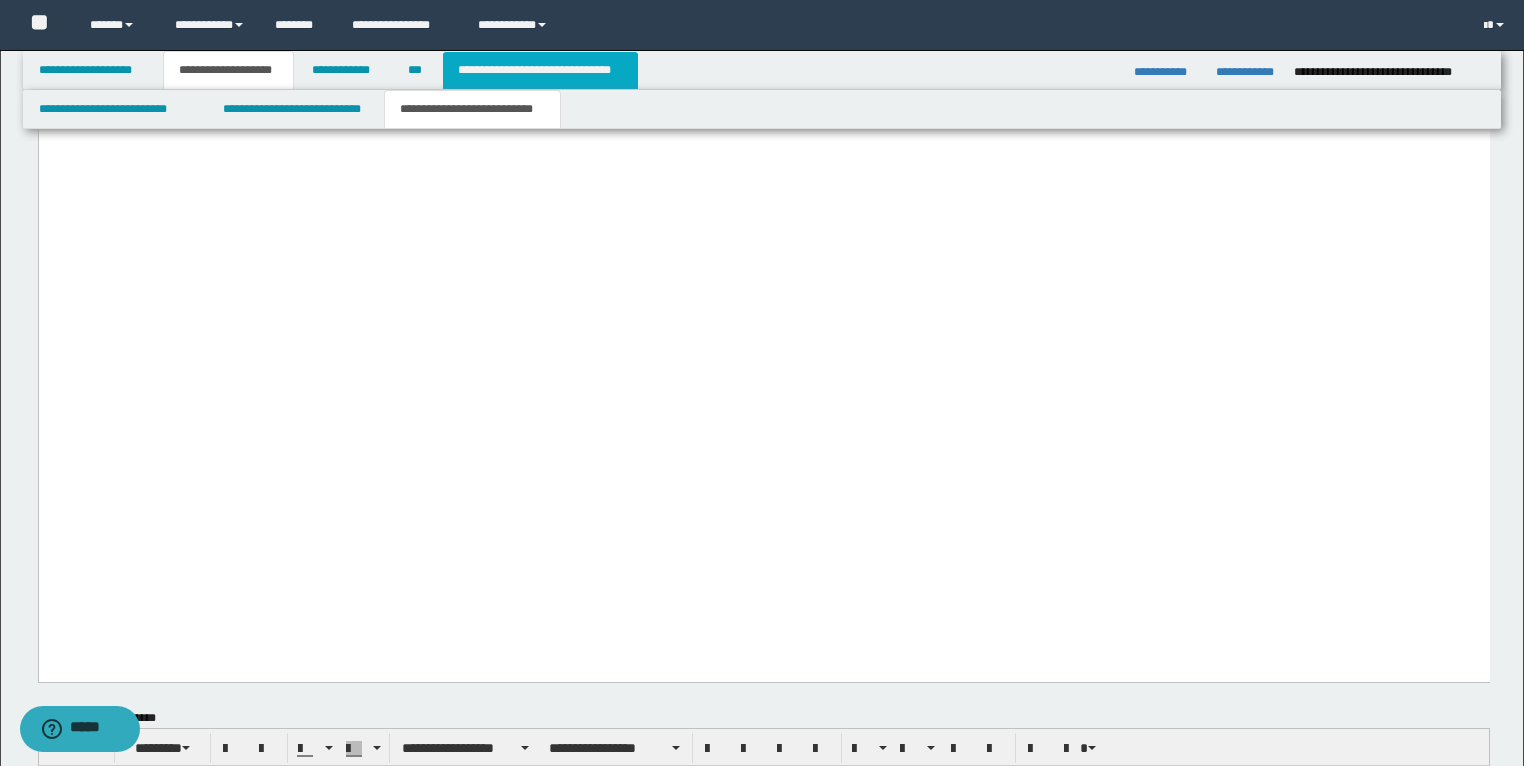 click on "**********" at bounding box center [540, 70] 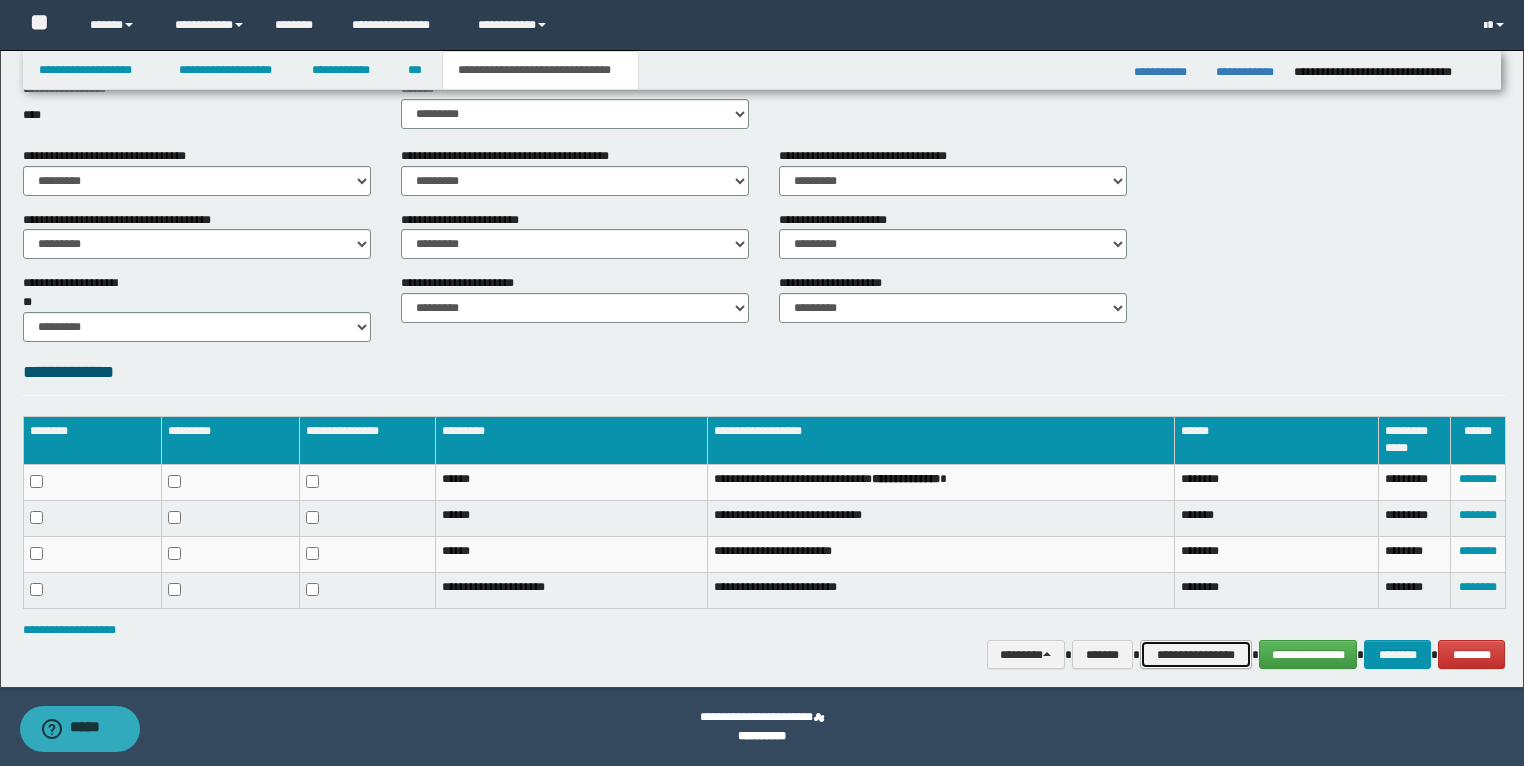 click on "**********" at bounding box center [1196, 655] 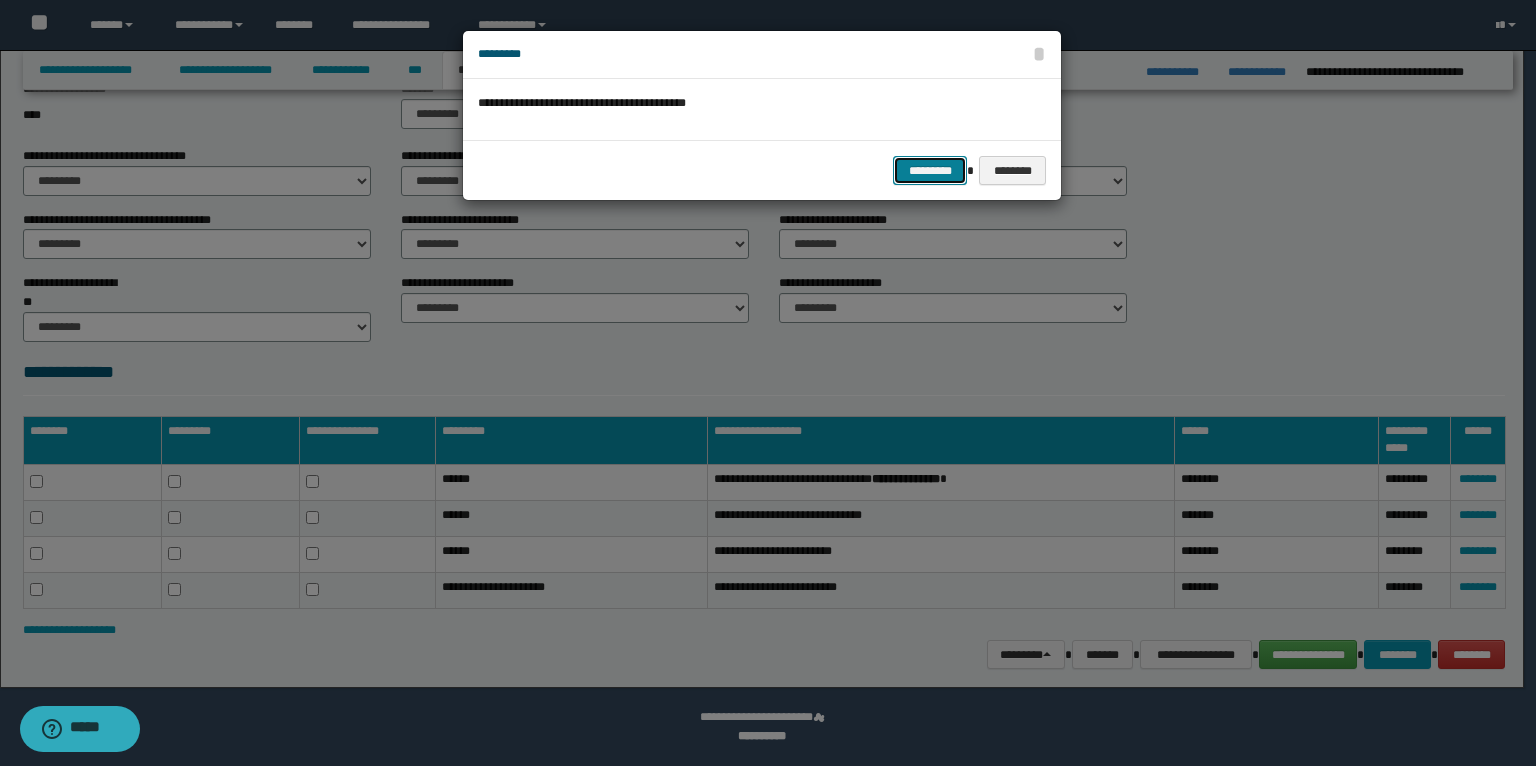 click on "*********" at bounding box center [930, 171] 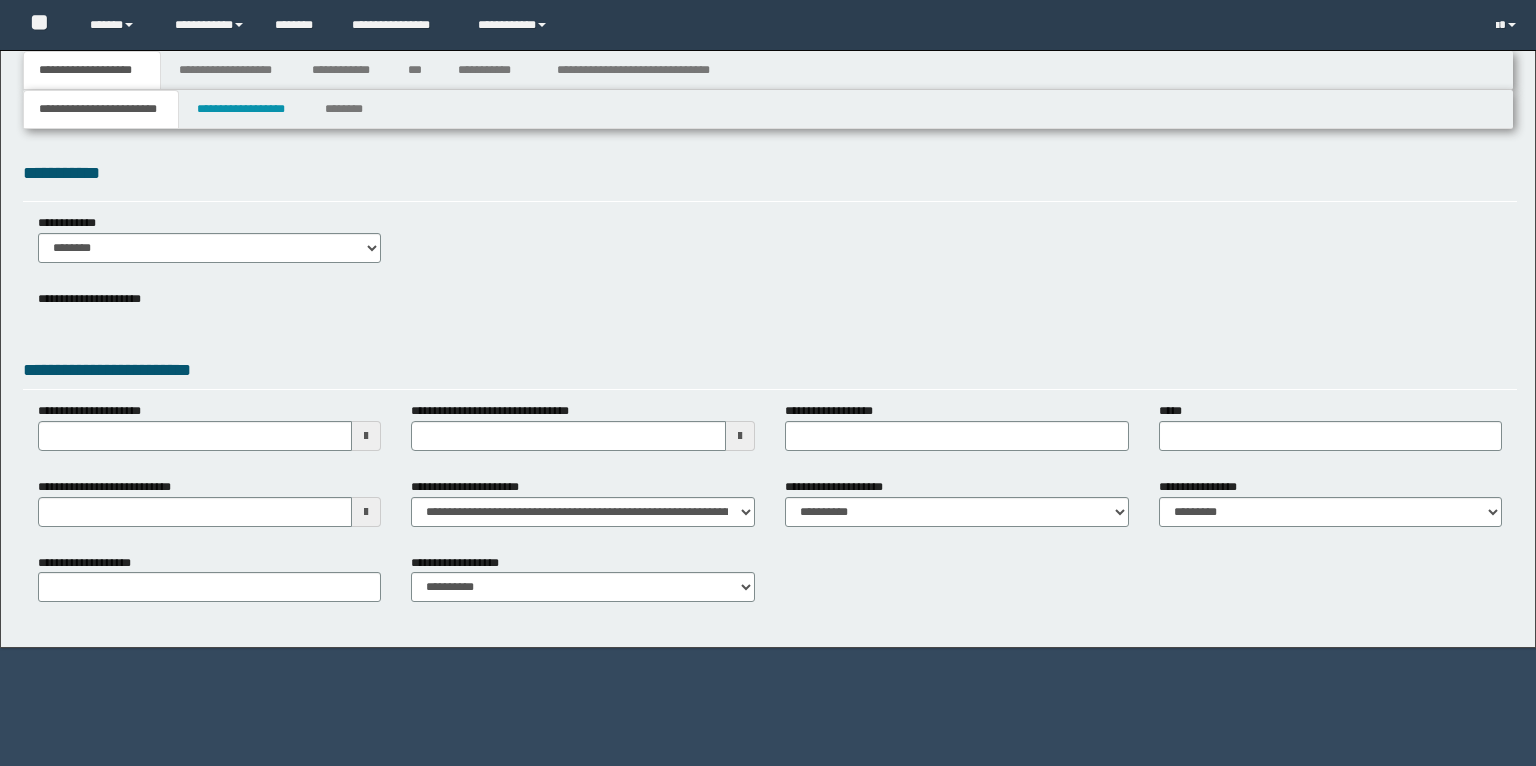 type 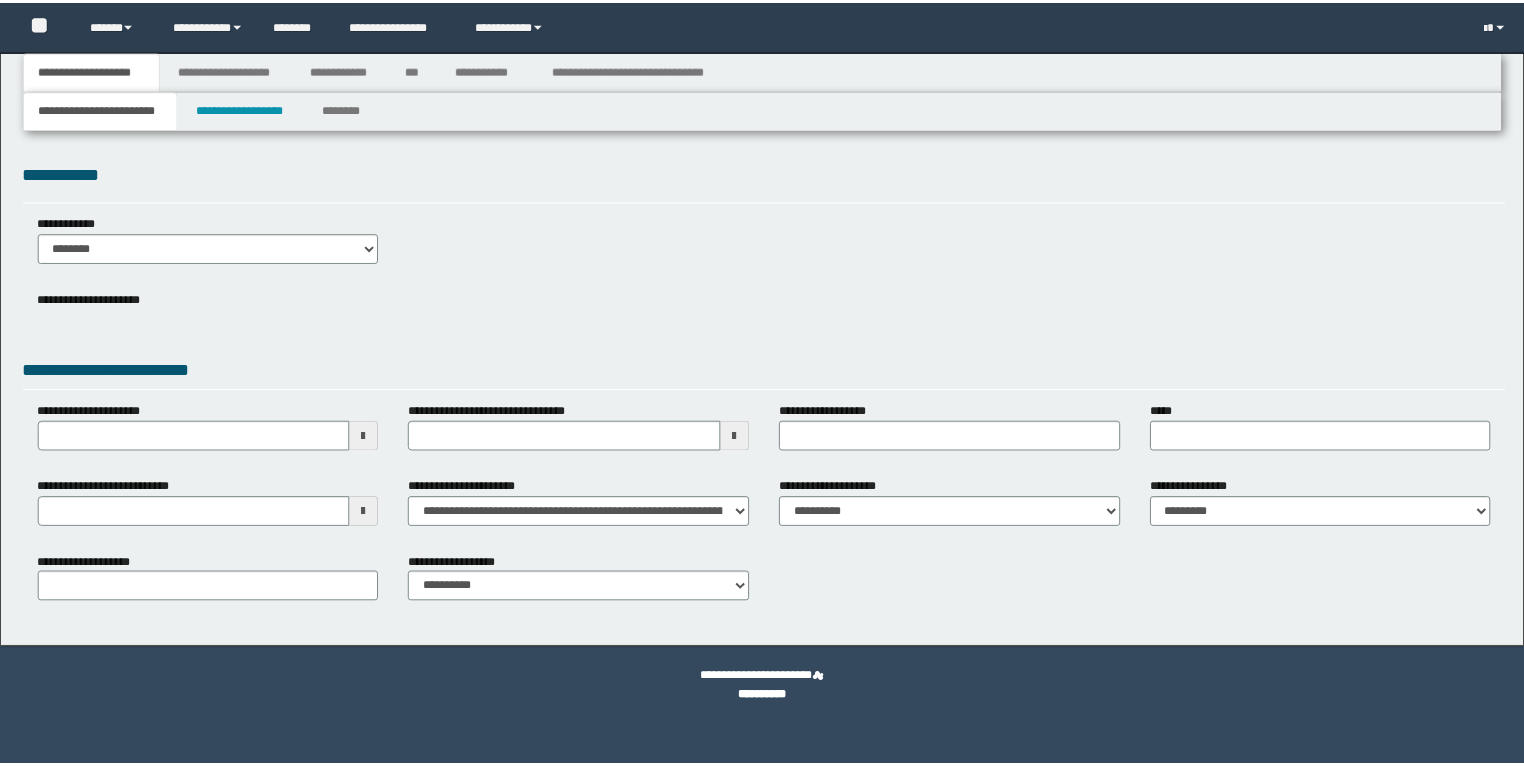 scroll, scrollTop: 0, scrollLeft: 0, axis: both 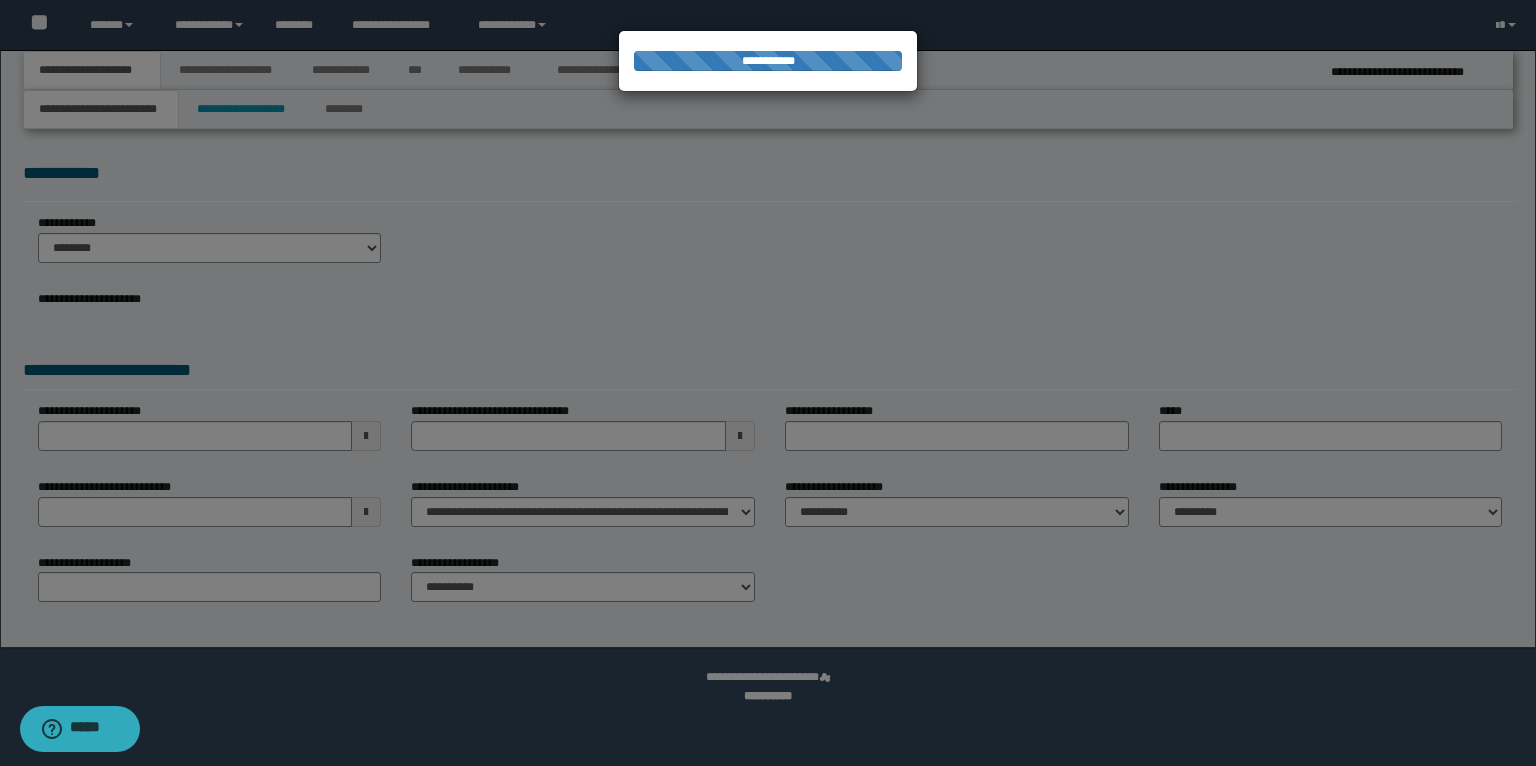 type on "**********" 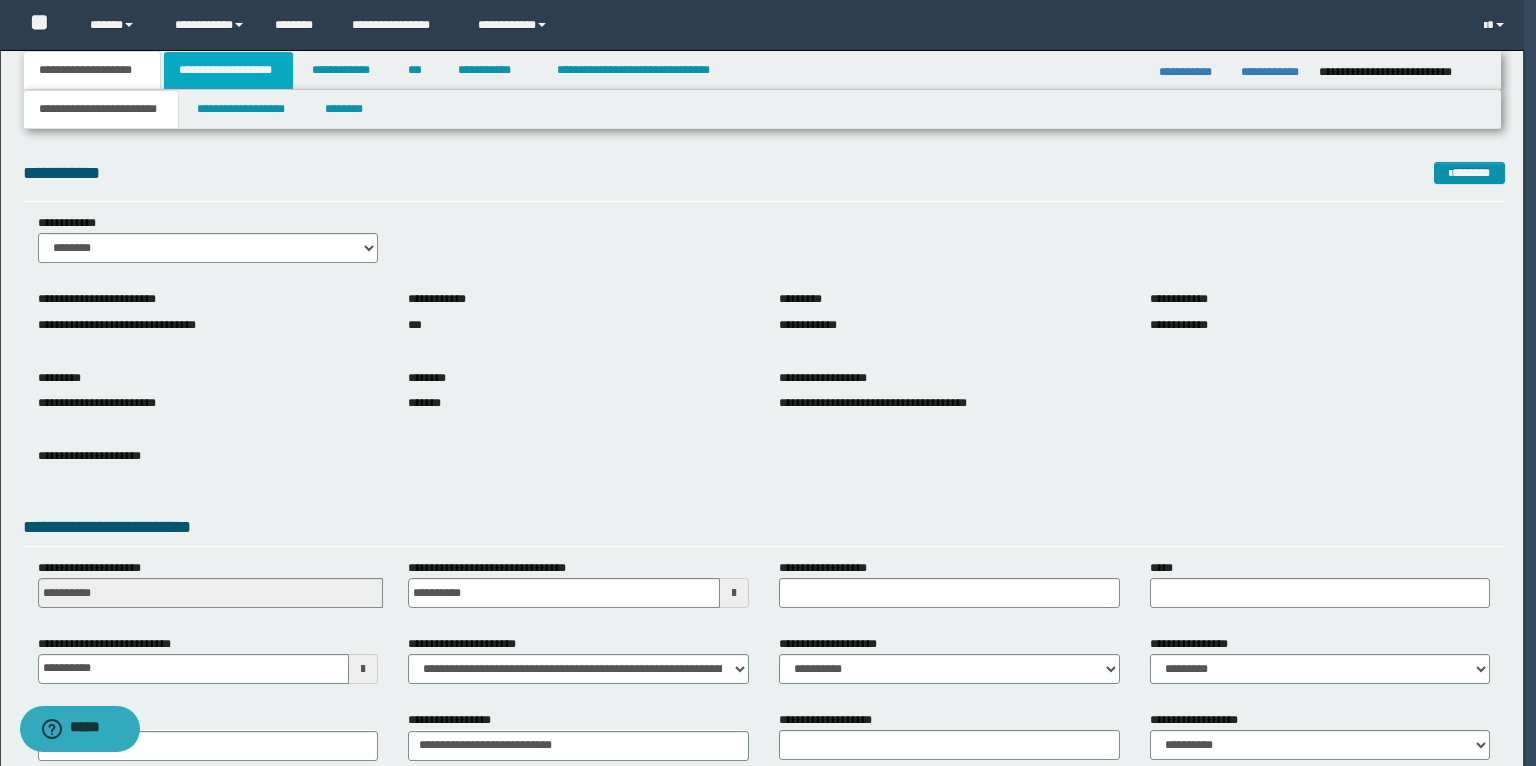 click on "**********" at bounding box center (228, 70) 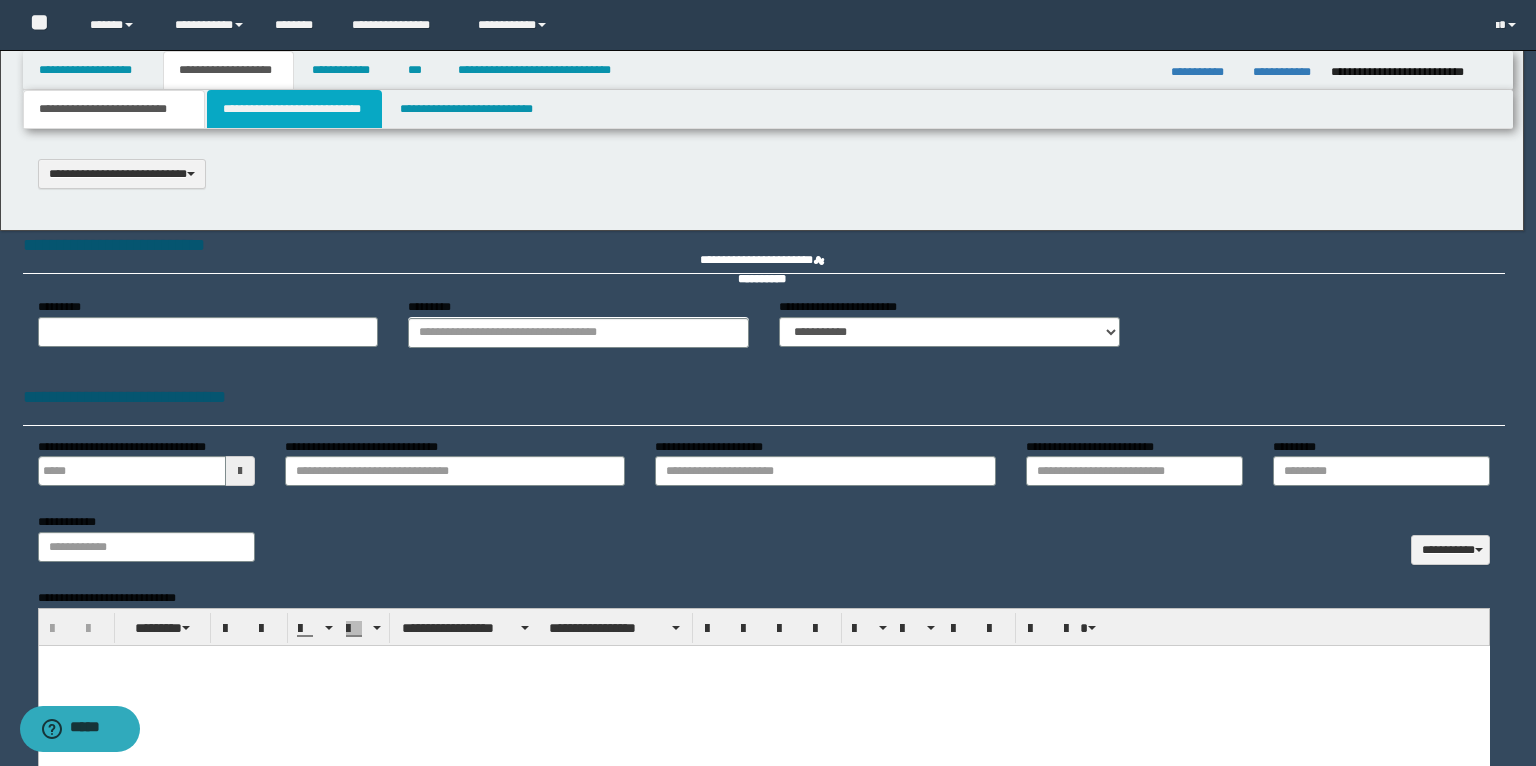 scroll, scrollTop: 0, scrollLeft: 0, axis: both 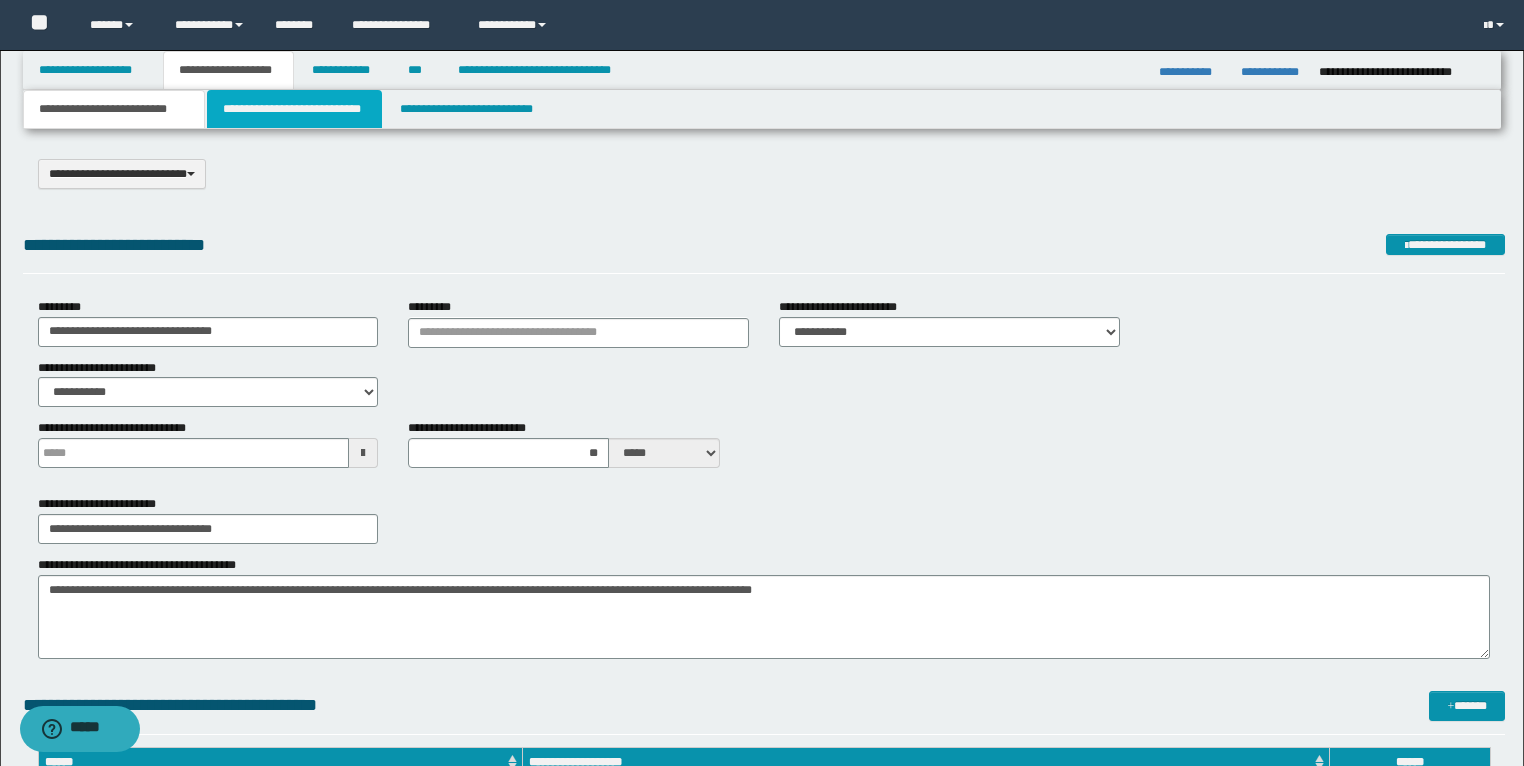 click on "**********" at bounding box center [294, 109] 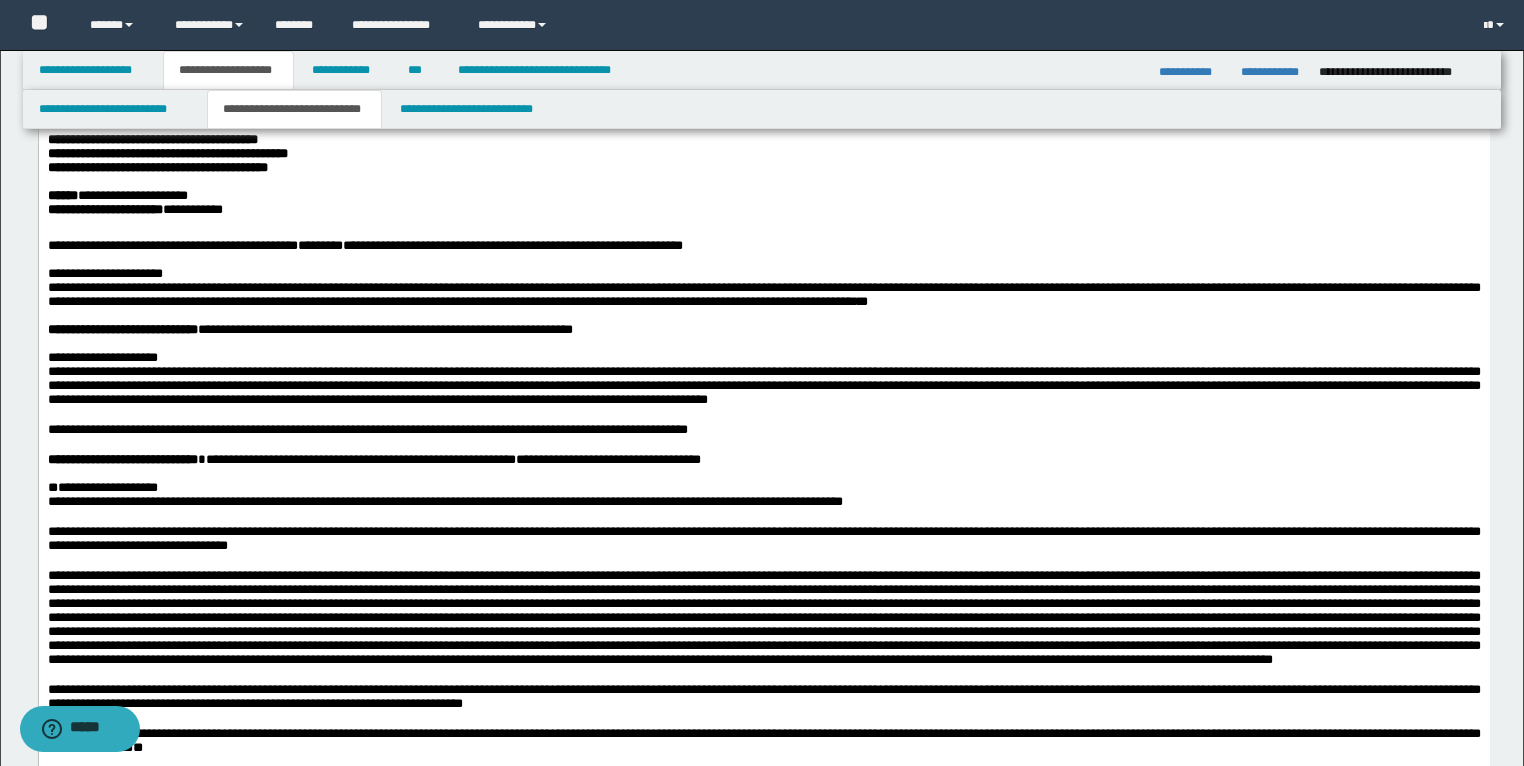 scroll, scrollTop: 560, scrollLeft: 0, axis: vertical 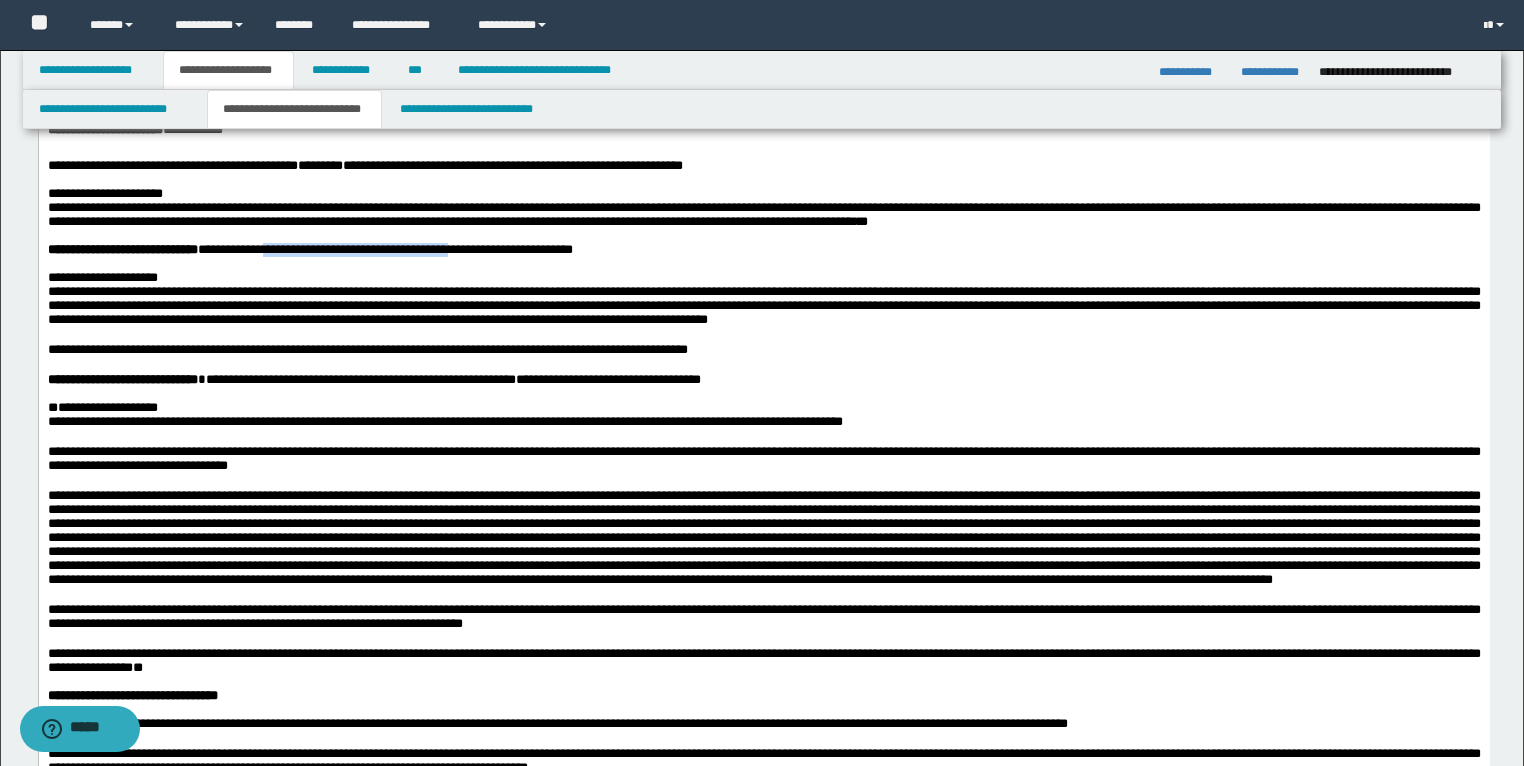 drag, startPoint x: 320, startPoint y: 338, endPoint x: 540, endPoint y: 333, distance: 220.05681 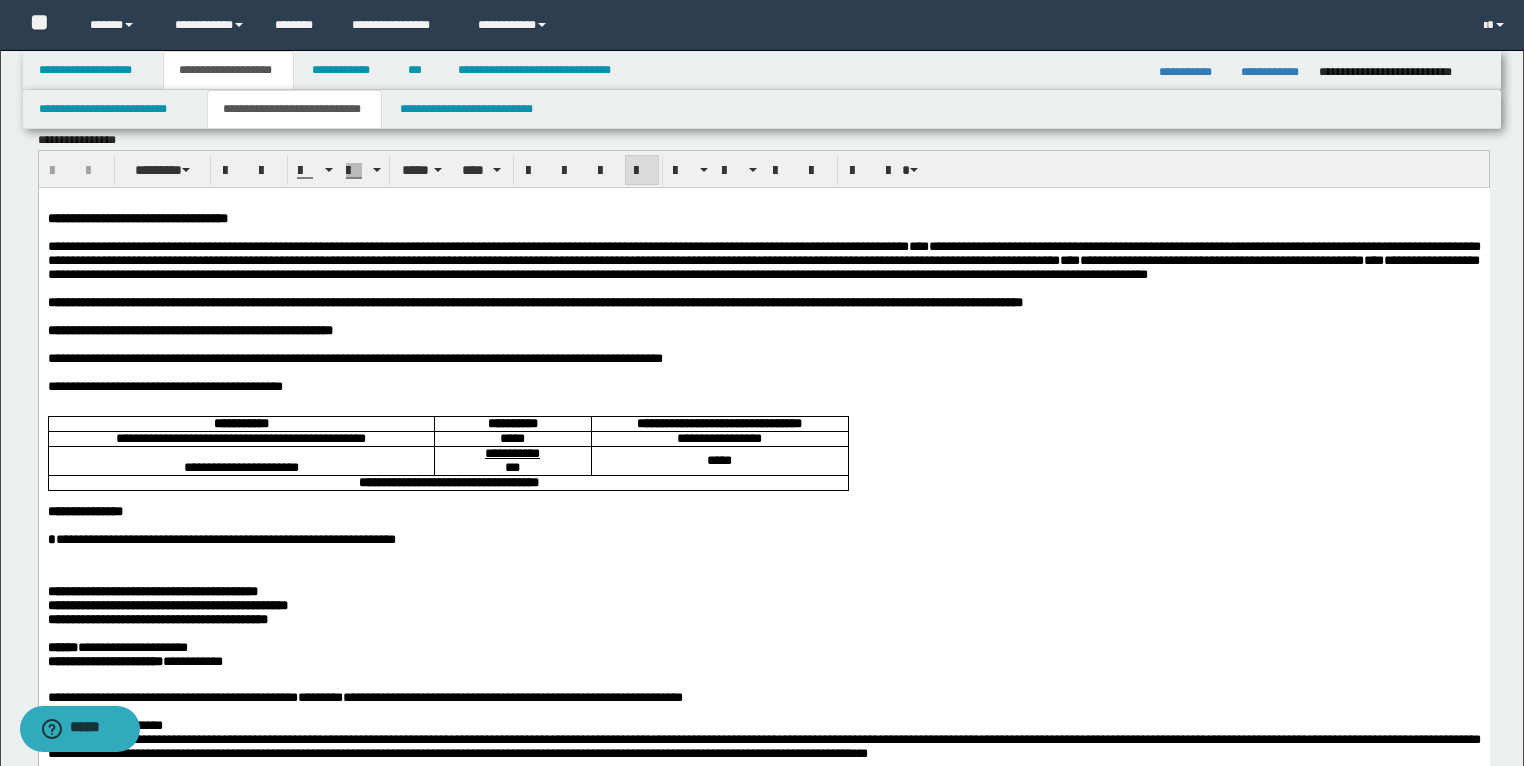 scroll, scrollTop: 0, scrollLeft: 0, axis: both 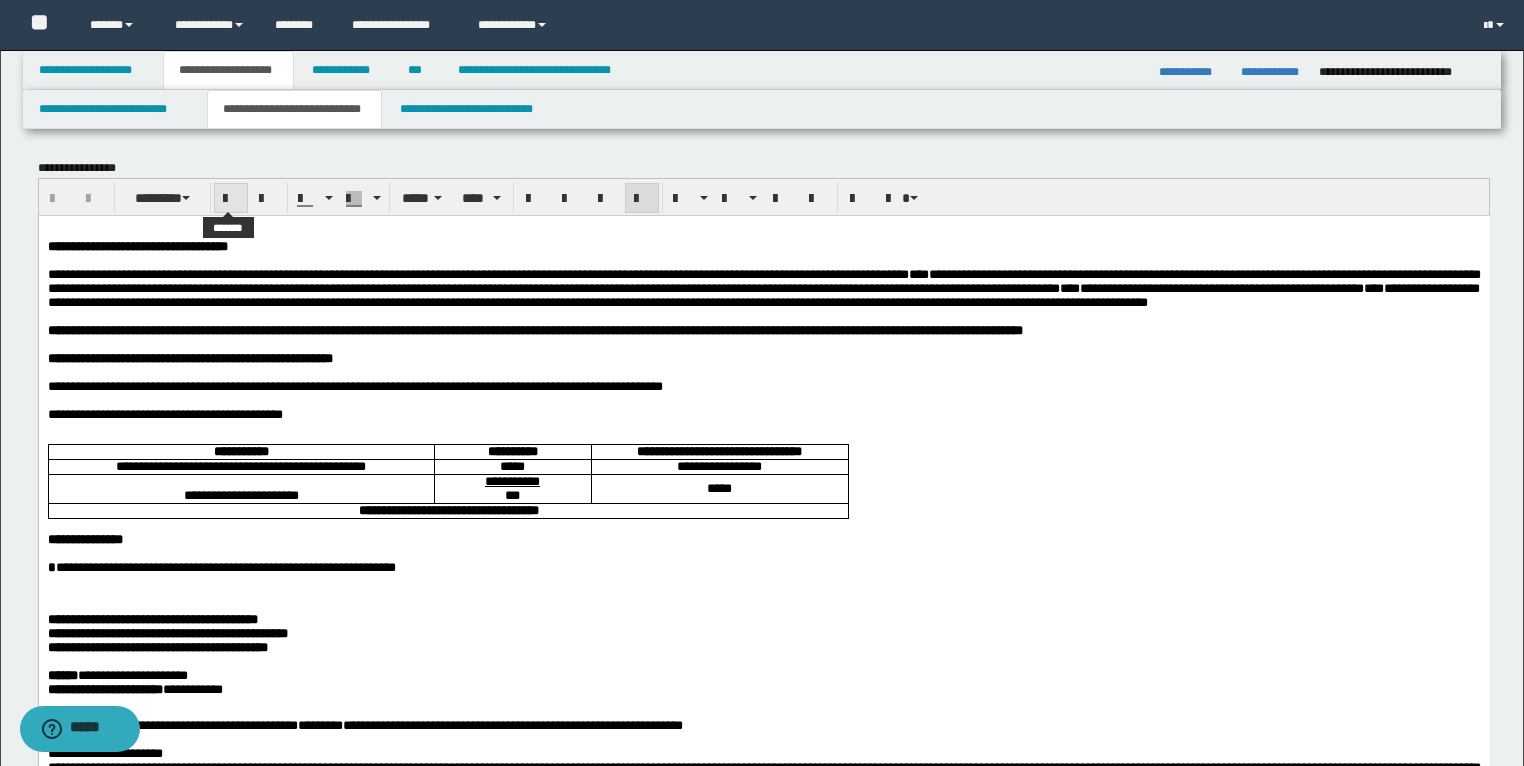 click at bounding box center (231, 198) 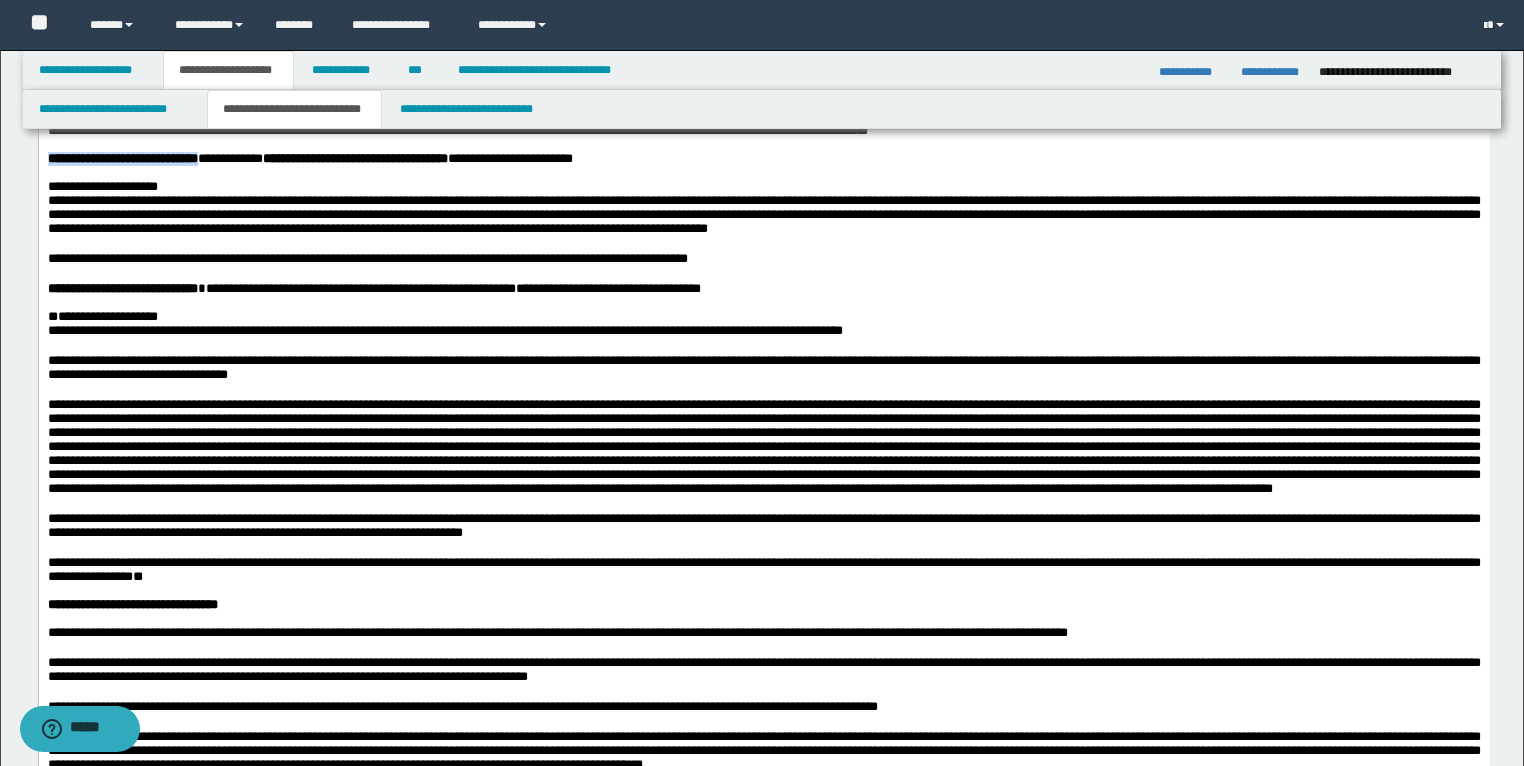 scroll, scrollTop: 640, scrollLeft: 0, axis: vertical 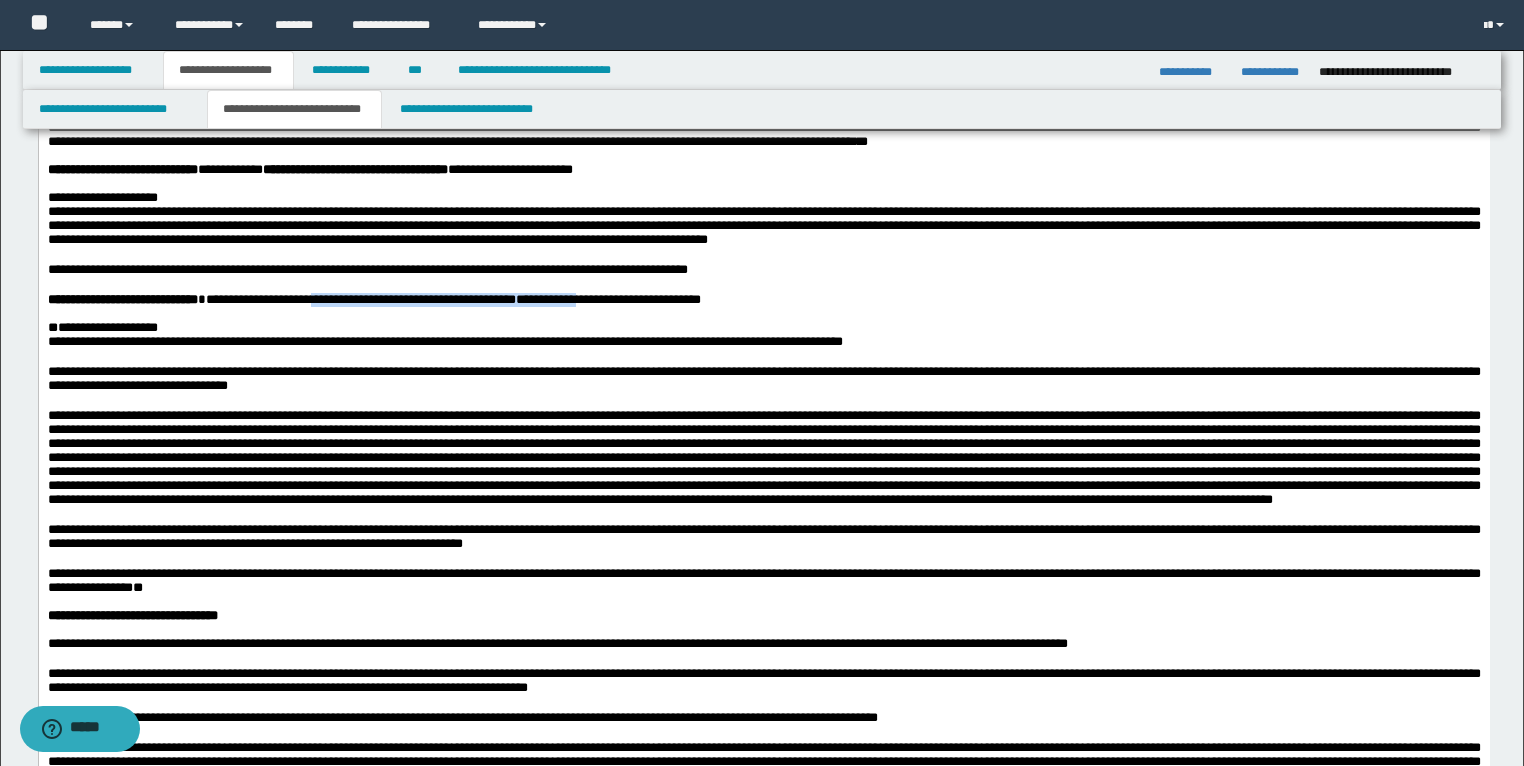 drag, startPoint x: 695, startPoint y: 418, endPoint x: 376, endPoint y: 419, distance: 319.00156 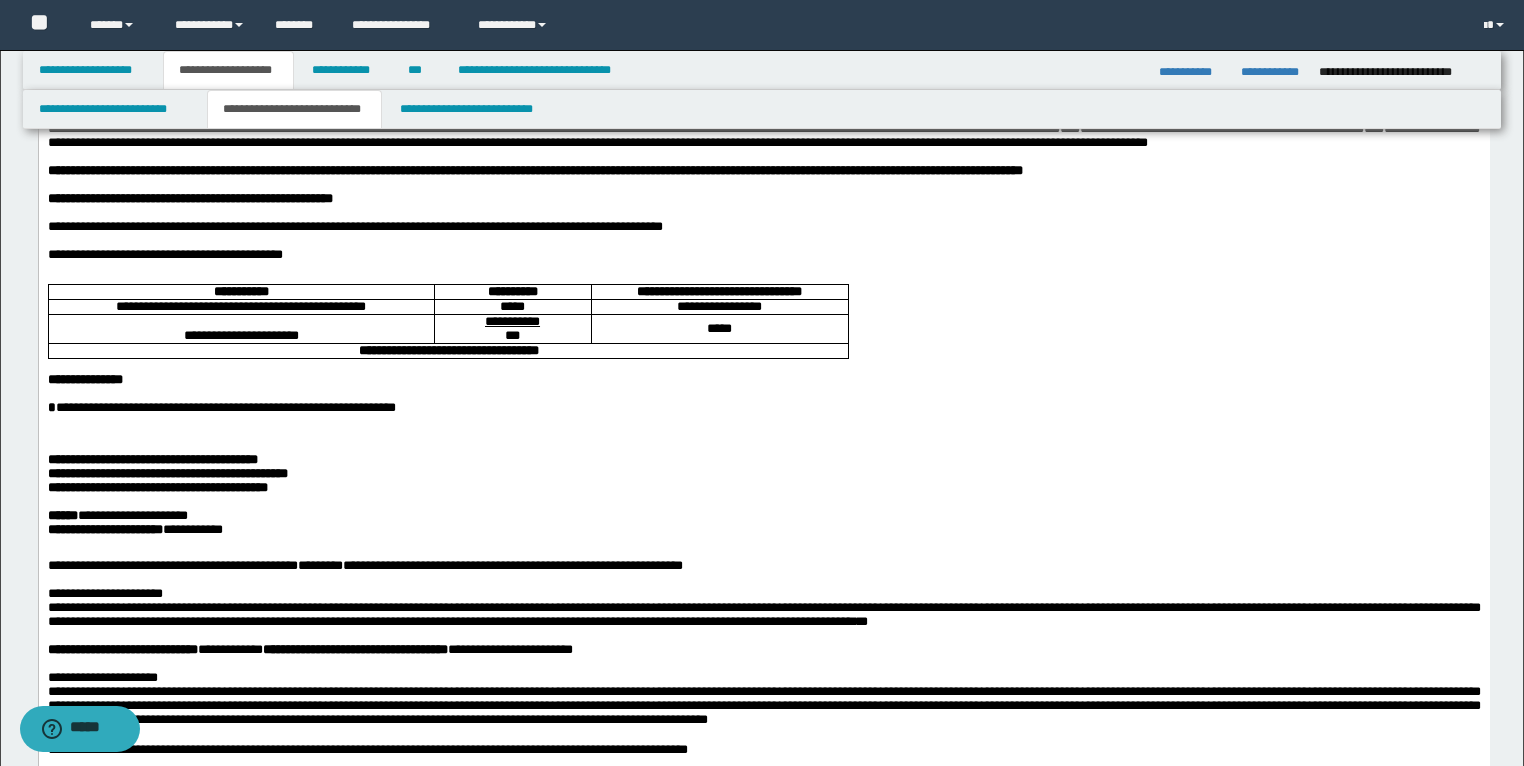 scroll, scrollTop: 0, scrollLeft: 0, axis: both 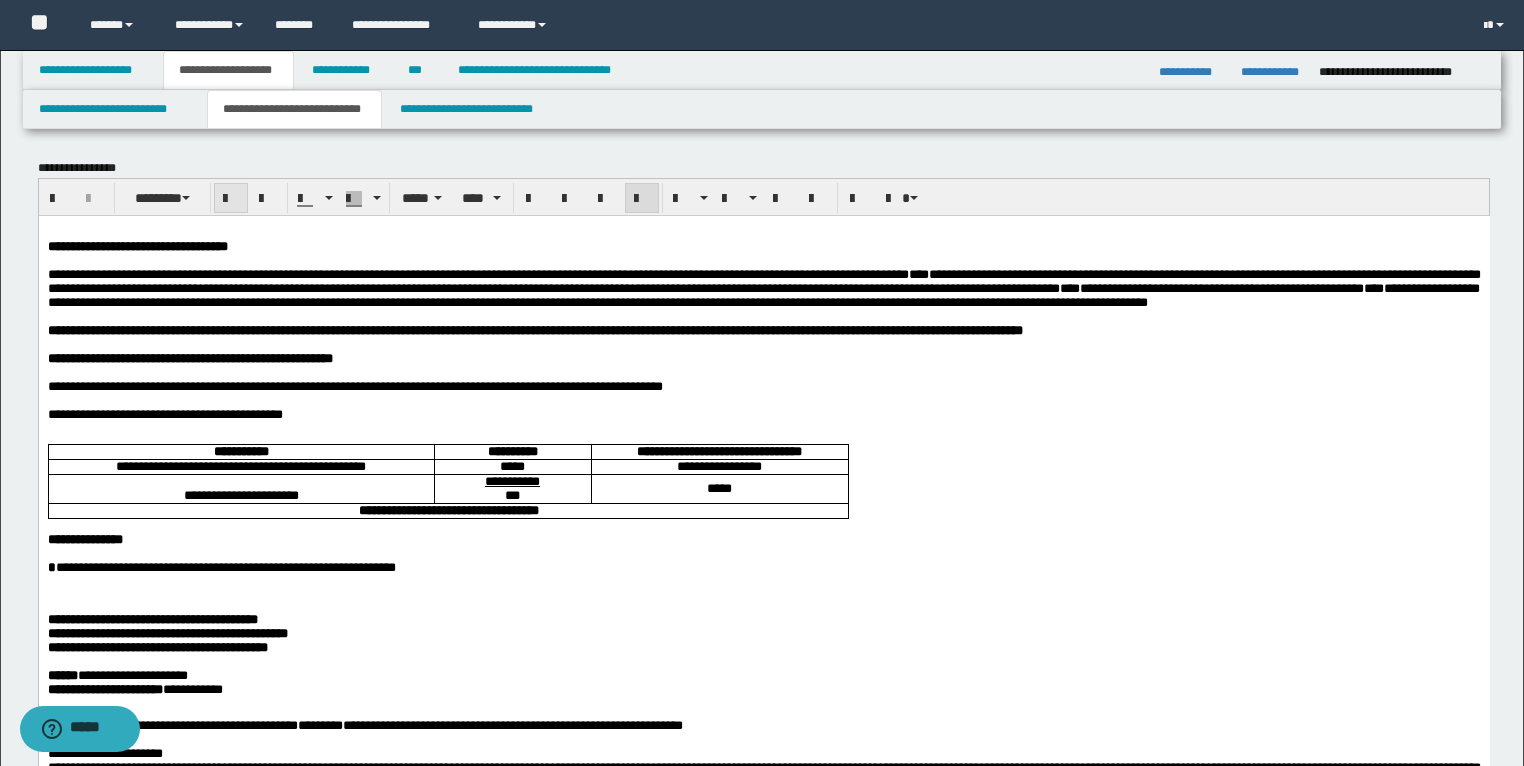 click at bounding box center (231, 199) 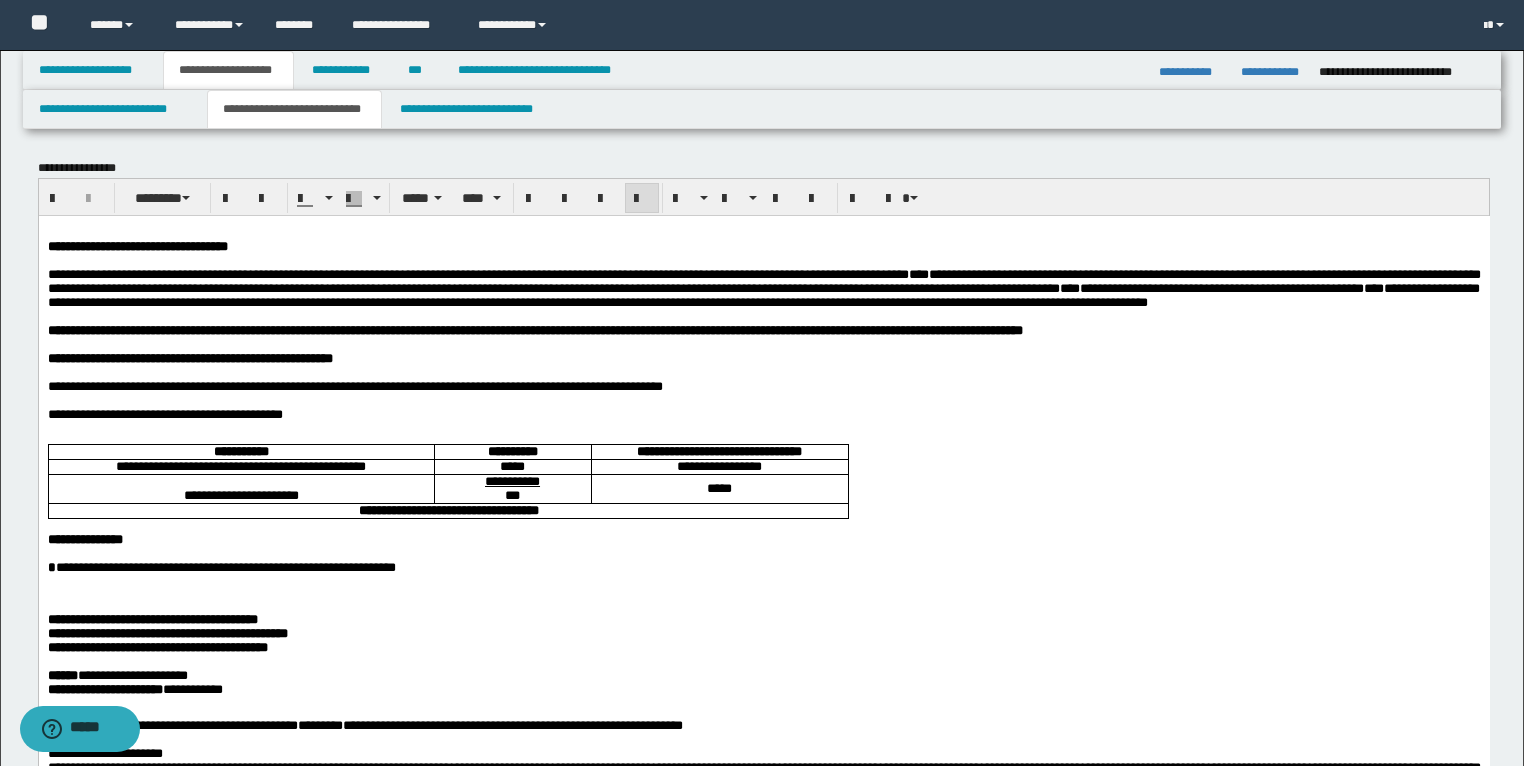 click on "**********" at bounding box center [763, 414] 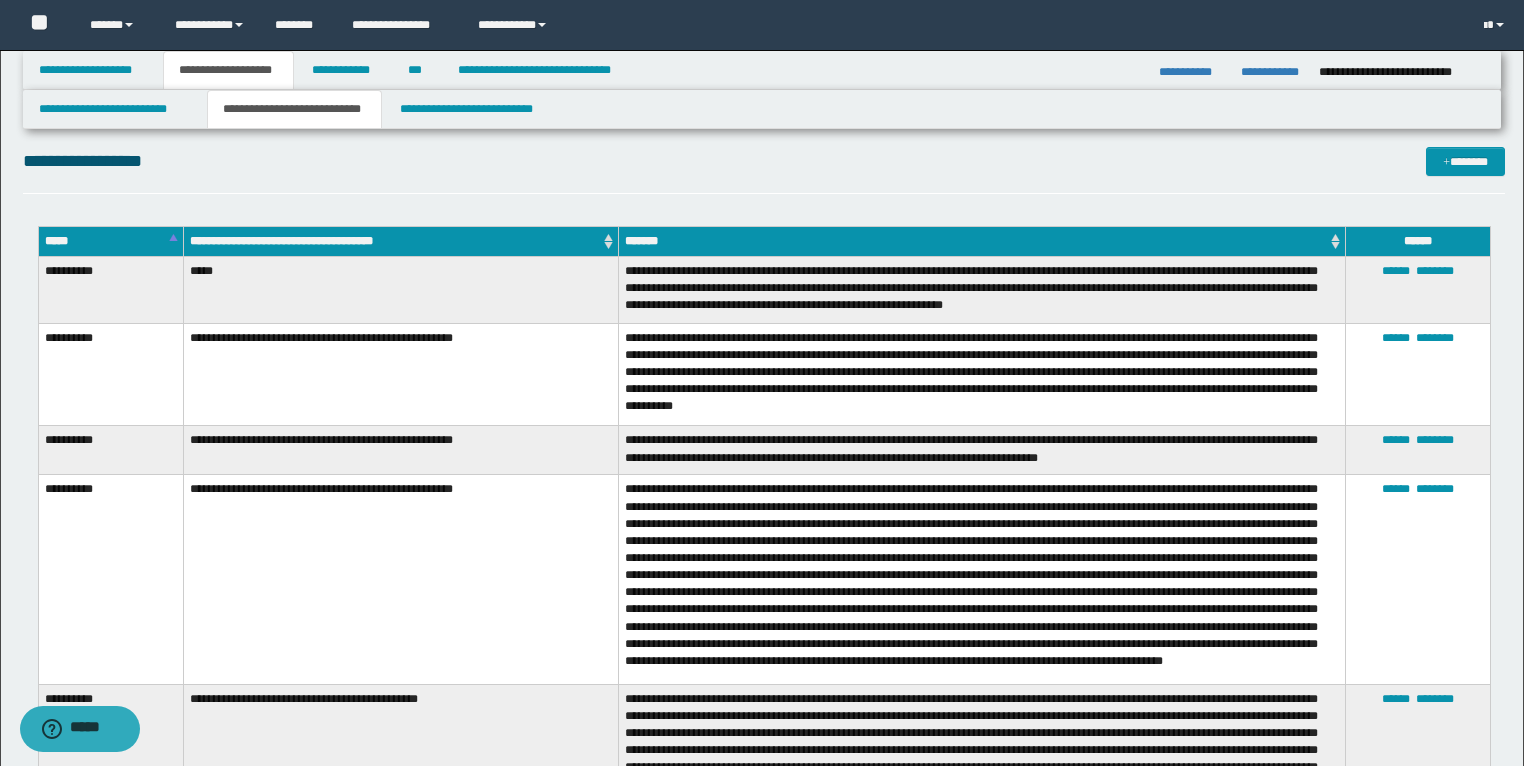 scroll, scrollTop: 2160, scrollLeft: 0, axis: vertical 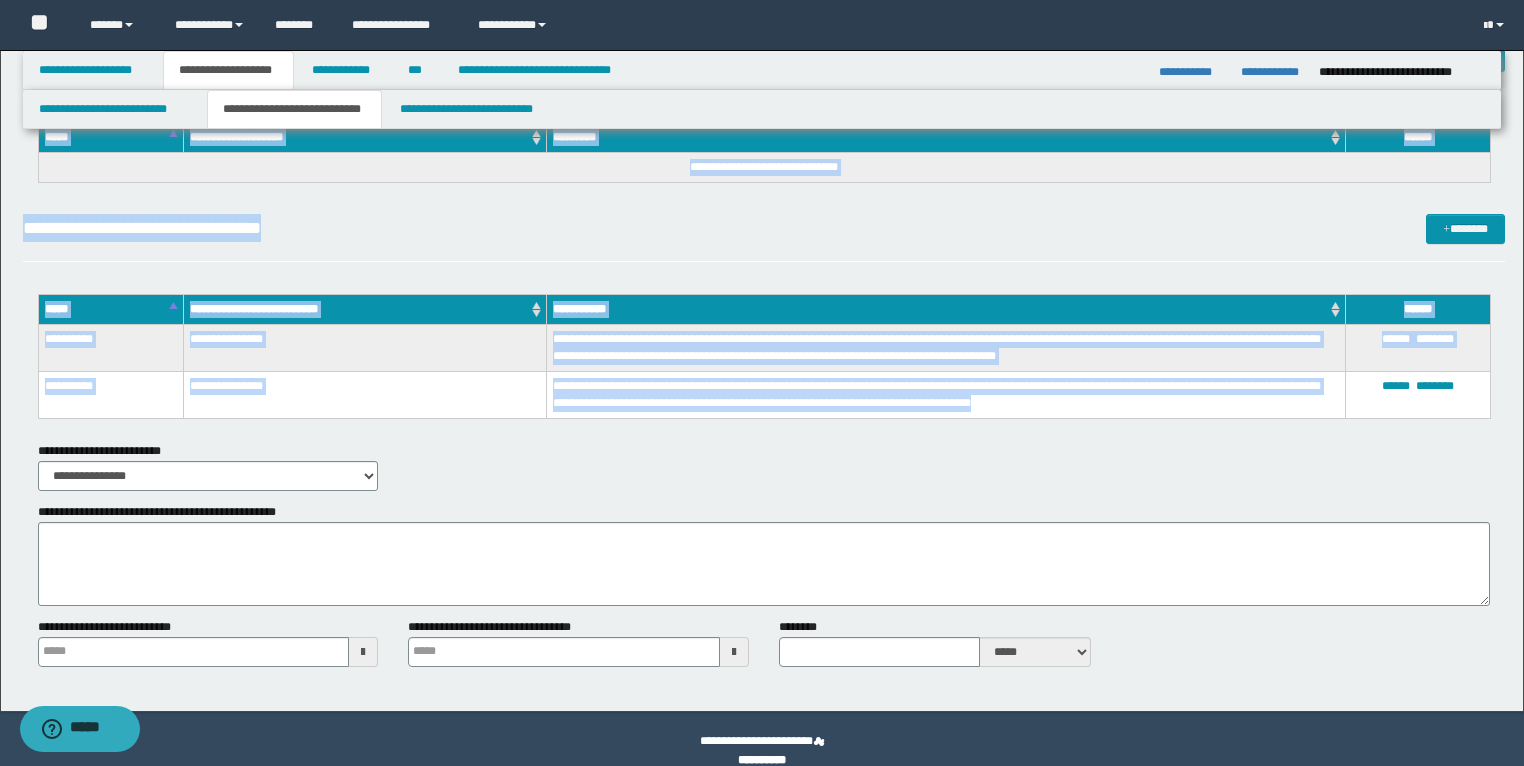 drag, startPoint x: 44, startPoint y: 285, endPoint x: 1053, endPoint y: 416, distance: 1017.46844 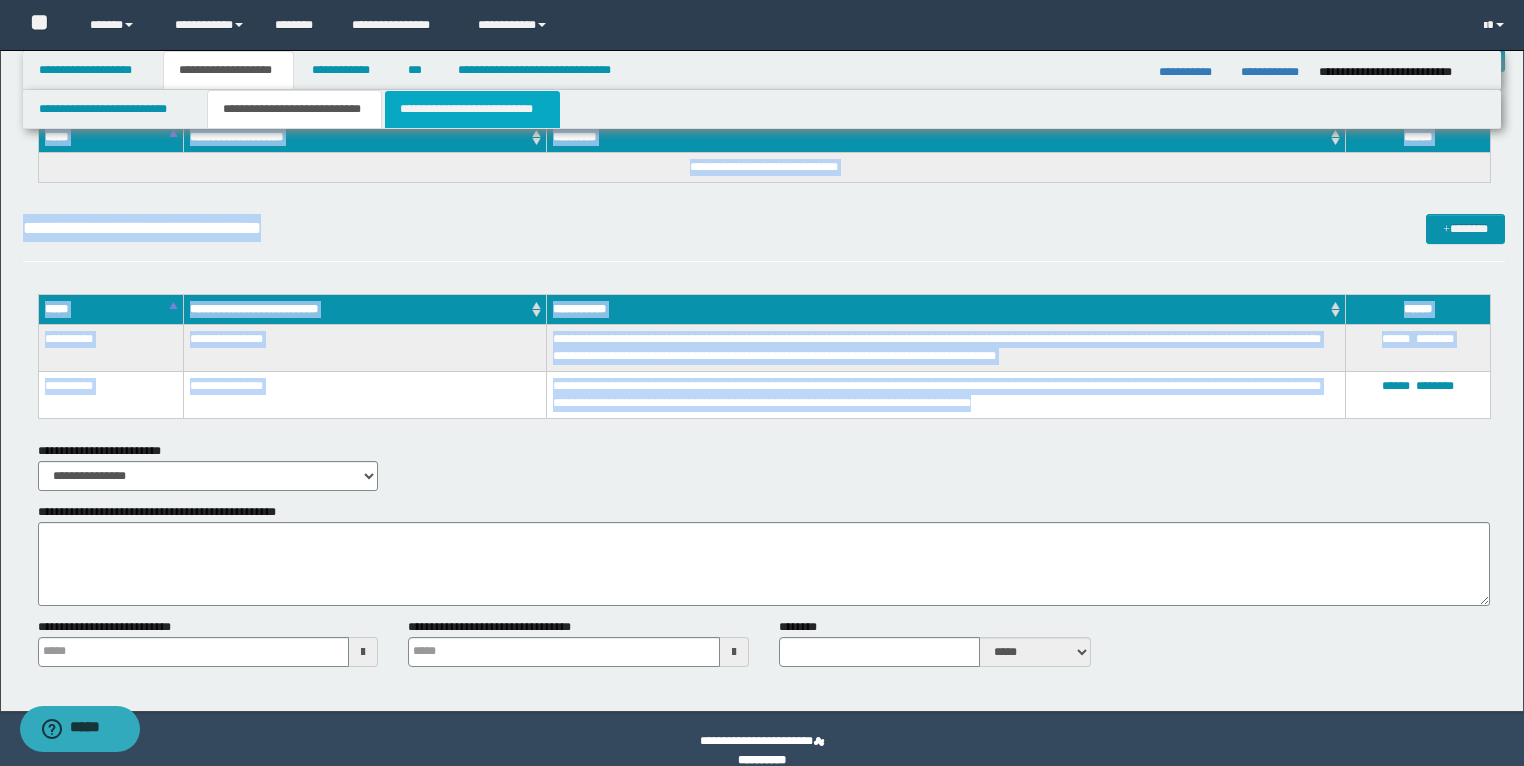 click on "**********" at bounding box center [472, 109] 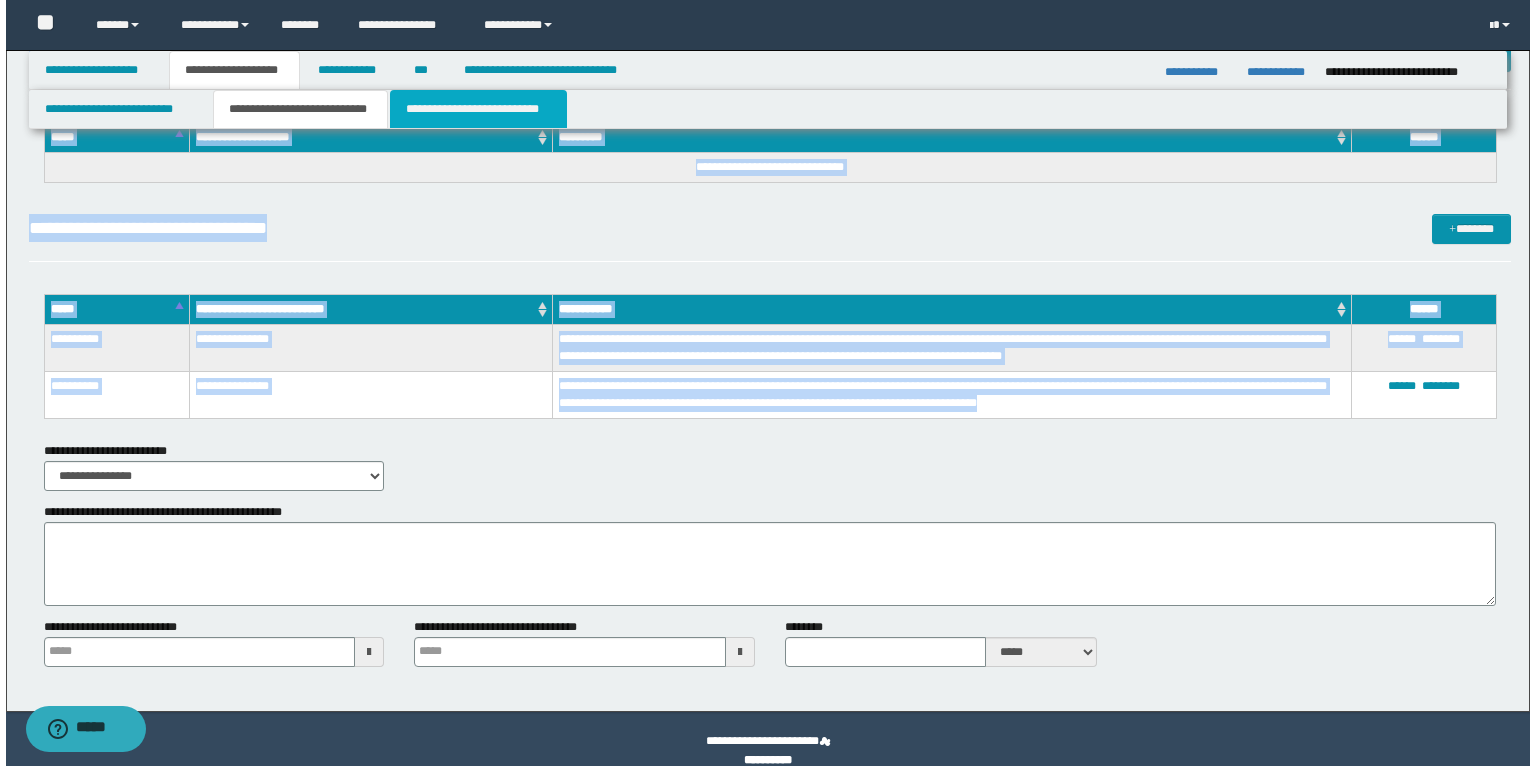 scroll, scrollTop: 0, scrollLeft: 0, axis: both 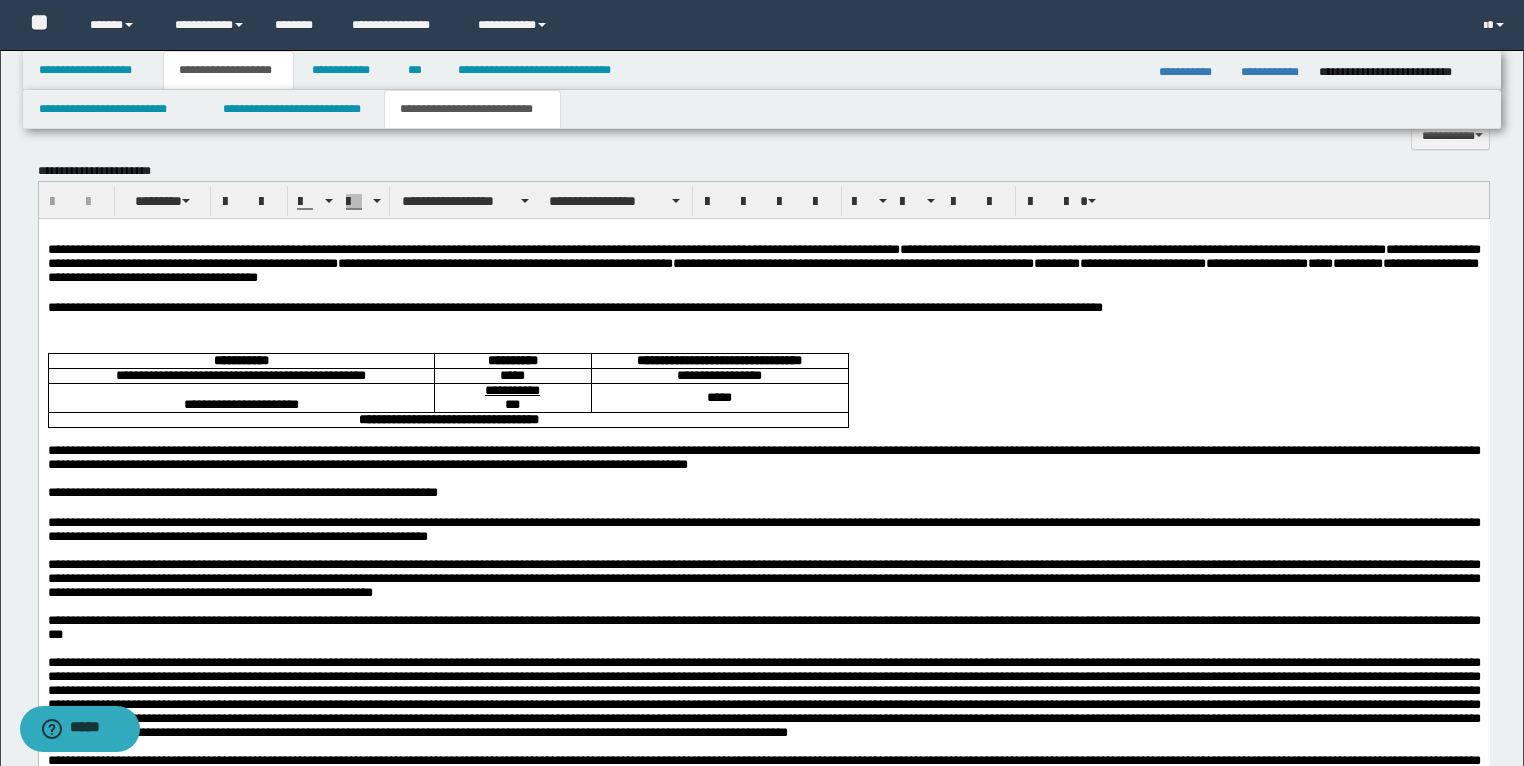 click at bounding box center [763, 323] 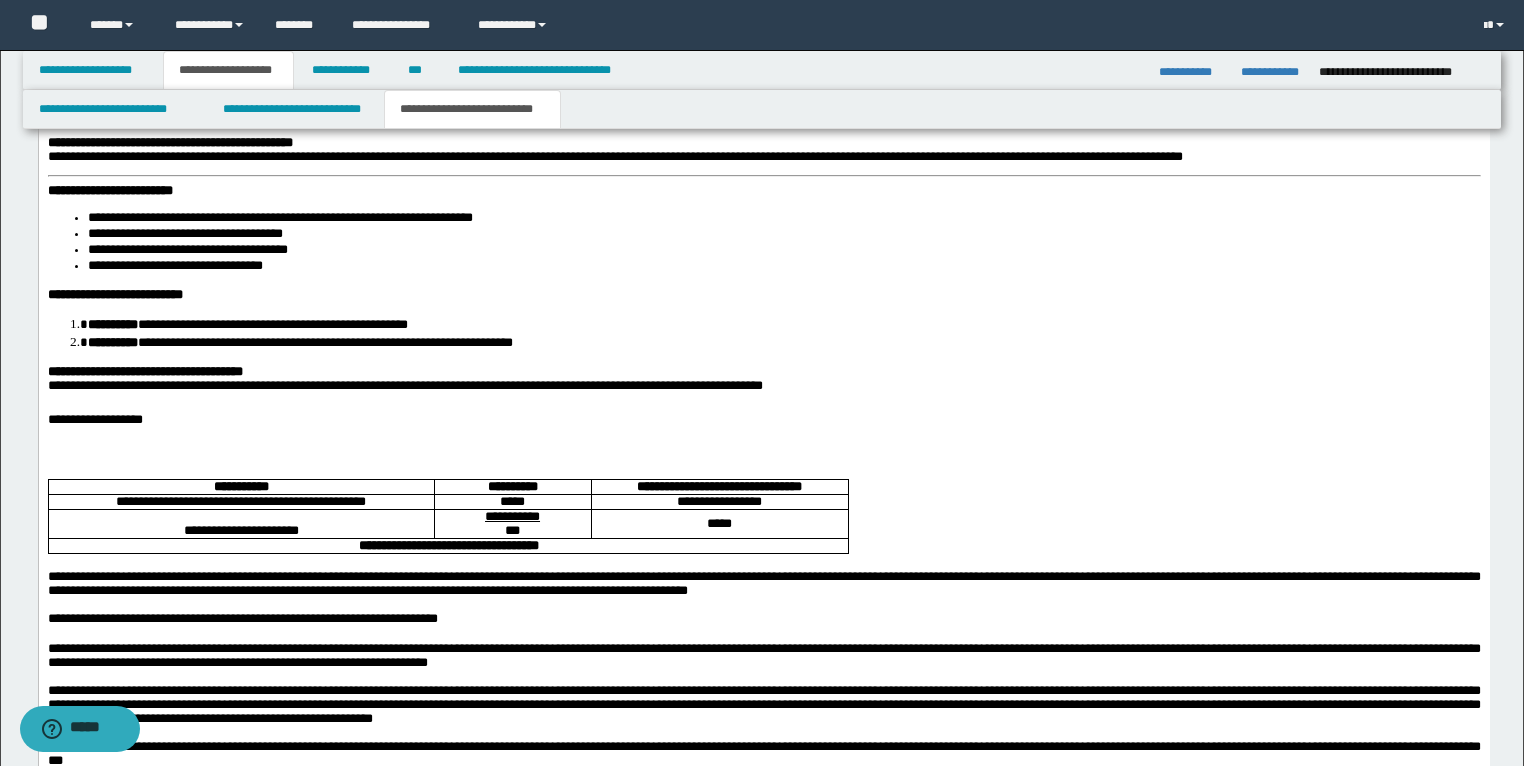 scroll, scrollTop: 2000, scrollLeft: 0, axis: vertical 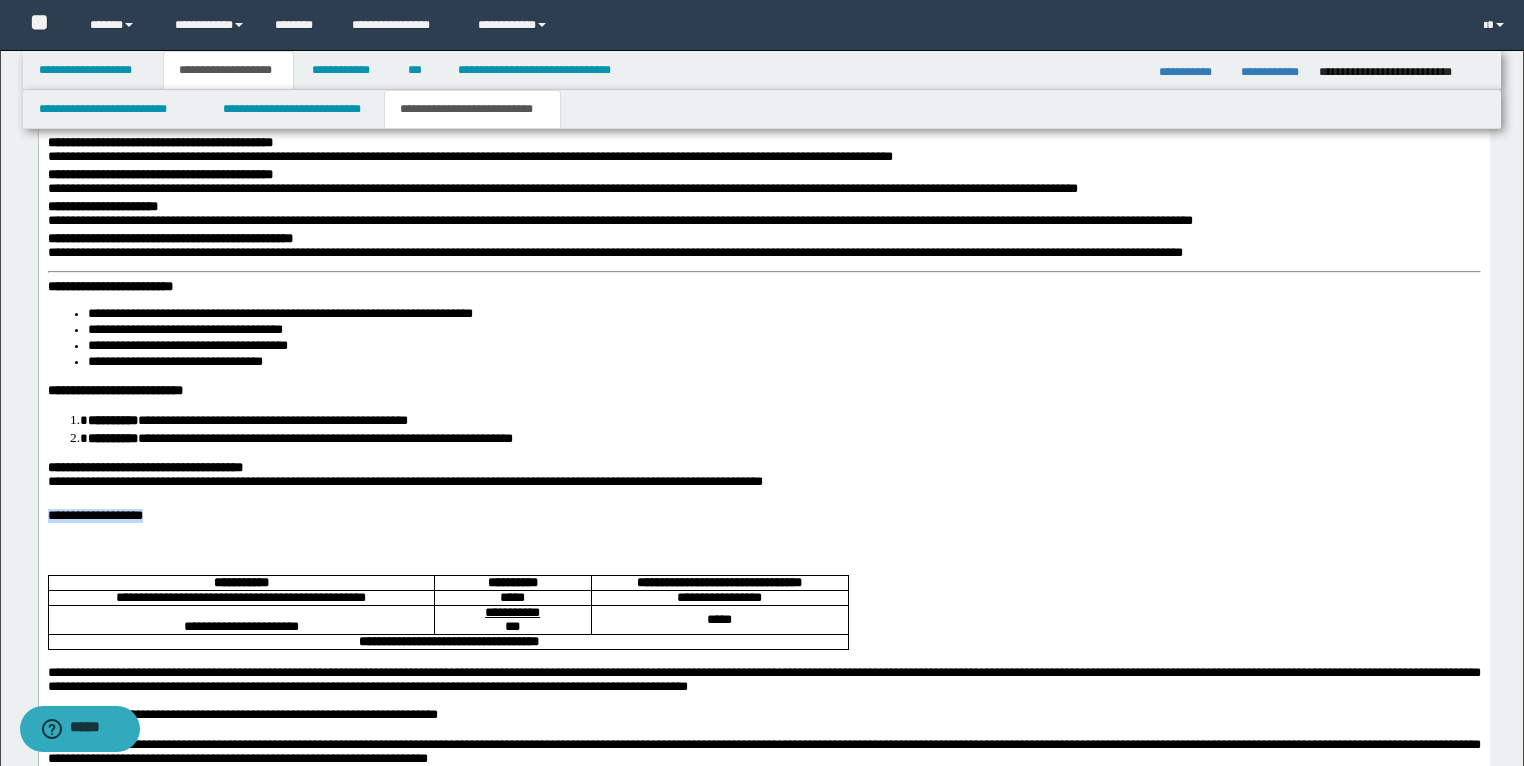 drag, startPoint x: 196, startPoint y: 528, endPoint x: 35, endPoint y: 522, distance: 161.11176 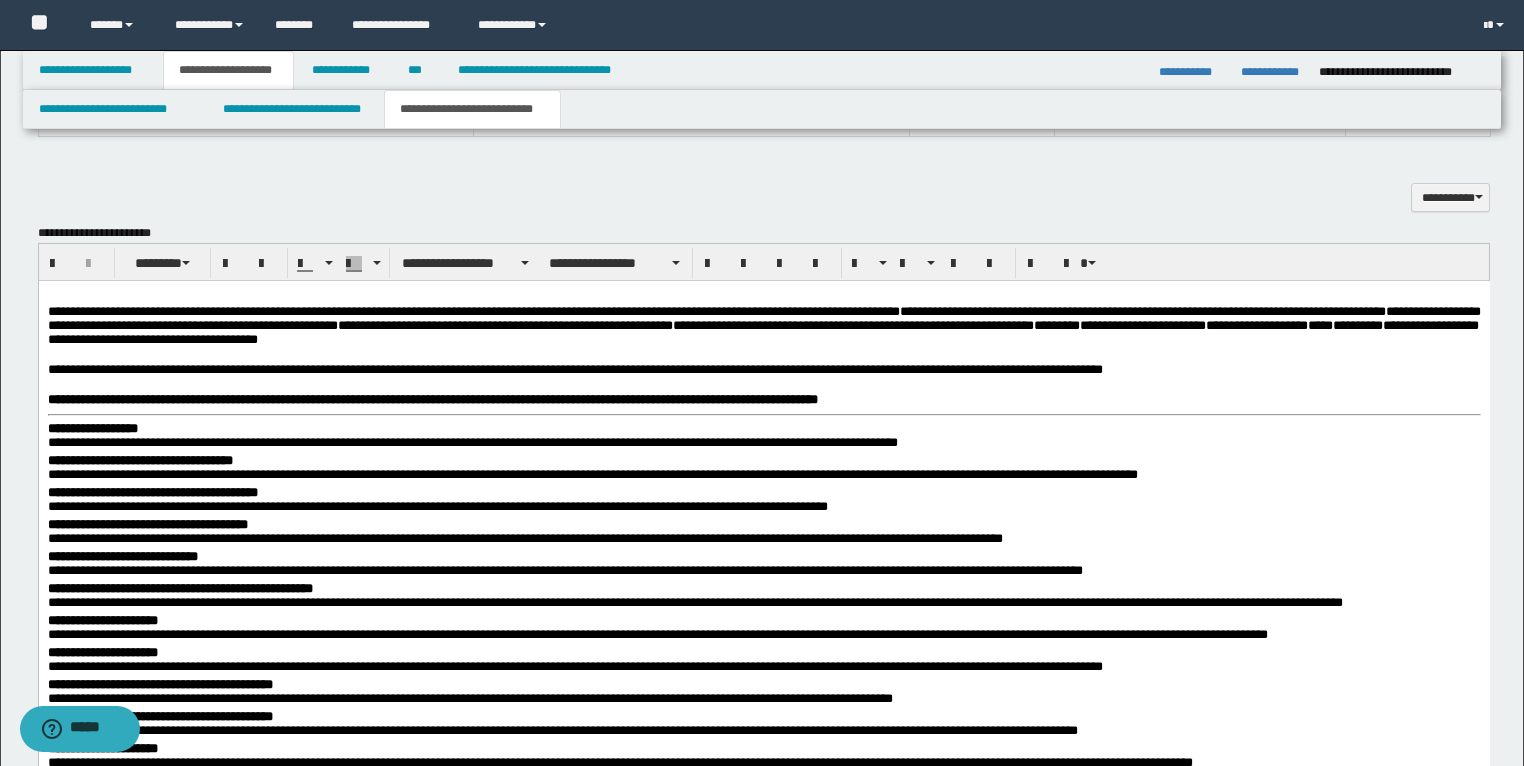 scroll, scrollTop: 1440, scrollLeft: 0, axis: vertical 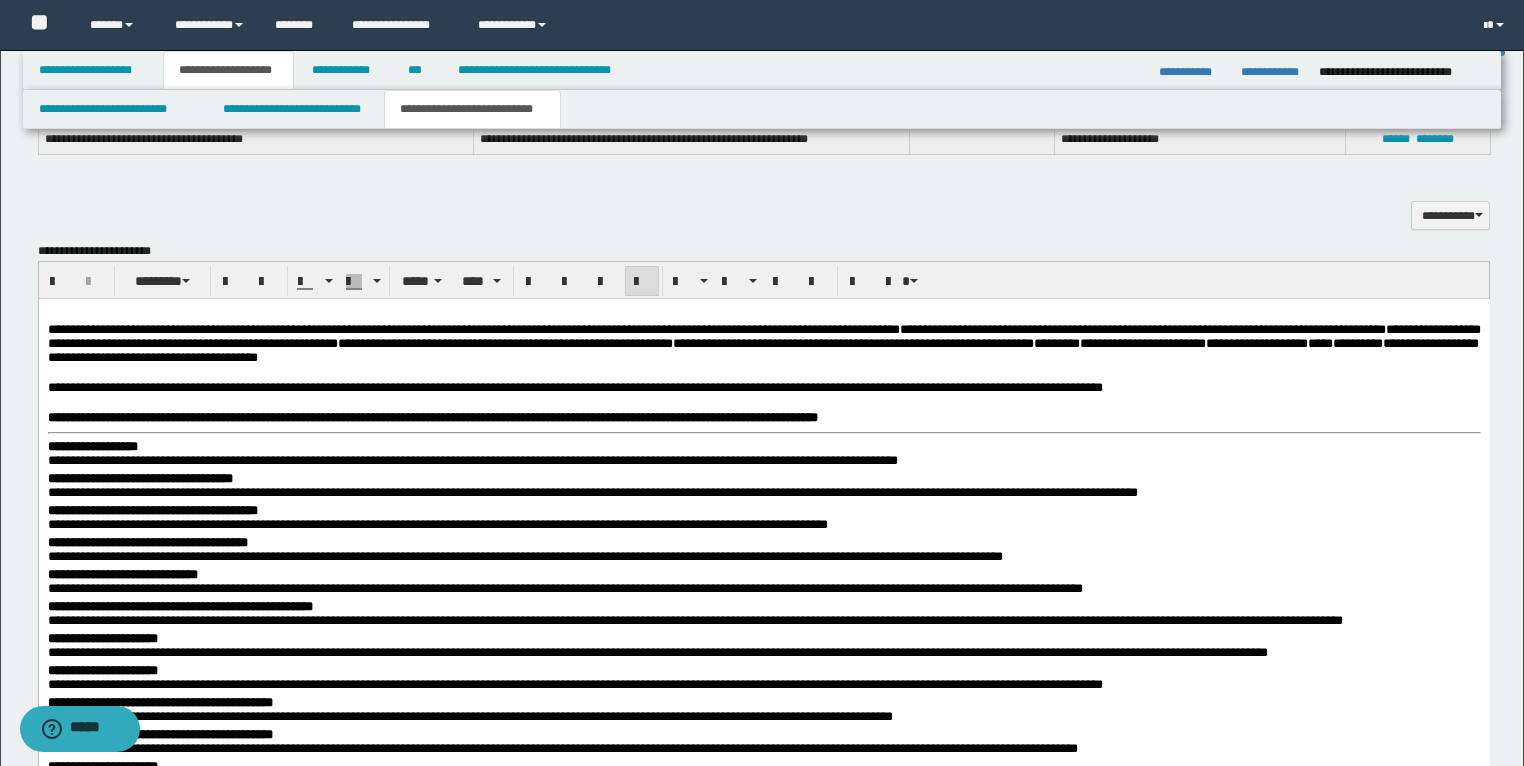 click on "**********" at bounding box center (763, 388) 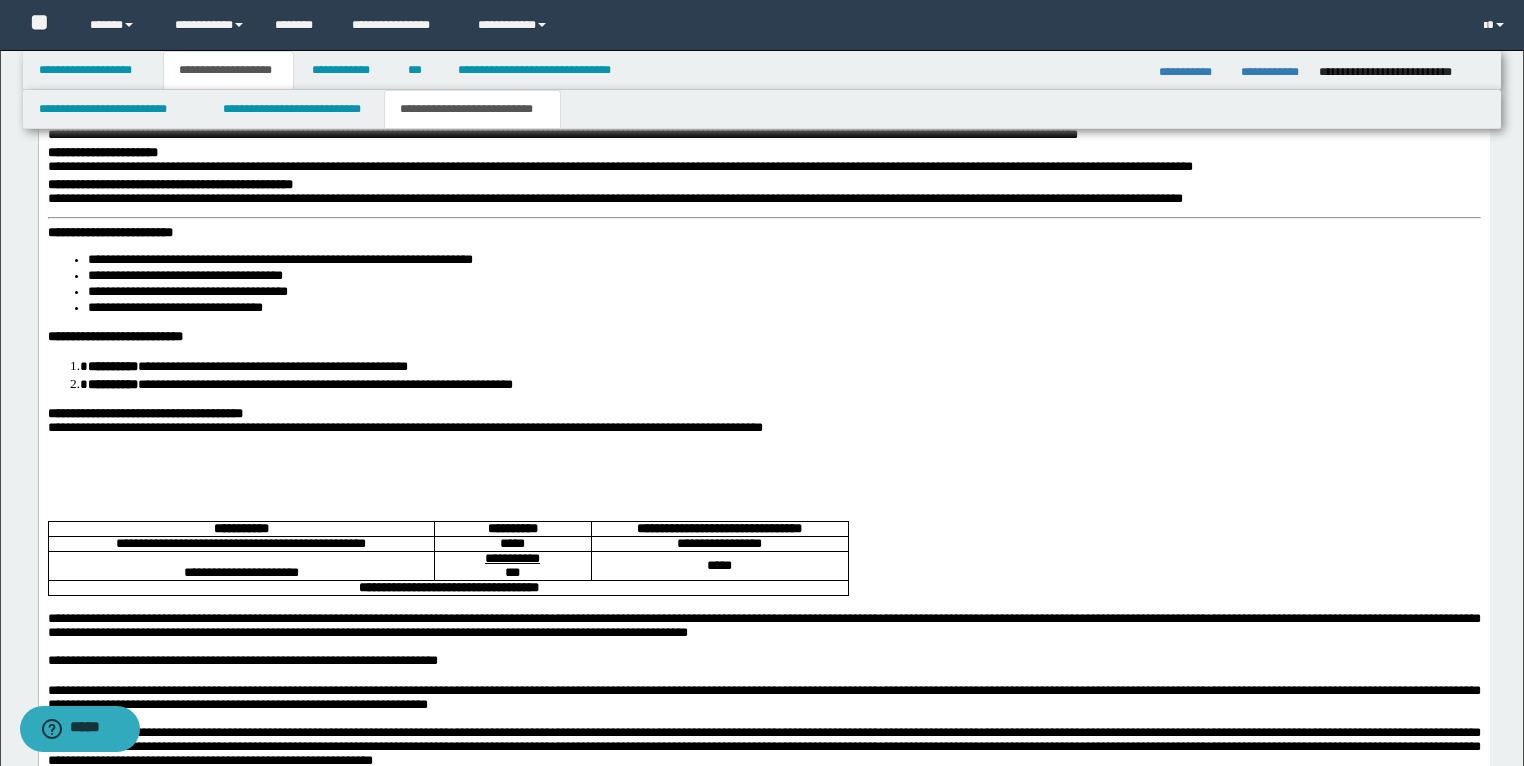 scroll, scrollTop: 2080, scrollLeft: 0, axis: vertical 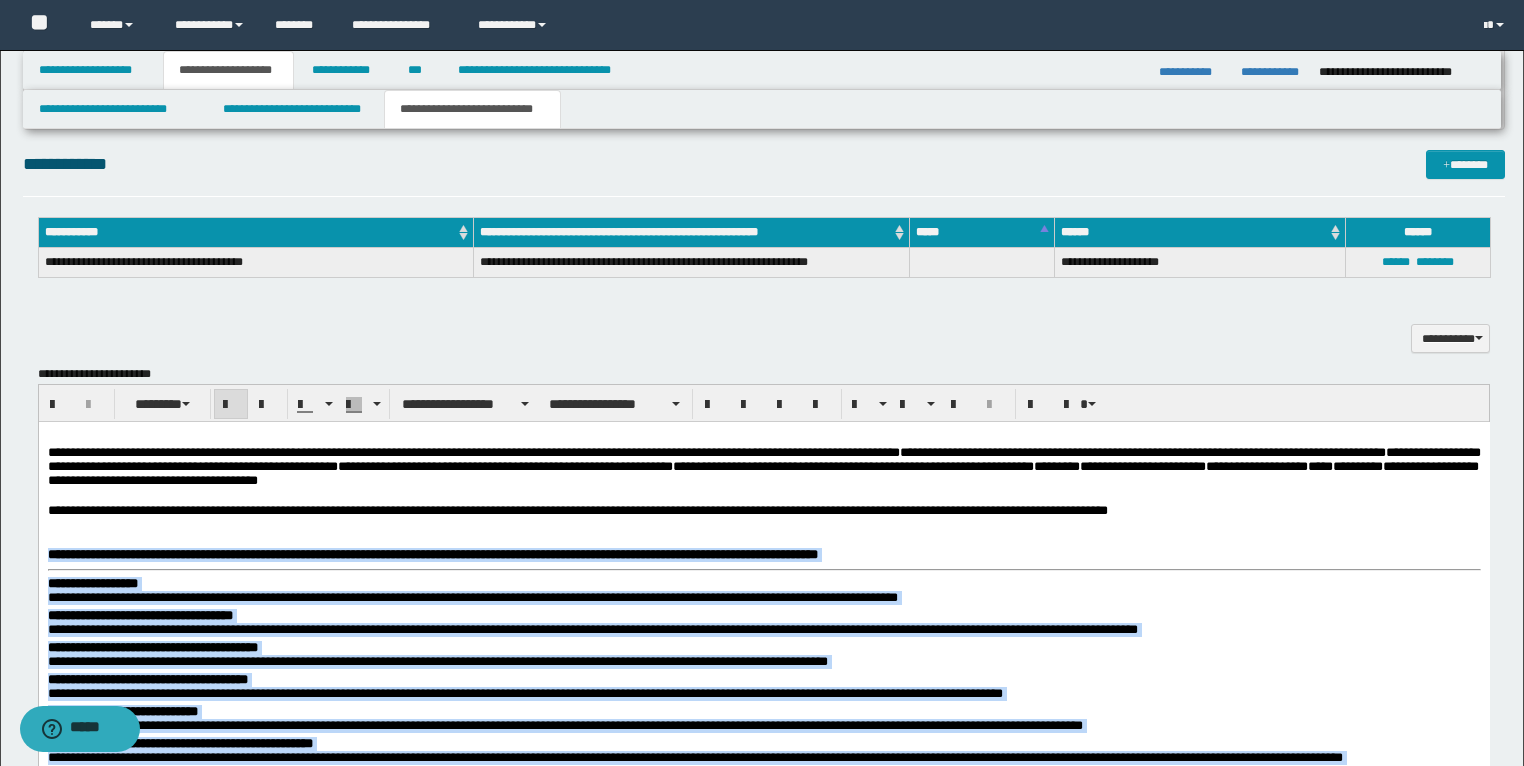 drag, startPoint x: 843, startPoint y: 1191, endPoint x: 45, endPoint y: 562, distance: 1016.093 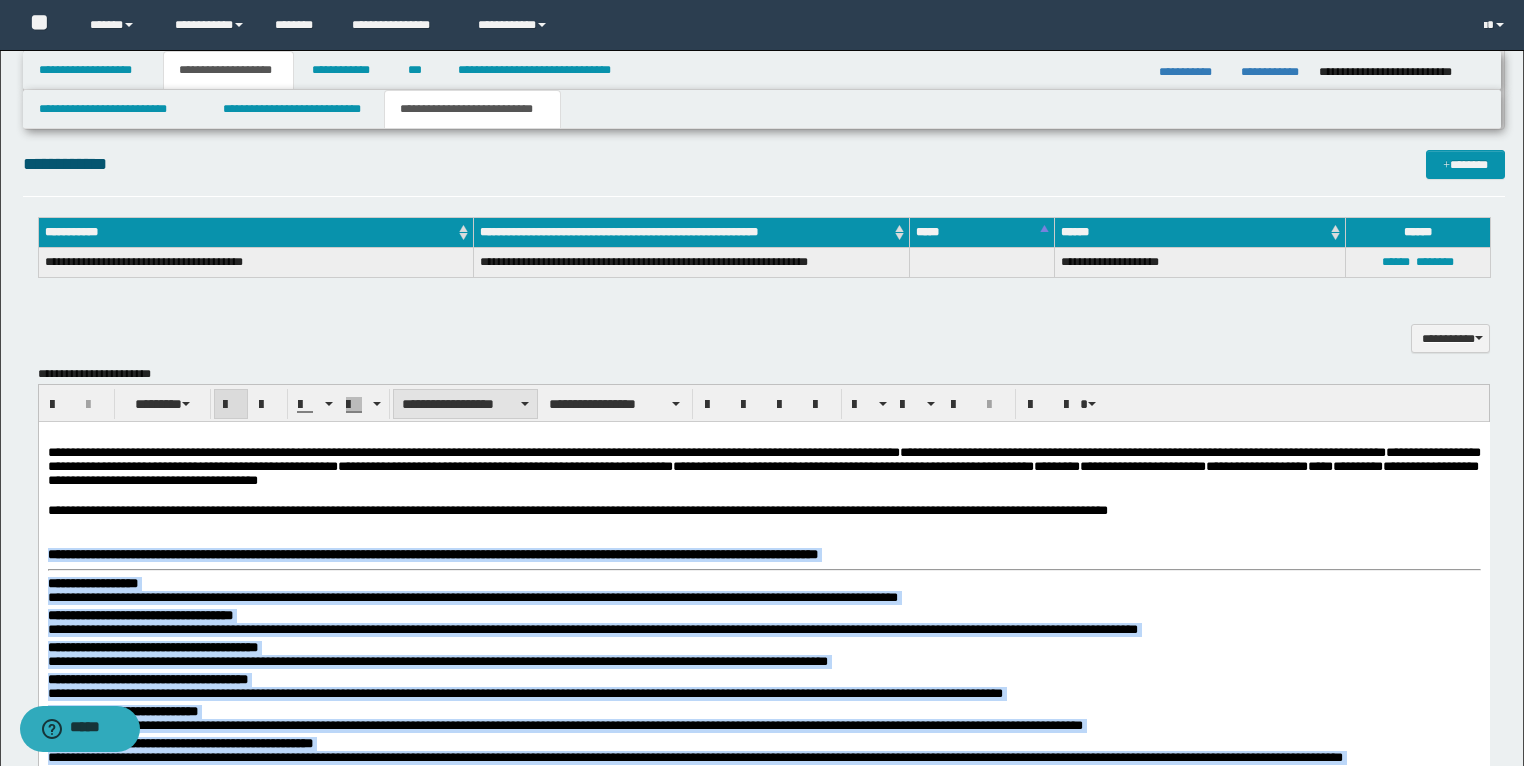click on "**********" at bounding box center (465, 404) 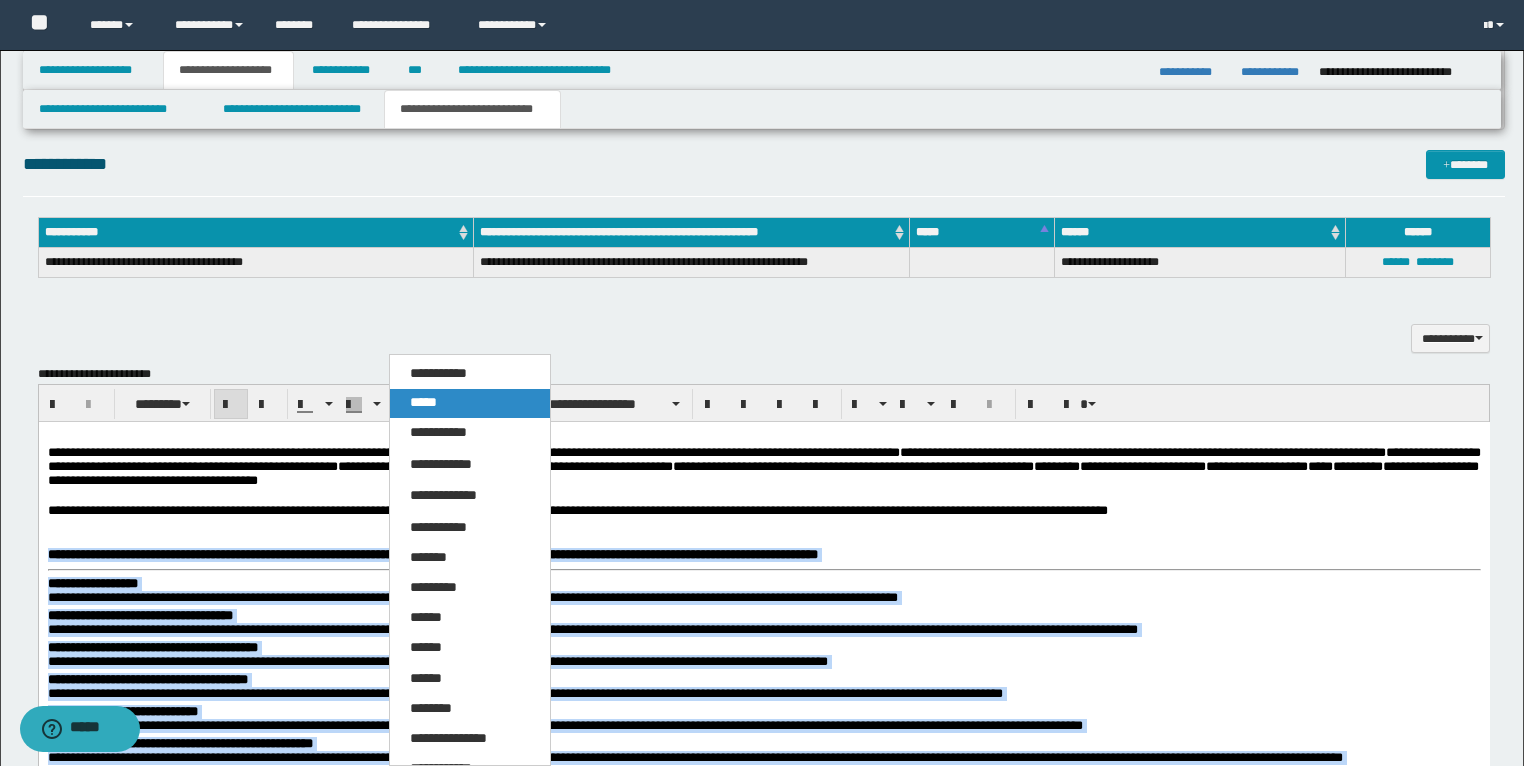 click on "*****" at bounding box center [470, 403] 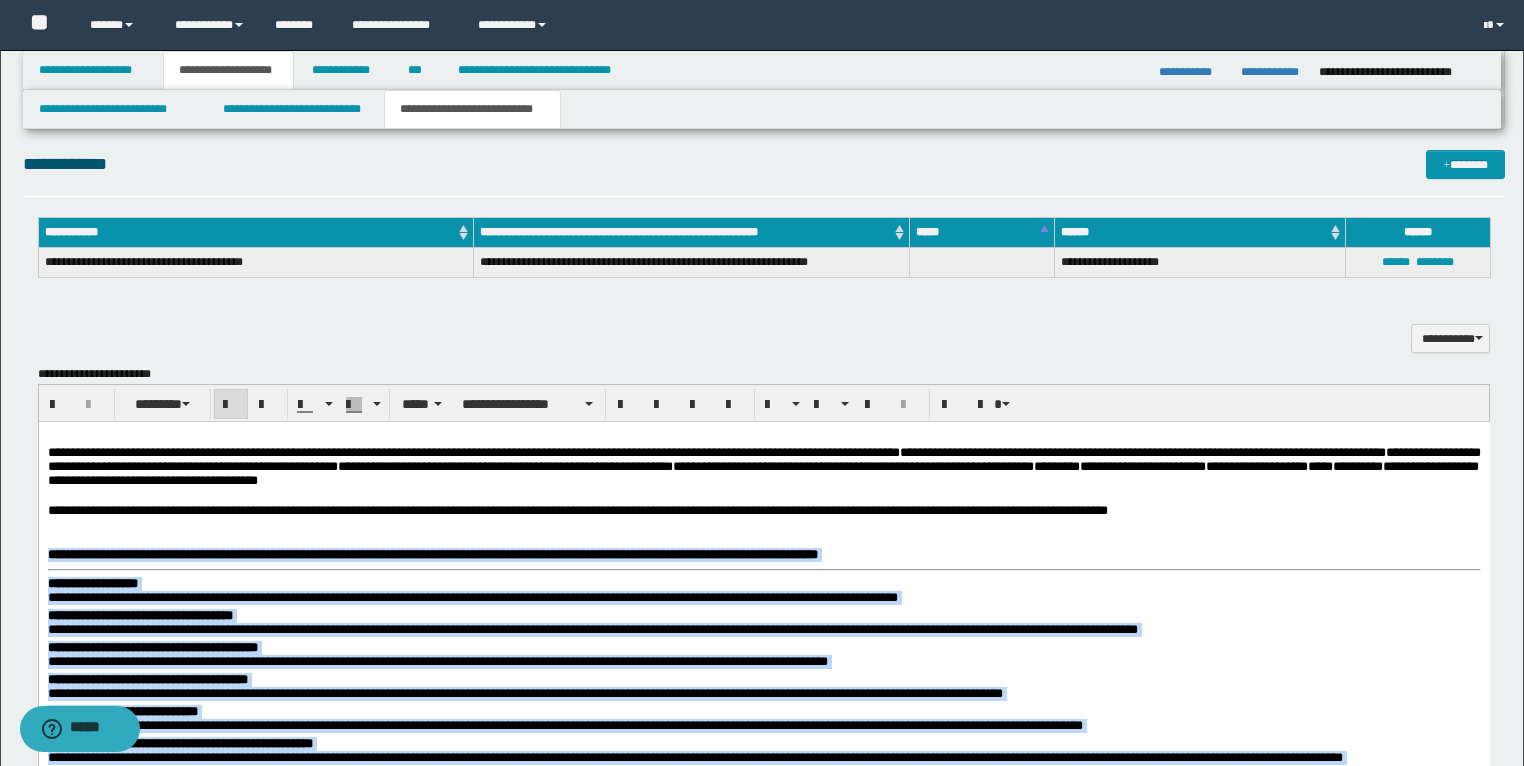 click at bounding box center [231, 405] 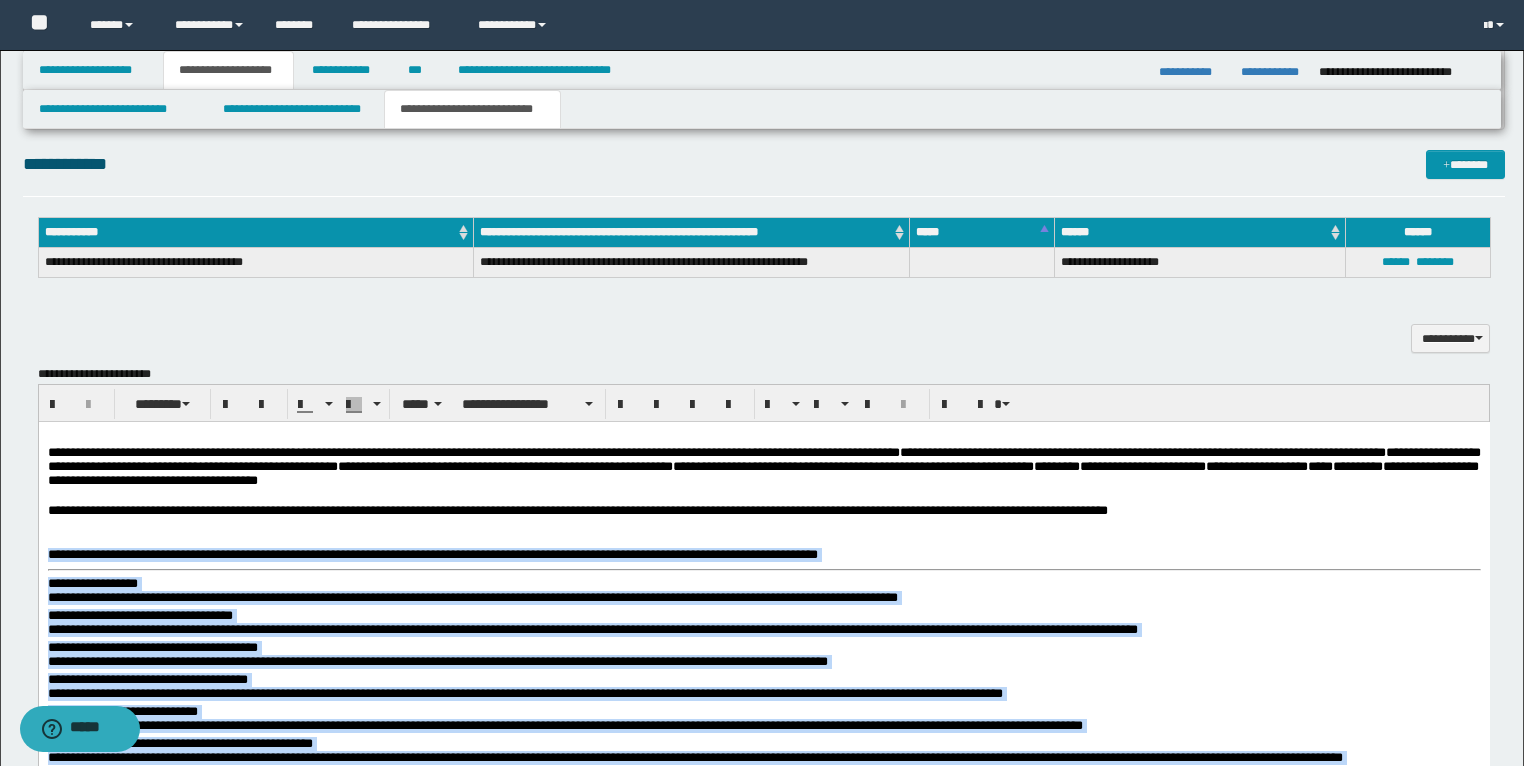 click on "**********" at bounding box center (432, 554) 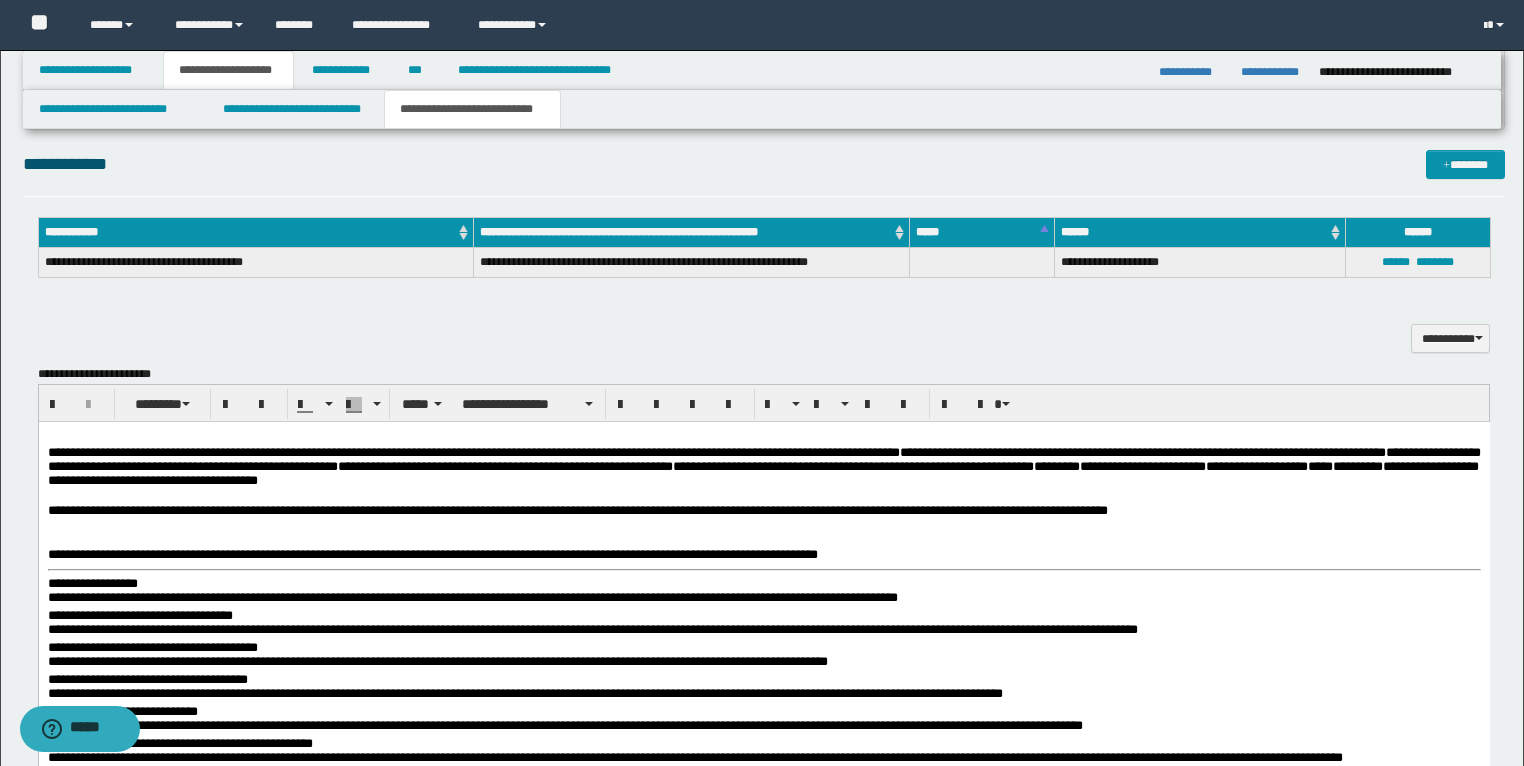 click on "**********" at bounding box center [92, 583] 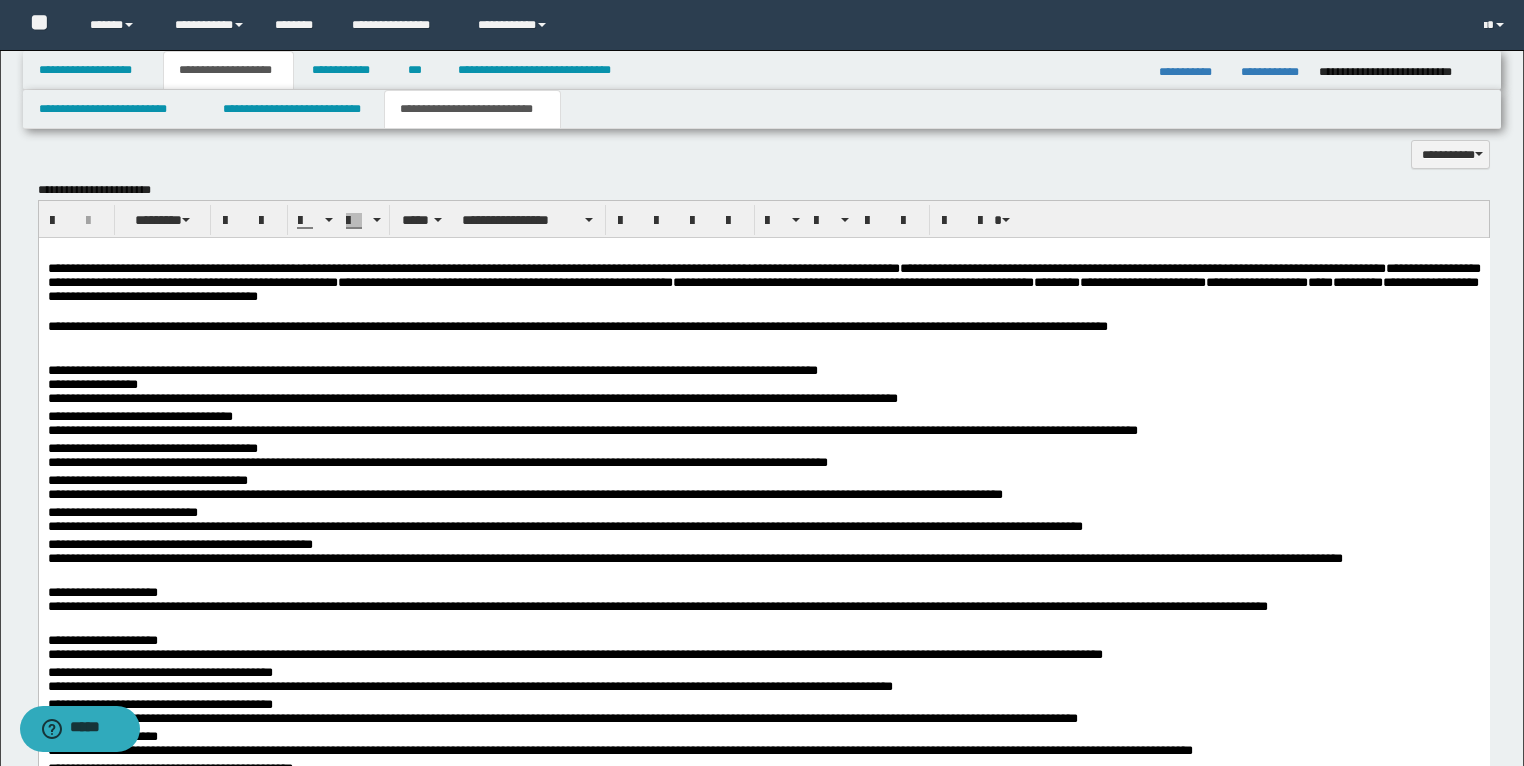 scroll, scrollTop: 1557, scrollLeft: 0, axis: vertical 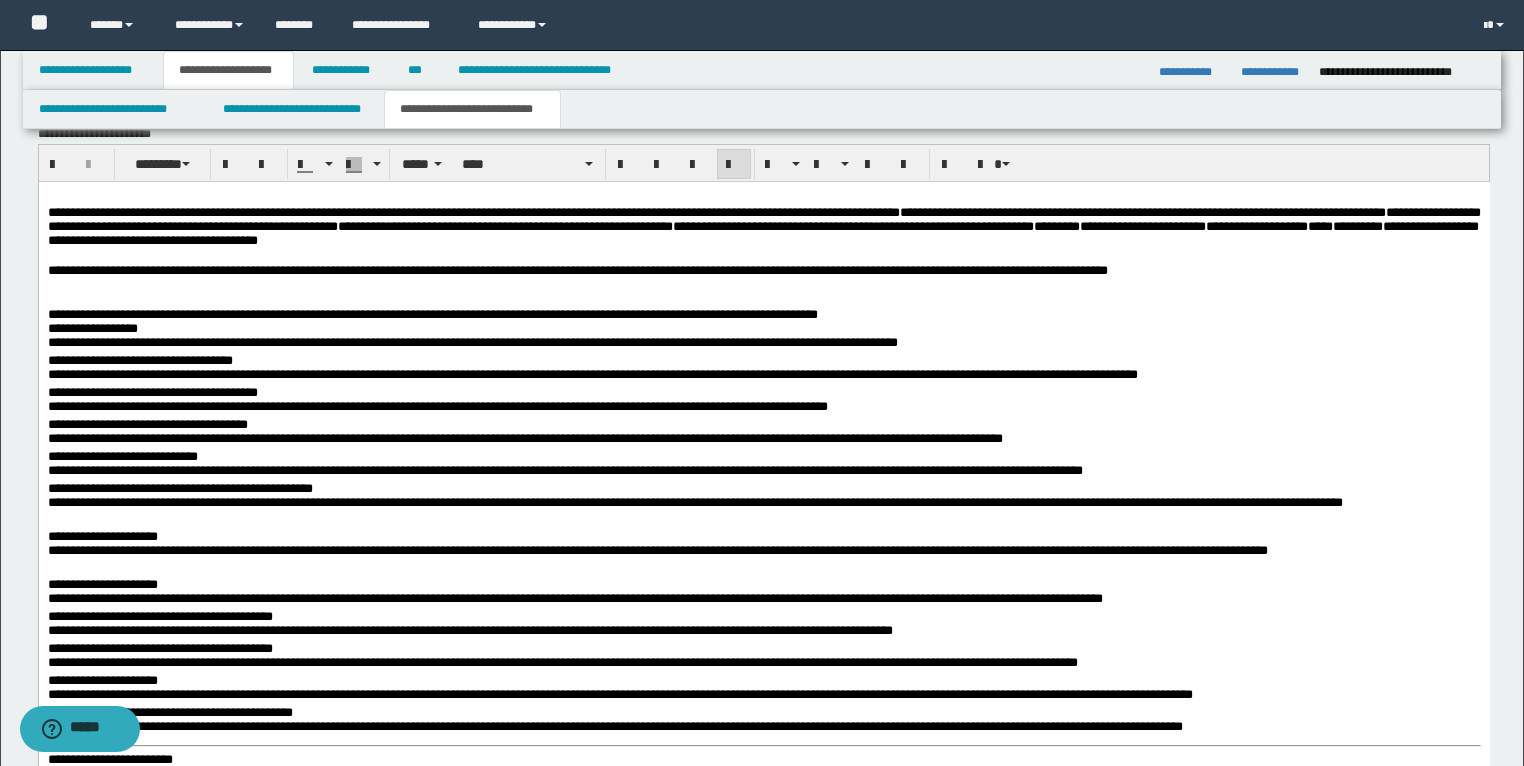 click on "**********" at bounding box center [763, 271] 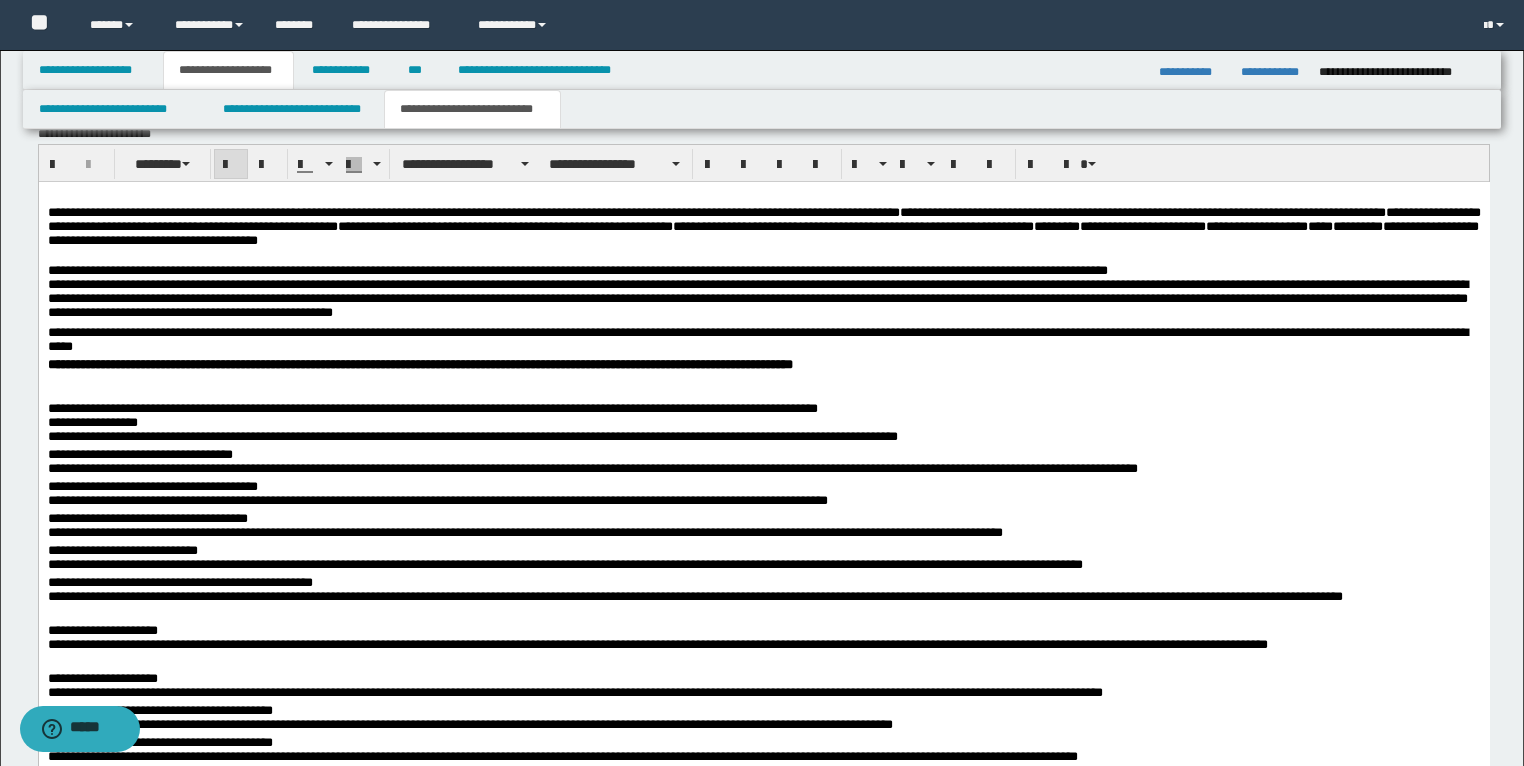 click on "**********" at bounding box center [763, 1355] 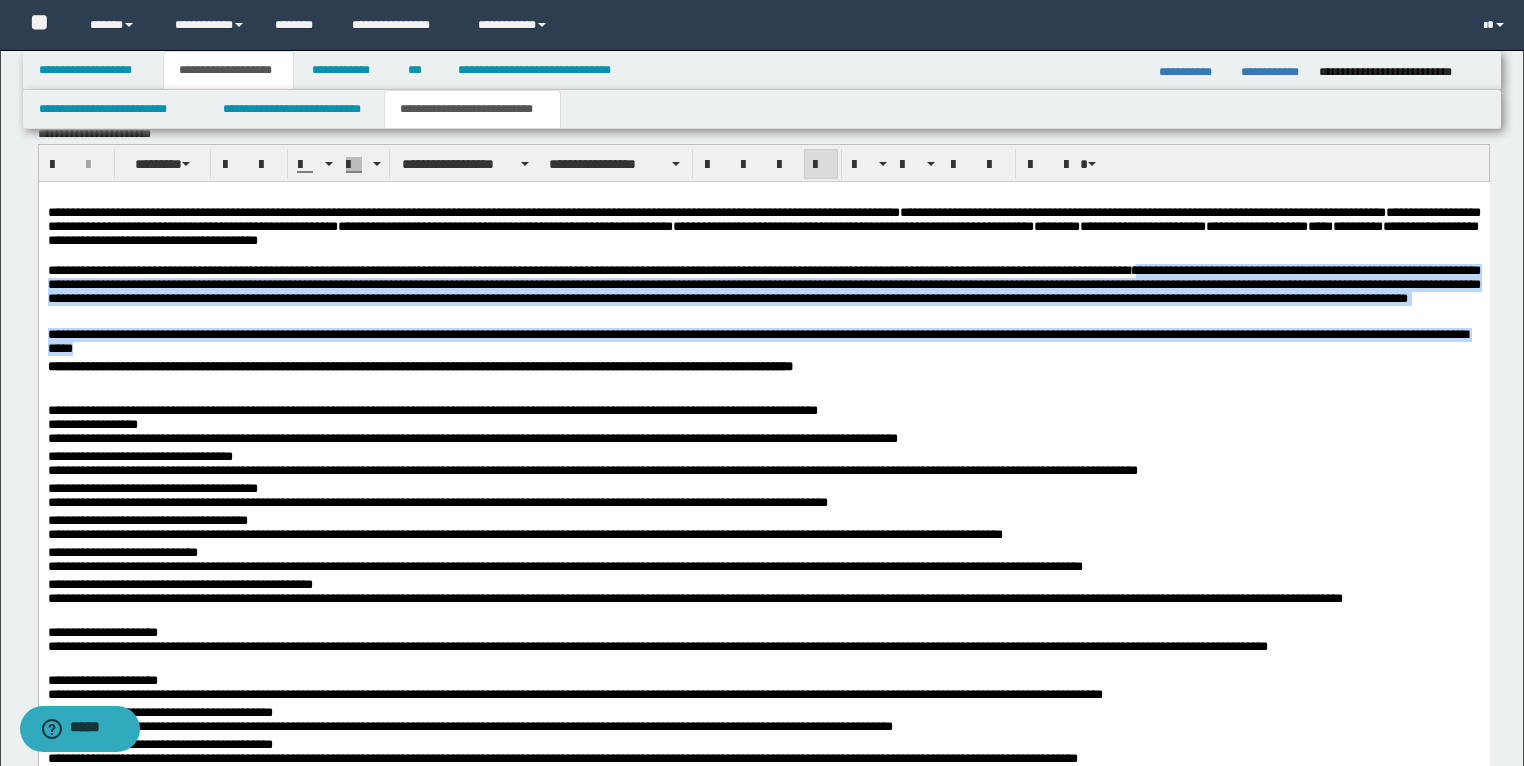 drag, startPoint x: 1353, startPoint y: 278, endPoint x: 1423, endPoint y: 362, distance: 109.3435 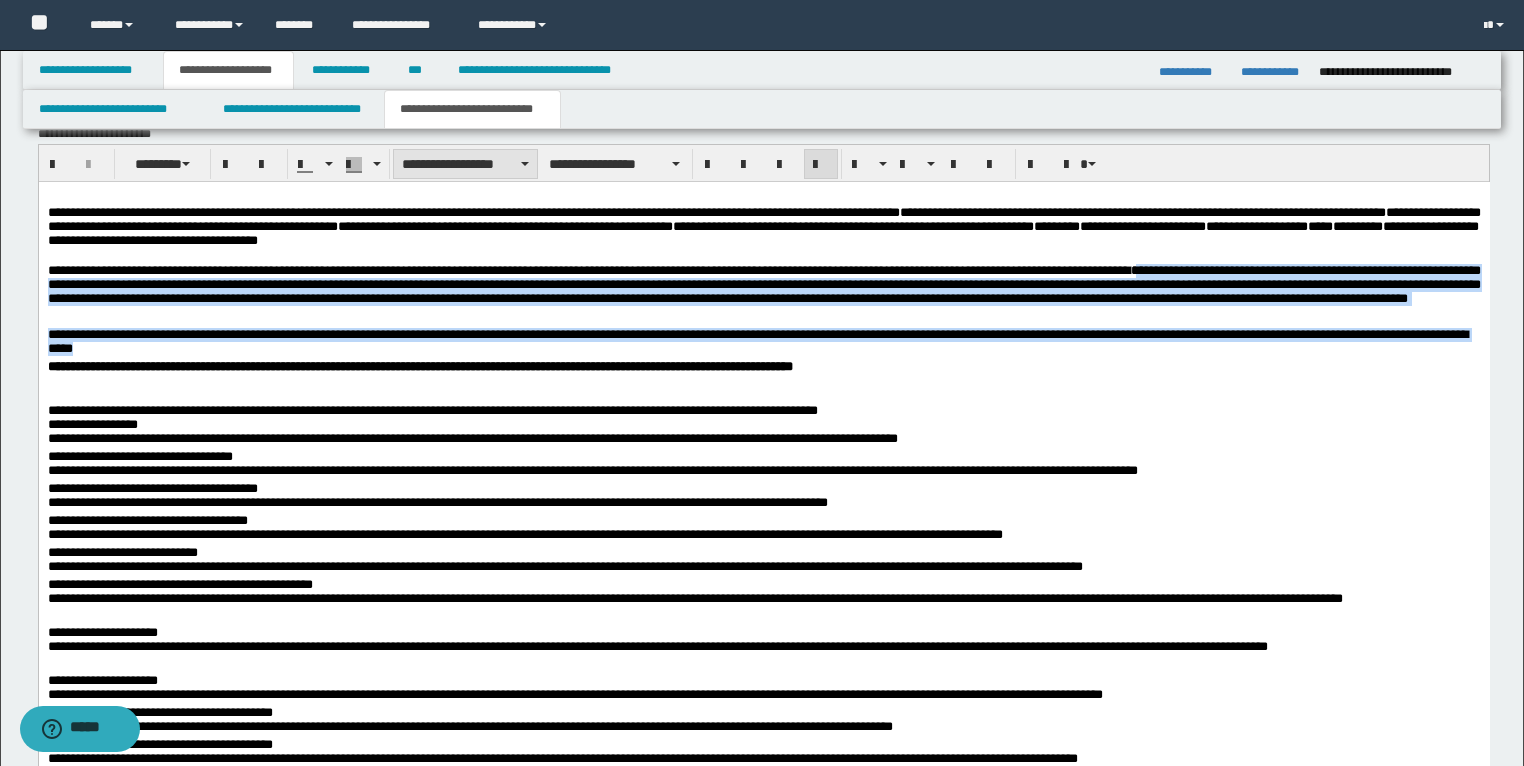 click on "**********" at bounding box center (465, 164) 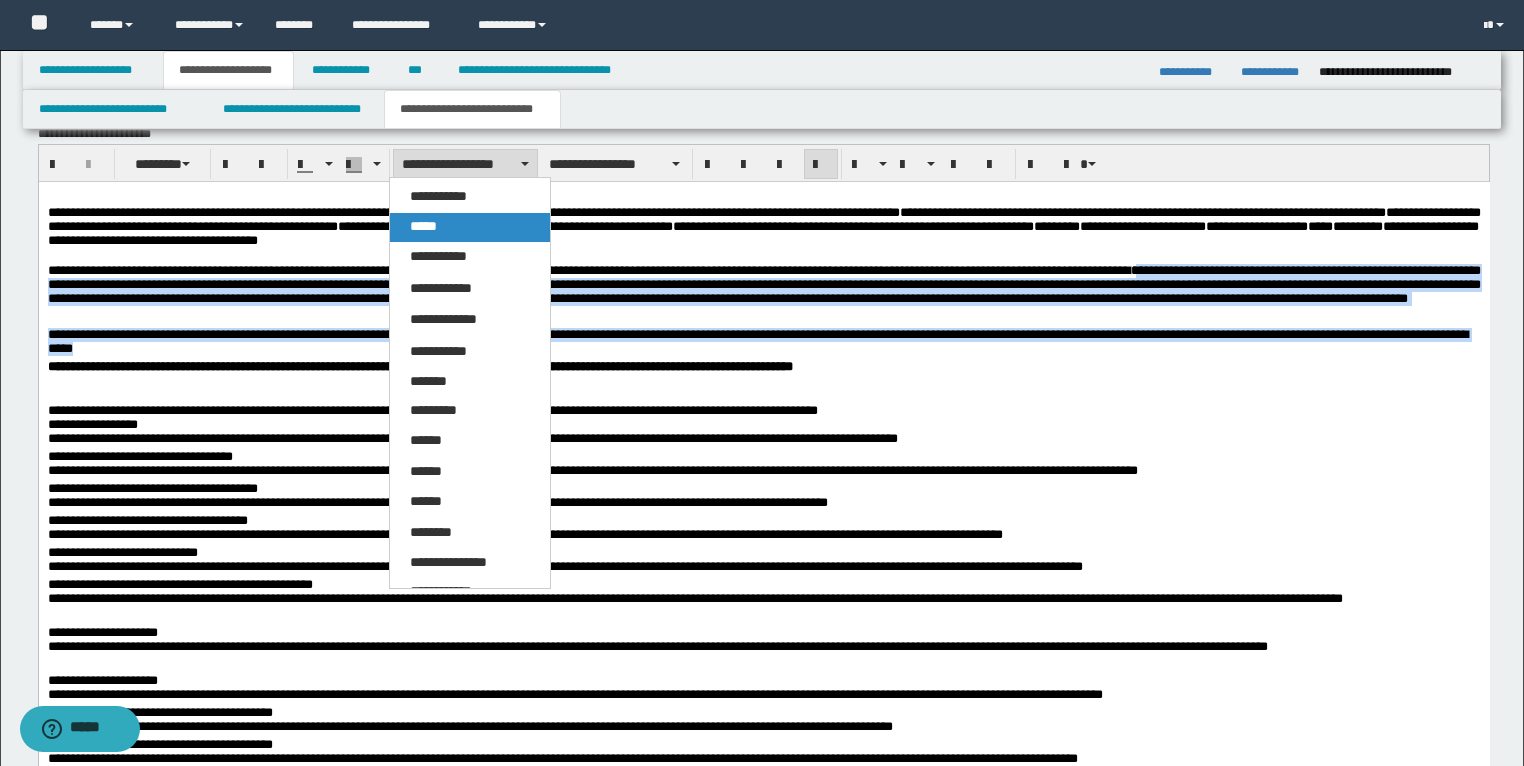 drag, startPoint x: 438, startPoint y: 224, endPoint x: 257, endPoint y: 195, distance: 183.30849 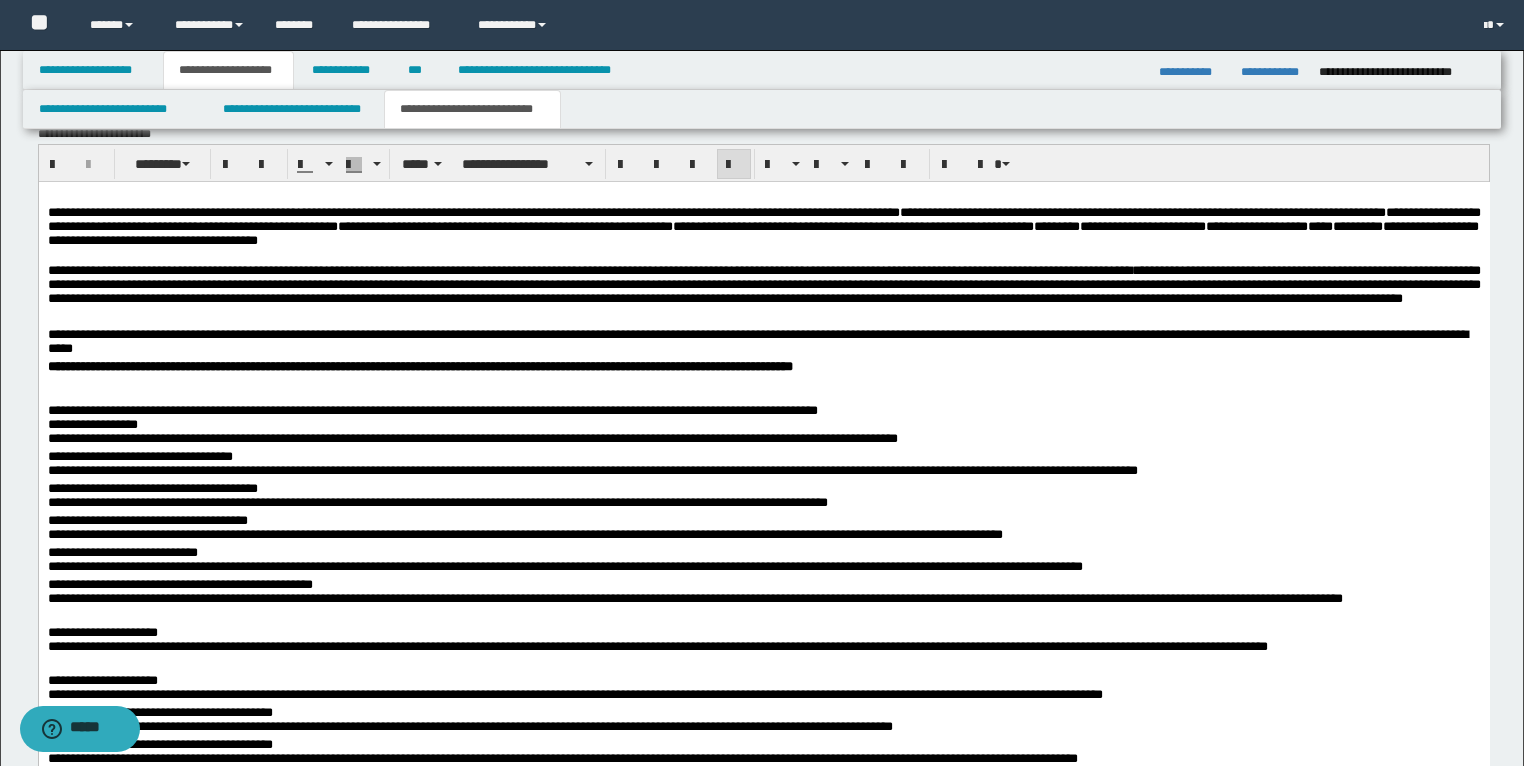 click at bounding box center [763, 381] 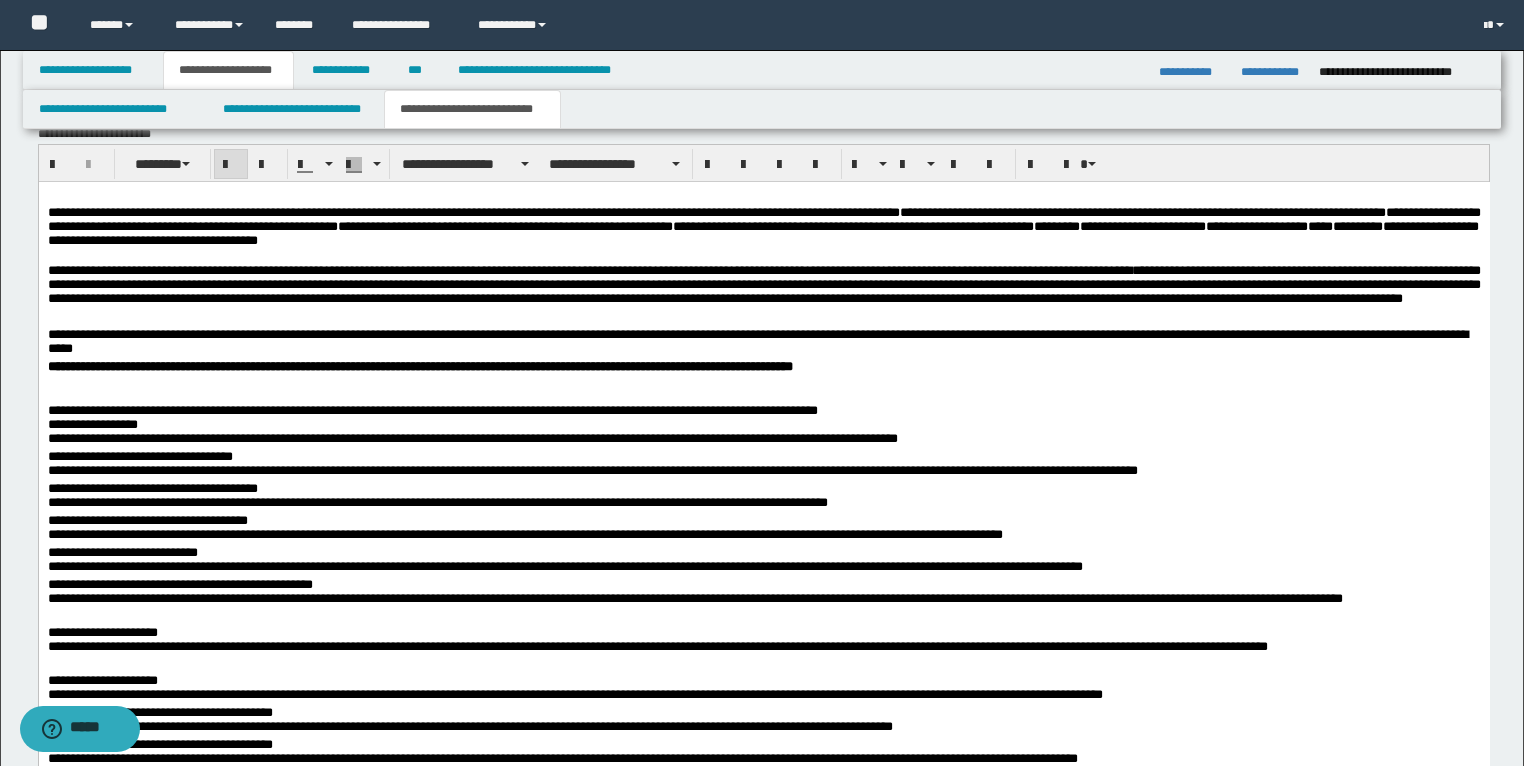 click on "**********" at bounding box center (763, 1356) 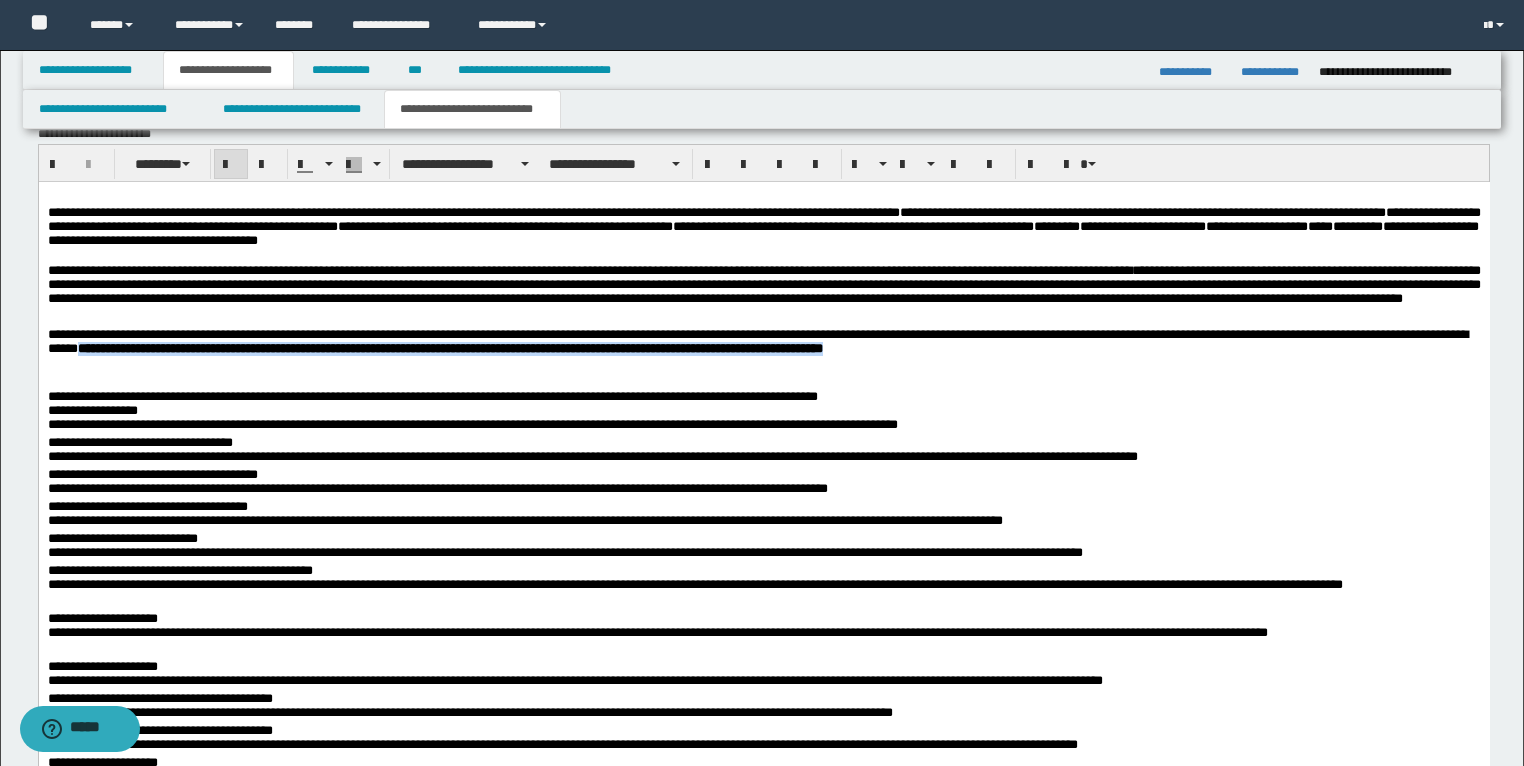drag, startPoint x: 1181, startPoint y: 364, endPoint x: 330, endPoint y: 358, distance: 851.0212 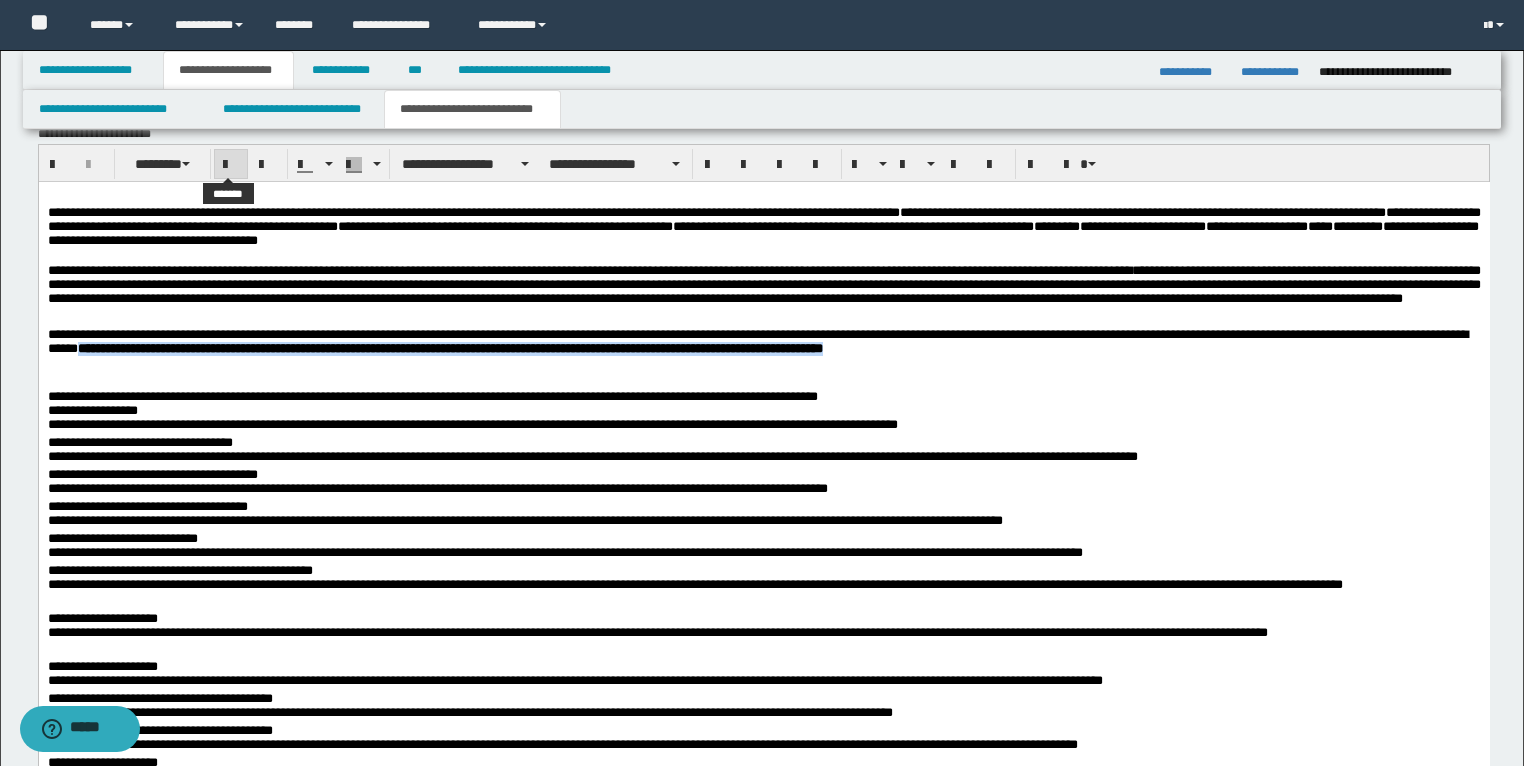 click at bounding box center [231, 165] 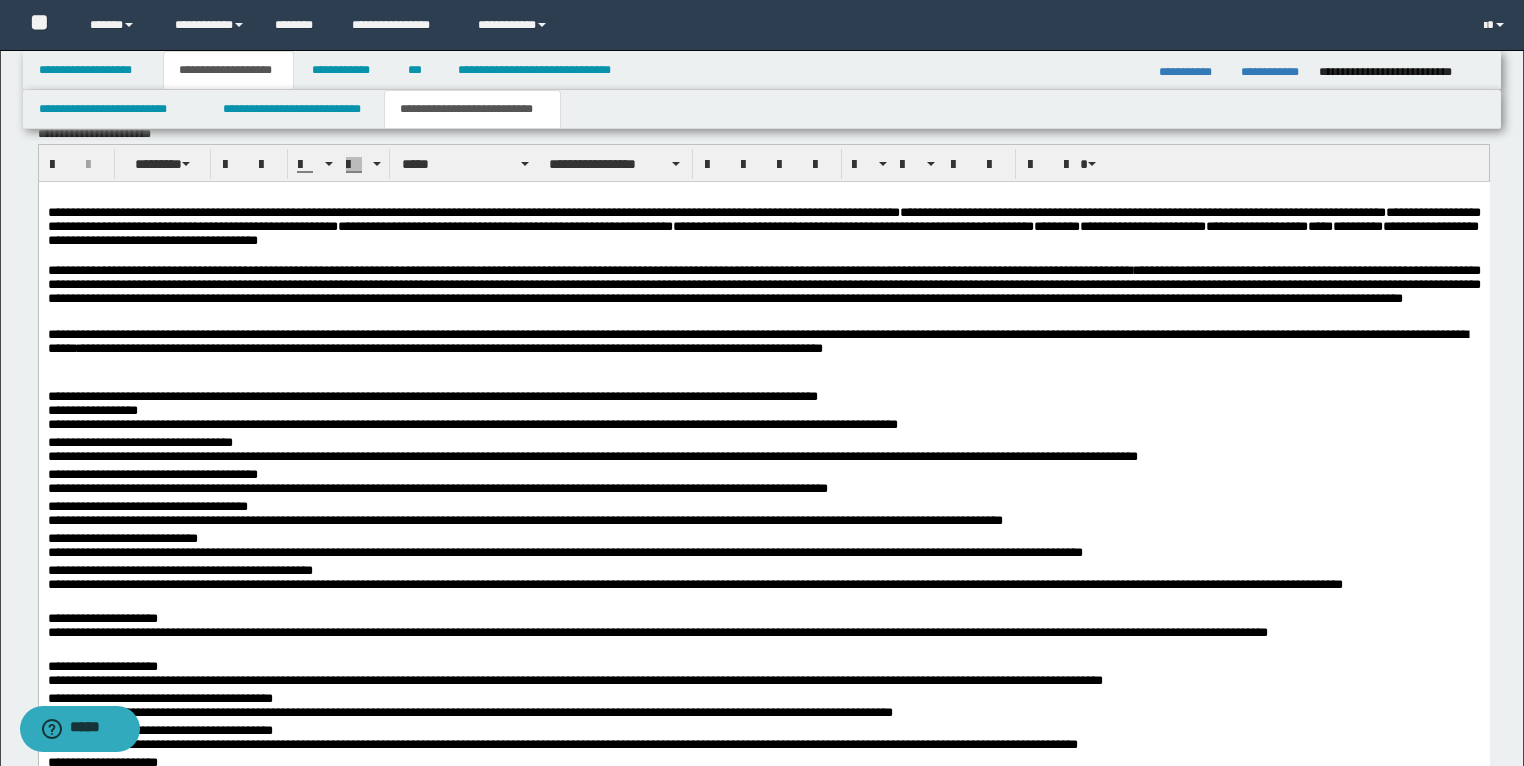 click on "**********" at bounding box center [757, 341] 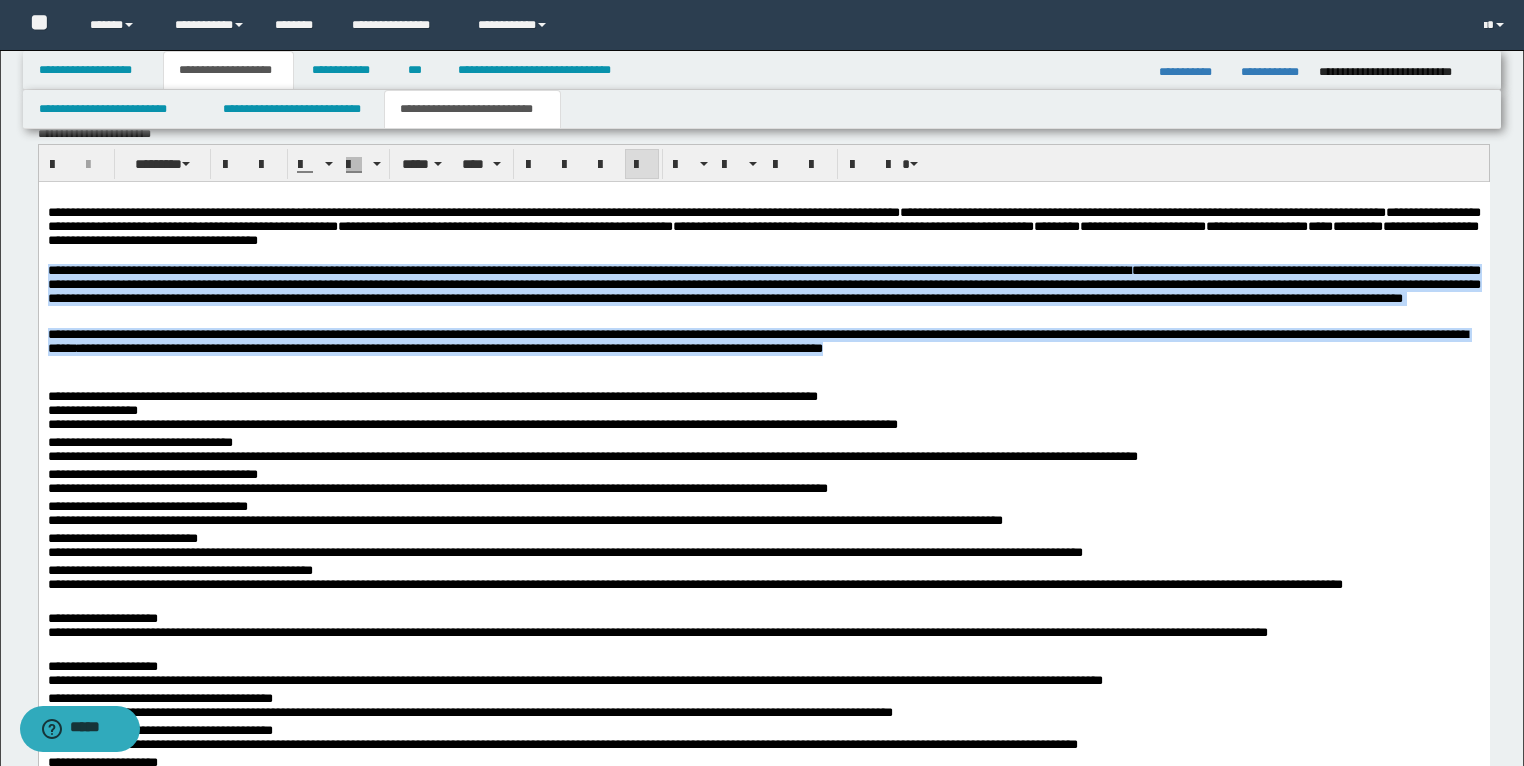 drag, startPoint x: 1147, startPoint y: 358, endPoint x: 70, endPoint y: 450, distance: 1080.9222 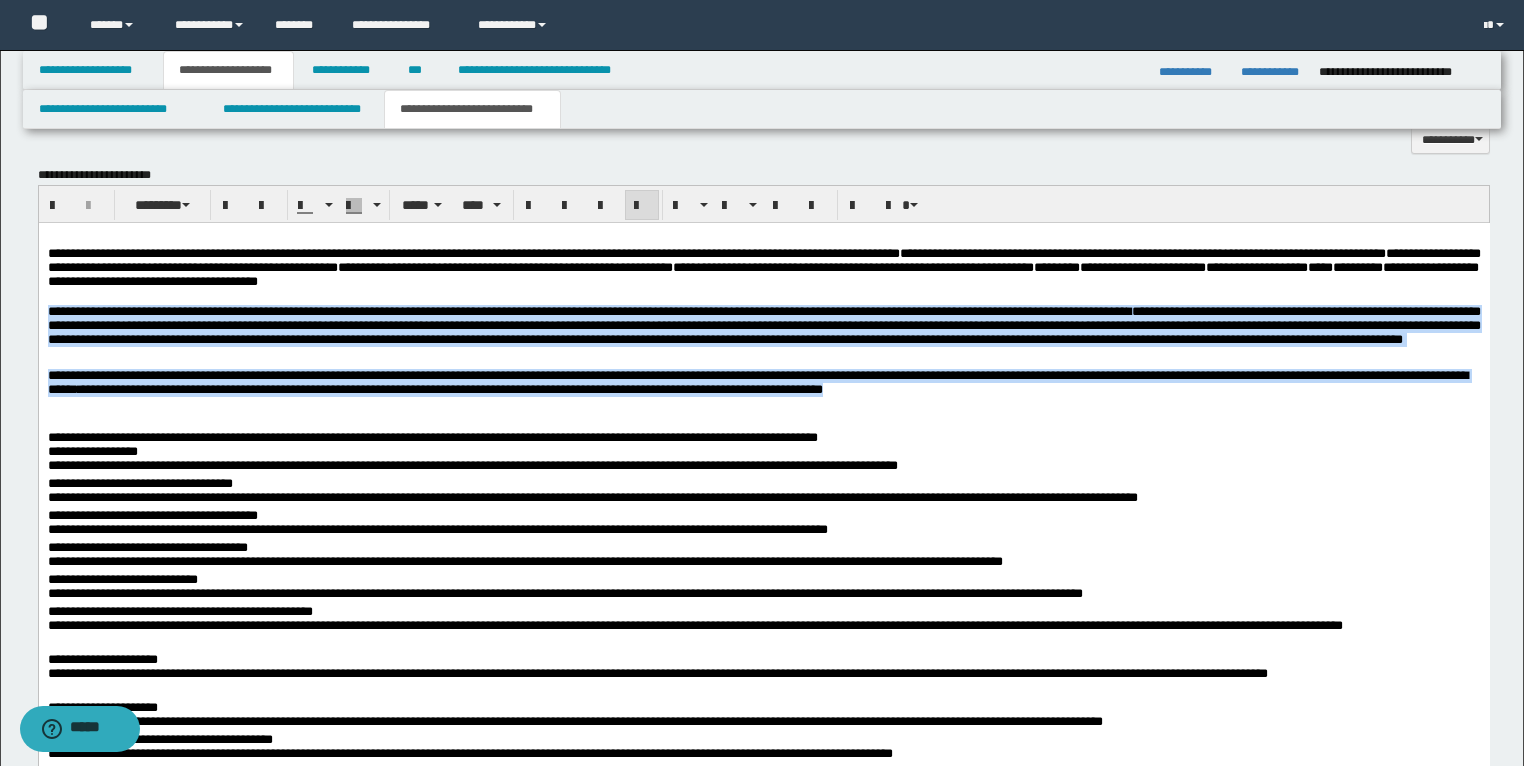scroll, scrollTop: 1477, scrollLeft: 0, axis: vertical 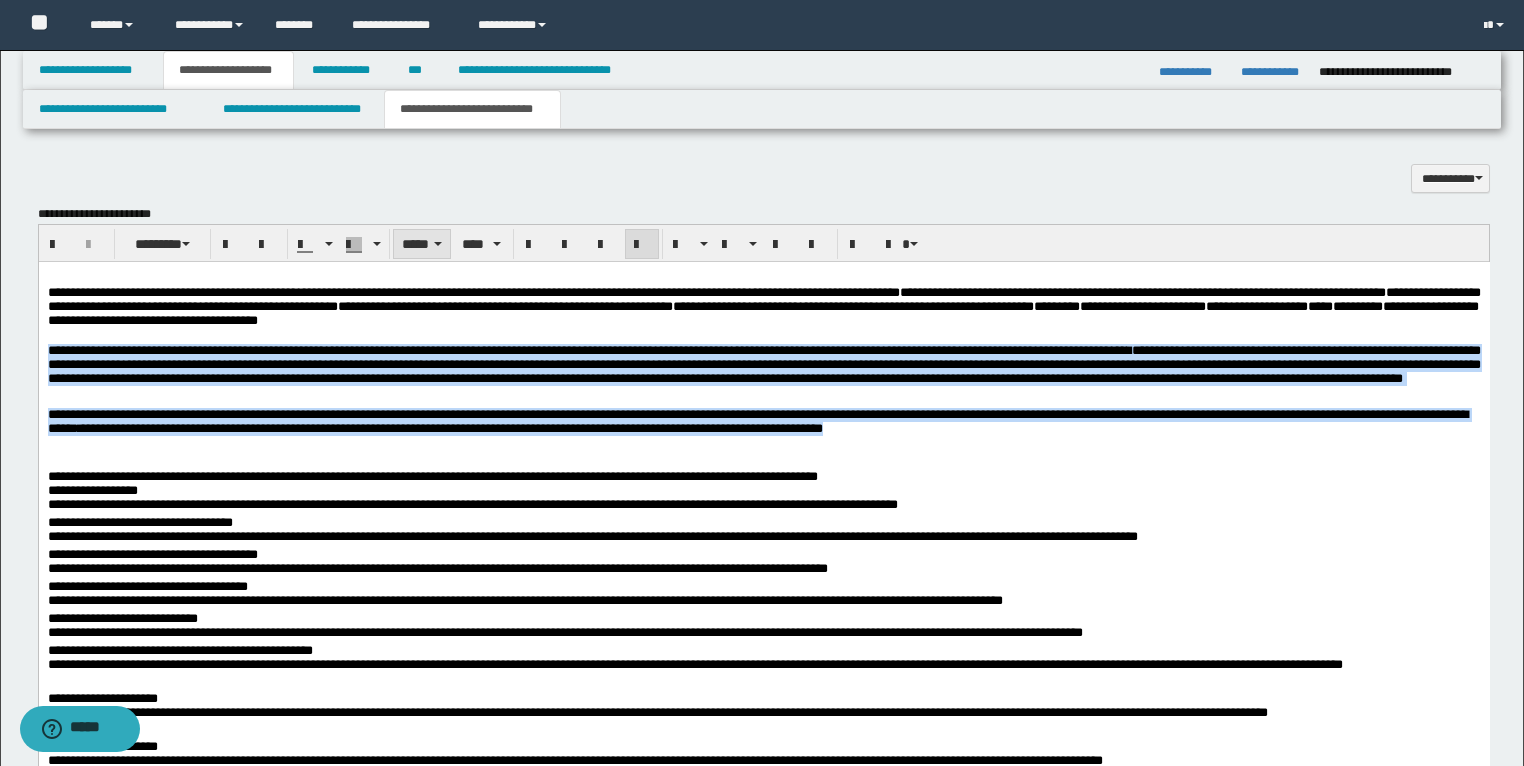 click on "*****" at bounding box center [422, 244] 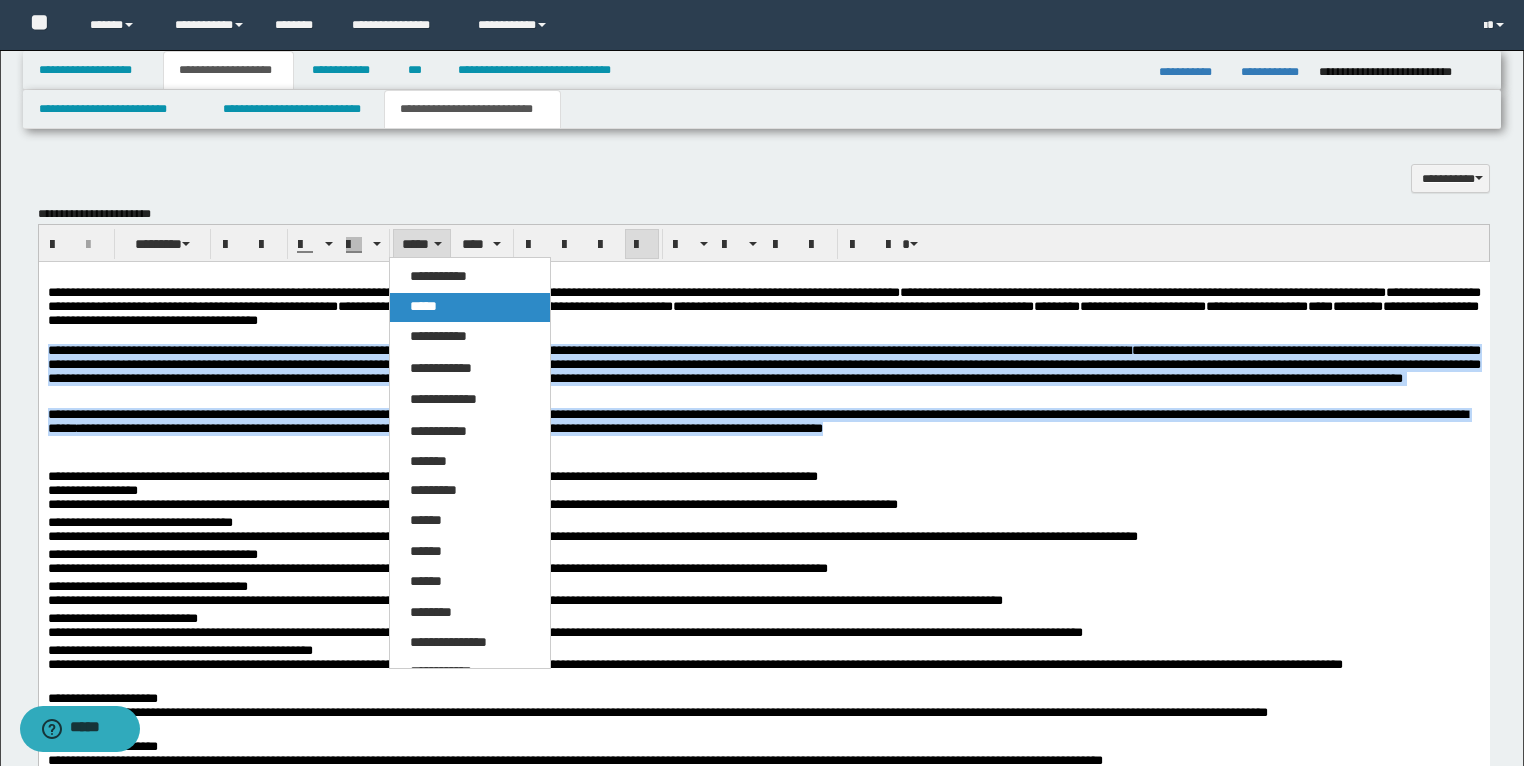 click on "*****" at bounding box center (470, 307) 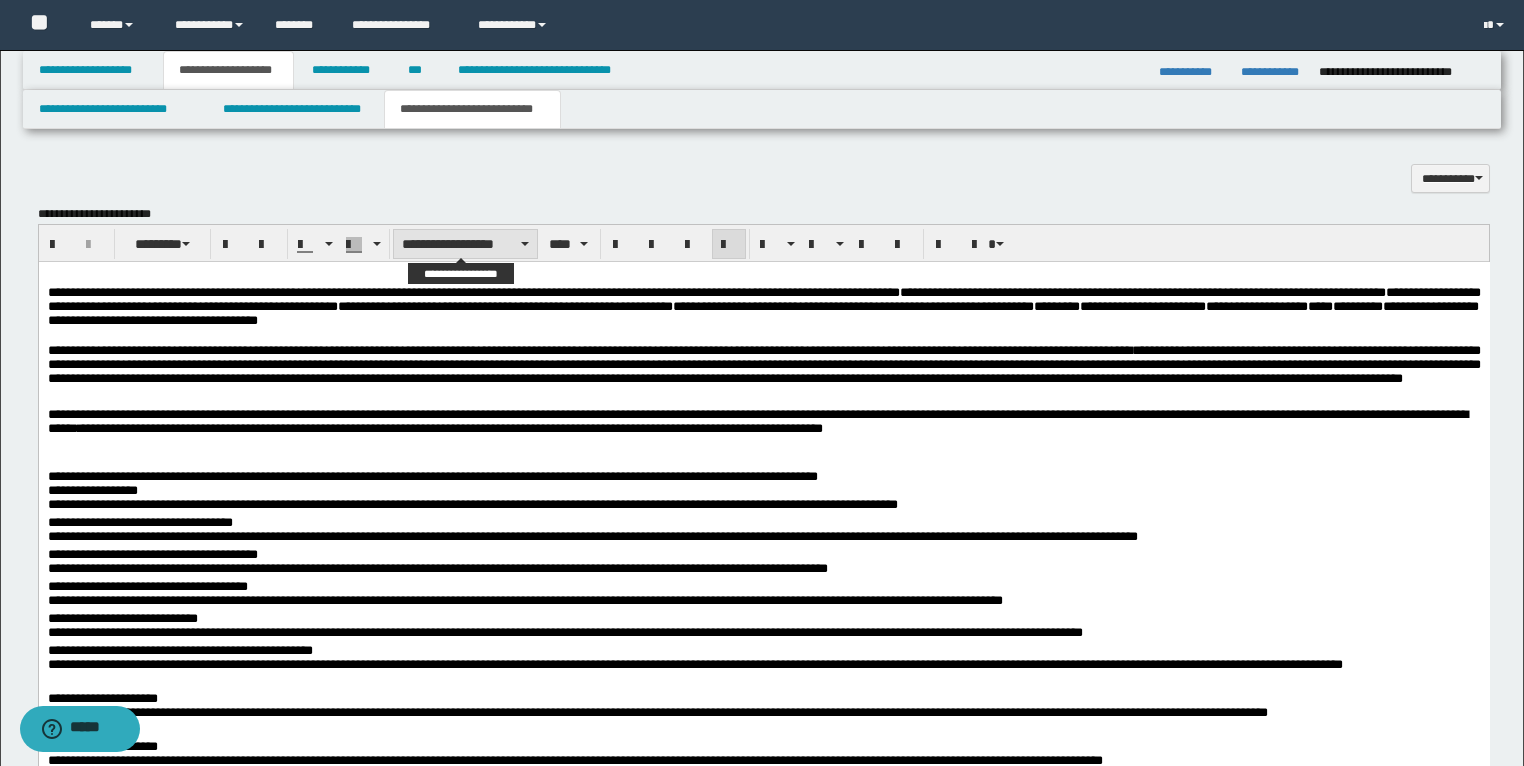 click on "**********" at bounding box center [465, 244] 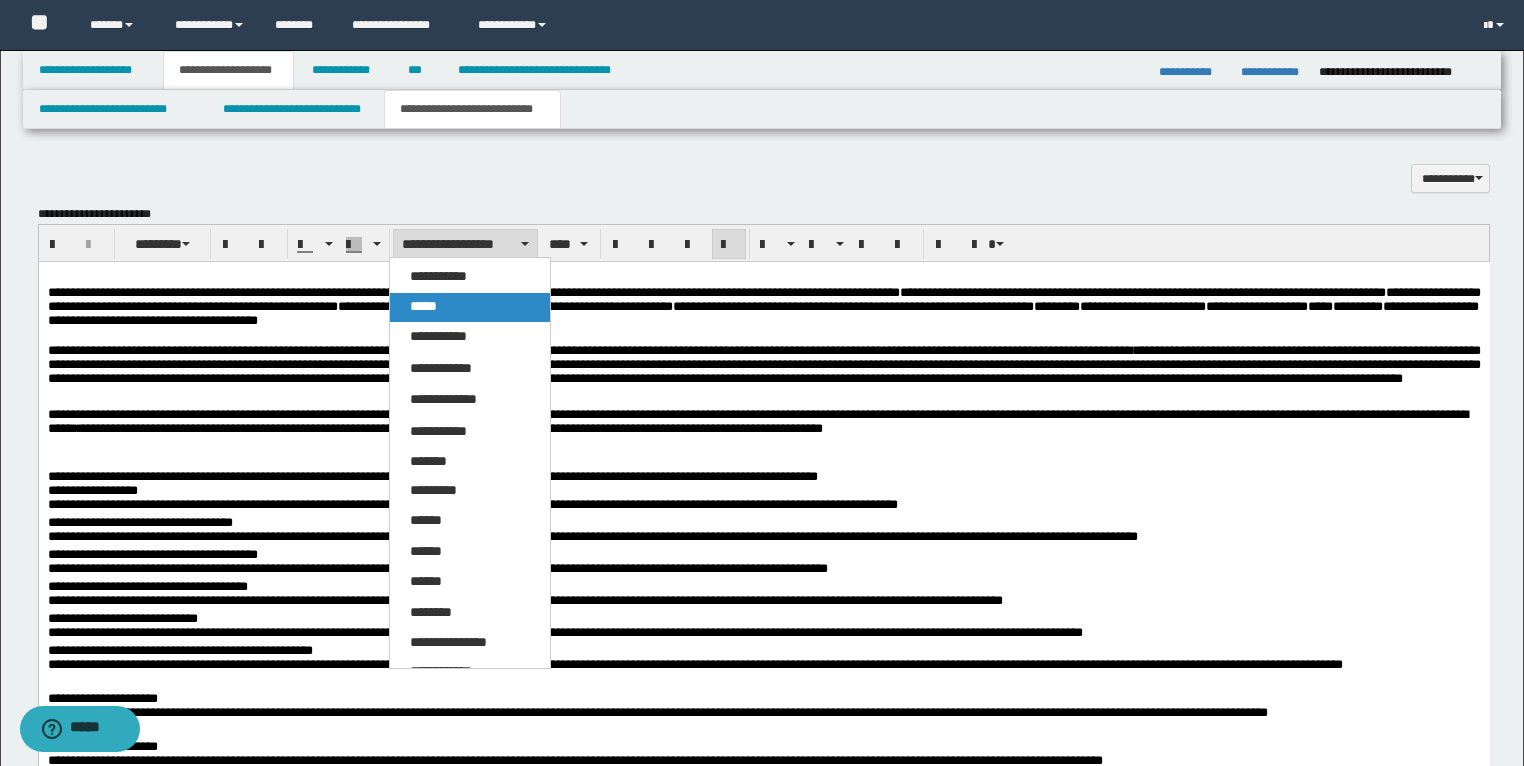 drag, startPoint x: 428, startPoint y: 297, endPoint x: 388, endPoint y: 67, distance: 233.45235 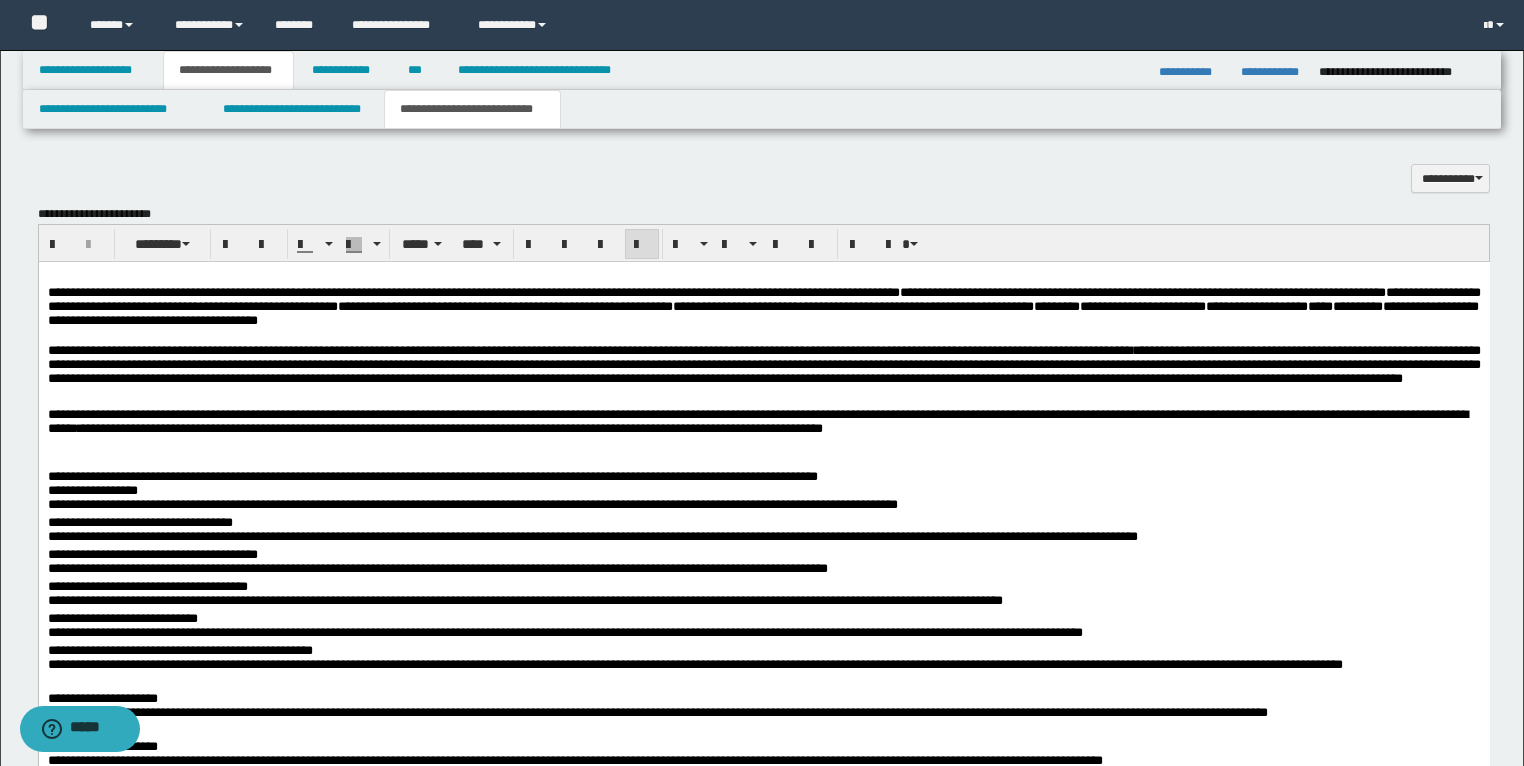 click on "**********" at bounding box center (763, 376) 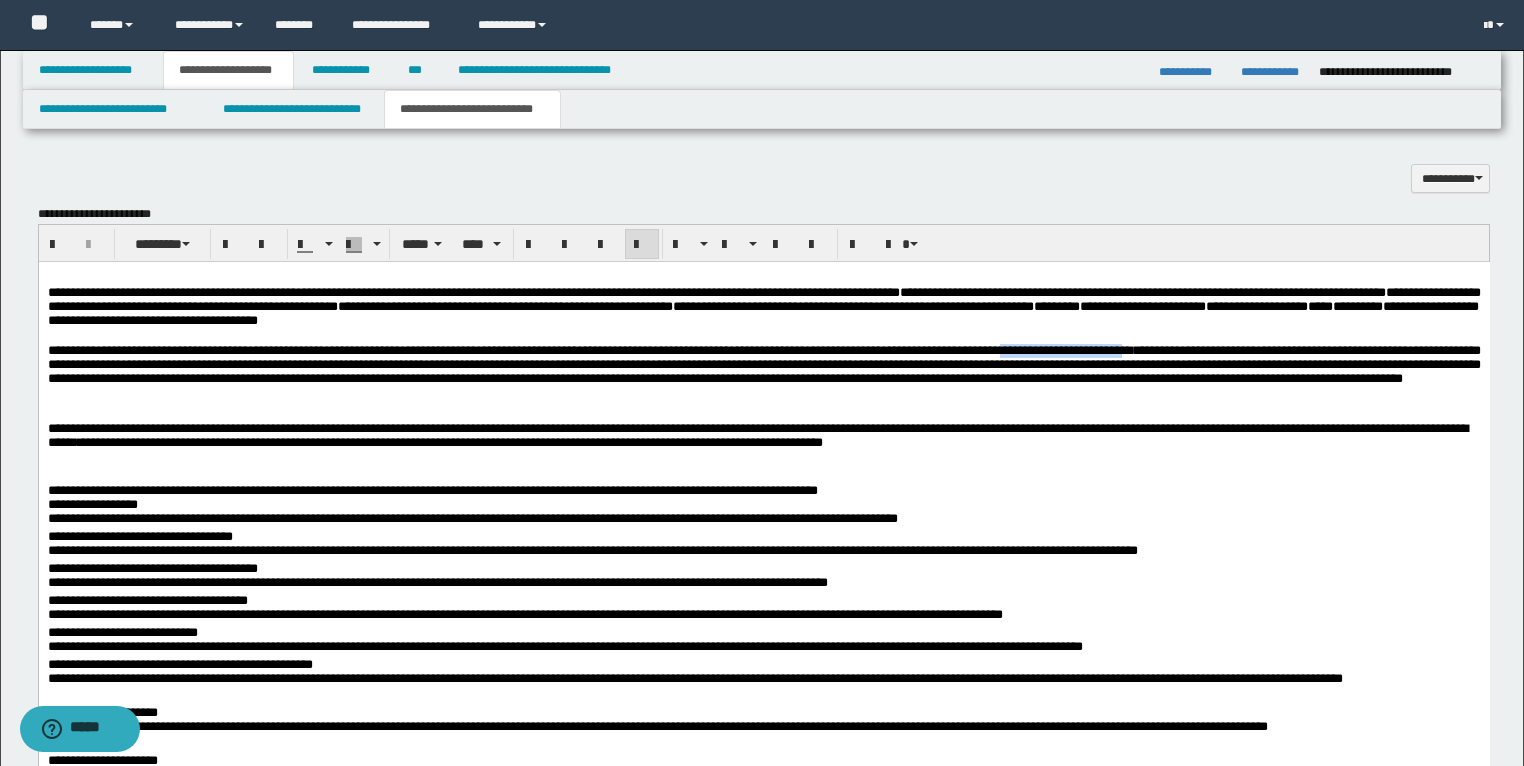 drag, startPoint x: 1343, startPoint y: 358, endPoint x: 1152, endPoint y: 359, distance: 191.00262 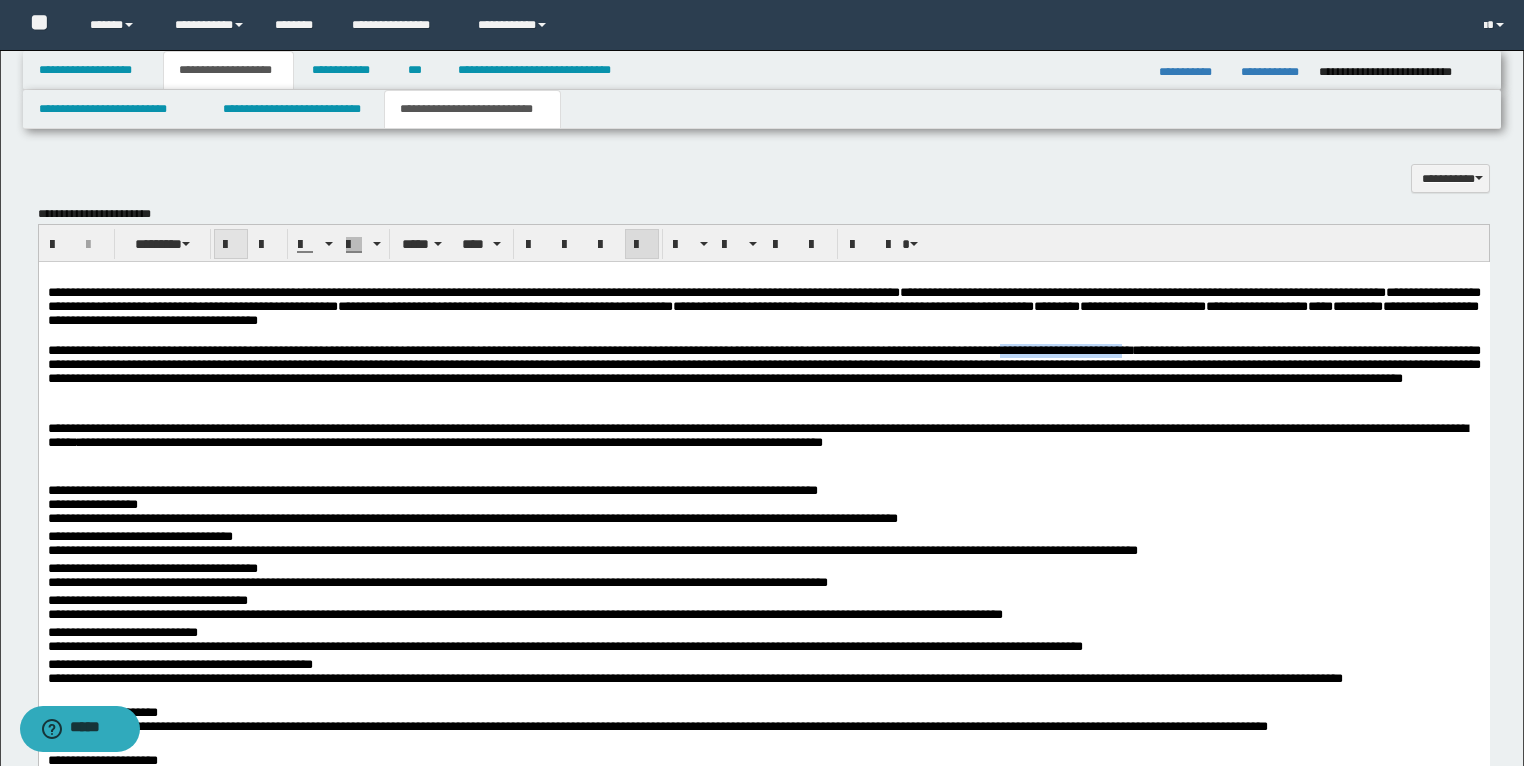 drag, startPoint x: 222, startPoint y: 240, endPoint x: 265, endPoint y: 22, distance: 222.20036 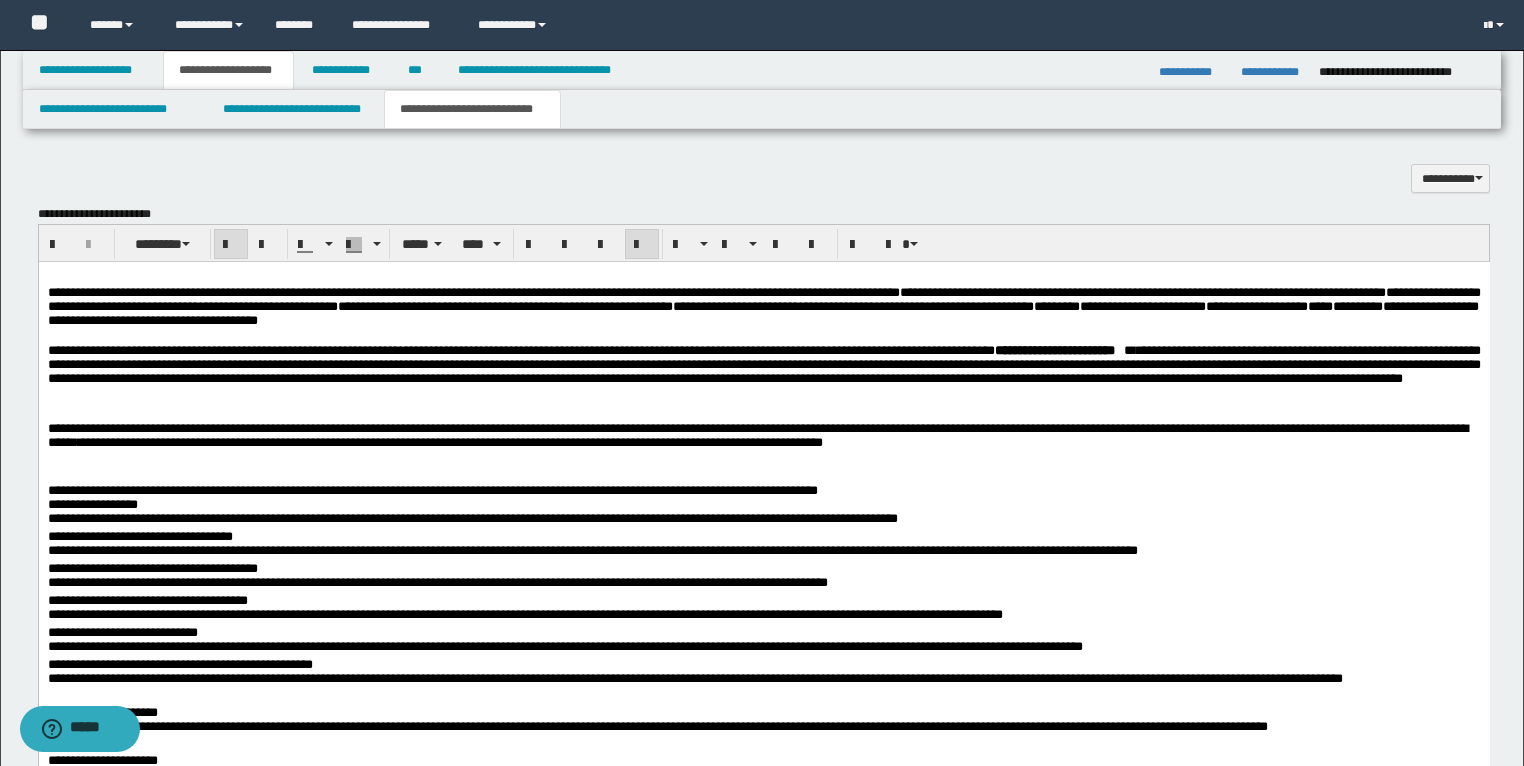 click at bounding box center [763, 415] 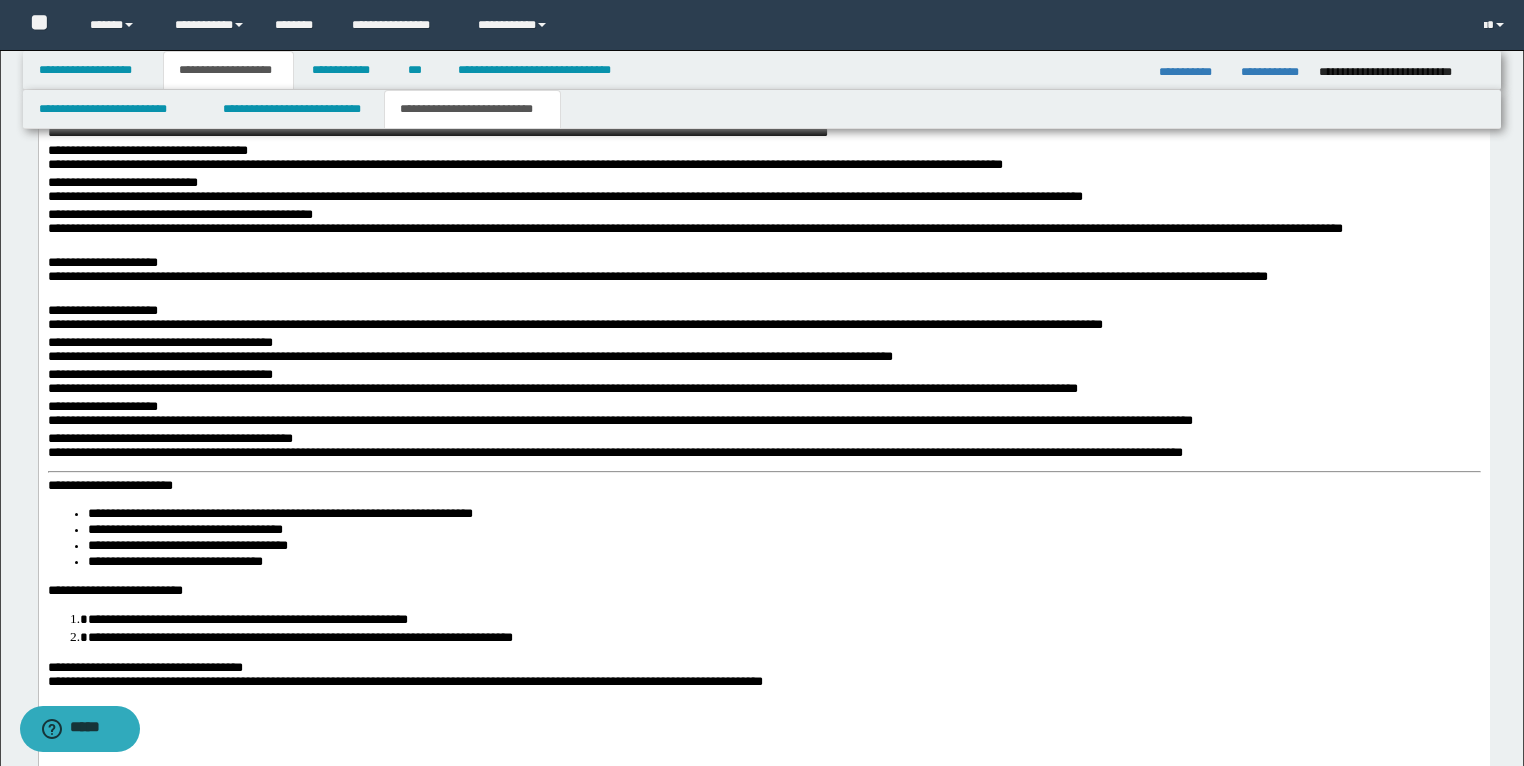 scroll, scrollTop: 1957, scrollLeft: 0, axis: vertical 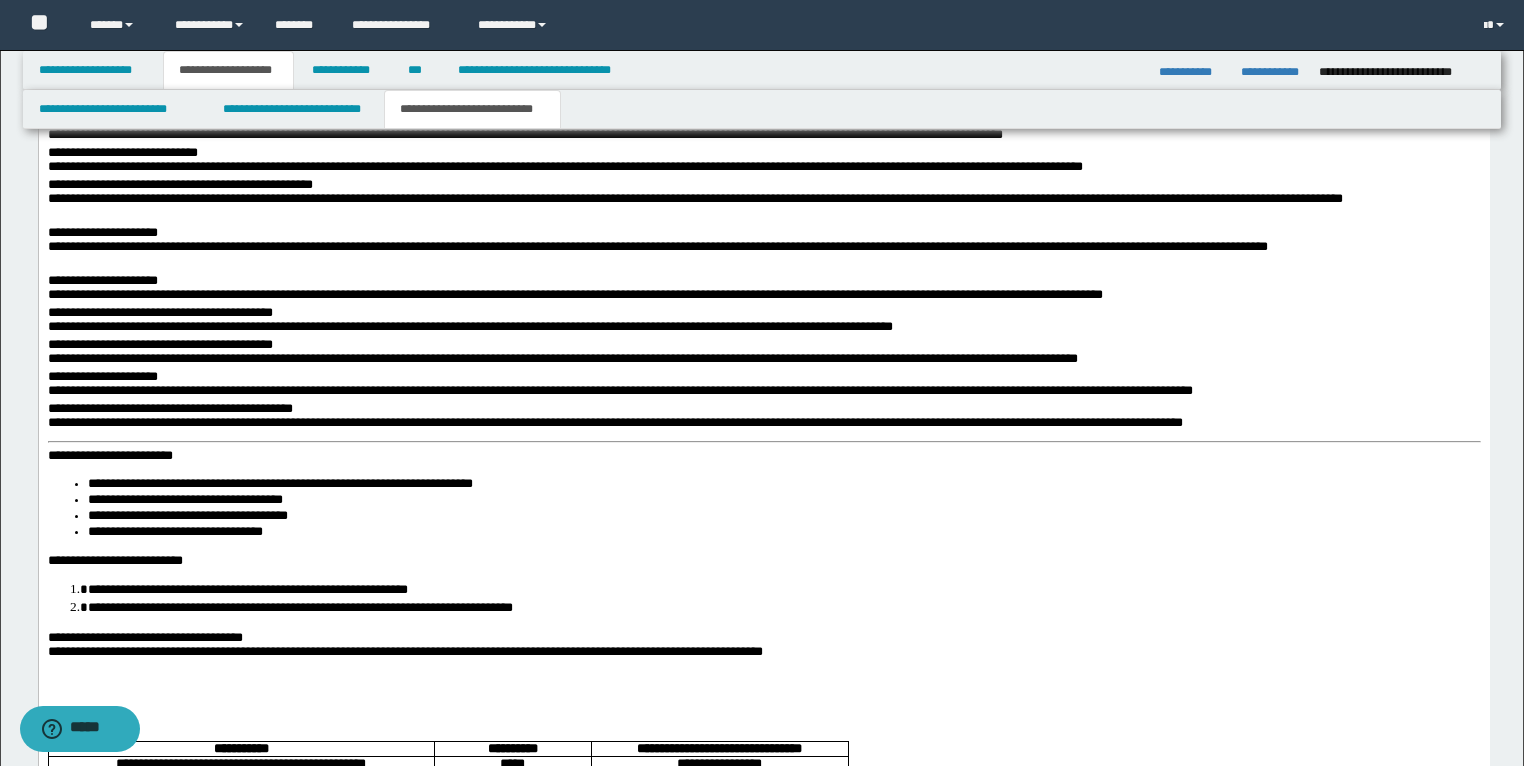 click on "**********" at bounding box center [763, 957] 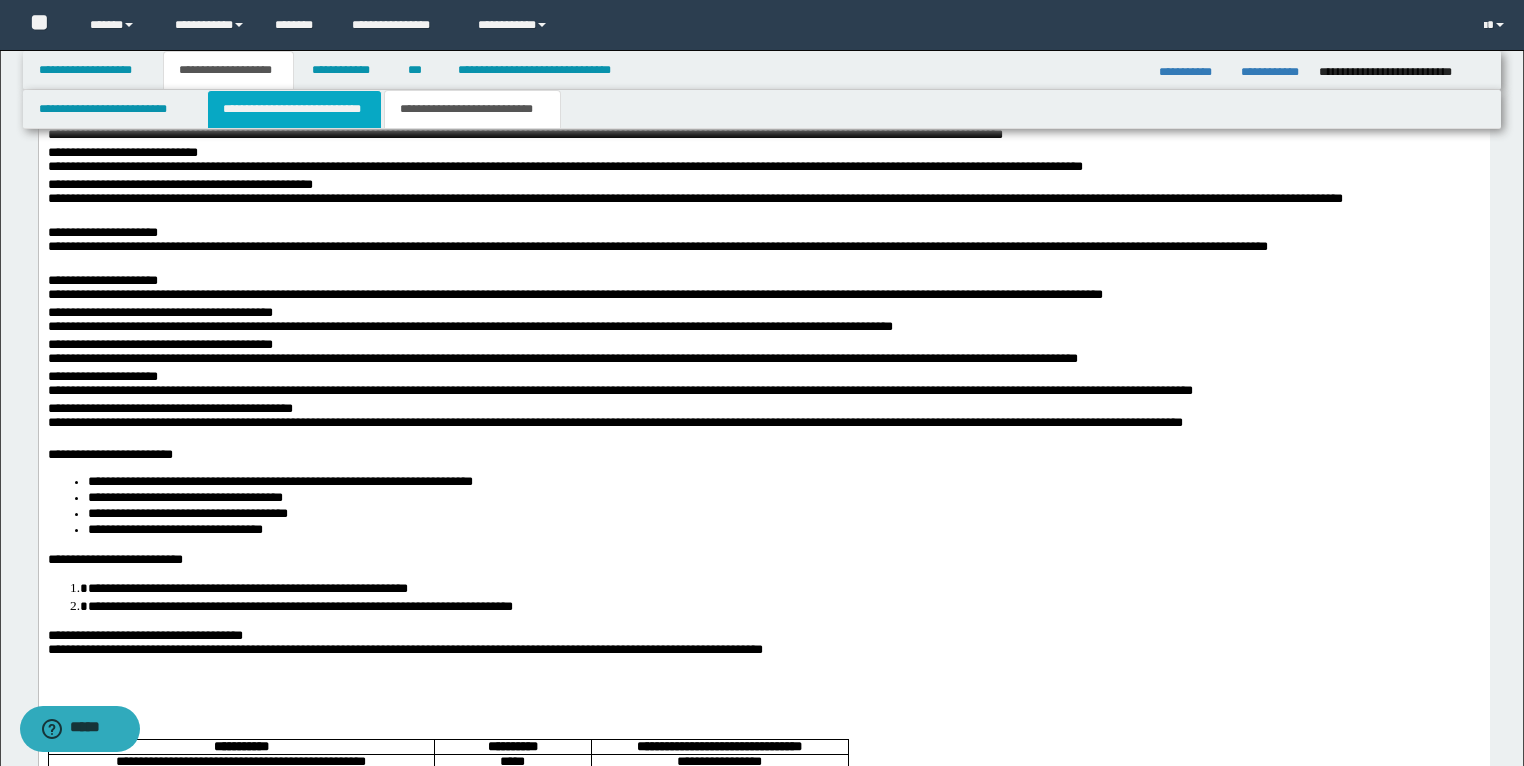 click on "**********" at bounding box center [294, 109] 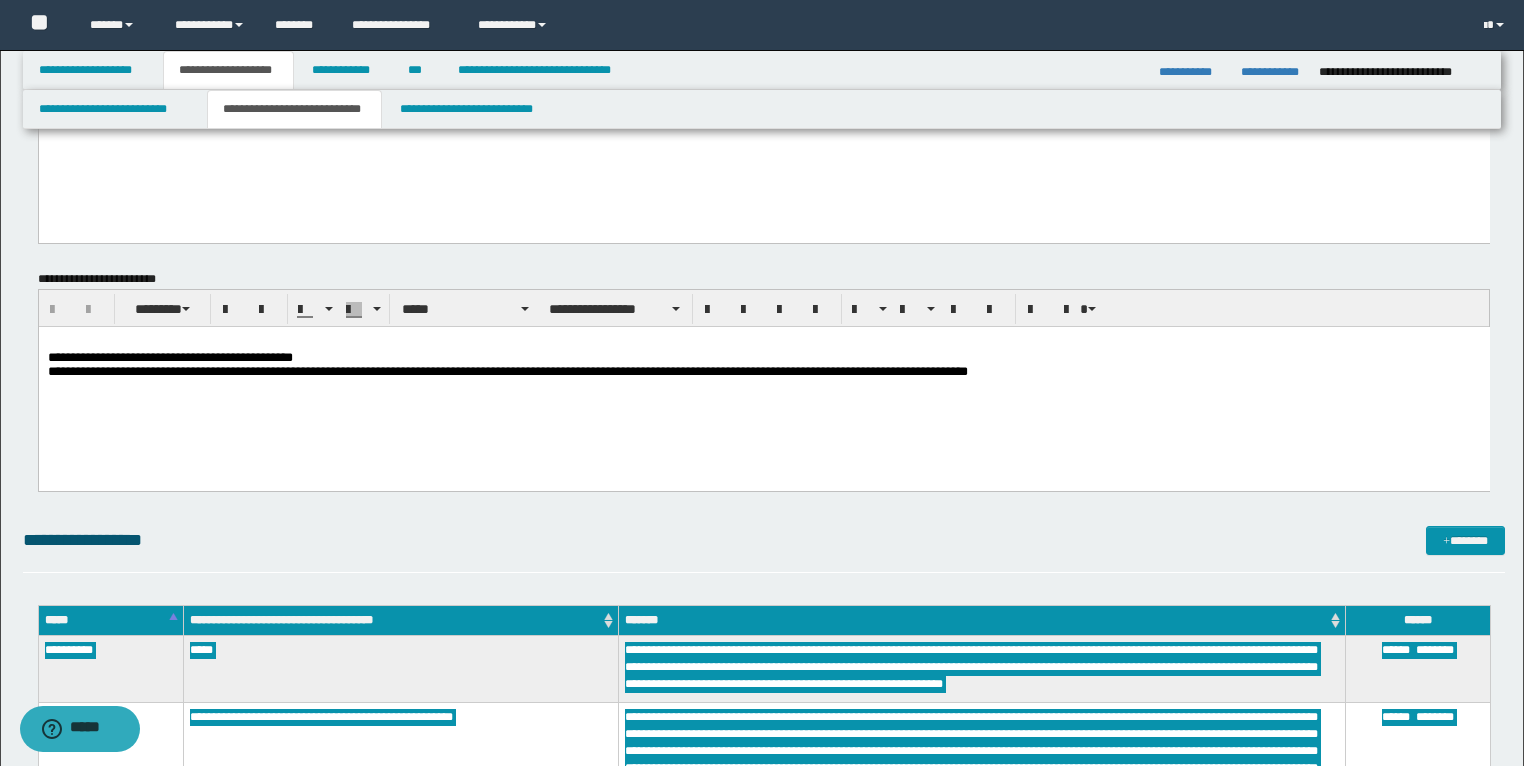 click on "**********" at bounding box center [763, 381] 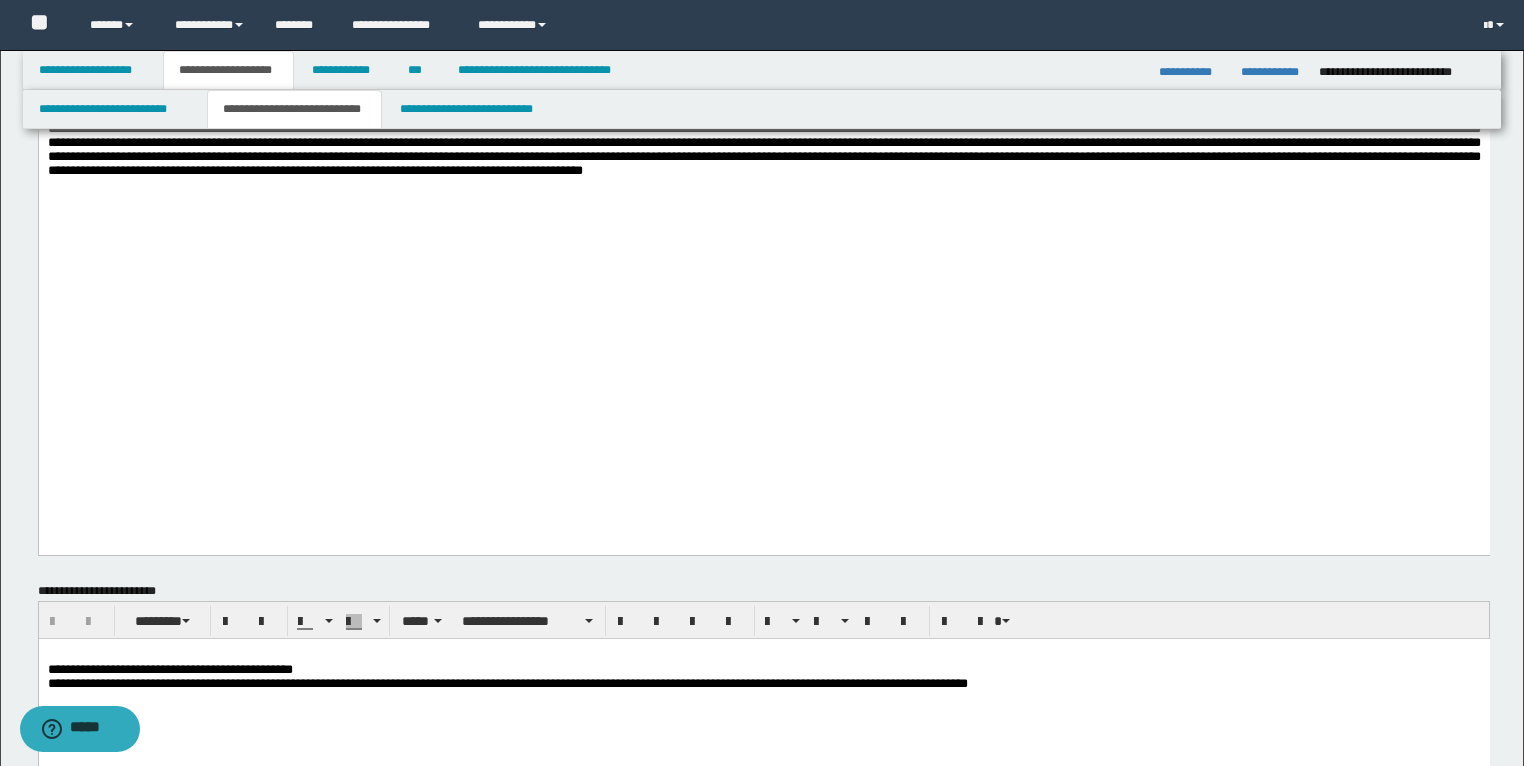 scroll, scrollTop: 1477, scrollLeft: 0, axis: vertical 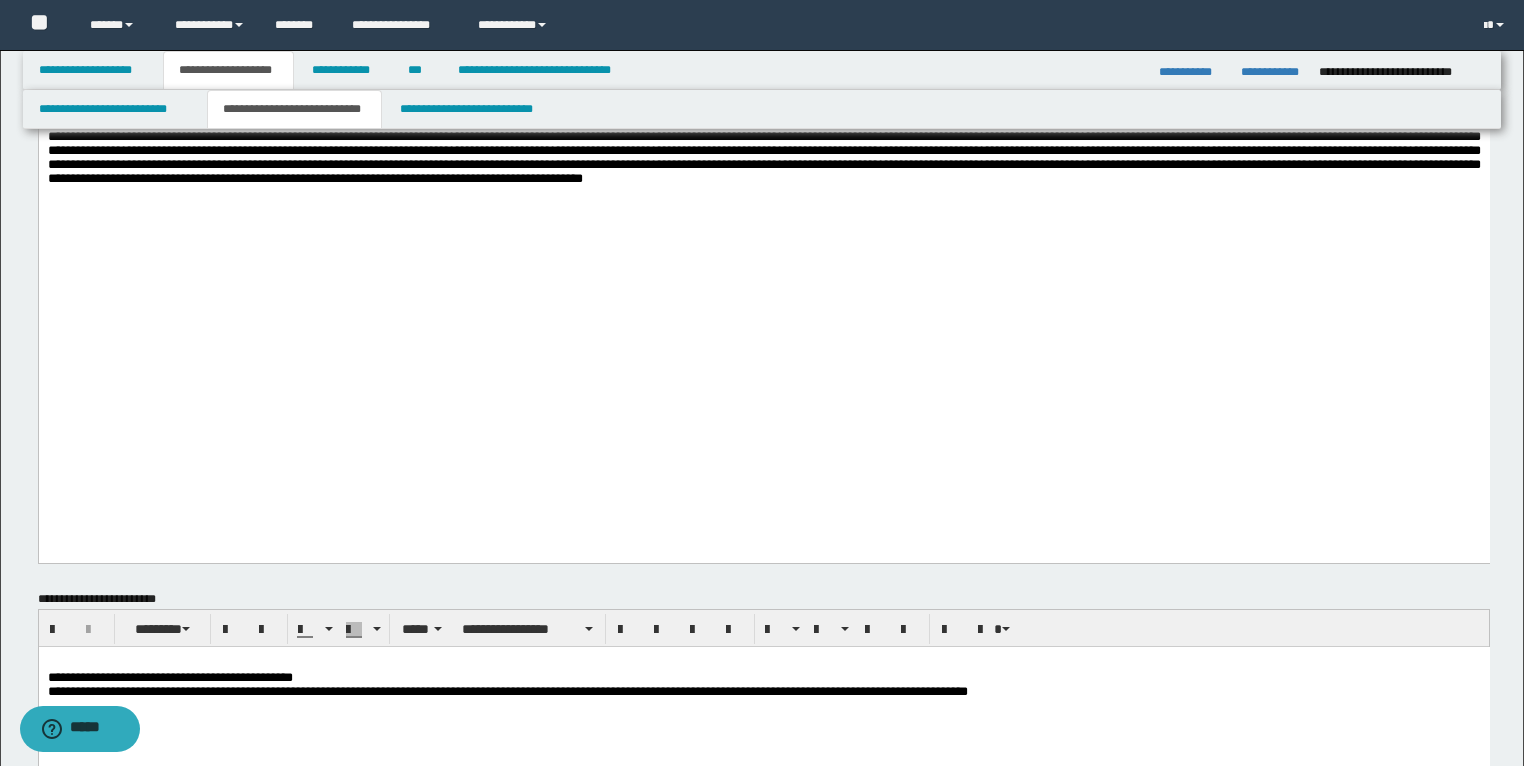 click on "**********" at bounding box center (763, -509) 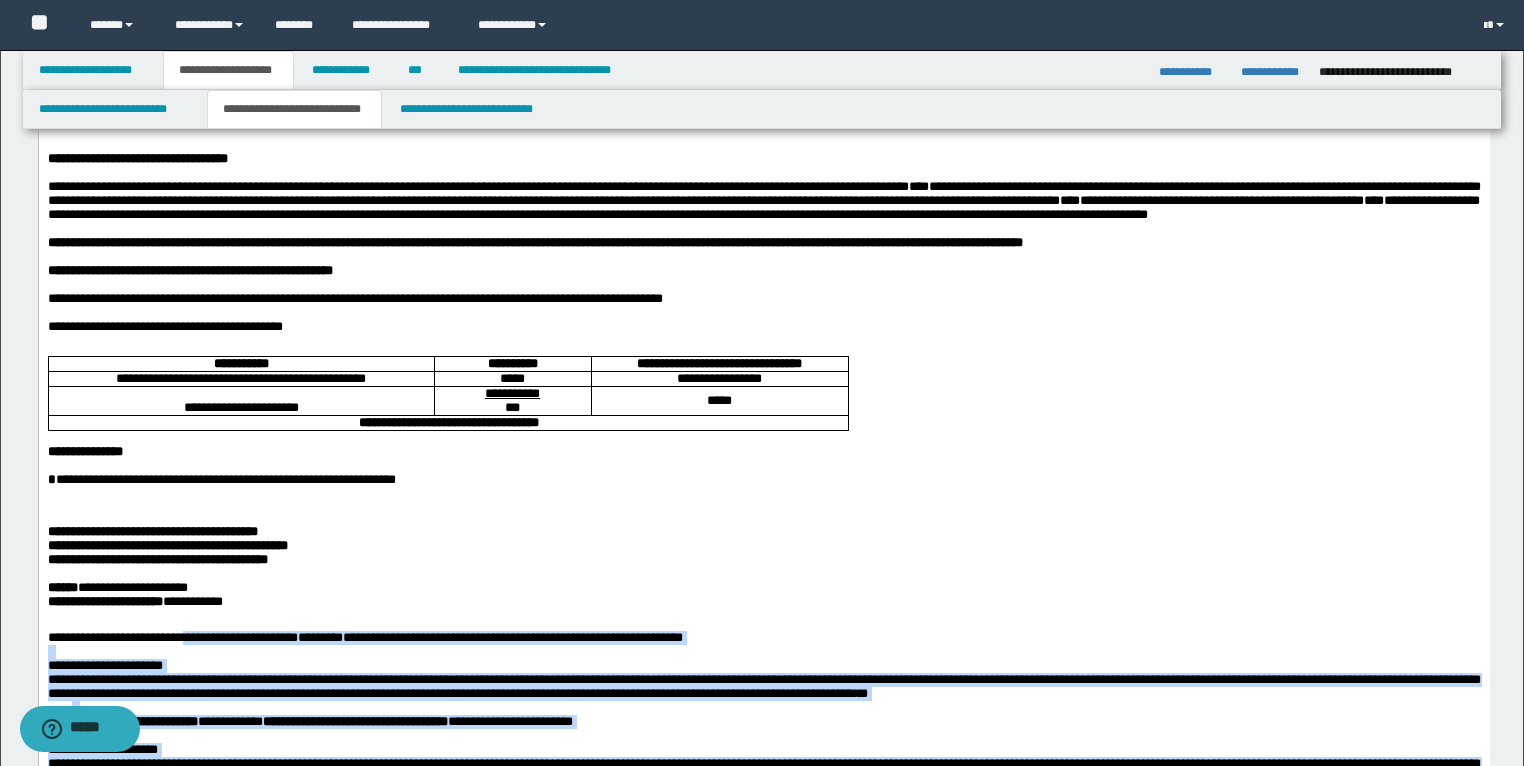 scroll, scrollTop: 0, scrollLeft: 0, axis: both 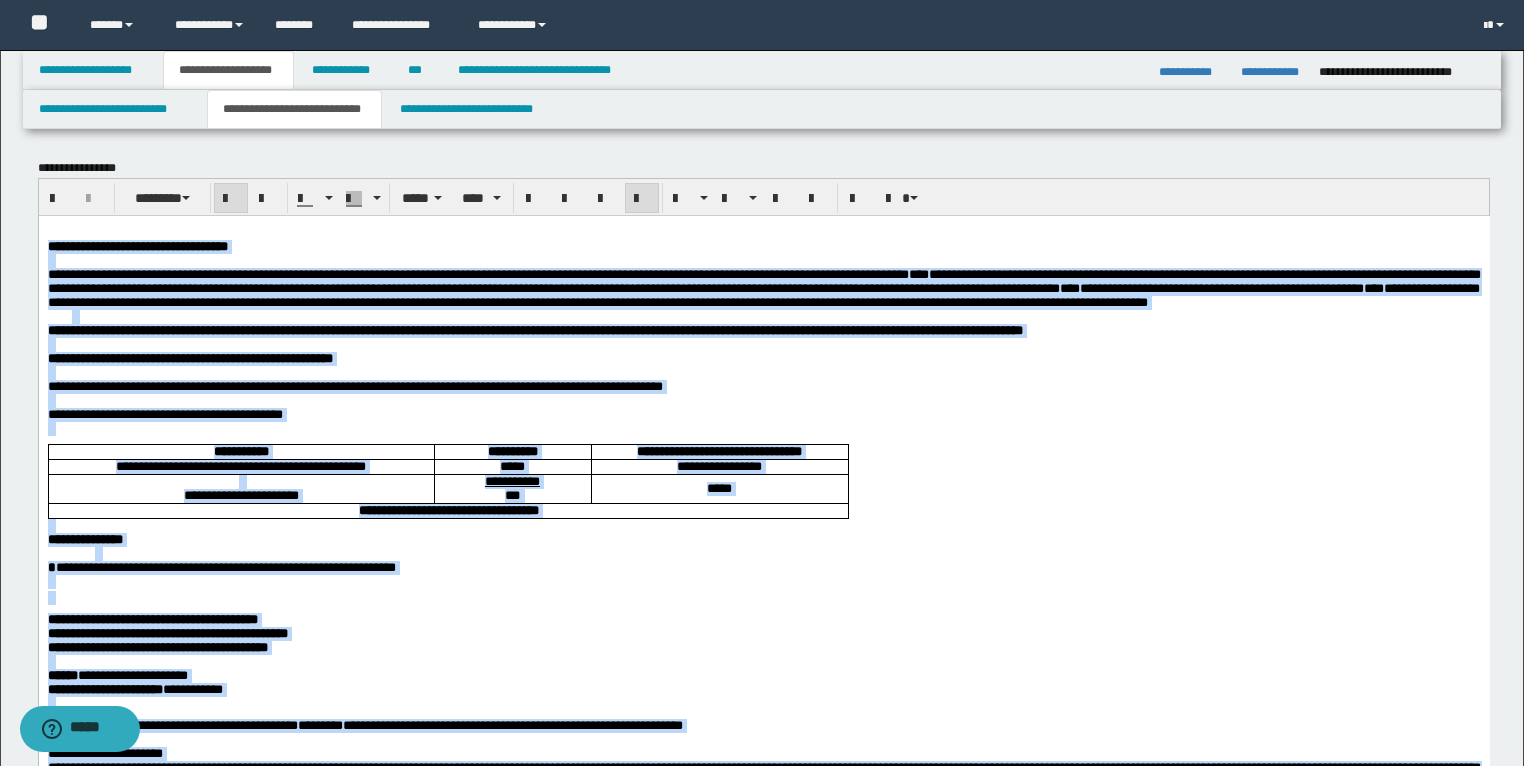drag, startPoint x: 1347, startPoint y: 1932, endPoint x: 43, endPoint y: 240, distance: 2136.1836 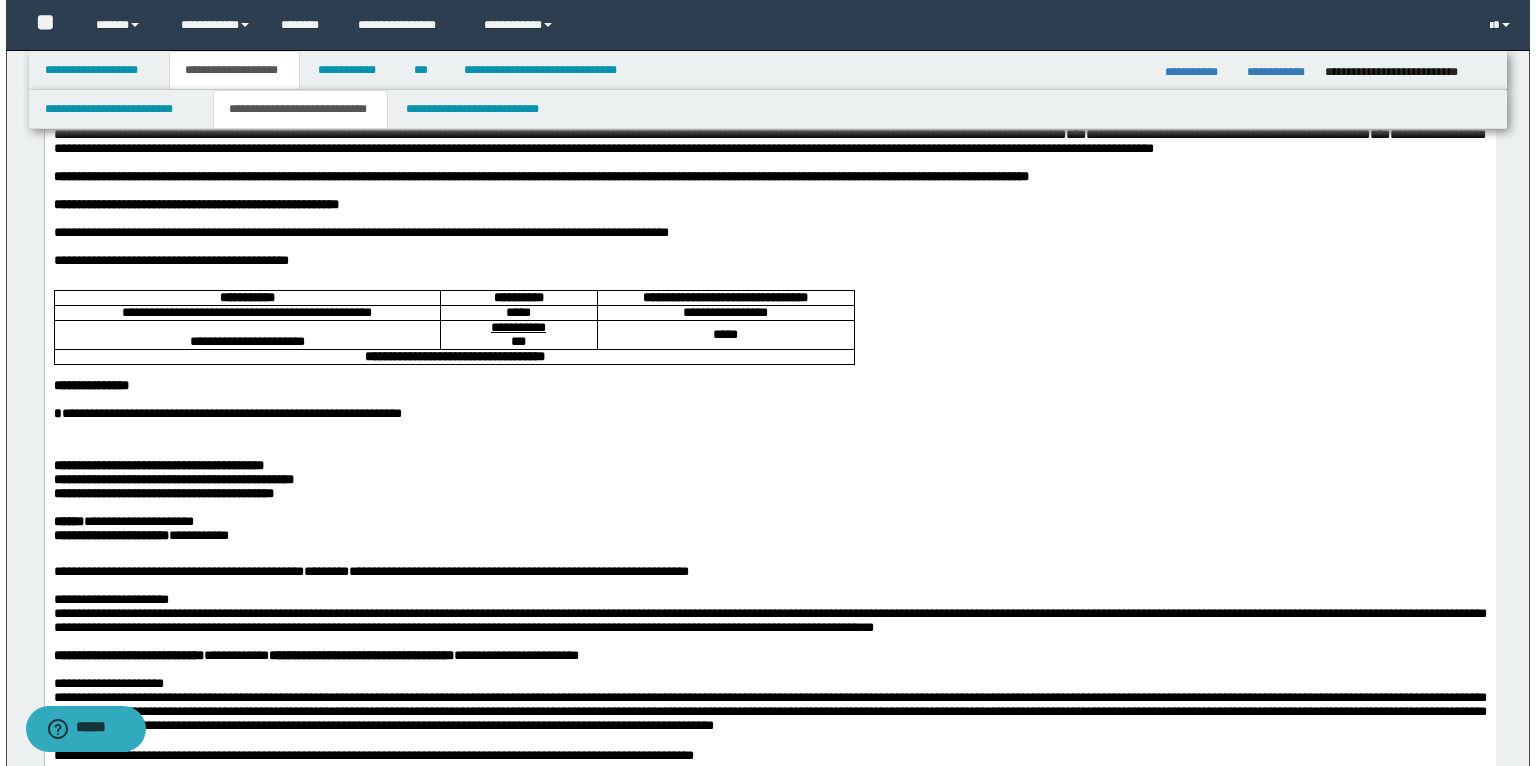 scroll, scrollTop: 160, scrollLeft: 0, axis: vertical 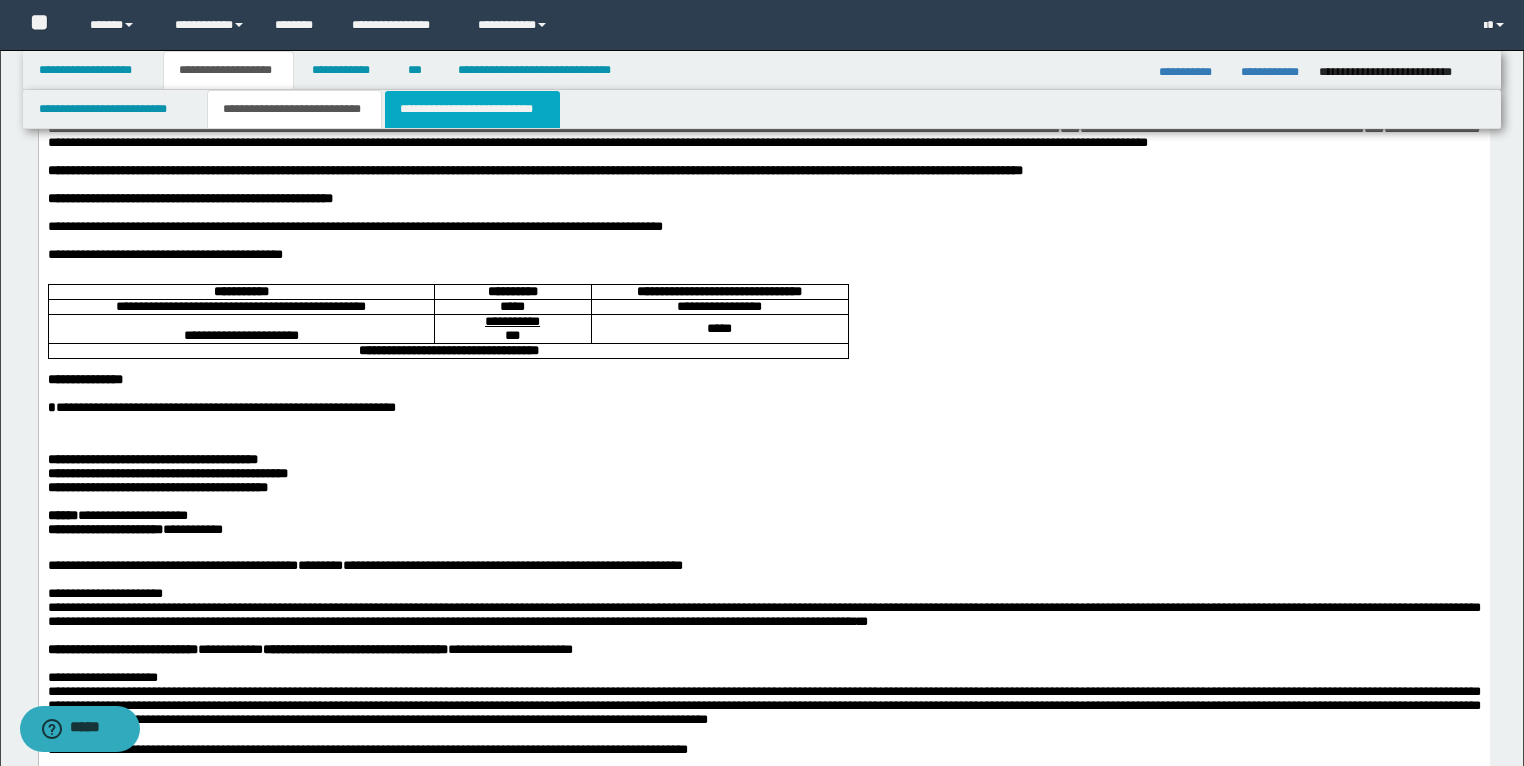 click on "**********" at bounding box center [472, 109] 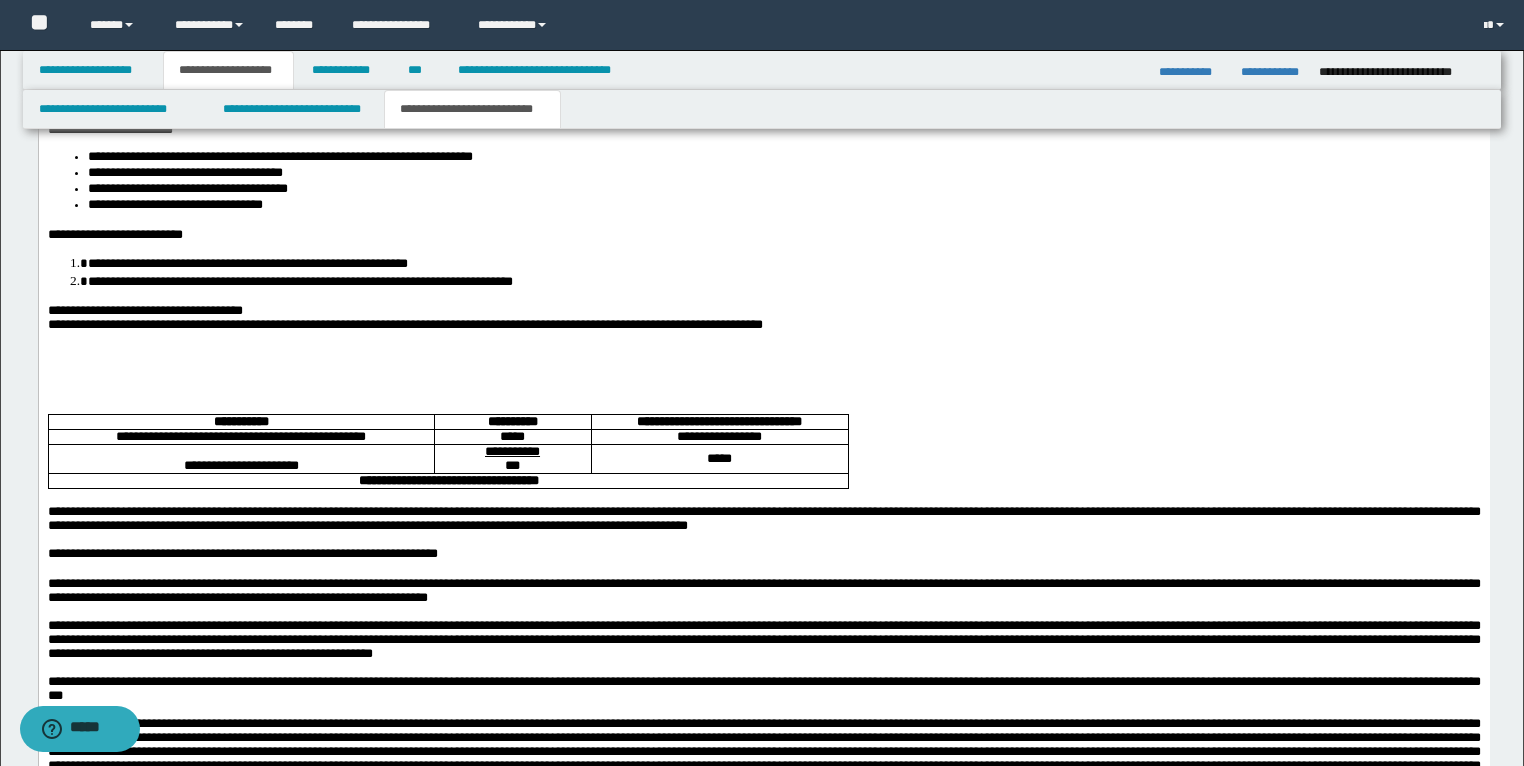 scroll, scrollTop: 2320, scrollLeft: 0, axis: vertical 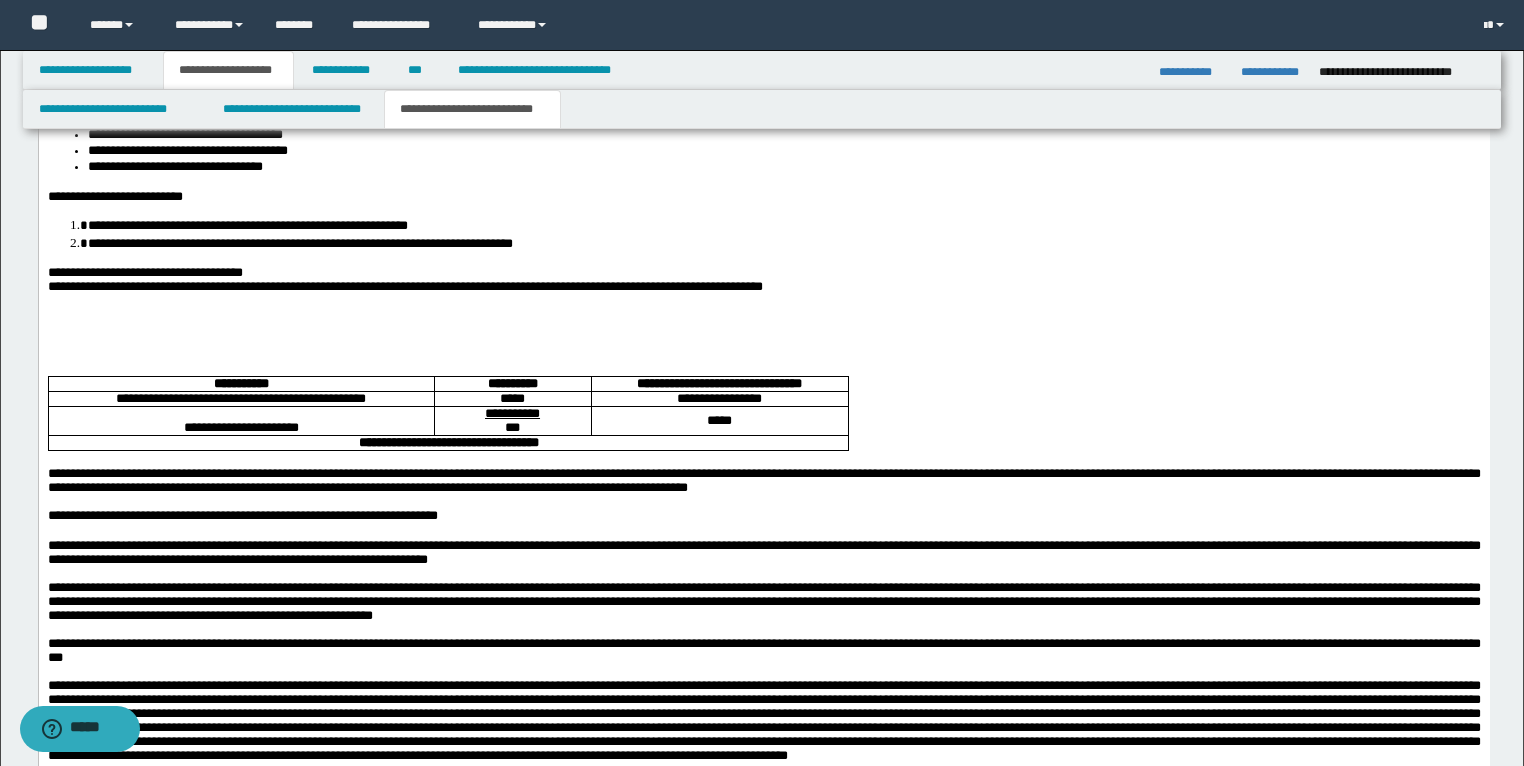 click at bounding box center (763, 333) 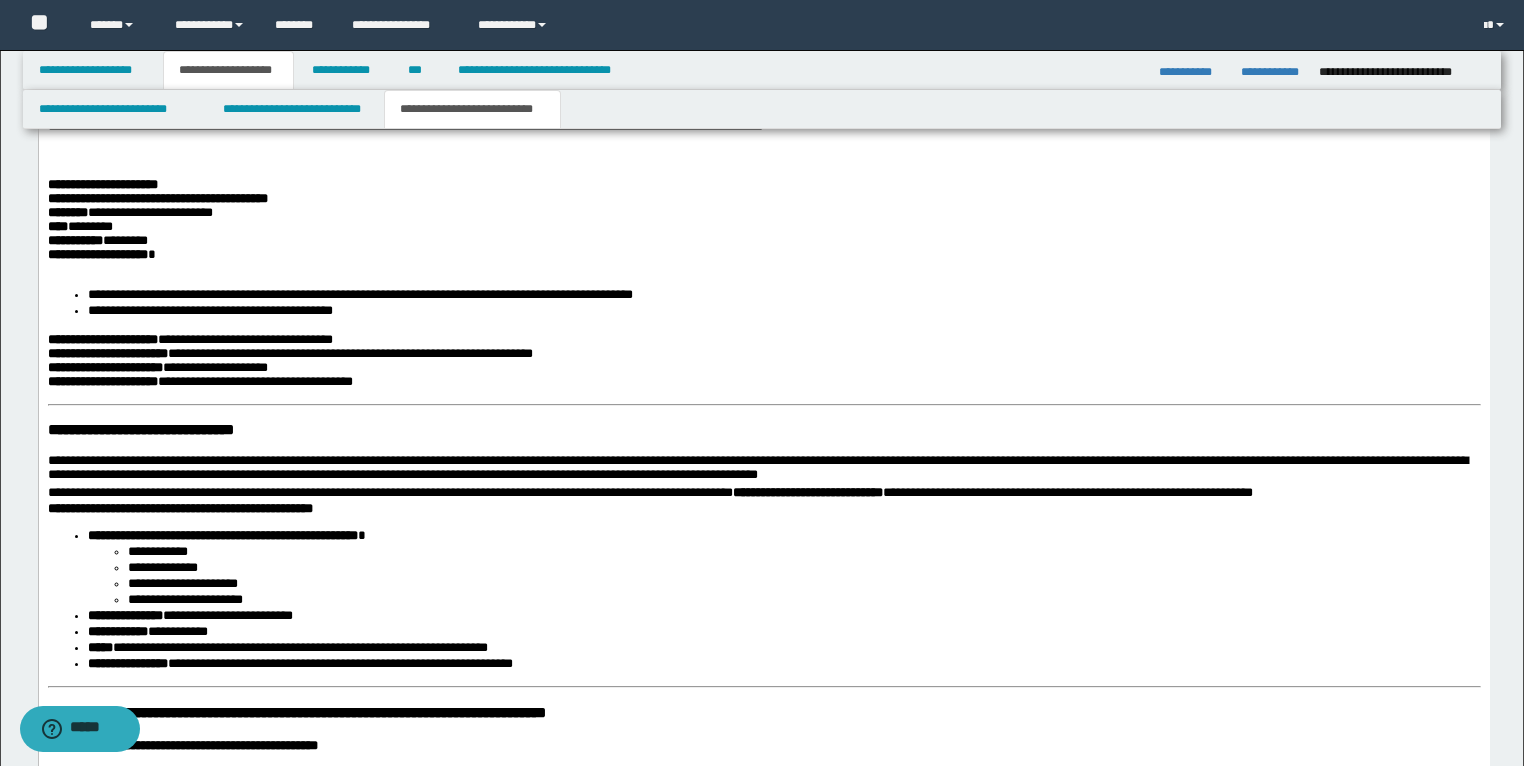 scroll, scrollTop: 2480, scrollLeft: 0, axis: vertical 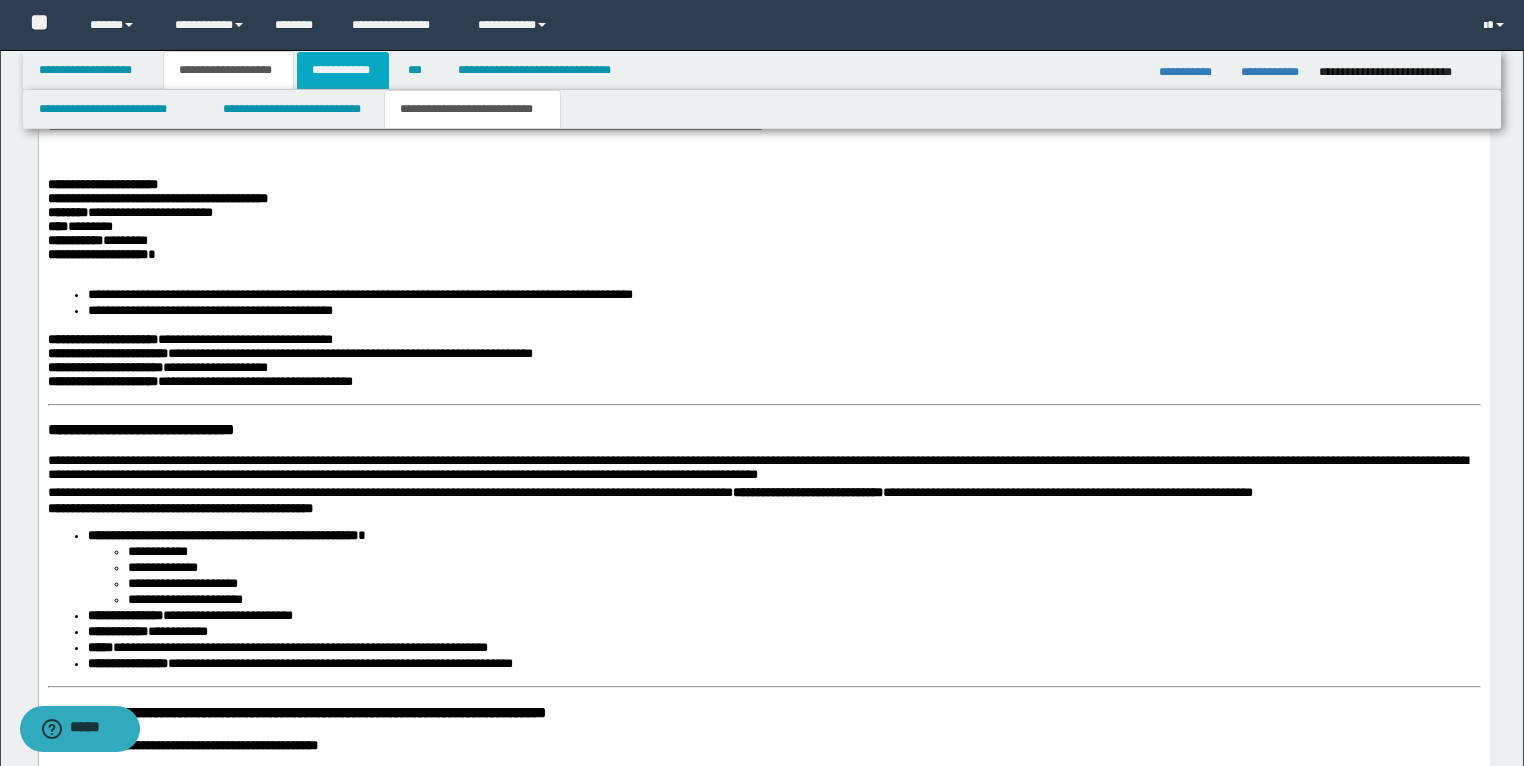 click on "**********" at bounding box center (343, 70) 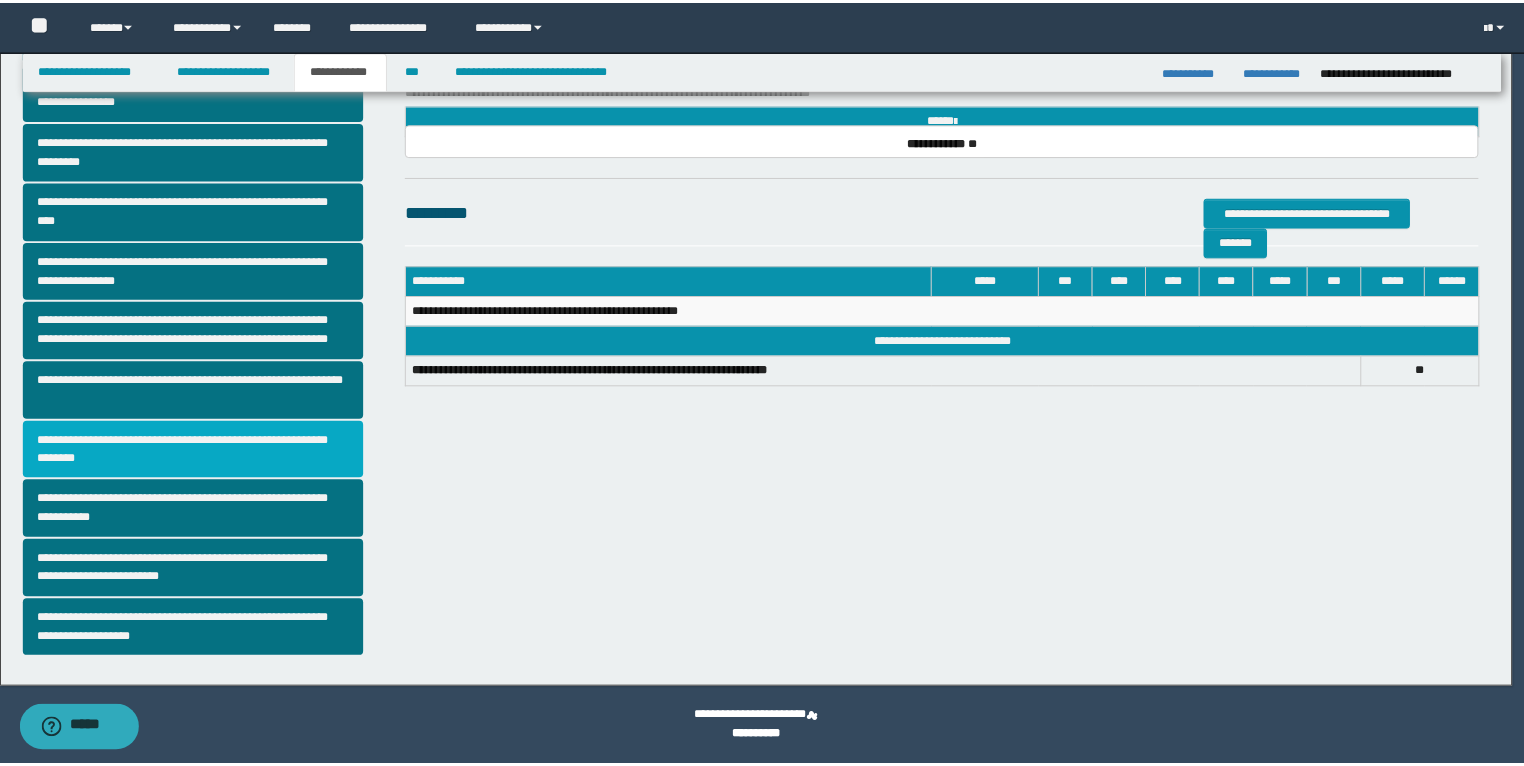 scroll, scrollTop: 308, scrollLeft: 0, axis: vertical 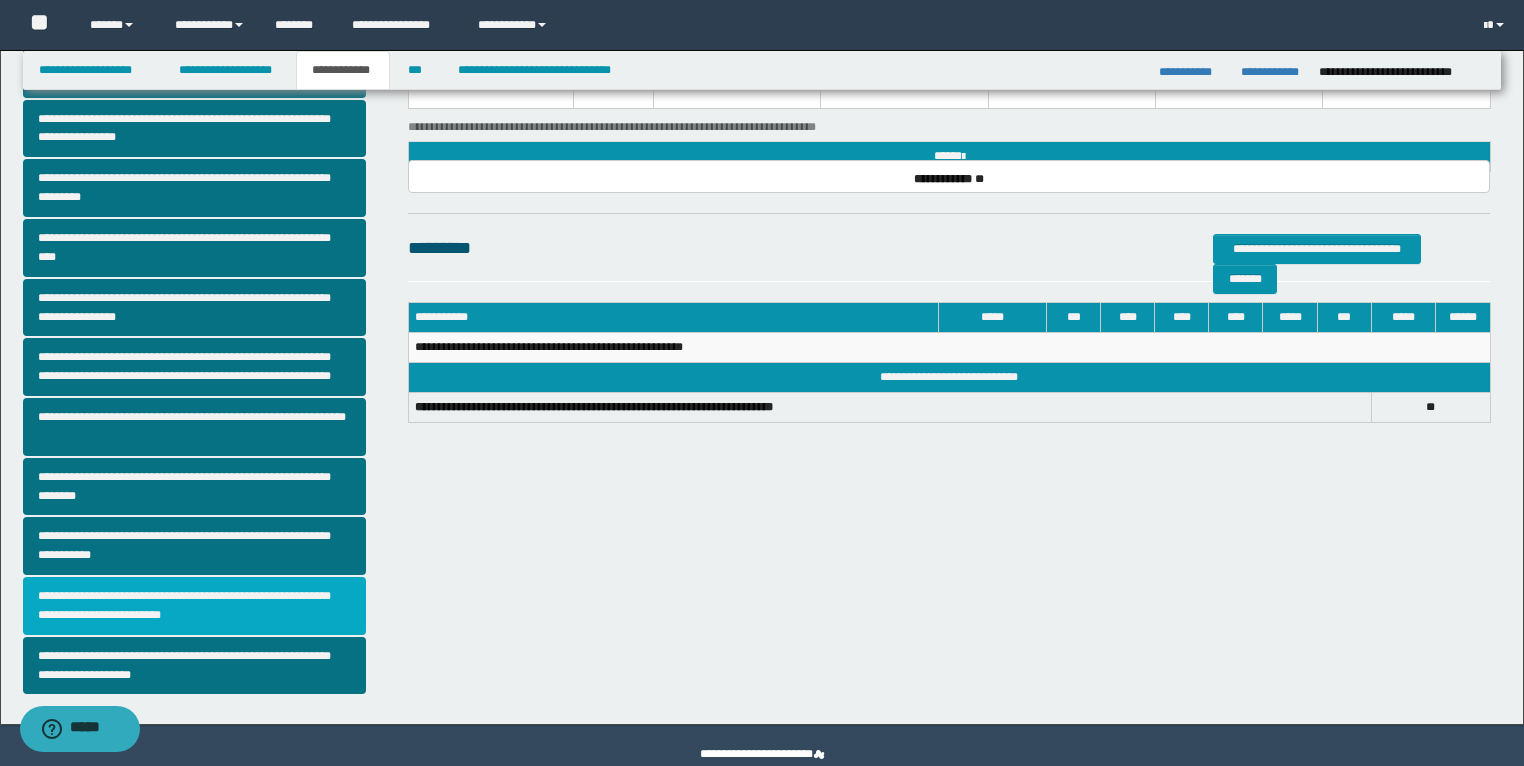 click on "**********" at bounding box center [195, 606] 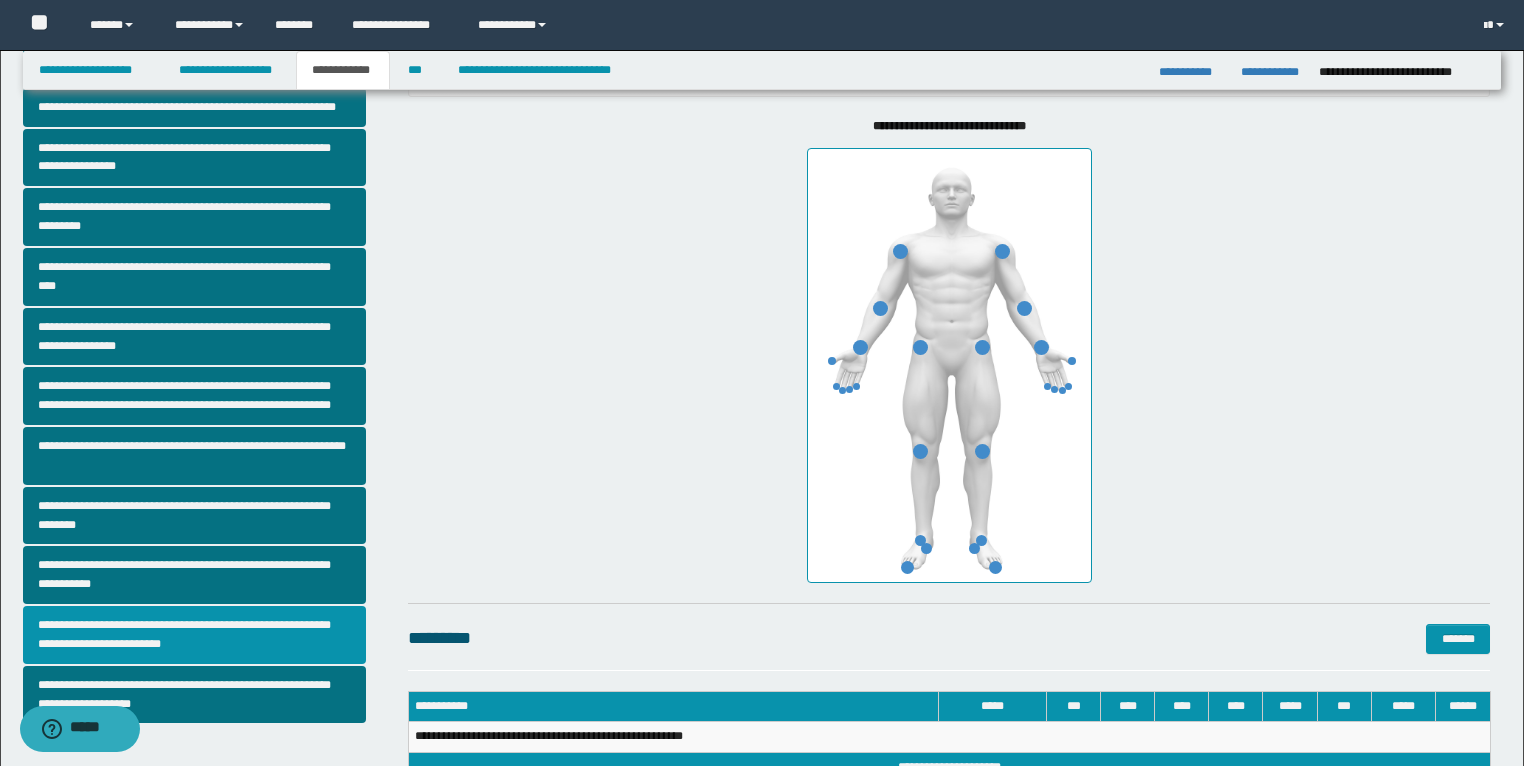 scroll, scrollTop: 320, scrollLeft: 0, axis: vertical 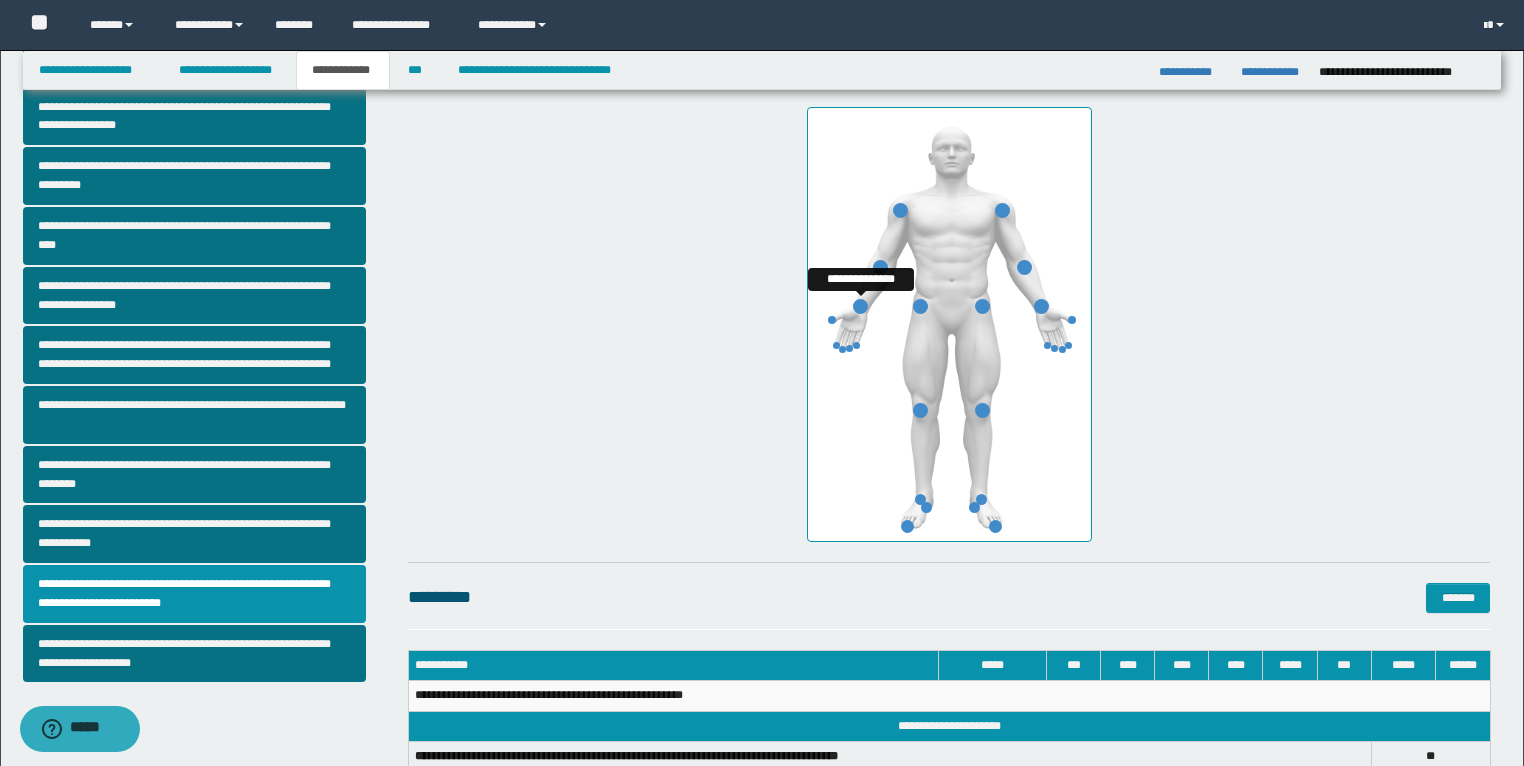 click at bounding box center [860, 306] 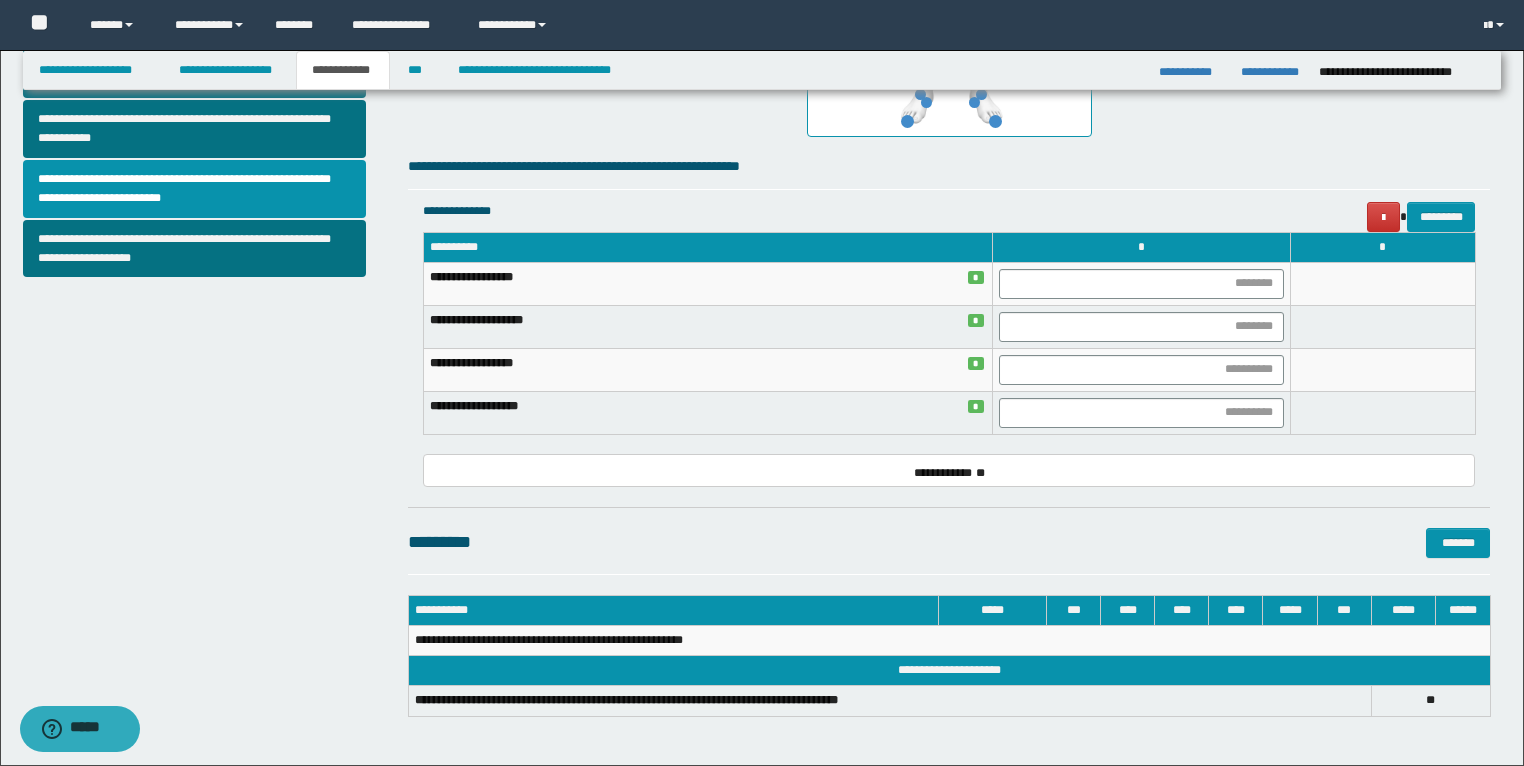 scroll, scrollTop: 803, scrollLeft: 0, axis: vertical 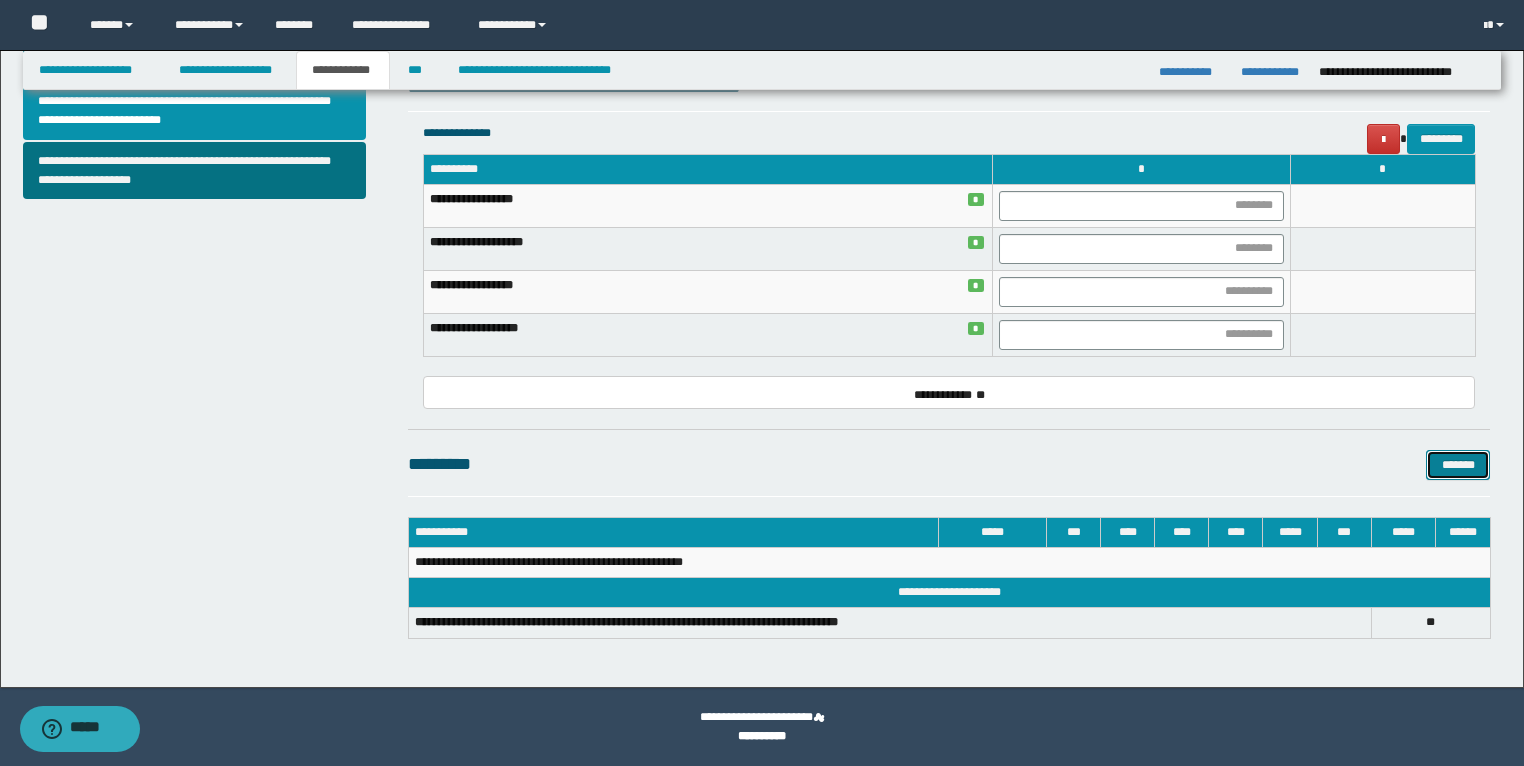 click on "*******" at bounding box center [1458, 465] 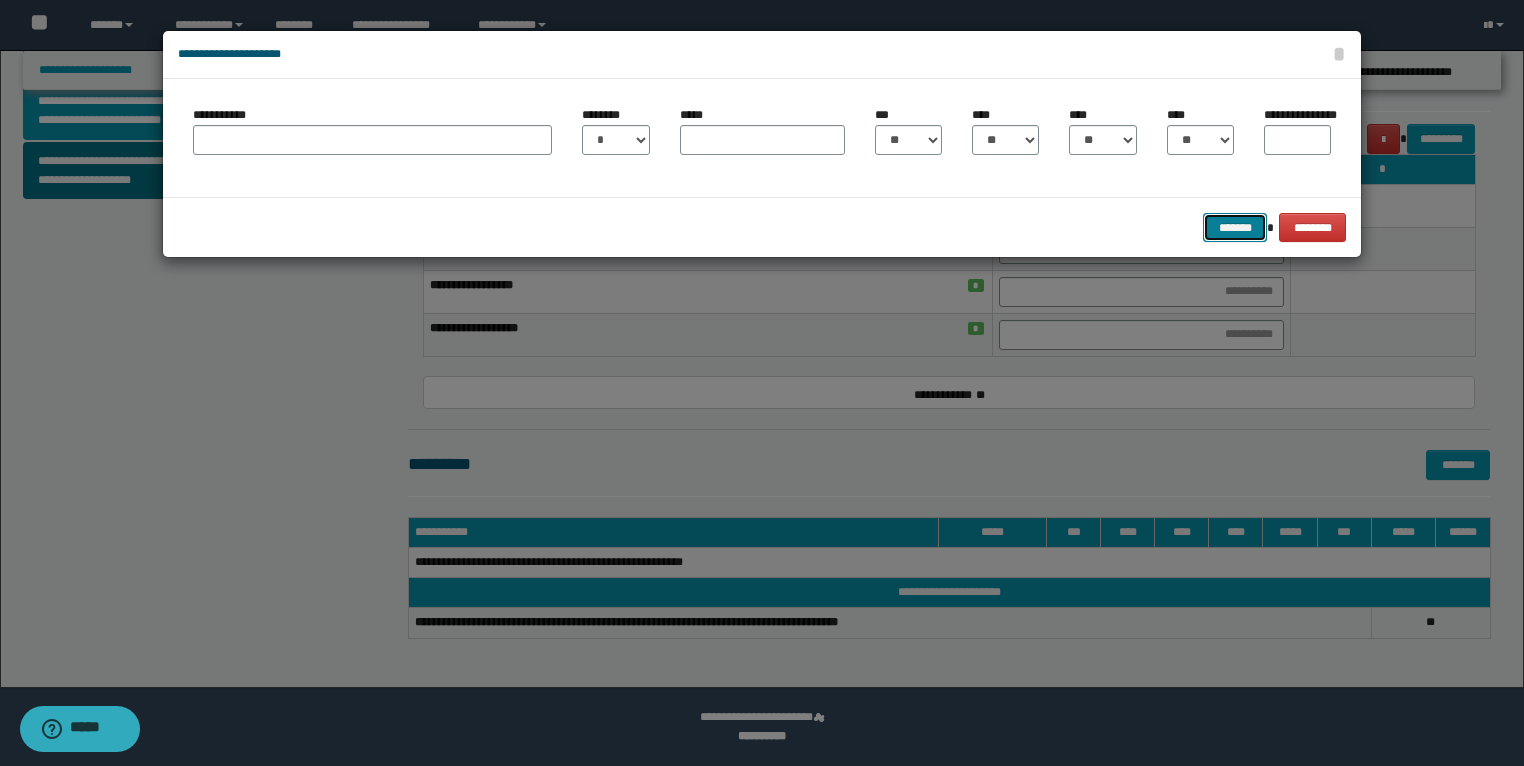click on "*******" at bounding box center [1235, 228] 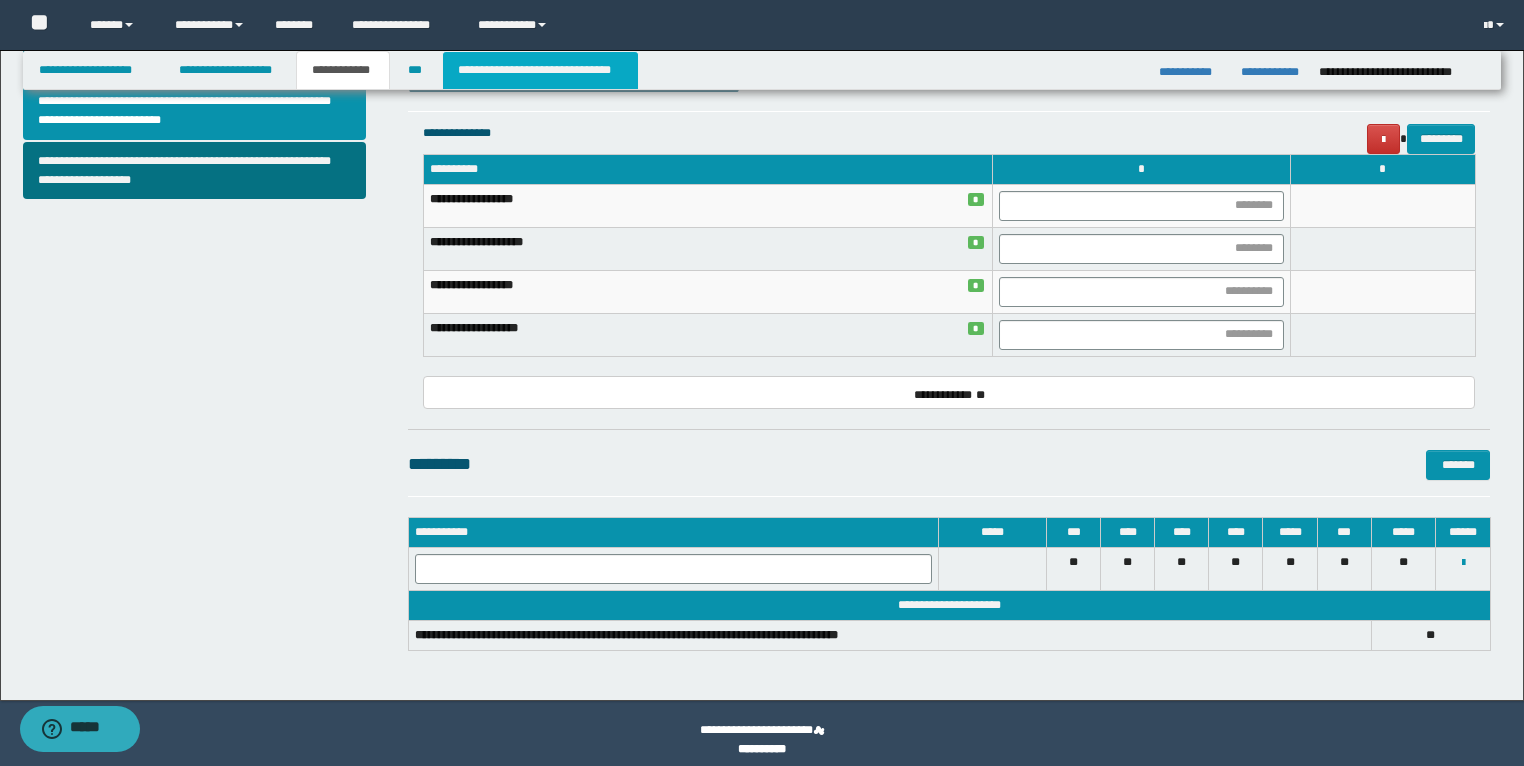 click on "**********" at bounding box center (540, 70) 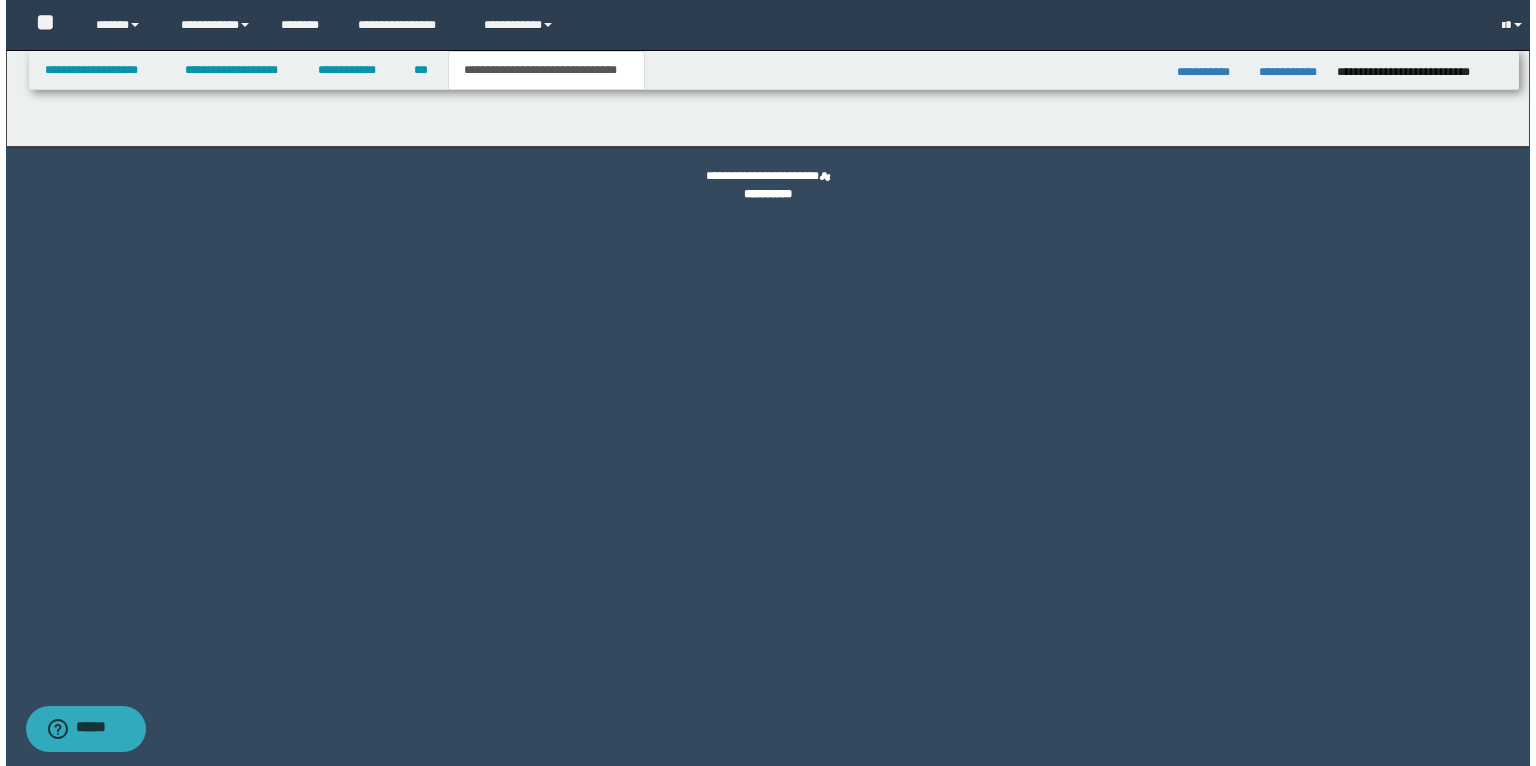 scroll, scrollTop: 0, scrollLeft: 0, axis: both 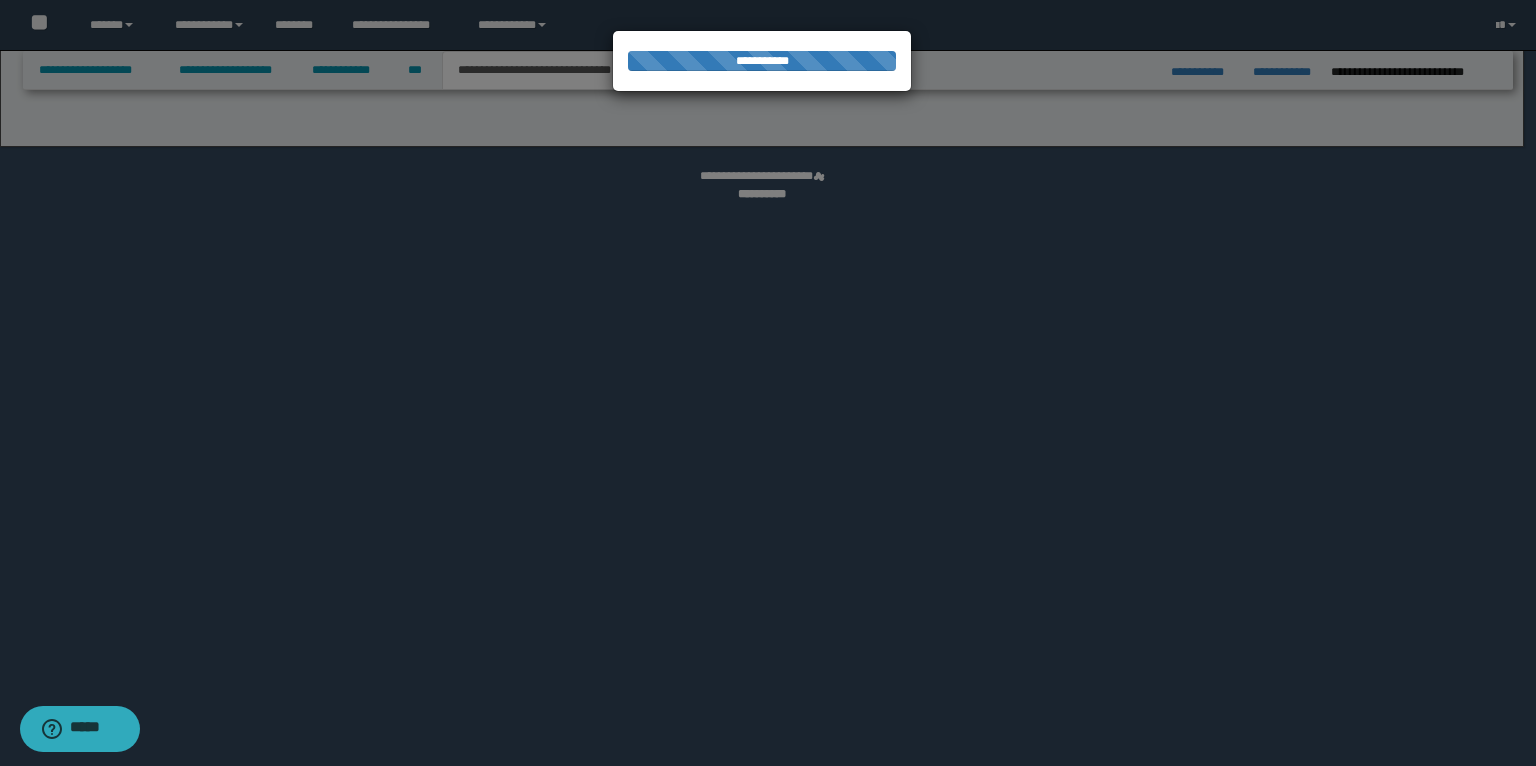 select on "*" 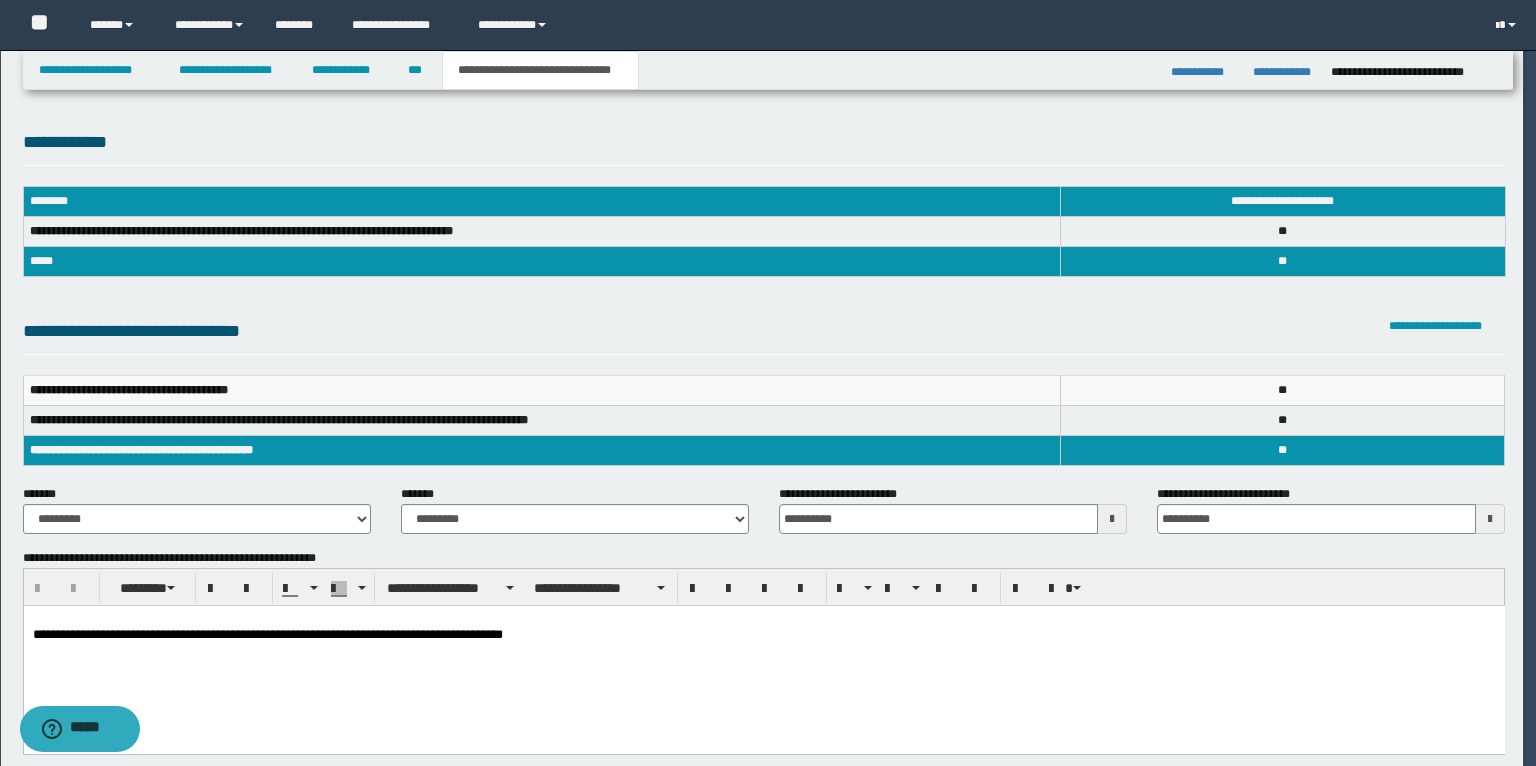 scroll, scrollTop: 0, scrollLeft: 0, axis: both 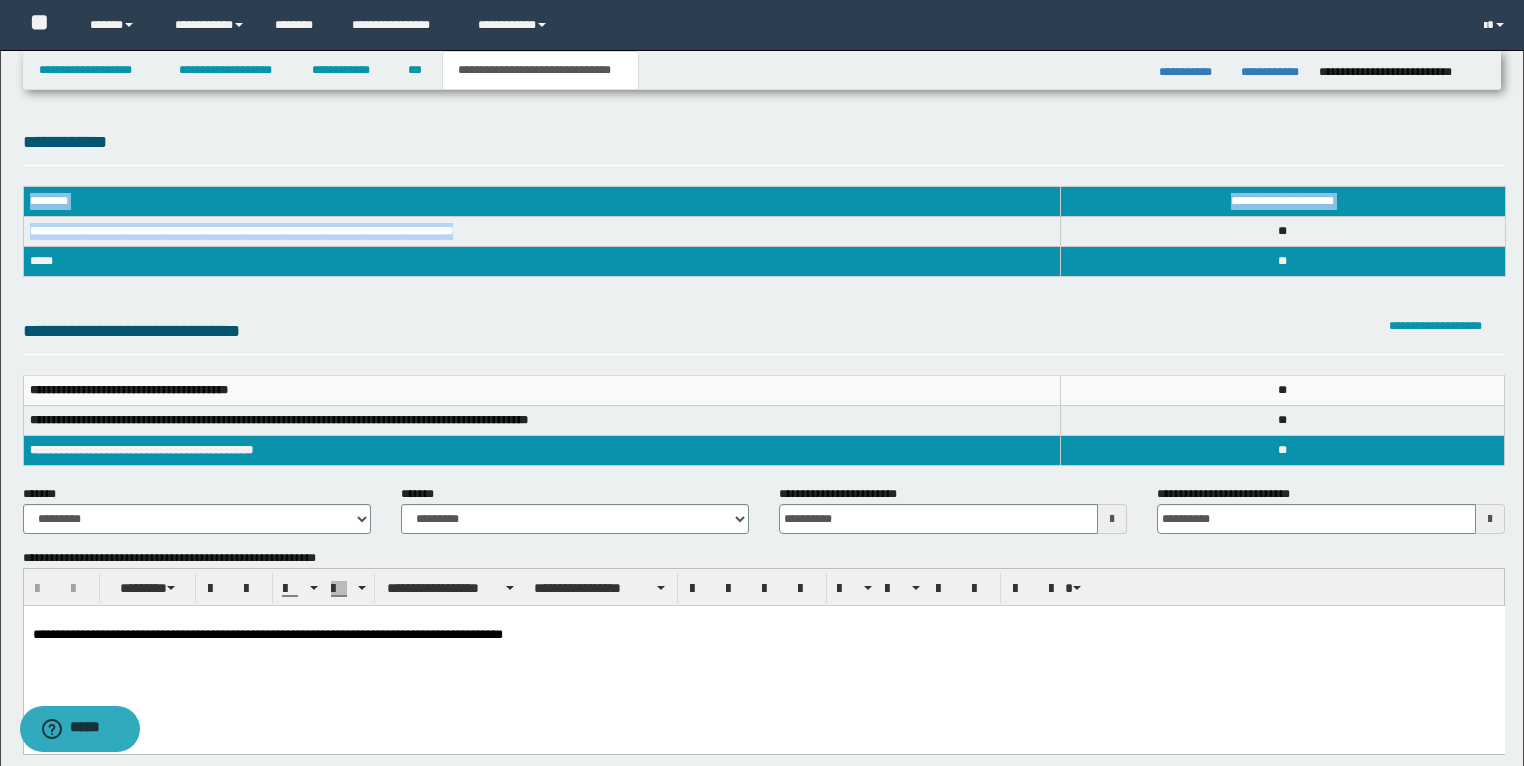 drag, startPoint x: 516, startPoint y: 232, endPoint x: 20, endPoint y: 234, distance: 496.00403 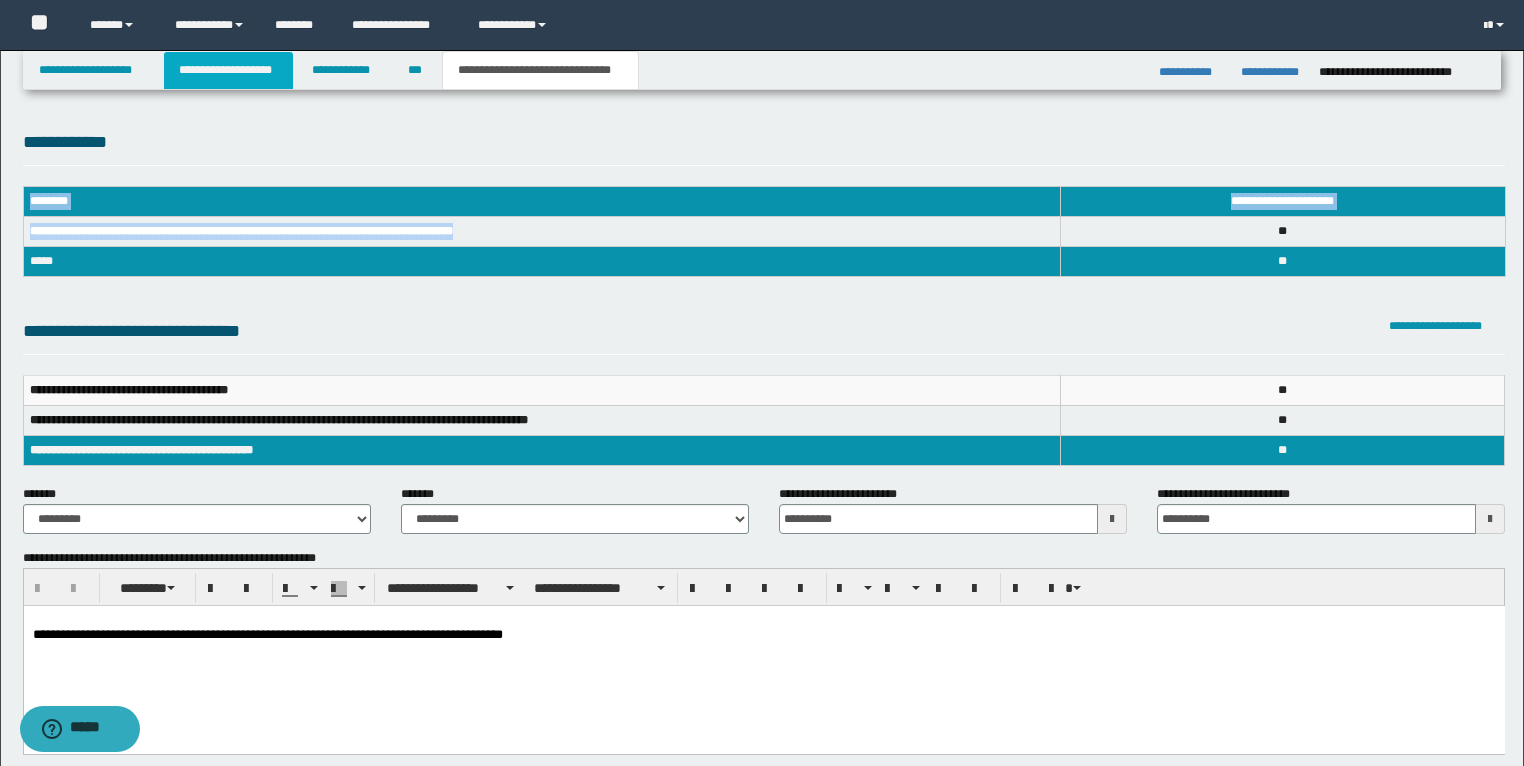 click on "**********" at bounding box center (228, 70) 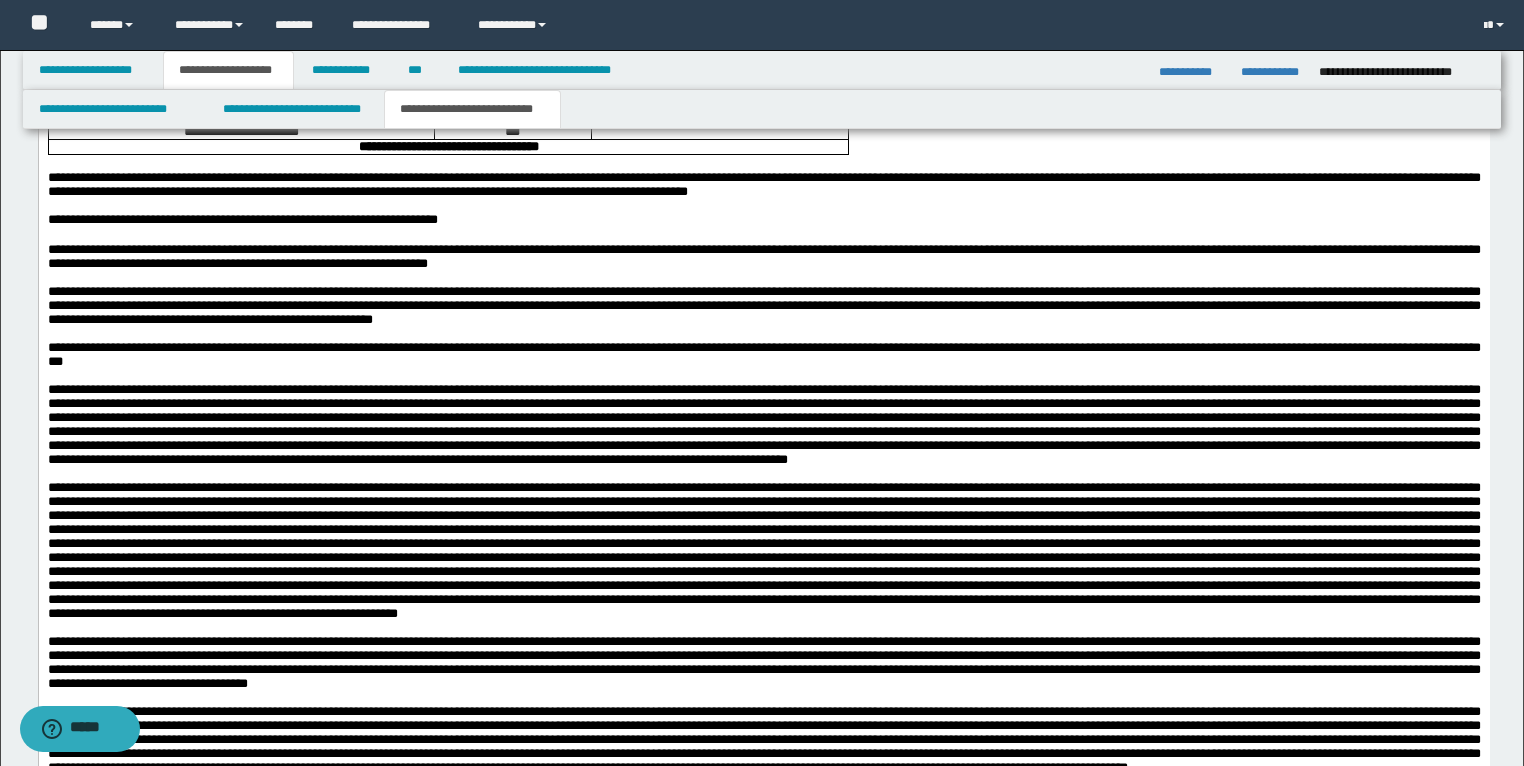 scroll, scrollTop: 3600, scrollLeft: 0, axis: vertical 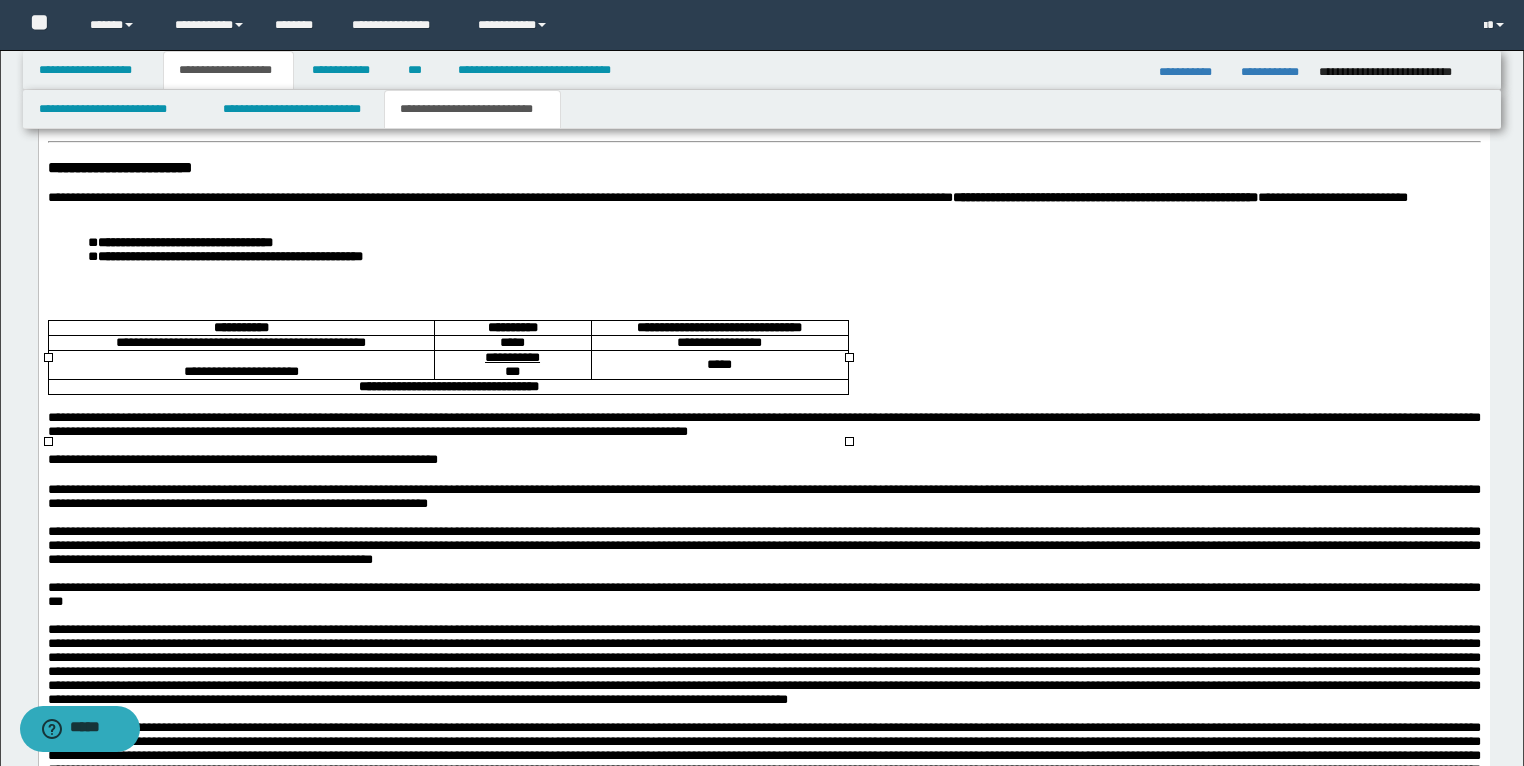 click on "**********" at bounding box center [240, 343] 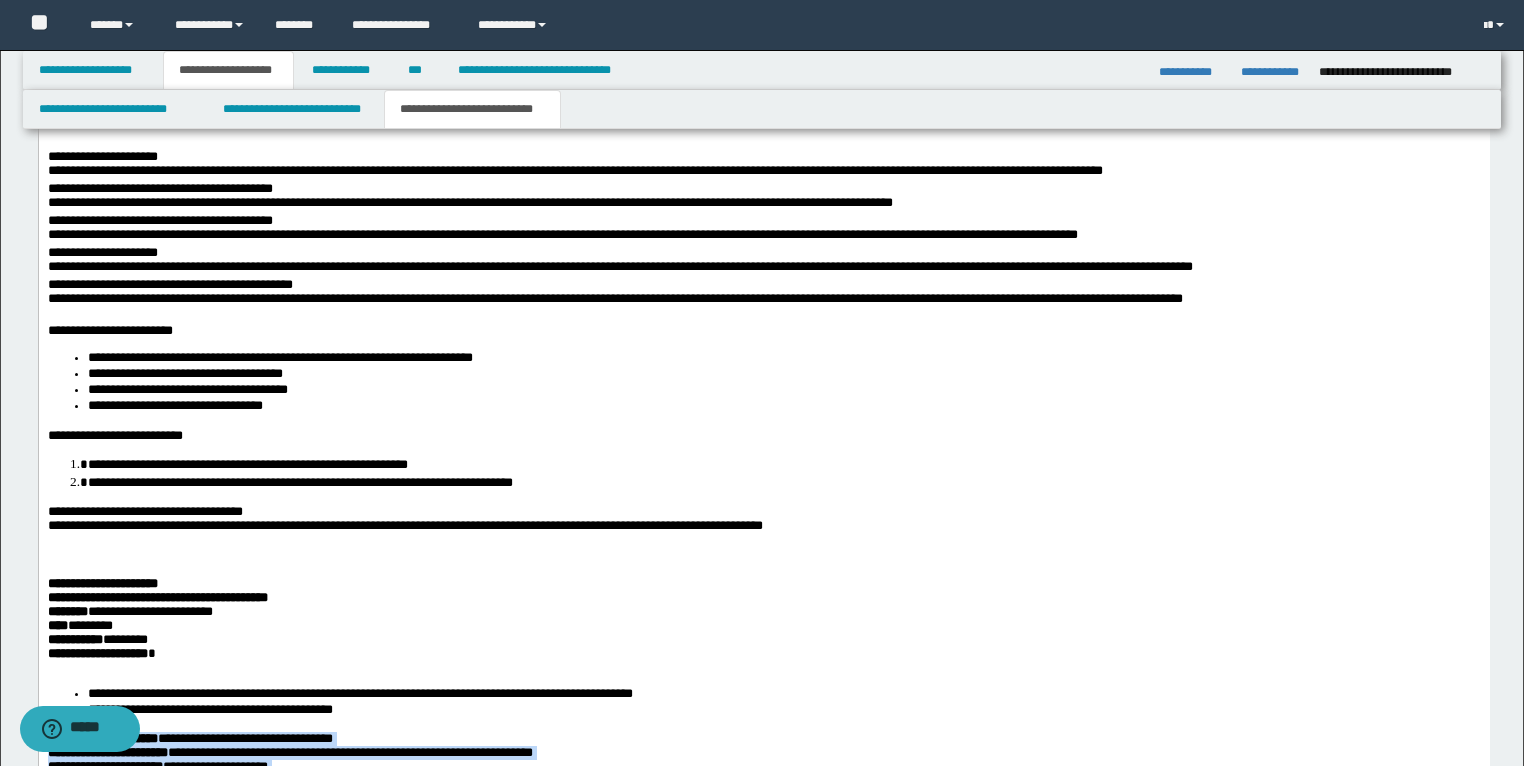 scroll, scrollTop: 2124, scrollLeft: 0, axis: vertical 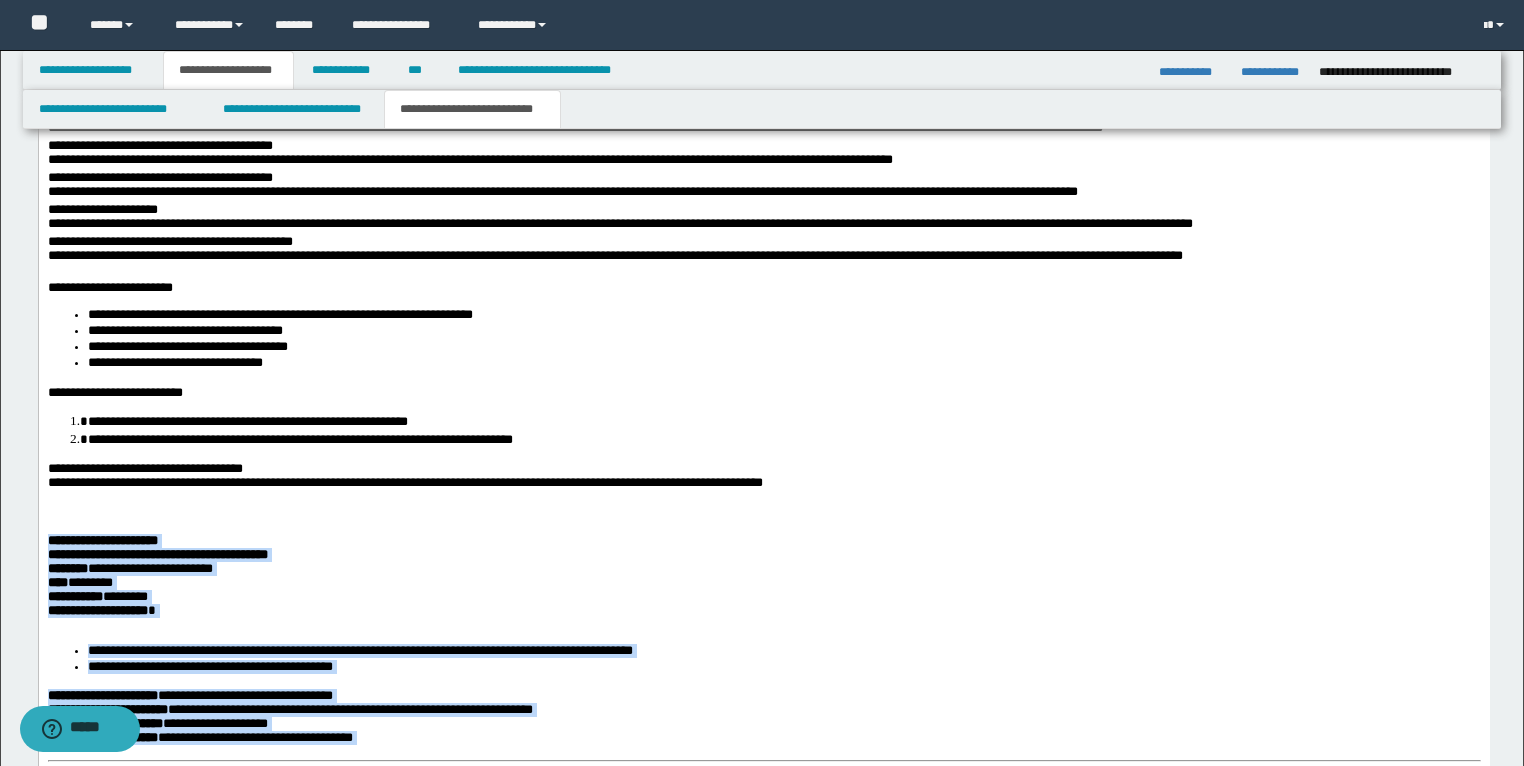 drag, startPoint x: 451, startPoint y: 1780, endPoint x: 74, endPoint y: 176, distance: 1647.709 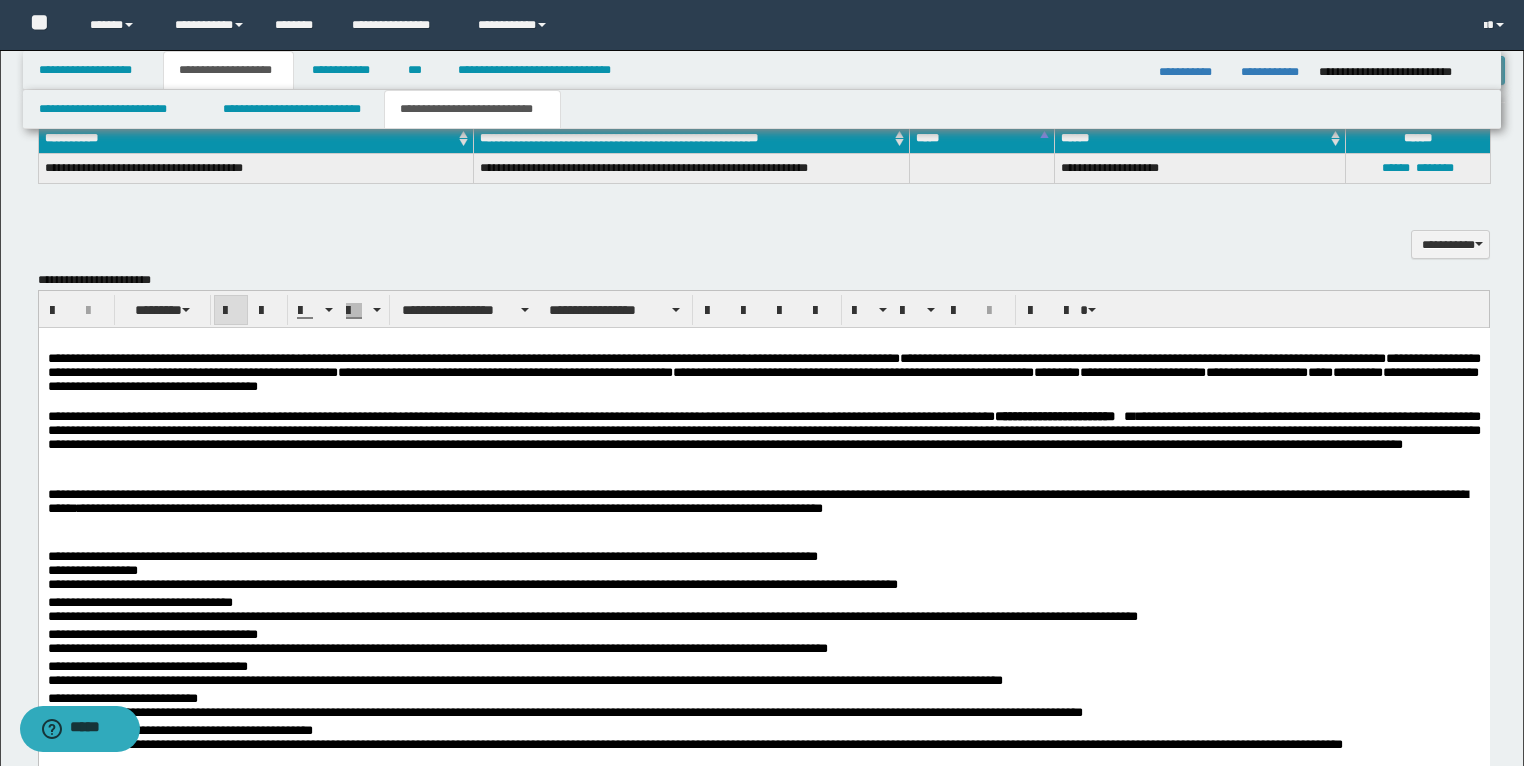 scroll, scrollTop: 1404, scrollLeft: 0, axis: vertical 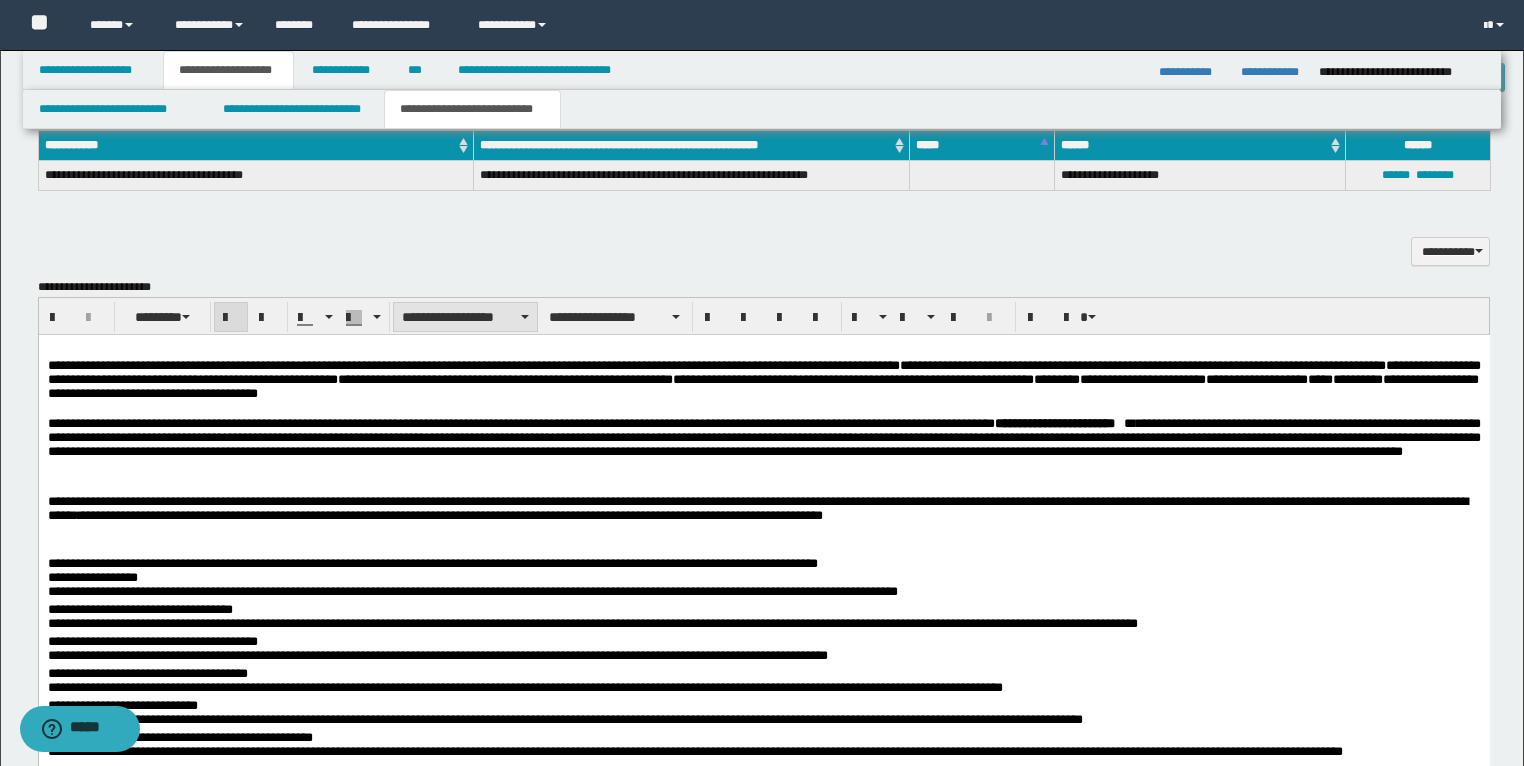 click on "**********" at bounding box center [465, 317] 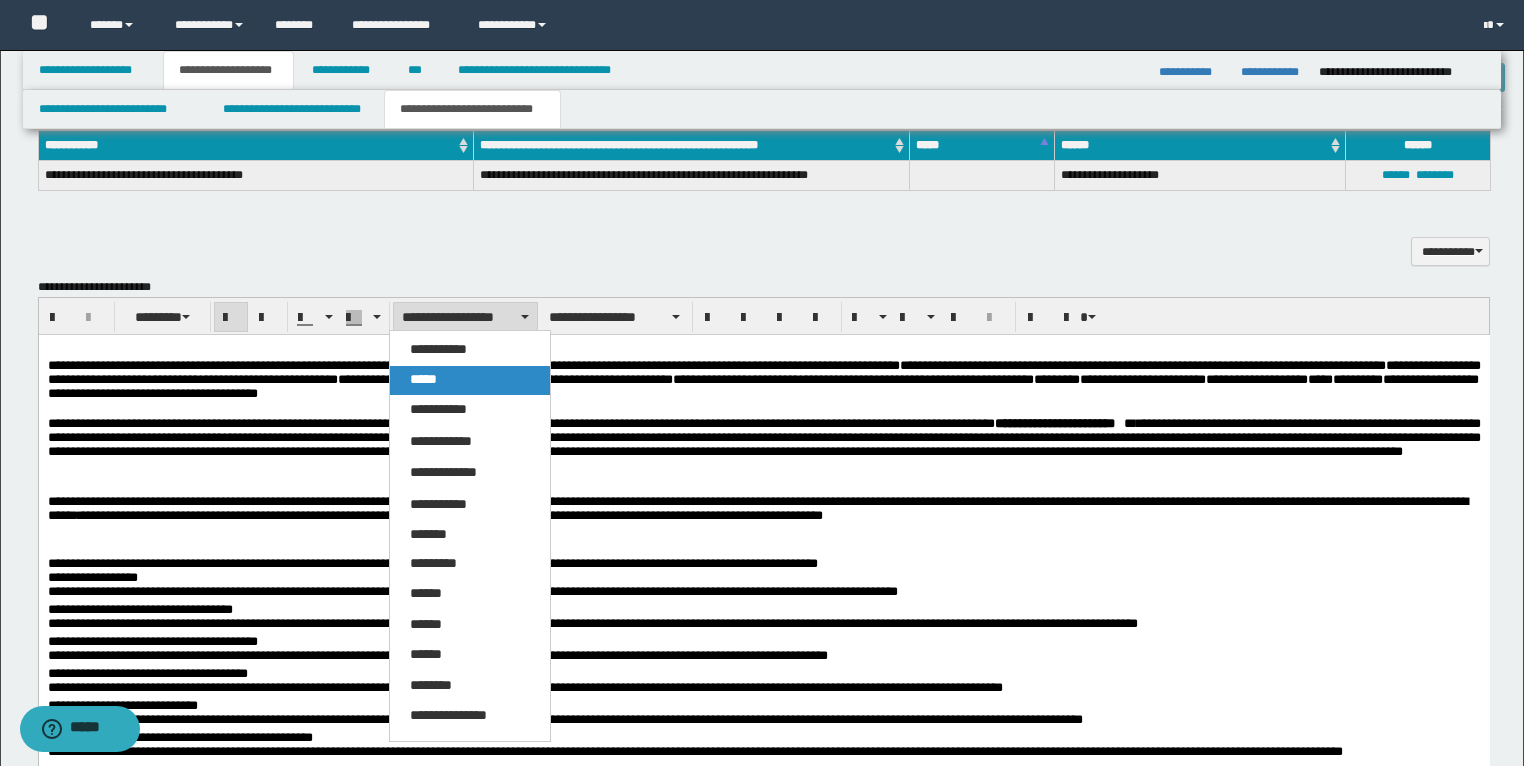 drag, startPoint x: 436, startPoint y: 386, endPoint x: 249, endPoint y: 254, distance: 228.89517 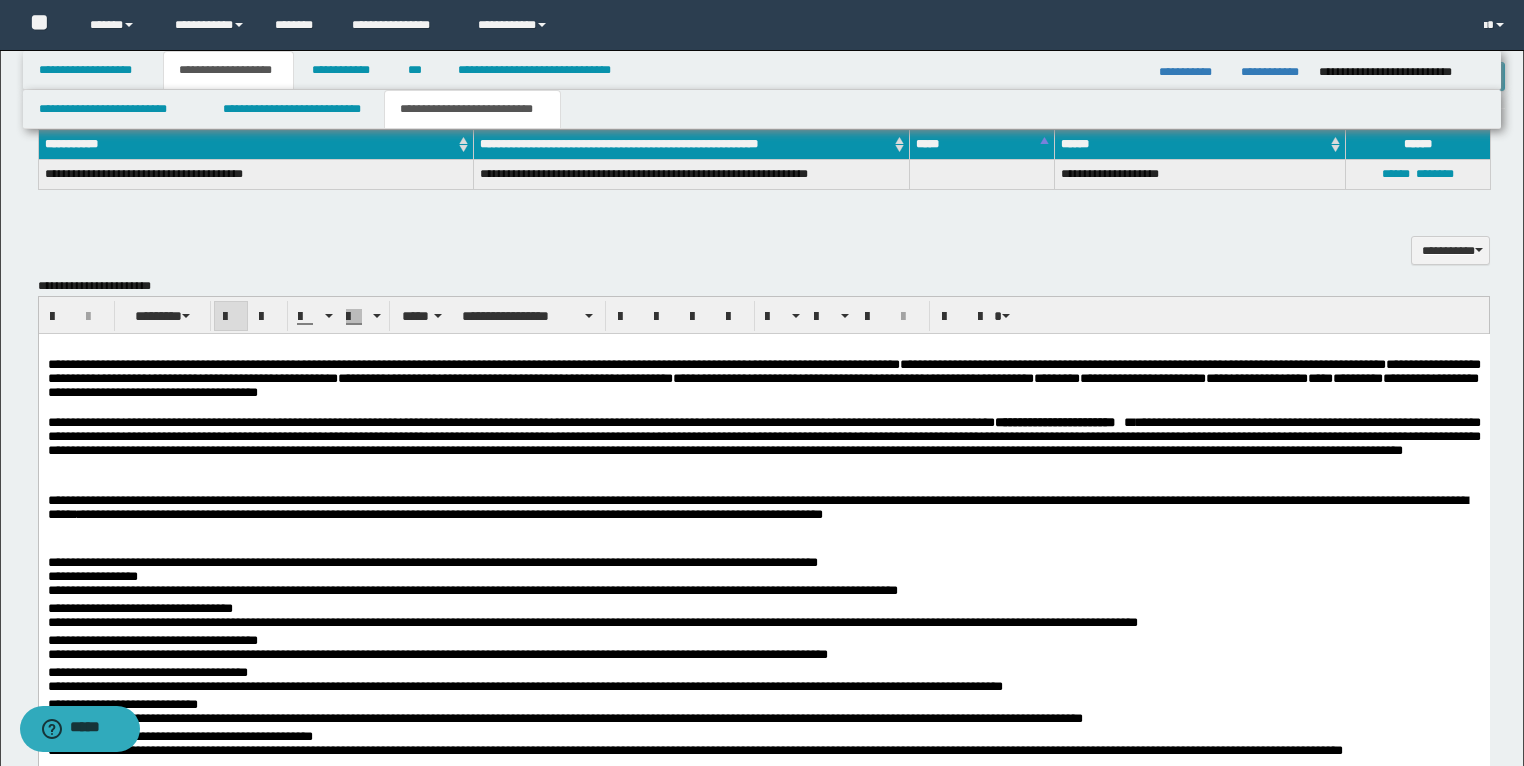 scroll, scrollTop: 1404, scrollLeft: 0, axis: vertical 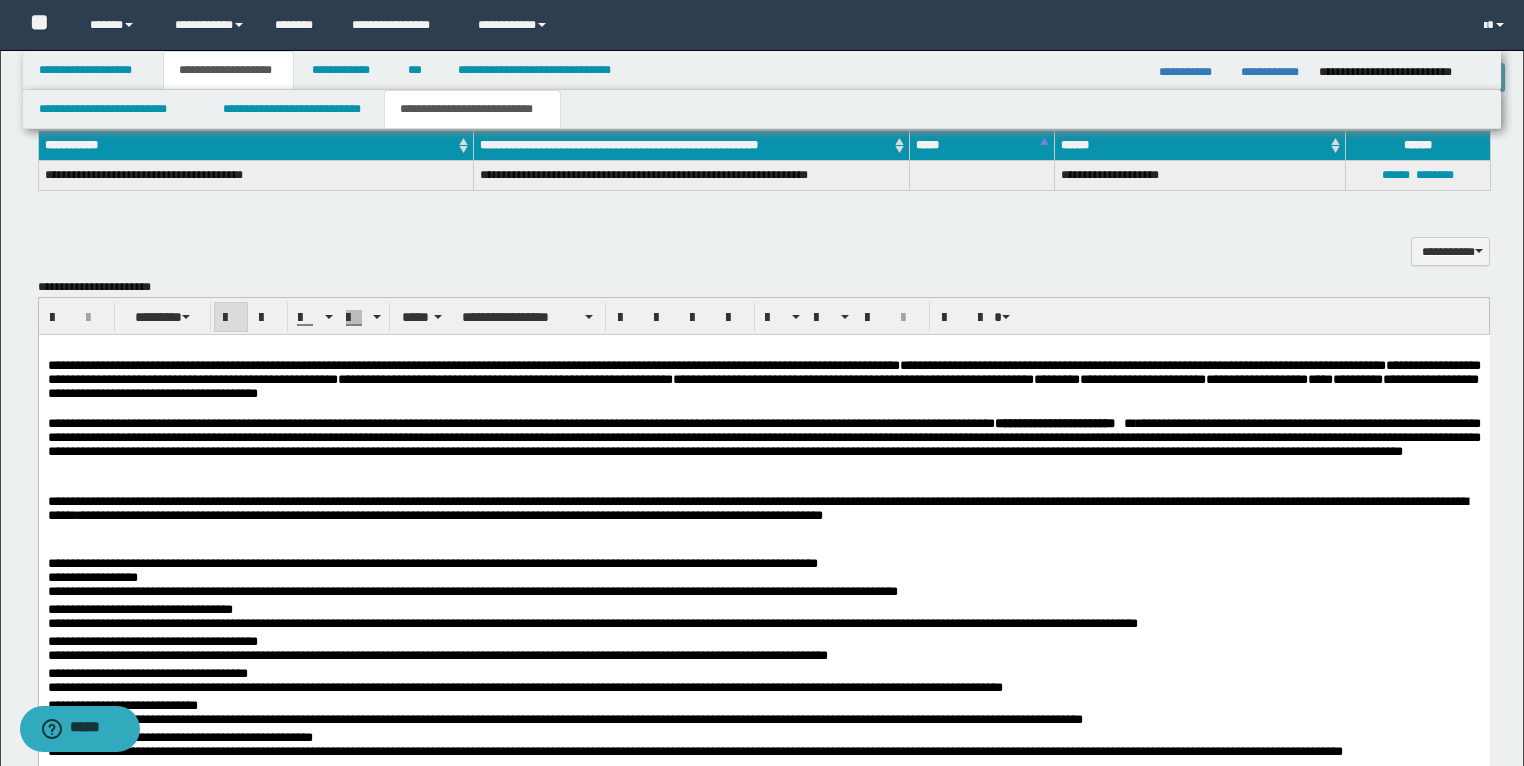 click at bounding box center (231, 318) 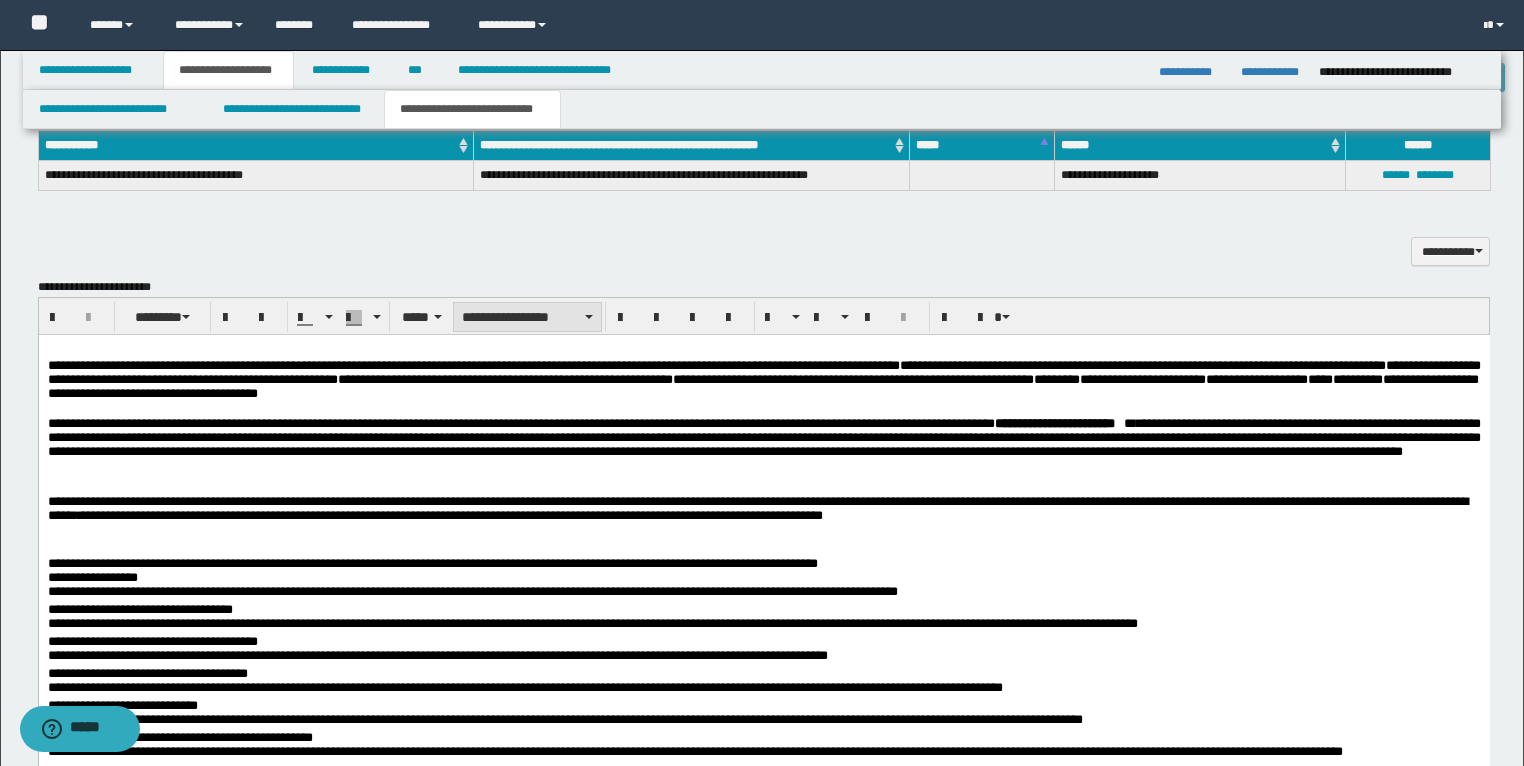 click on "**********" at bounding box center [527, 317] 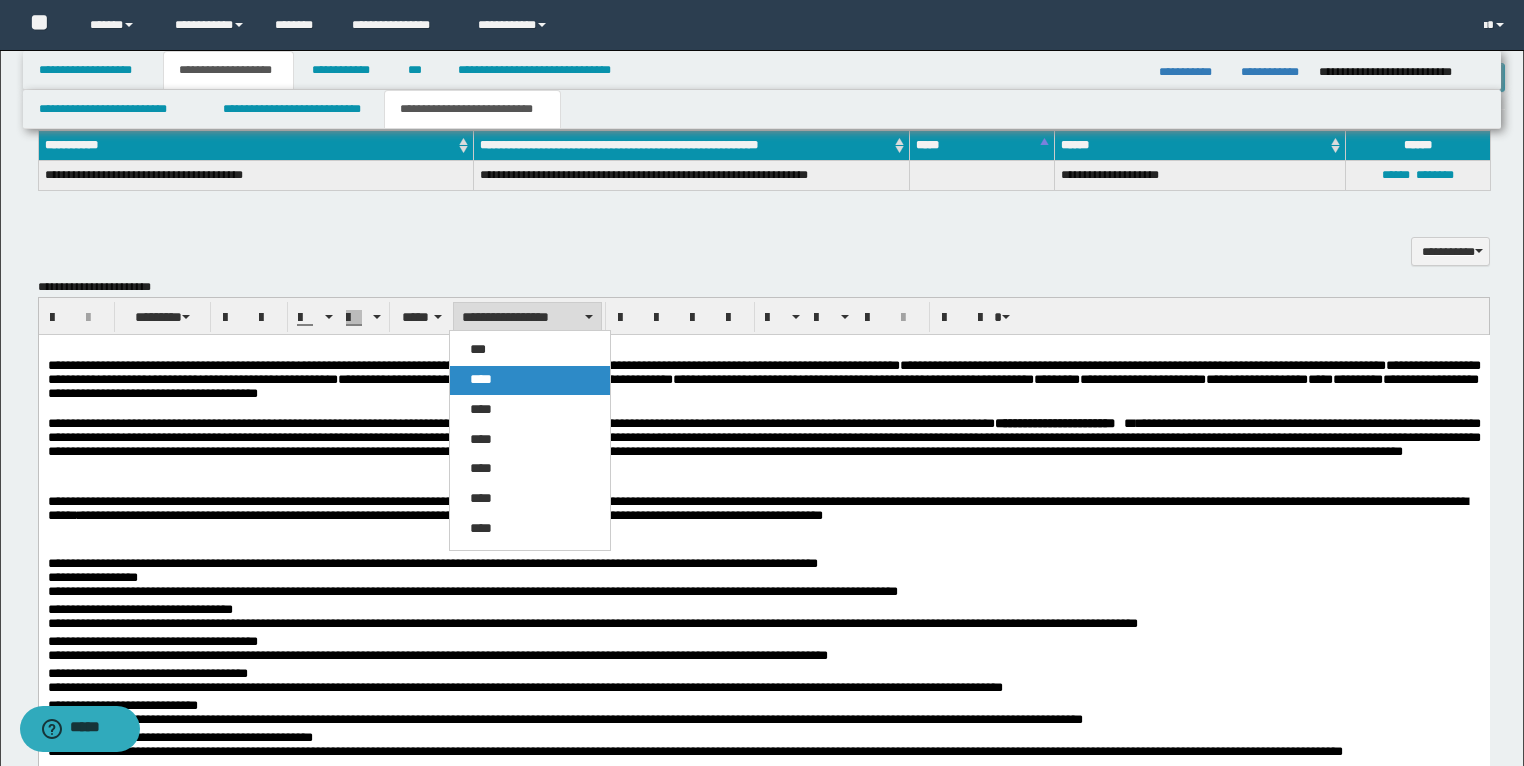 drag, startPoint x: 487, startPoint y: 376, endPoint x: 391, endPoint y: 96, distance: 296 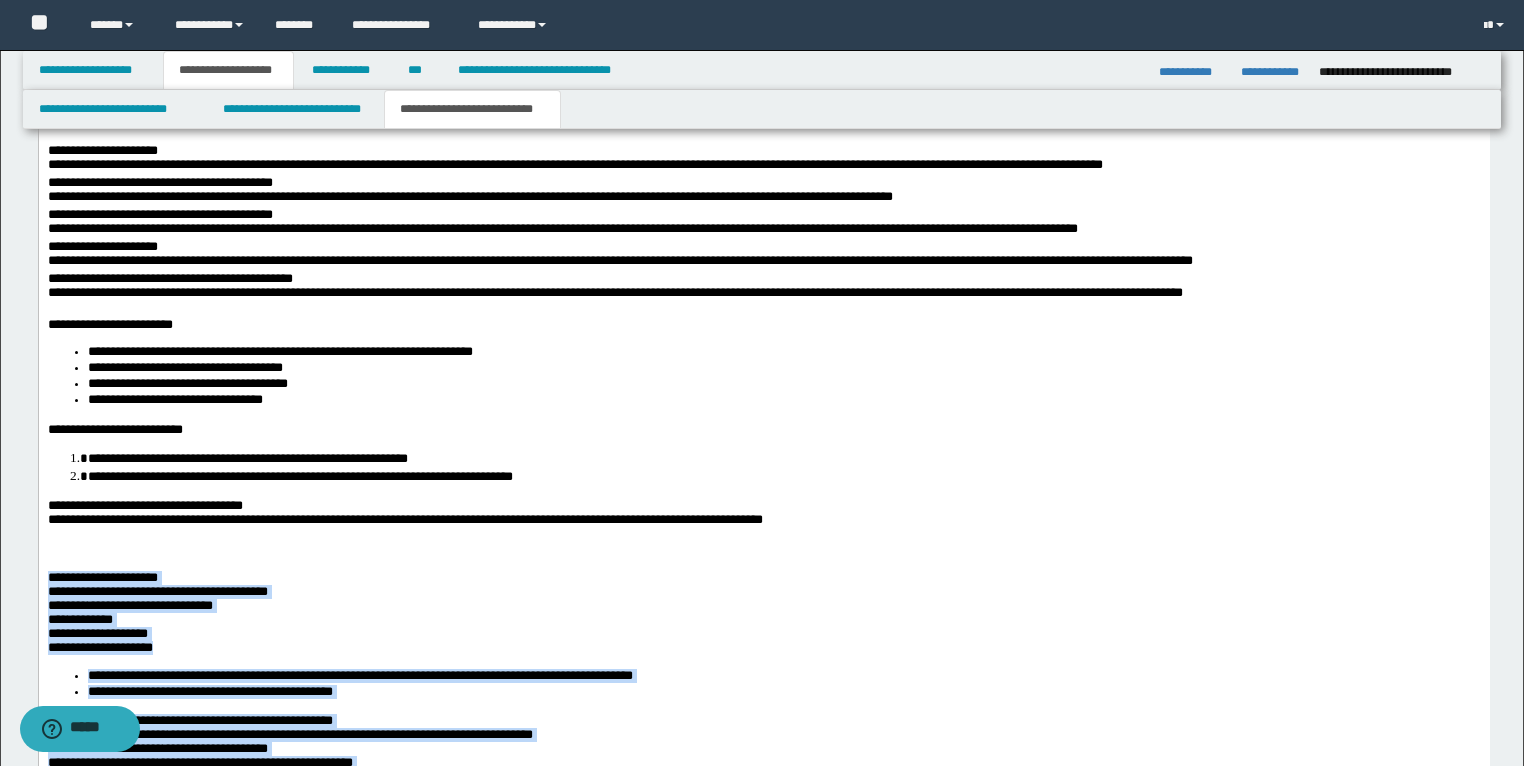 scroll, scrollTop: 2364, scrollLeft: 0, axis: vertical 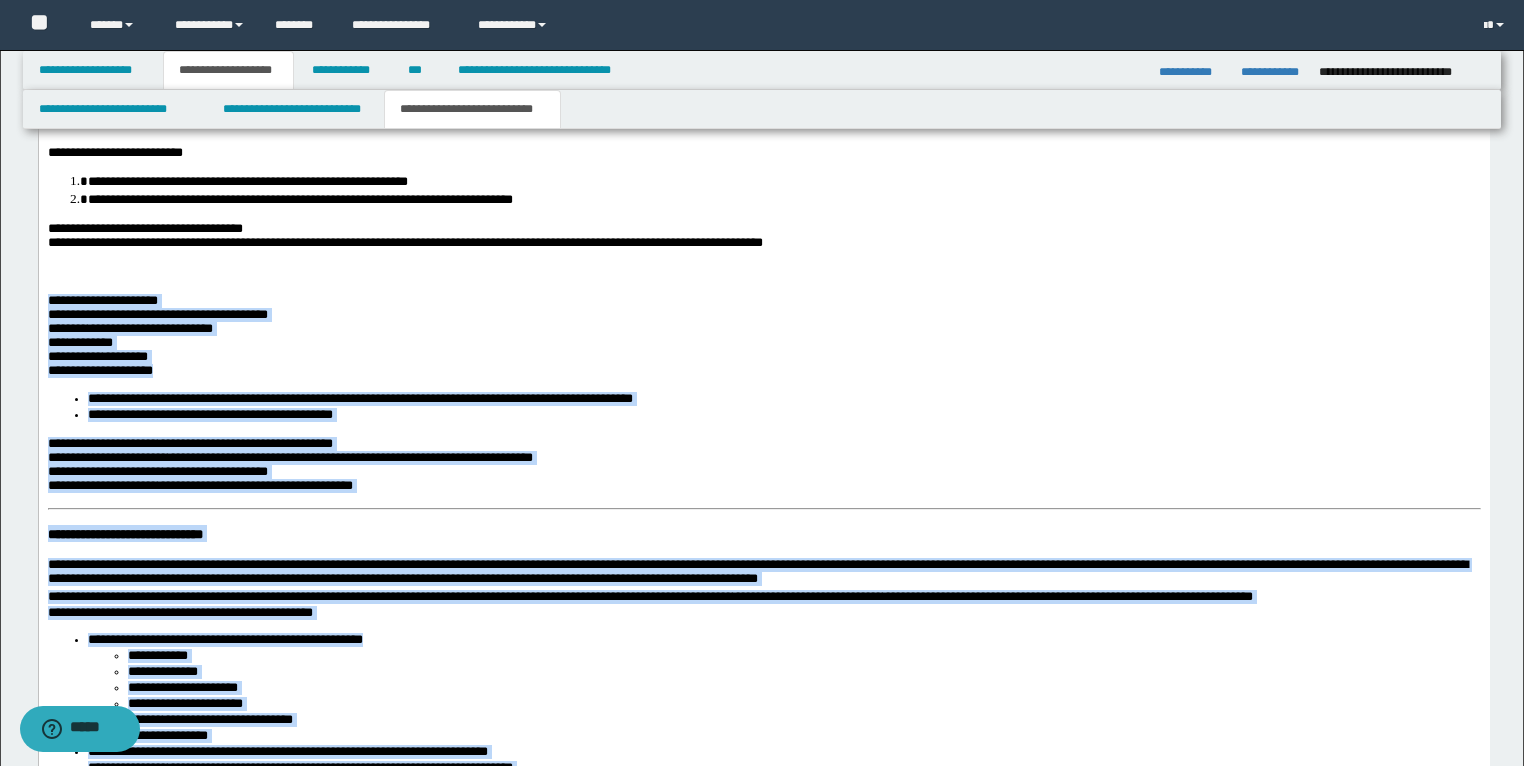 drag, startPoint x: 196, startPoint y: 525, endPoint x: 183, endPoint y: 473, distance: 53.600372 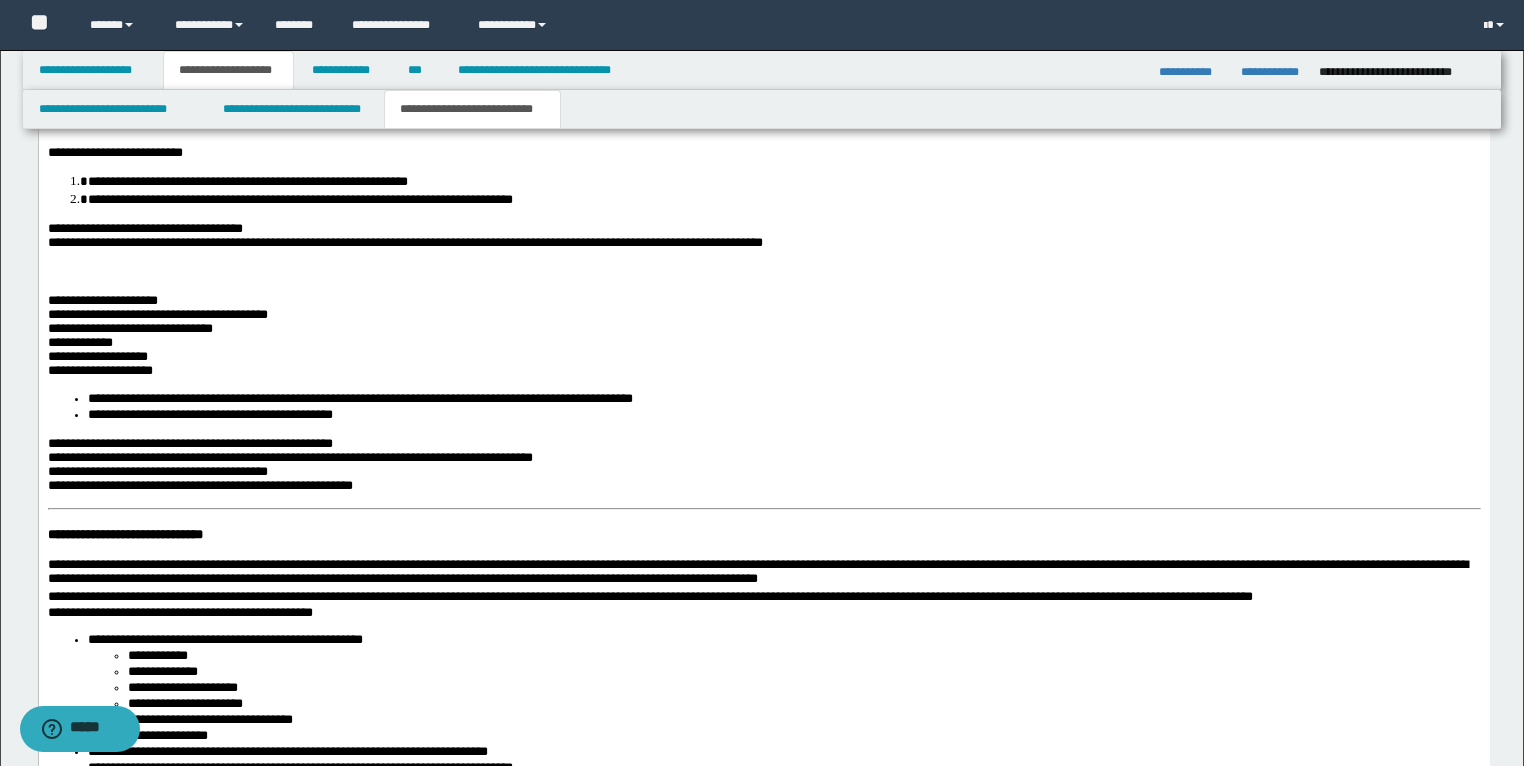 click at bounding box center [763, 274] 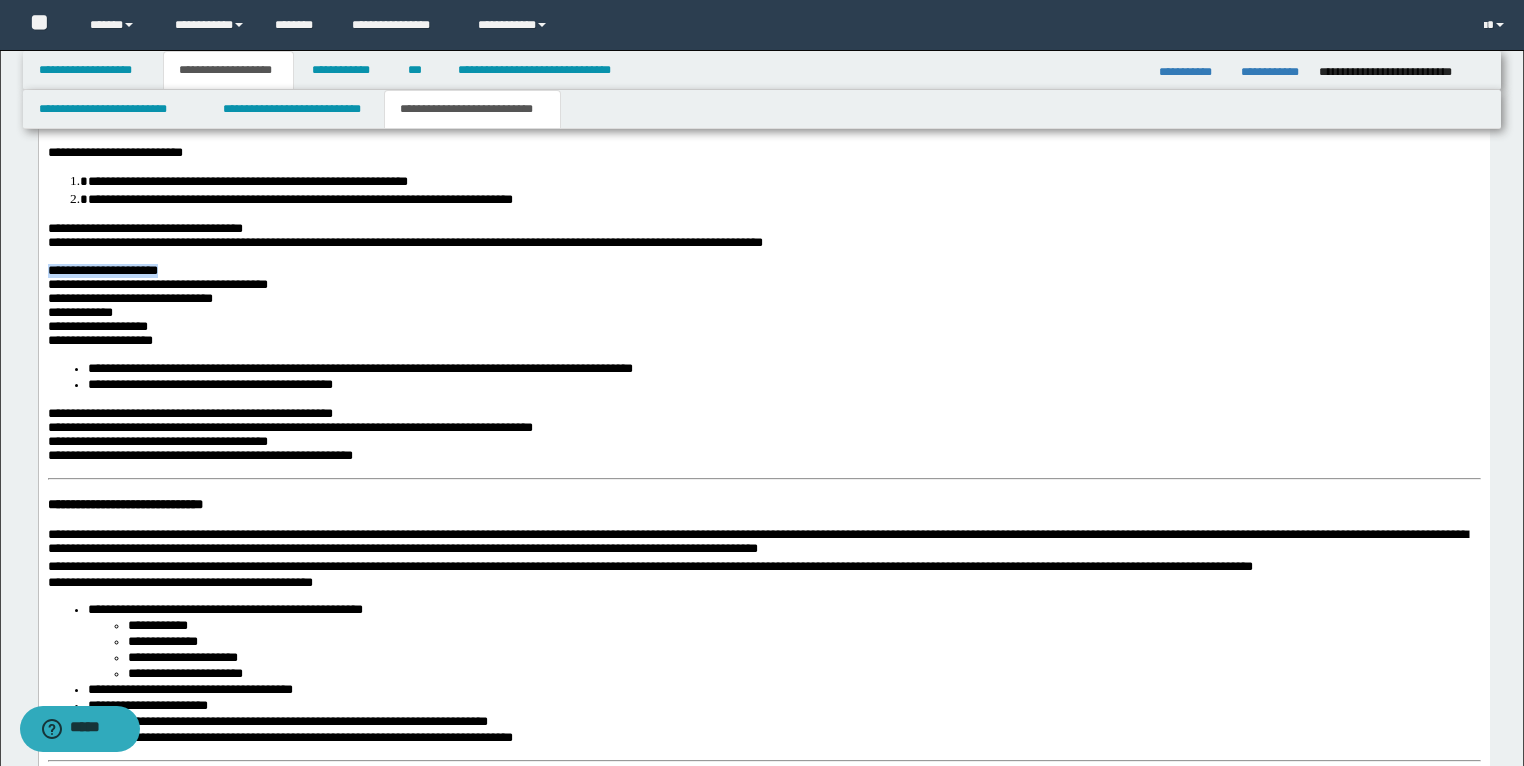 drag, startPoint x: 228, startPoint y: 292, endPoint x: 51, endPoint y: 292, distance: 177 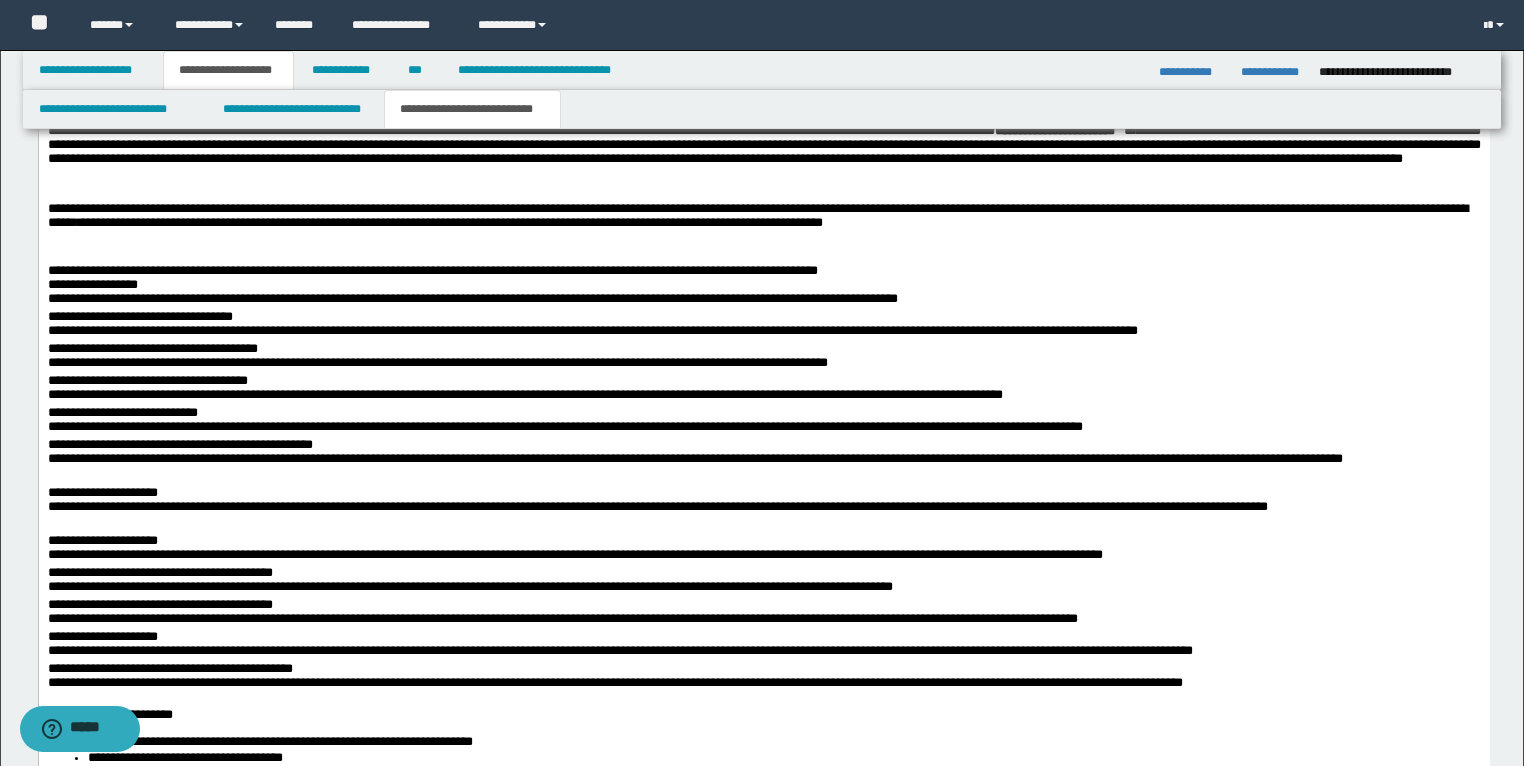 scroll, scrollTop: 1564, scrollLeft: 0, axis: vertical 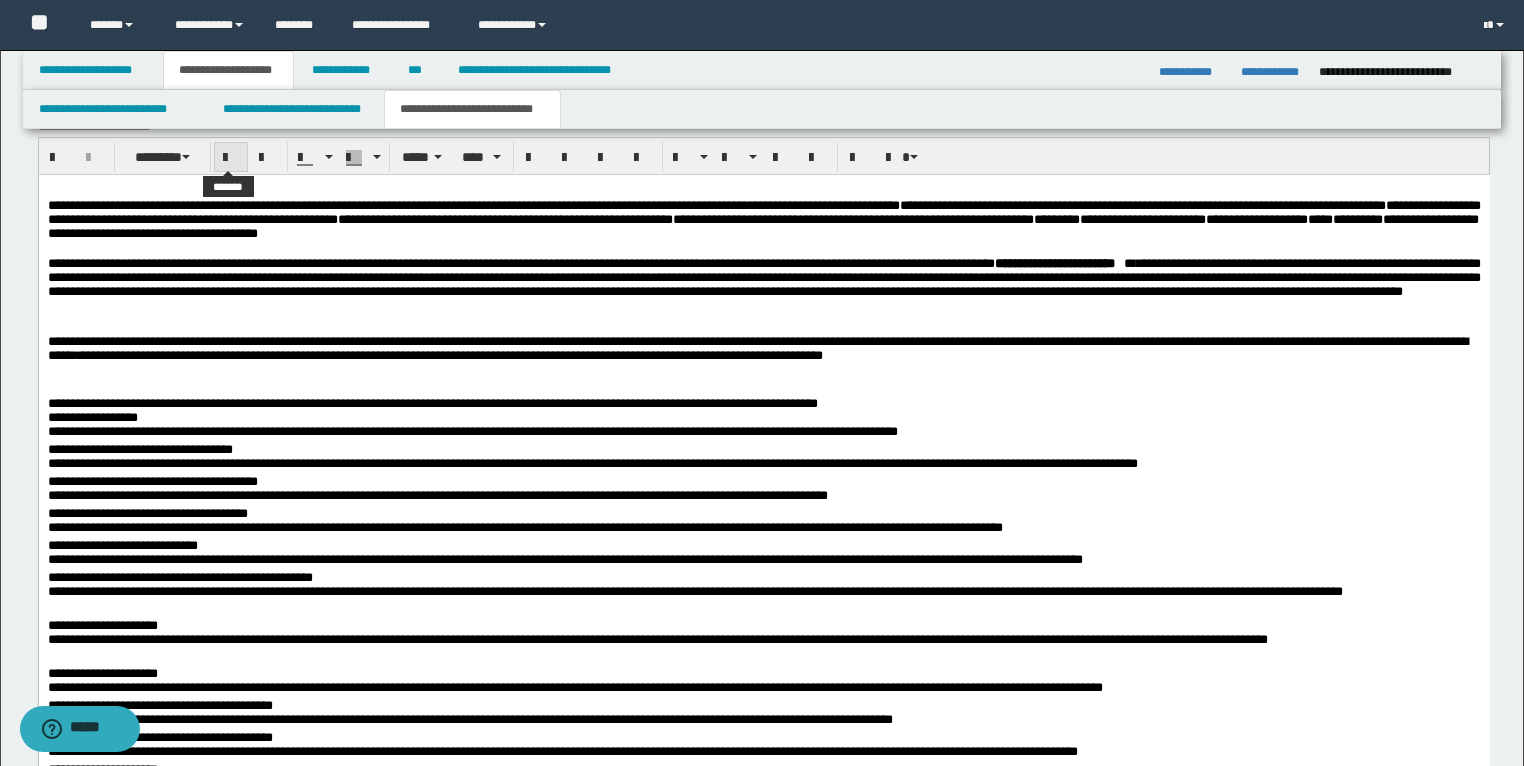 click at bounding box center (231, 158) 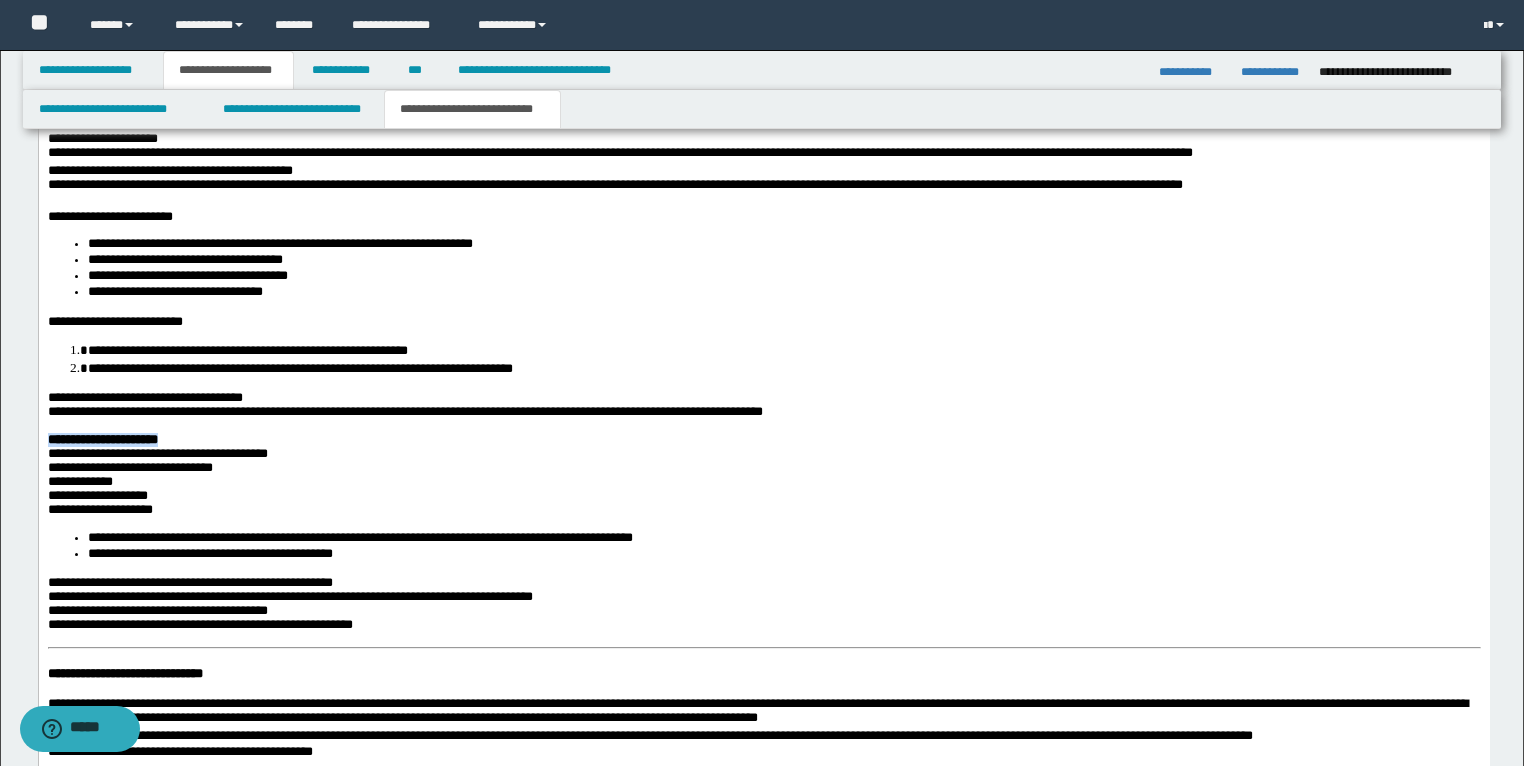 scroll, scrollTop: 2364, scrollLeft: 0, axis: vertical 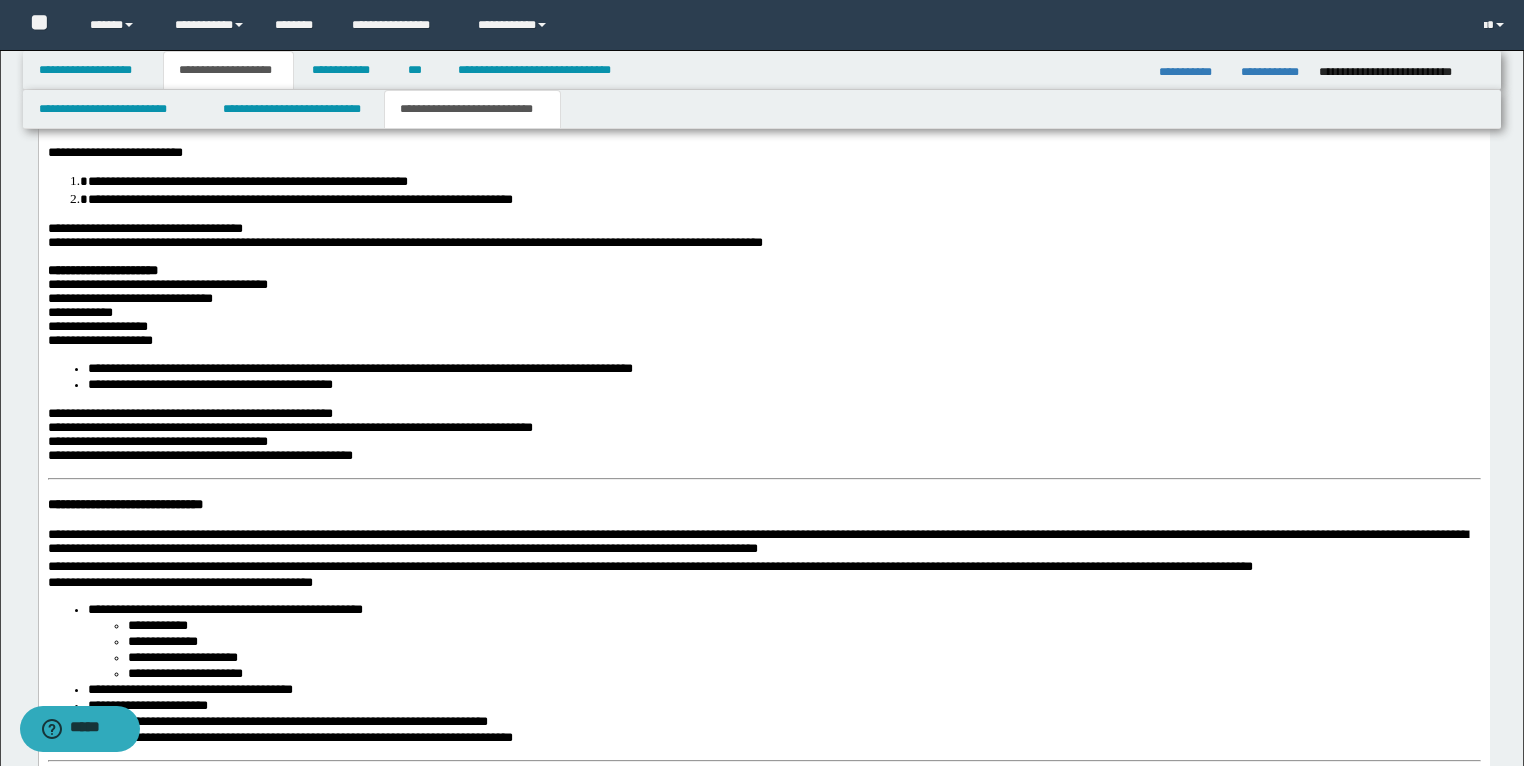 click on "**********" at bounding box center [763, 307] 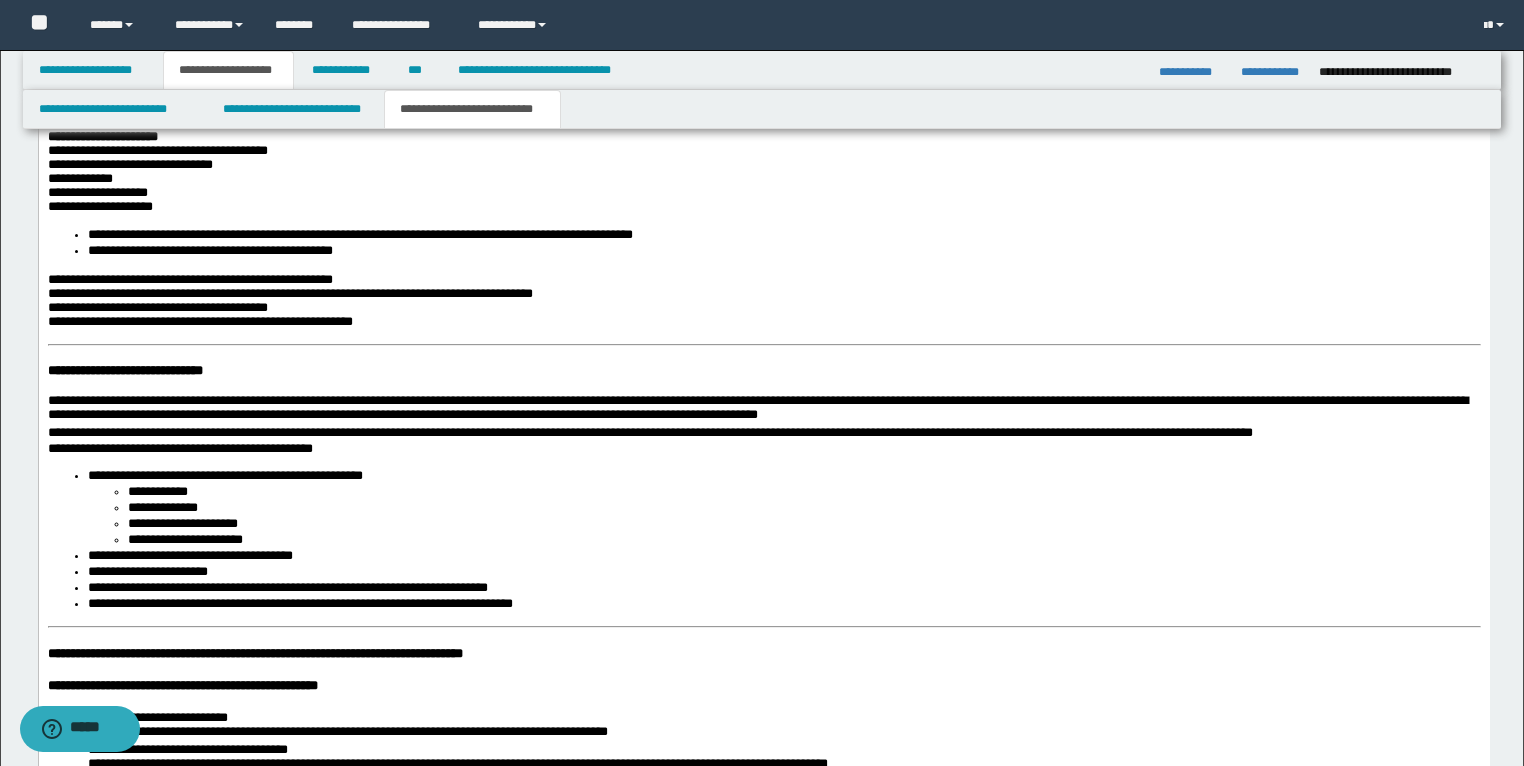 scroll, scrollTop: 2524, scrollLeft: 0, axis: vertical 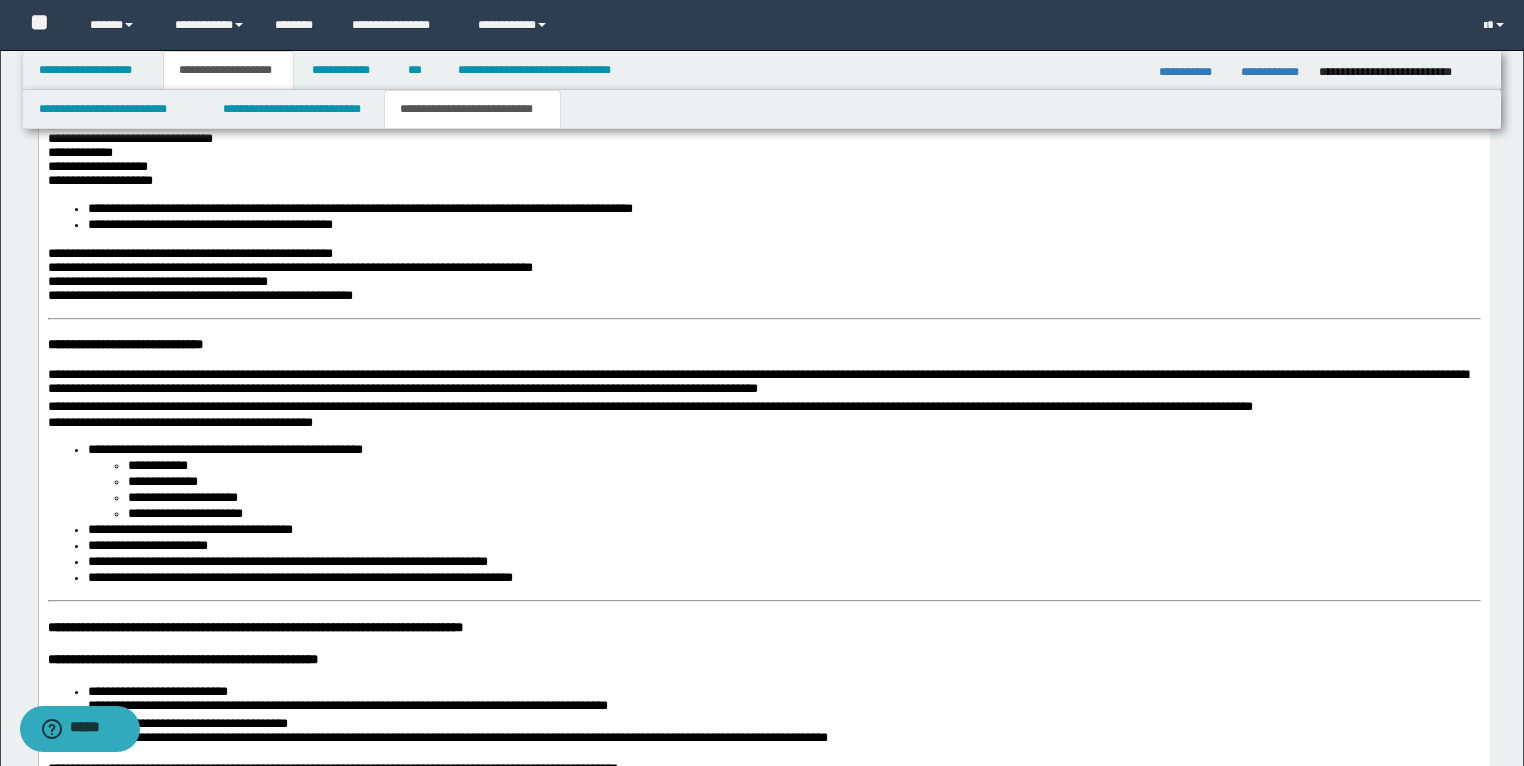 click on "**********" at bounding box center (763, 1007) 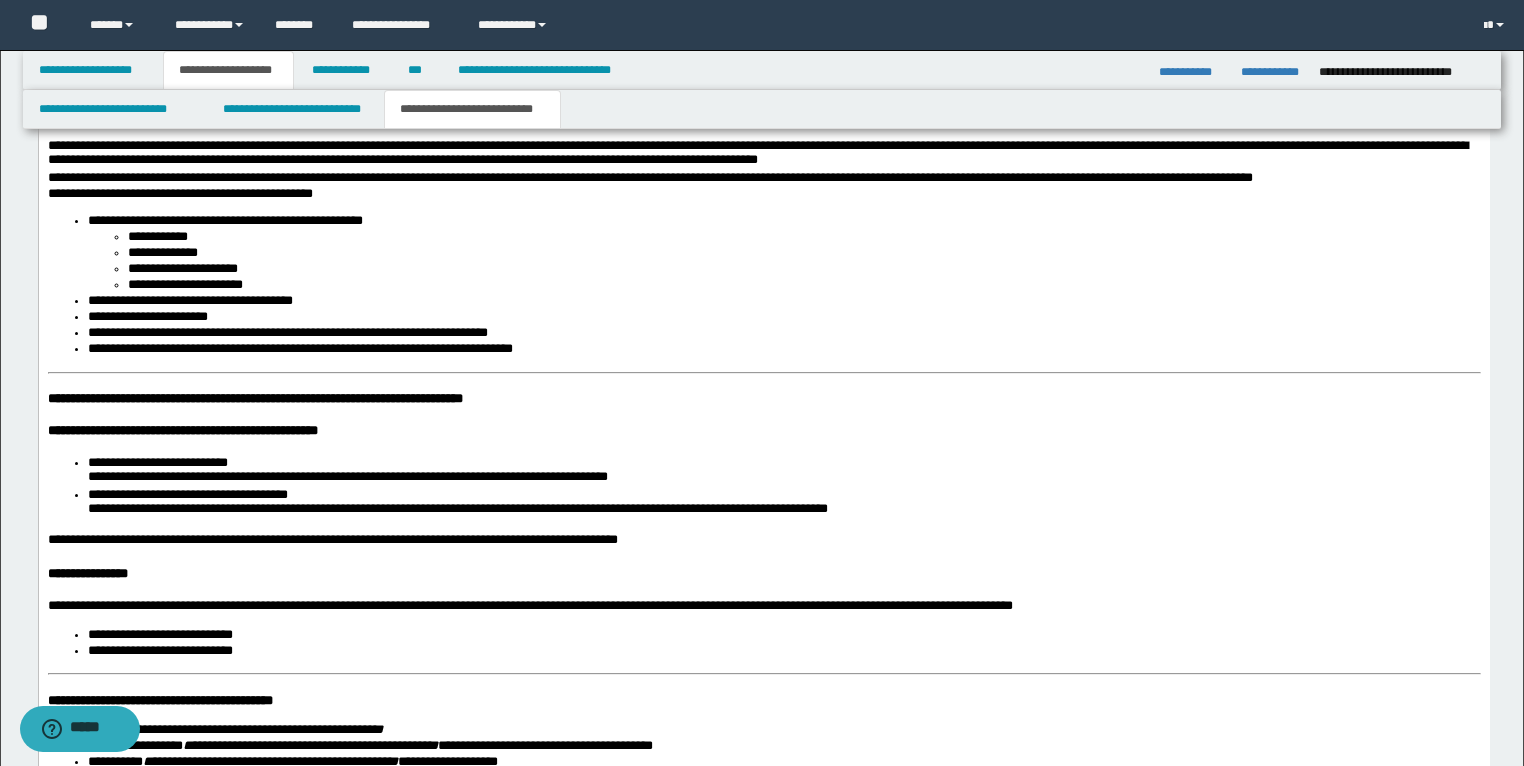 scroll, scrollTop: 2844, scrollLeft: 0, axis: vertical 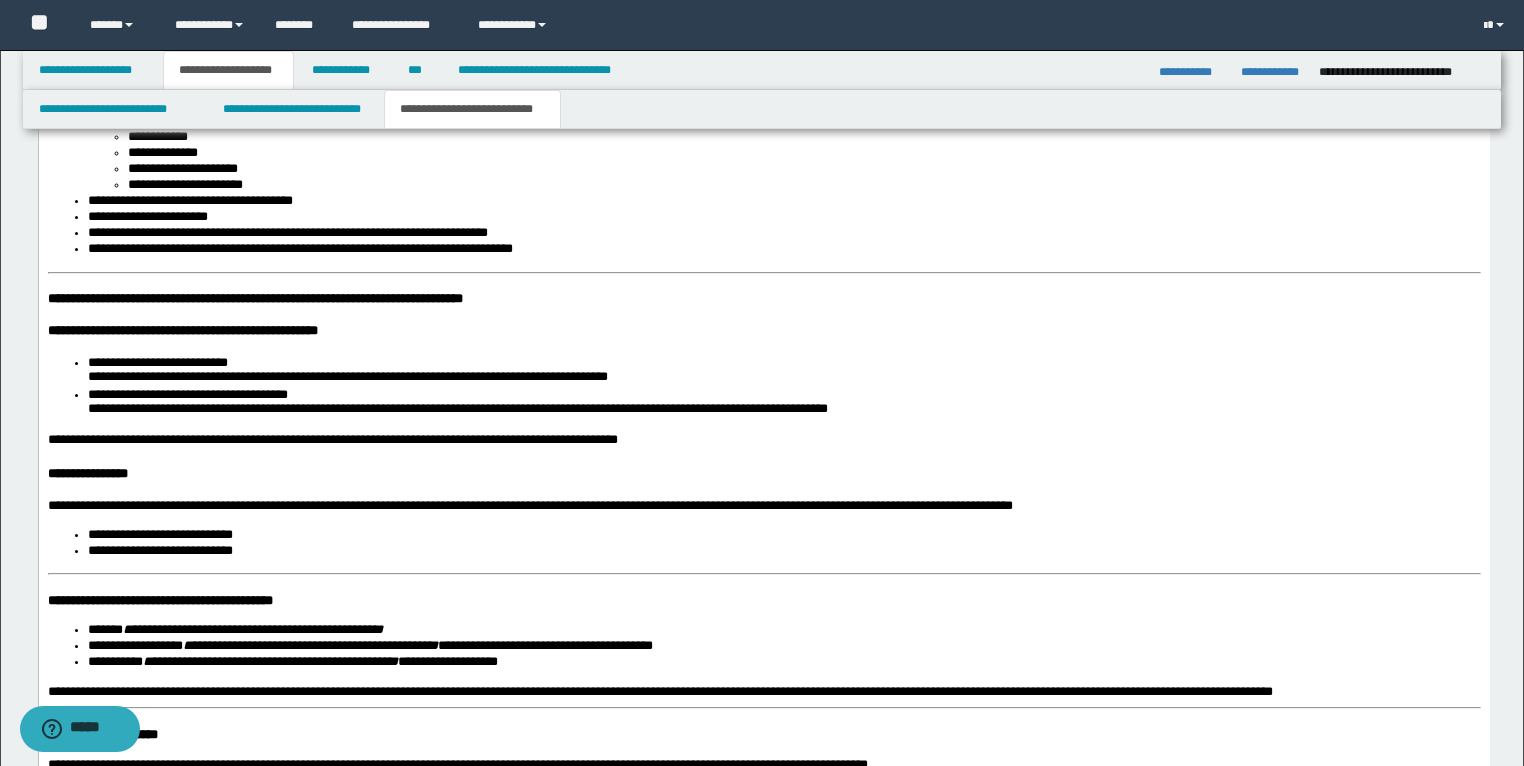 click on "**********" at bounding box center (254, 299) 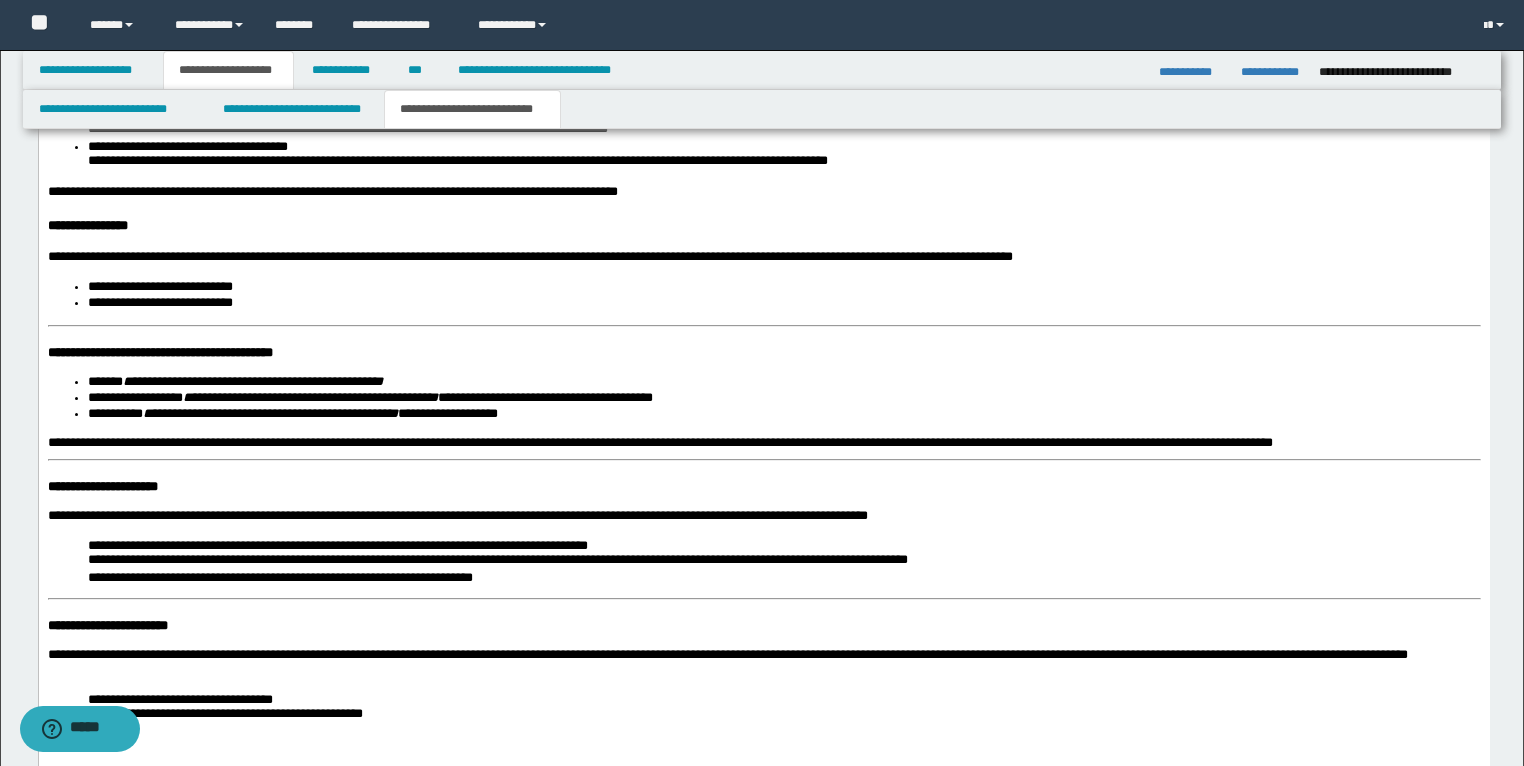 scroll, scrollTop: 3084, scrollLeft: 0, axis: vertical 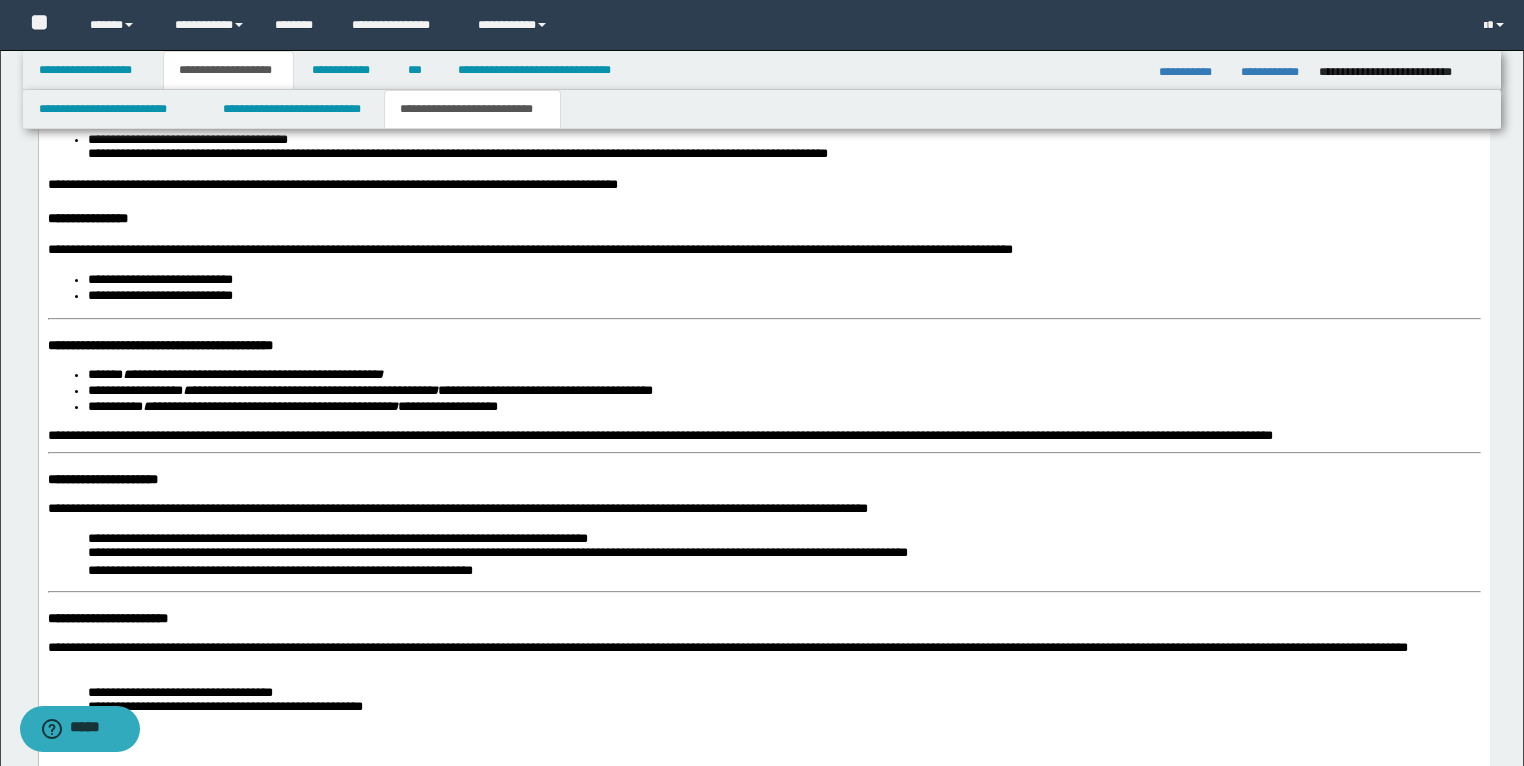 click on "**********" at bounding box center [763, 435] 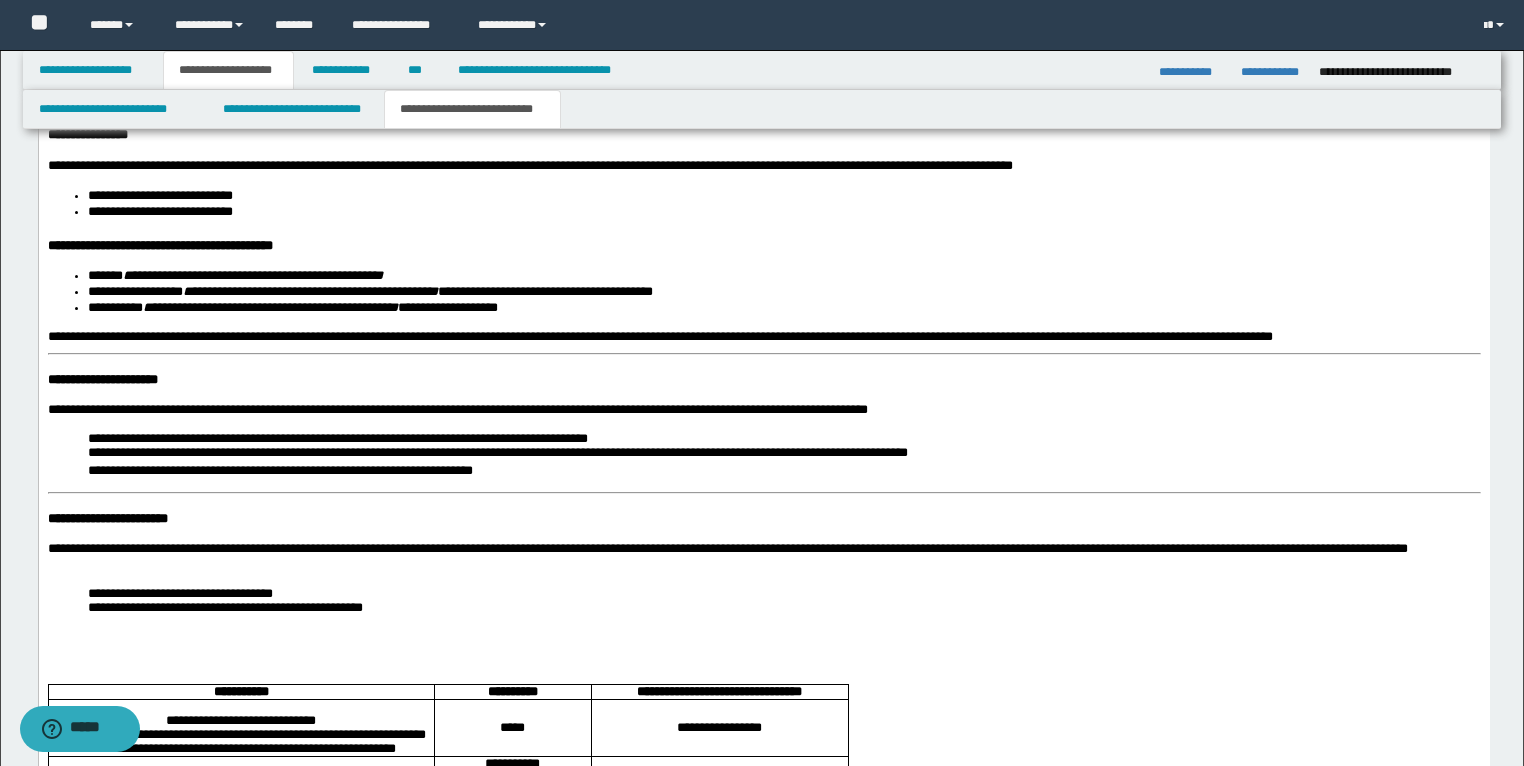 scroll, scrollTop: 3324, scrollLeft: 0, axis: vertical 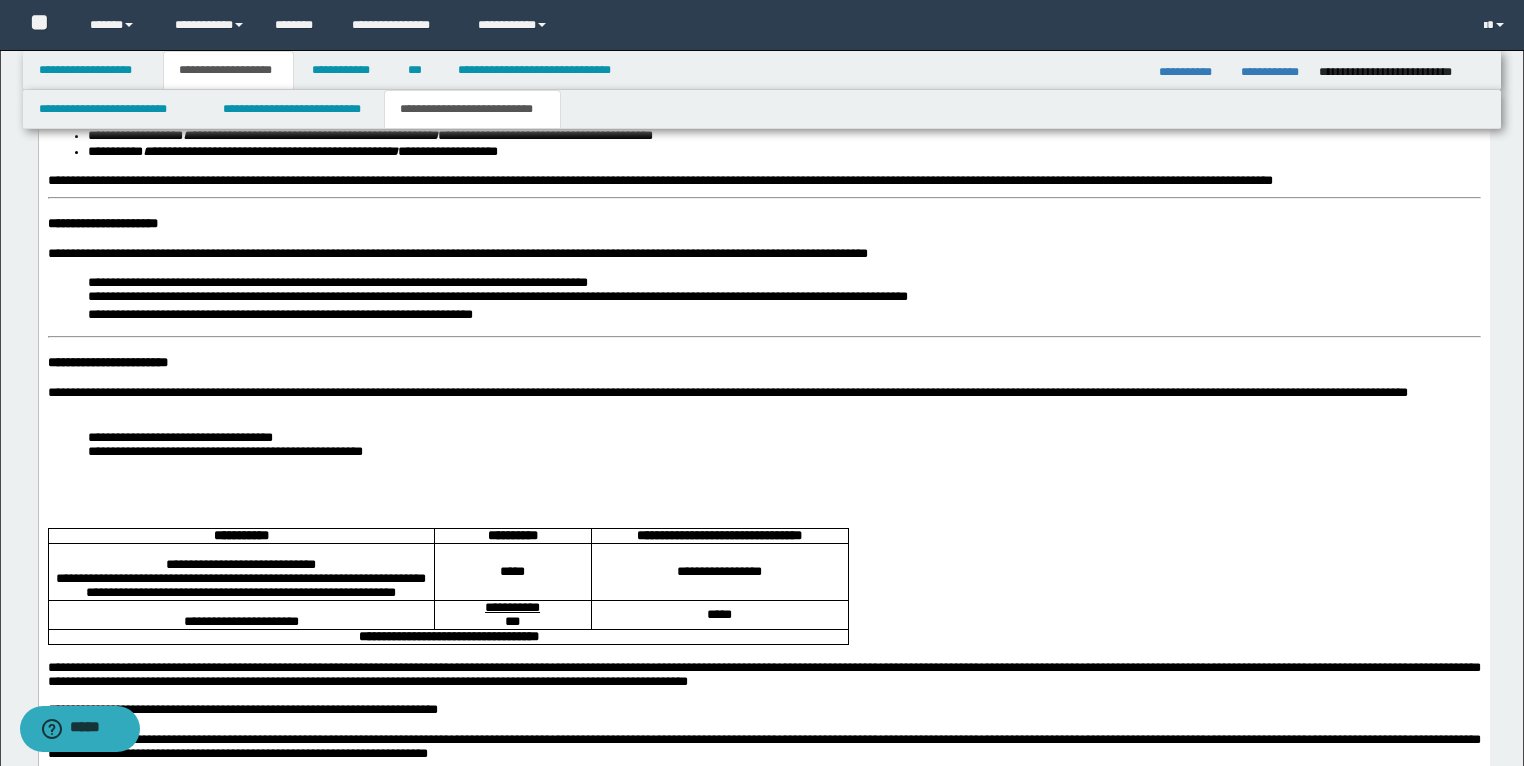 click on "**********" at bounding box center [763, 188] 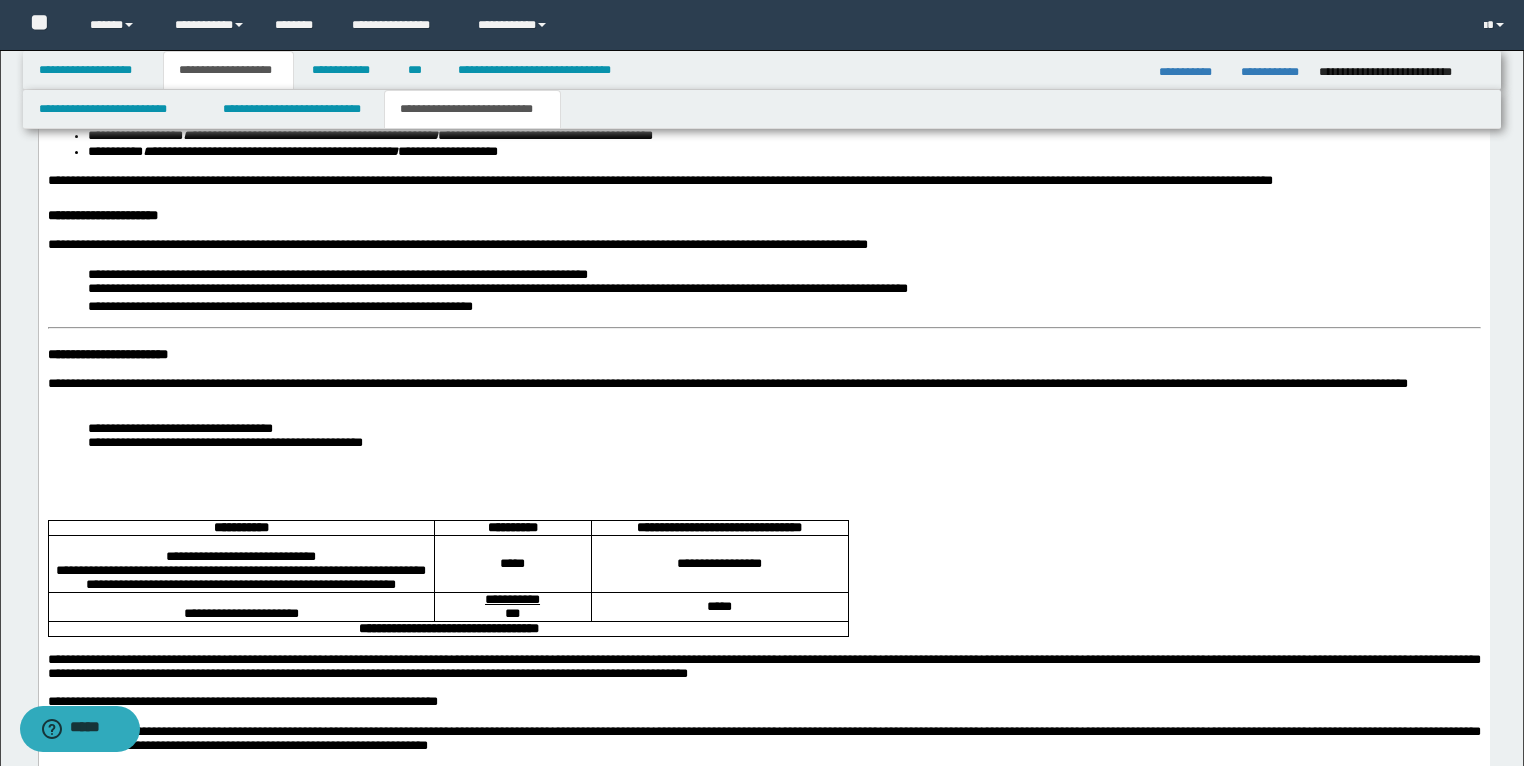 click on "**********" at bounding box center [107, 355] 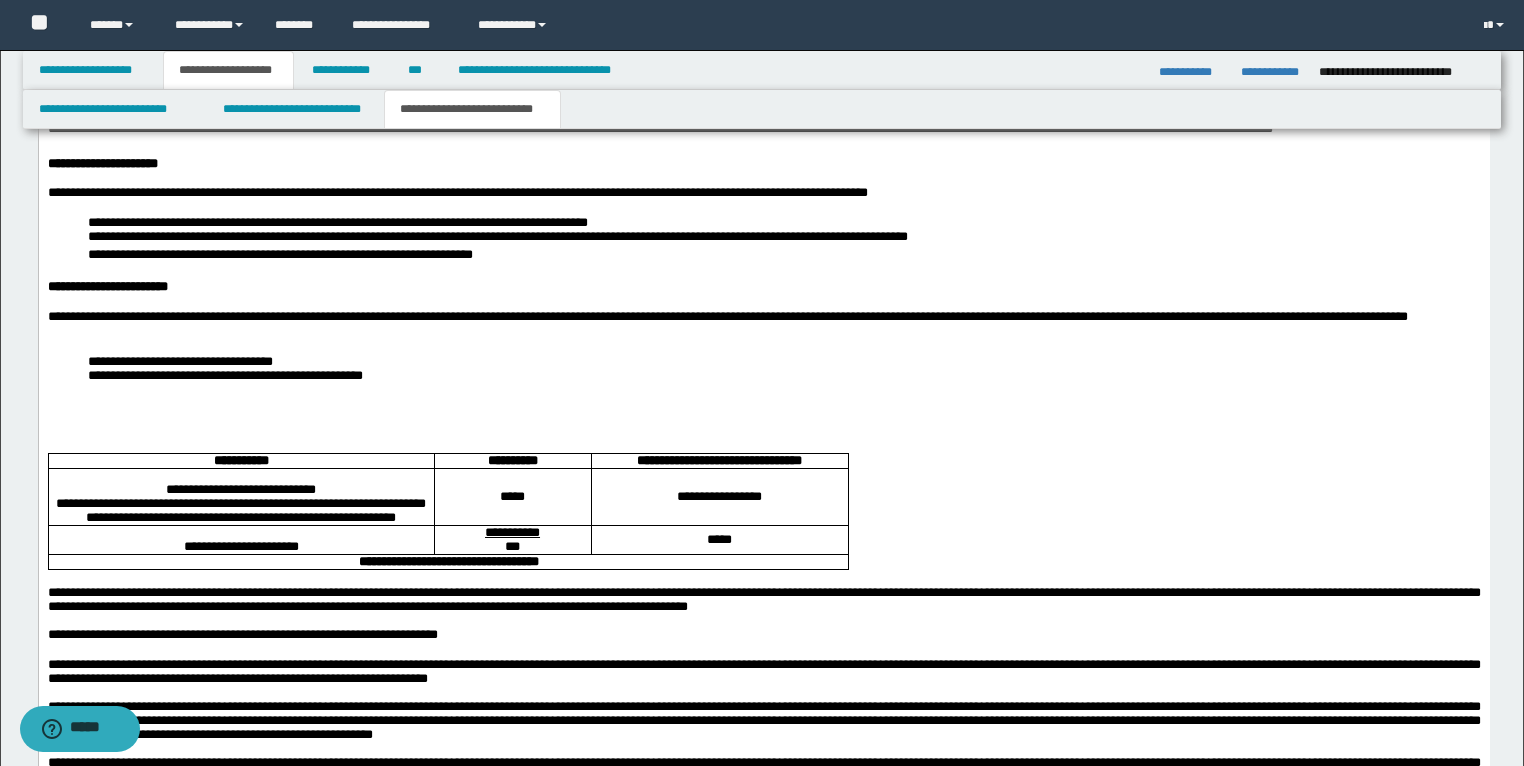 scroll, scrollTop: 3404, scrollLeft: 0, axis: vertical 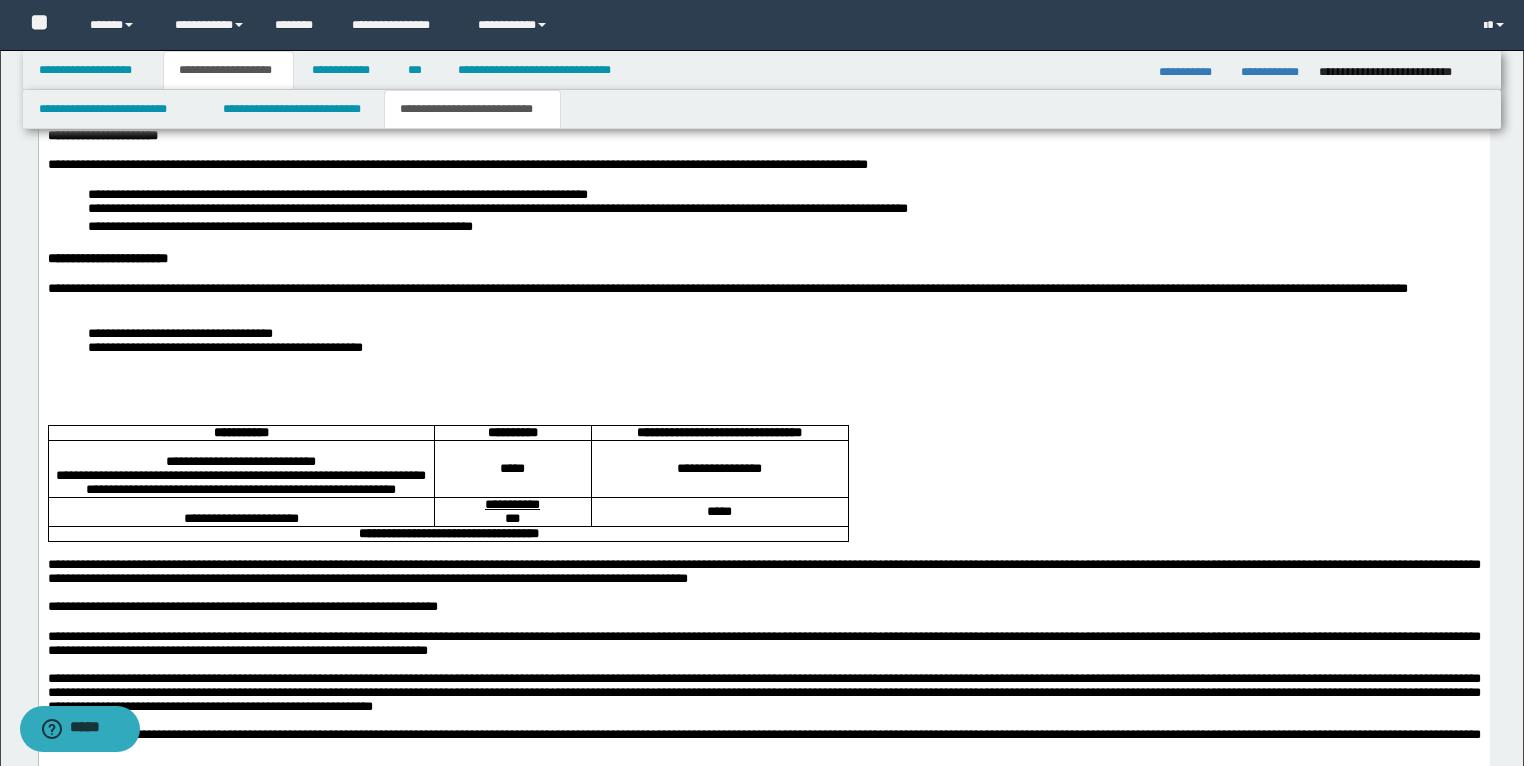 click on "**********" at bounding box center [224, 348] 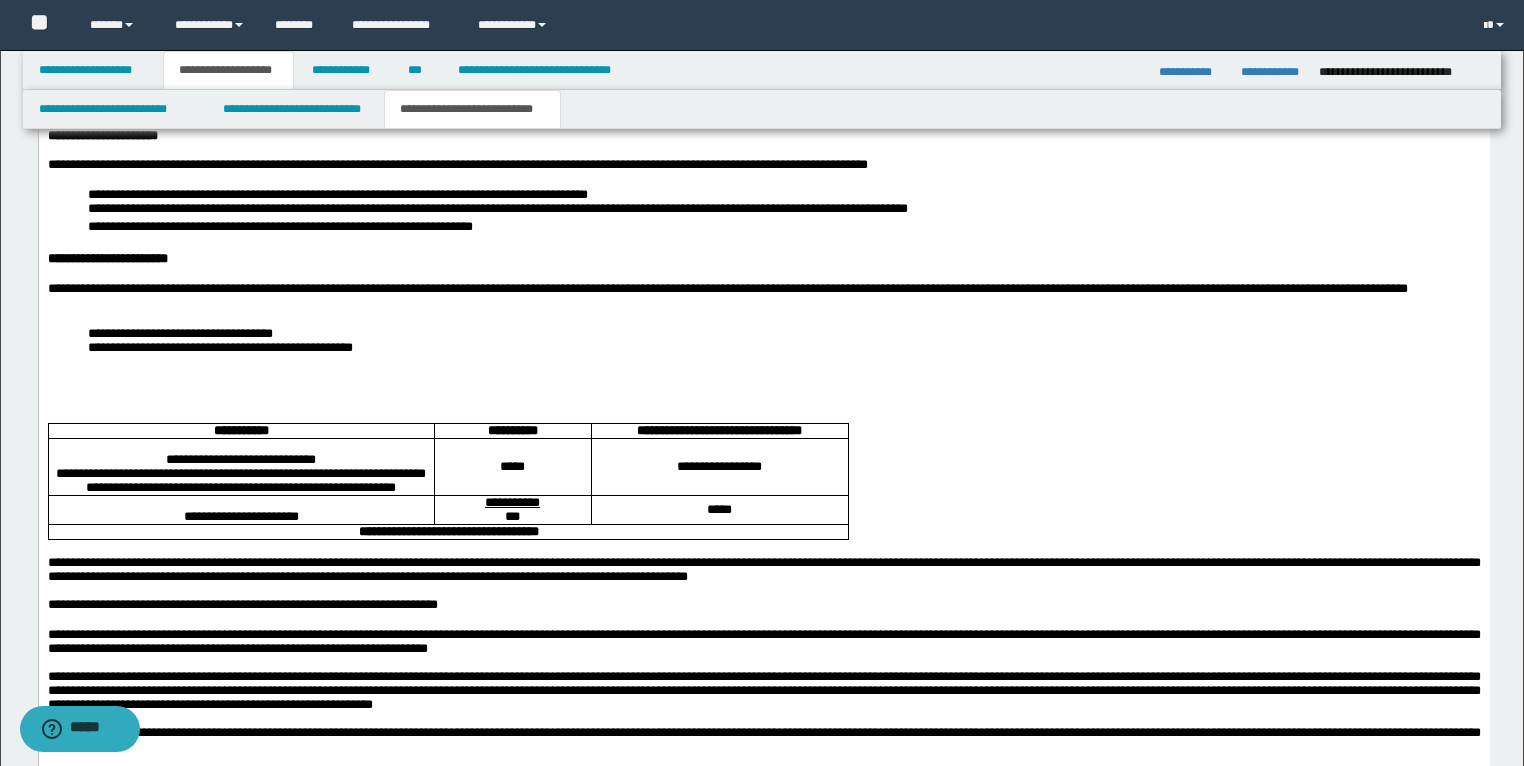 click on "**********" at bounding box center (179, 334) 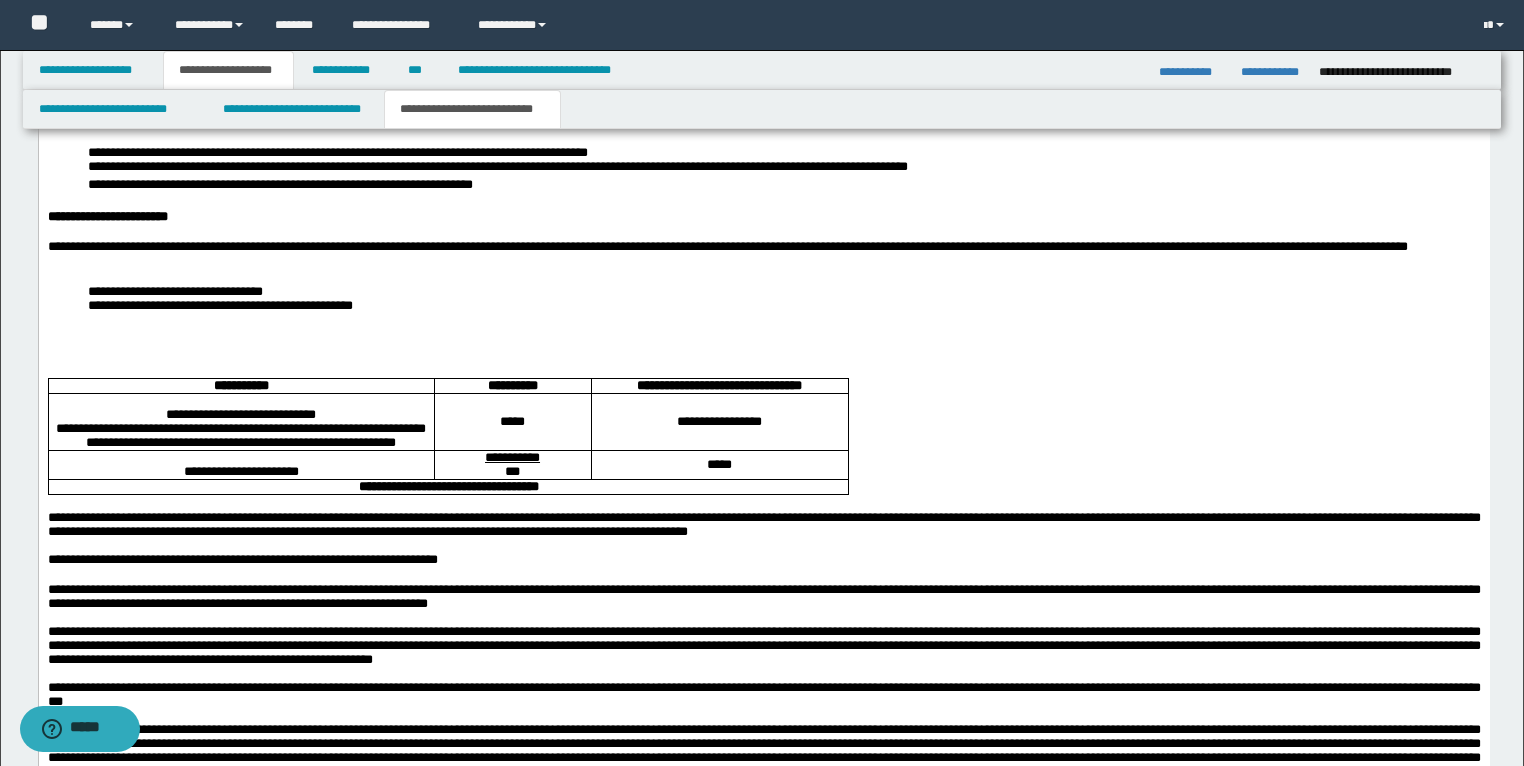 scroll, scrollTop: 3484, scrollLeft: 0, axis: vertical 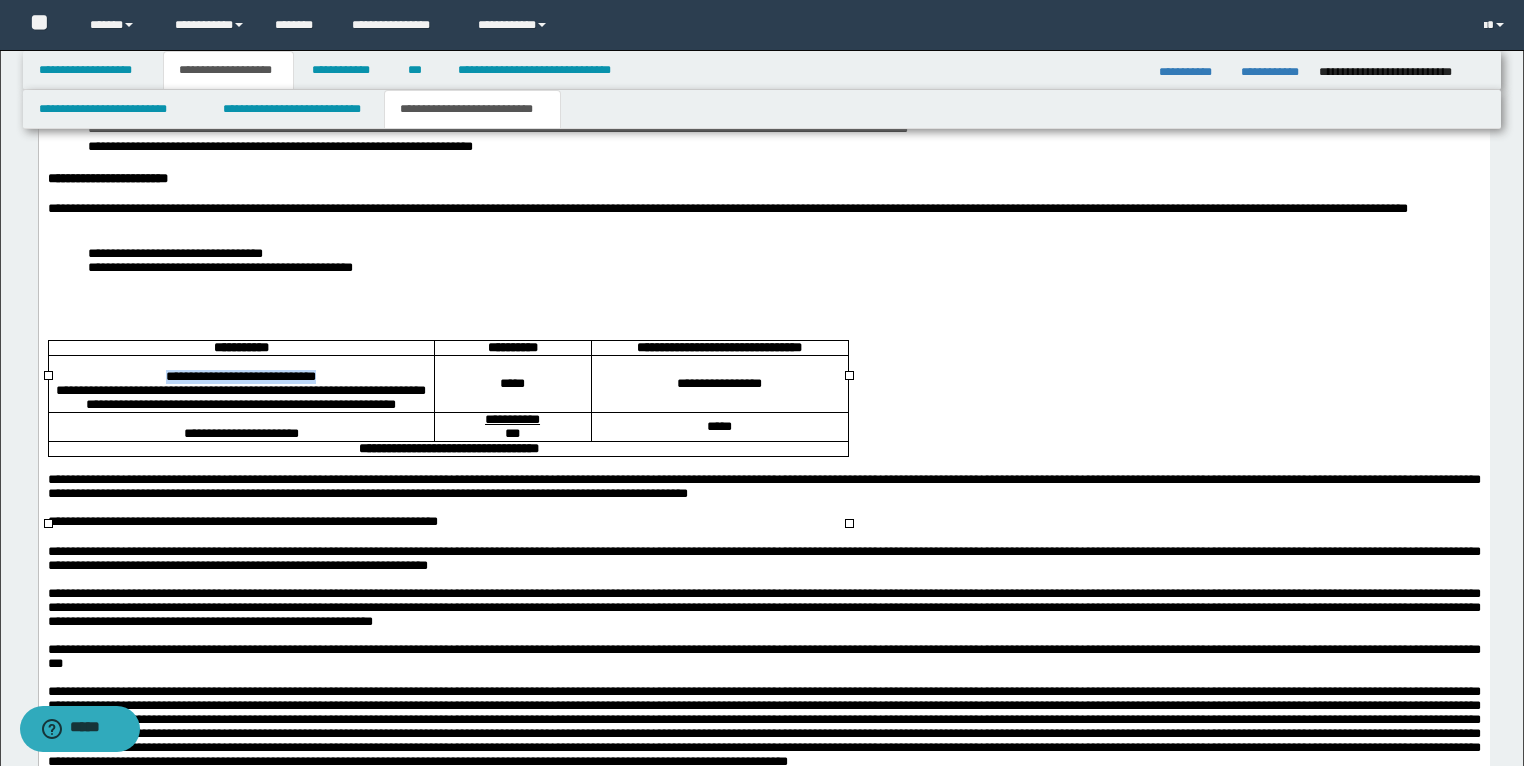 drag, startPoint x: 336, startPoint y: 414, endPoint x: 80, endPoint y: 412, distance: 256.0078 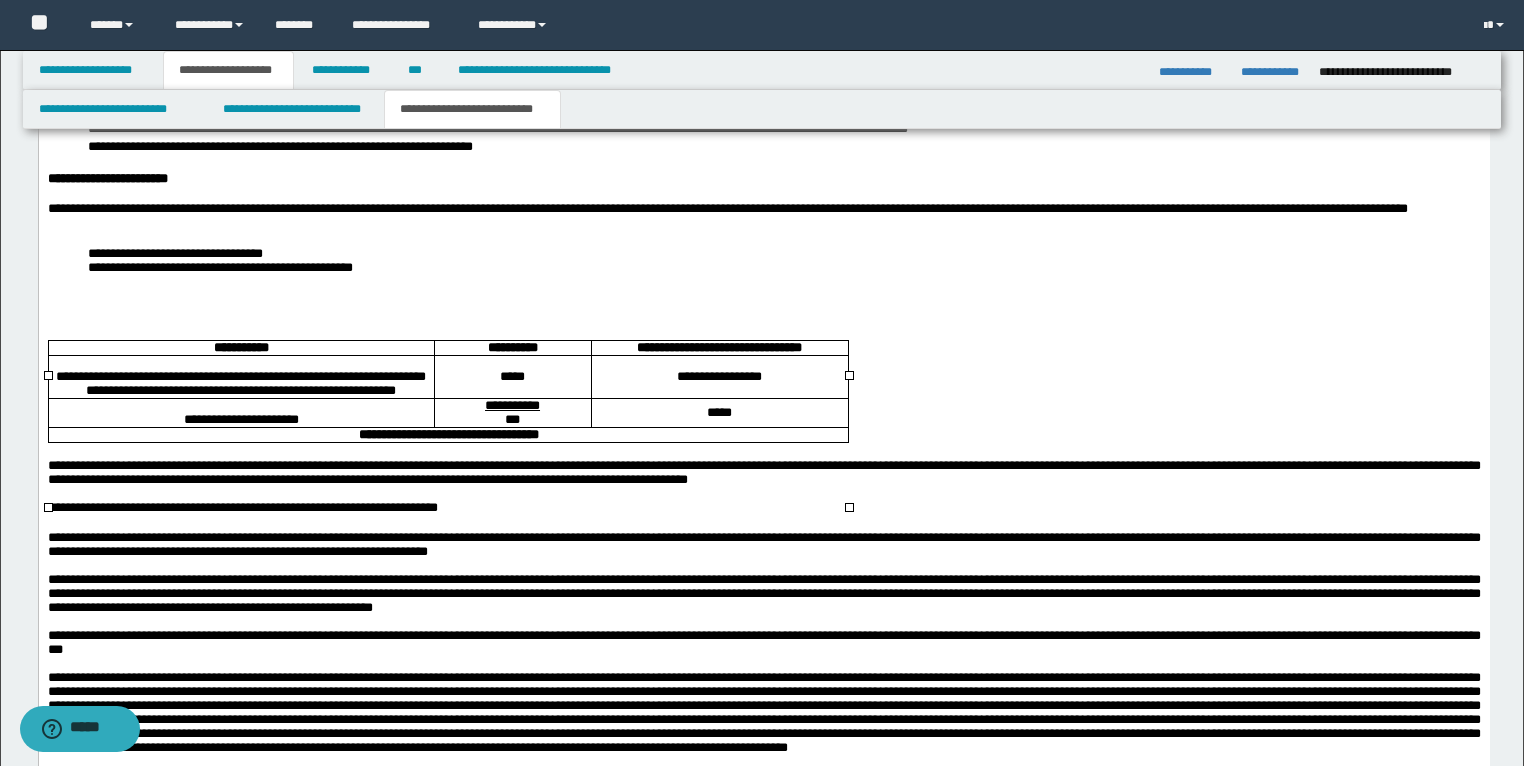 click on "**********" at bounding box center [240, 377] 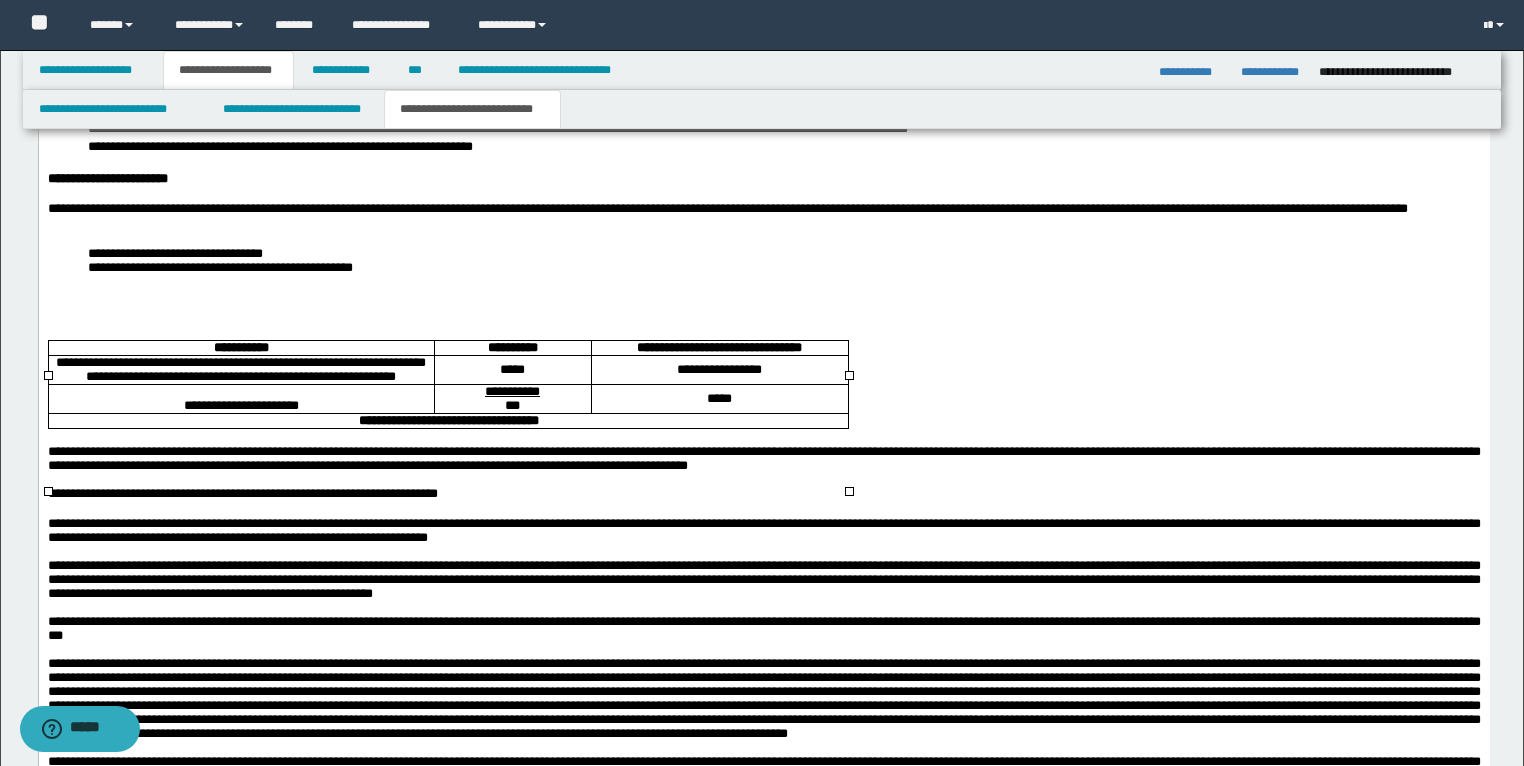 click on "*****" at bounding box center (511, 370) 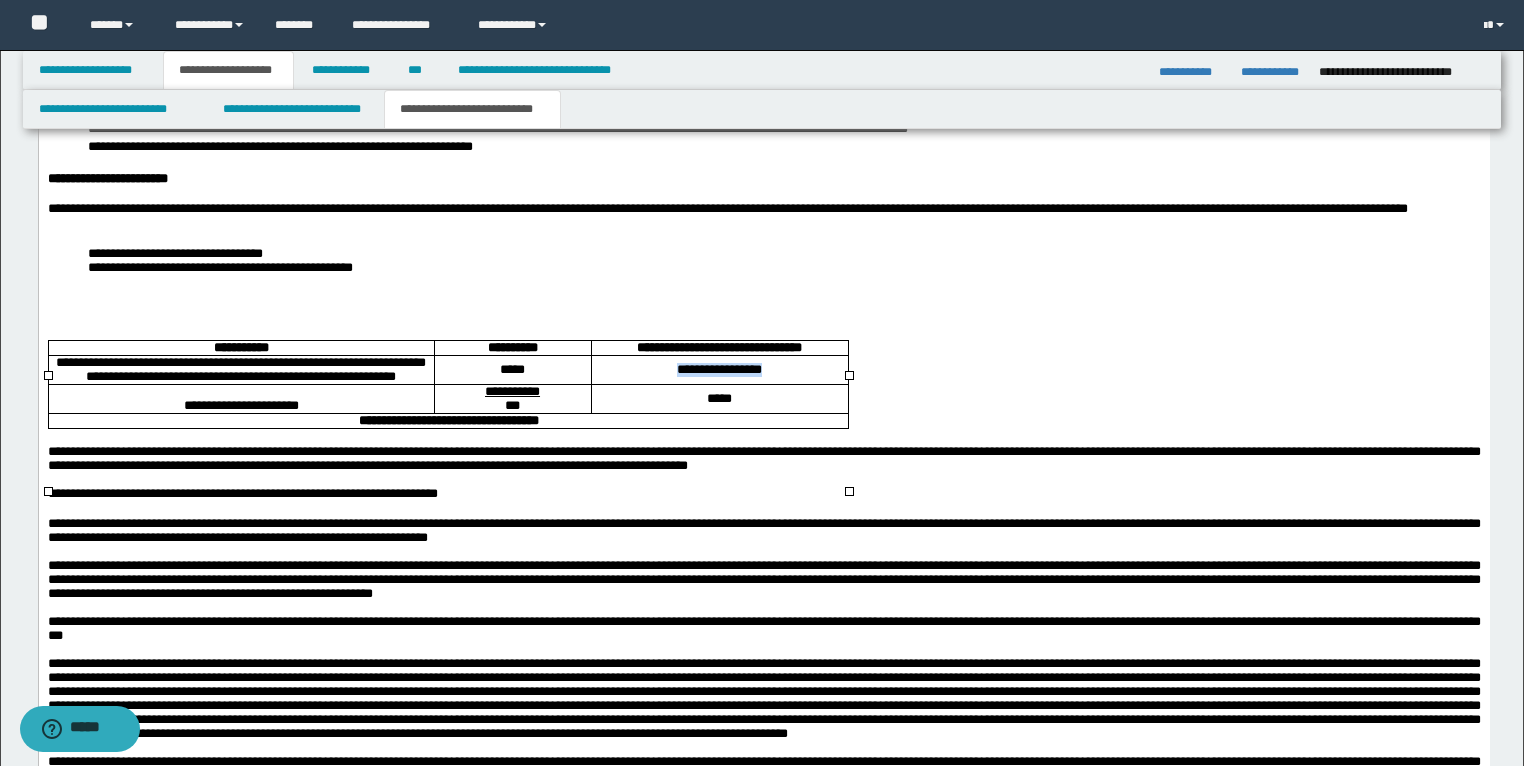 drag, startPoint x: 783, startPoint y: 415, endPoint x: 653, endPoint y: 419, distance: 130.06152 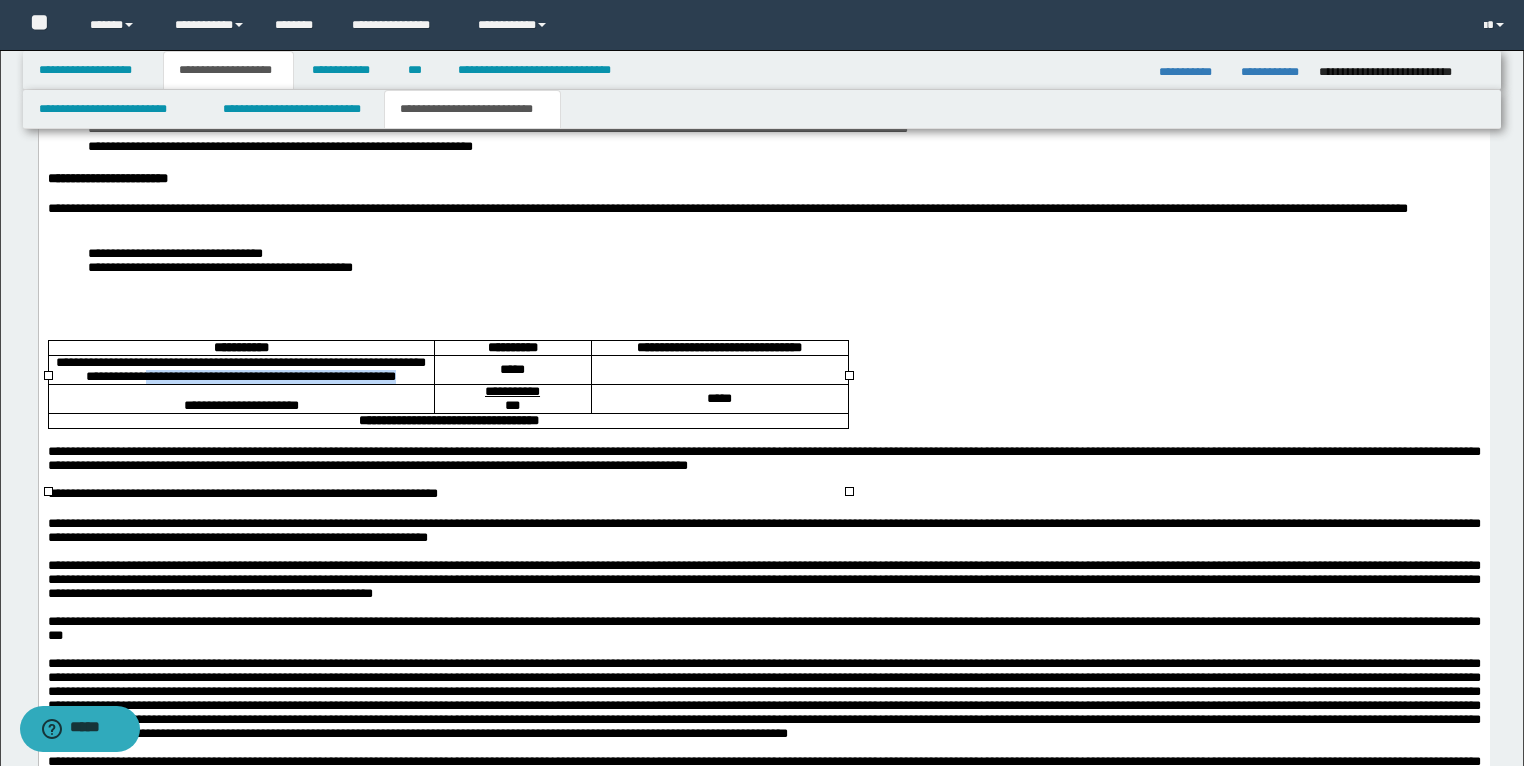 drag, startPoint x: 316, startPoint y: 431, endPoint x: 215, endPoint y: 421, distance: 101.49384 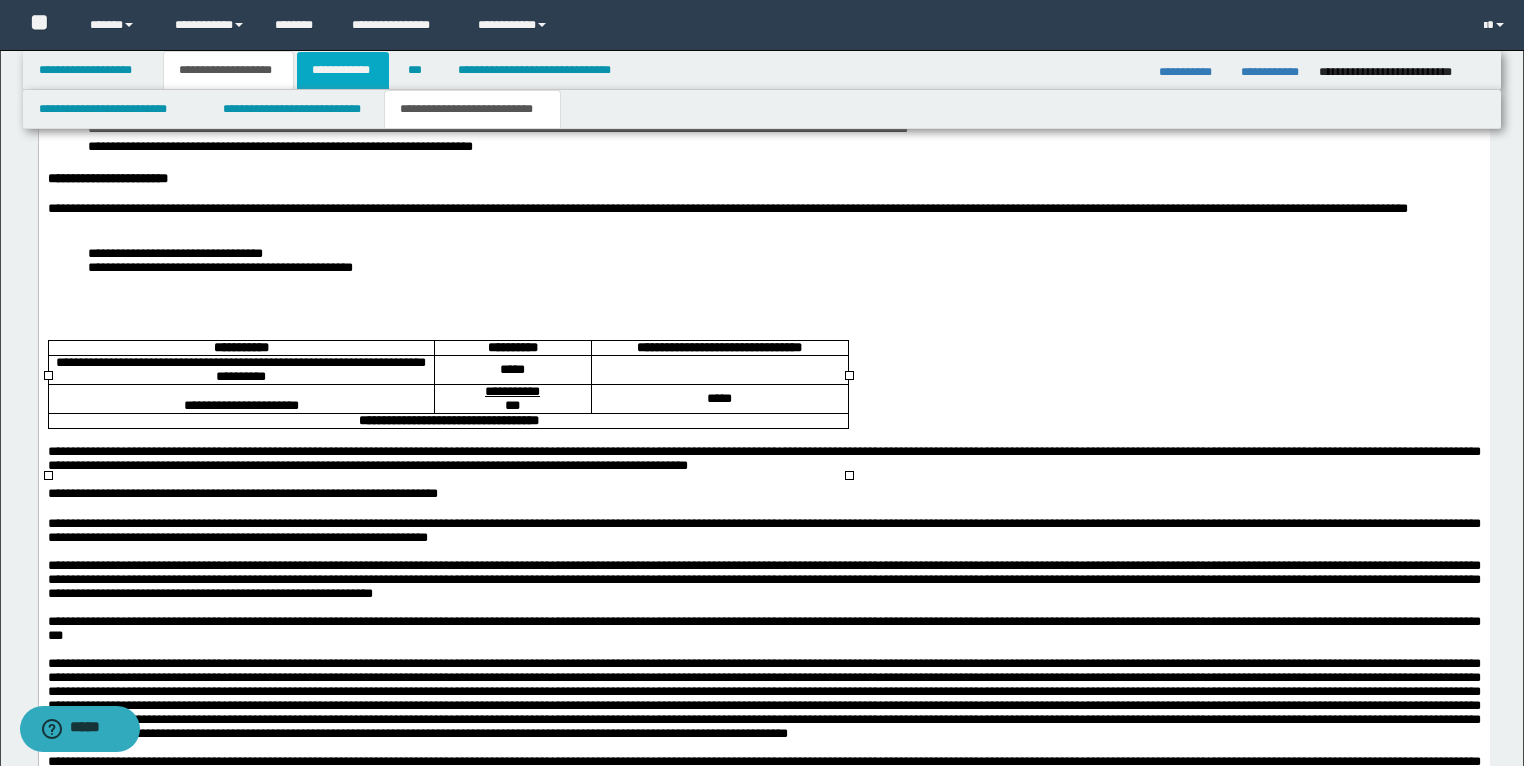 click on "**********" at bounding box center (343, 70) 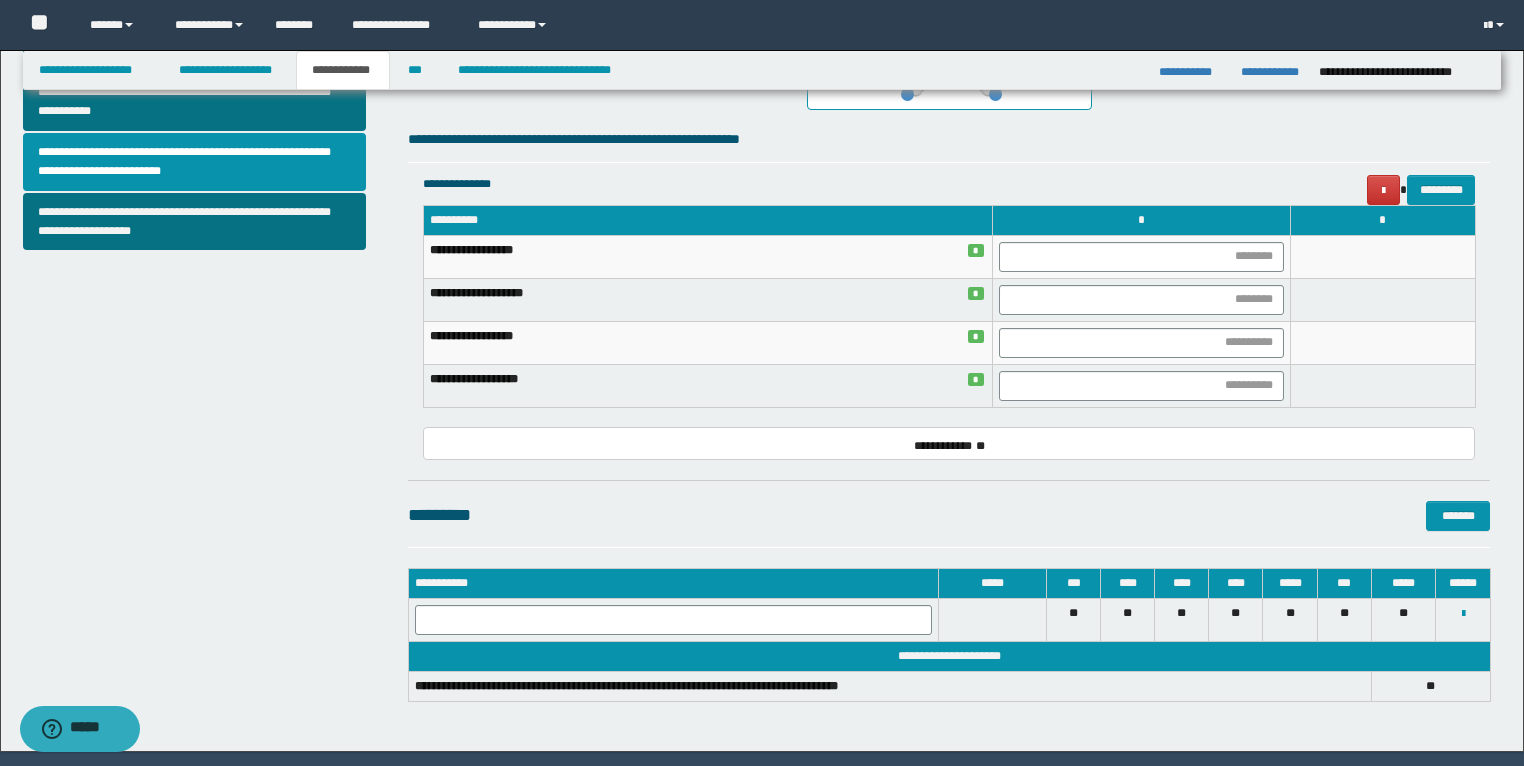 scroll, scrollTop: 656, scrollLeft: 0, axis: vertical 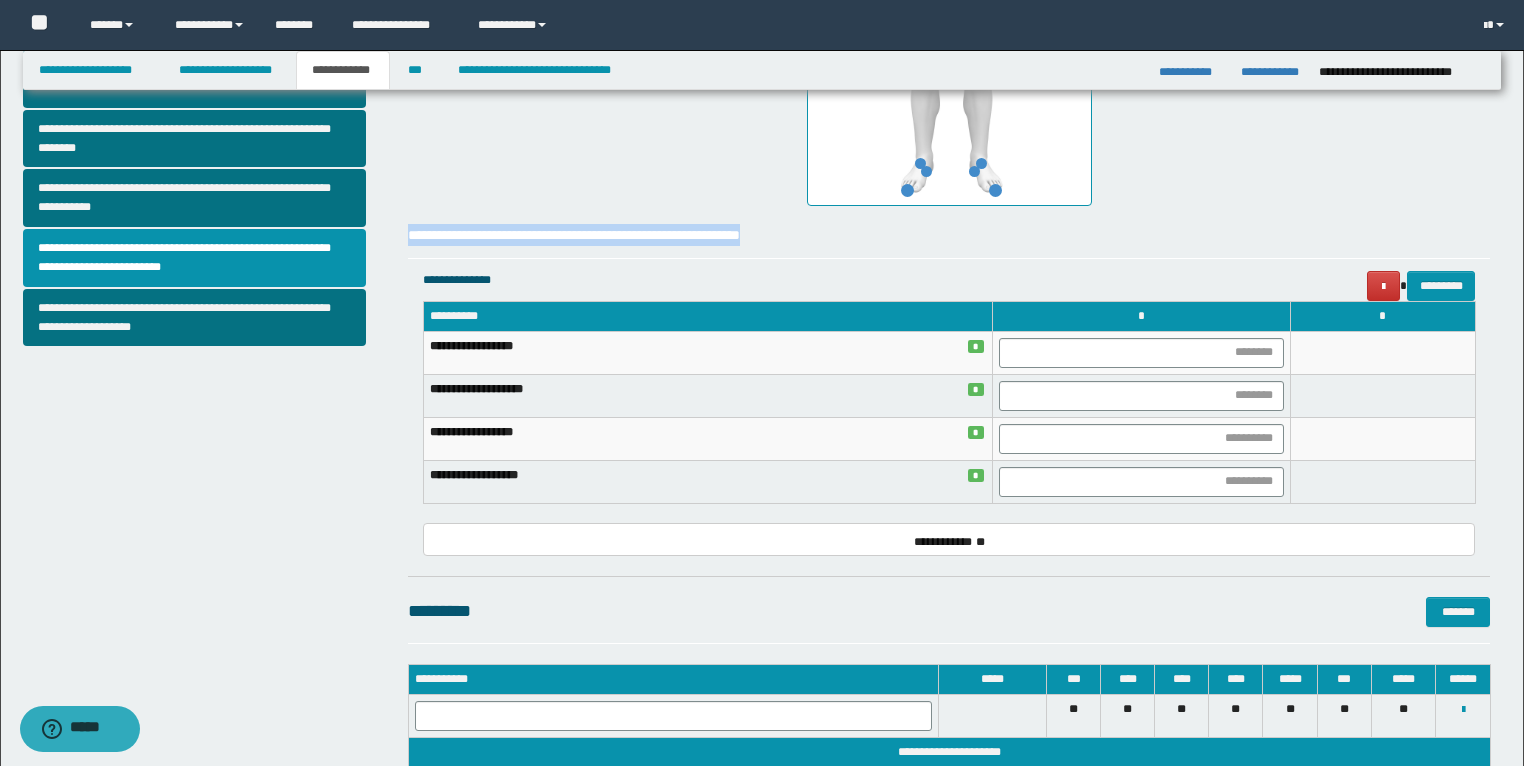 drag, startPoint x: 852, startPoint y: 240, endPoint x: 409, endPoint y: 248, distance: 443.07224 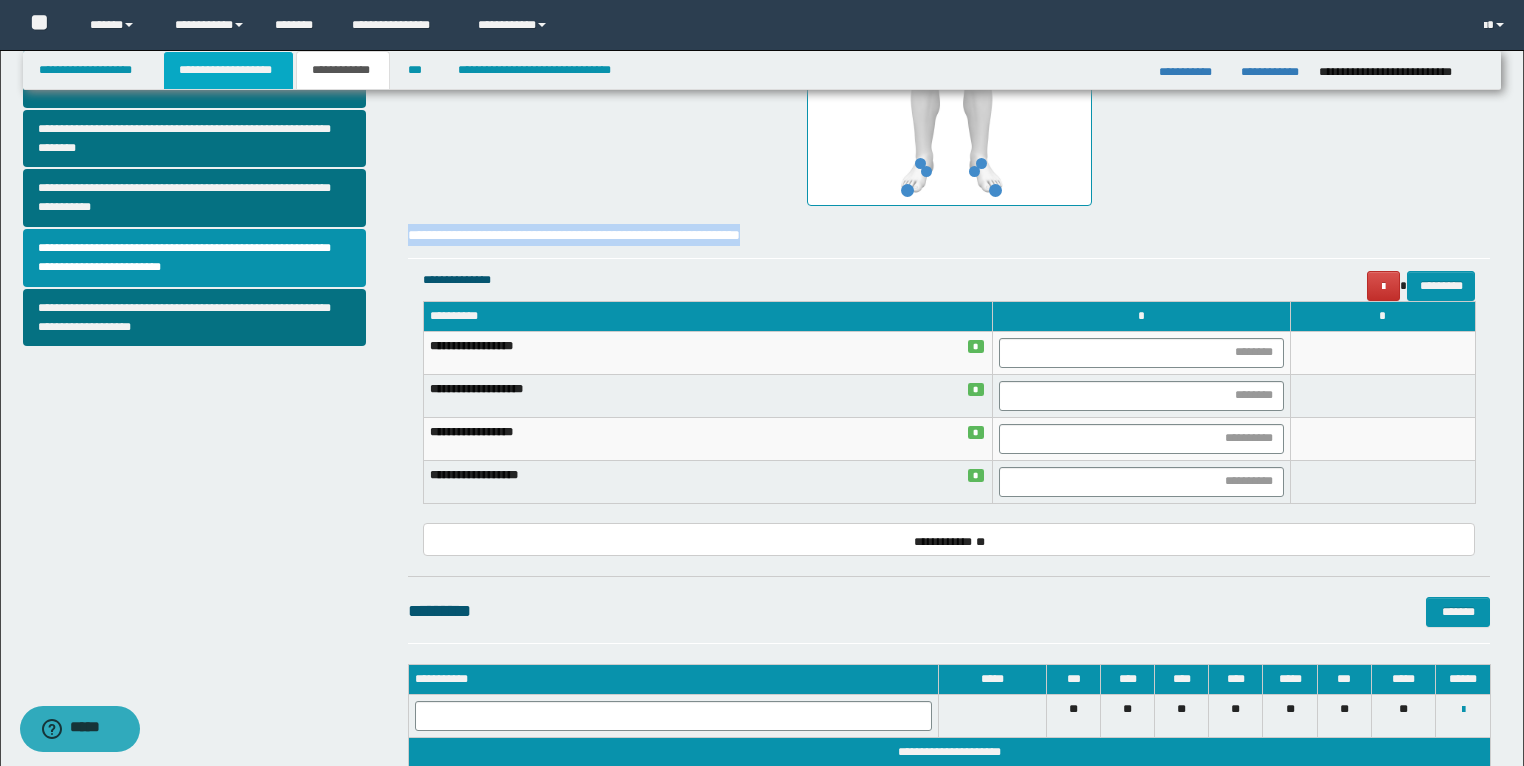 click on "**********" at bounding box center [228, 70] 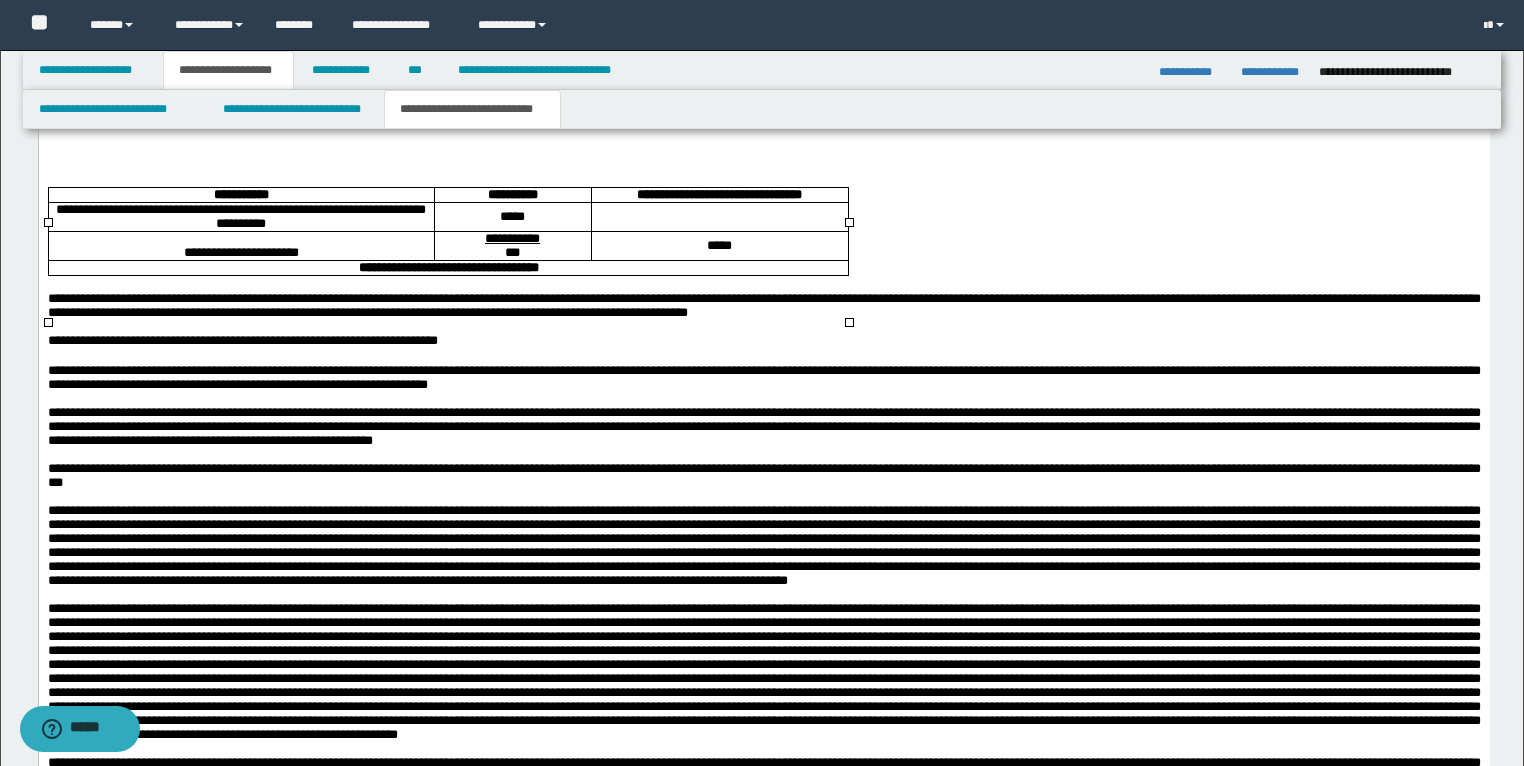 scroll, scrollTop: 3487, scrollLeft: 0, axis: vertical 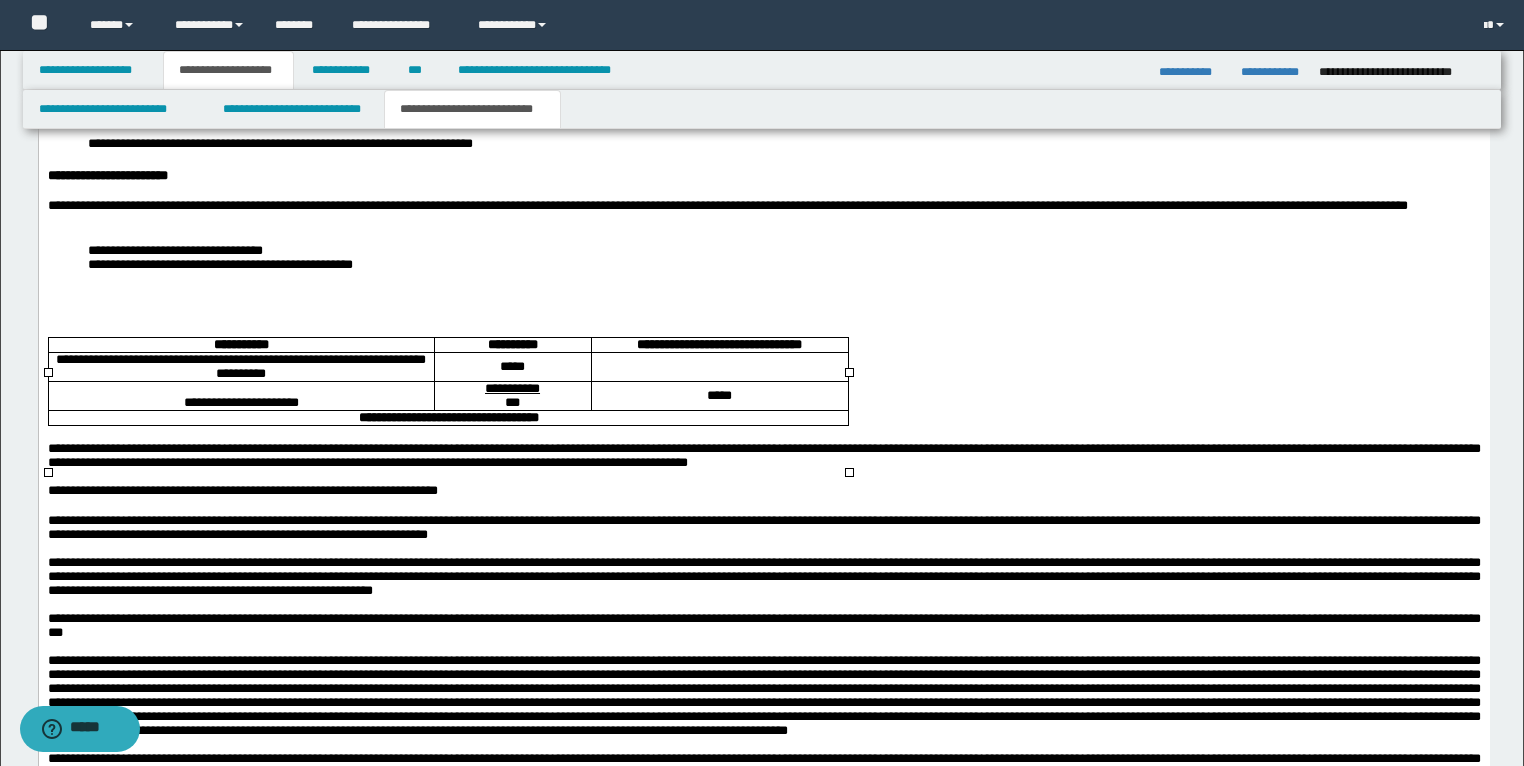 click at bounding box center (719, 368) 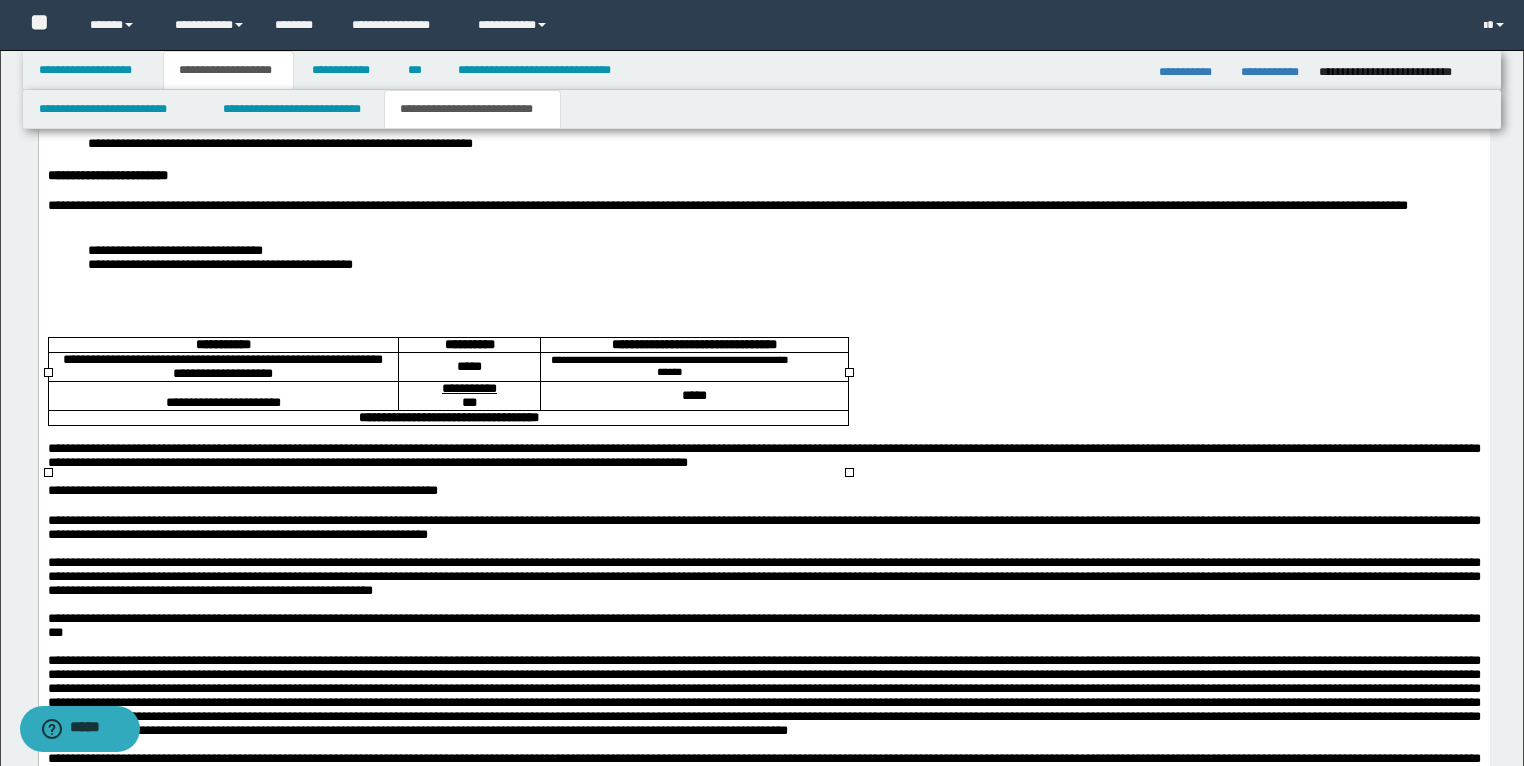 click on "*****" at bounding box center [693, 396] 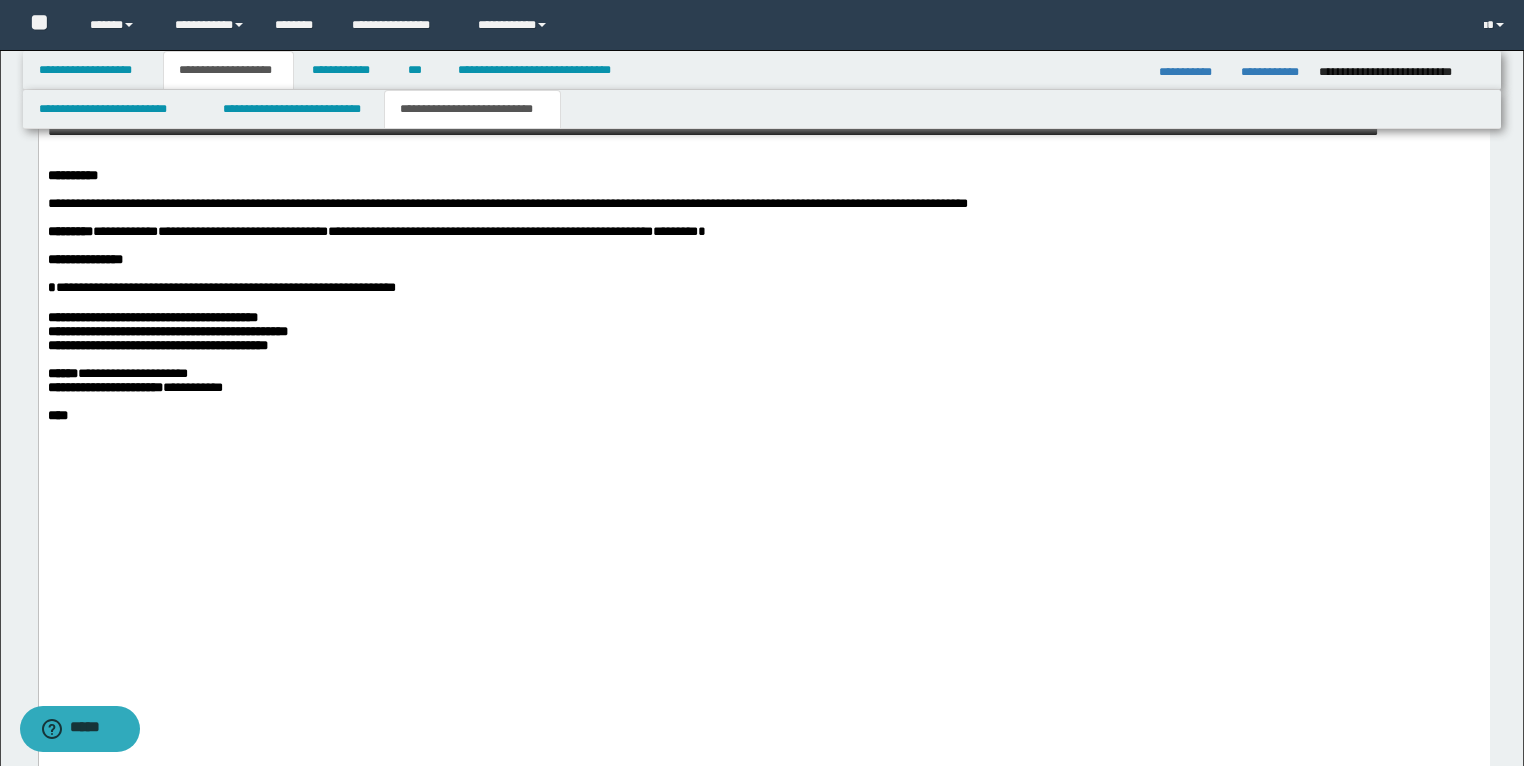 scroll, scrollTop: 5007, scrollLeft: 0, axis: vertical 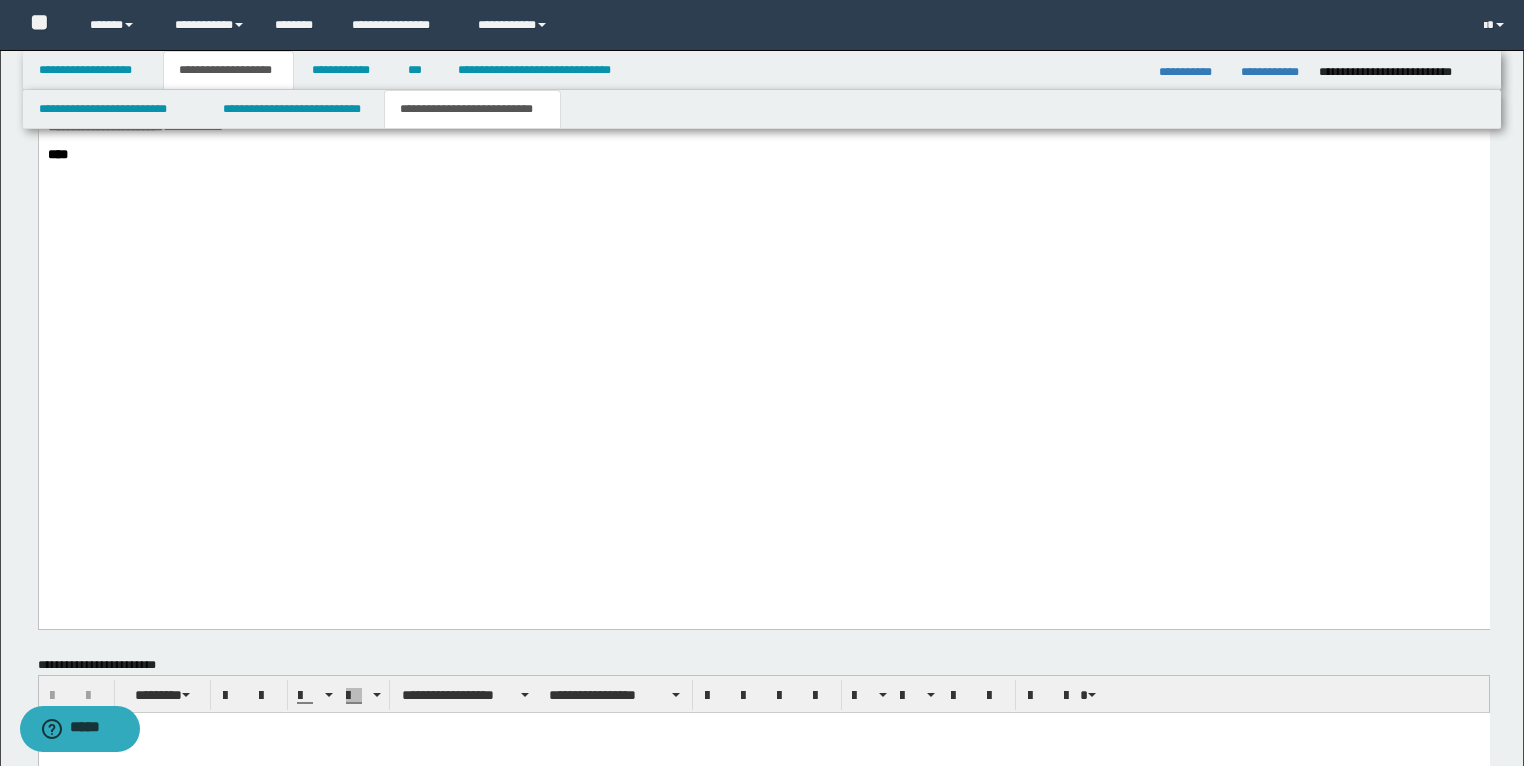 click on "**********" at bounding box center (152, 57) 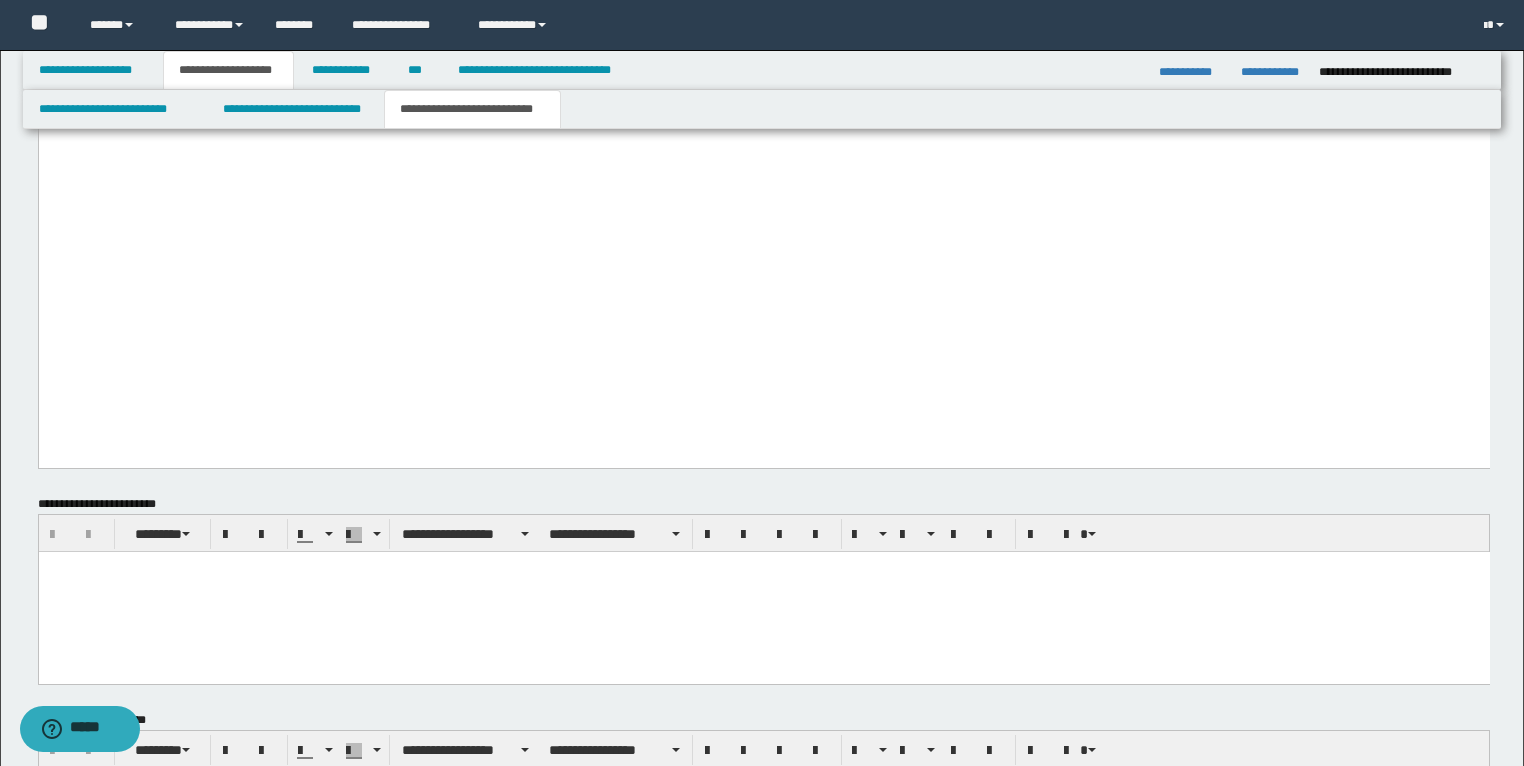 scroll, scrollTop: 5167, scrollLeft: 0, axis: vertical 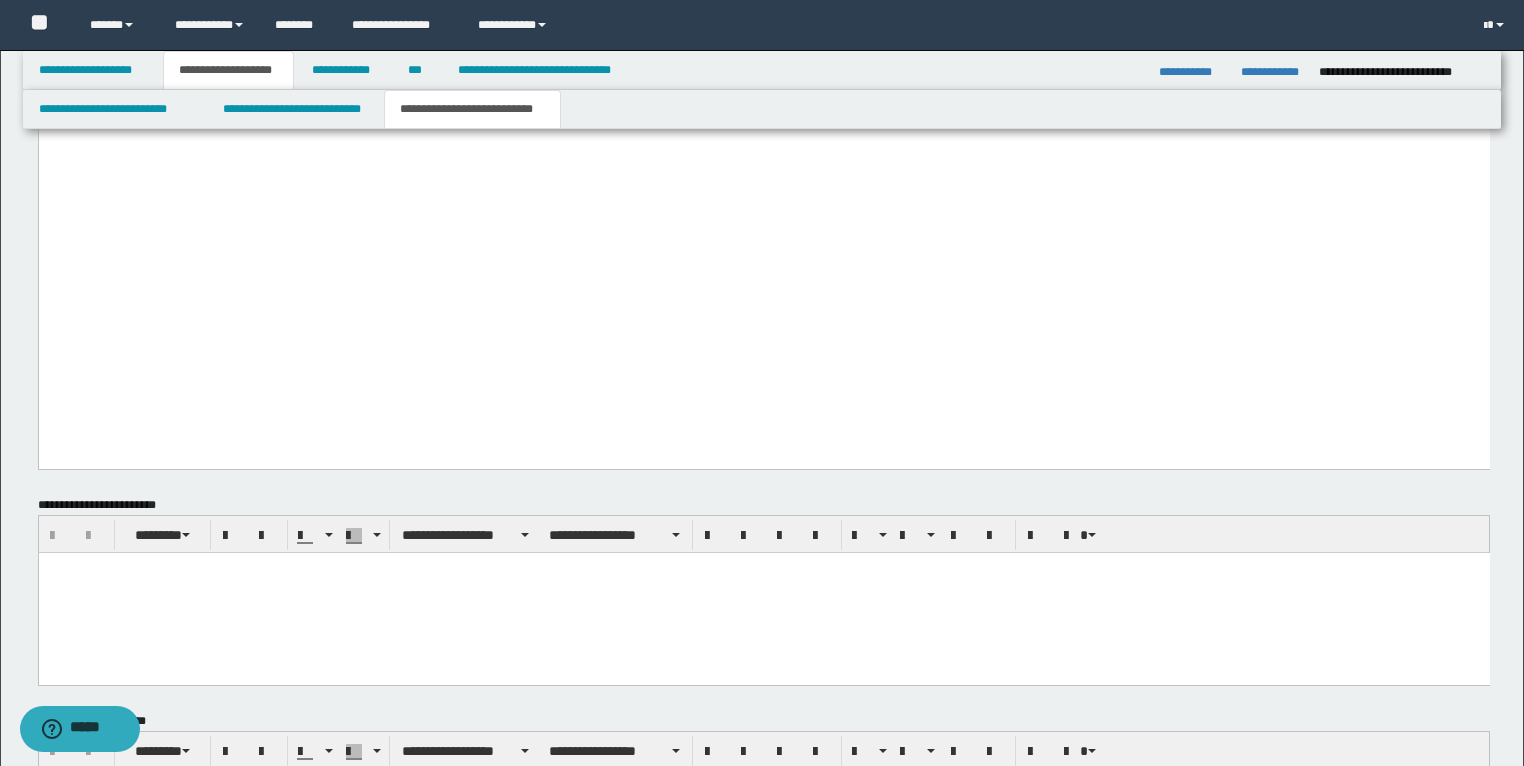 click on "**********" at bounding box center (167, -89) 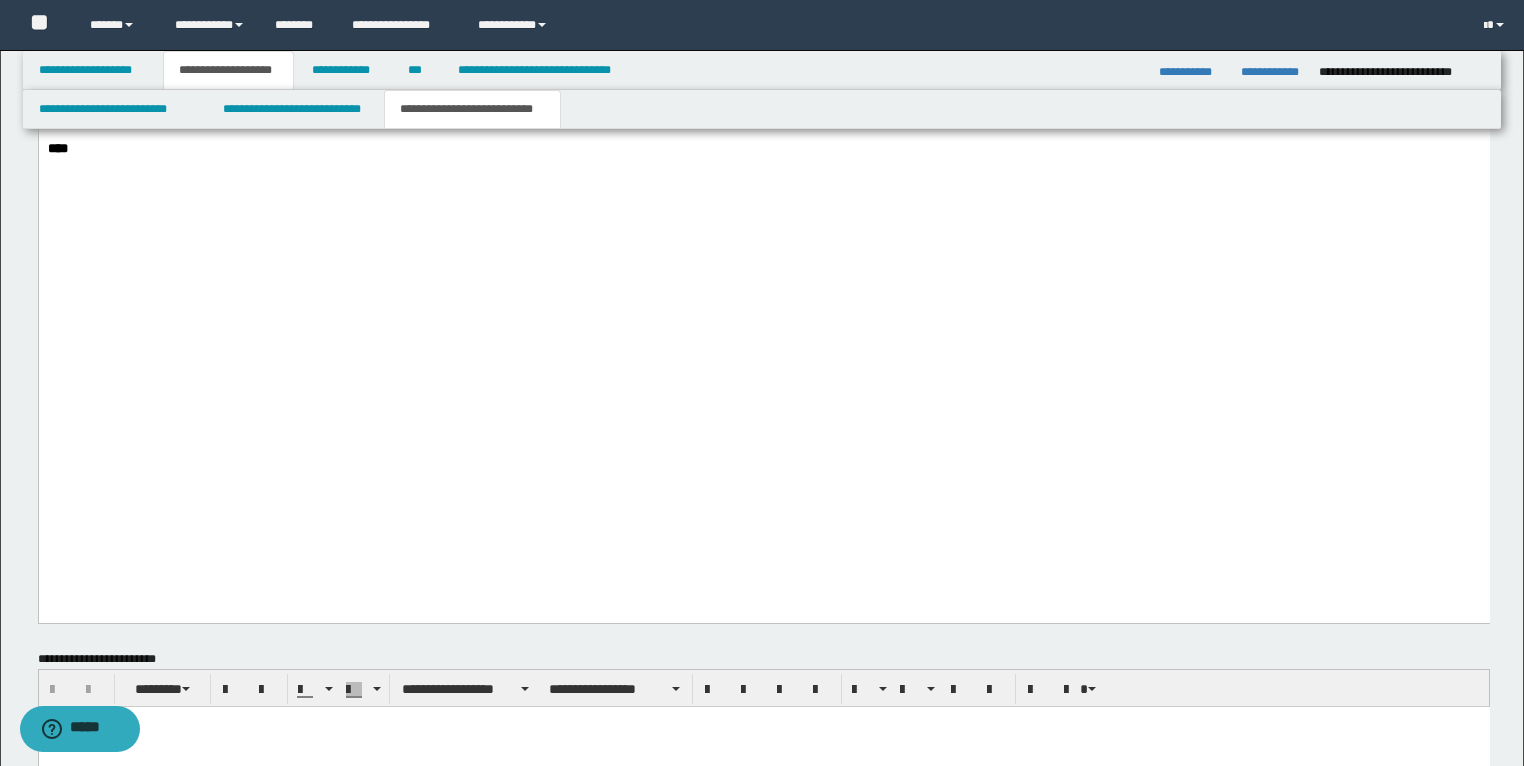 scroll, scrollTop: 5007, scrollLeft: 0, axis: vertical 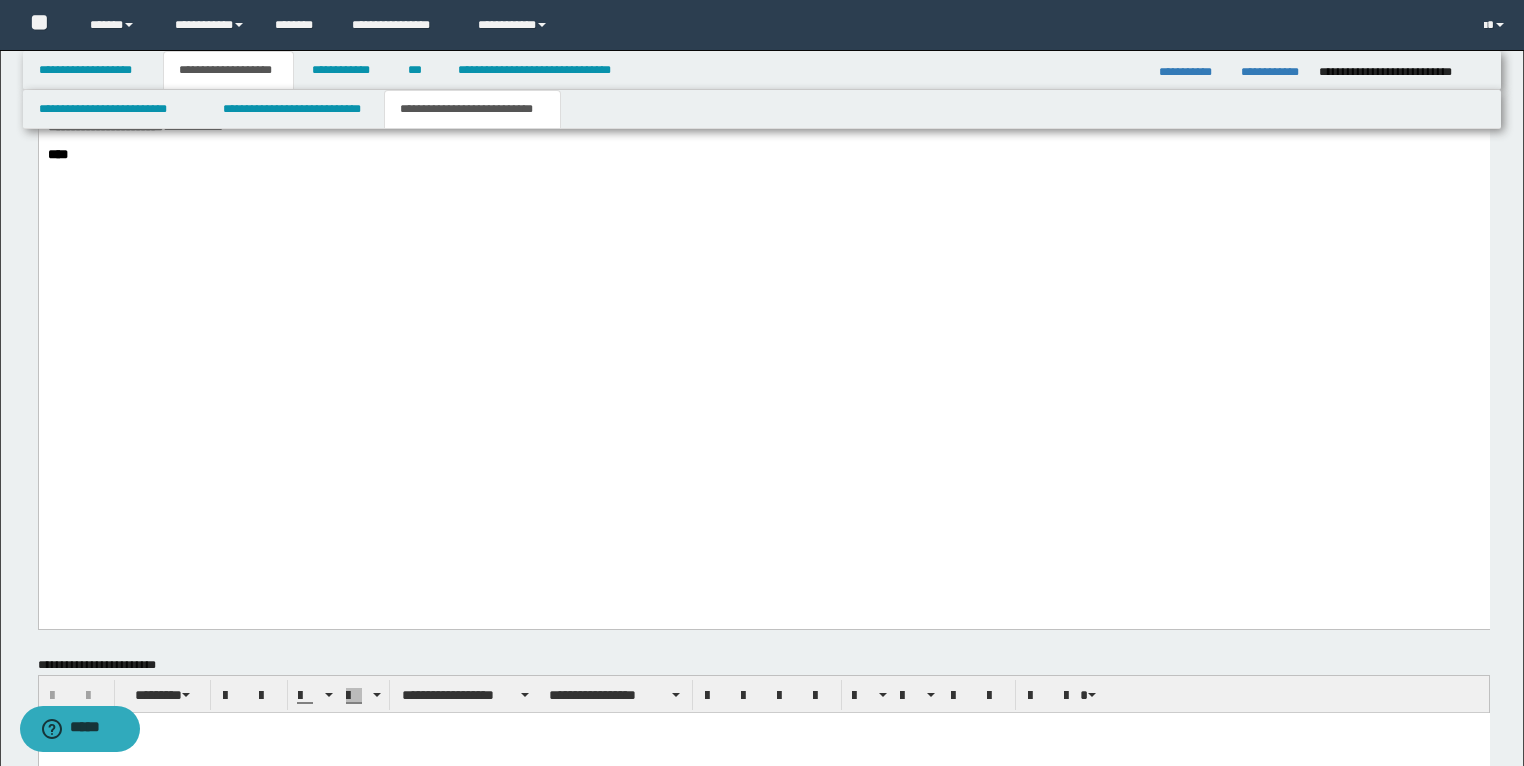 click on "**********" at bounding box center [398, -29] 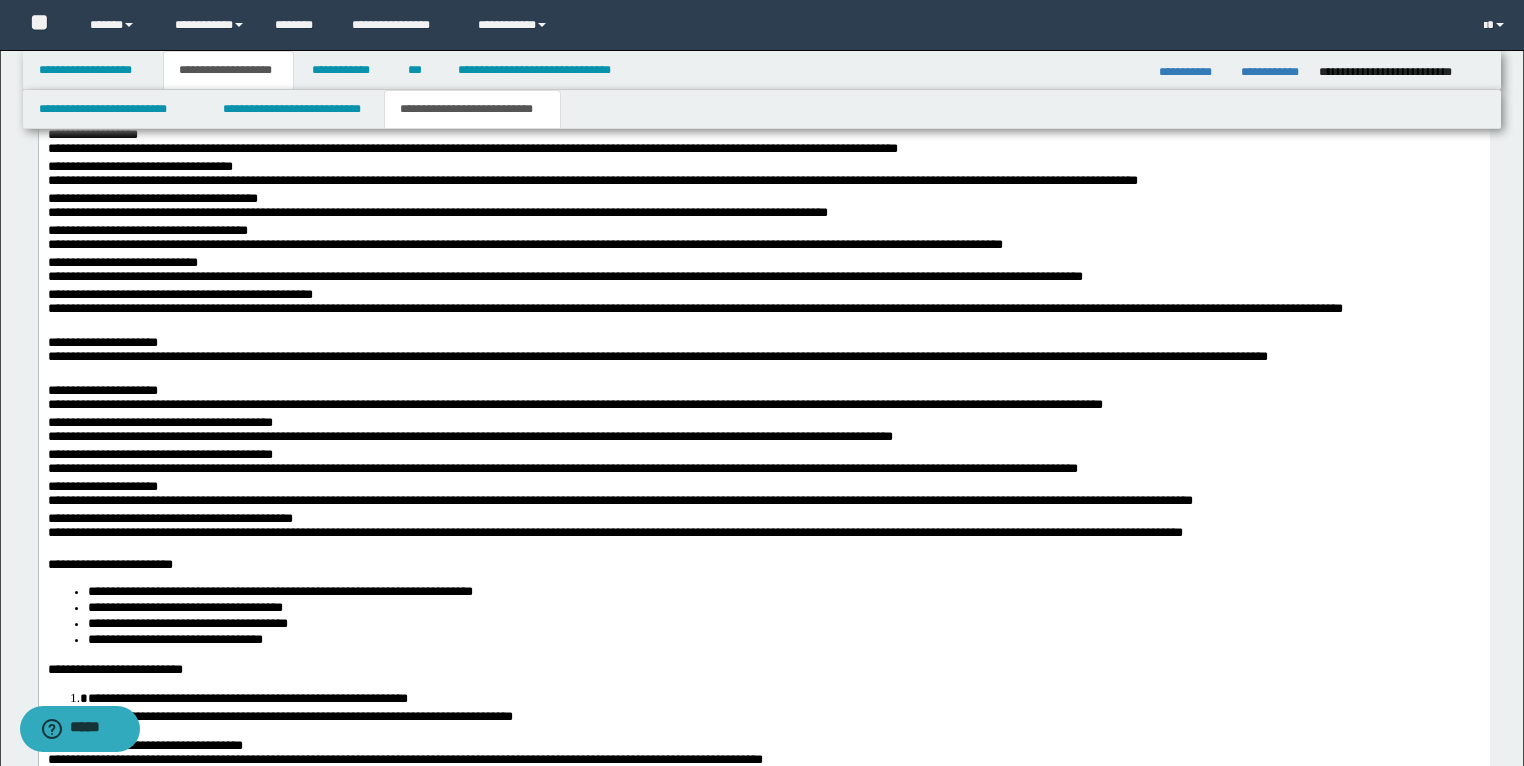 scroll, scrollTop: 1807, scrollLeft: 0, axis: vertical 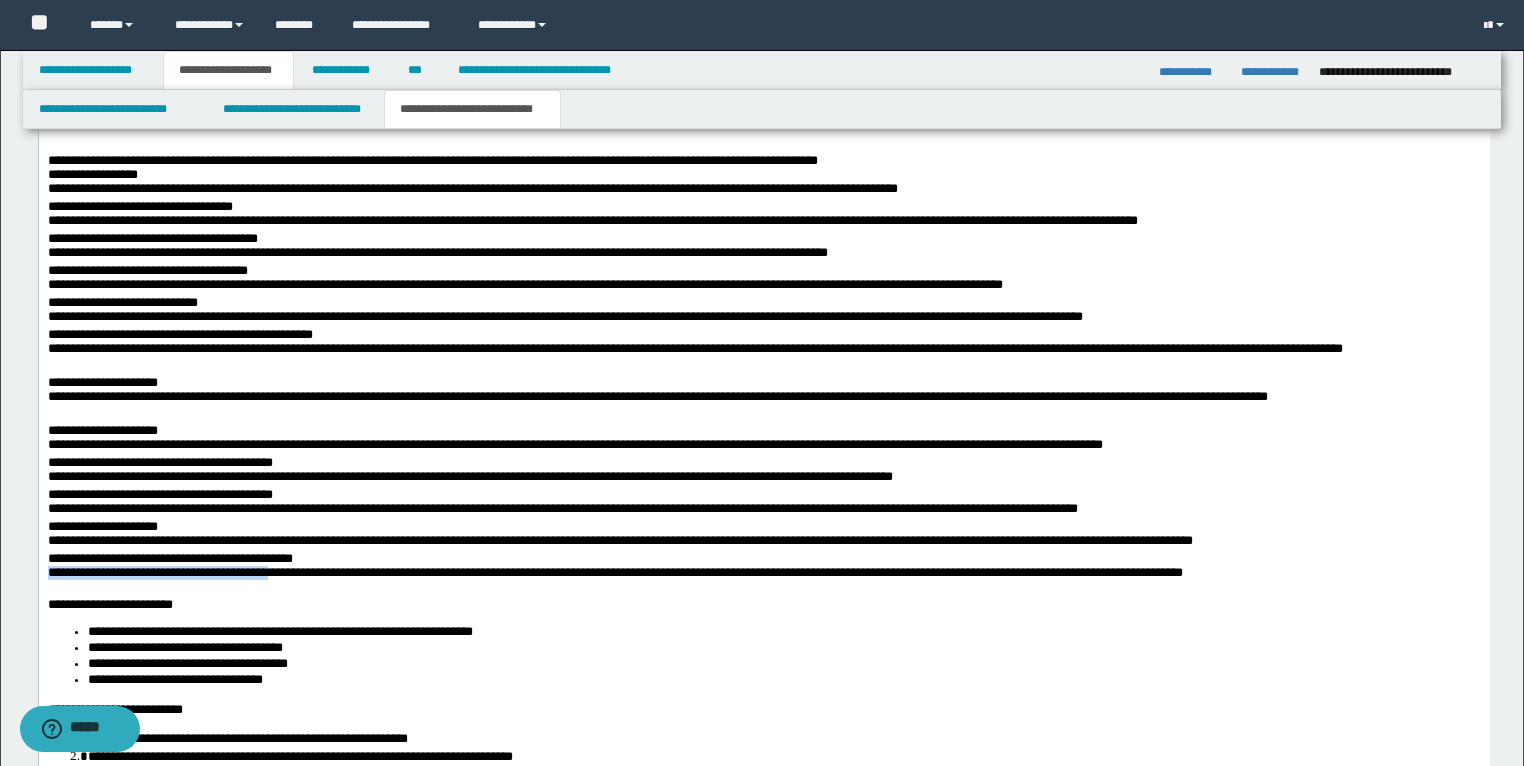 drag, startPoint x: 47, startPoint y: 593, endPoint x: 307, endPoint y: 588, distance: 260.04807 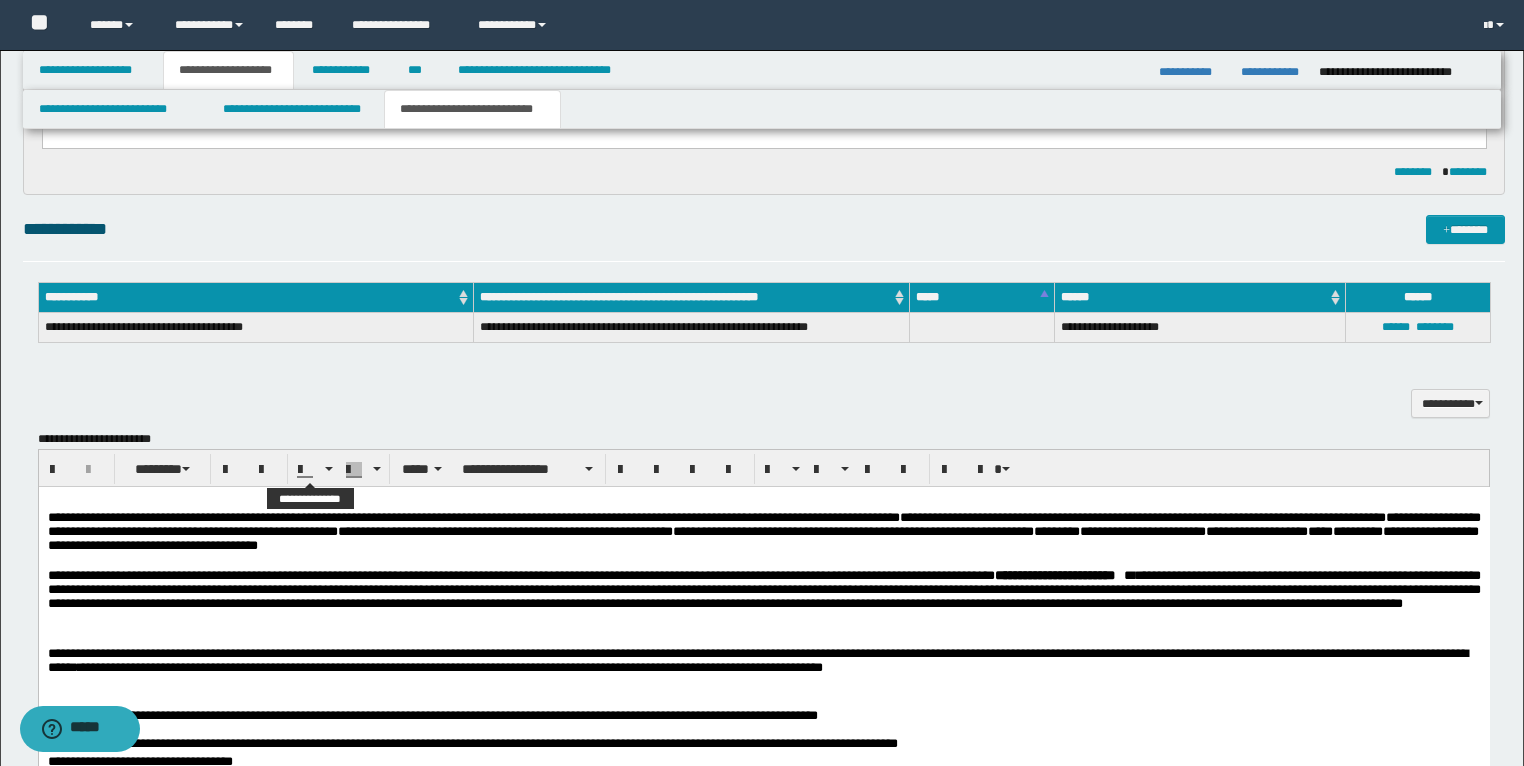 scroll, scrollTop: 1327, scrollLeft: 0, axis: vertical 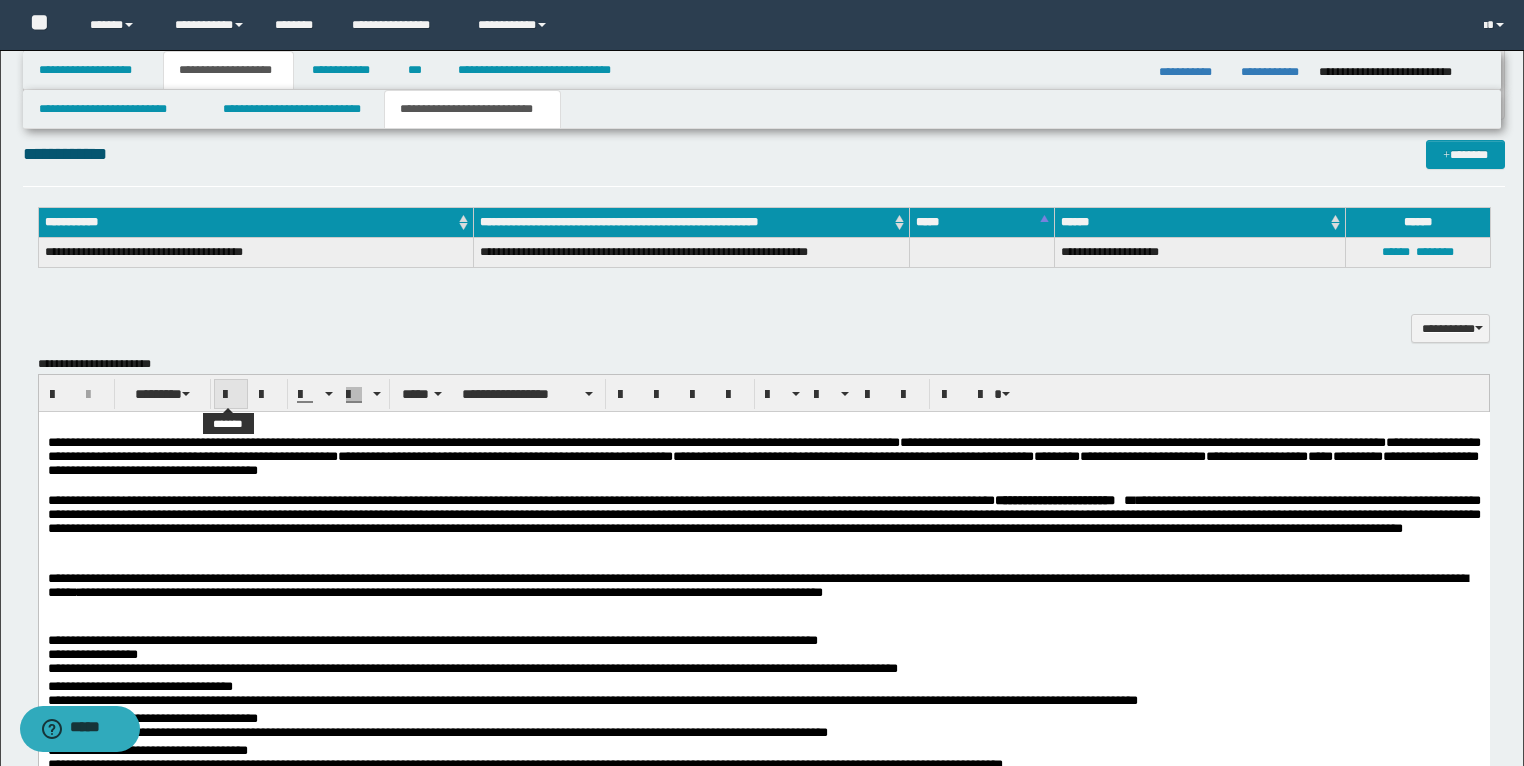 click at bounding box center (231, 395) 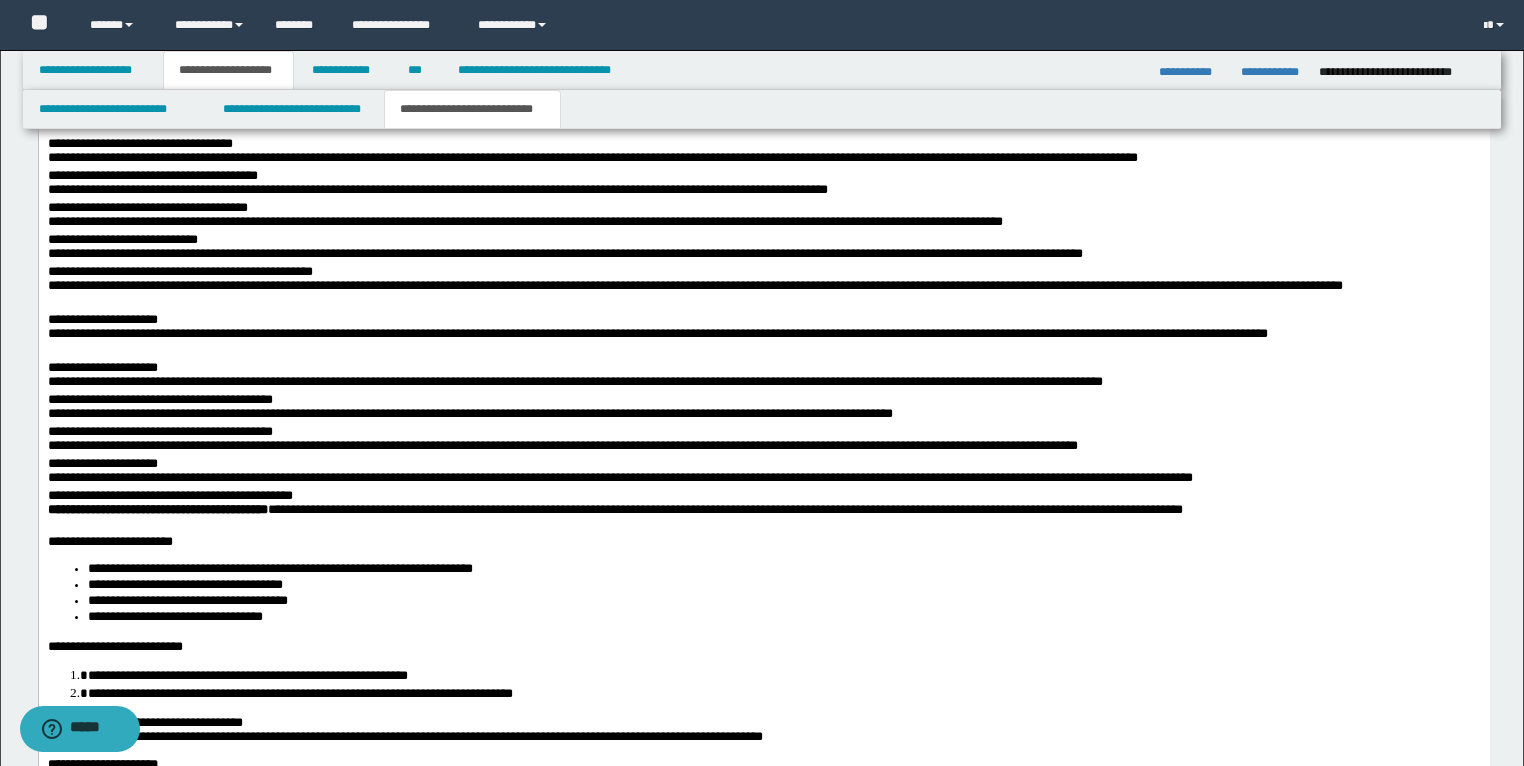scroll, scrollTop: 1887, scrollLeft: 0, axis: vertical 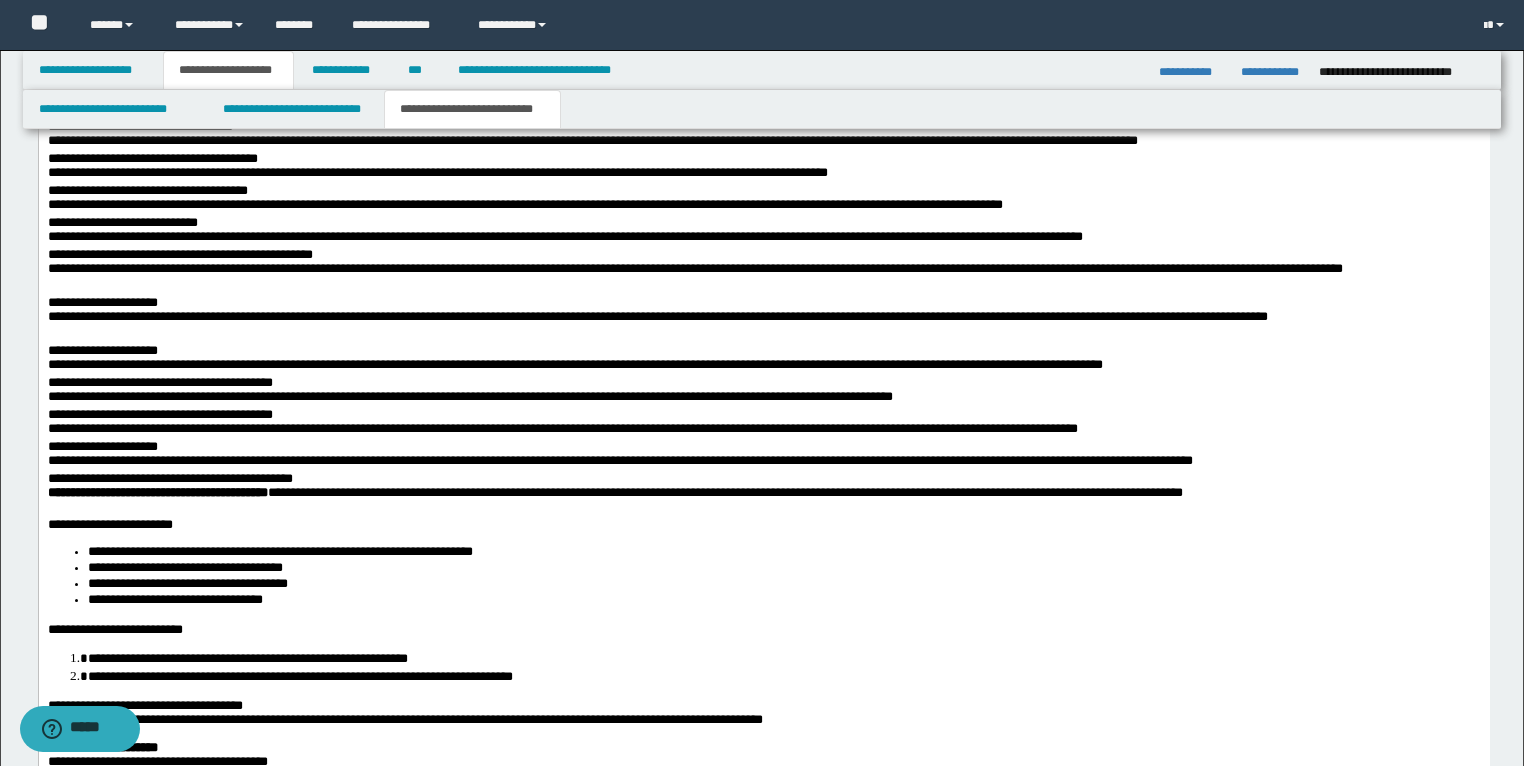 click on "**********" at bounding box center (159, 415) 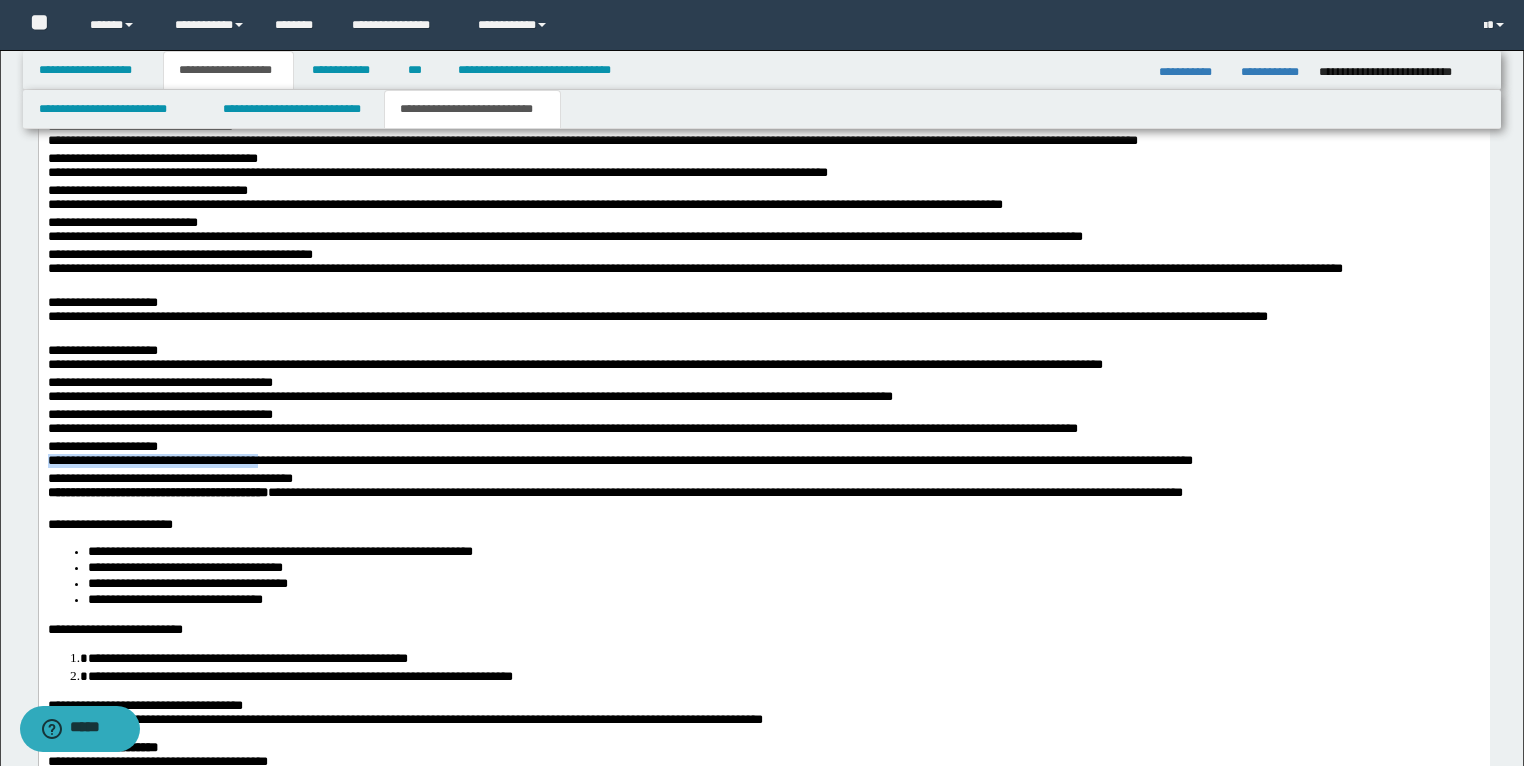 drag, startPoint x: 47, startPoint y: 475, endPoint x: 283, endPoint y: 488, distance: 236.35777 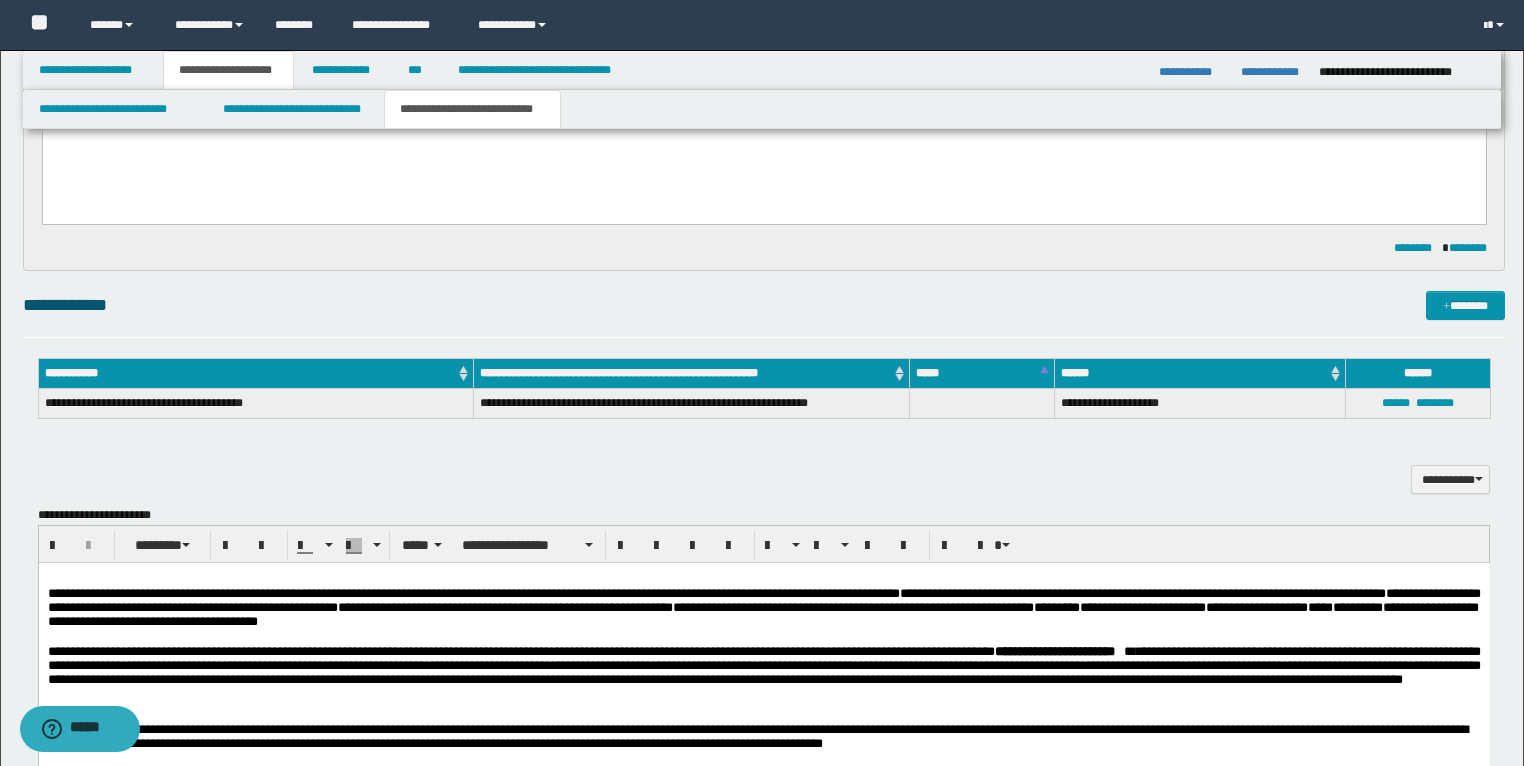 scroll, scrollTop: 1167, scrollLeft: 0, axis: vertical 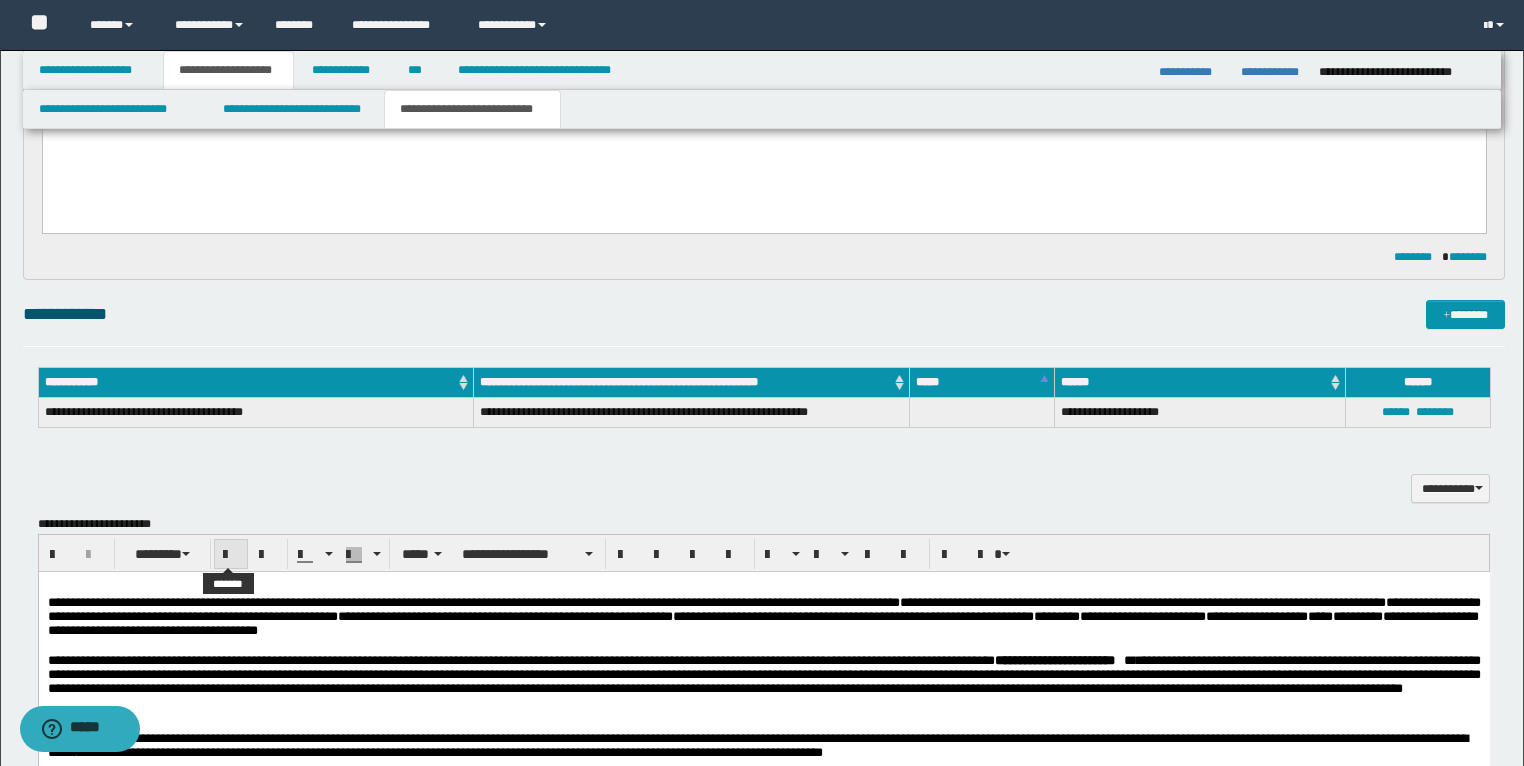 click at bounding box center (231, 555) 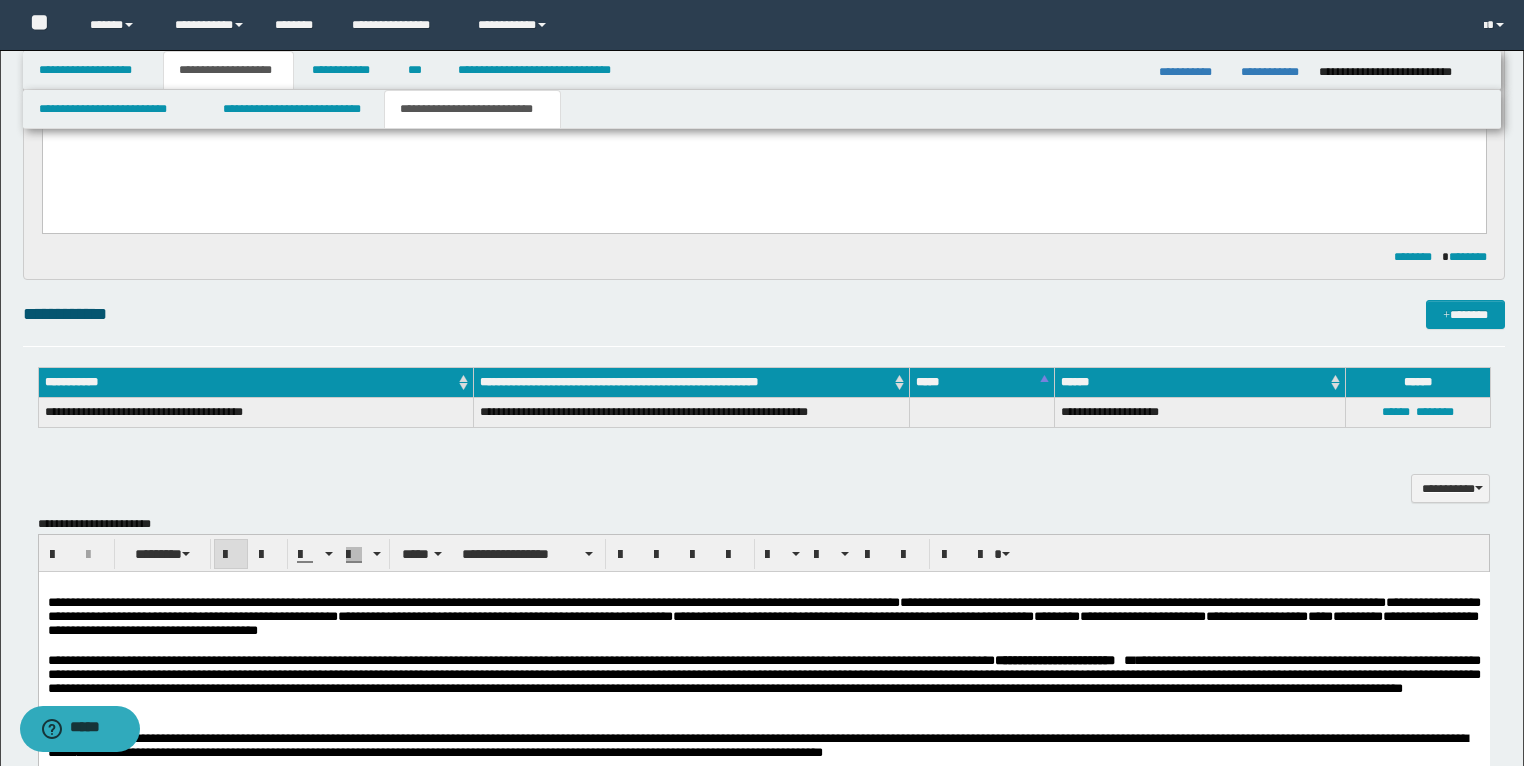 scroll, scrollTop: 1567, scrollLeft: 0, axis: vertical 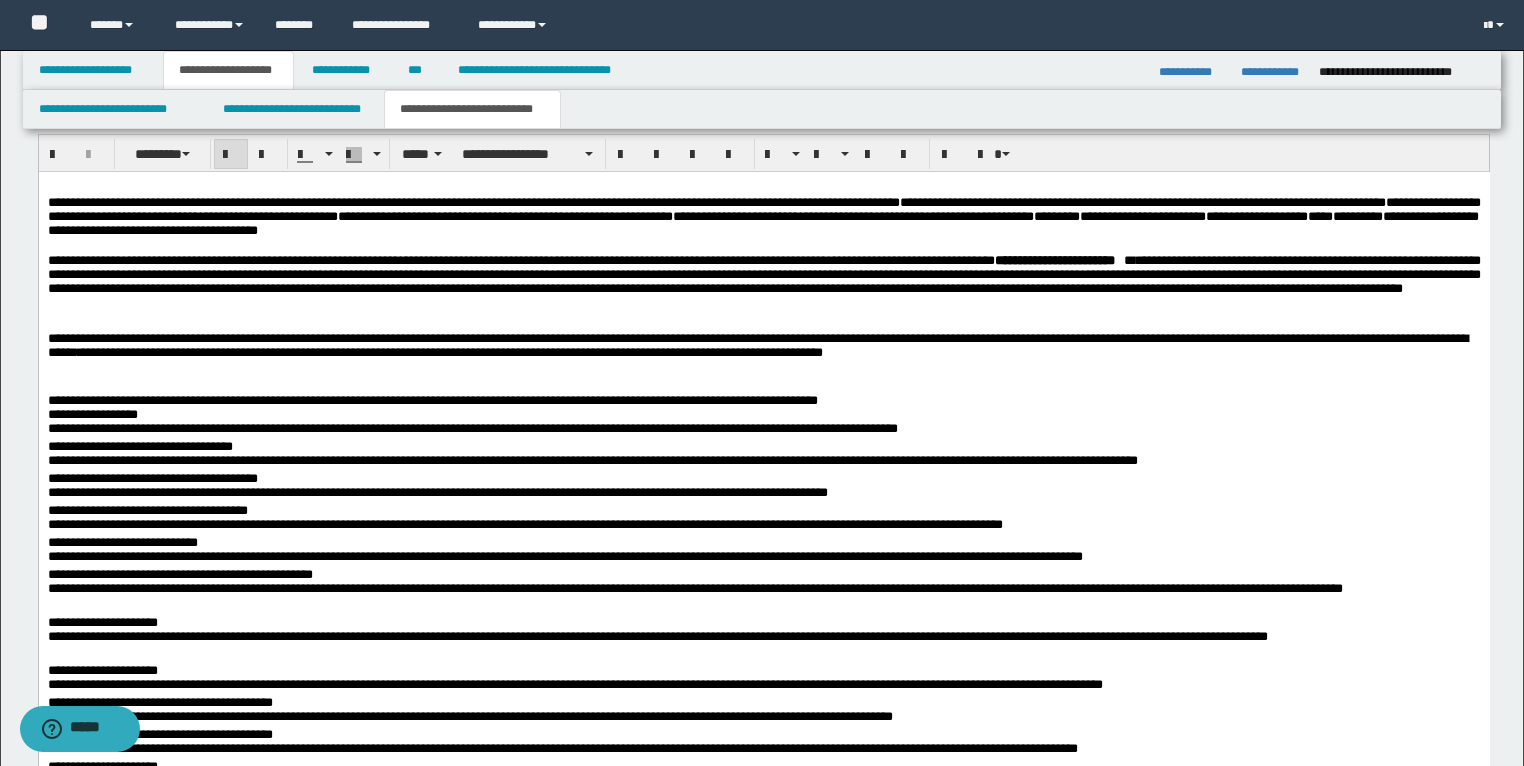 click on "**********" at bounding box center [524, 524] 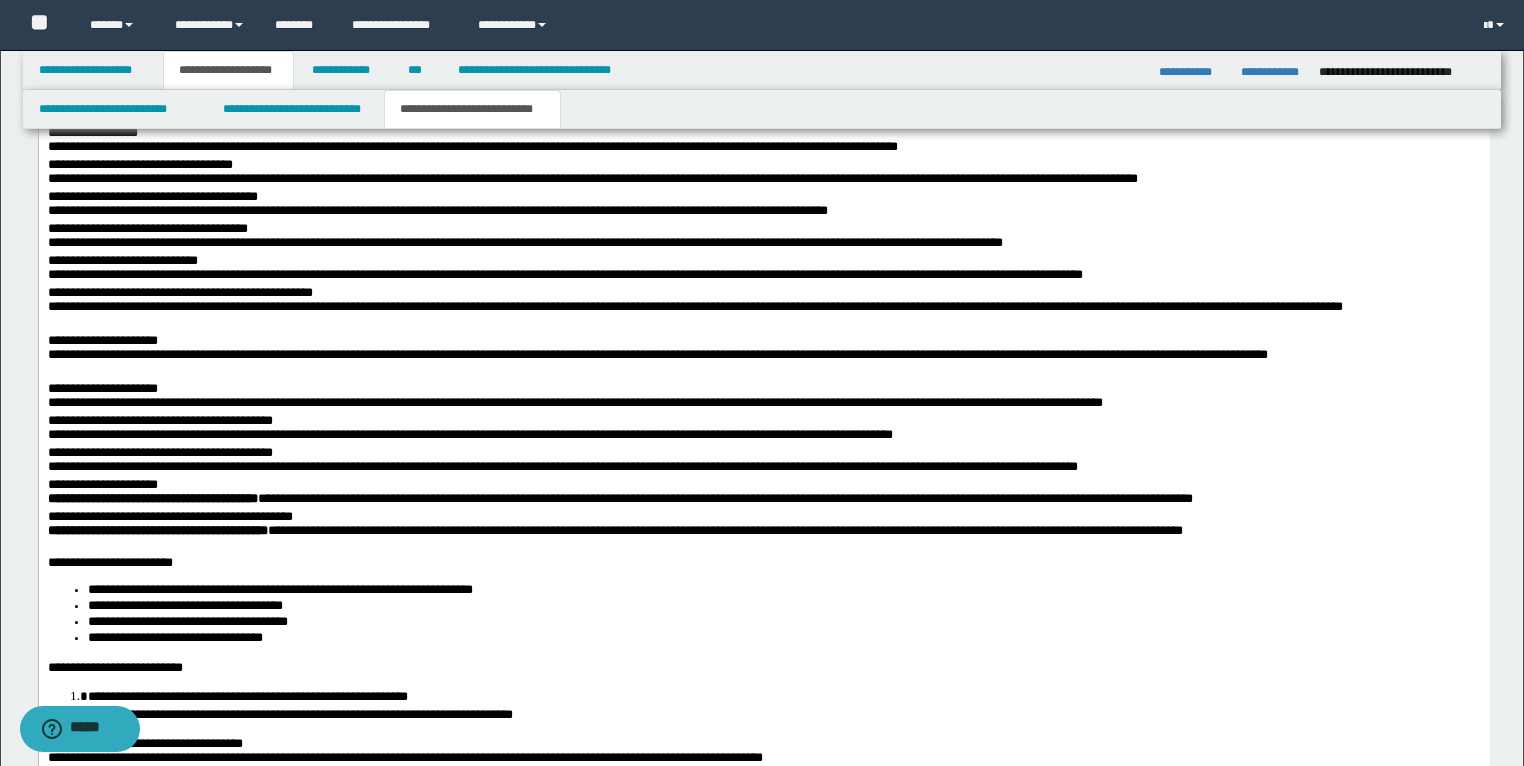 scroll, scrollTop: 1887, scrollLeft: 0, axis: vertical 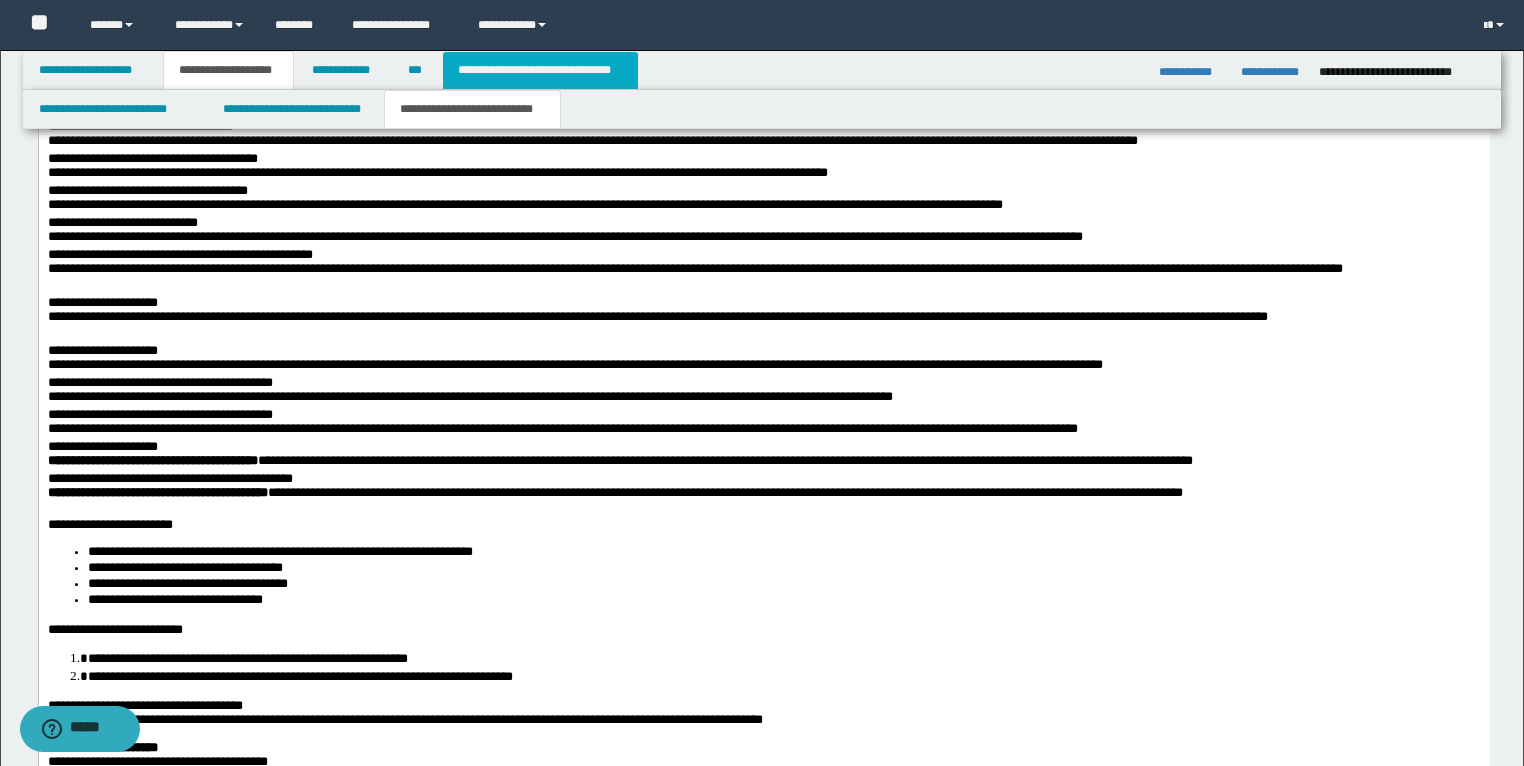 click on "**********" at bounding box center (540, 70) 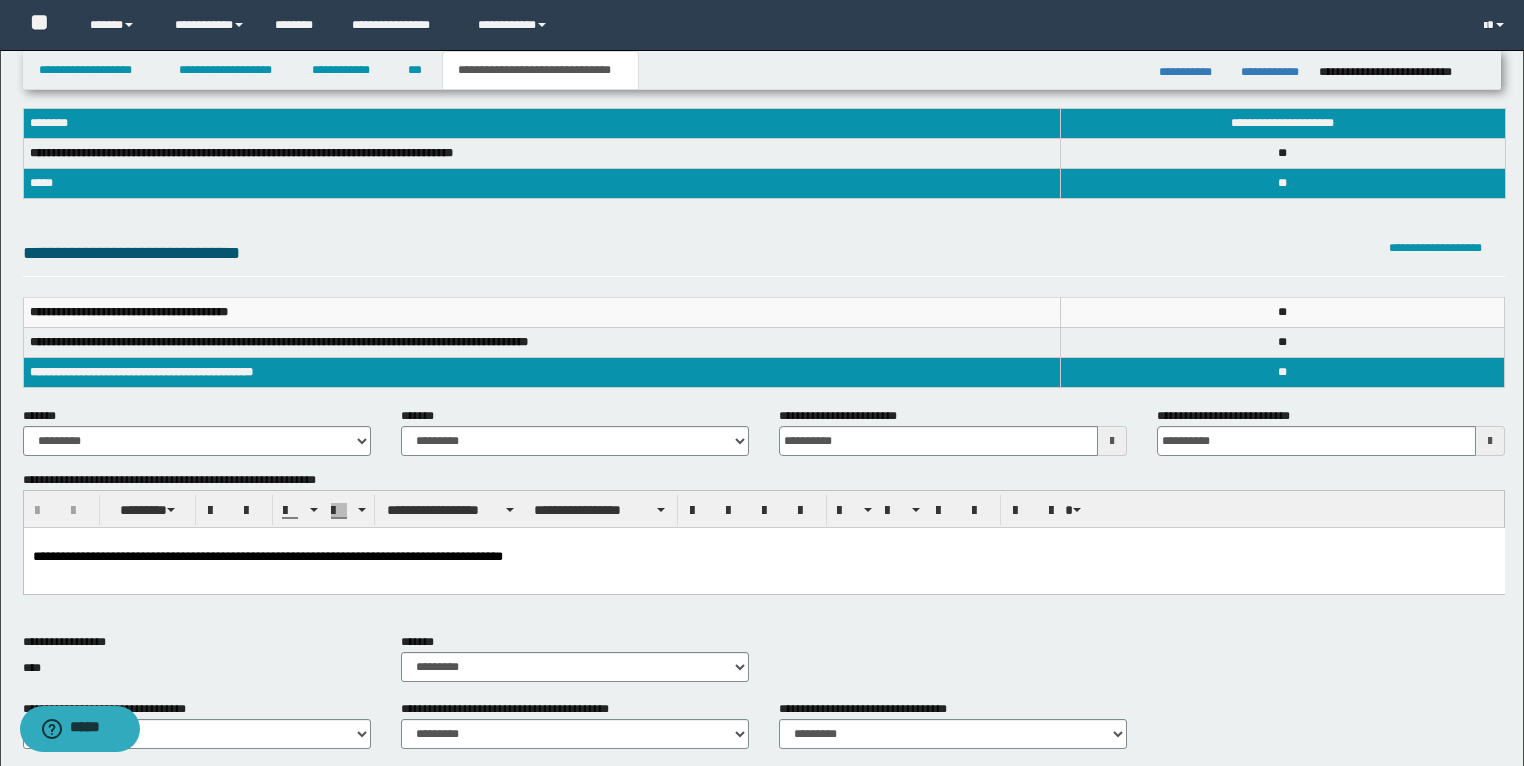 scroll, scrollTop: 0, scrollLeft: 0, axis: both 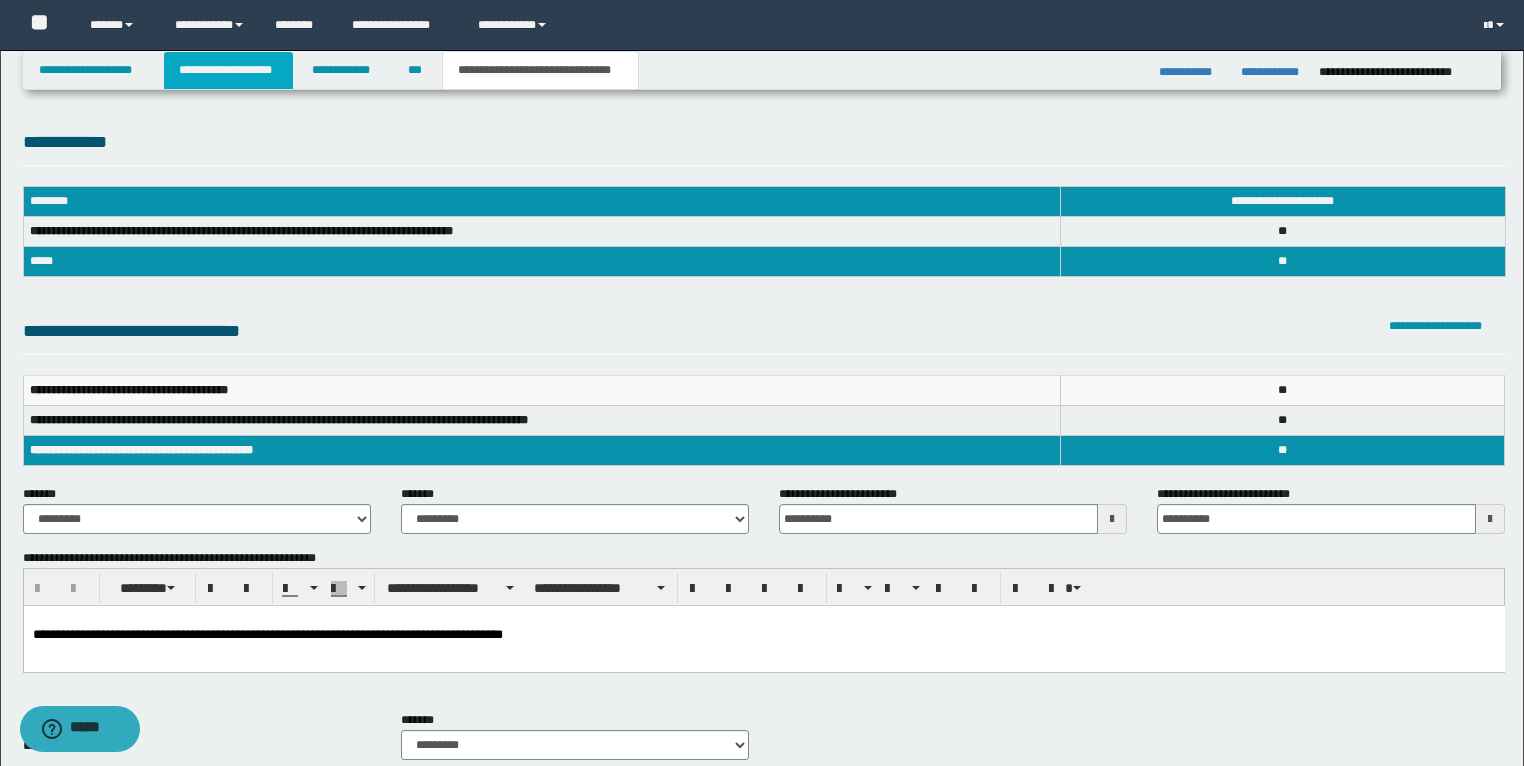 click on "**********" at bounding box center (228, 70) 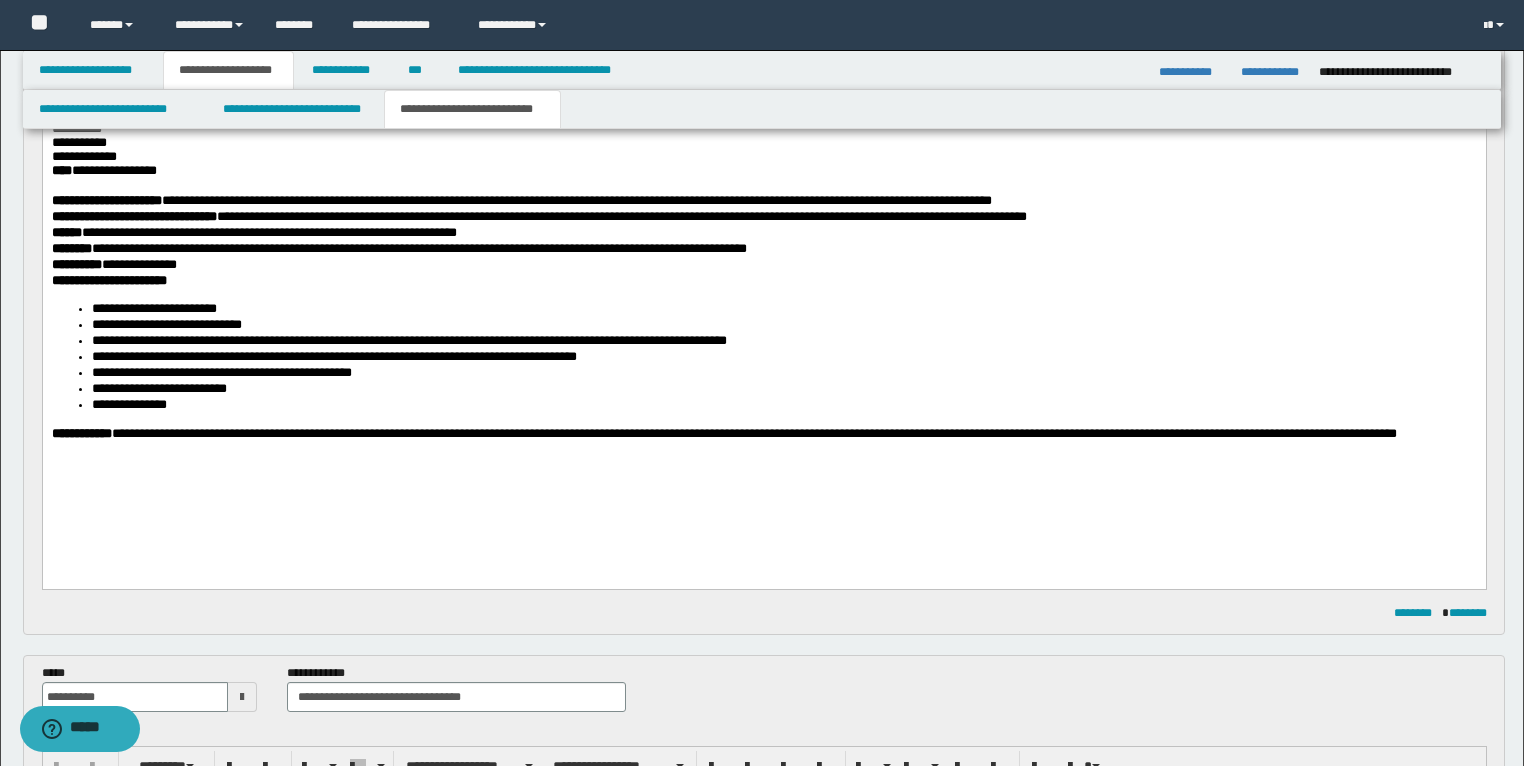 scroll, scrollTop: 480, scrollLeft: 0, axis: vertical 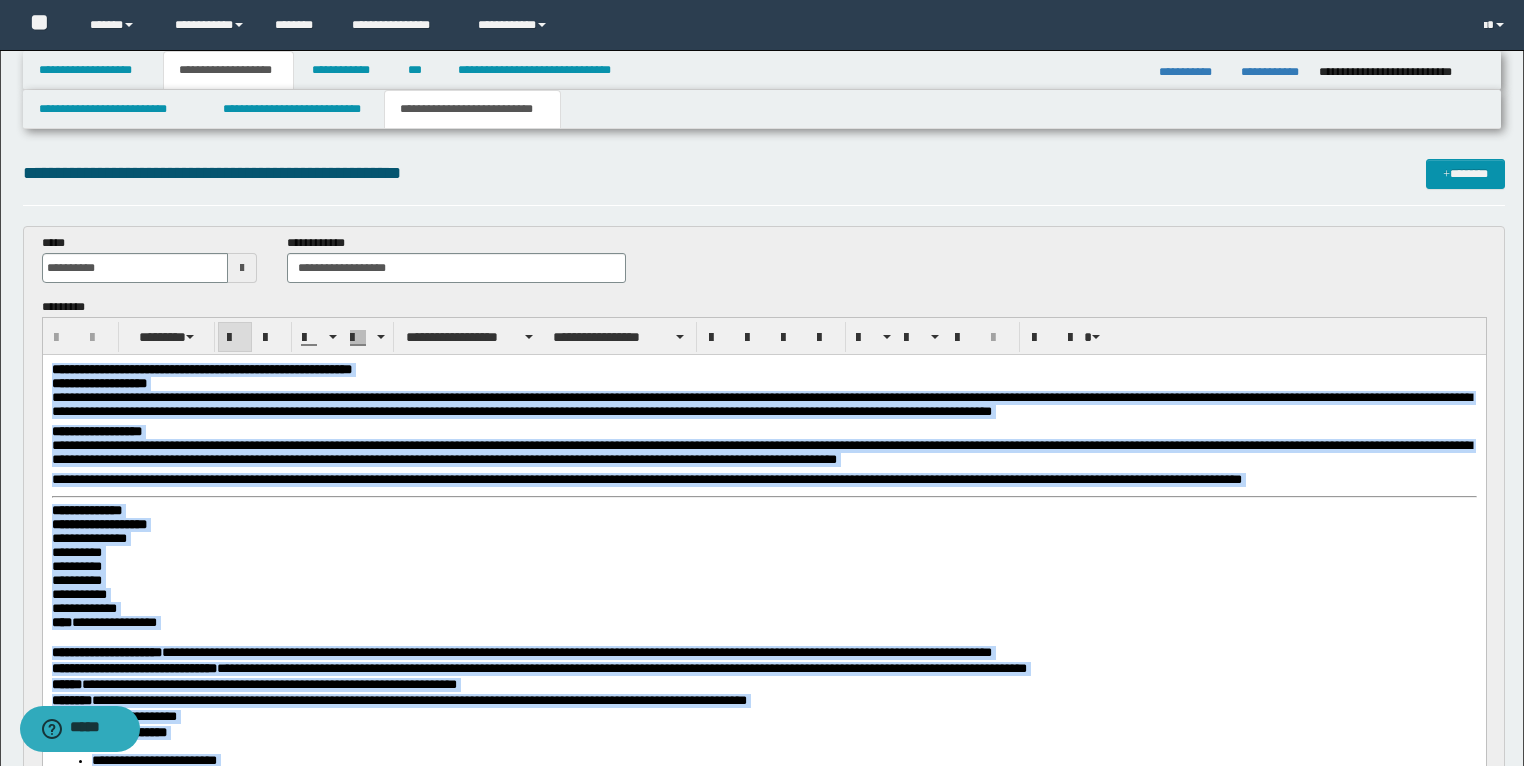 drag, startPoint x: 352, startPoint y: 950, endPoint x: 74, endPoint y: 376, distance: 637.7774 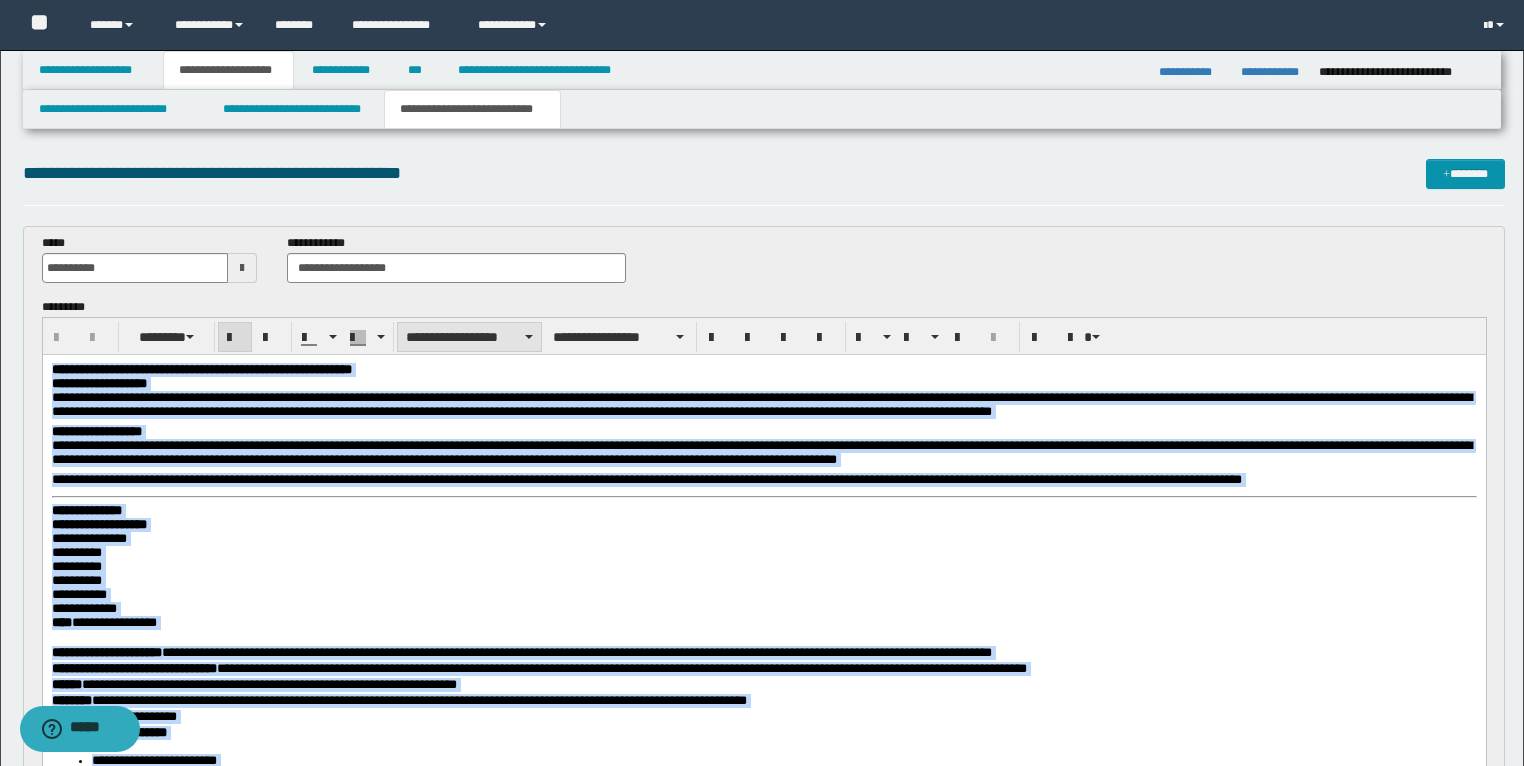 click on "**********" at bounding box center (469, 337) 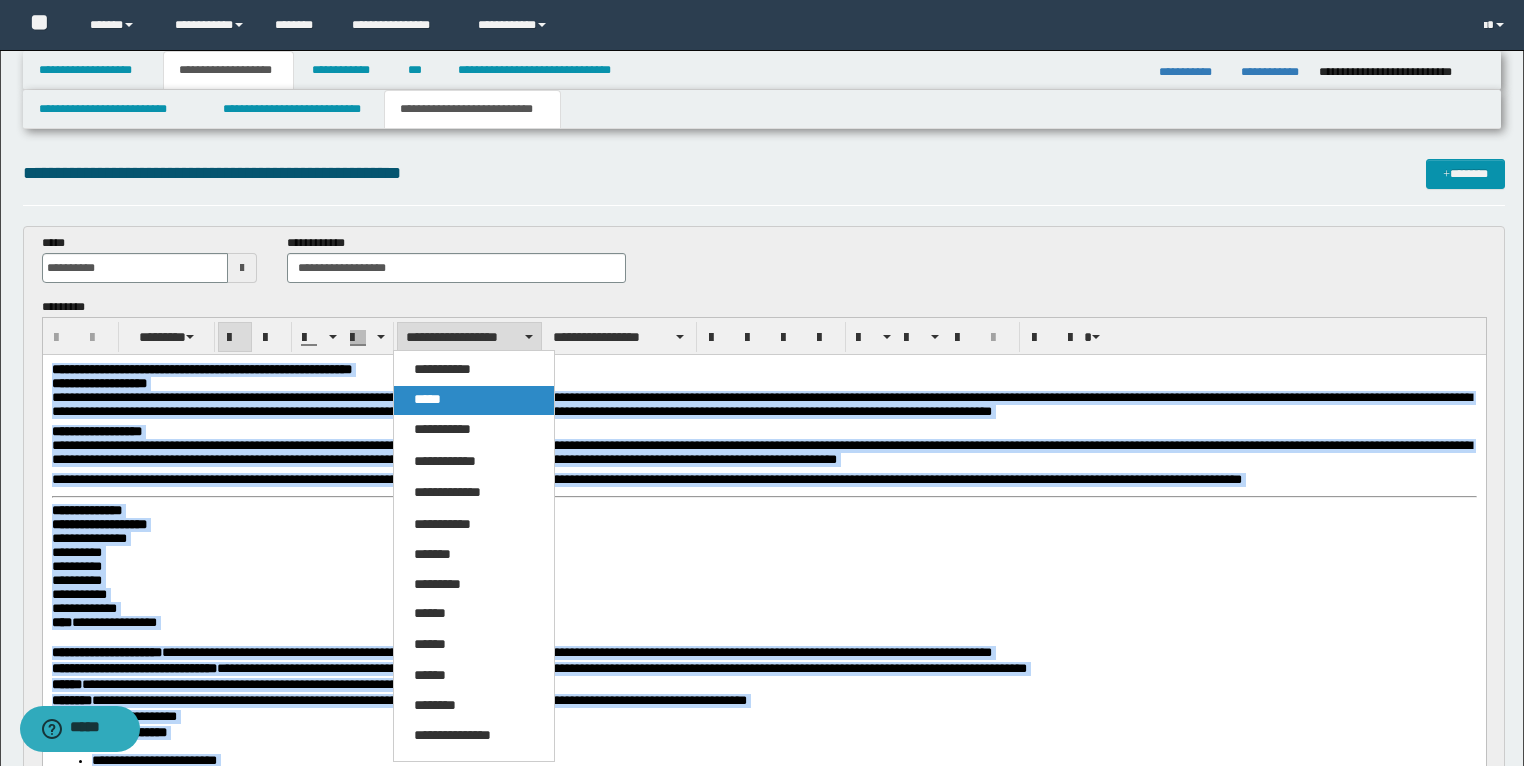 click on "*****" at bounding box center [474, 400] 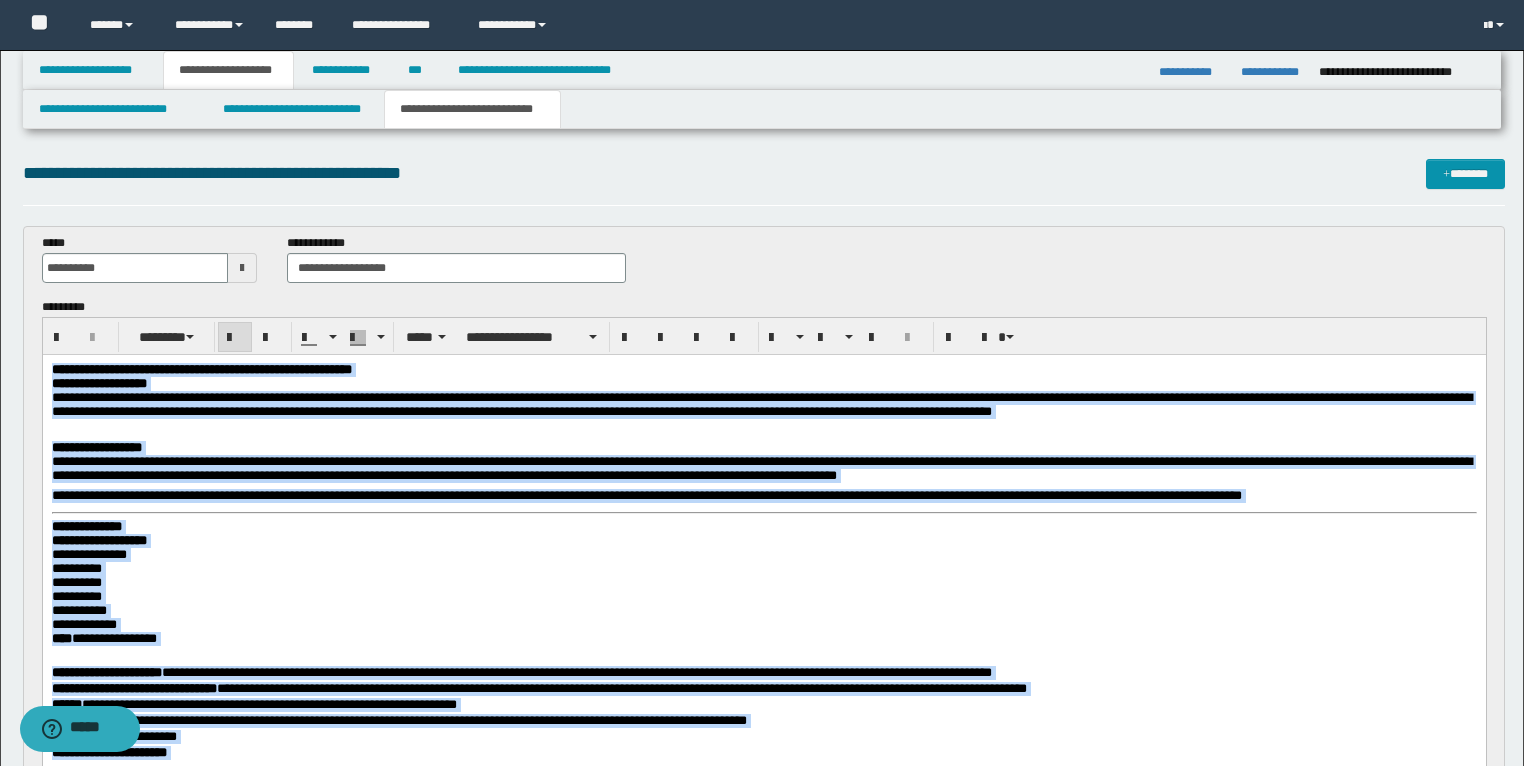 click on "**********" at bounding box center (764, 408) 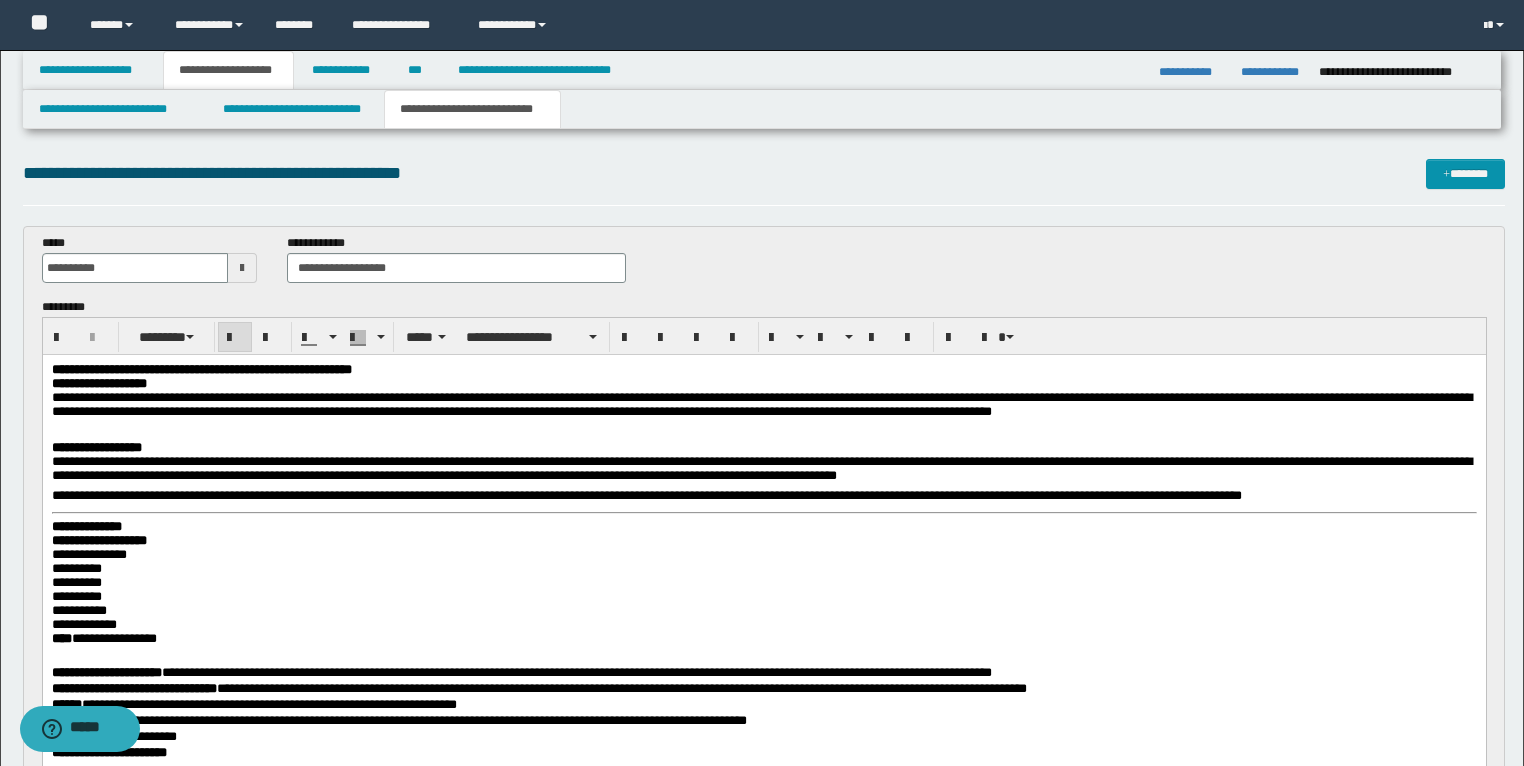 click on "**********" at bounding box center (763, 369) 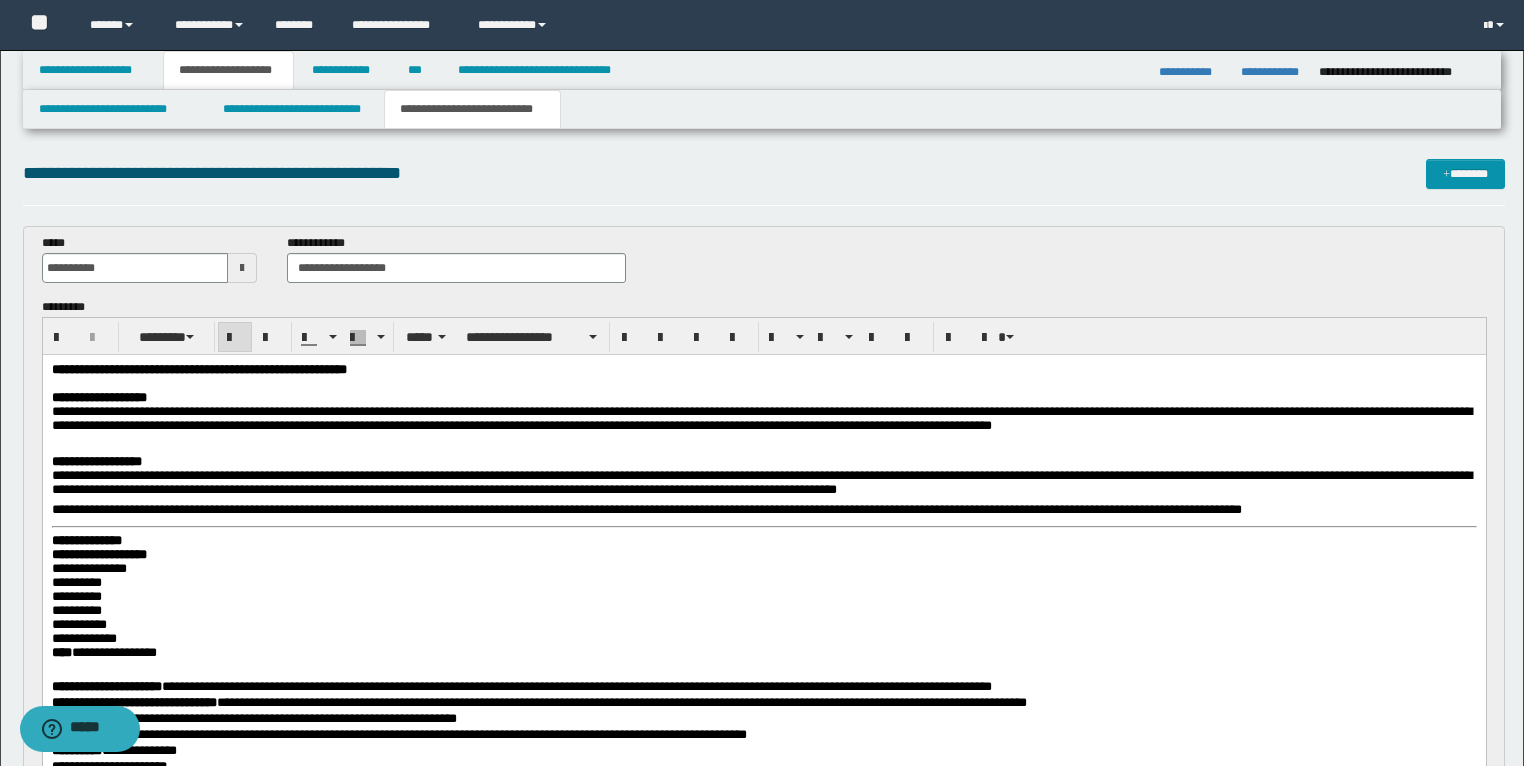 click on "**********" at bounding box center (763, 686) 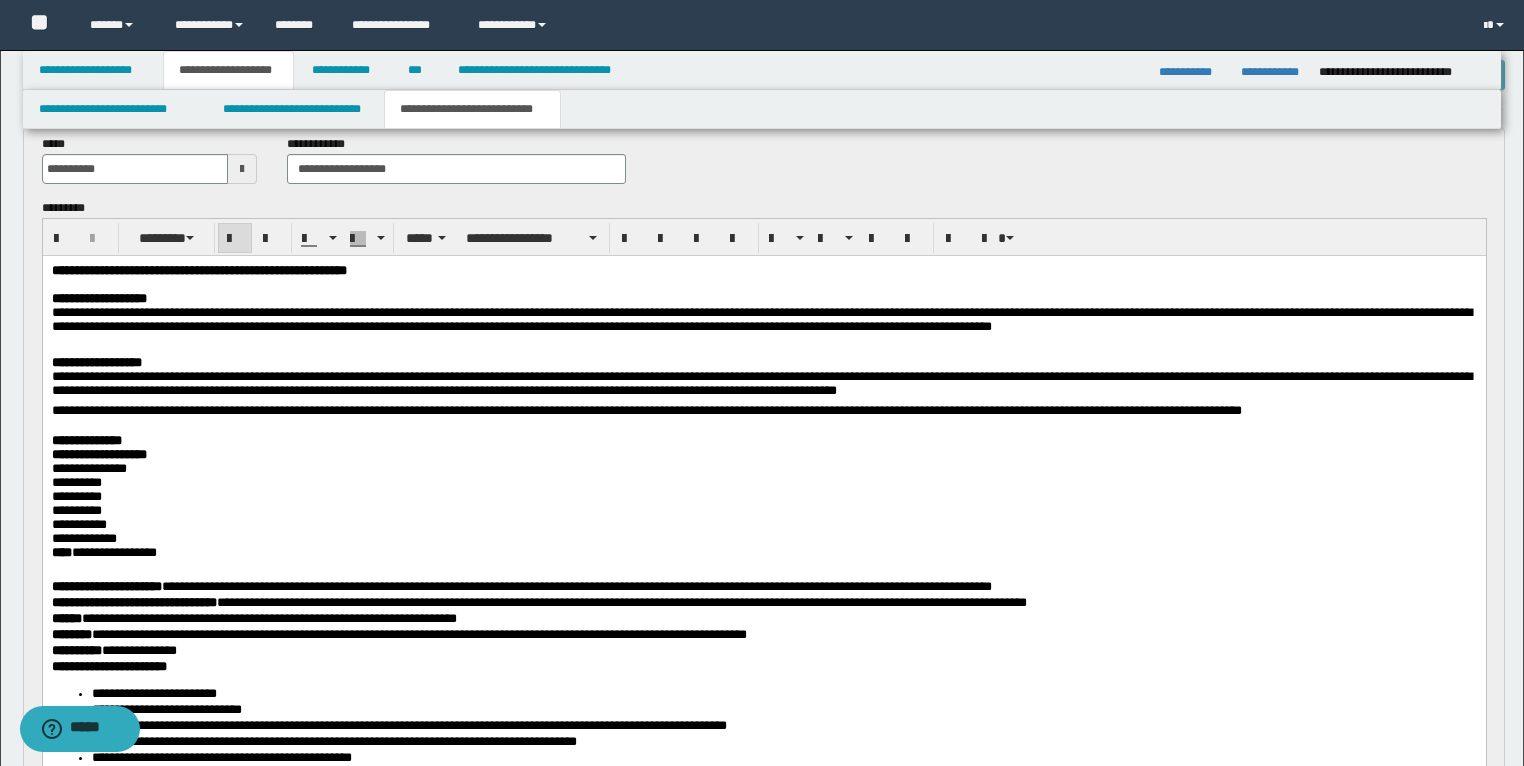 scroll, scrollTop: 0, scrollLeft: 0, axis: both 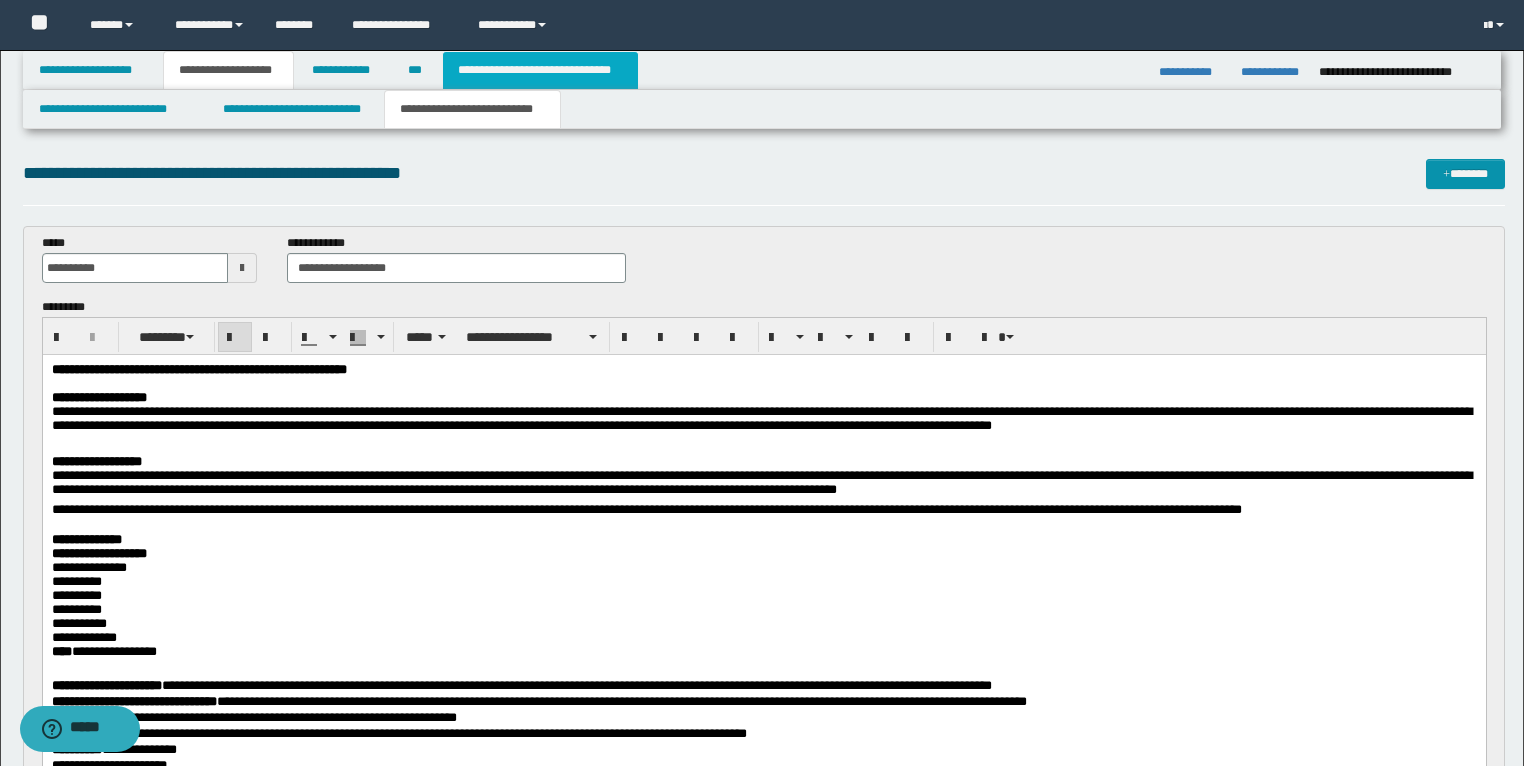 click on "**********" at bounding box center (540, 70) 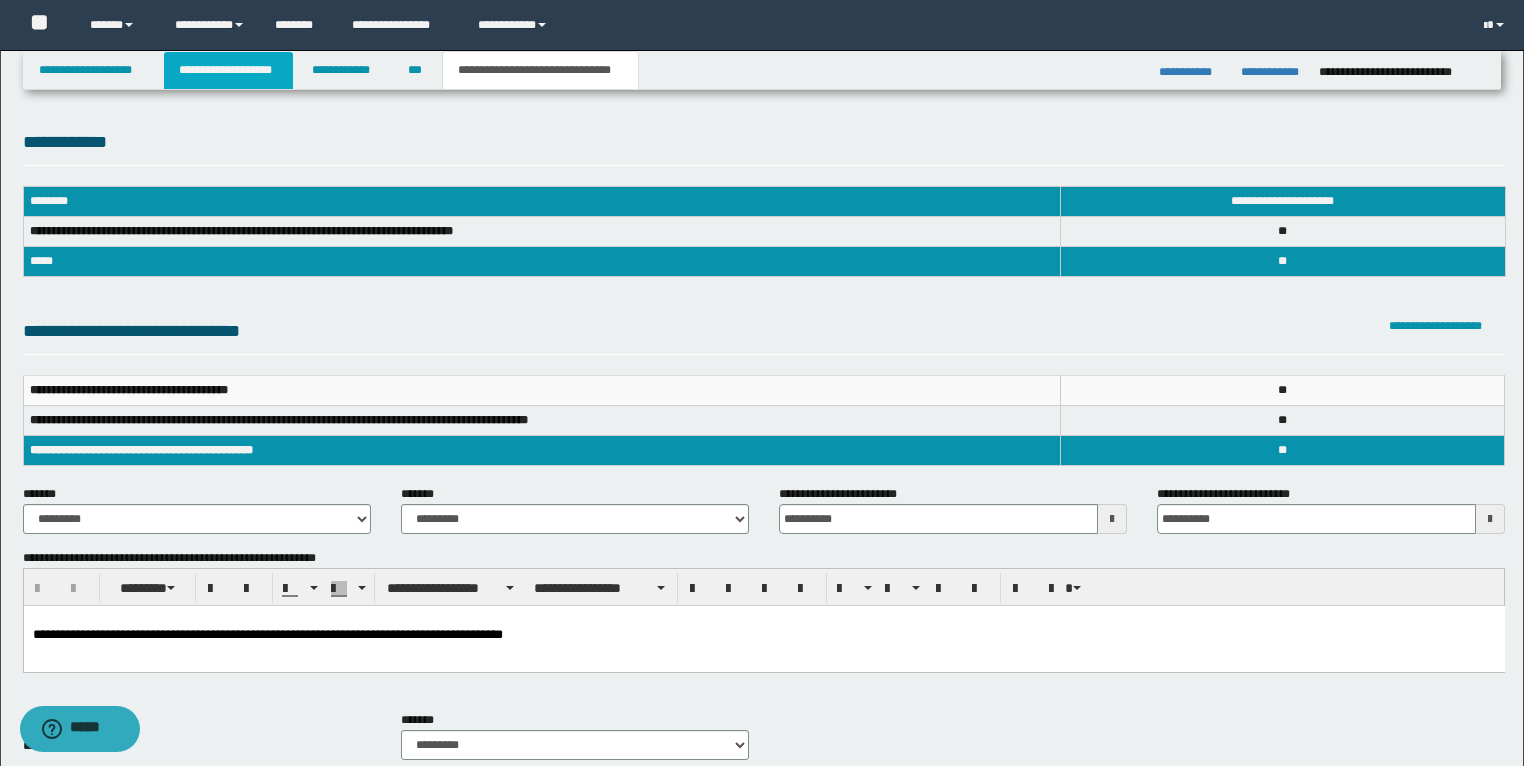 click on "**********" at bounding box center [228, 70] 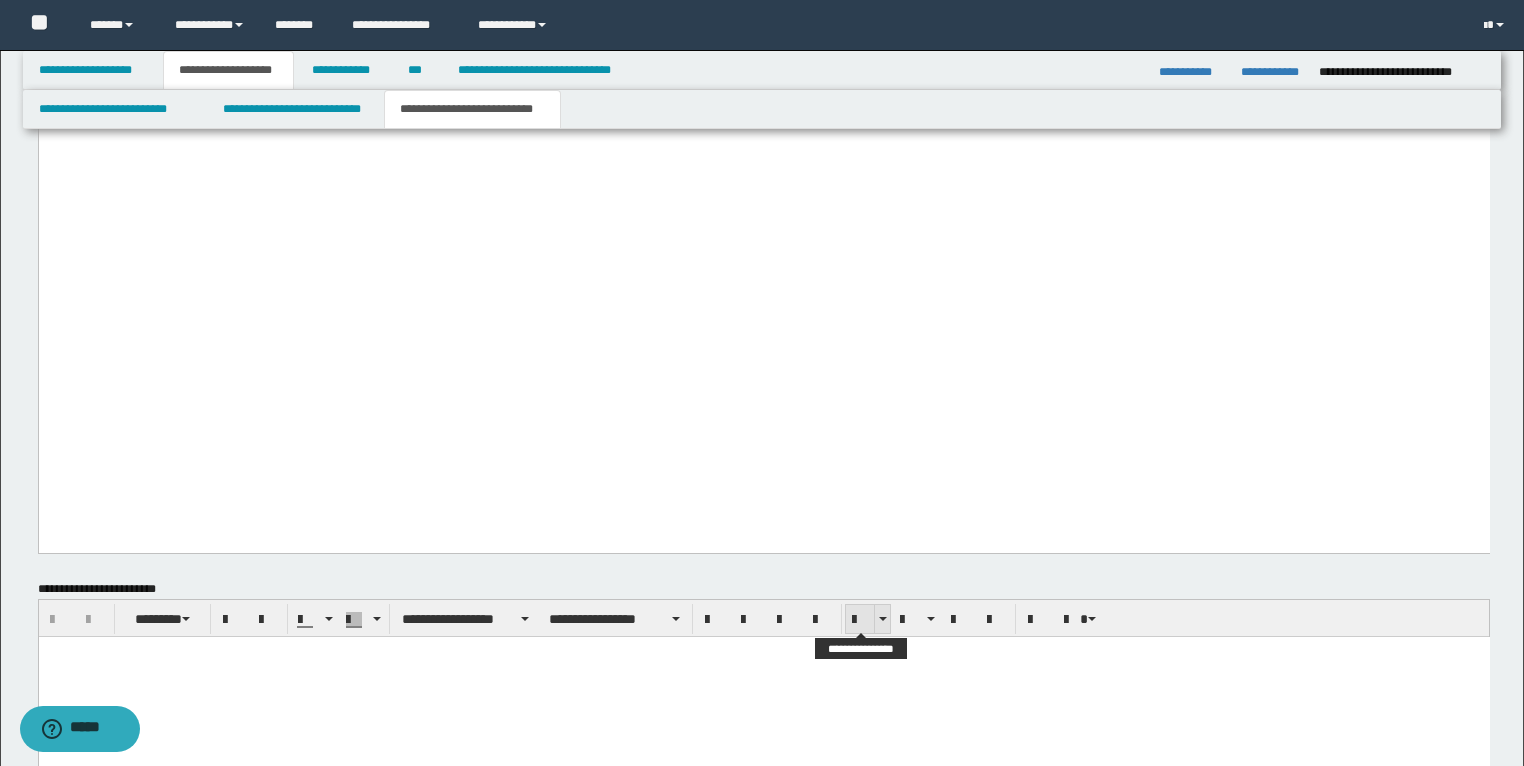 scroll, scrollTop: 5413, scrollLeft: 0, axis: vertical 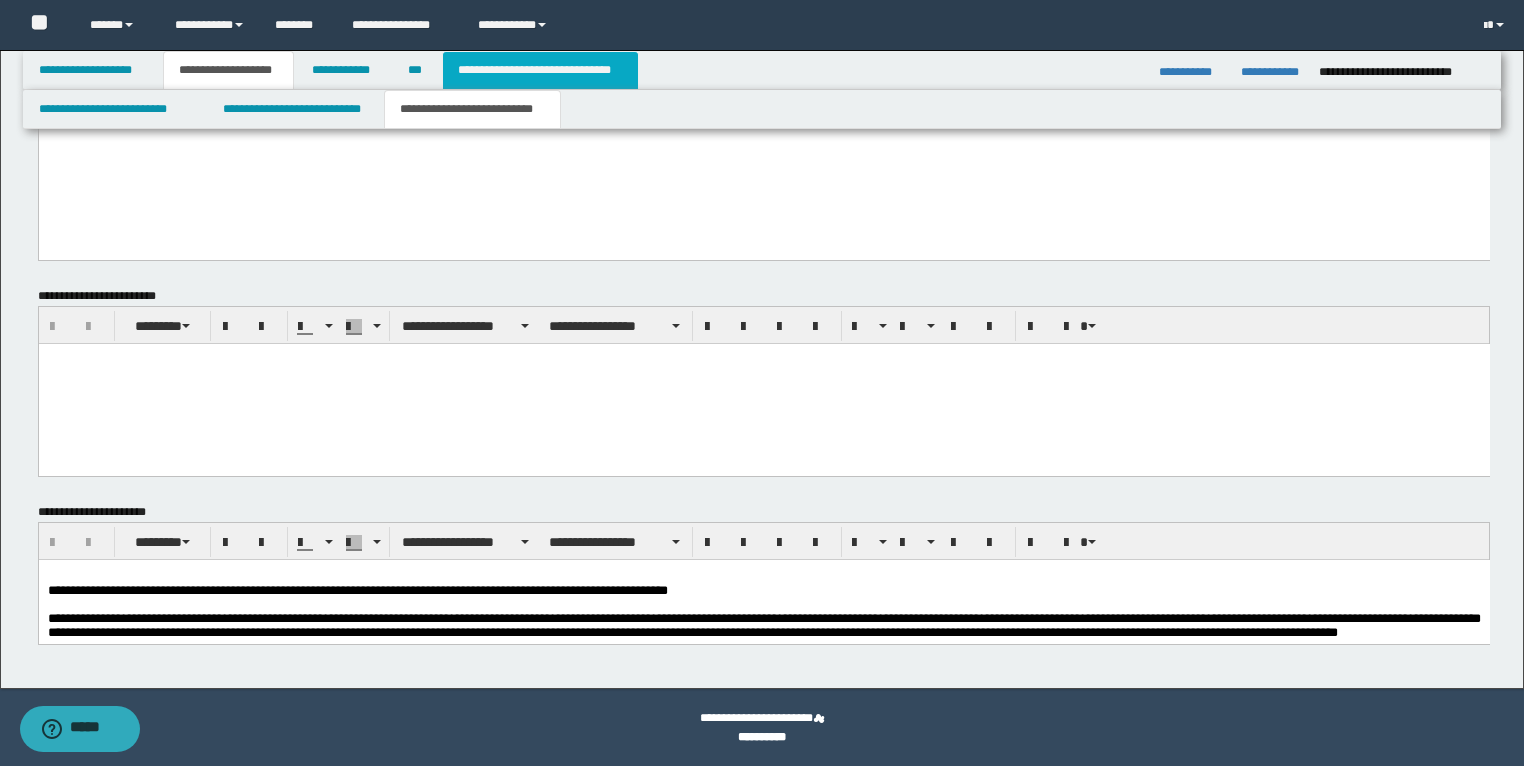 click on "**********" at bounding box center [540, 70] 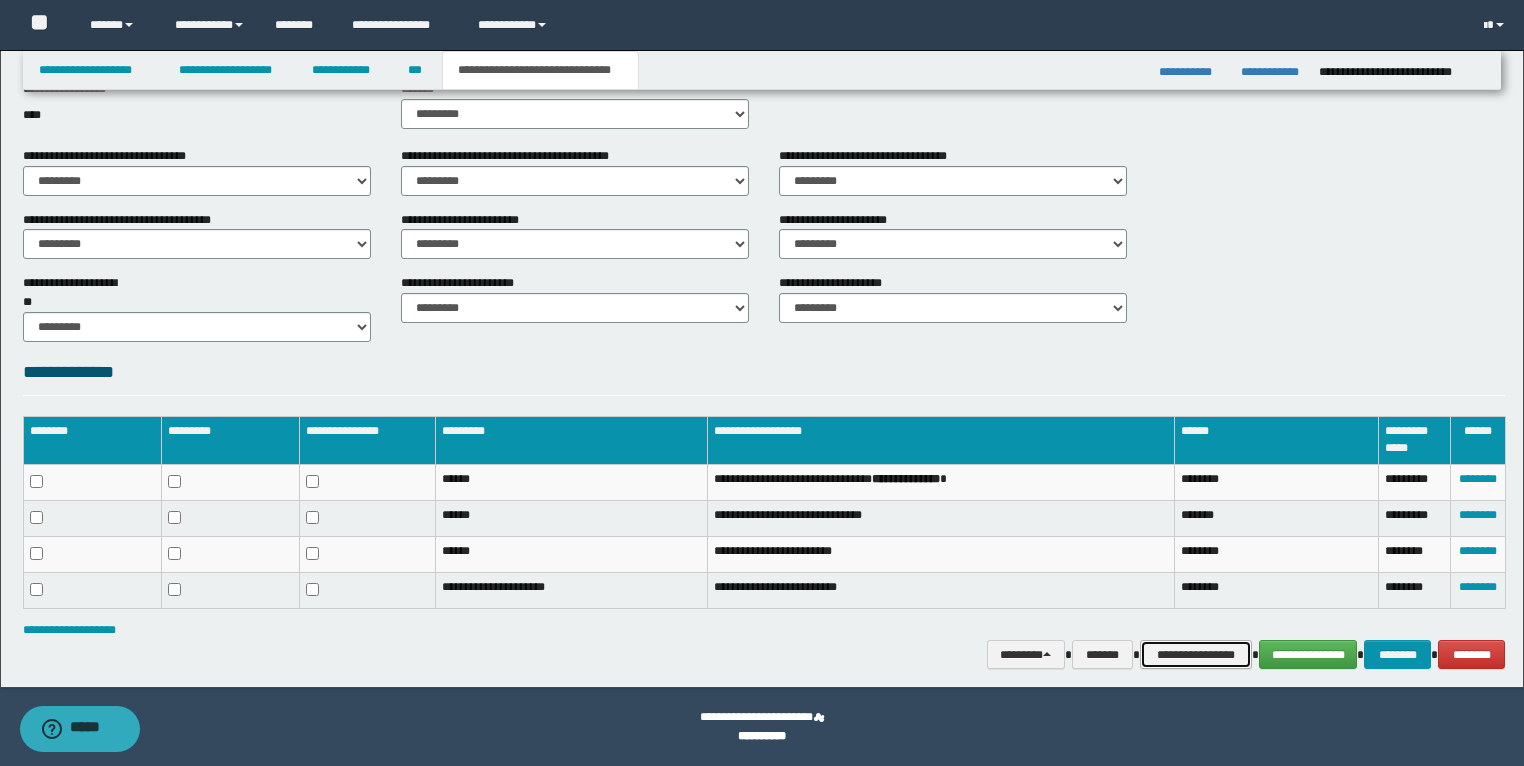 click on "**********" at bounding box center (1196, 655) 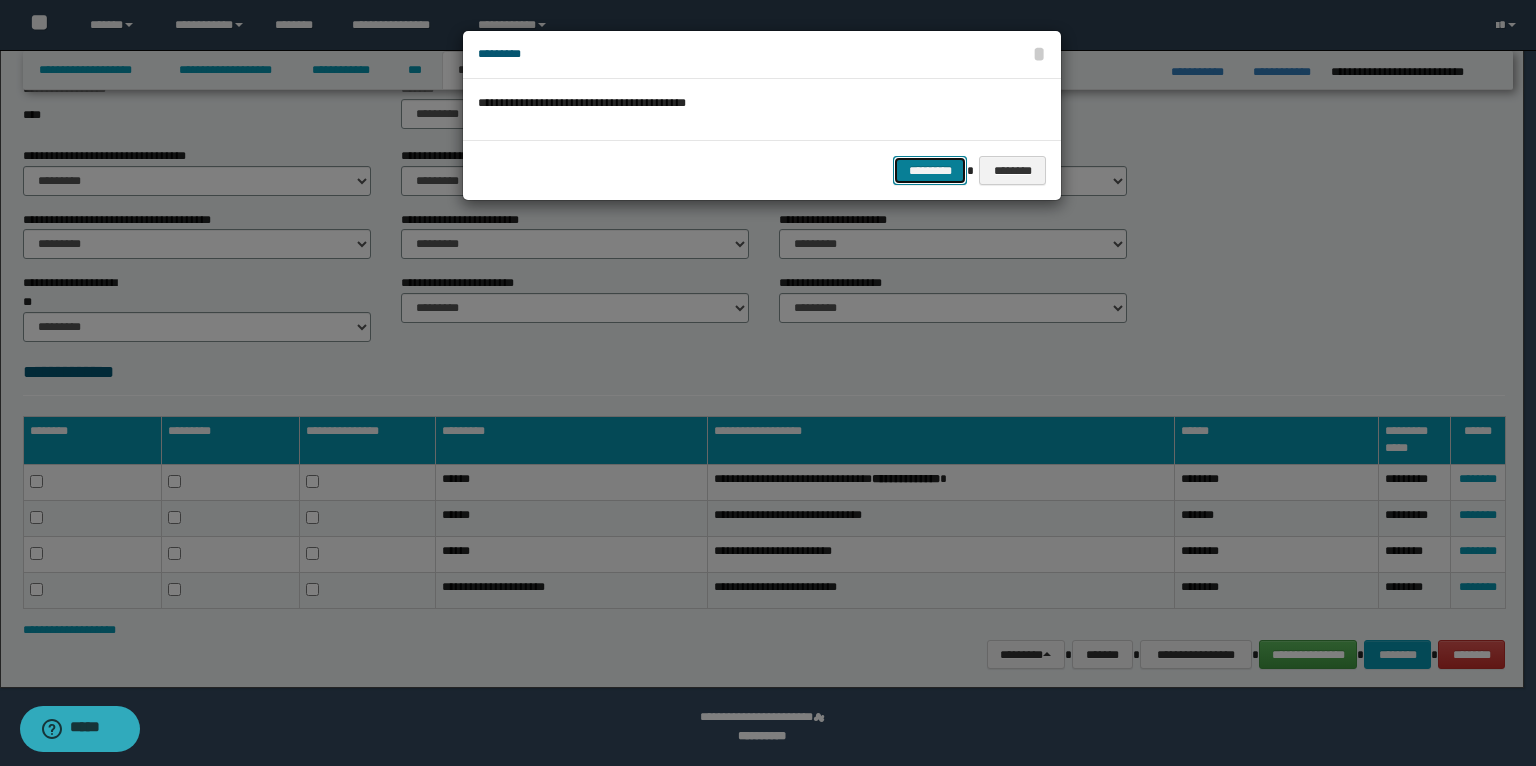 click on "*********" at bounding box center [930, 171] 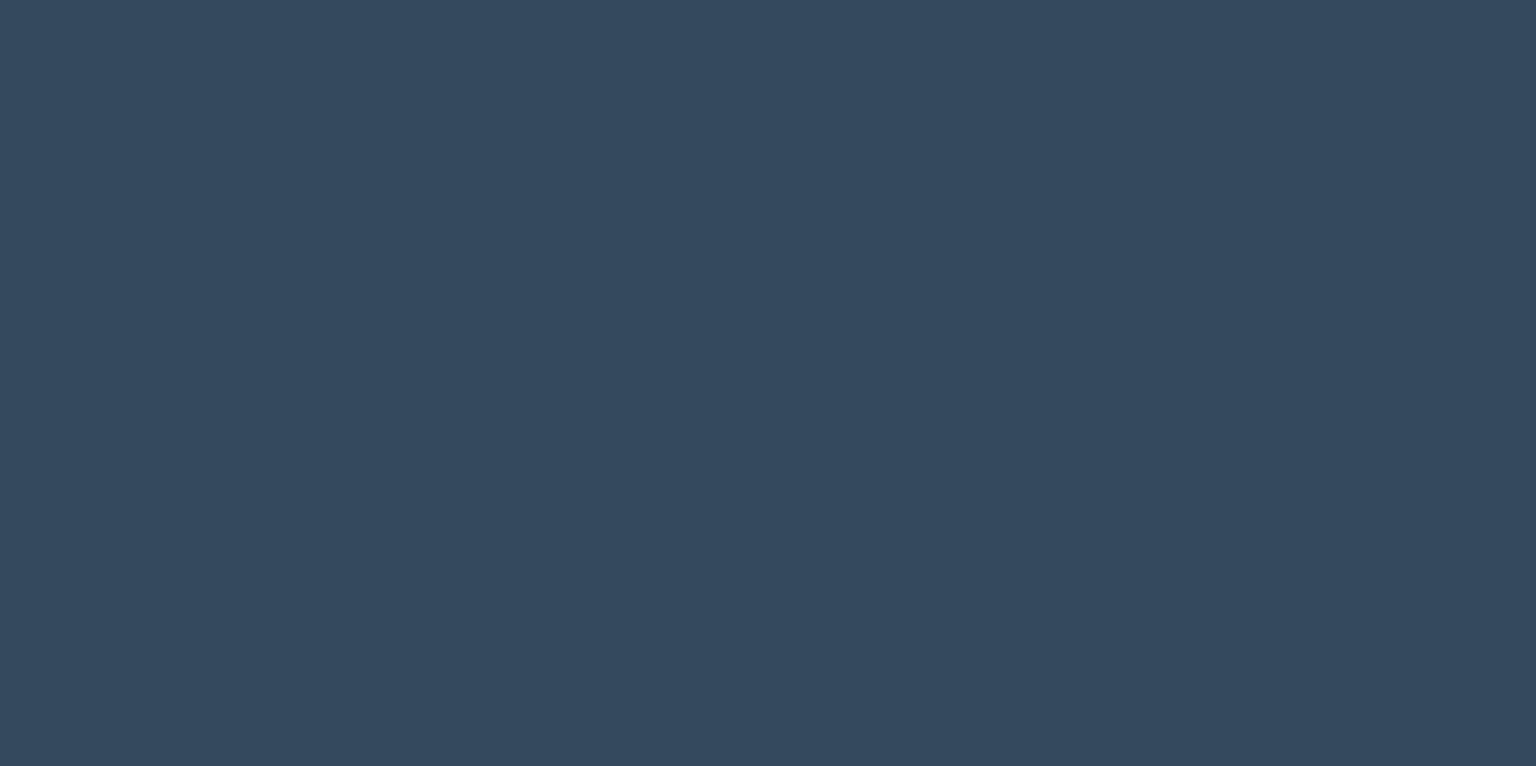 scroll, scrollTop: 0, scrollLeft: 0, axis: both 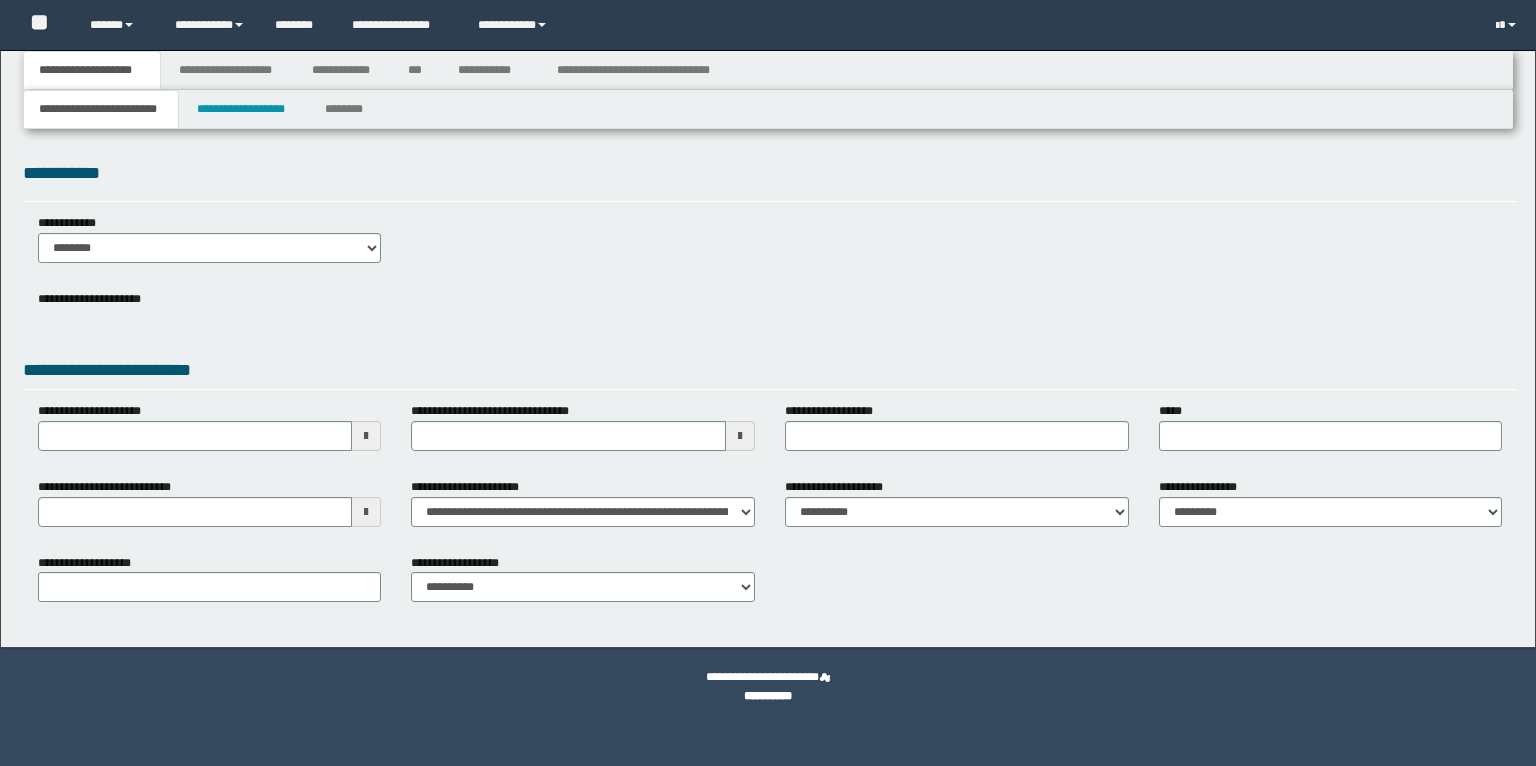 type 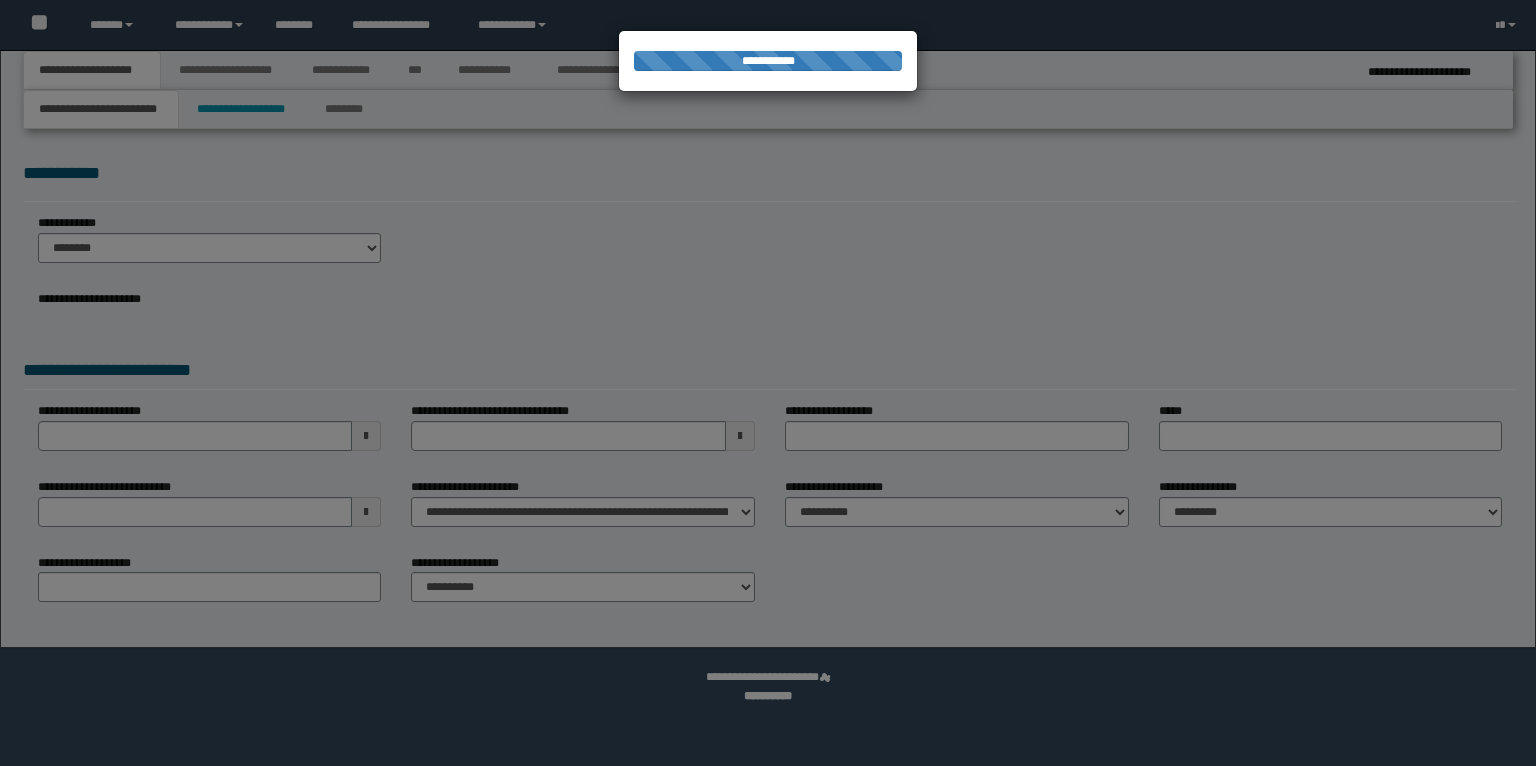 scroll, scrollTop: 0, scrollLeft: 0, axis: both 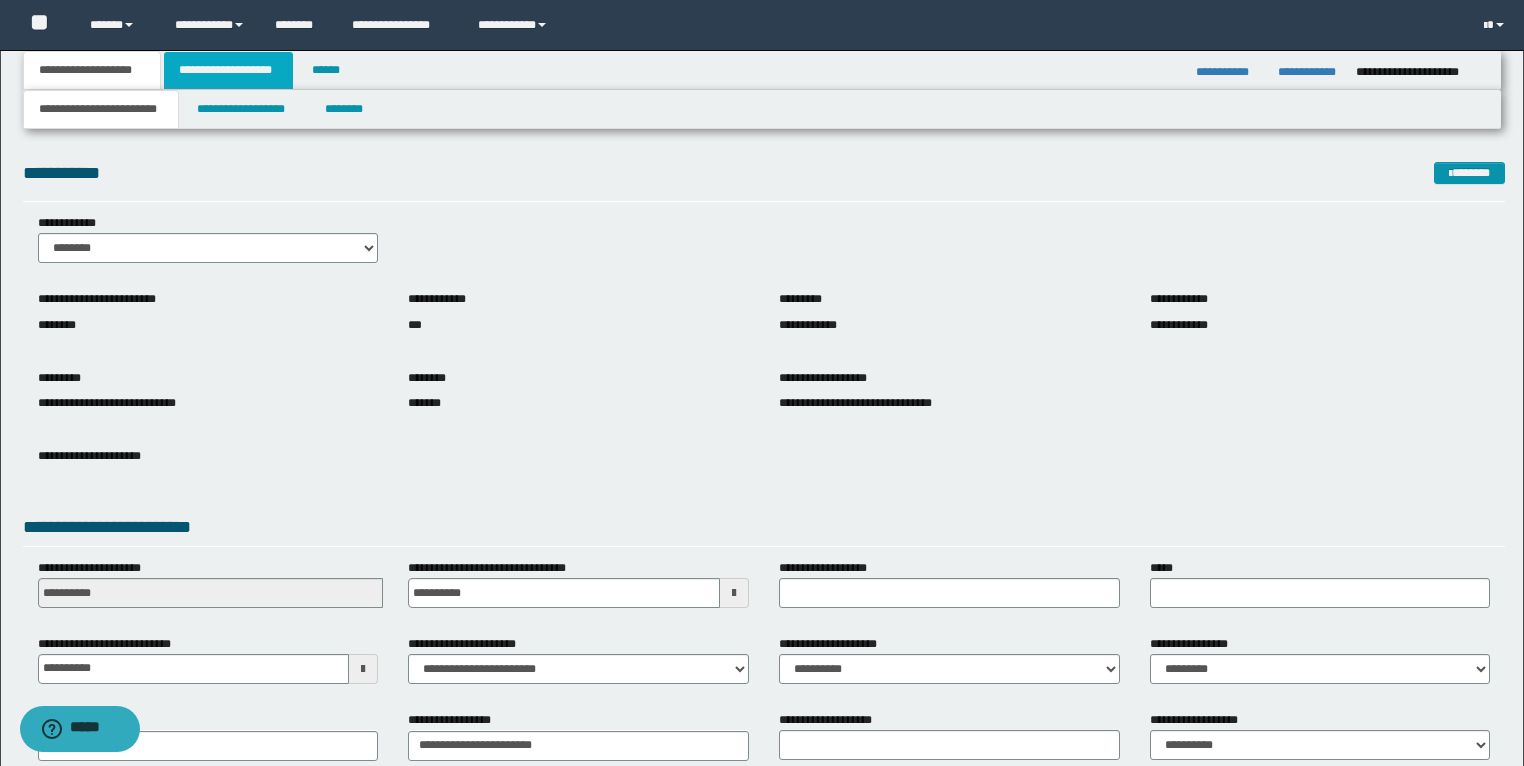 click on "**********" at bounding box center [228, 70] 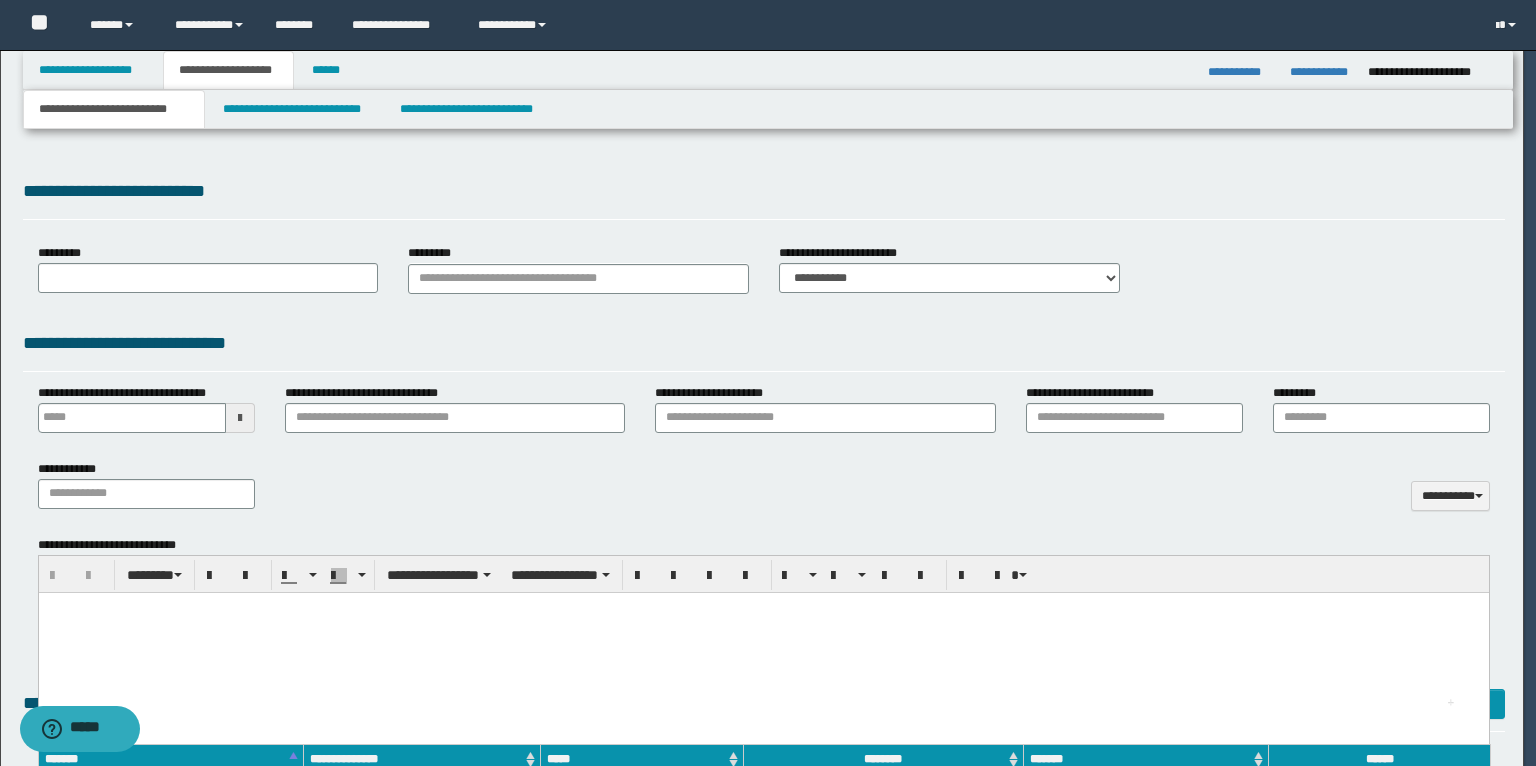 type on "**********" 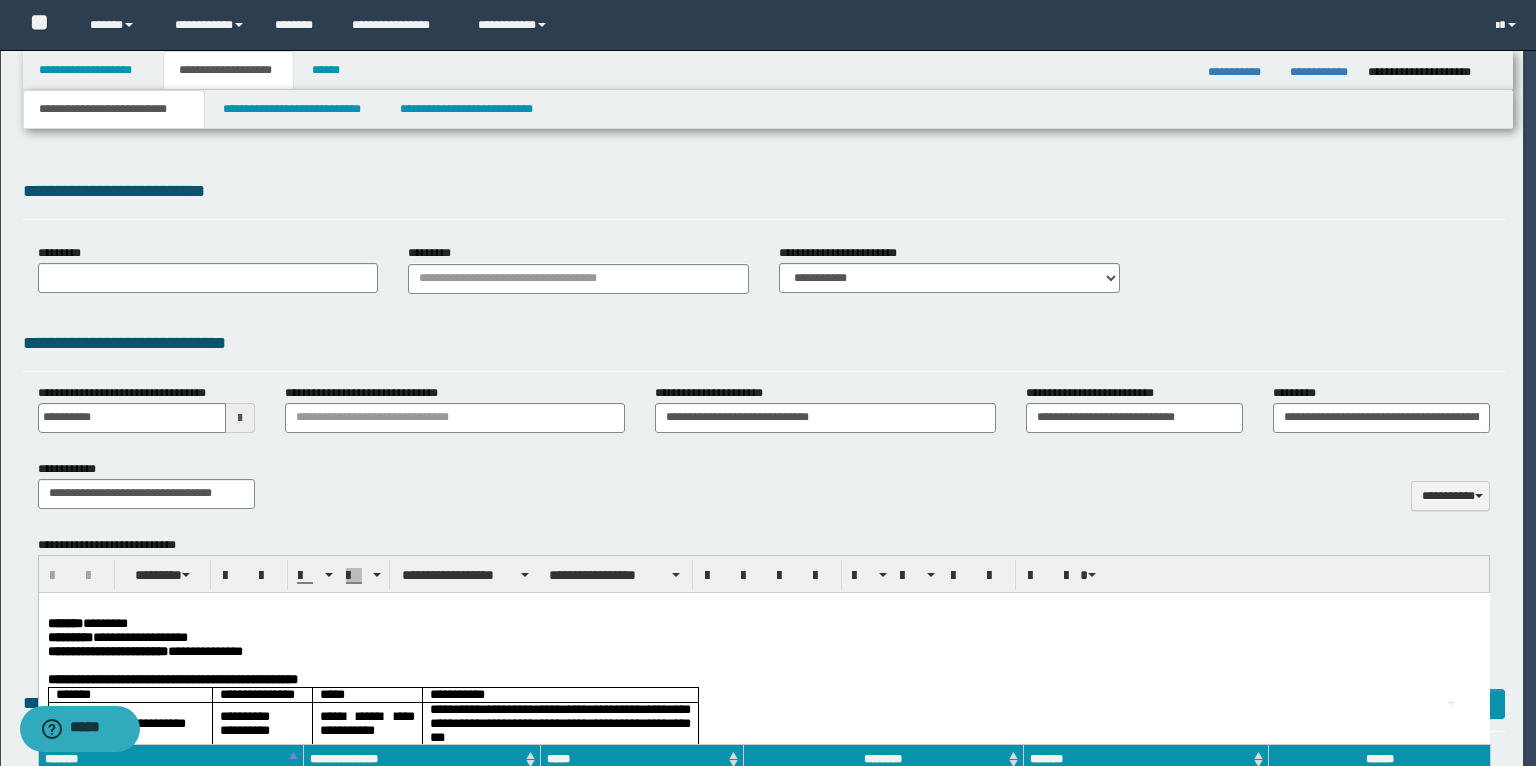 scroll, scrollTop: 0, scrollLeft: 0, axis: both 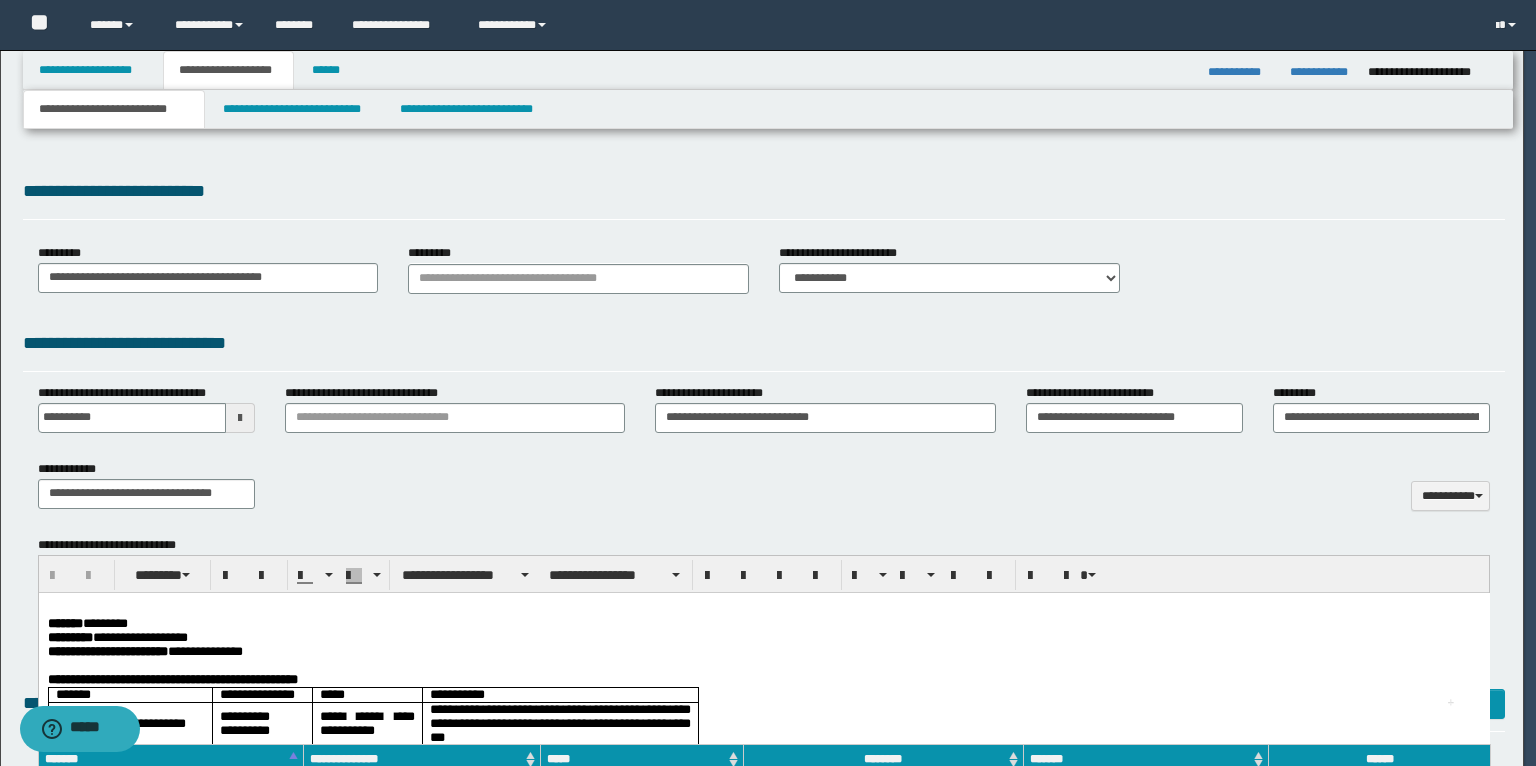 select on "*" 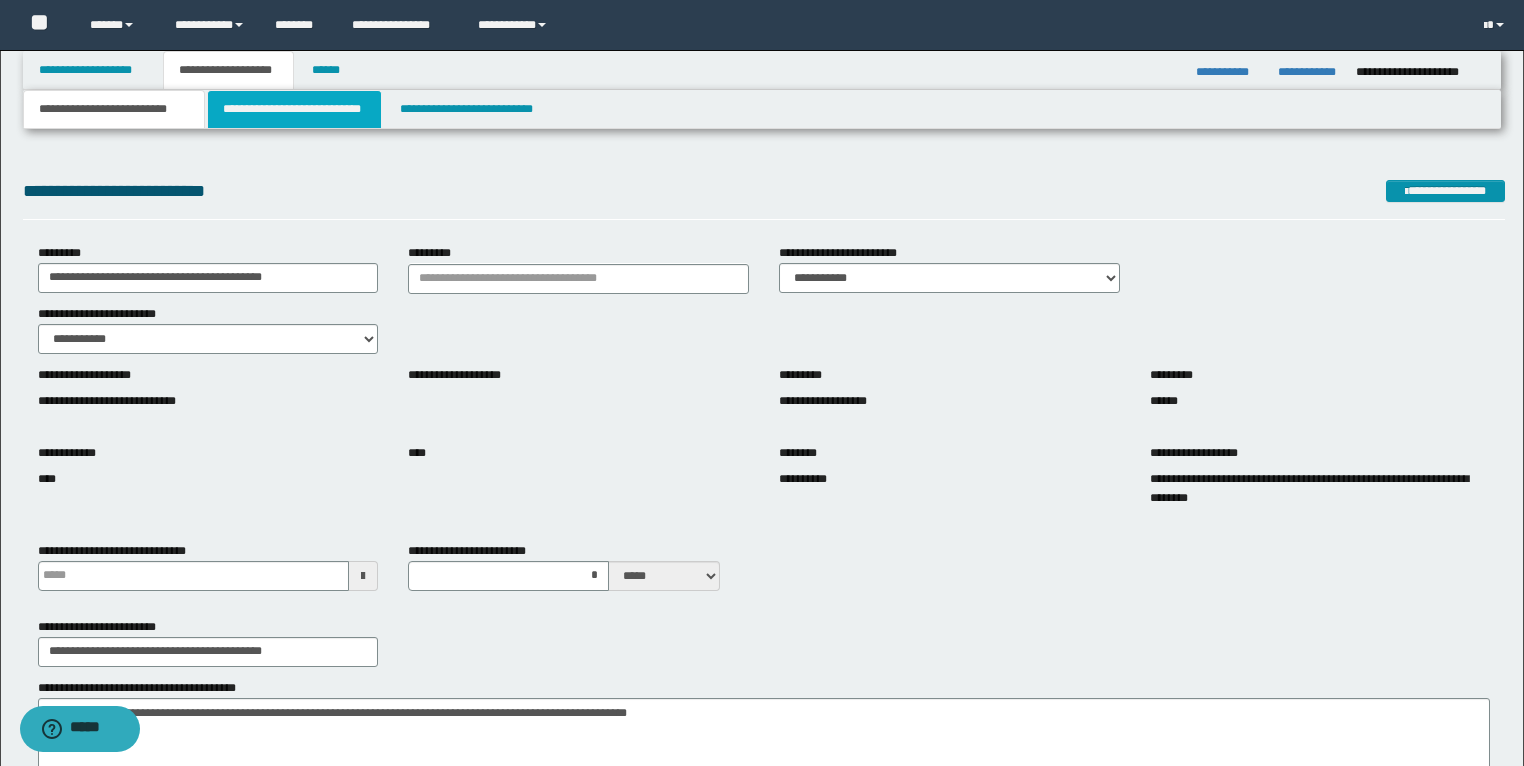 click on "**********" at bounding box center (294, 109) 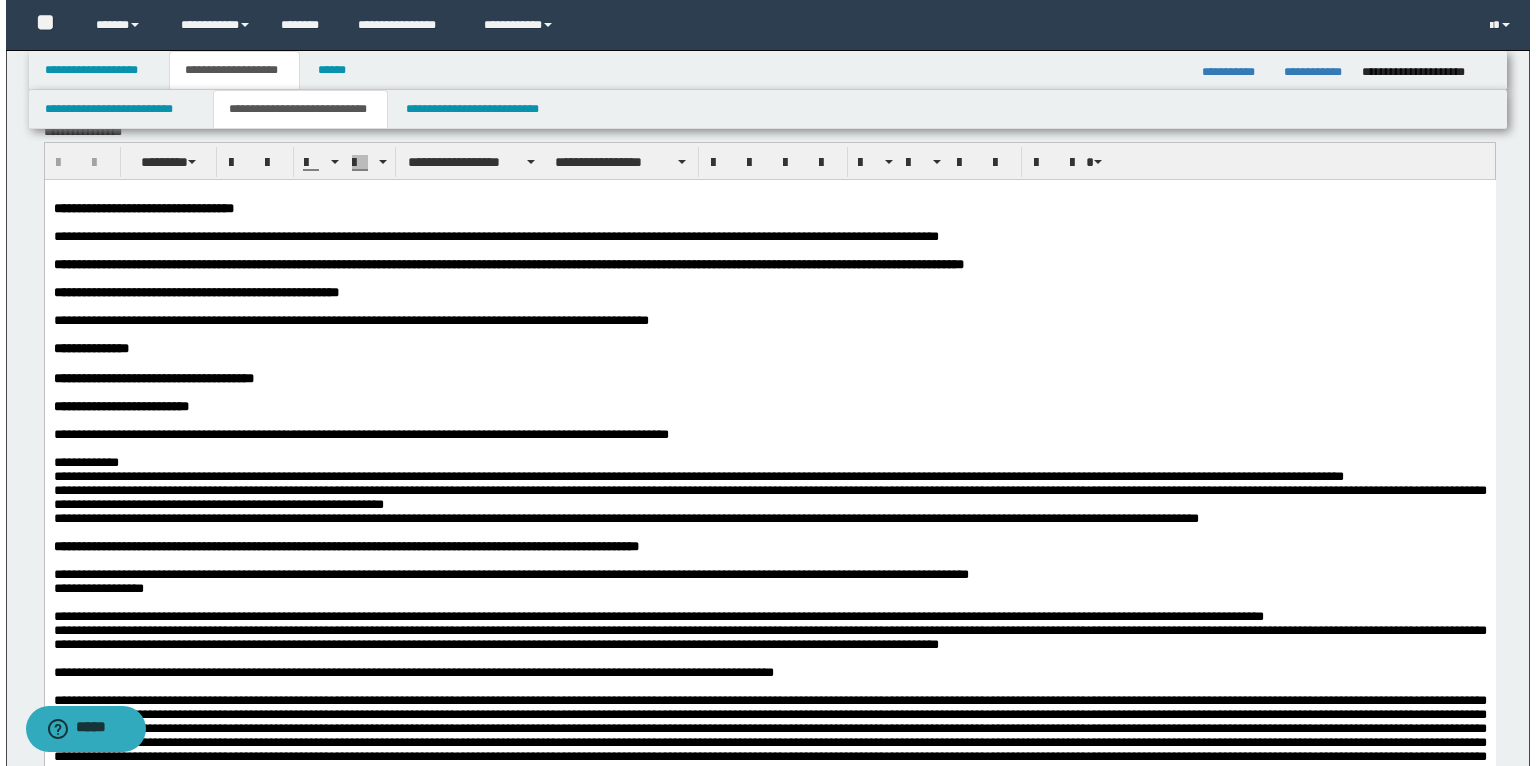 scroll, scrollTop: 0, scrollLeft: 0, axis: both 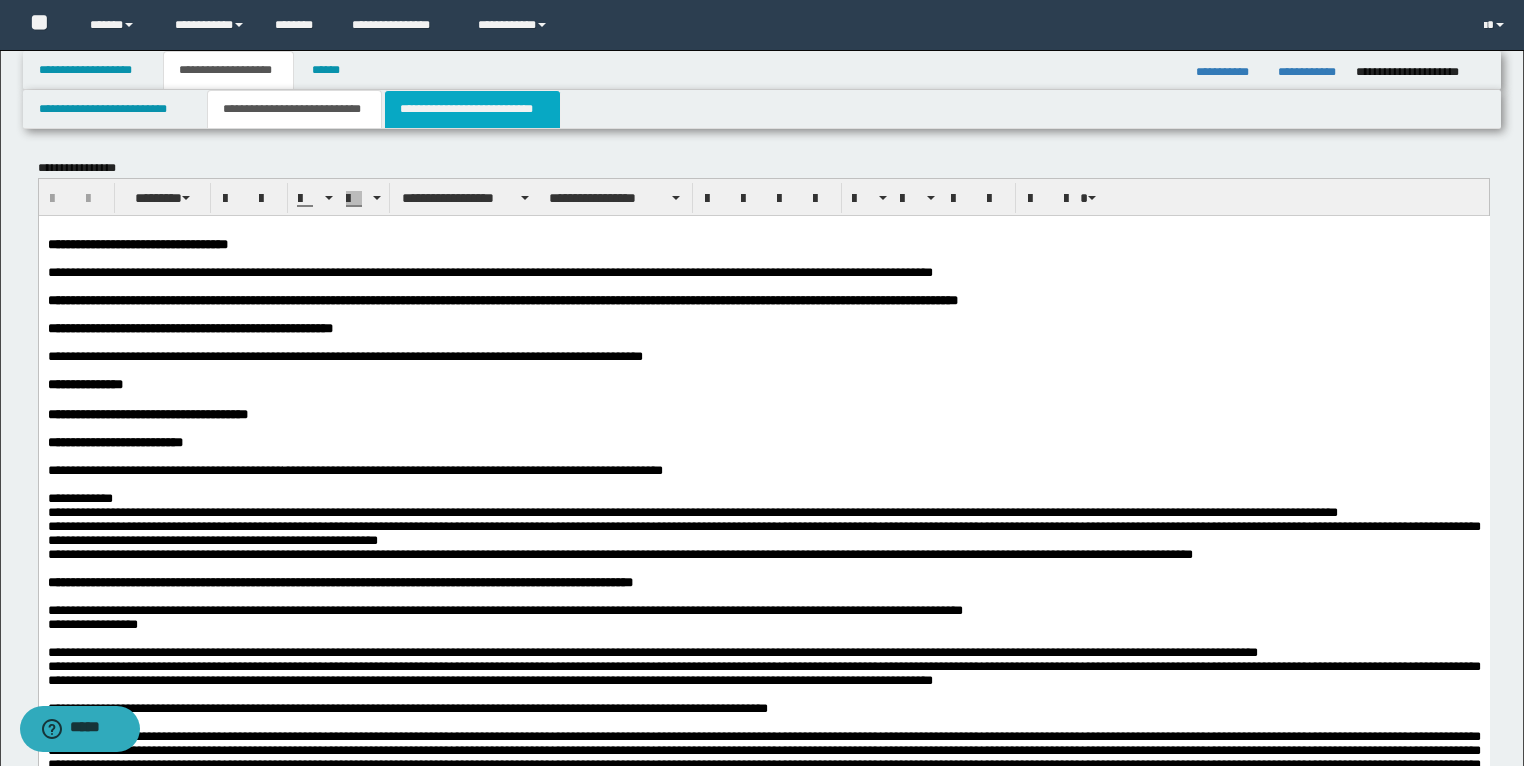click on "**********" at bounding box center (472, 109) 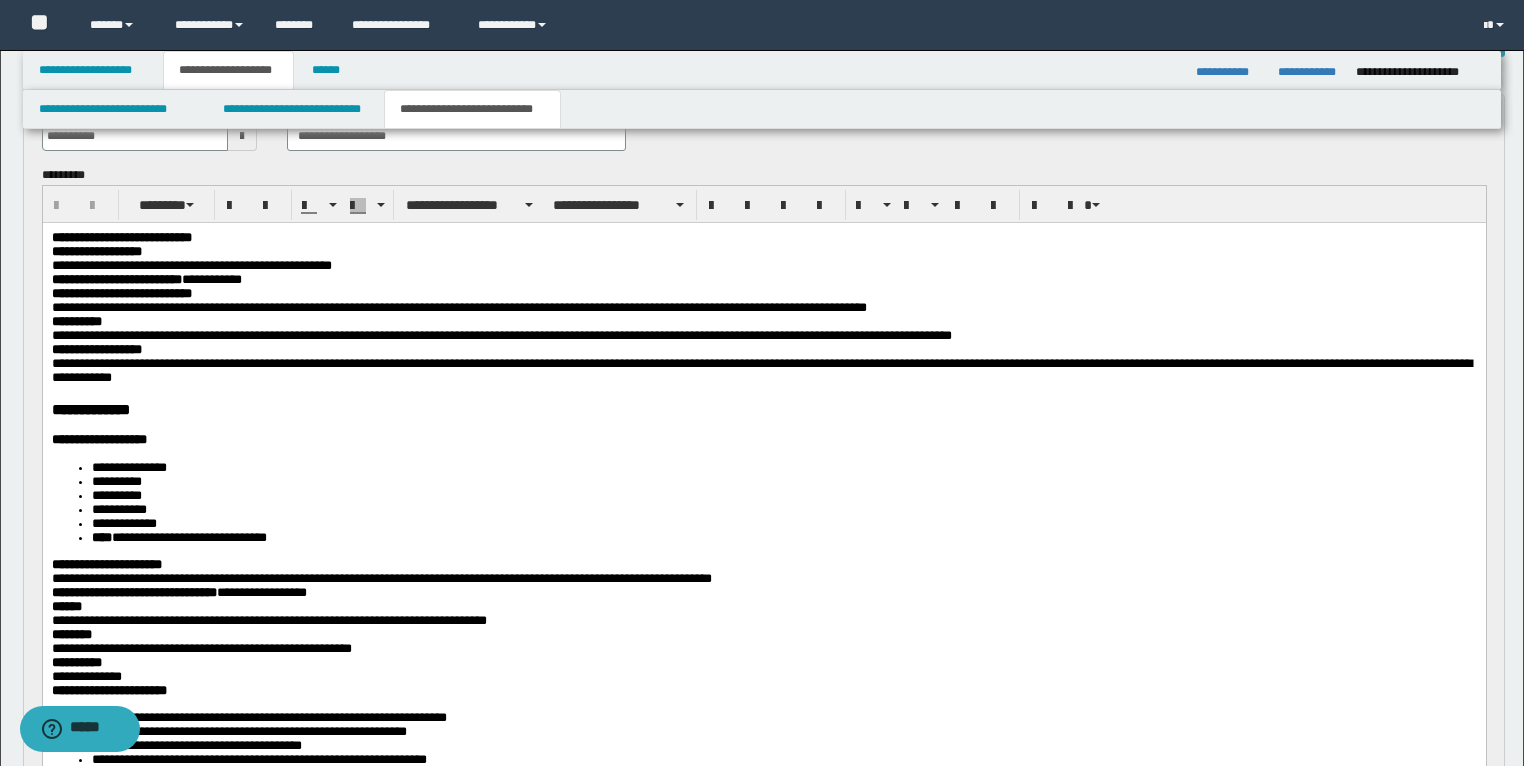 scroll, scrollTop: 160, scrollLeft: 0, axis: vertical 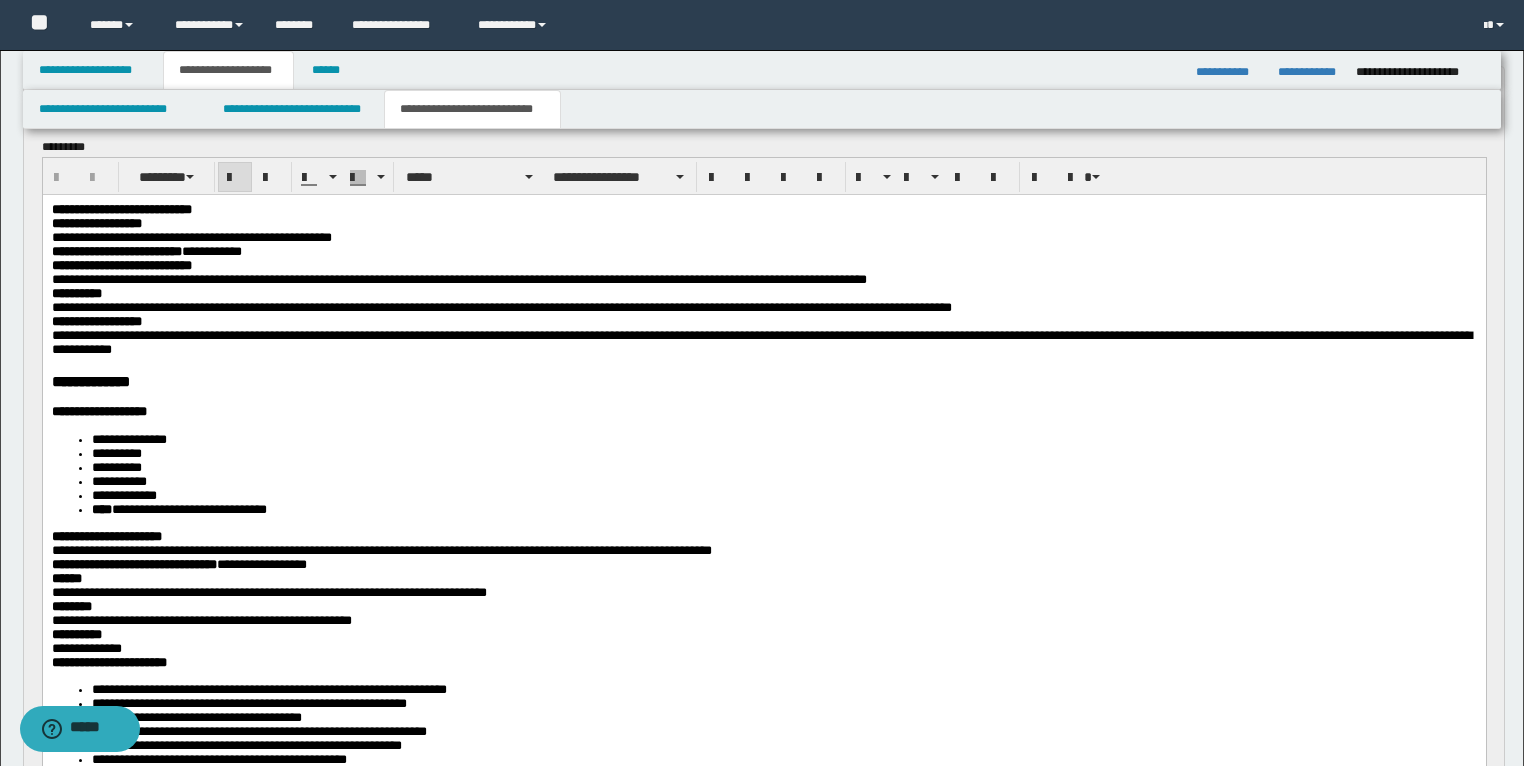 click on "**********" at bounding box center [116, 250] 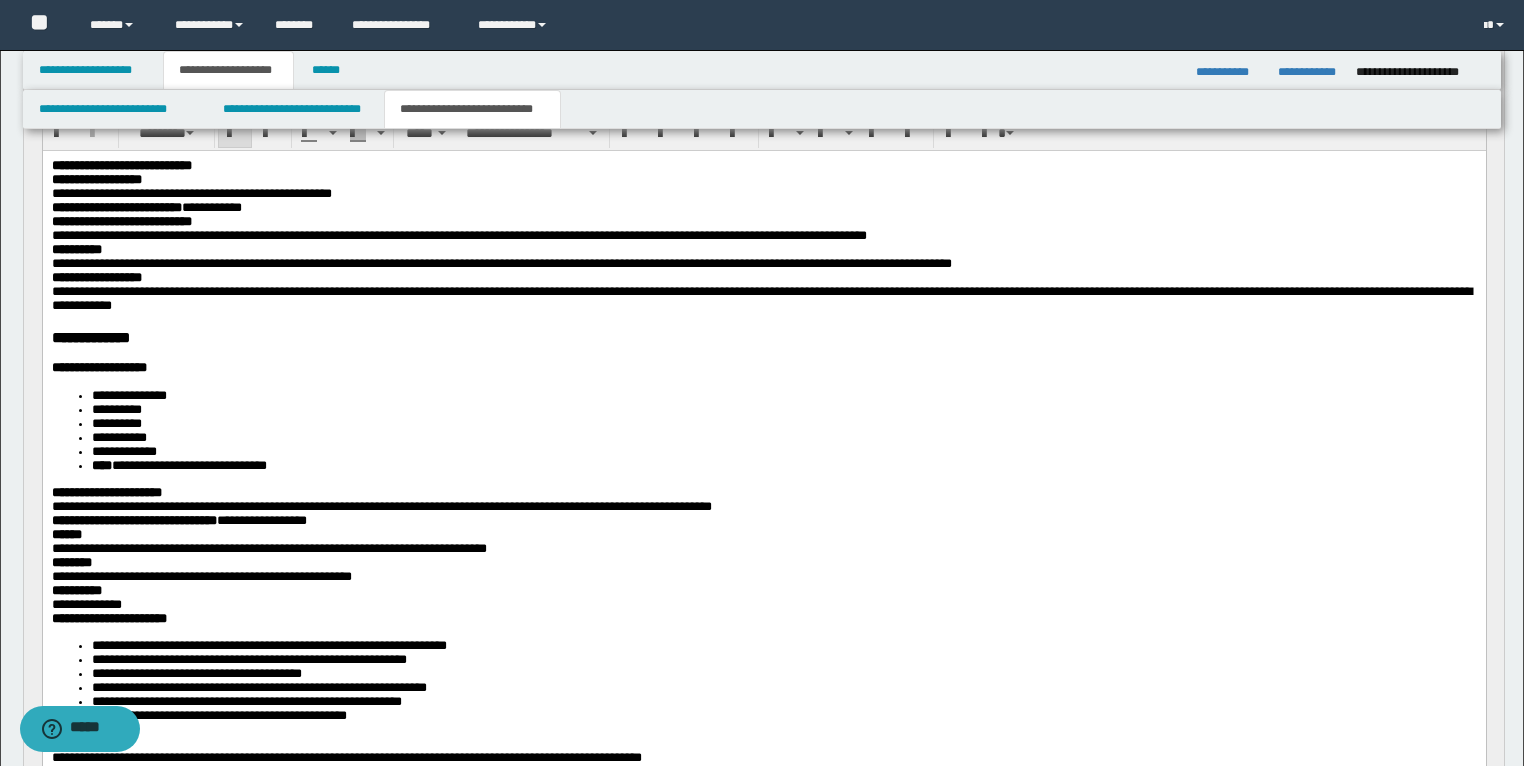 scroll, scrollTop: 240, scrollLeft: 0, axis: vertical 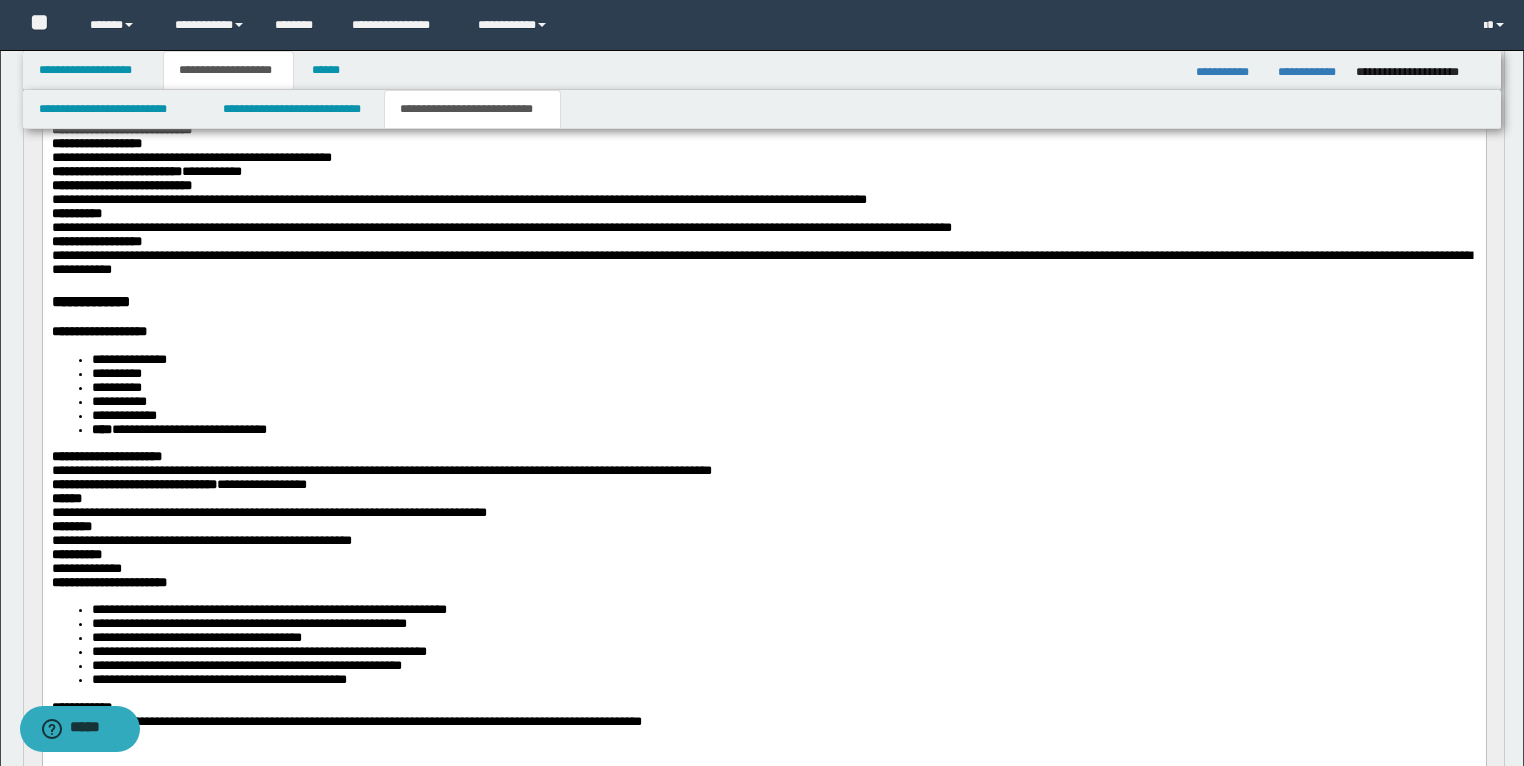 click on "**********" at bounding box center (178, 428) 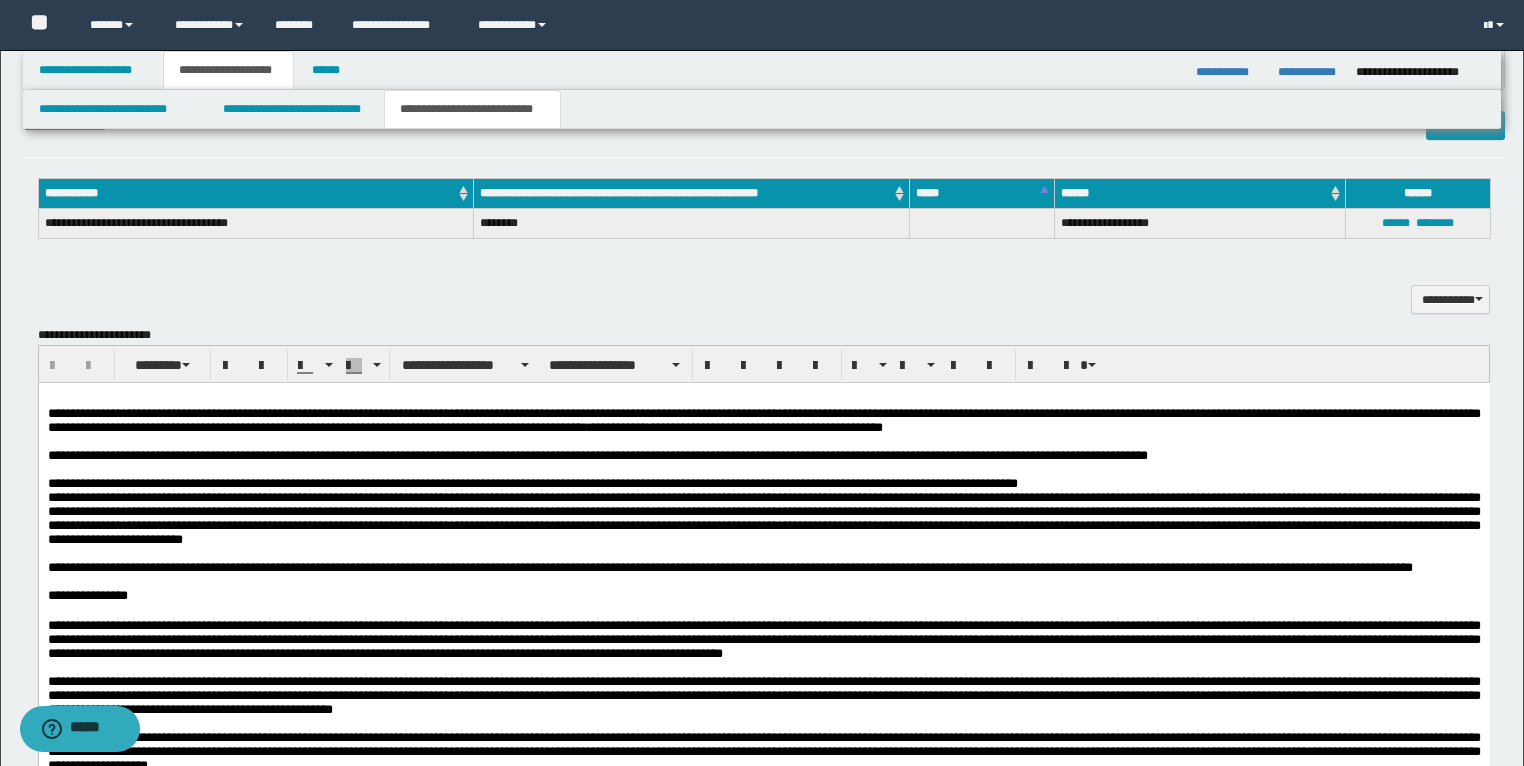 scroll, scrollTop: 1520, scrollLeft: 0, axis: vertical 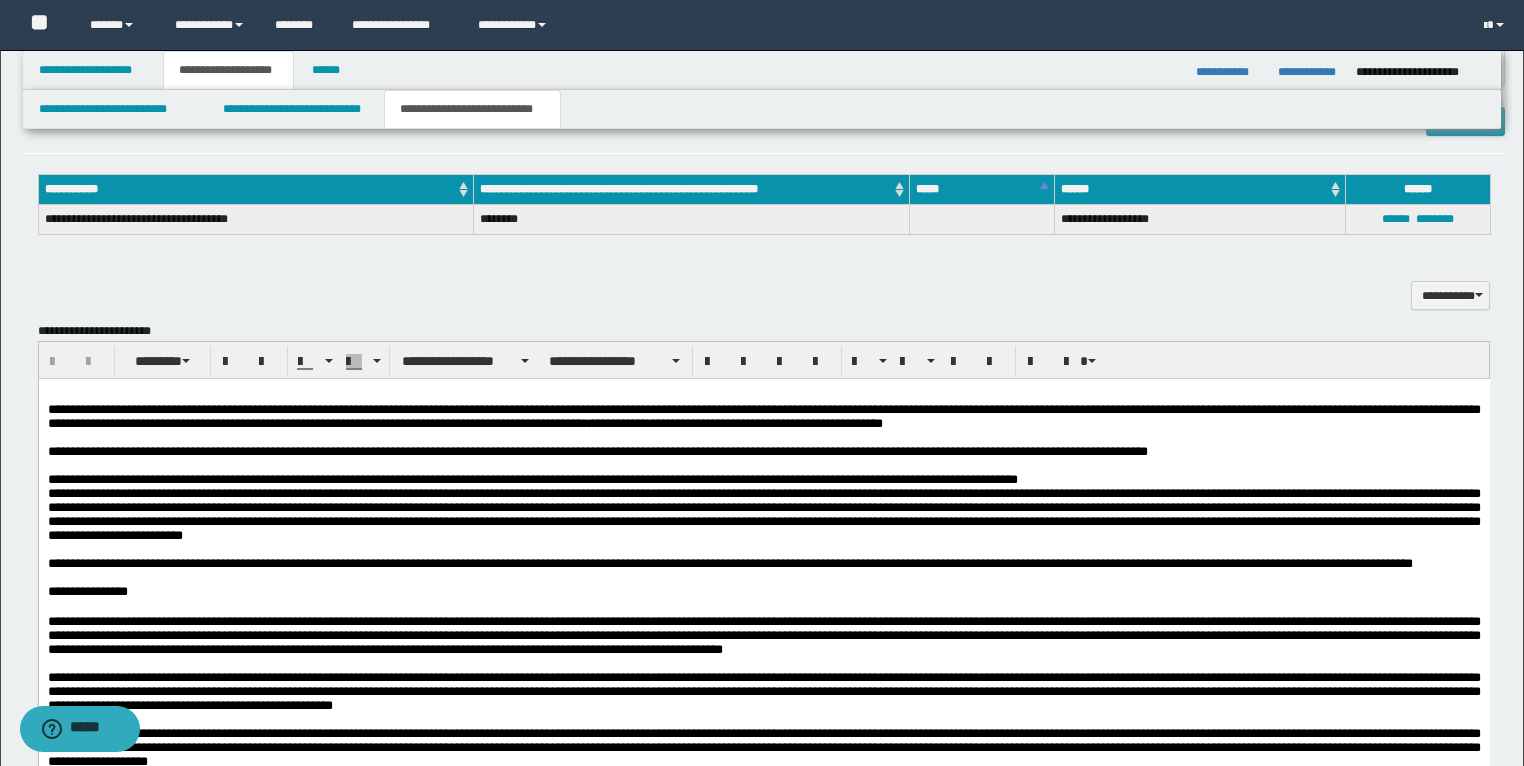 click on "**********" at bounding box center (763, 452) 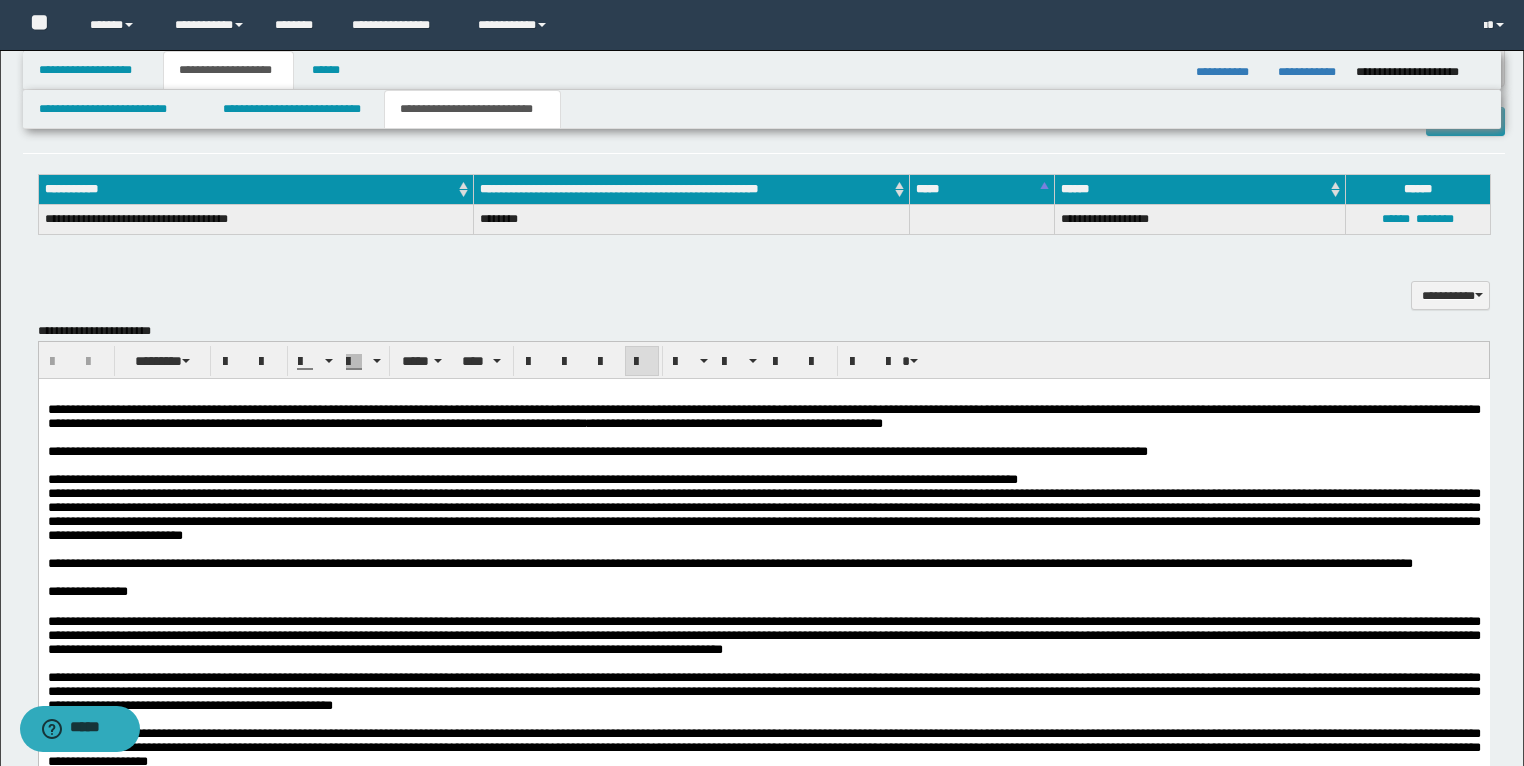 type 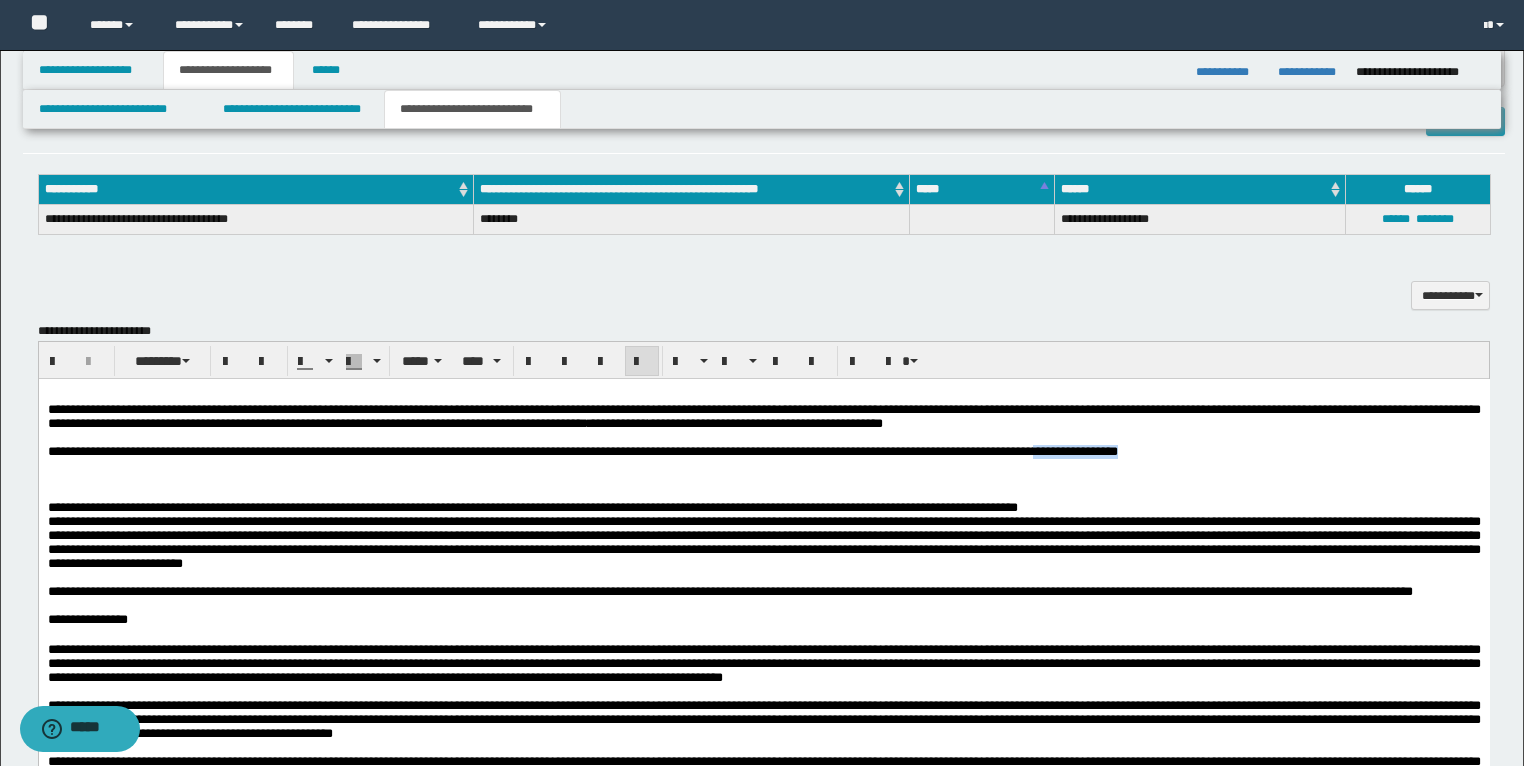 drag, startPoint x: 1351, startPoint y: 455, endPoint x: 1196, endPoint y: 459, distance: 155.0516 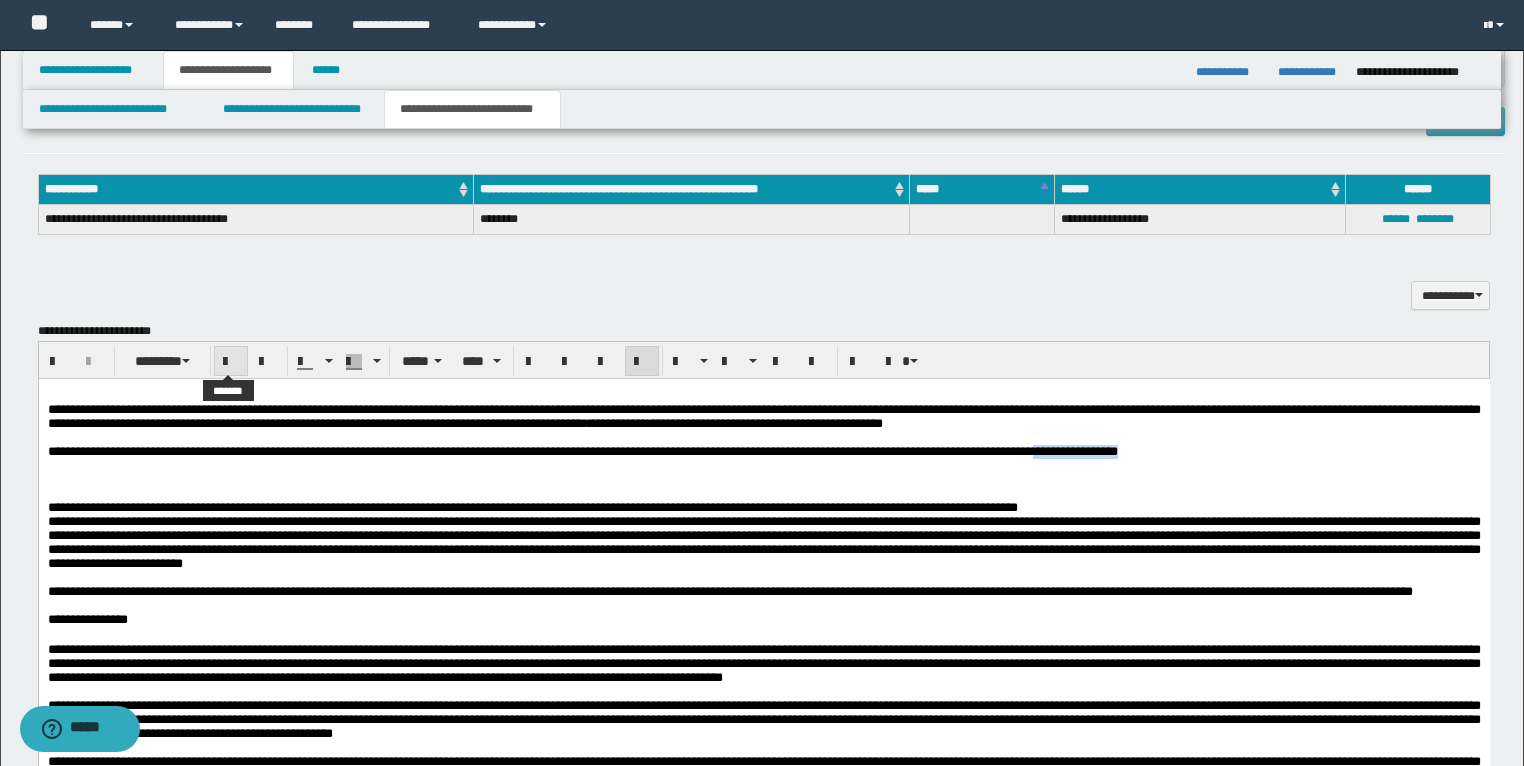 click at bounding box center (231, 362) 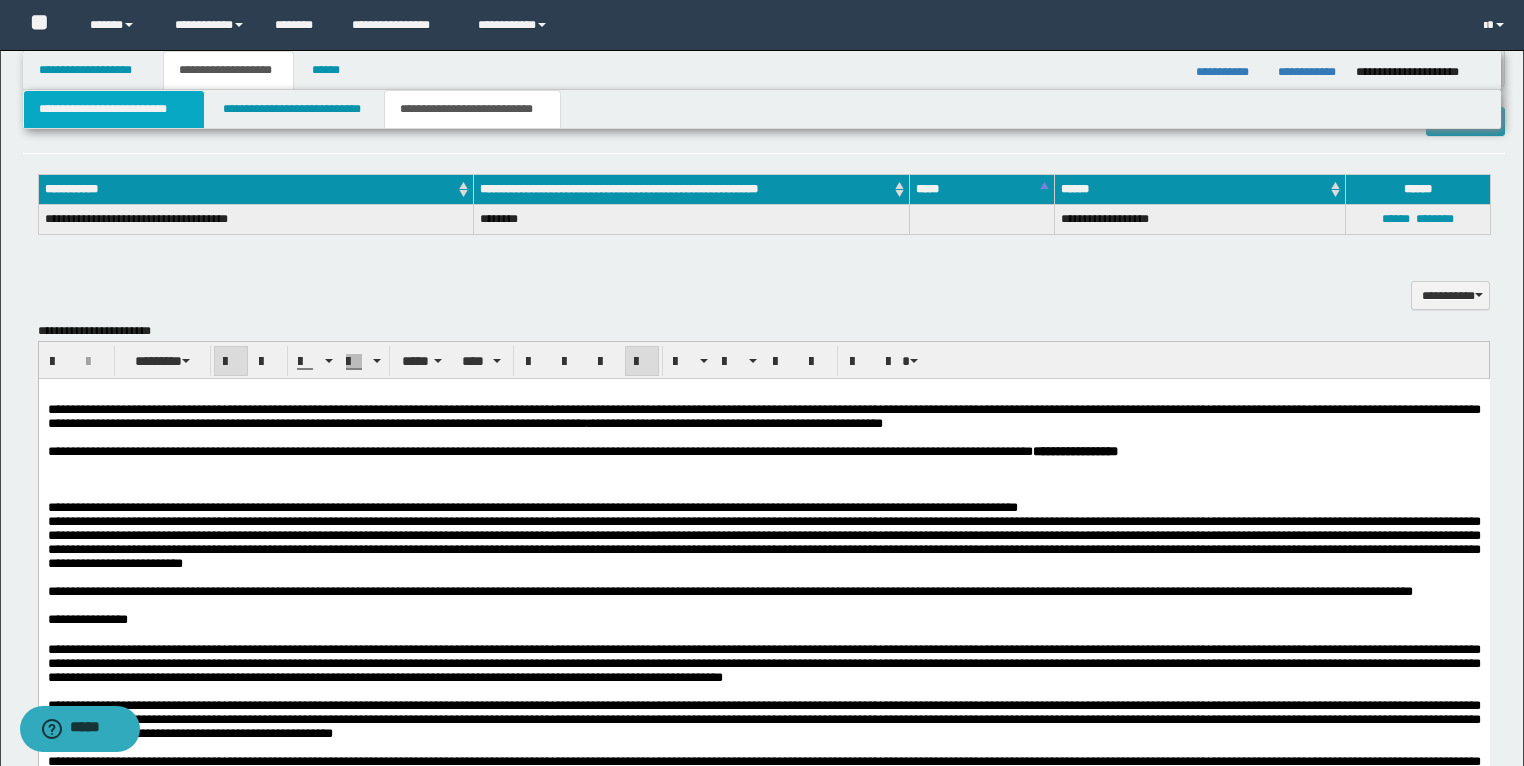 drag, startPoint x: 141, startPoint y: 123, endPoint x: 117, endPoint y: 53, distance: 74 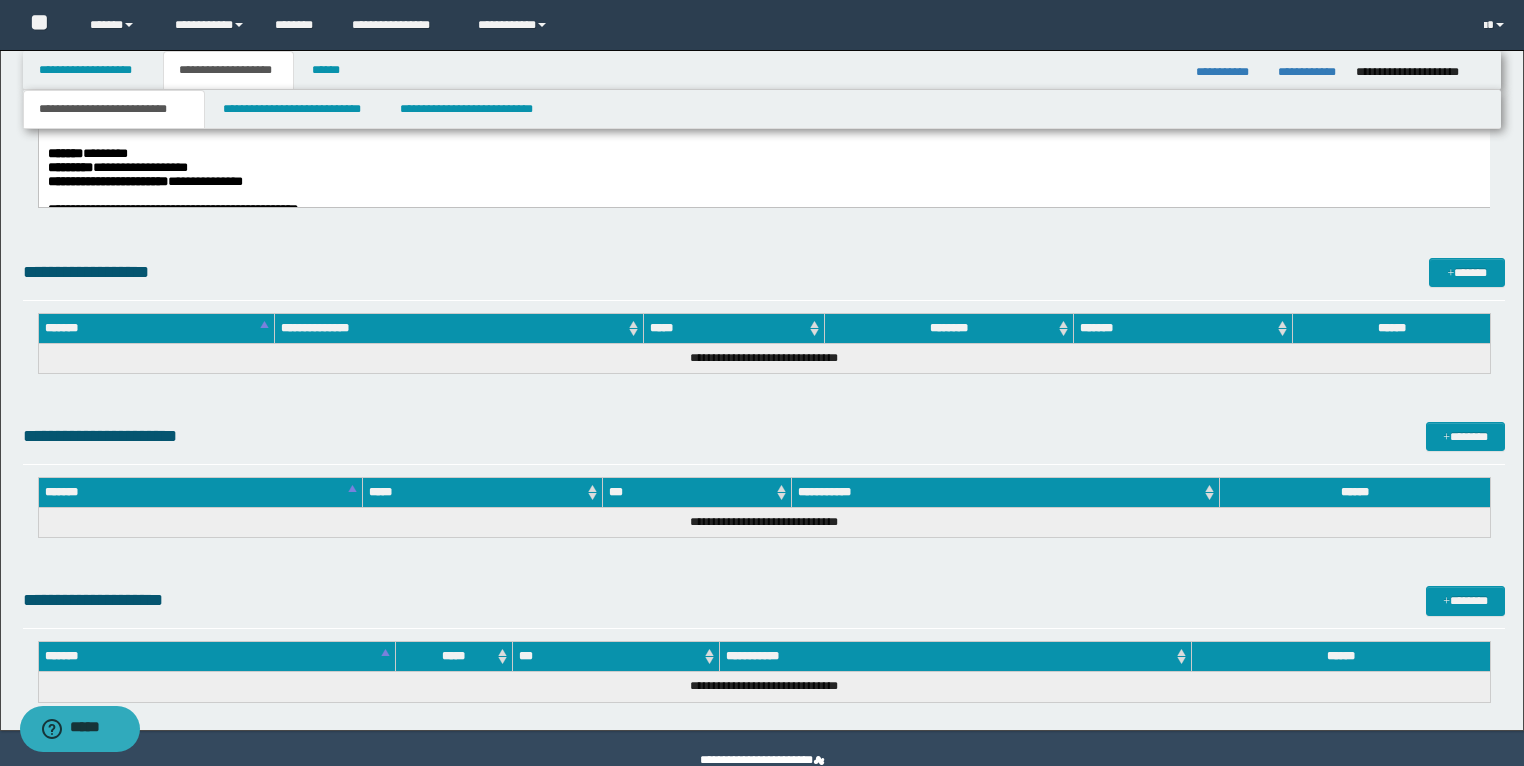 scroll, scrollTop: 1002, scrollLeft: 0, axis: vertical 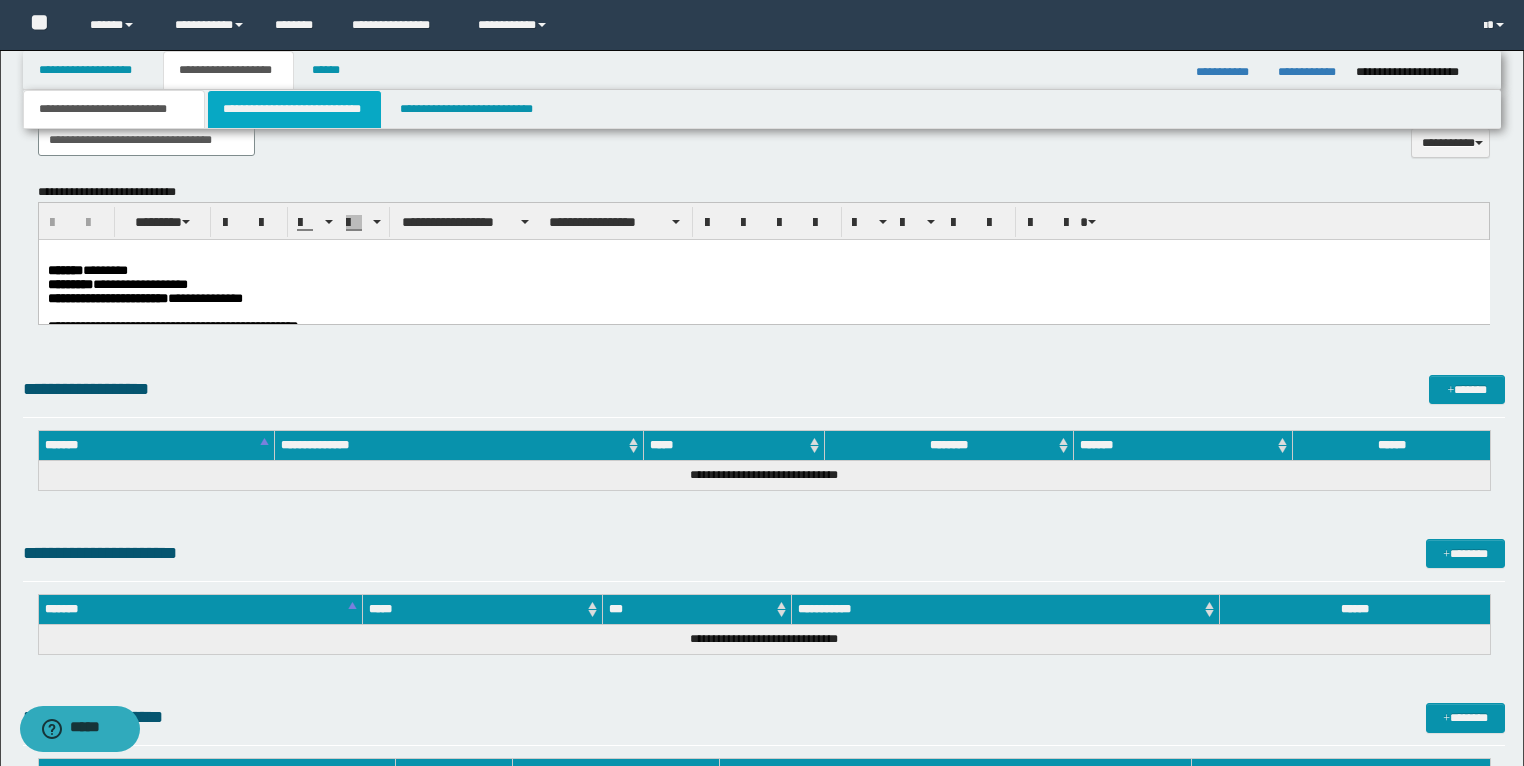 click on "**********" at bounding box center [294, 109] 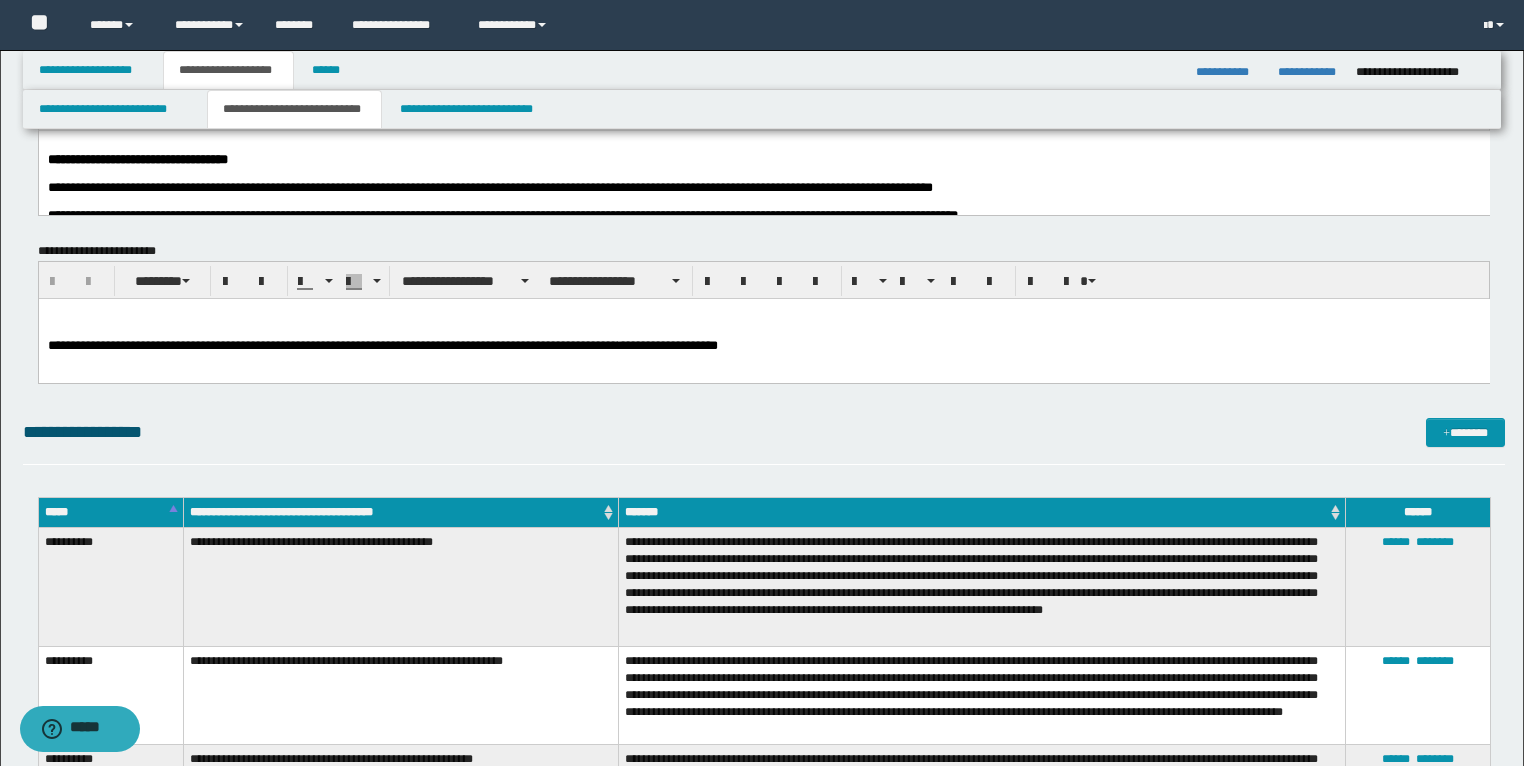 scroll, scrollTop: 320, scrollLeft: 0, axis: vertical 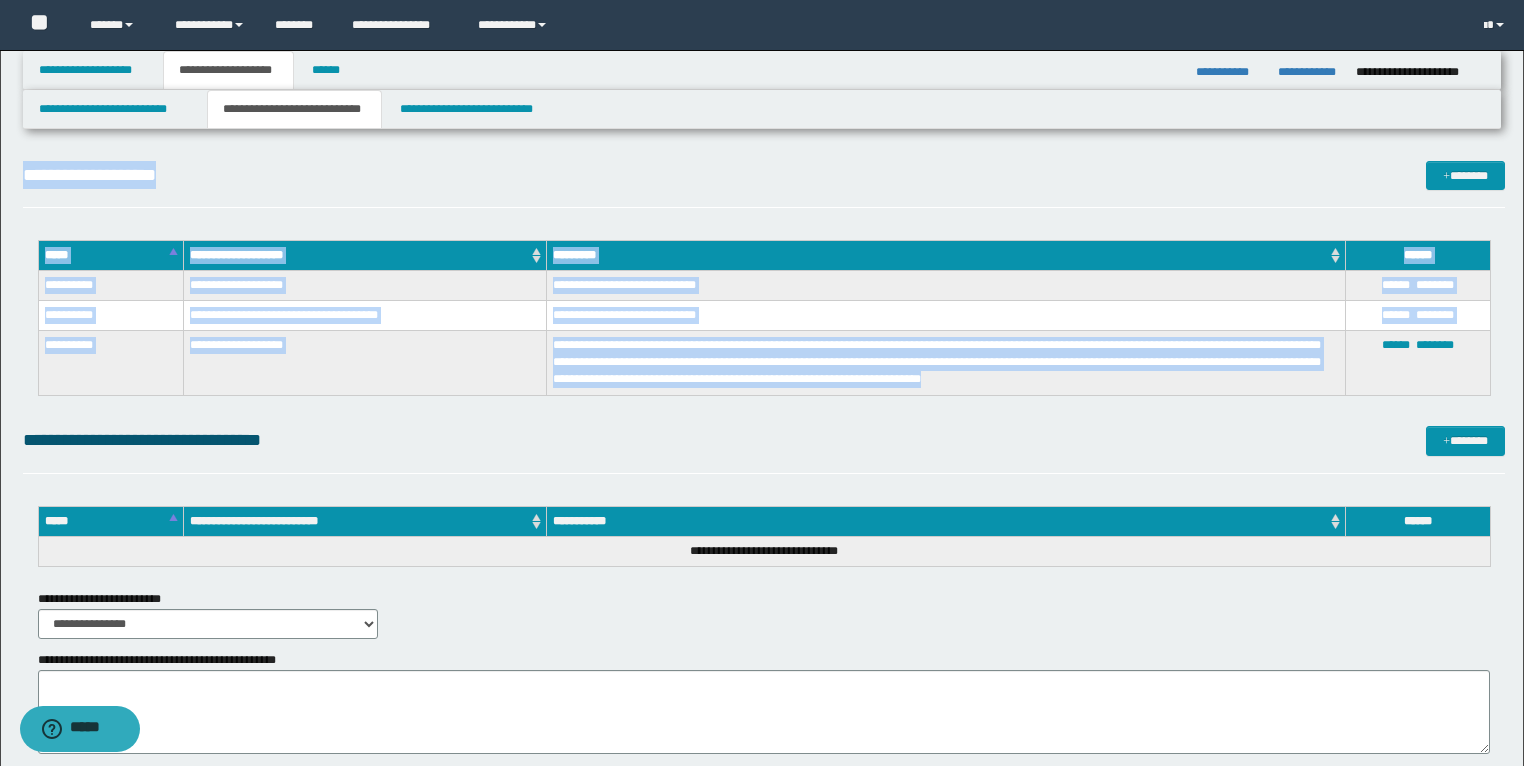 drag, startPoint x: 42, startPoint y: 304, endPoint x: 1119, endPoint y: 377, distance: 1079.4712 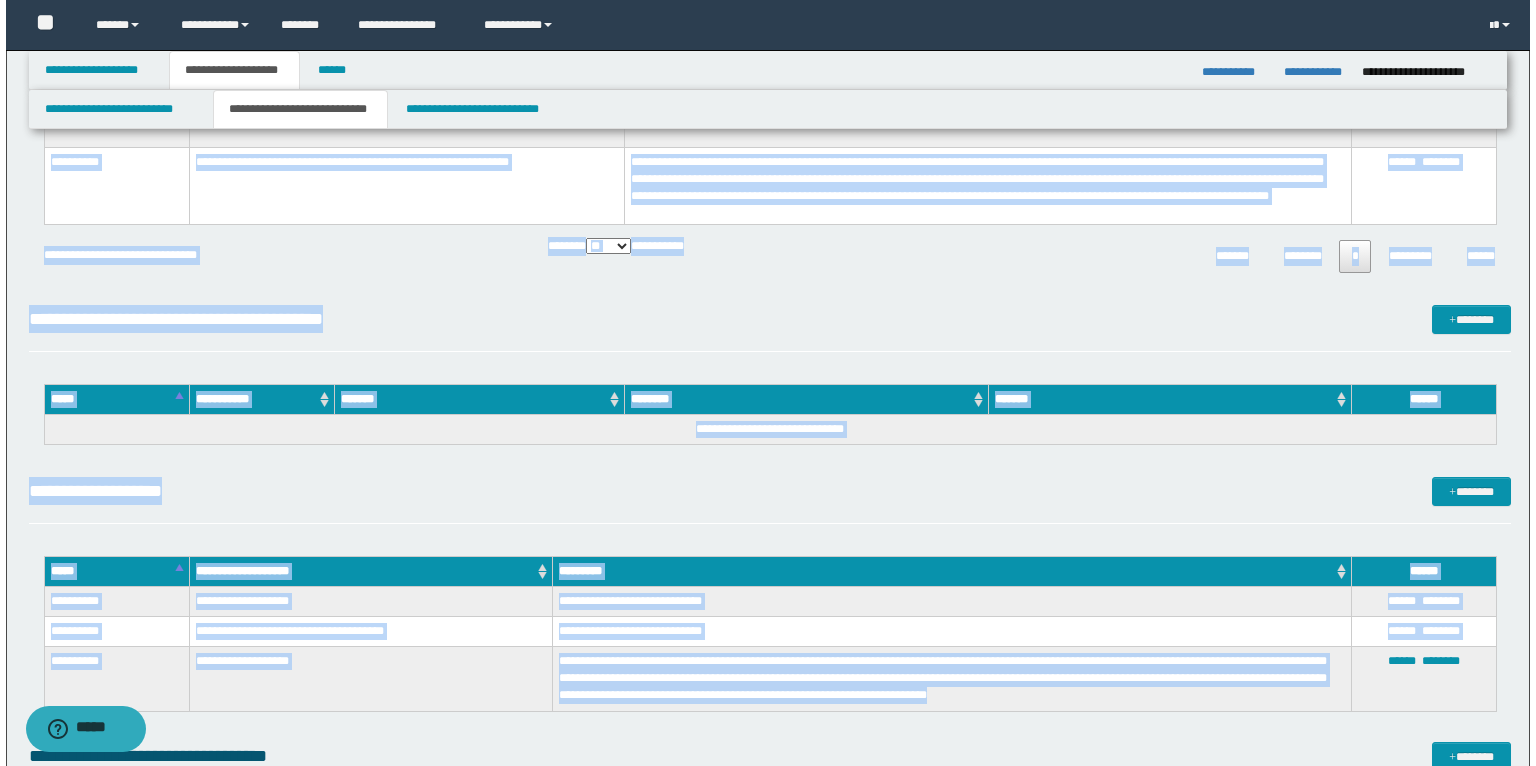 scroll, scrollTop: 777, scrollLeft: 0, axis: vertical 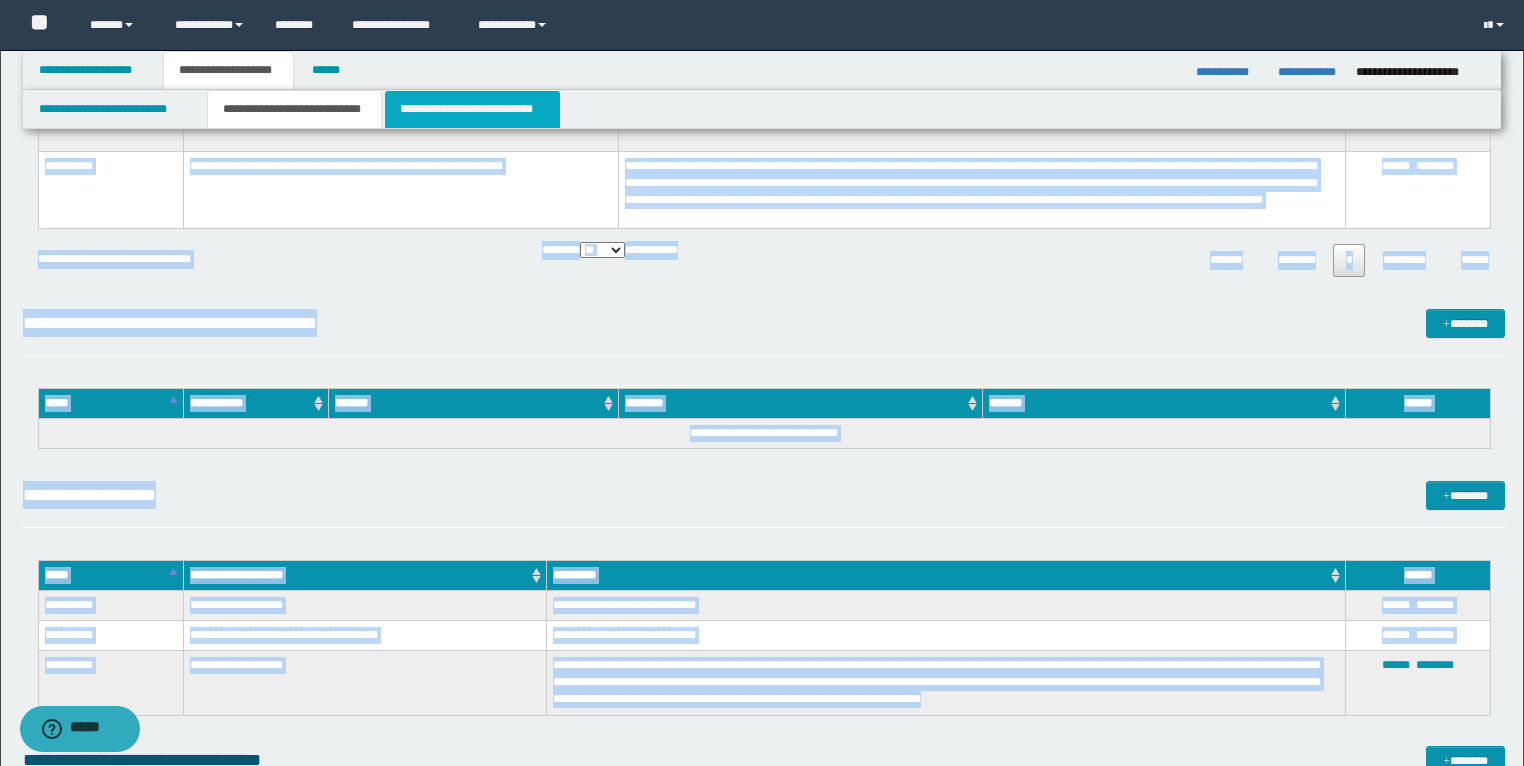 click on "**********" at bounding box center (472, 109) 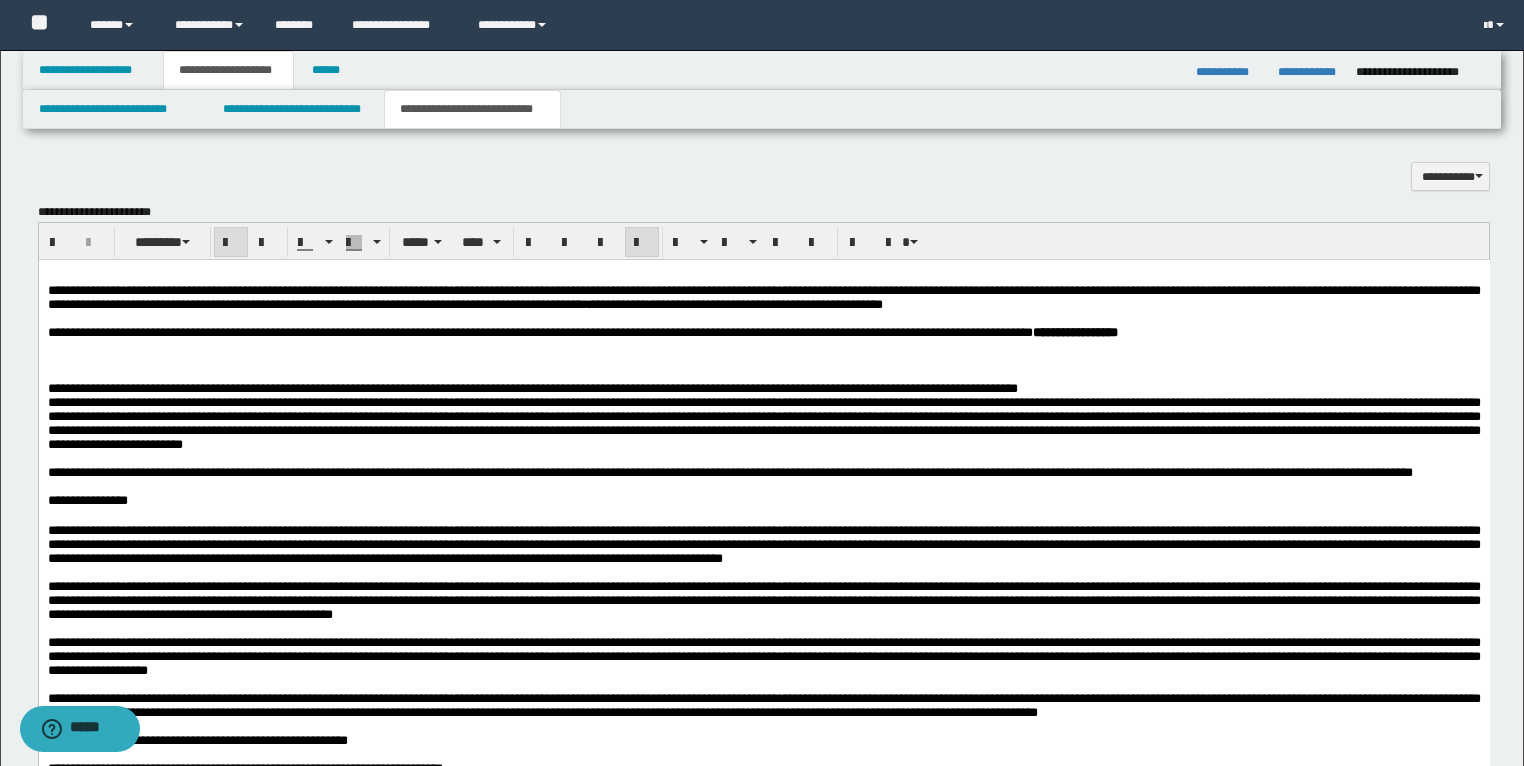 scroll, scrollTop: 1680, scrollLeft: 0, axis: vertical 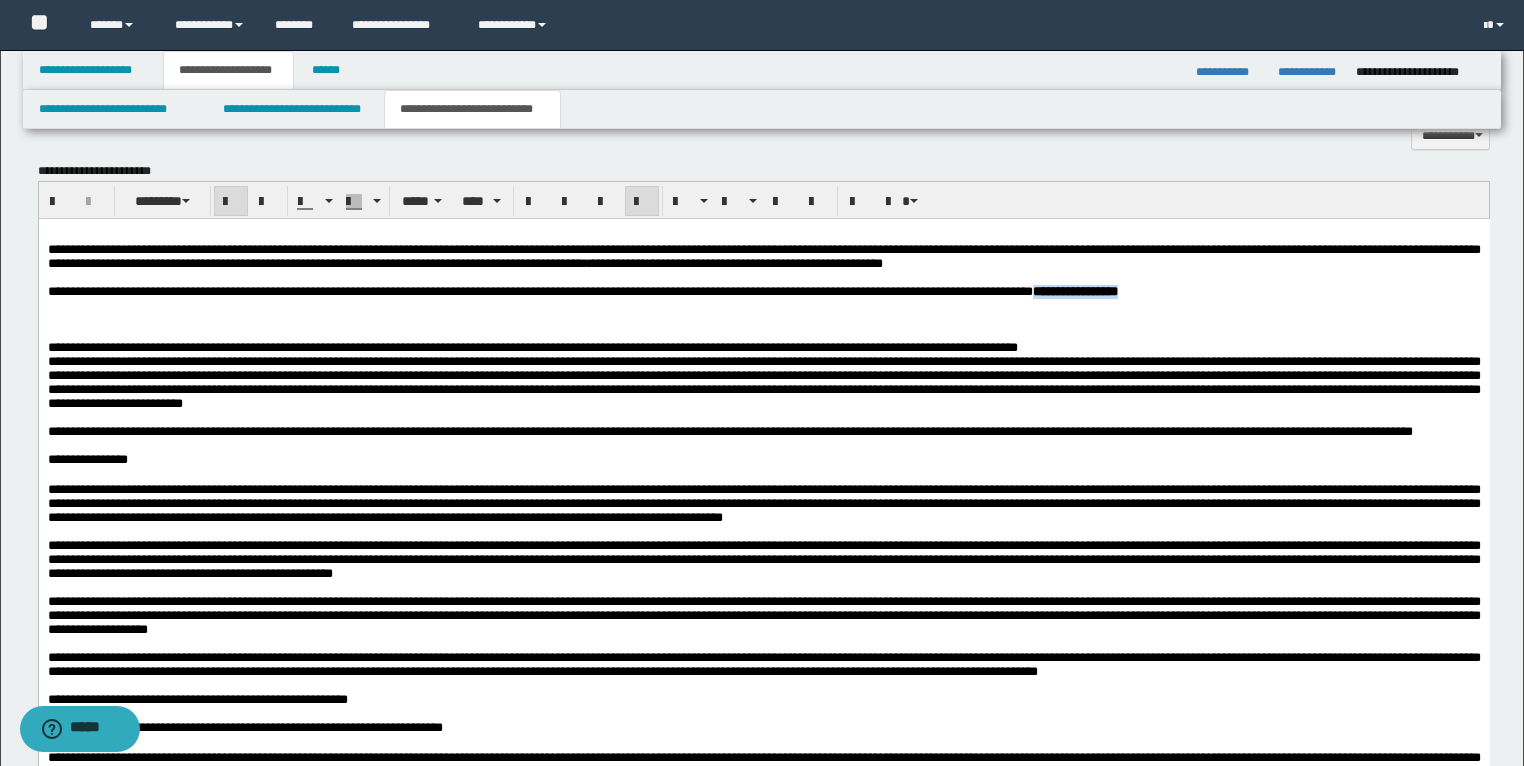 click at bounding box center (763, 320) 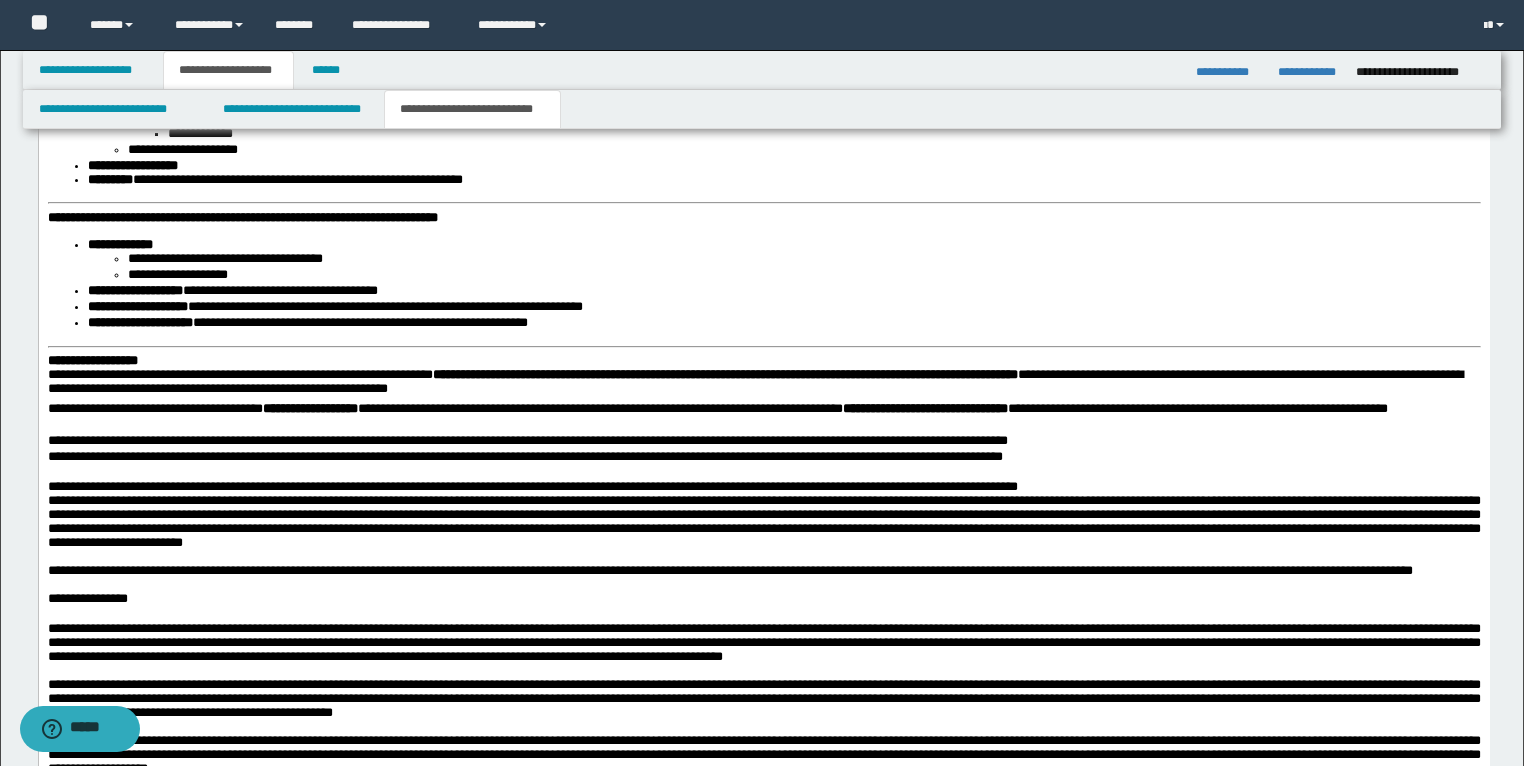 scroll, scrollTop: 2640, scrollLeft: 0, axis: vertical 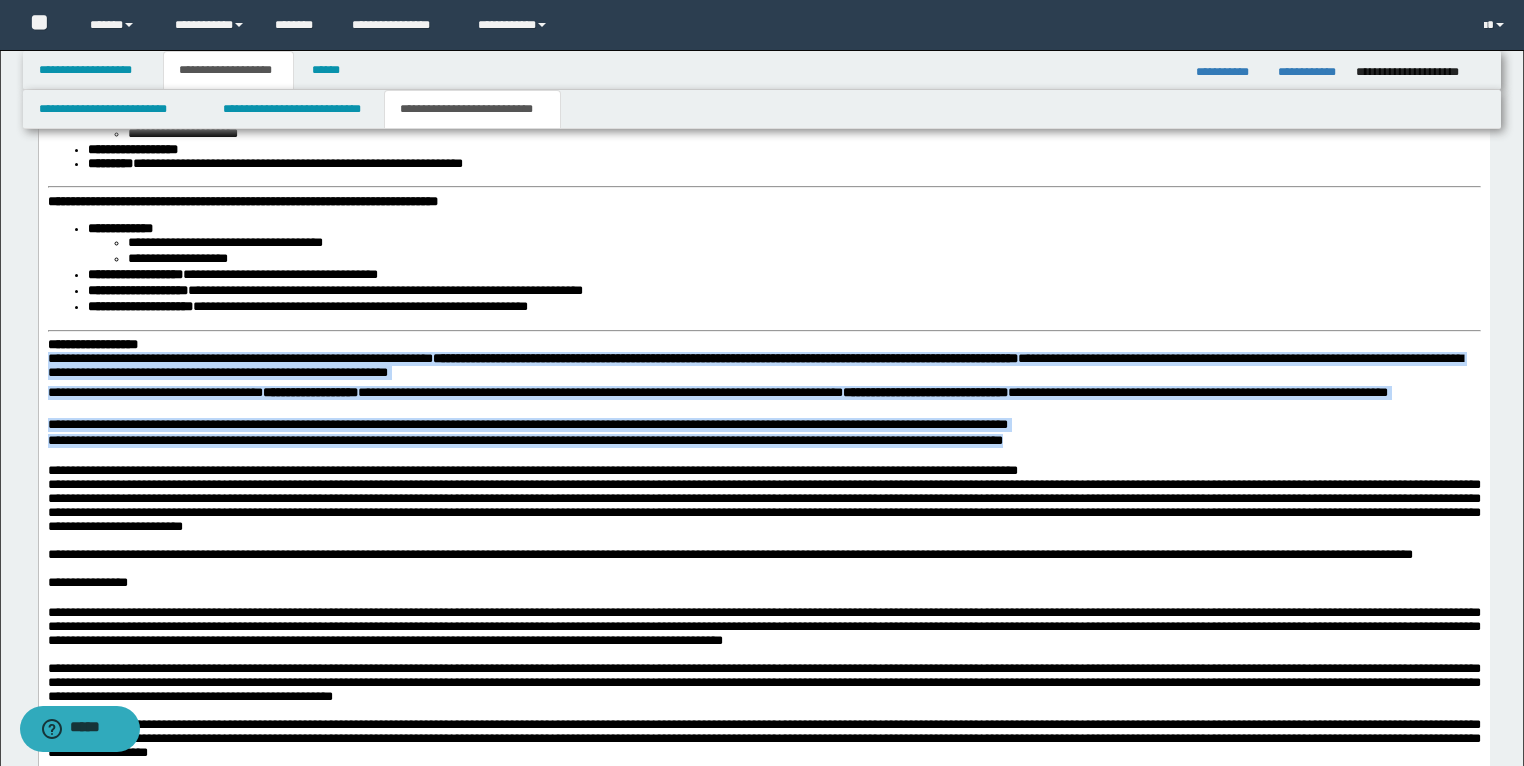 drag, startPoint x: 1047, startPoint y: 474, endPoint x: 74, endPoint y: -340, distance: 1268.5918 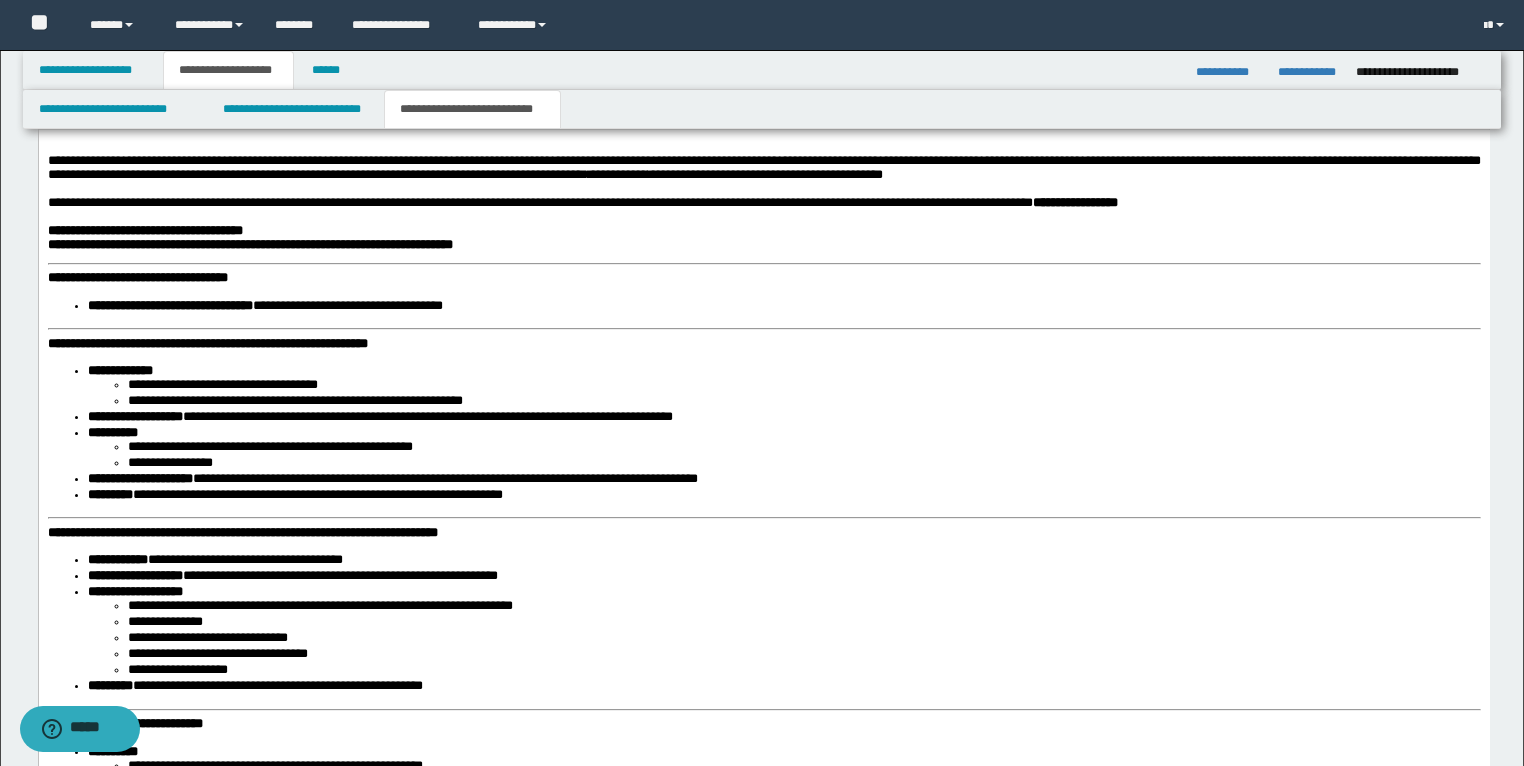 scroll, scrollTop: 1600, scrollLeft: 0, axis: vertical 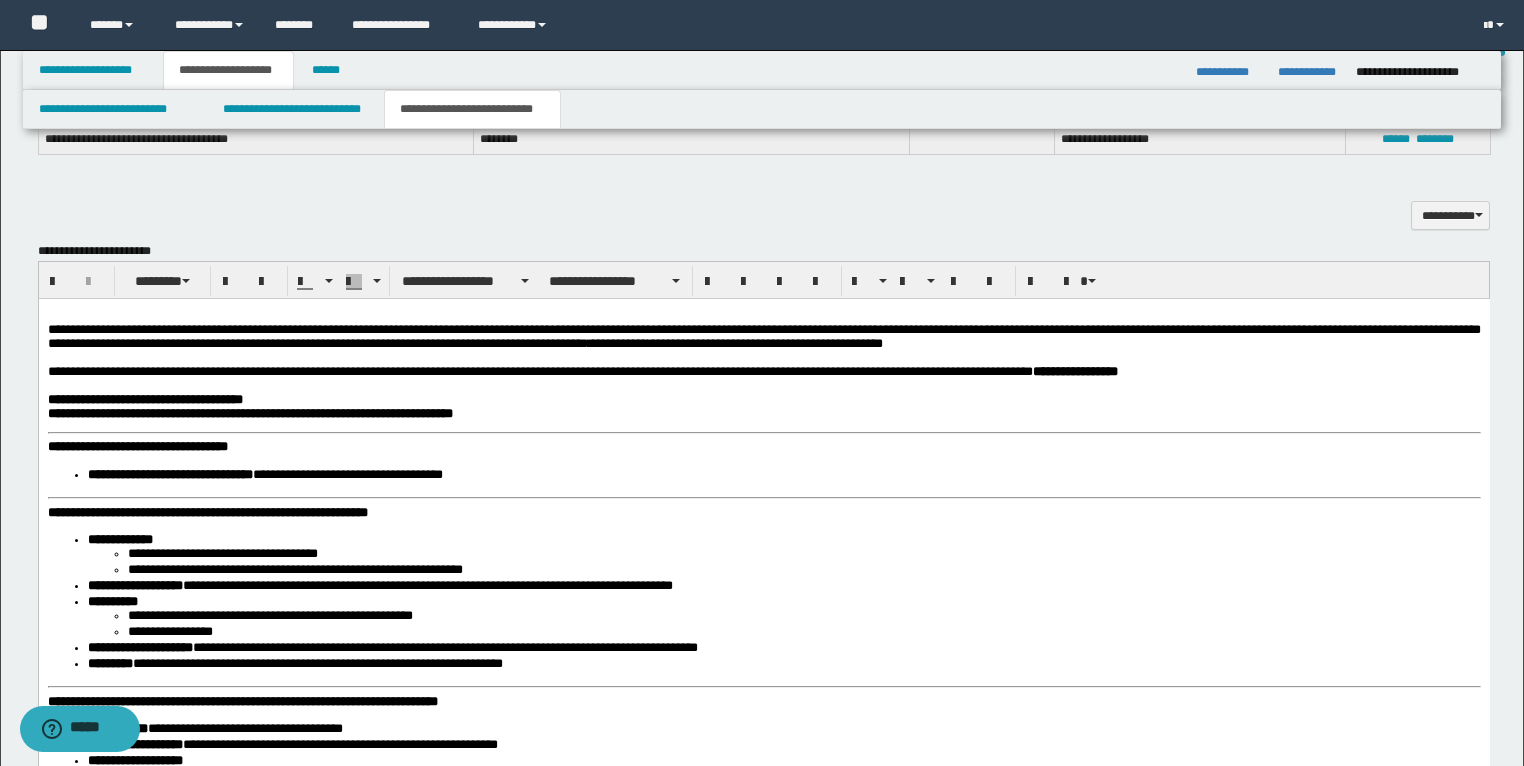 click on "**********" at bounding box center [763, 372] 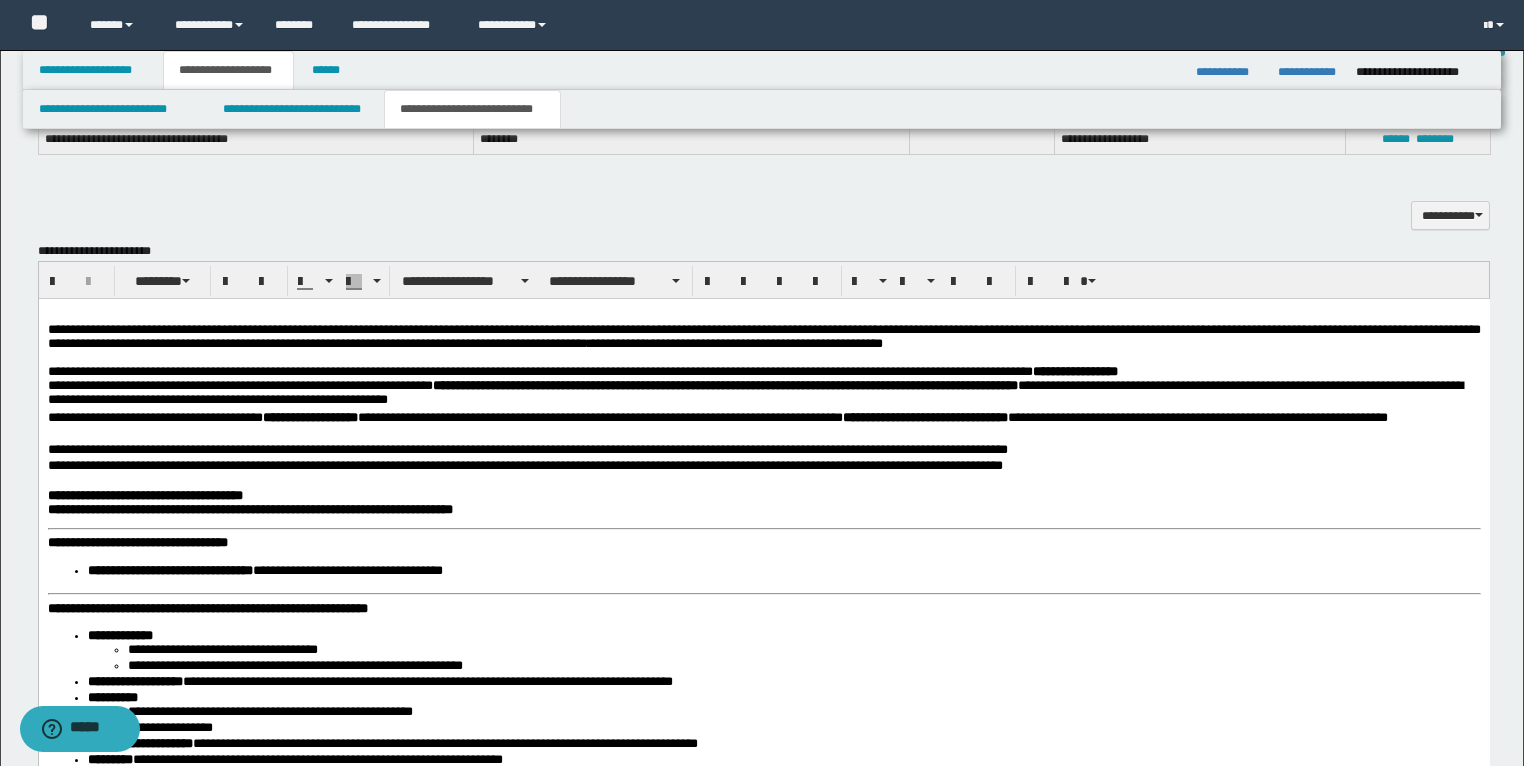 drag, startPoint x: 1091, startPoint y: 476, endPoint x: 320, endPoint y: 490, distance: 771.1271 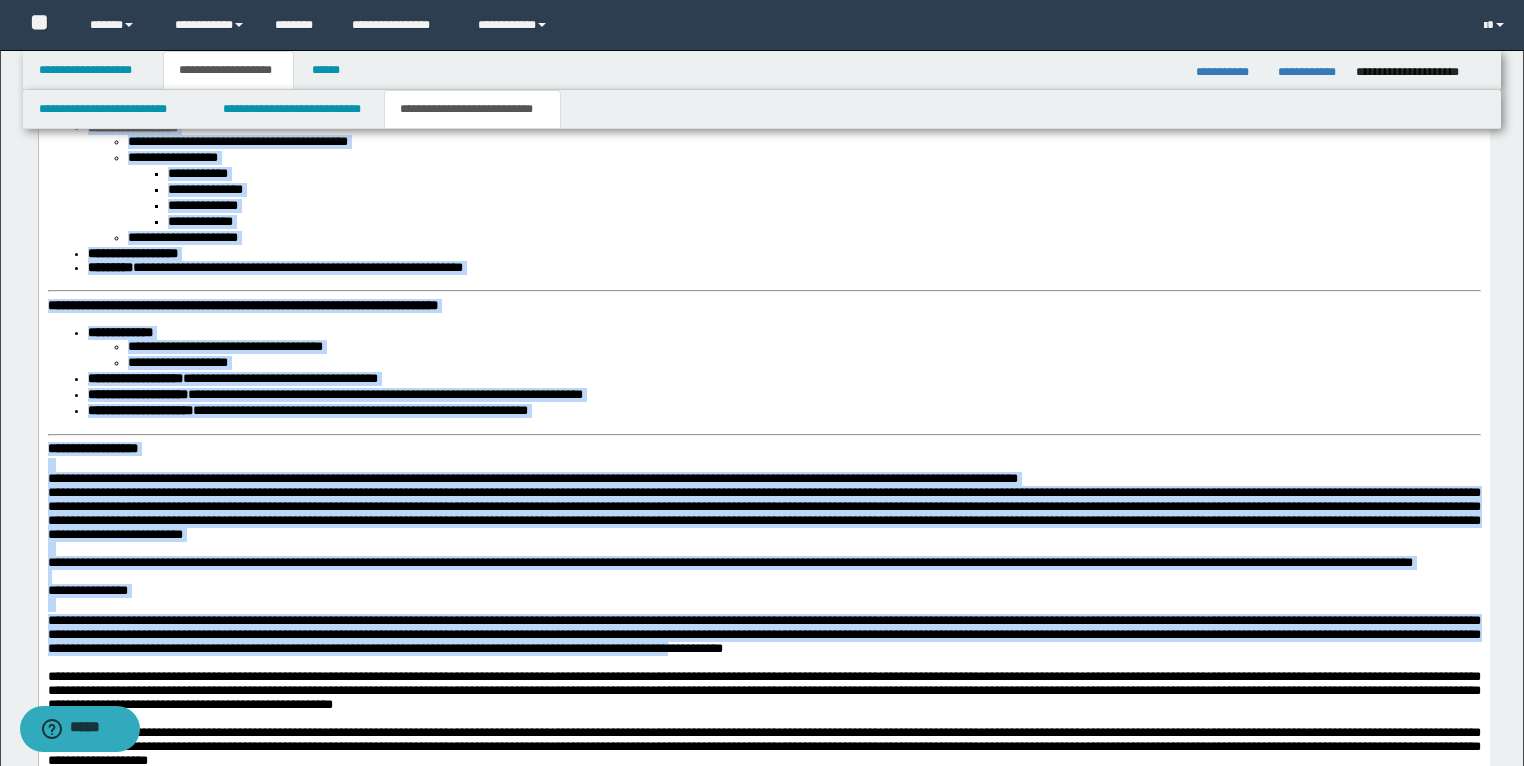 scroll, scrollTop: 2640, scrollLeft: 0, axis: vertical 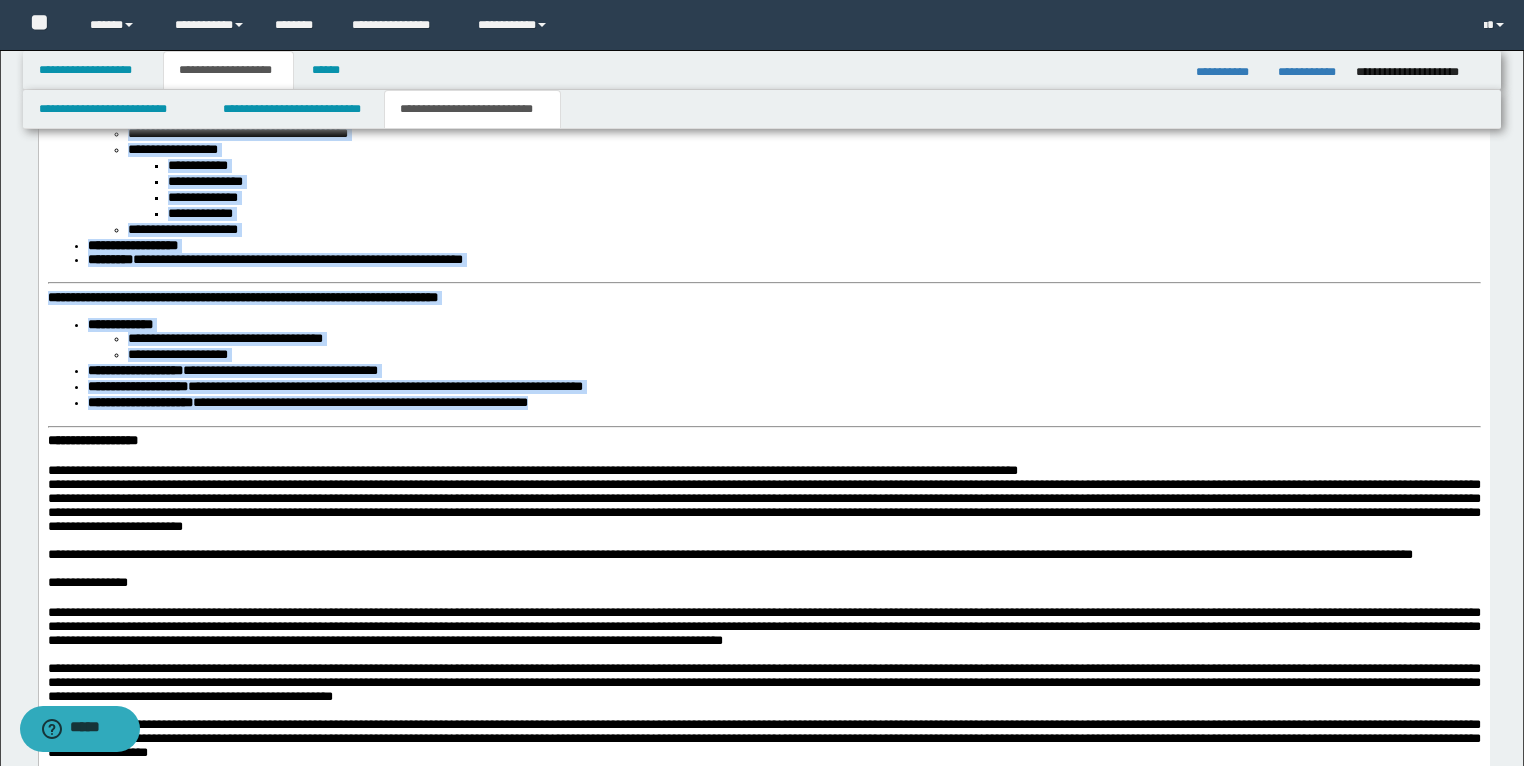 drag, startPoint x: 50, startPoint y: -644, endPoint x: 606, endPoint y: 436, distance: 1214.7164 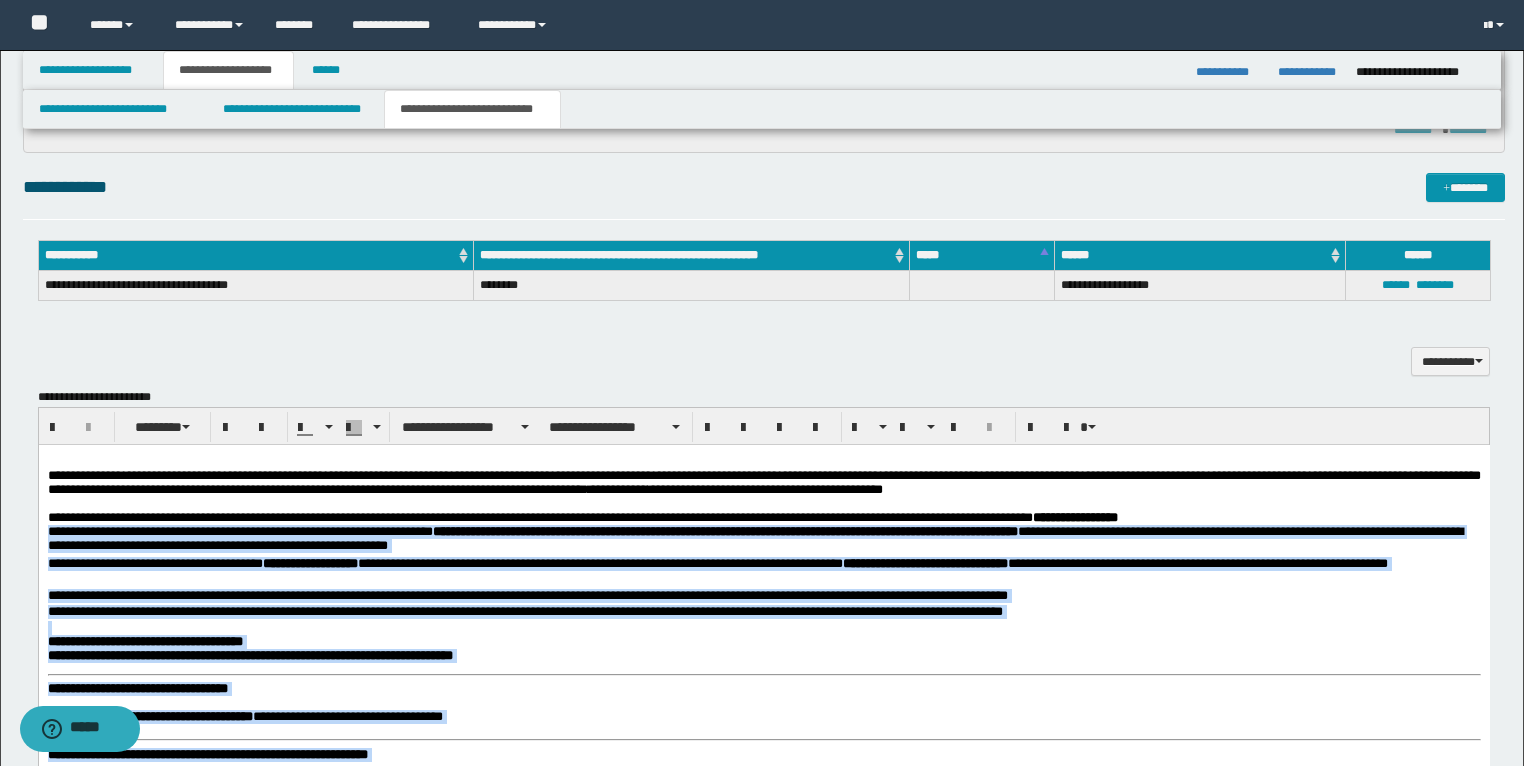 scroll, scrollTop: 1440, scrollLeft: 0, axis: vertical 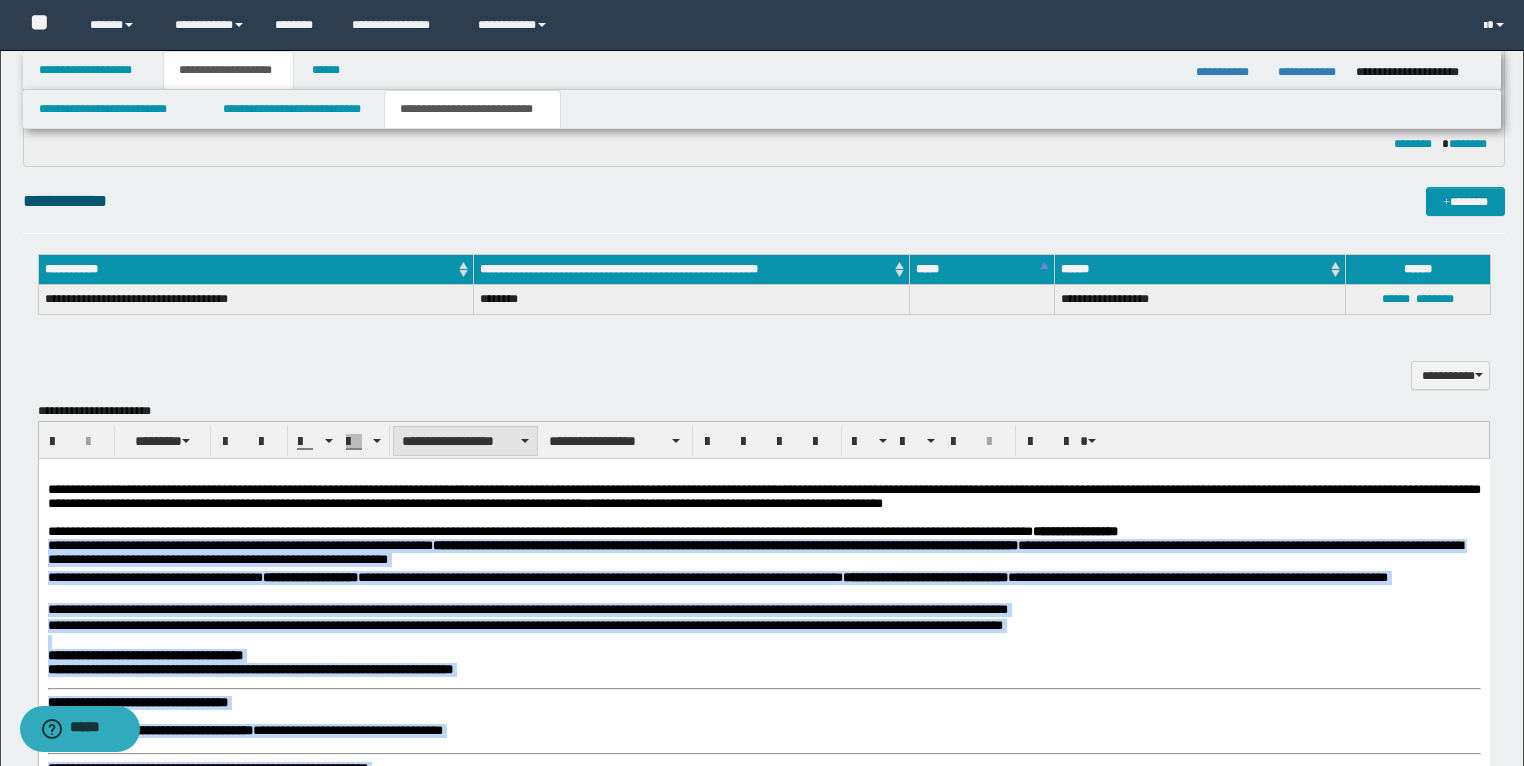 click on "**********" at bounding box center (465, 441) 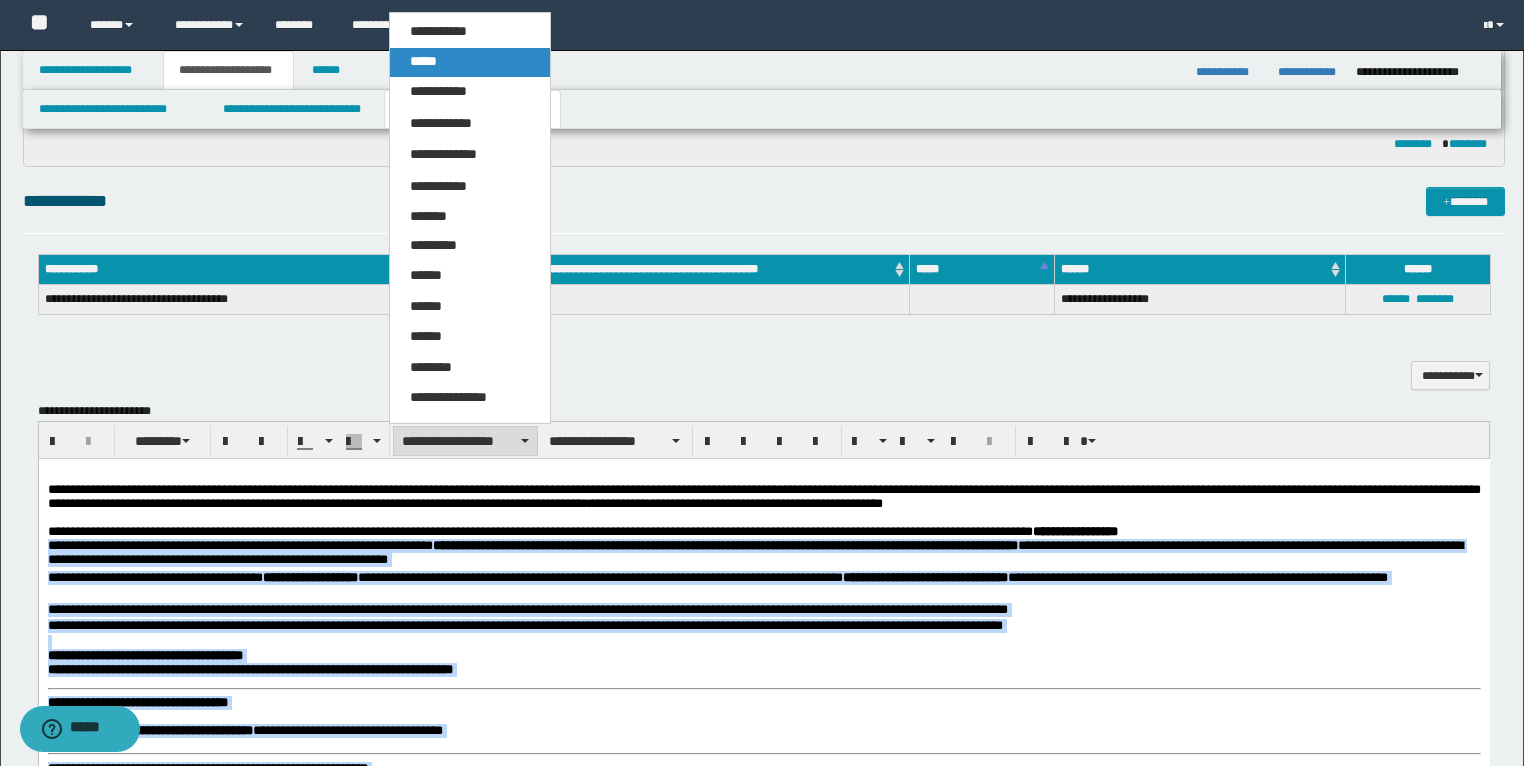 click on "*****" at bounding box center [470, 62] 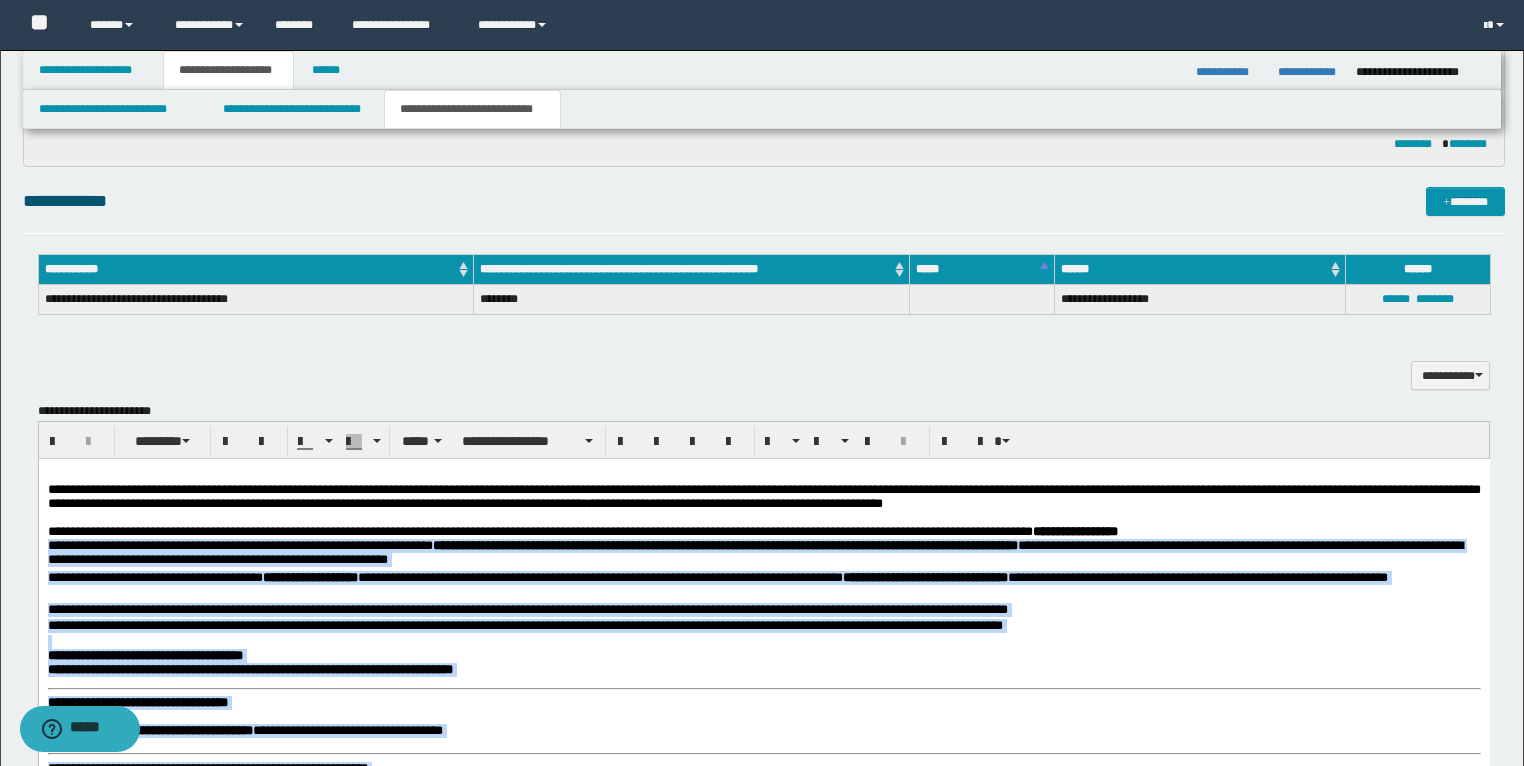 click on "**********" at bounding box center (763, 587) 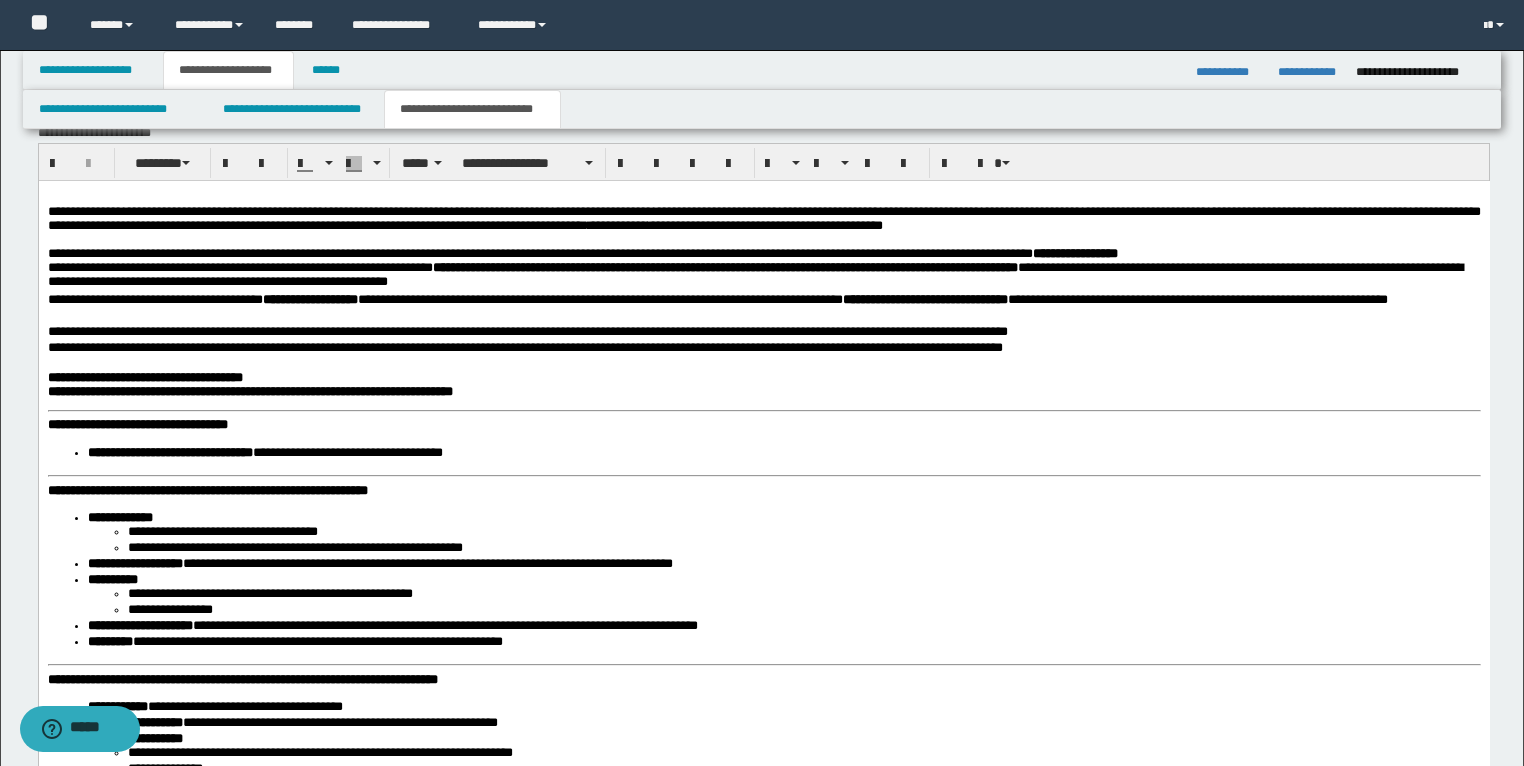 scroll, scrollTop: 1760, scrollLeft: 0, axis: vertical 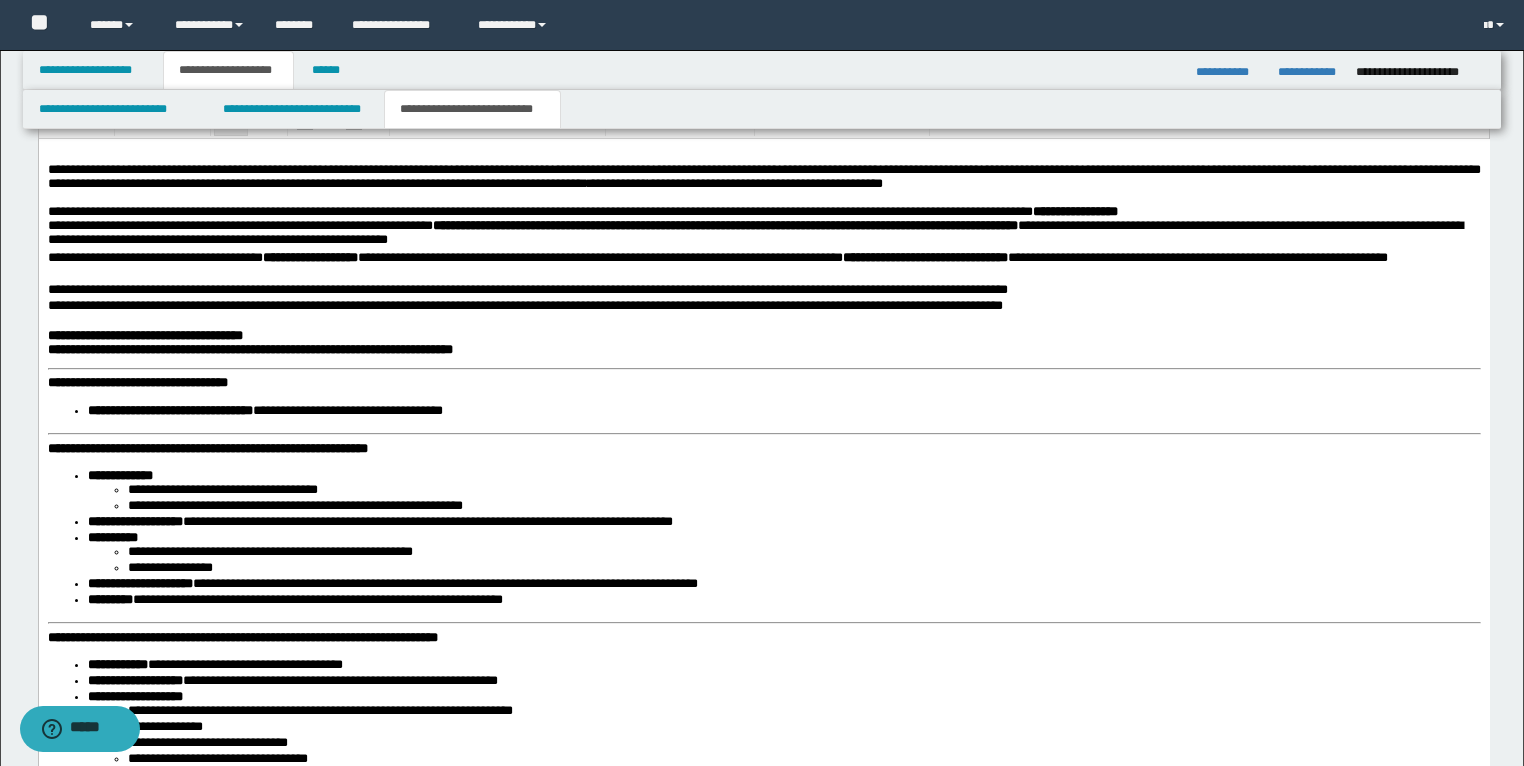 click on "**********" at bounding box center [763, 1104] 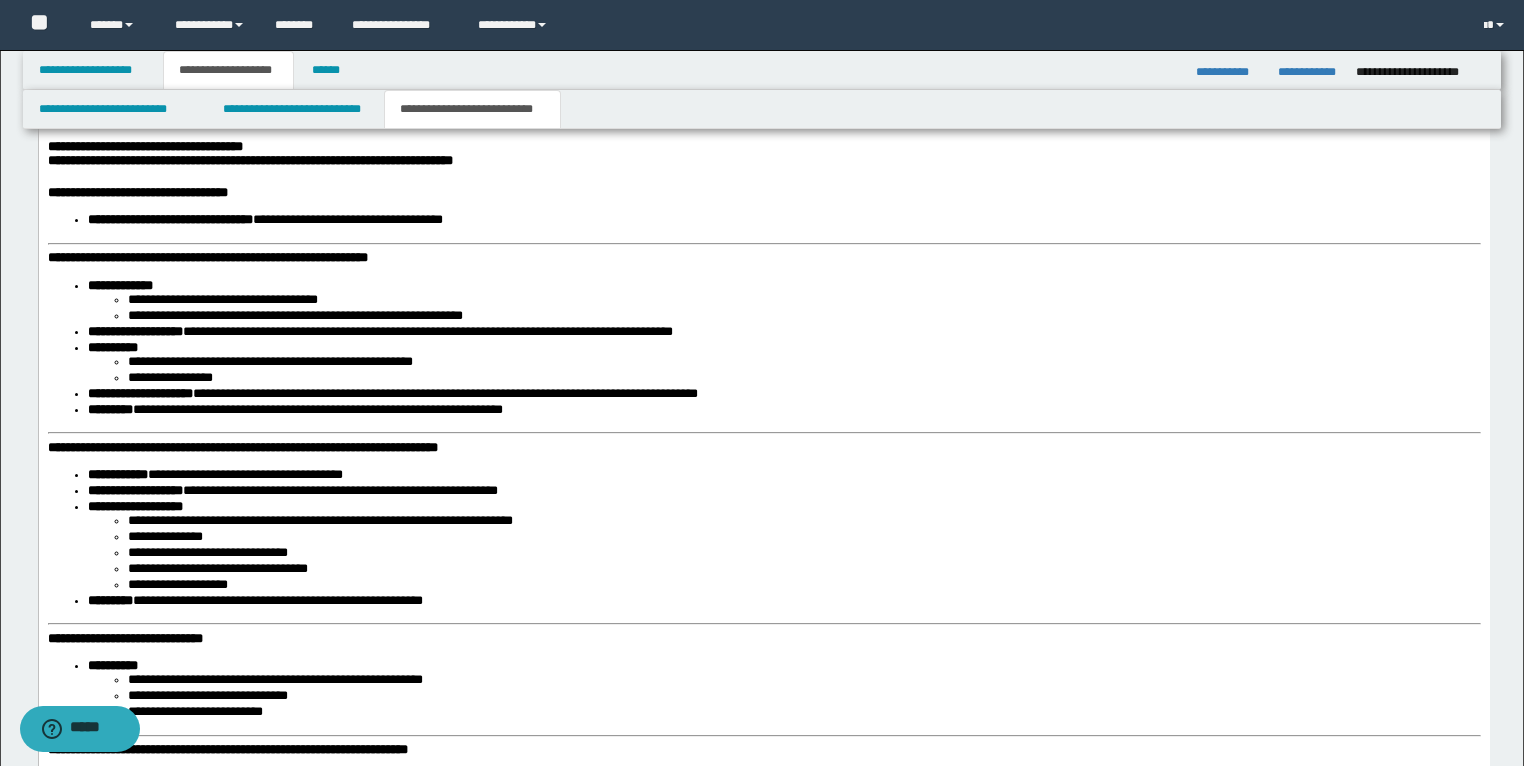 scroll, scrollTop: 2000, scrollLeft: 0, axis: vertical 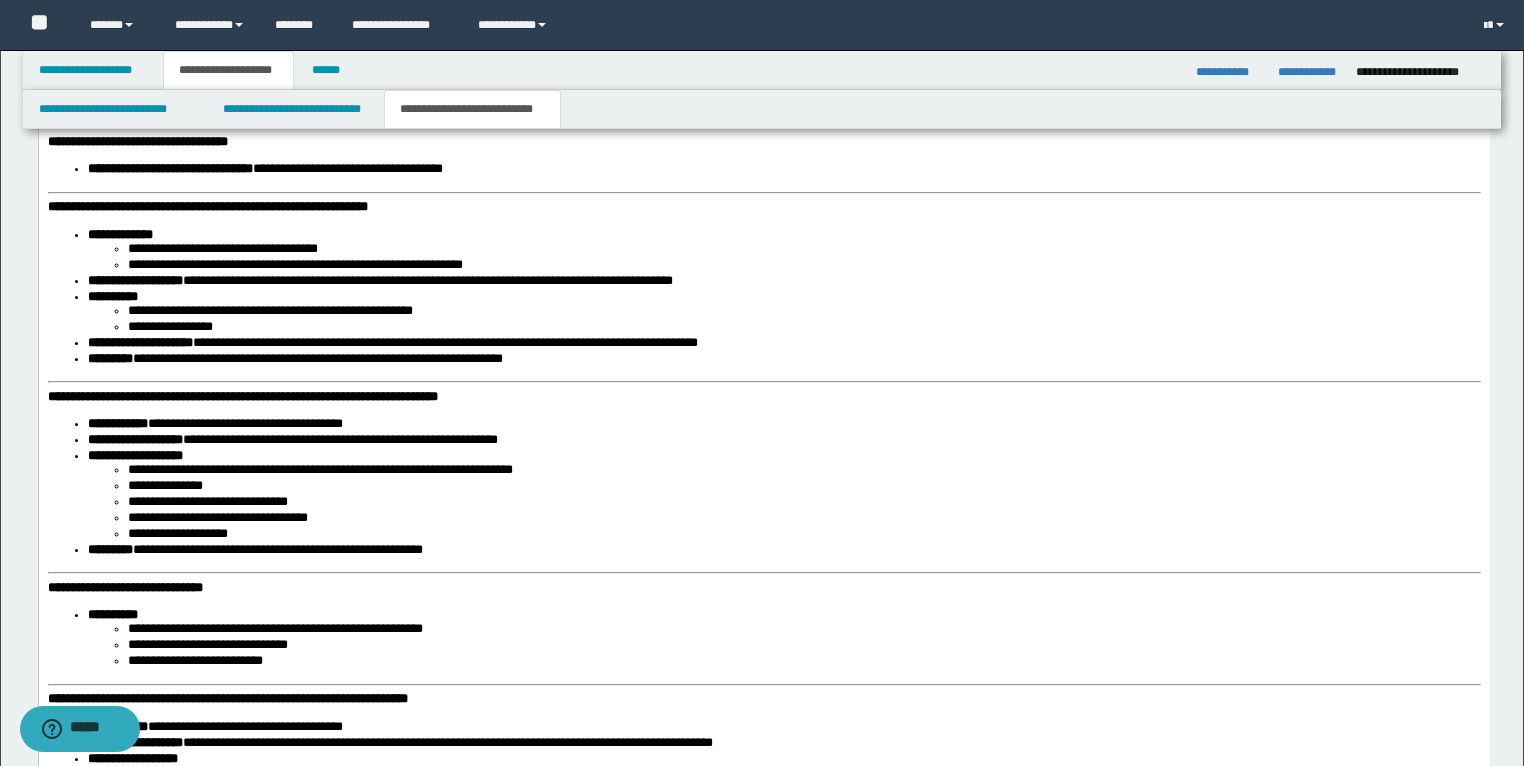 click on "**********" at bounding box center (242, 397) 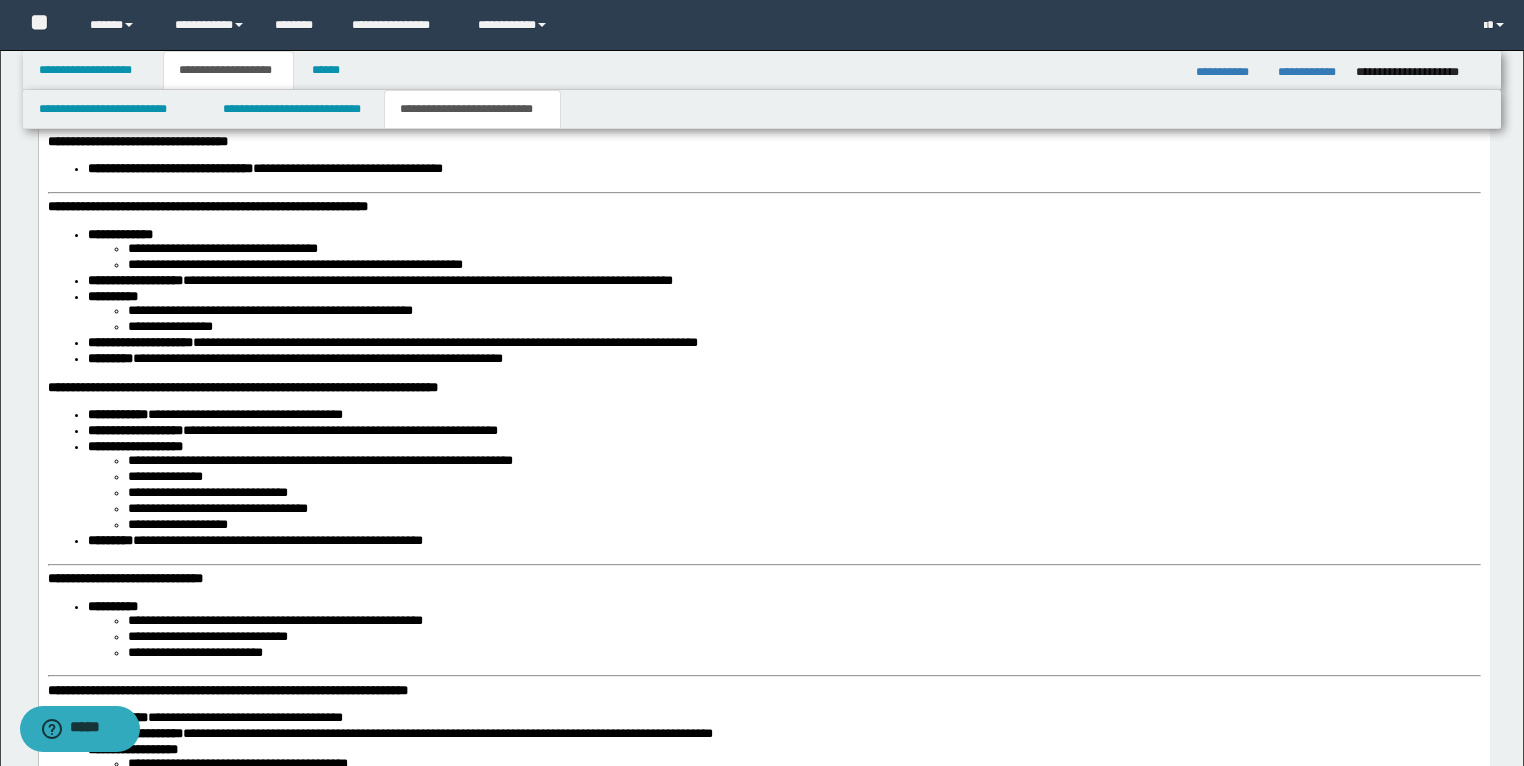 click on "**********" at bounding box center [763, 860] 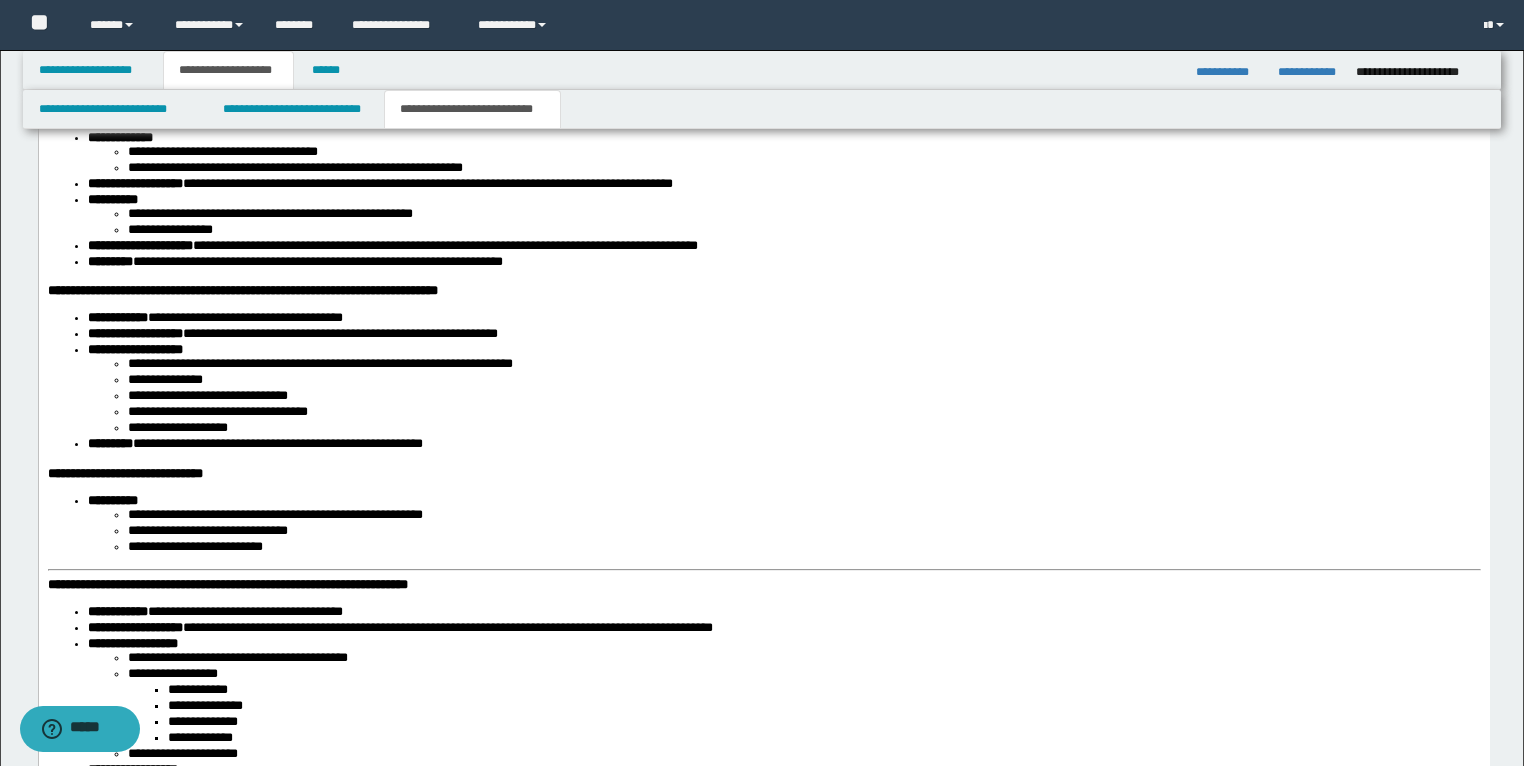 scroll, scrollTop: 2240, scrollLeft: 0, axis: vertical 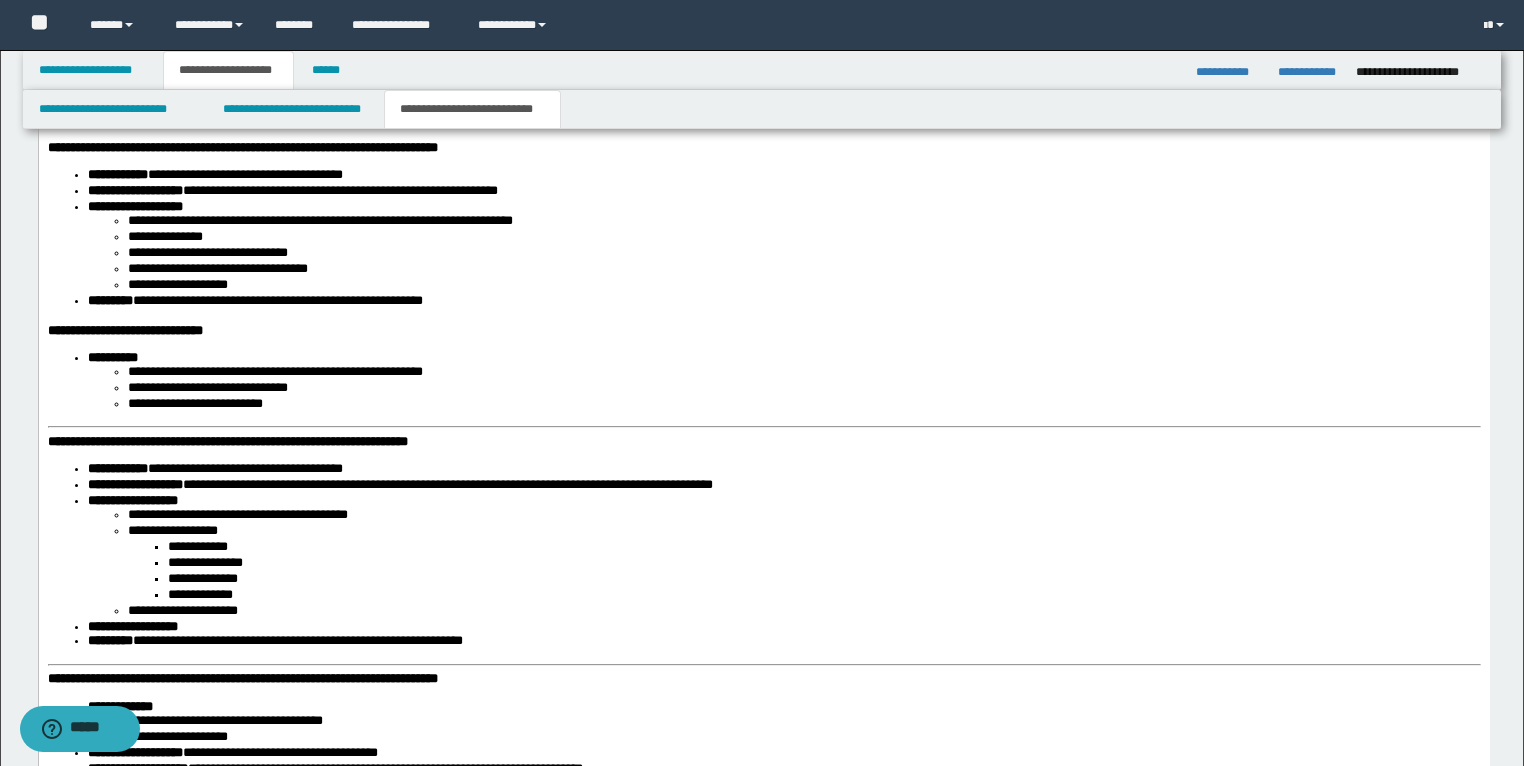 click on "**********" at bounding box center [227, 442] 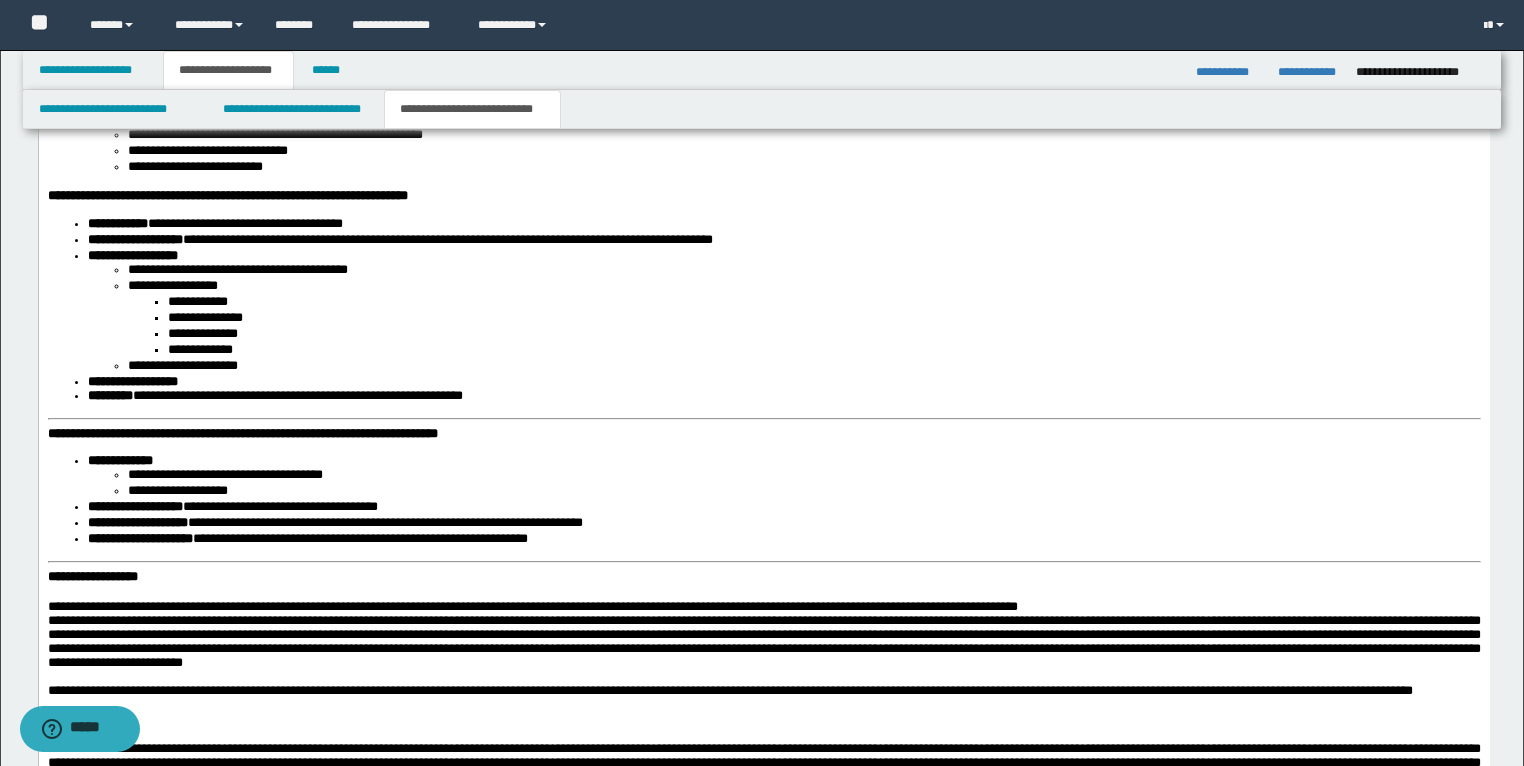 scroll, scrollTop: 2480, scrollLeft: 0, axis: vertical 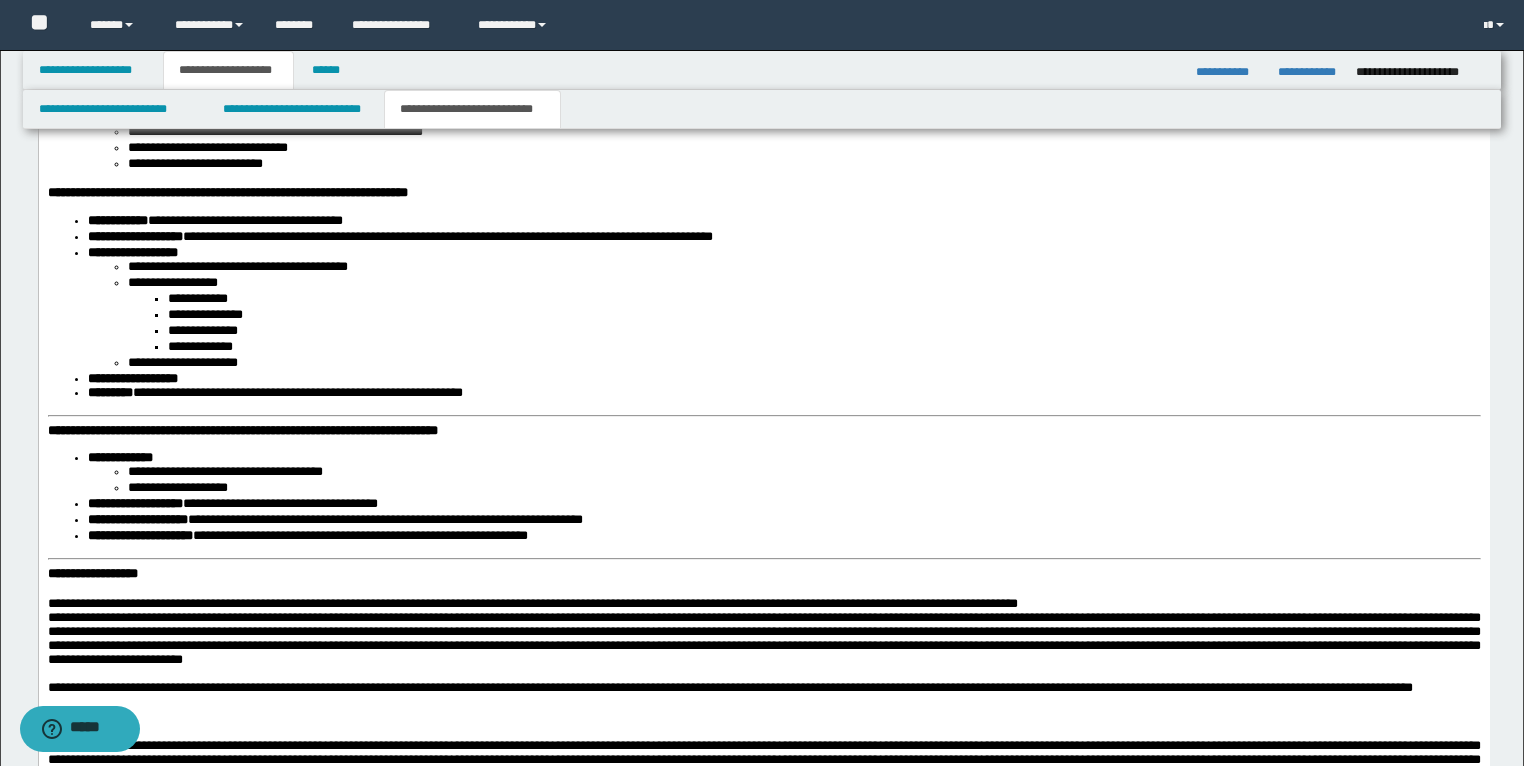 click on "**********" at bounding box center (763, 371) 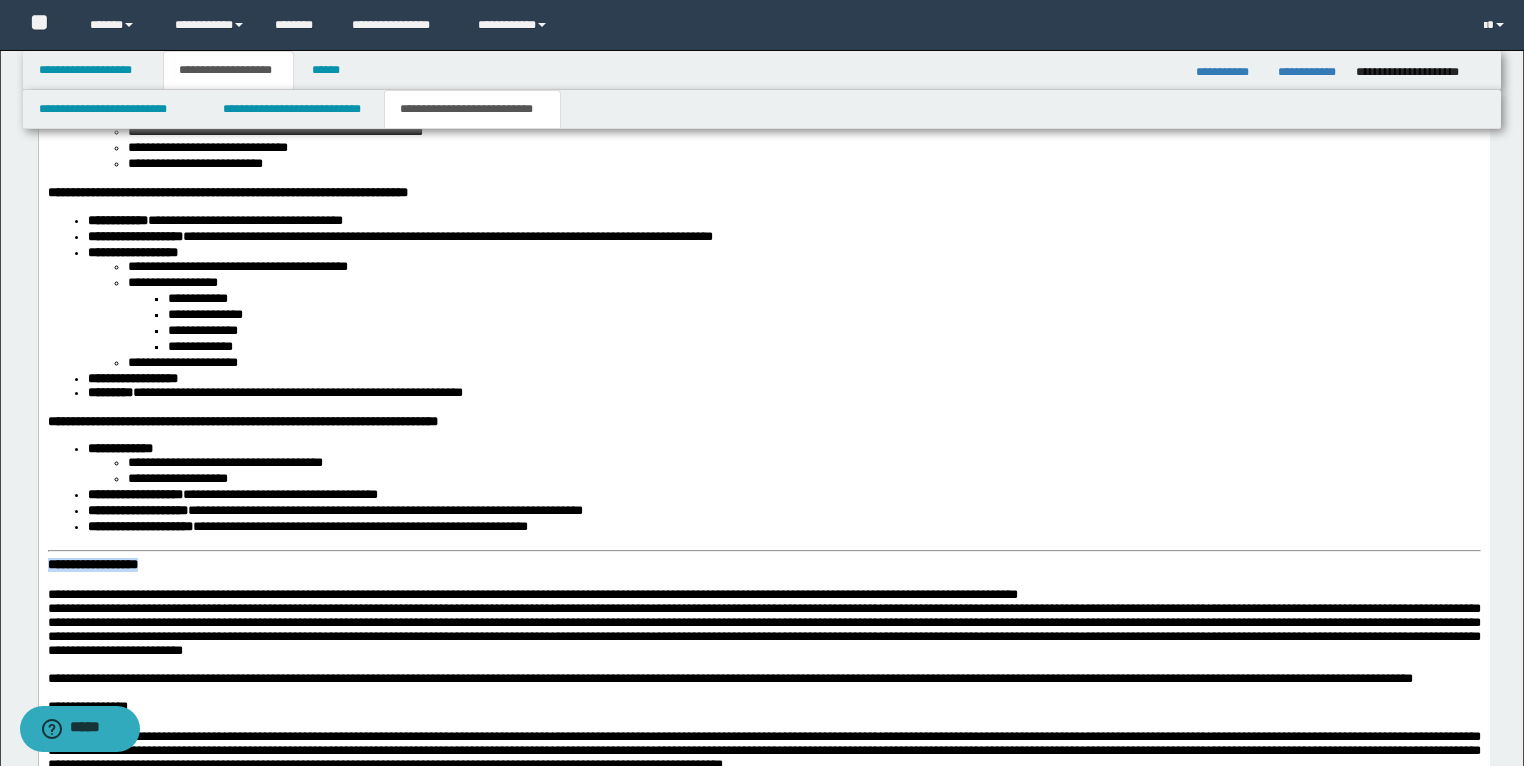 drag, startPoint x: 204, startPoint y: 604, endPoint x: 37, endPoint y: 593, distance: 167.36188 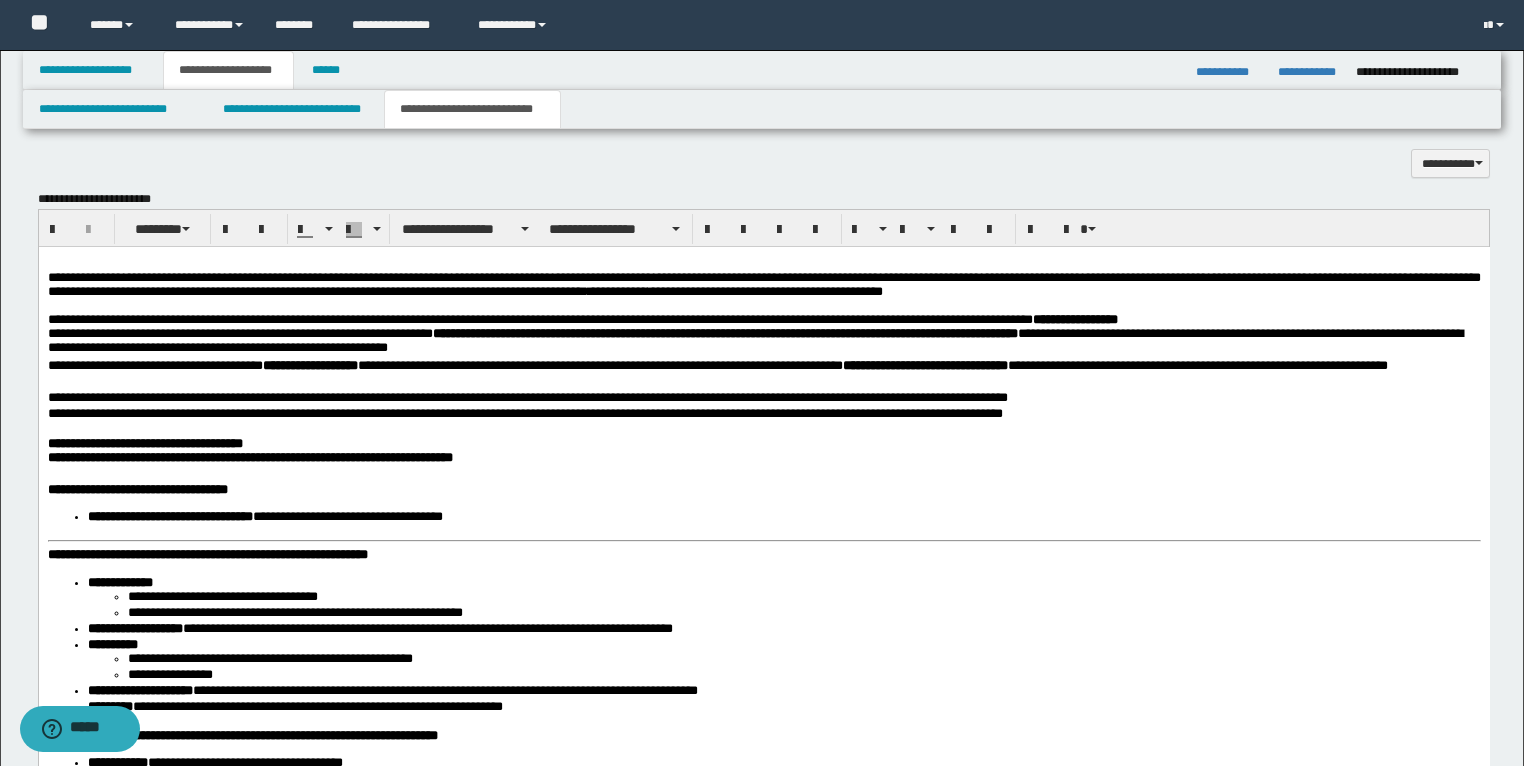 scroll, scrollTop: 1680, scrollLeft: 0, axis: vertical 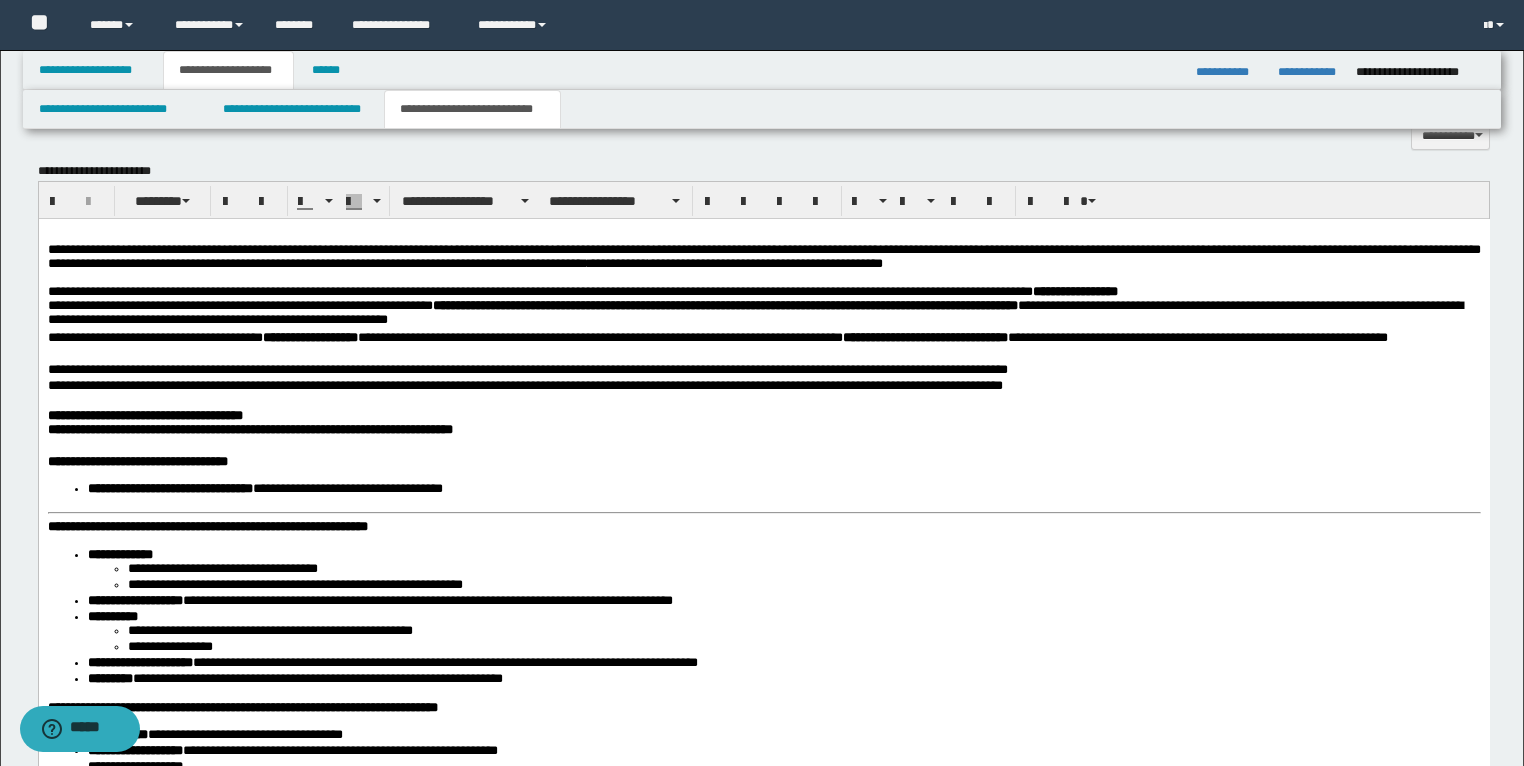 click on "**********" at bounding box center [763, 1161] 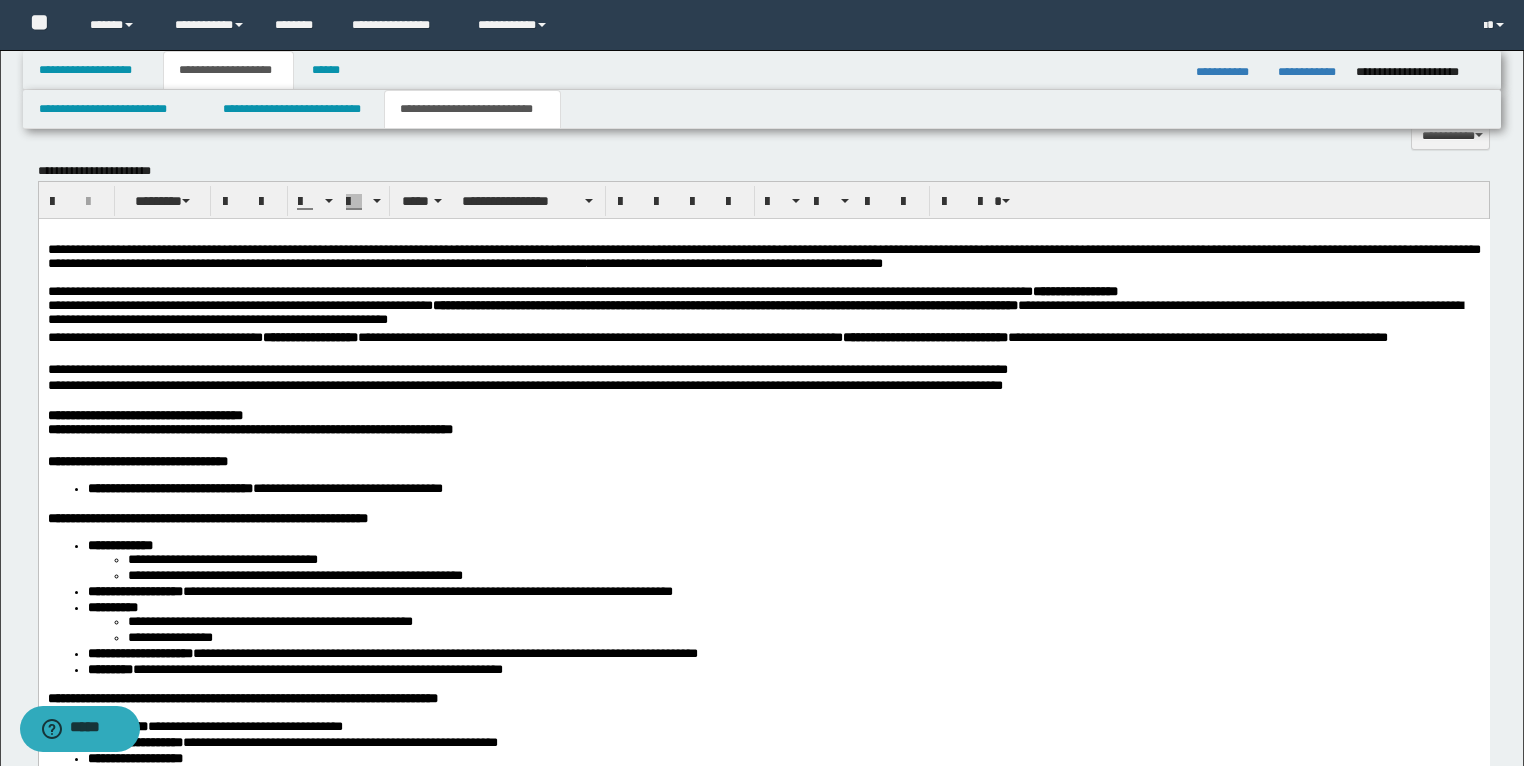 click on "**********" at bounding box center (754, 312) 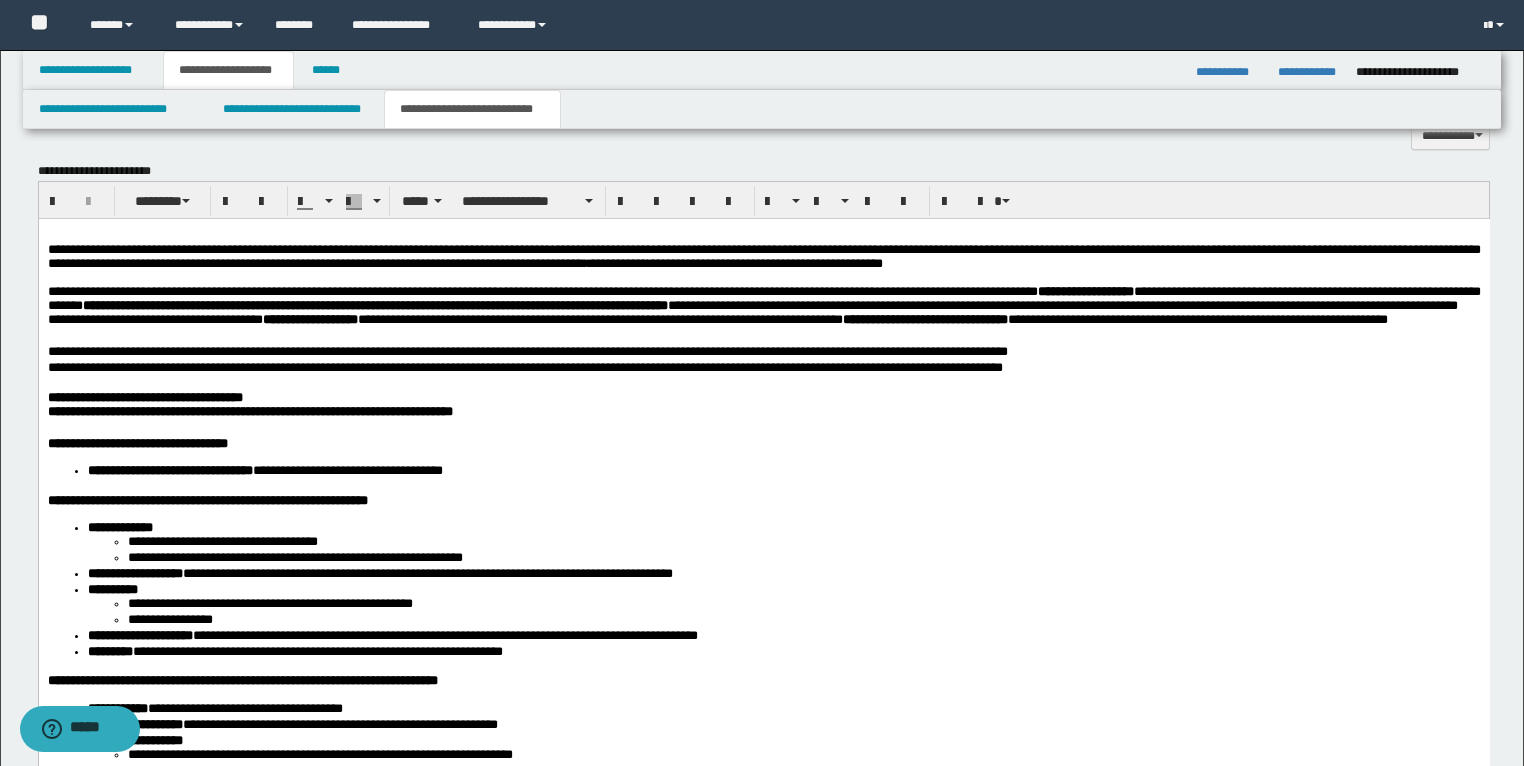 click on "**********" at bounding box center [763, 1148] 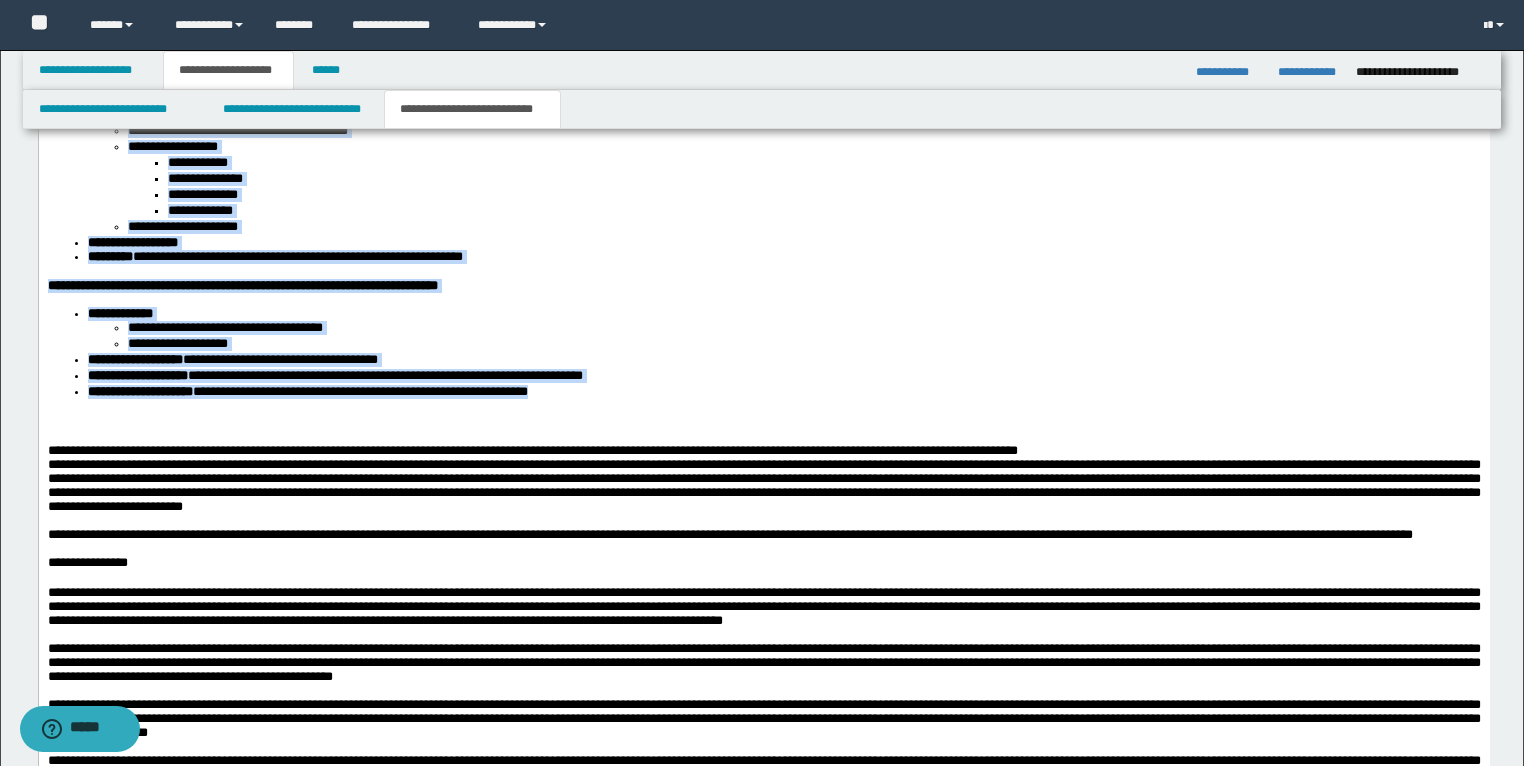 scroll, scrollTop: 2539, scrollLeft: 0, axis: vertical 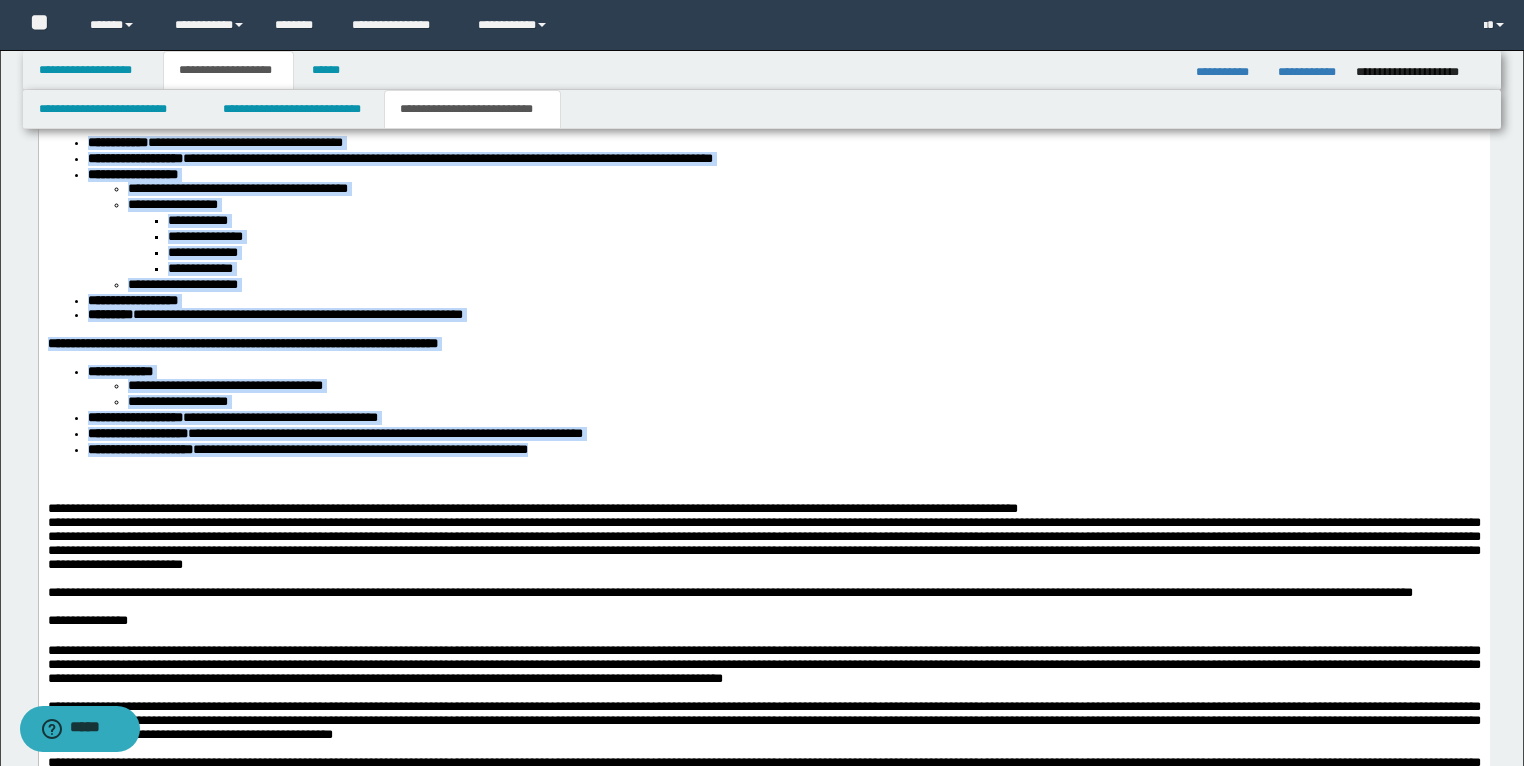 drag, startPoint x: 669, startPoint y: 510, endPoint x: 291, endPoint y: 76, distance: 575.53455 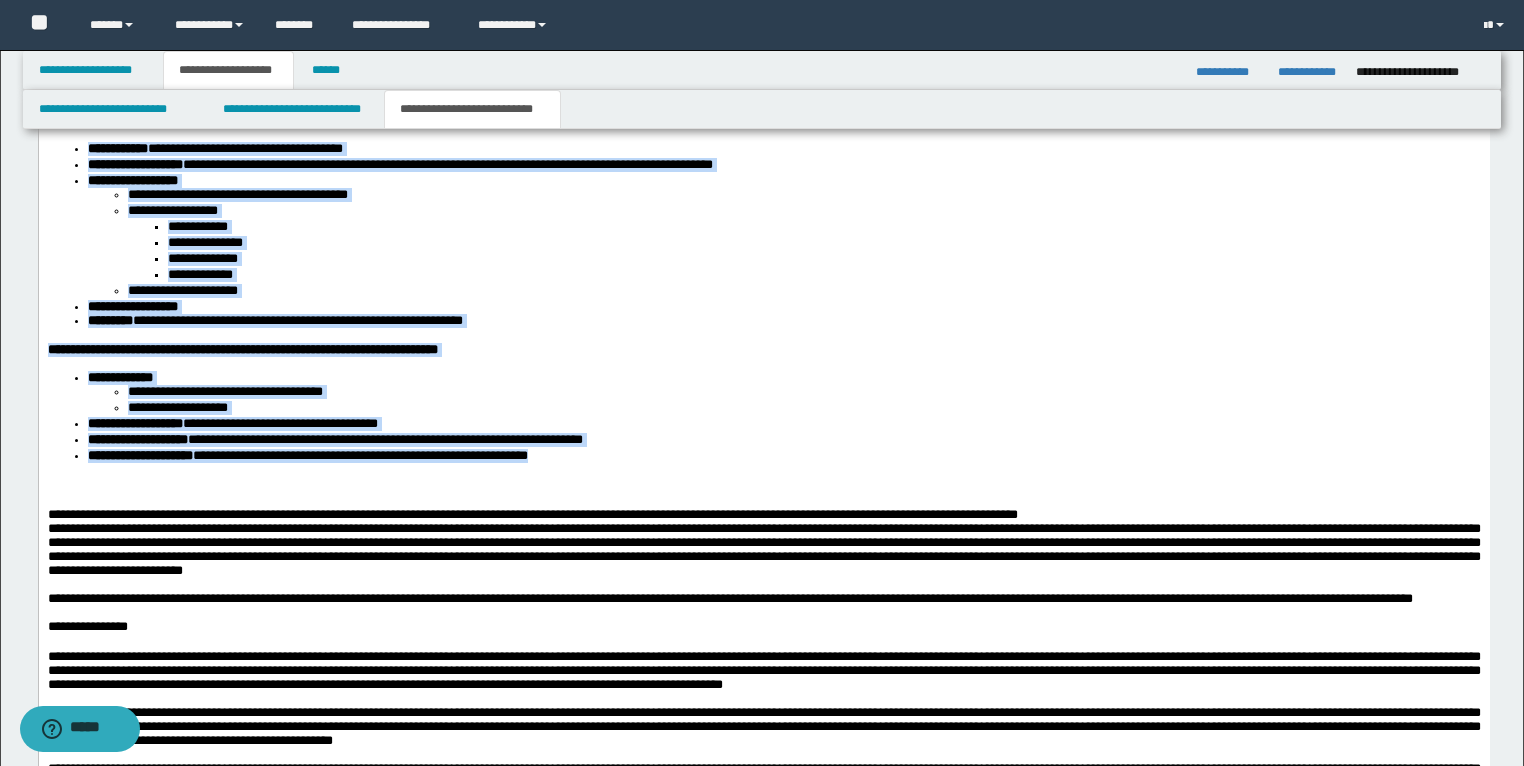click on "**********" at bounding box center (274, 321) 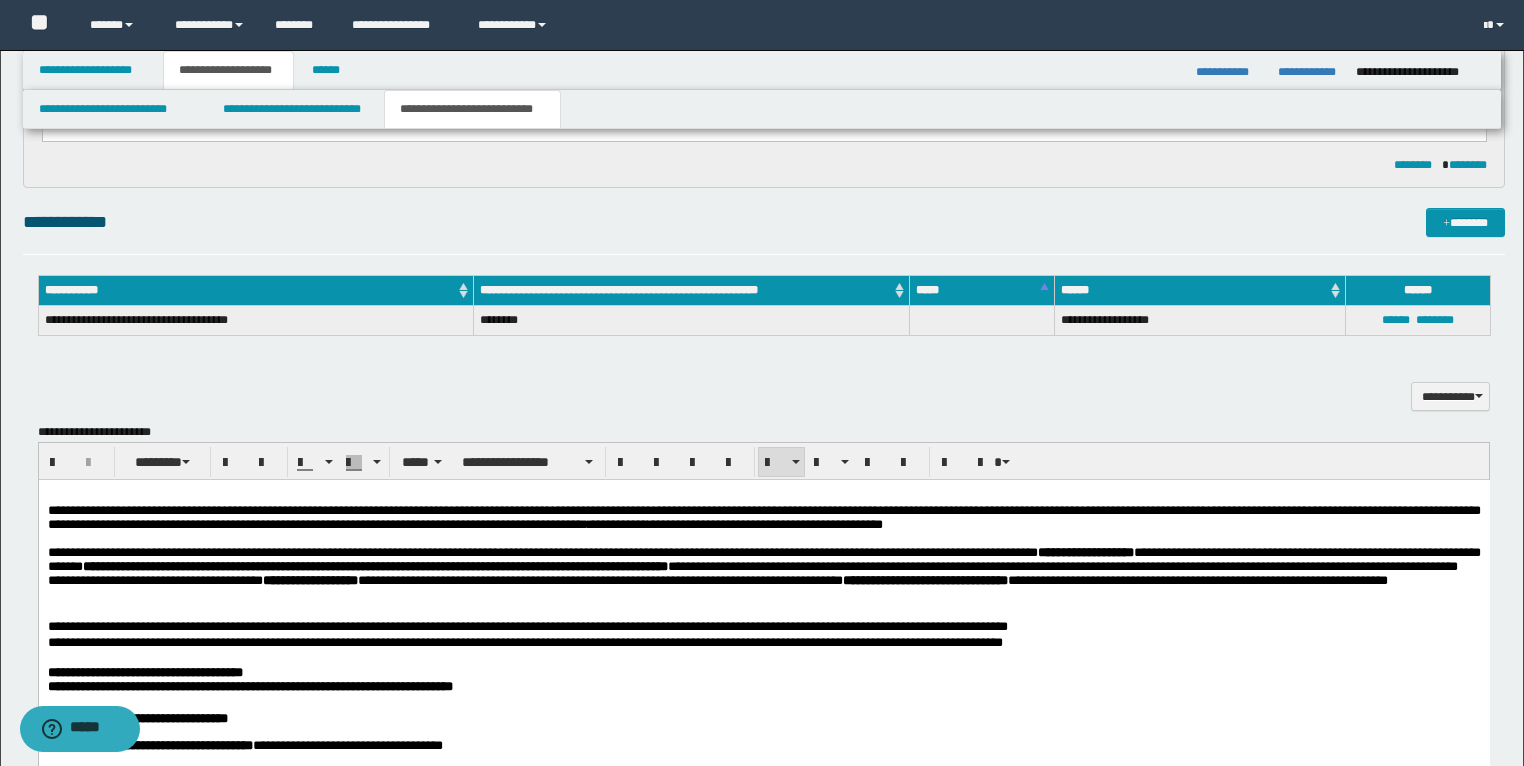 scroll, scrollTop: 1499, scrollLeft: 0, axis: vertical 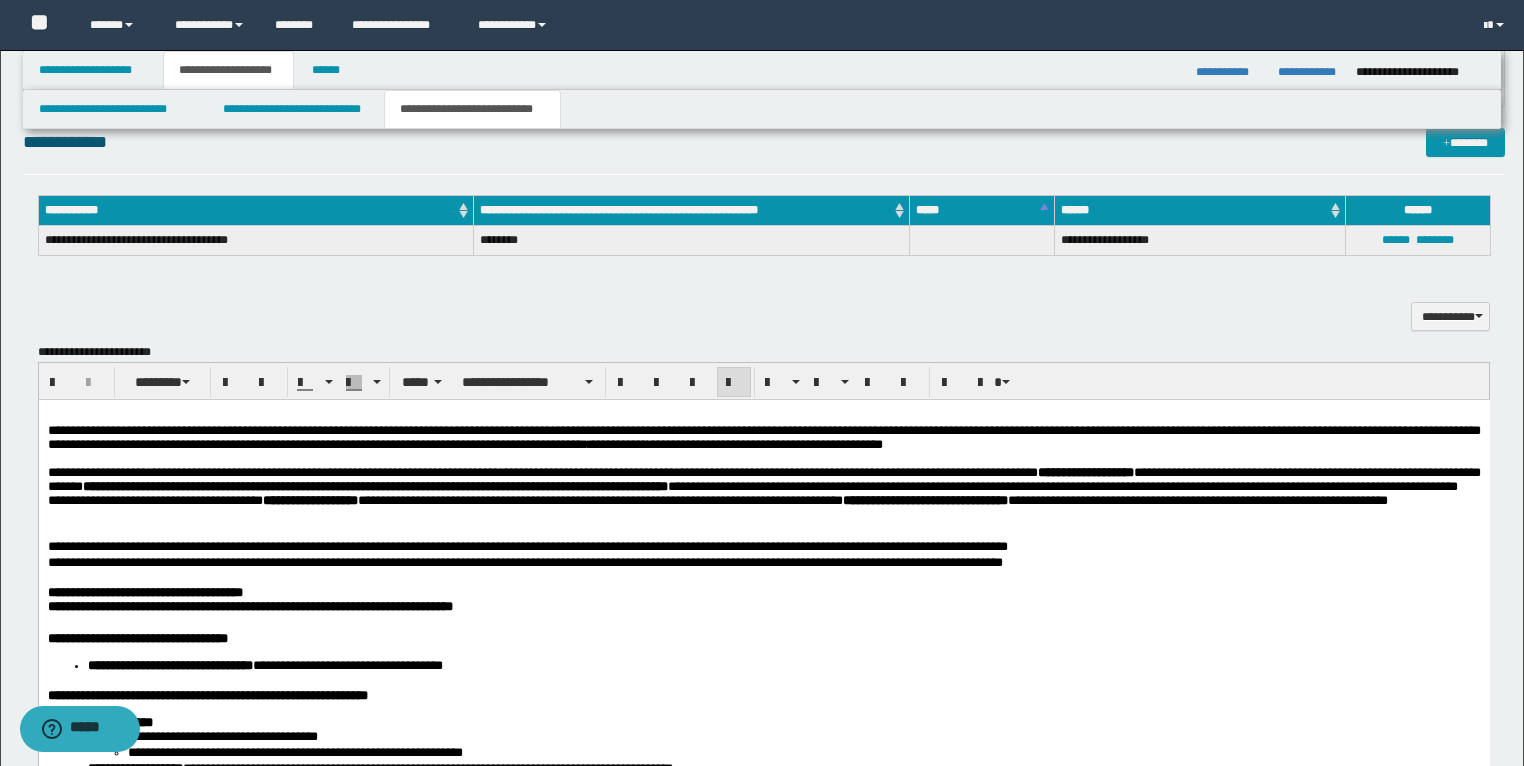 click on "**********" at bounding box center (763, 480) 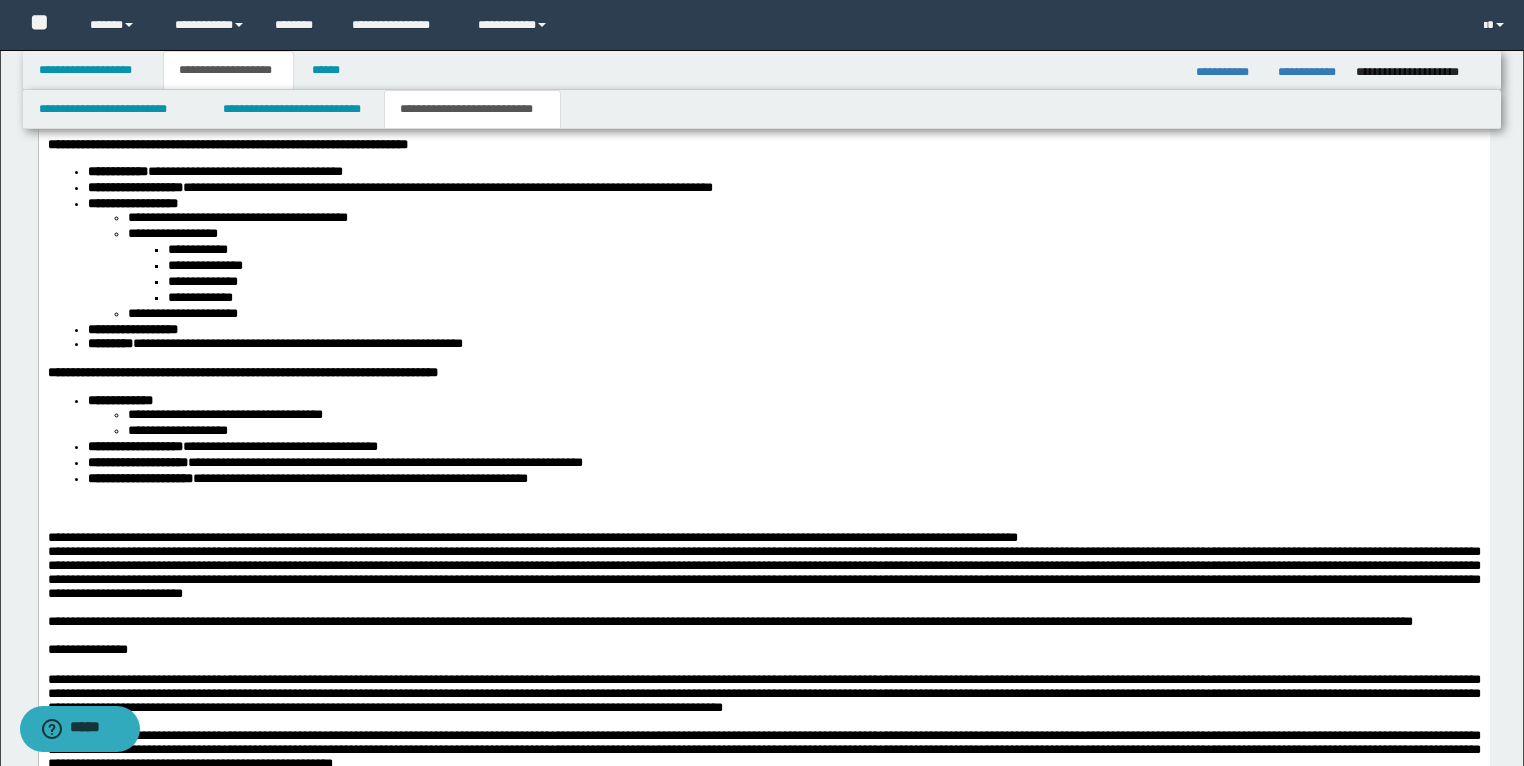 scroll, scrollTop: 2539, scrollLeft: 0, axis: vertical 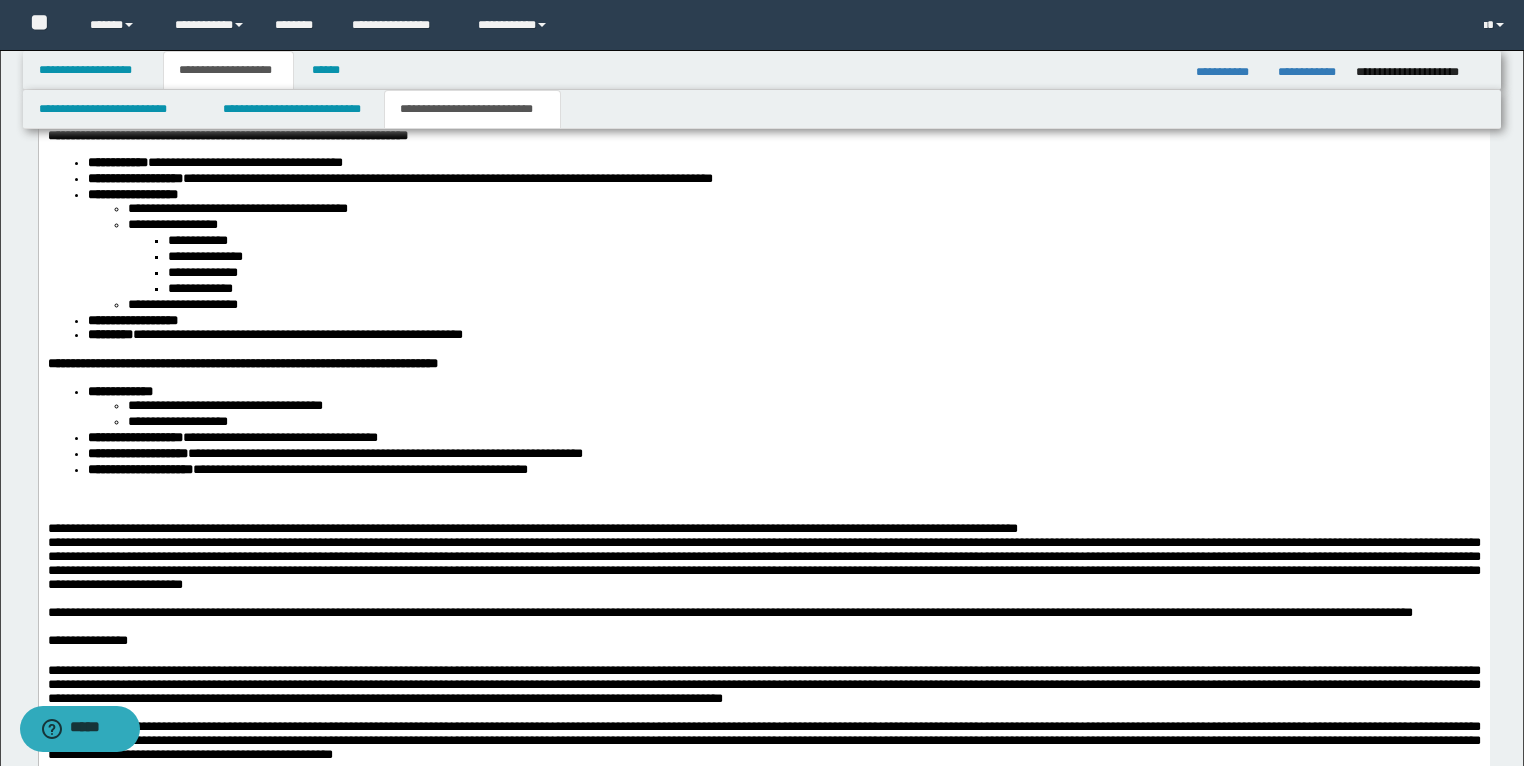 click at bounding box center (763, 501) 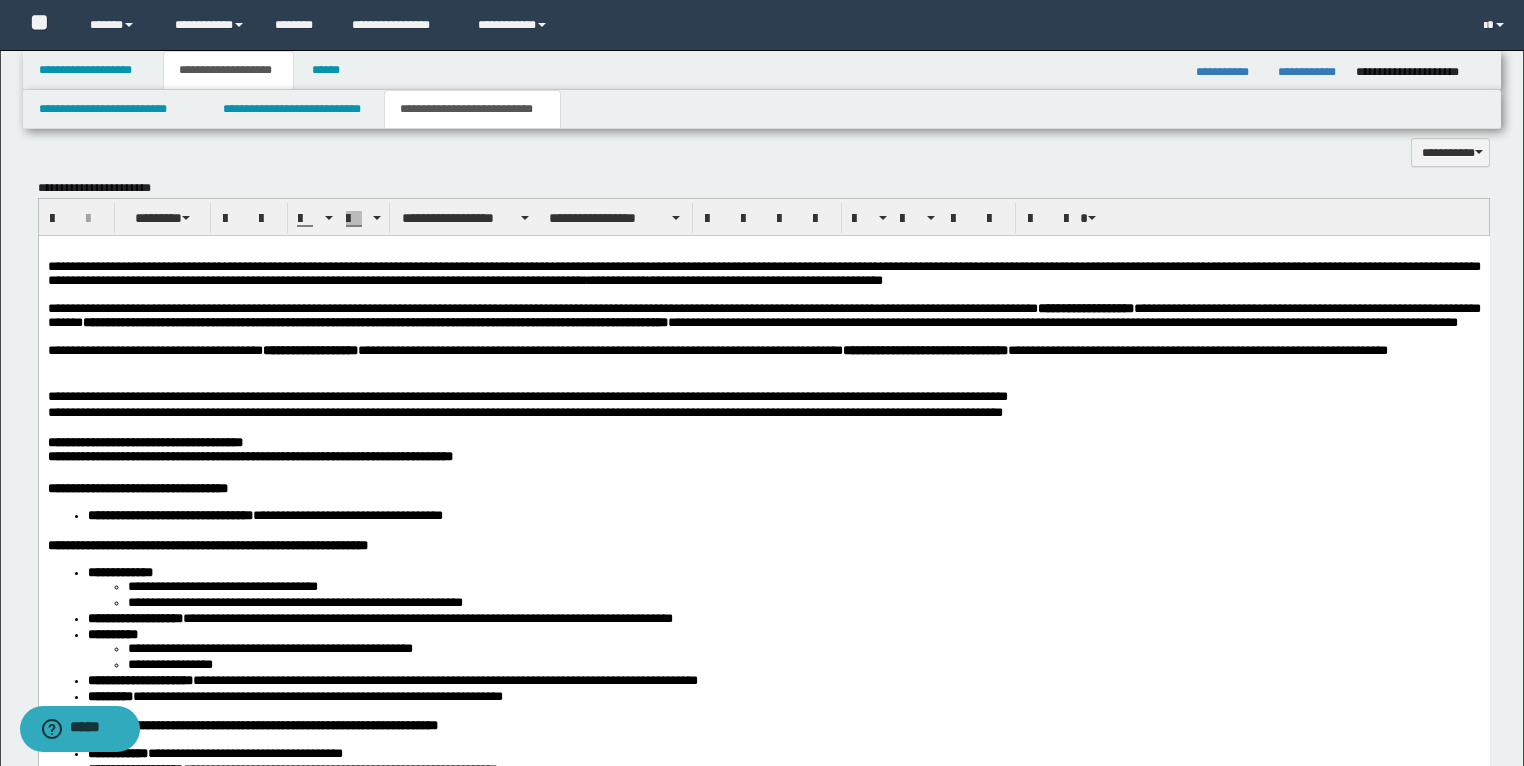 scroll, scrollTop: 1659, scrollLeft: 0, axis: vertical 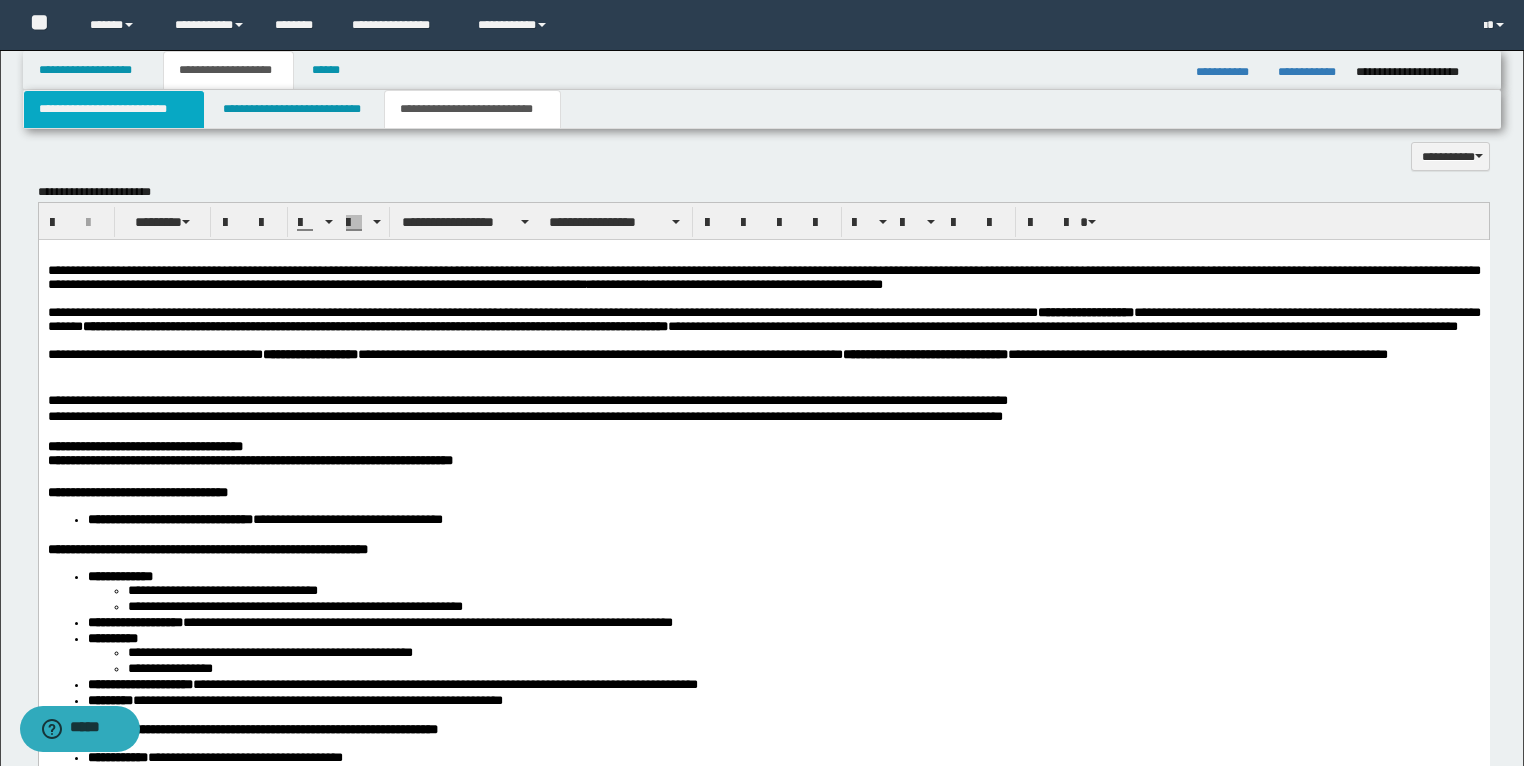 click on "**********" at bounding box center (114, 109) 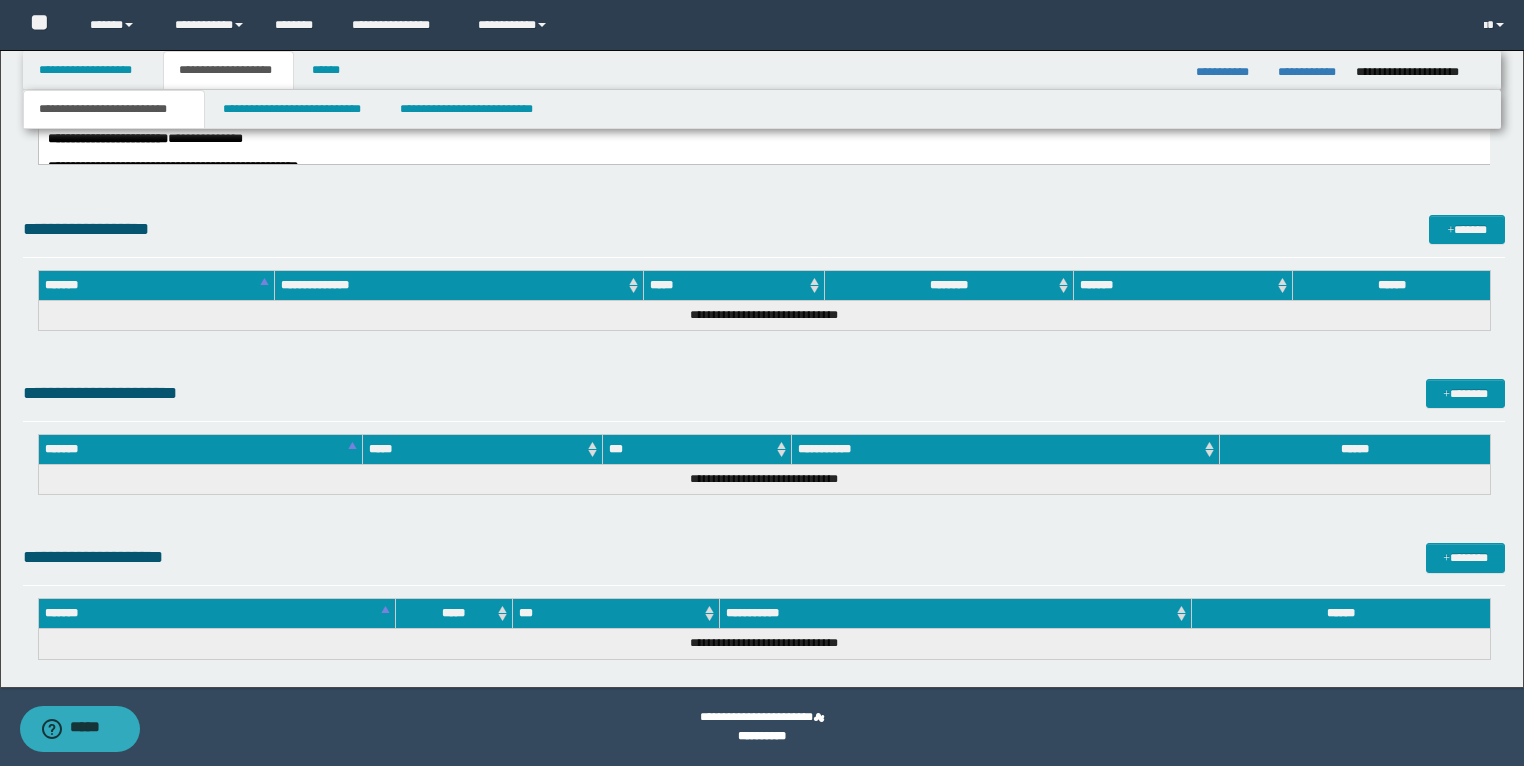scroll, scrollTop: 922, scrollLeft: 0, axis: vertical 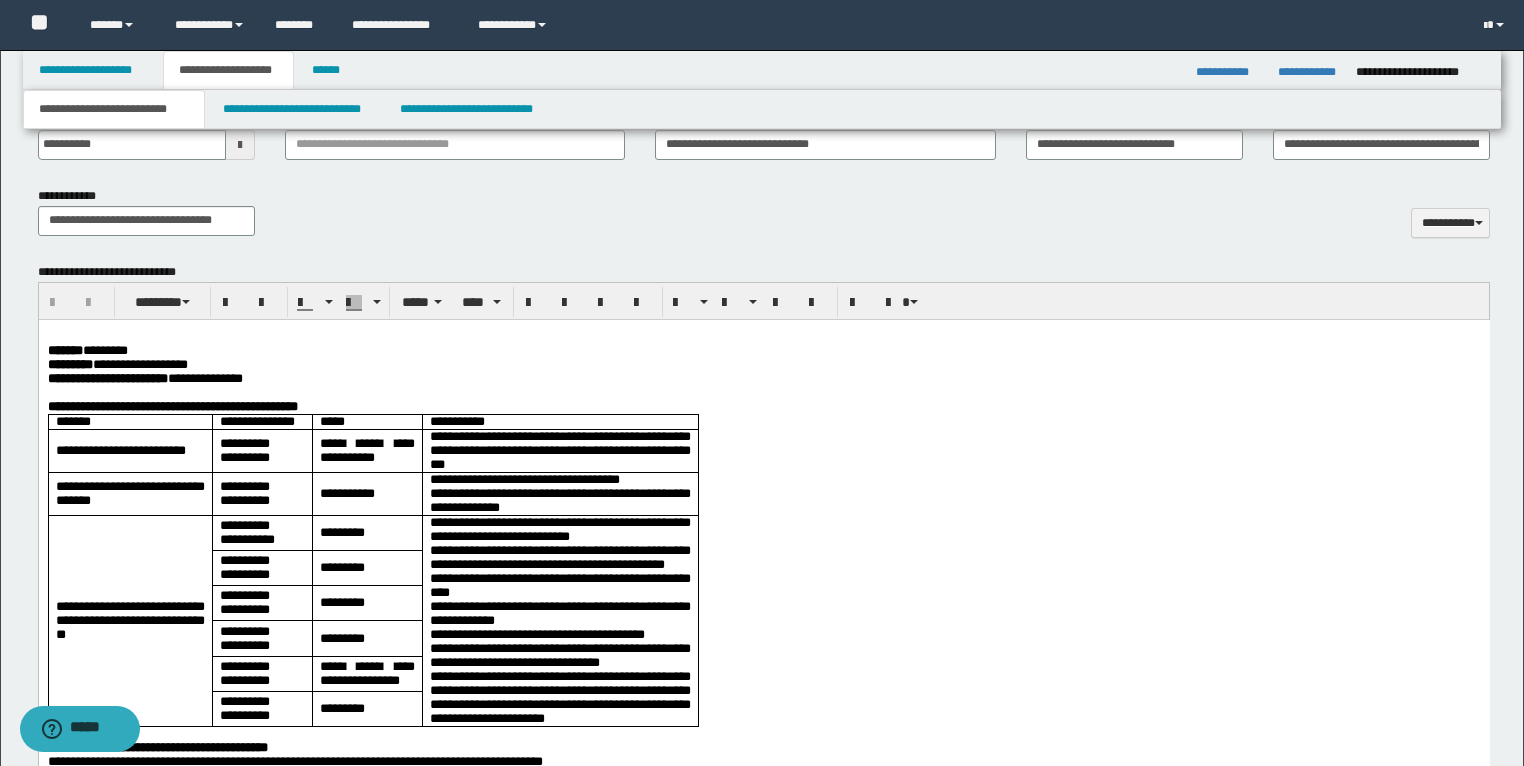 click on "**********" at bounding box center (763, 364) 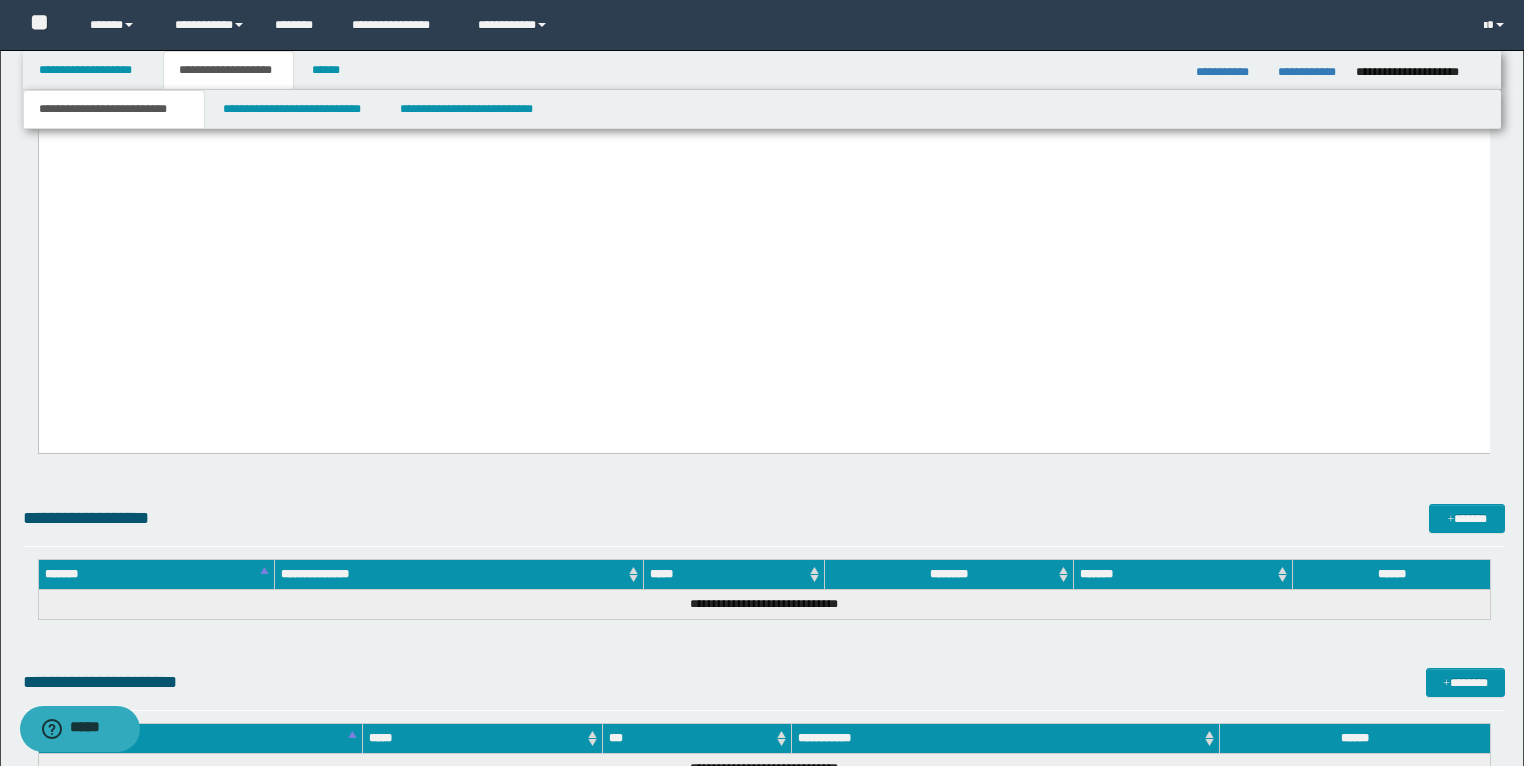 scroll, scrollTop: 4451, scrollLeft: 0, axis: vertical 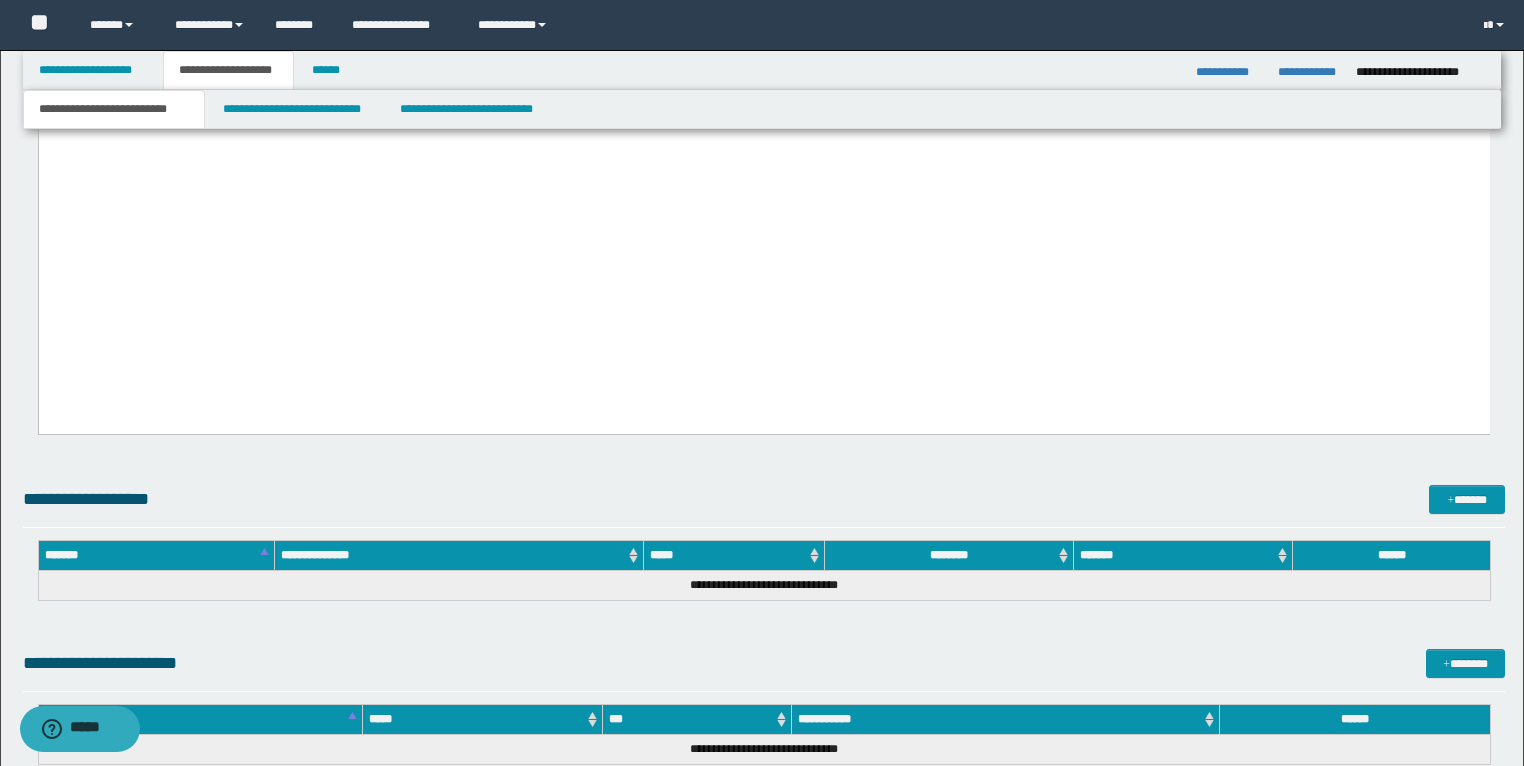 drag, startPoint x: 51, startPoint y: -3180, endPoint x: 1183, endPoint y: 416, distance: 3769.9656 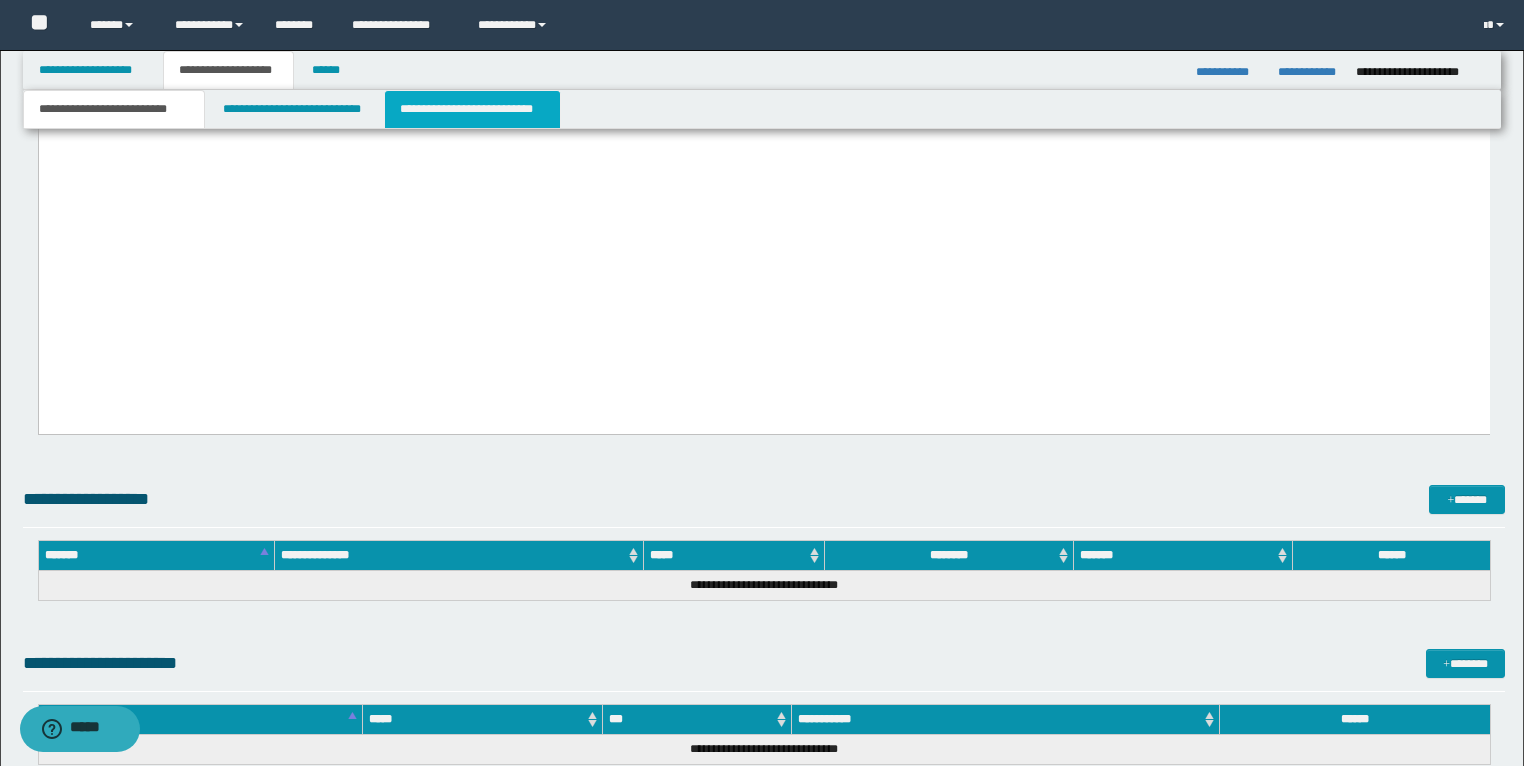 click on "**********" at bounding box center (472, 109) 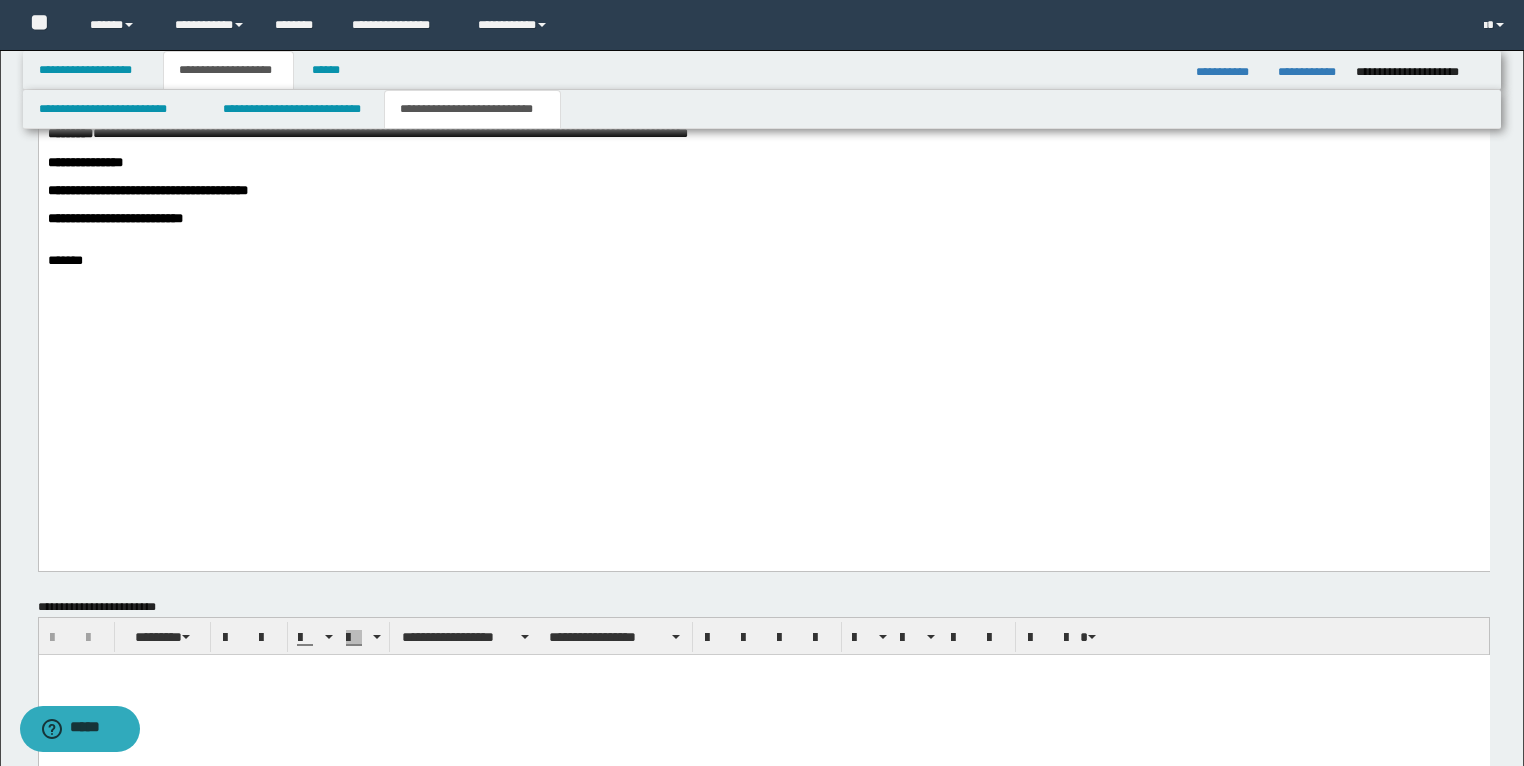 scroll, scrollTop: 3452, scrollLeft: 0, axis: vertical 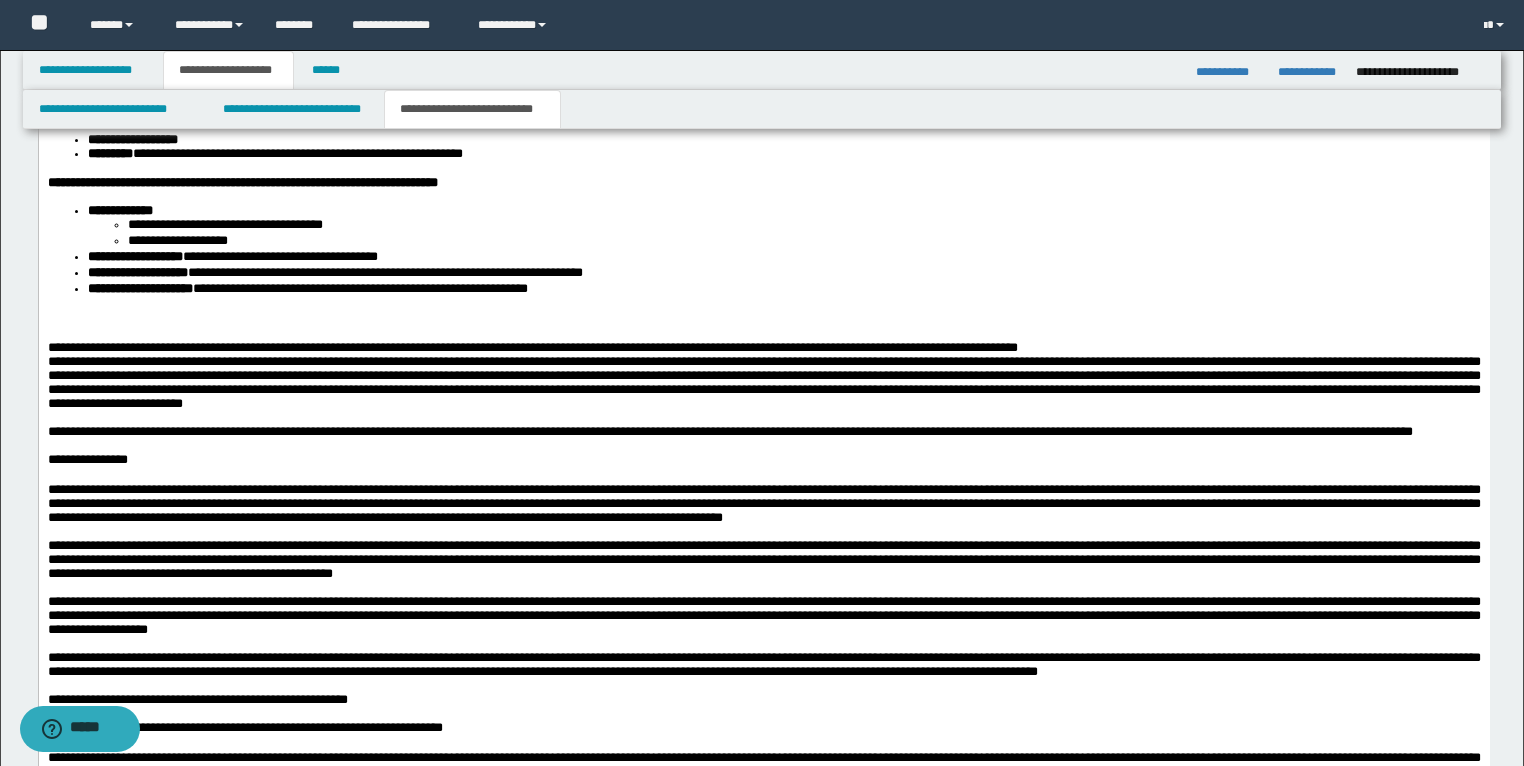 click at bounding box center [763, 320] 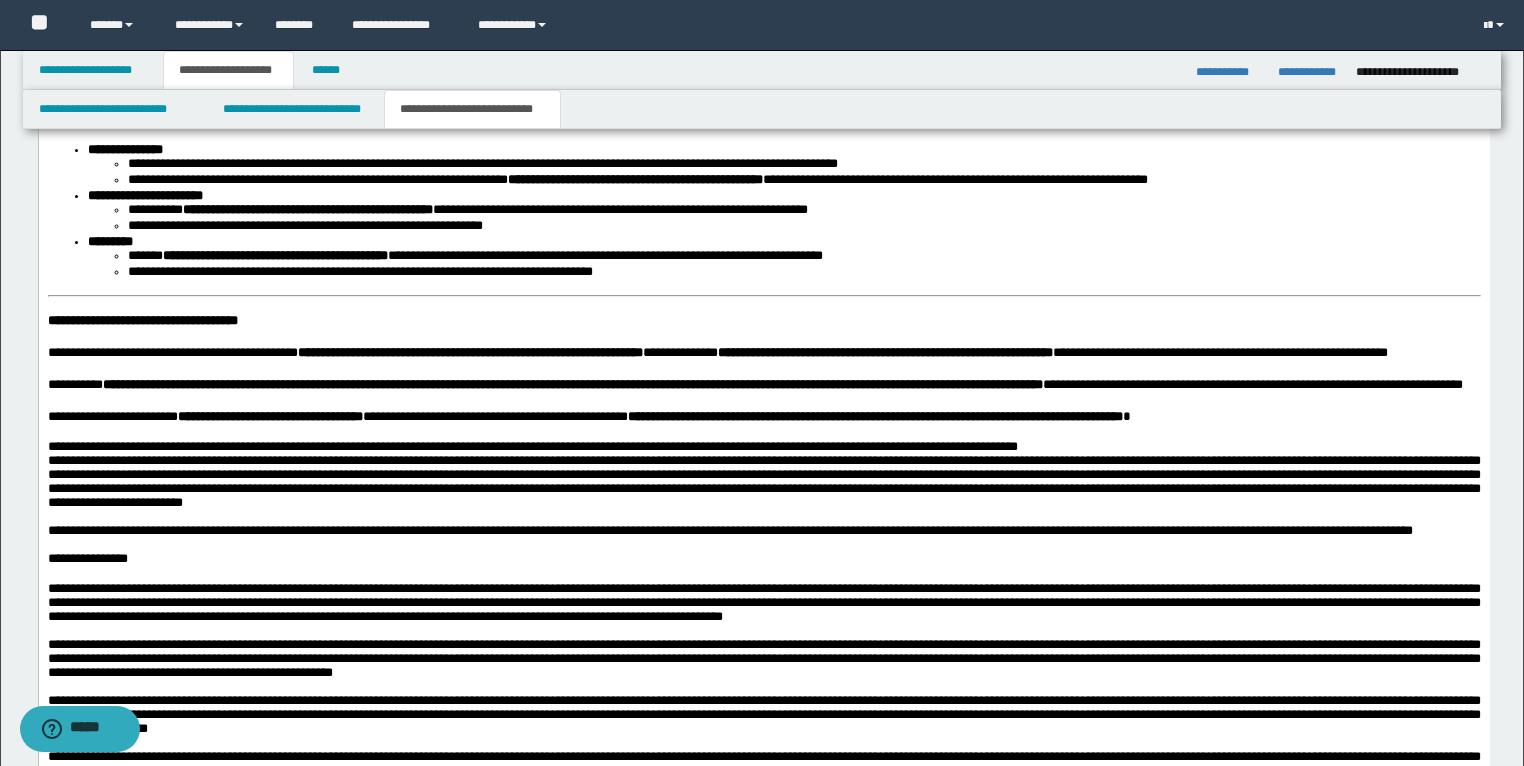 scroll, scrollTop: 3200, scrollLeft: 0, axis: vertical 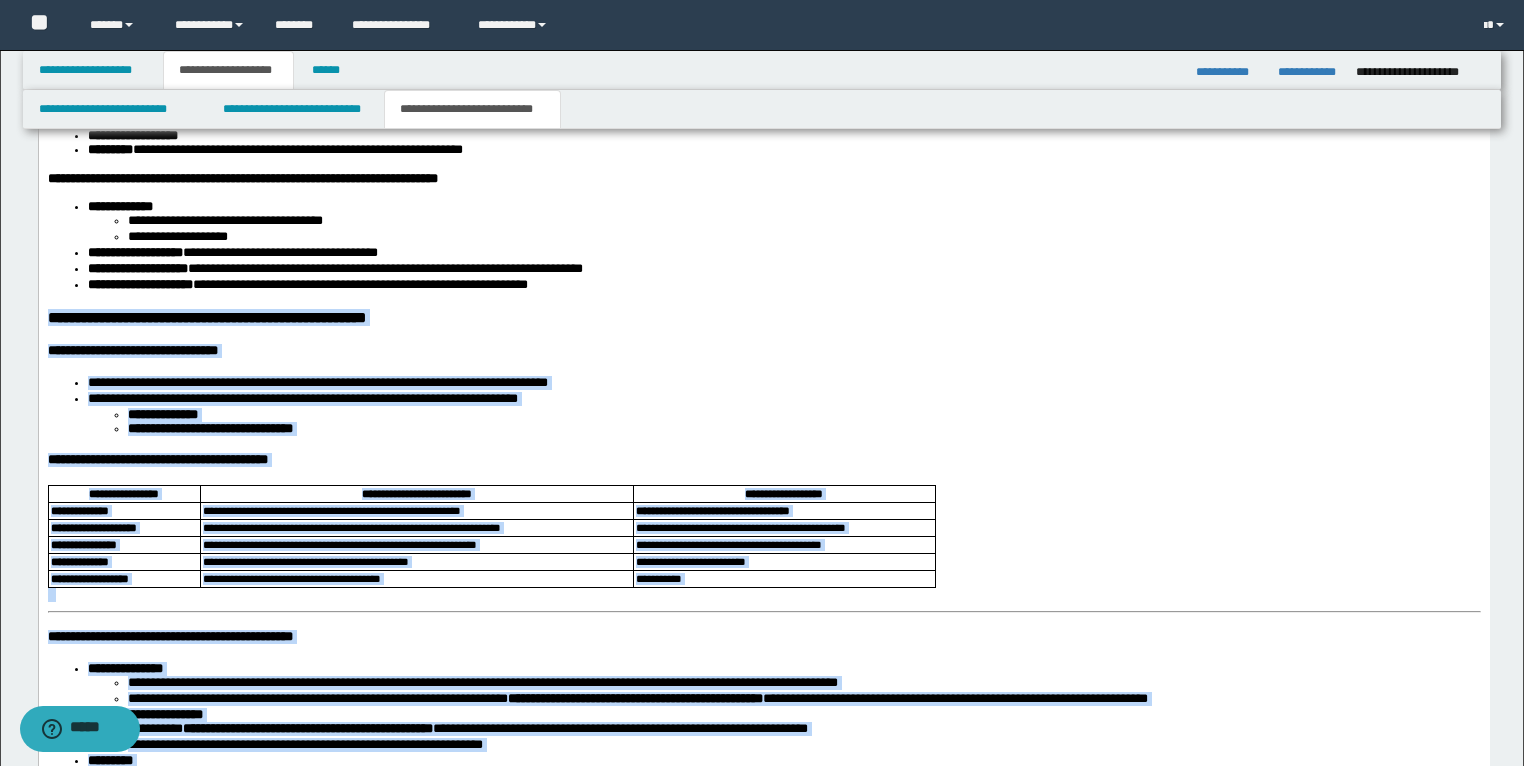 drag, startPoint x: 1250, startPoint y: 1023, endPoint x: 75, endPoint y: -444, distance: 1879.5515 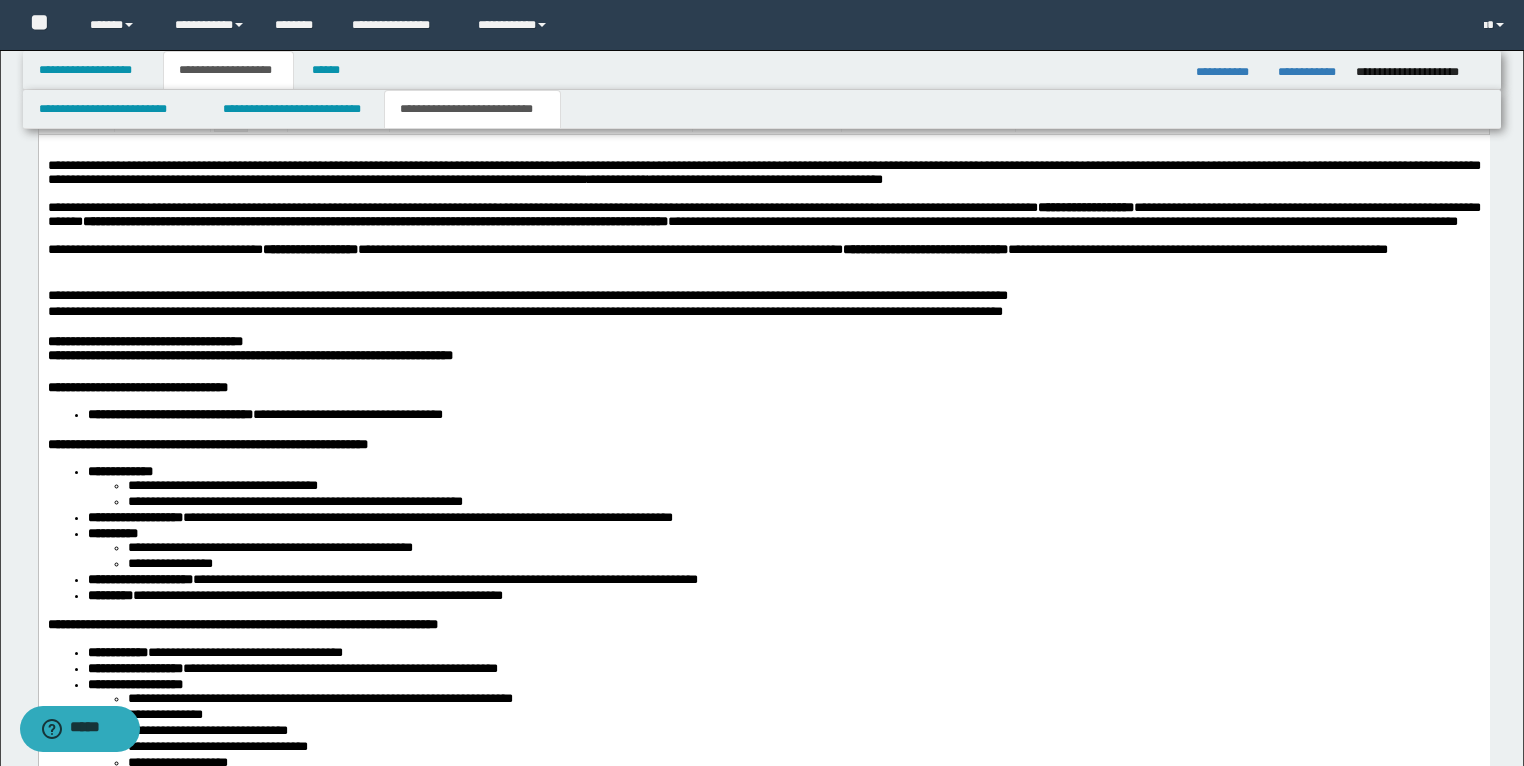 scroll, scrollTop: 1604, scrollLeft: 0, axis: vertical 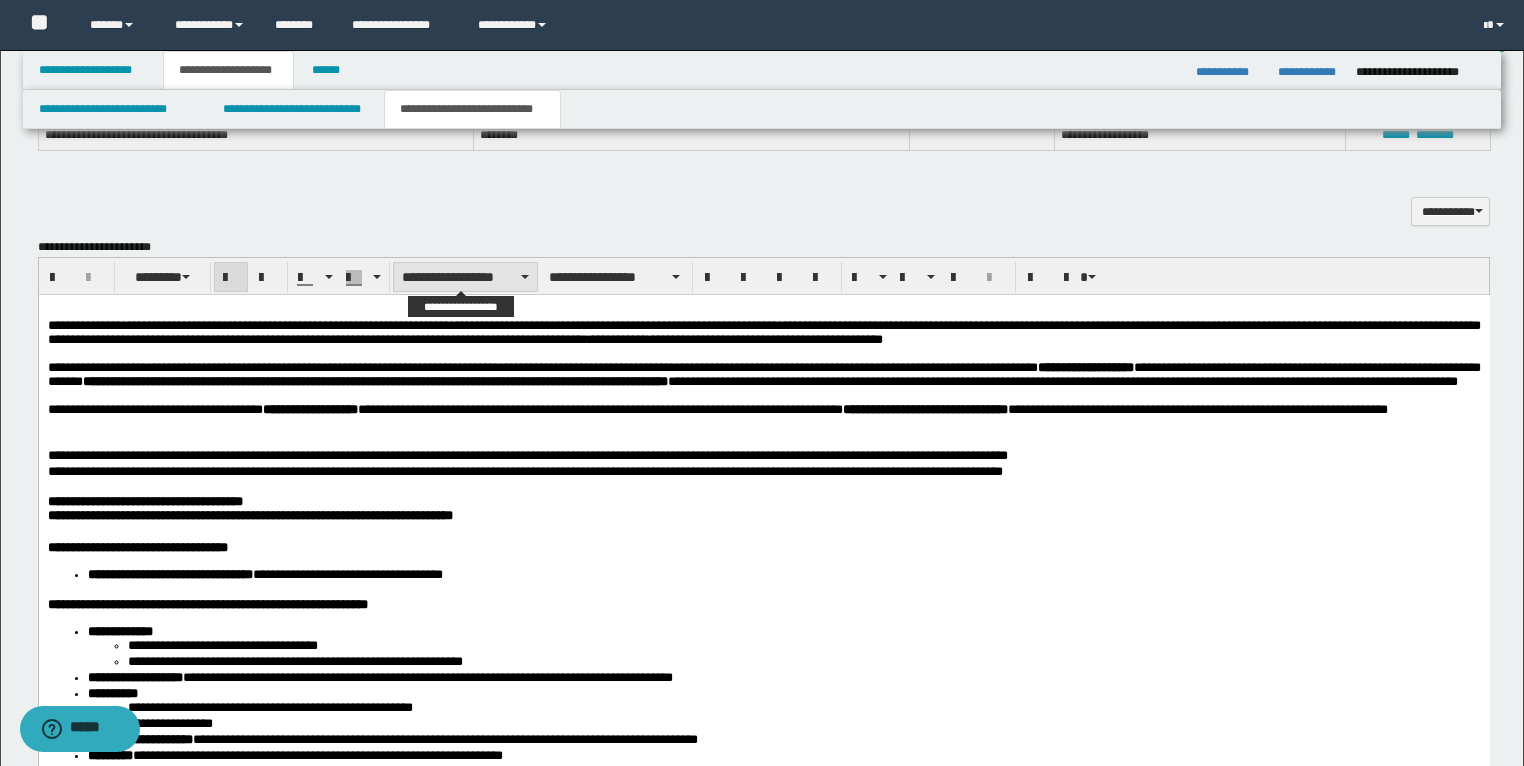 click on "**********" at bounding box center (465, 277) 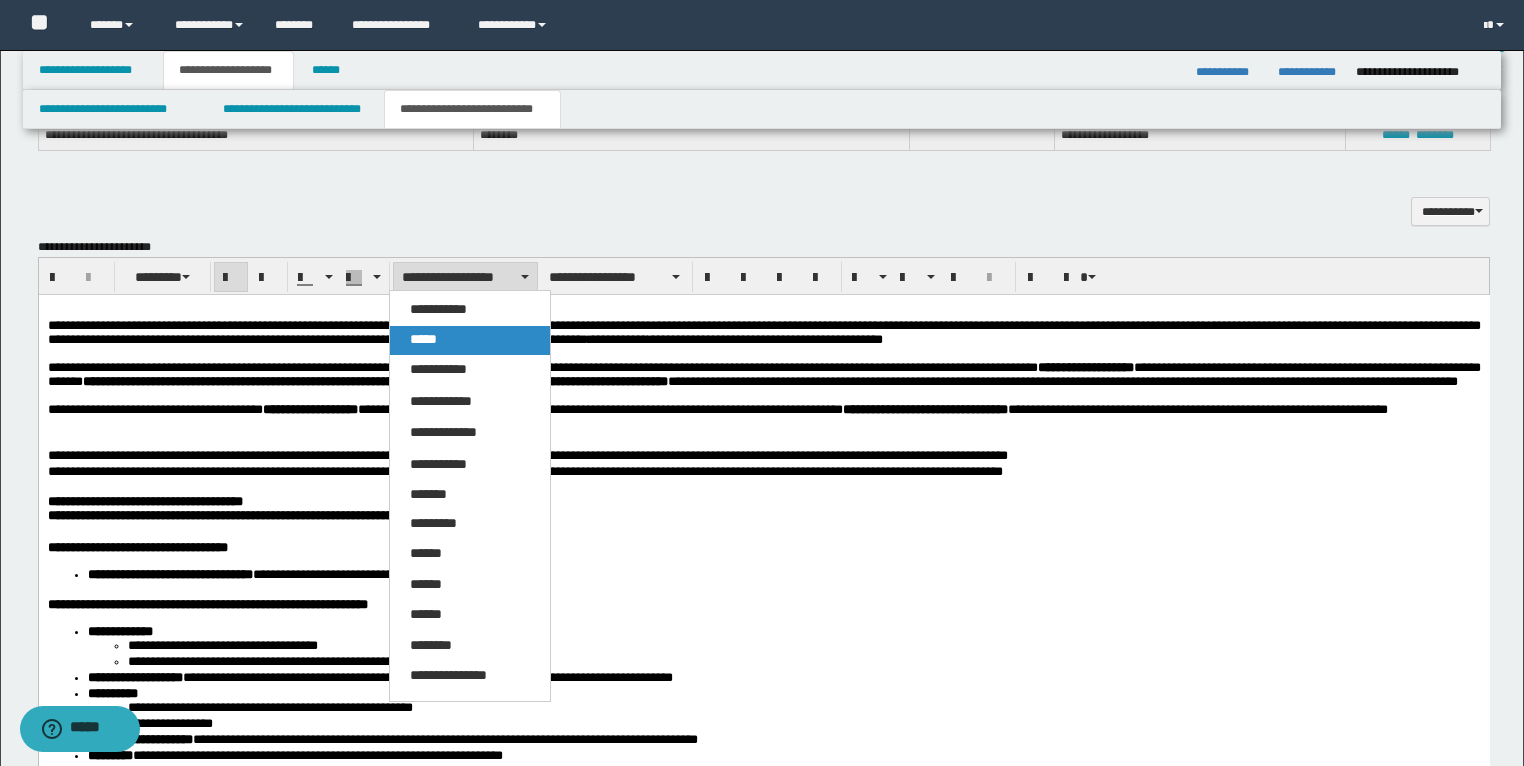 click on "*****" at bounding box center [470, 340] 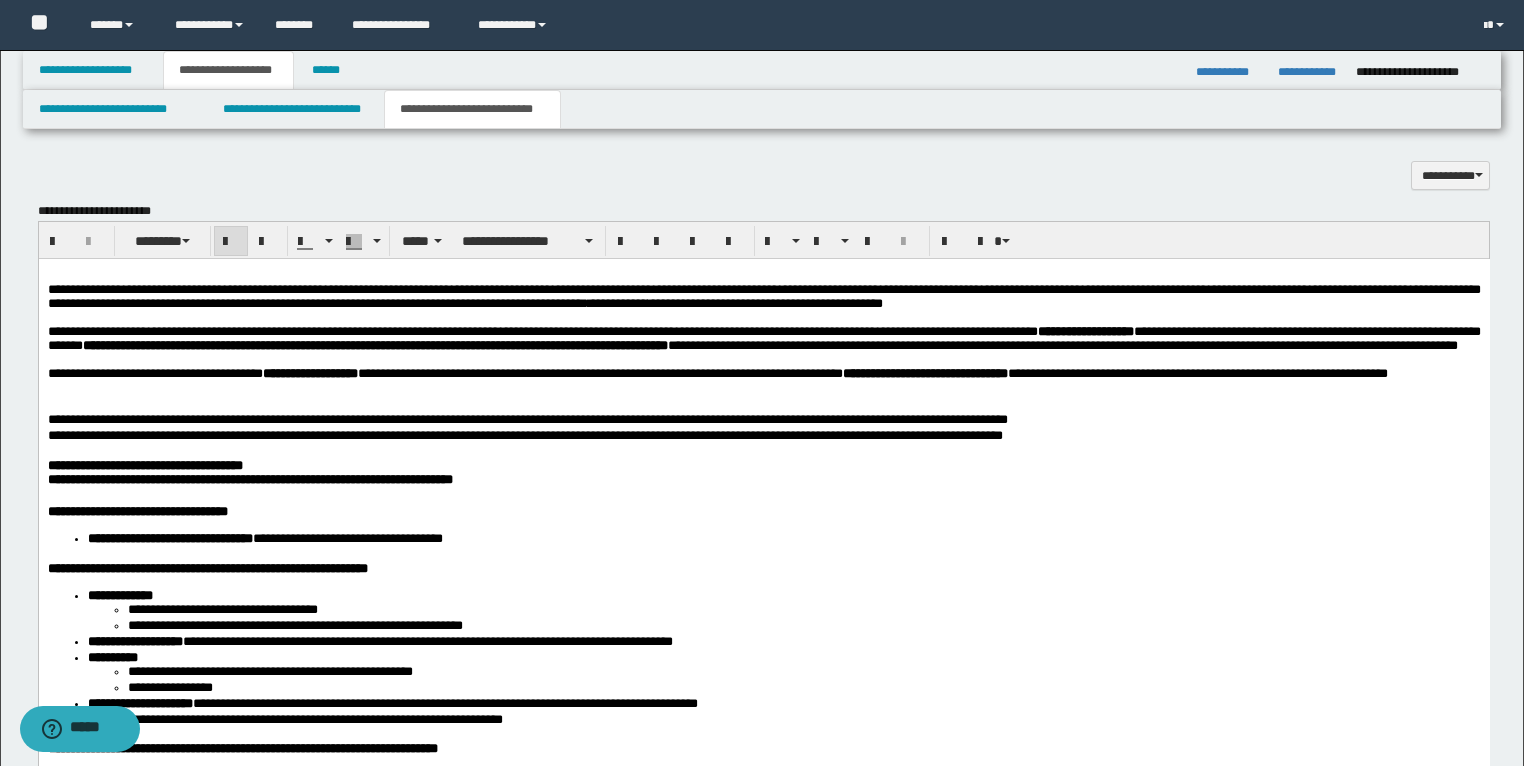 scroll, scrollTop: 1604, scrollLeft: 0, axis: vertical 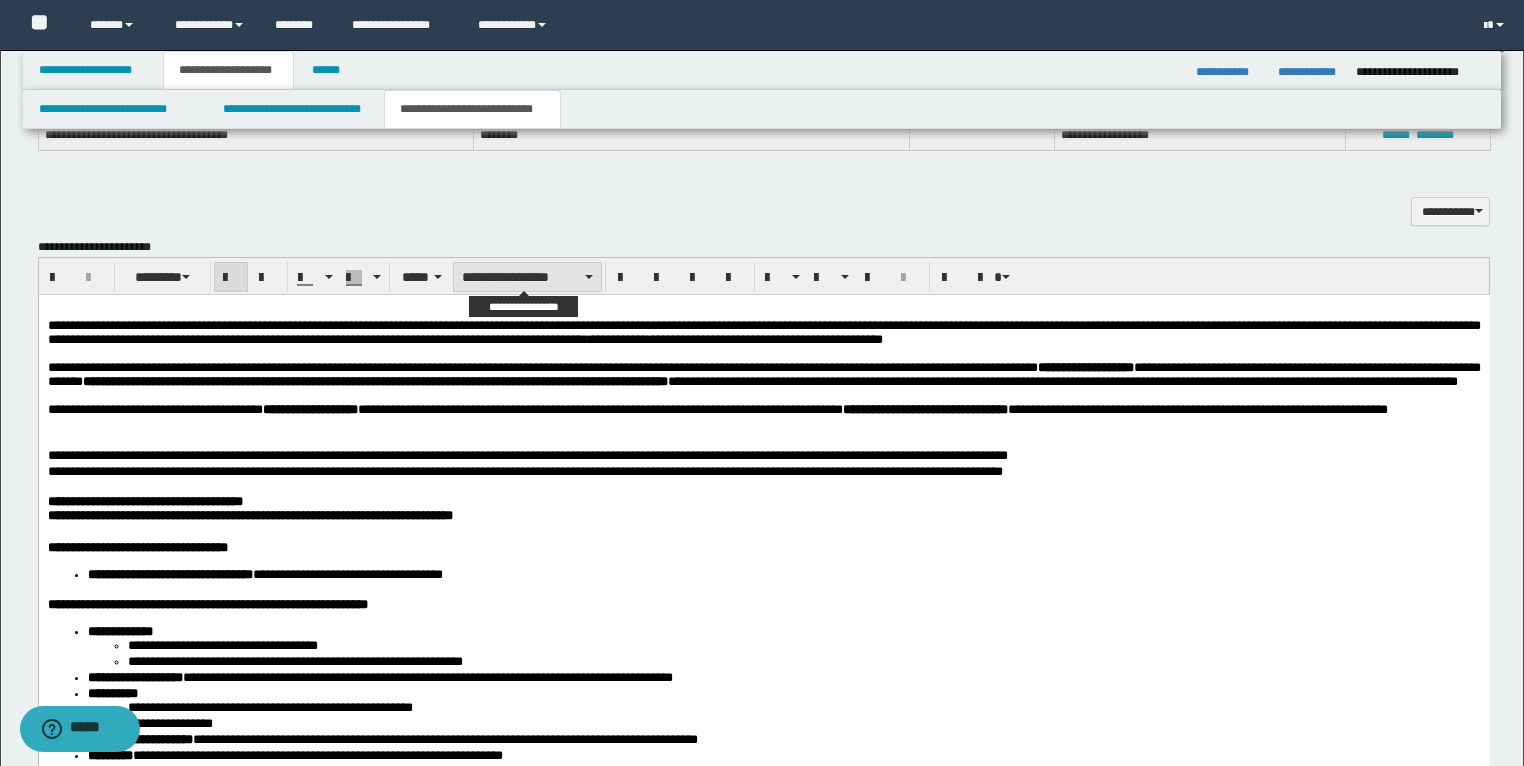 click on "**********" at bounding box center [527, 277] 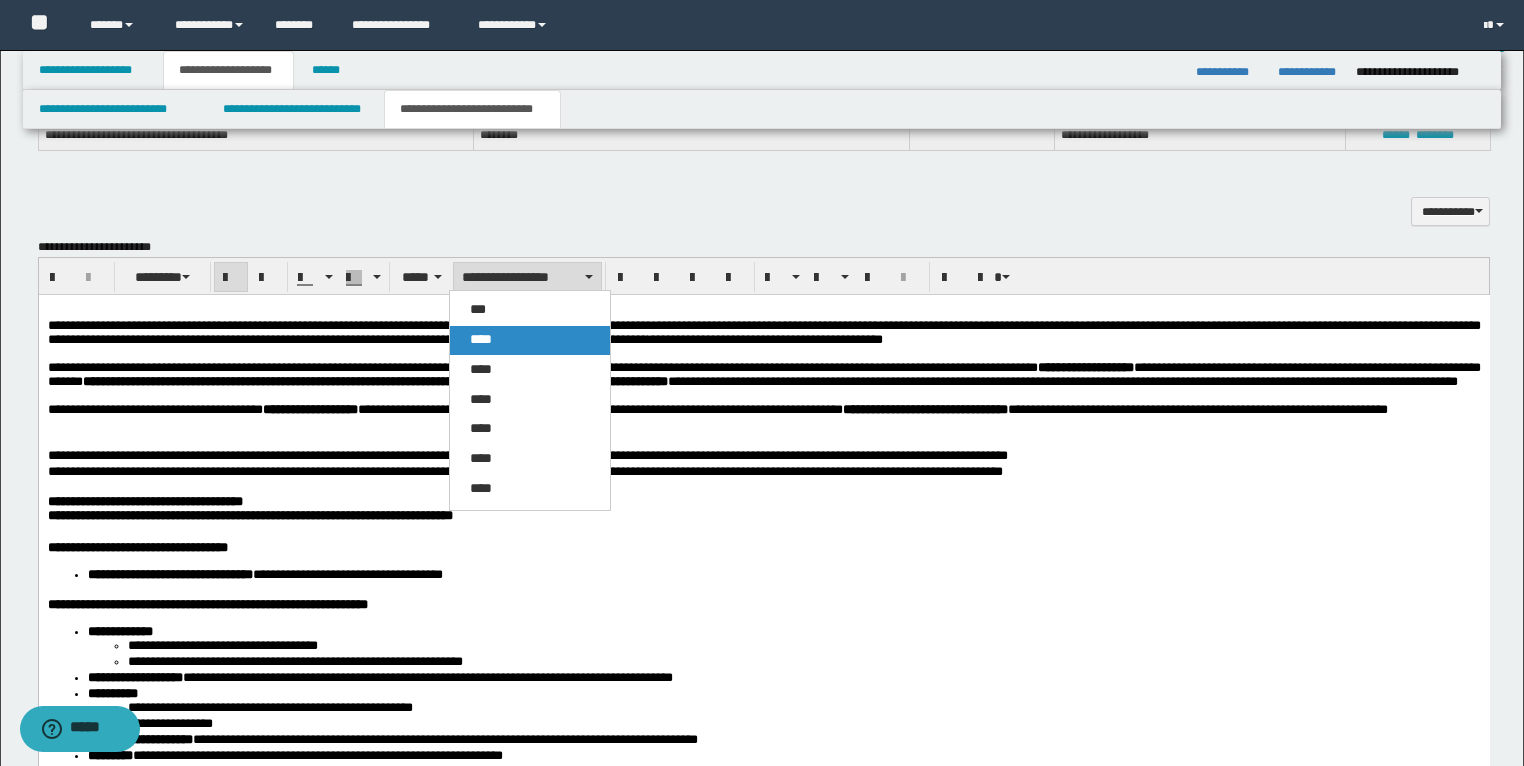click on "****" at bounding box center (530, 340) 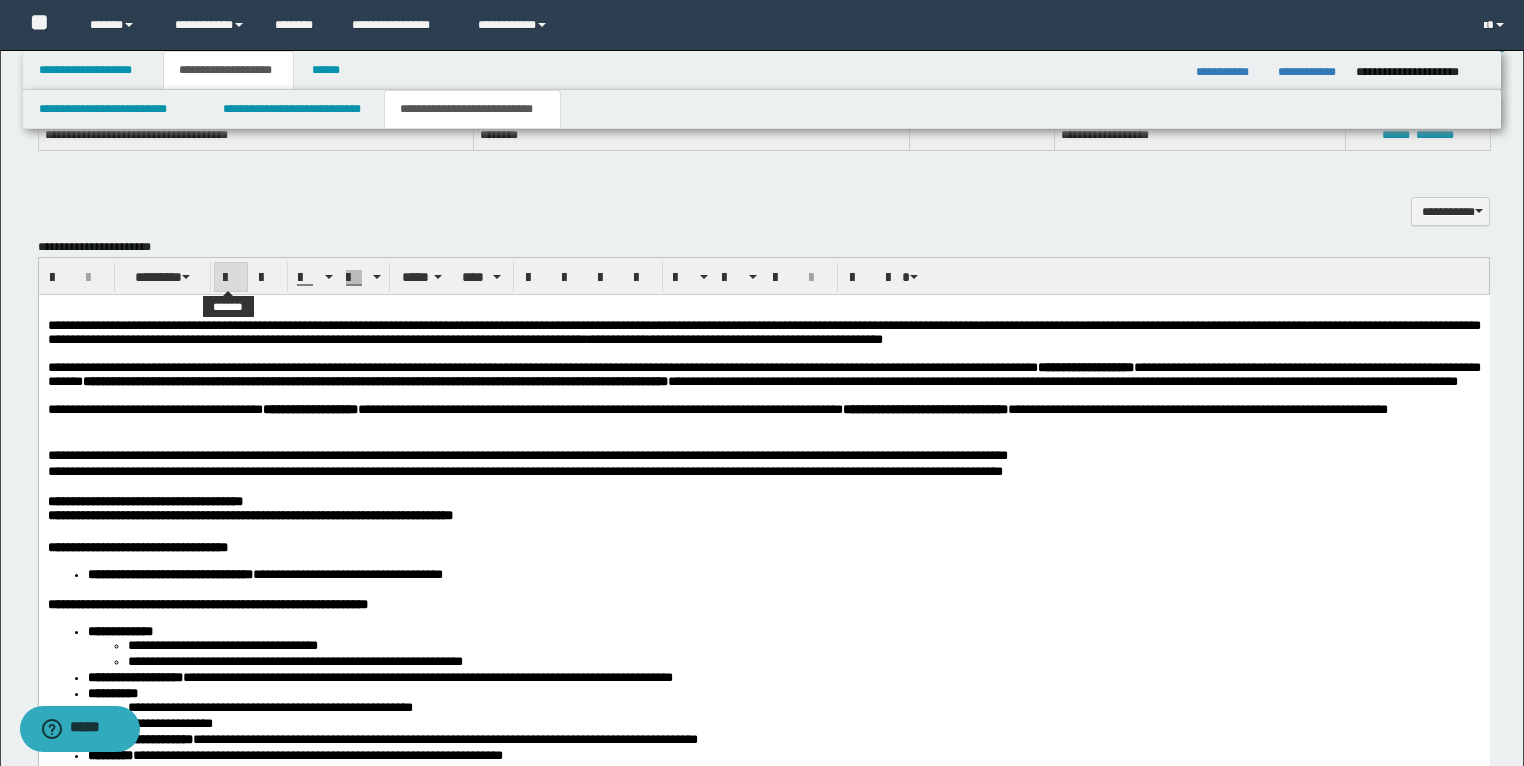 click at bounding box center (231, 278) 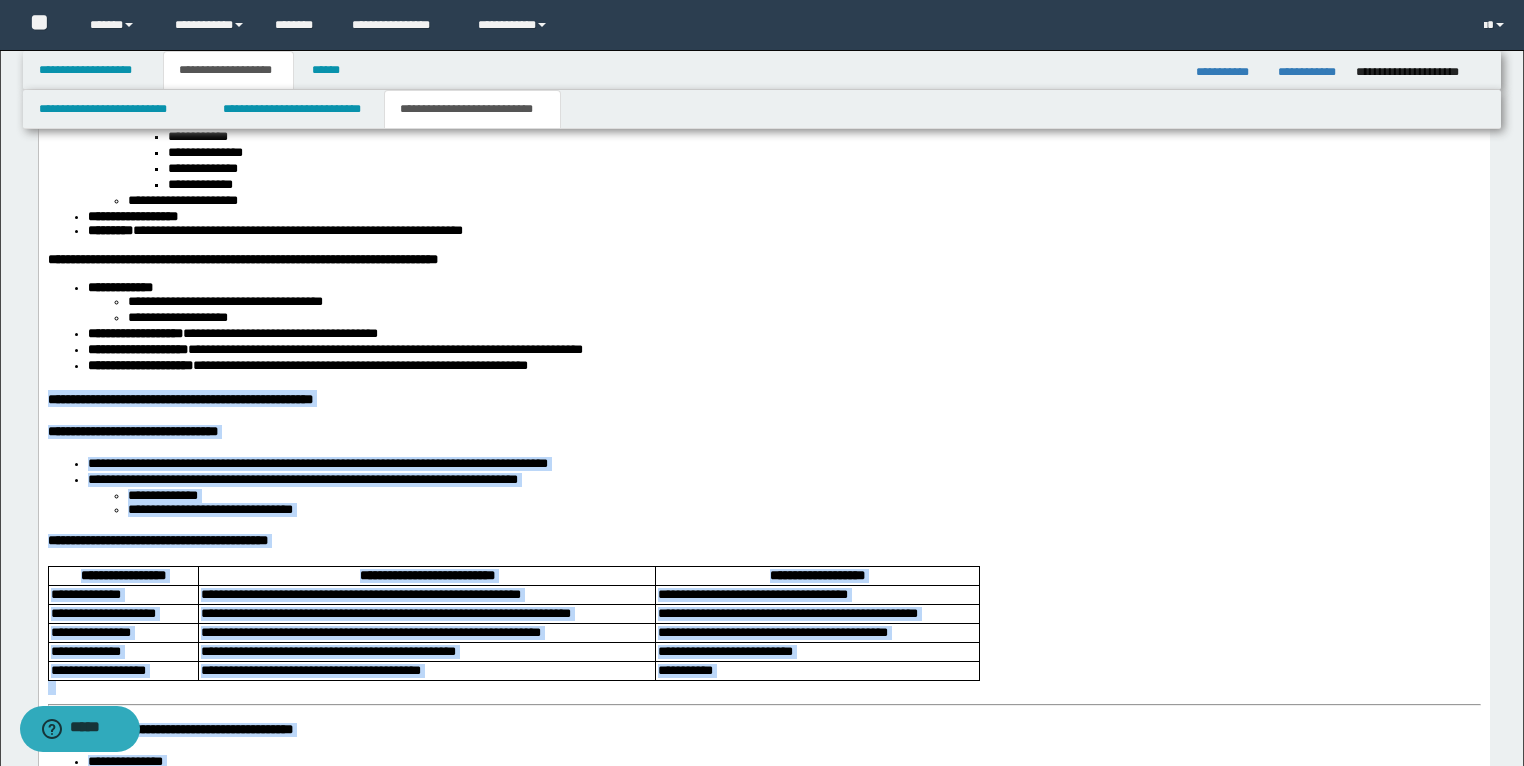 scroll, scrollTop: 2884, scrollLeft: 0, axis: vertical 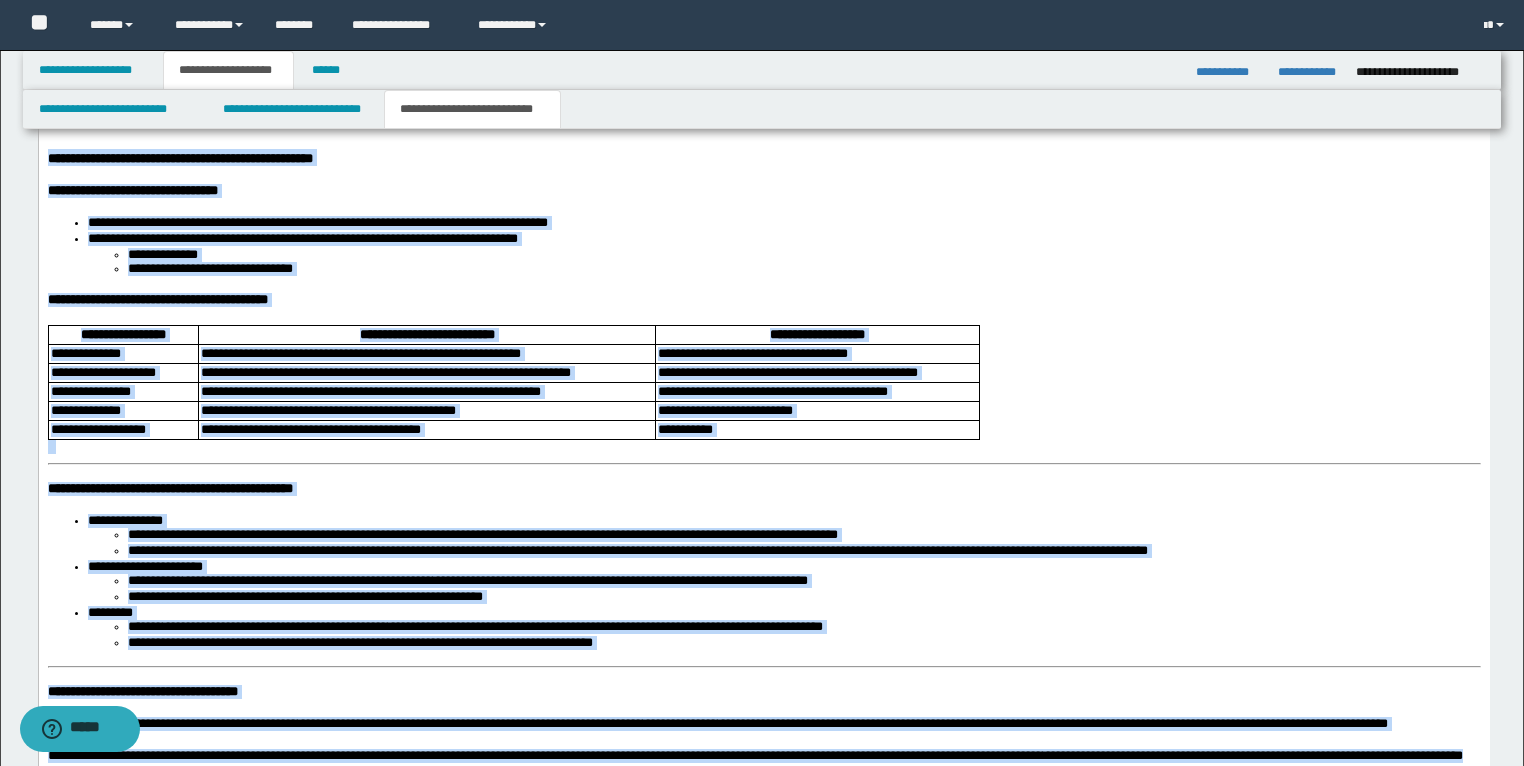 click on "**********" at bounding box center (763, 301) 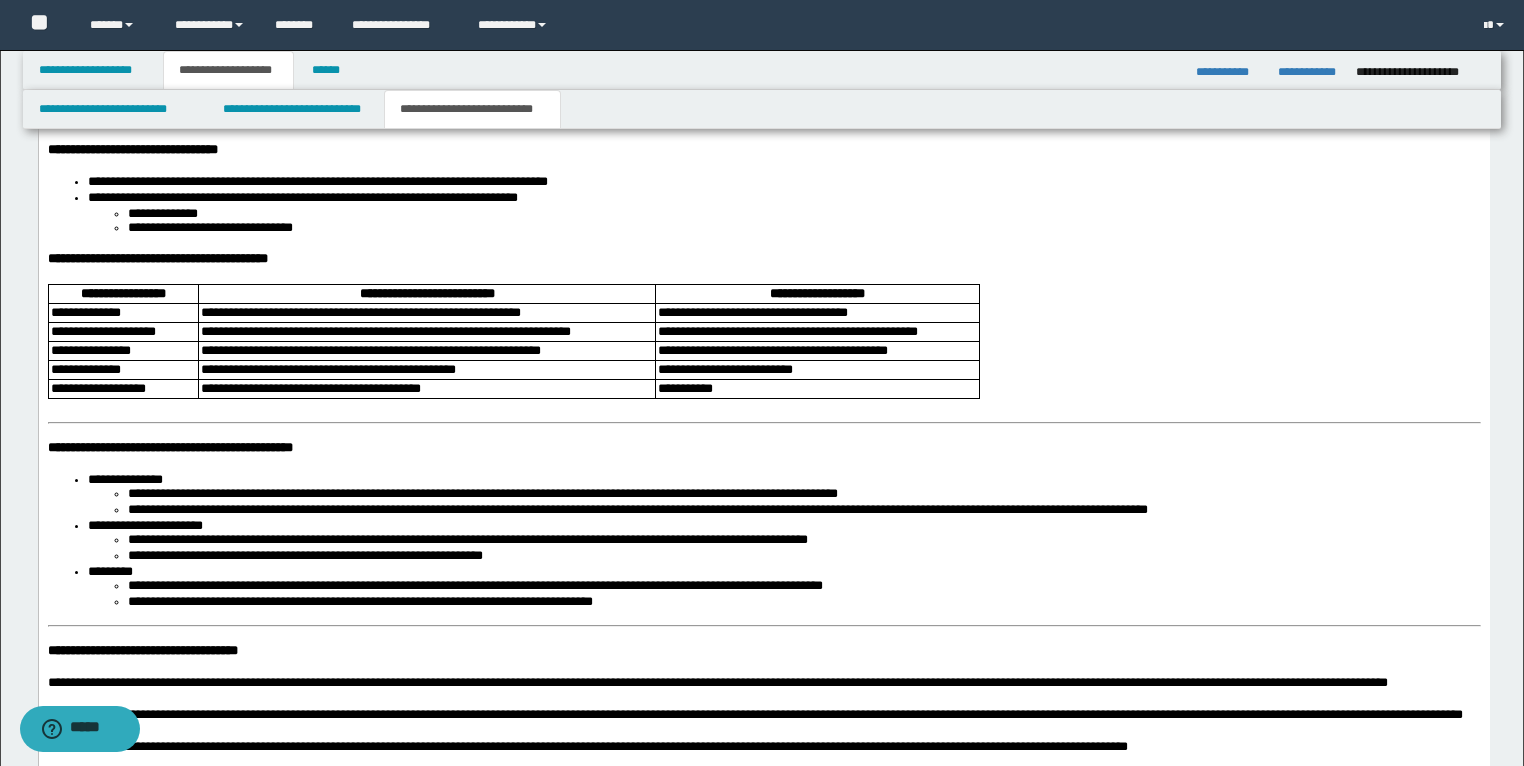 scroll, scrollTop: 2964, scrollLeft: 0, axis: vertical 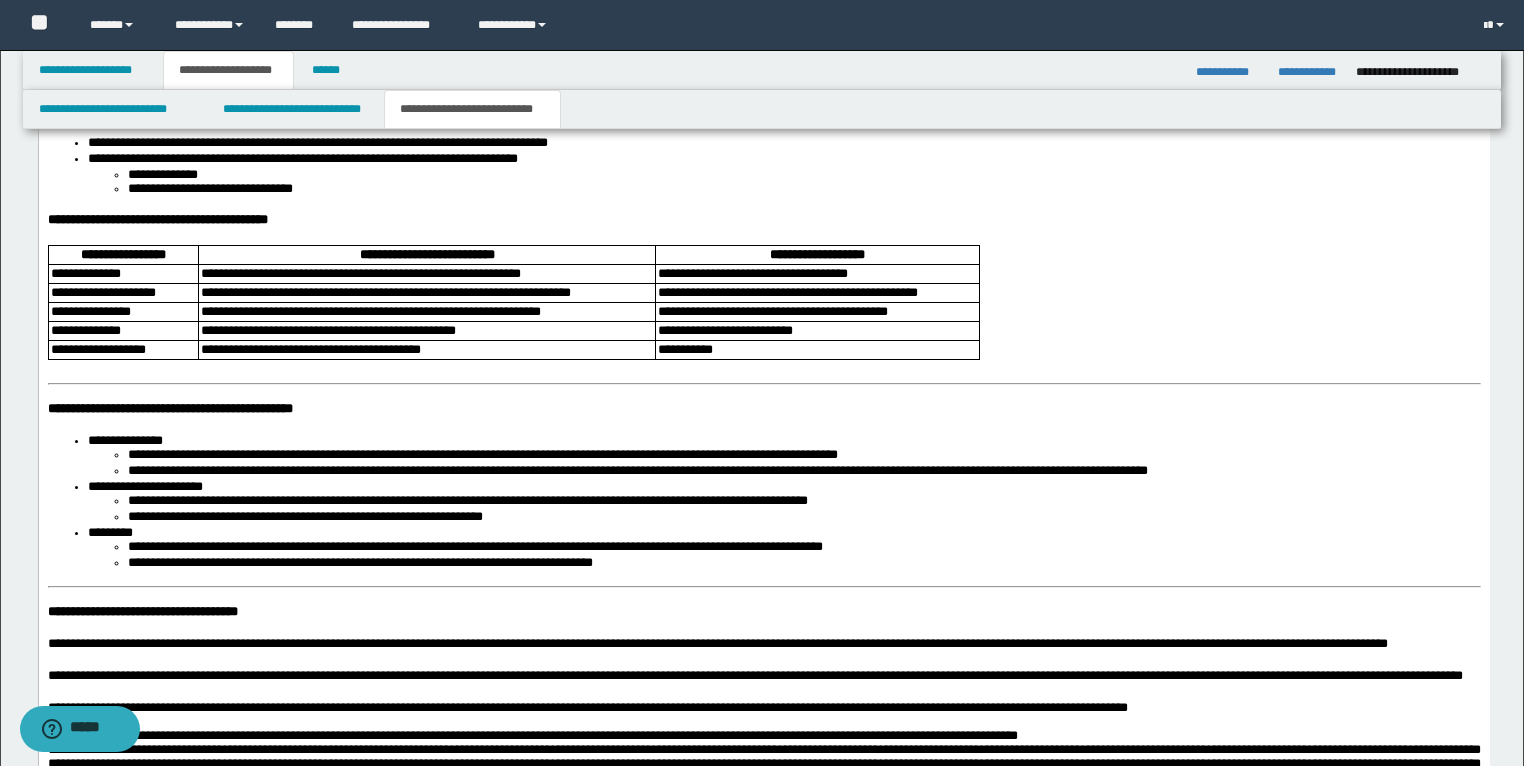 click on "**********" at bounding box center (763, 195) 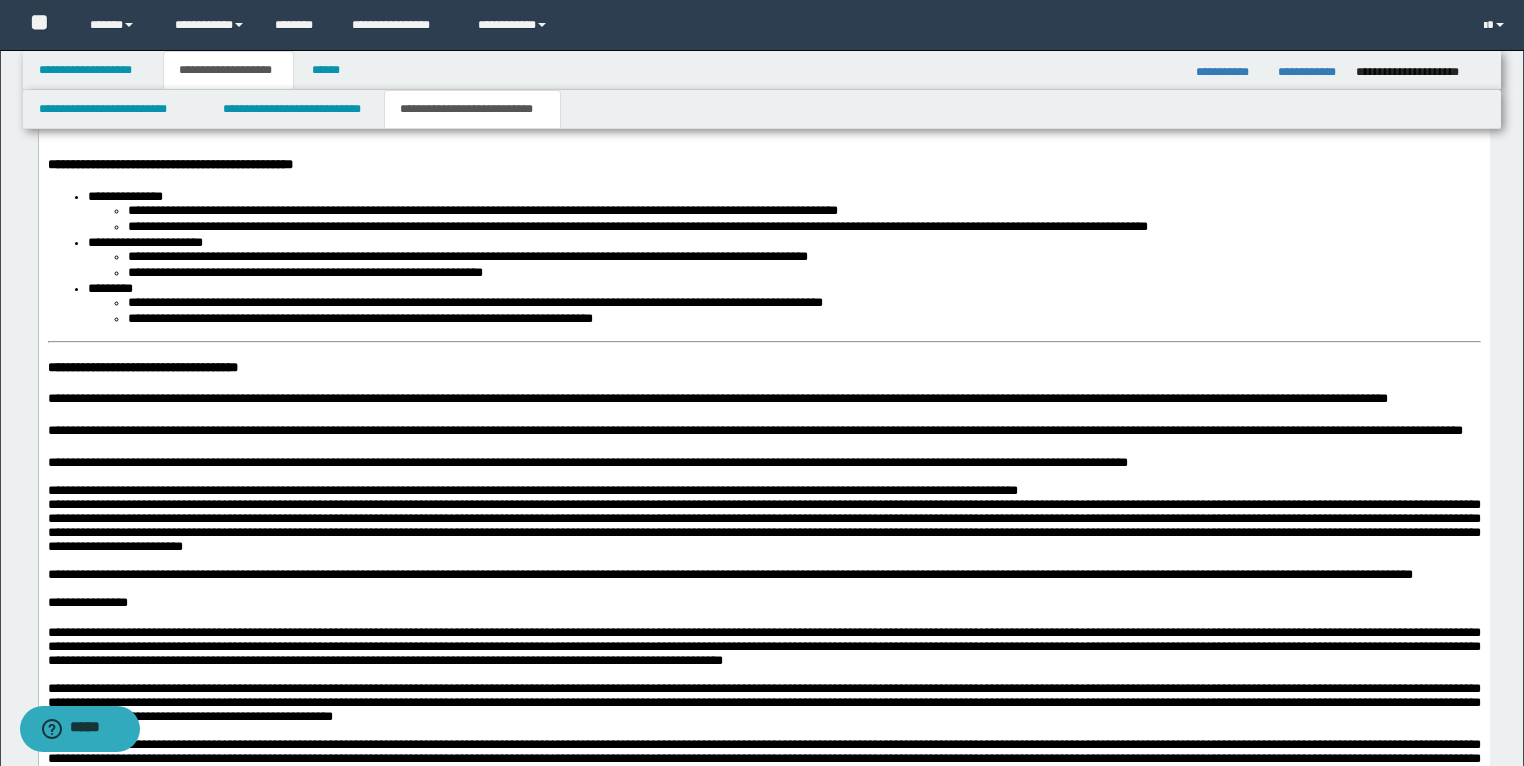 scroll, scrollTop: 3204, scrollLeft: 0, axis: vertical 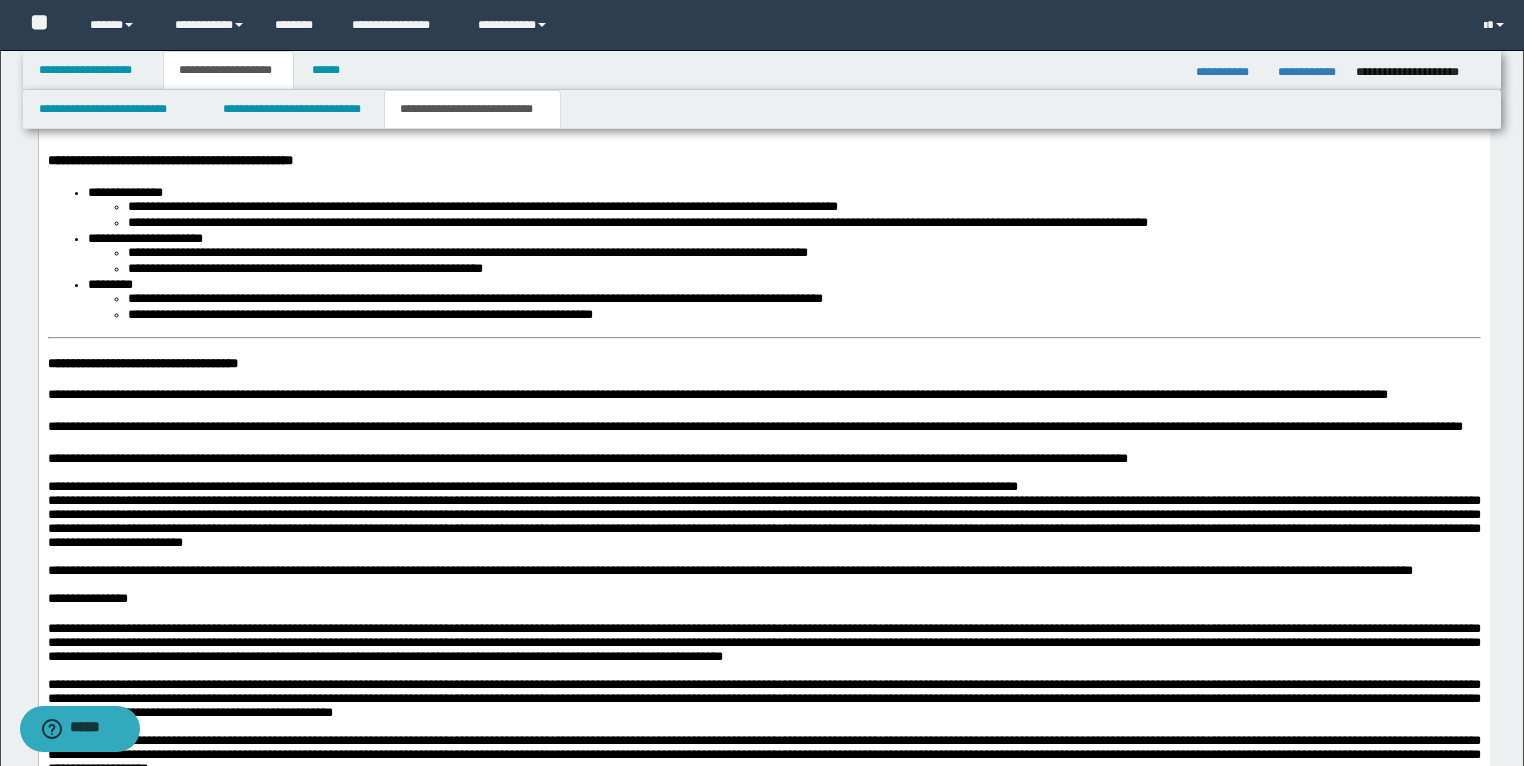 click on "**********" at bounding box center [763, -49] 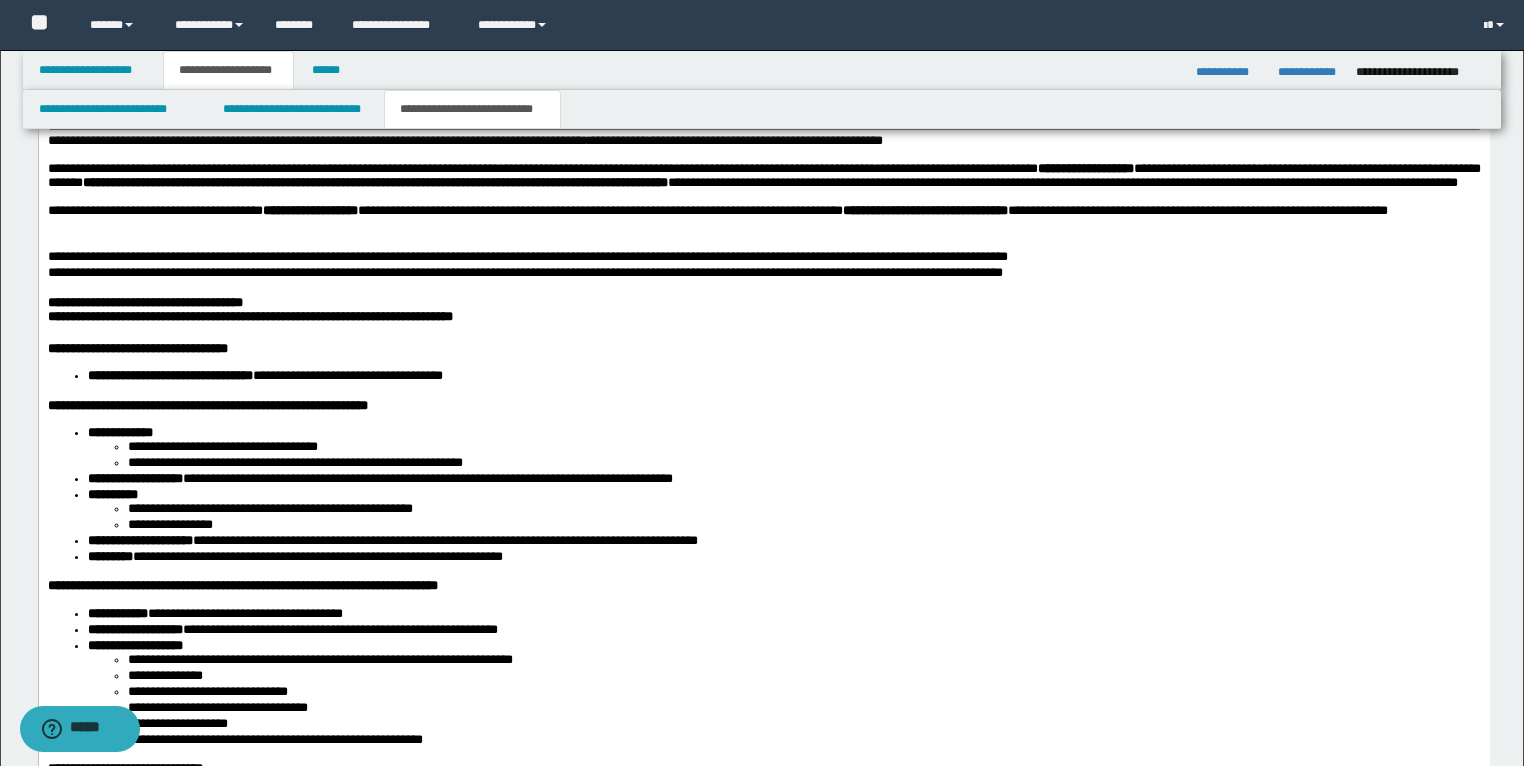 scroll, scrollTop: 1764, scrollLeft: 0, axis: vertical 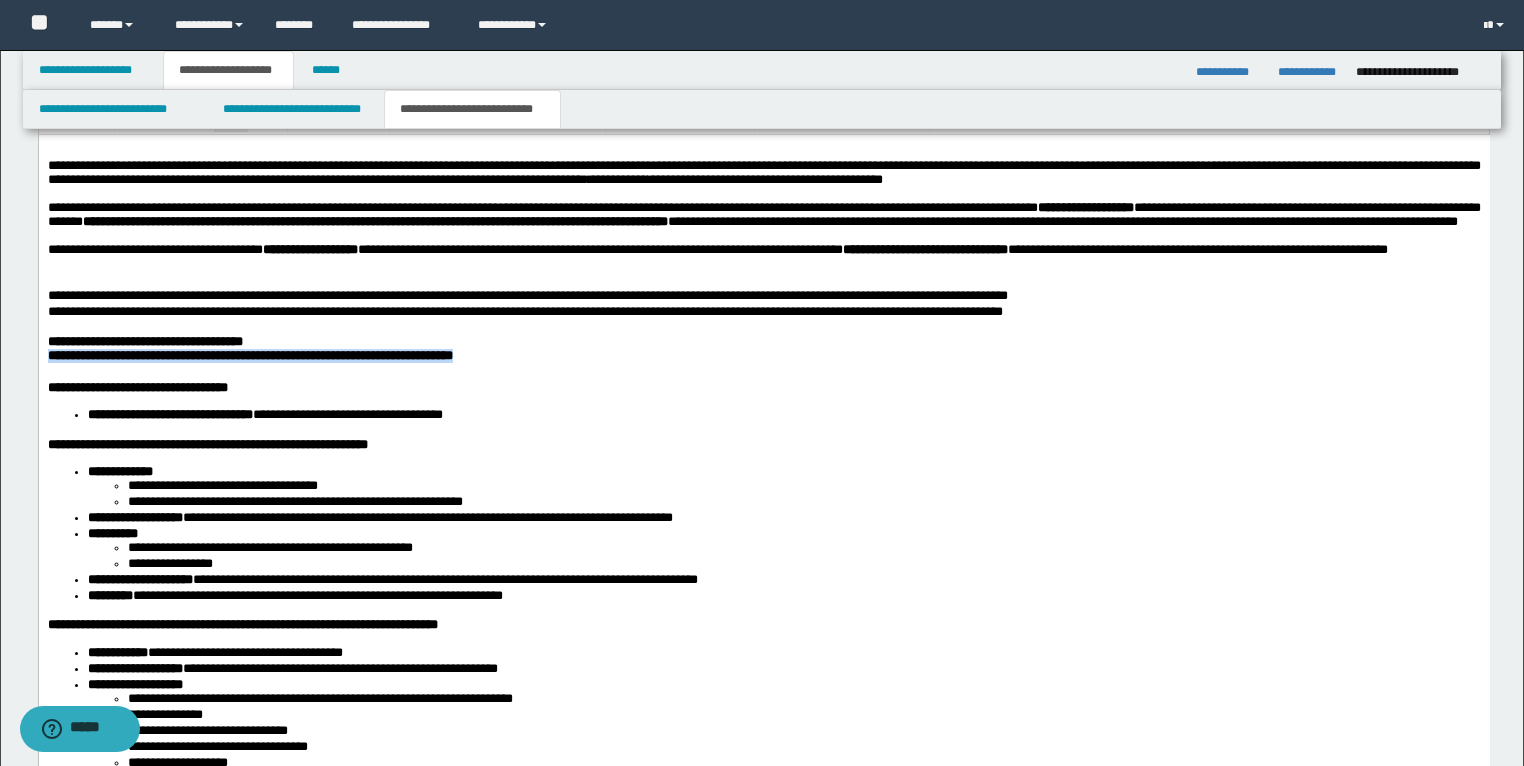 drag, startPoint x: 579, startPoint y: 390, endPoint x: 47, endPoint y: 396, distance: 532.0338 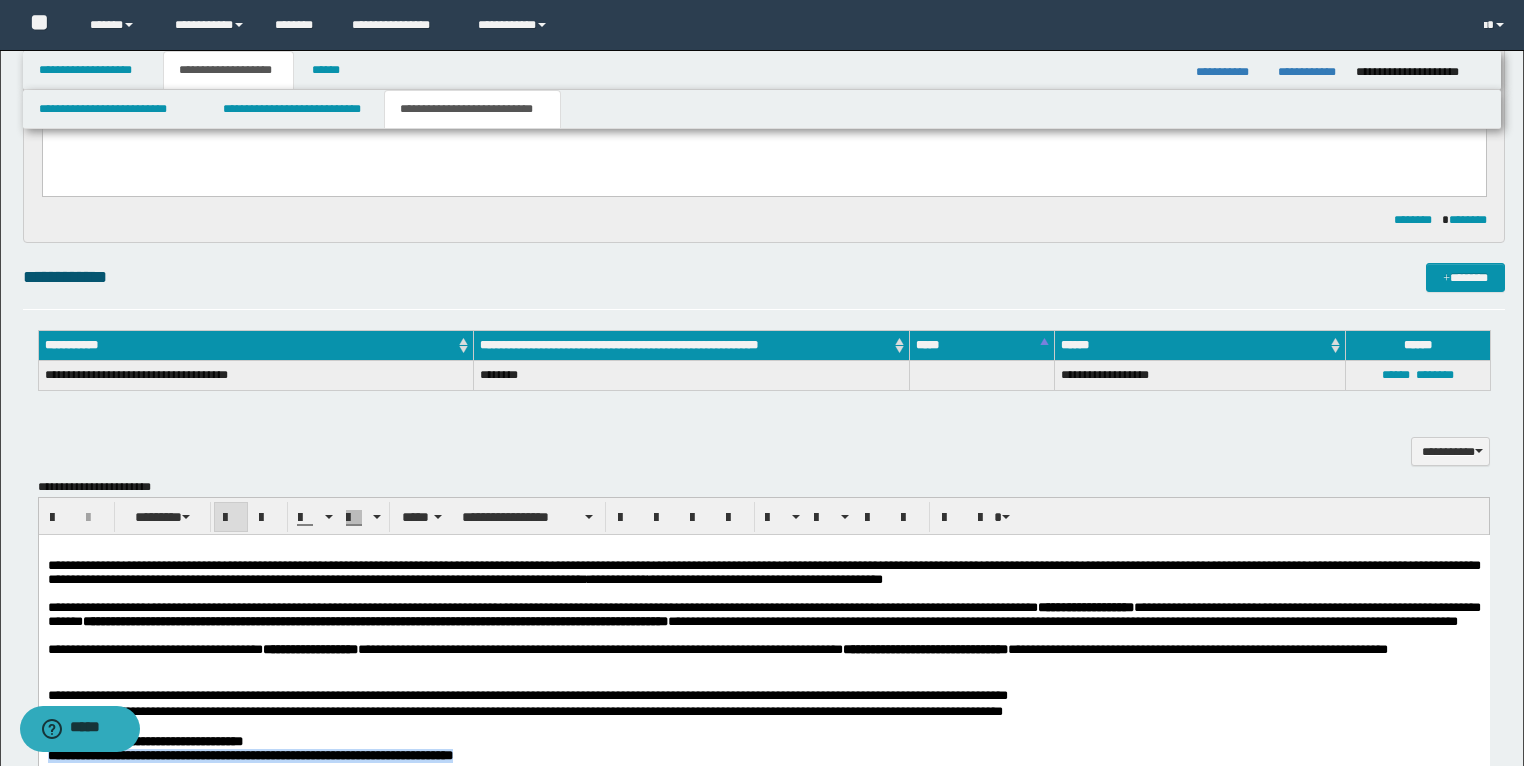 scroll, scrollTop: 1364, scrollLeft: 0, axis: vertical 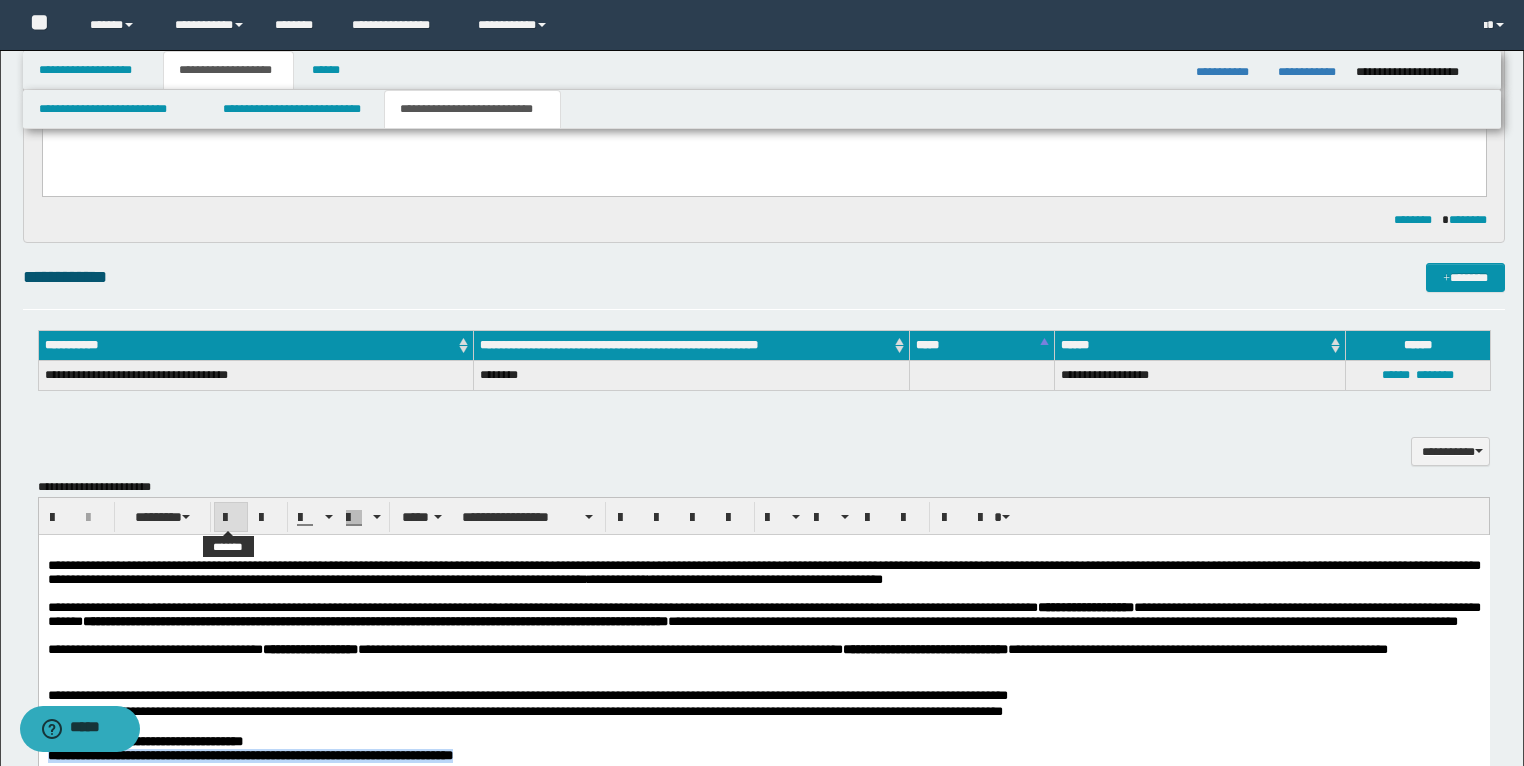 click at bounding box center [231, 518] 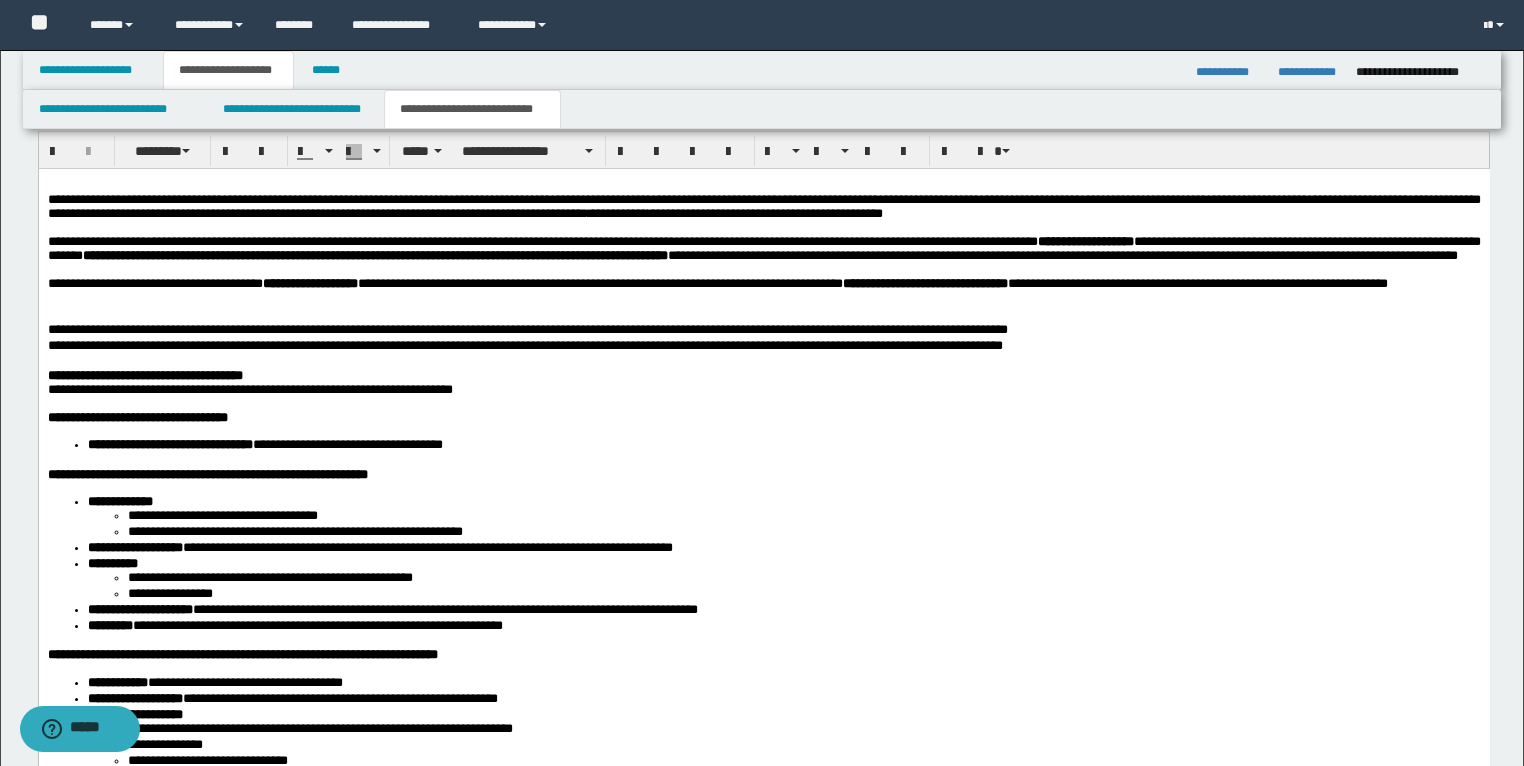 scroll, scrollTop: 1764, scrollLeft: 0, axis: vertical 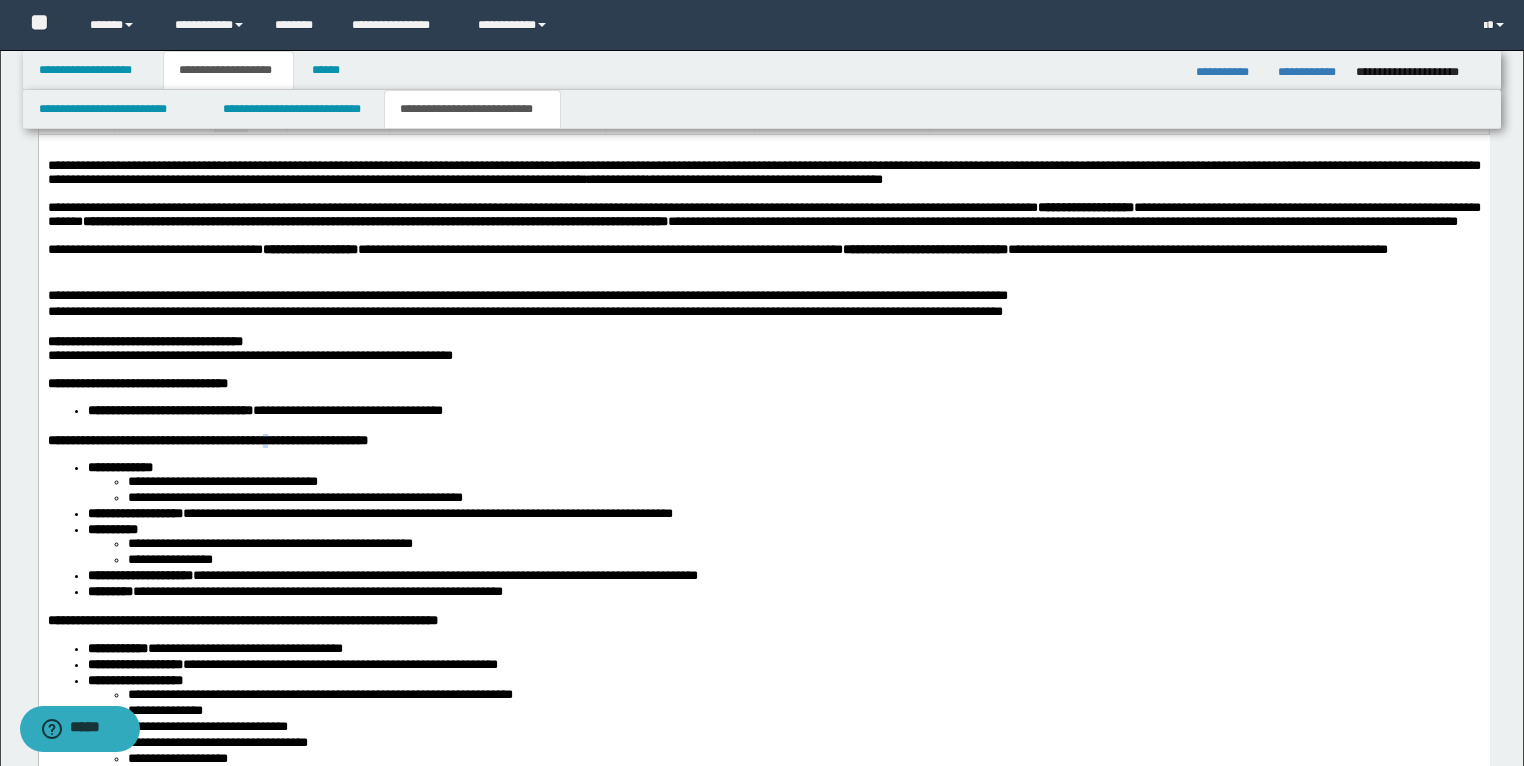 click on "**********" at bounding box center [207, 440] 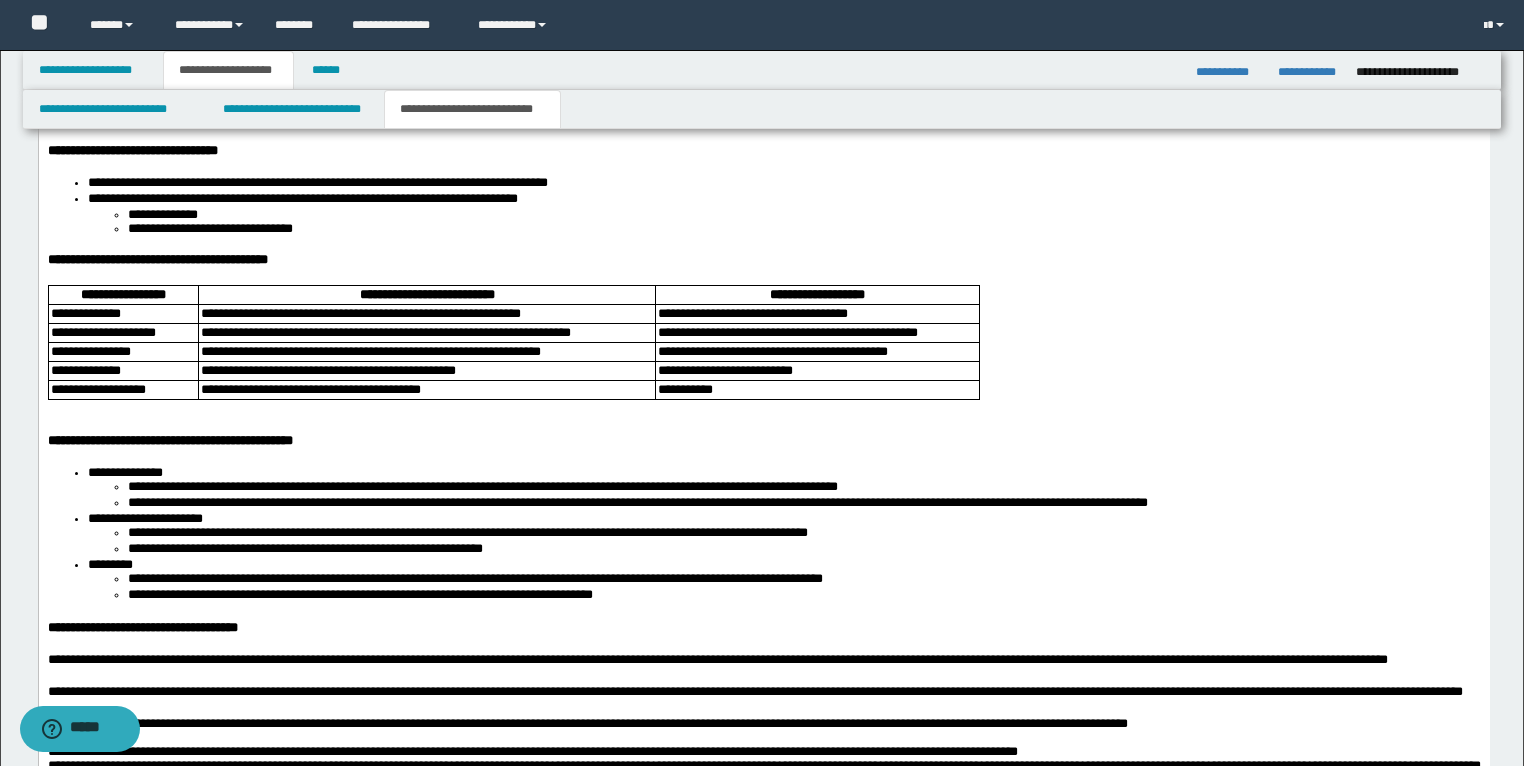 scroll, scrollTop: 2964, scrollLeft: 0, axis: vertical 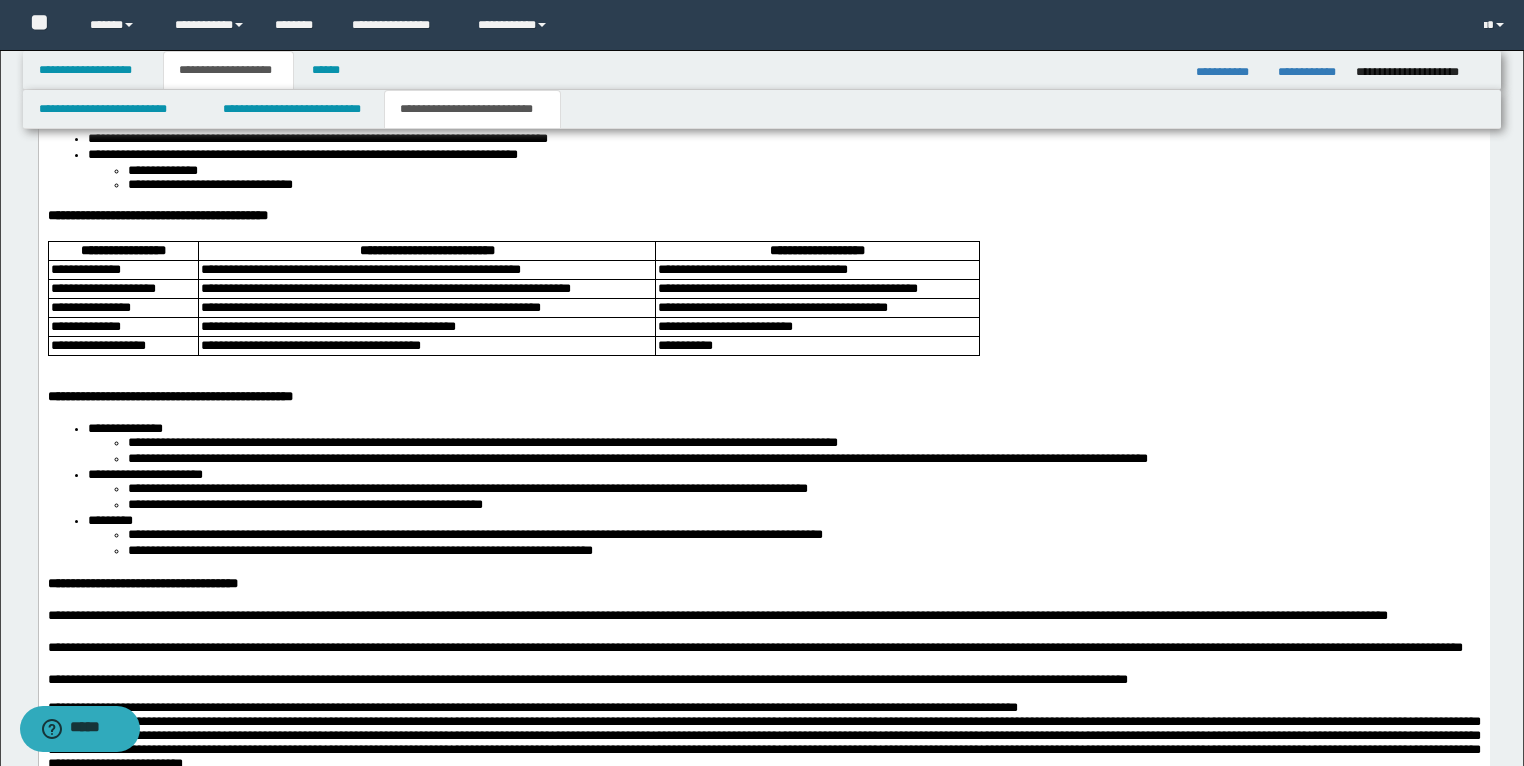 click on "**********" at bounding box center [763, 181] 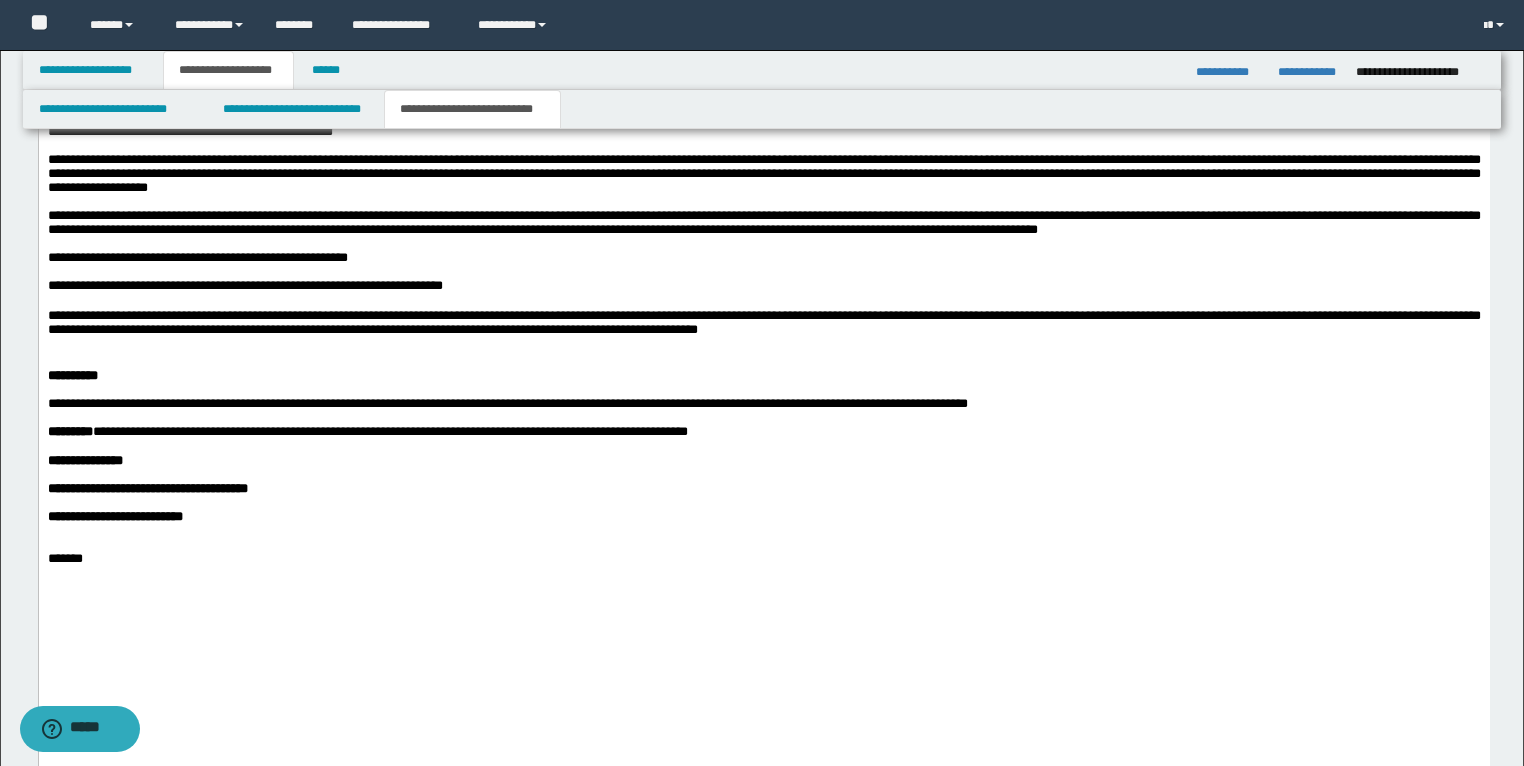 scroll, scrollTop: 3924, scrollLeft: 0, axis: vertical 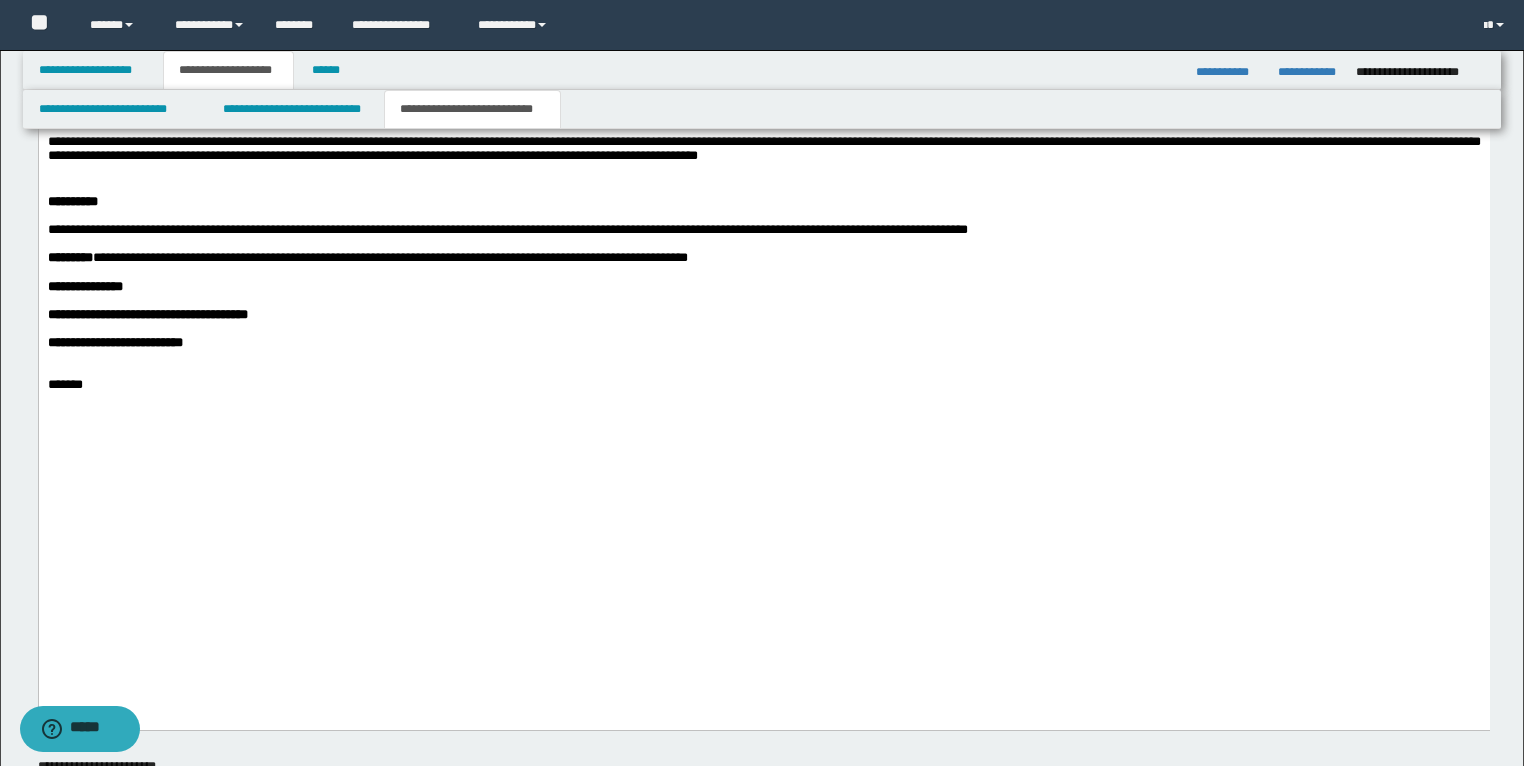 click on "*********" at bounding box center (69, 258) 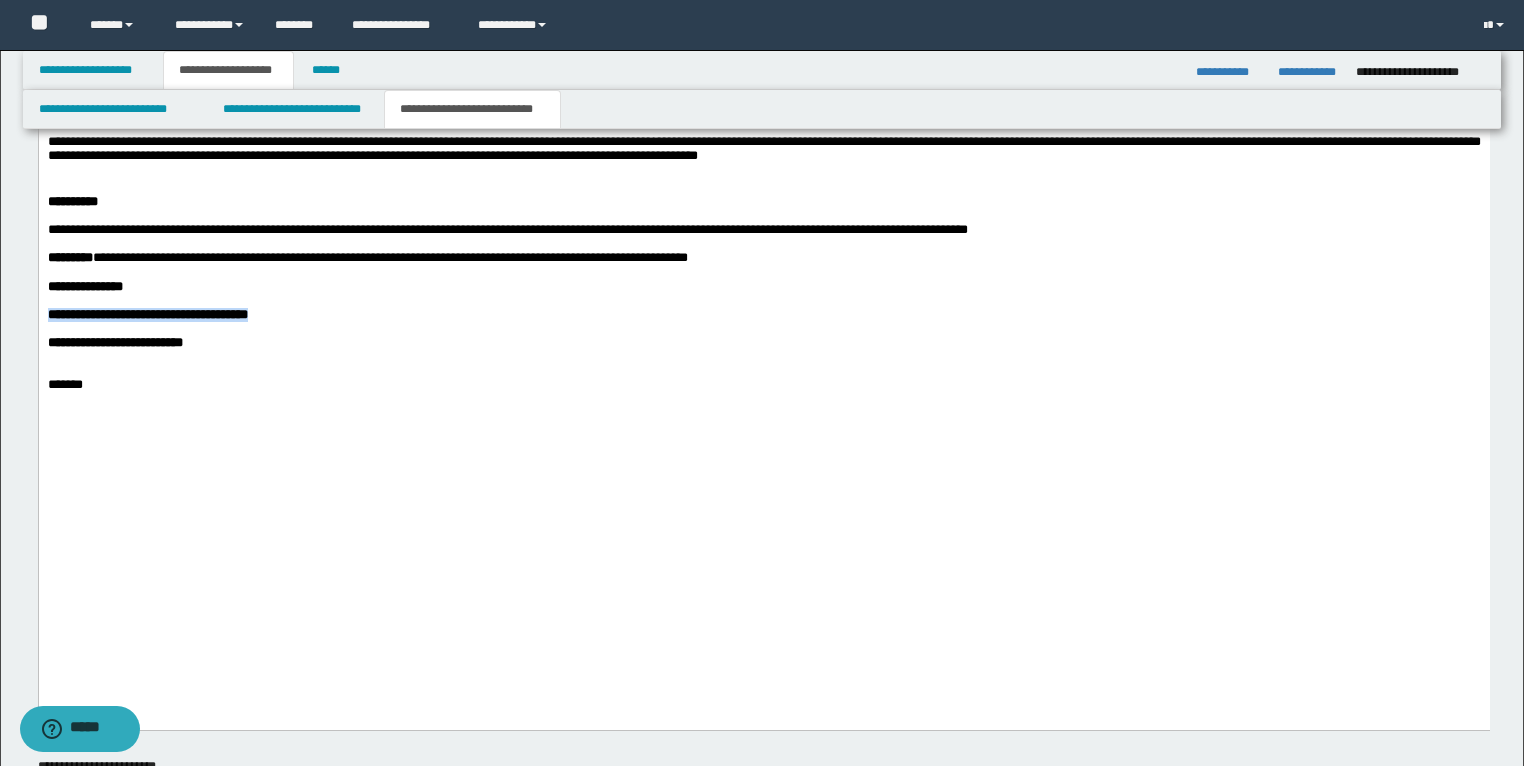 drag, startPoint x: 317, startPoint y: 538, endPoint x: 75, endPoint y: -1488, distance: 2040.402 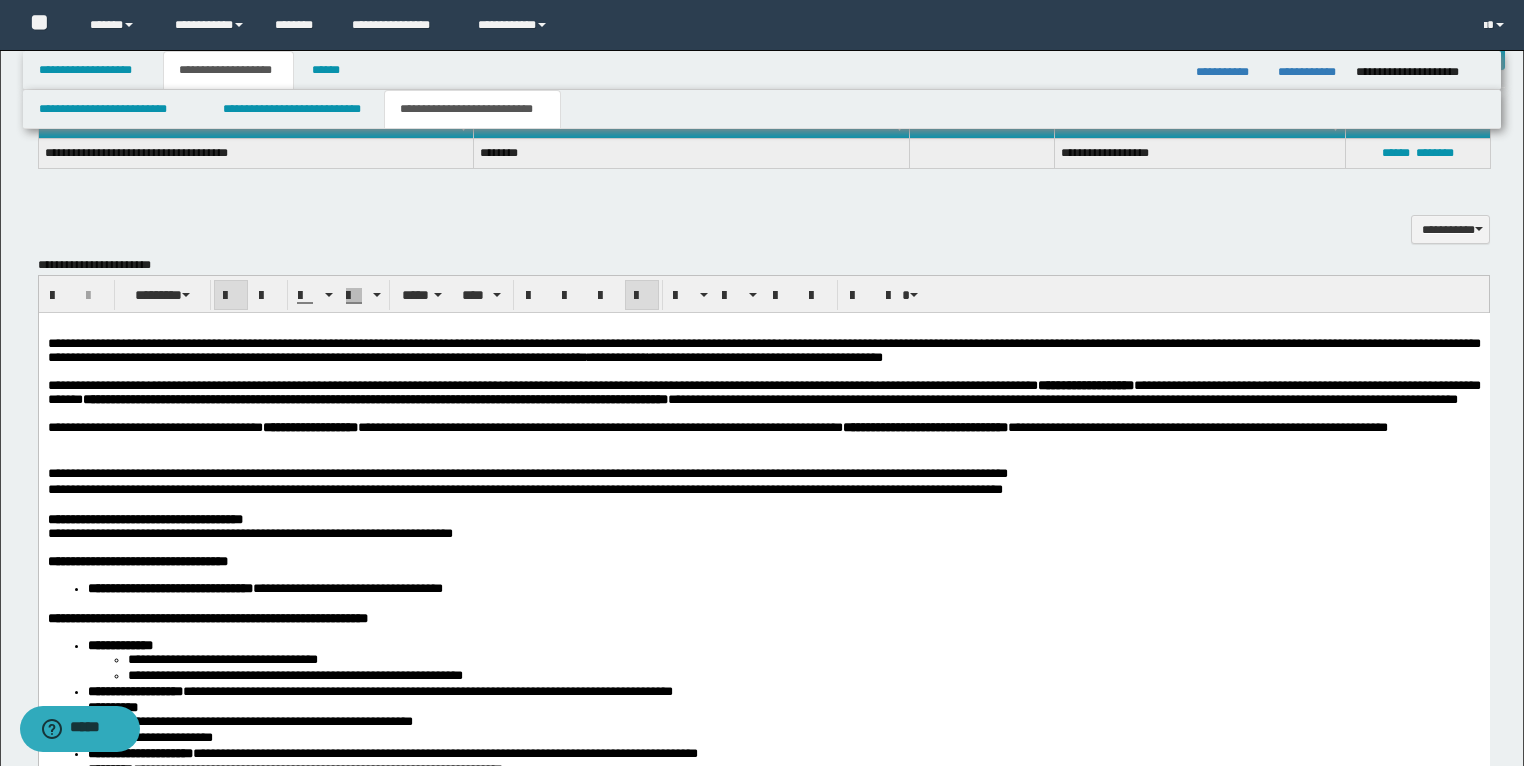 scroll, scrollTop: 1444, scrollLeft: 0, axis: vertical 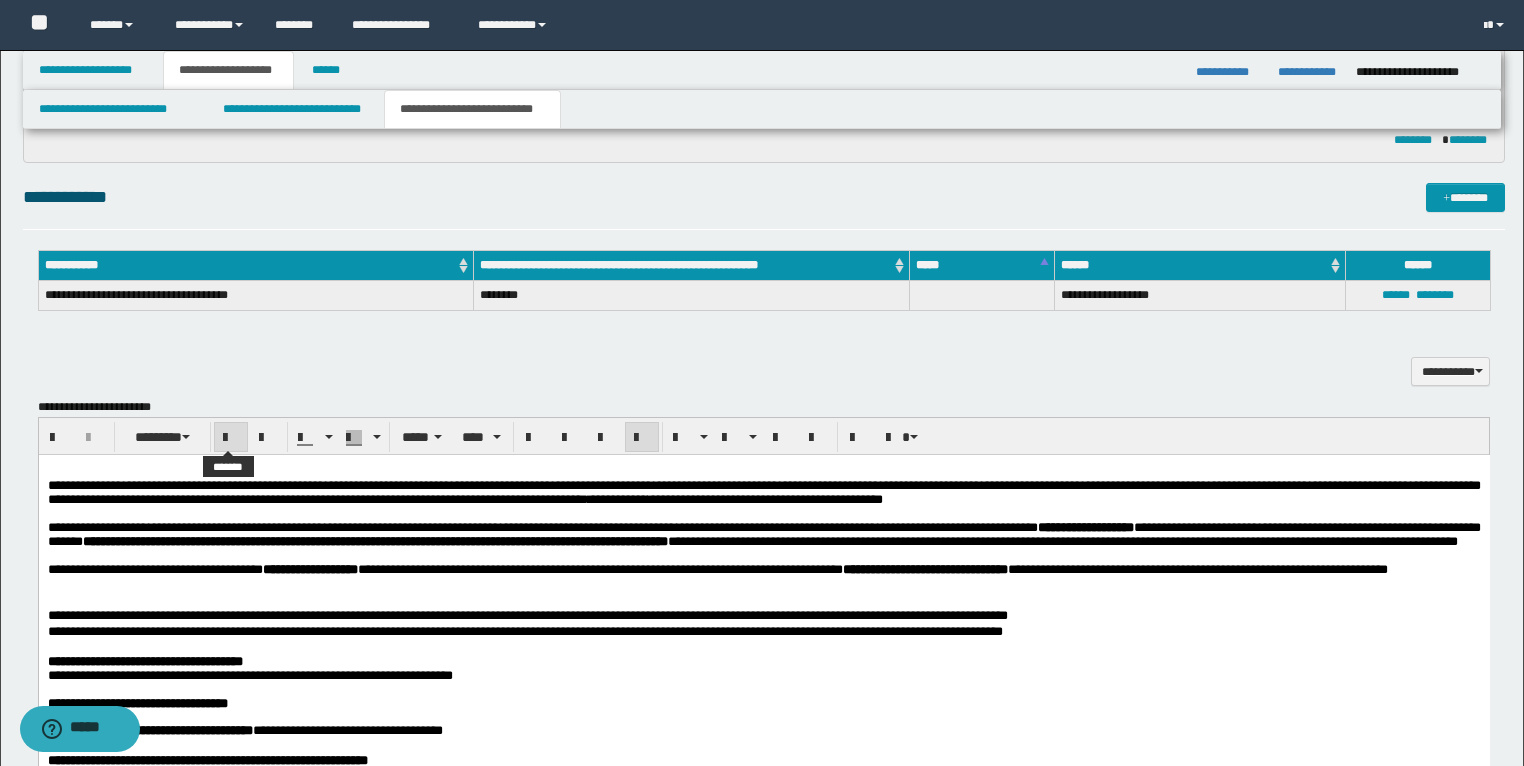 click at bounding box center (231, 438) 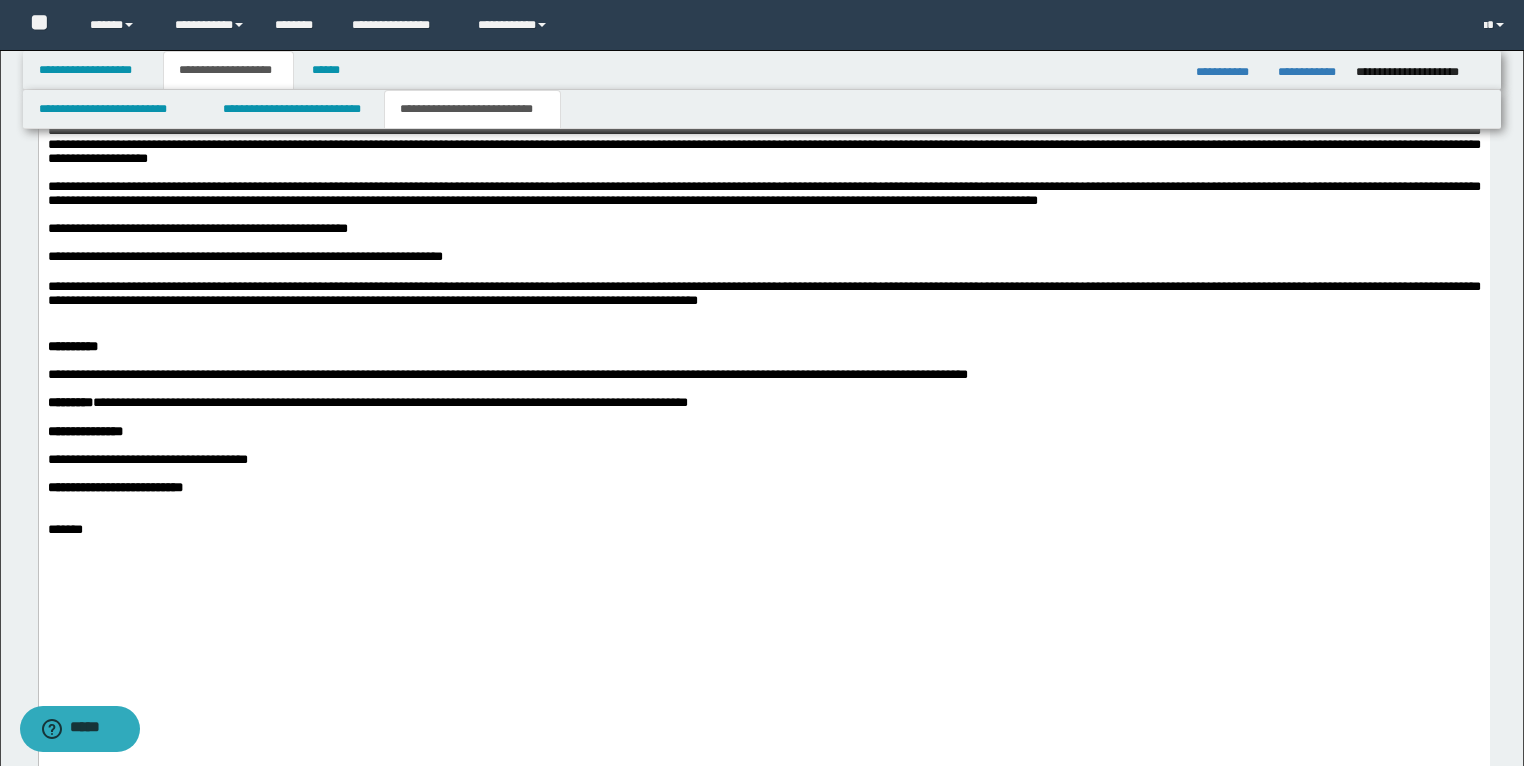 scroll, scrollTop: 4004, scrollLeft: 0, axis: vertical 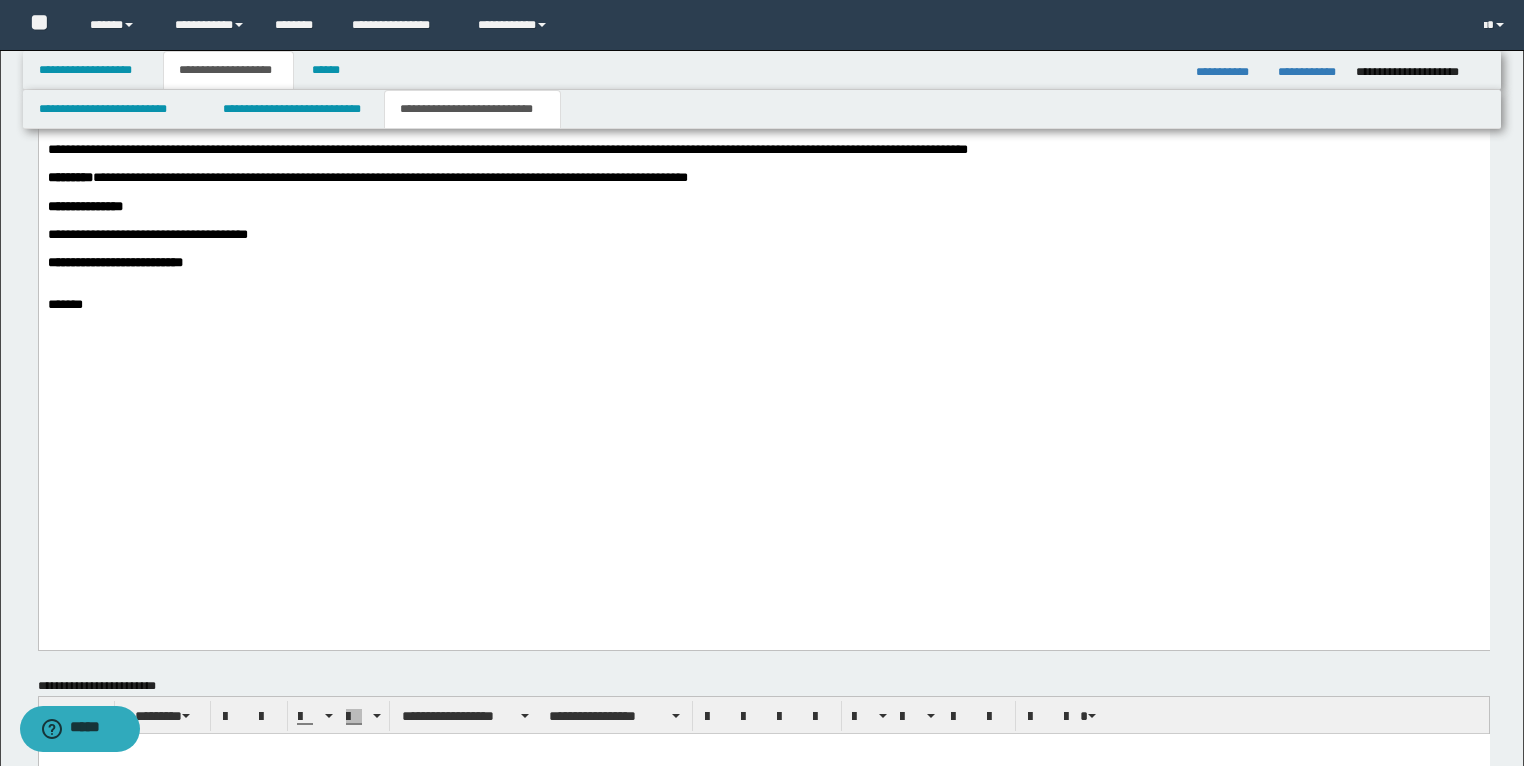 click on "*******" at bounding box center (763, 299) 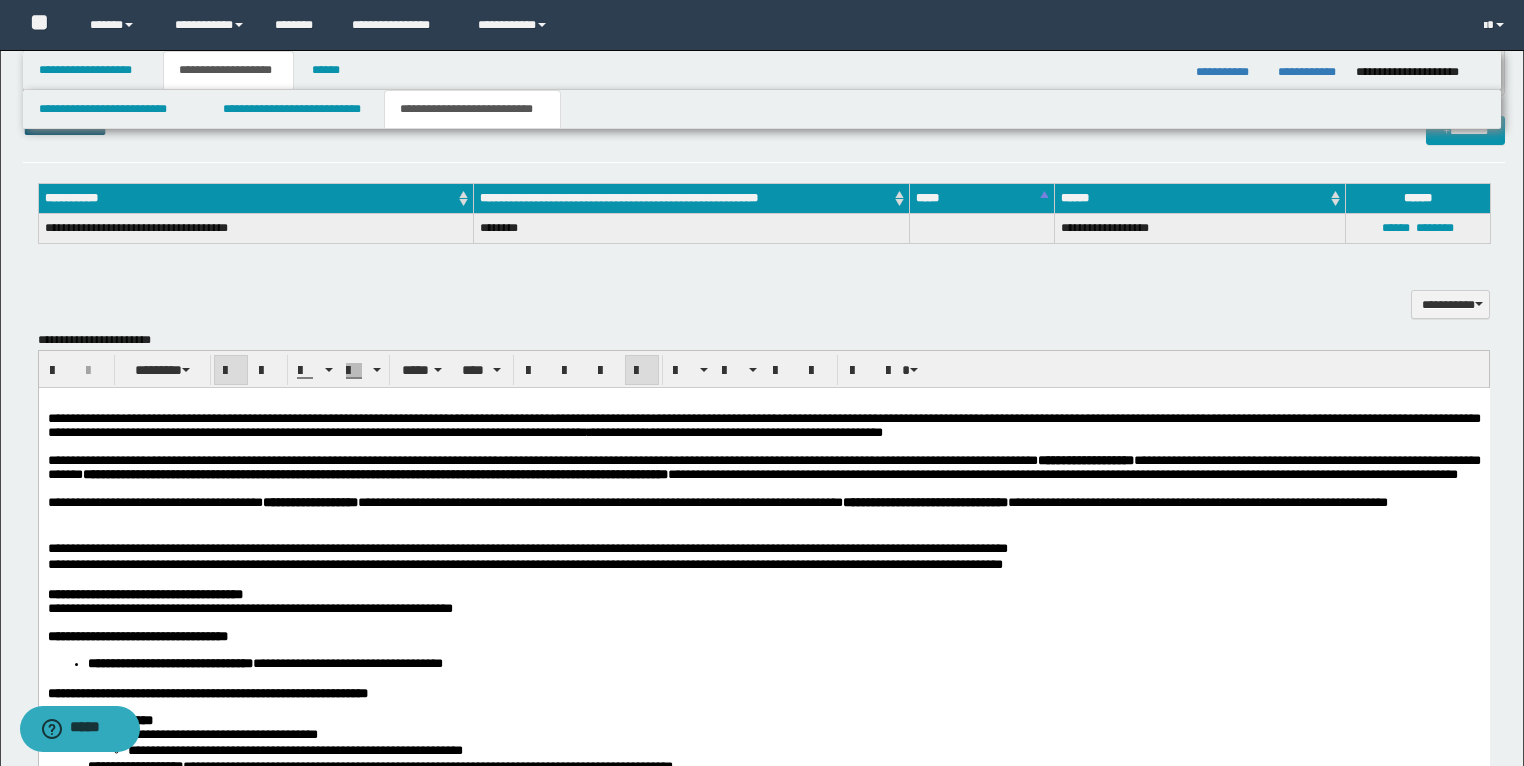 scroll, scrollTop: 1364, scrollLeft: 0, axis: vertical 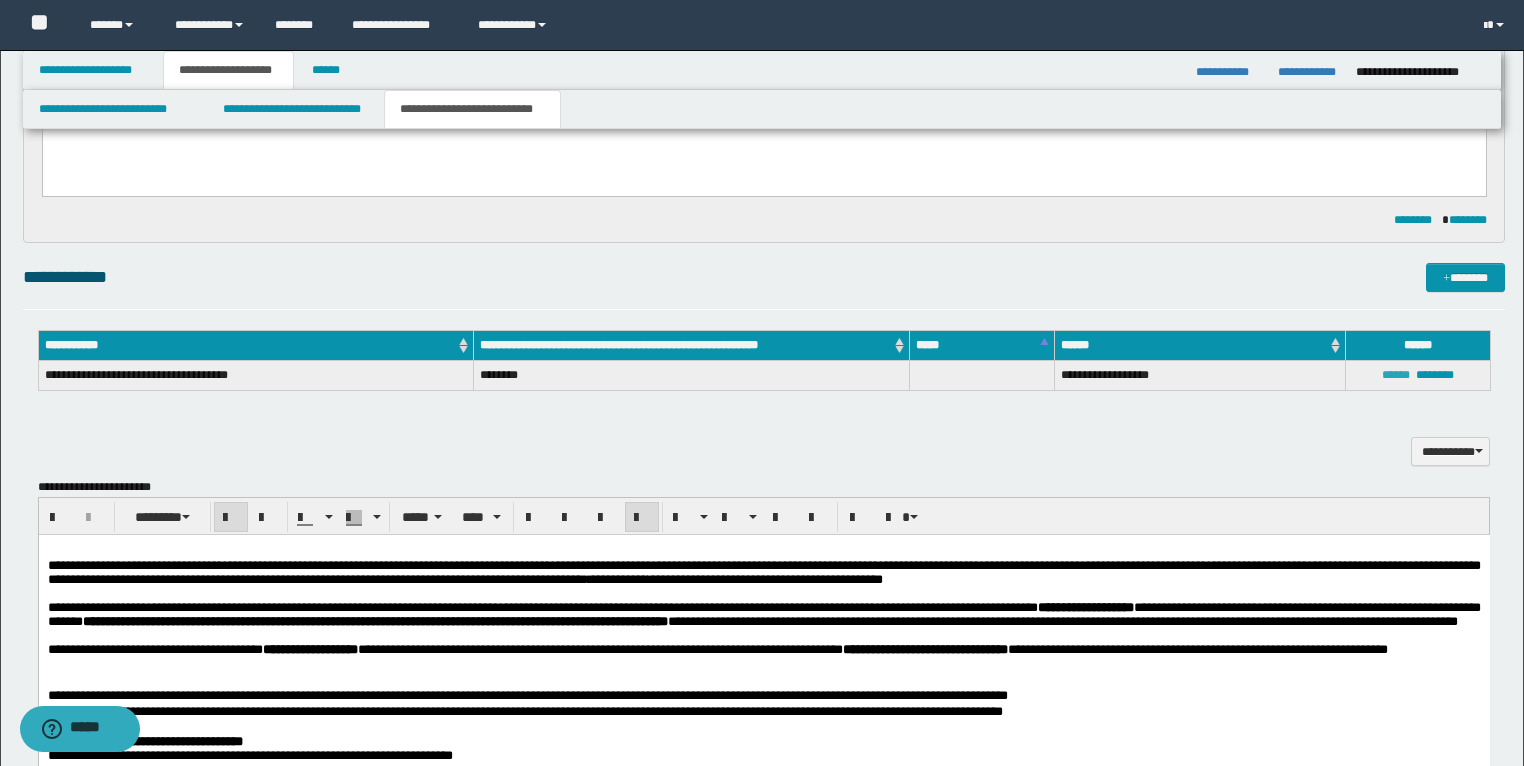 click on "******" at bounding box center (1396, 375) 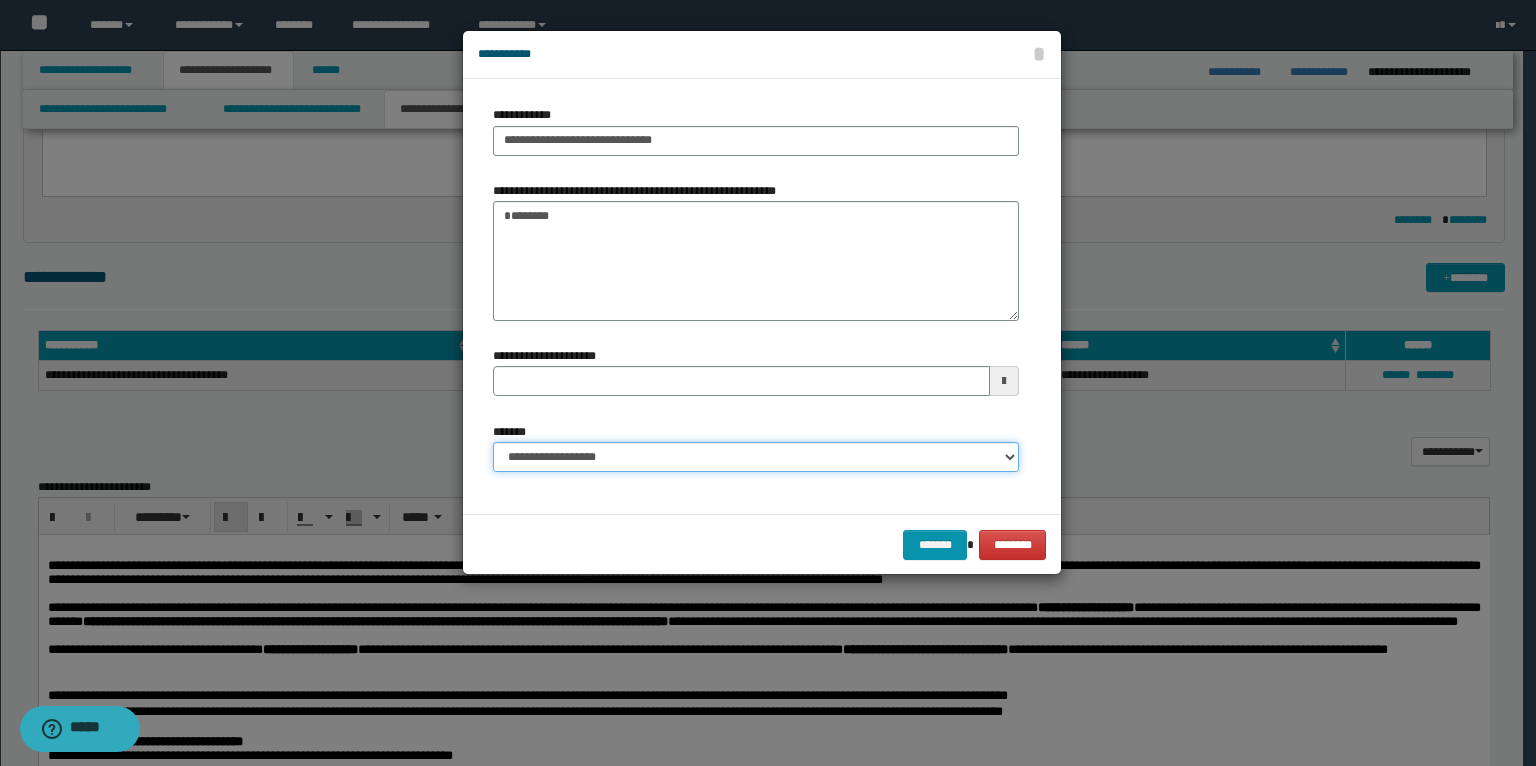 click on "**********" at bounding box center (756, 457) 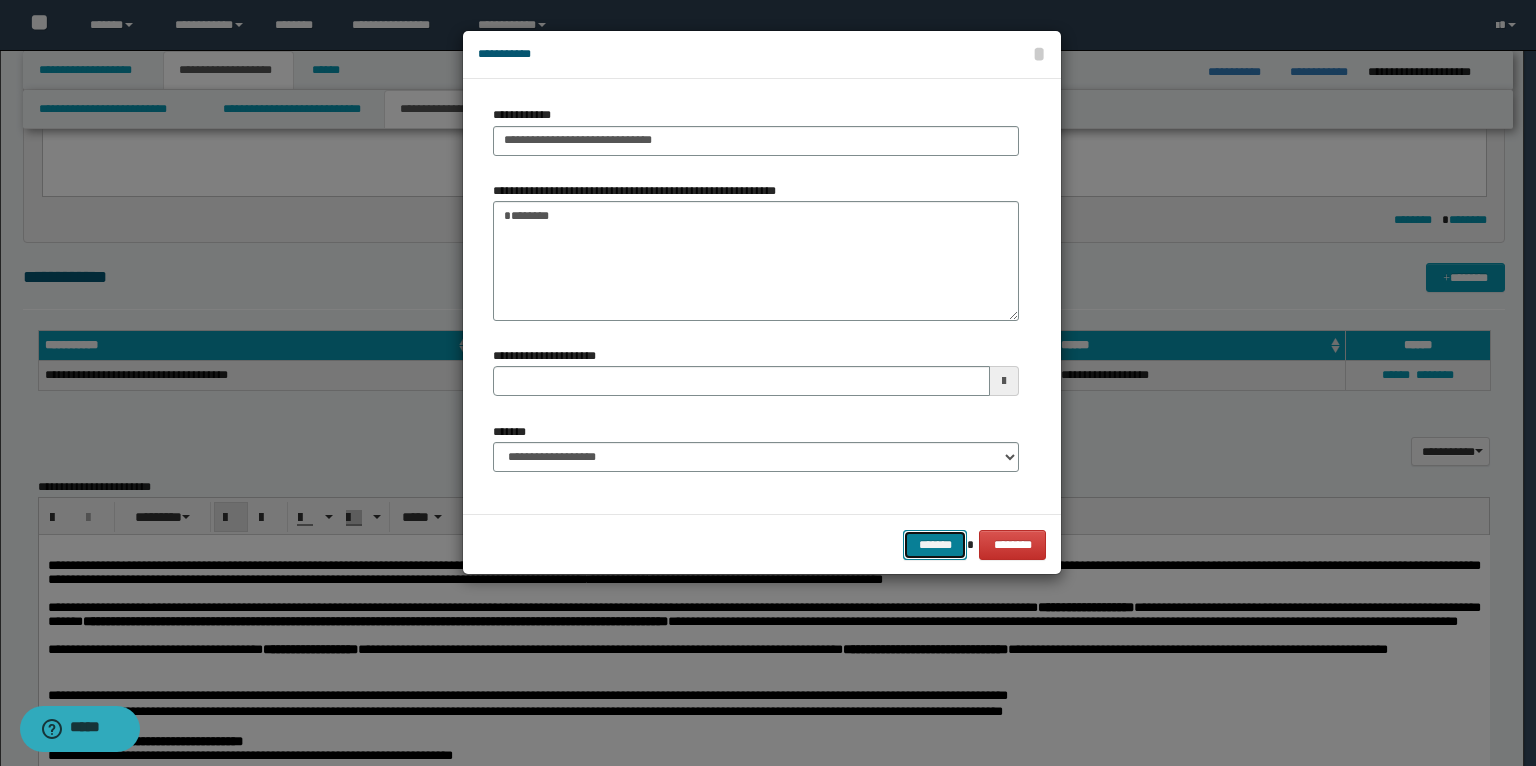 click on "*******" at bounding box center (935, 545) 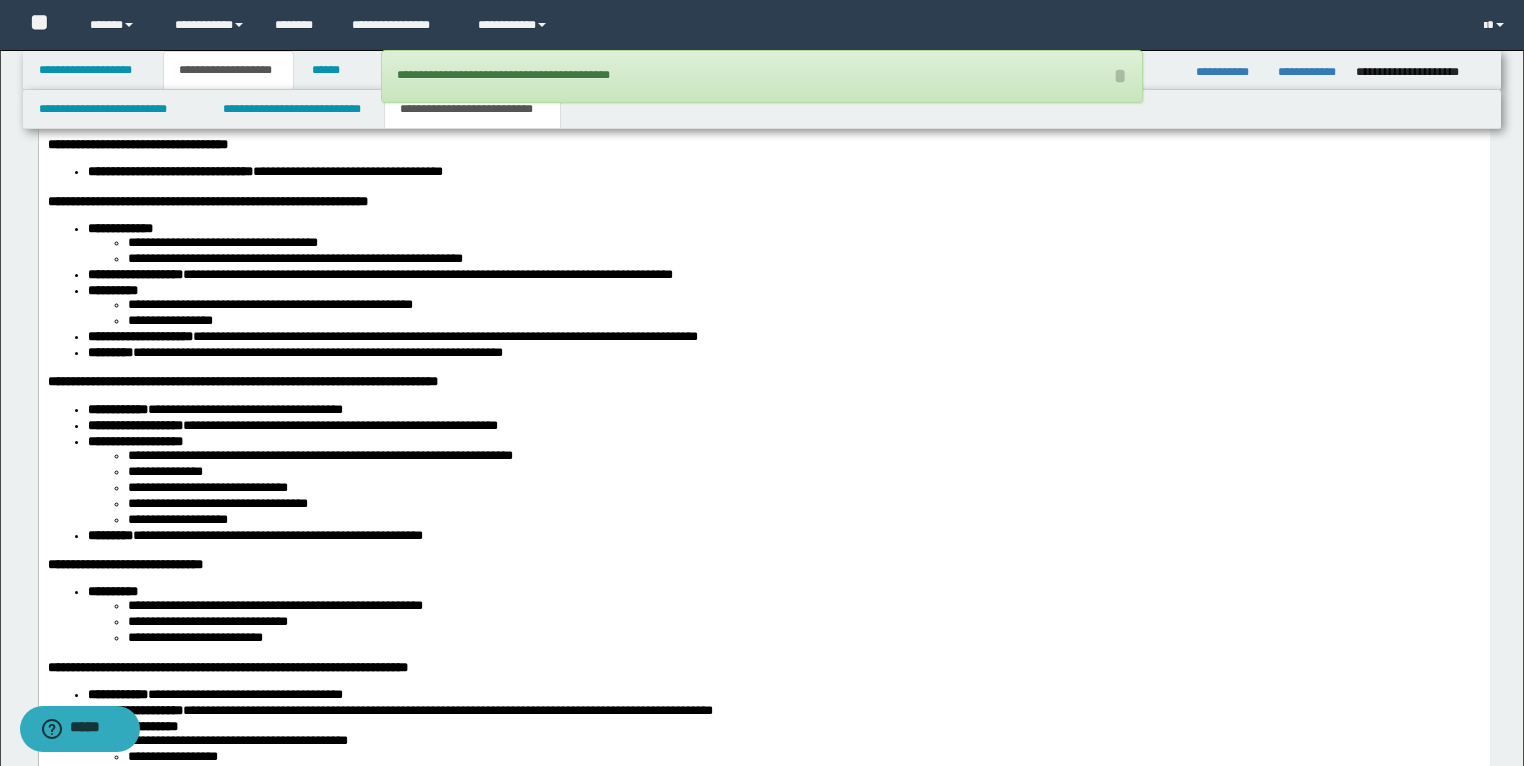 scroll, scrollTop: 2004, scrollLeft: 0, axis: vertical 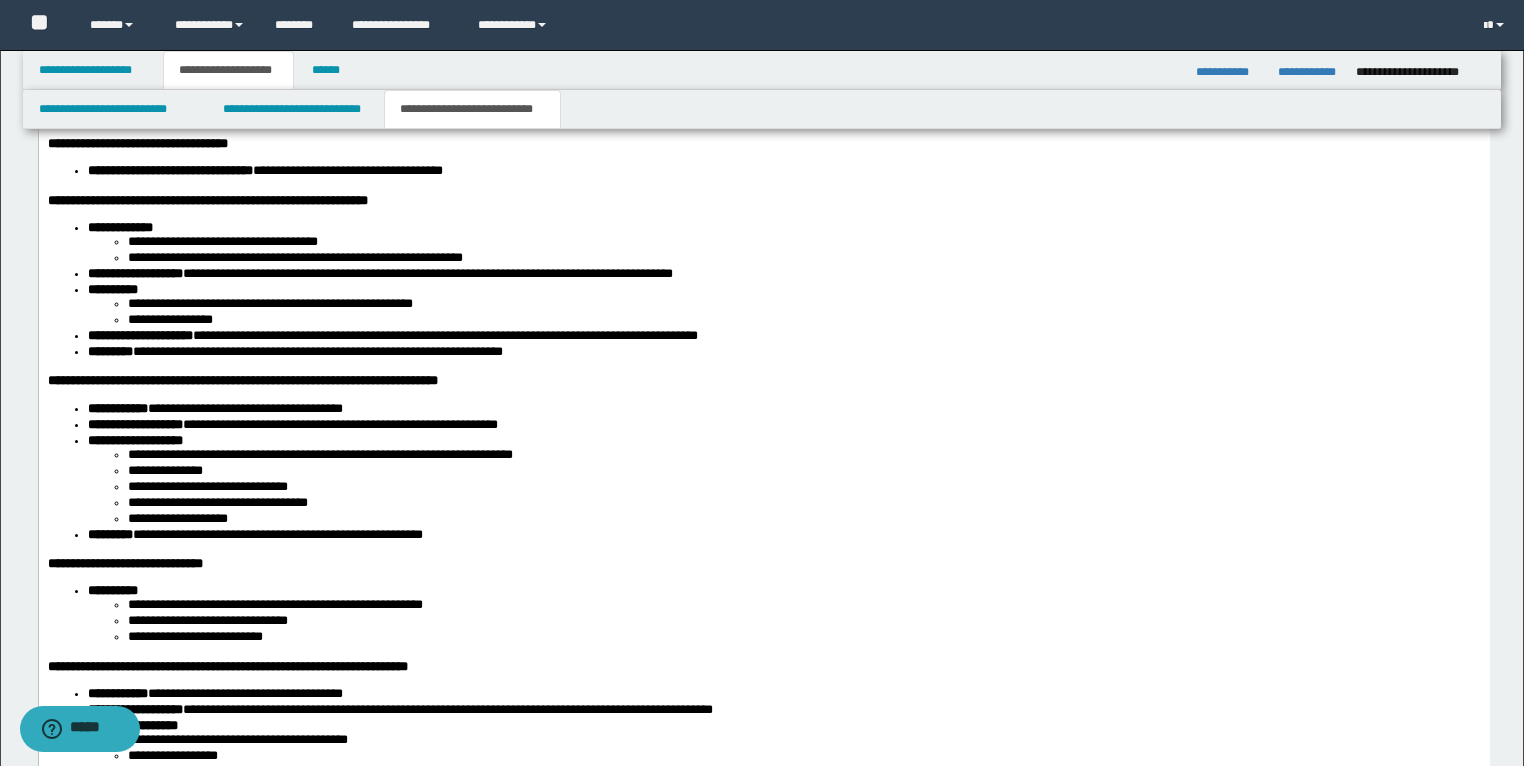 click on "**********" at bounding box center (803, 322) 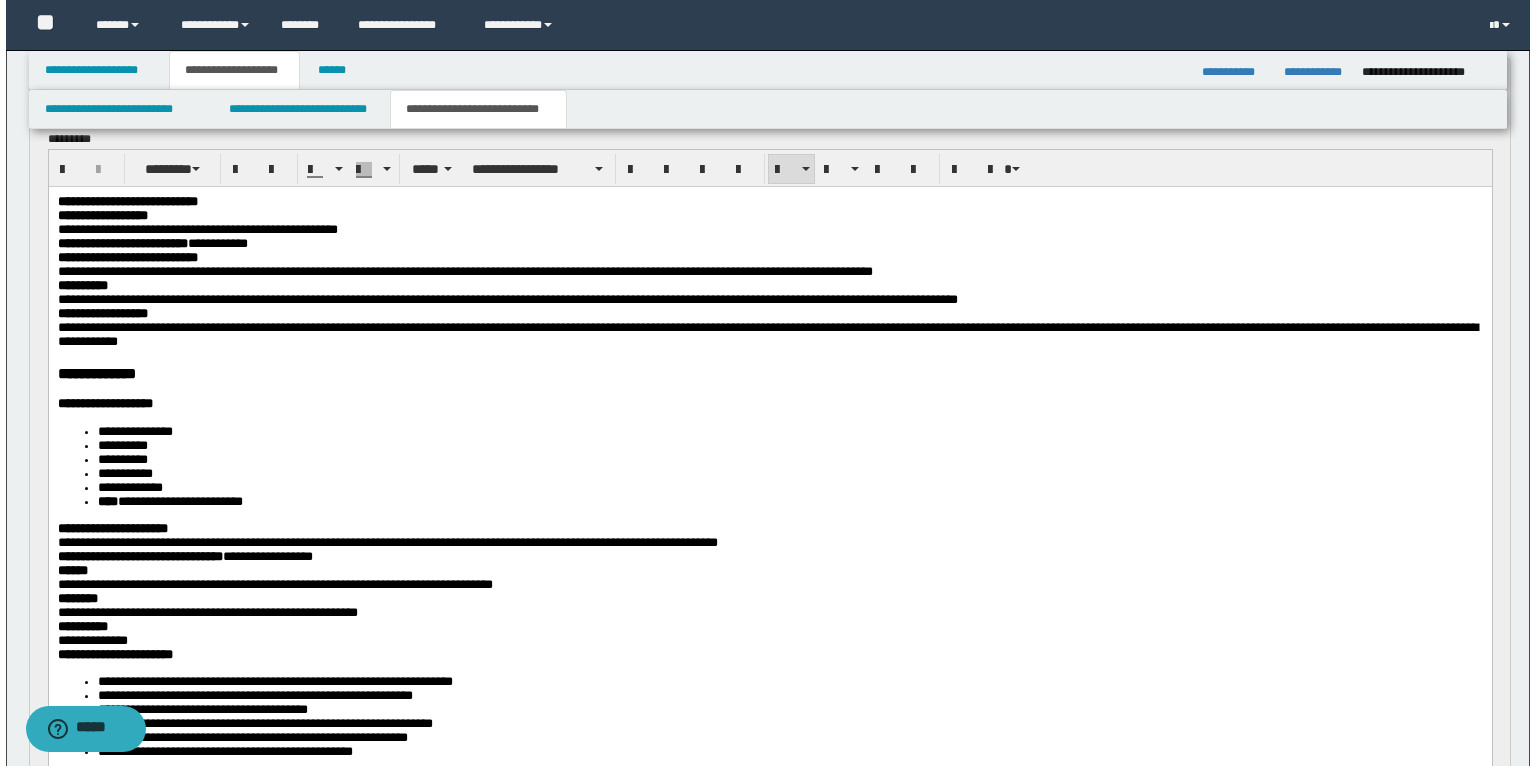 scroll, scrollTop: 0, scrollLeft: 0, axis: both 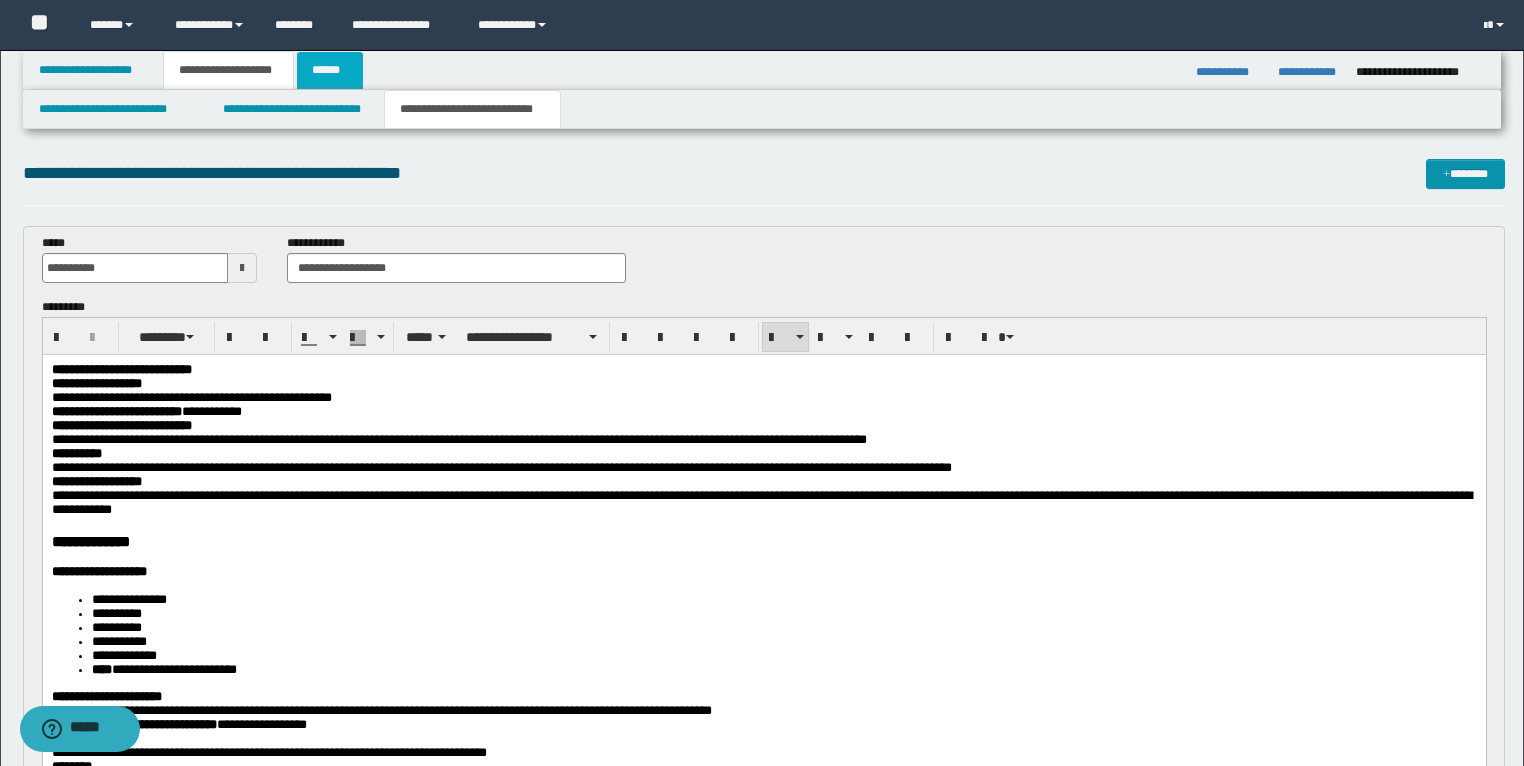 click on "******" at bounding box center [330, 70] 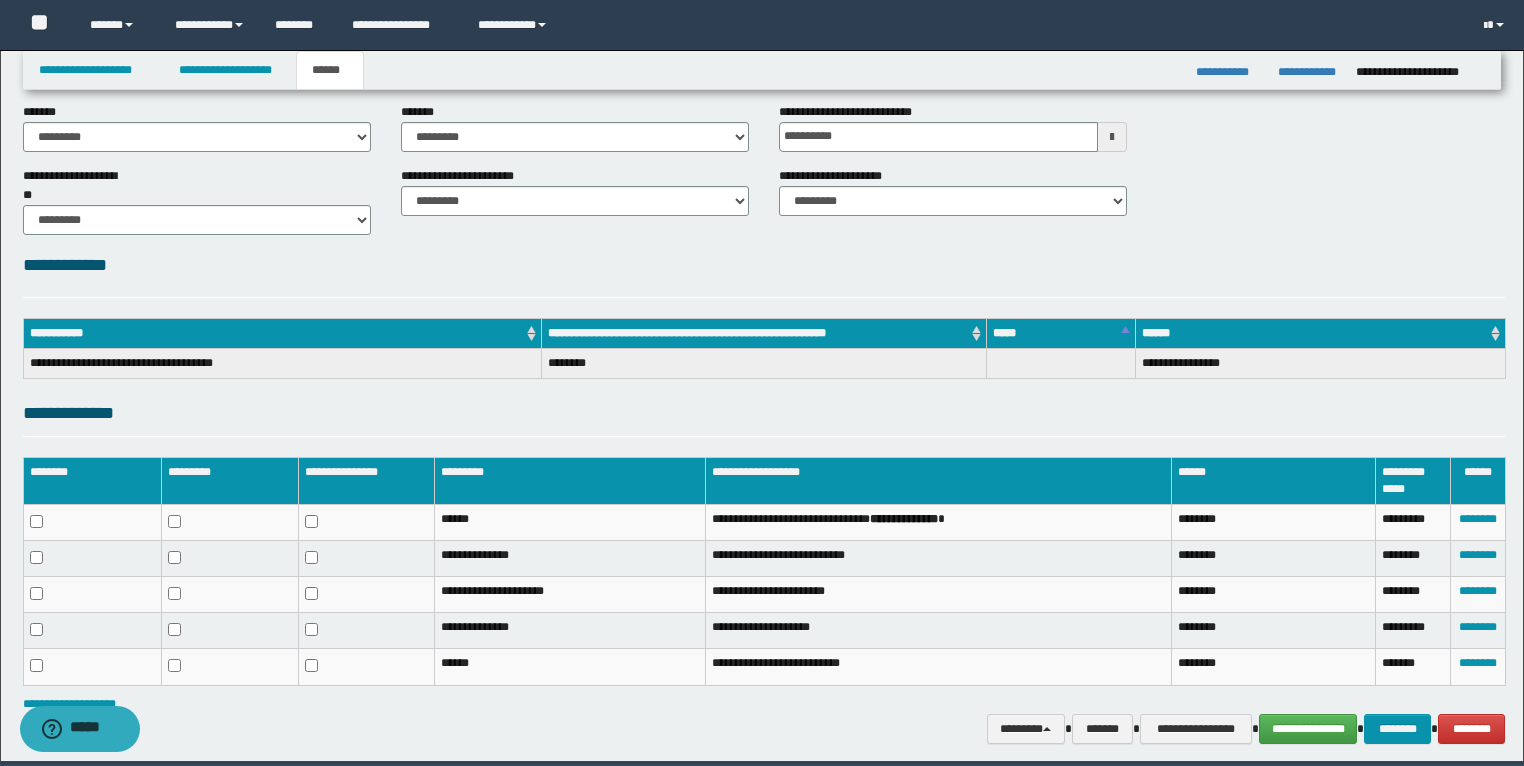 scroll, scrollTop: 166, scrollLeft: 0, axis: vertical 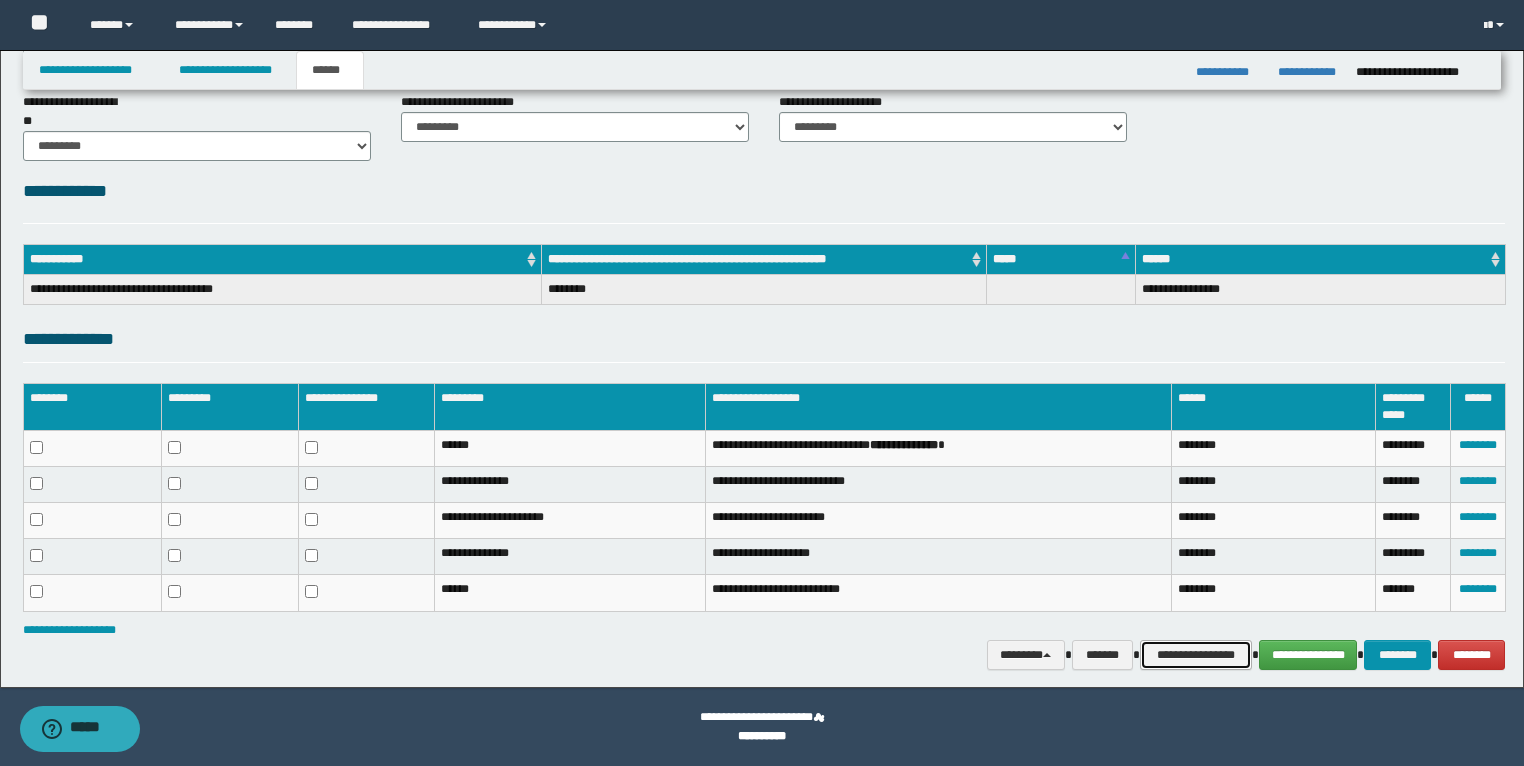 click on "**********" at bounding box center (1196, 655) 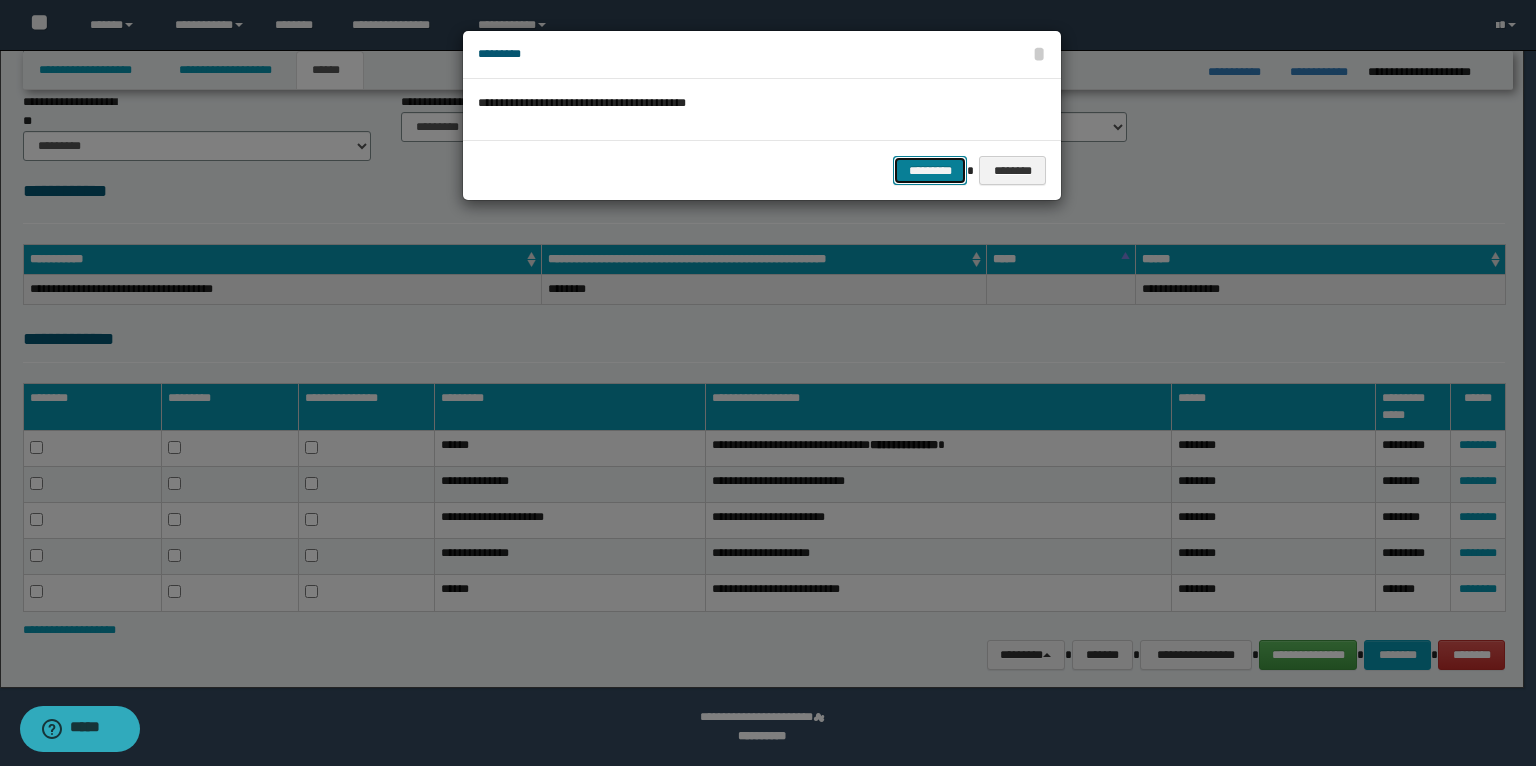 click on "*********" at bounding box center [930, 171] 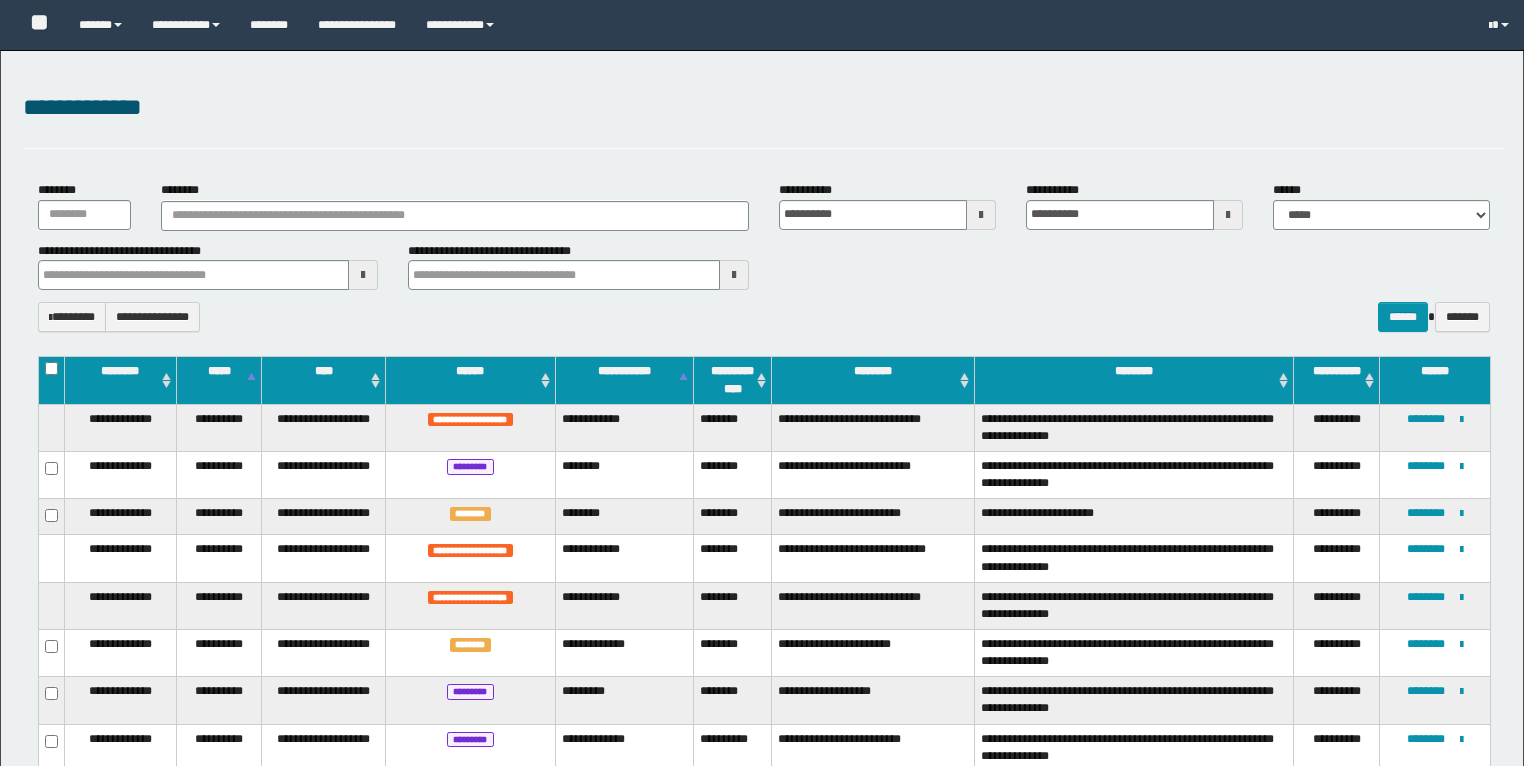 select on "***" 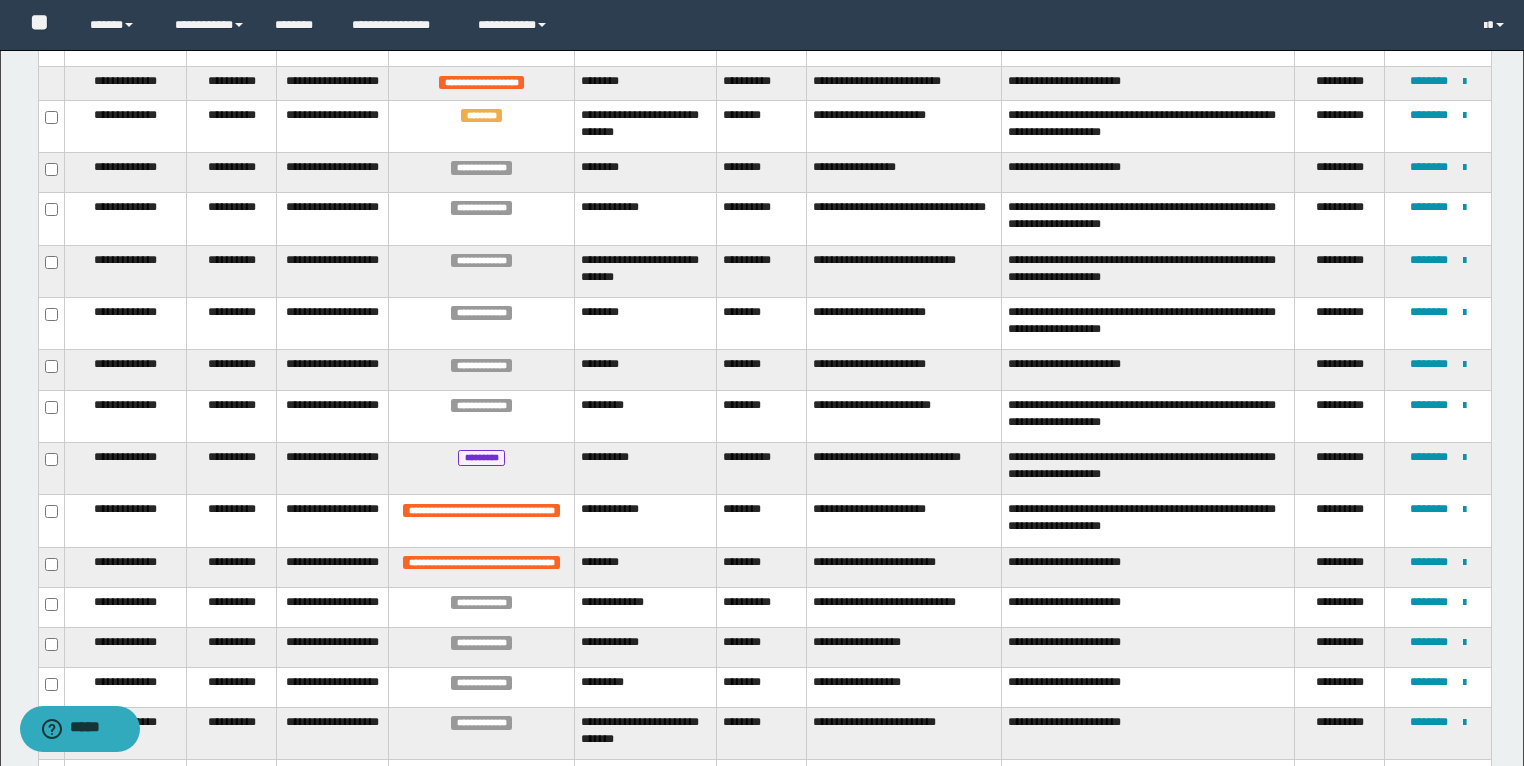 scroll, scrollTop: 0, scrollLeft: 0, axis: both 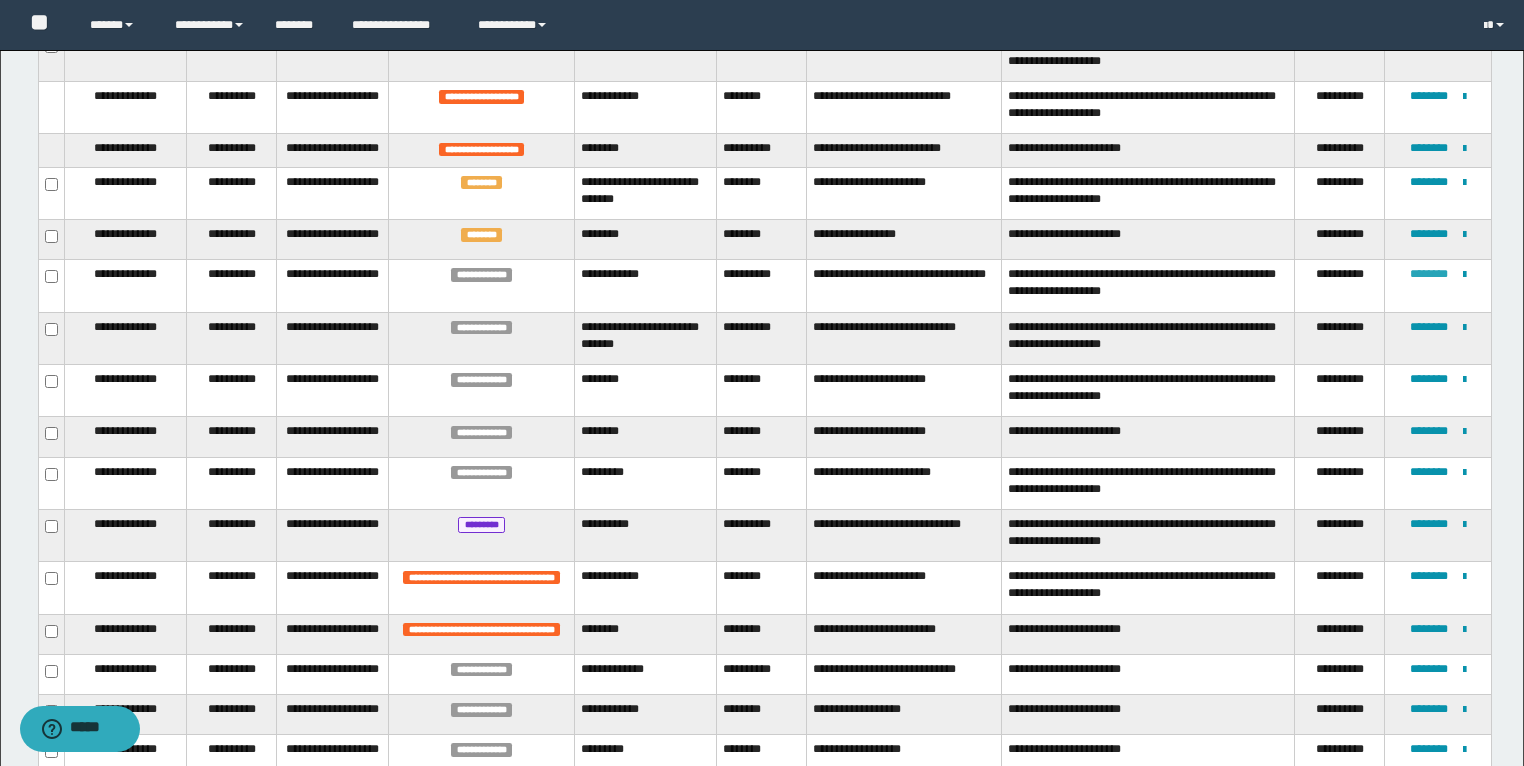 click on "********" at bounding box center [1429, 274] 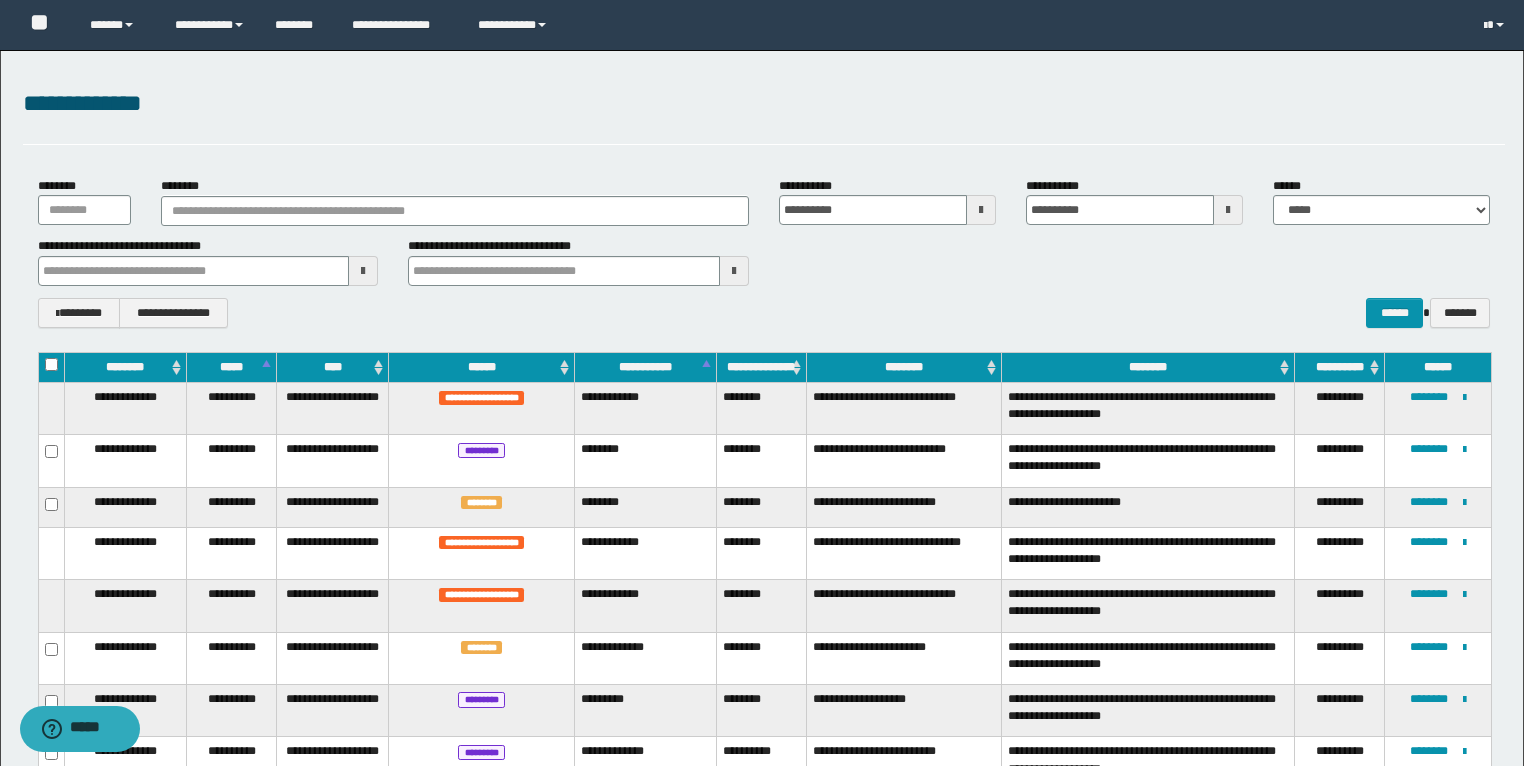 scroll, scrollTop: 0, scrollLeft: 0, axis: both 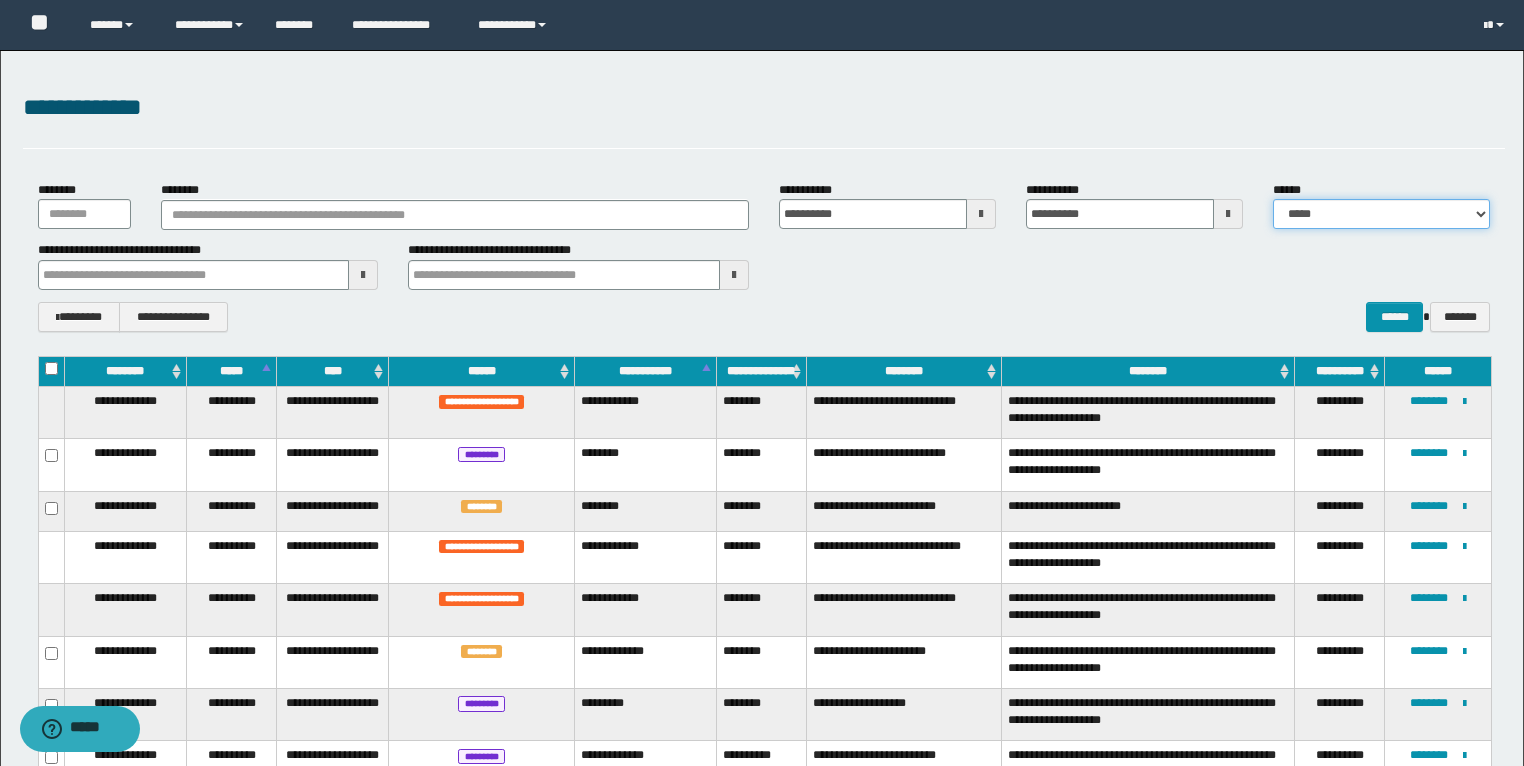click on "**********" at bounding box center [1381, 214] 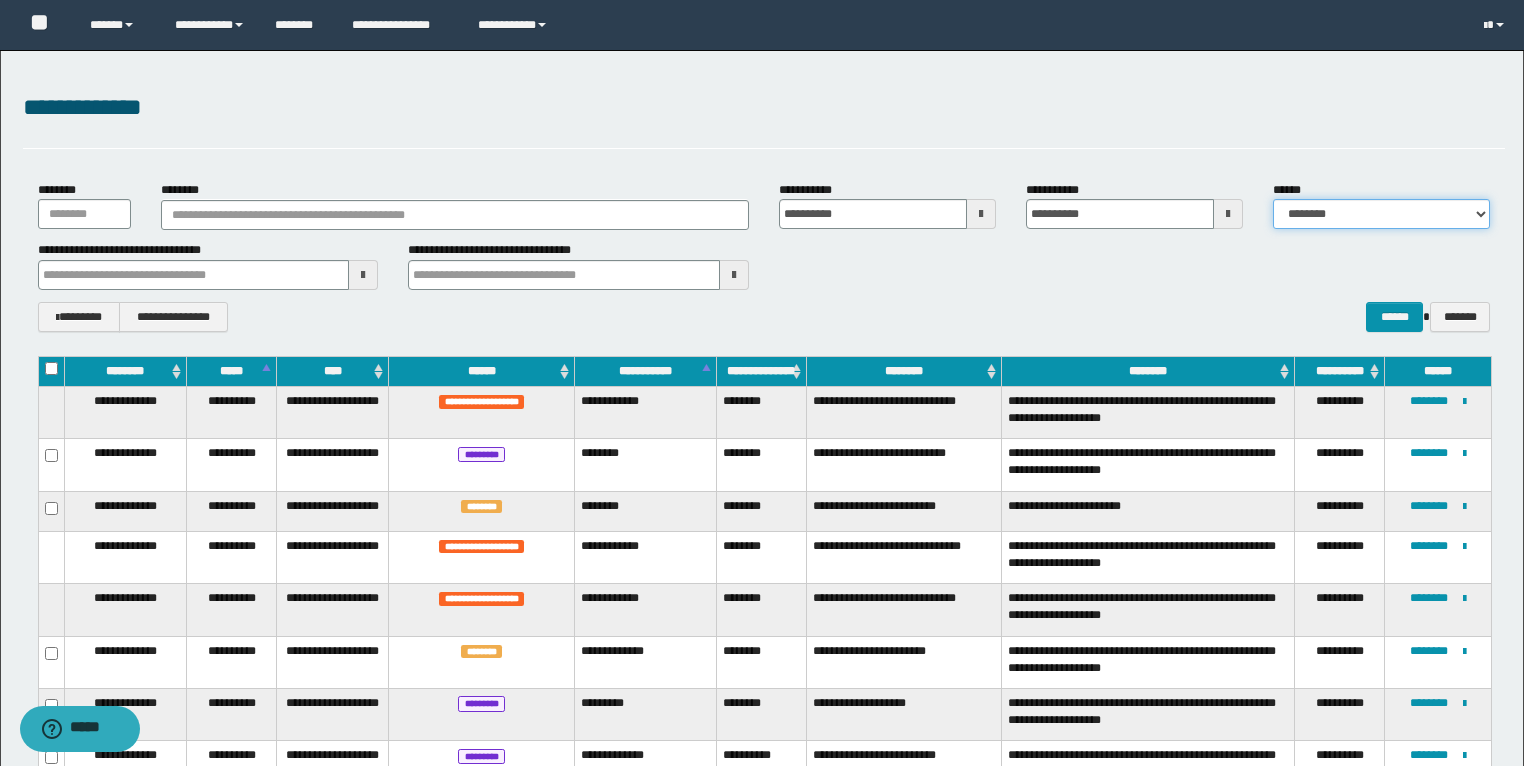 click on "**********" at bounding box center [1381, 214] 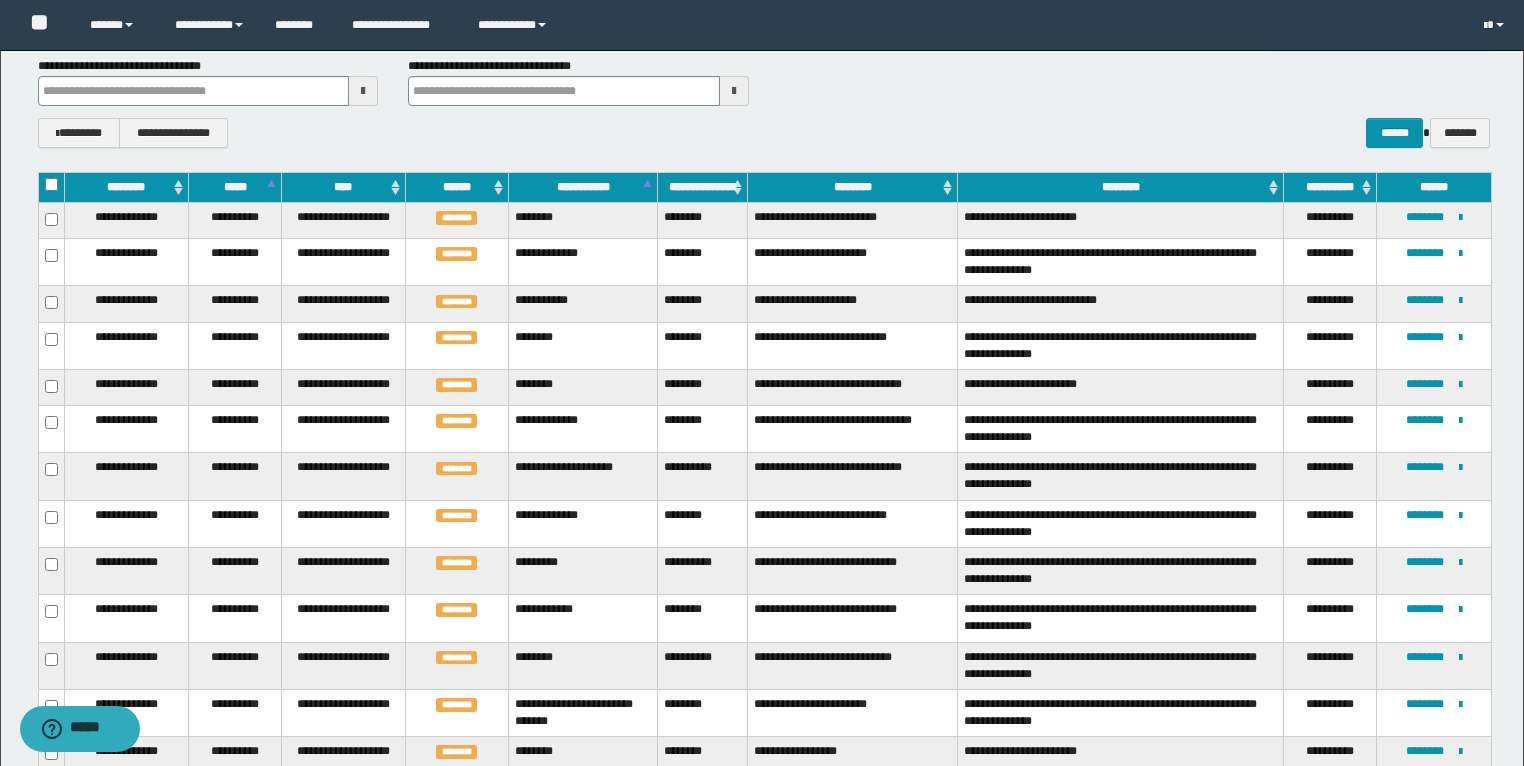 scroll, scrollTop: 0, scrollLeft: 0, axis: both 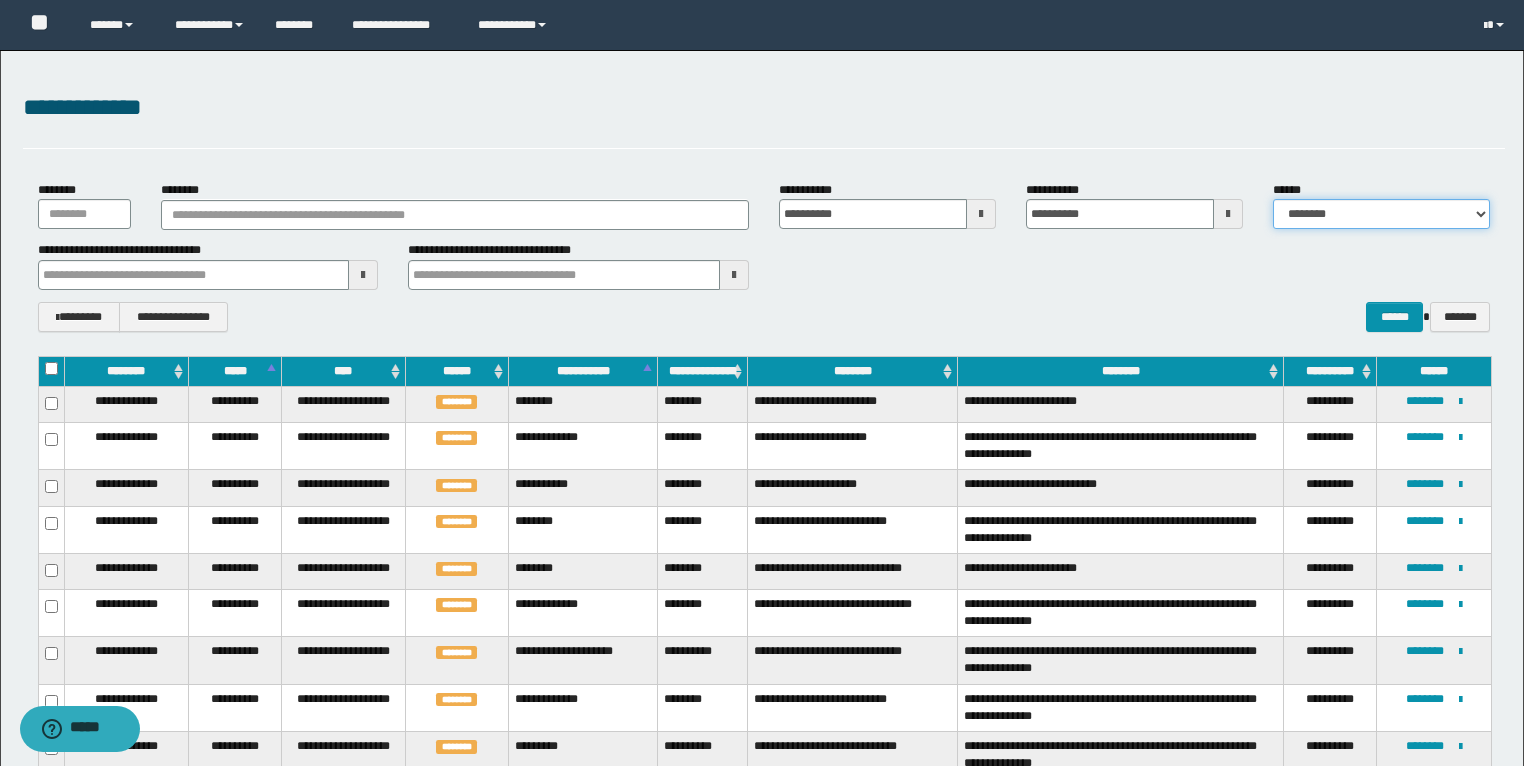 click on "**********" at bounding box center (1381, 214) 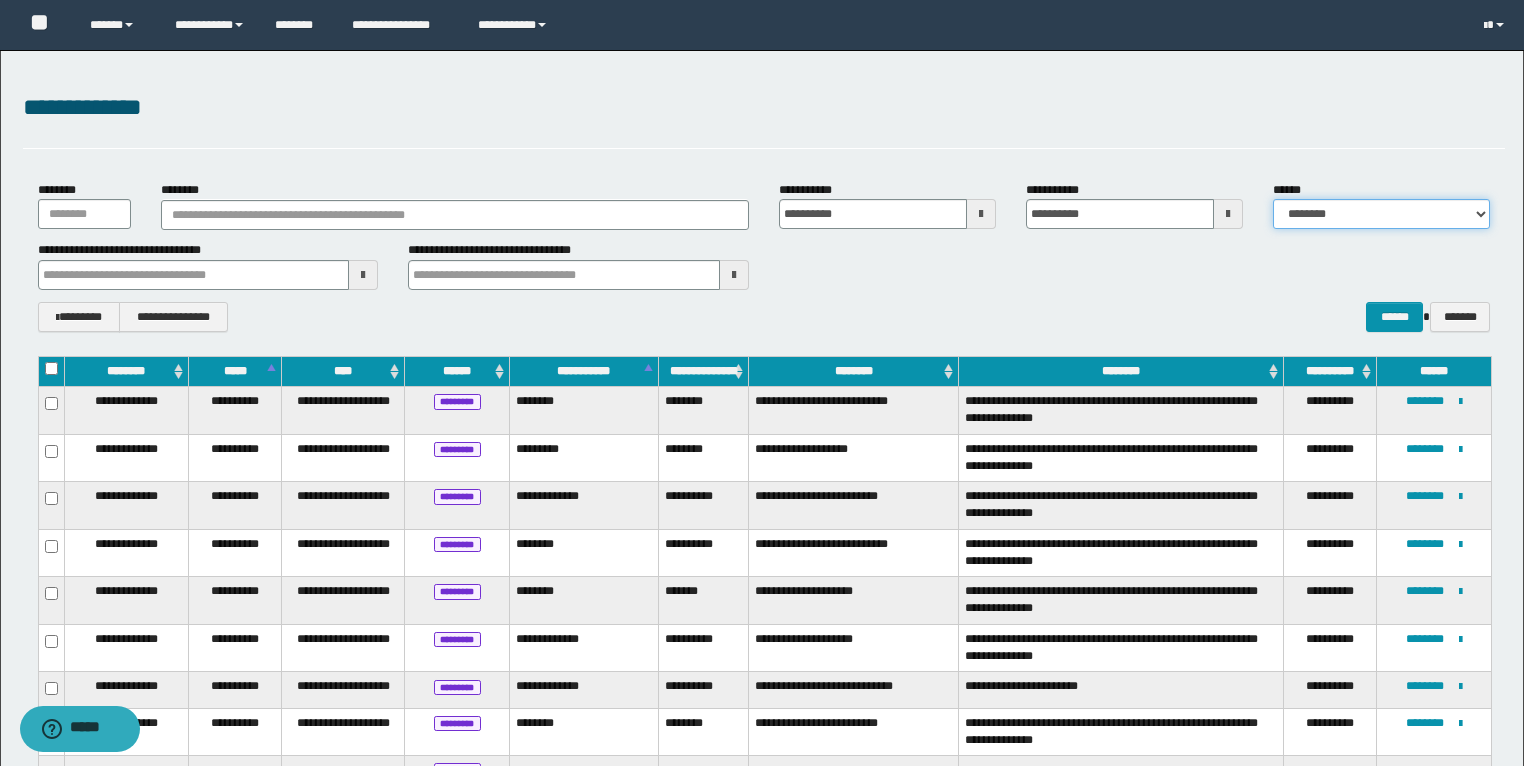 scroll, scrollTop: 0, scrollLeft: 0, axis: both 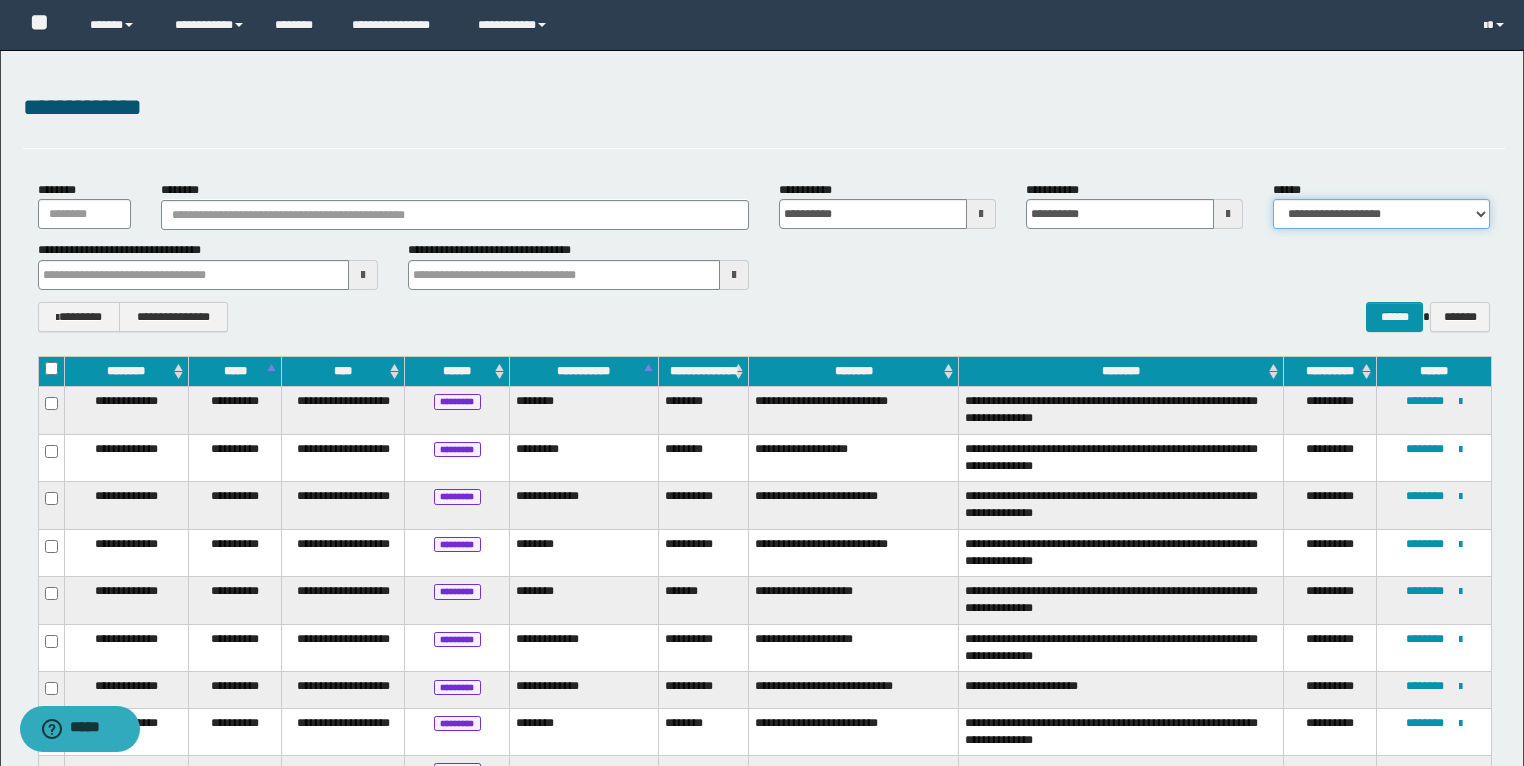 click on "**********" at bounding box center [1381, 214] 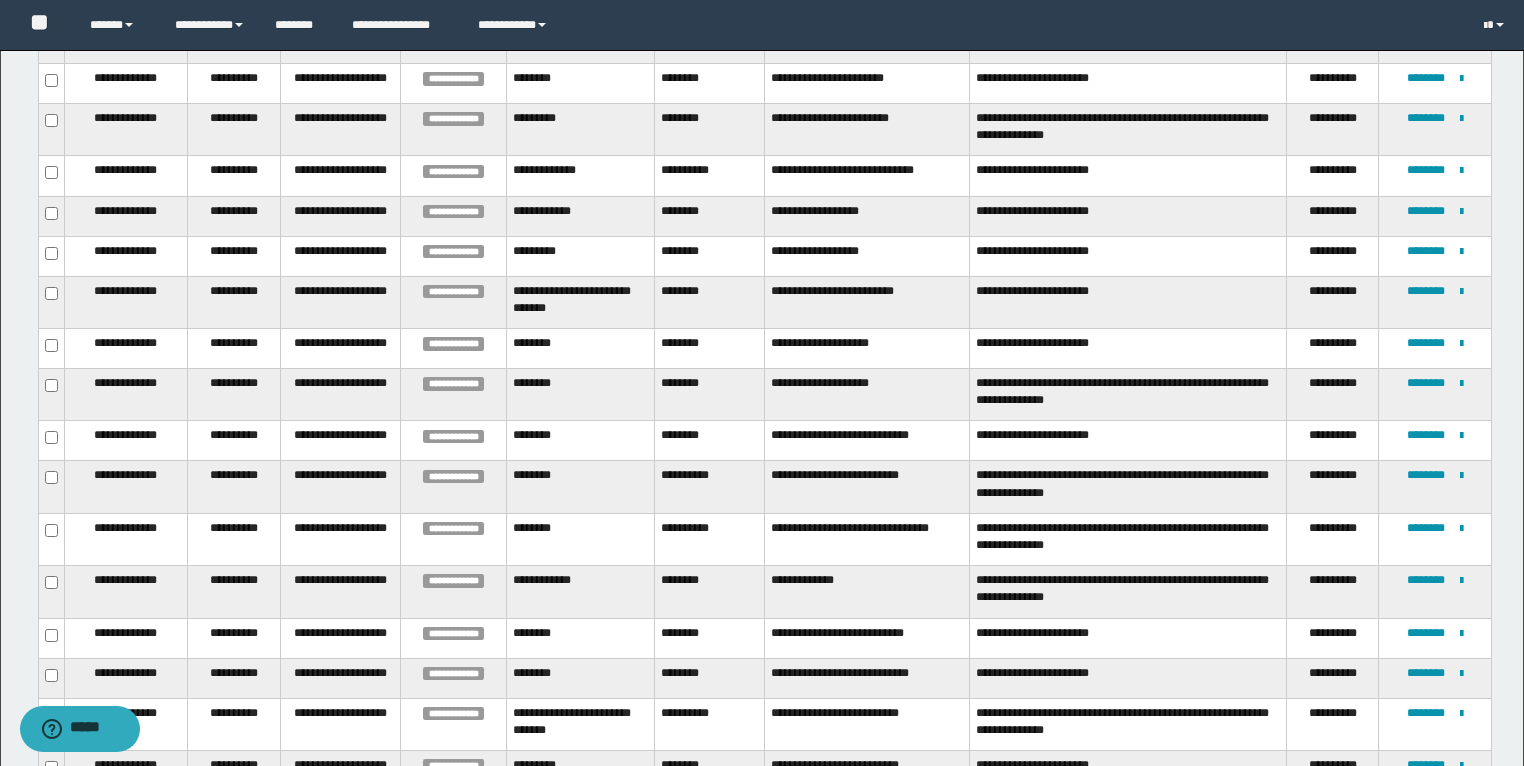scroll, scrollTop: 160, scrollLeft: 0, axis: vertical 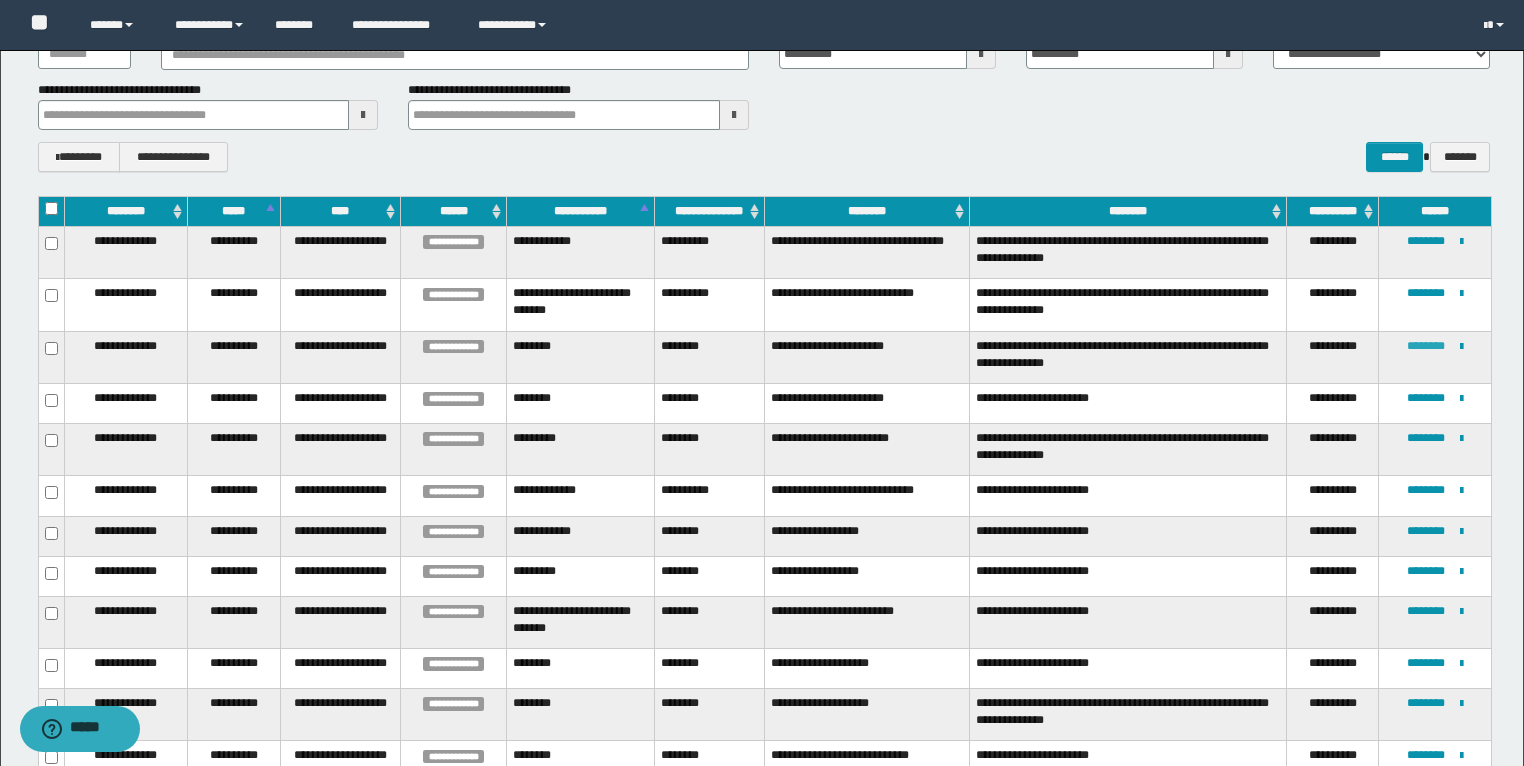 click on "********" at bounding box center [1426, 346] 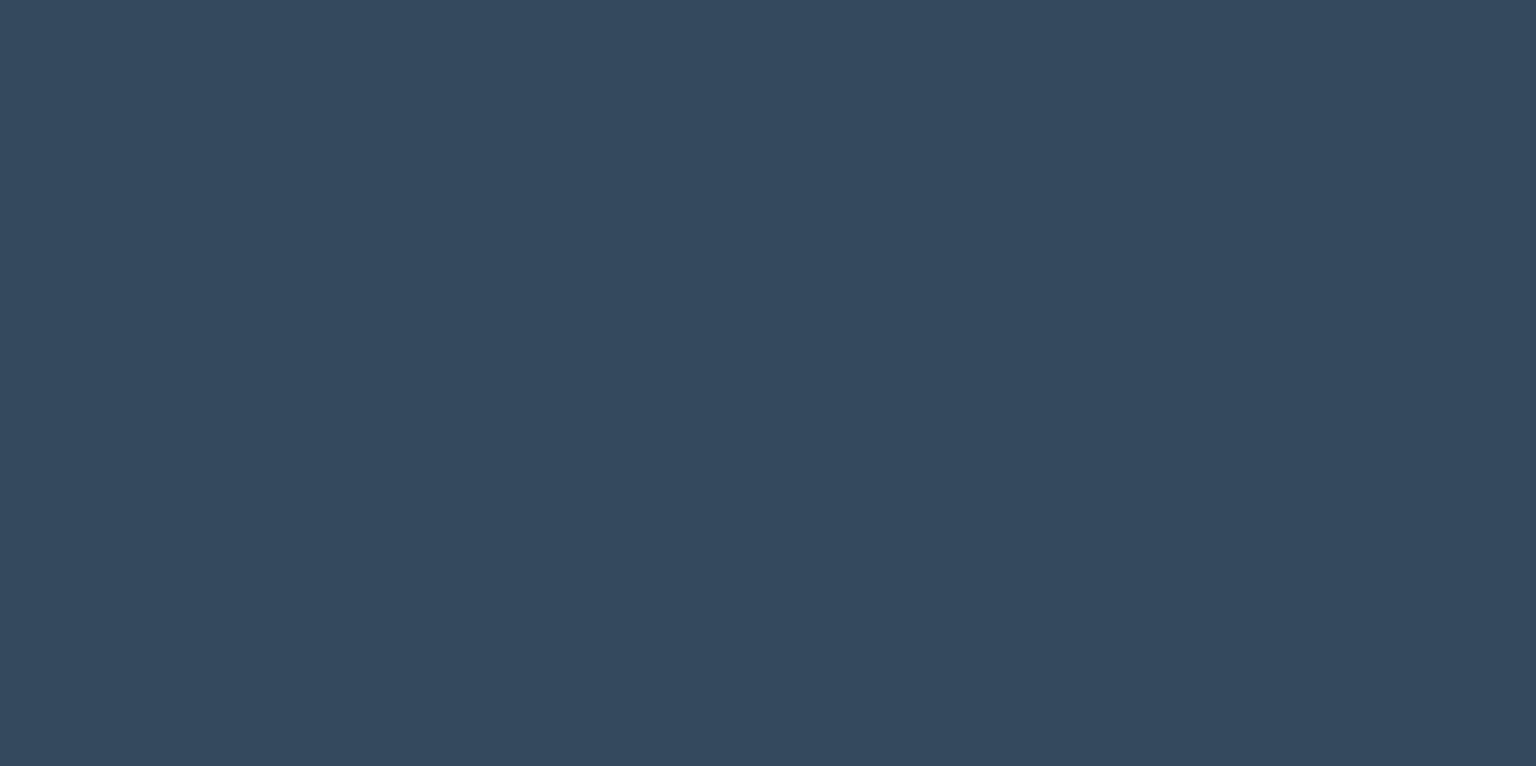 scroll, scrollTop: 0, scrollLeft: 0, axis: both 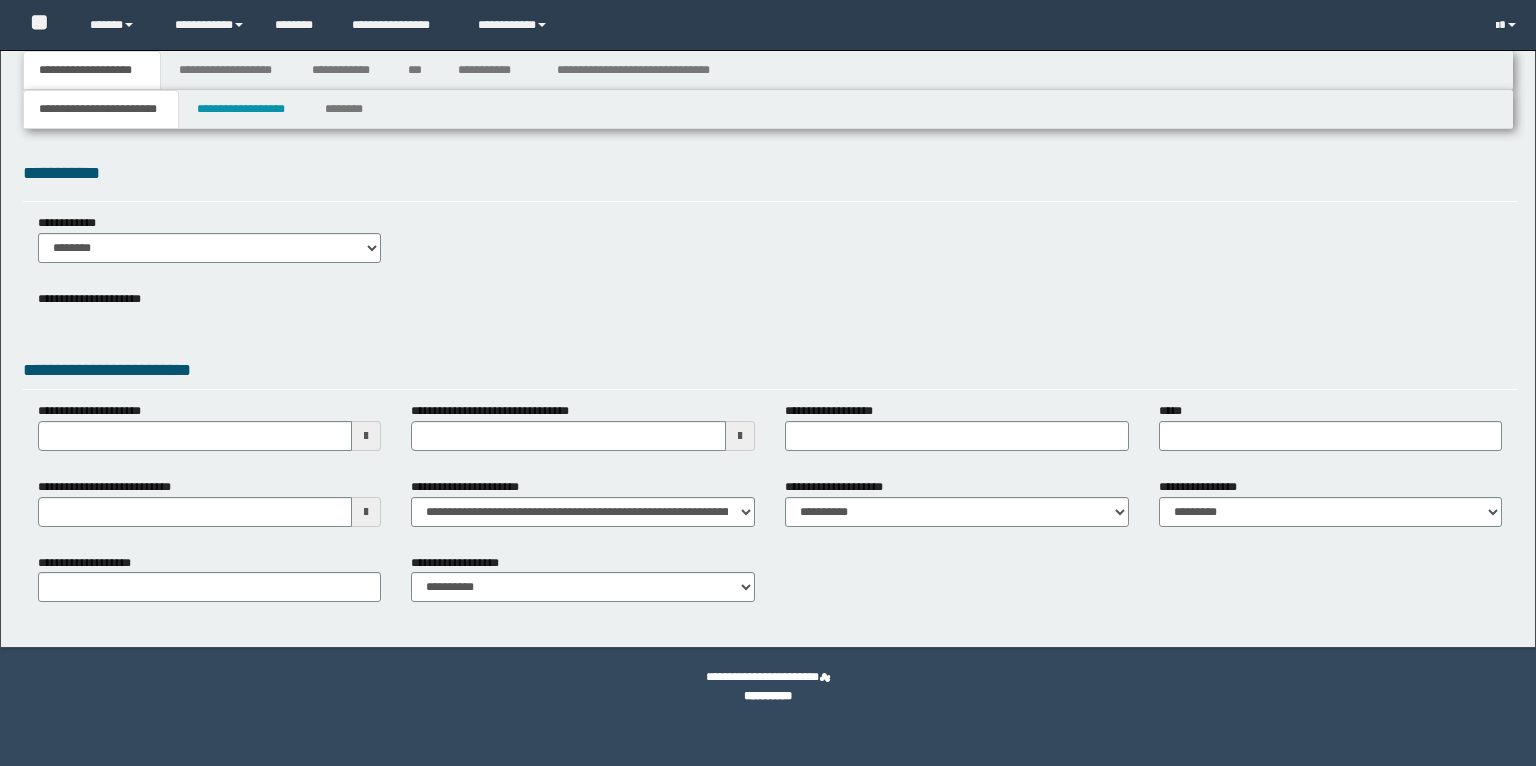 type 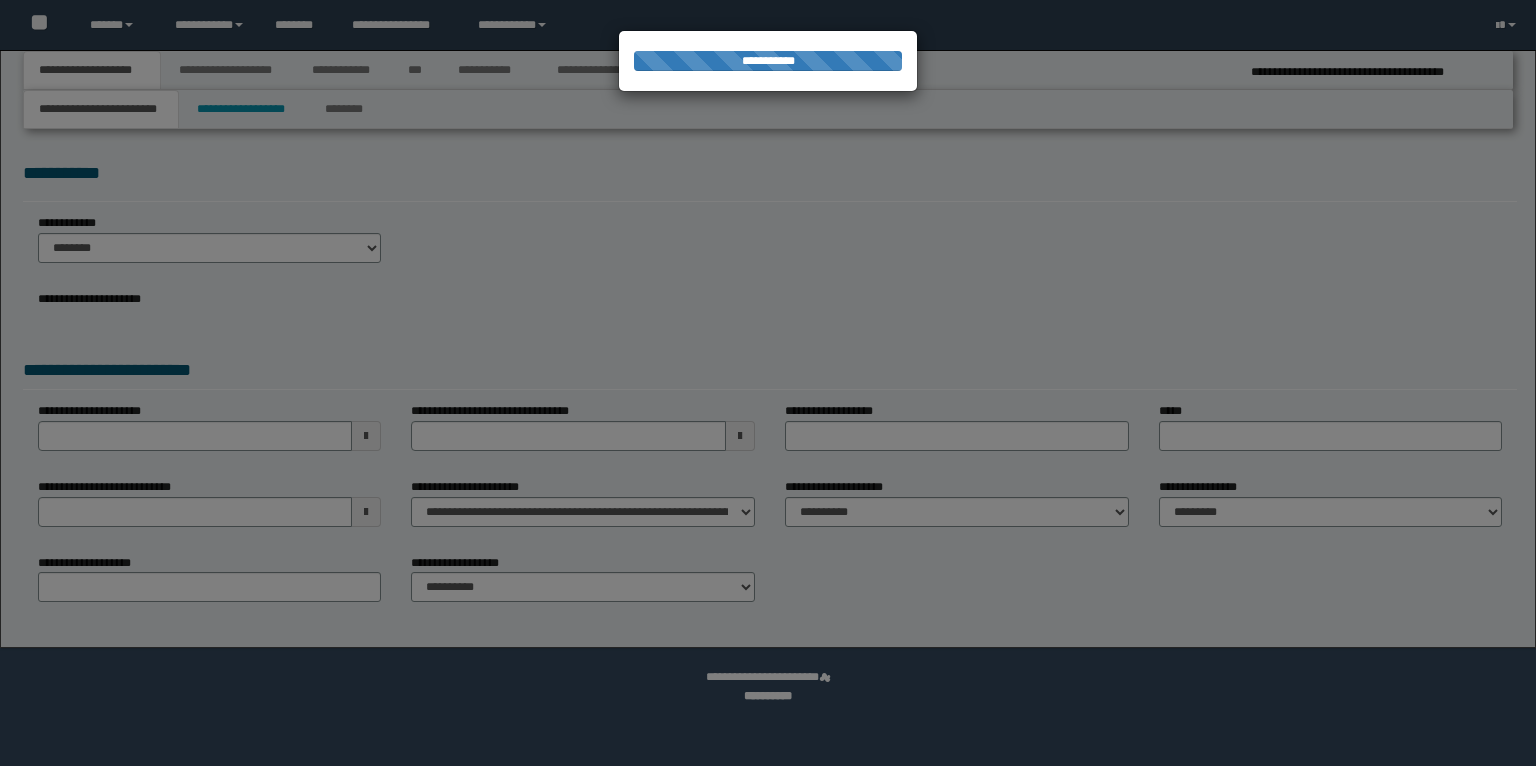 type on "**********" 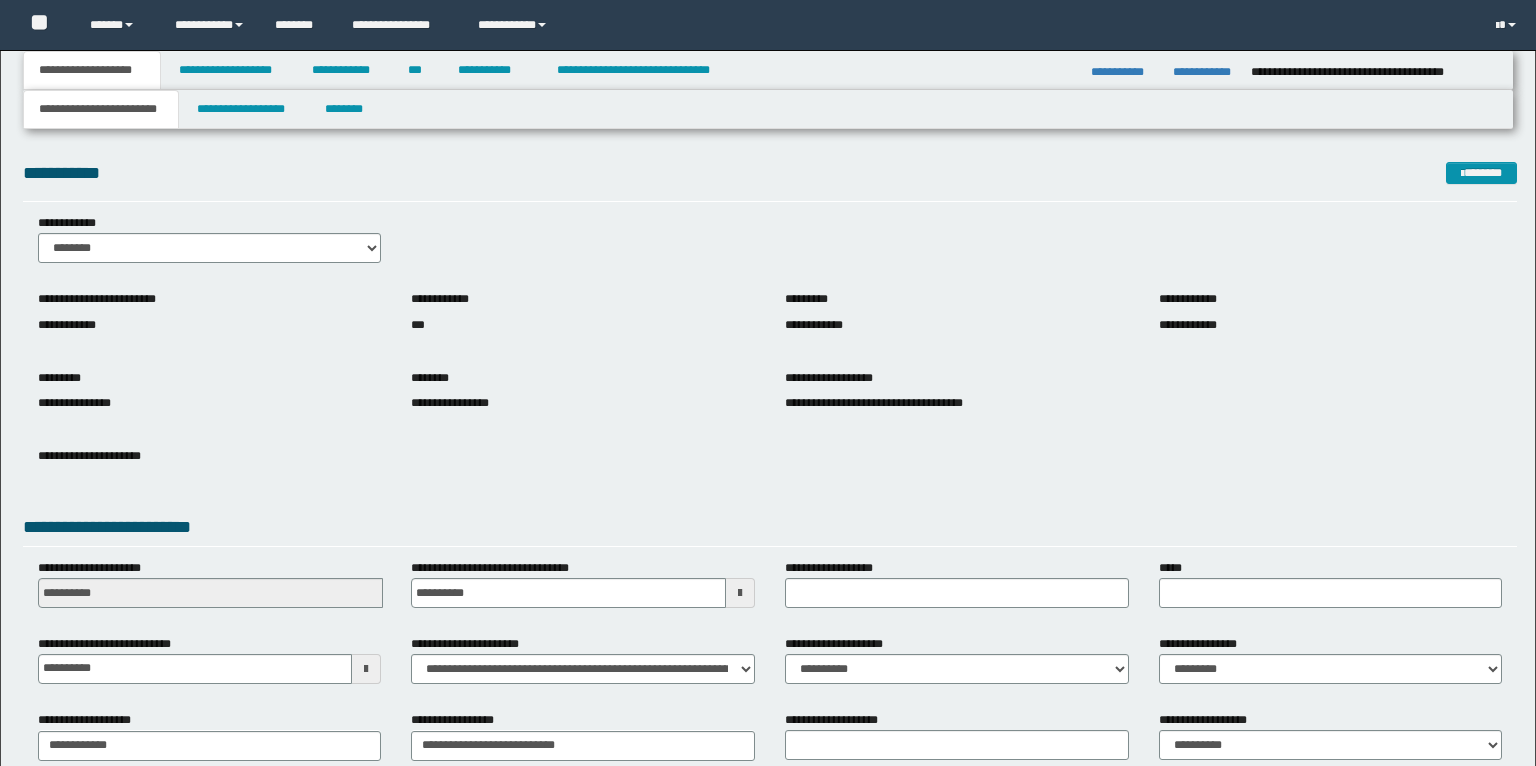 scroll, scrollTop: 0, scrollLeft: 0, axis: both 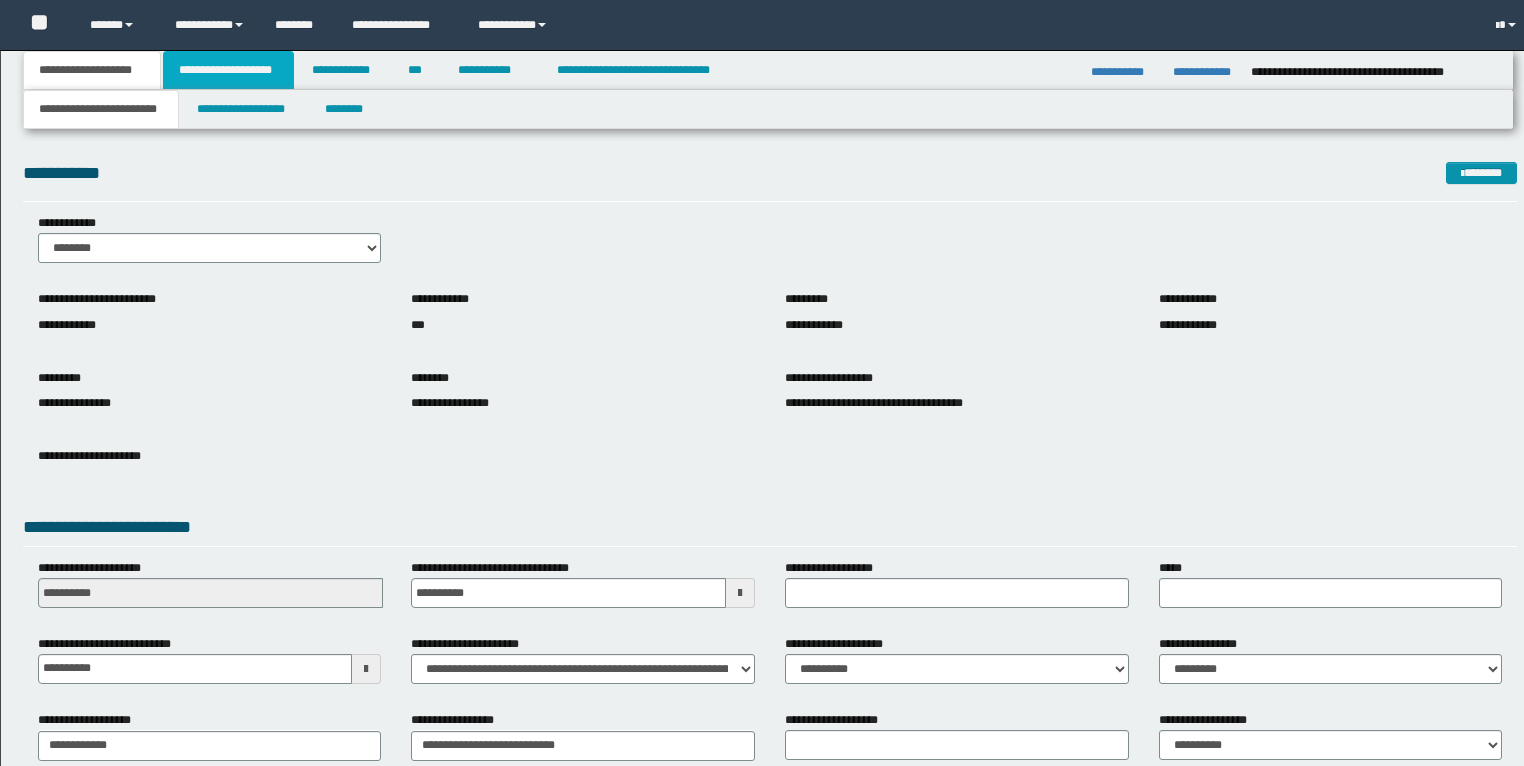 click on "**********" at bounding box center [228, 70] 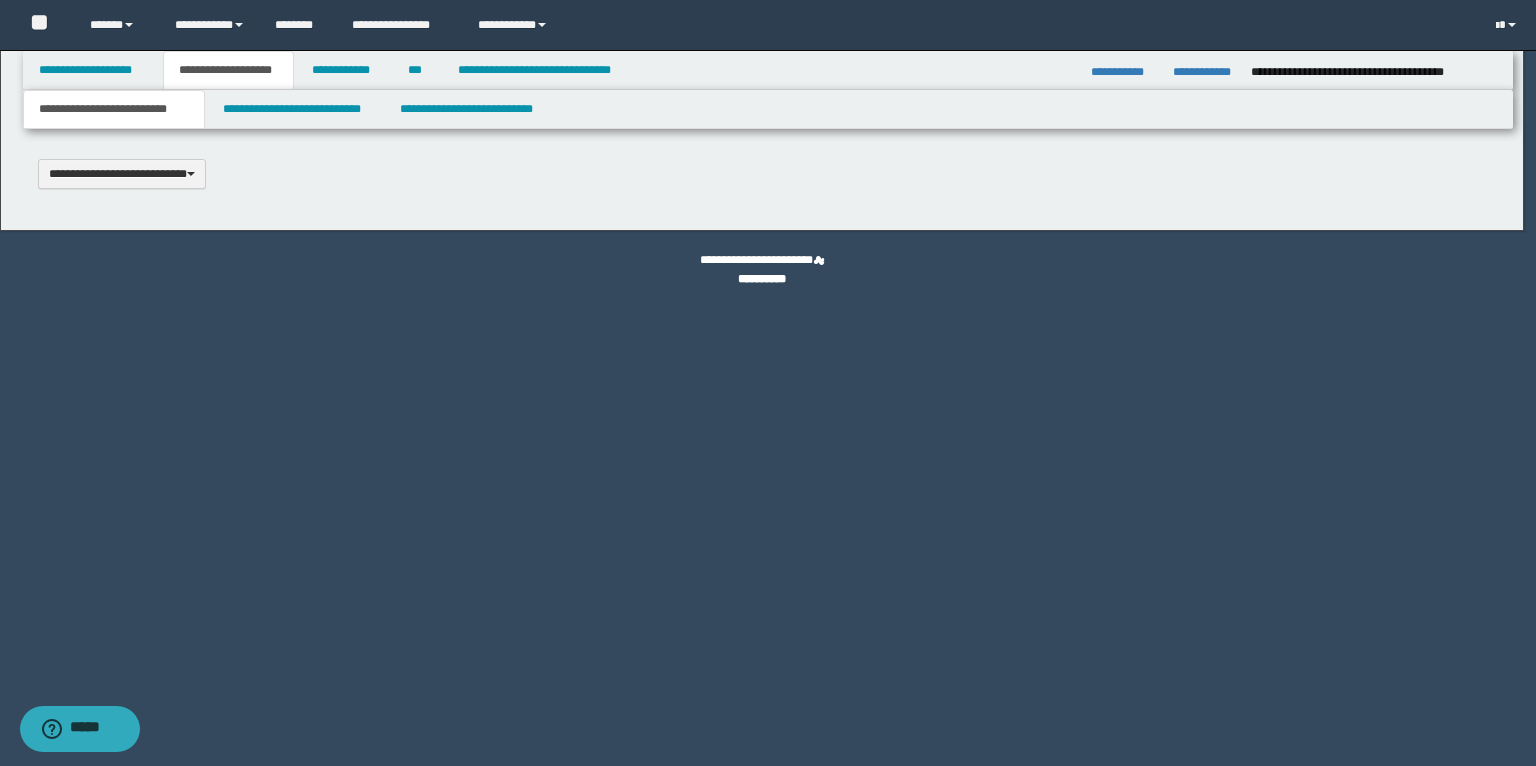type 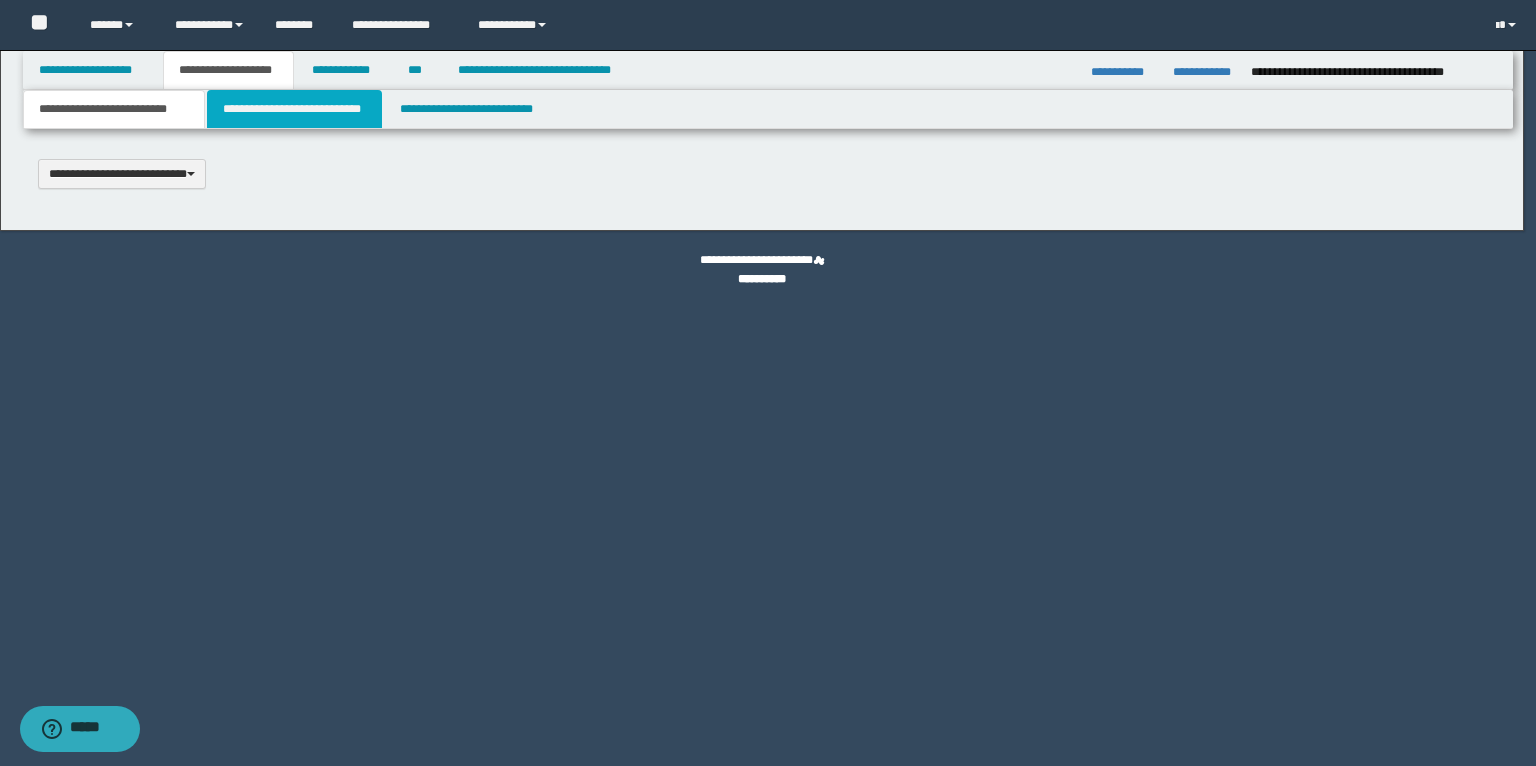 type on "**********" 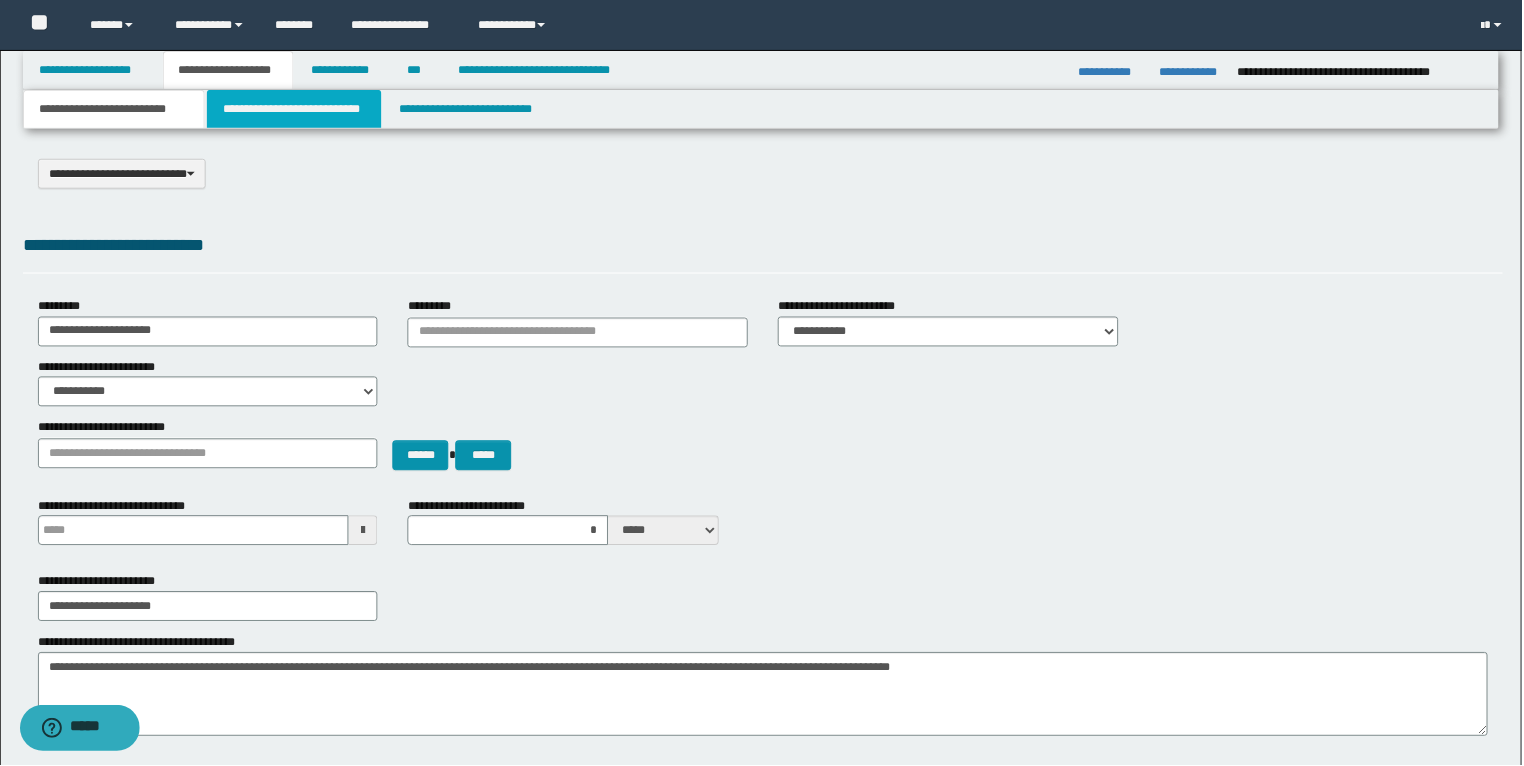 click on "**********" at bounding box center [294, 109] 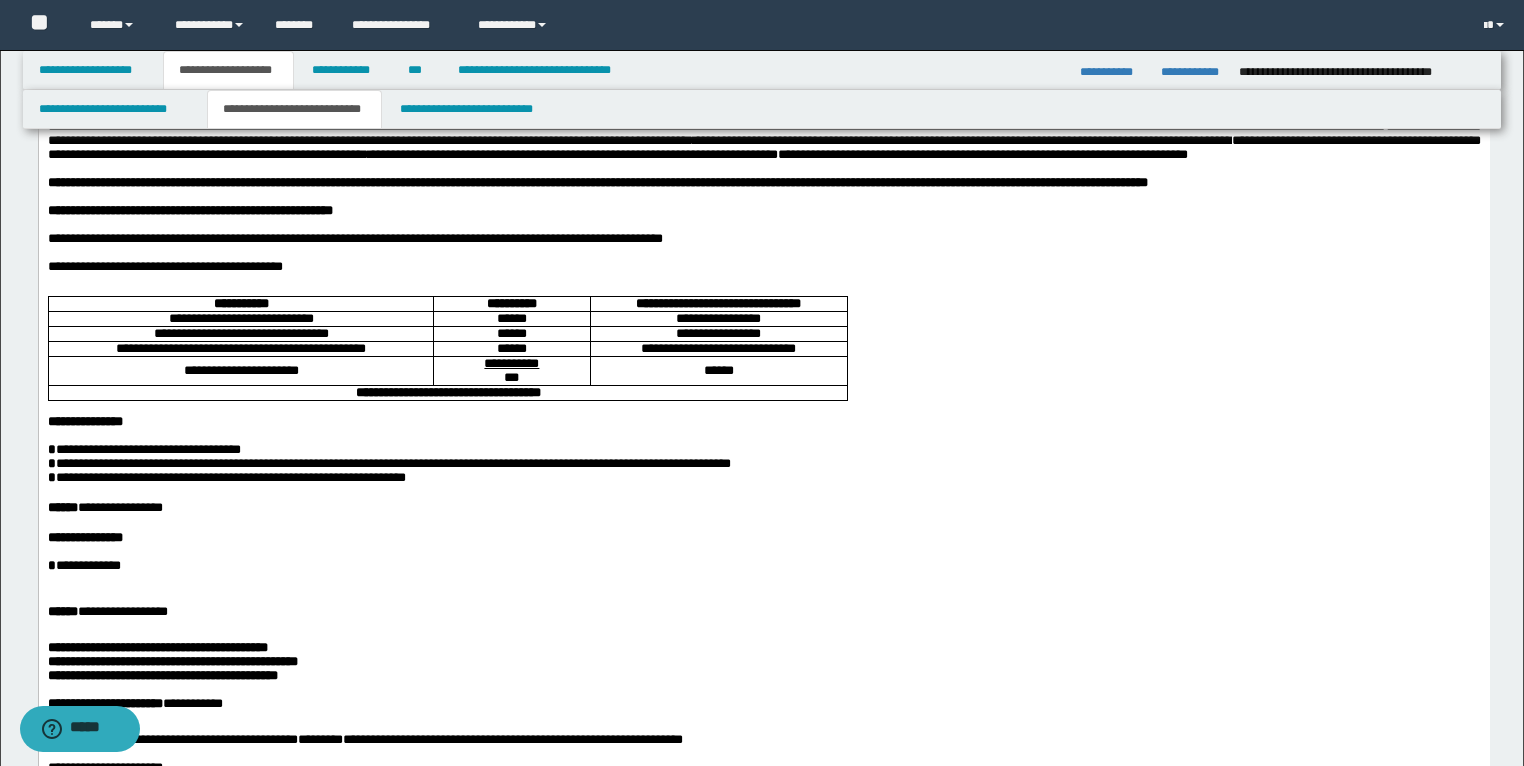 scroll, scrollTop: 0, scrollLeft: 0, axis: both 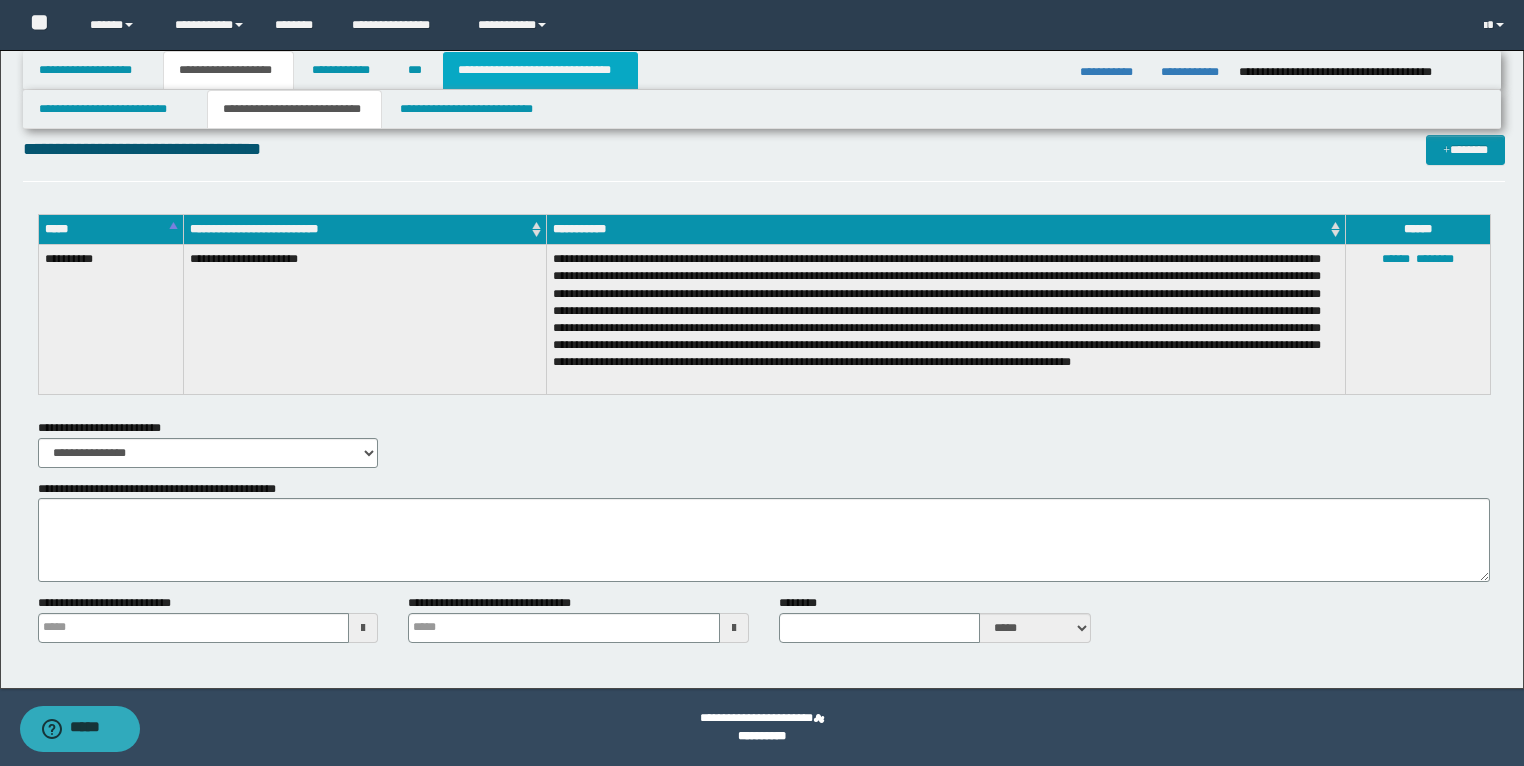 click on "**********" at bounding box center [540, 70] 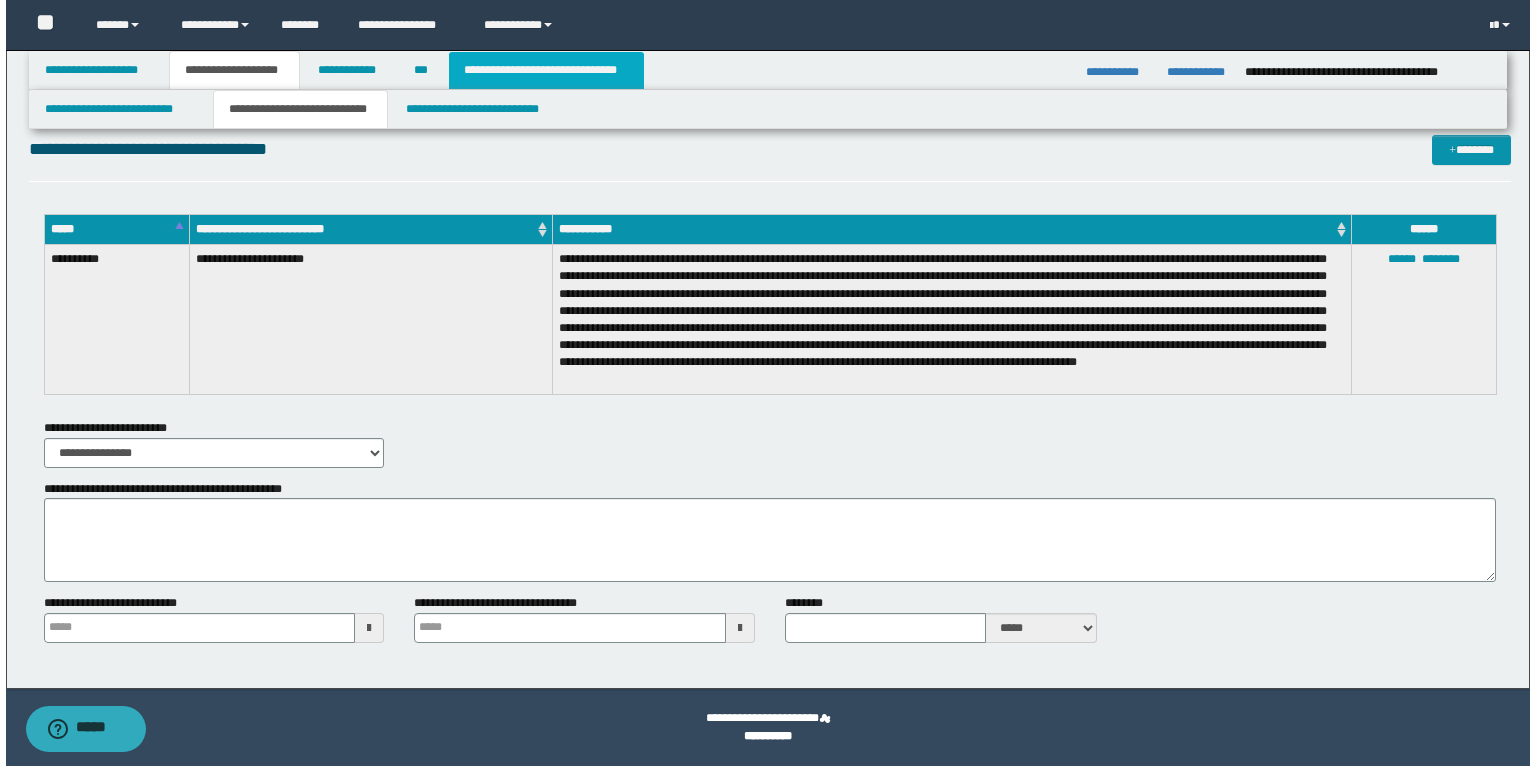 scroll, scrollTop: 0, scrollLeft: 0, axis: both 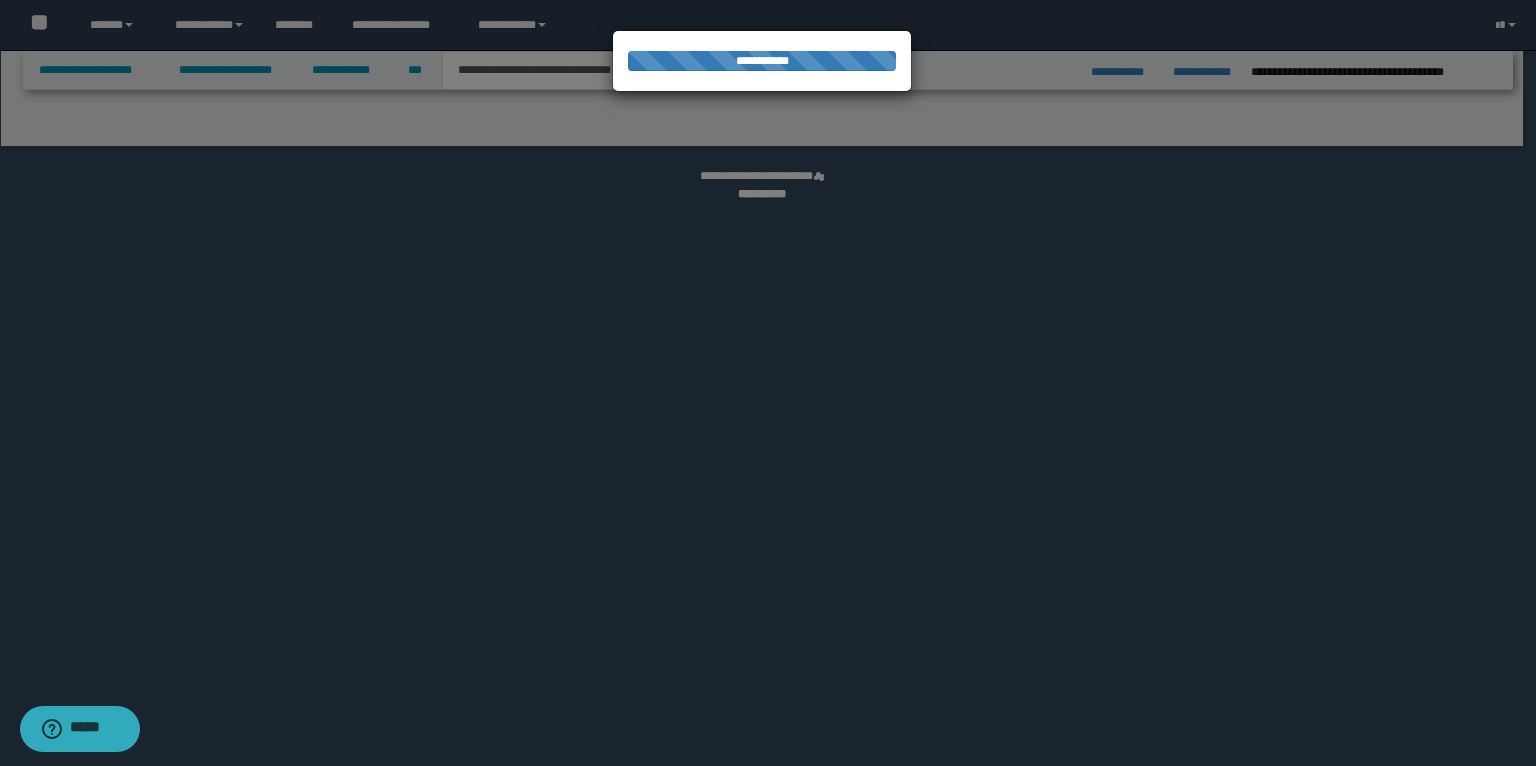 select on "*" 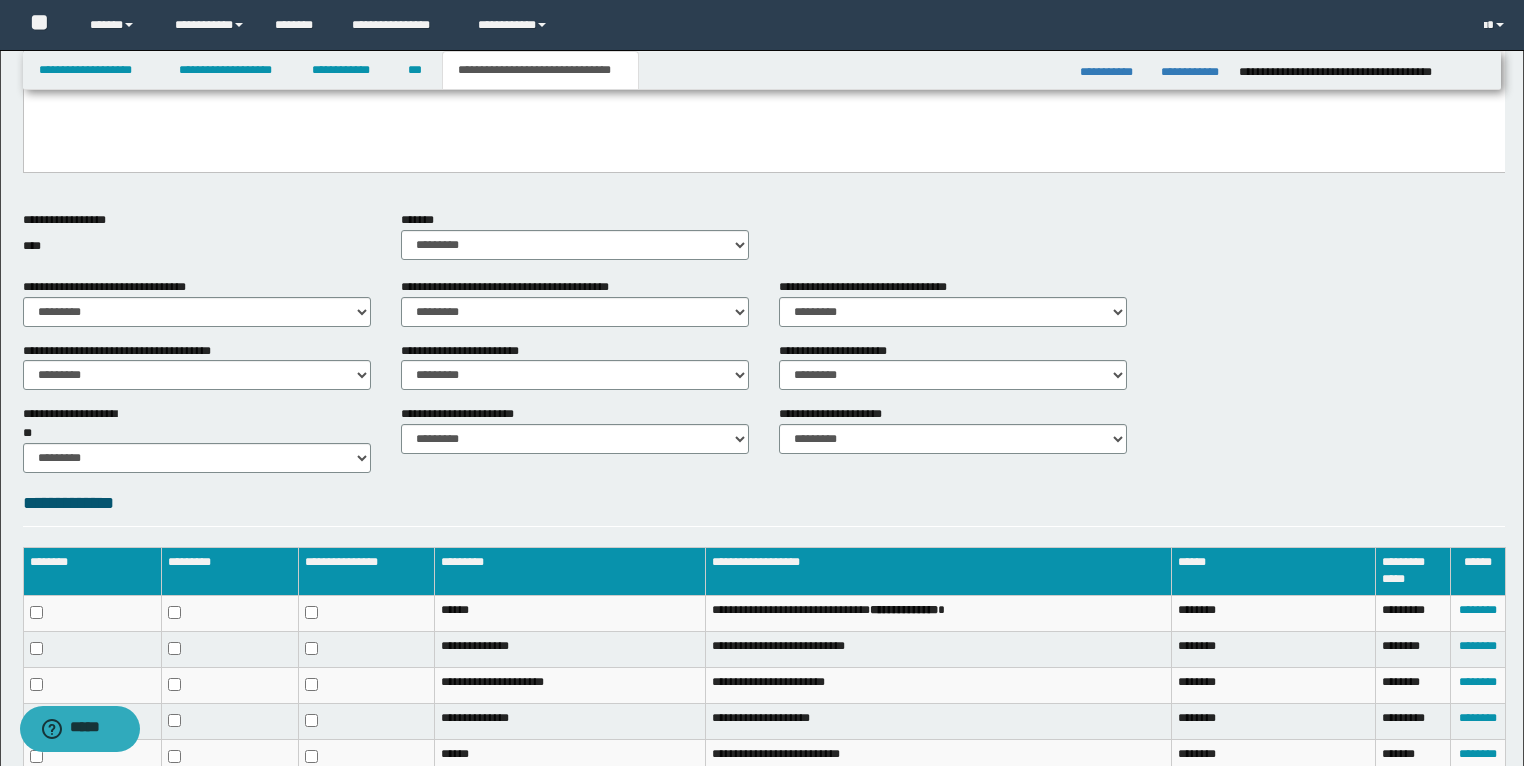 scroll, scrollTop: 747, scrollLeft: 0, axis: vertical 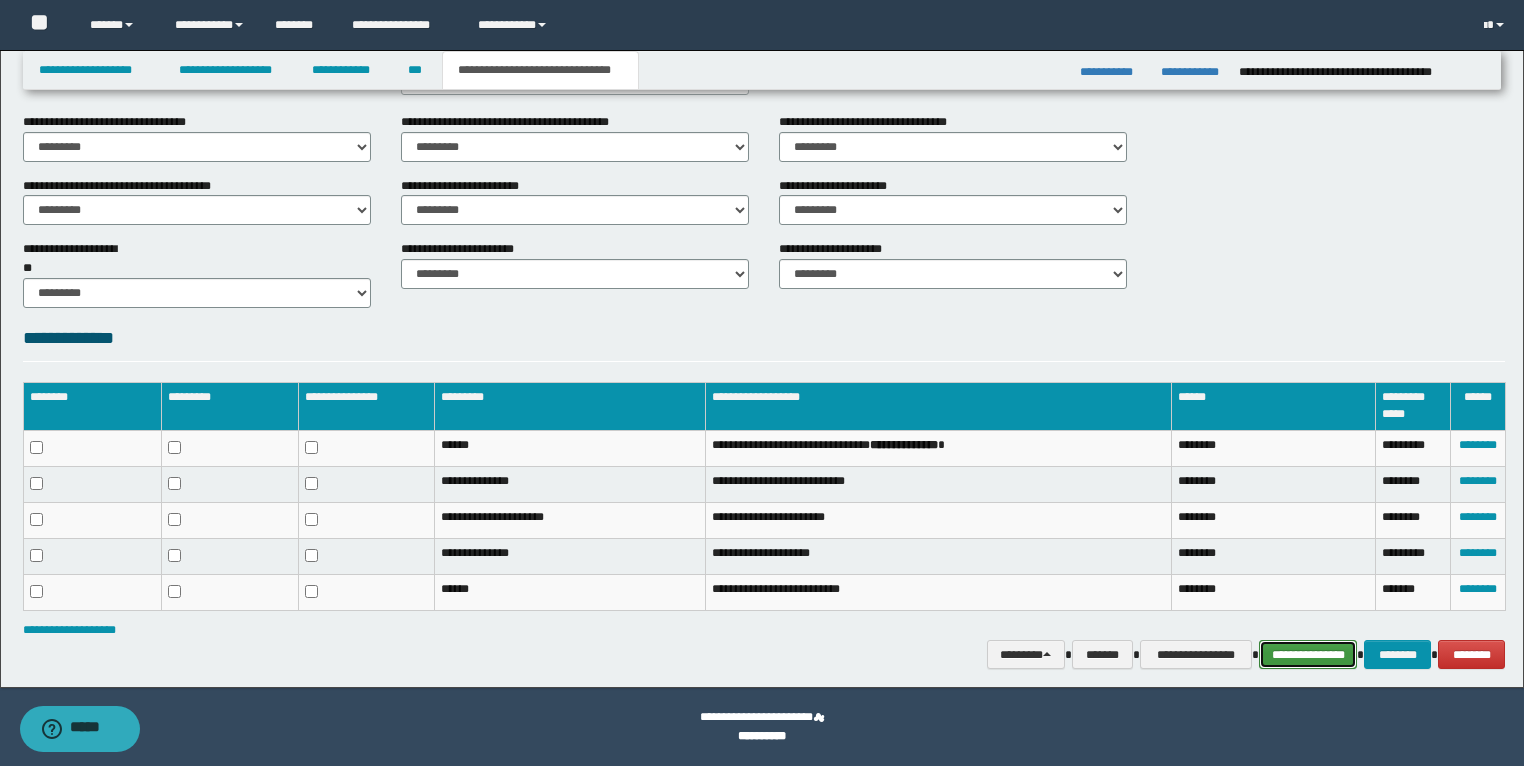 click on "**********" at bounding box center [1308, 655] 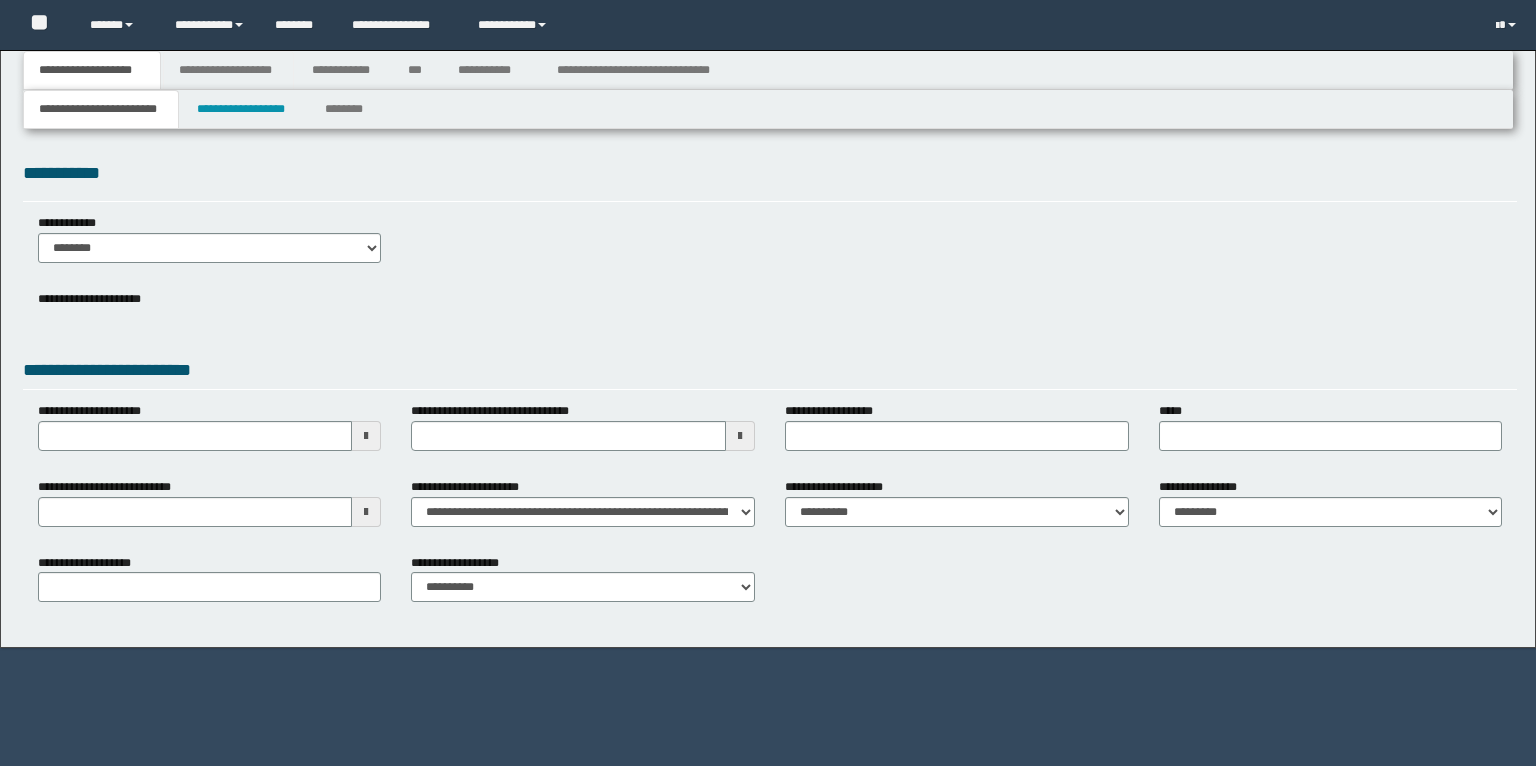 scroll, scrollTop: 0, scrollLeft: 0, axis: both 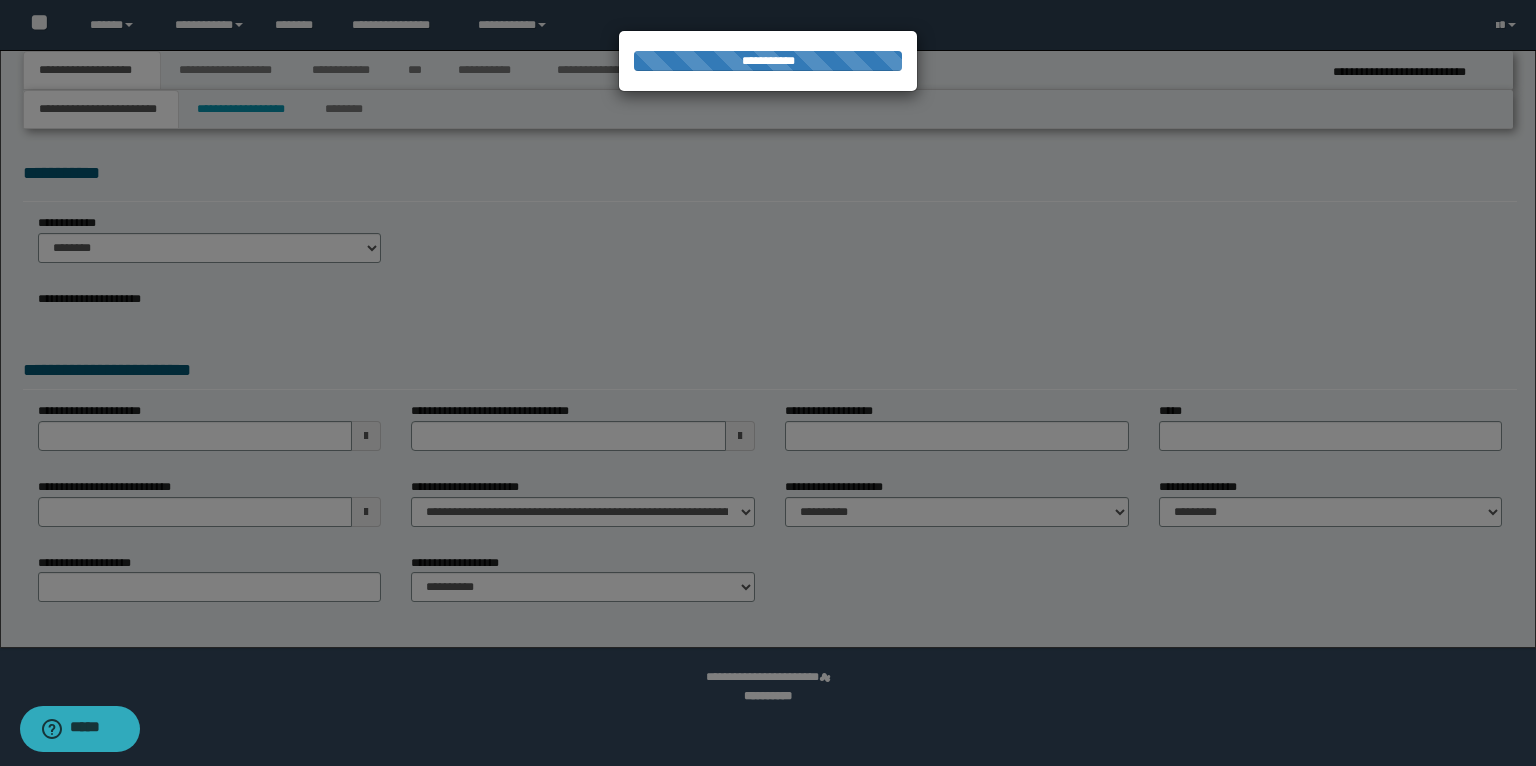 type on "**********" 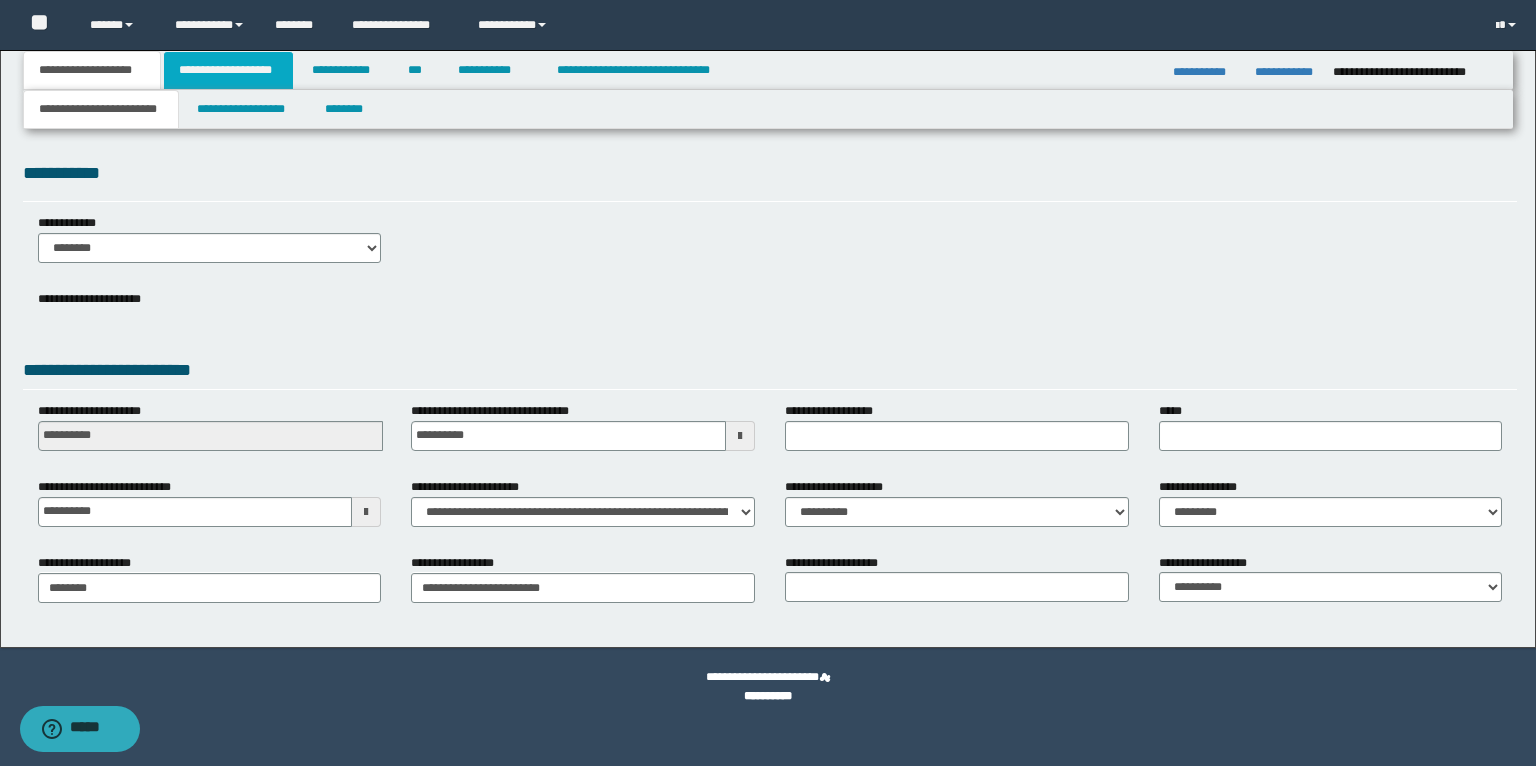 click on "**********" at bounding box center (768, 383) 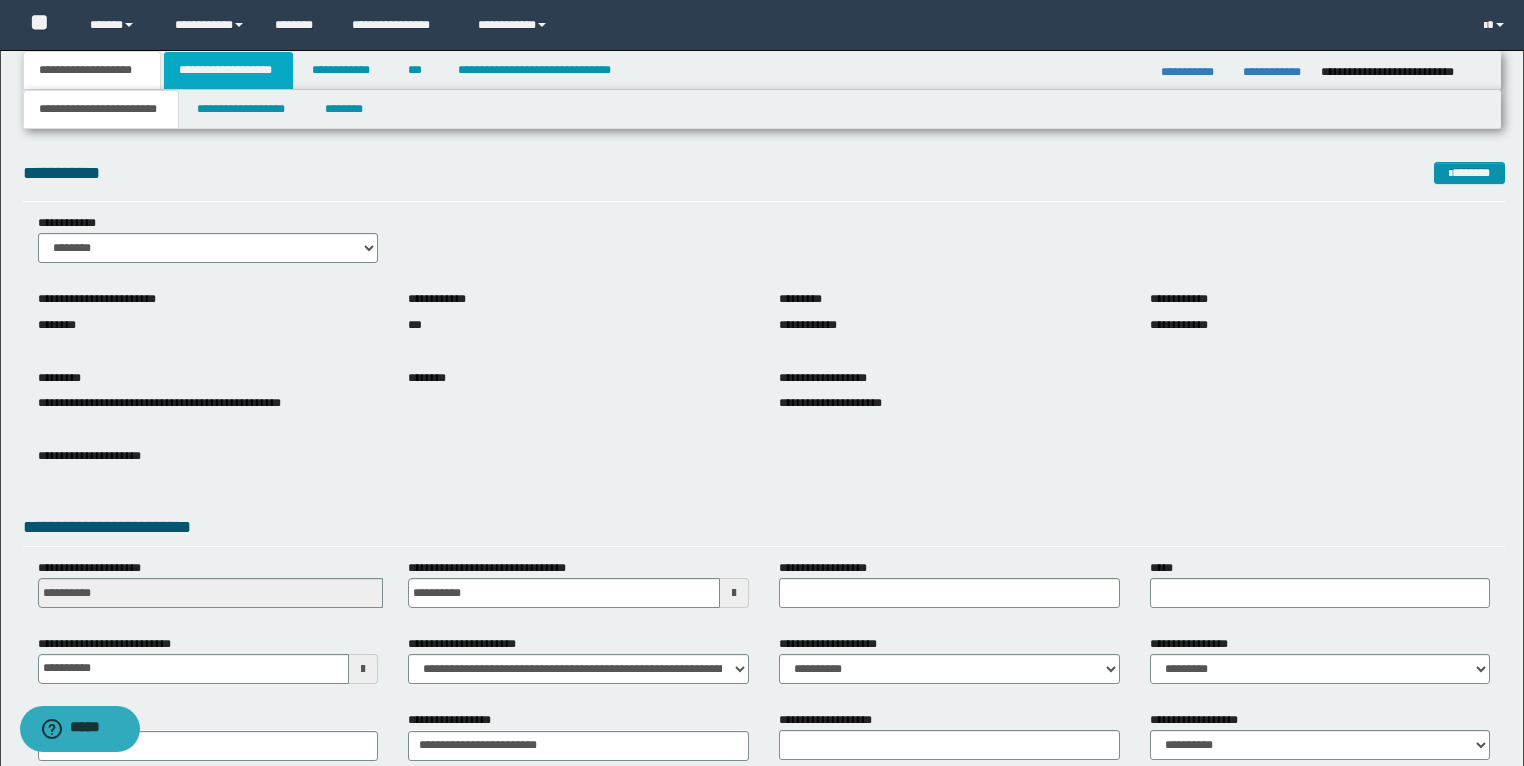 click on "**********" at bounding box center (228, 70) 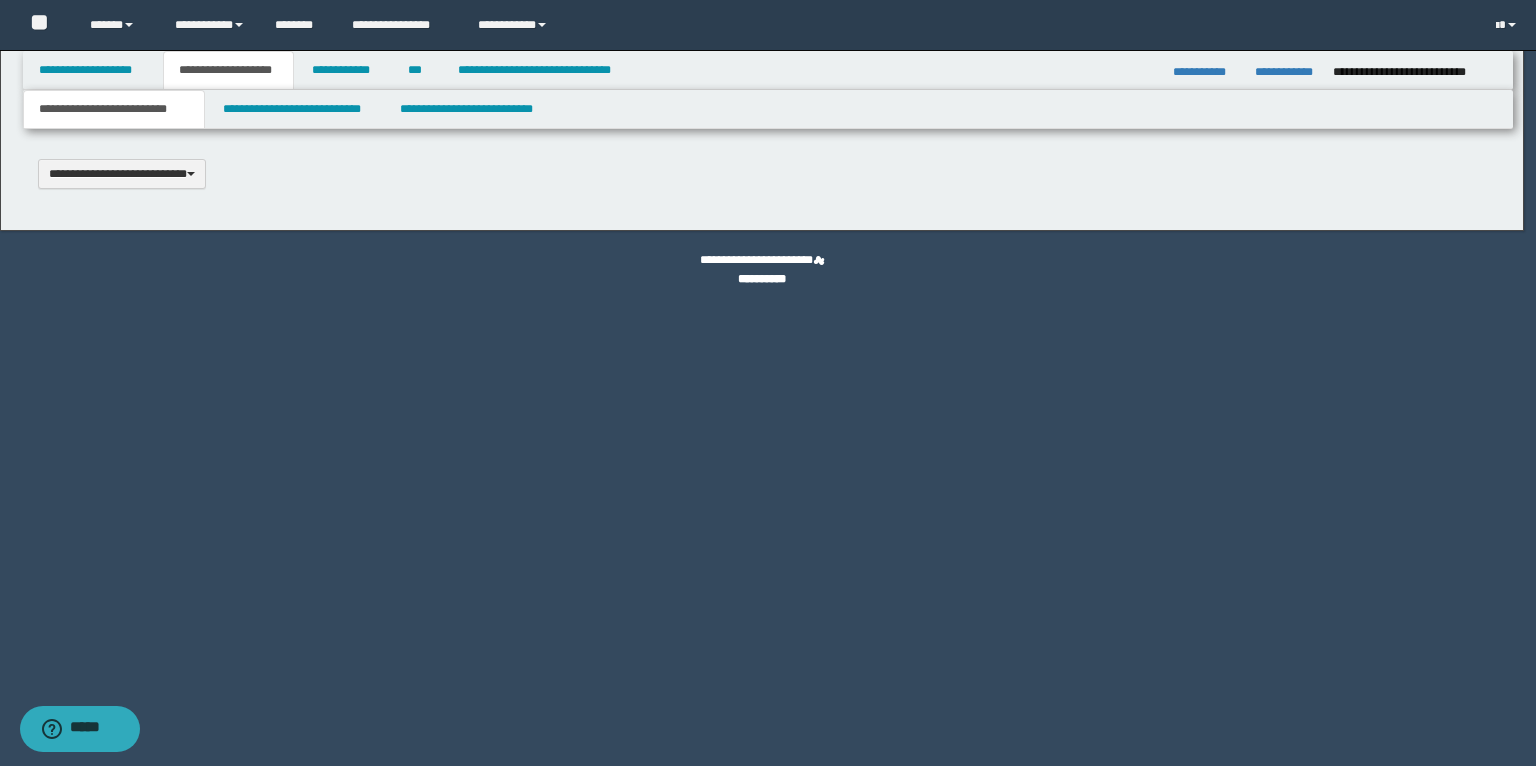 type 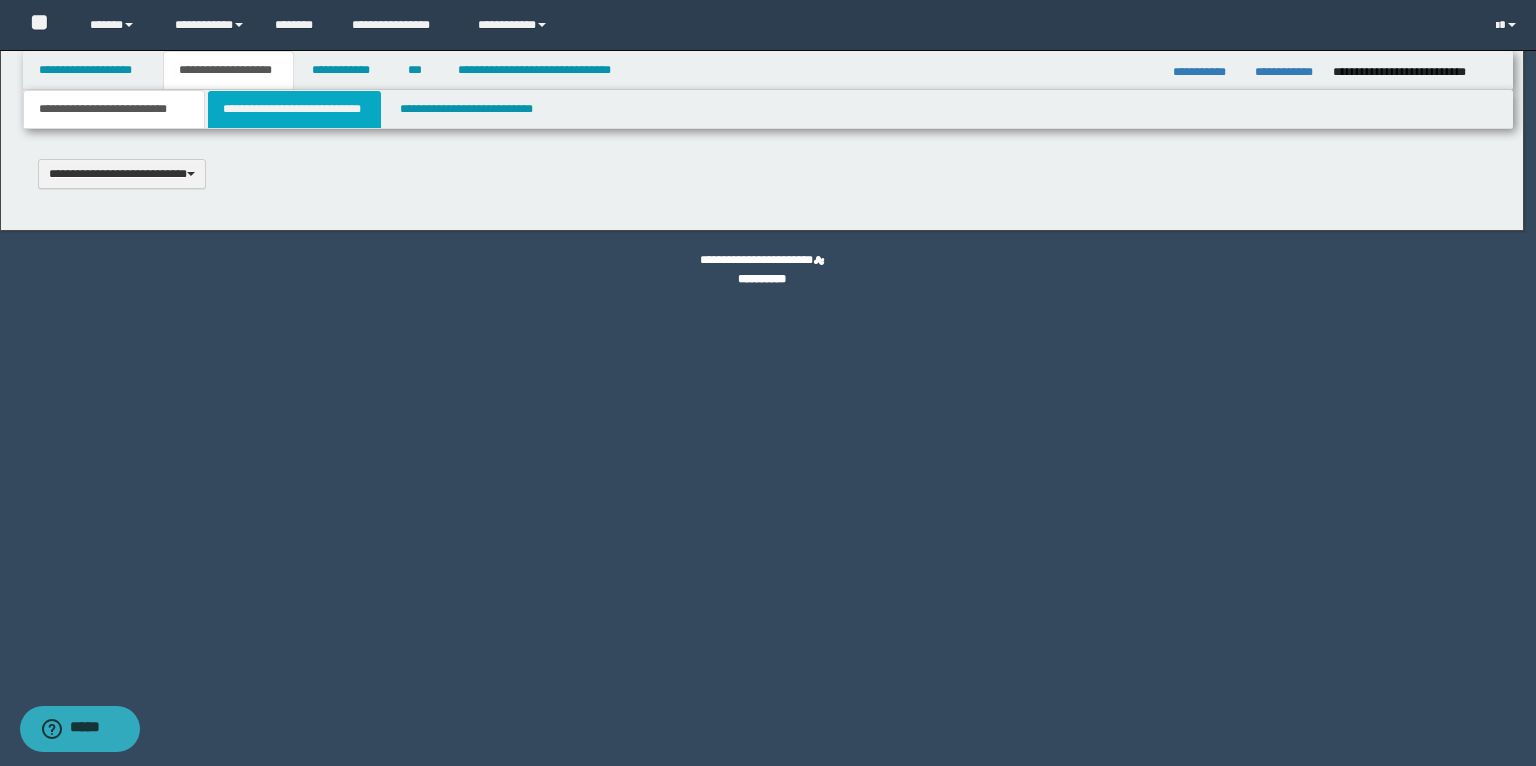 scroll, scrollTop: 0, scrollLeft: 0, axis: both 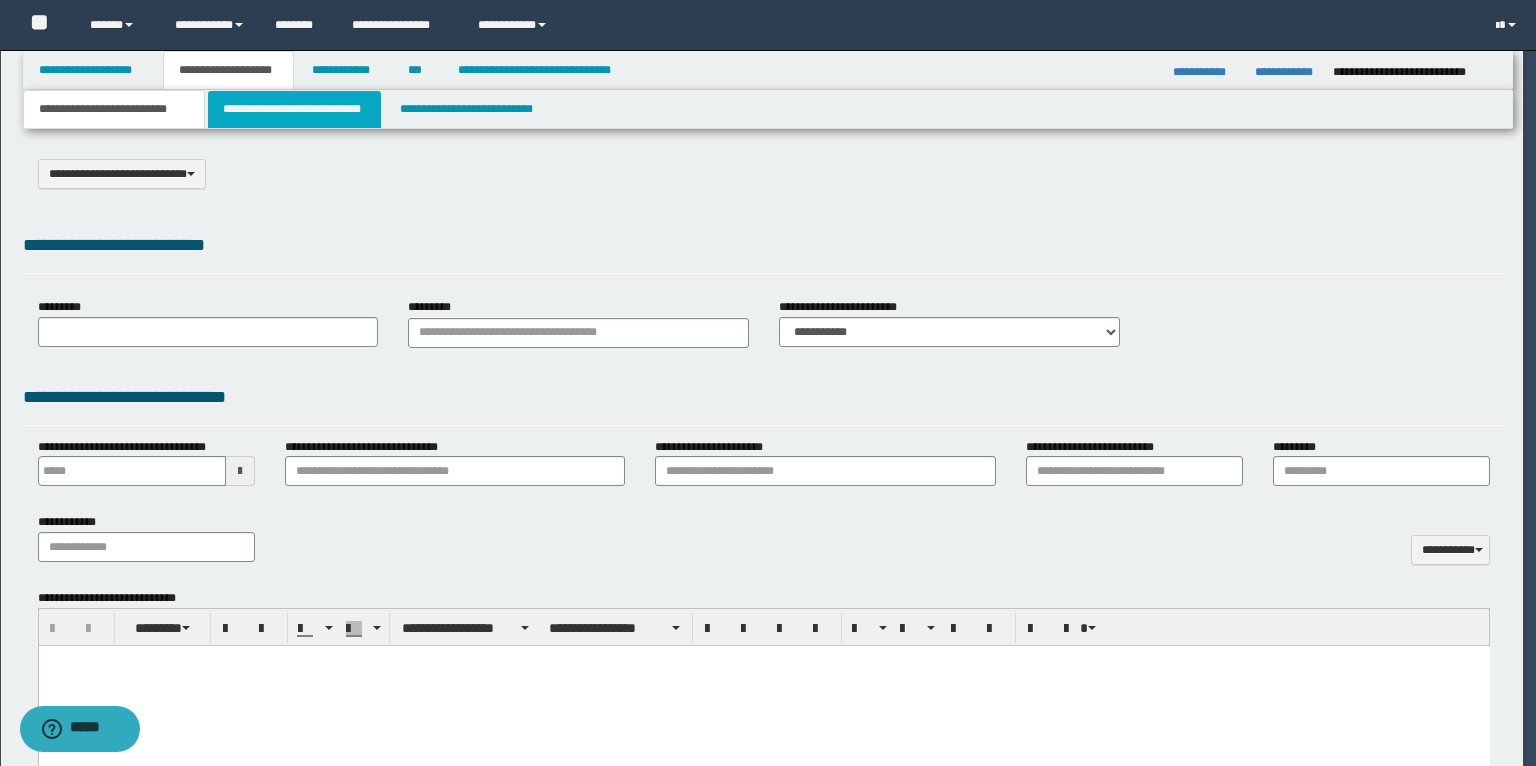 type on "**********" 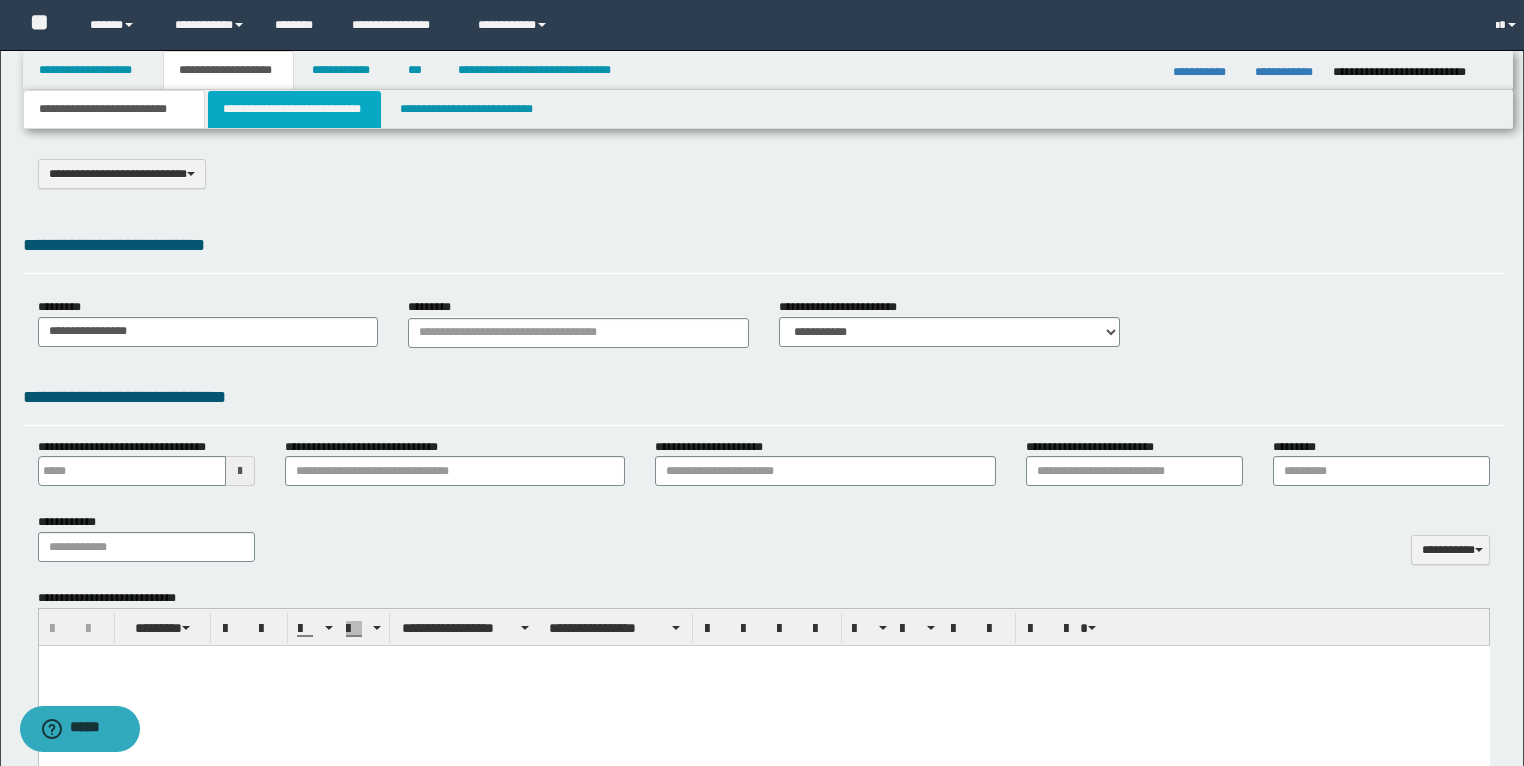 click on "**********" at bounding box center (294, 109) 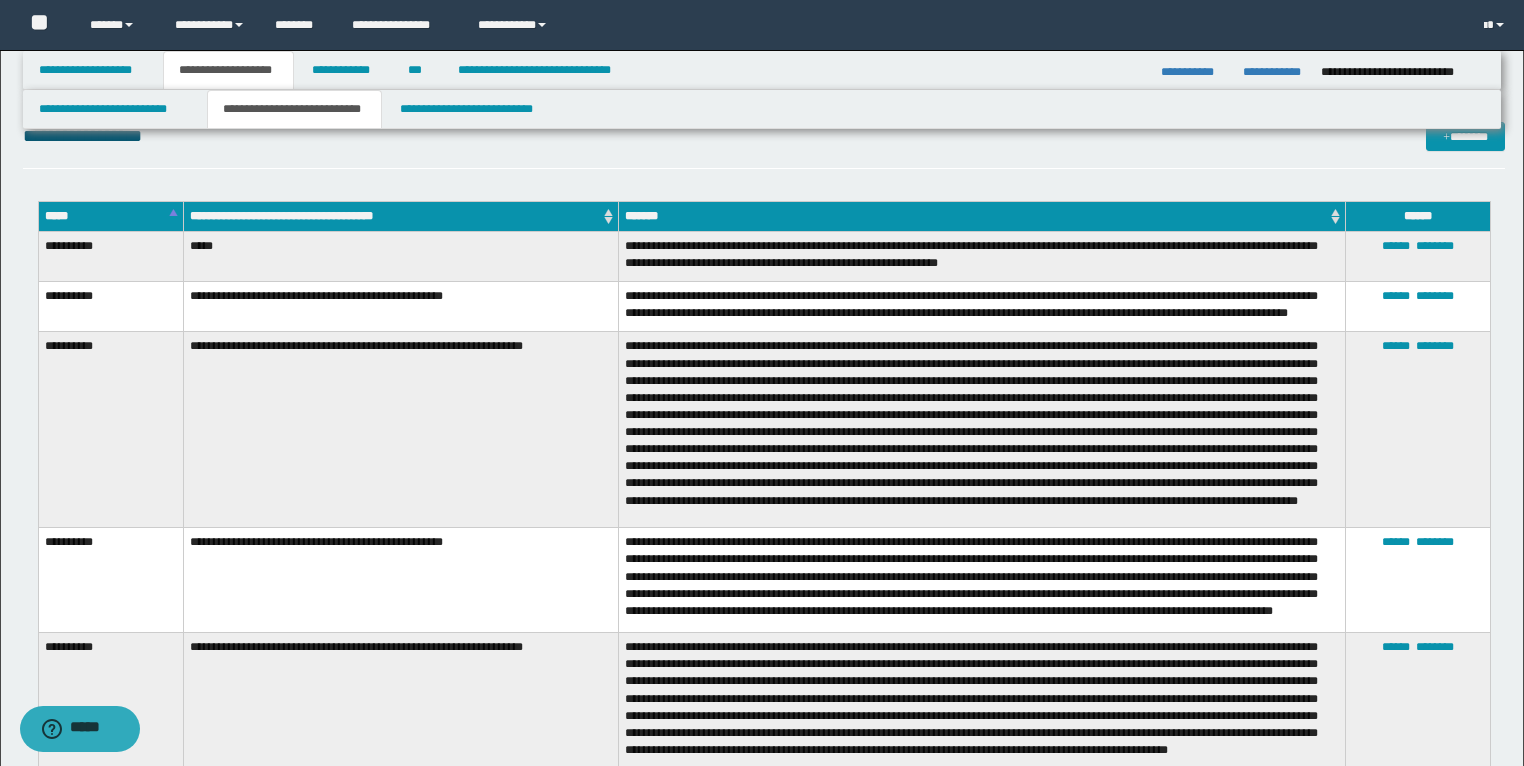 scroll, scrollTop: 2080, scrollLeft: 0, axis: vertical 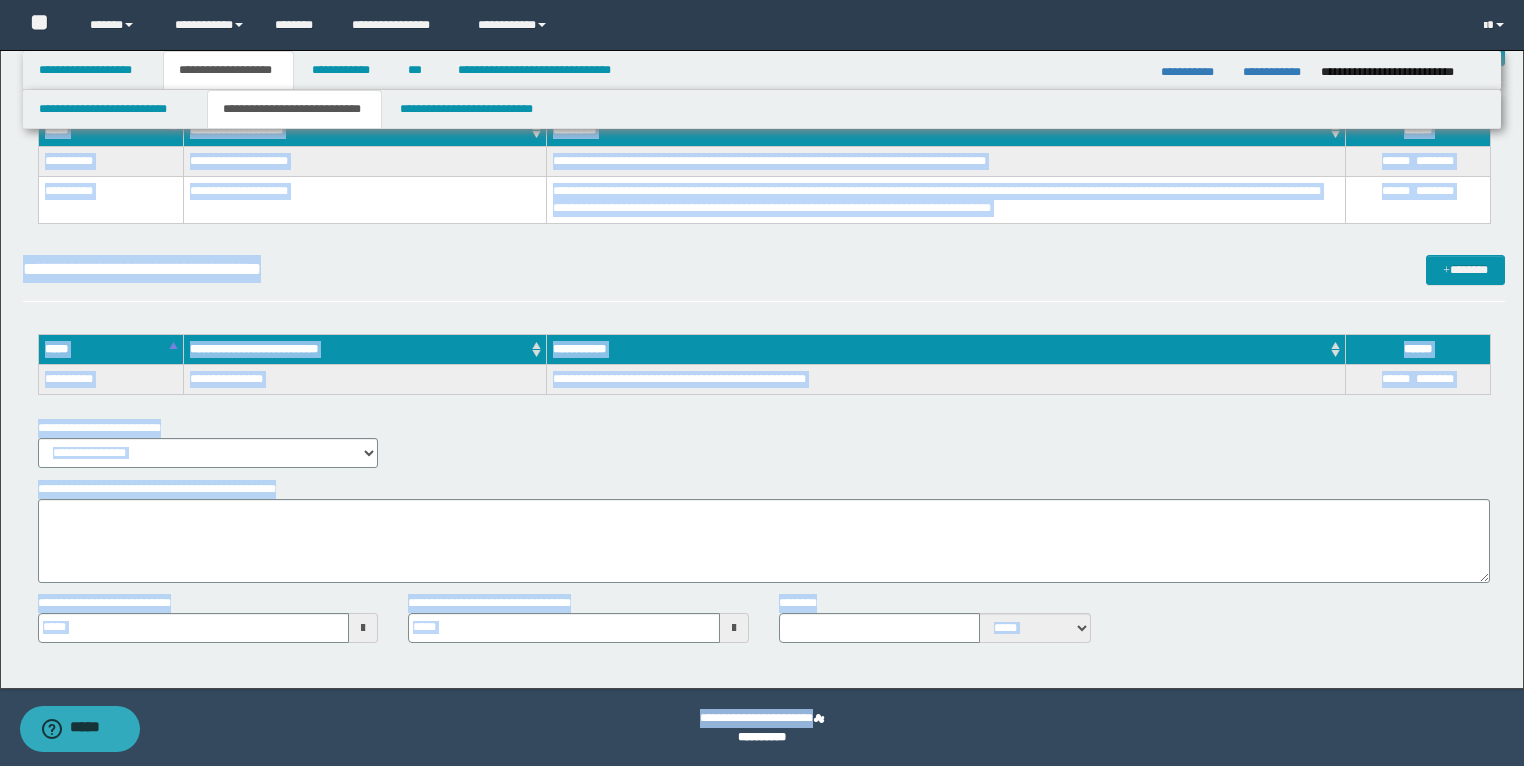 type 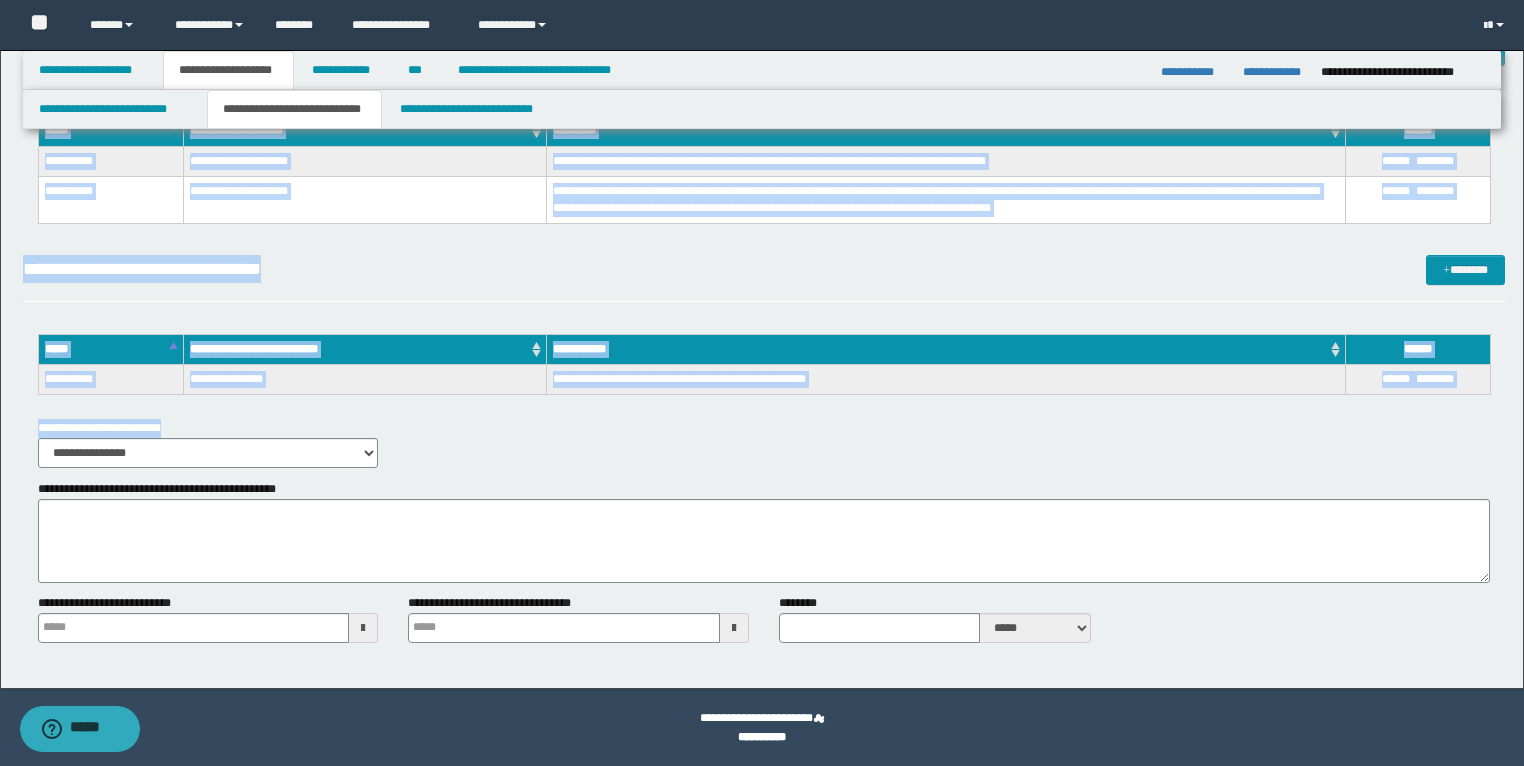 drag, startPoint x: 46, startPoint y: 387, endPoint x: 898, endPoint y: 416, distance: 852.4934 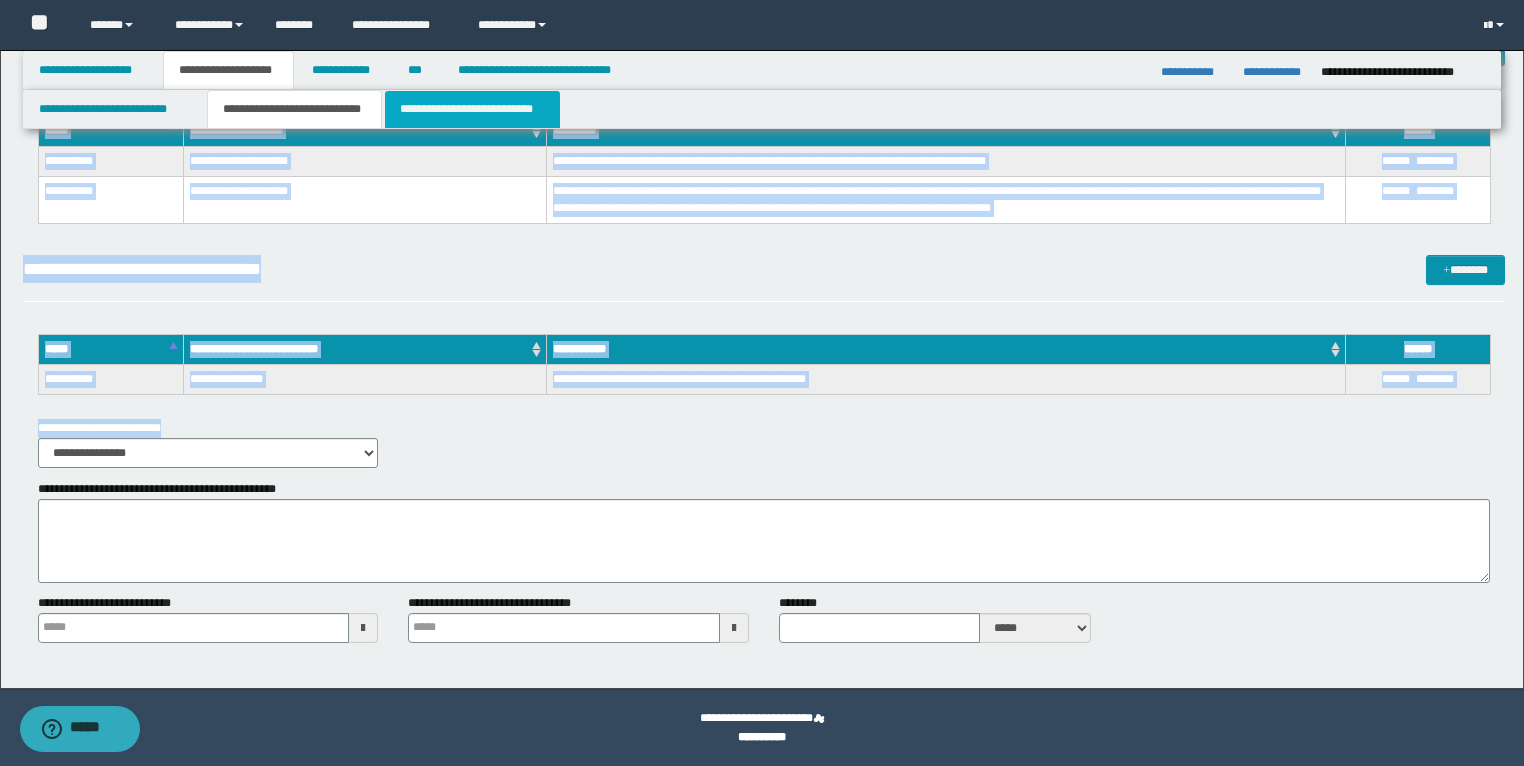 click on "**********" at bounding box center [472, 109] 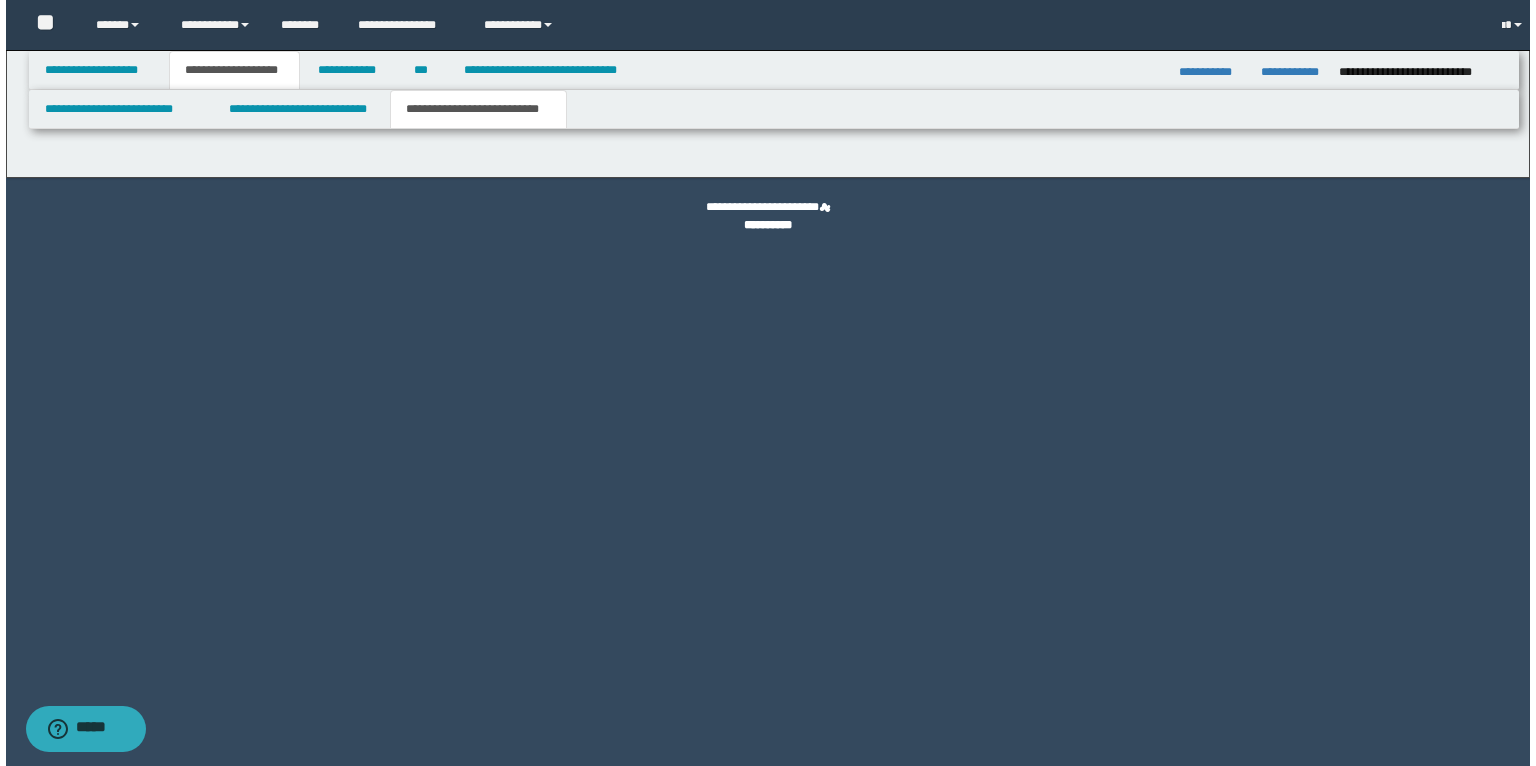 scroll, scrollTop: 0, scrollLeft: 0, axis: both 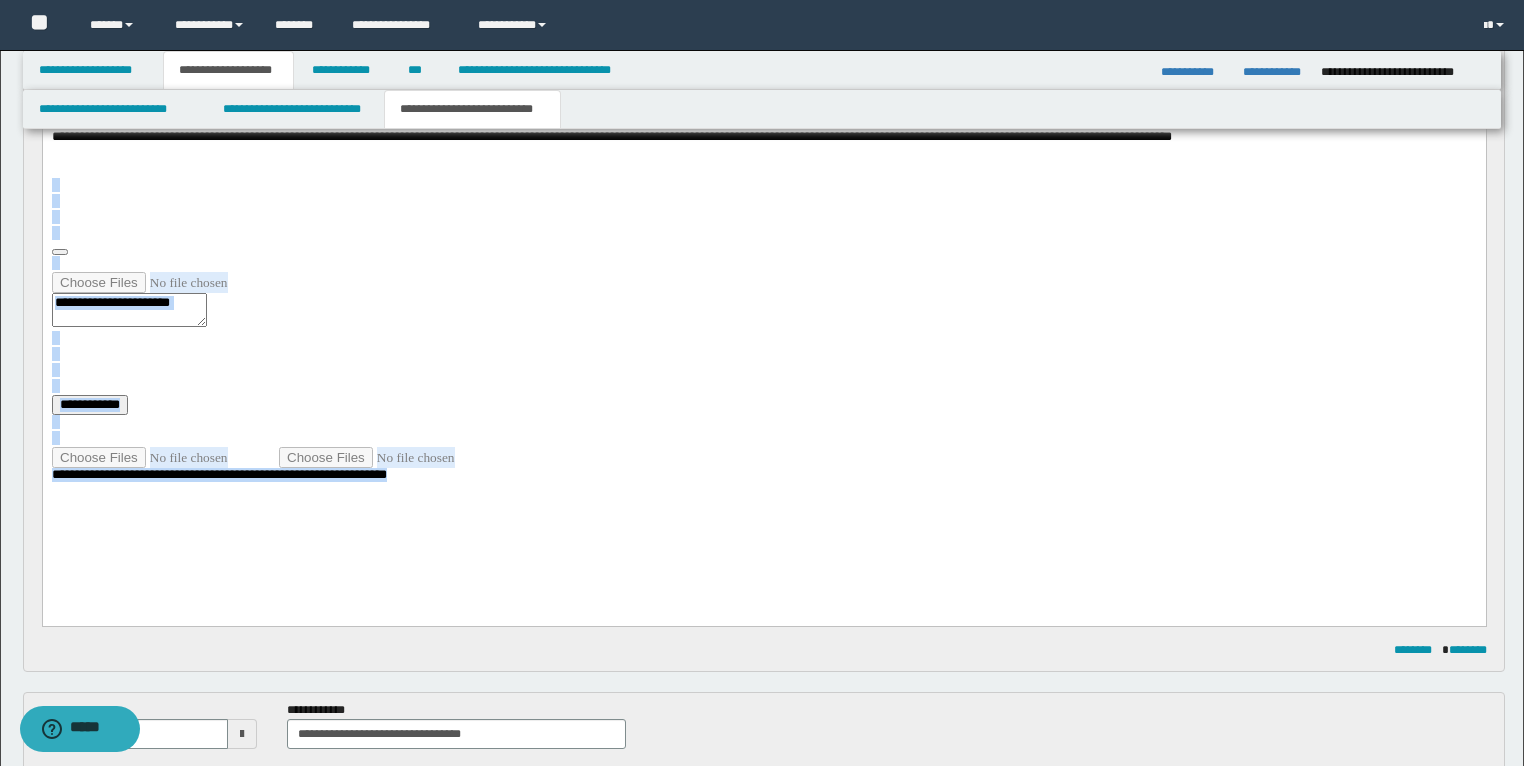 drag, startPoint x: 550, startPoint y: 540, endPoint x: 17, endPoint y: 186, distance: 639.84766 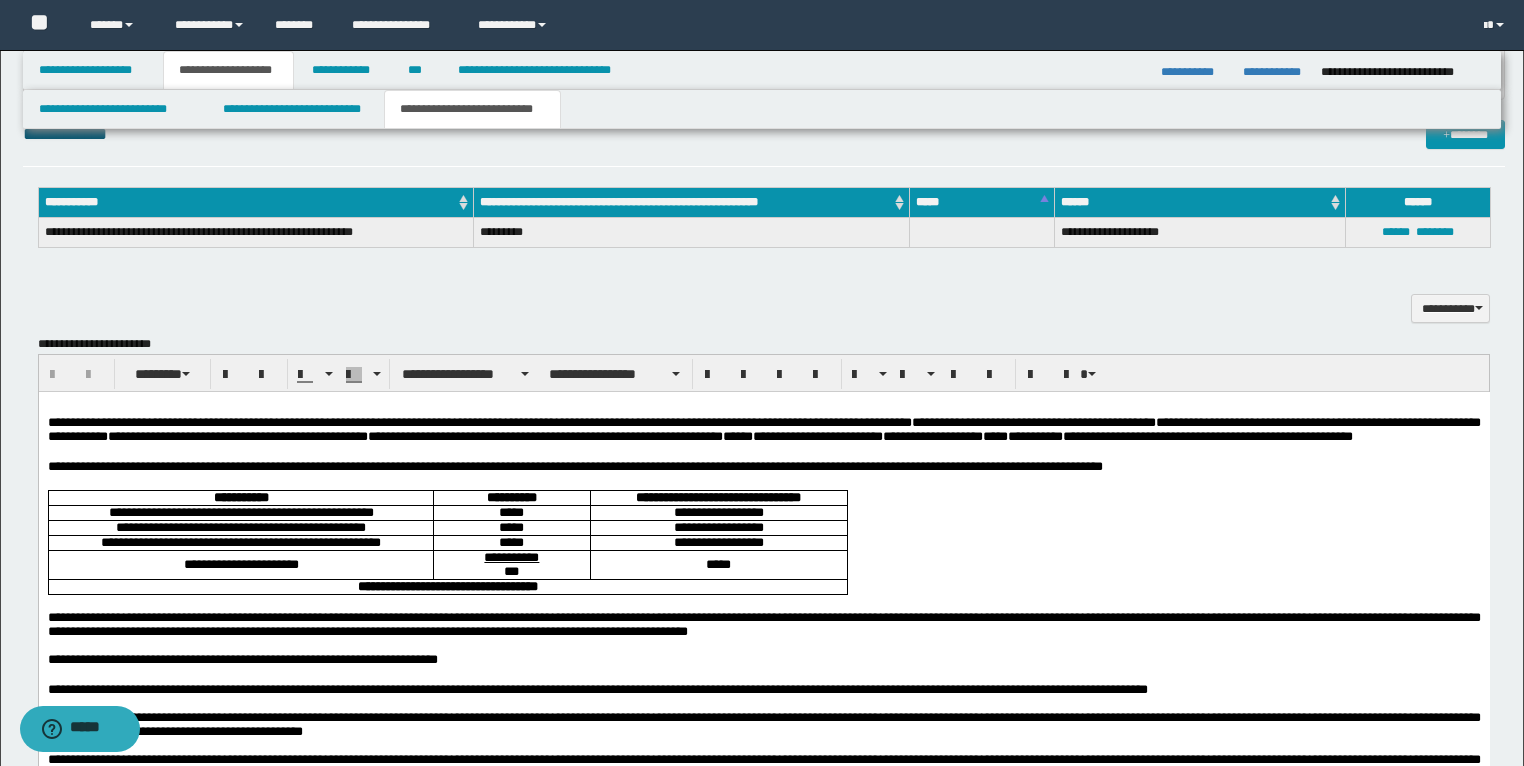 scroll, scrollTop: 1760, scrollLeft: 0, axis: vertical 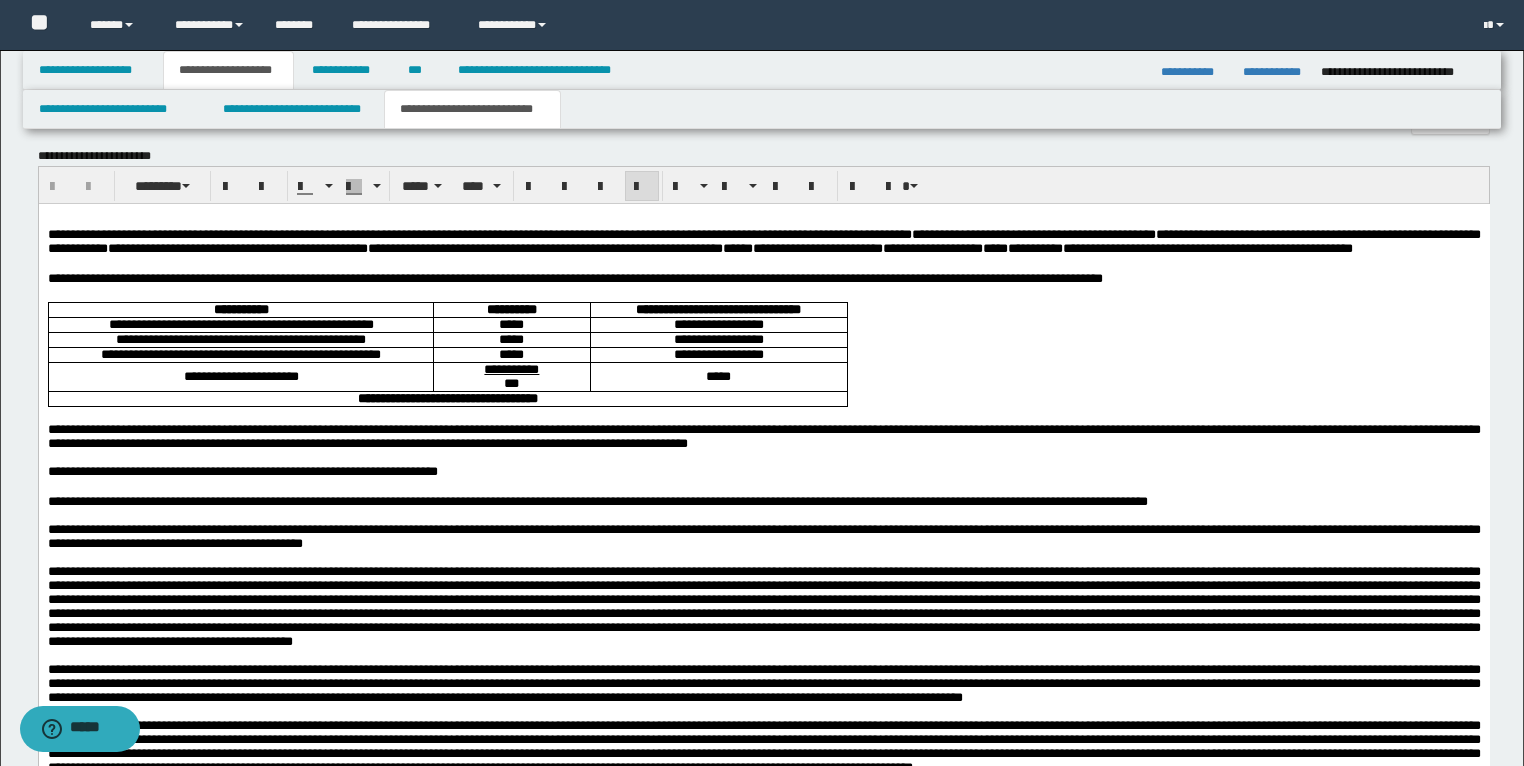 click on "**********" at bounding box center (763, 279) 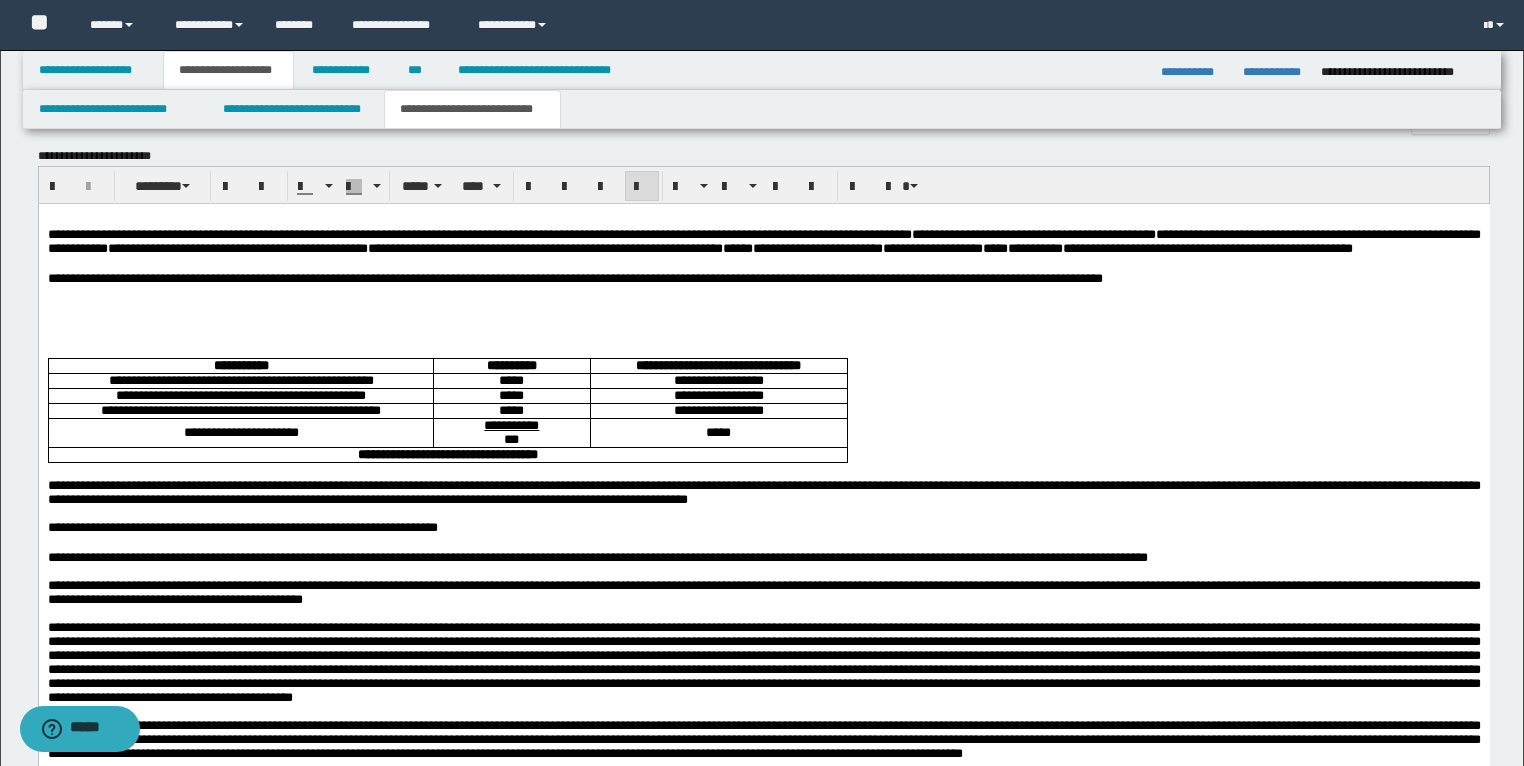 click at bounding box center [763, 307] 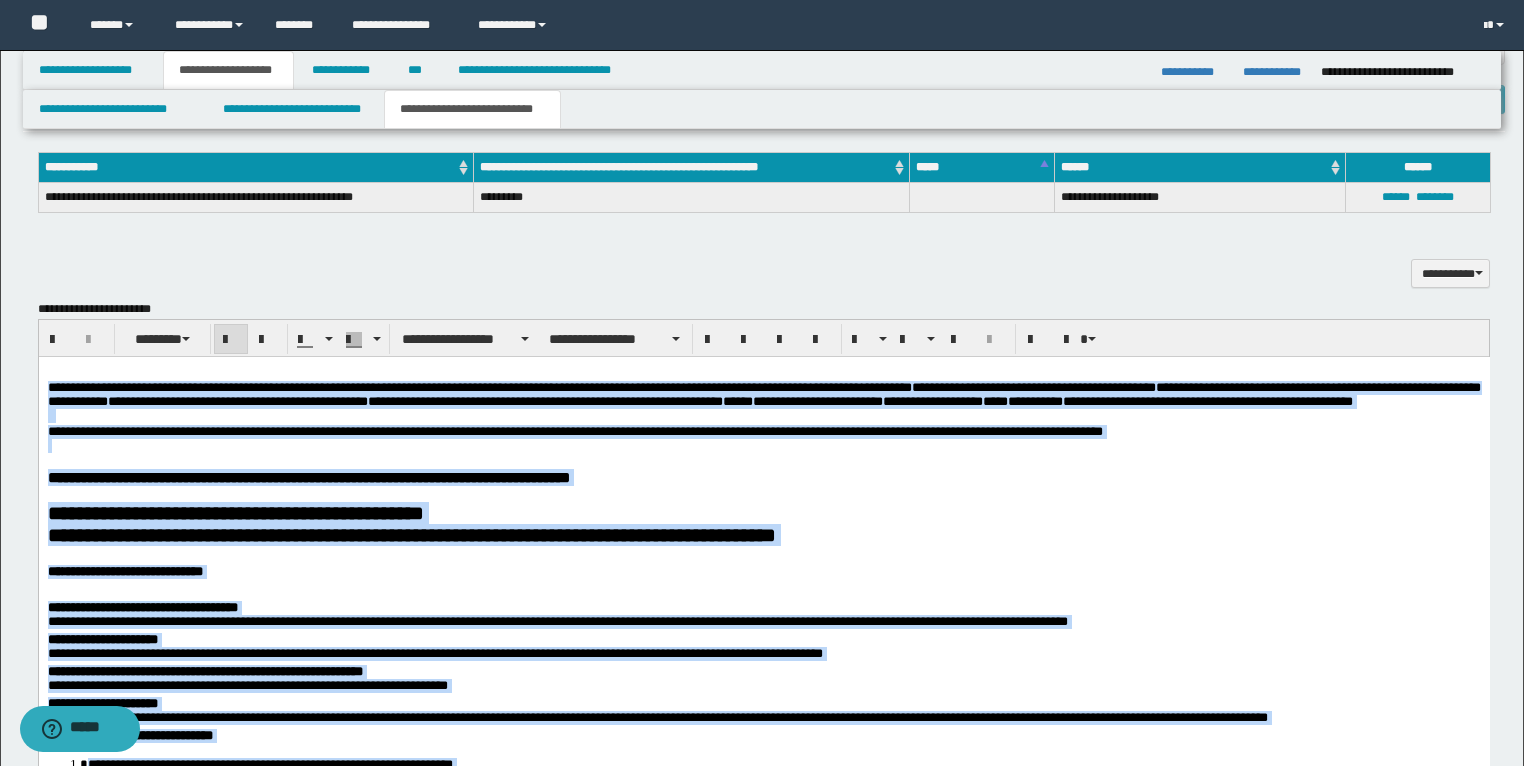 scroll, scrollTop: 1564, scrollLeft: 0, axis: vertical 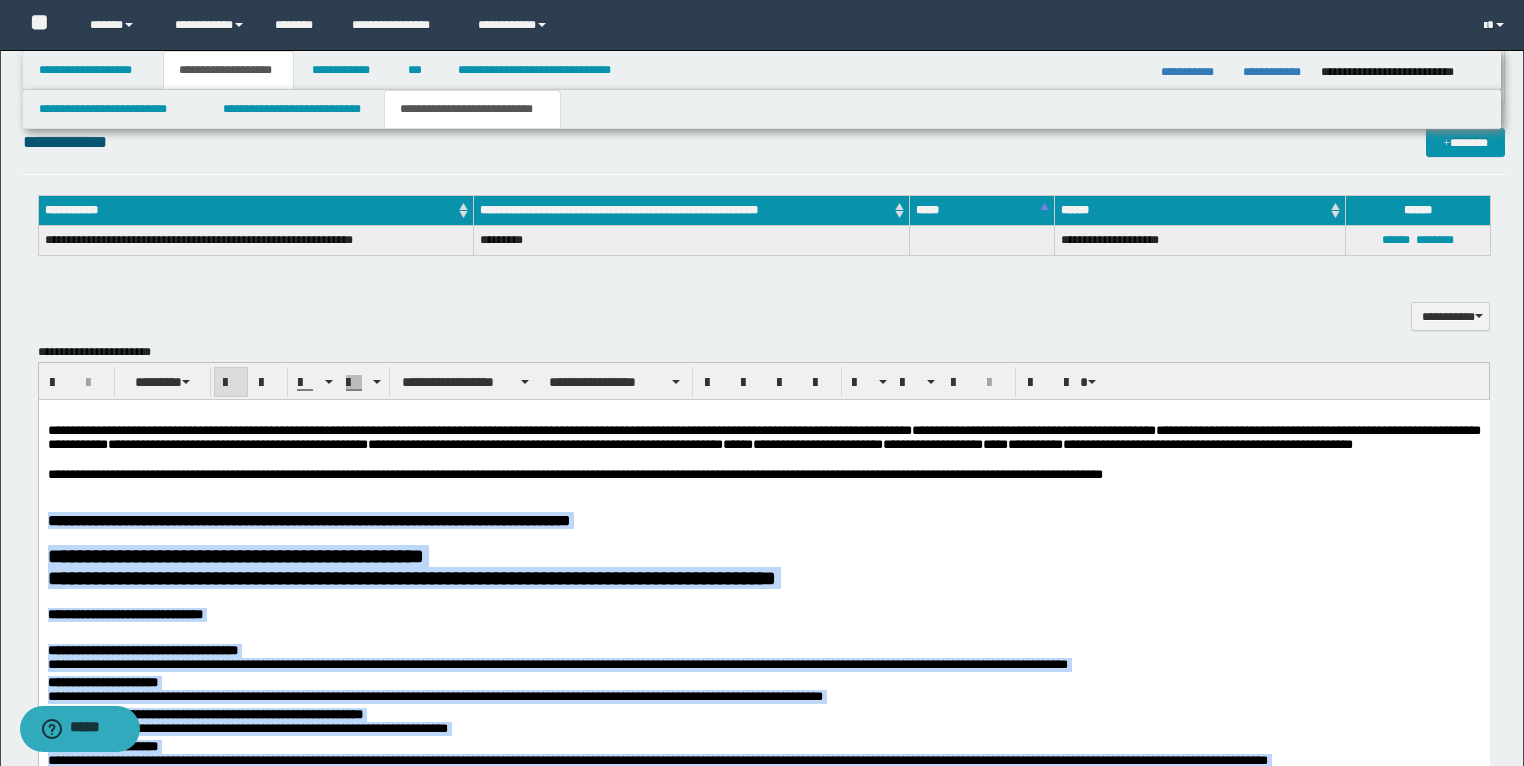 drag, startPoint x: 798, startPoint y: 1767, endPoint x: 39, endPoint y: 547, distance: 1436.8302 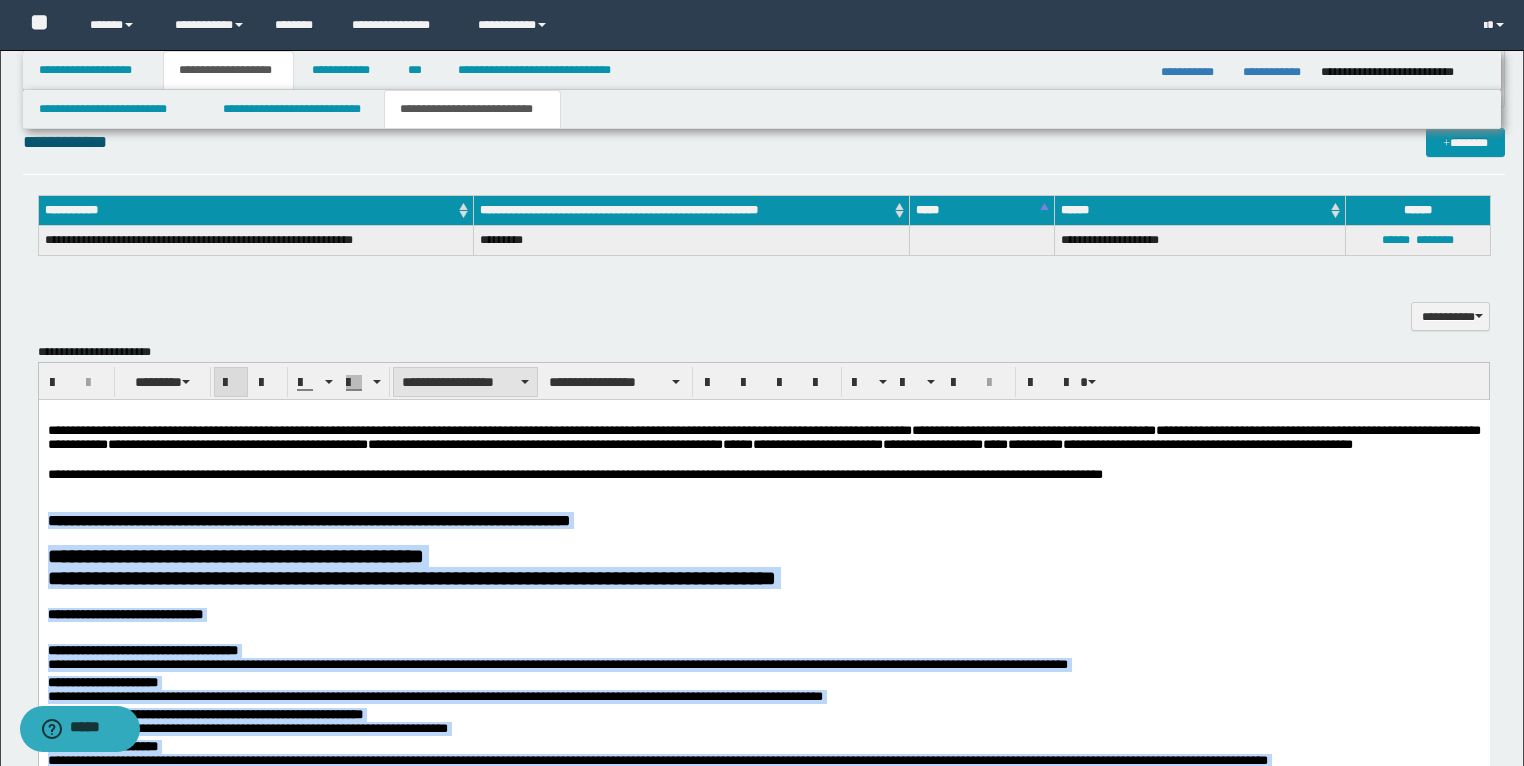 click on "**********" at bounding box center (465, 382) 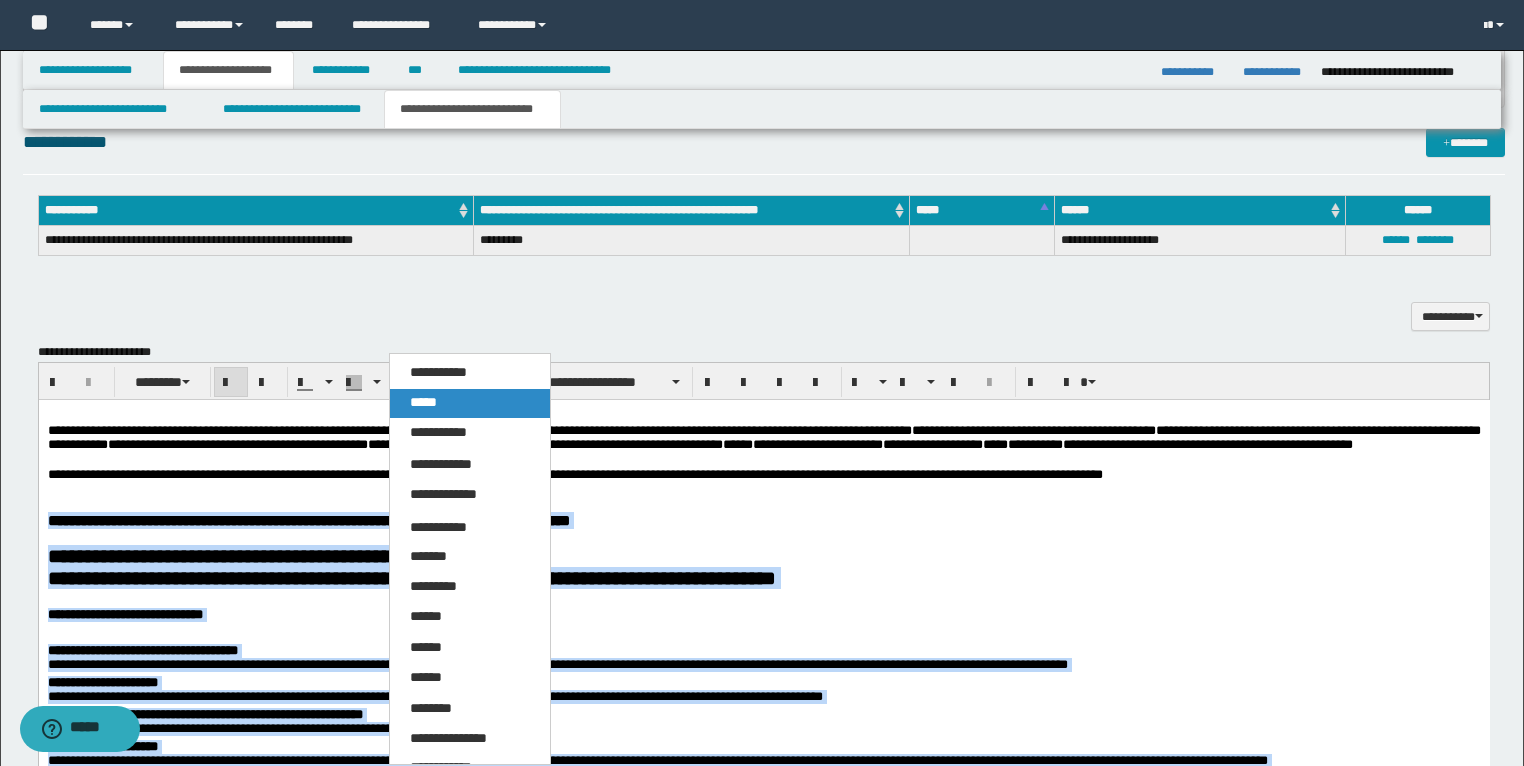 click on "*****" at bounding box center [423, 402] 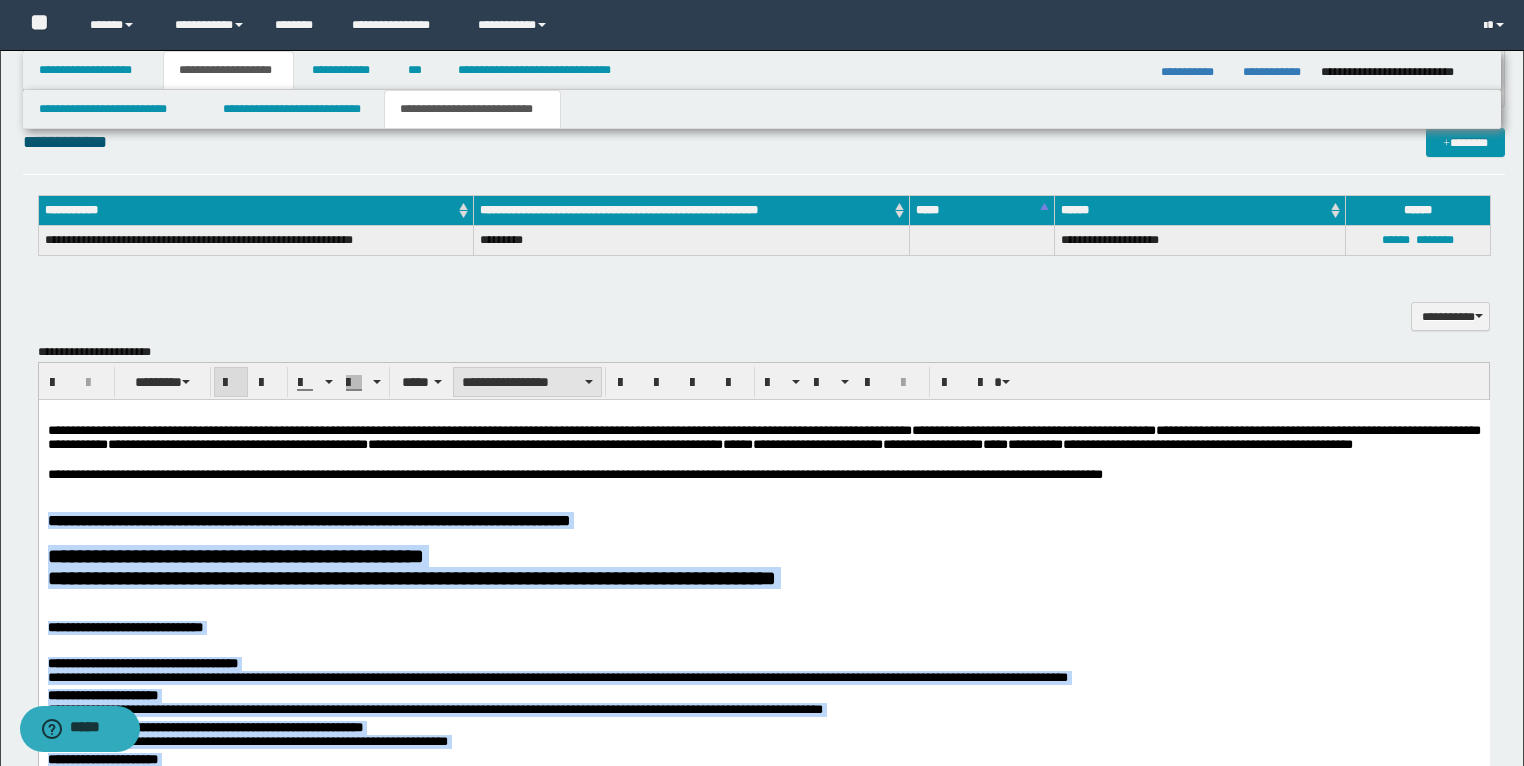 click on "**********" at bounding box center [527, 382] 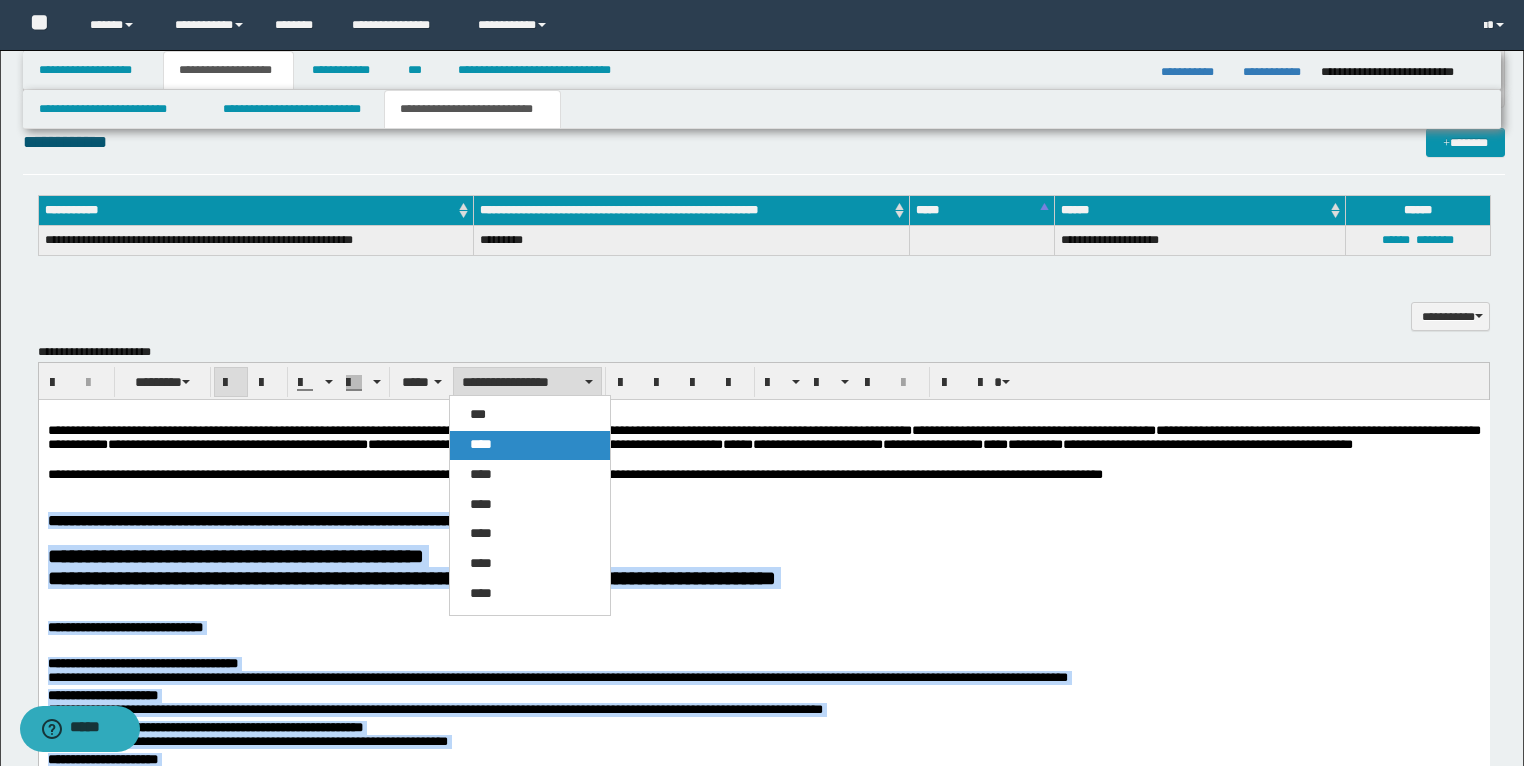 click on "****" at bounding box center (481, 444) 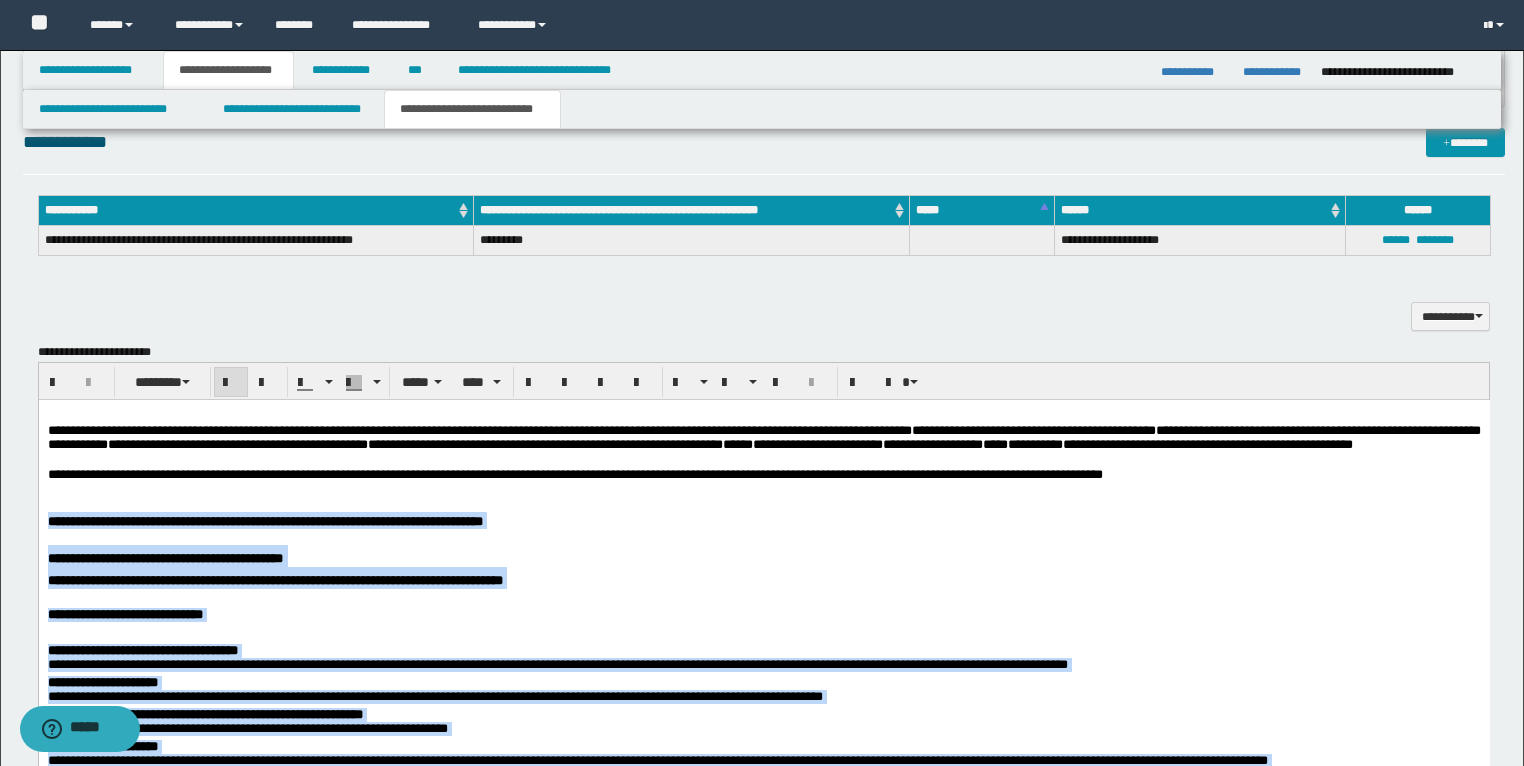 click at bounding box center (231, 383) 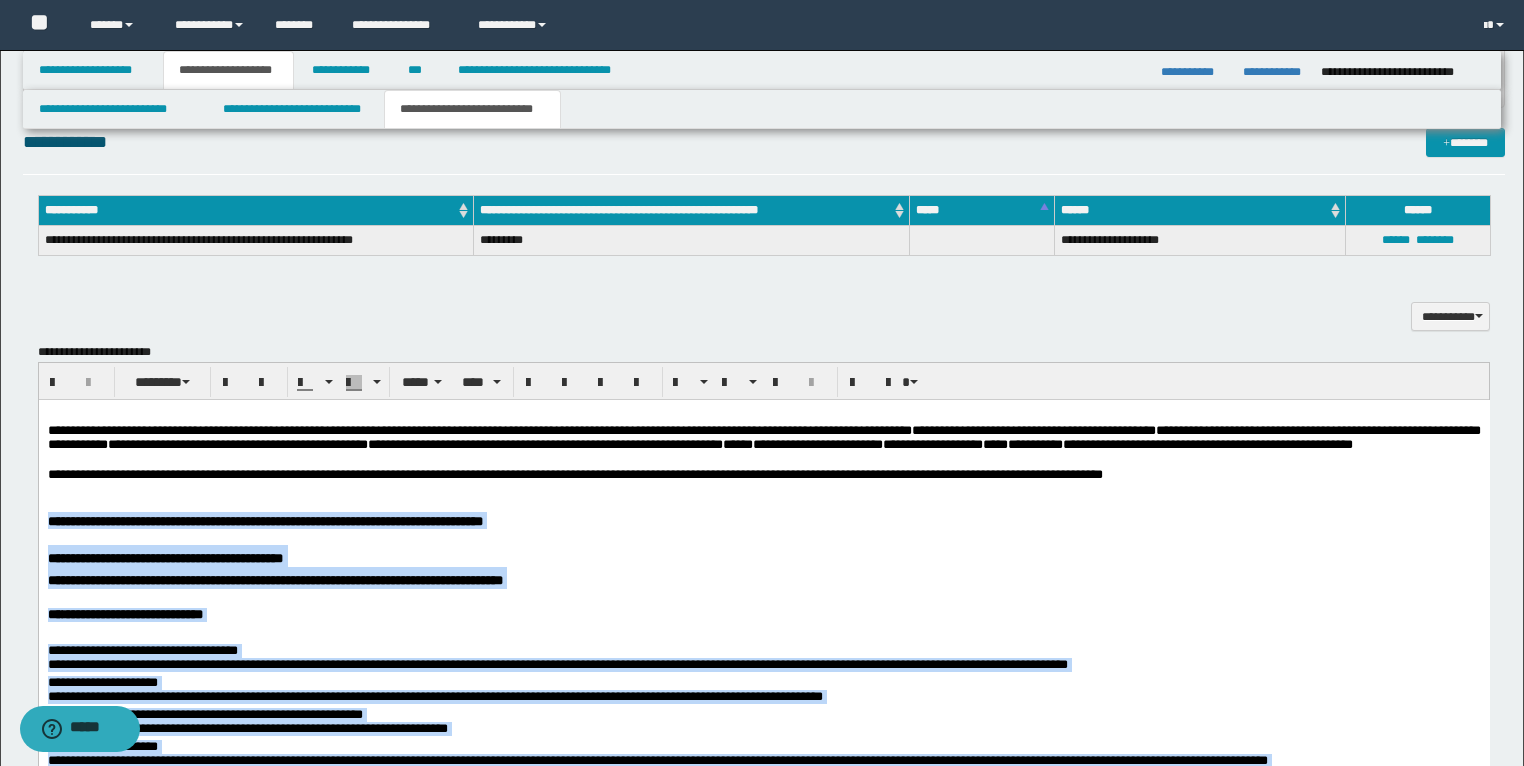 scroll, scrollTop: 1644, scrollLeft: 0, axis: vertical 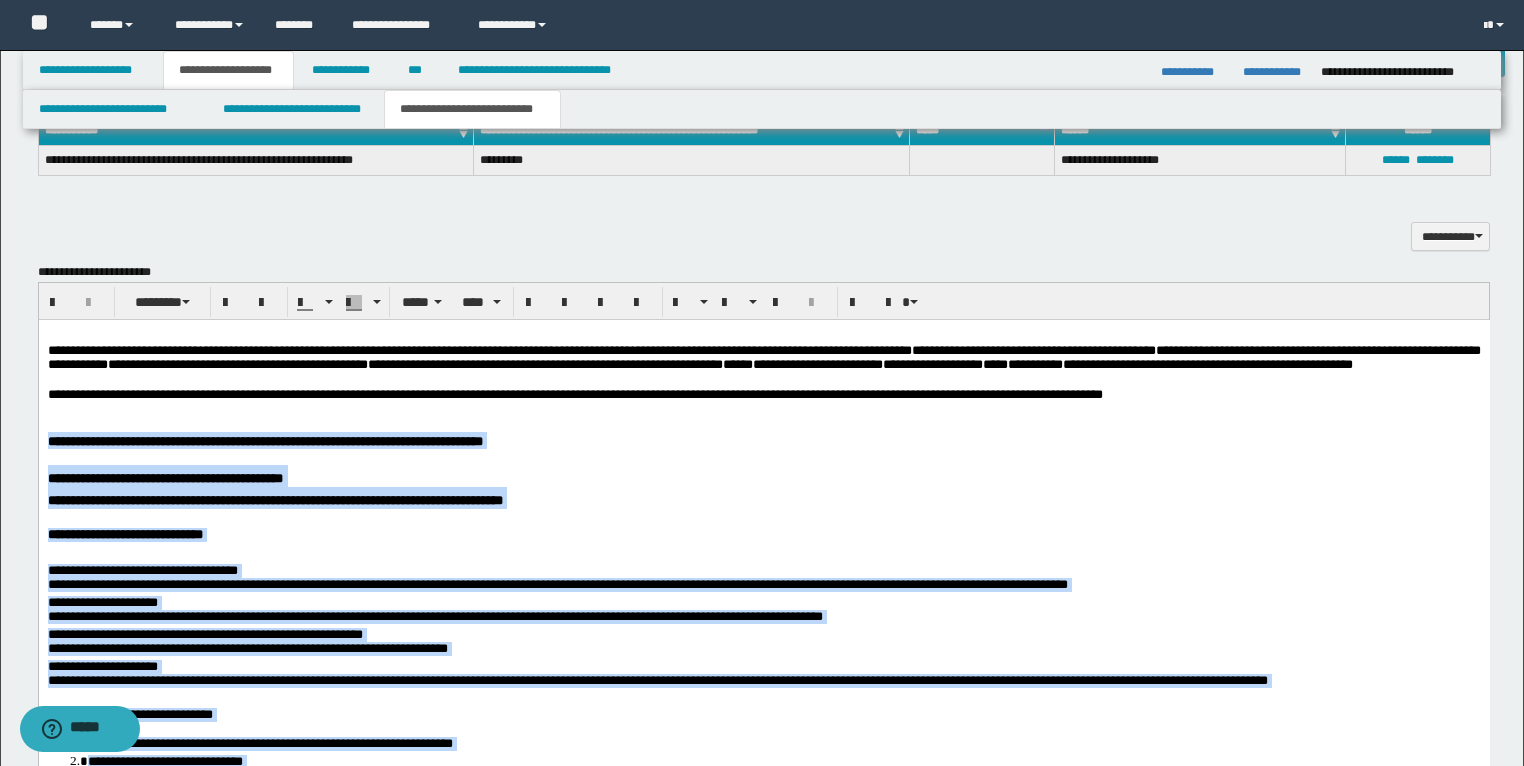 click on "**********" at bounding box center [763, 1742] 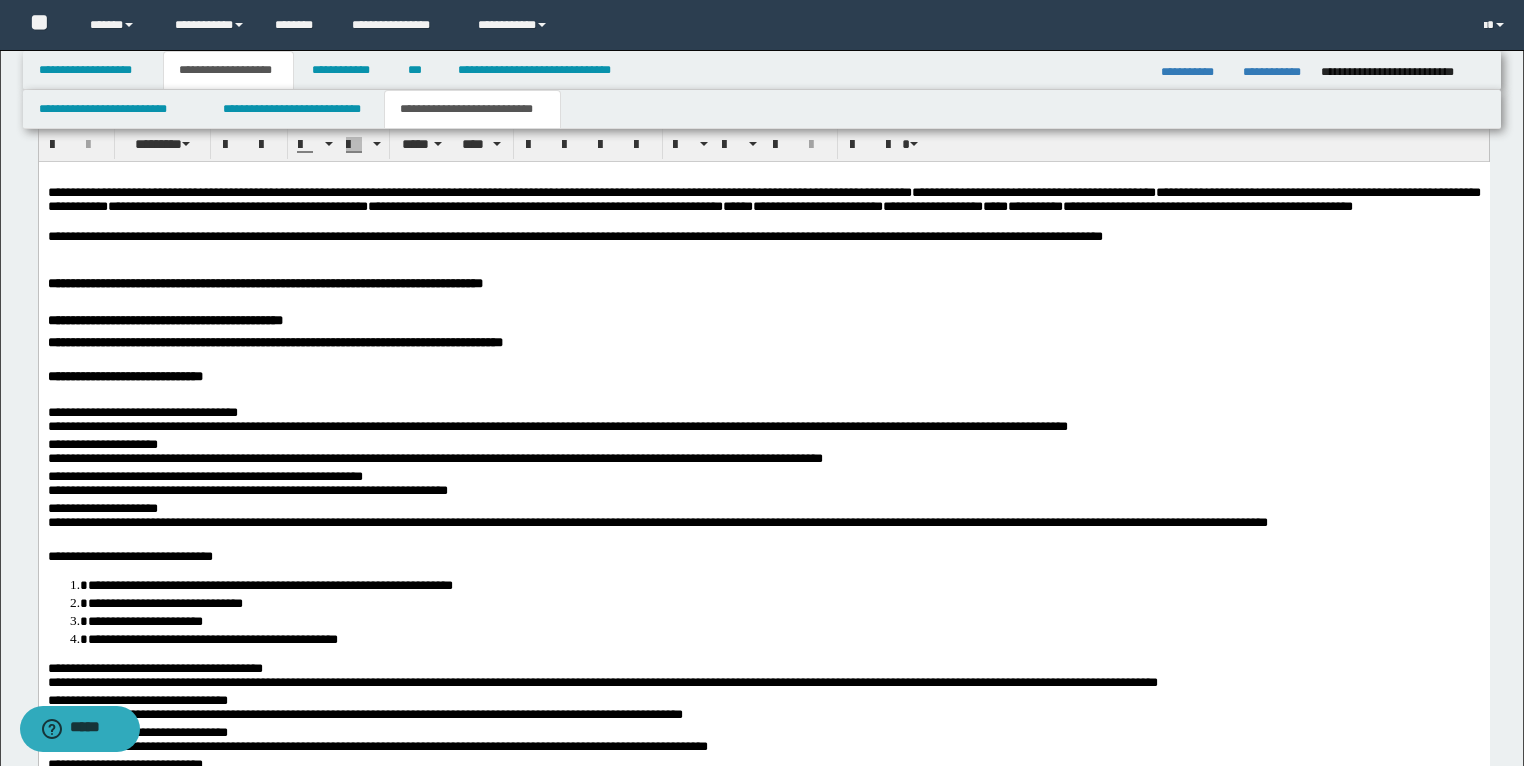 scroll, scrollTop: 1804, scrollLeft: 0, axis: vertical 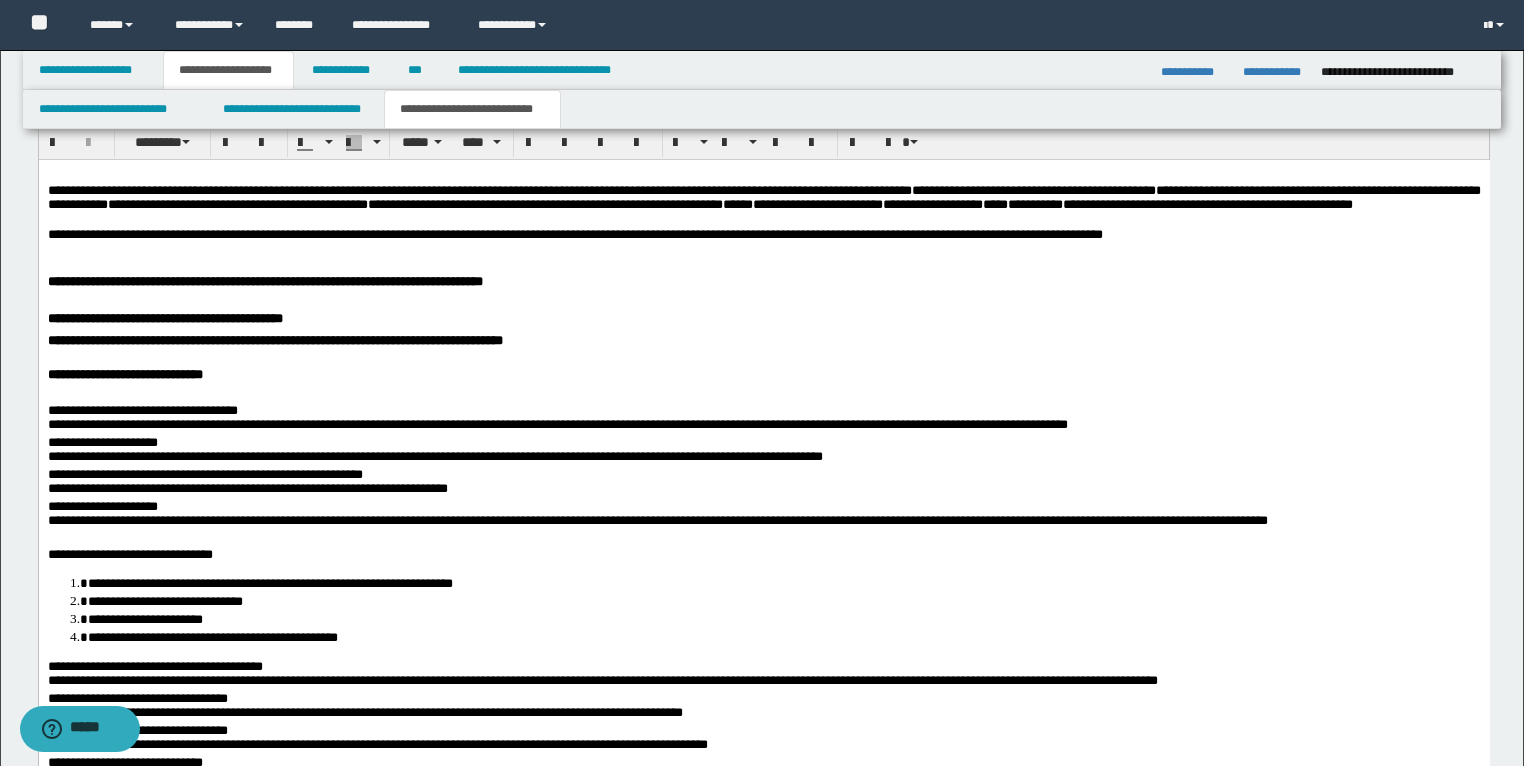 click on "**********" at bounding box center (124, 374) 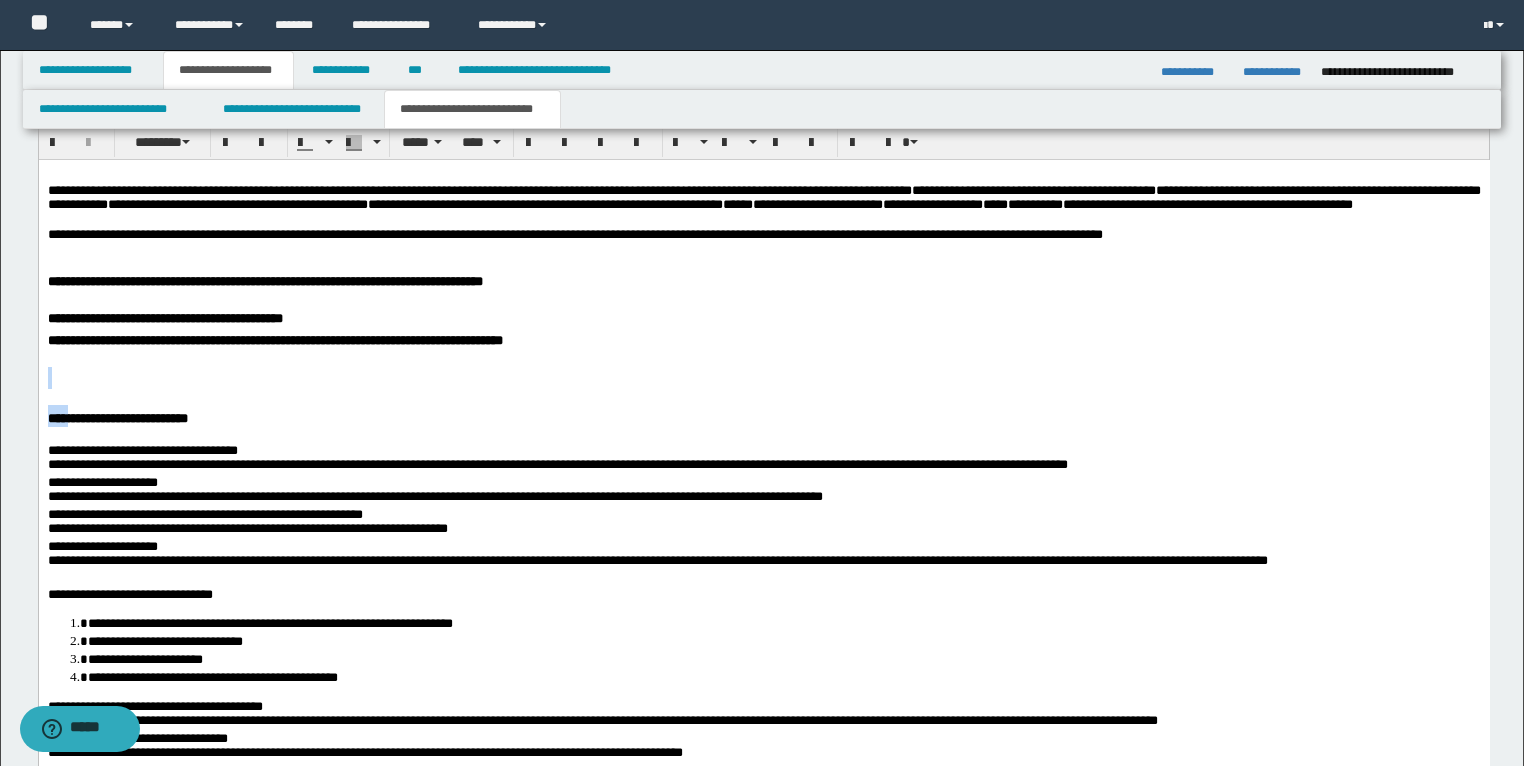 drag, startPoint x: 78, startPoint y: 416, endPoint x: 42, endPoint y: 385, distance: 47.507893 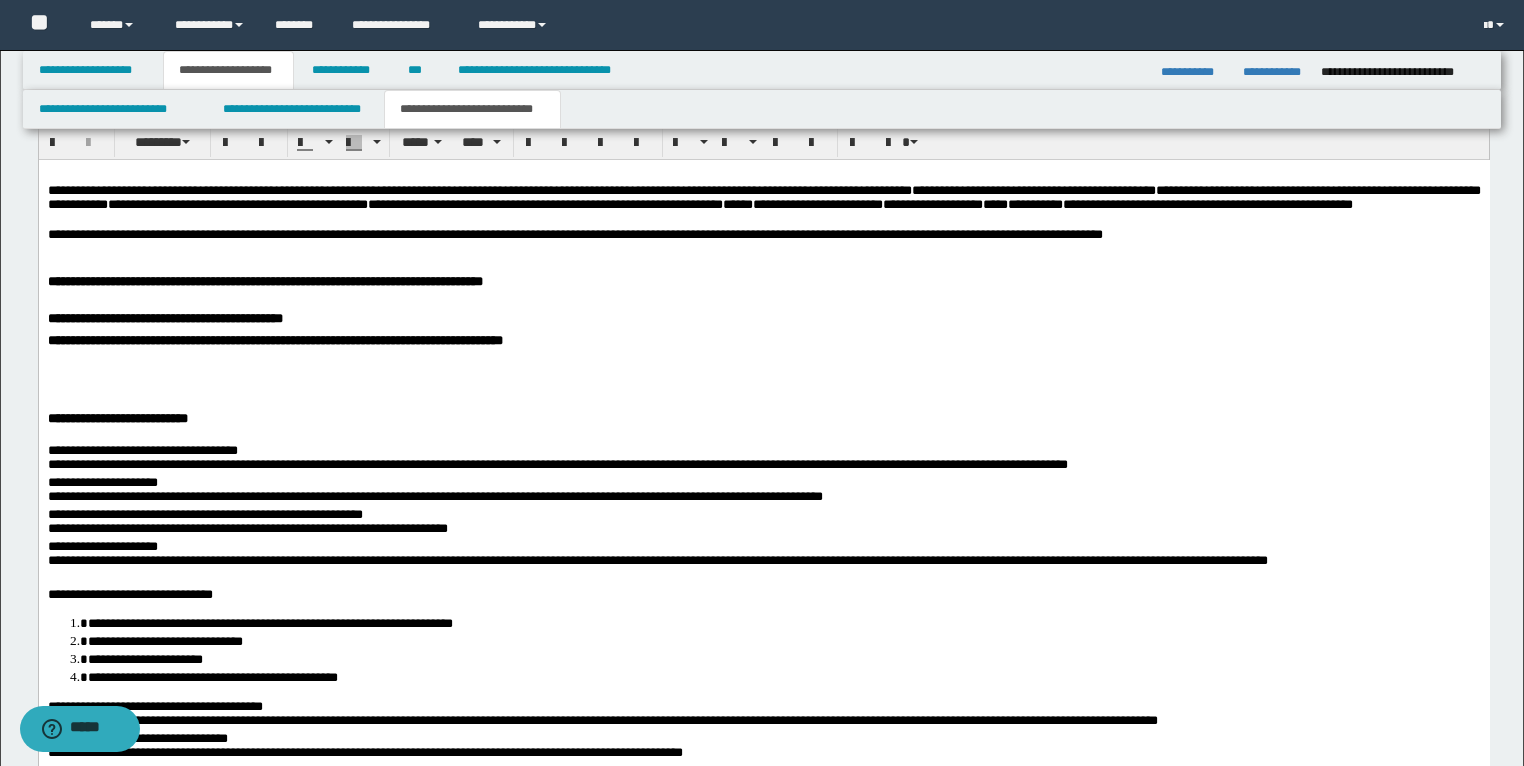 drag, startPoint x: 63, startPoint y: 410, endPoint x: 53, endPoint y: 389, distance: 23.259407 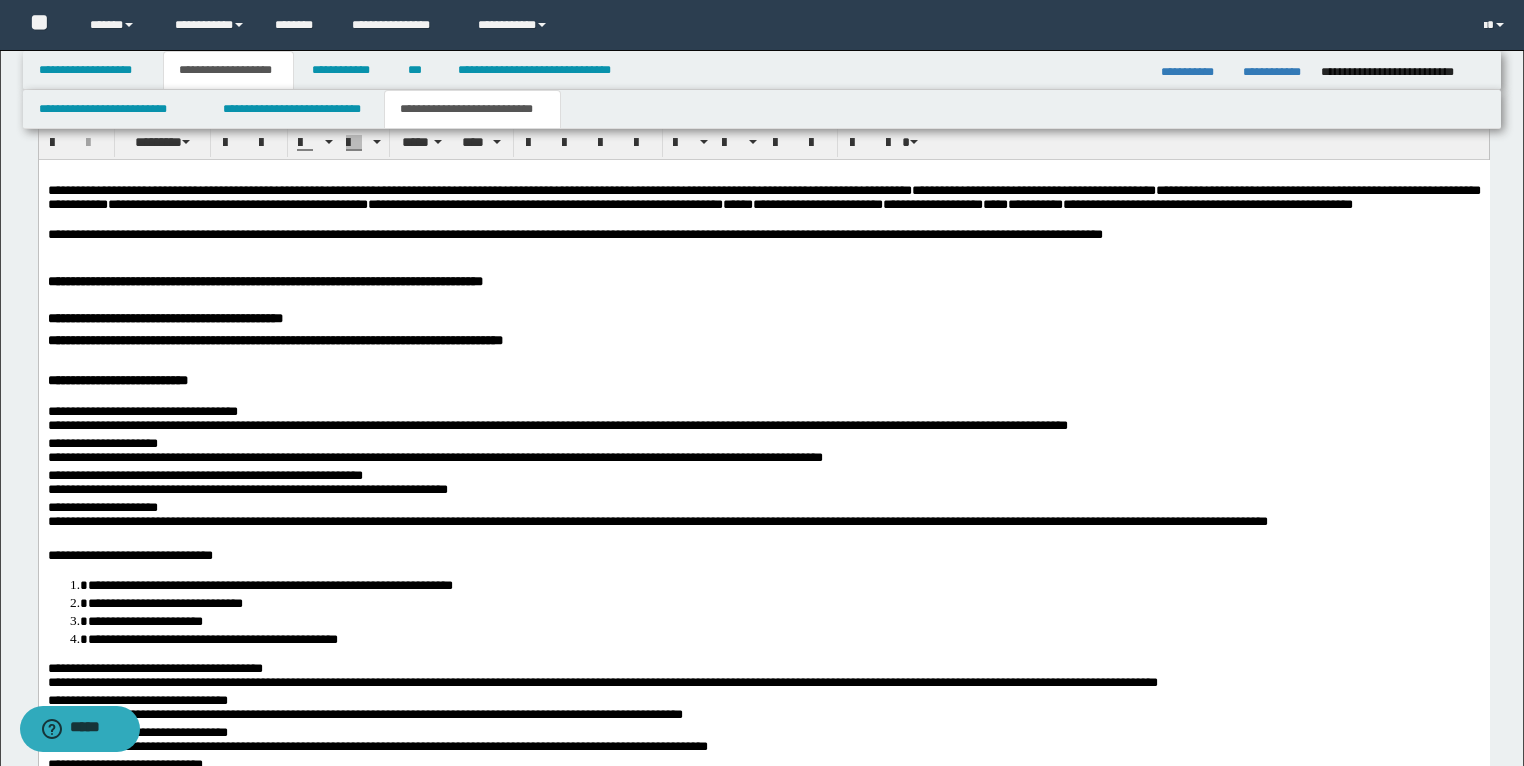 click on "**********" at bounding box center (117, 380) 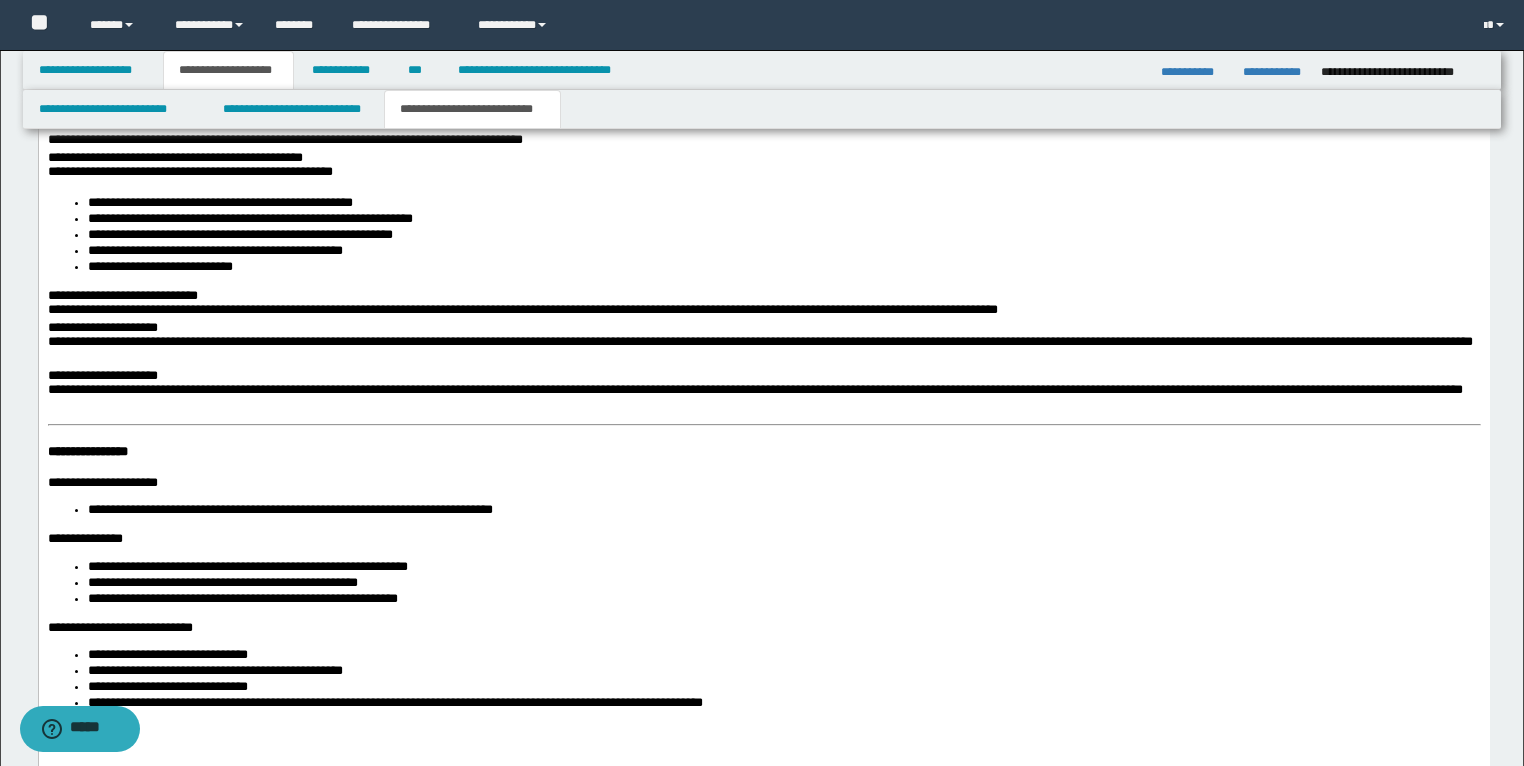 scroll, scrollTop: 2604, scrollLeft: 0, axis: vertical 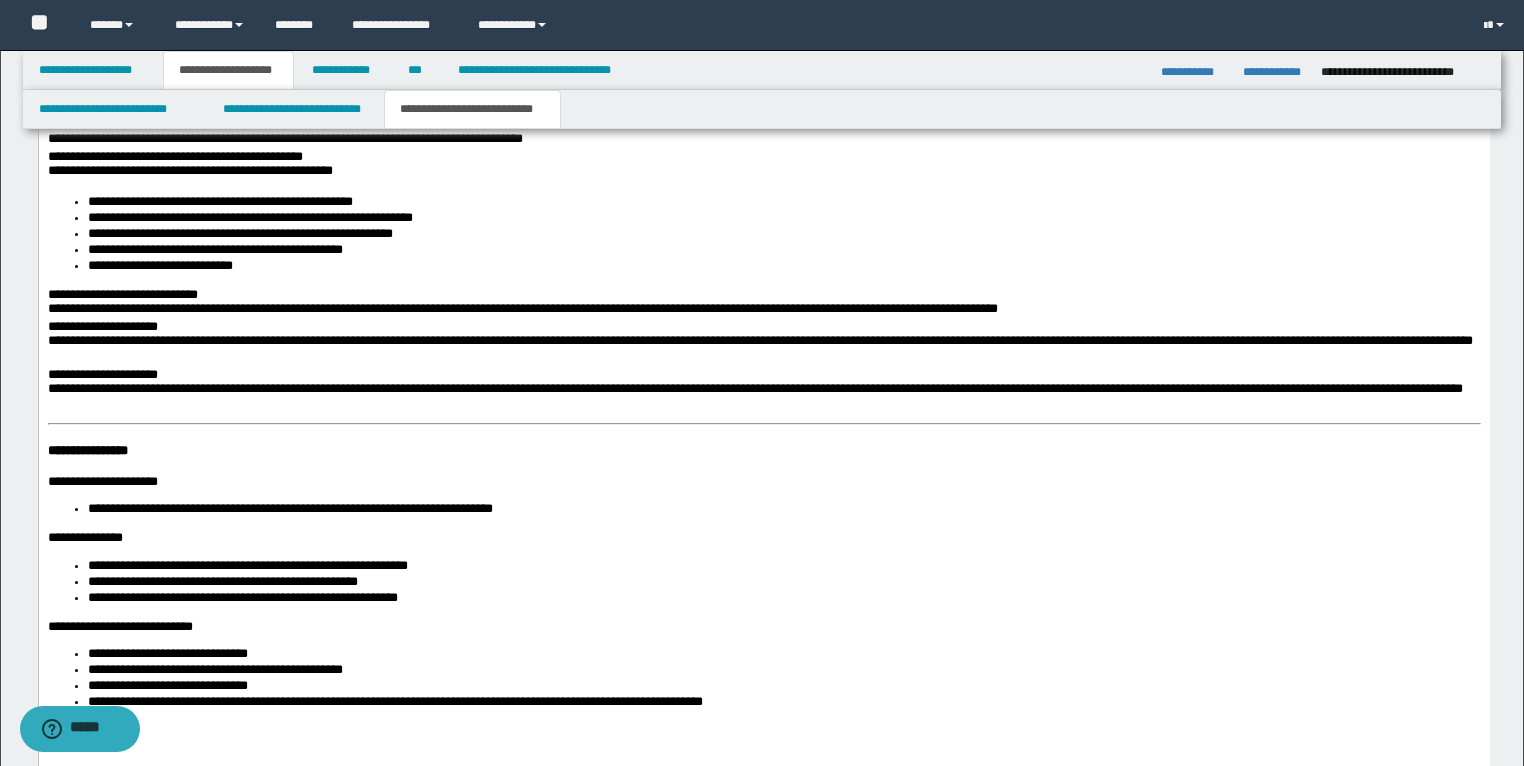 click on "**********" at bounding box center [87, 451] 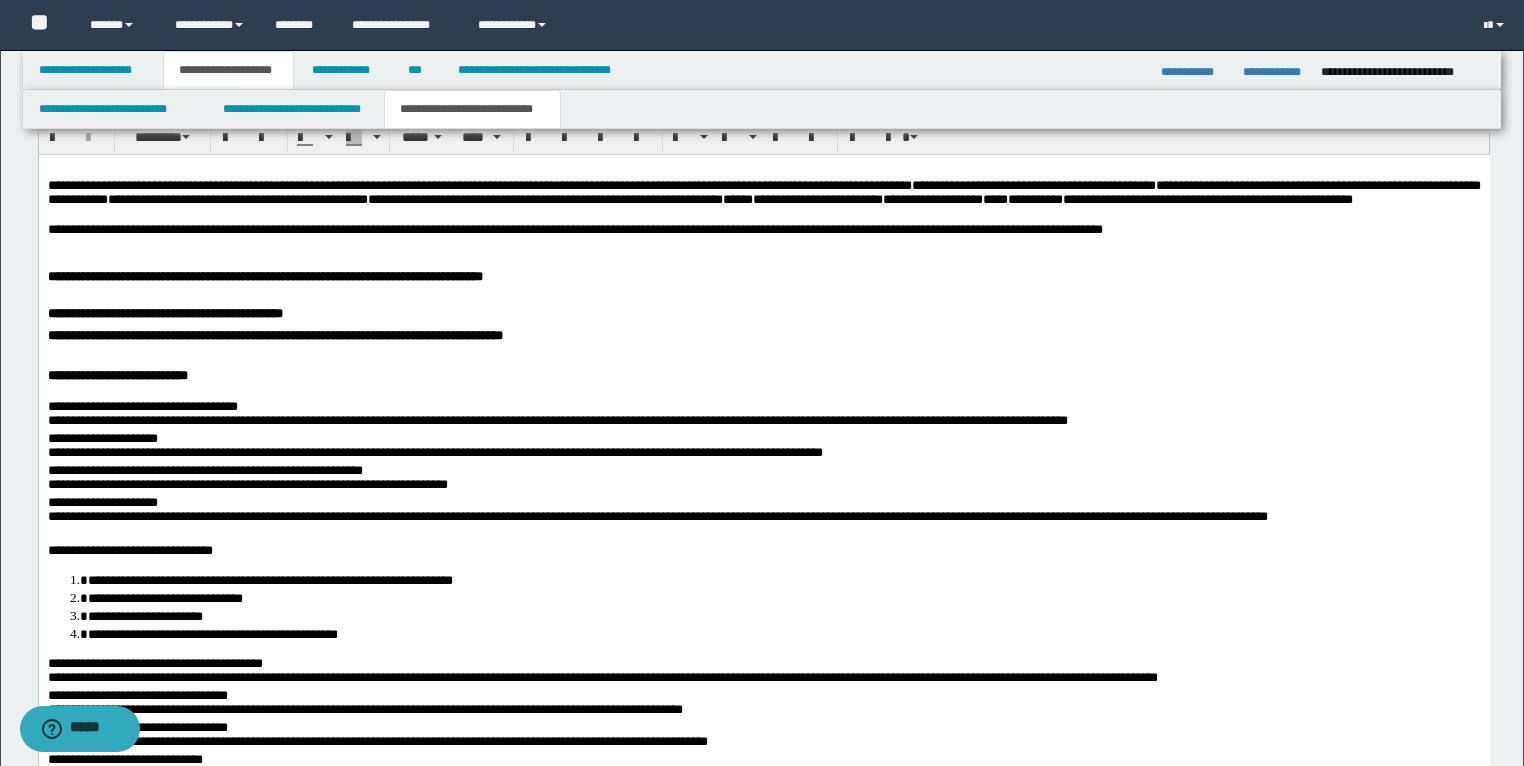 scroll, scrollTop: 1804, scrollLeft: 0, axis: vertical 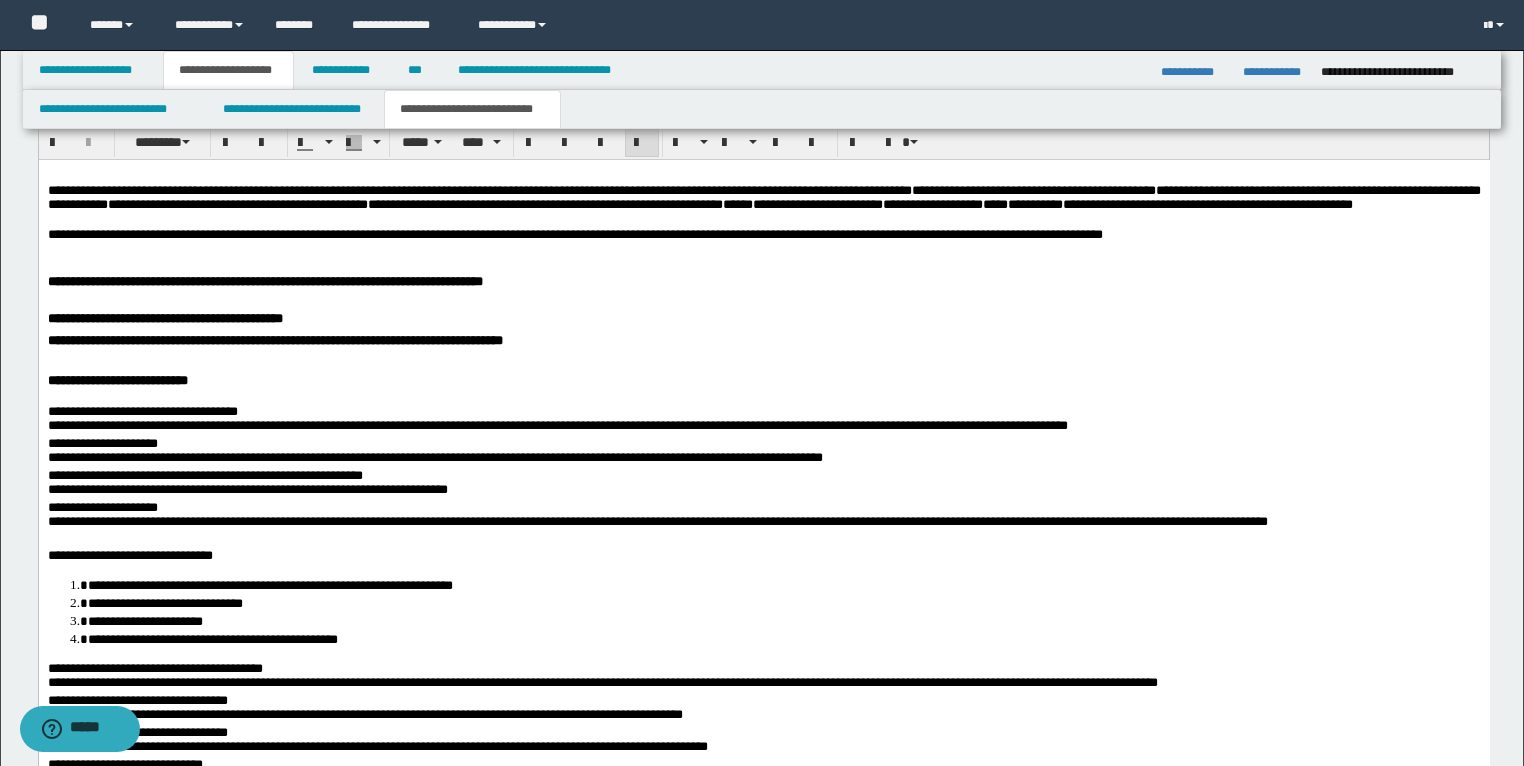click on "**********" at bounding box center [763, 235] 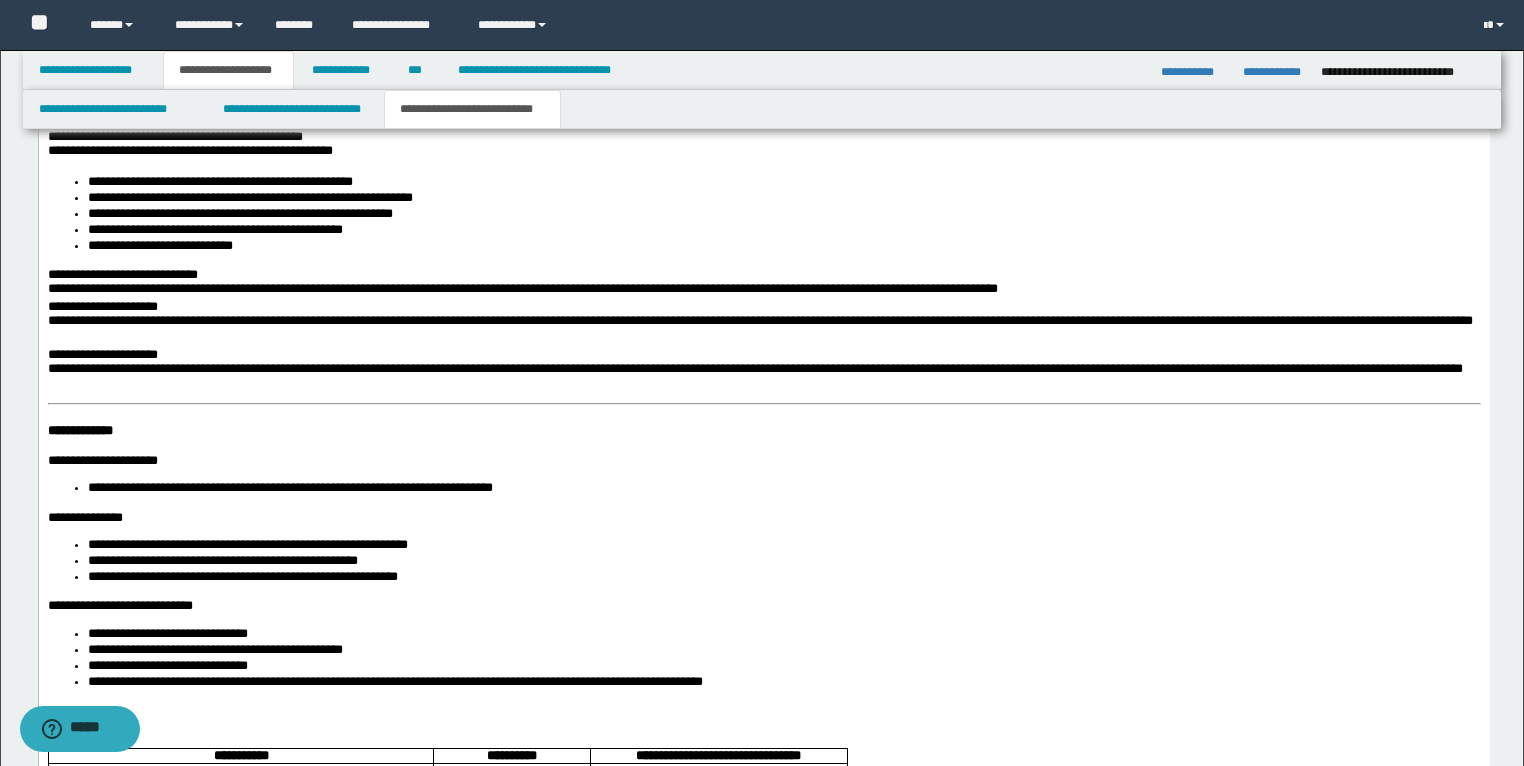 scroll, scrollTop: 2684, scrollLeft: 0, axis: vertical 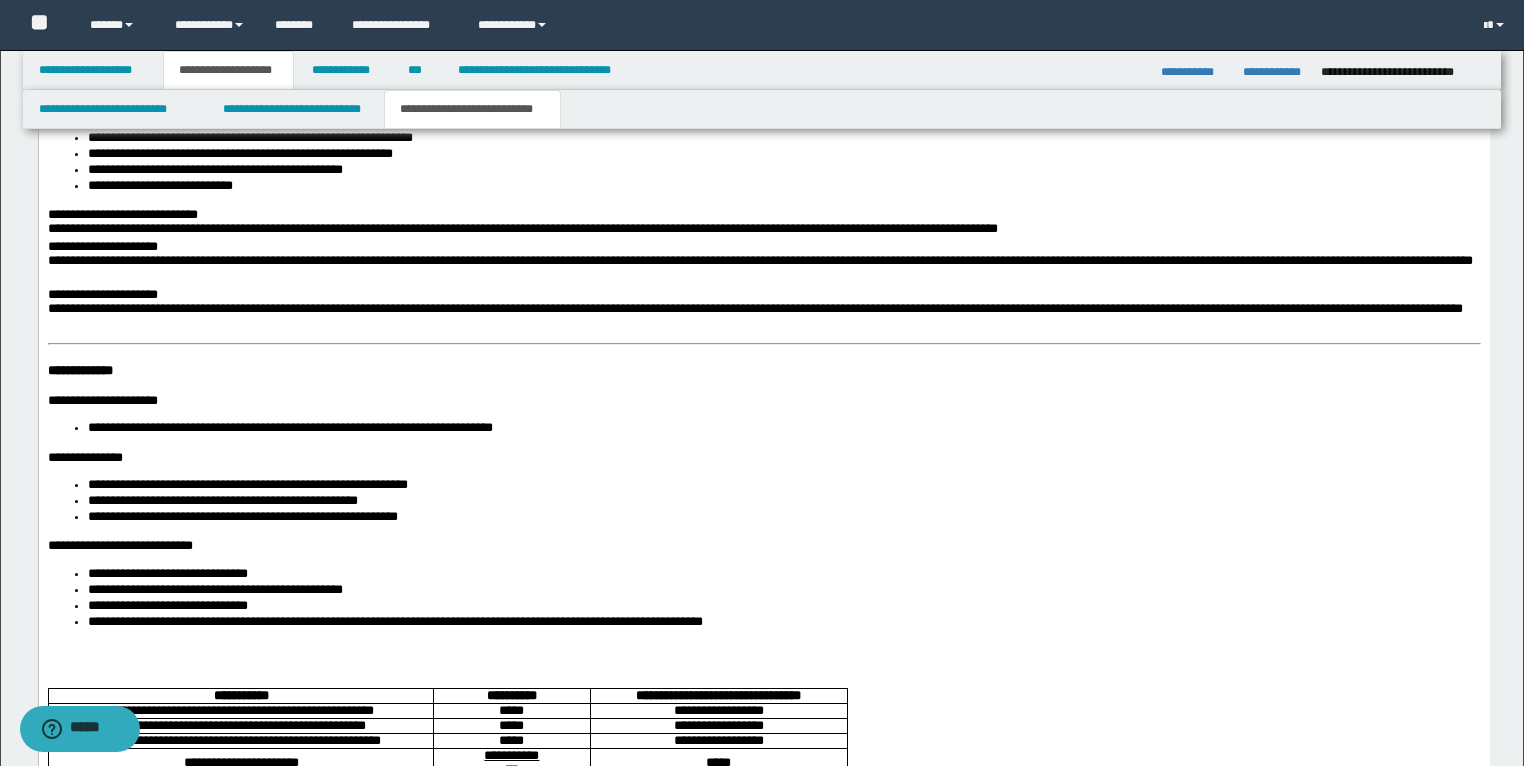 click on "**********" at bounding box center [79, 371] 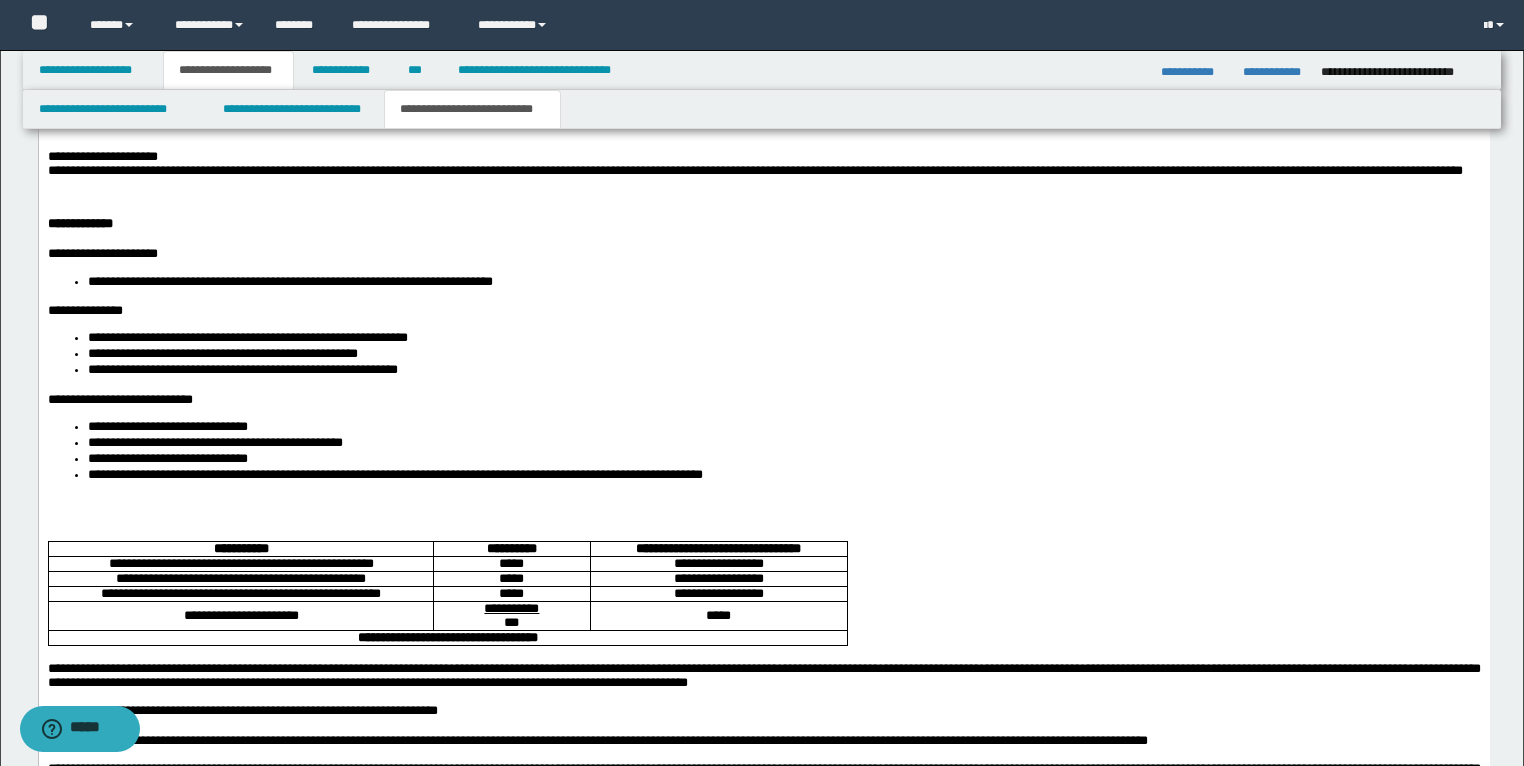 scroll, scrollTop: 2844, scrollLeft: 0, axis: vertical 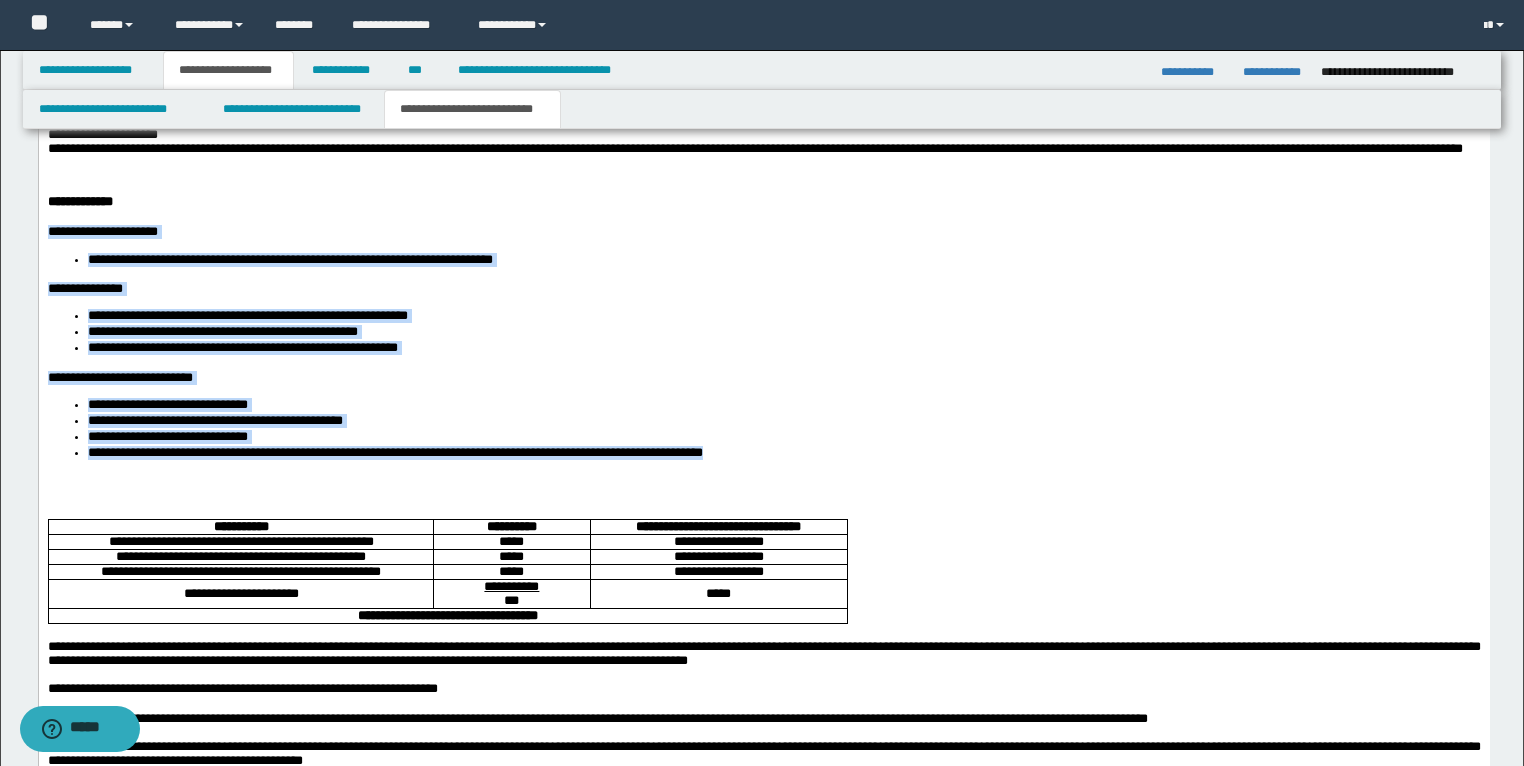drag, startPoint x: 863, startPoint y: 473, endPoint x: 75, endPoint y: -643, distance: 1366.1625 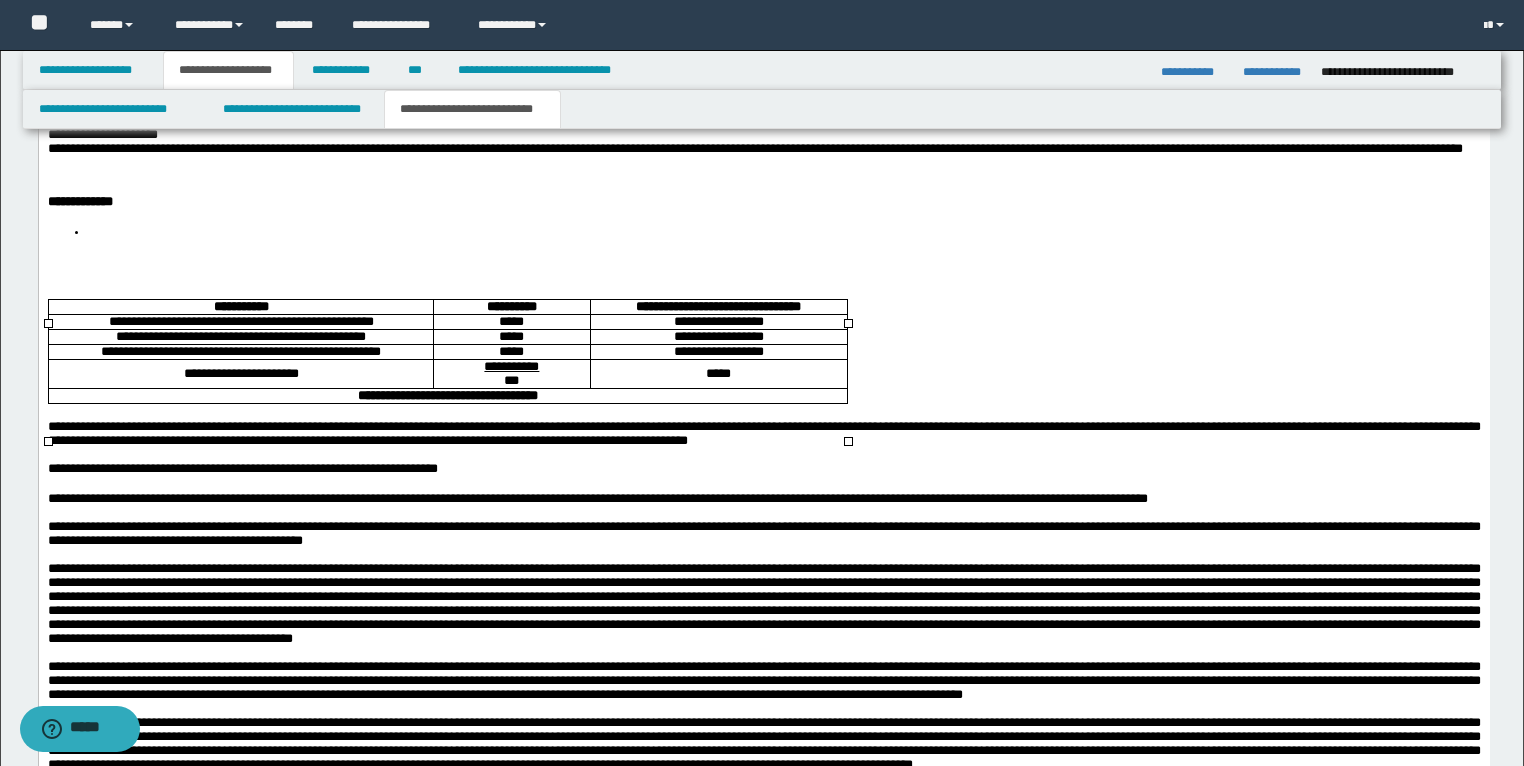 click on "**********" at bounding box center [240, 352] 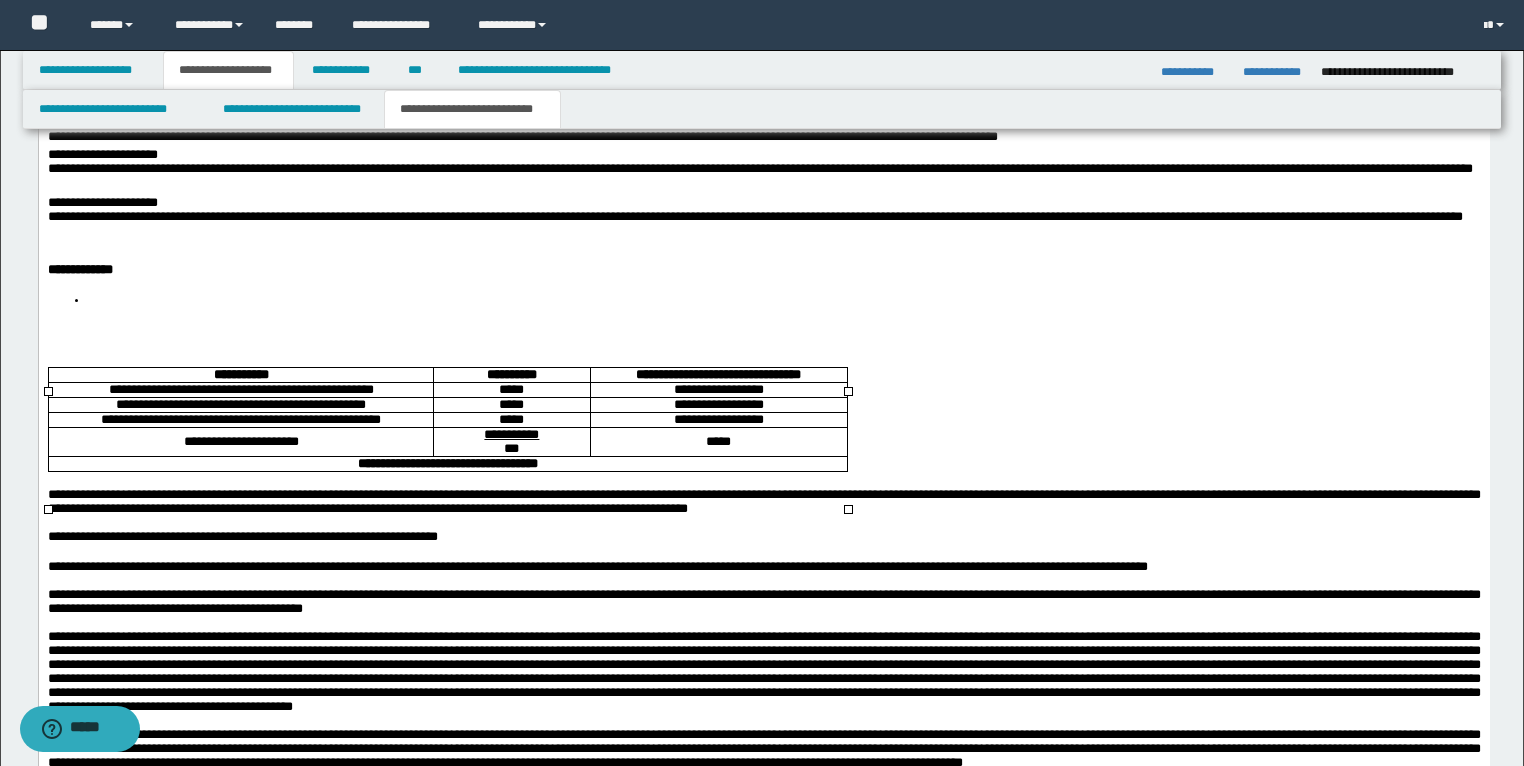 scroll, scrollTop: 2684, scrollLeft: 0, axis: vertical 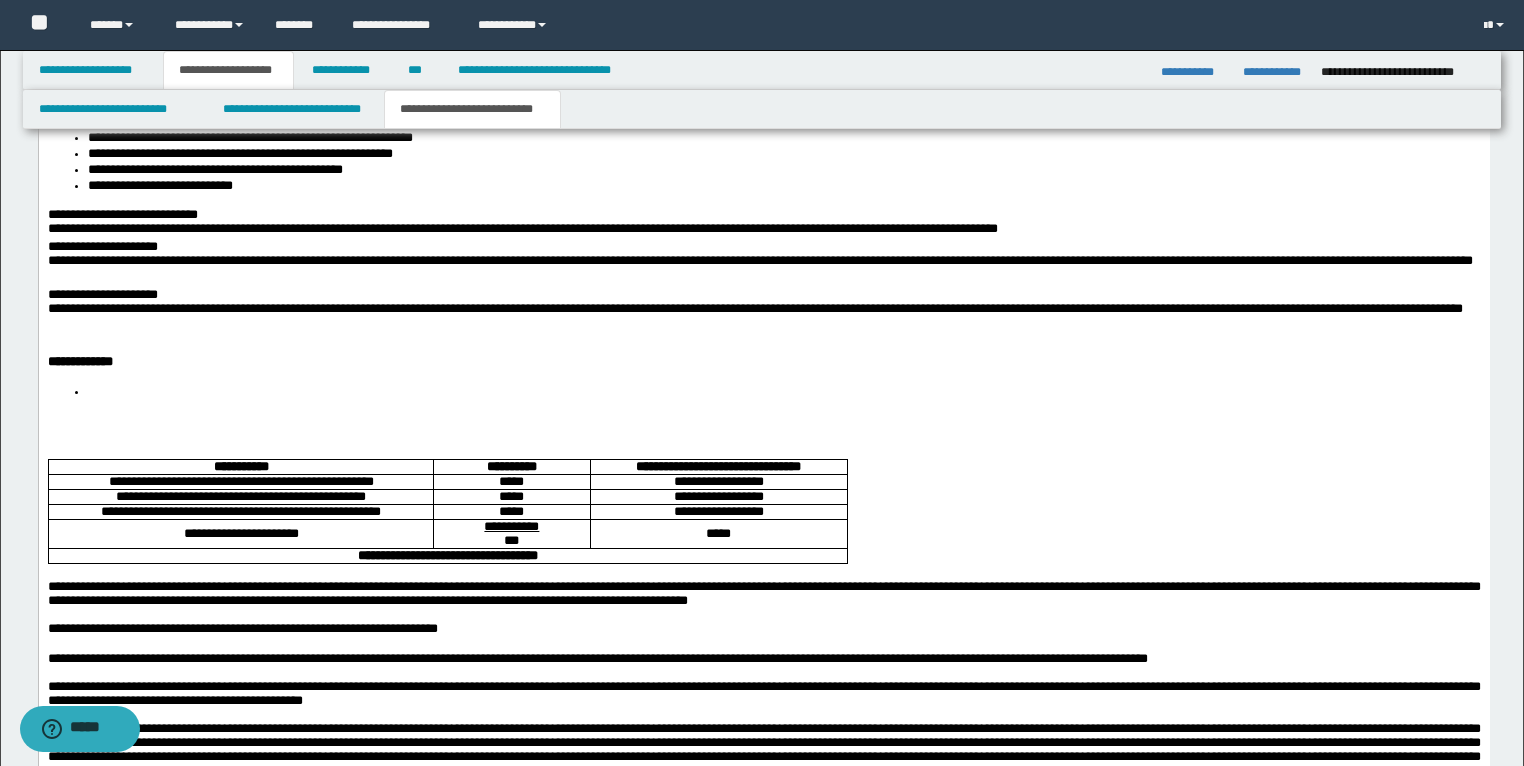 click at bounding box center [783, 393] 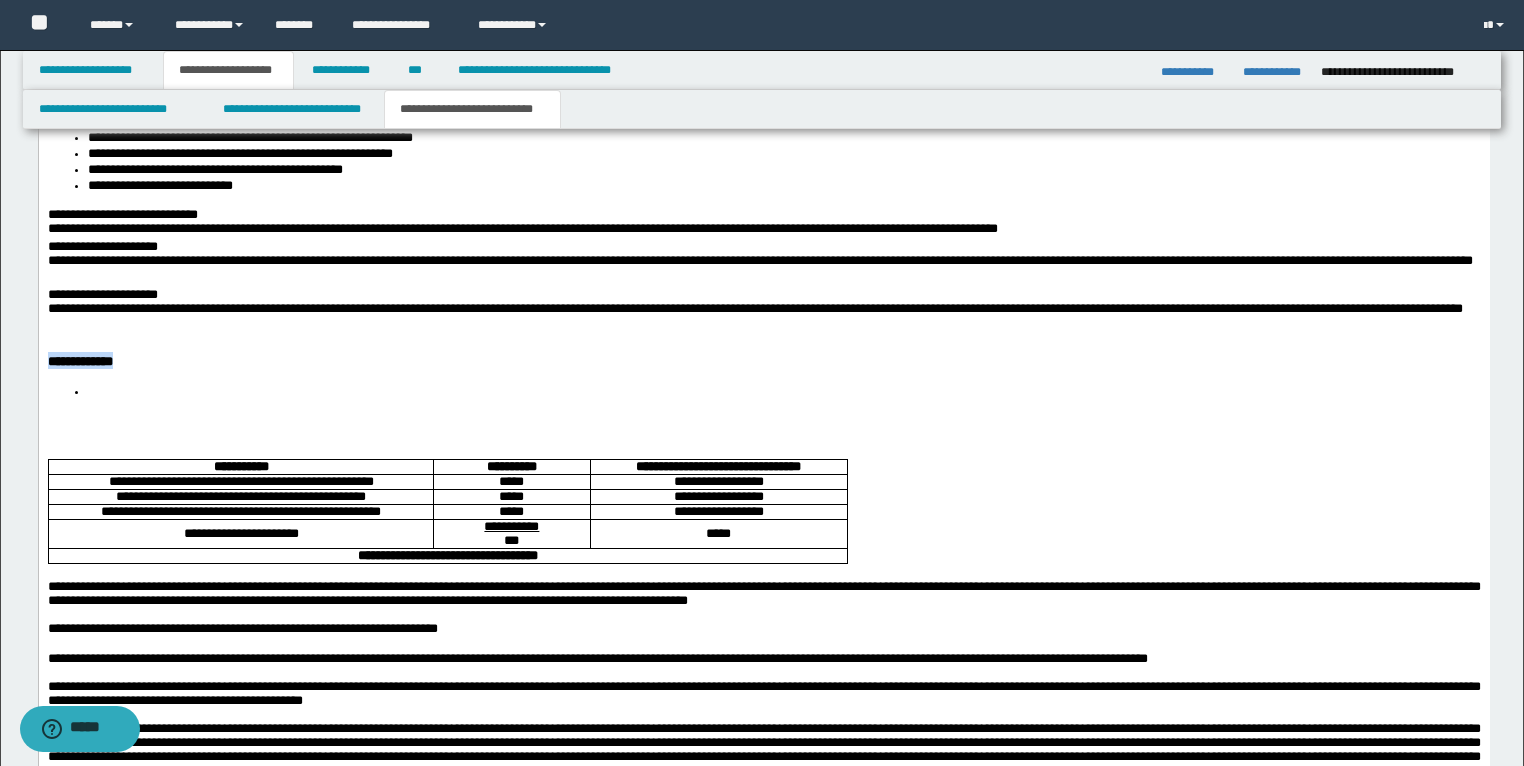 drag, startPoint x: 171, startPoint y: 412, endPoint x: 70, endPoint y: -346, distance: 764.6993 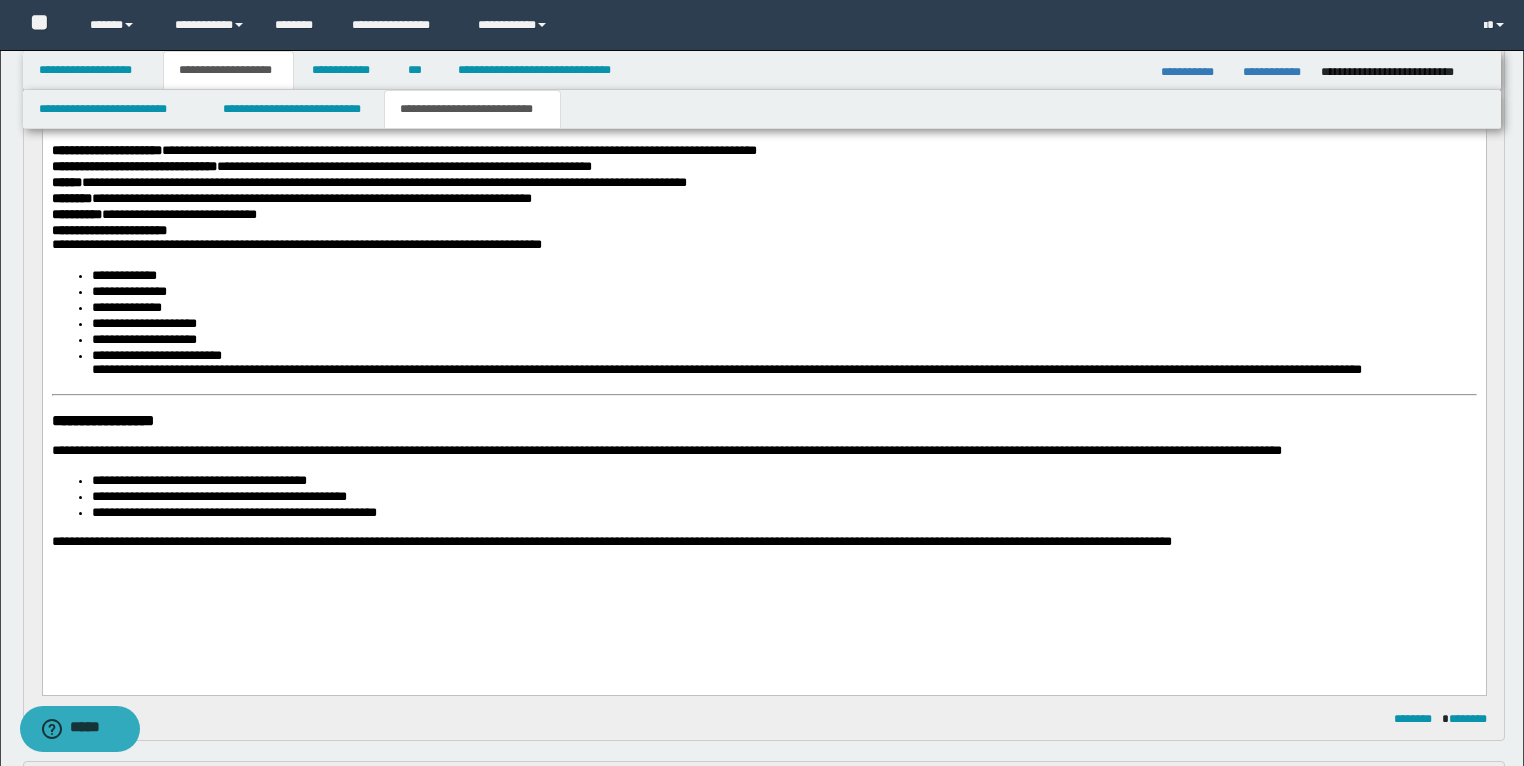 scroll, scrollTop: 684, scrollLeft: 0, axis: vertical 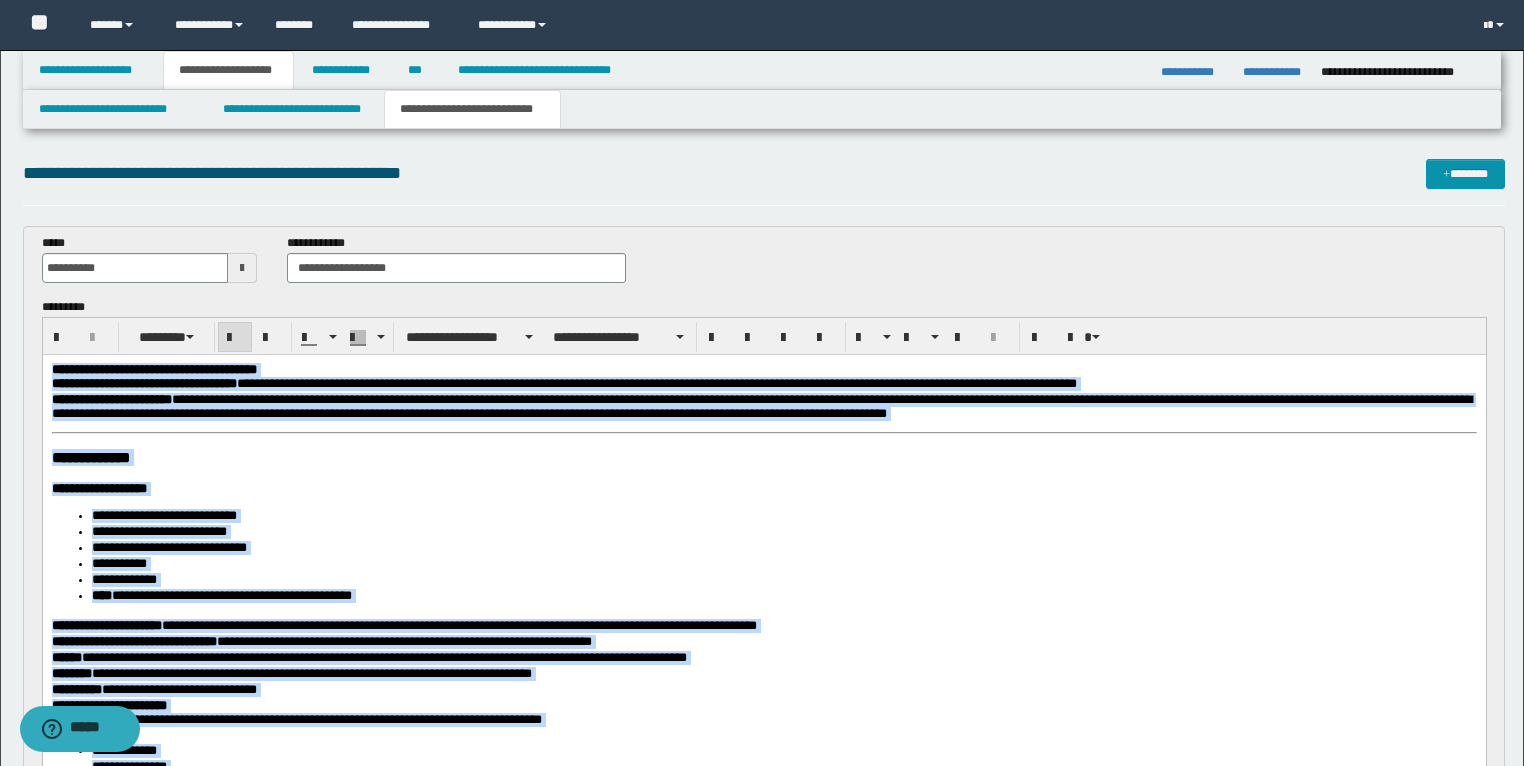 drag, startPoint x: 1291, startPoint y: 1027, endPoint x: 41, endPoint y: 221, distance: 1487.3251 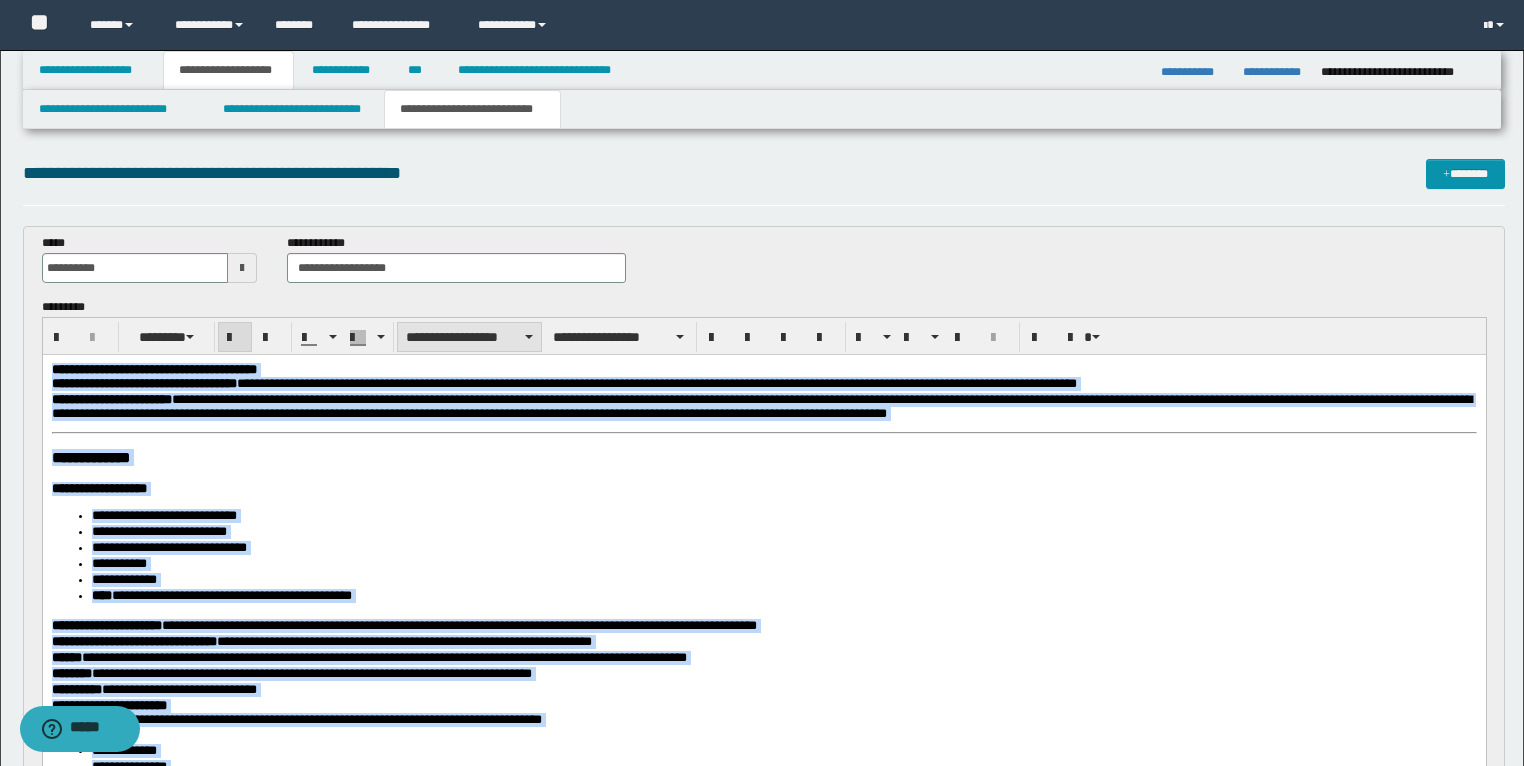 click on "**********" at bounding box center (469, 337) 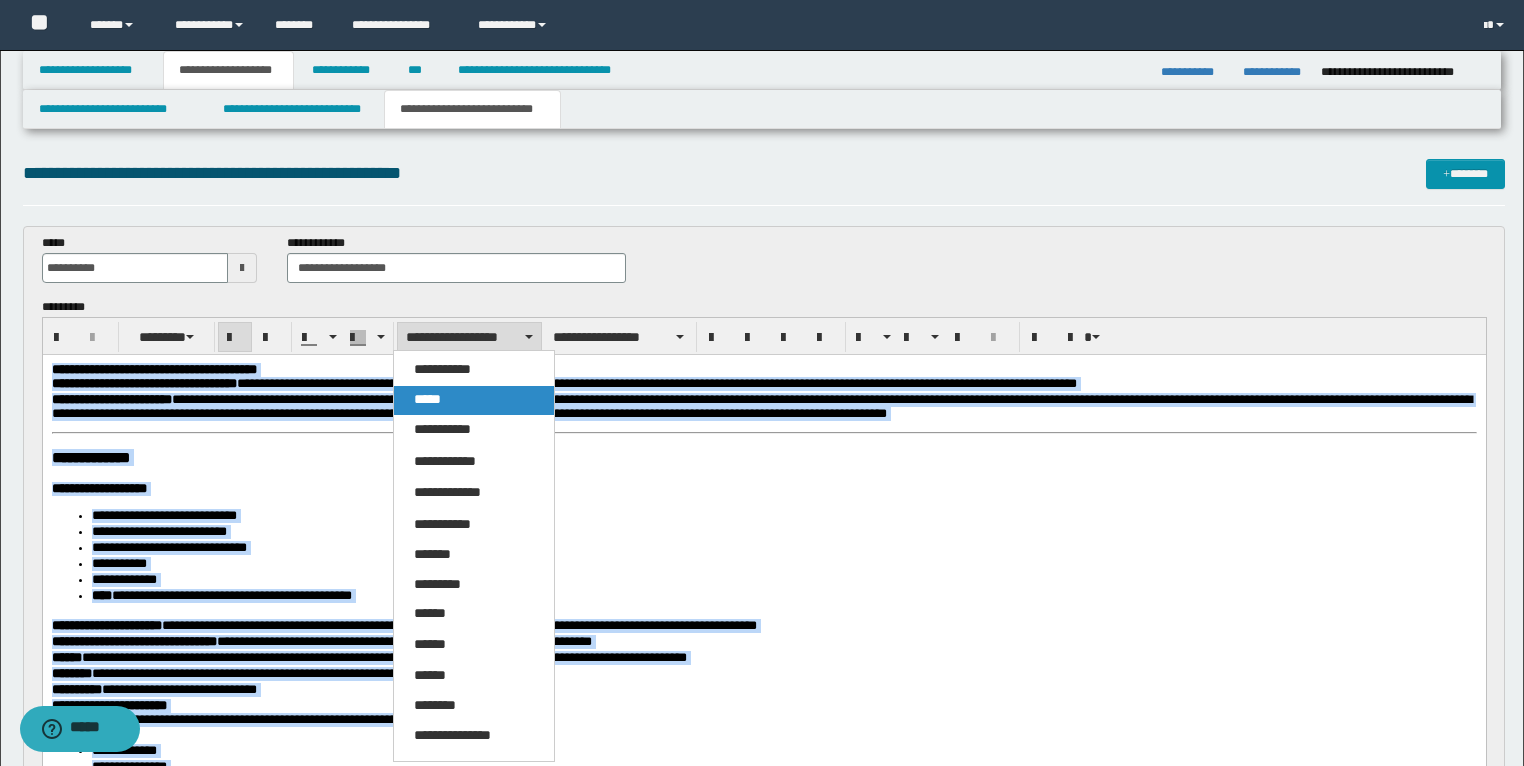 click on "*****" at bounding box center (474, 400) 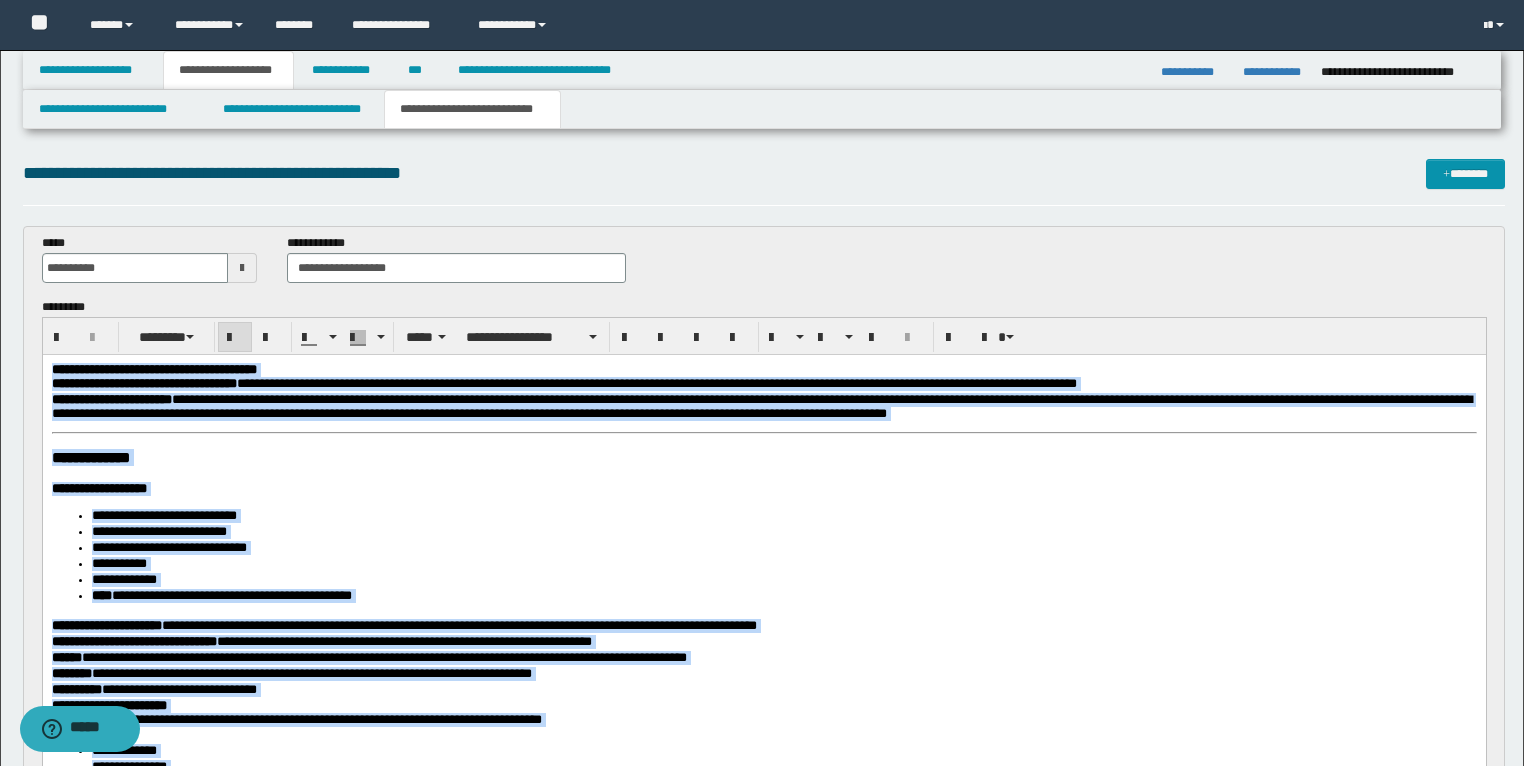 click on "**********" at bounding box center (563, 382) 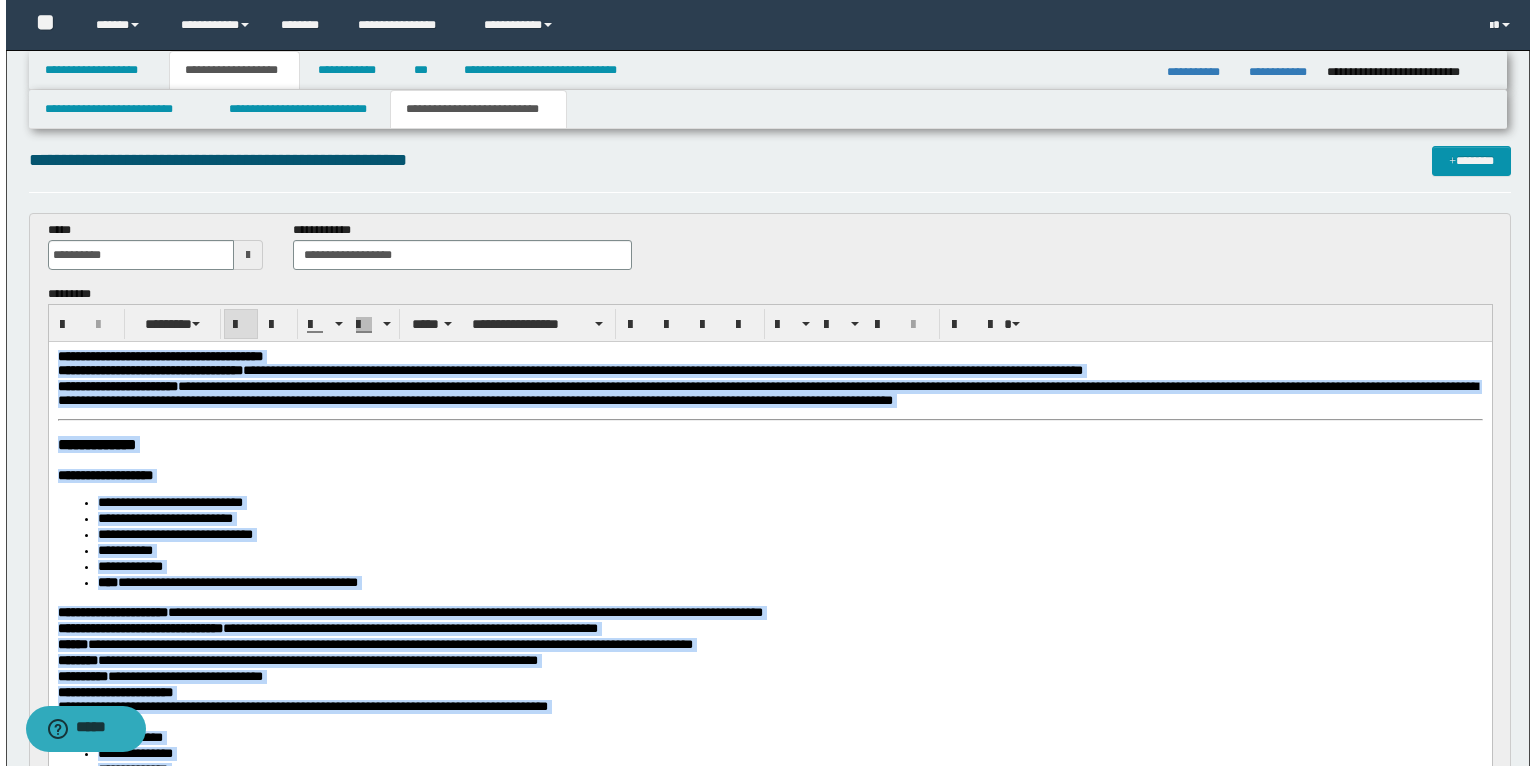 scroll, scrollTop: 0, scrollLeft: 0, axis: both 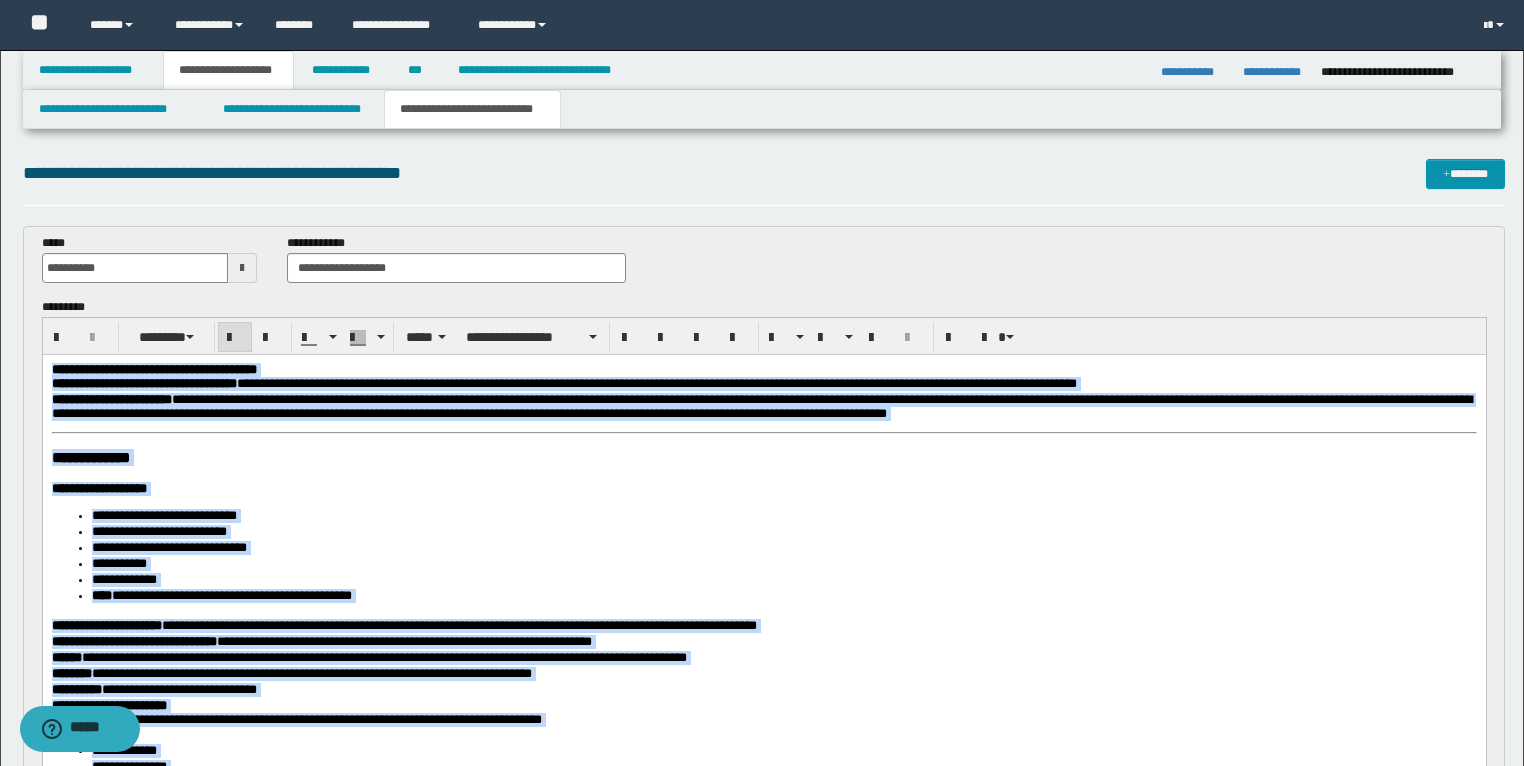 drag, startPoint x: 1396, startPoint y: 1065, endPoint x: 92, endPoint y: 398, distance: 1464.6859 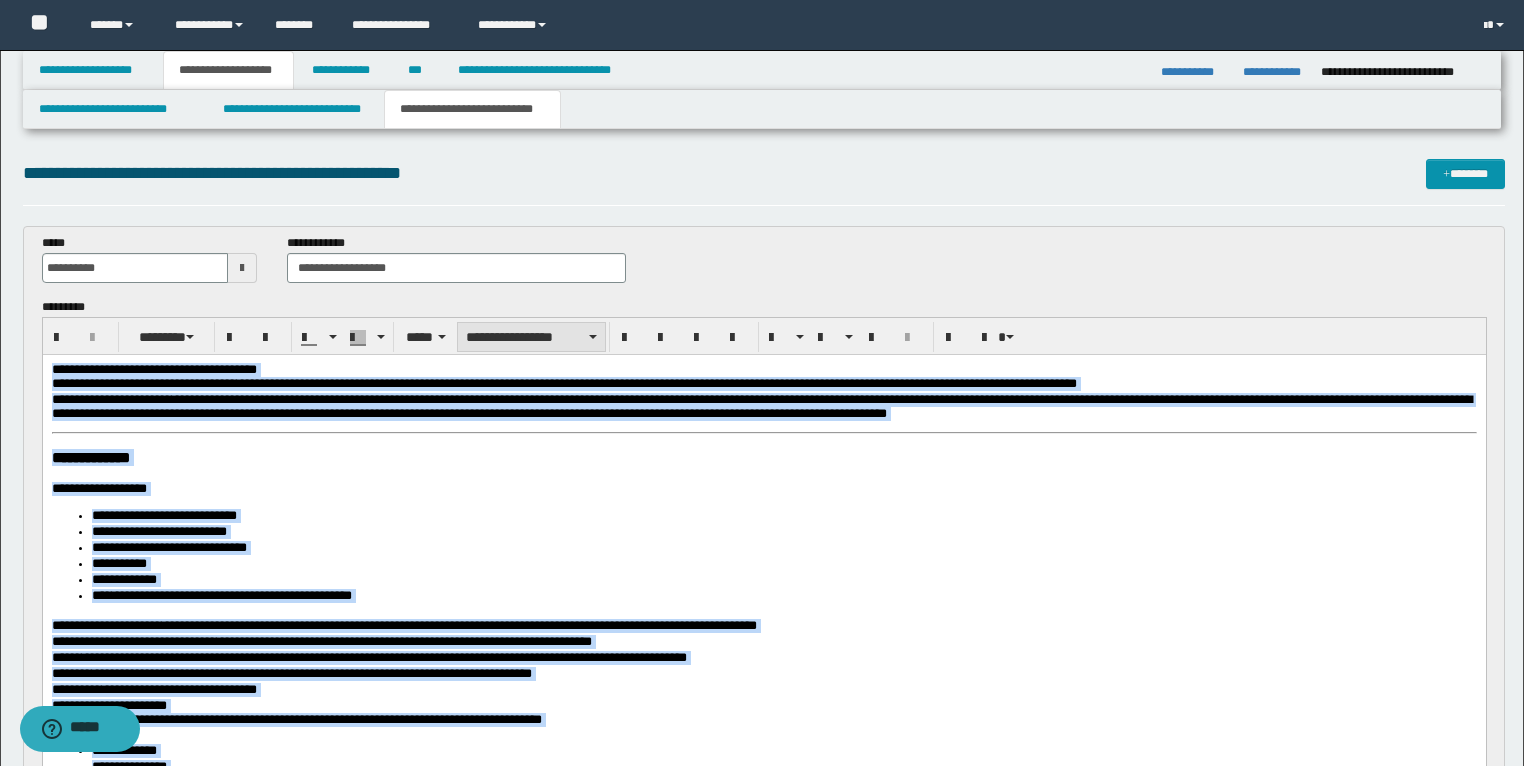 click on "**********" at bounding box center [531, 337] 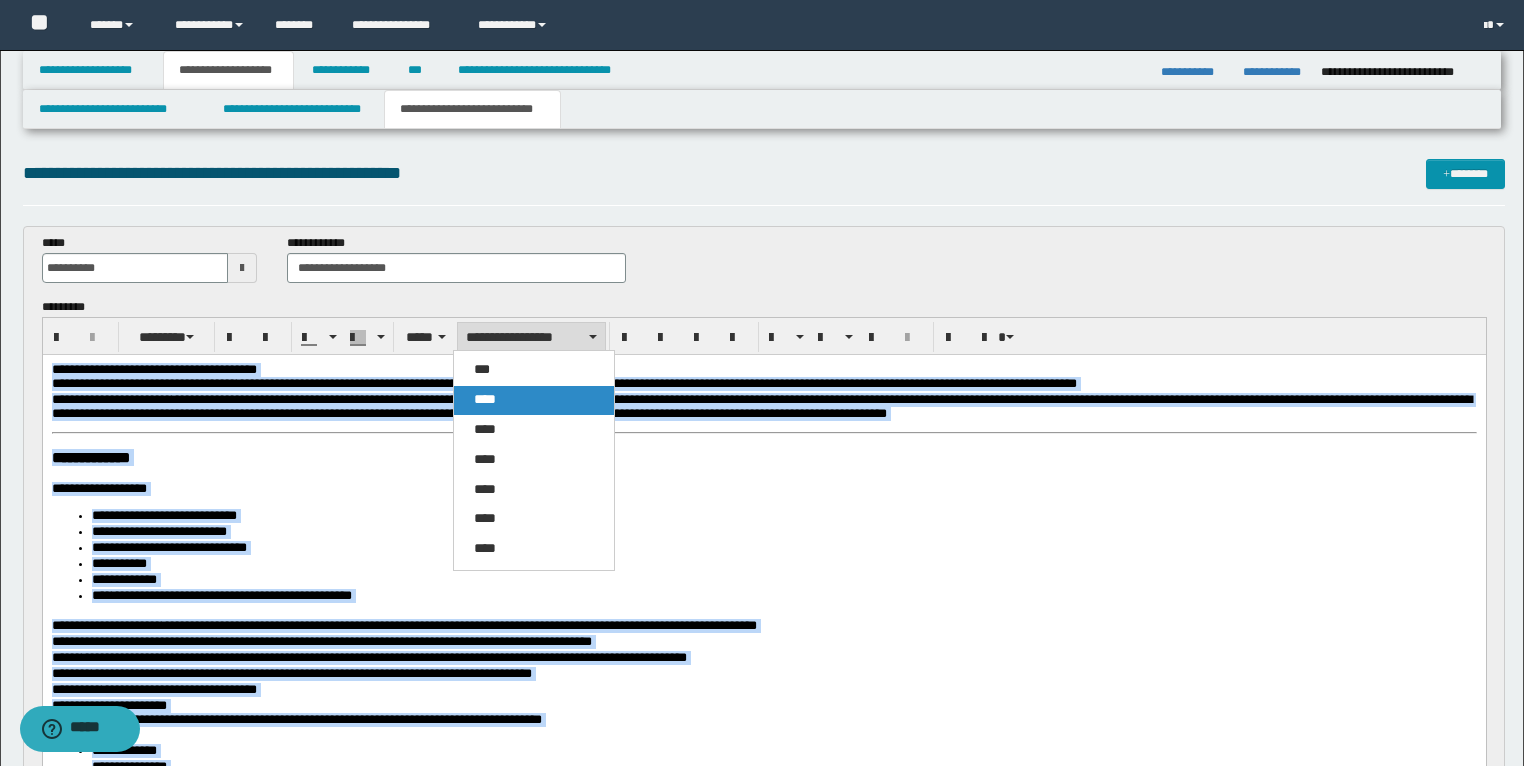 click on "****" at bounding box center (485, 399) 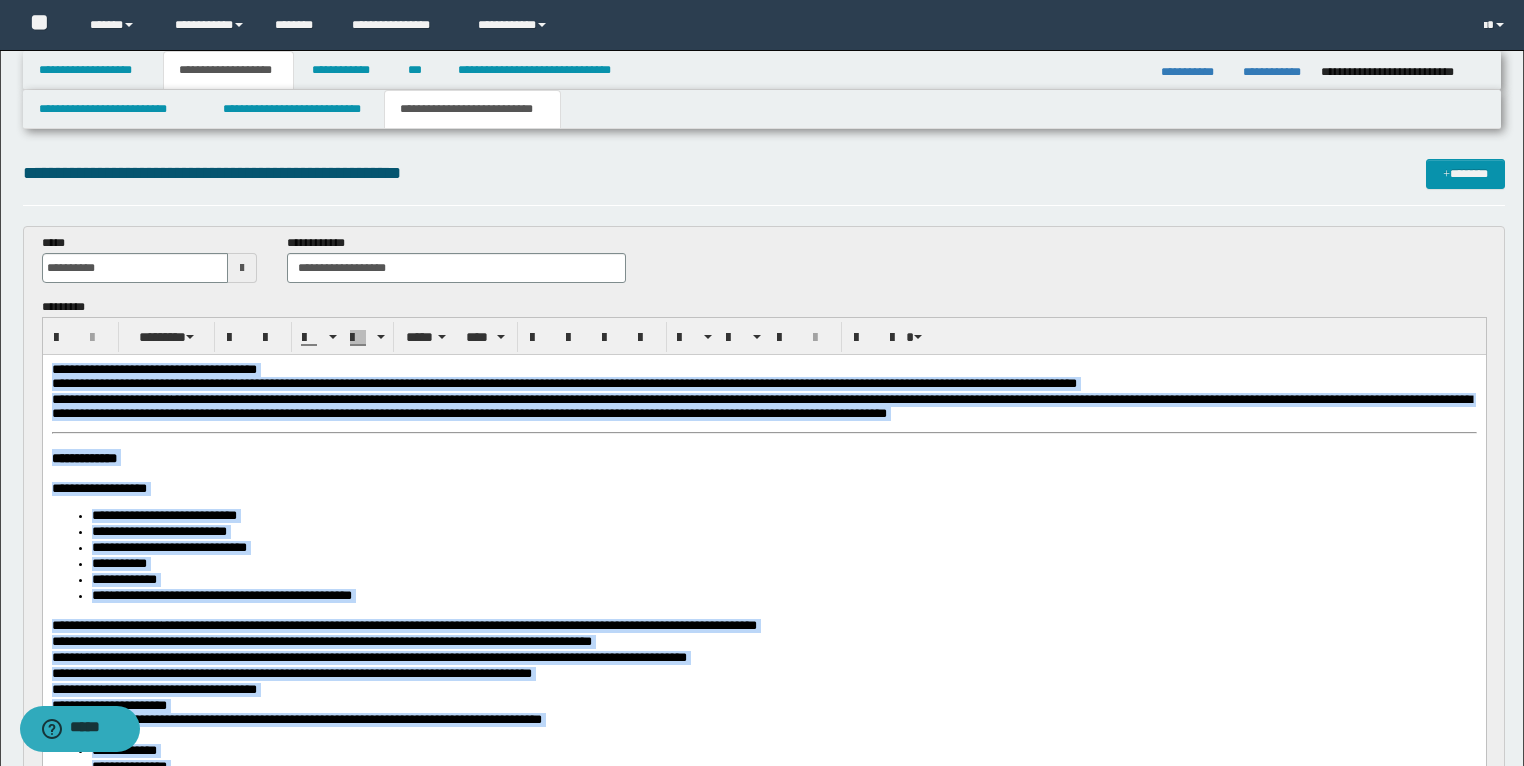 click on "**********" at bounding box center [763, 708] 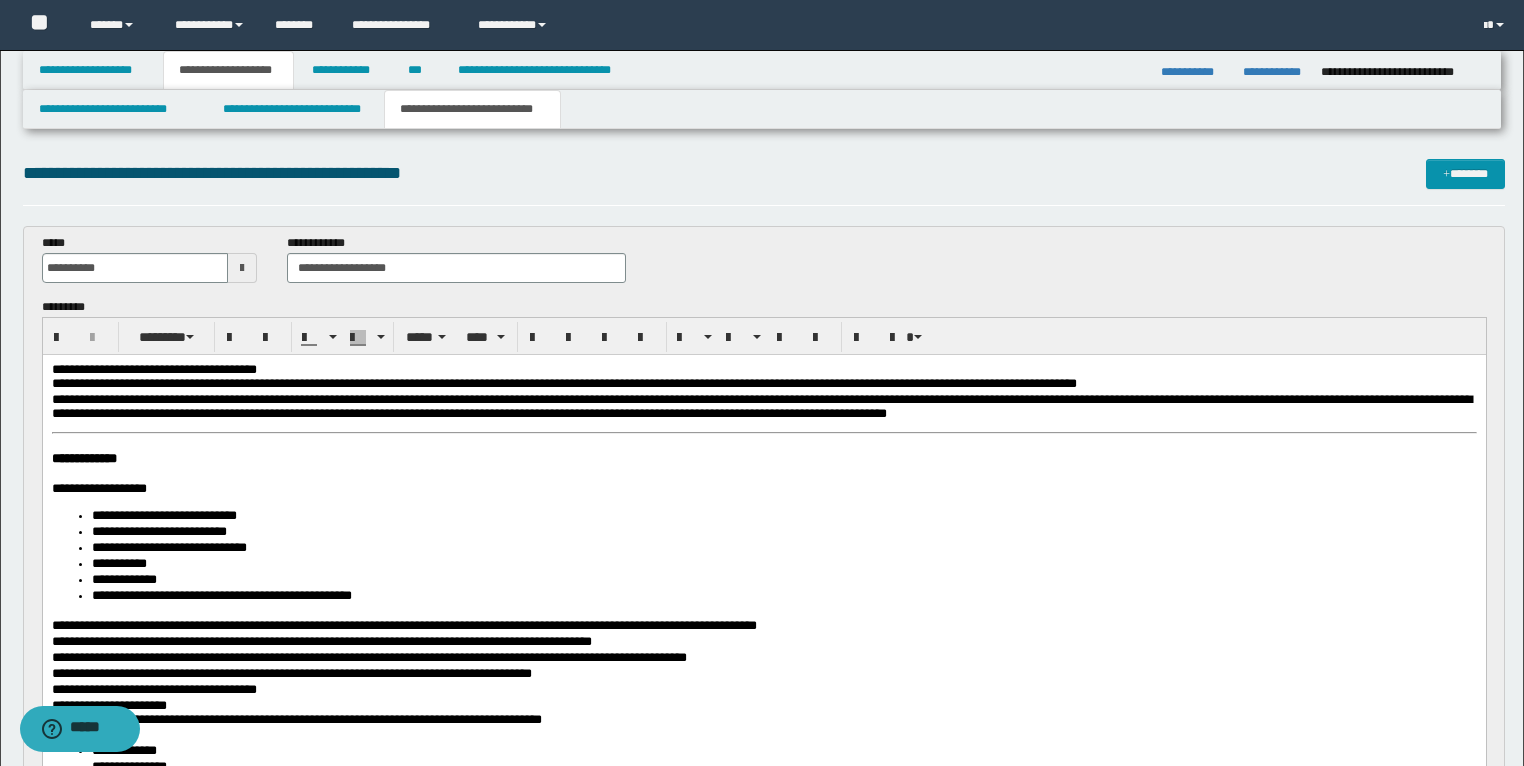 click on "**********" at bounding box center (83, 457) 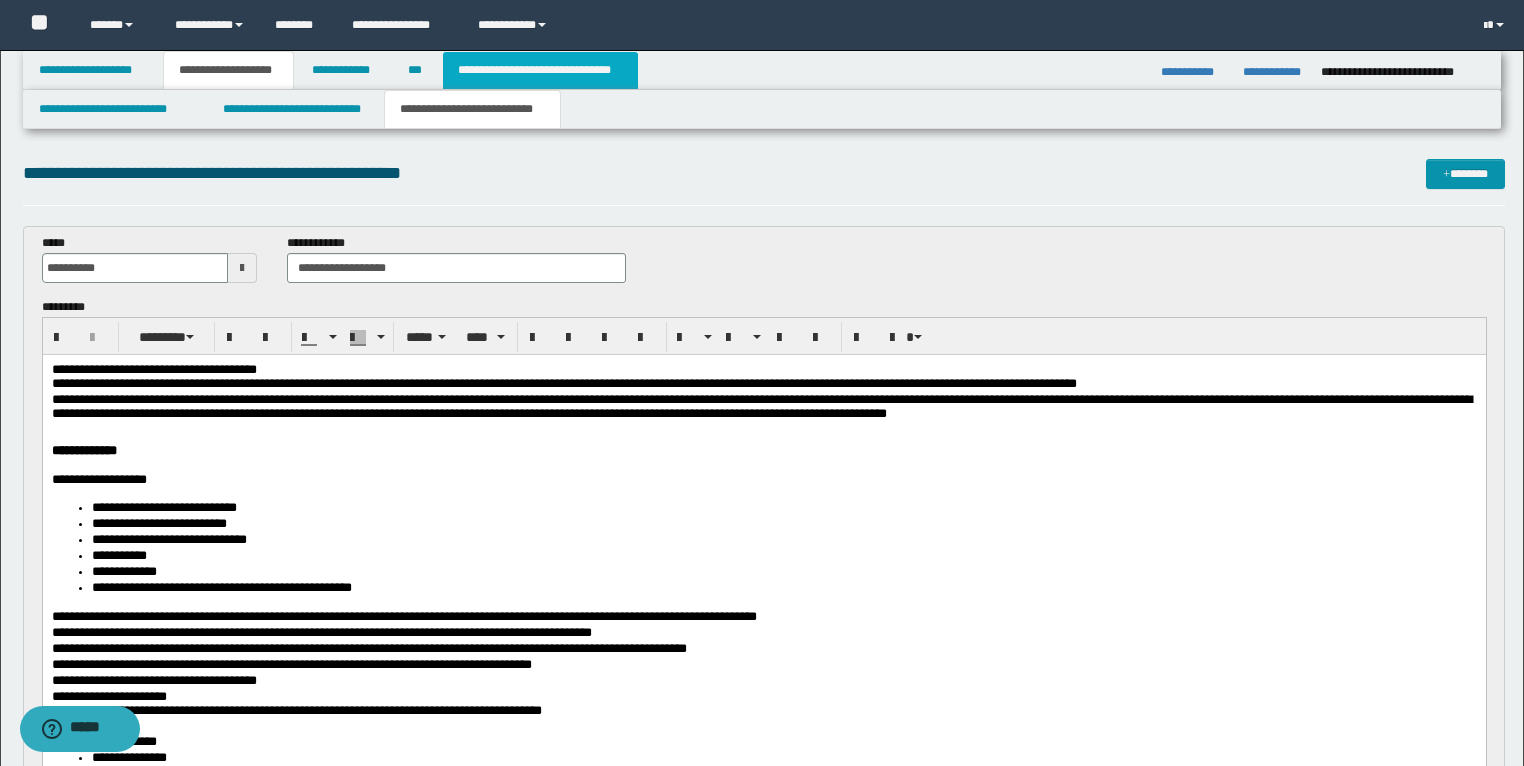 click on "**********" at bounding box center (540, 70) 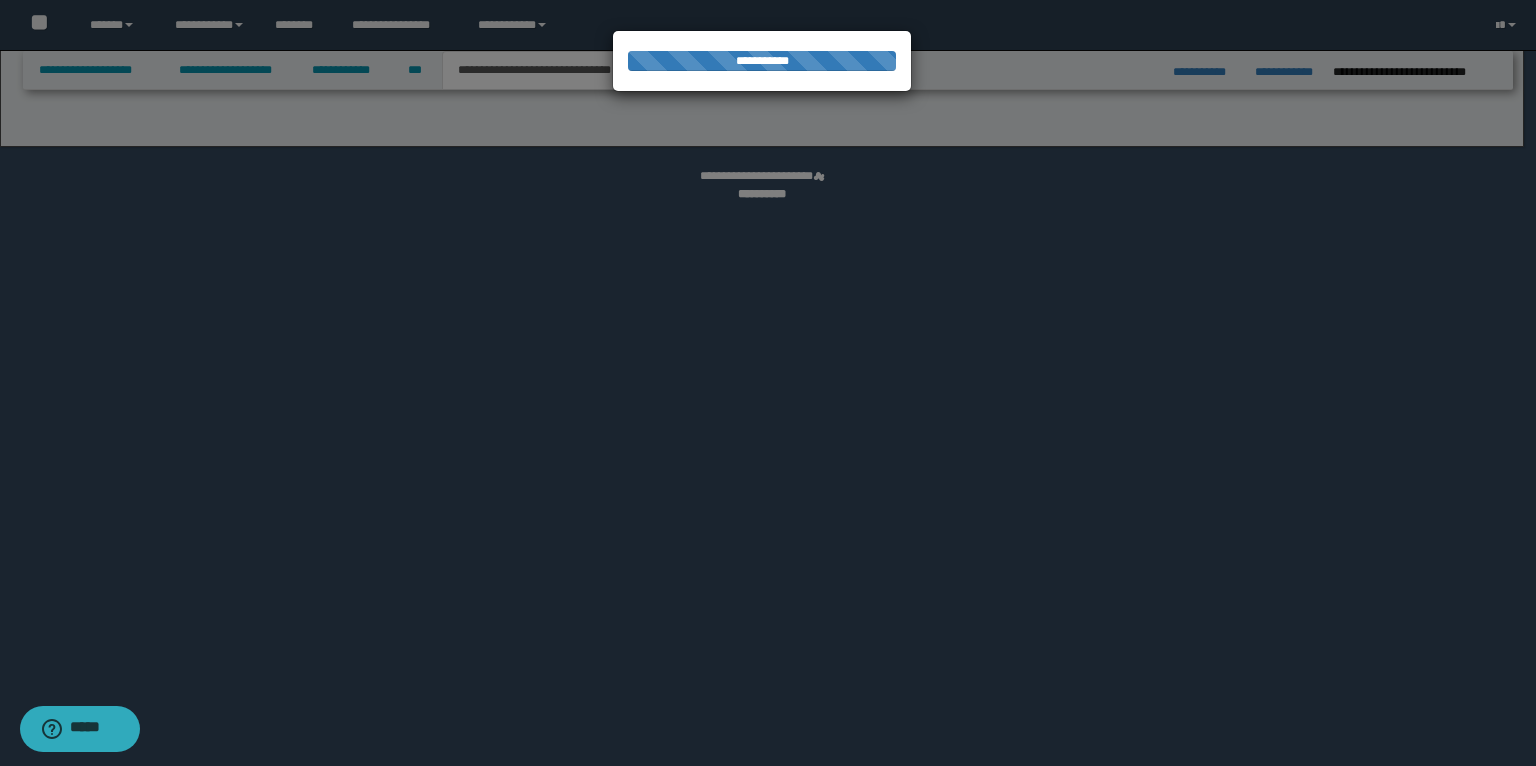 select on "*" 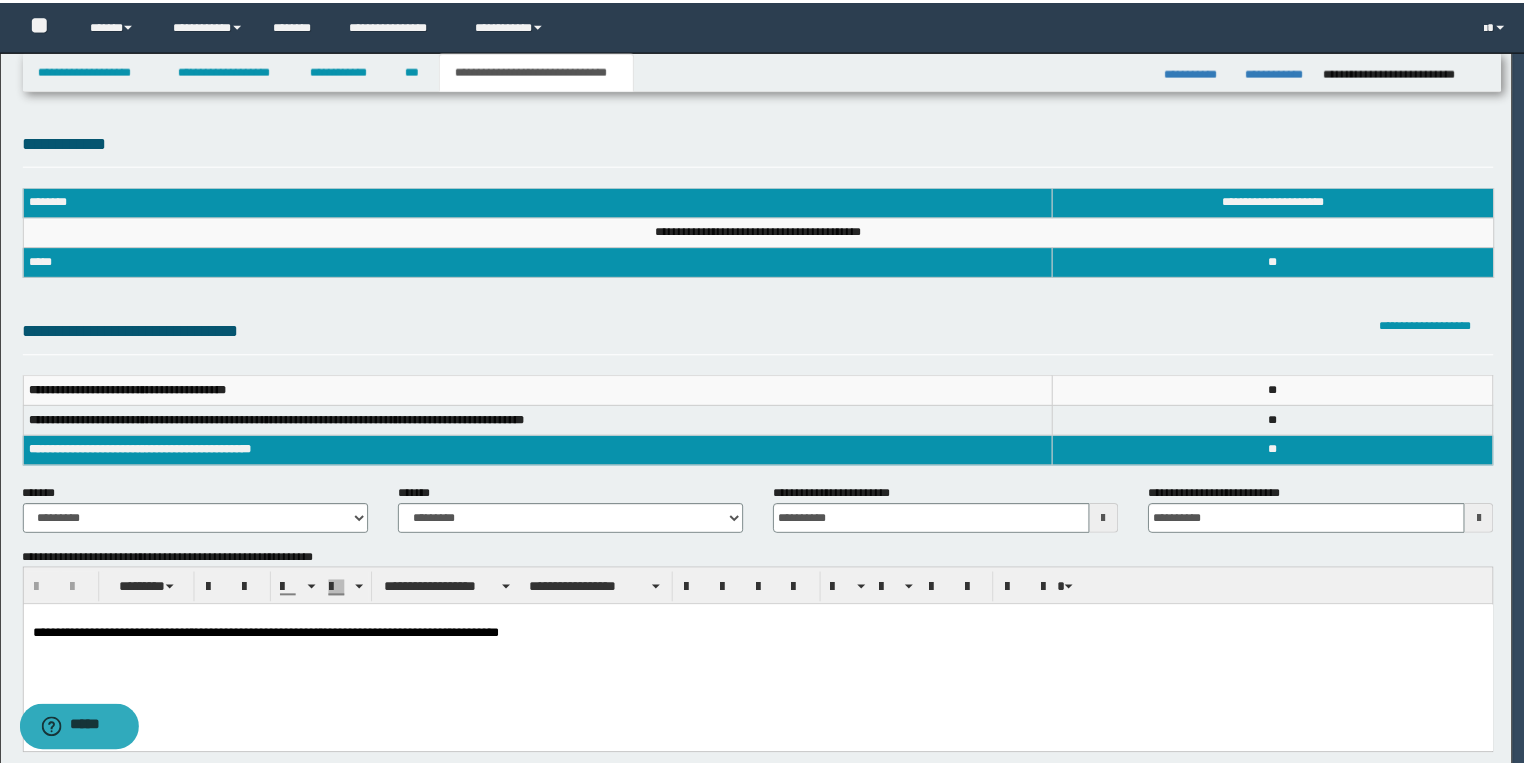 scroll, scrollTop: 0, scrollLeft: 0, axis: both 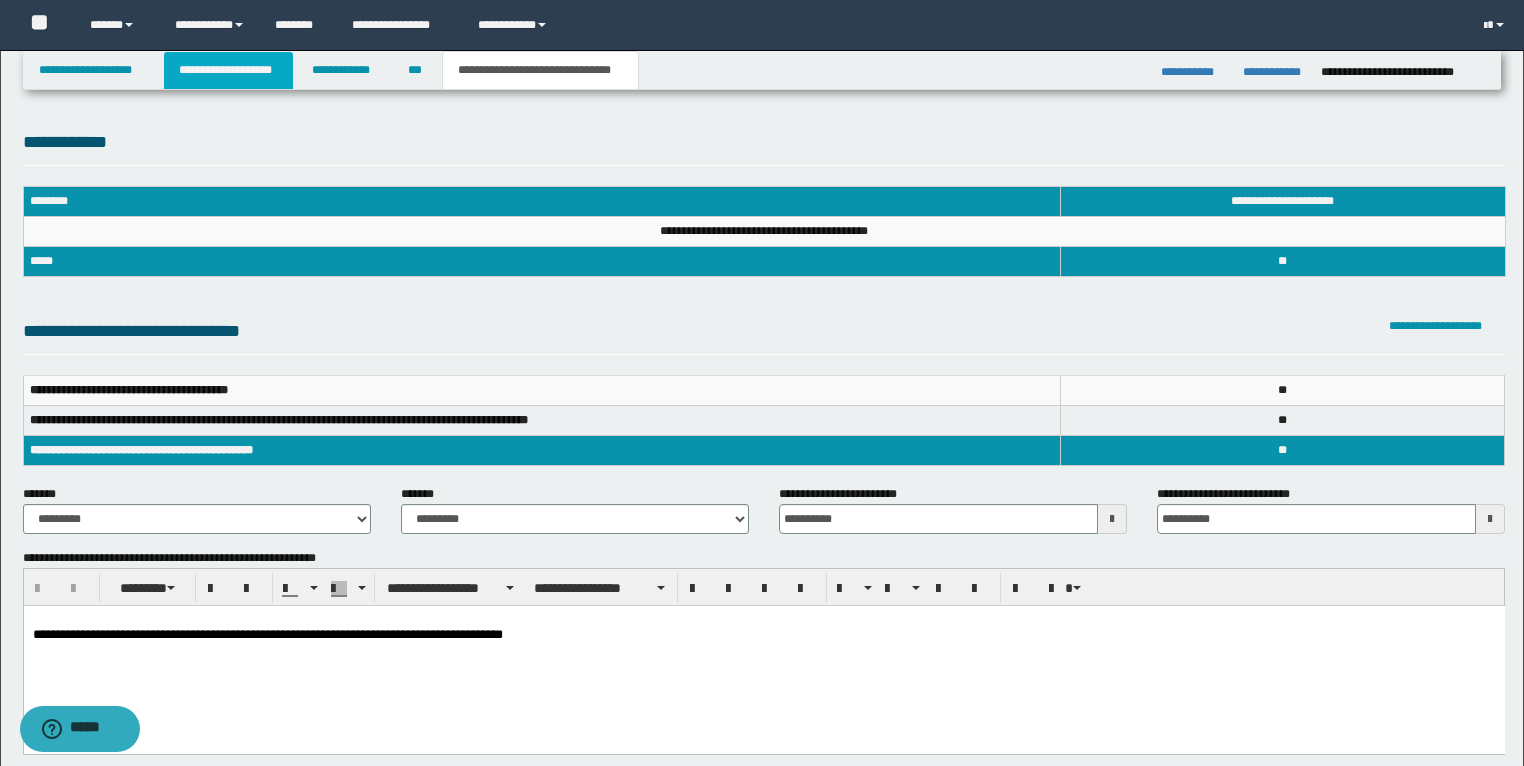 click on "**********" at bounding box center (228, 70) 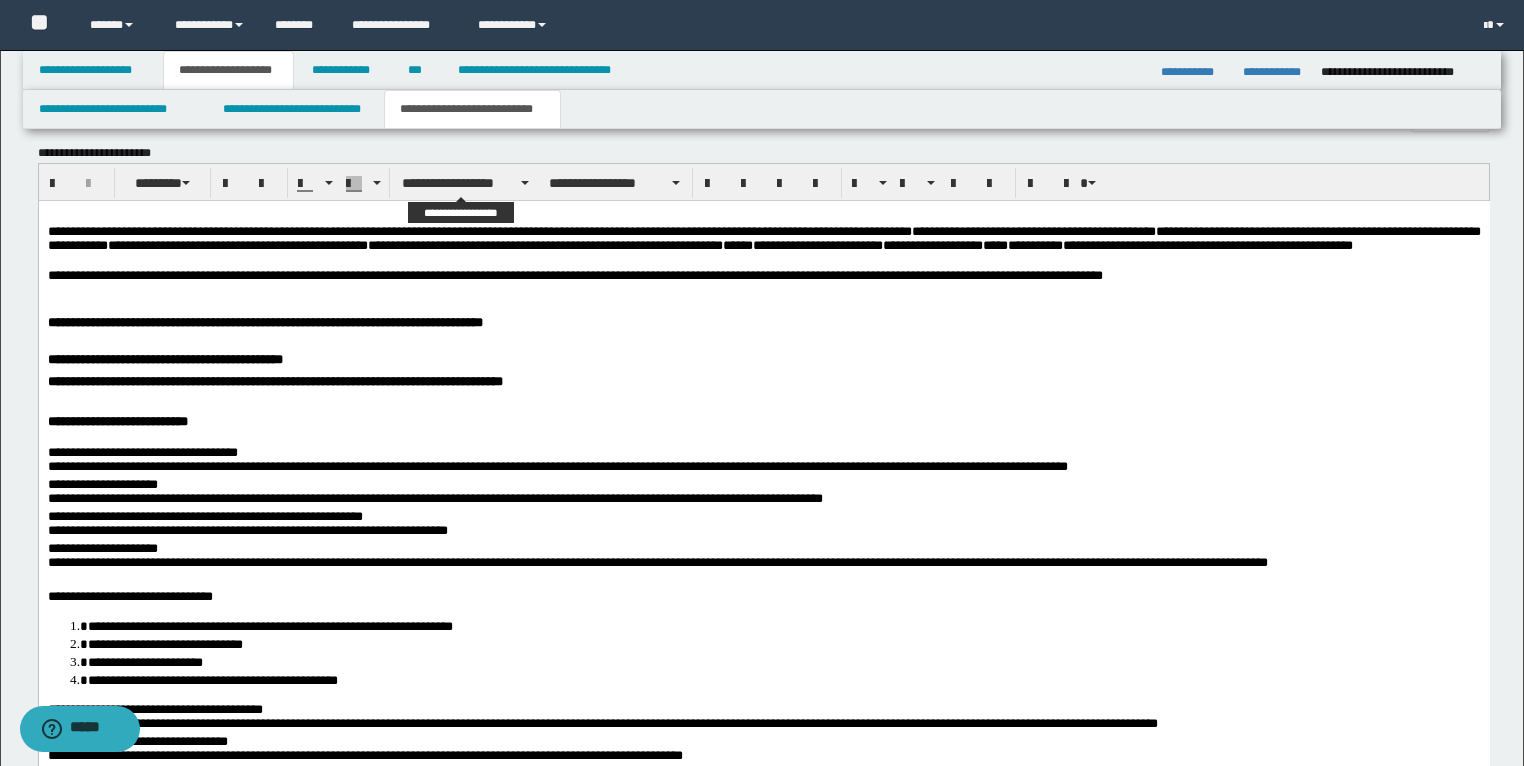scroll, scrollTop: 1840, scrollLeft: 0, axis: vertical 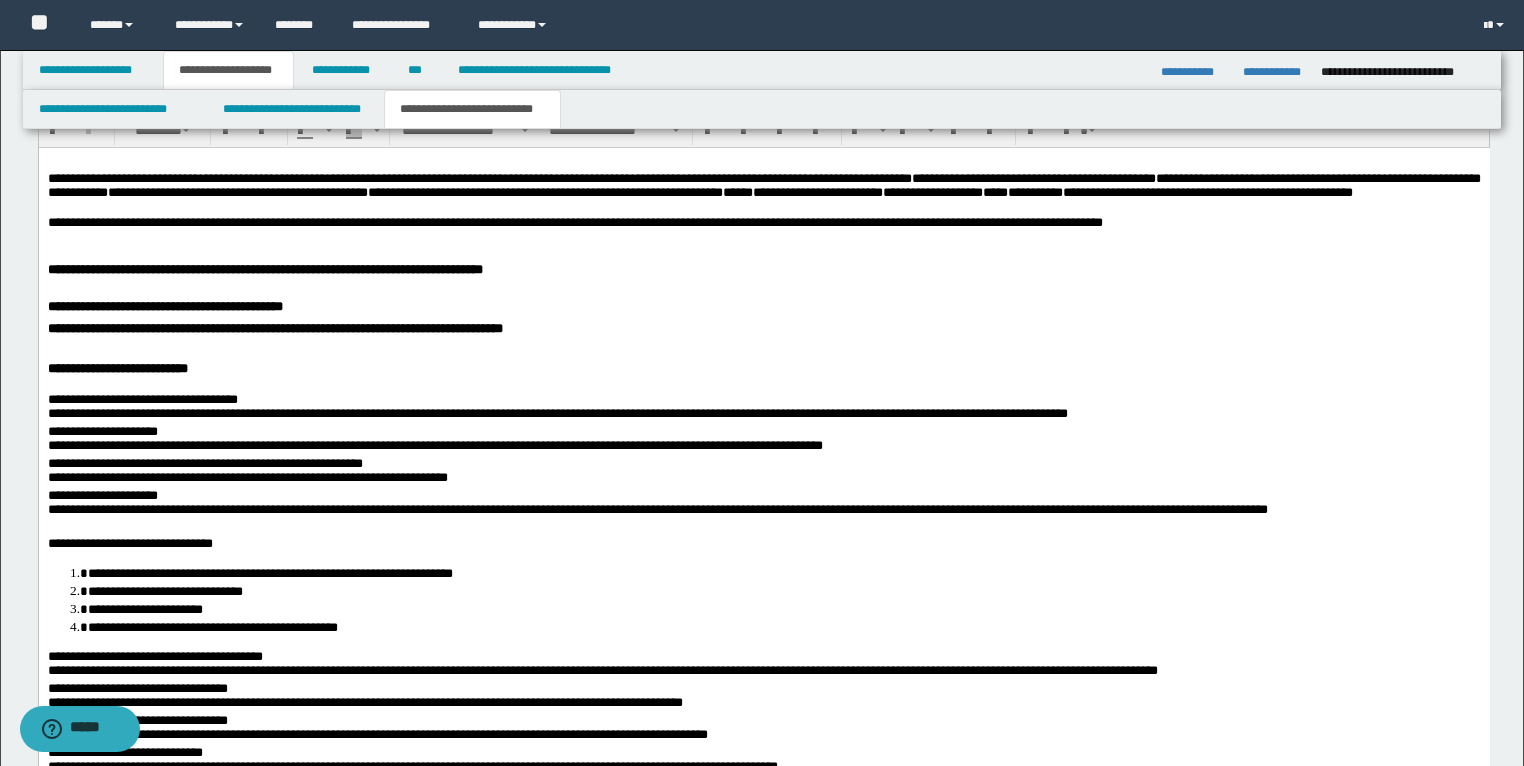 click on "**********" at bounding box center (763, 223) 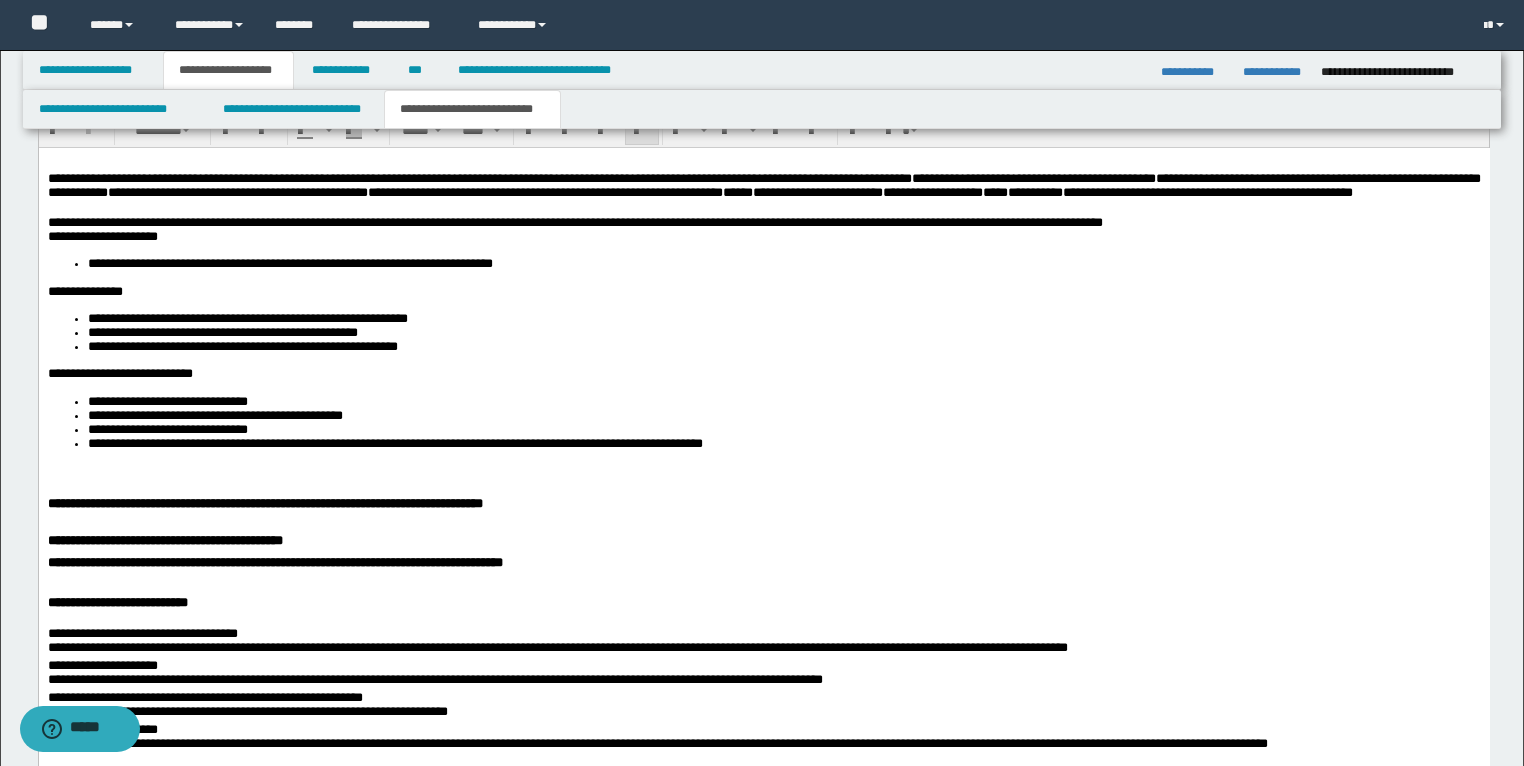 click on "**********" at bounding box center (763, 223) 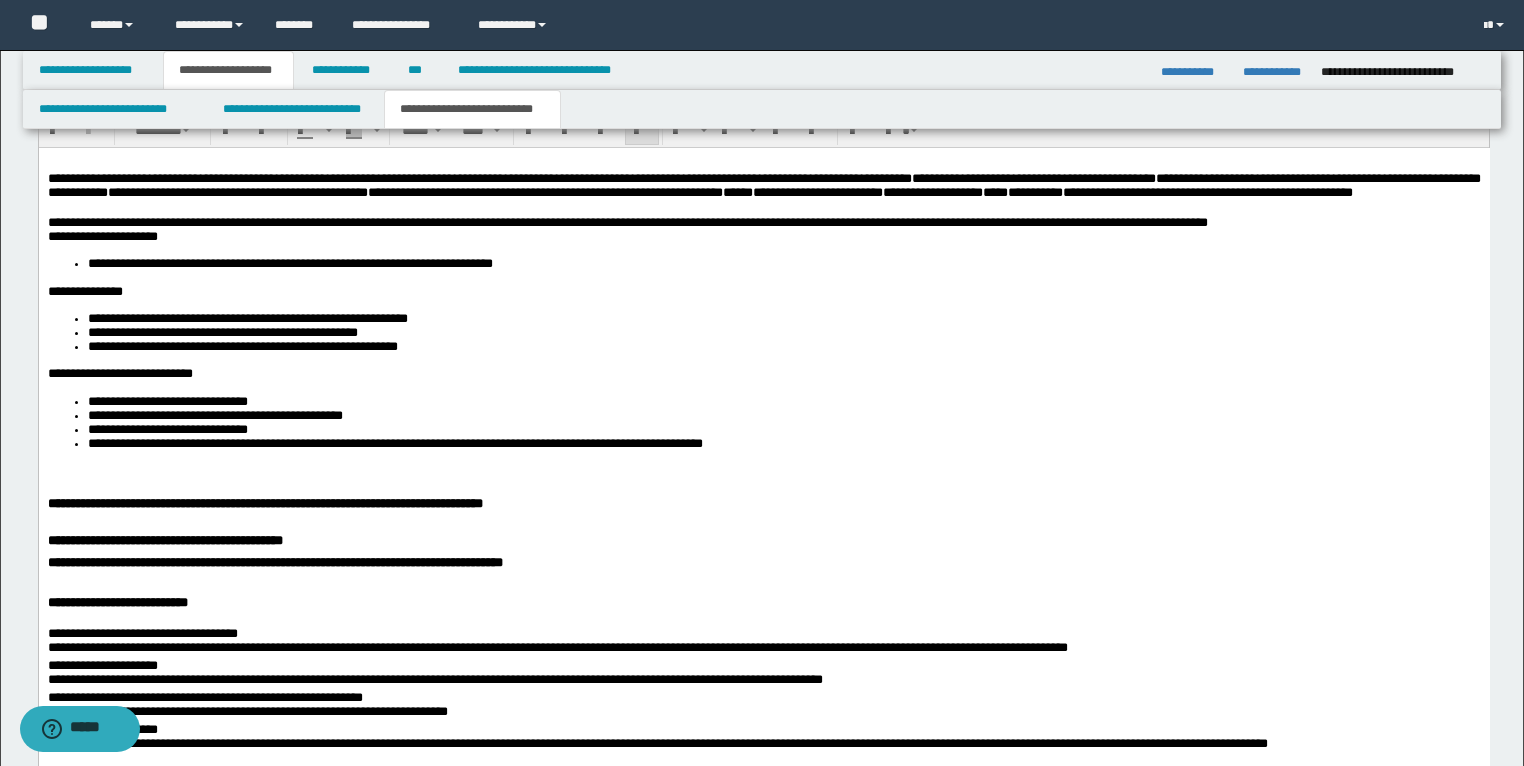 click on "**********" at bounding box center [102, 236] 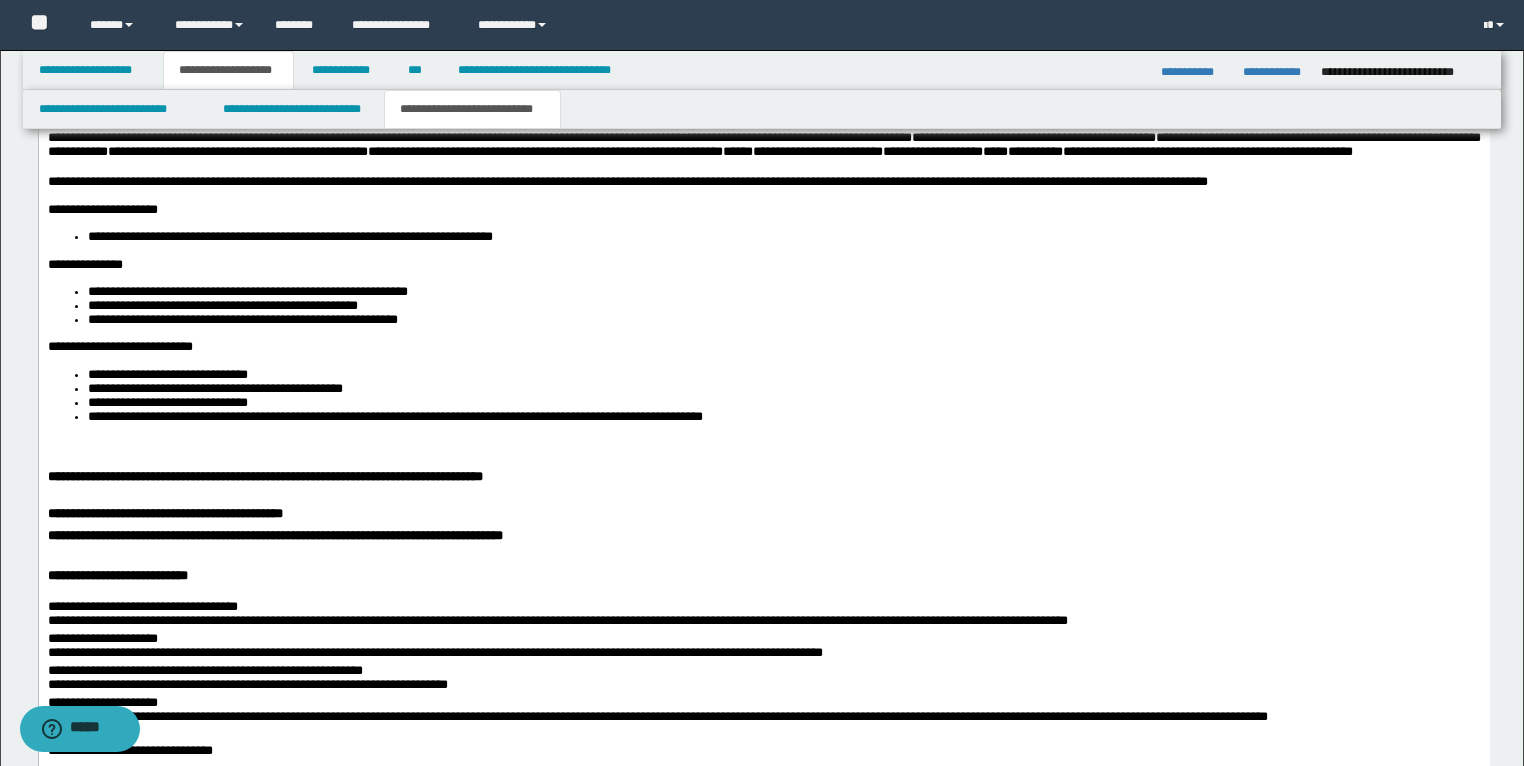 scroll, scrollTop: 1920, scrollLeft: 0, axis: vertical 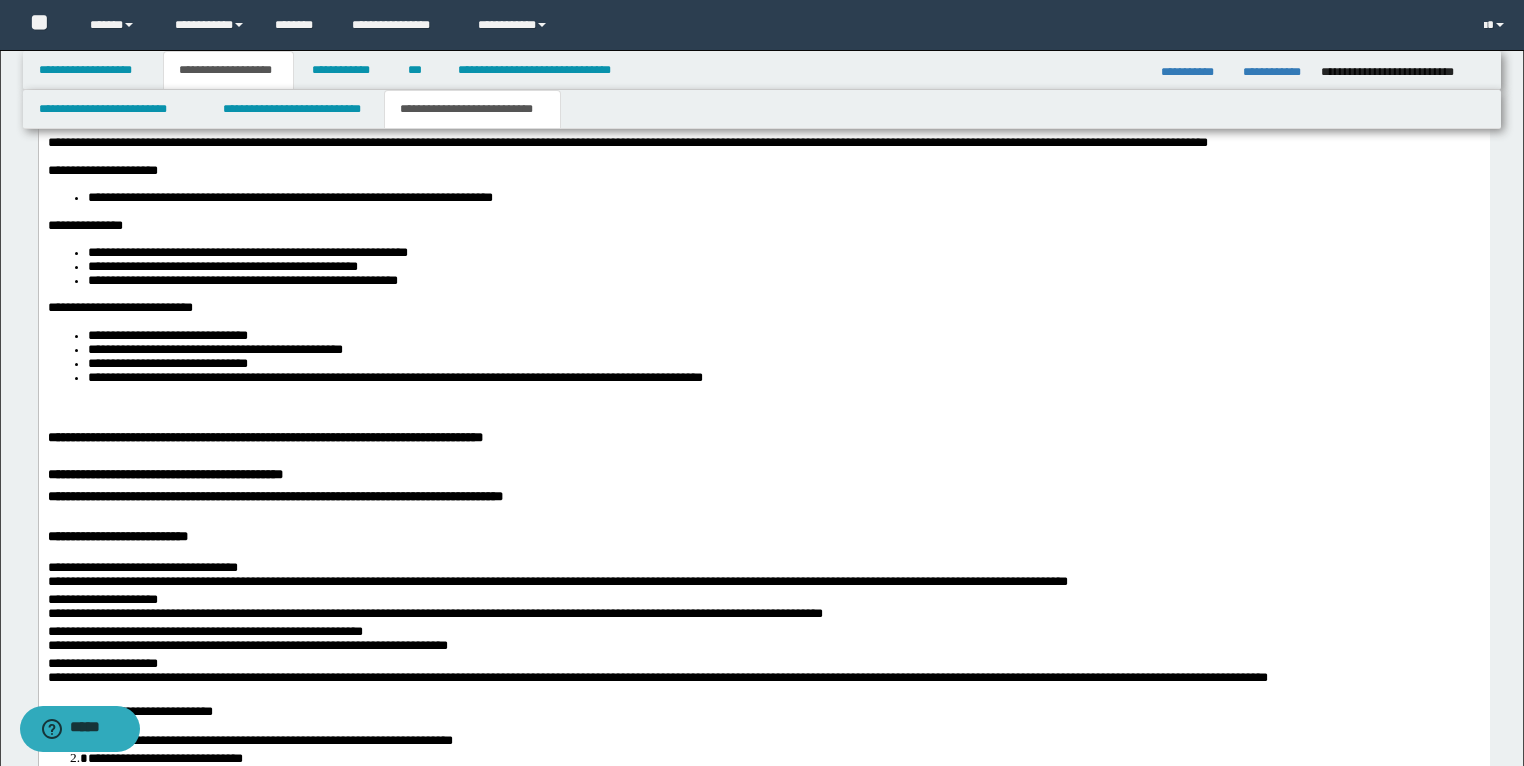 click at bounding box center (763, 405) 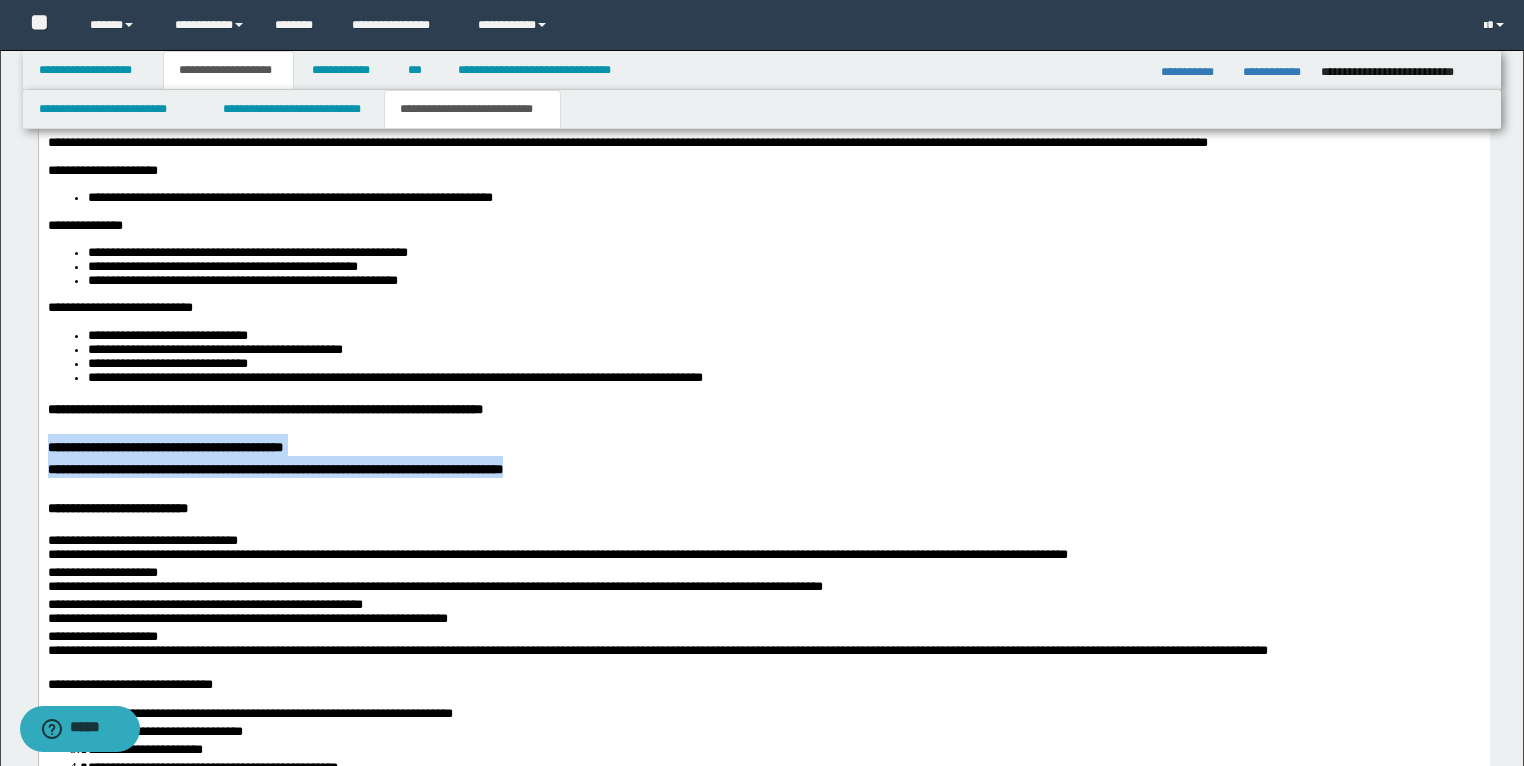 drag, startPoint x: 667, startPoint y: 513, endPoint x: 48, endPoint y: 495, distance: 619.26166 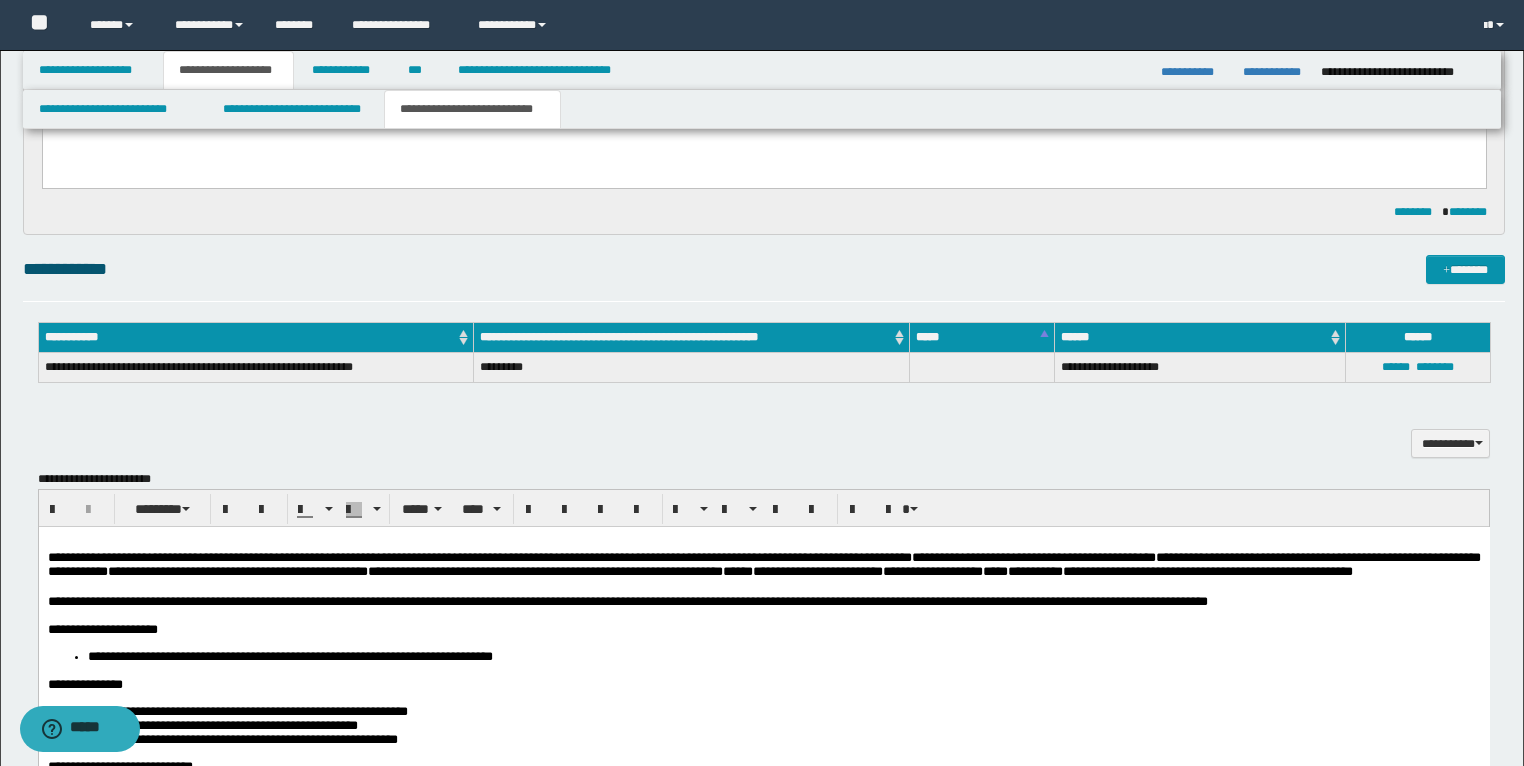 scroll, scrollTop: 1600, scrollLeft: 0, axis: vertical 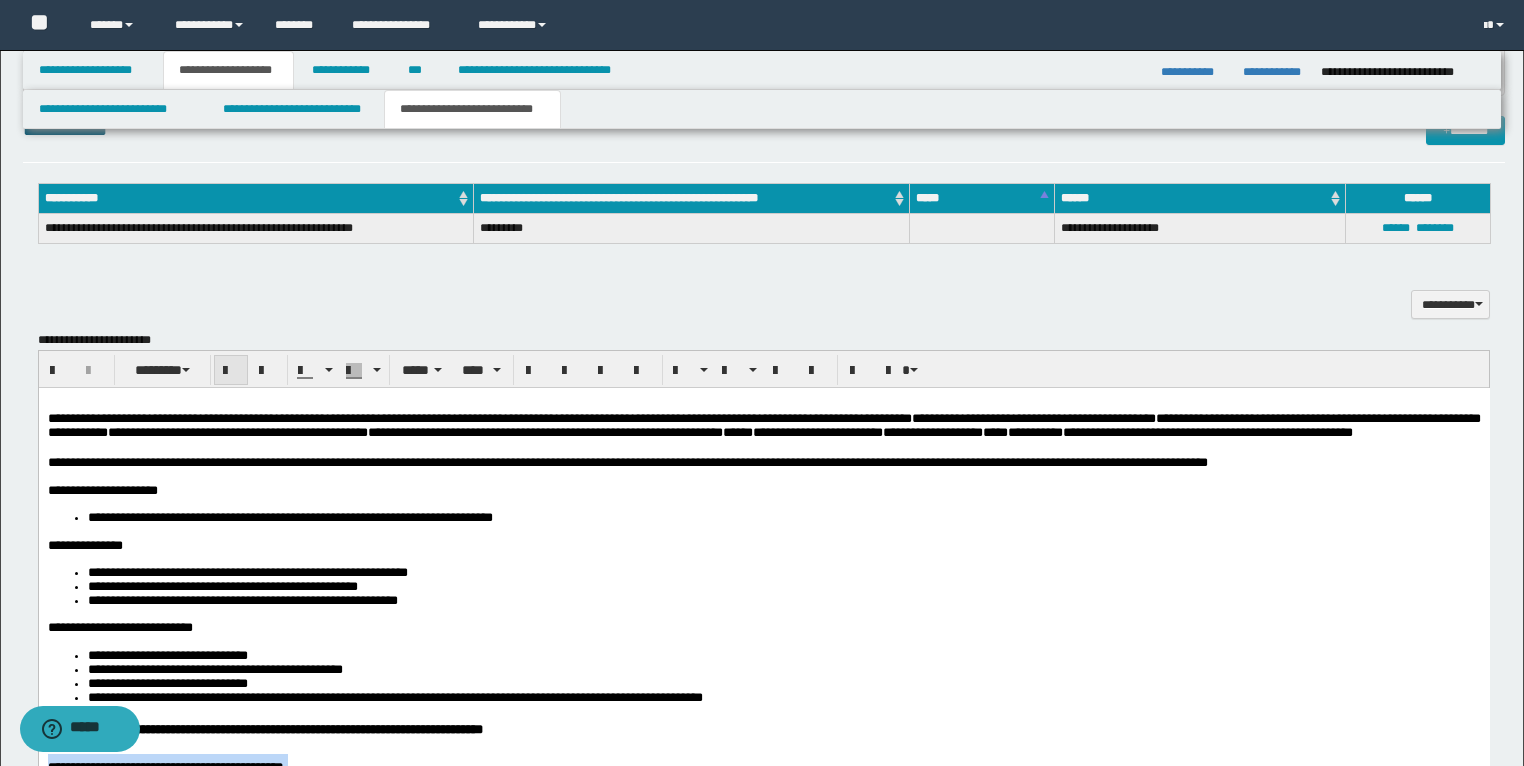 click at bounding box center [231, 370] 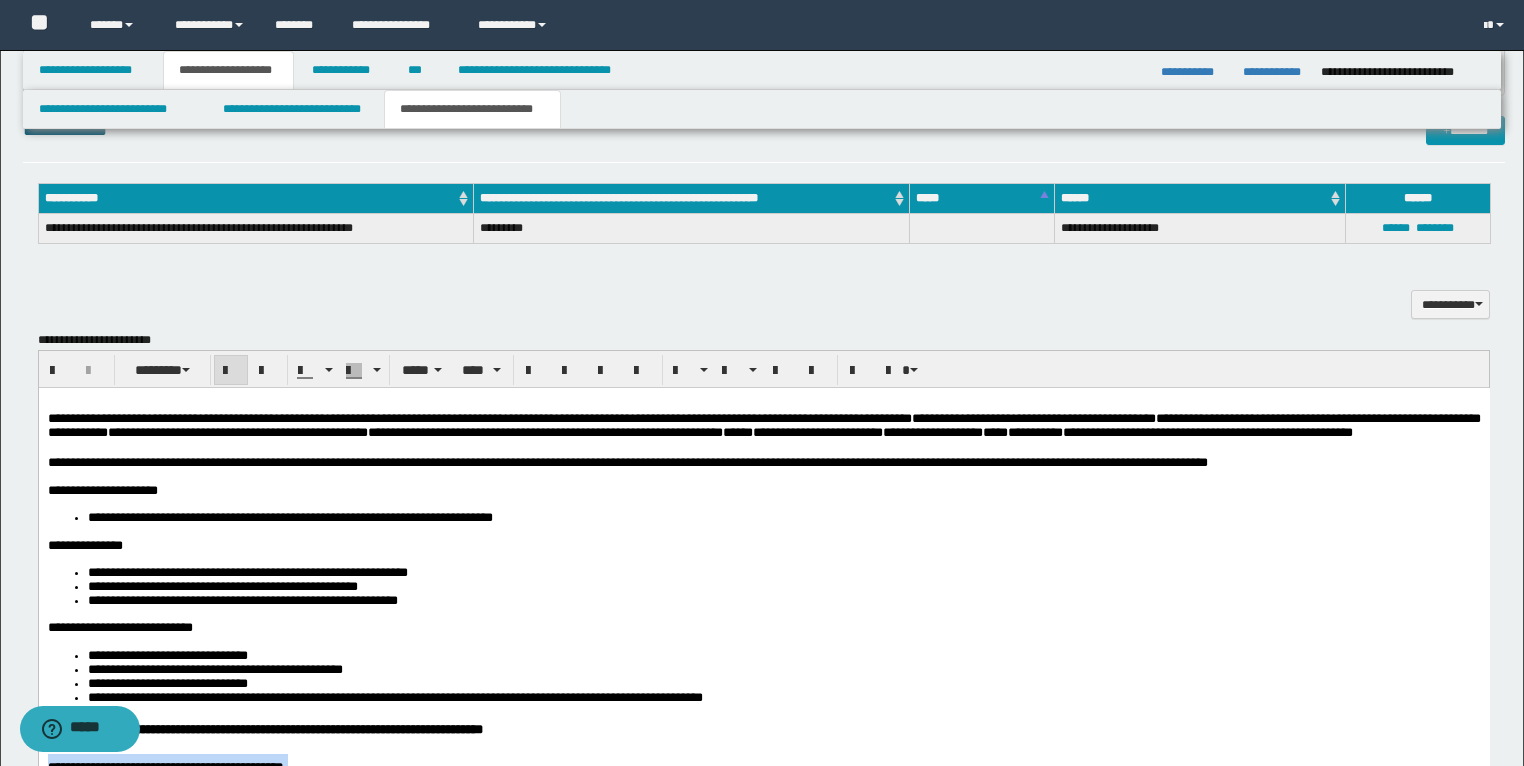 click at bounding box center (231, 370) 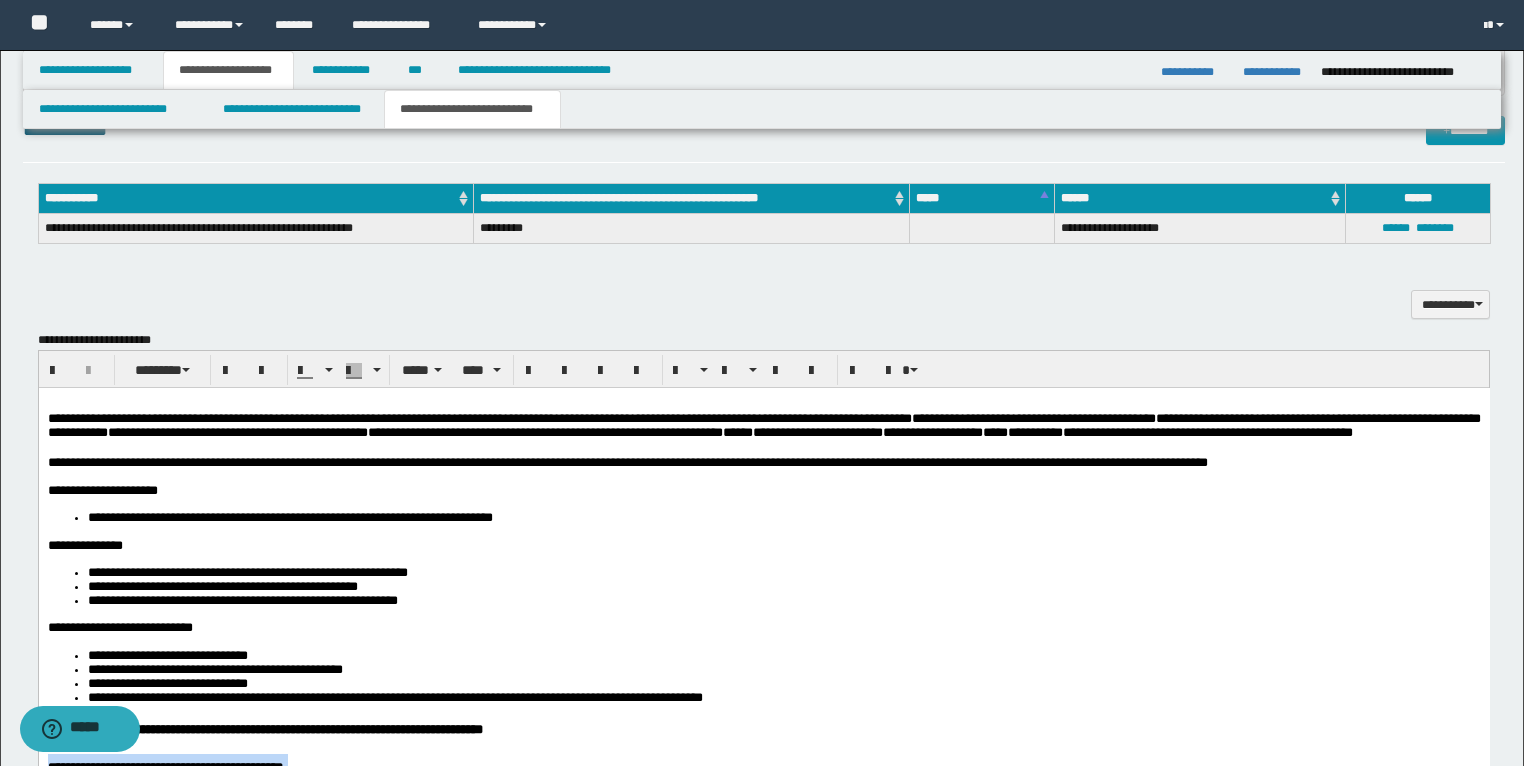 scroll, scrollTop: 1920, scrollLeft: 0, axis: vertical 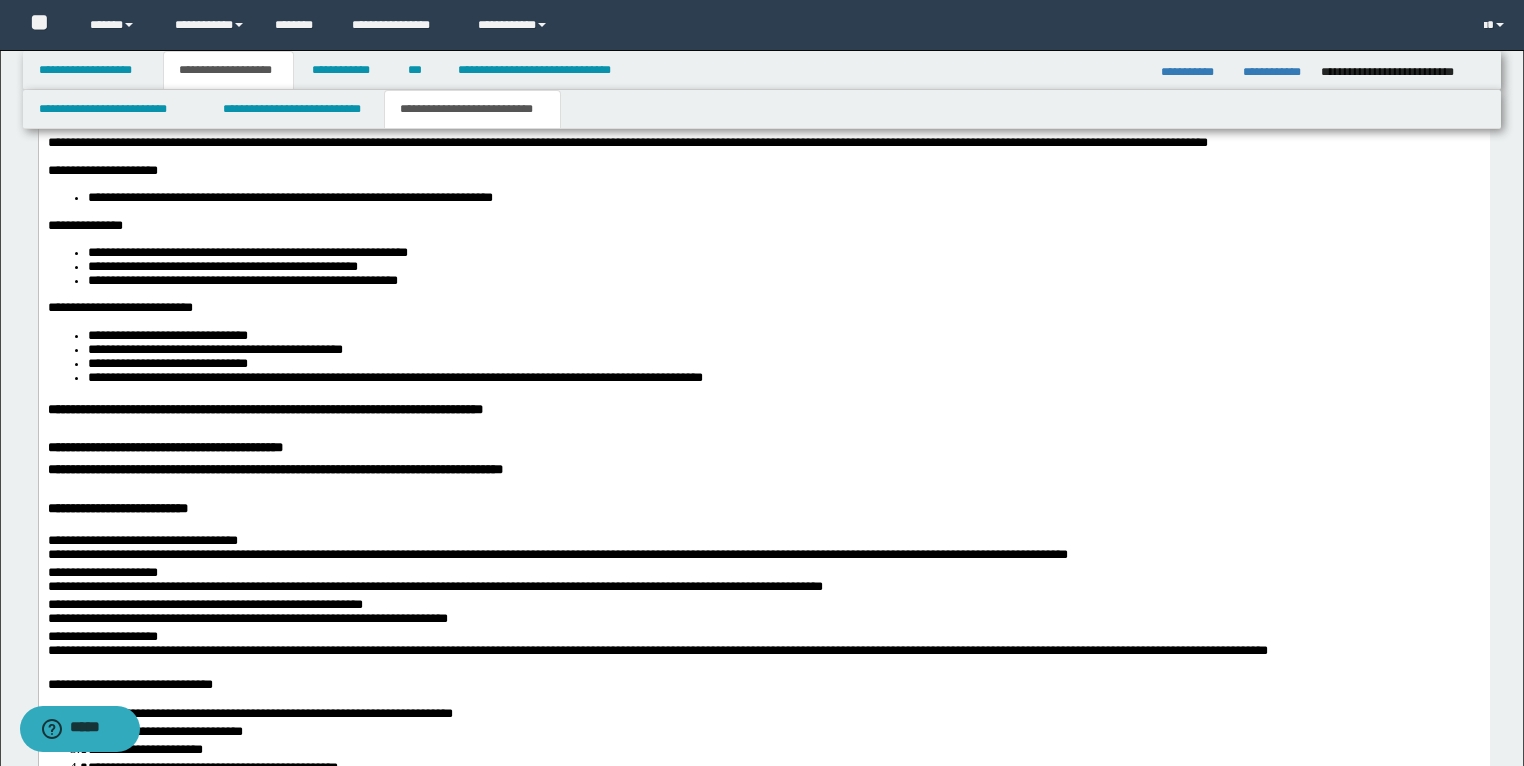 click on "**********" at bounding box center [763, 1471] 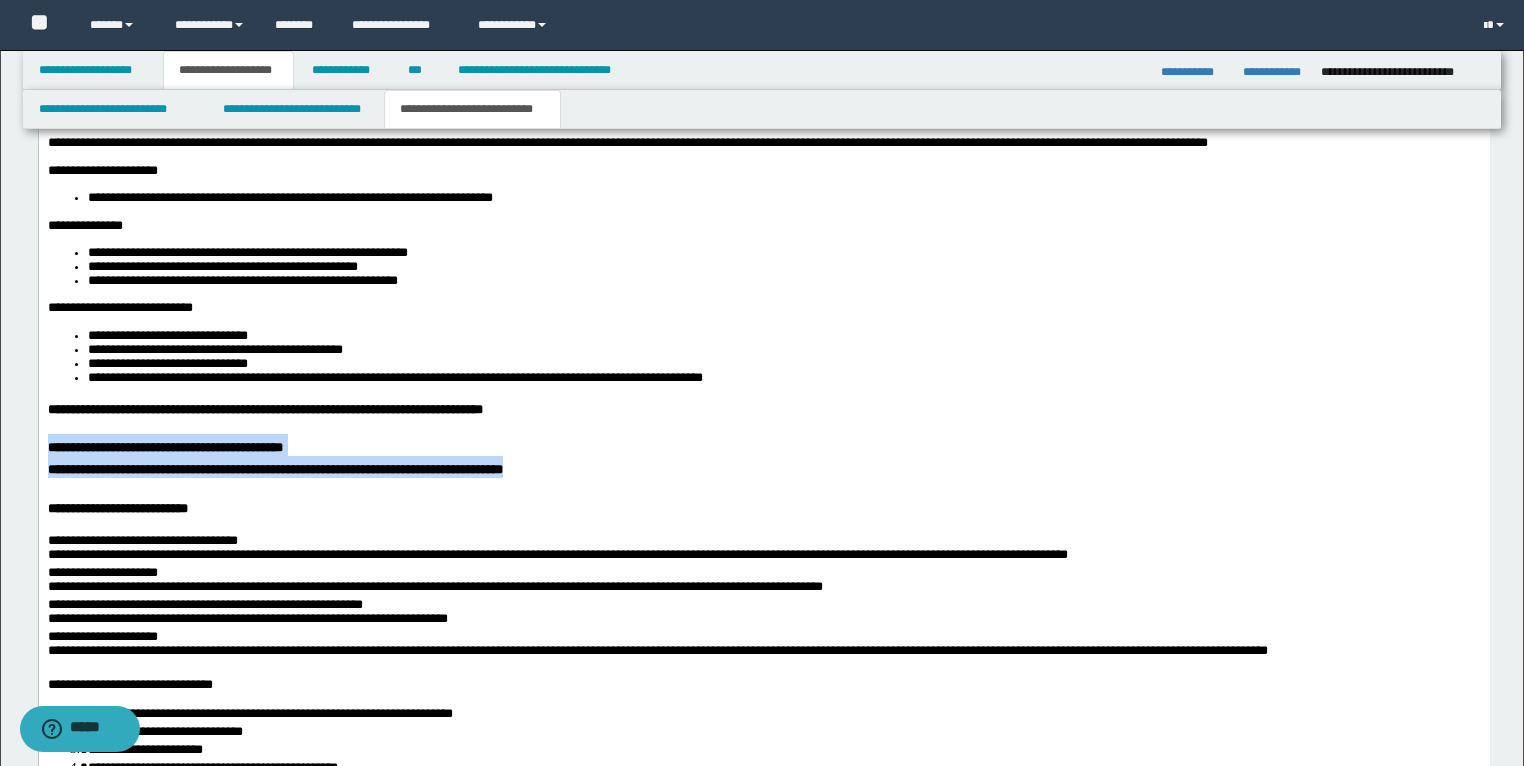 drag, startPoint x: 735, startPoint y: 516, endPoint x: 45, endPoint y: 486, distance: 690.65186 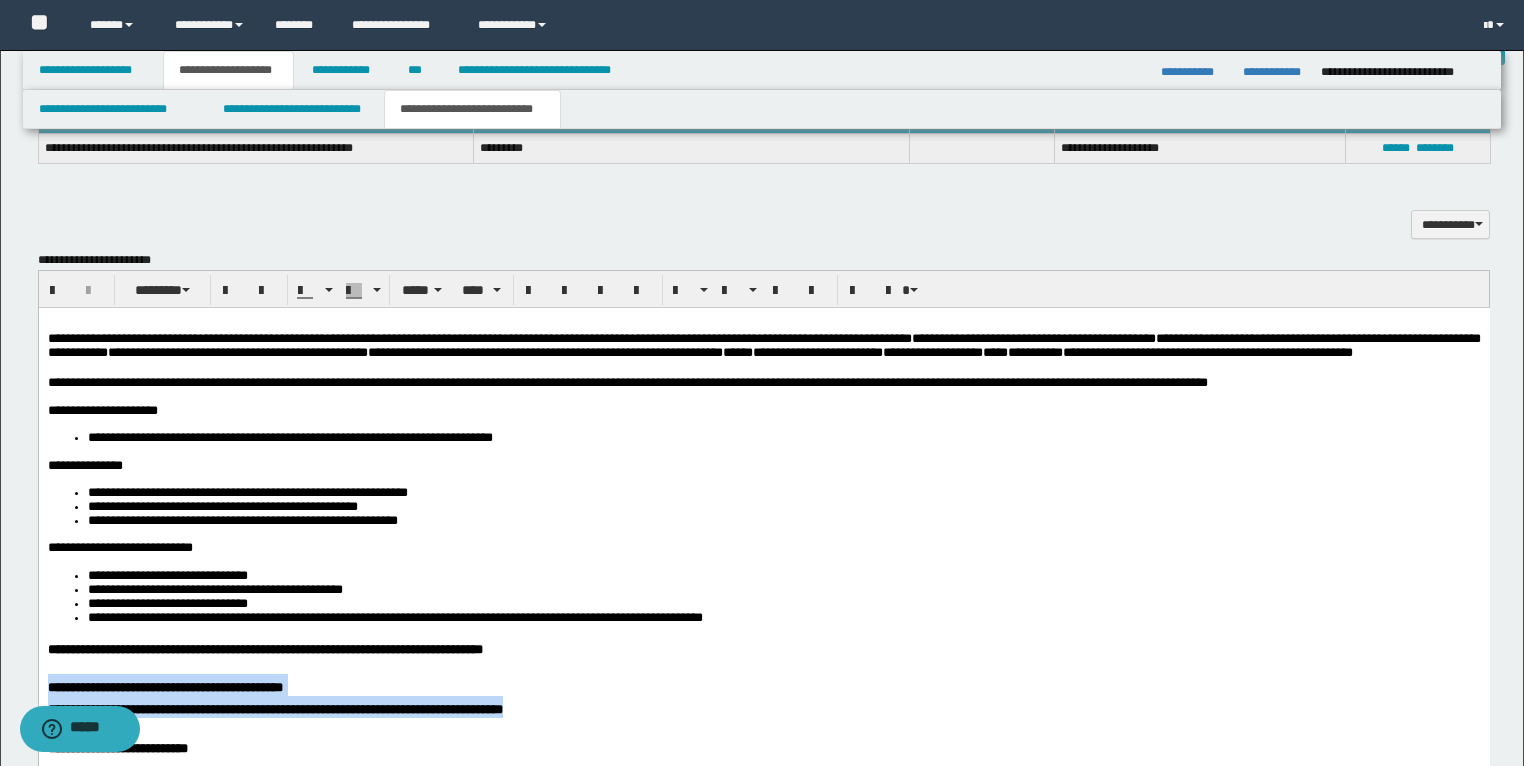 scroll, scrollTop: 1680, scrollLeft: 0, axis: vertical 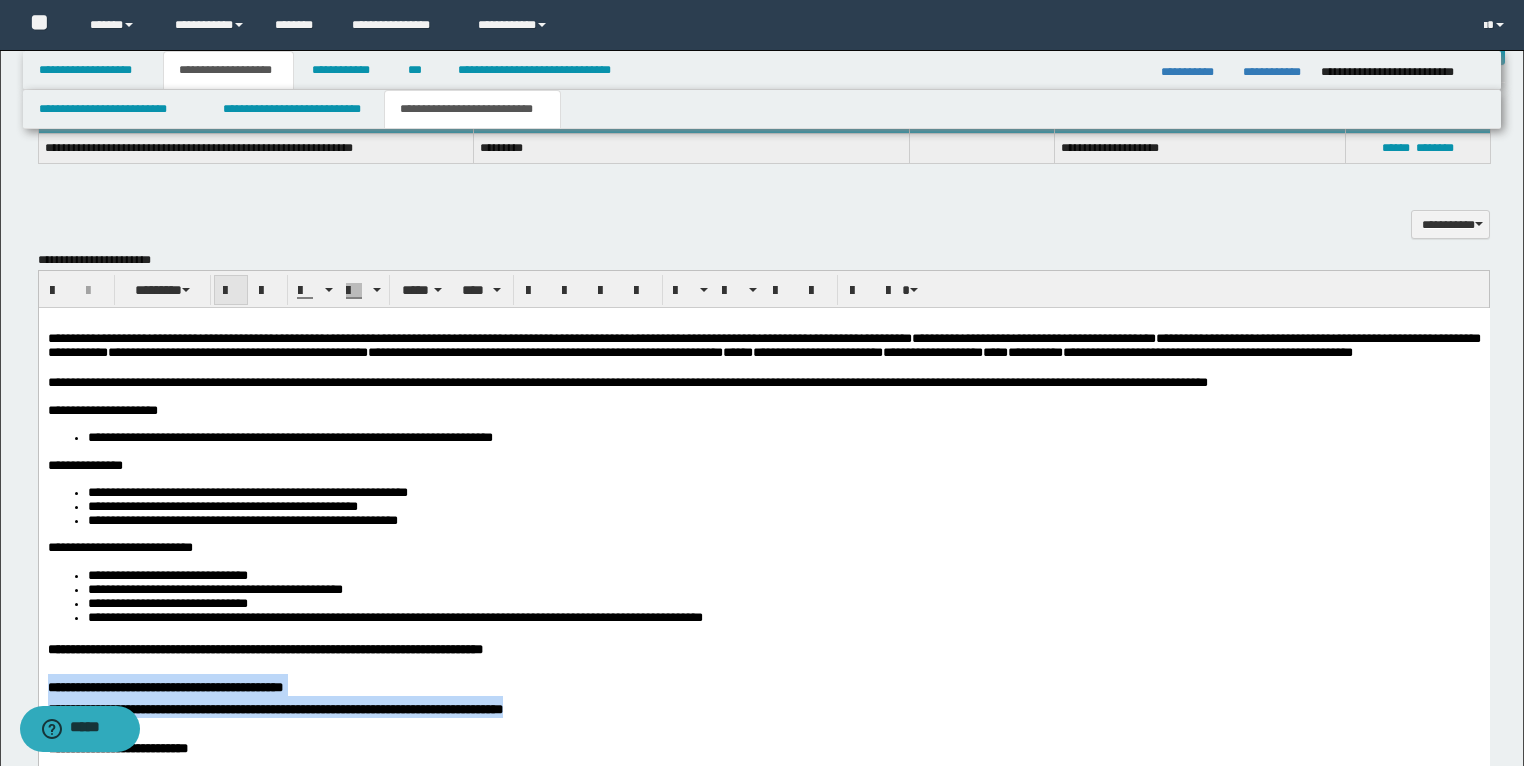 click at bounding box center [231, 291] 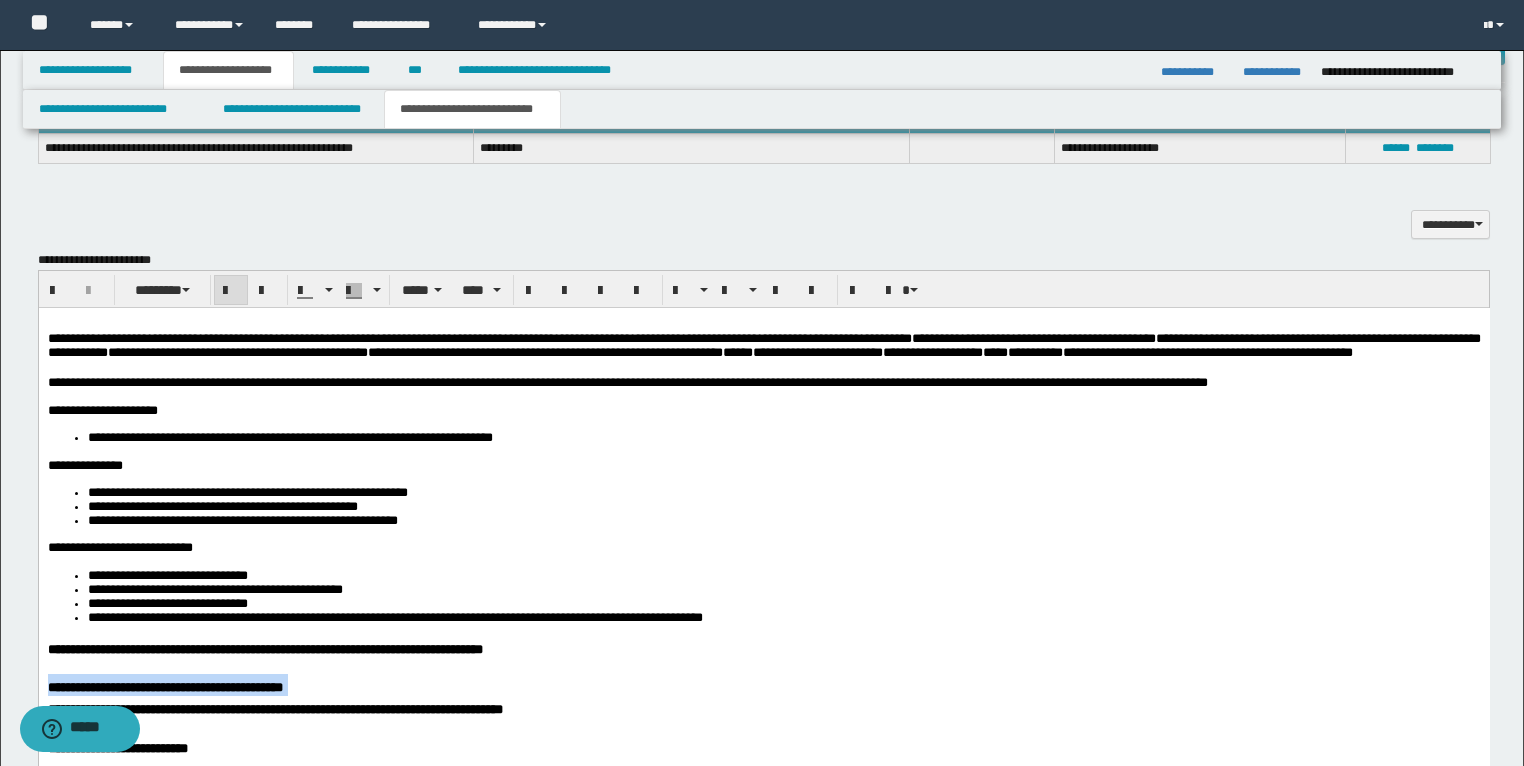 click at bounding box center (231, 291) 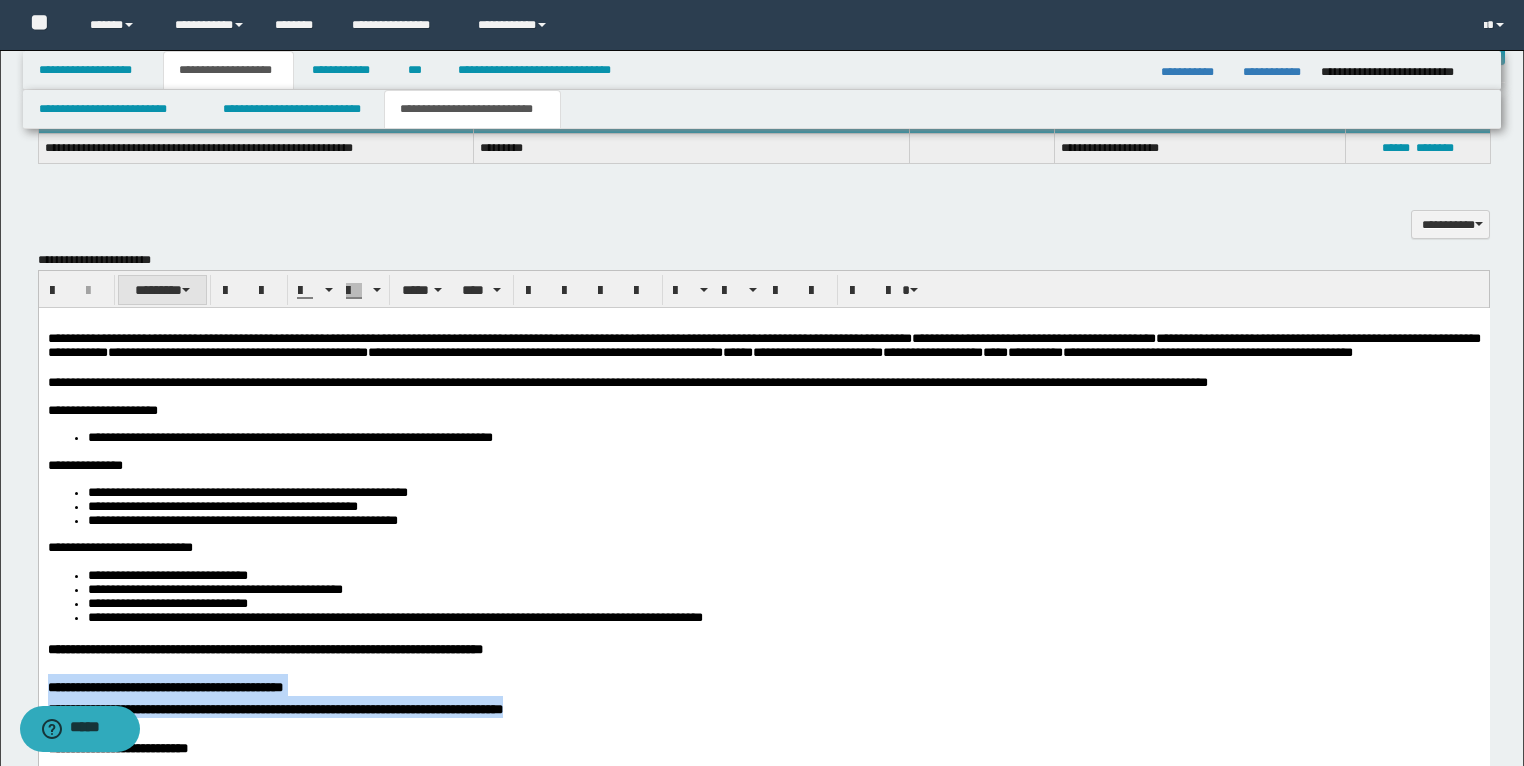 click on "********" at bounding box center [162, 290] 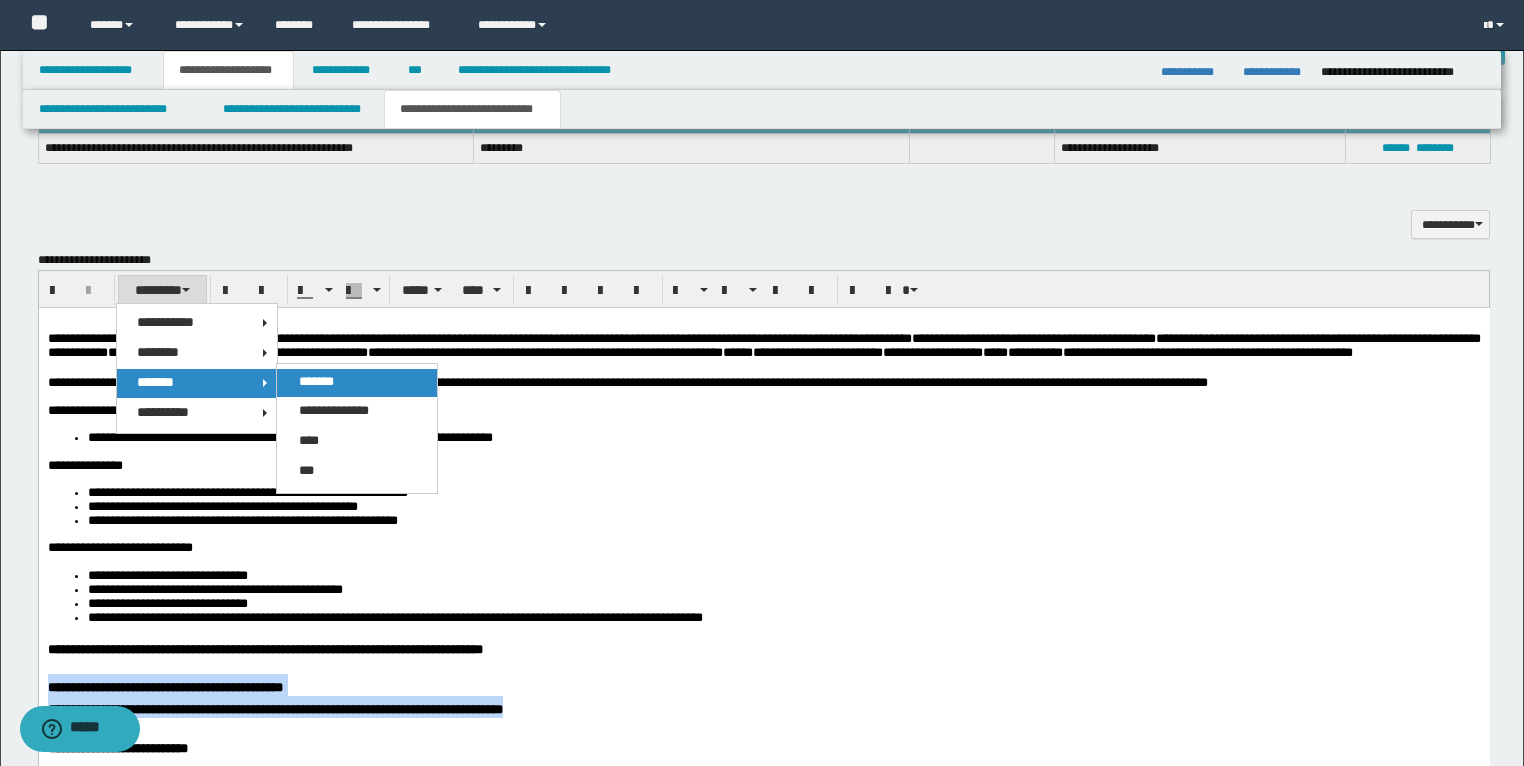 click on "*******" at bounding box center (316, 381) 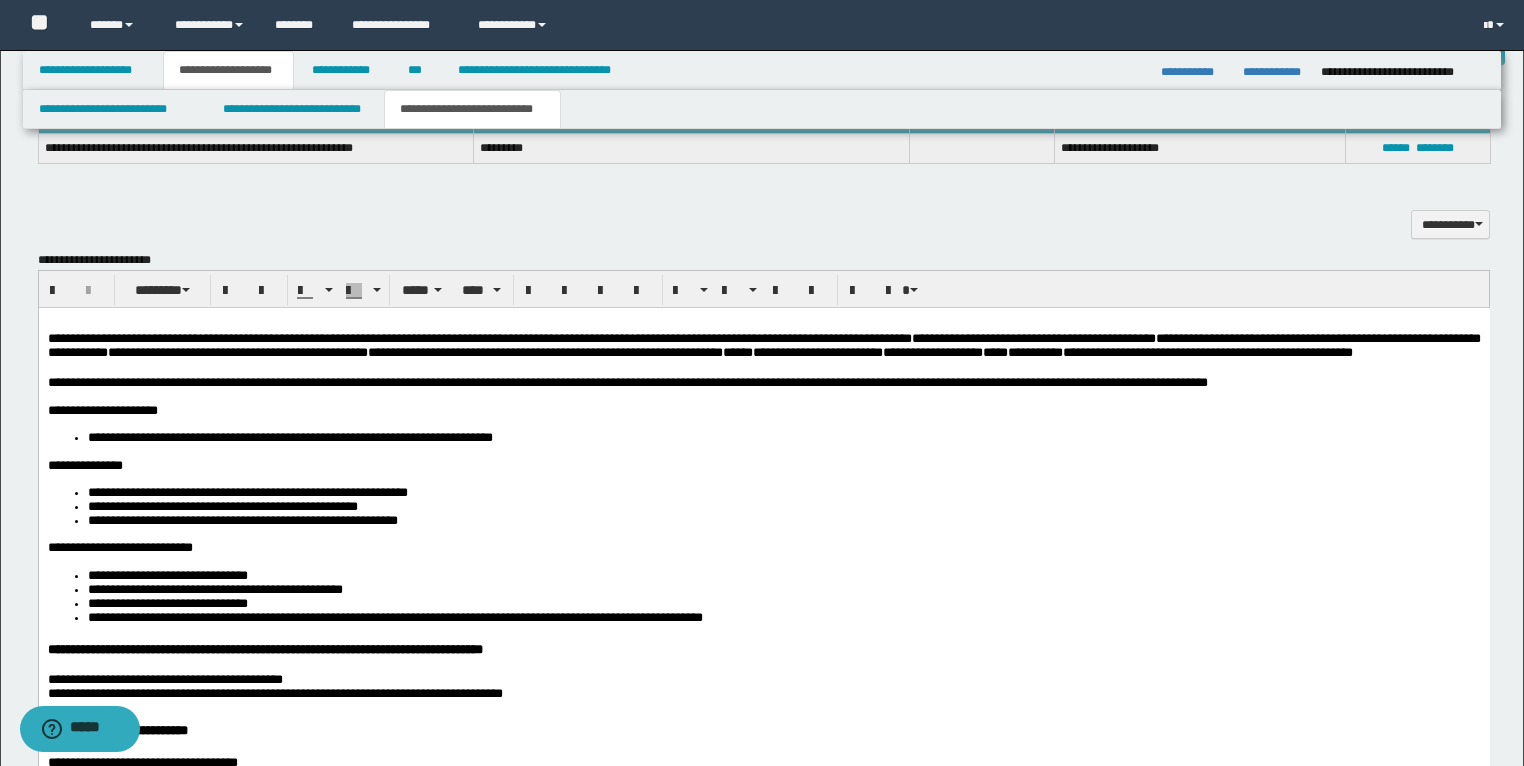 click on "**********" at bounding box center (783, 576) 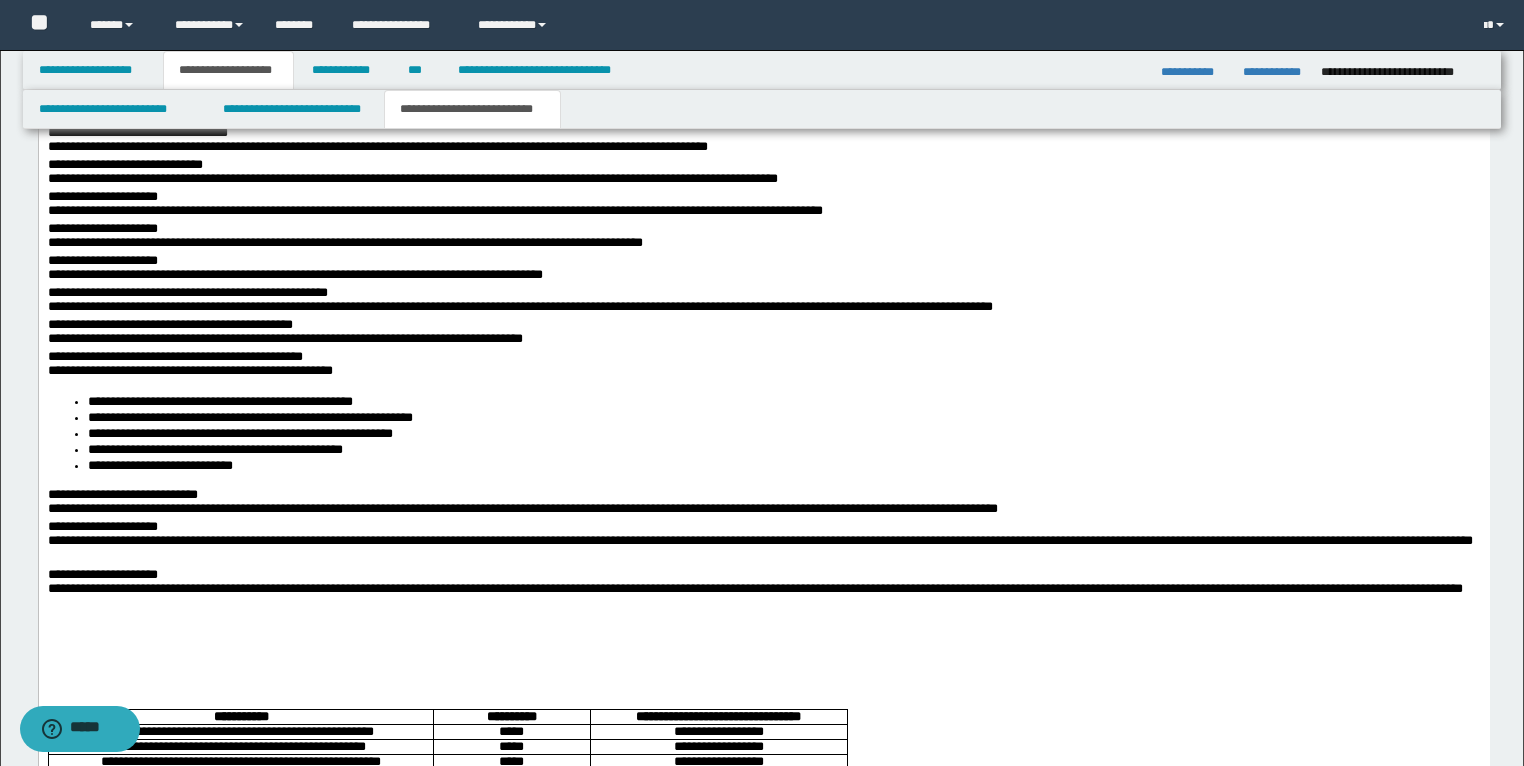 scroll, scrollTop: 2880, scrollLeft: 0, axis: vertical 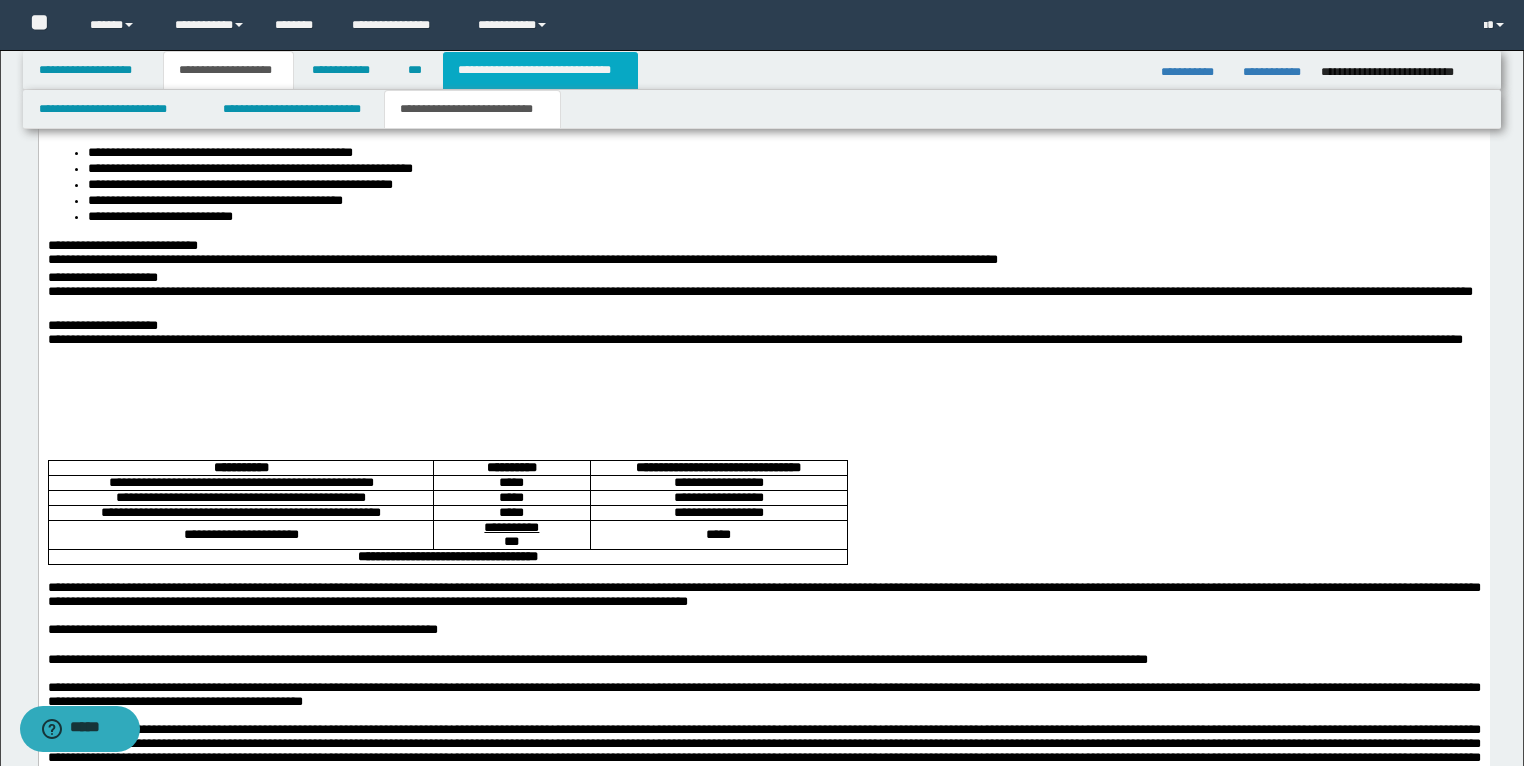 click on "**********" at bounding box center (540, 70) 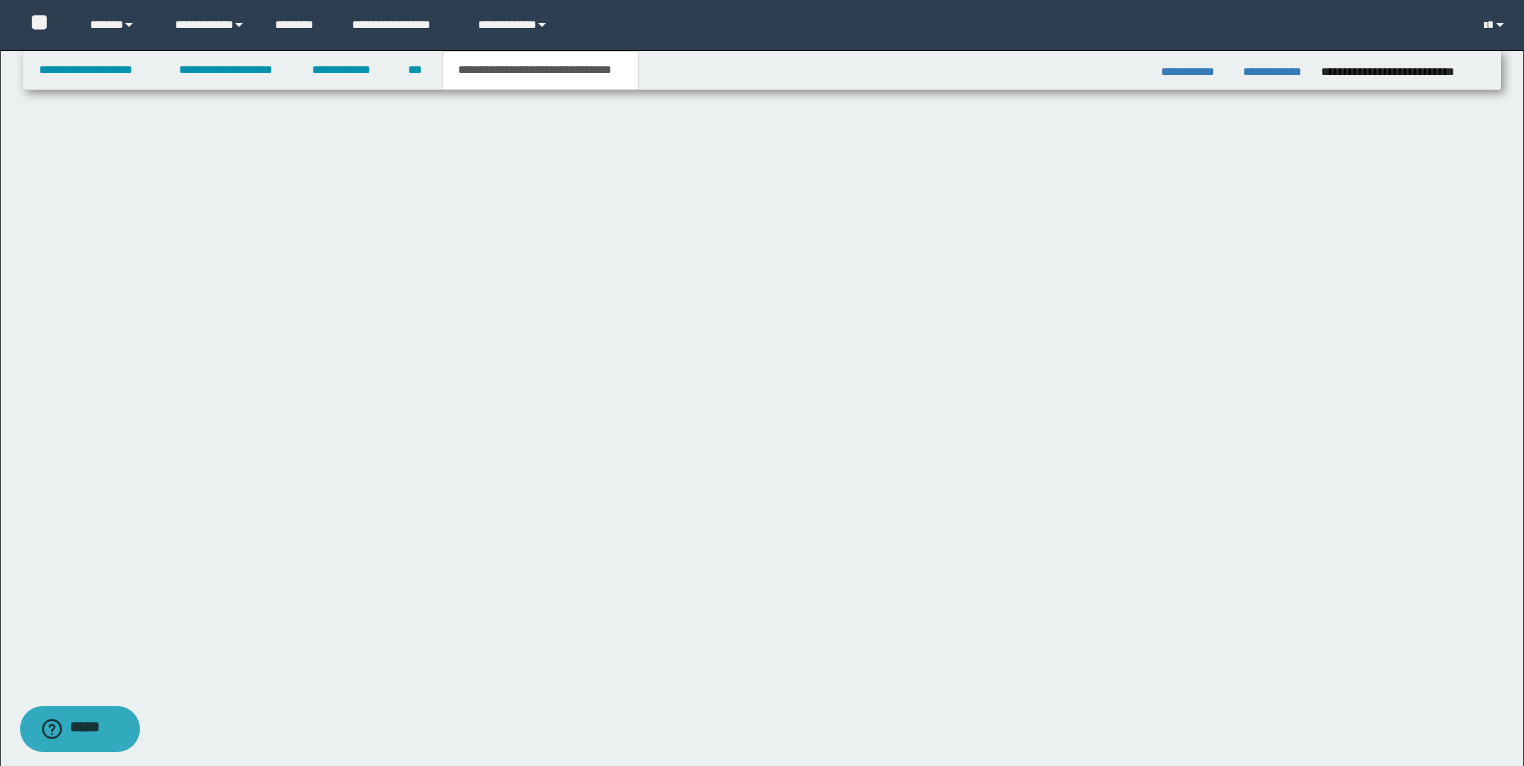 scroll, scrollTop: 631, scrollLeft: 0, axis: vertical 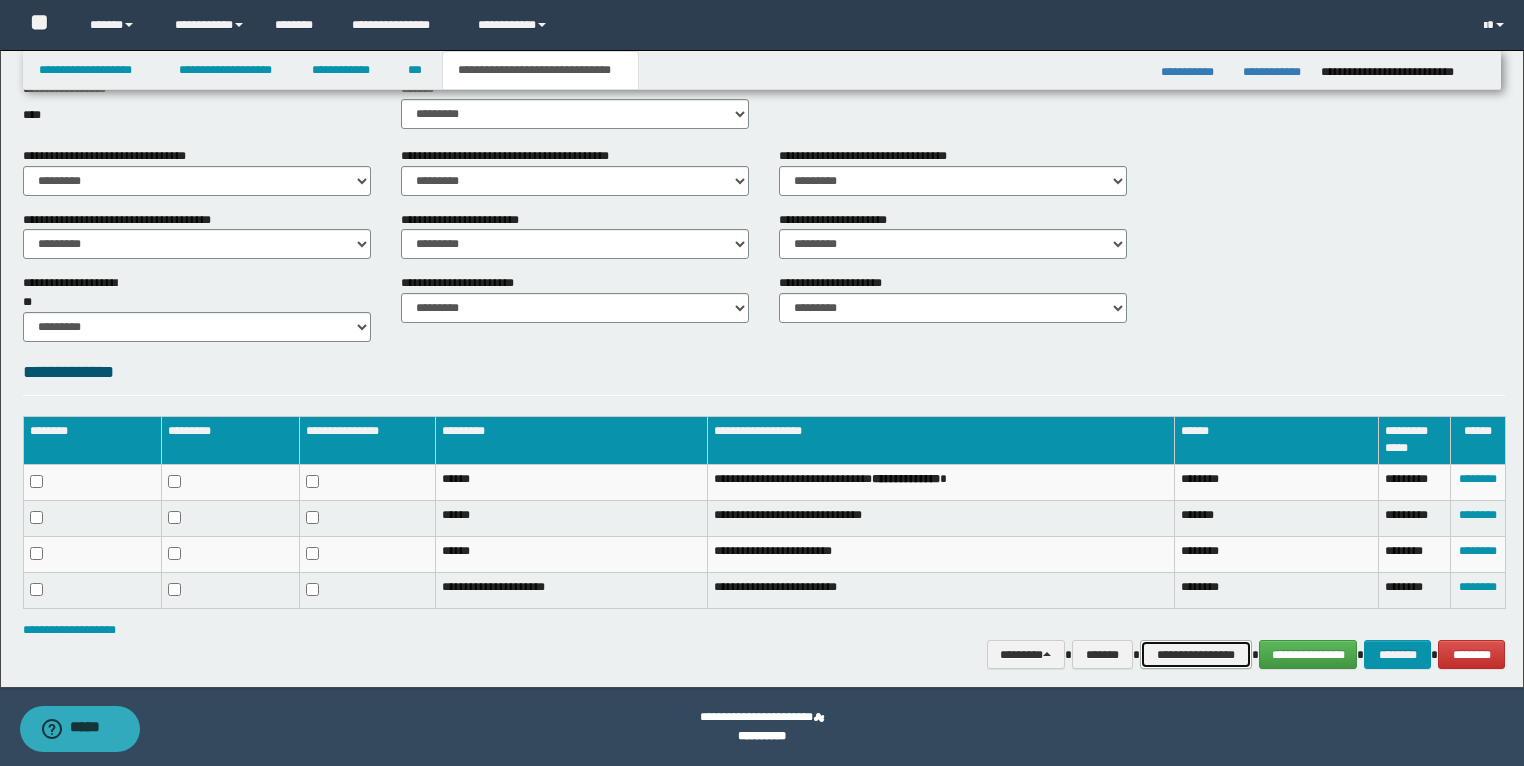 click on "**********" at bounding box center (1196, 655) 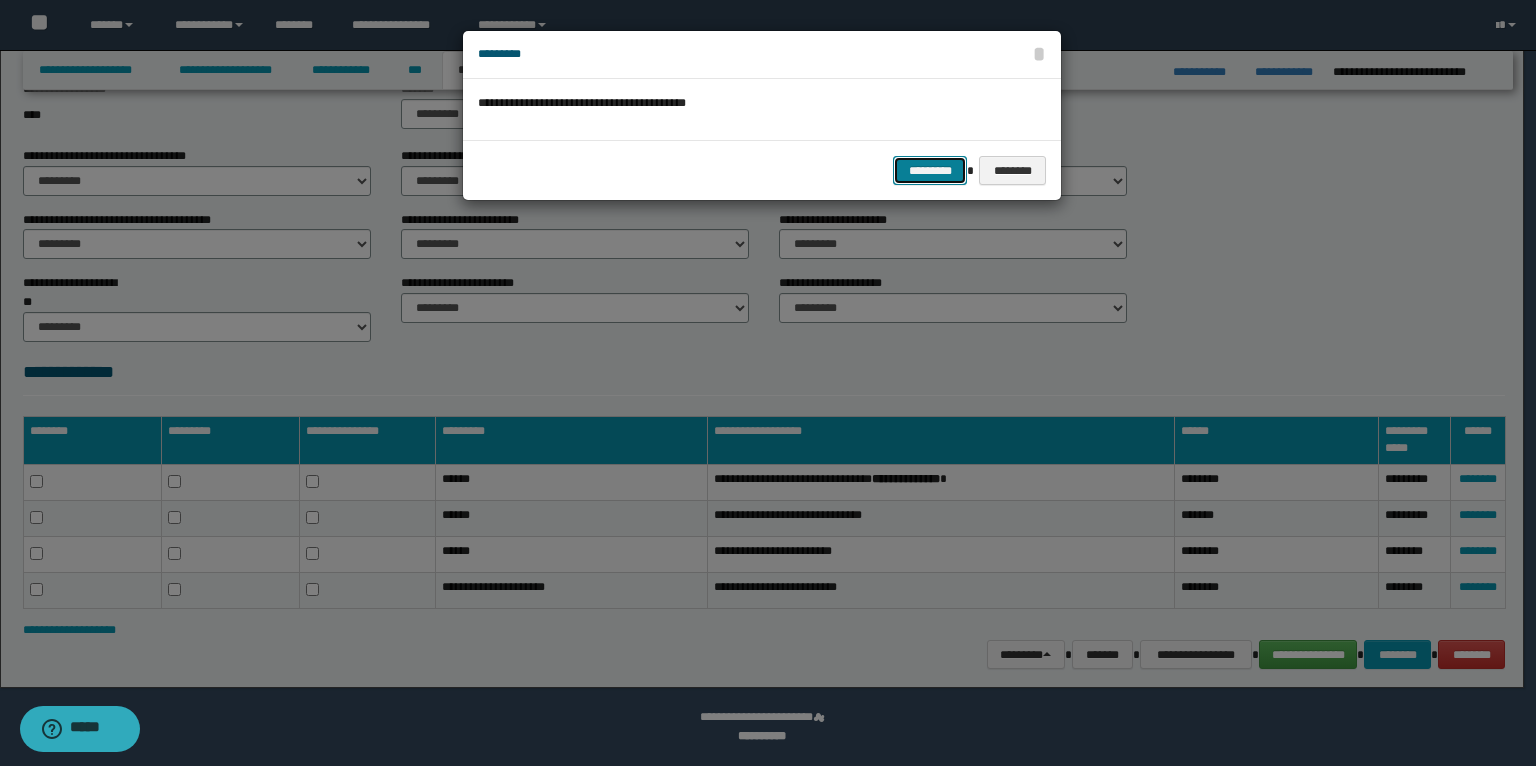 click on "*********" at bounding box center [930, 171] 